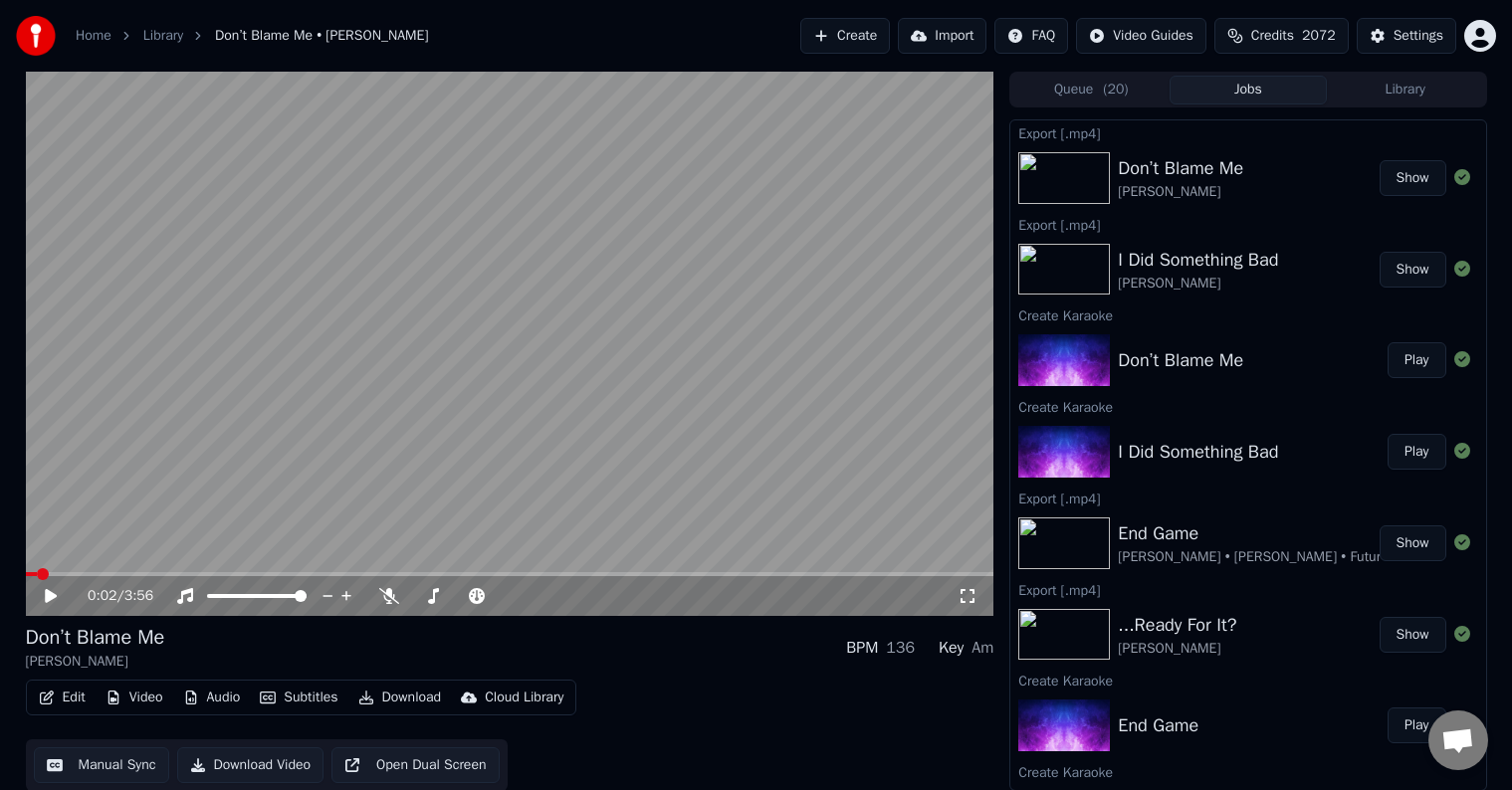 scroll, scrollTop: 0, scrollLeft: 0, axis: both 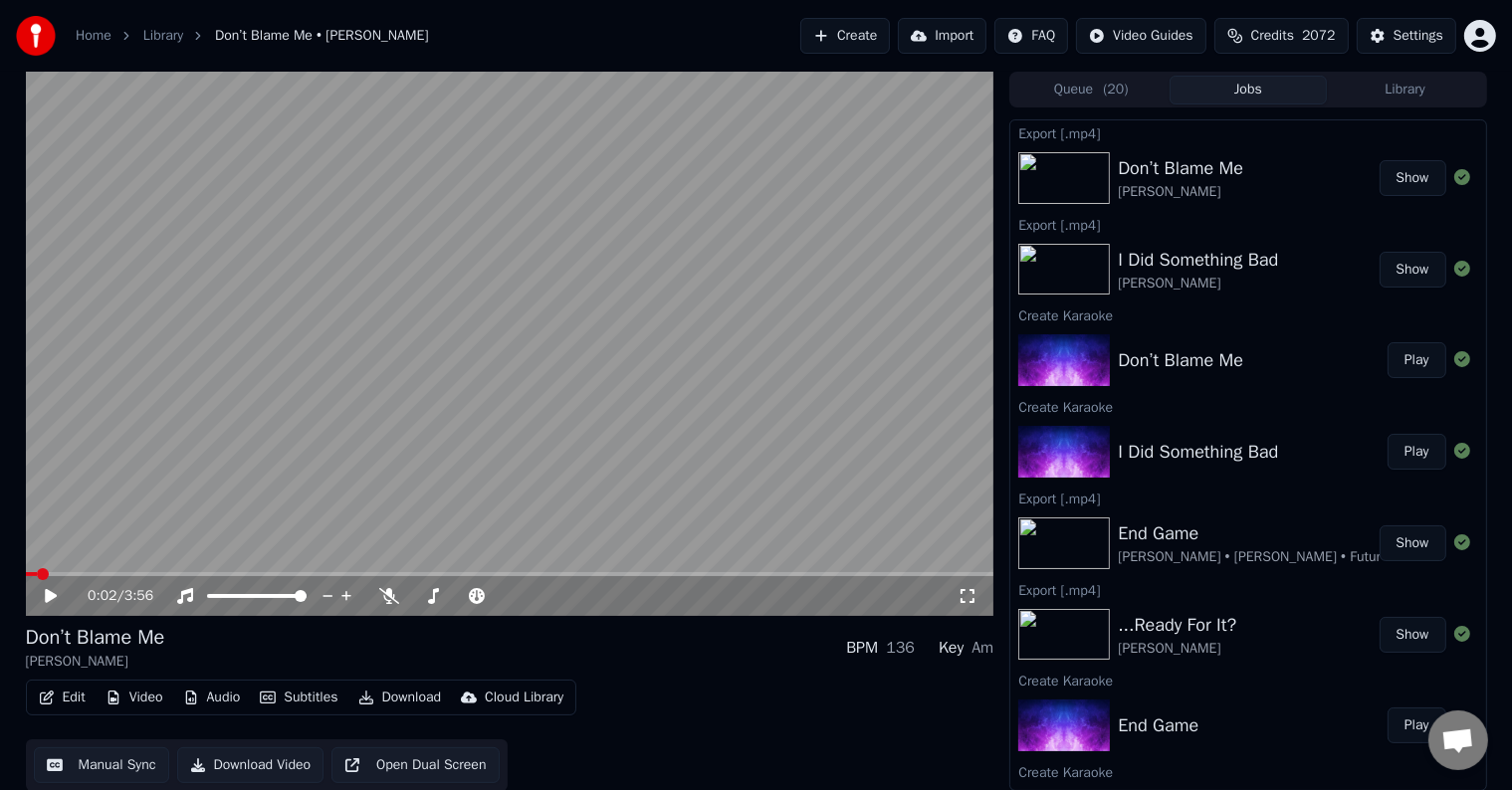 click on "Create" at bounding box center [845, 36] 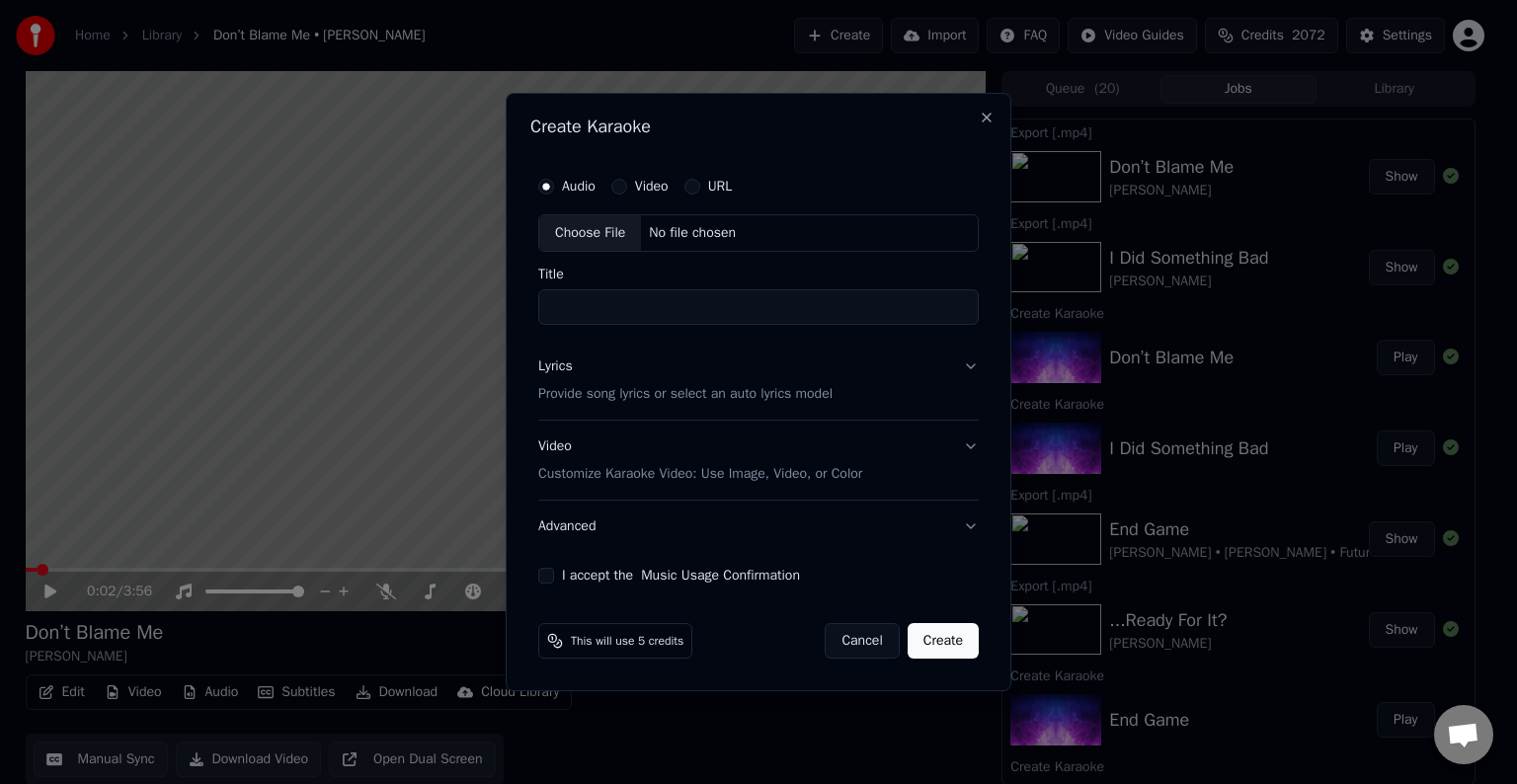 click on "Choose File" at bounding box center (590, 233) 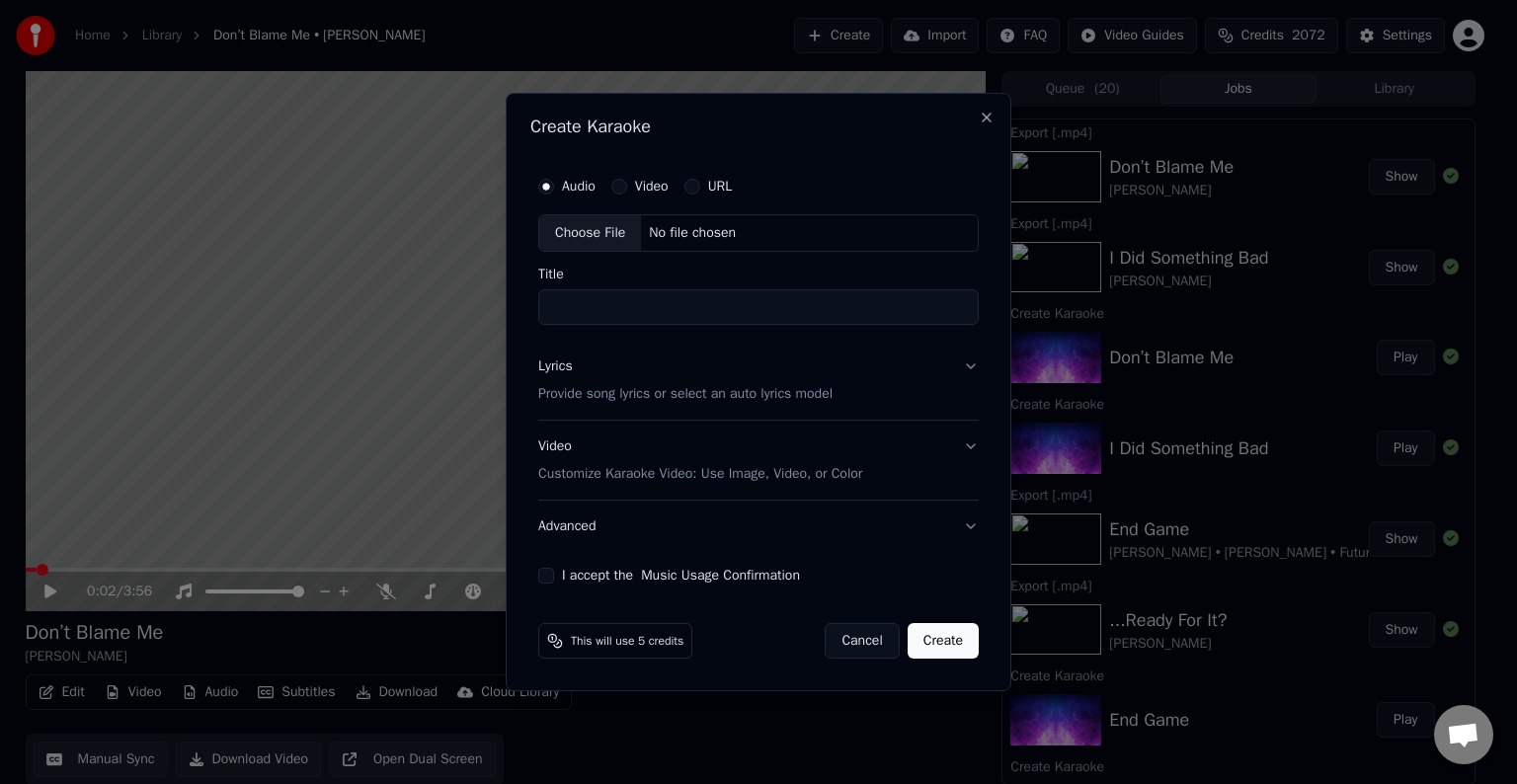 click on "Lyrics Provide song lyrics or select an auto lyrics model" at bounding box center (758, 380) 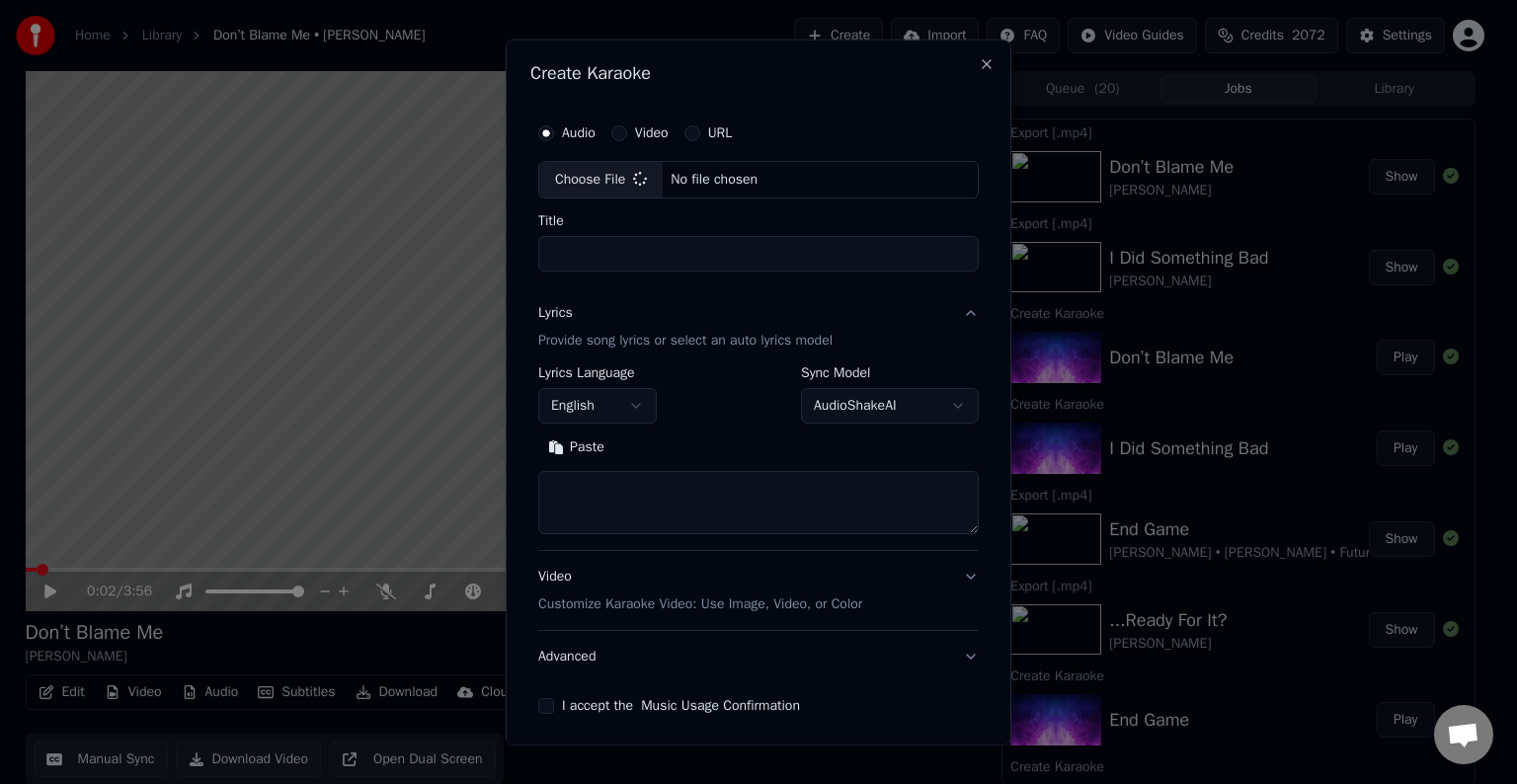 click at bounding box center [758, 503] 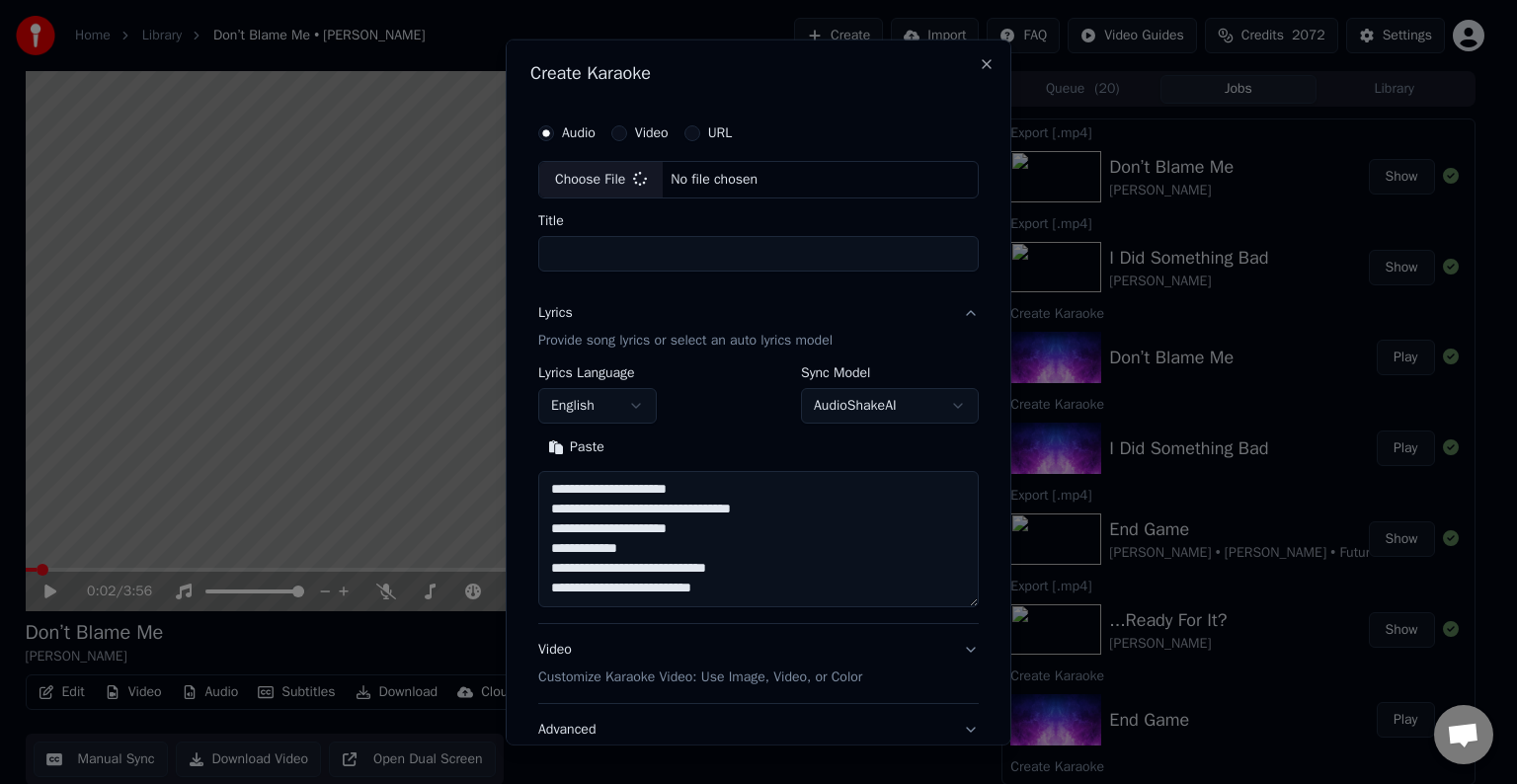 scroll, scrollTop: 83, scrollLeft: 0, axis: vertical 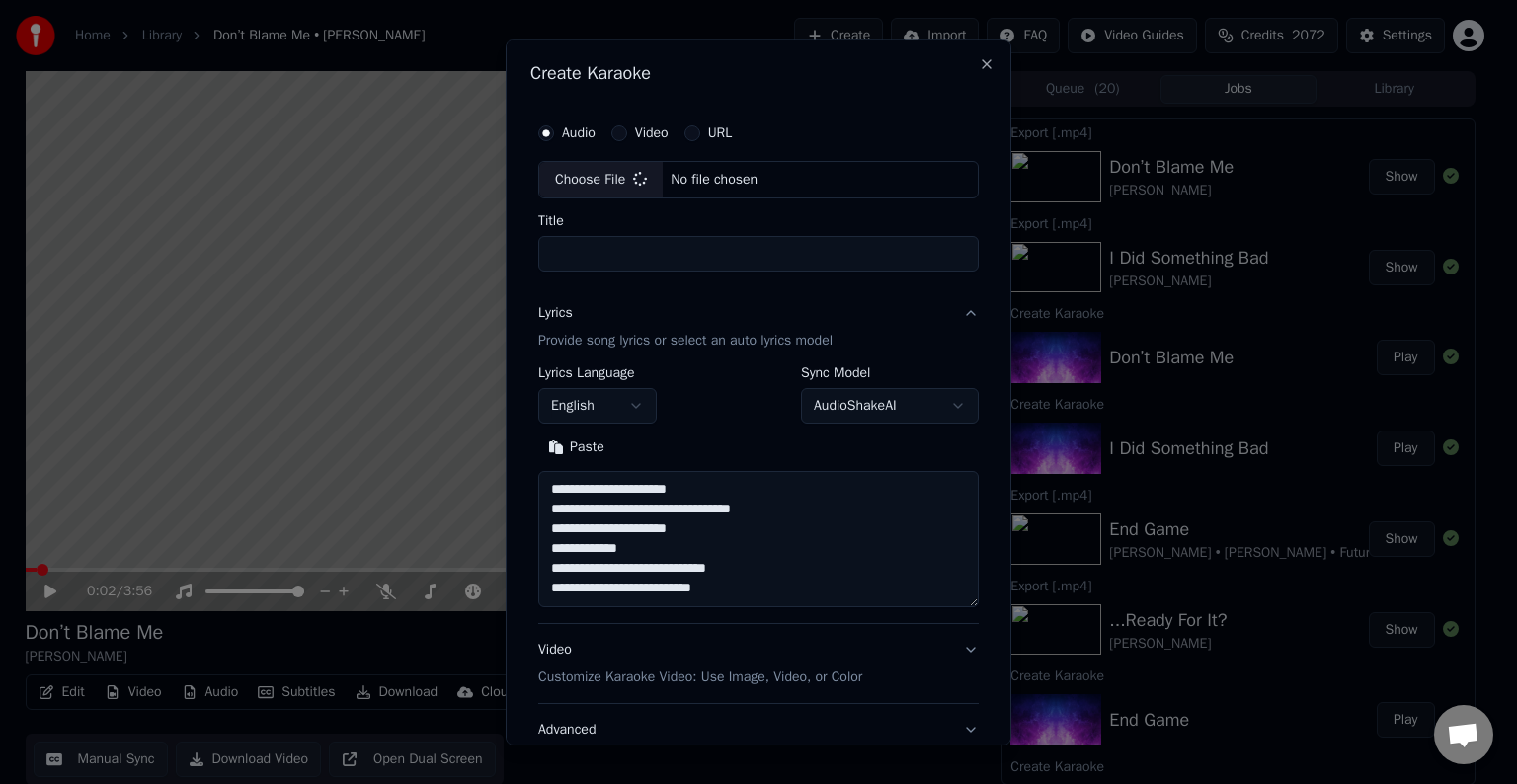 type on "********" 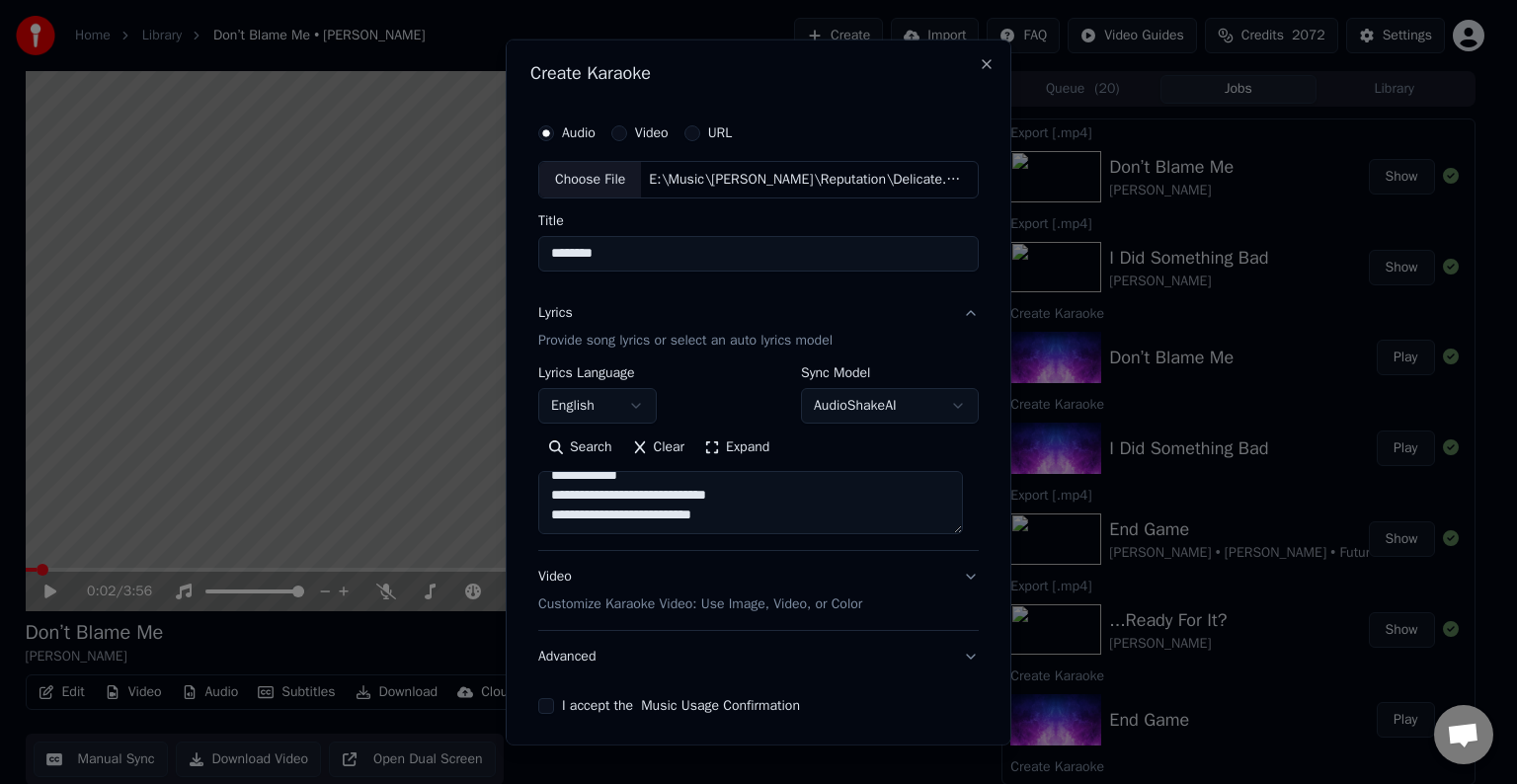 paste on "**********" 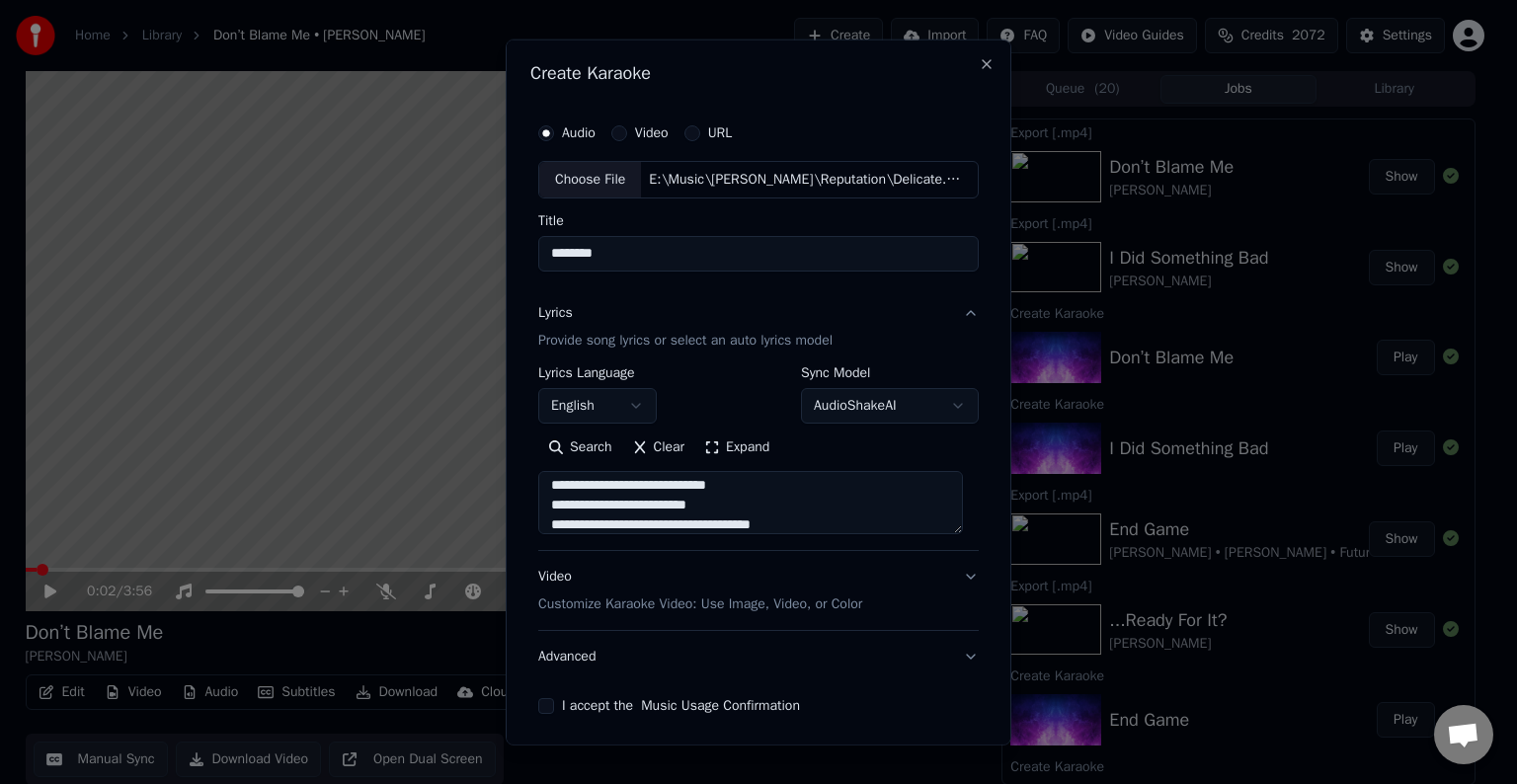 scroll, scrollTop: 201, scrollLeft: 0, axis: vertical 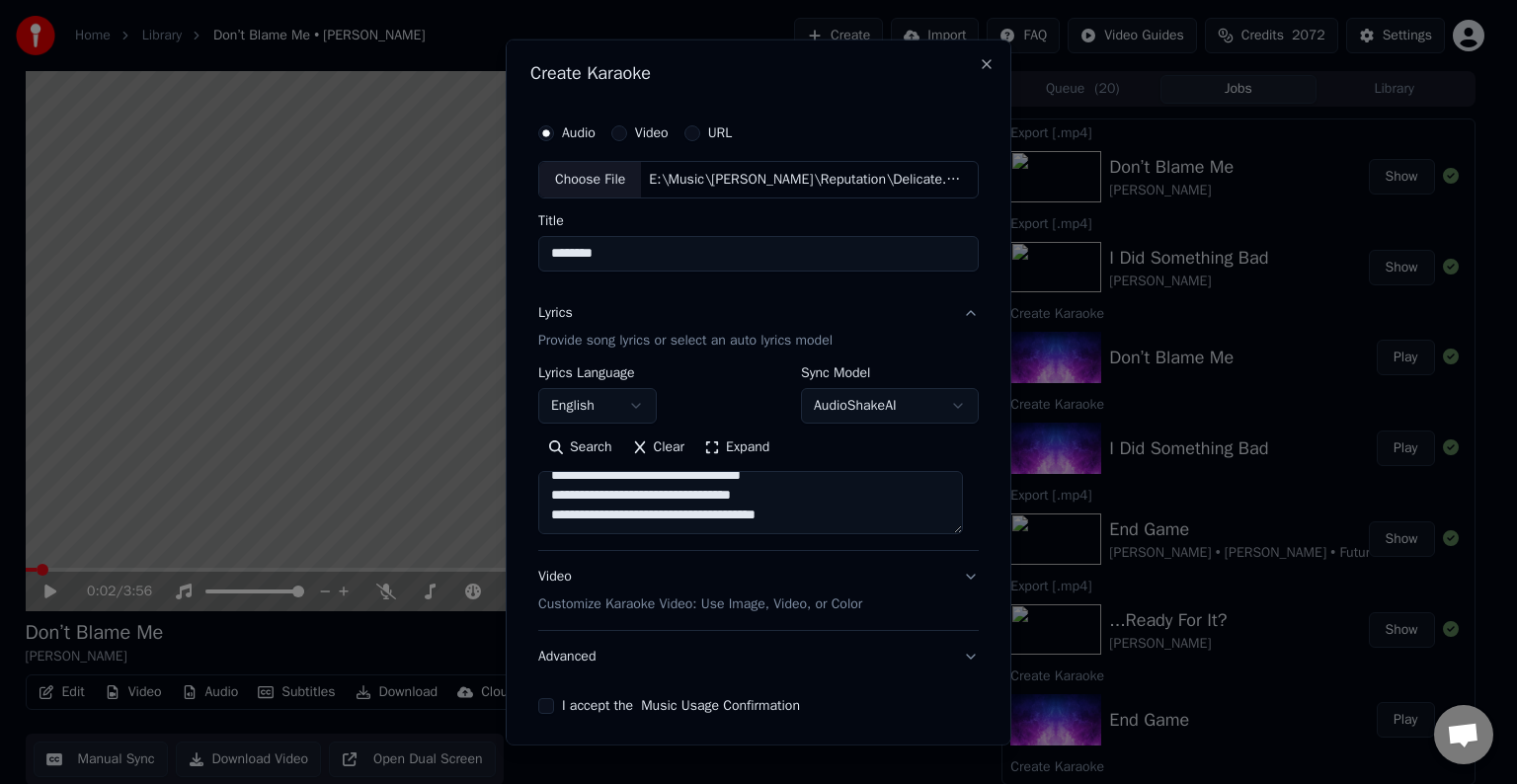 paste on "**********" 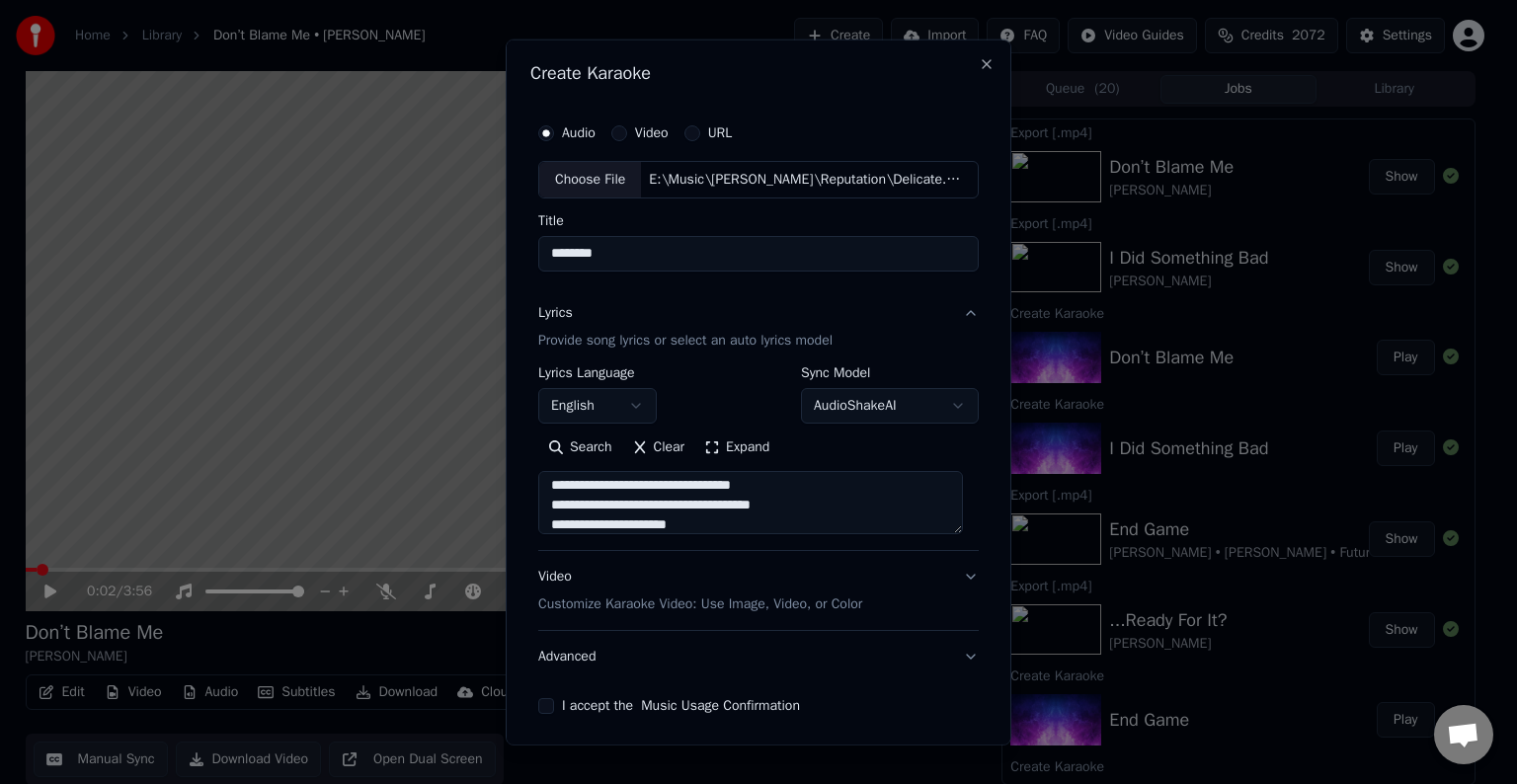 scroll, scrollTop: 320, scrollLeft: 0, axis: vertical 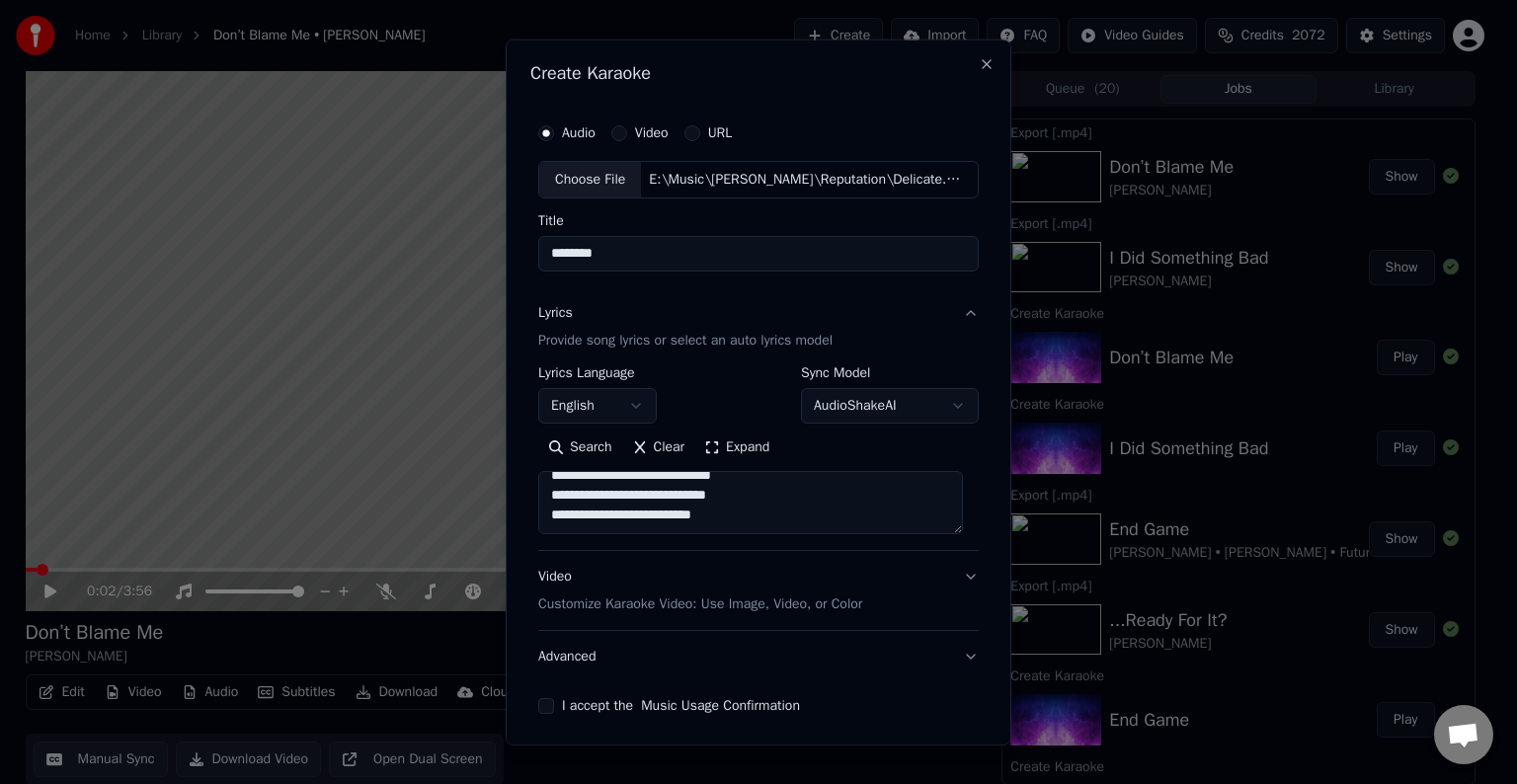 paste on "**********" 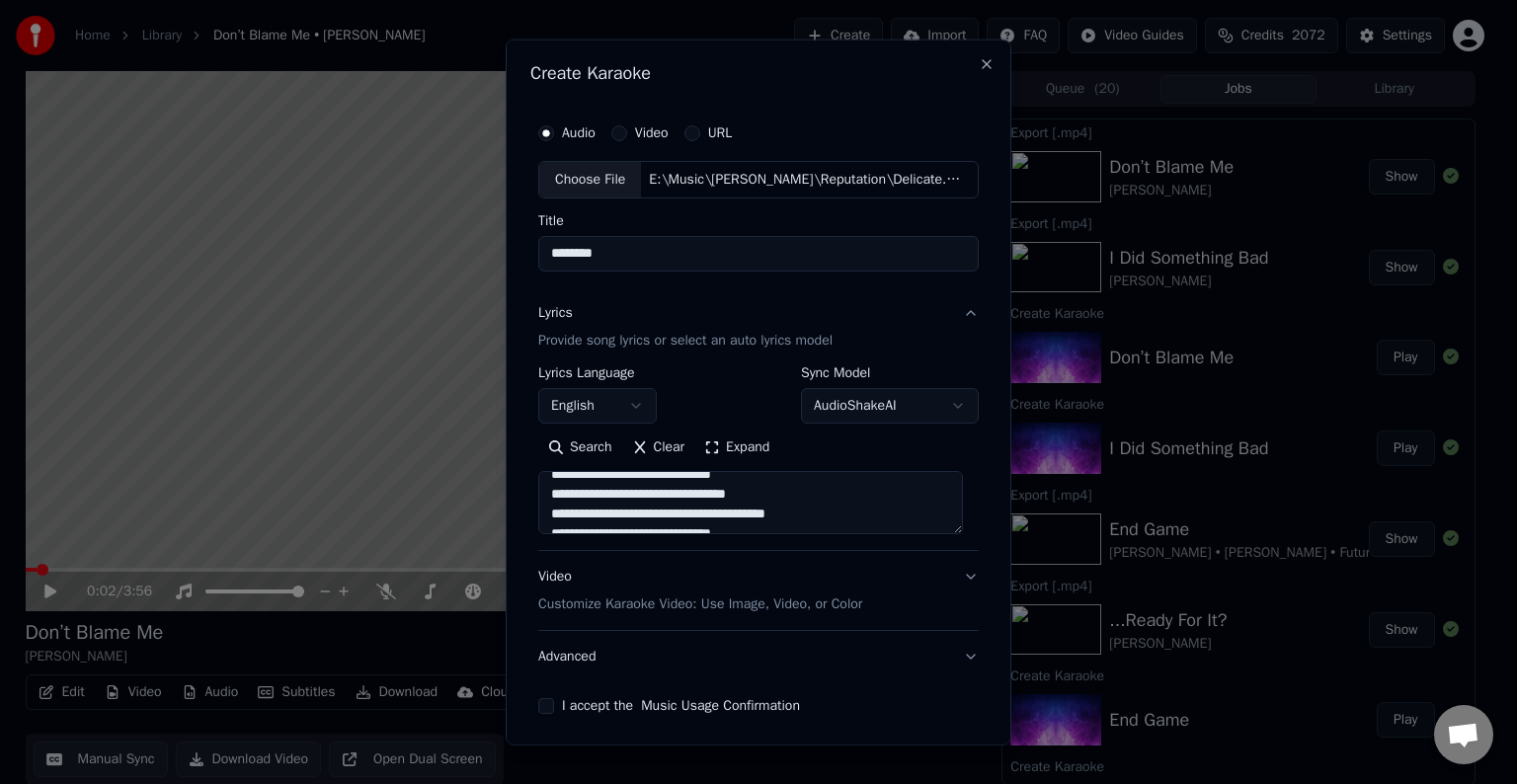 scroll, scrollTop: 373, scrollLeft: 0, axis: vertical 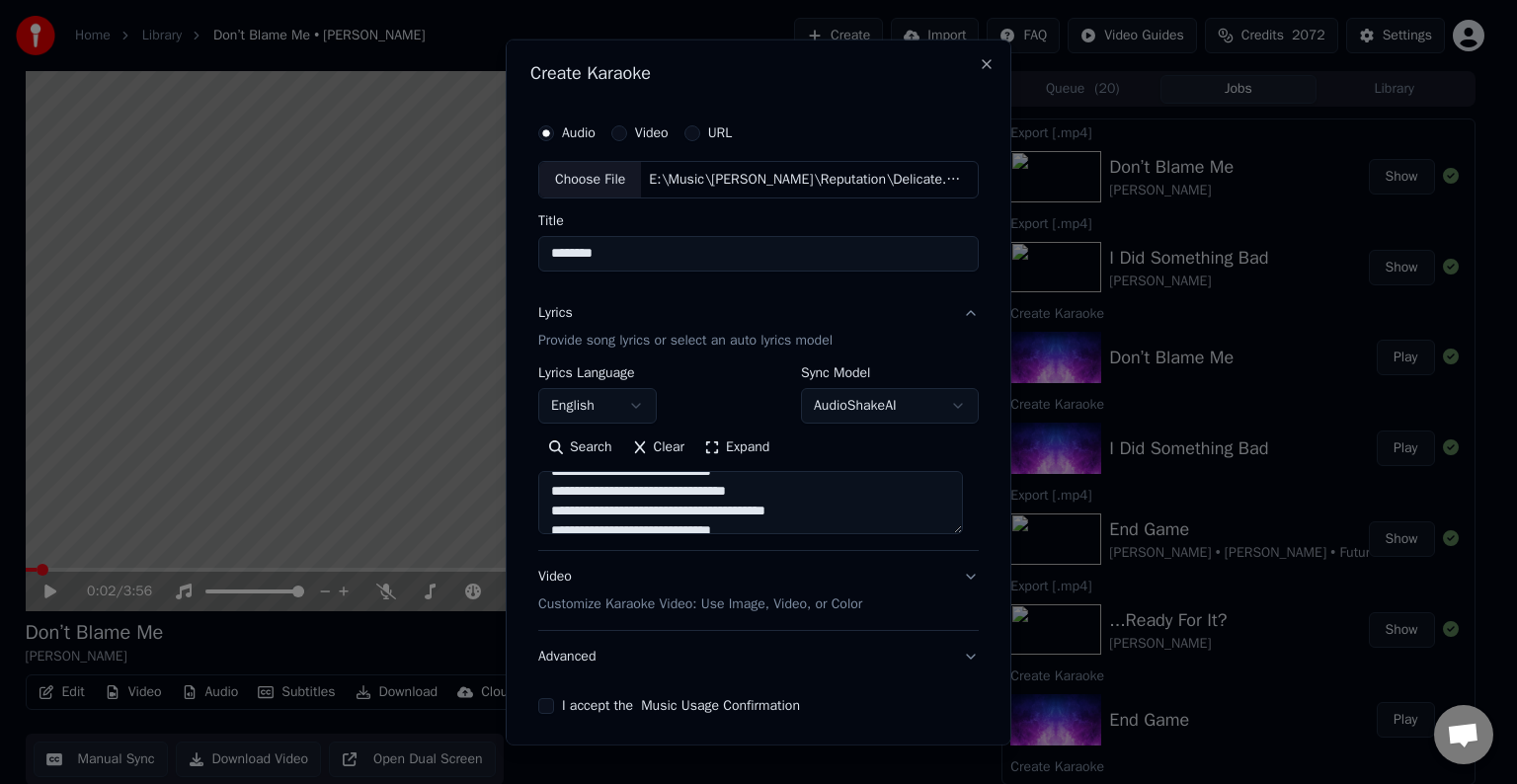 click on "**********" at bounding box center (751, 503) 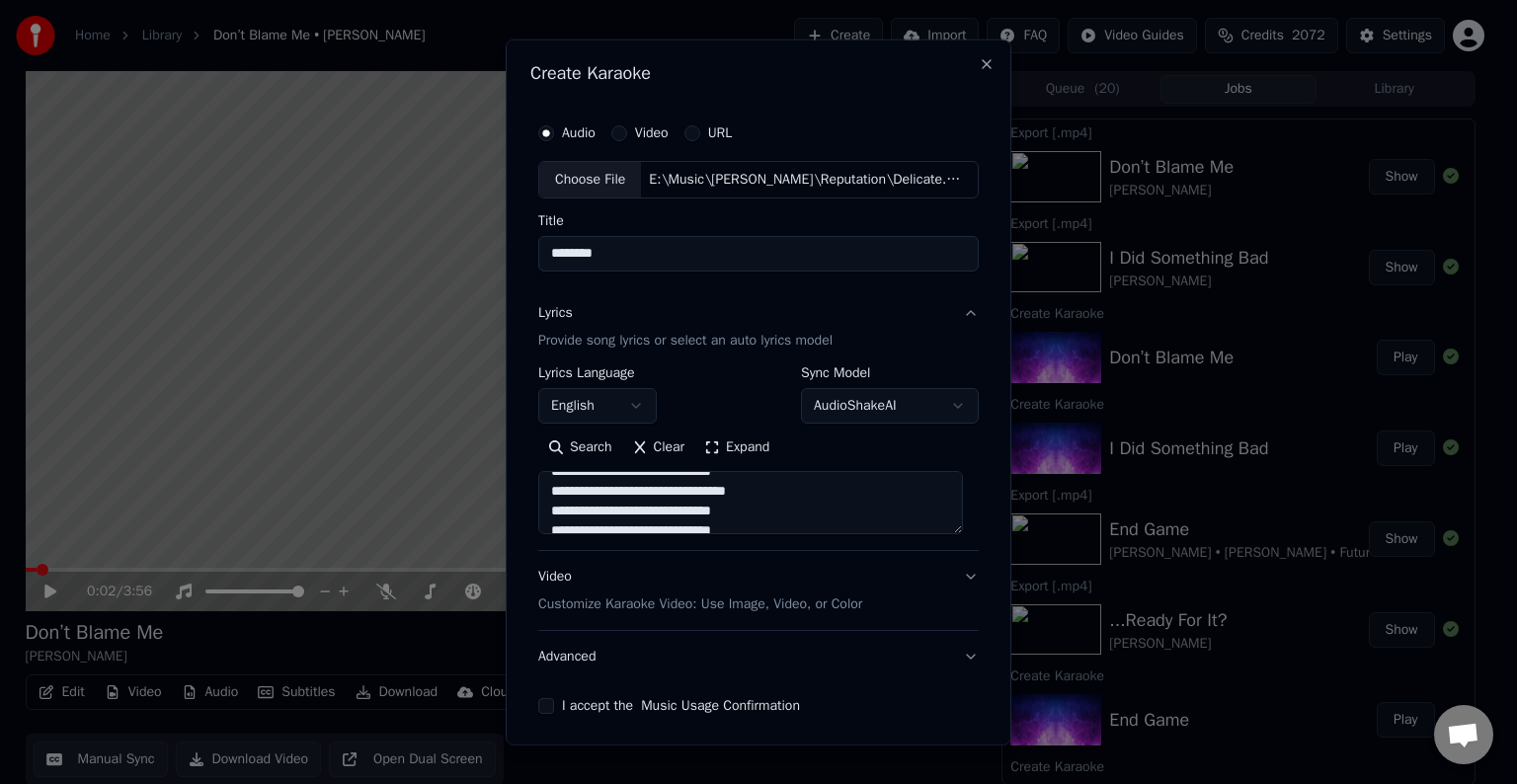 scroll, scrollTop: 447, scrollLeft: 0, axis: vertical 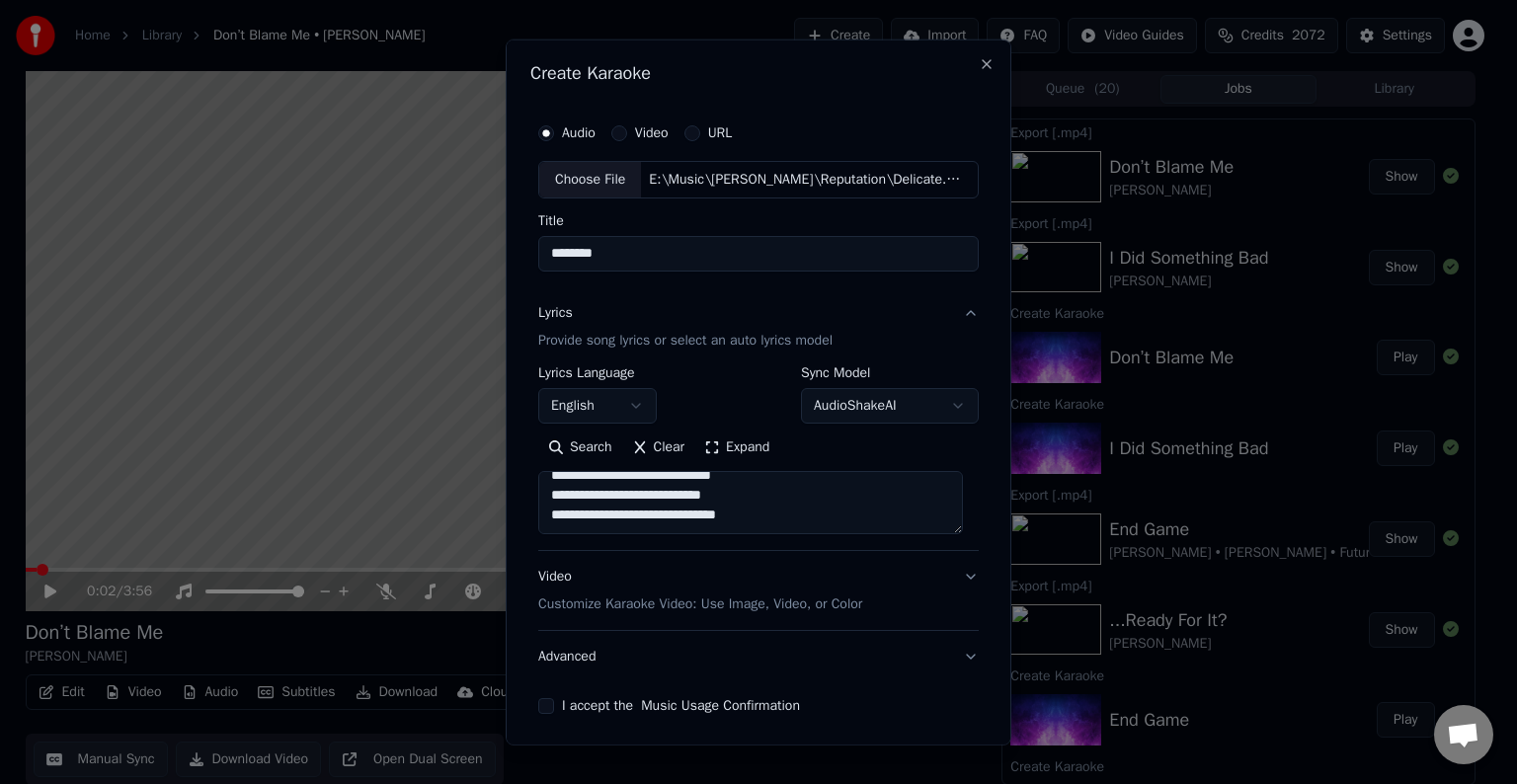 click on "**********" at bounding box center [751, 503] 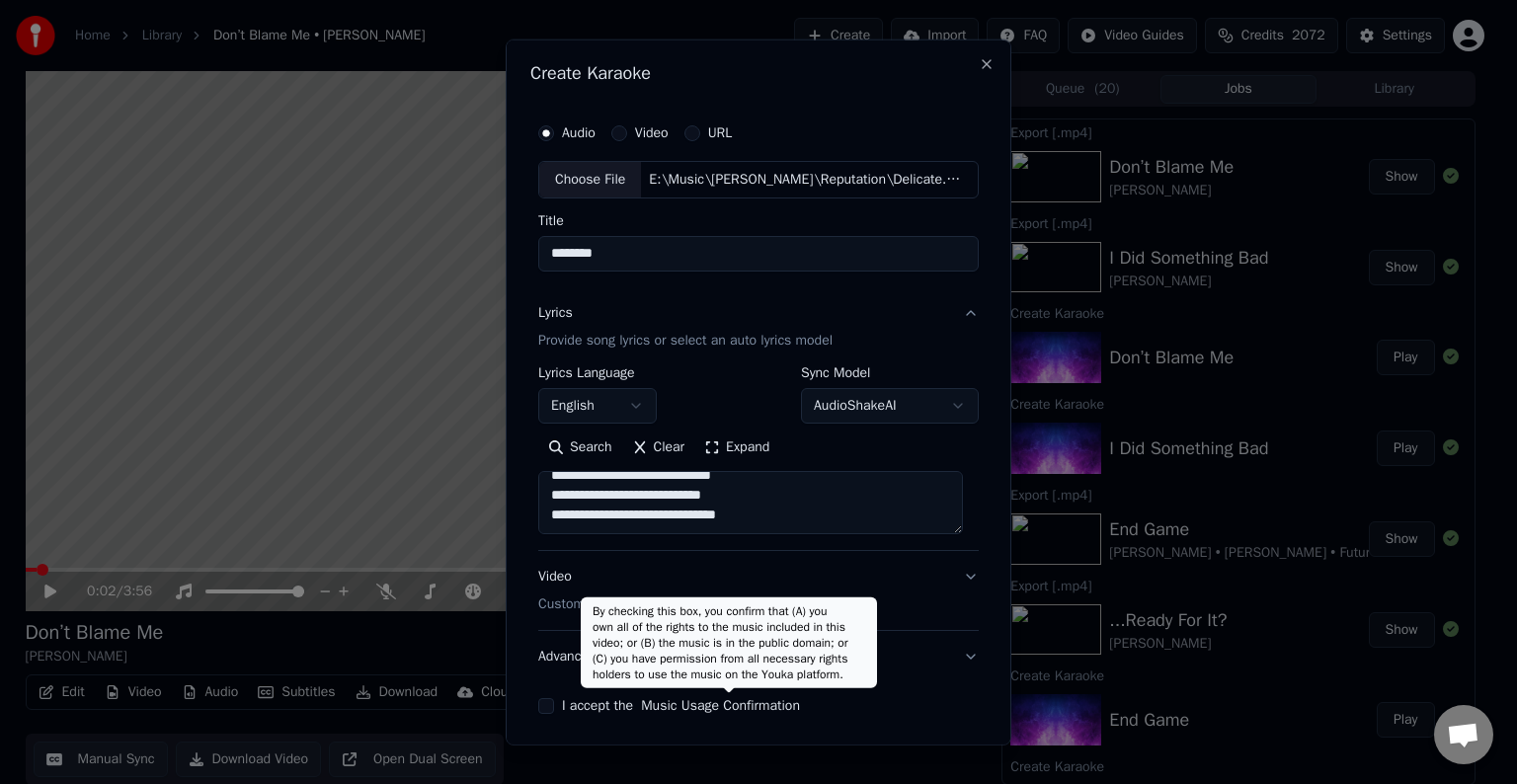 paste on "**********" 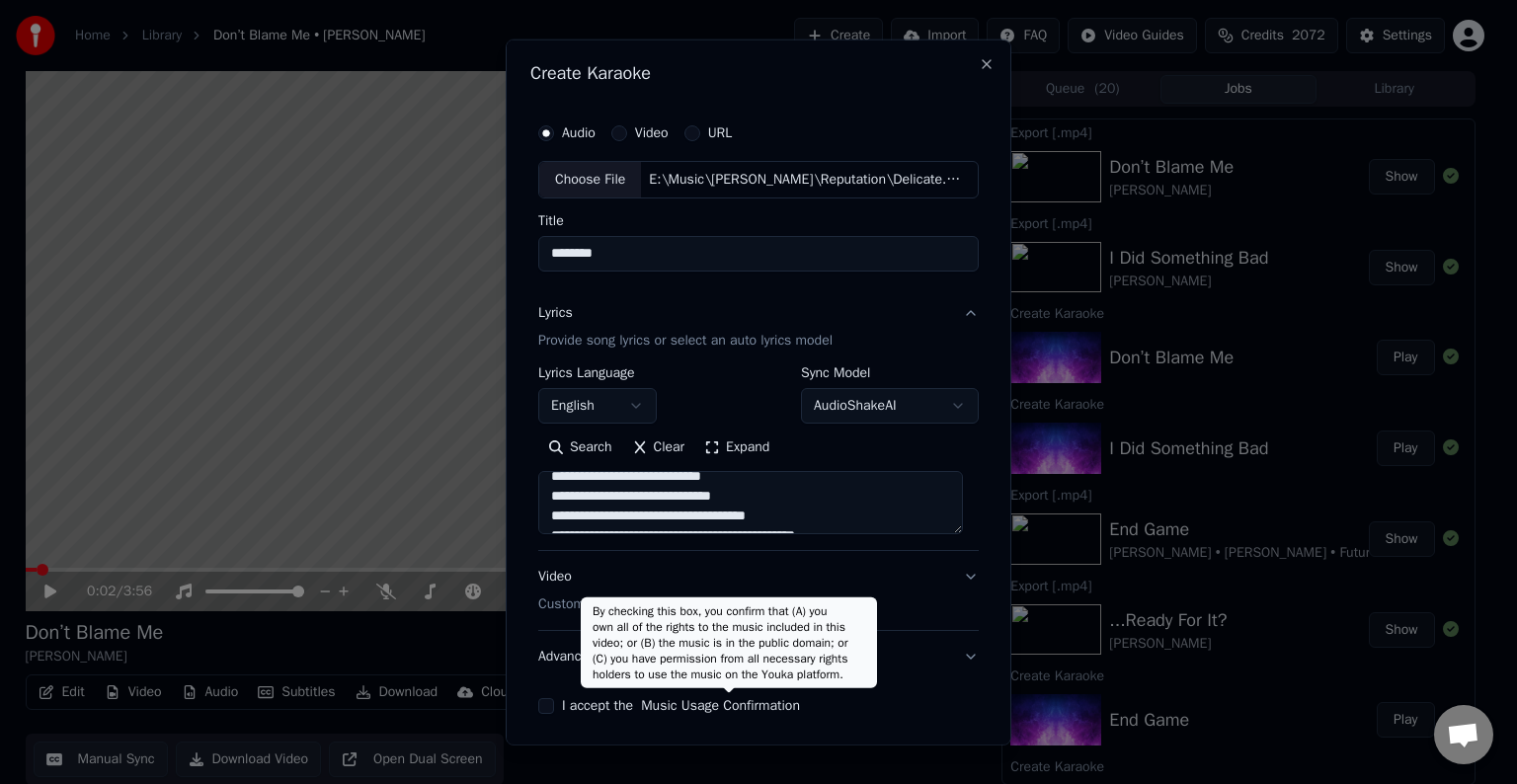 scroll, scrollTop: 478, scrollLeft: 0, axis: vertical 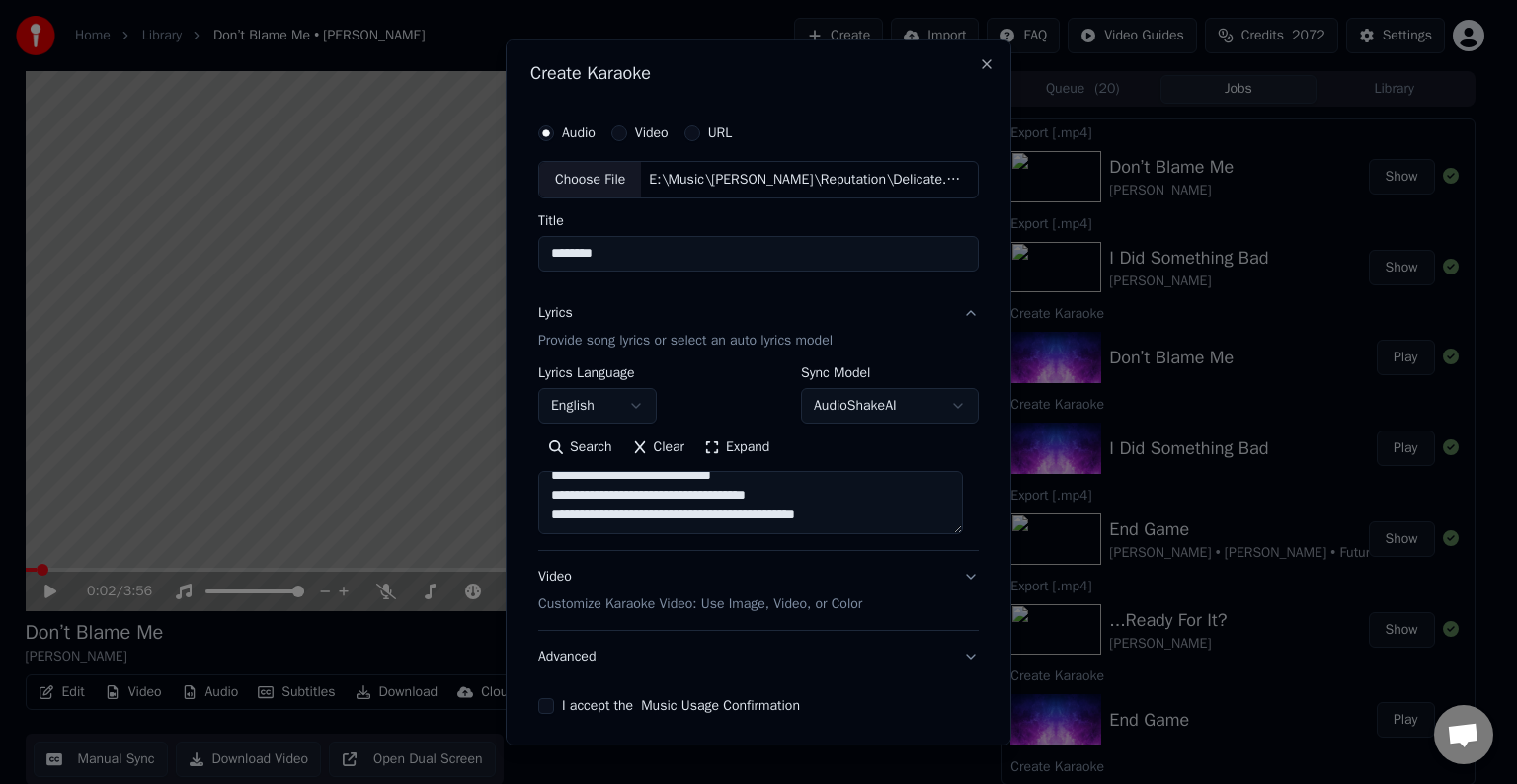paste on "**********" 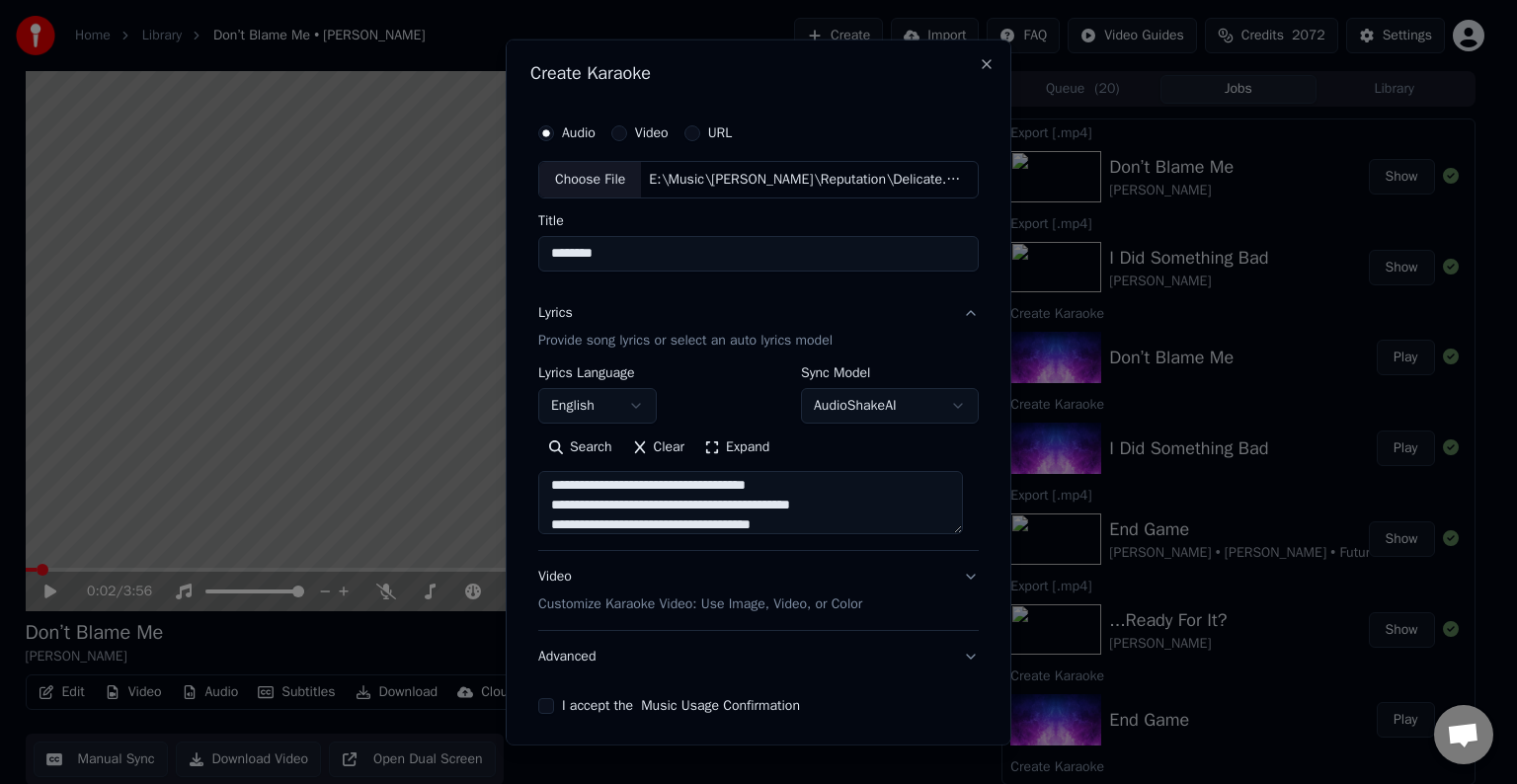 scroll, scrollTop: 596, scrollLeft: 0, axis: vertical 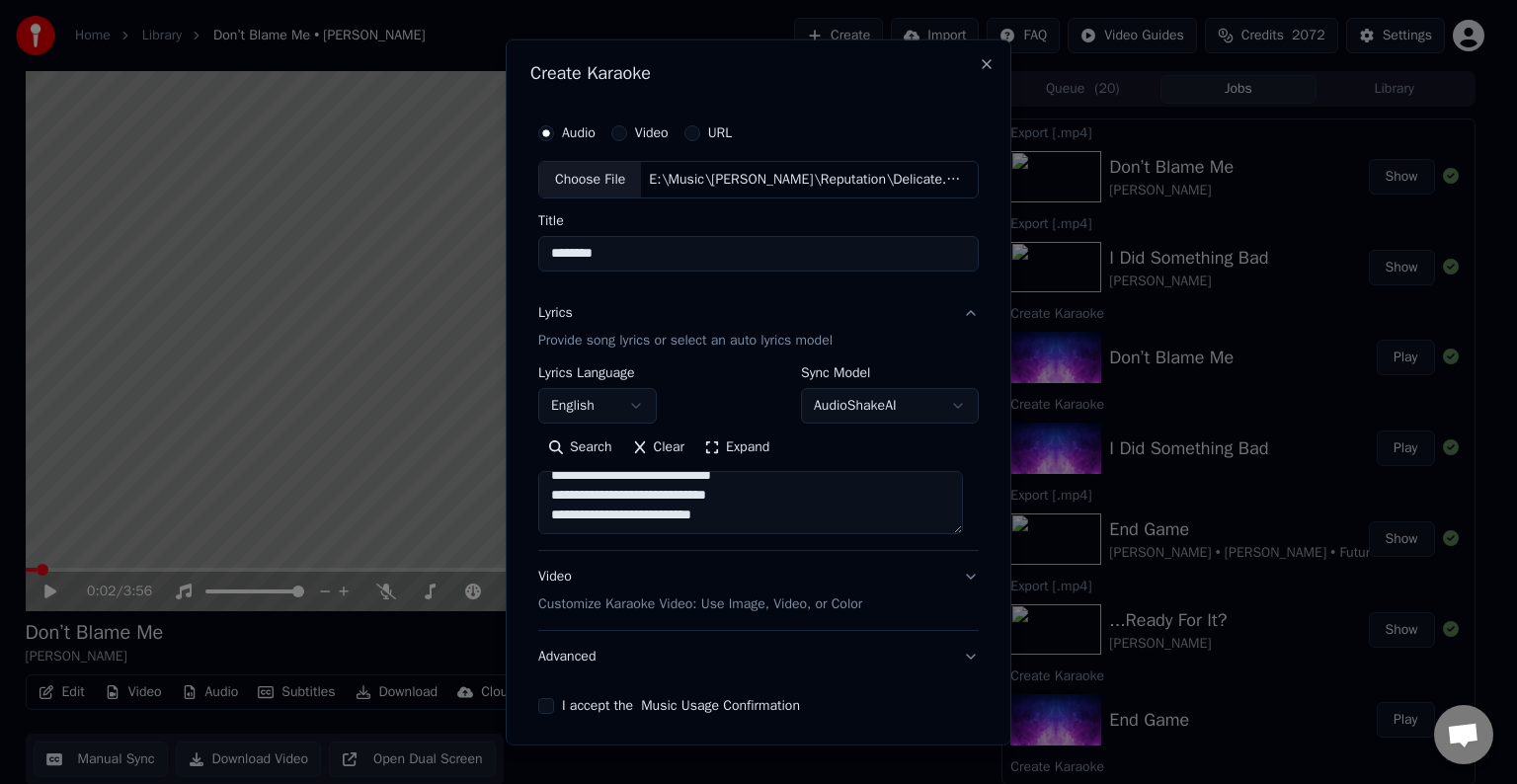 paste on "**********" 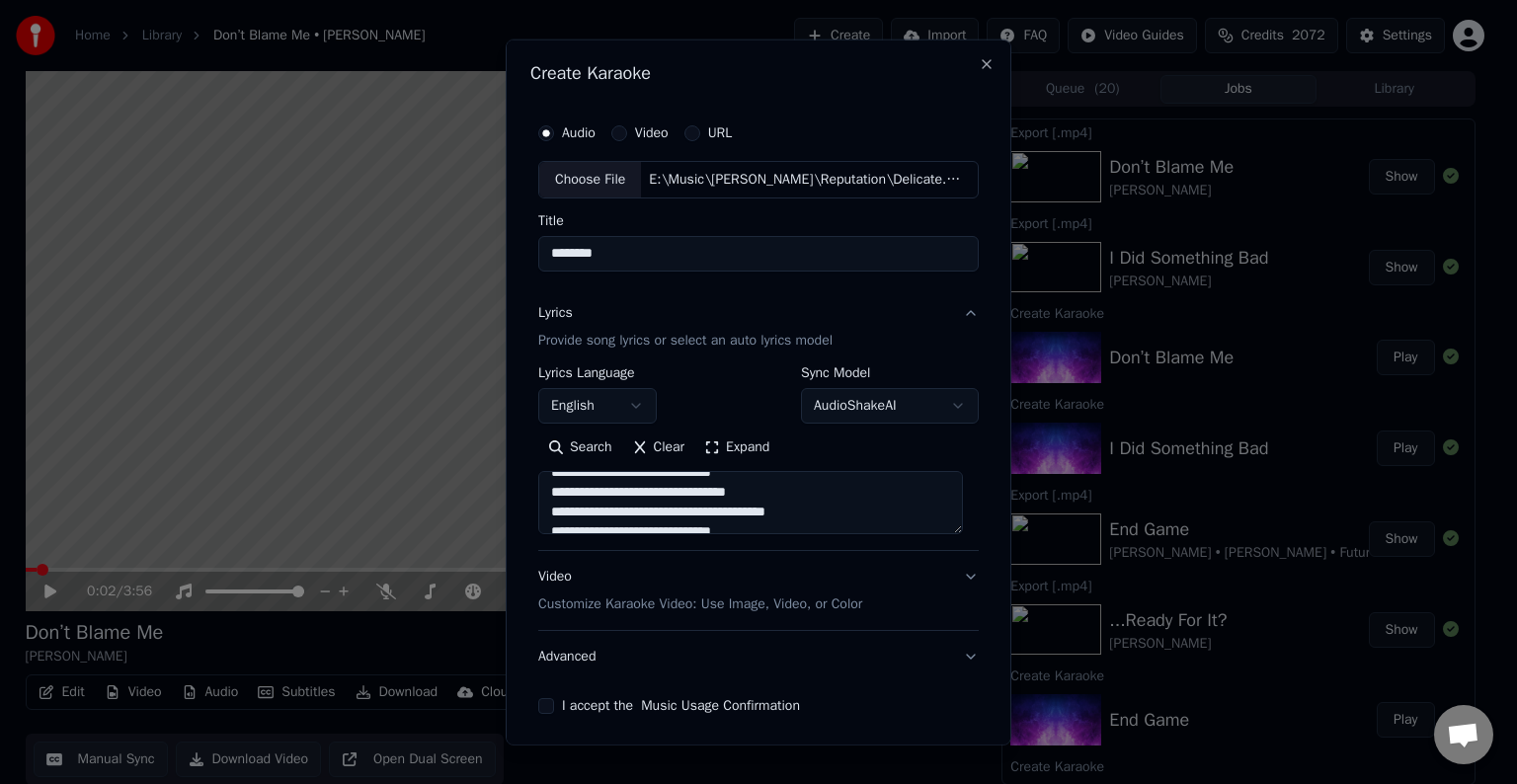 scroll, scrollTop: 760, scrollLeft: 0, axis: vertical 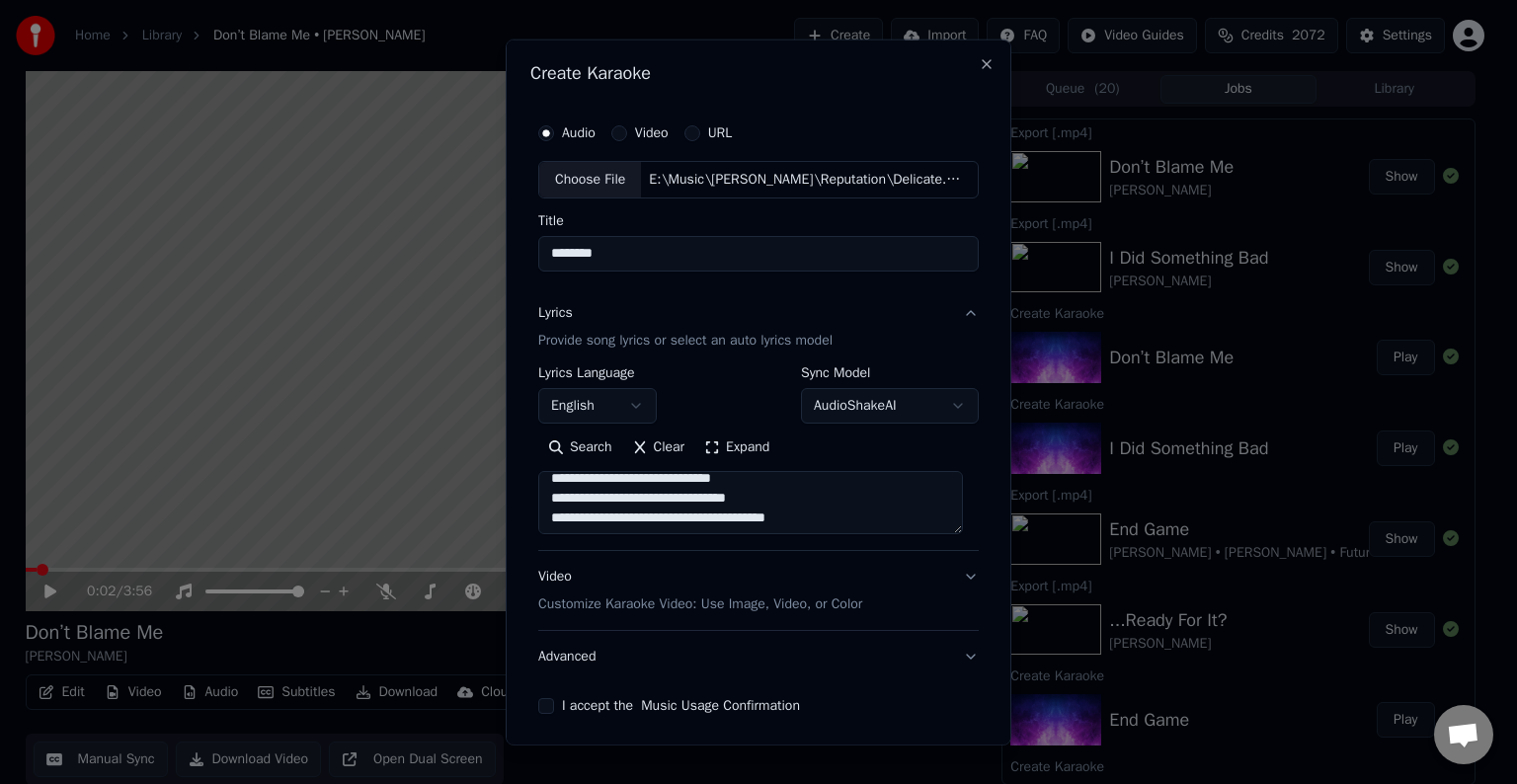 click at bounding box center [751, 503] 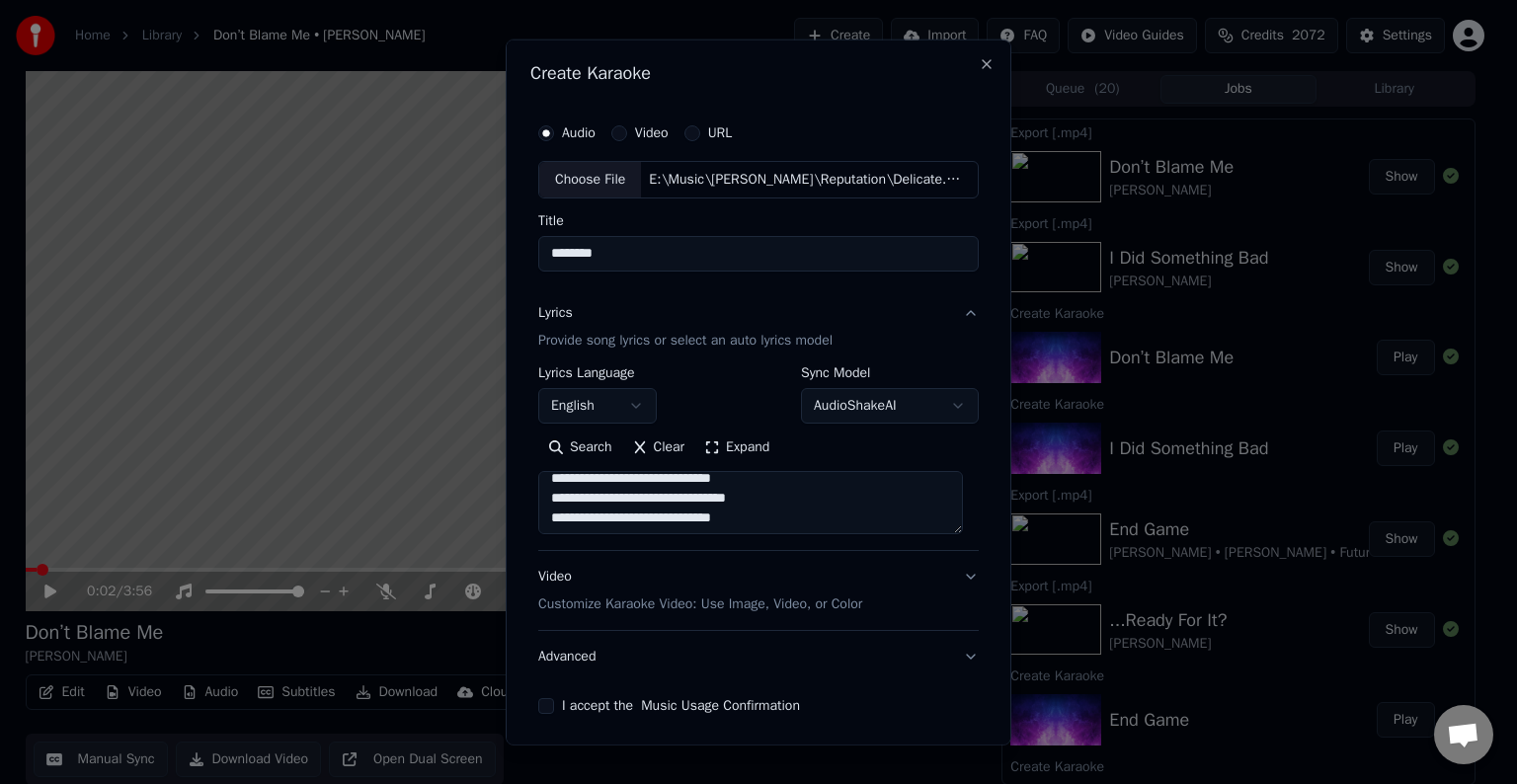 scroll, scrollTop: 822, scrollLeft: 0, axis: vertical 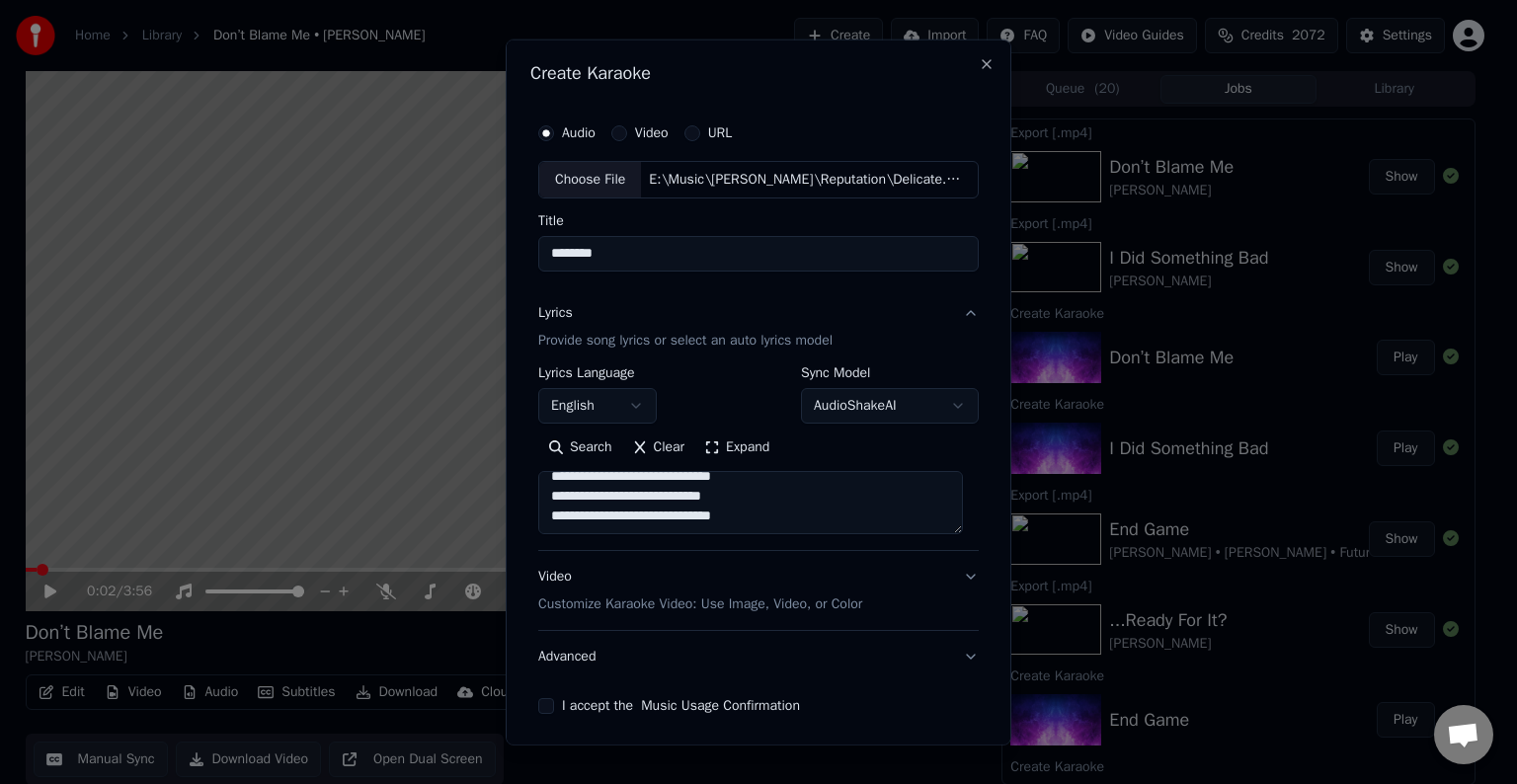click at bounding box center (751, 503) 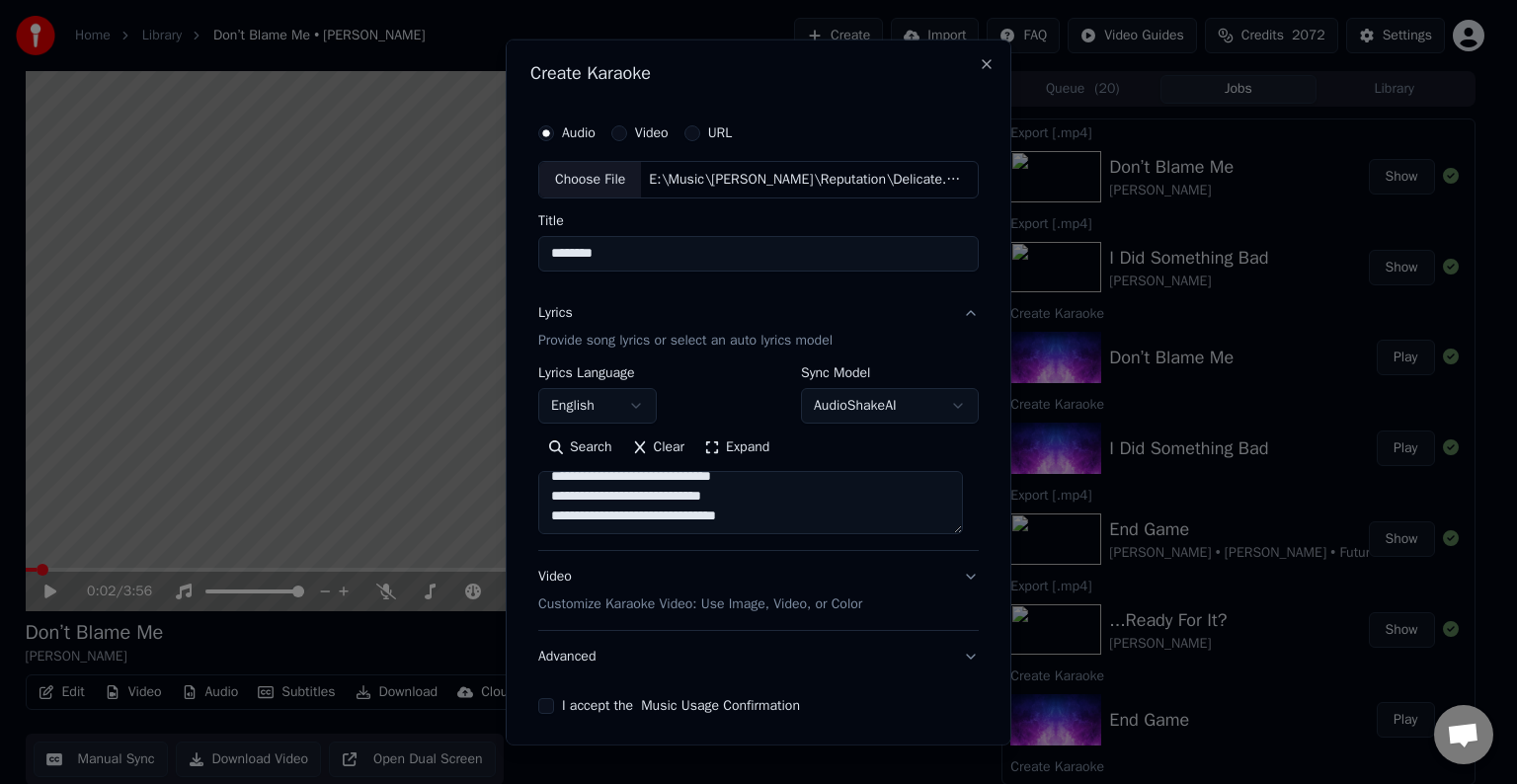 scroll, scrollTop: 833, scrollLeft: 0, axis: vertical 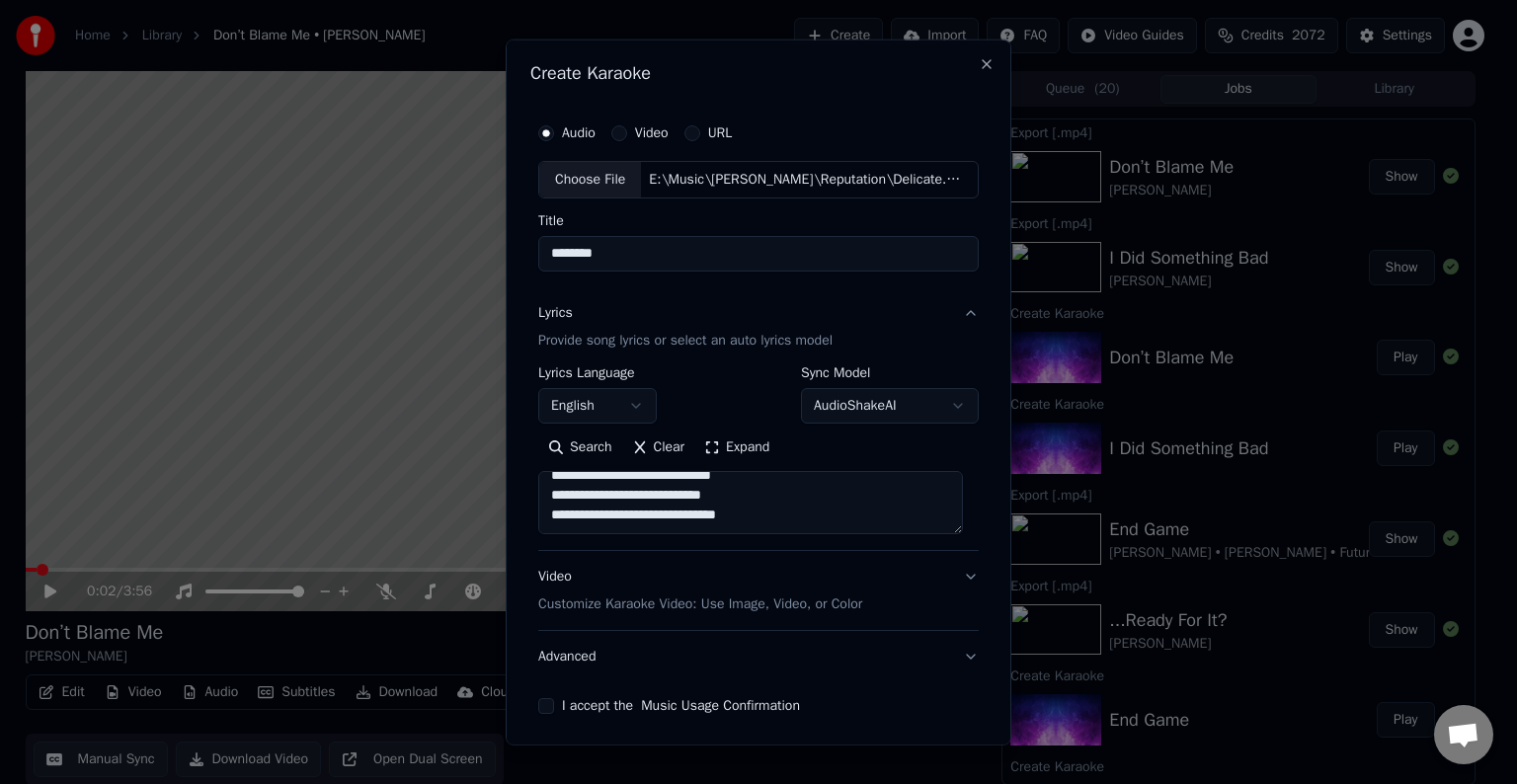 paste on "**********" 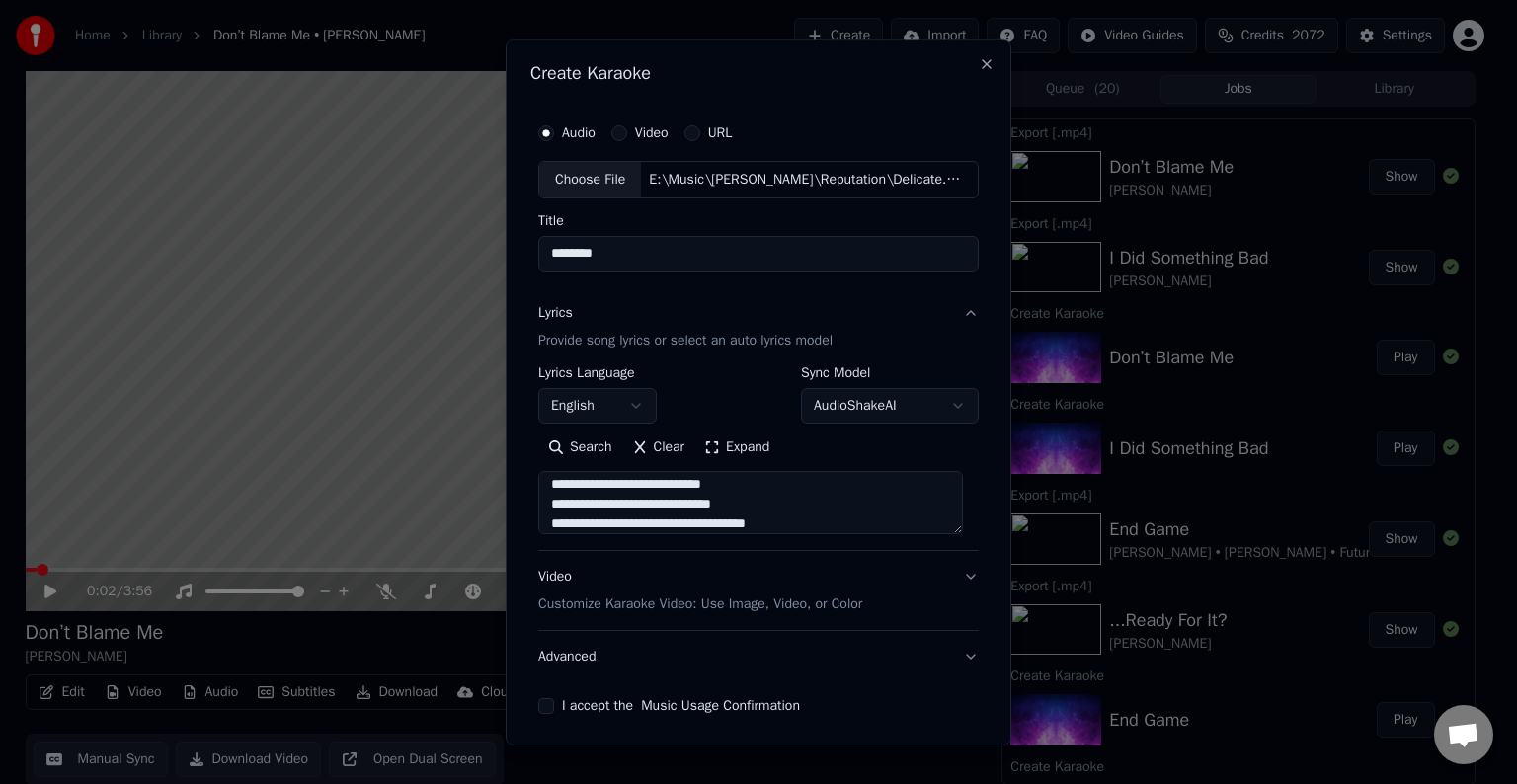 scroll, scrollTop: 873, scrollLeft: 0, axis: vertical 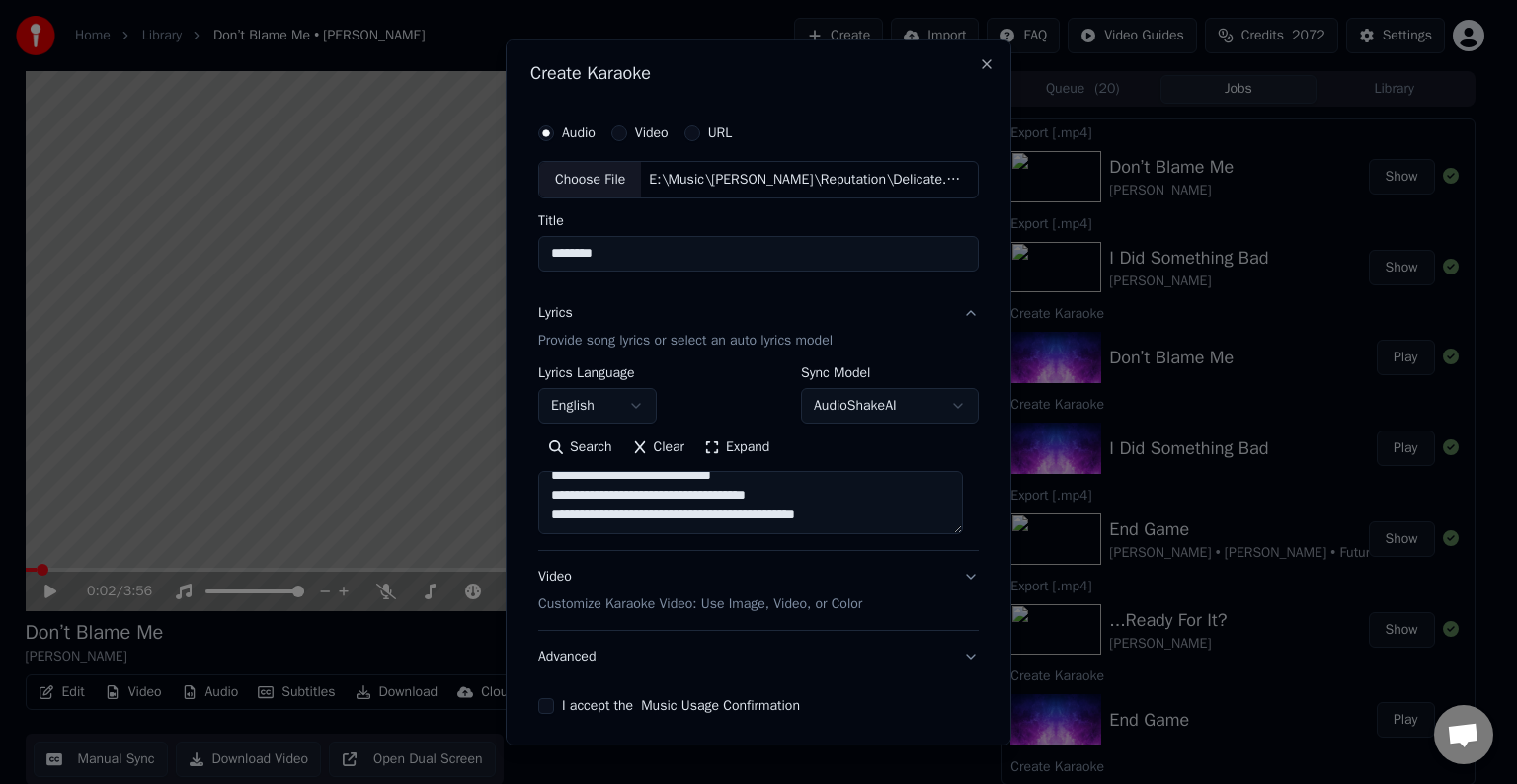 paste on "**********" 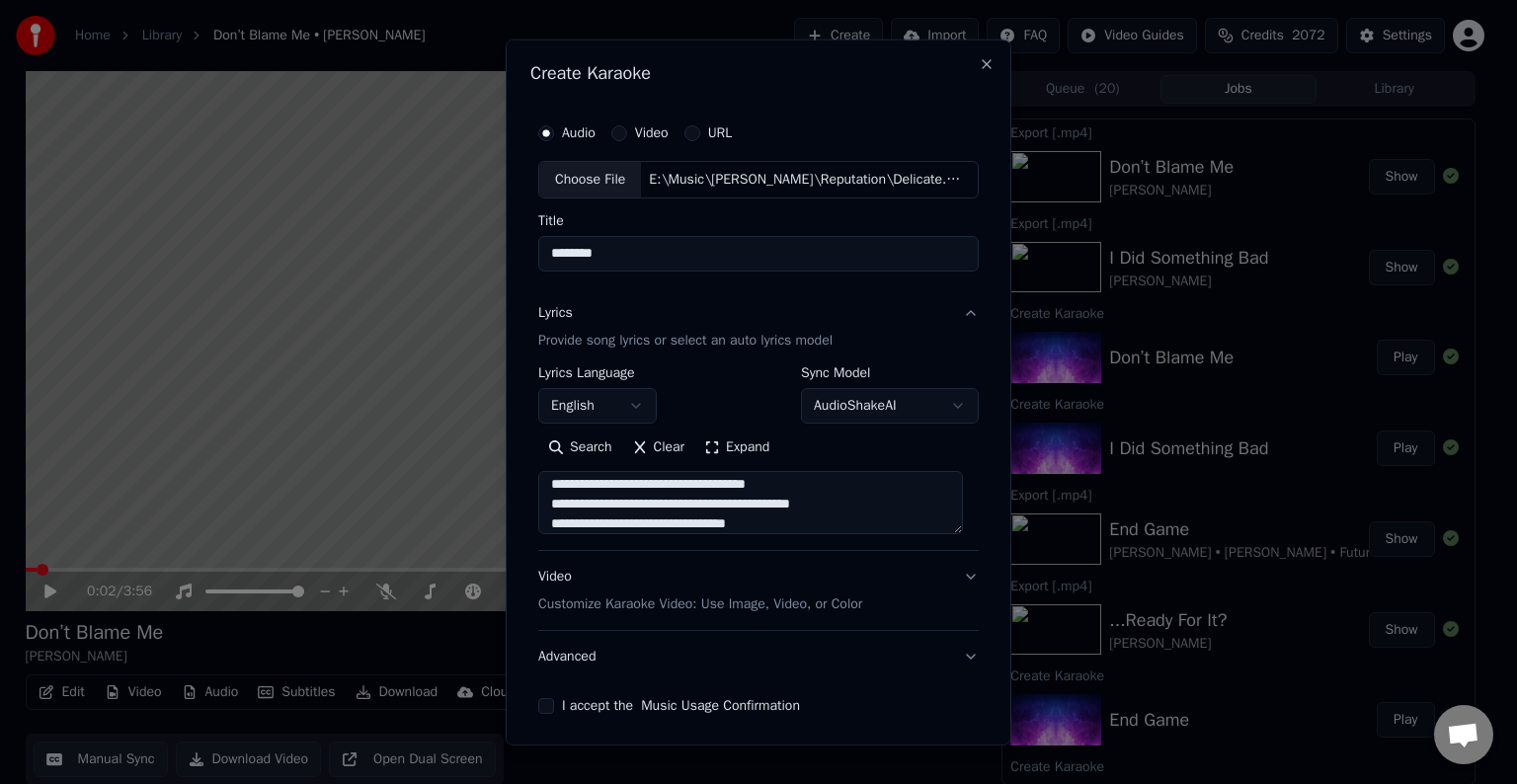 scroll, scrollTop: 952, scrollLeft: 0, axis: vertical 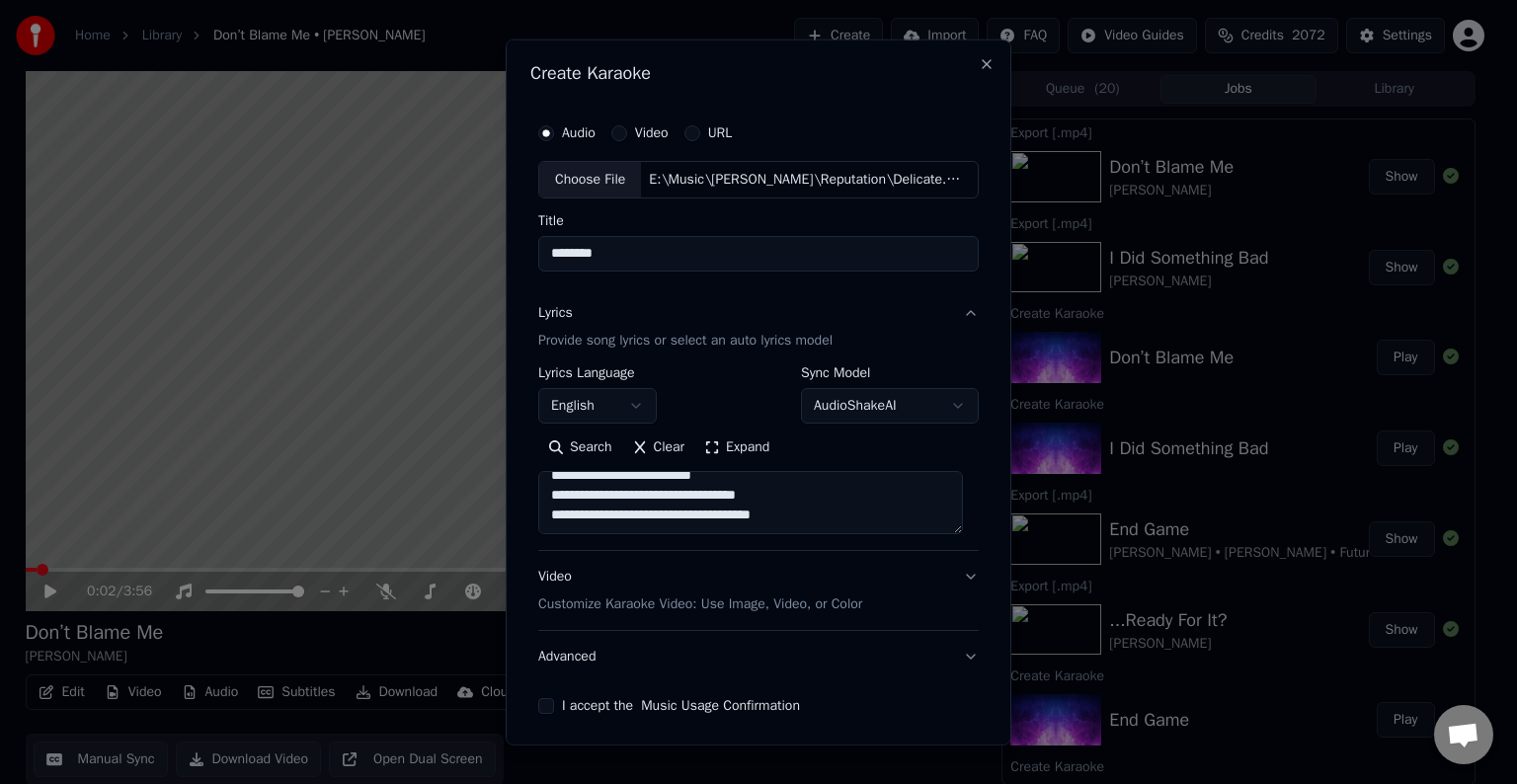 paste on "**********" 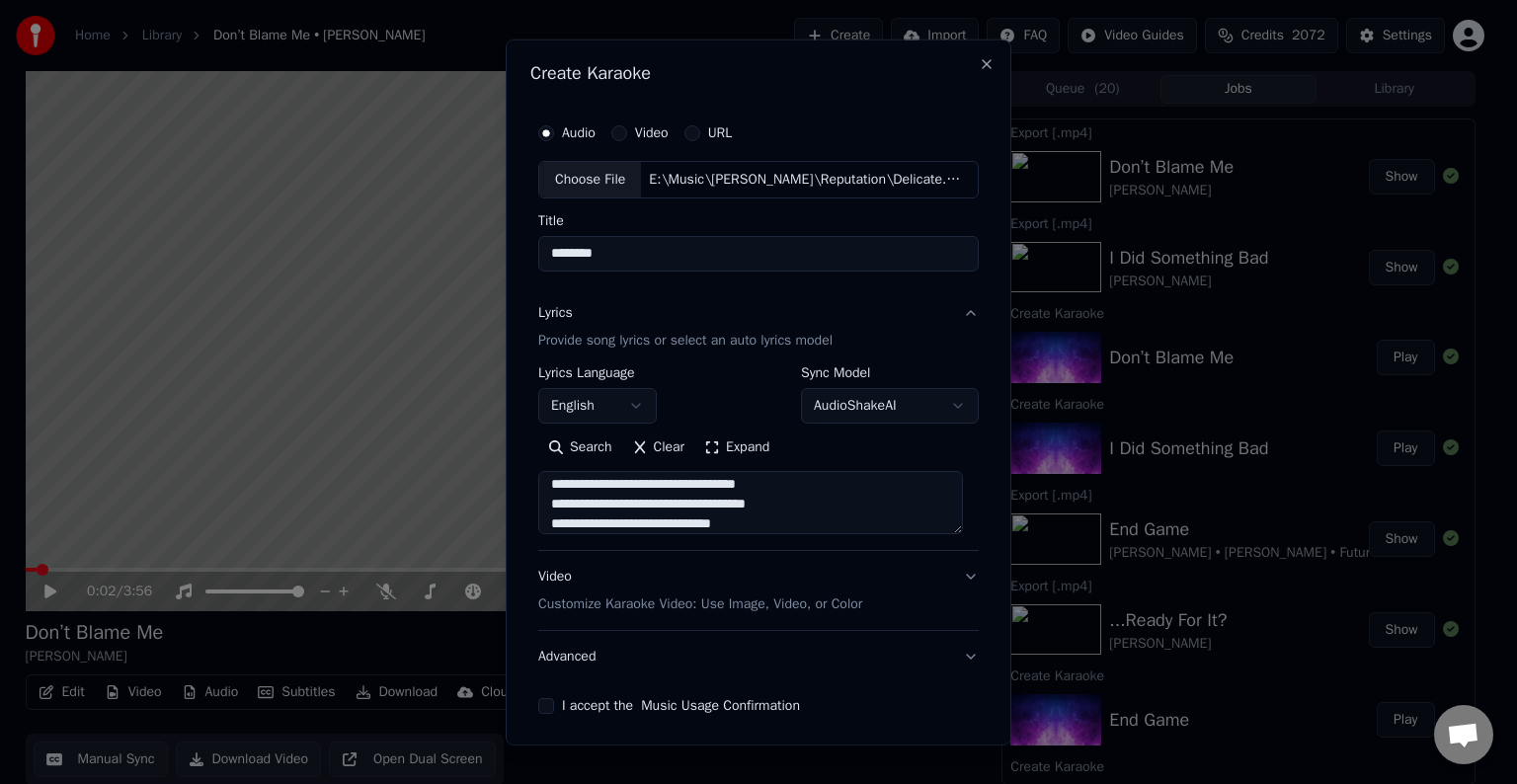 scroll, scrollTop: 1248, scrollLeft: 0, axis: vertical 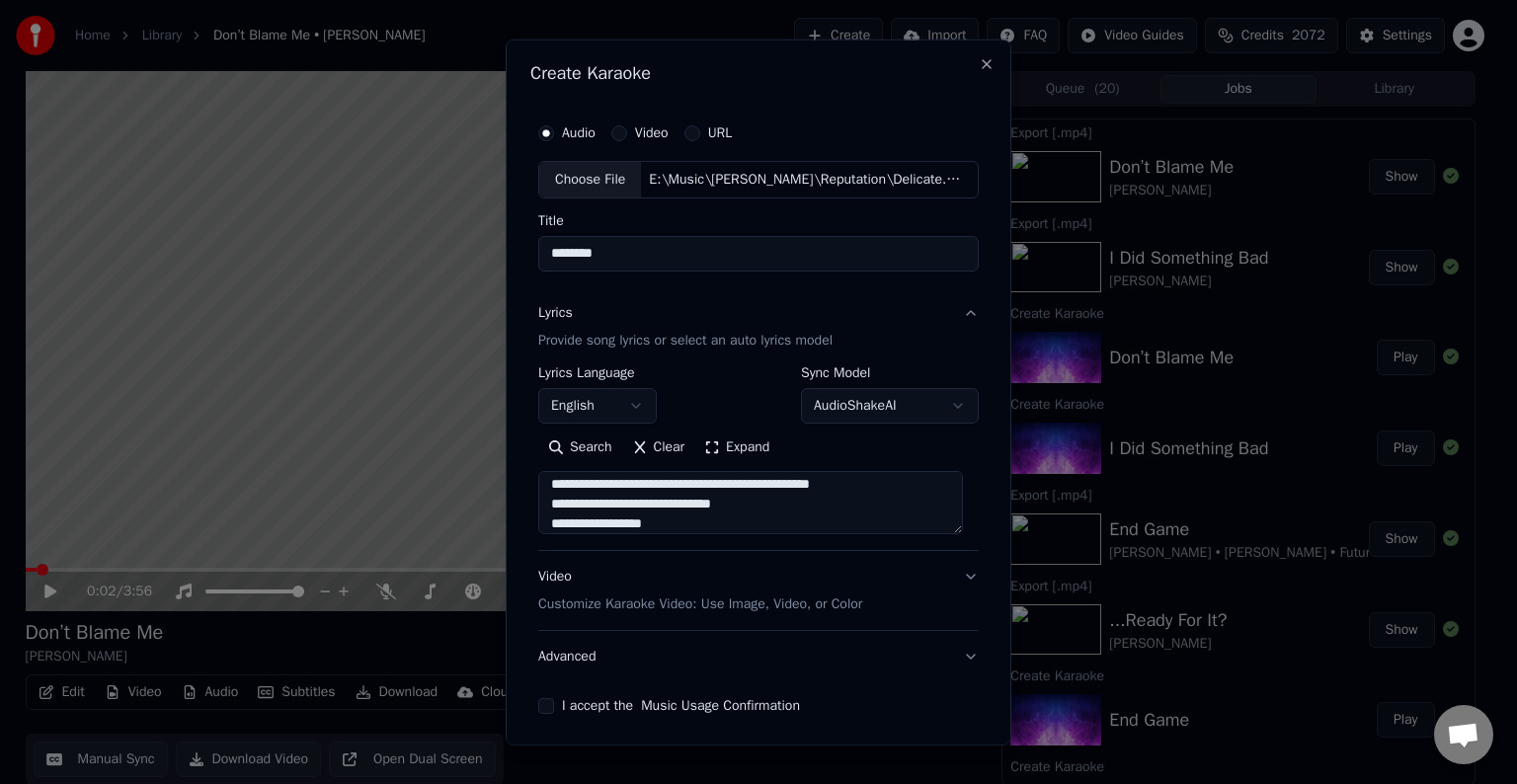 click at bounding box center [751, 503] 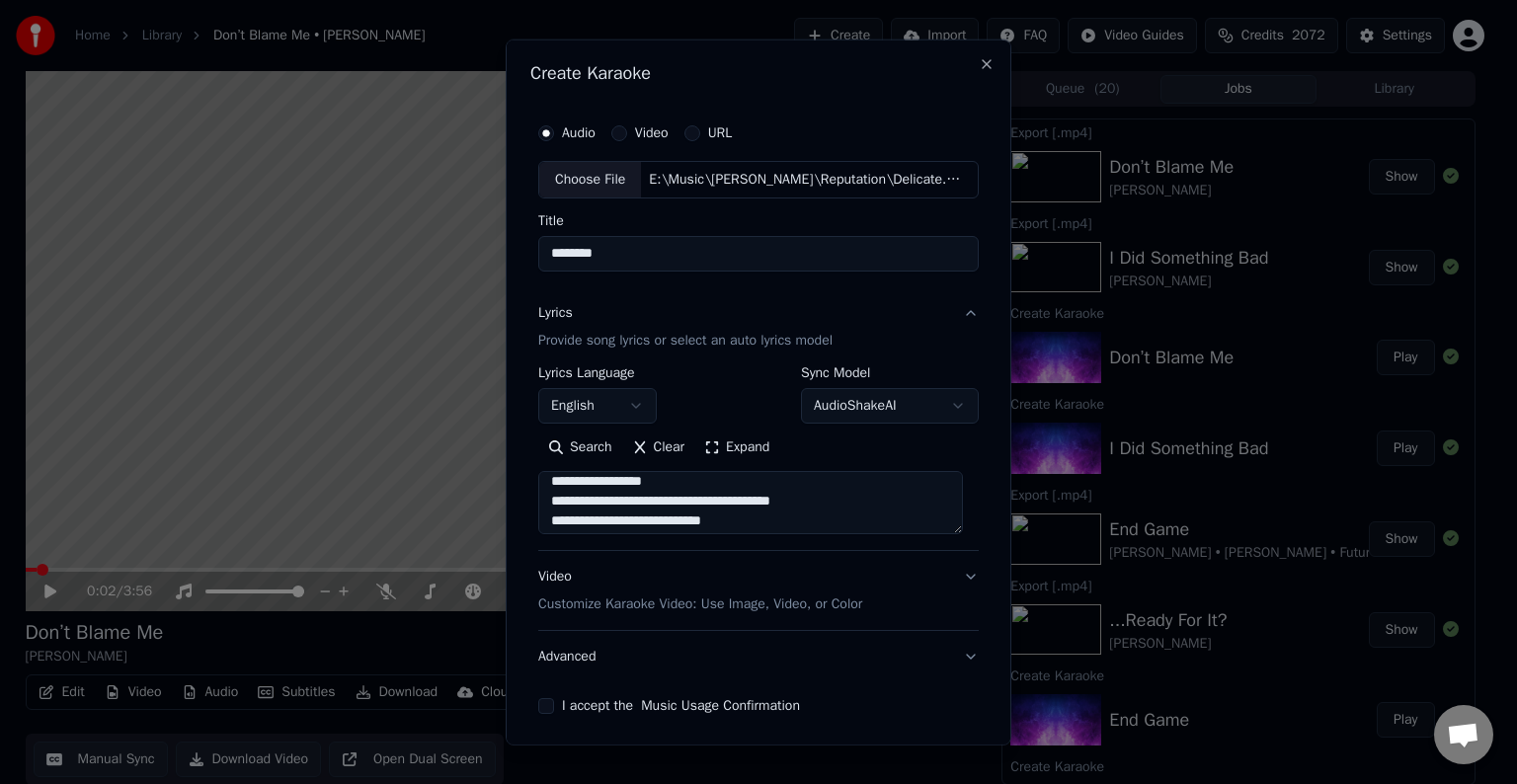 scroll, scrollTop: 1211, scrollLeft: 0, axis: vertical 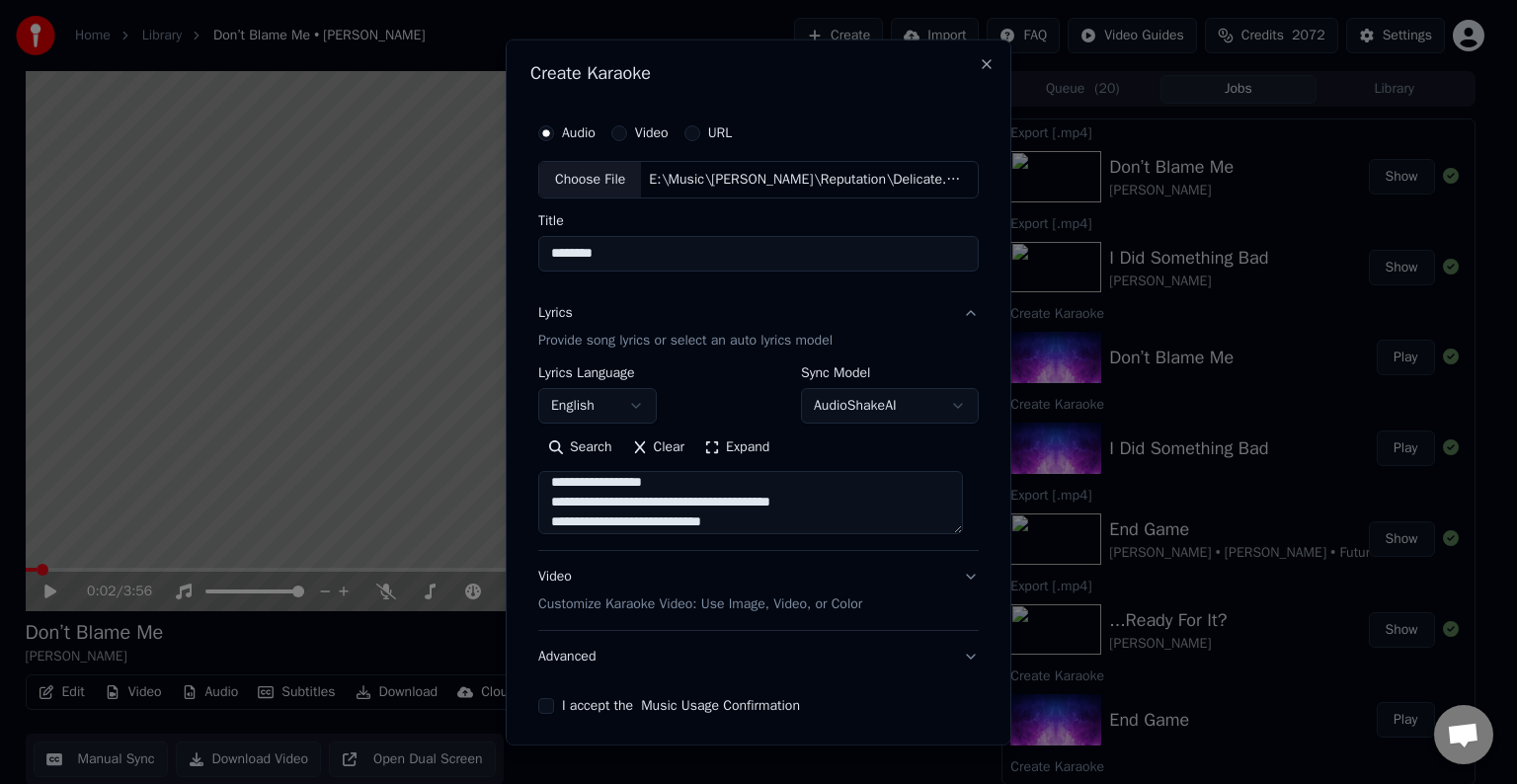 click at bounding box center (751, 503) 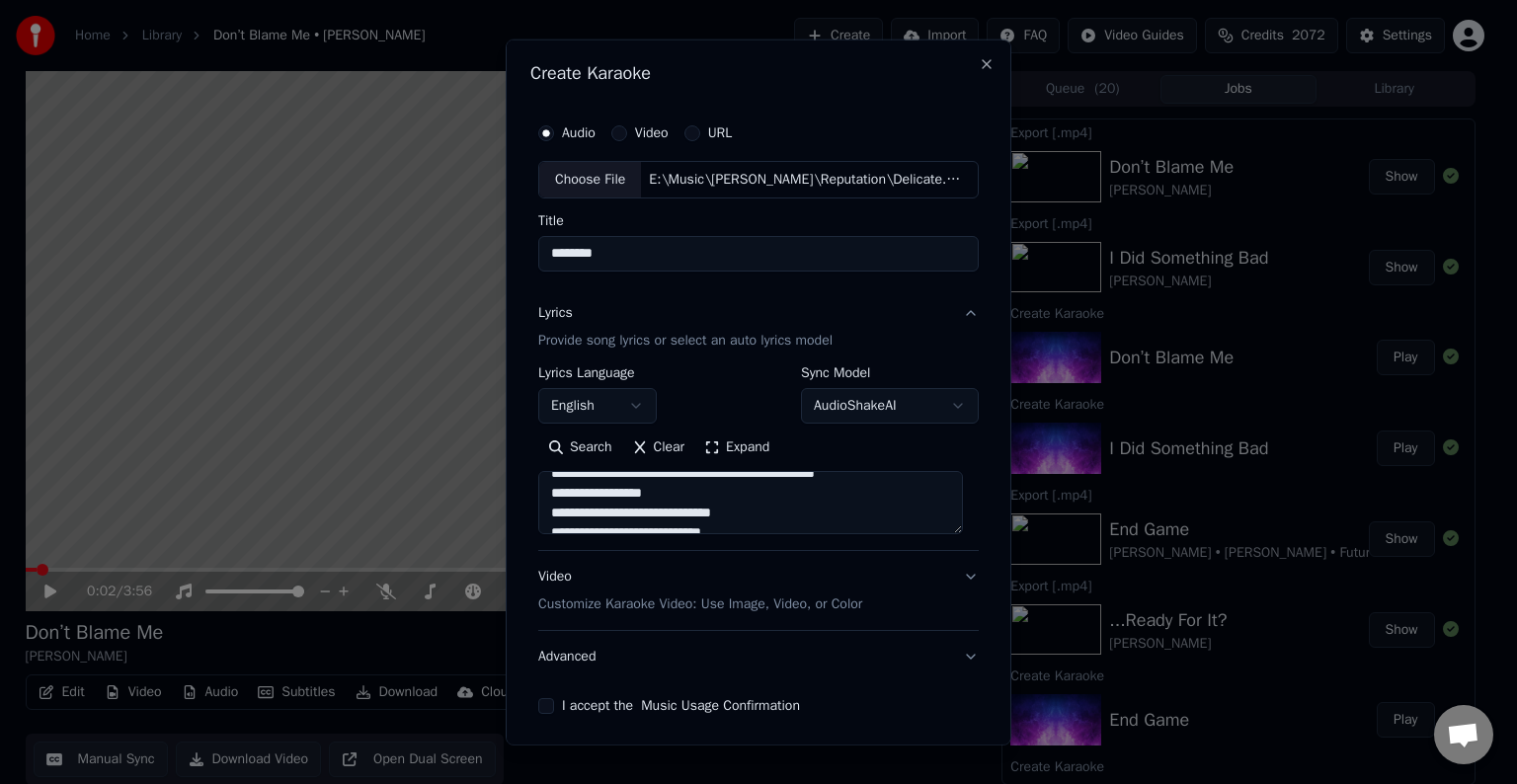 scroll, scrollTop: 1199, scrollLeft: 0, axis: vertical 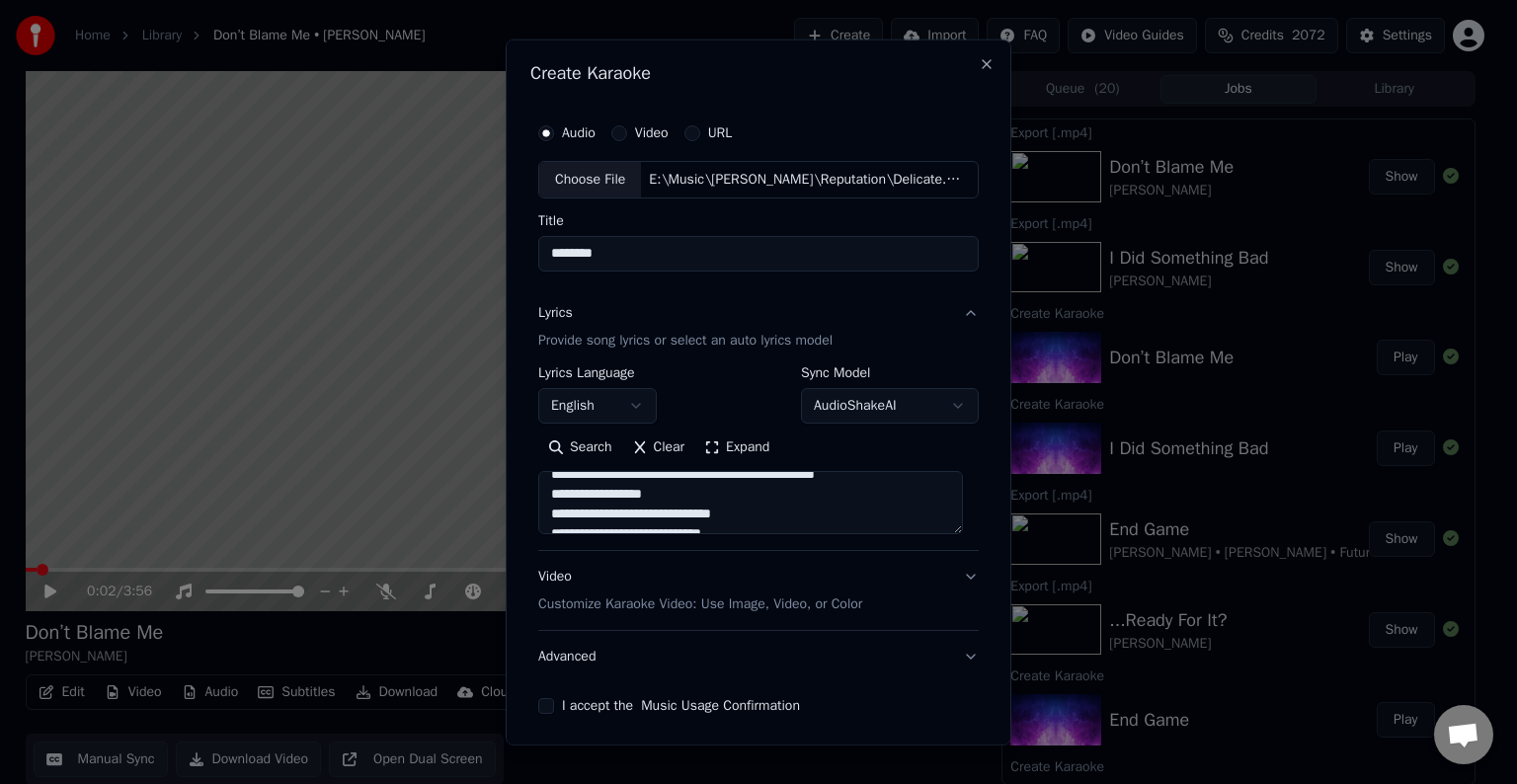 click at bounding box center (751, 503) 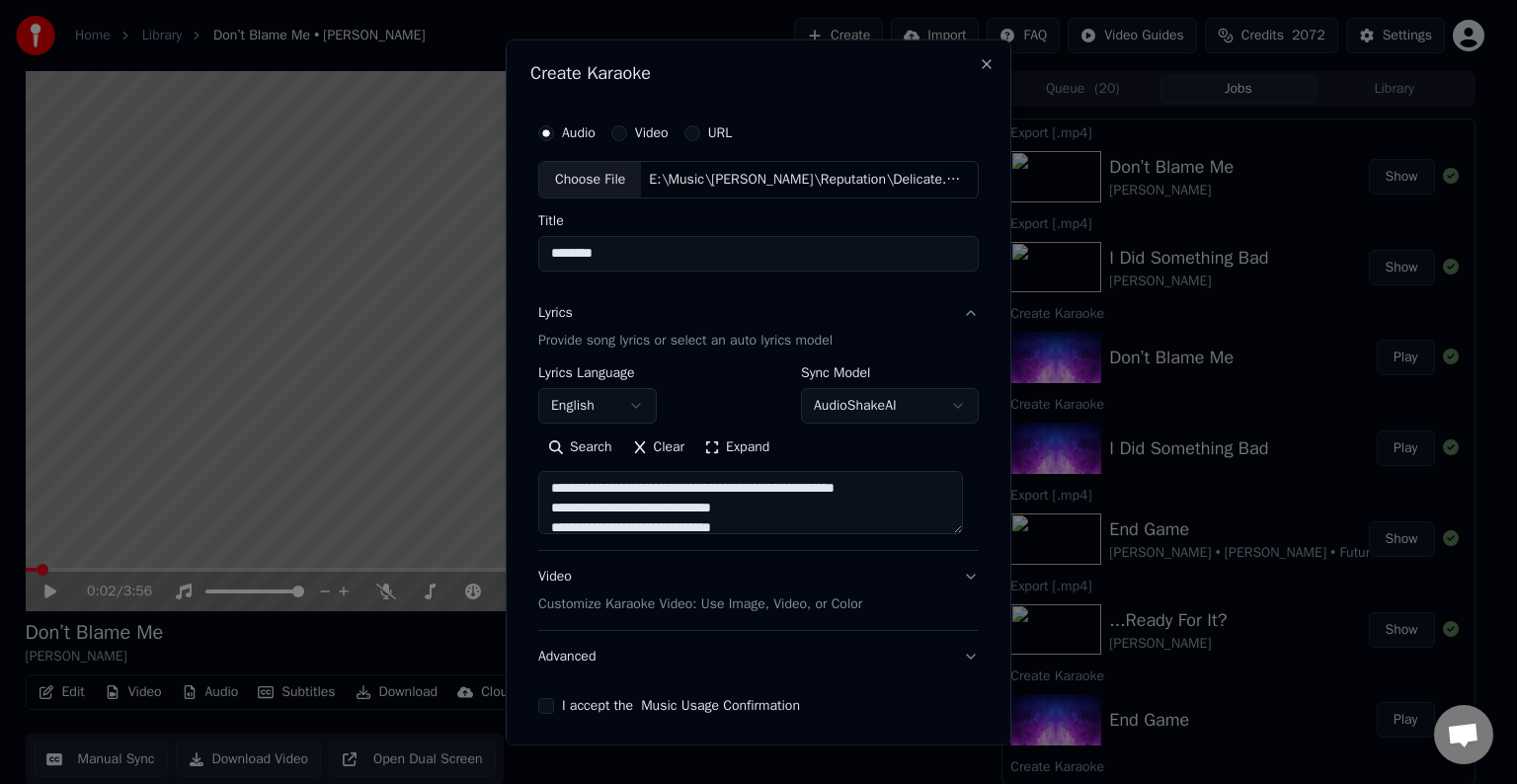scroll, scrollTop: 1158, scrollLeft: 0, axis: vertical 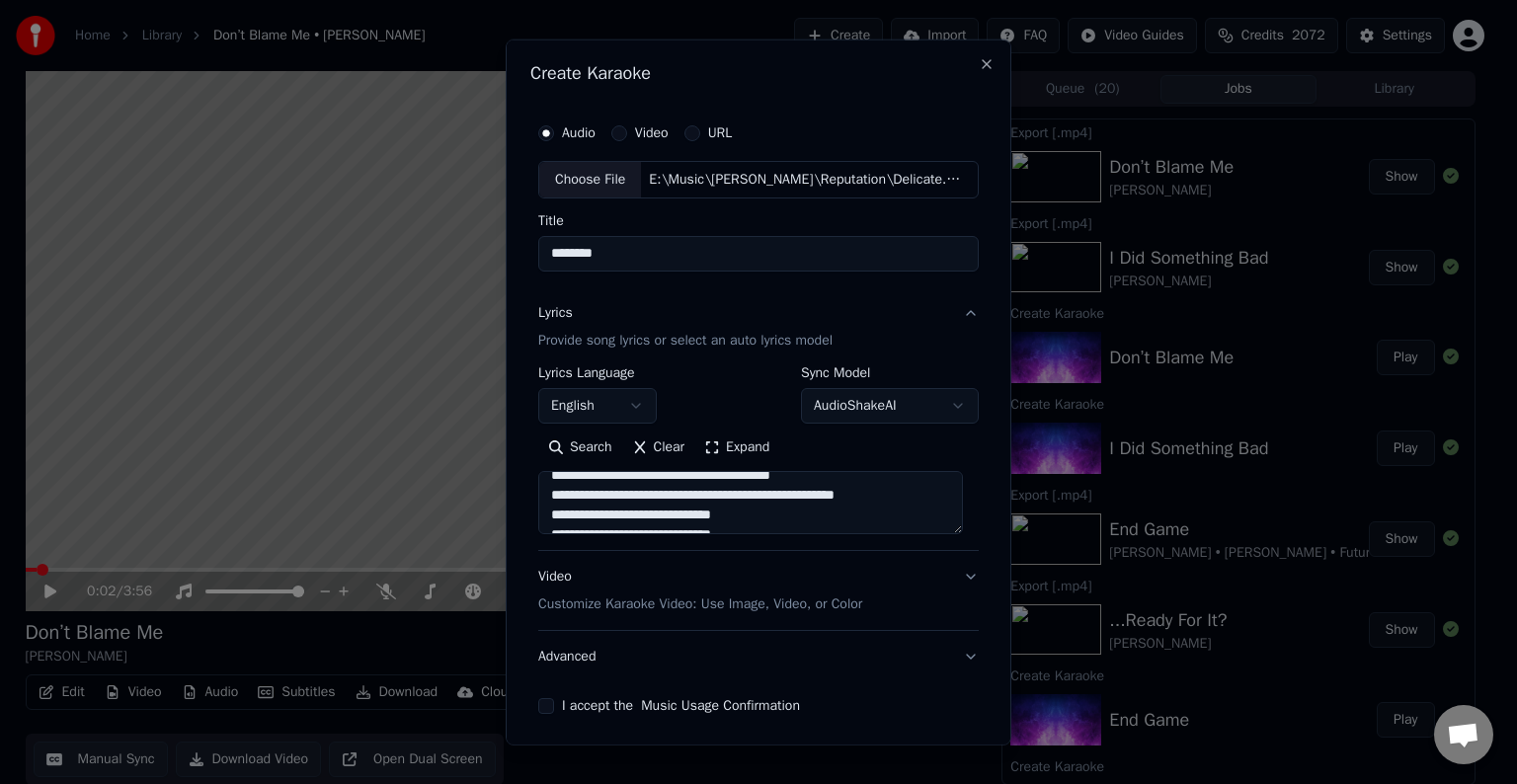 click at bounding box center [751, 503] 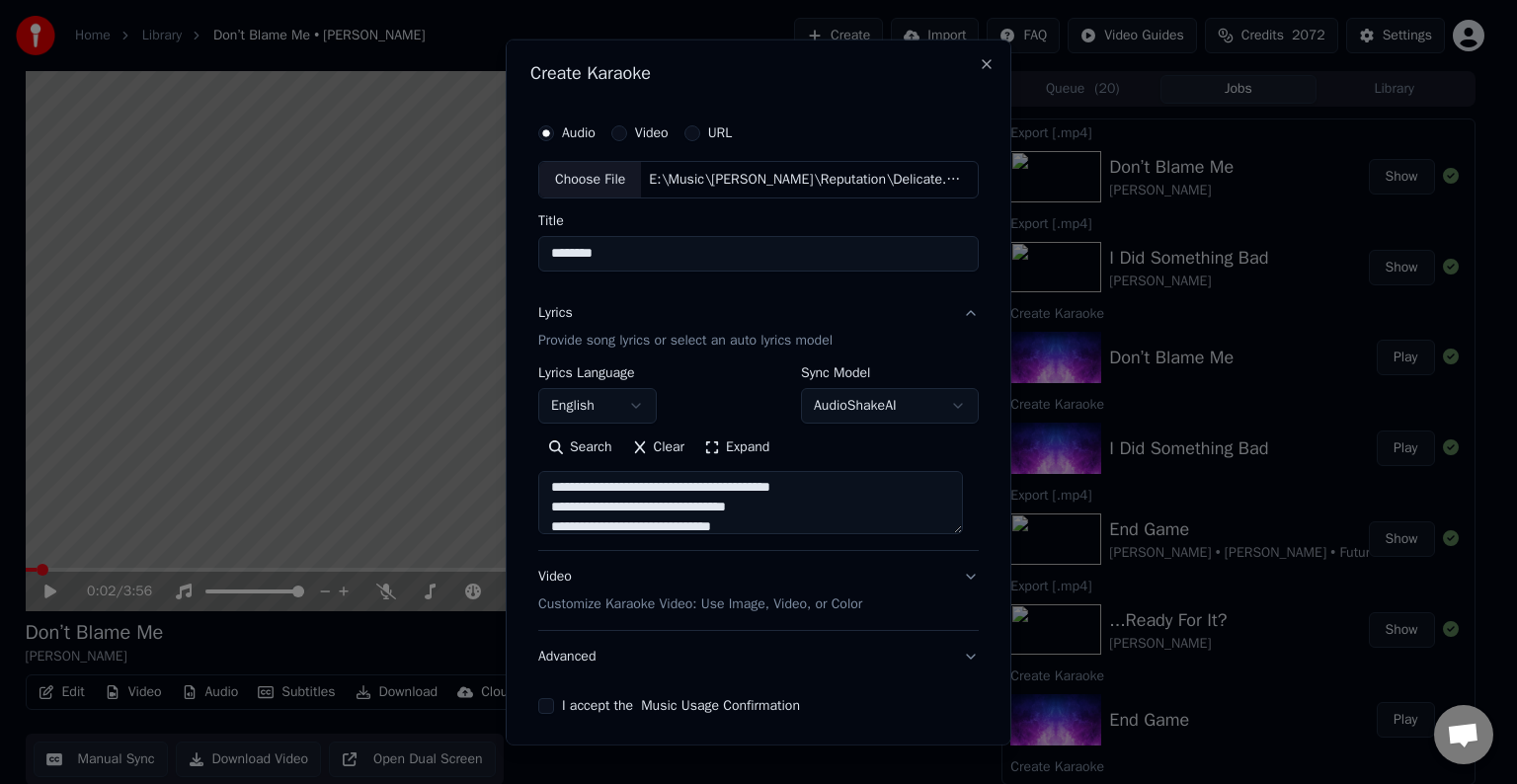 scroll, scrollTop: 1141, scrollLeft: 0, axis: vertical 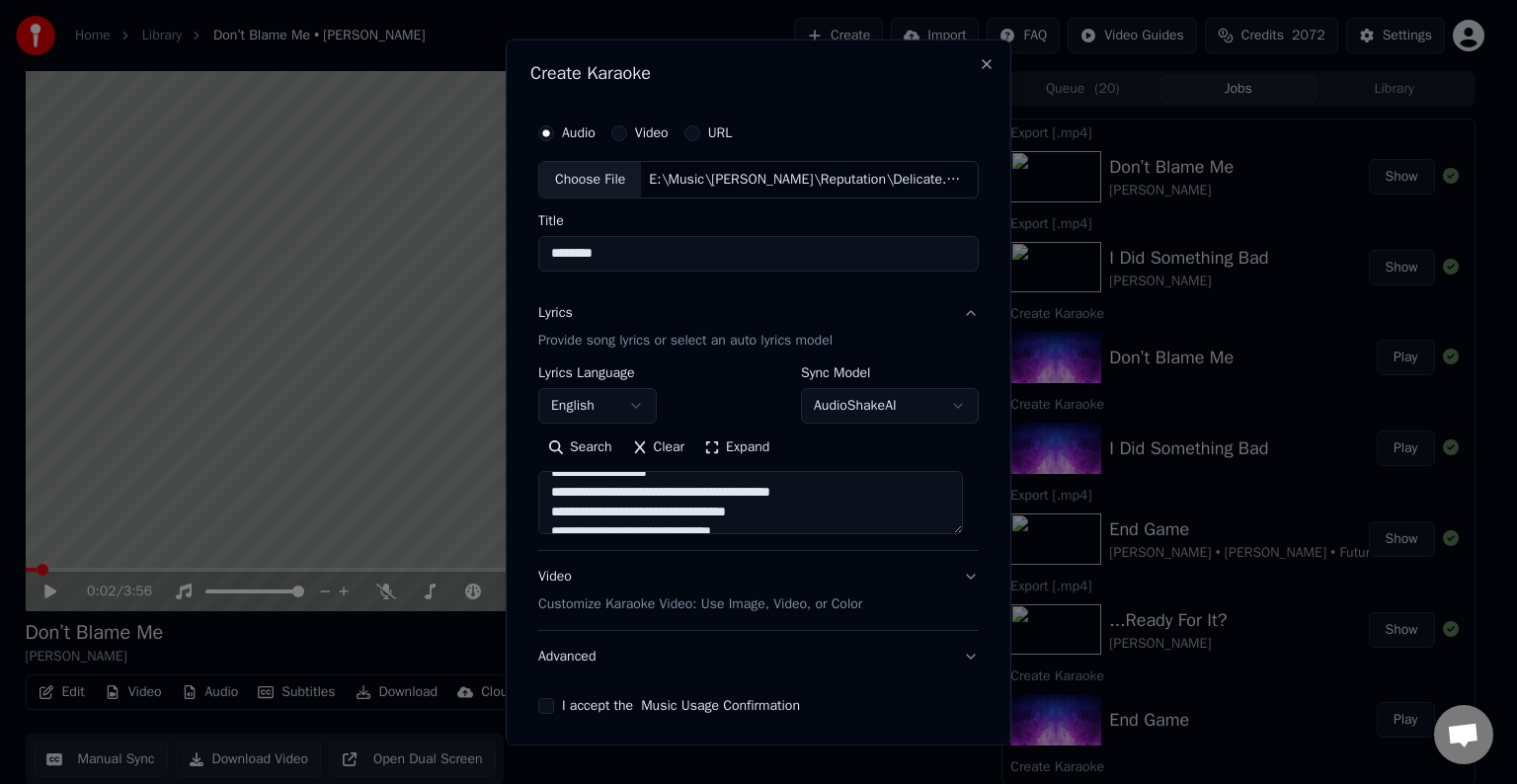 click at bounding box center [751, 503] 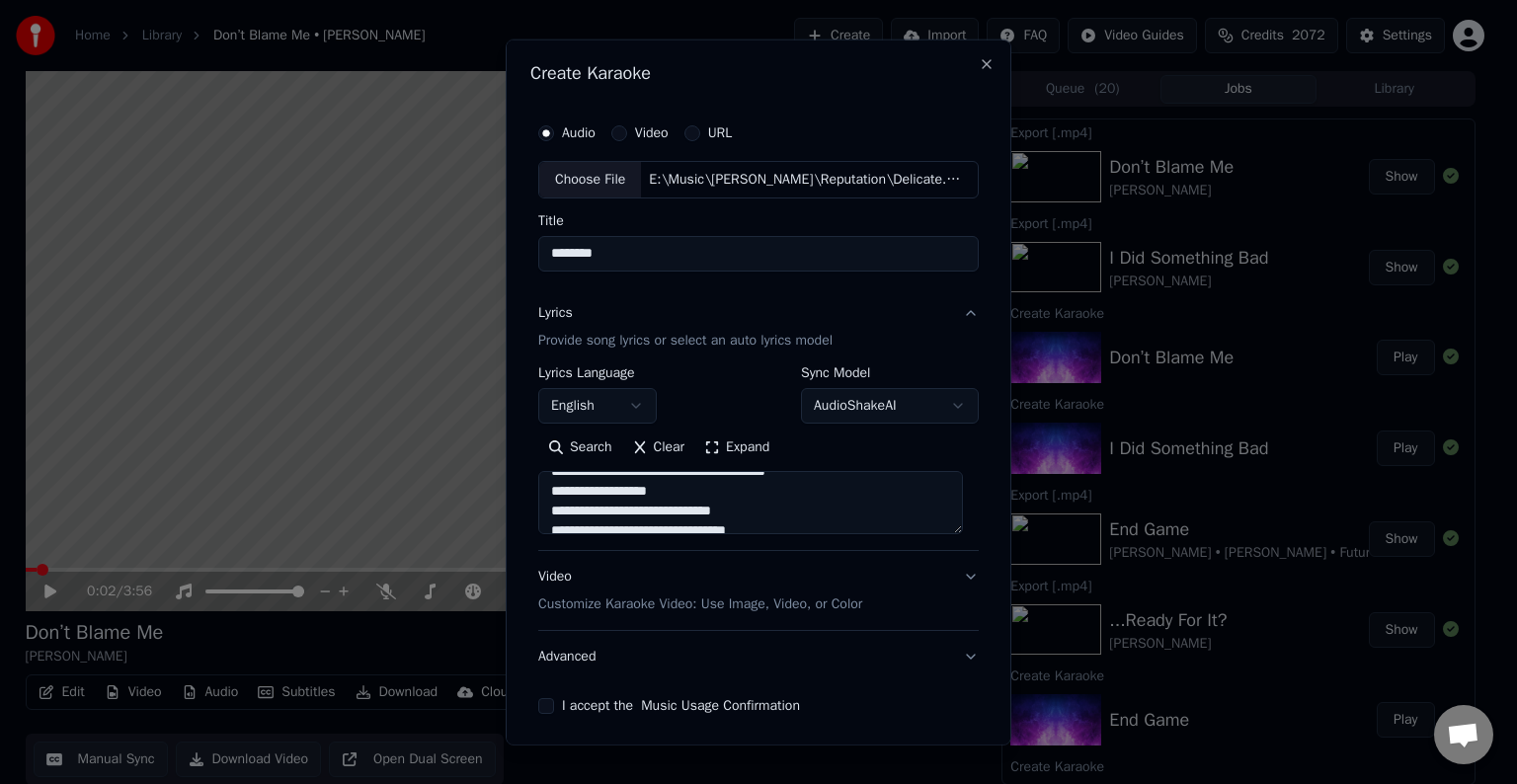 scroll, scrollTop: 1115, scrollLeft: 0, axis: vertical 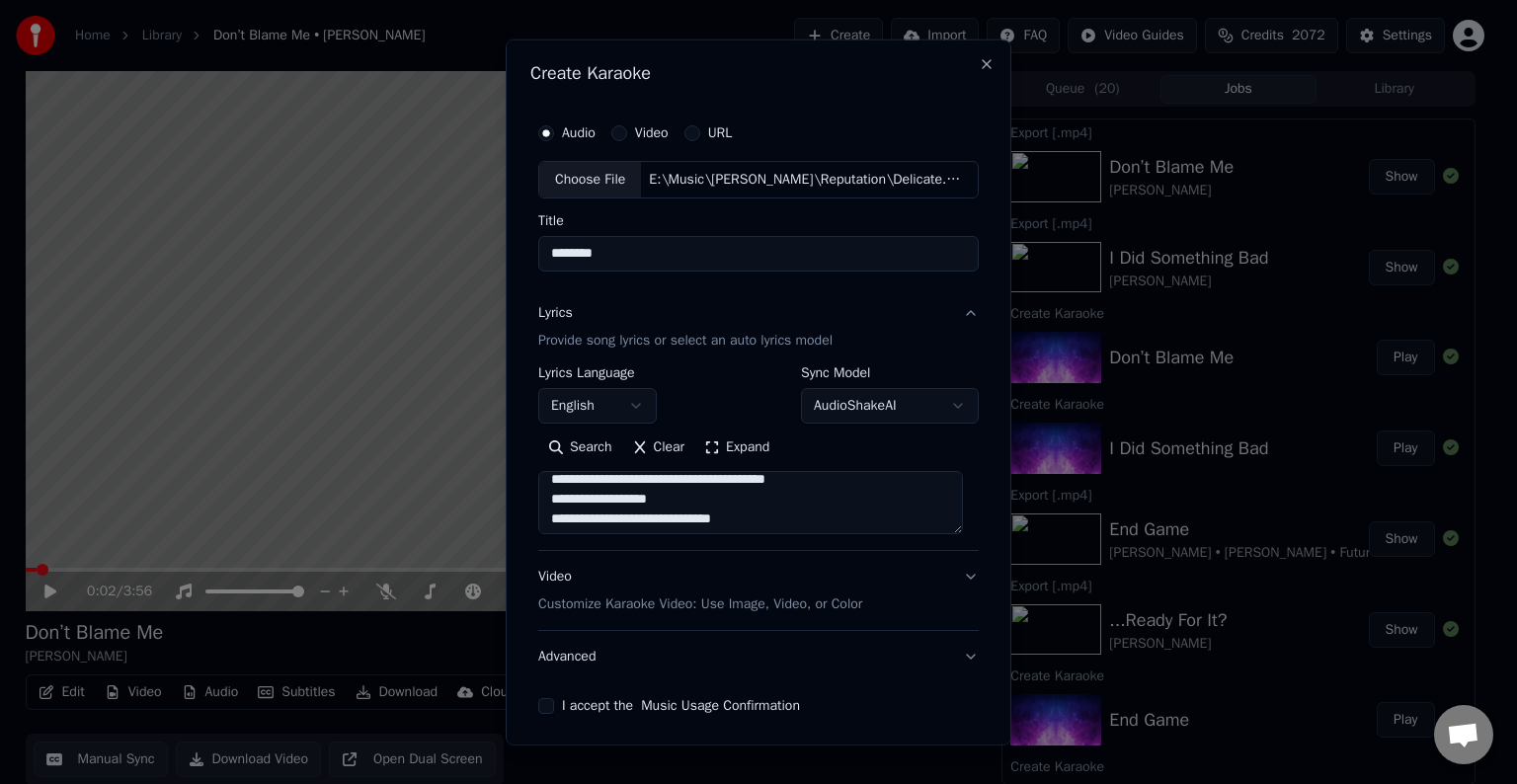 click at bounding box center [751, 503] 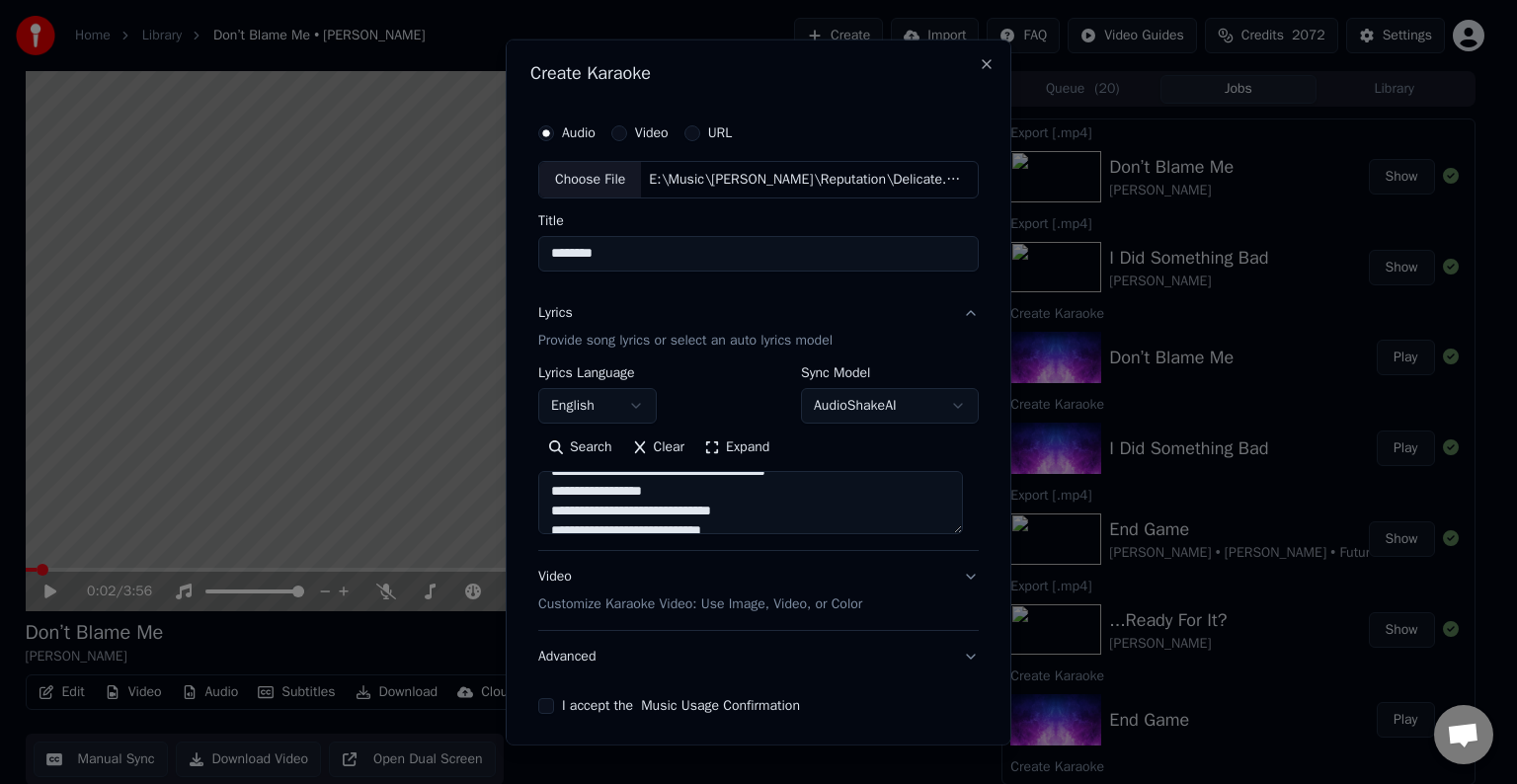 scroll, scrollTop: 1047, scrollLeft: 0, axis: vertical 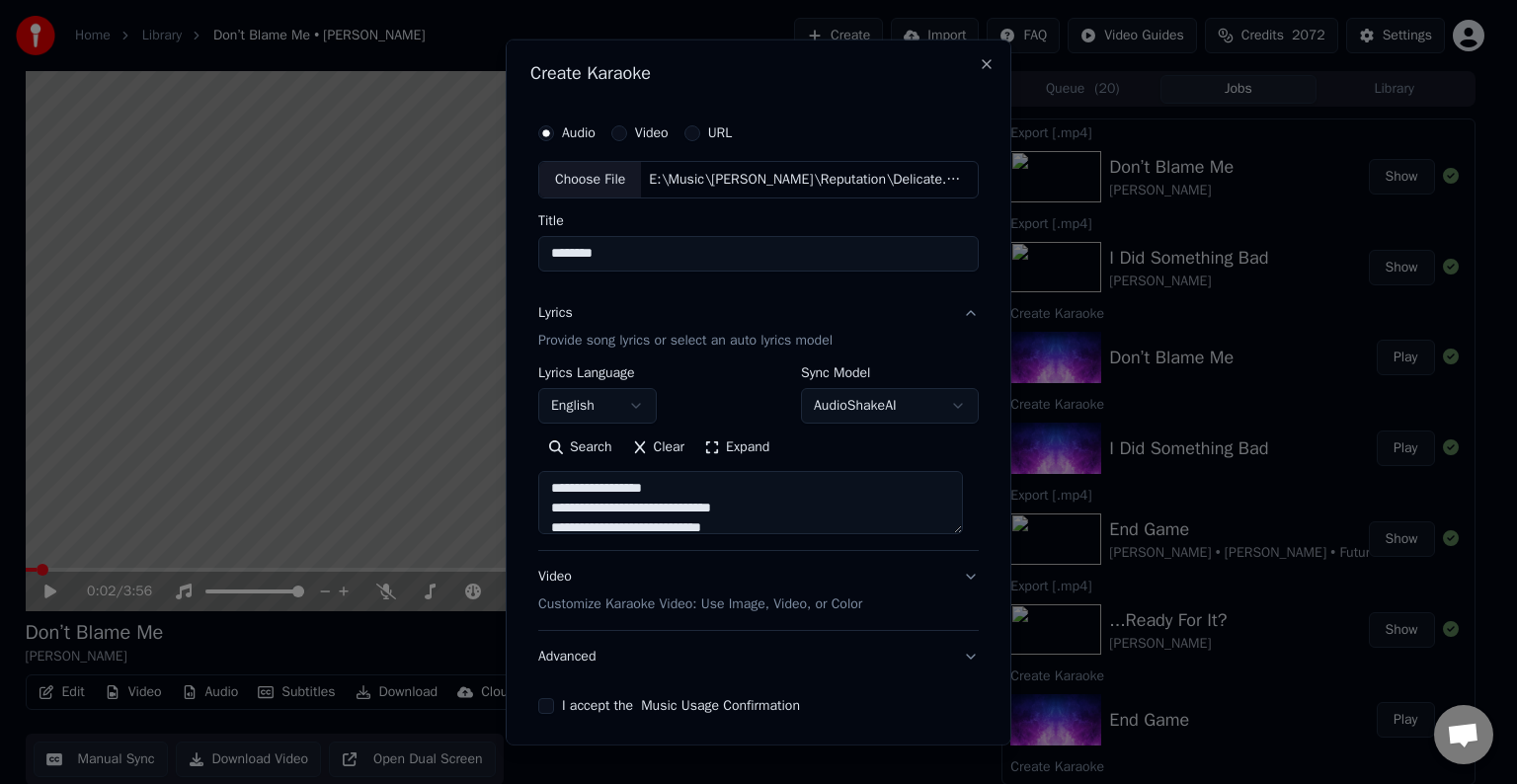 click at bounding box center [751, 503] 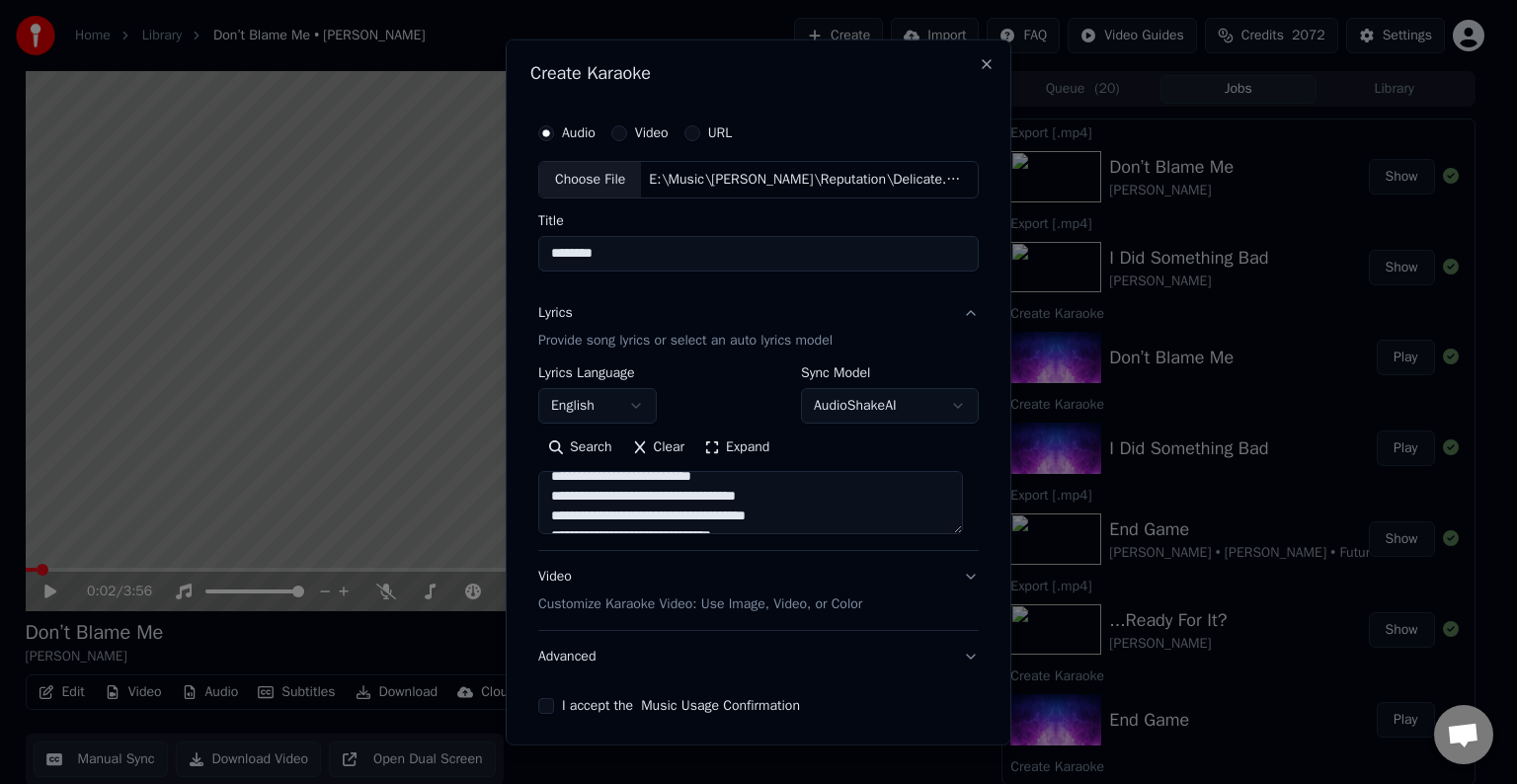 scroll, scrollTop: 939, scrollLeft: 0, axis: vertical 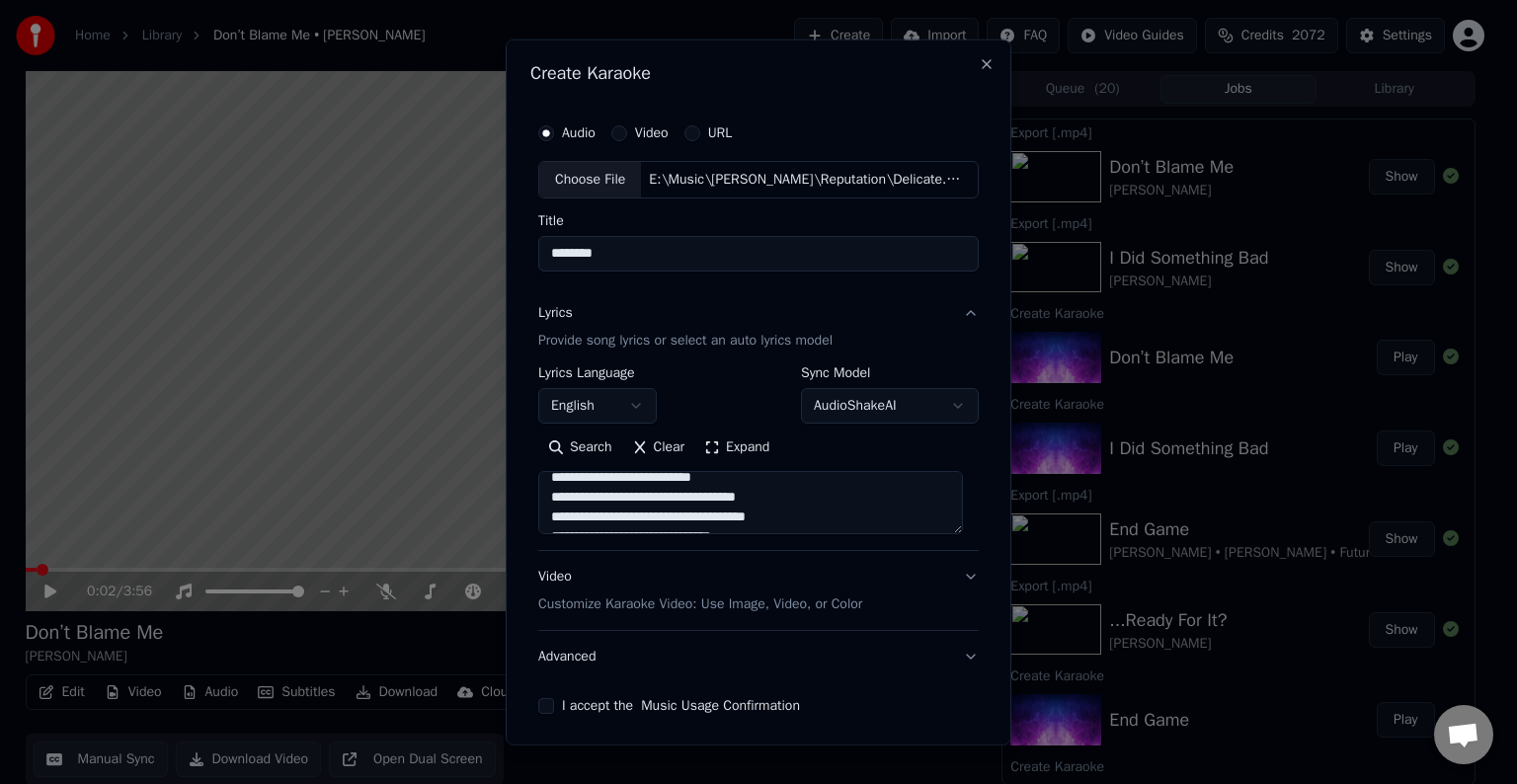 type on "**********" 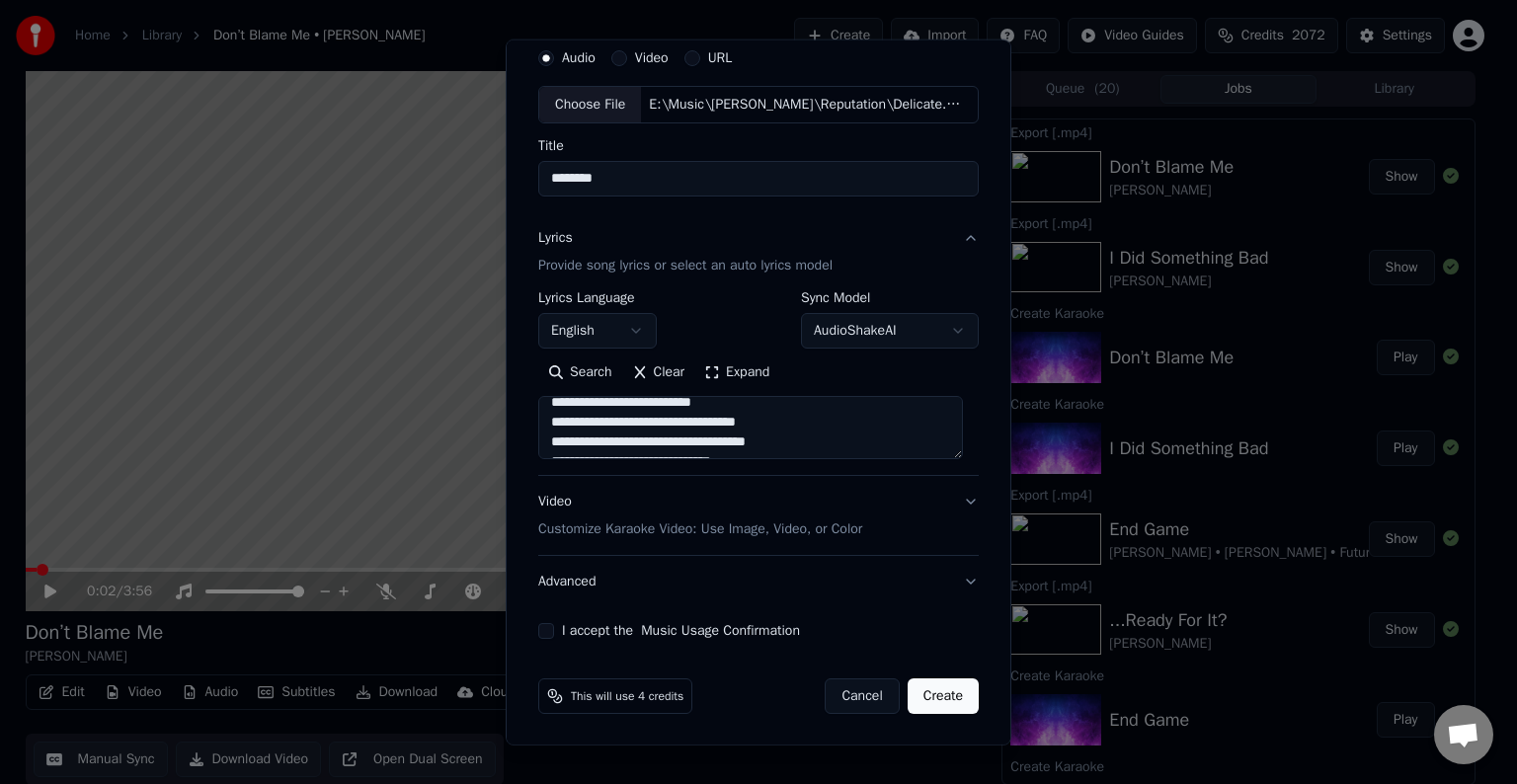 click on "Advanced" at bounding box center (758, 582) 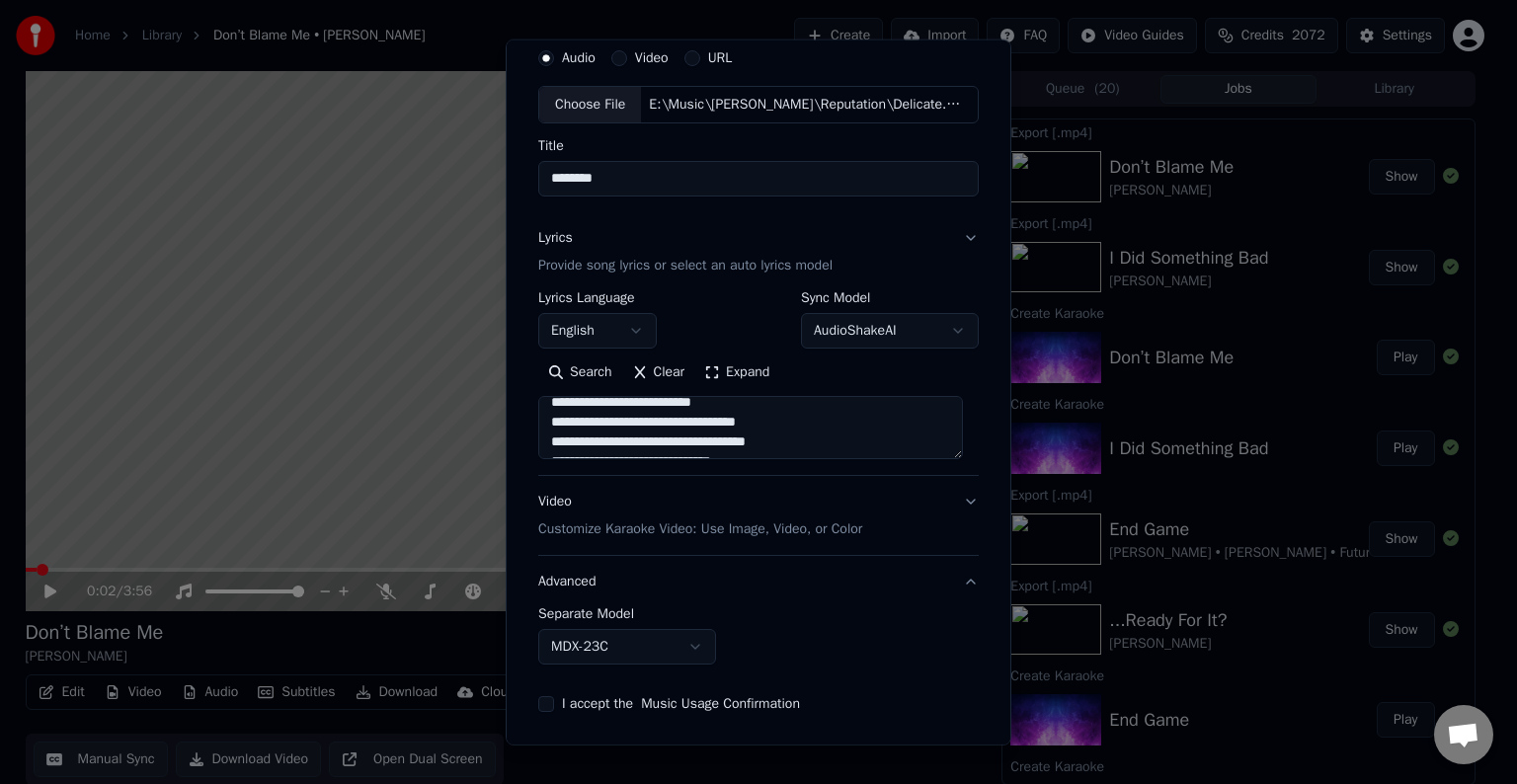 scroll, scrollTop: 0, scrollLeft: 0, axis: both 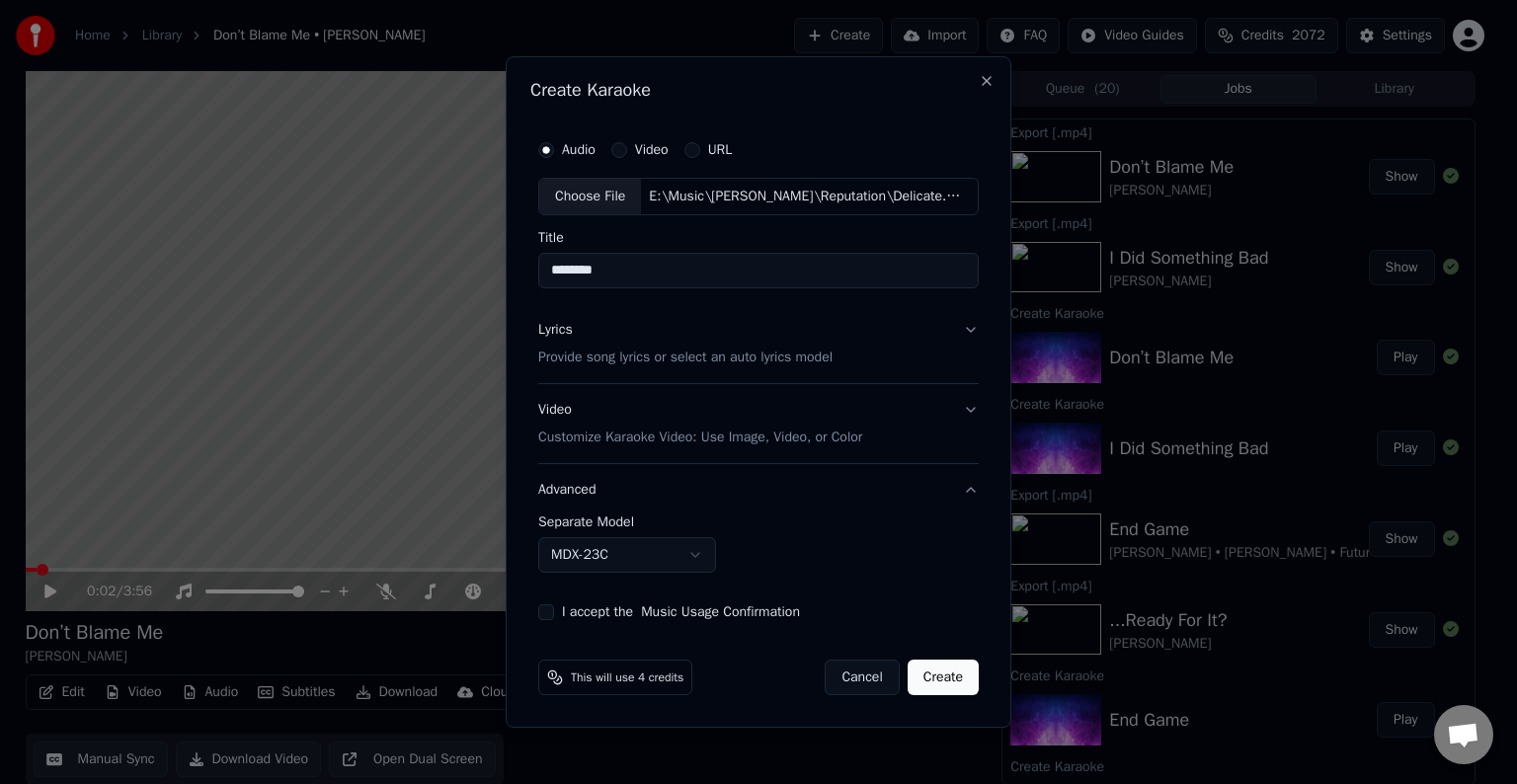 click on "Home Library Don’t Blame Me • [PERSON_NAME] Create Import FAQ Video Guides Credits 2072 Settings 0:02  /  3:56 Don’t Blame Me [PERSON_NAME] BPM 136 Key Am Edit Video Audio Subtitles Download Cloud Library Manual Sync Download Video Open Dual Screen Queue ( 20 ) Jobs Library Export [.mp4] Don’t Blame Me [PERSON_NAME] Show Export [.mp4] I Did Something Bad [PERSON_NAME] Show Create Karaoke Don’t Blame Me Play Create Karaoke I Did Something Bad Play Export [.mp4] End Game [PERSON_NAME] • [PERSON_NAME] • Future Show Export [.mp4] ...Ready For It? [PERSON_NAME] Show Create Karaoke End Game Play Create Karaoke Ready For It Play Export [.mp4] You're Losing Me (From The Vault) [PERSON_NAME] Show Export [.mp4] The Manuscript [PERSON_NAME] Show Export [.mp4] [PERSON_NAME] [PERSON_NAME] Show Export [.mp4] The Bolter [PERSON_NAME] Show Export [.mp4] [PERSON_NAME] [PERSON_NAME] Show Export [.mp4] [PERSON_NAME] [PERSON_NAME] Show Export [.mp4] The Prophecy [PERSON_NAME] Show Create Karaoke Youre Losing Me (From The Vault) Play Create Karaoke" at bounding box center [750, 392] 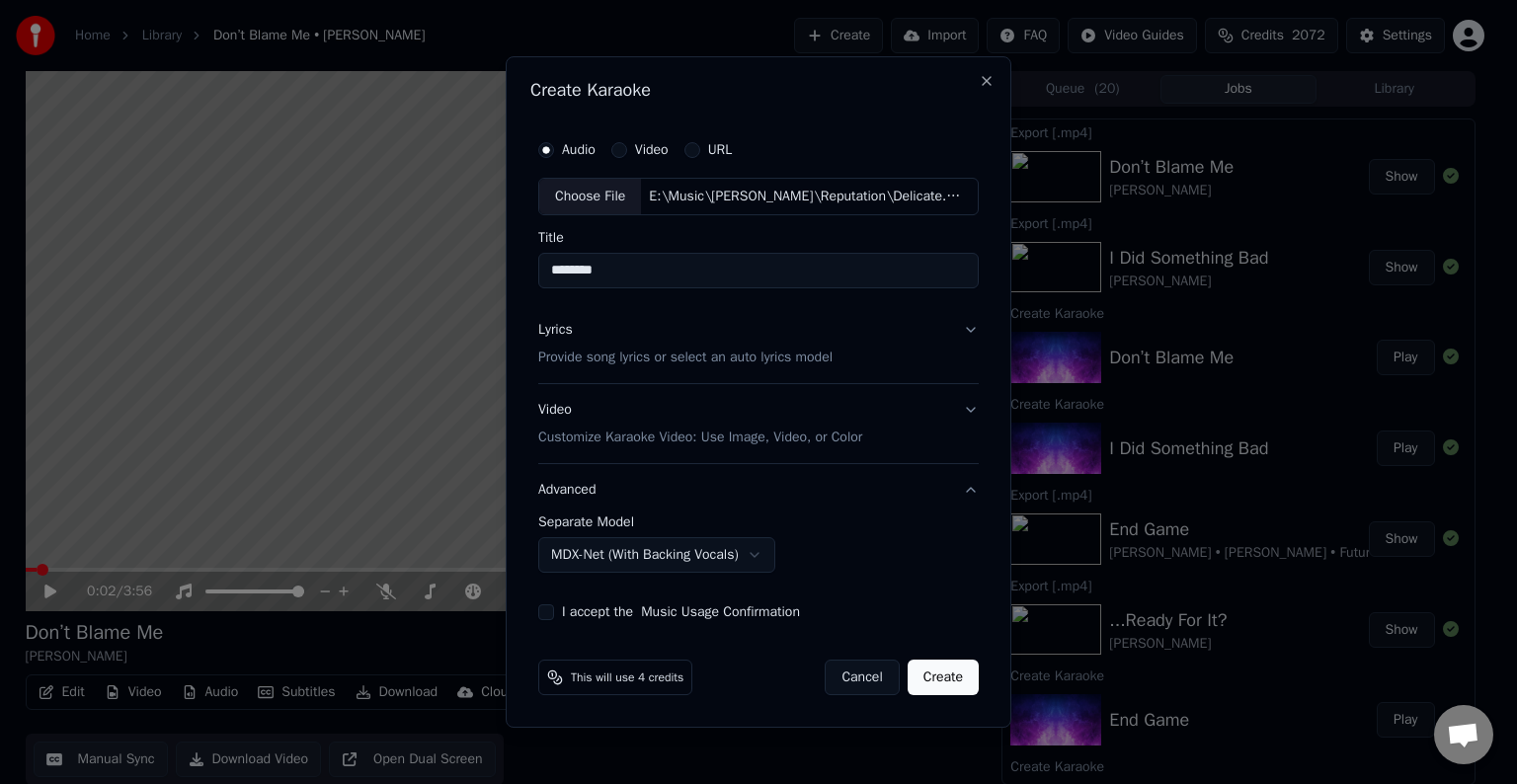 click on "I accept the   Music Usage Confirmation" at bounding box center (546, 612) 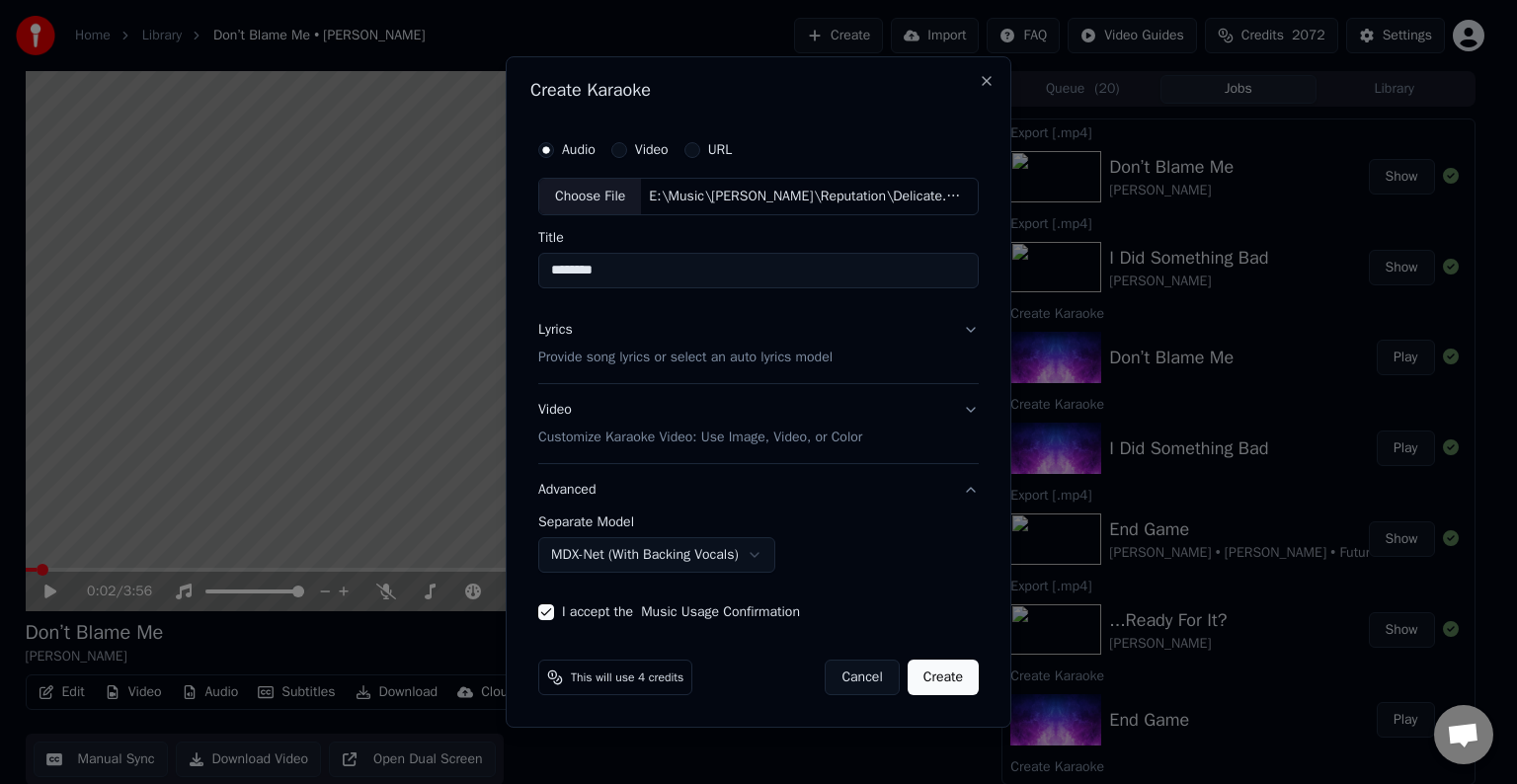 click on "Create" at bounding box center [943, 677] 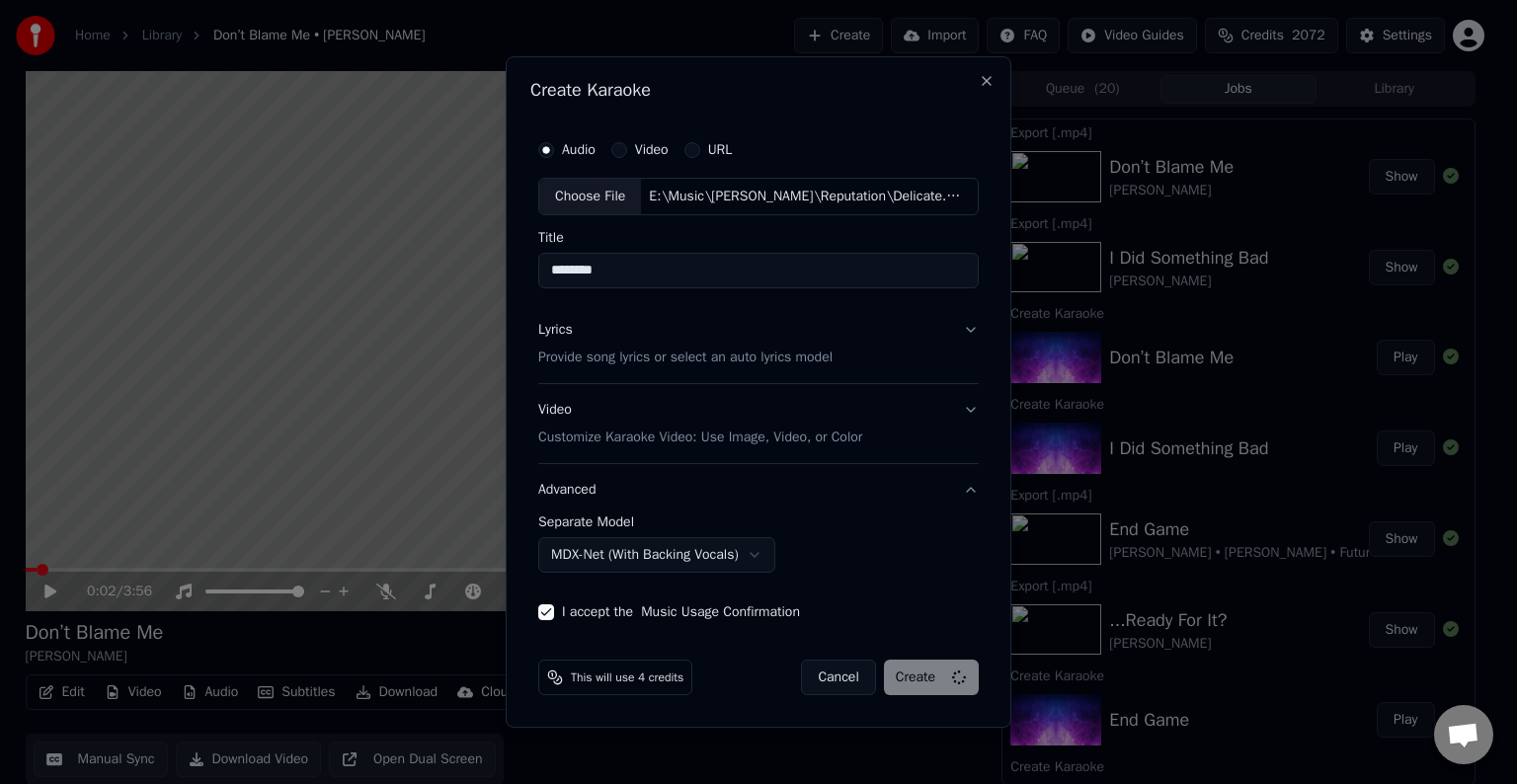 select on "******" 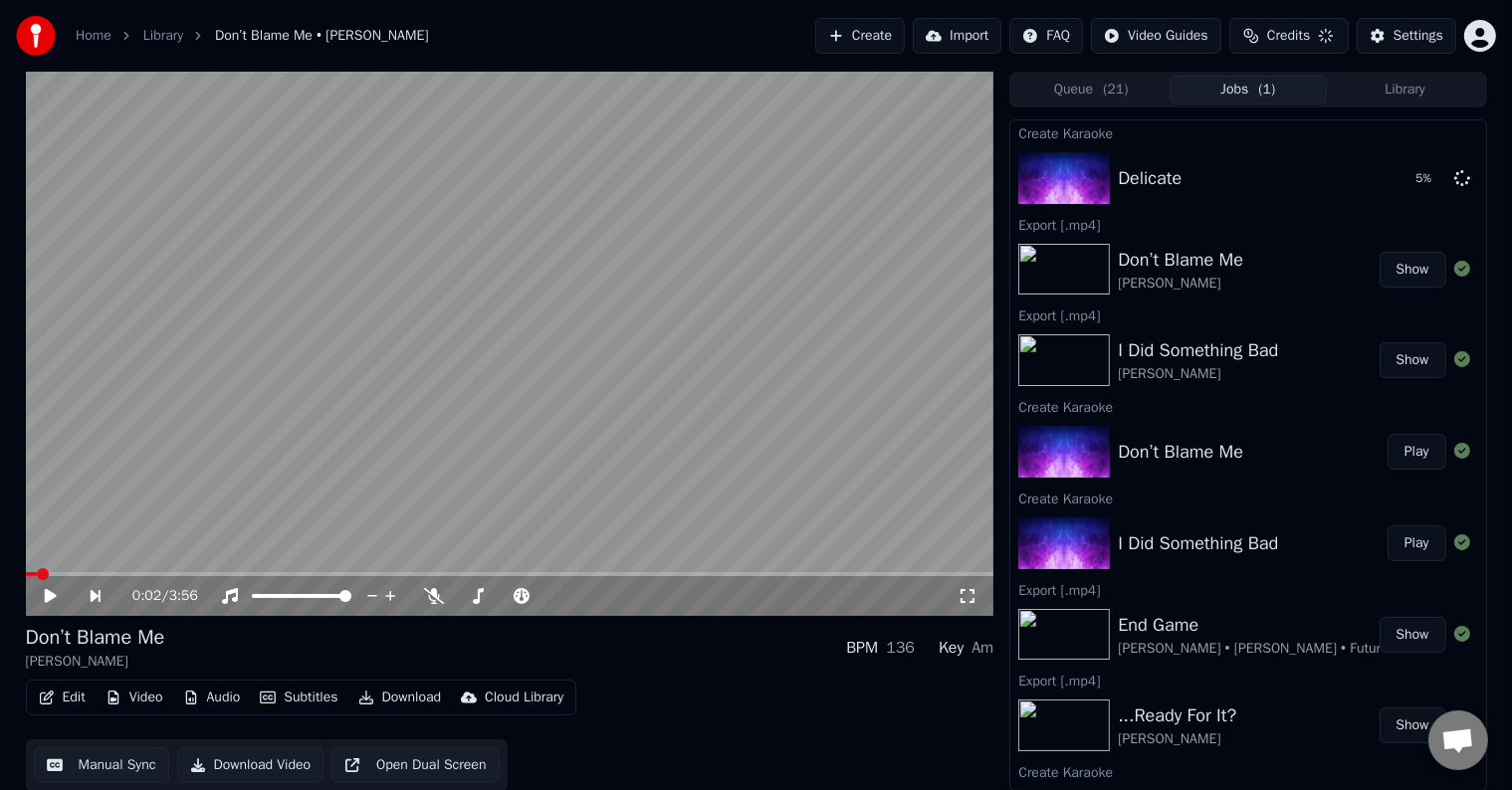 click on "Create" at bounding box center (860, 36) 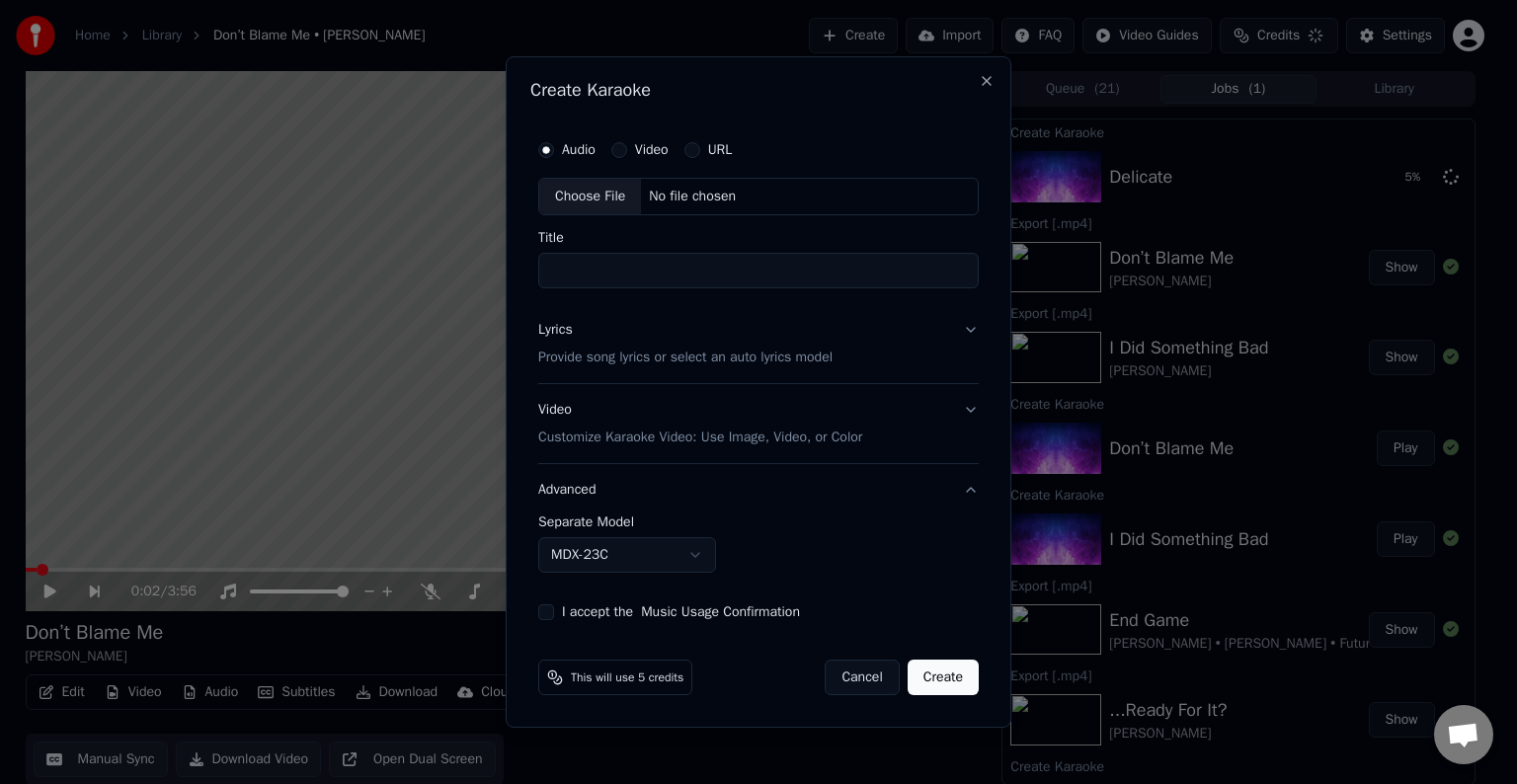 click on "Choose File" at bounding box center [590, 196] 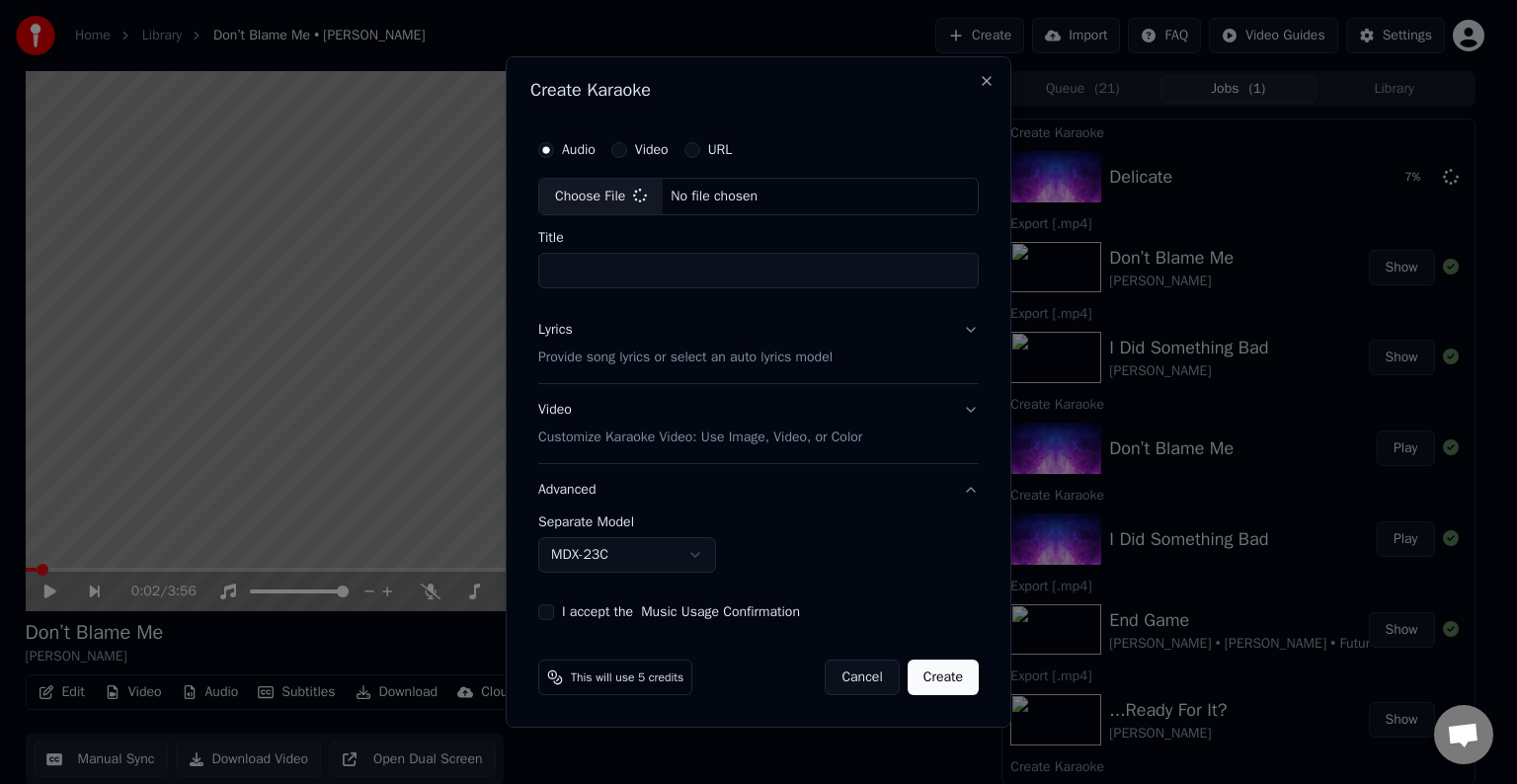 type on "**********" 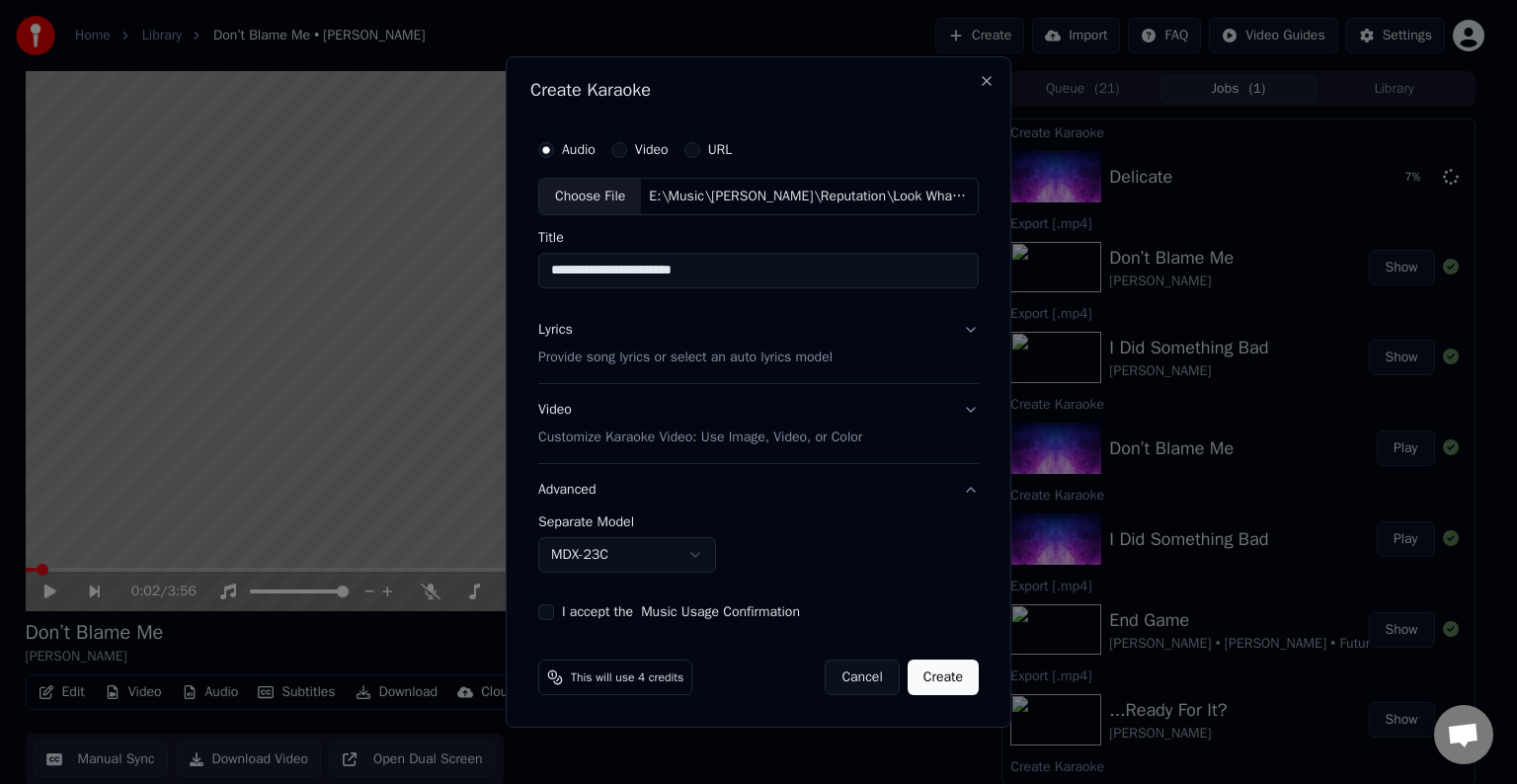 click on "Lyrics Provide song lyrics or select an auto lyrics model" at bounding box center (758, 344) 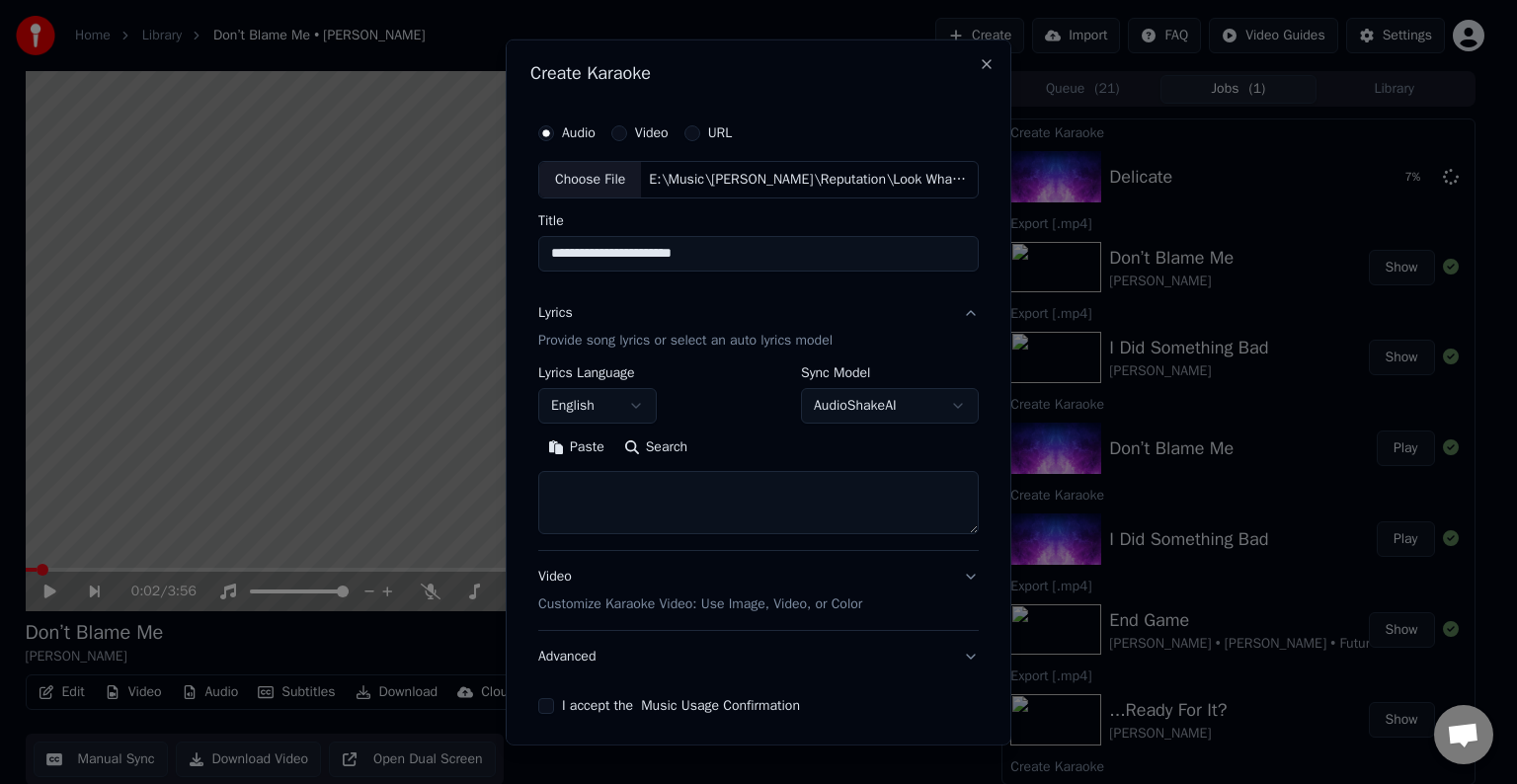 click at bounding box center [758, 503] 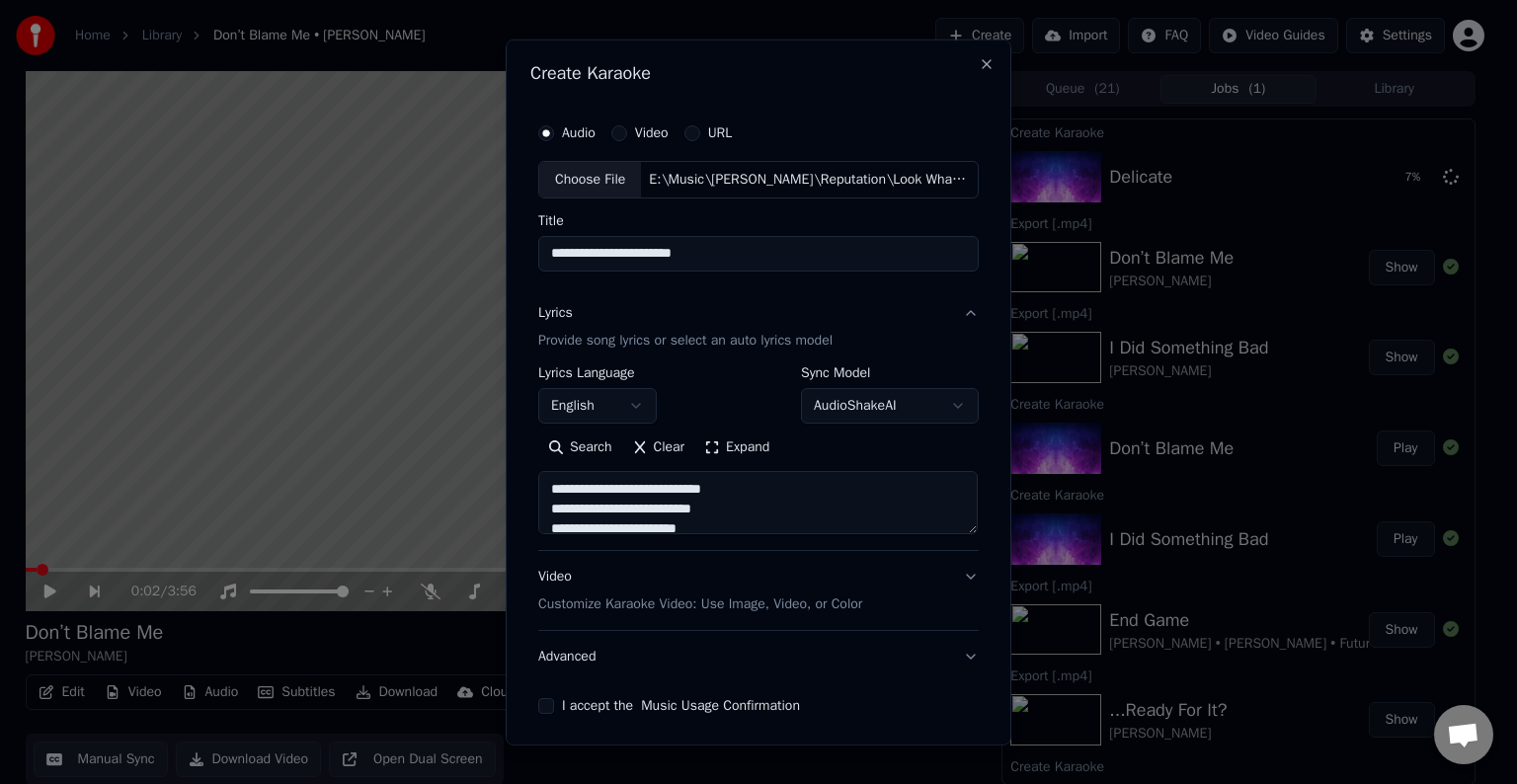 scroll, scrollTop: 122, scrollLeft: 0, axis: vertical 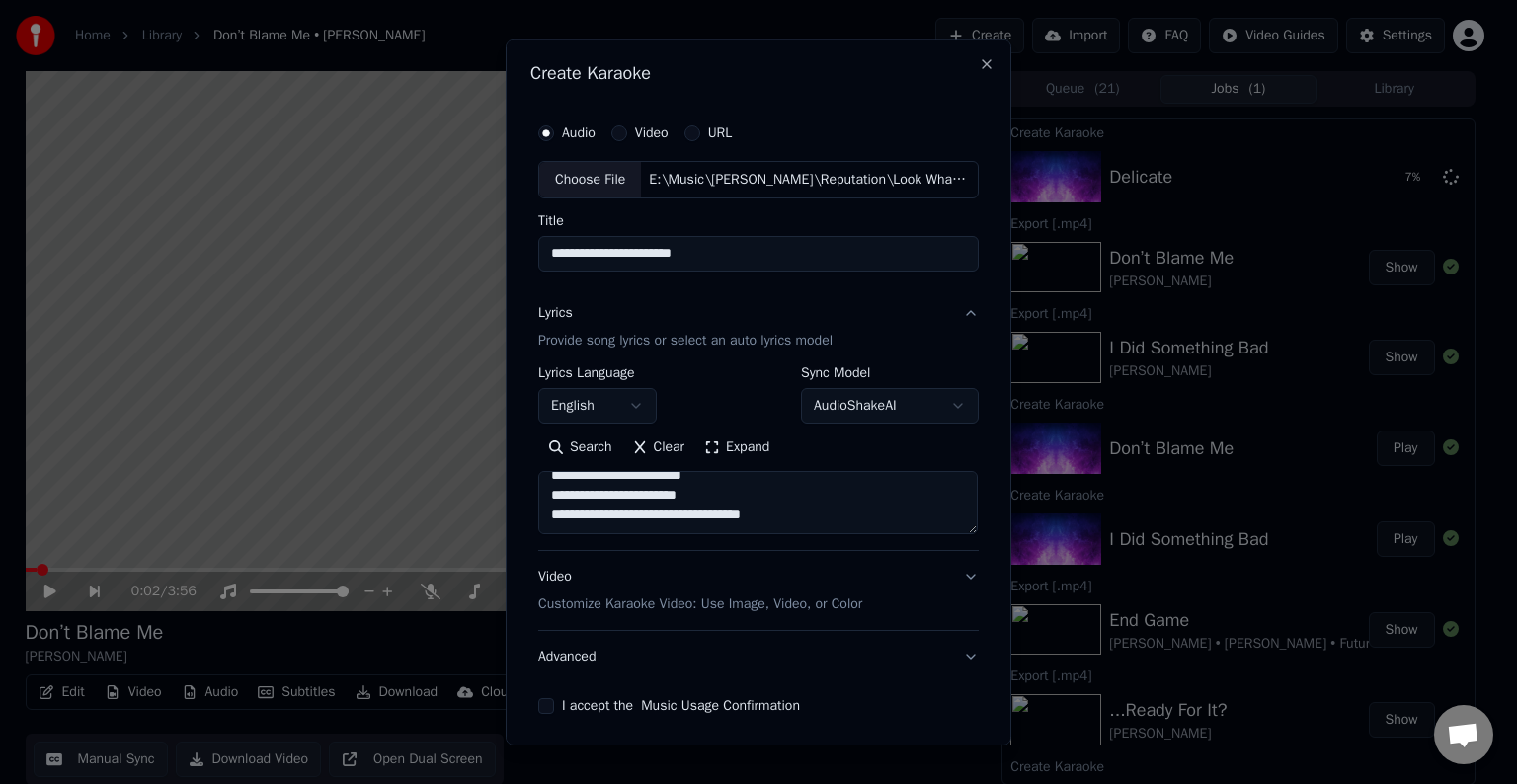 click on "**********" at bounding box center (758, 503) 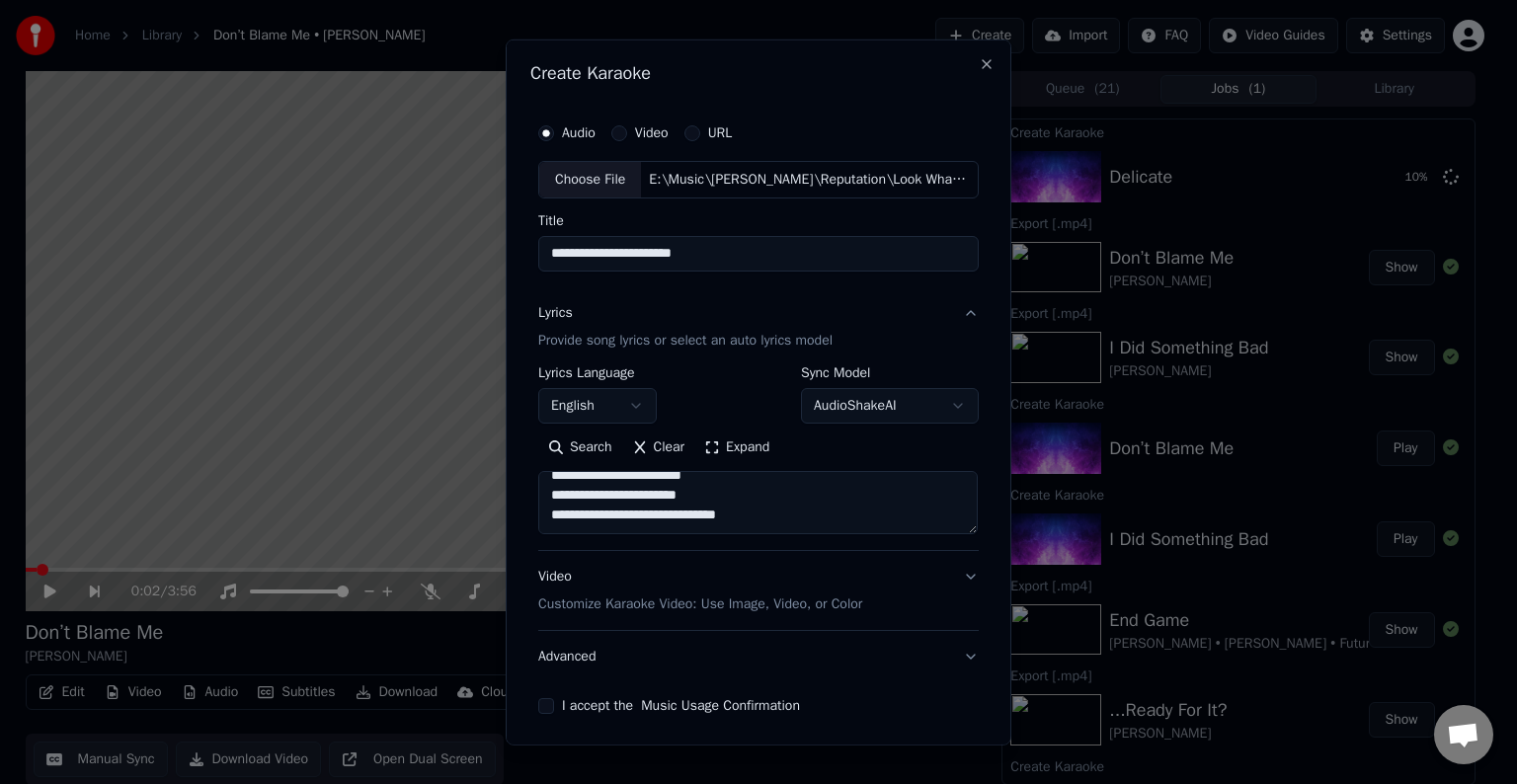 paste on "**********" 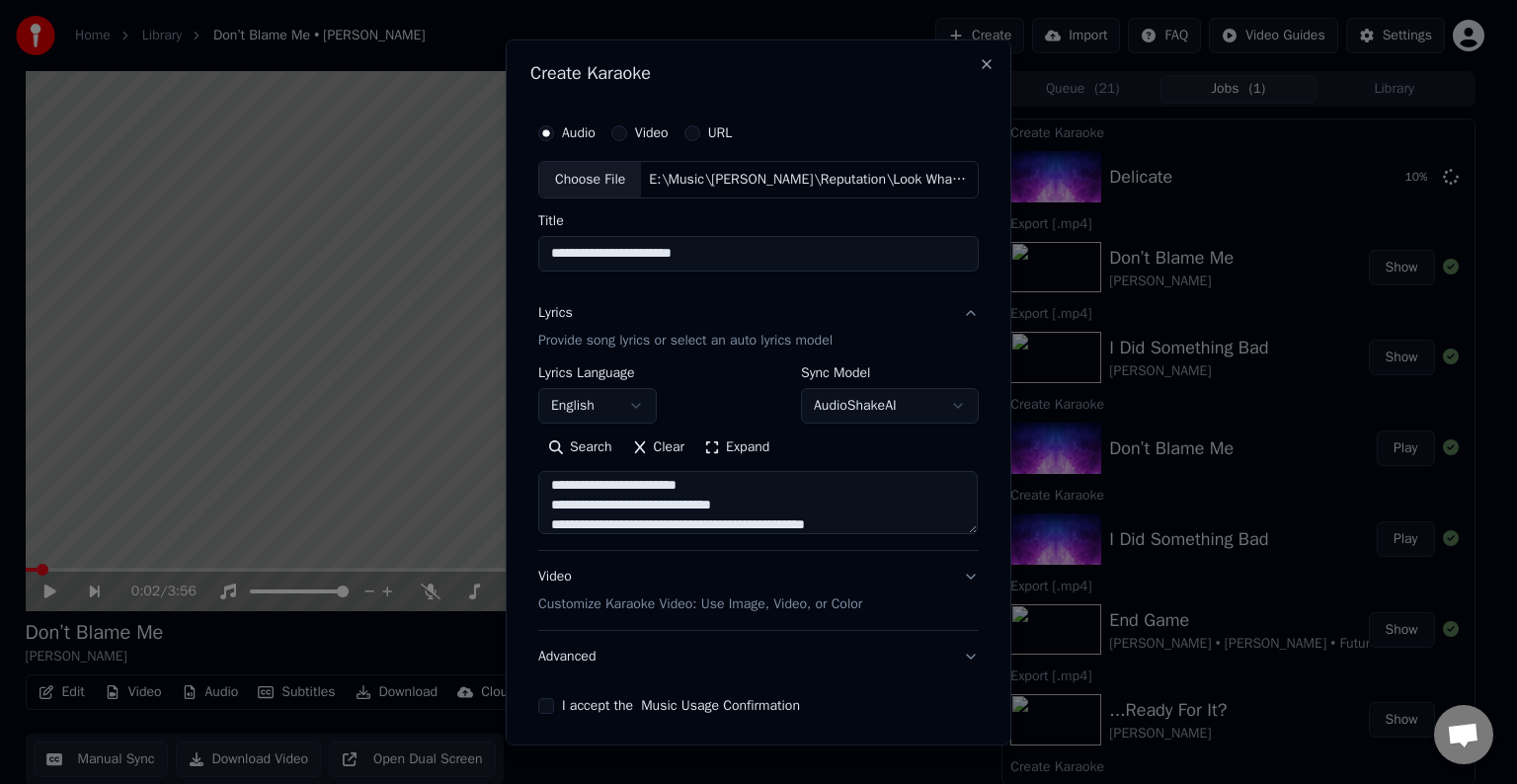 scroll, scrollTop: 201, scrollLeft: 0, axis: vertical 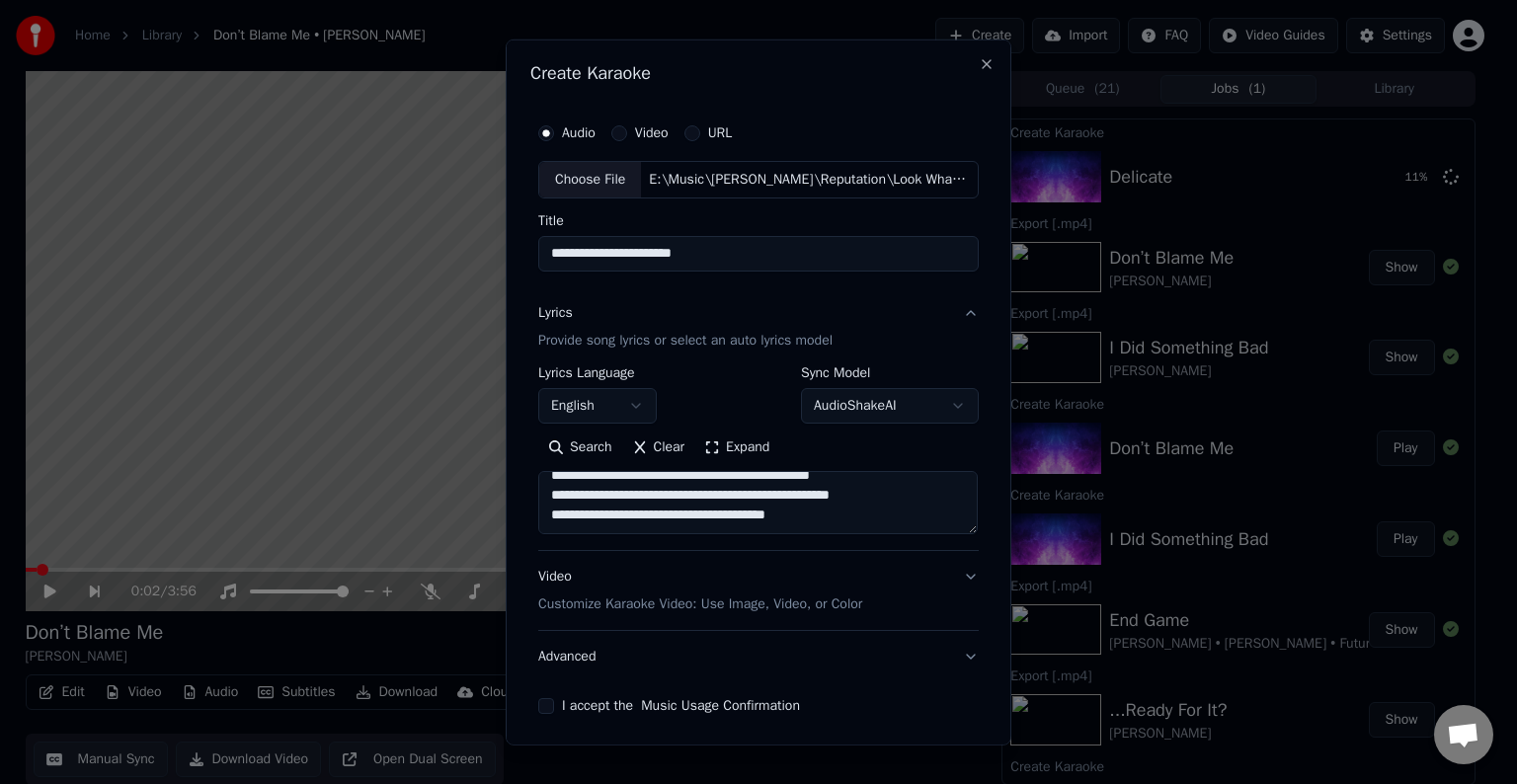 paste on "**********" 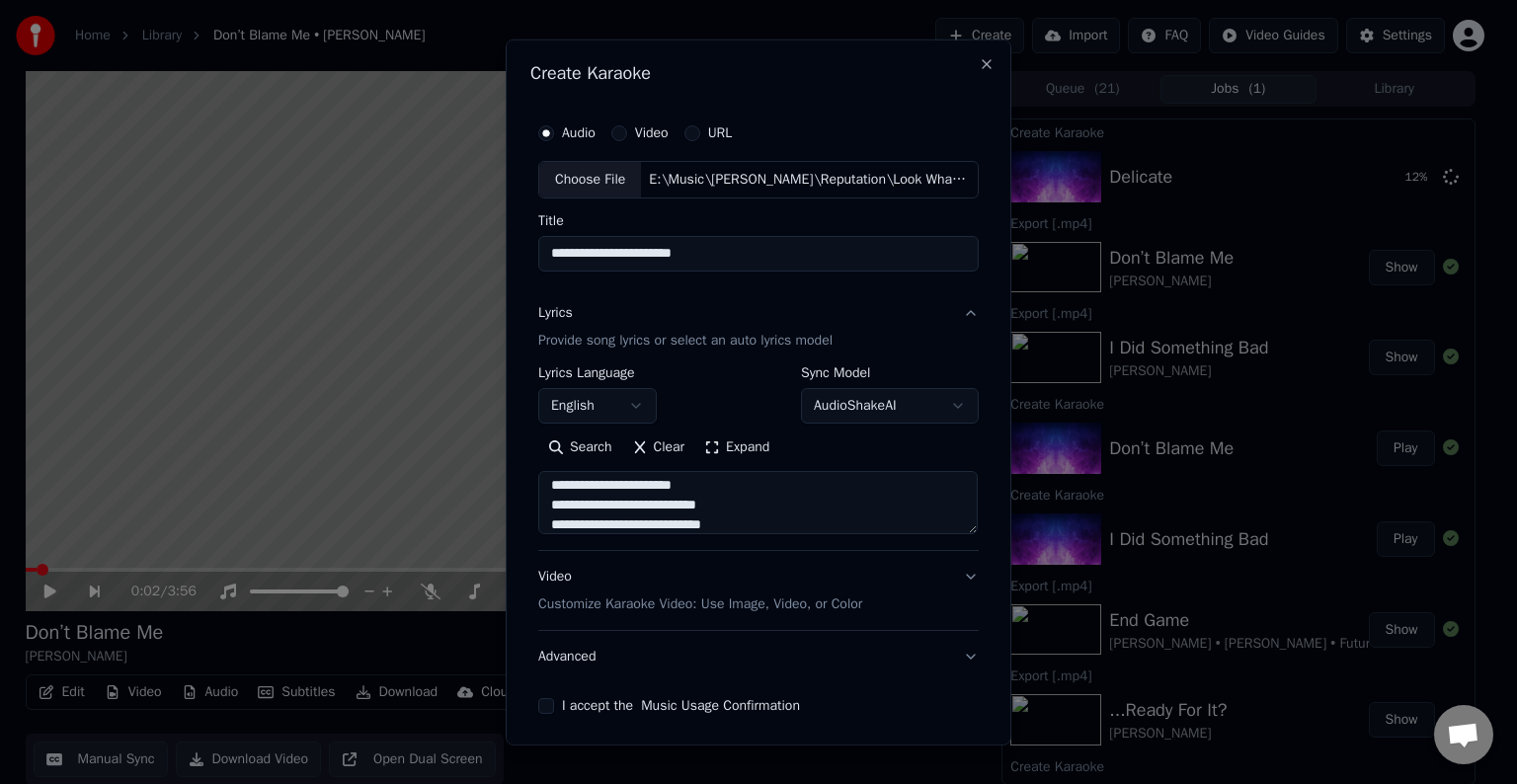 scroll, scrollTop: 359, scrollLeft: 0, axis: vertical 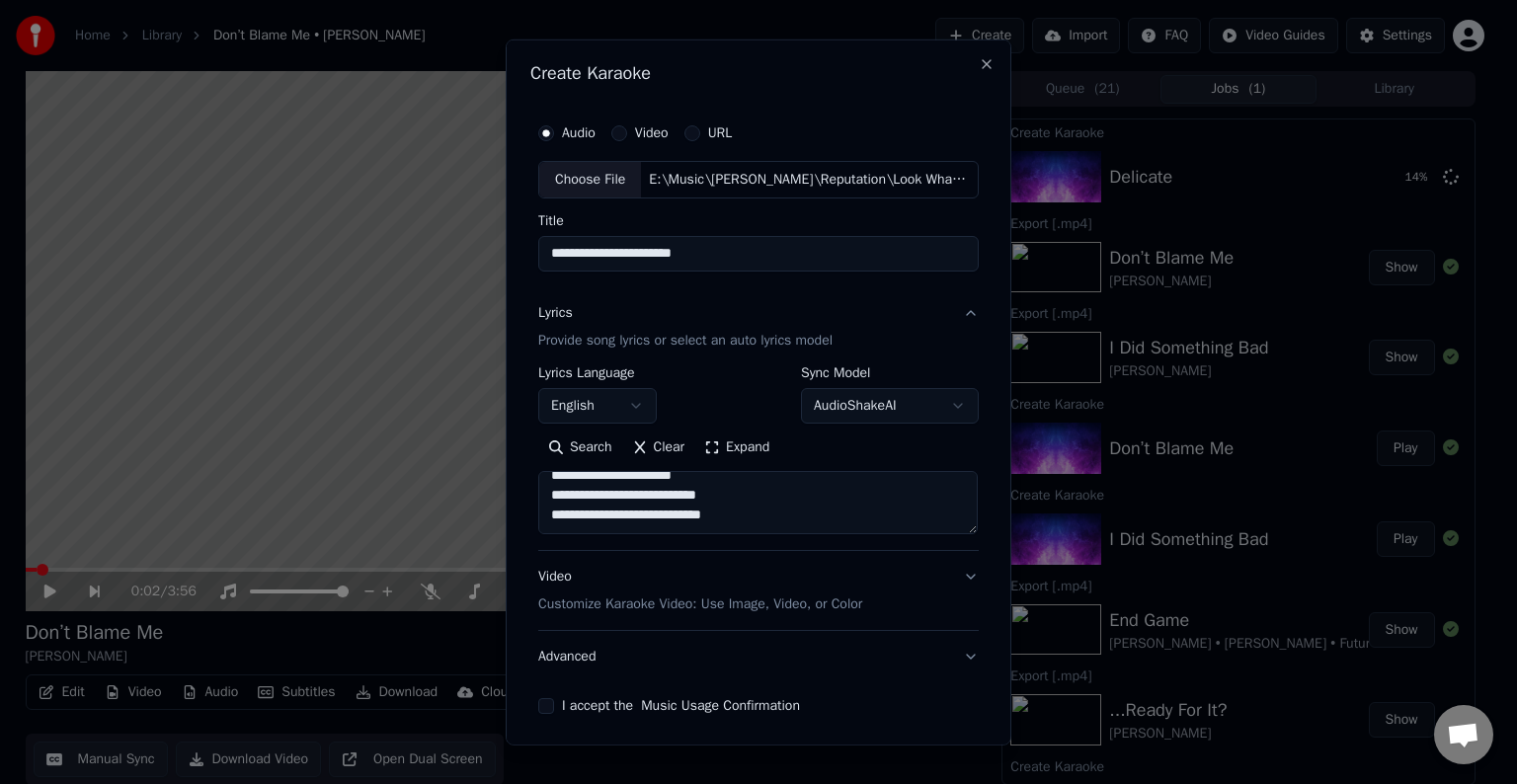 paste on "**********" 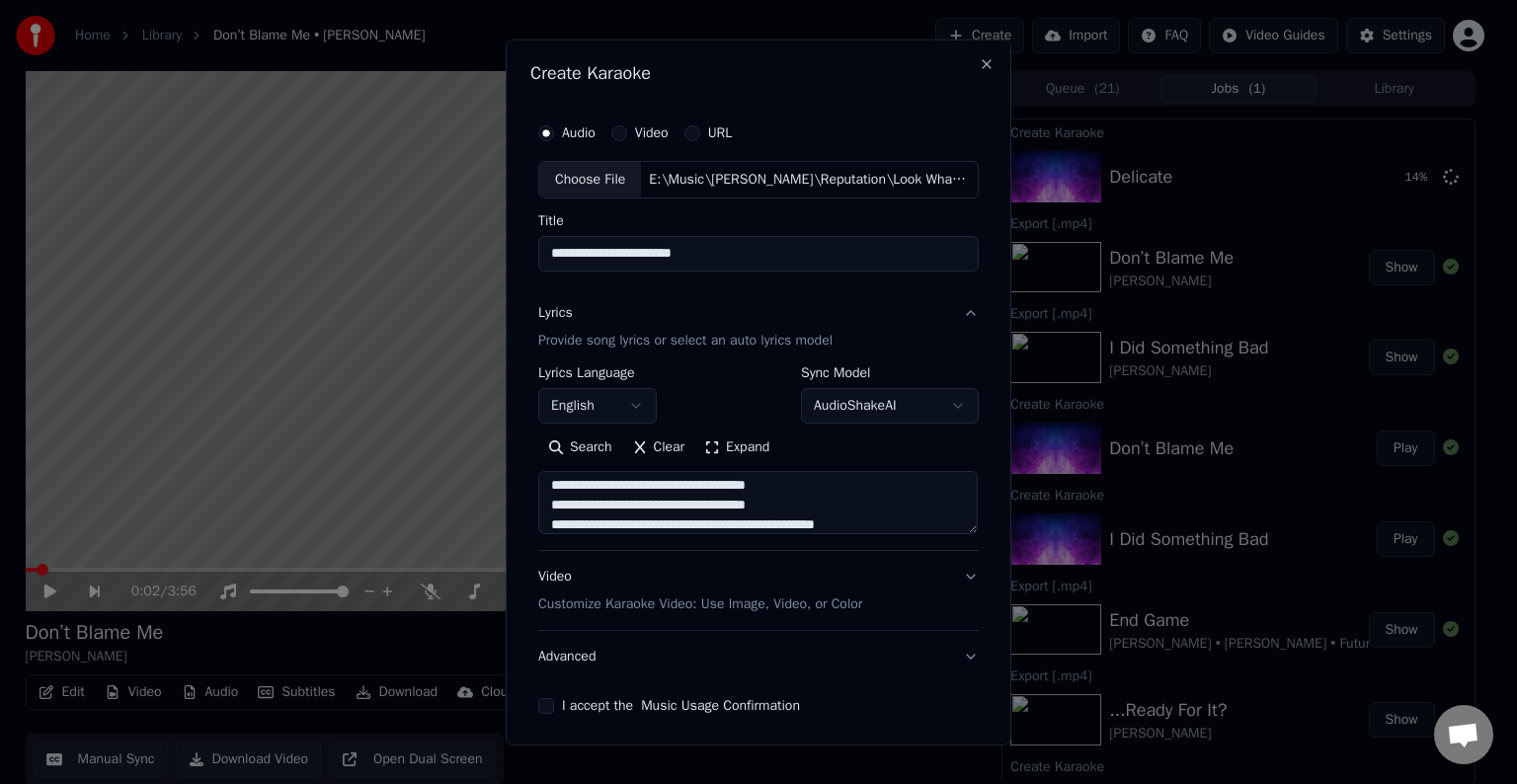 scroll, scrollTop: 436, scrollLeft: 0, axis: vertical 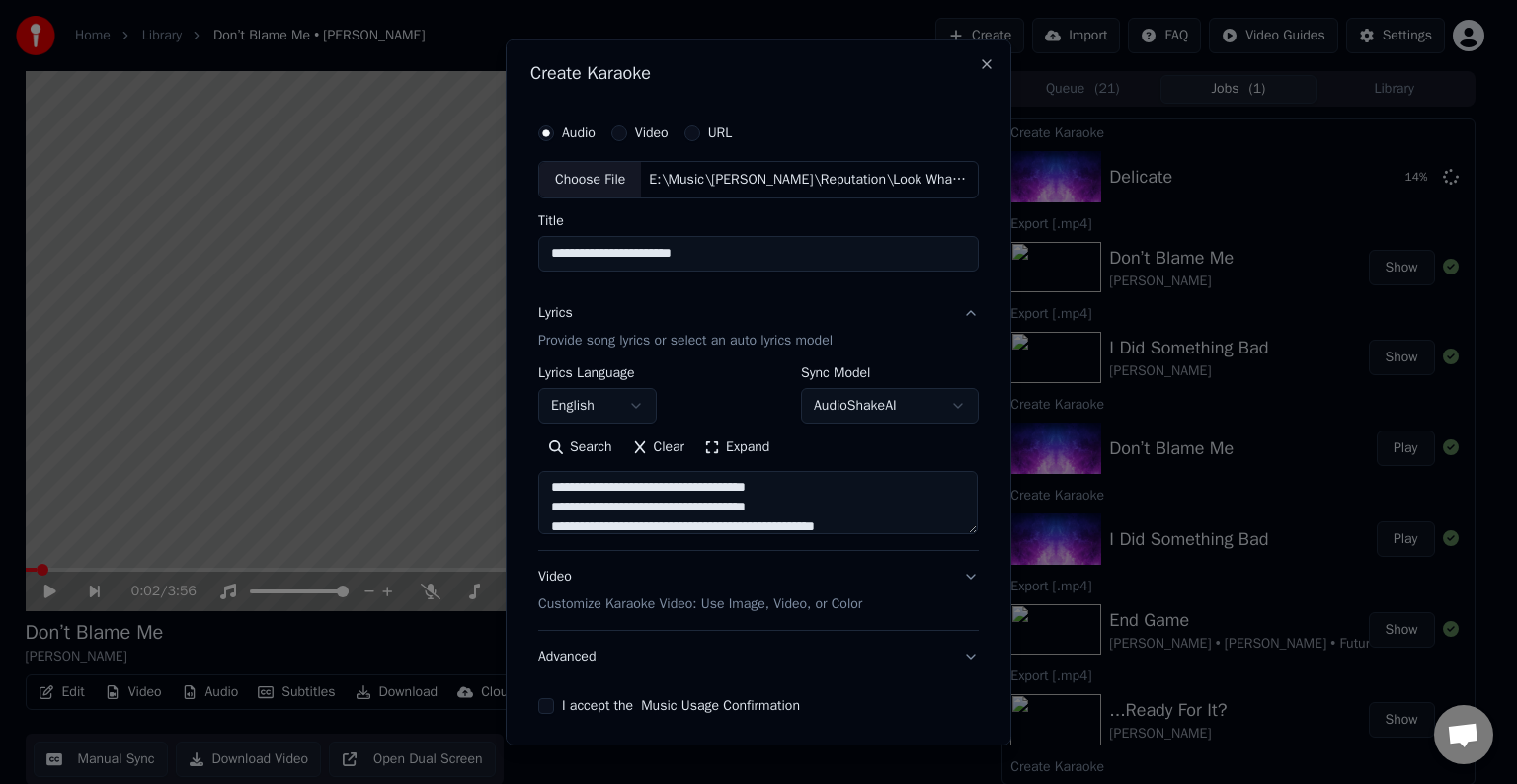 click at bounding box center (758, 503) 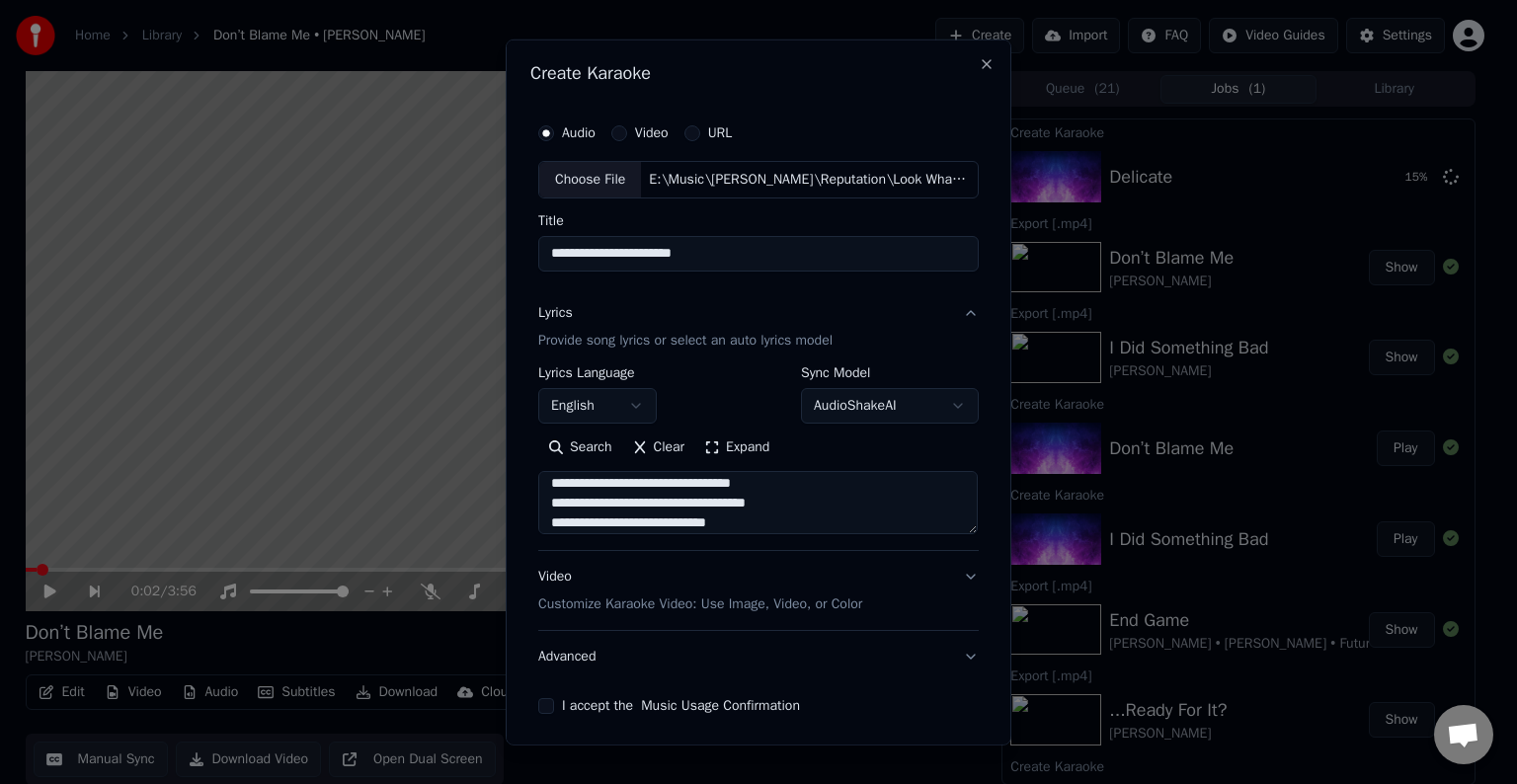 scroll, scrollTop: 419, scrollLeft: 0, axis: vertical 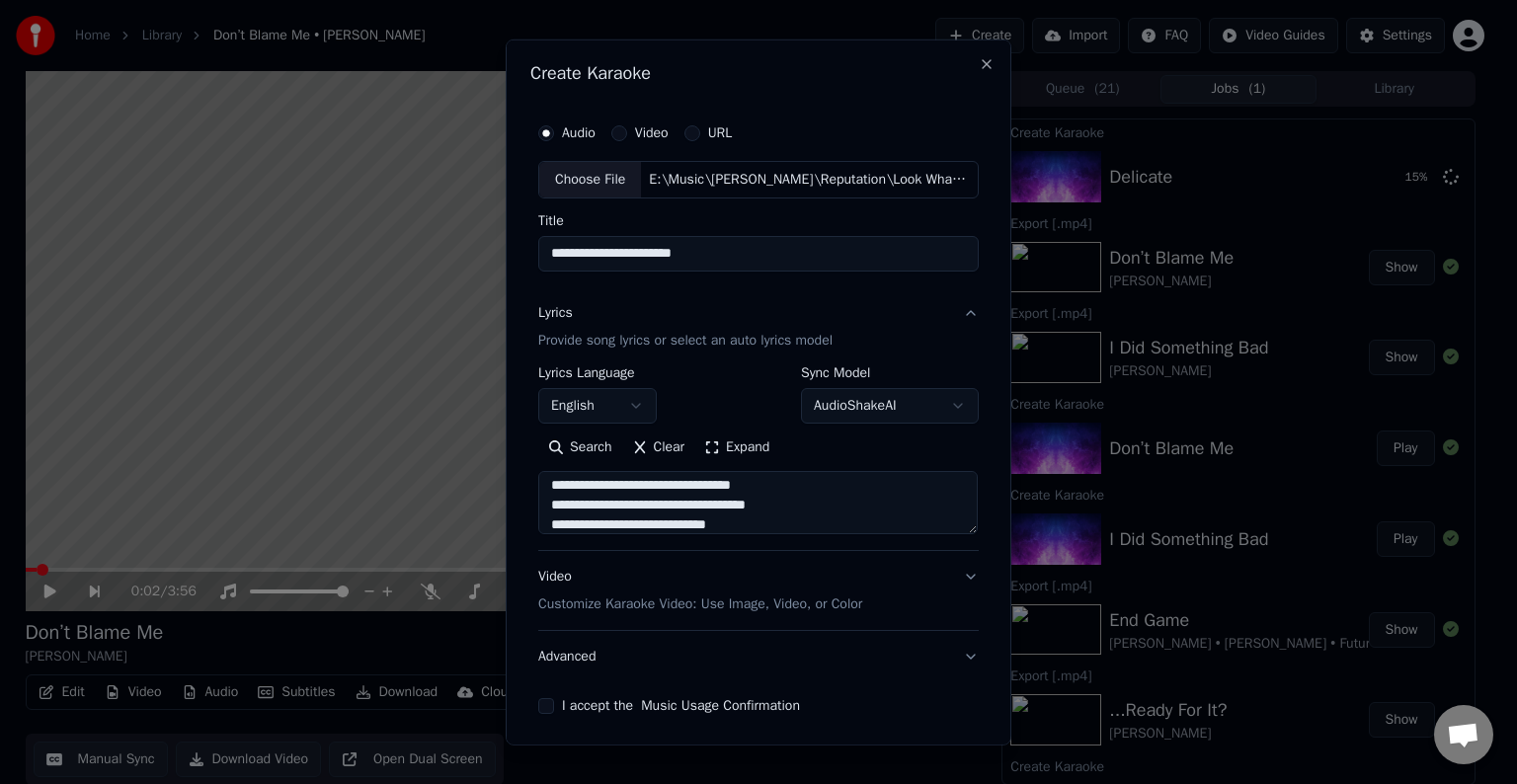 click at bounding box center [758, 503] 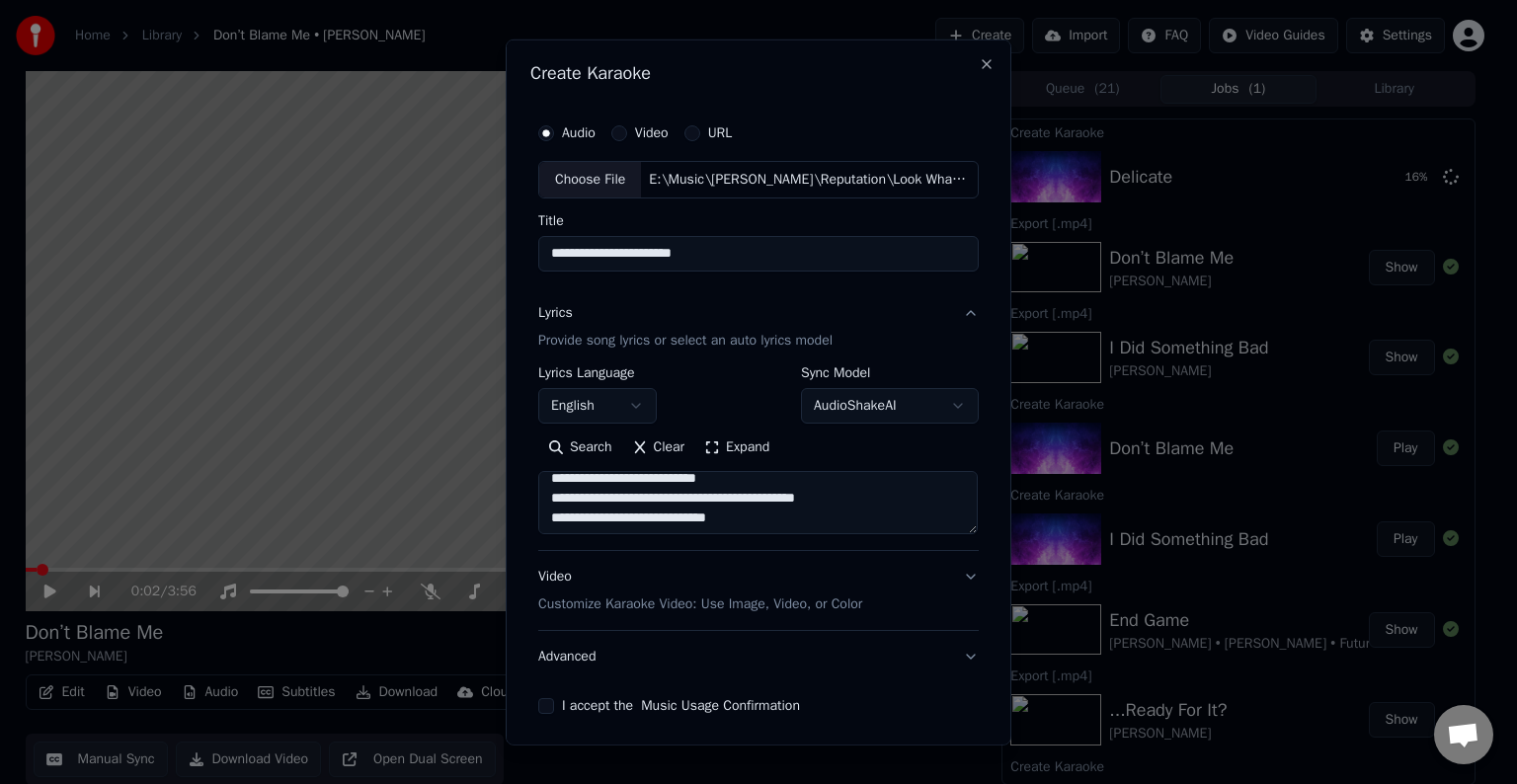 scroll, scrollTop: 387, scrollLeft: 0, axis: vertical 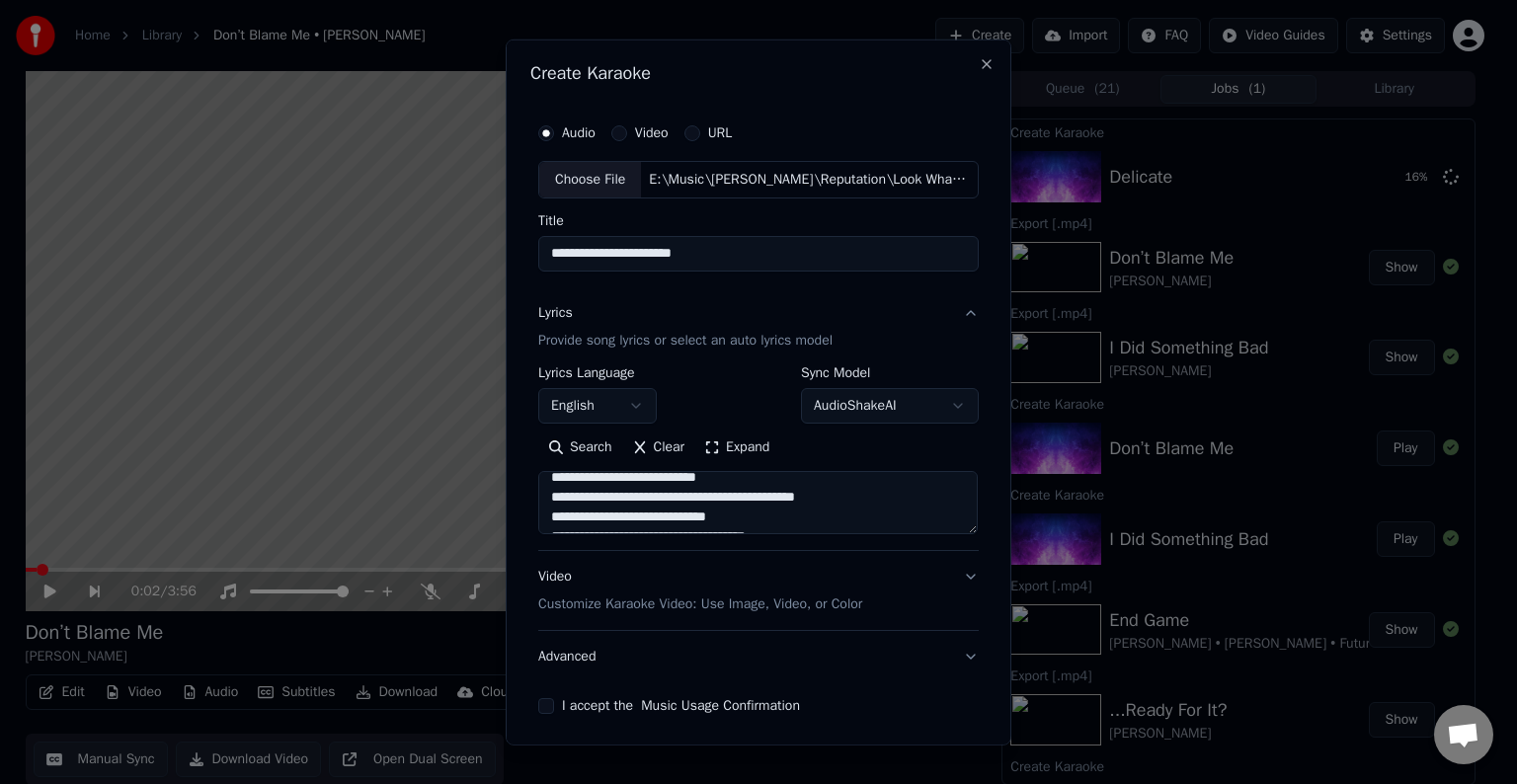 click at bounding box center (758, 503) 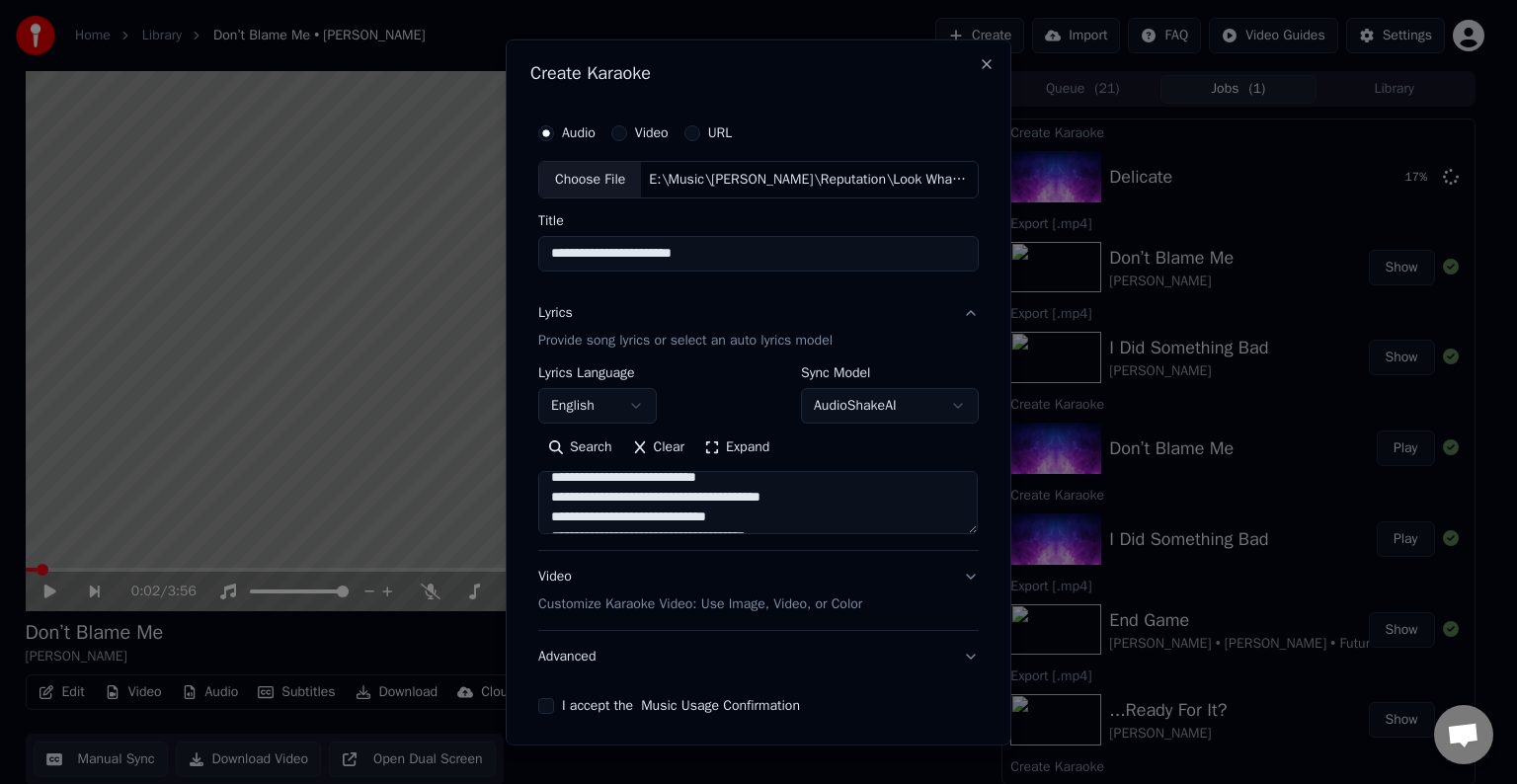 click on "**********" at bounding box center [758, 503] 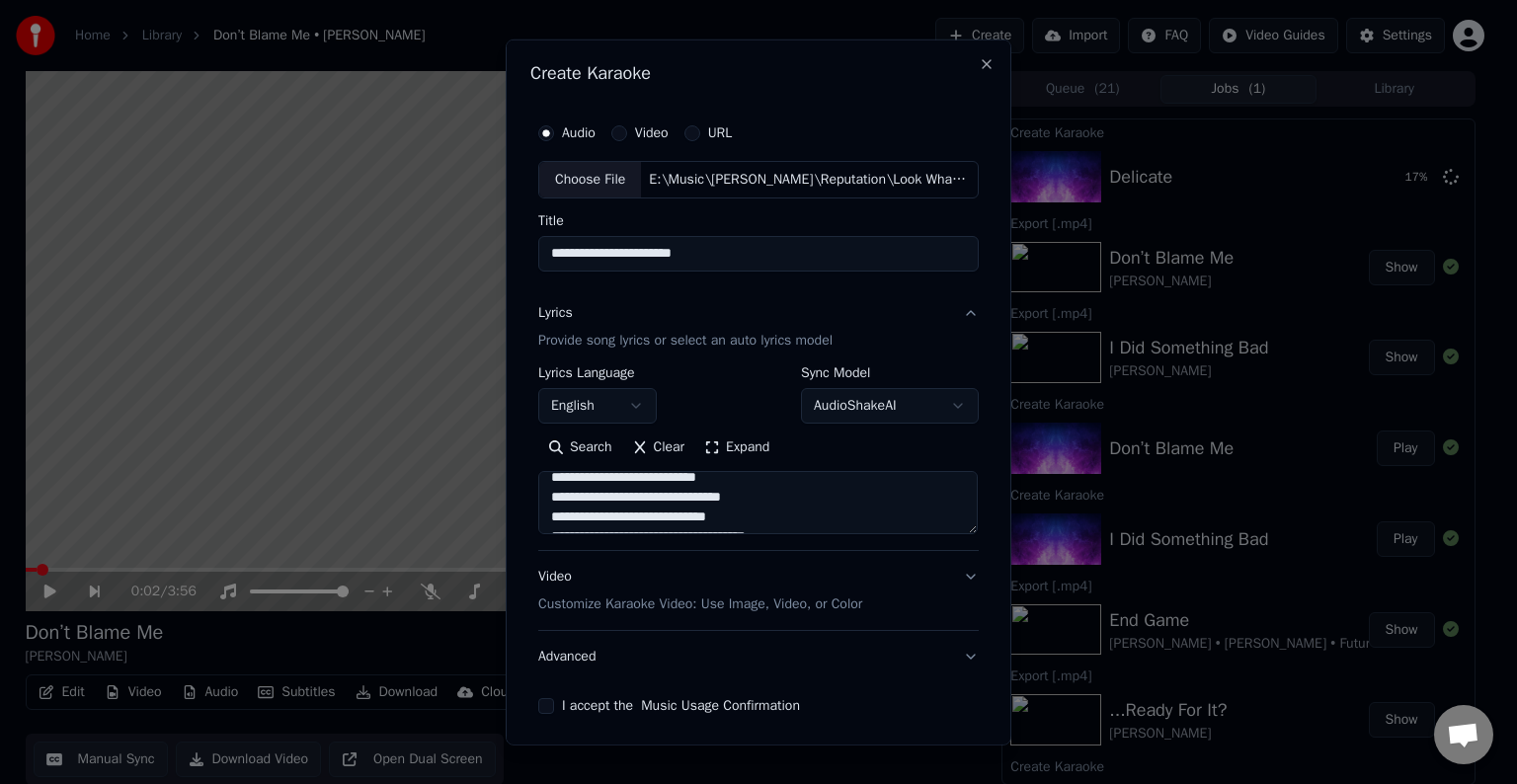 click on "**********" at bounding box center (758, 503) 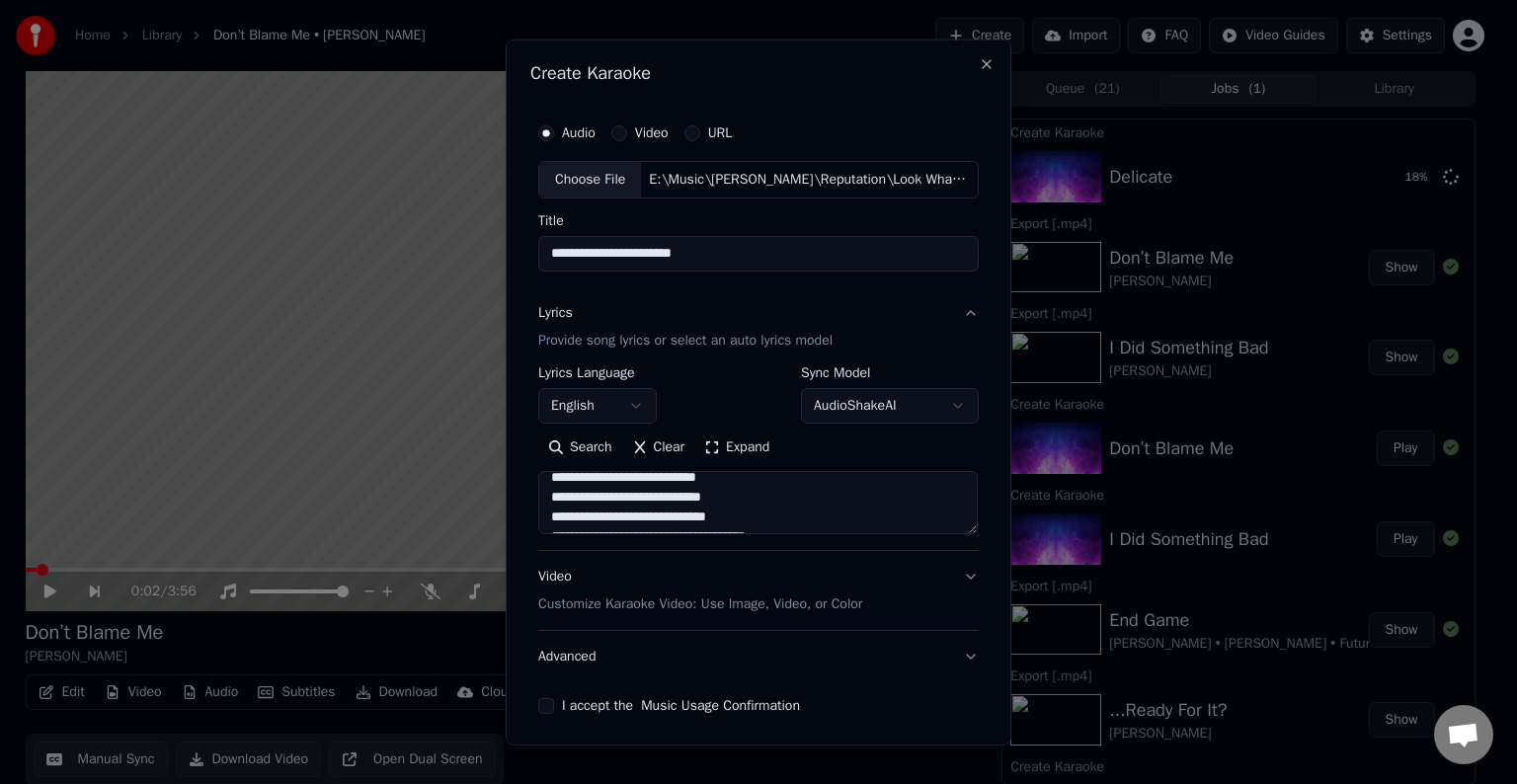 click on "**********" at bounding box center [758, 503] 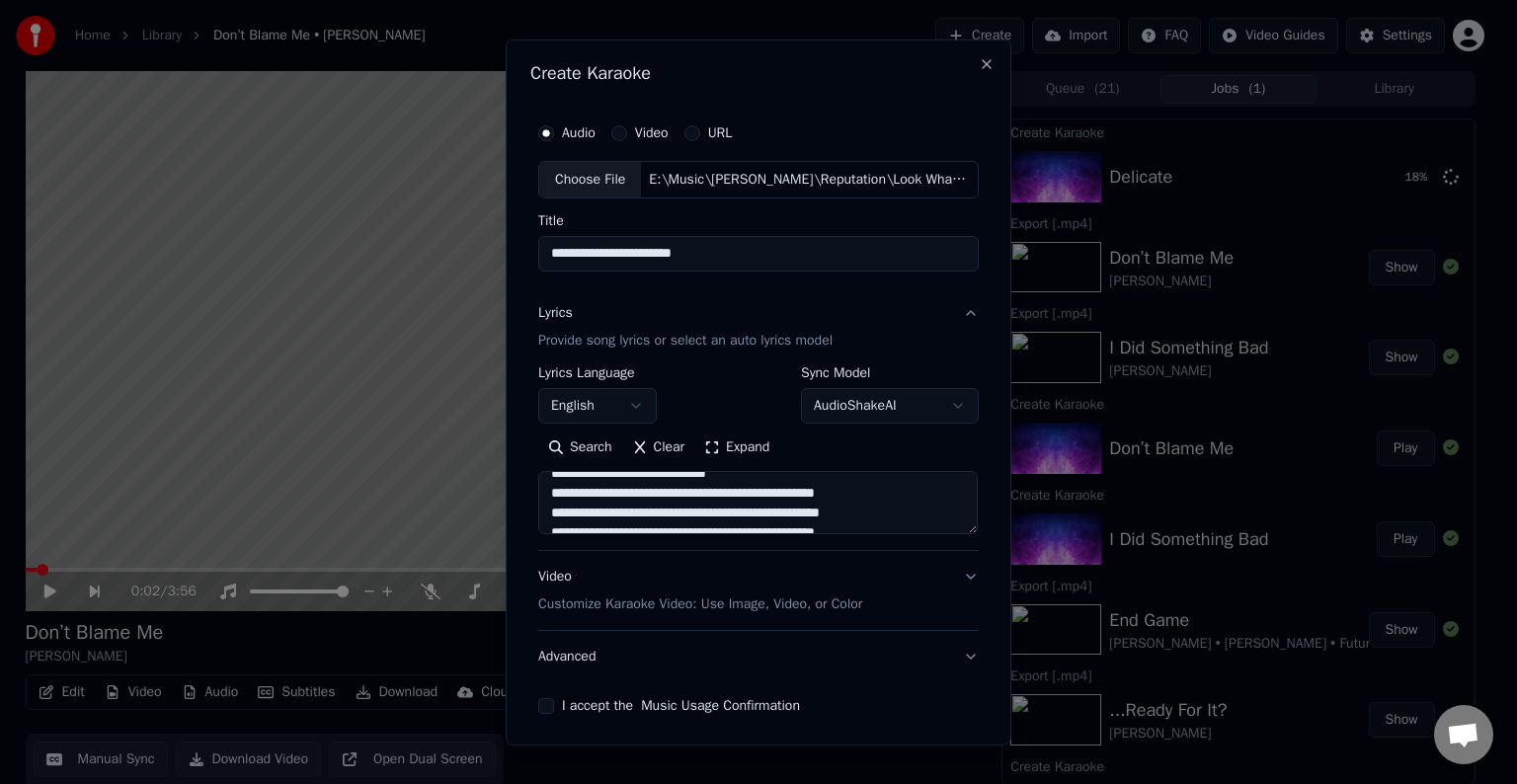 scroll, scrollTop: 526, scrollLeft: 0, axis: vertical 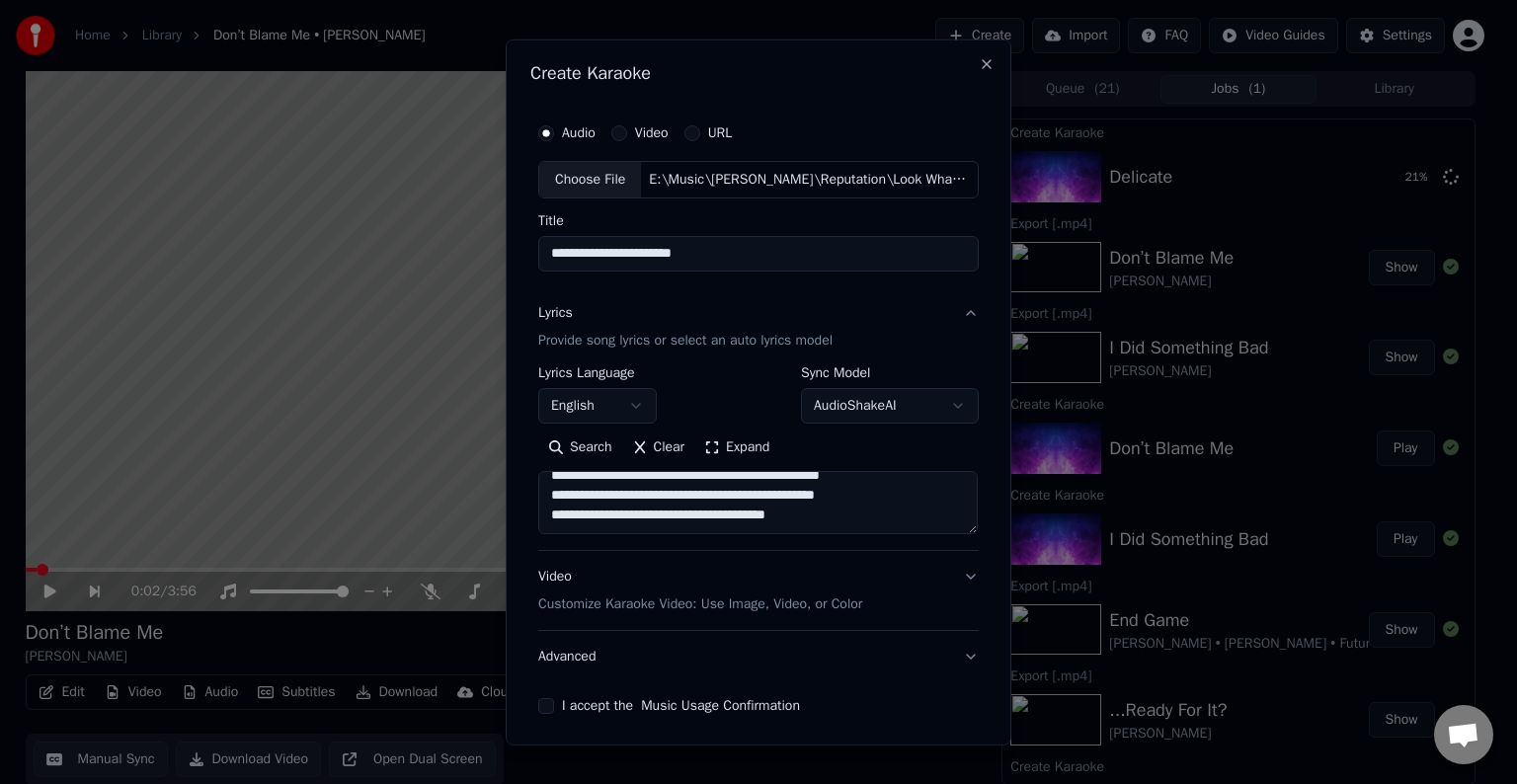 paste on "**********" 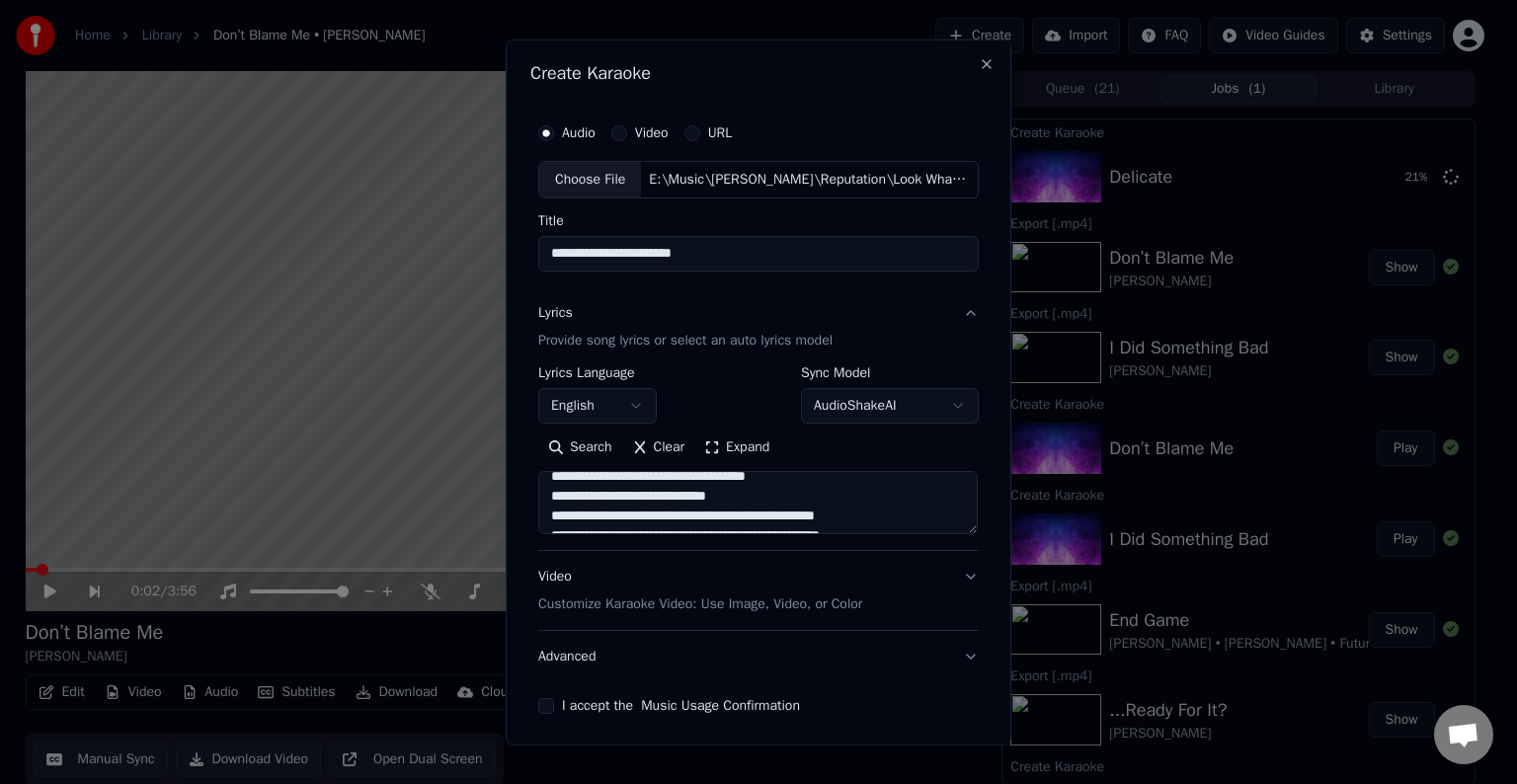 scroll, scrollTop: 540, scrollLeft: 0, axis: vertical 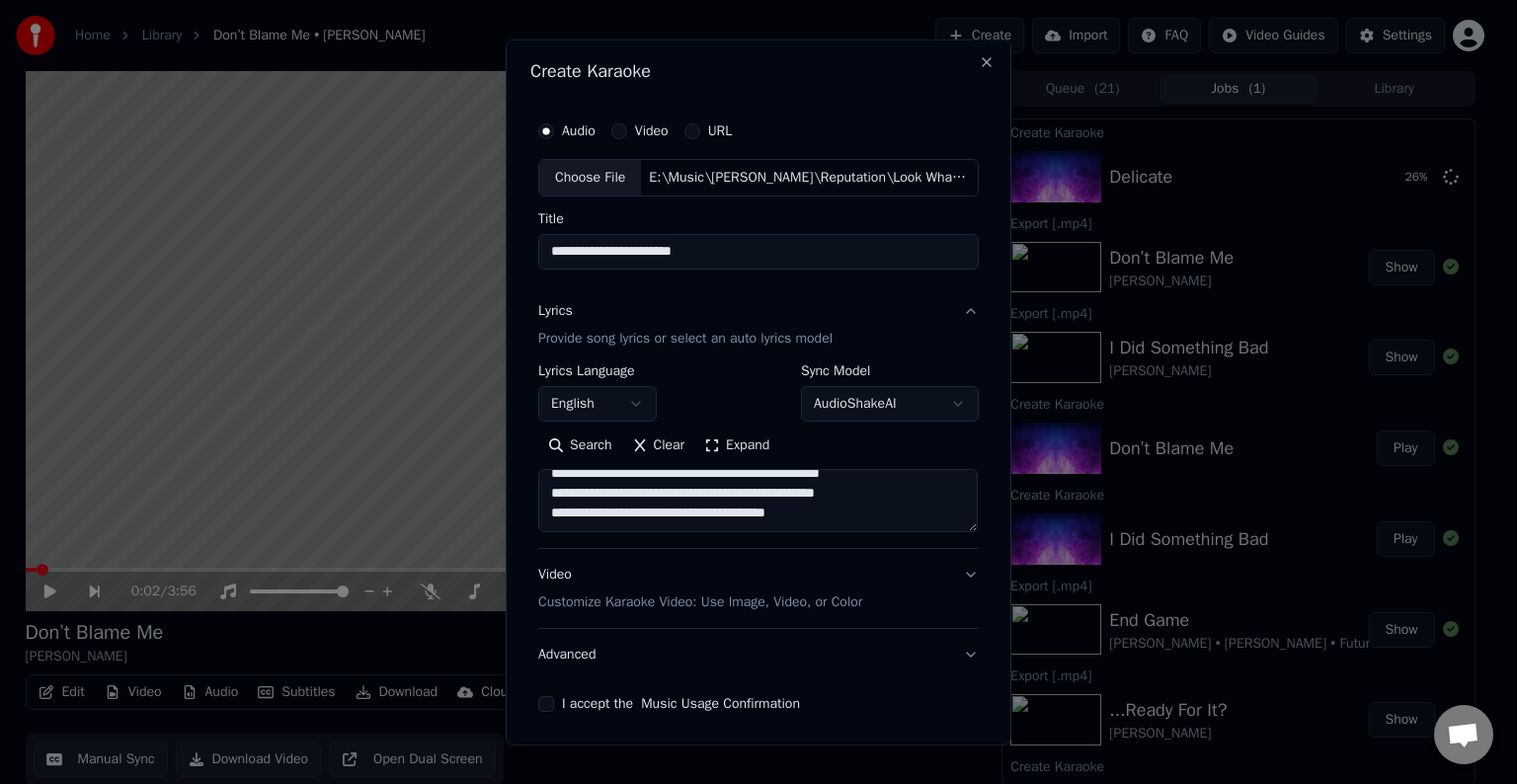 click on "**********" at bounding box center [758, 501] 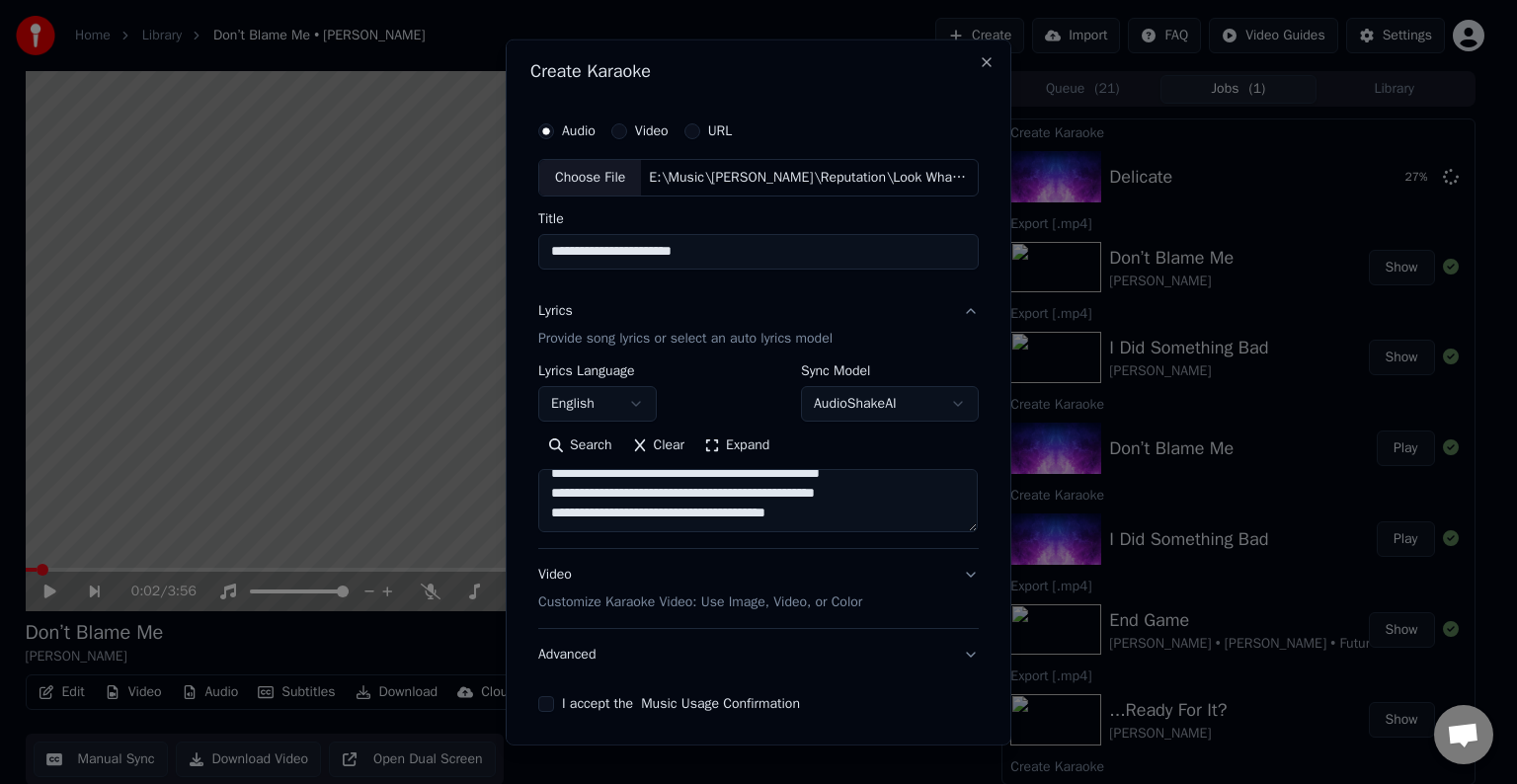 paste on "**********" 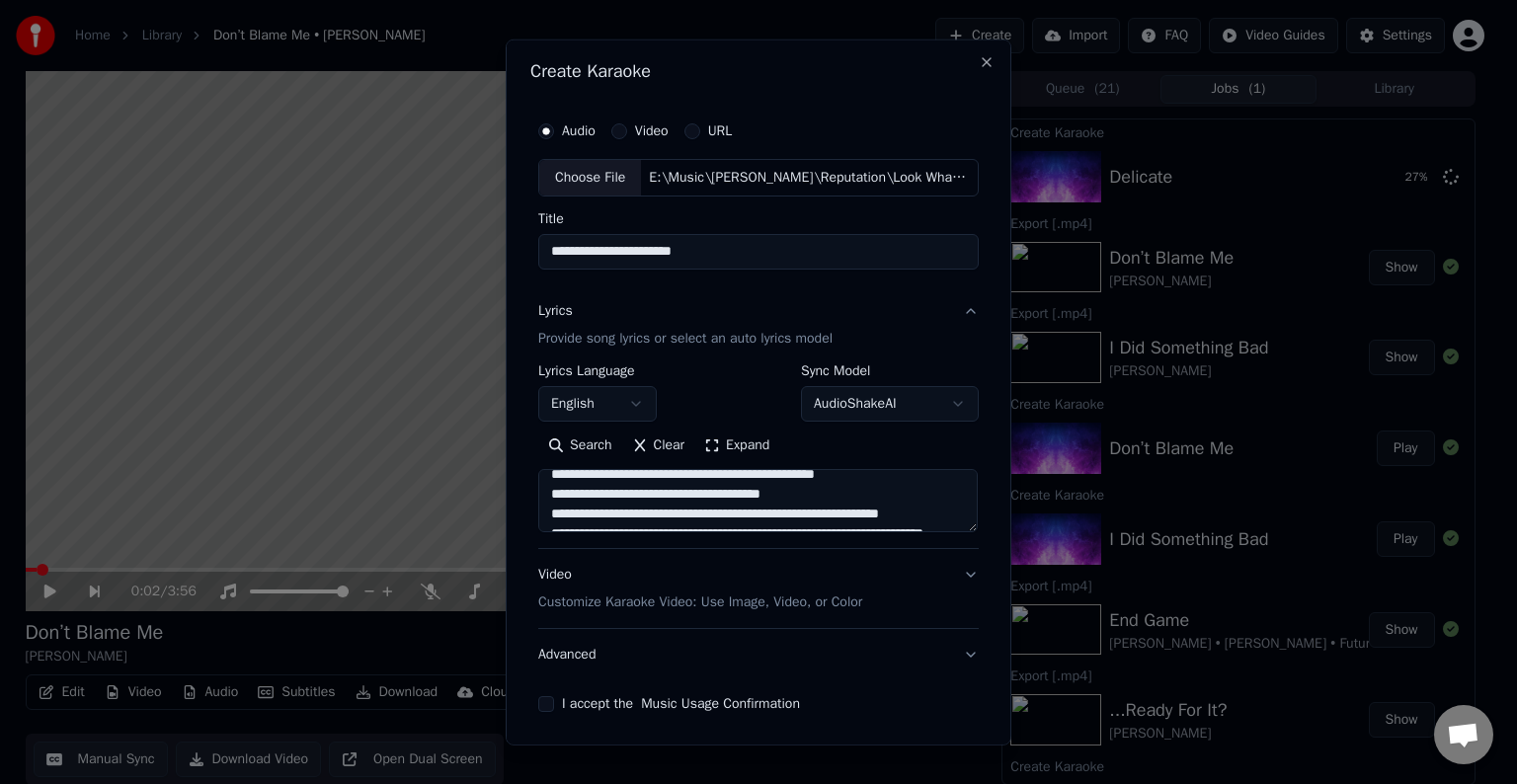scroll, scrollTop: 616, scrollLeft: 0, axis: vertical 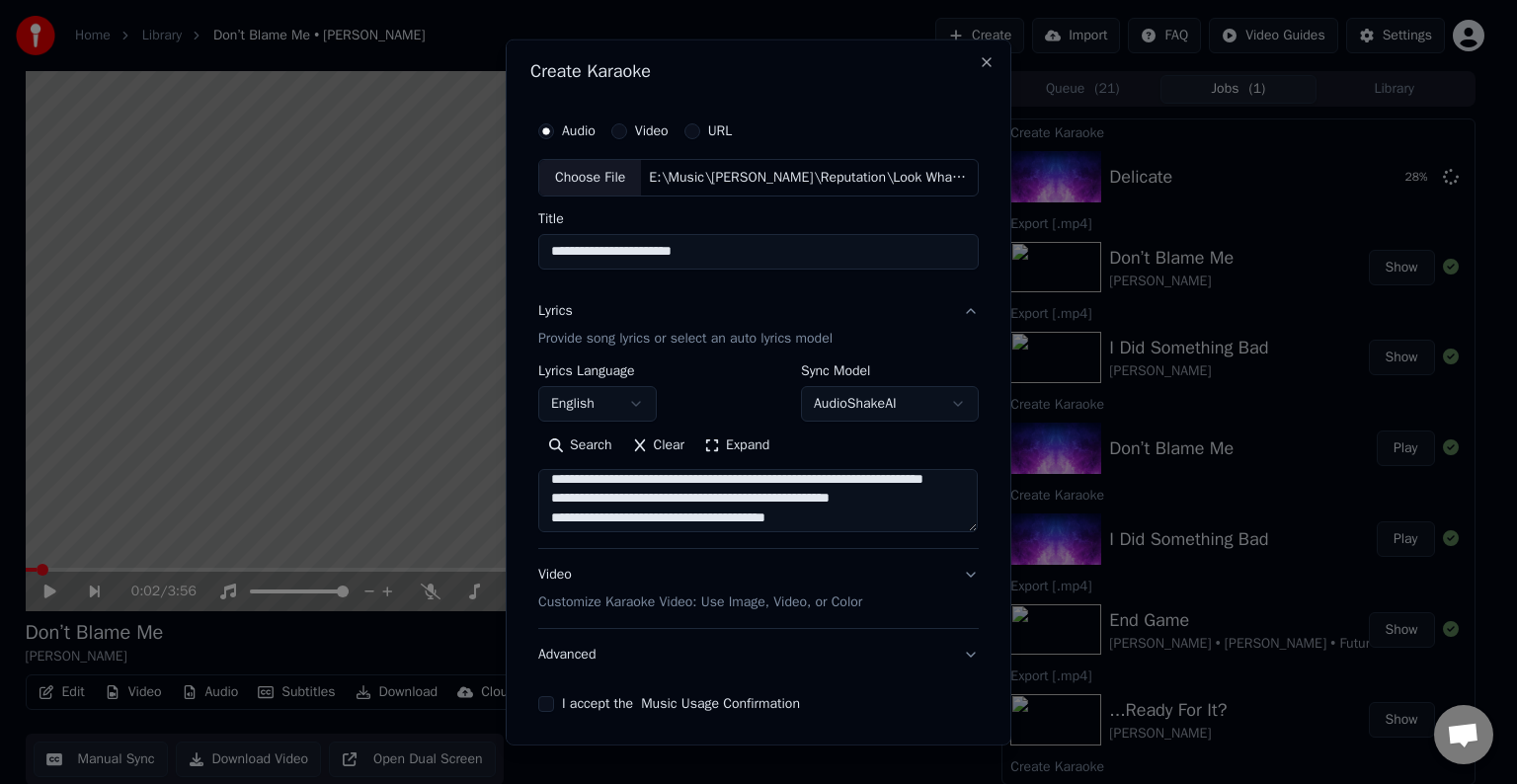 click at bounding box center (758, 501) 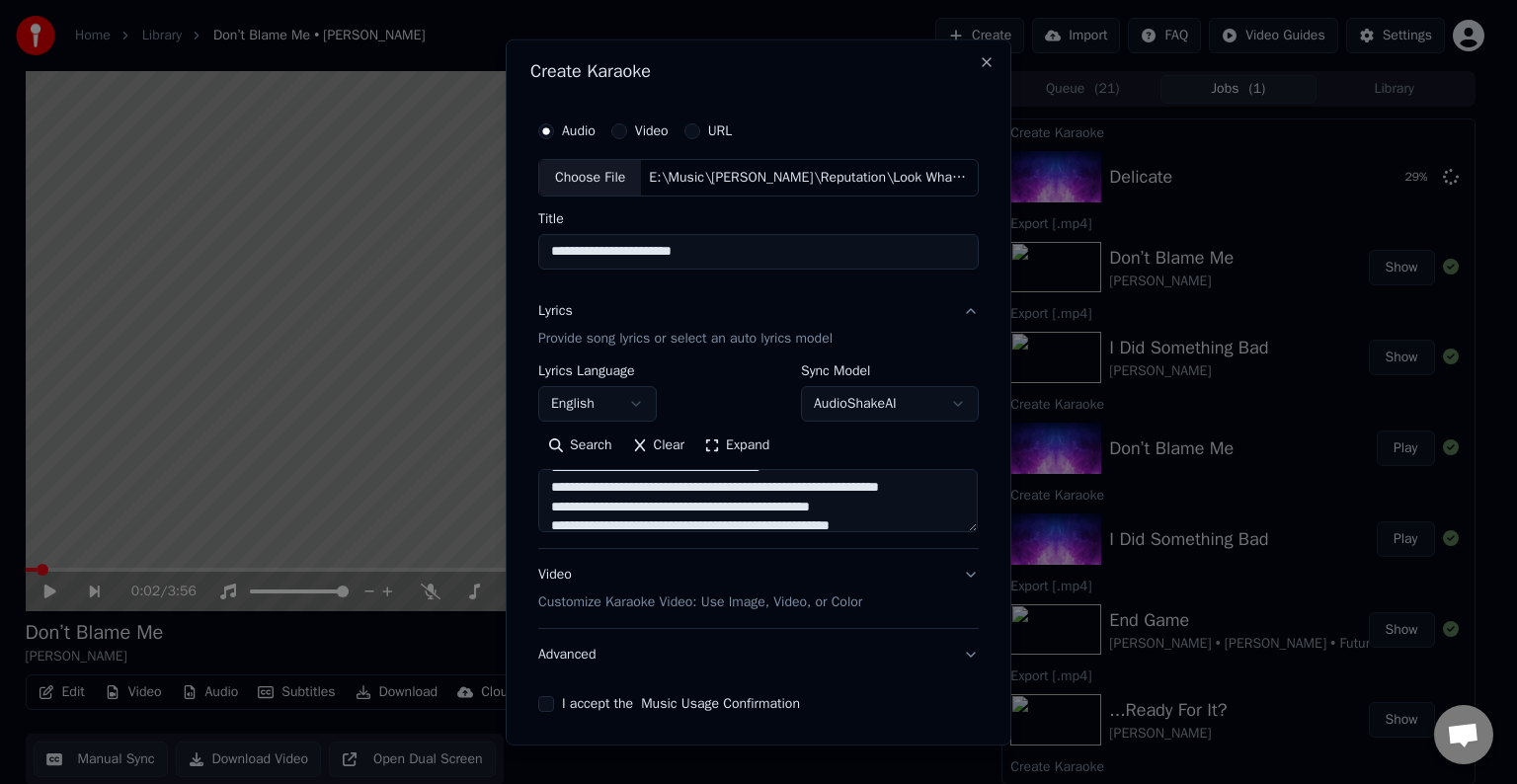 scroll, scrollTop: 544, scrollLeft: 0, axis: vertical 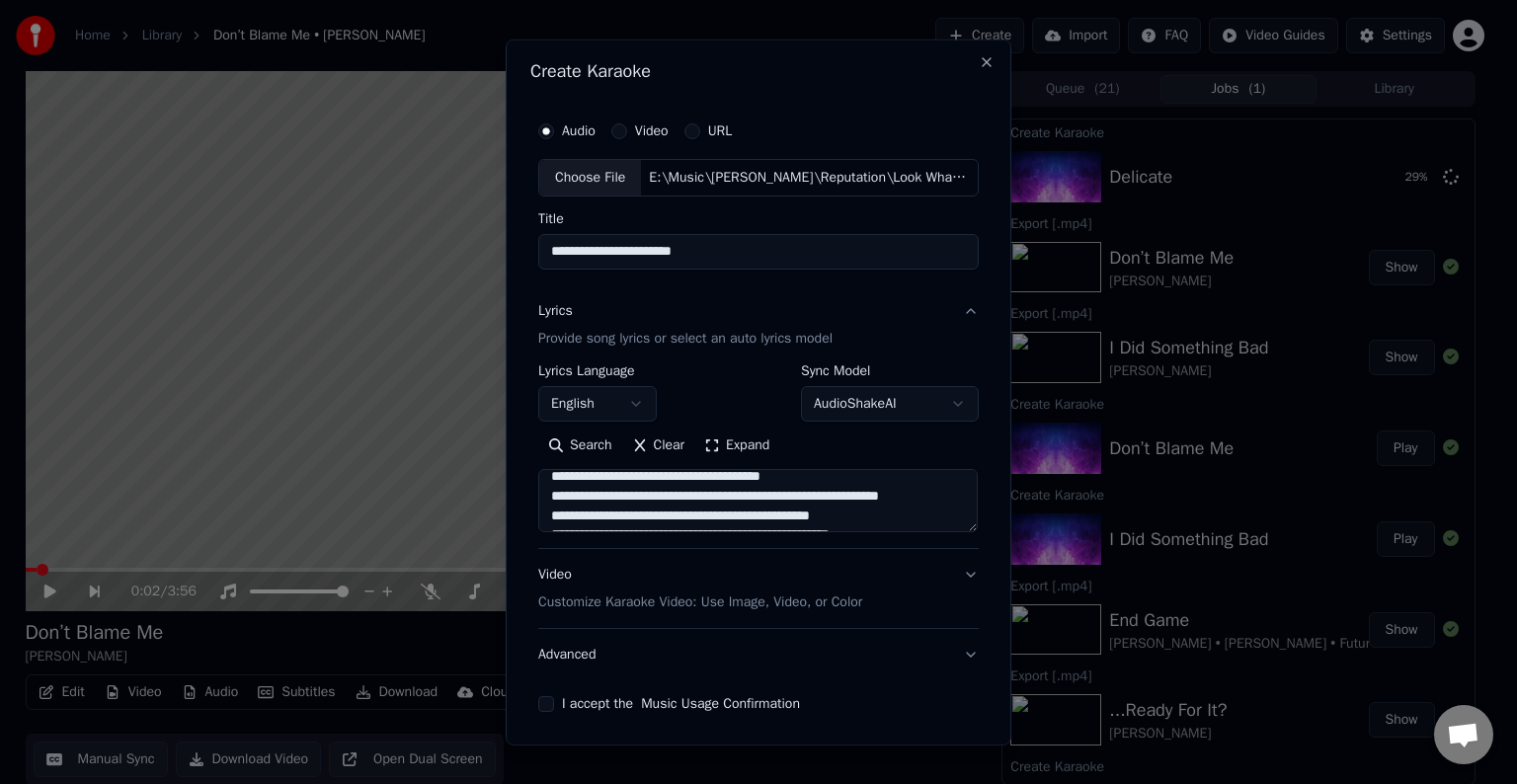 drag, startPoint x: 939, startPoint y: 494, endPoint x: 845, endPoint y: 497, distance: 94.04786 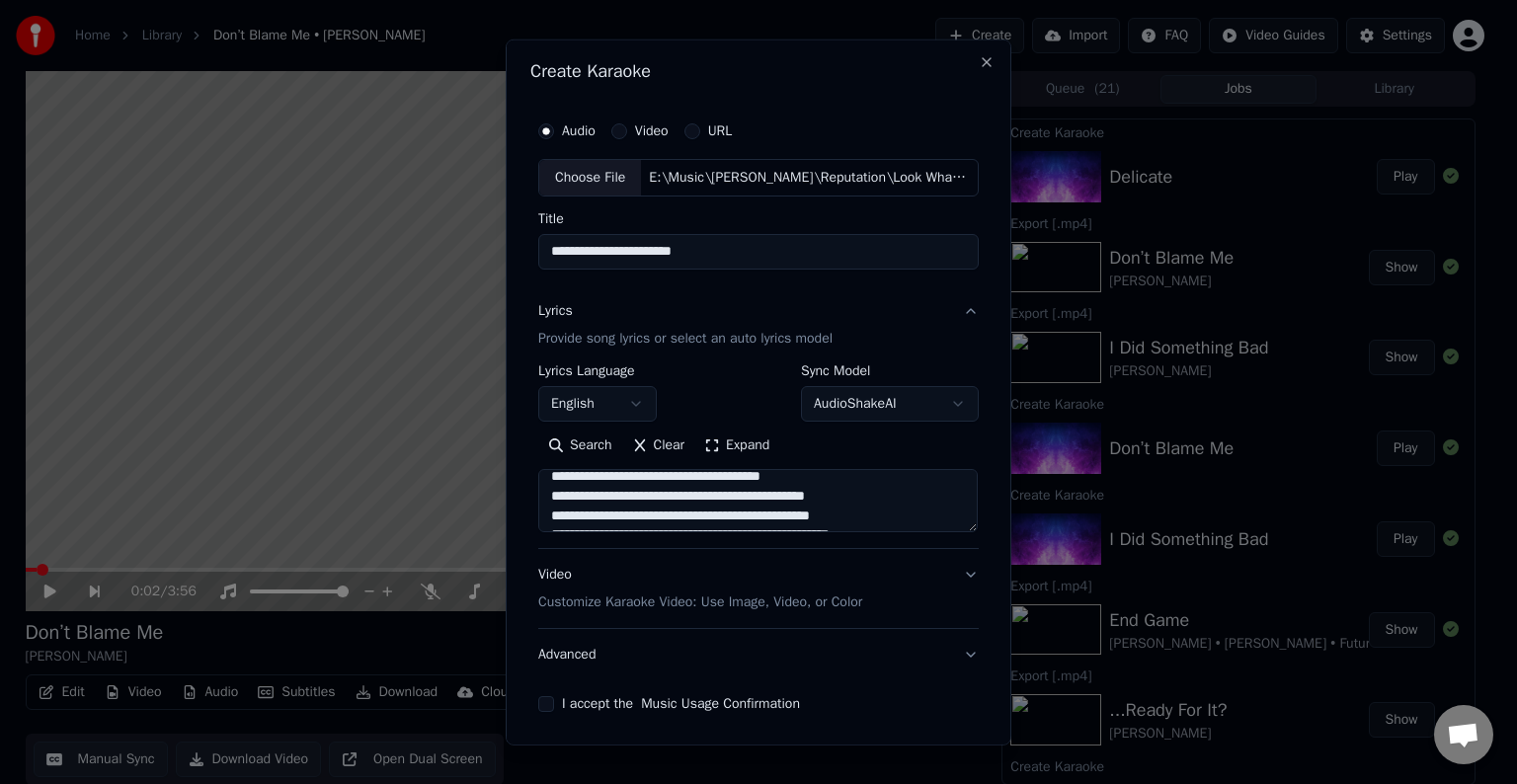 scroll, scrollTop: 604, scrollLeft: 0, axis: vertical 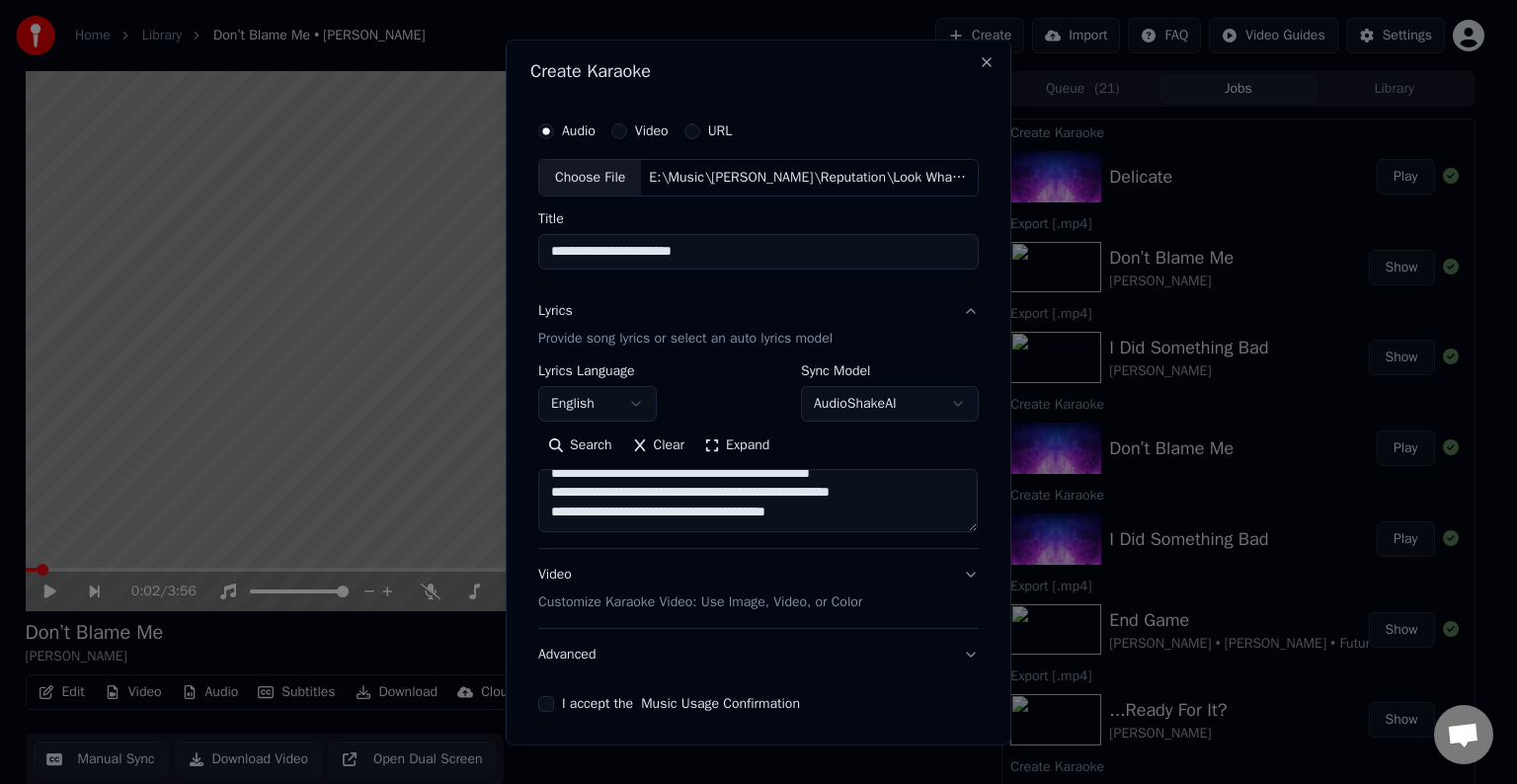 click at bounding box center [758, 501] 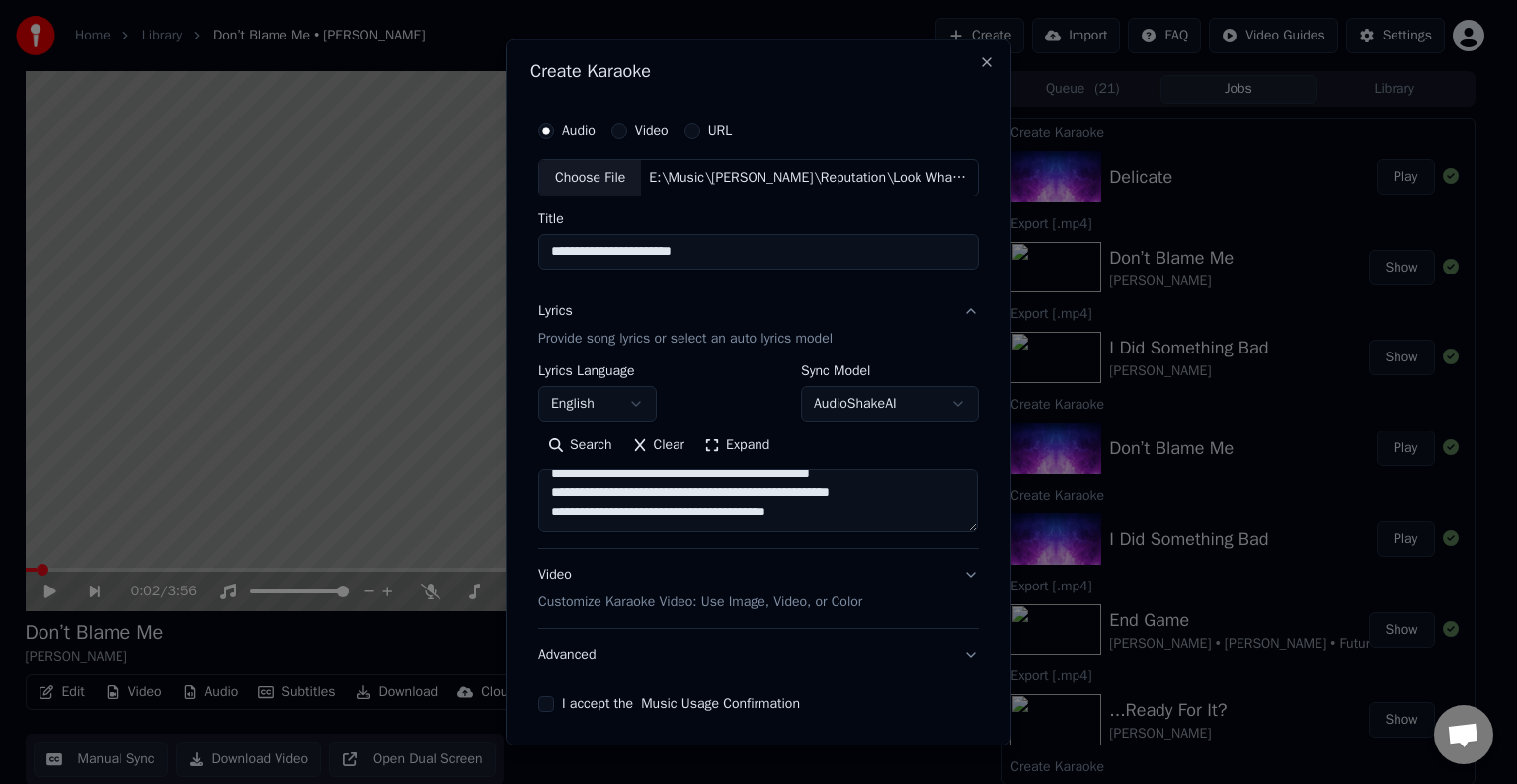 paste on "**********" 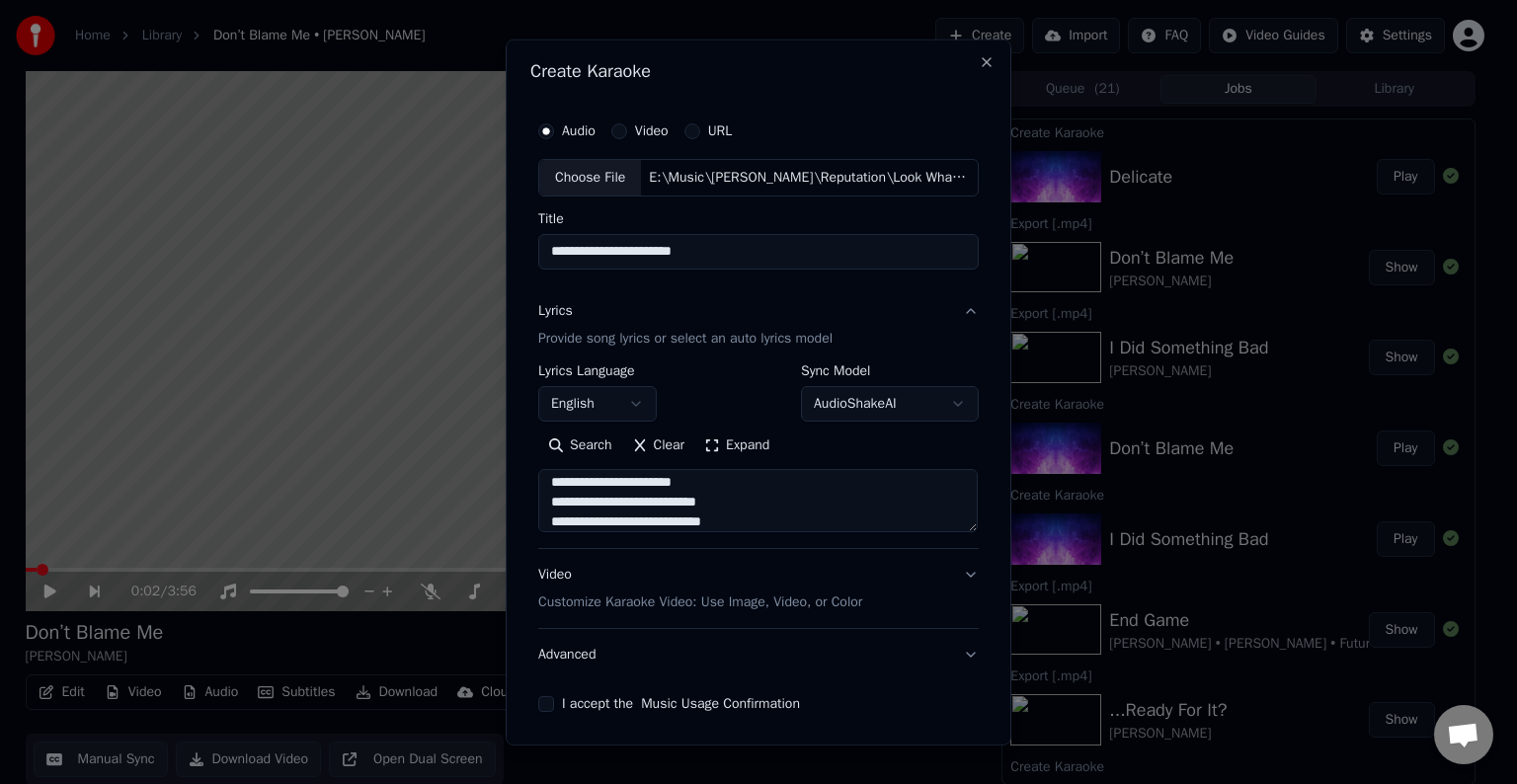 scroll, scrollTop: 754, scrollLeft: 0, axis: vertical 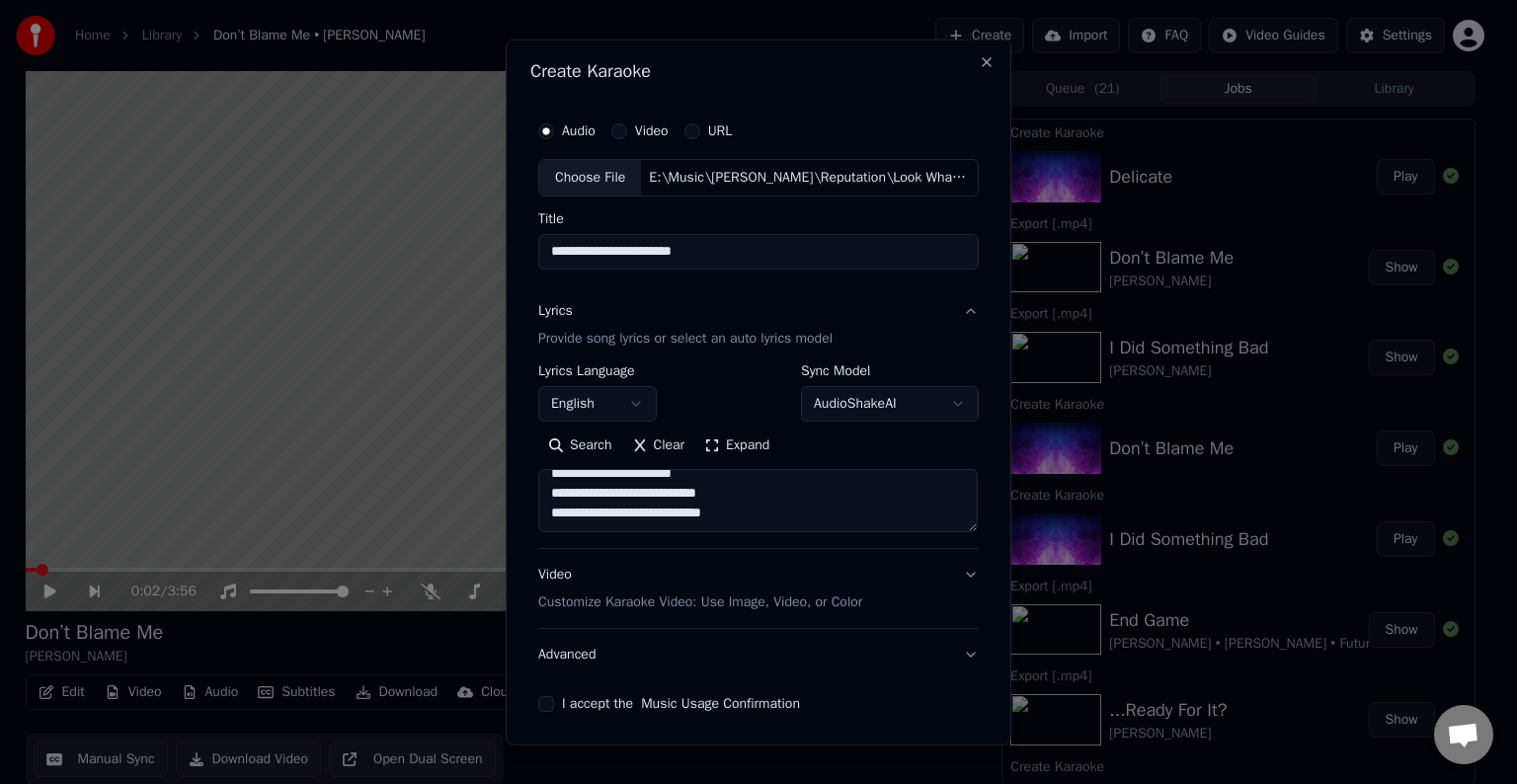 paste on "**********" 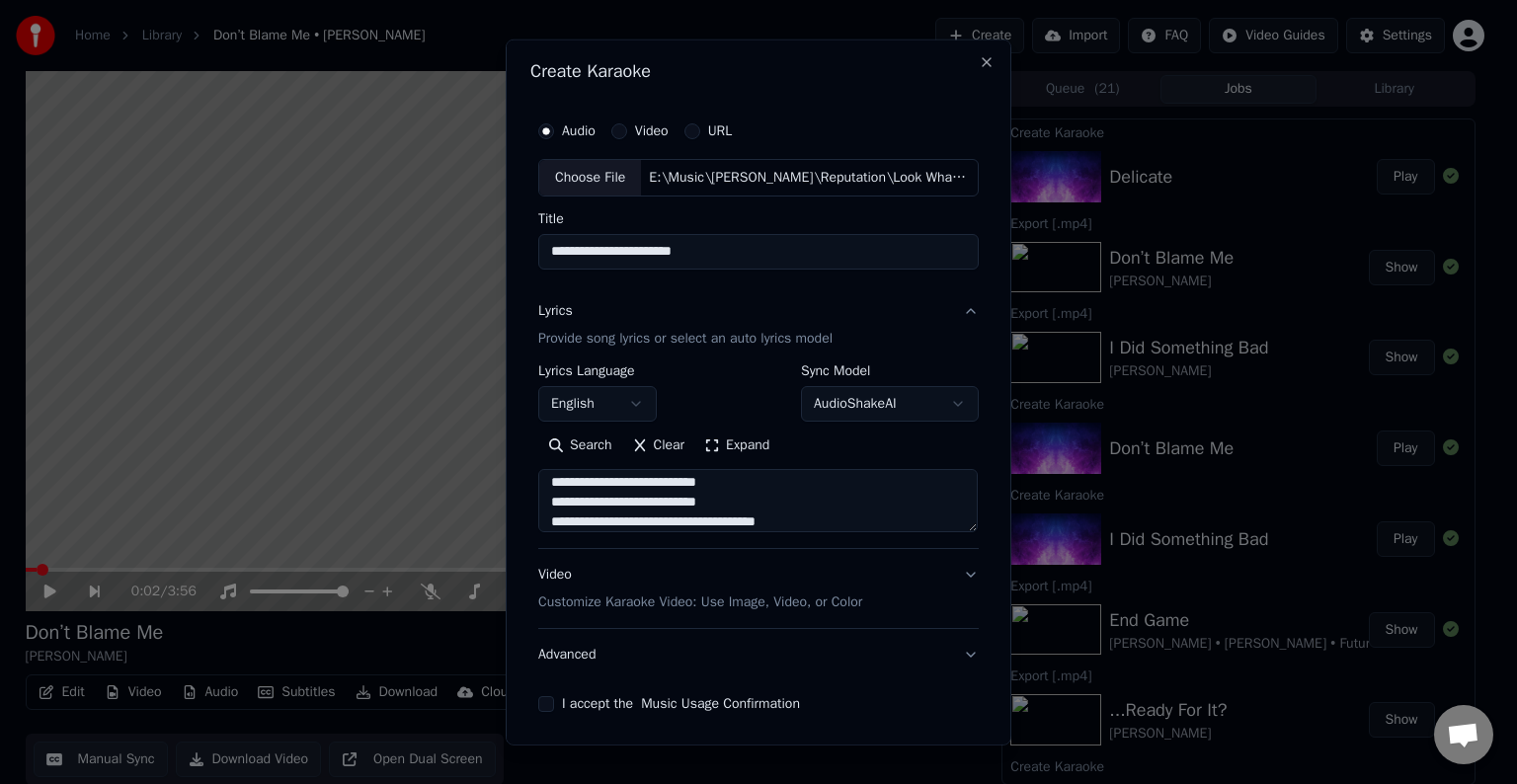 scroll, scrollTop: 912, scrollLeft: 0, axis: vertical 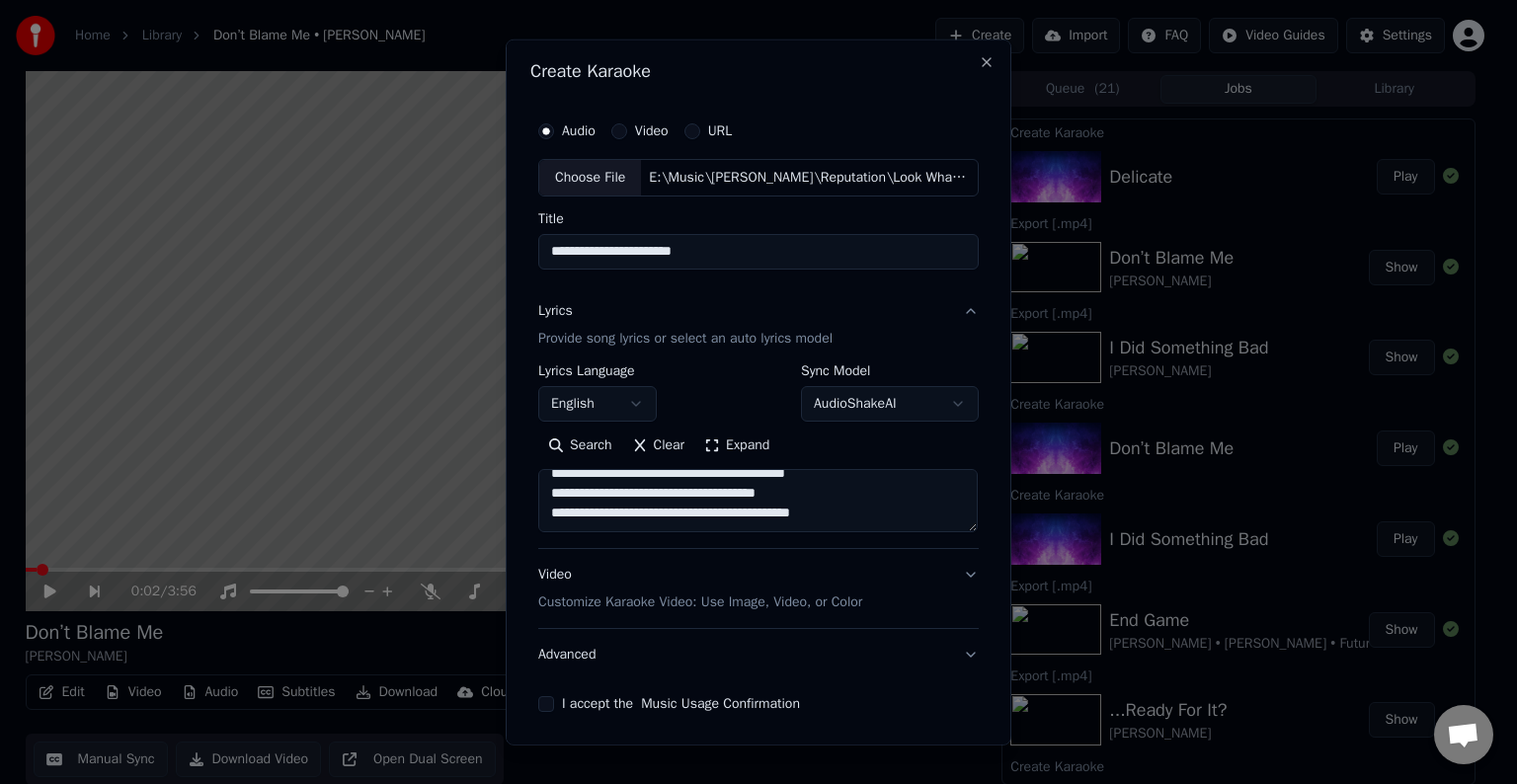 paste on "**********" 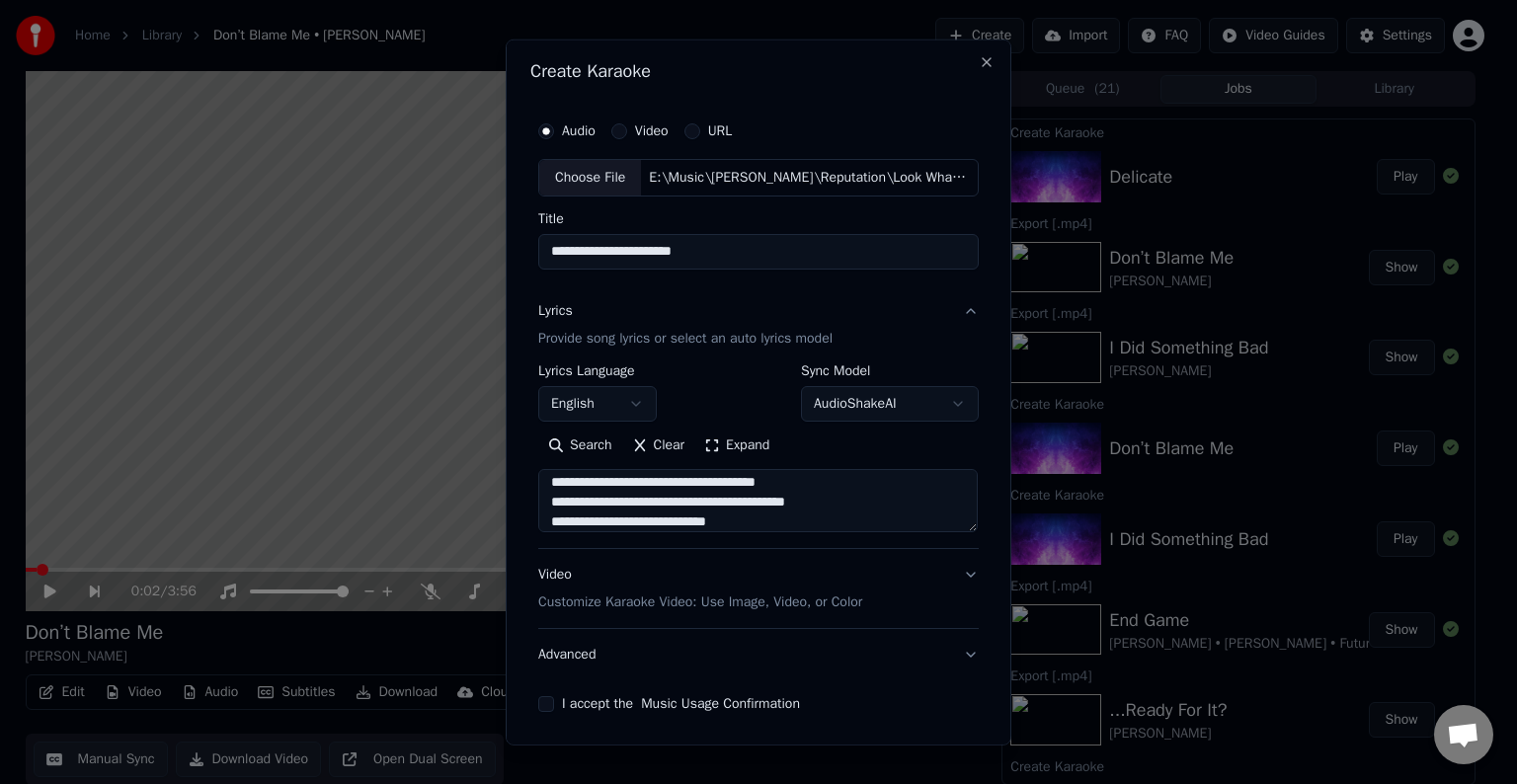 scroll, scrollTop: 1090, scrollLeft: 0, axis: vertical 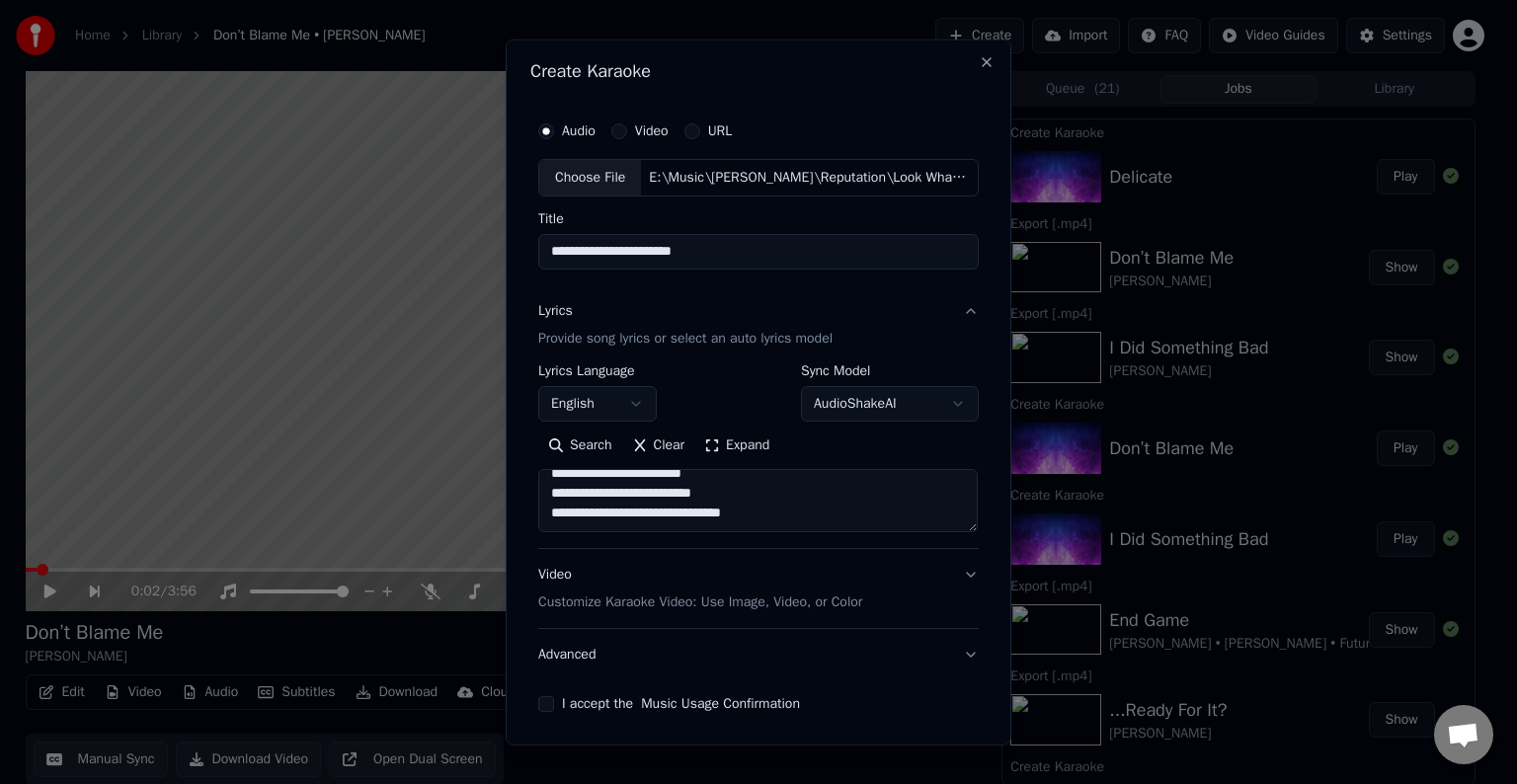 paste on "**********" 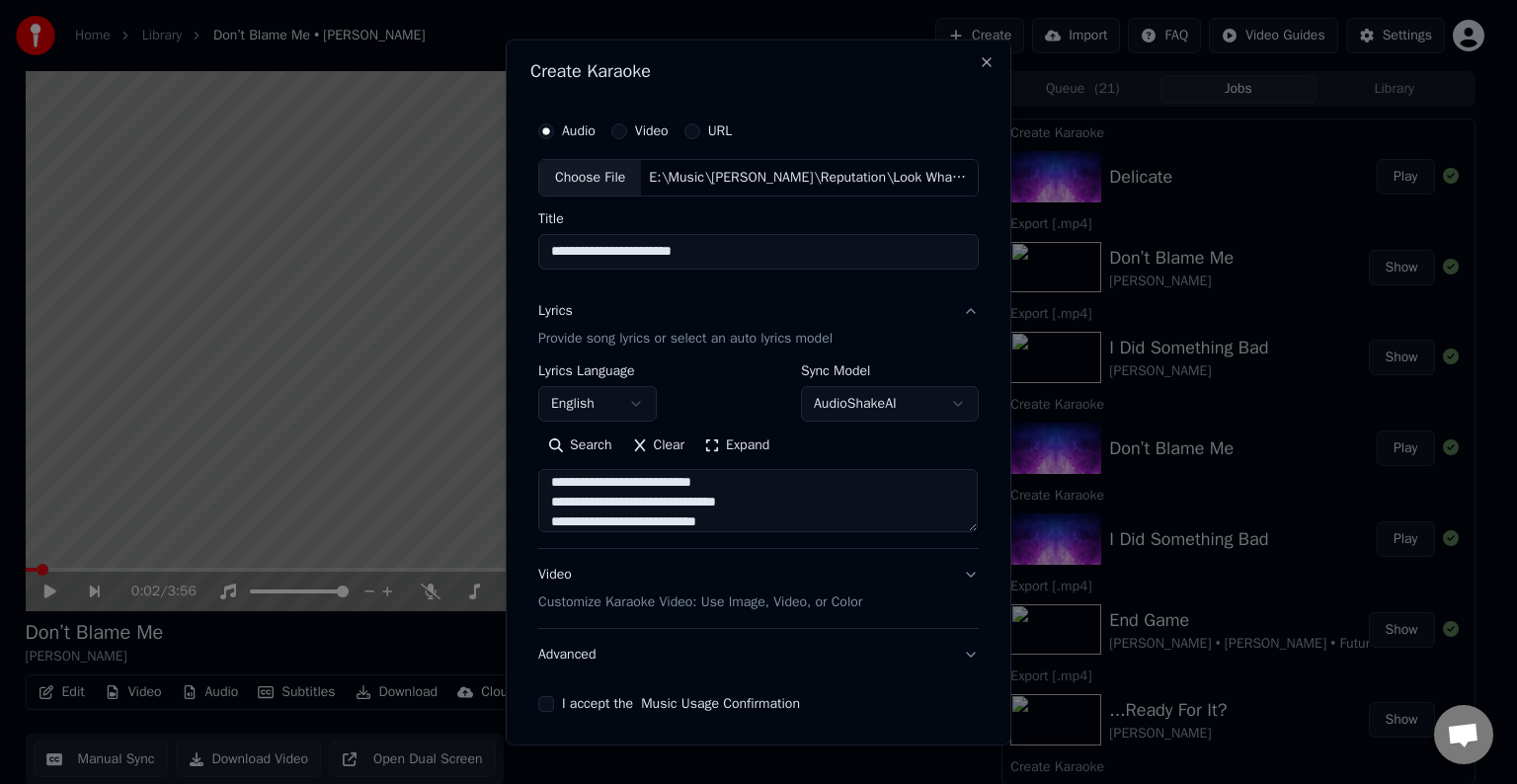 scroll, scrollTop: 1385, scrollLeft: 0, axis: vertical 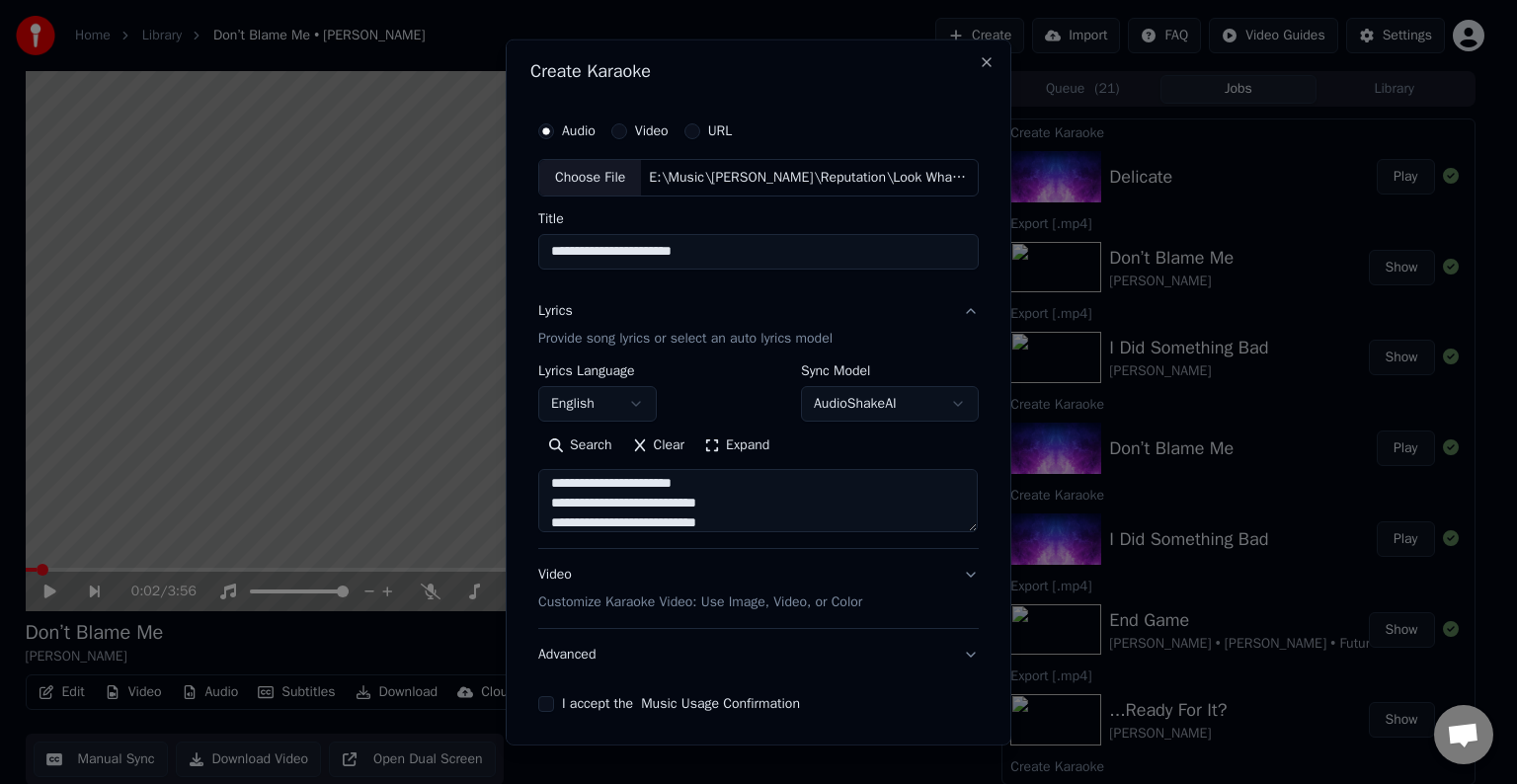 type on "**********" 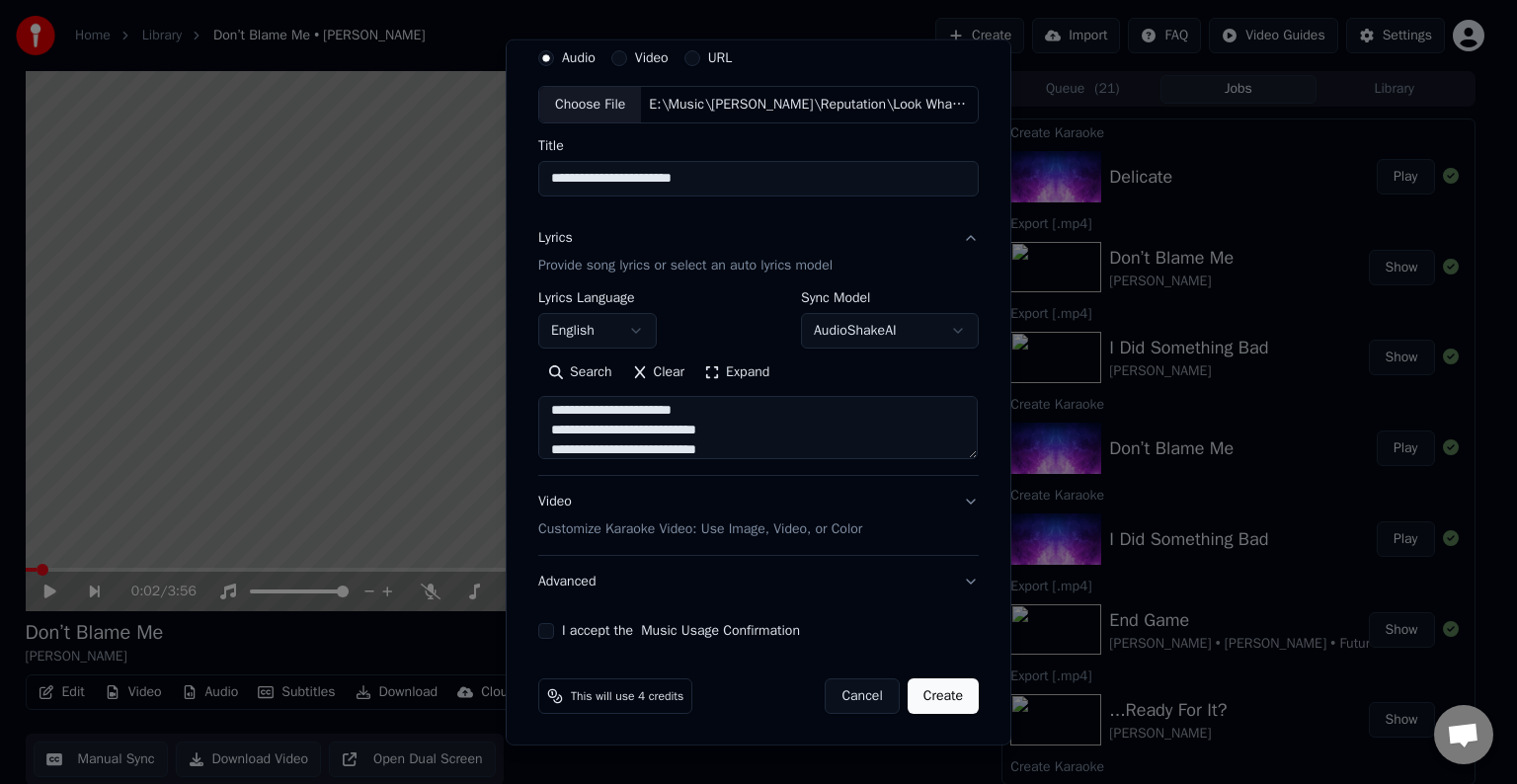 click on "Advanced" at bounding box center [758, 582] 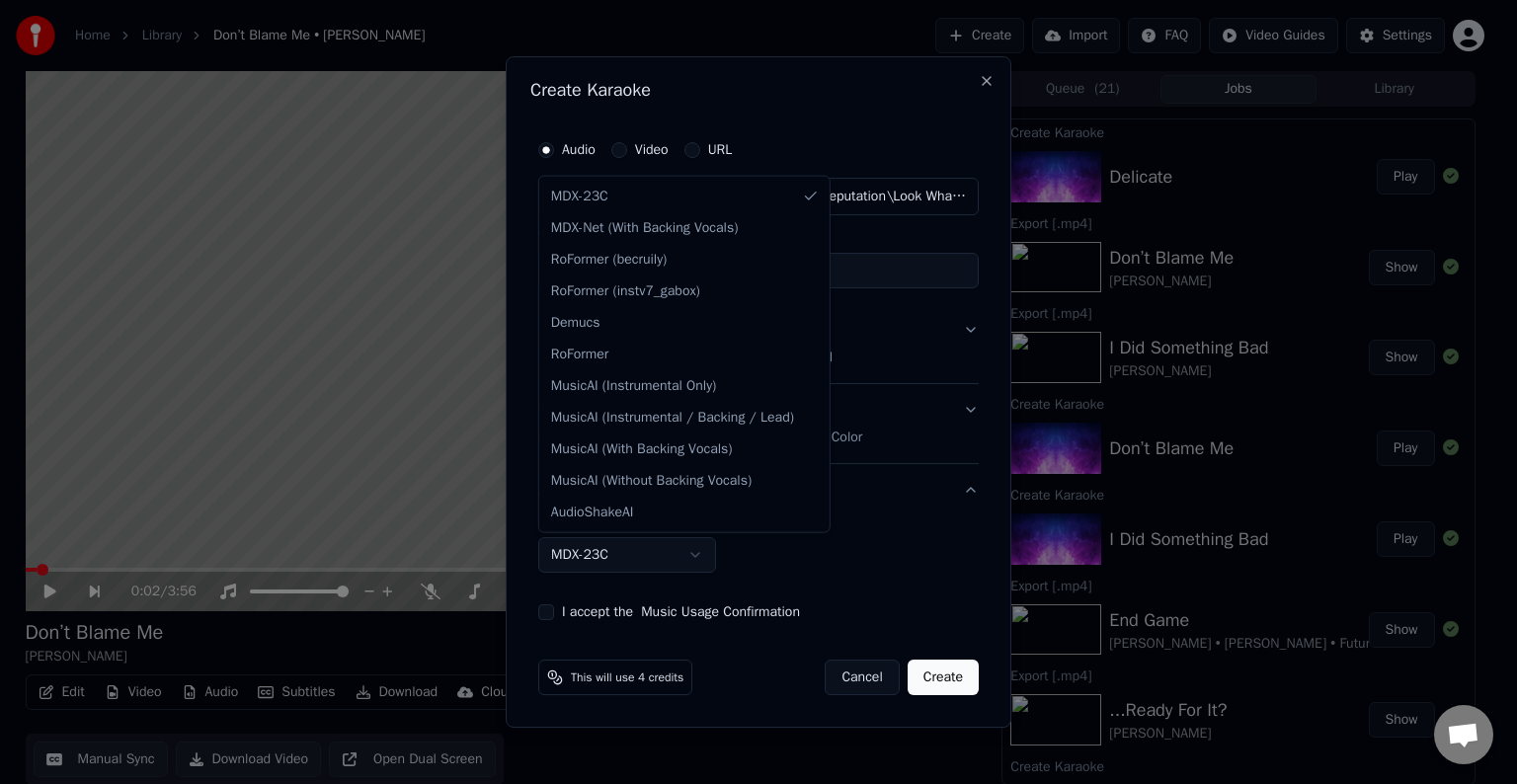 click on "Home Library Don’t Blame Me • [PERSON_NAME] Create Import FAQ Video Guides Settings 0:02  /  3:56 Don’t Blame Me [PERSON_NAME] BPM 136 Key Am Edit Video Audio Subtitles Download Cloud Library Manual Sync Download Video Open Dual Screen Queue ( 21 ) Jobs Library Create Karaoke Delicate Play Export [.mp4] Don’t Blame Me [PERSON_NAME] Show Export [.mp4] I Did Something Bad [PERSON_NAME] Show Create Karaoke Don’t Blame Me Play Create Karaoke I Did Something Bad Play Export [.mp4] End Game [PERSON_NAME] • [PERSON_NAME] • Future Show Export [.mp4] ...Ready For It? [PERSON_NAME] Show Create Karaoke End Game Play Create Karaoke Ready For It Play Export [.mp4] You're Losing Me (From The Vault) [PERSON_NAME] Show Export [.mp4] The Manuscript [PERSON_NAME] Show Export [.mp4] [PERSON_NAME] [PERSON_NAME] Show Export [.mp4] The Bolter [PERSON_NAME] Show Export [.mp4] [PERSON_NAME] [PERSON_NAME] Show Export [.mp4] [PERSON_NAME] [PERSON_NAME] Show Export [.mp4] The Prophecy [PERSON_NAME] Show Create Karaoke Youre Losing Me (From The Vault) Play" at bounding box center [750, 392] 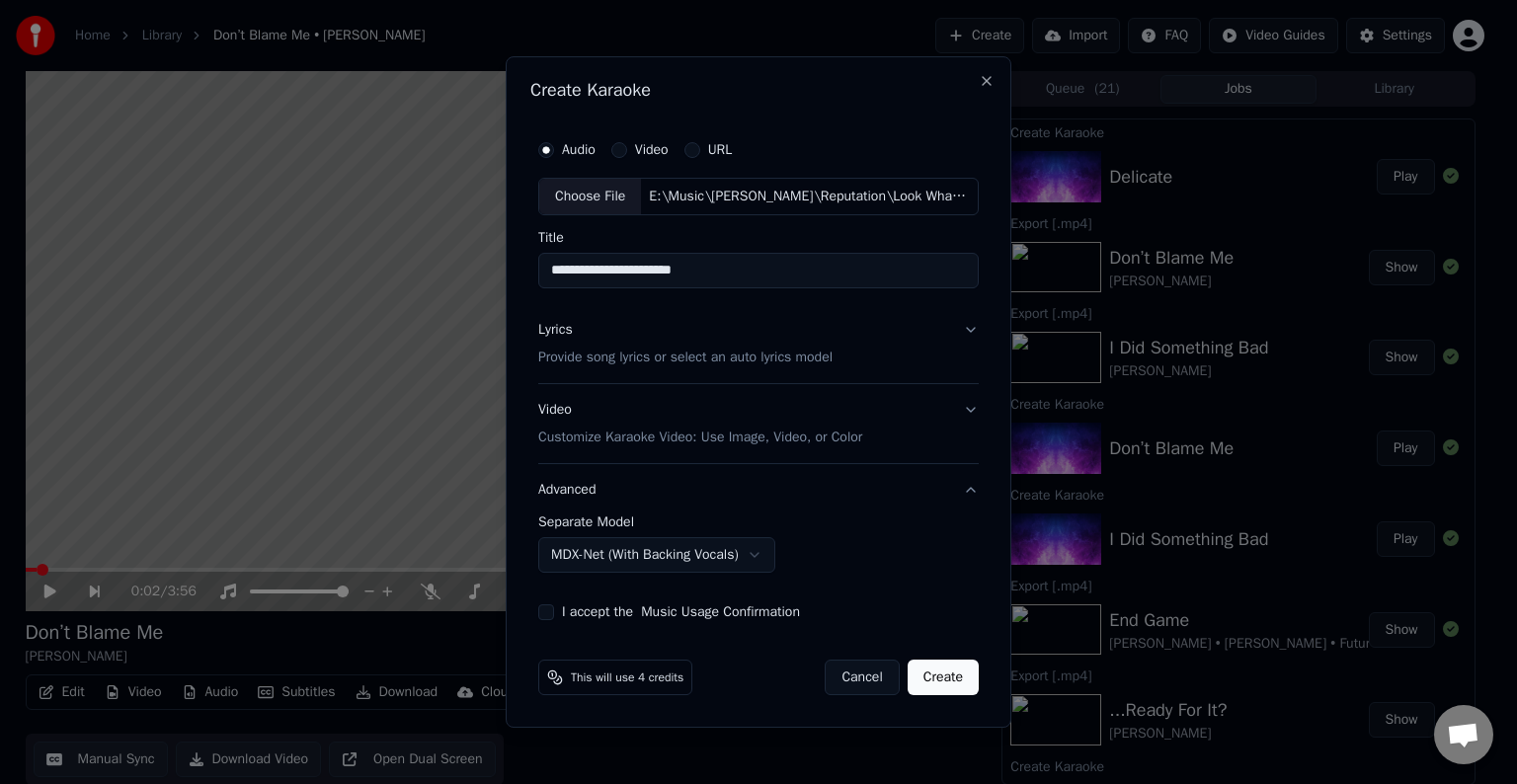 click on "I accept the   Music Usage Confirmation" at bounding box center (546, 612) 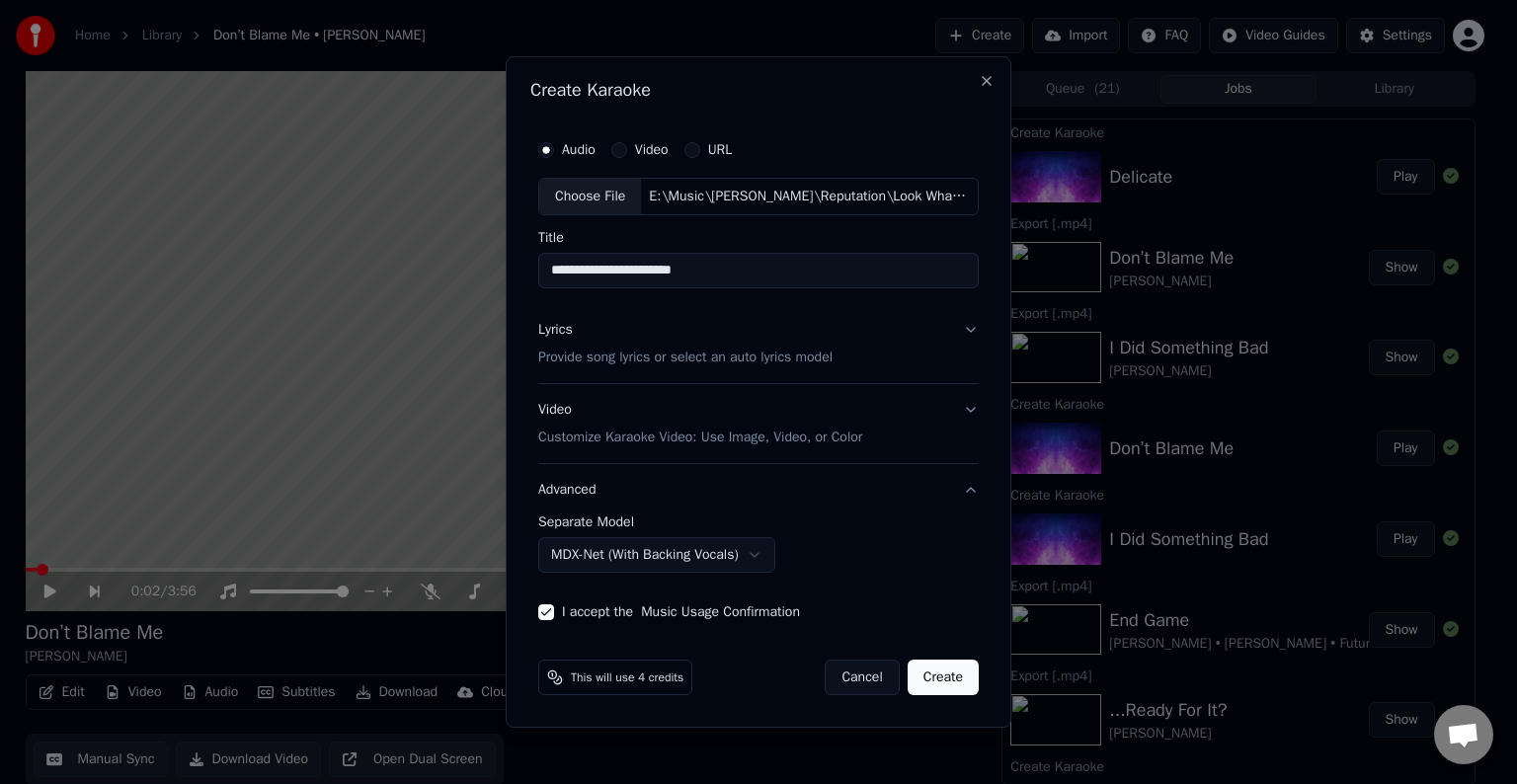 click on "Create" at bounding box center (943, 677) 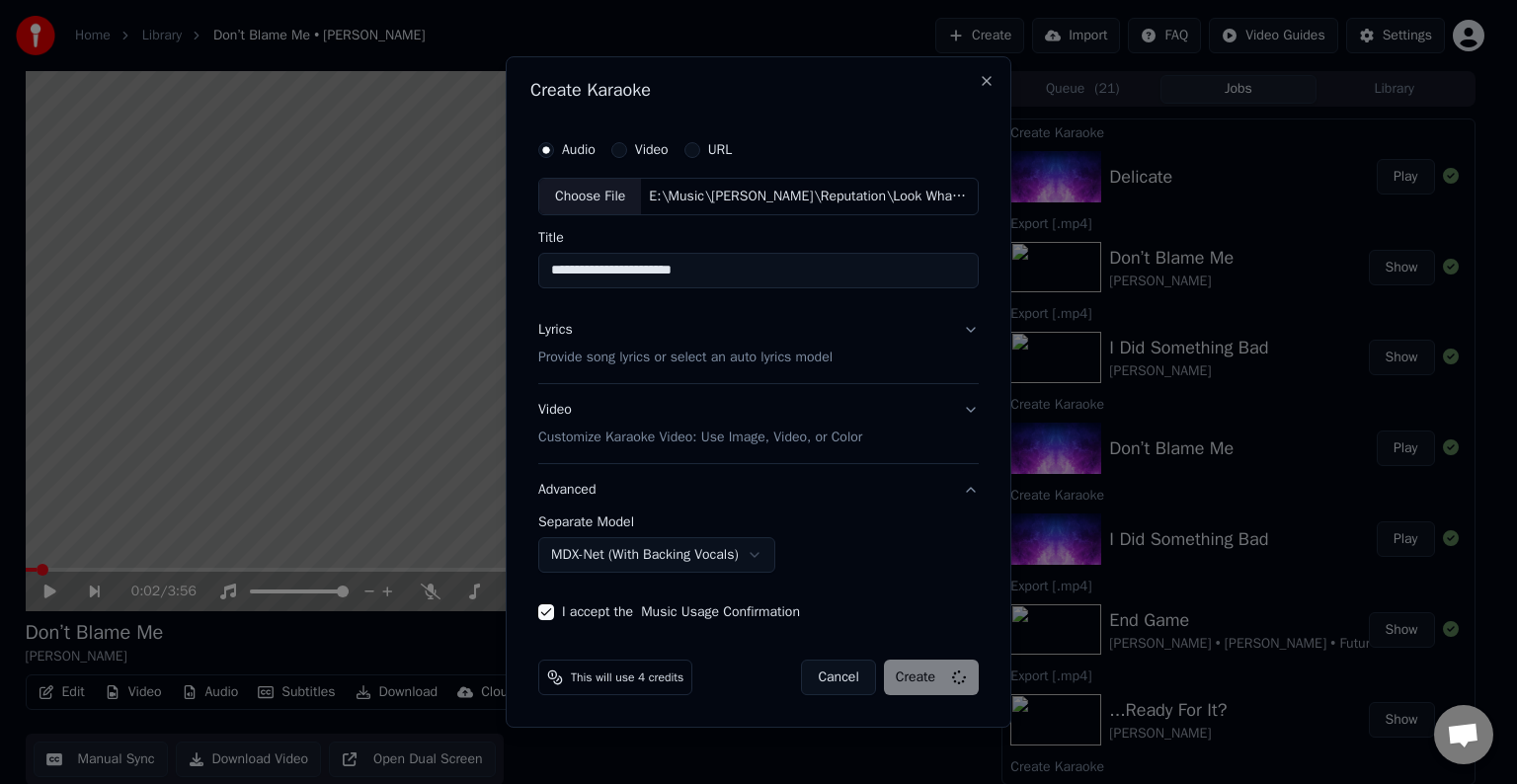 select on "******" 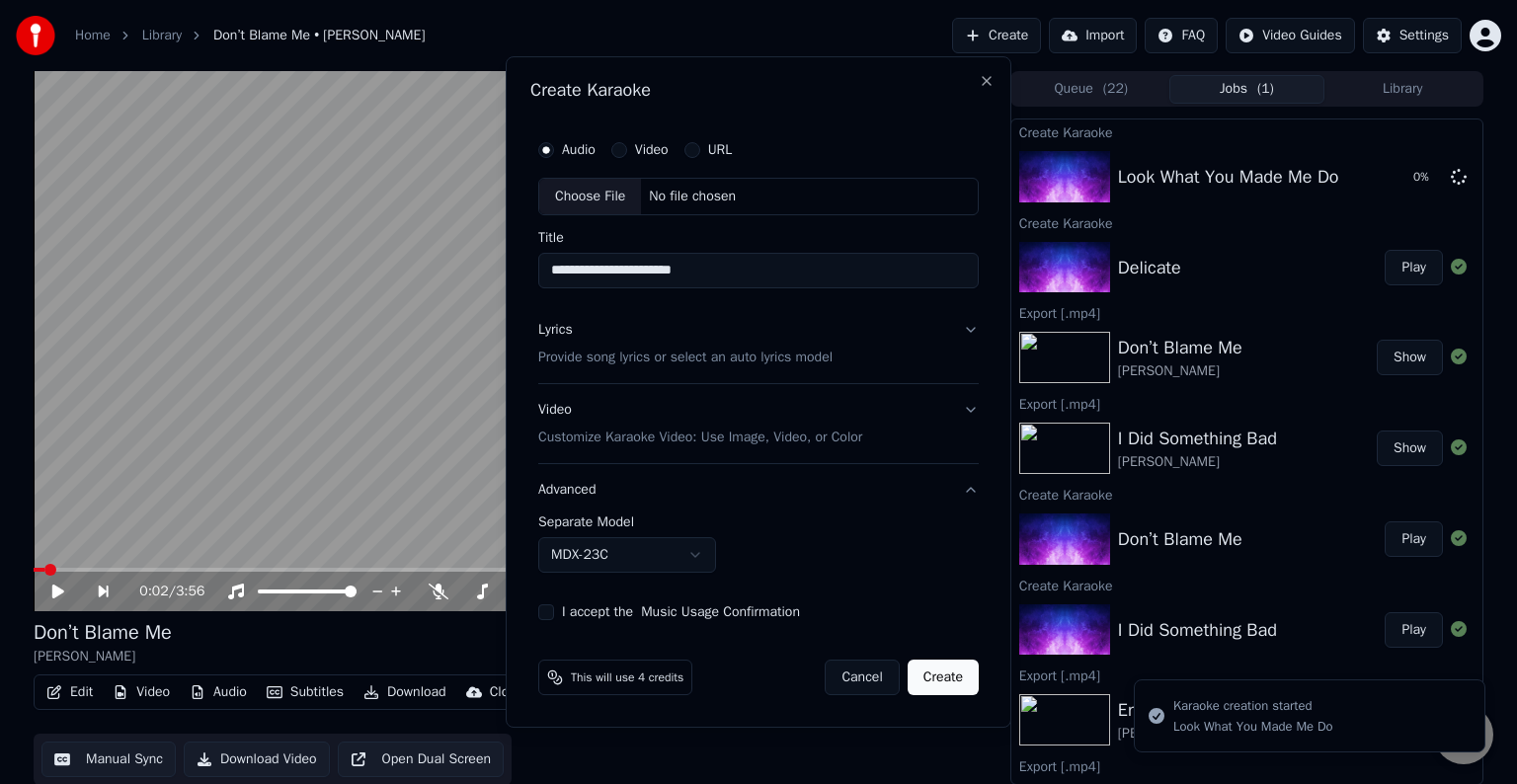 type 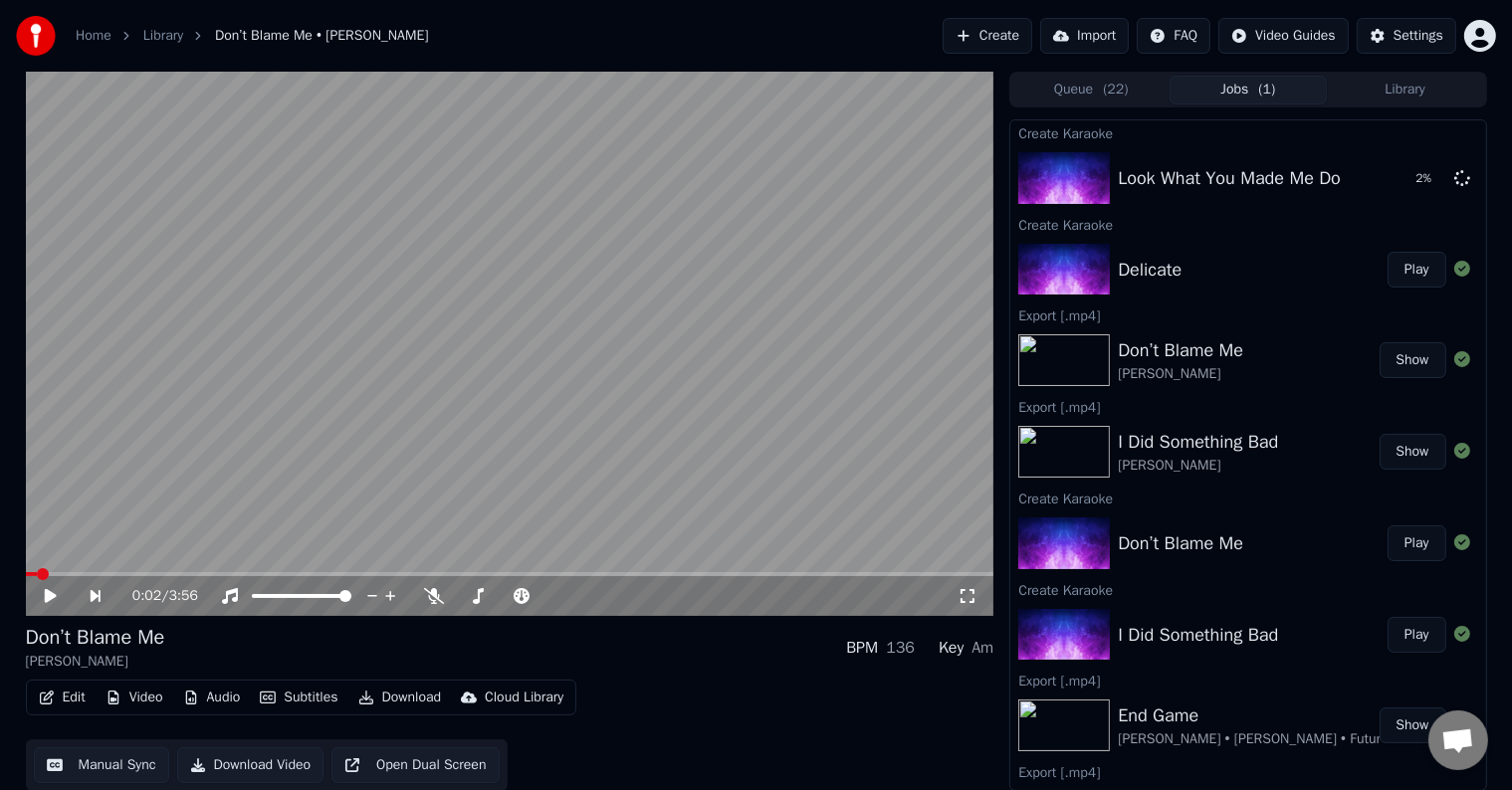 click on "Play" at bounding box center [1416, 270] 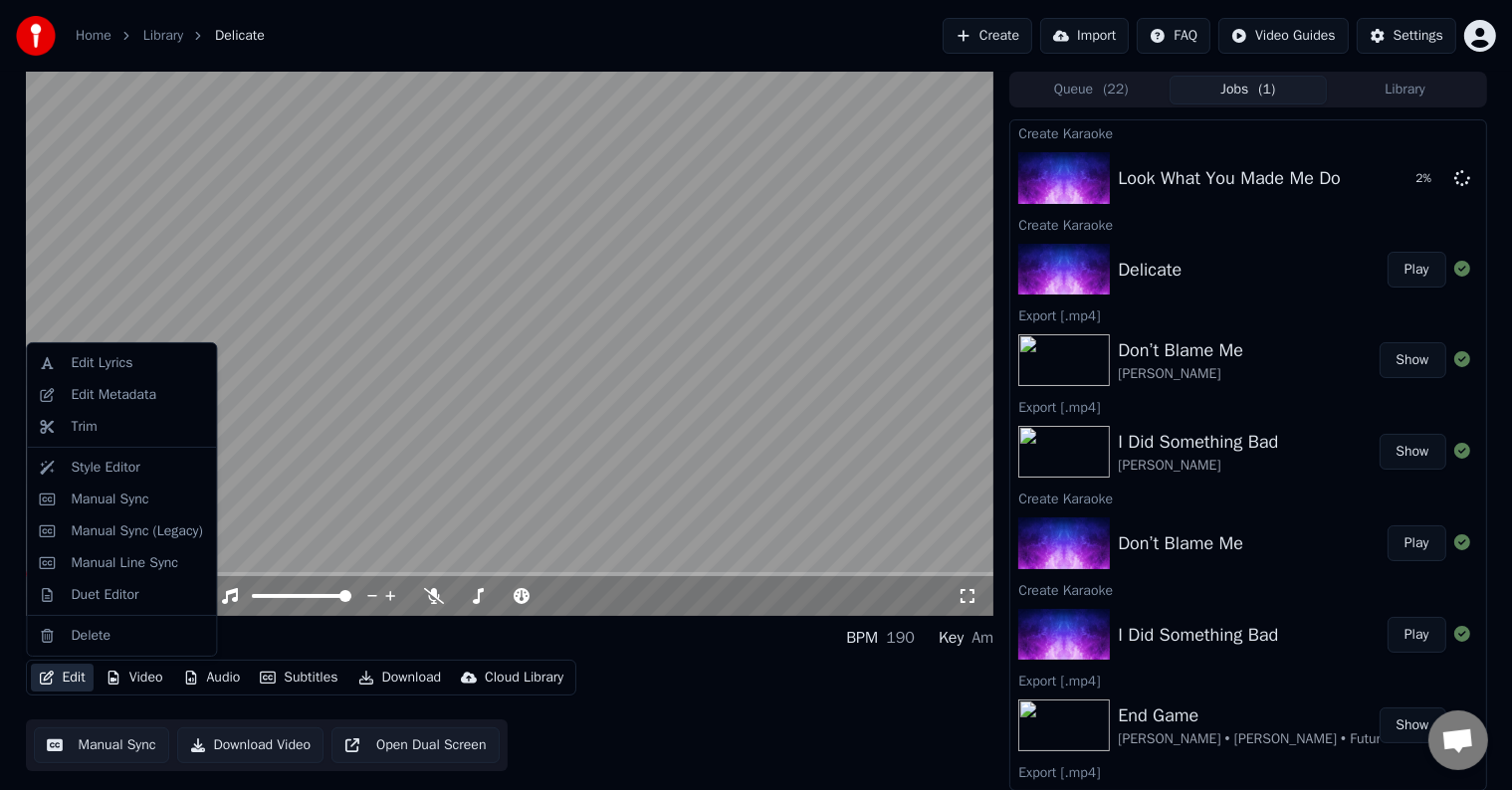 click on "Edit" at bounding box center (62, 678) 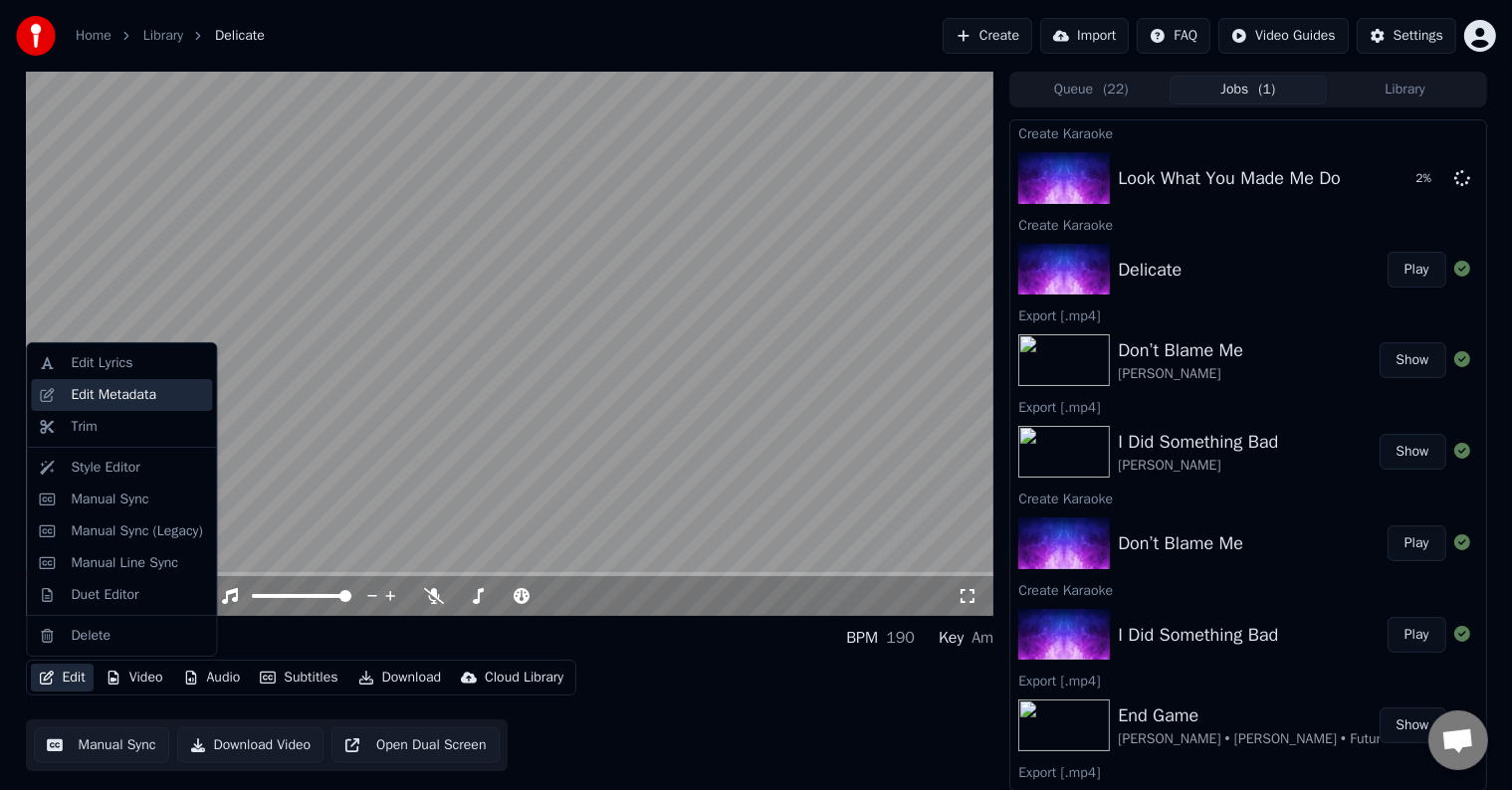click on "Edit Metadata" at bounding box center [121, 395] 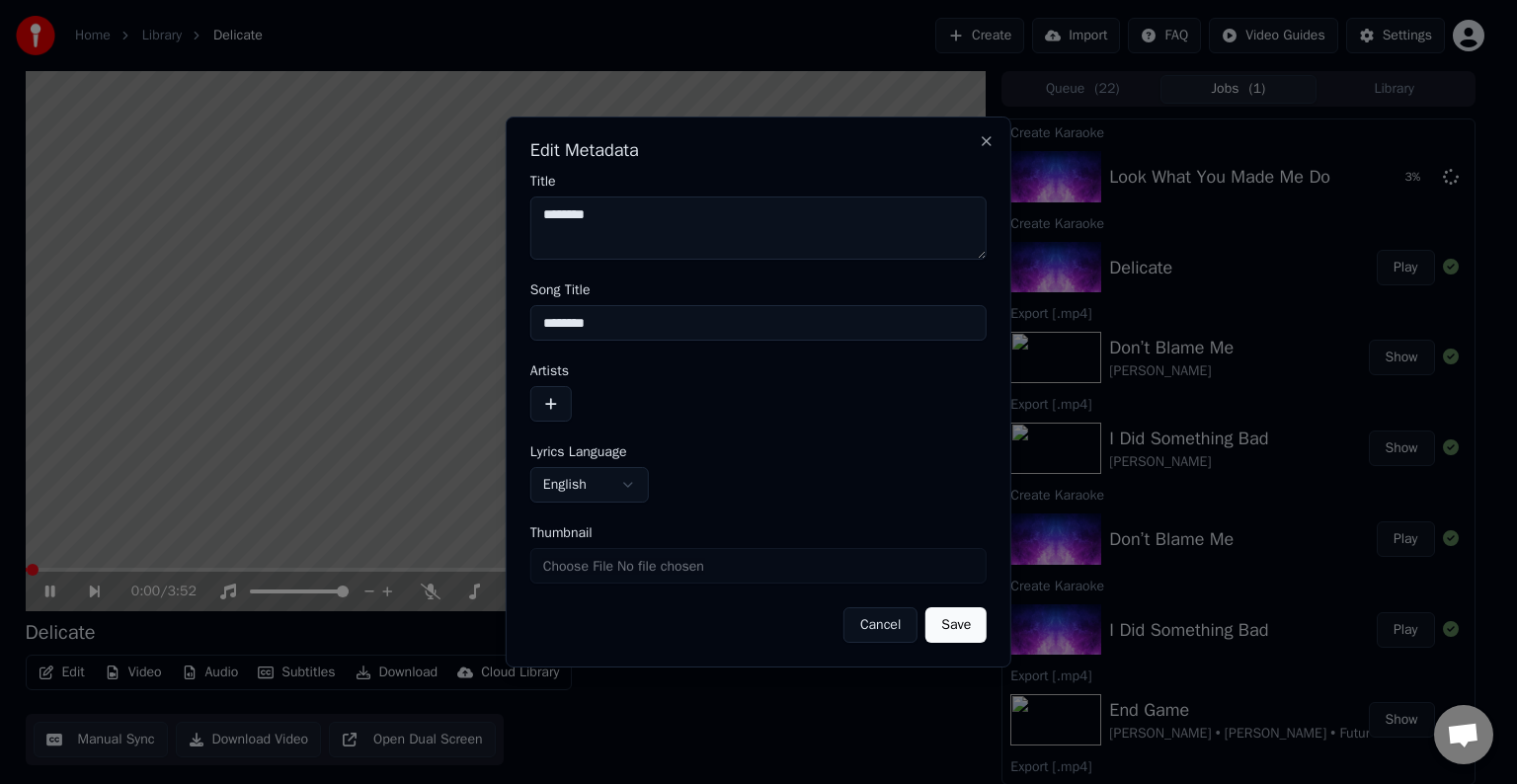 click at bounding box center [551, 404] 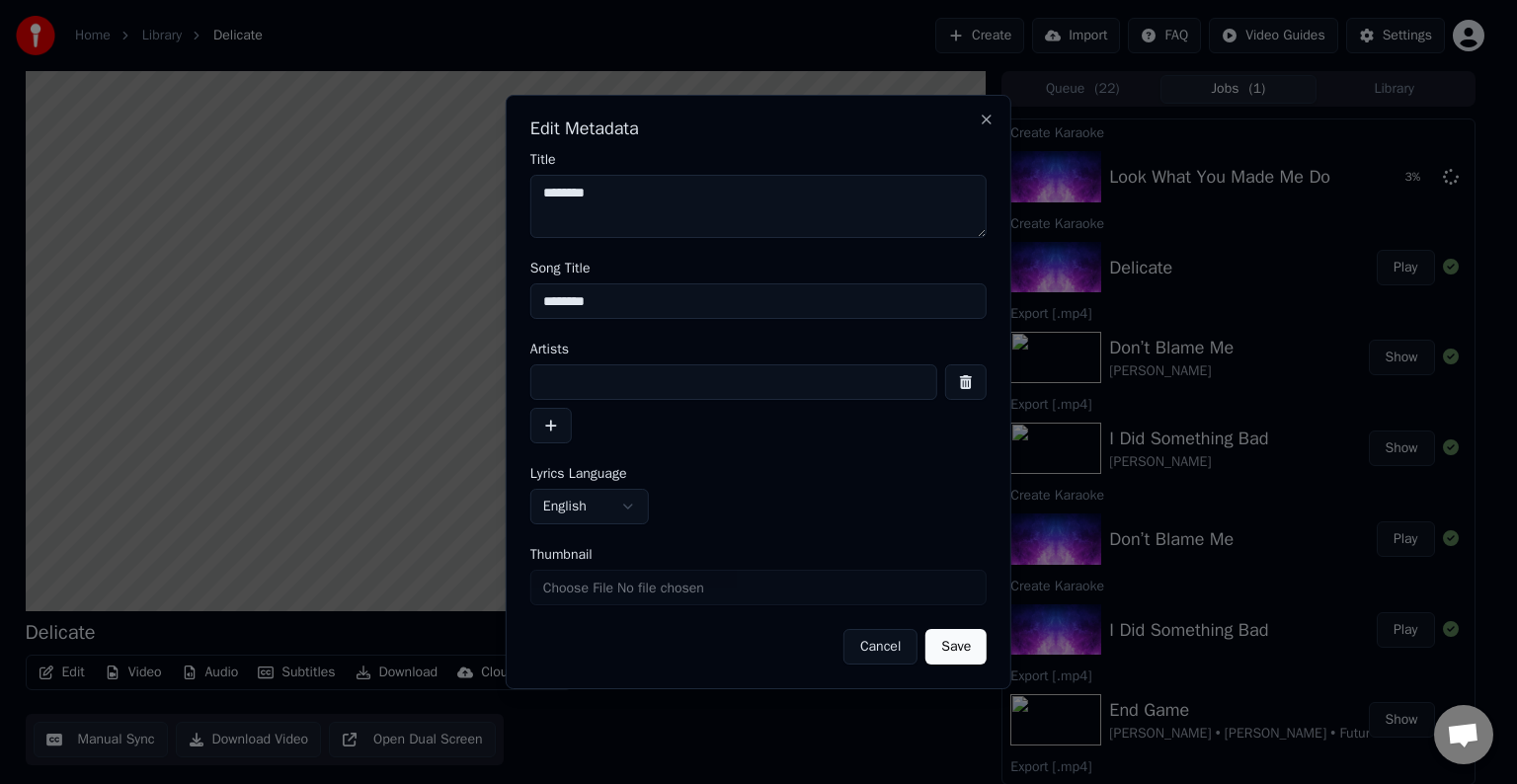 click at bounding box center [734, 382] 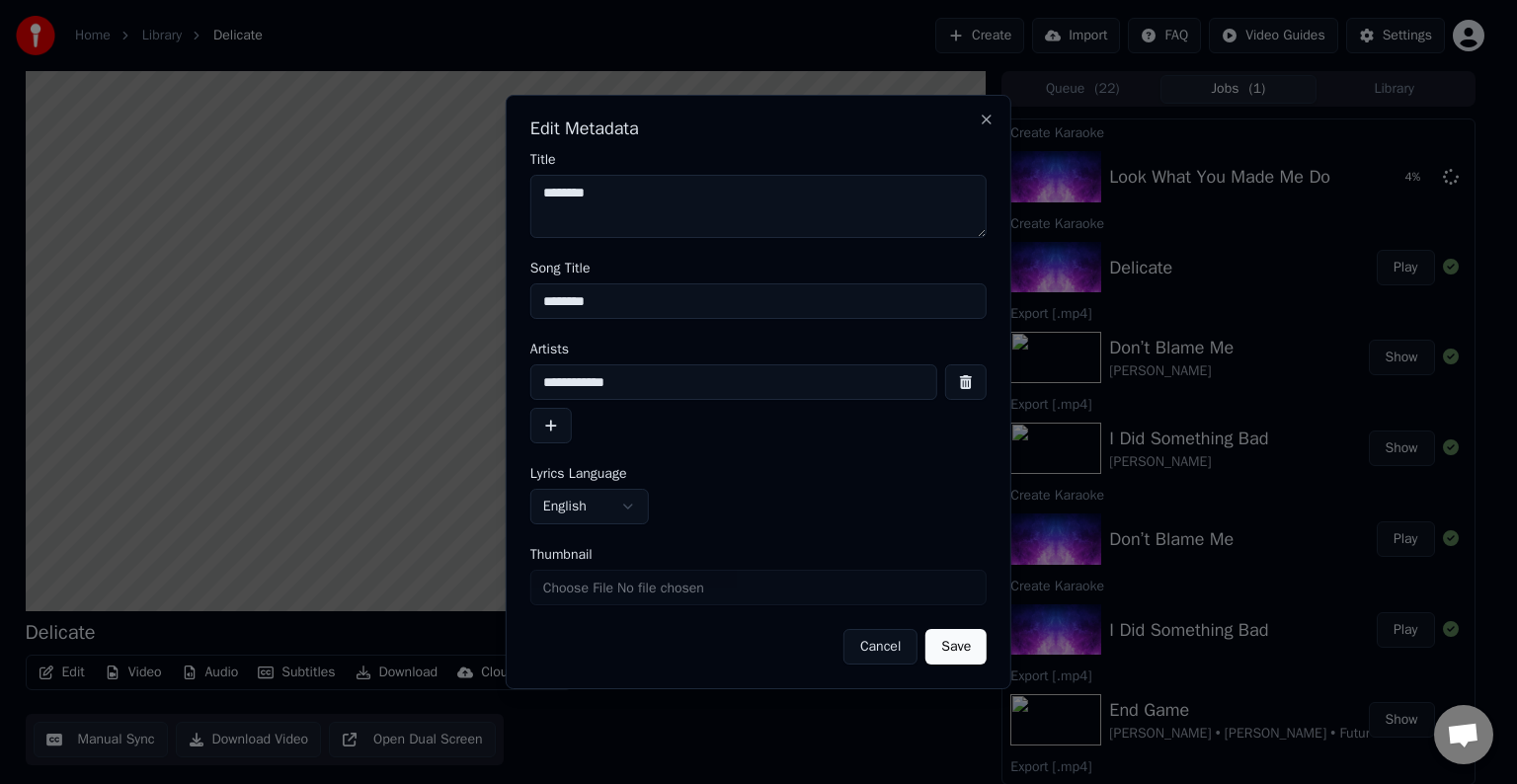 type on "**********" 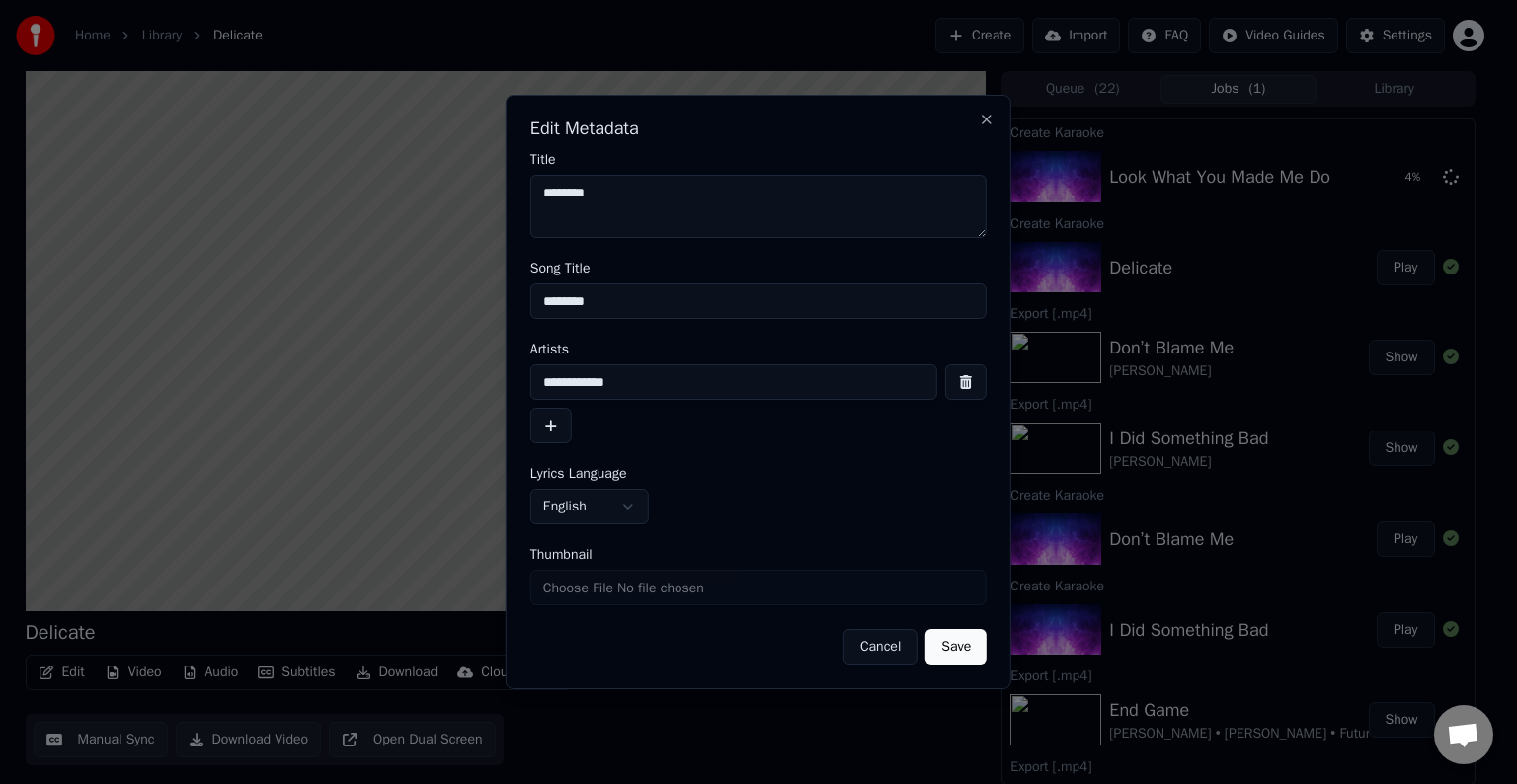 click on "Save" at bounding box center [956, 647] 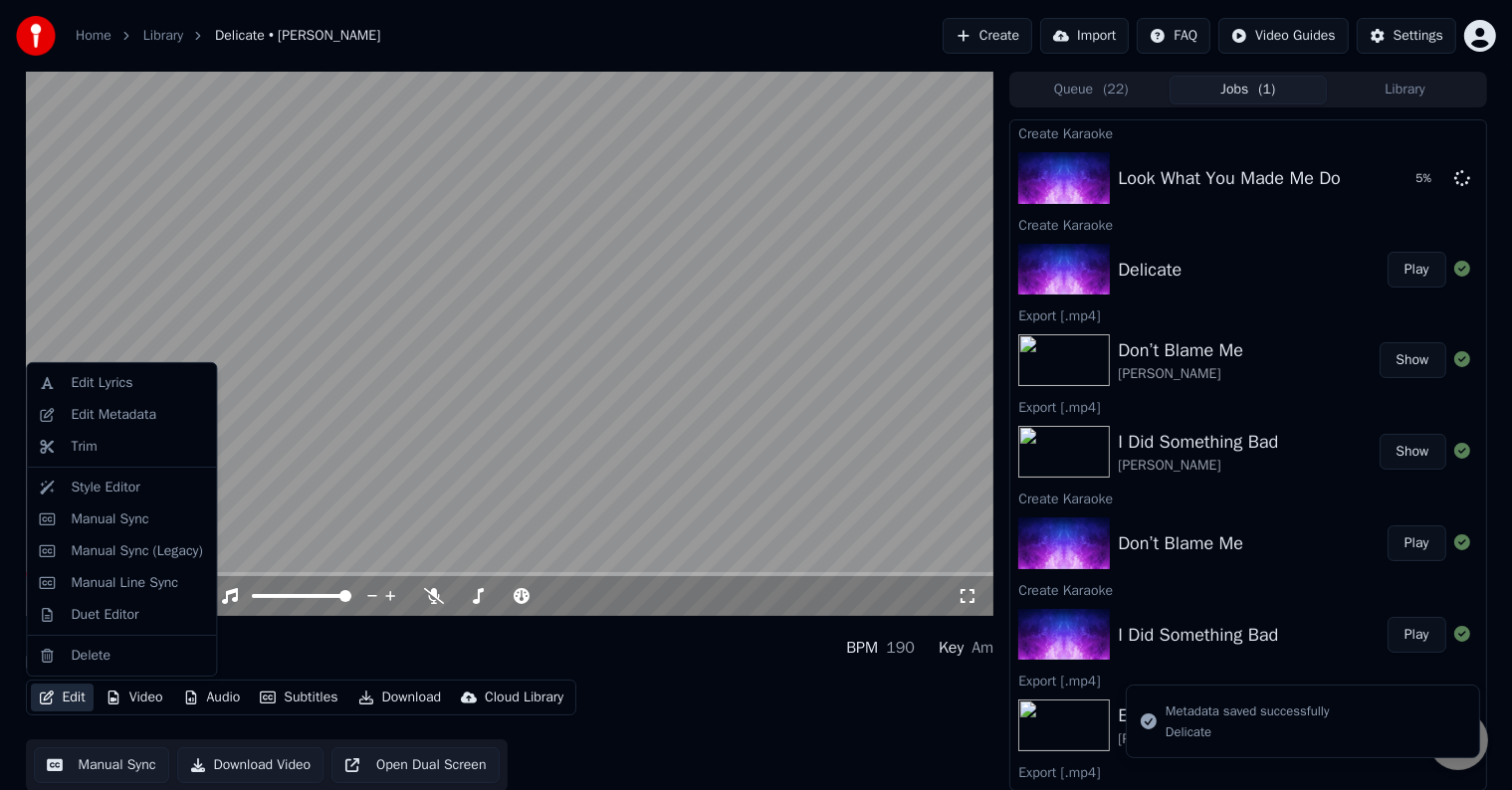 click on "Edit" at bounding box center [62, 697] 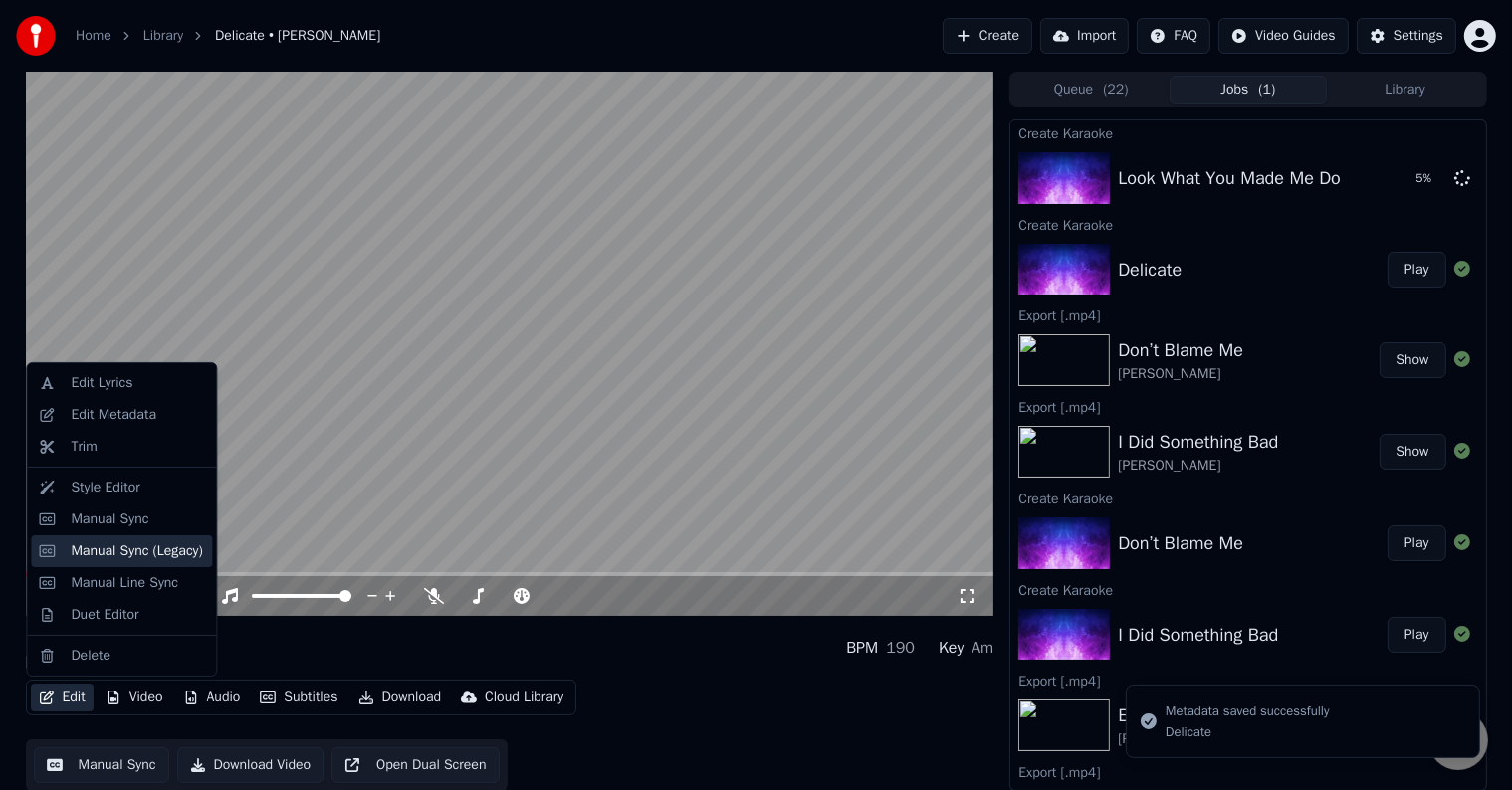 click on "Manual Sync (Legacy)" at bounding box center [136, 551] 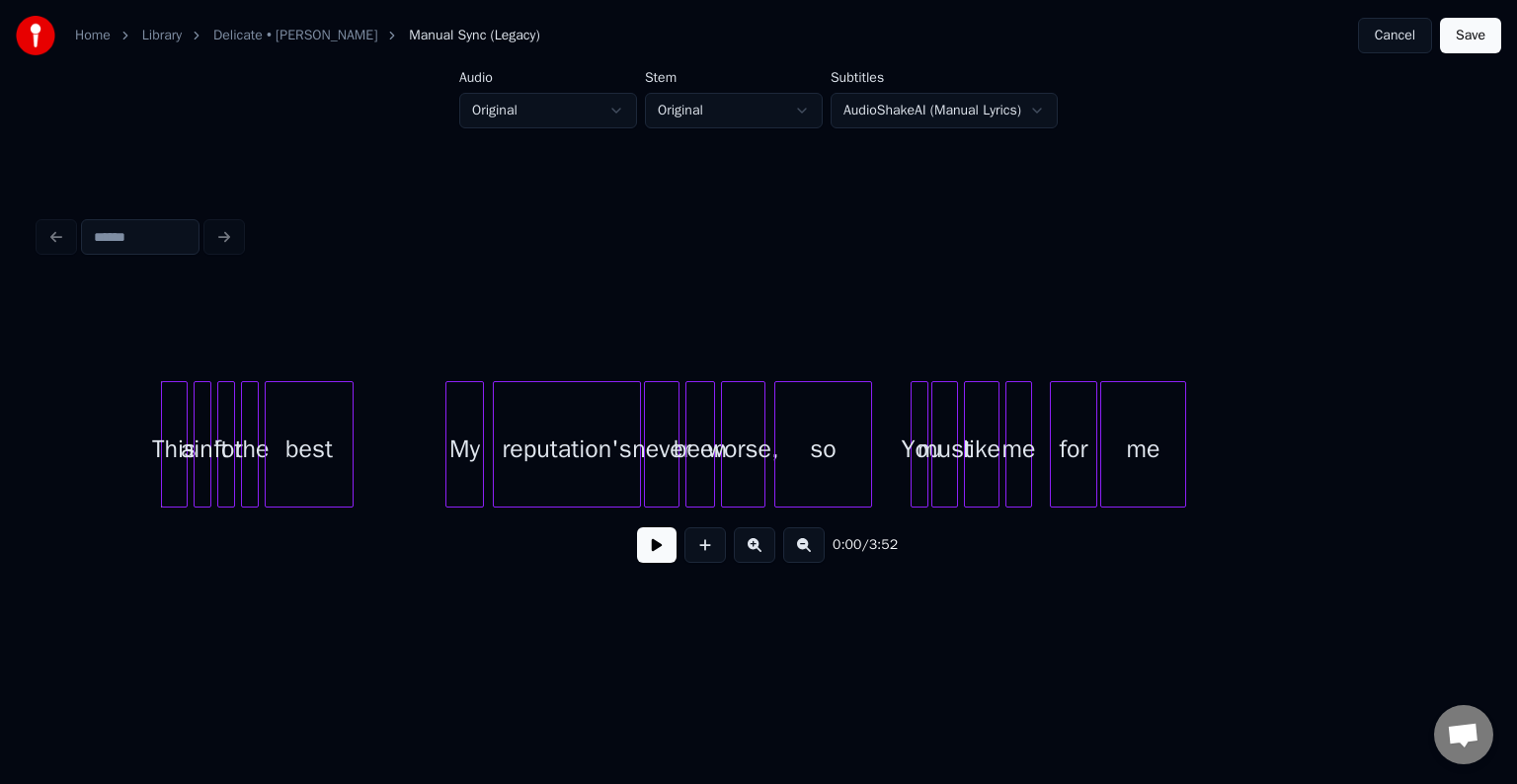 click at bounding box center (657, 545) 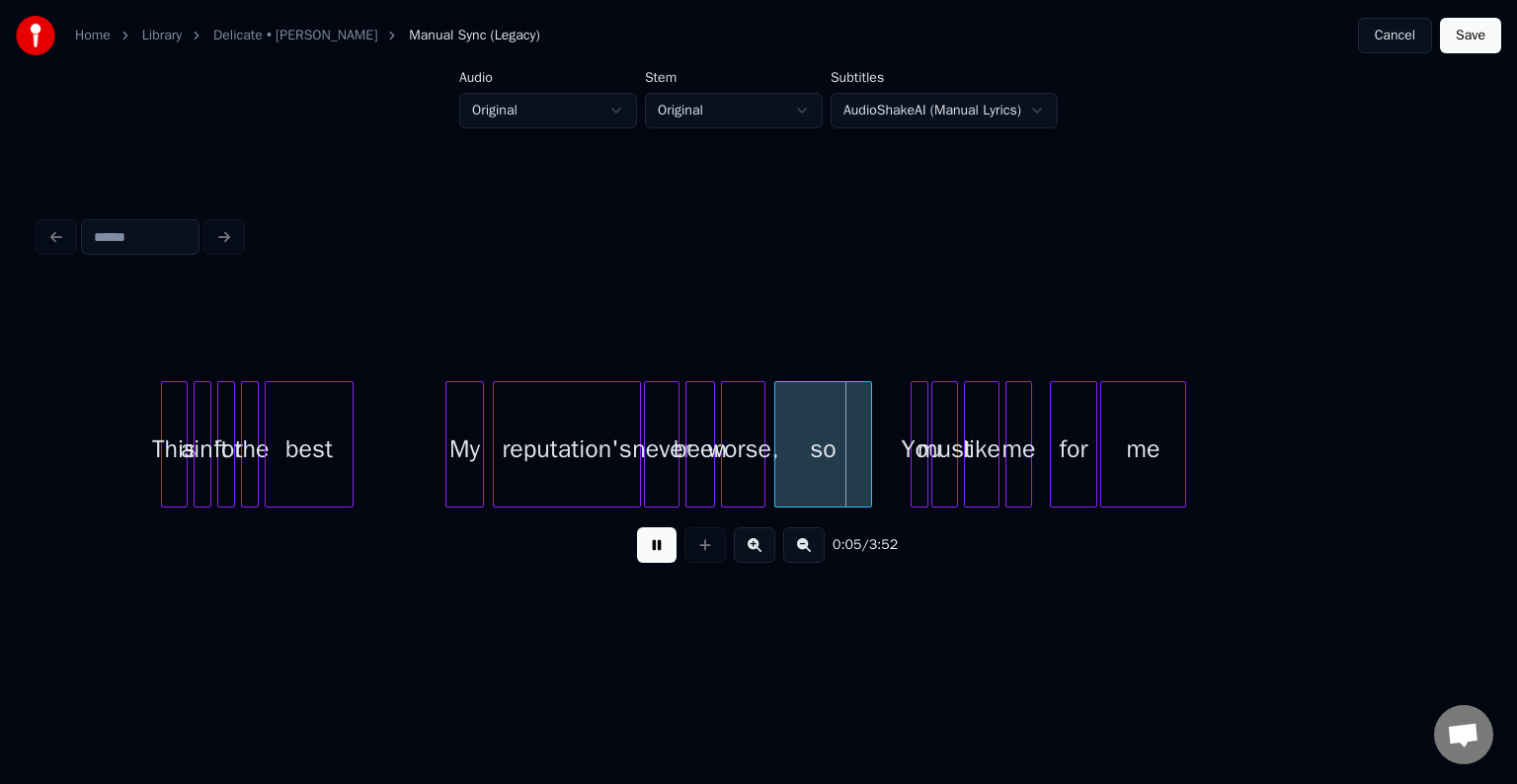 type 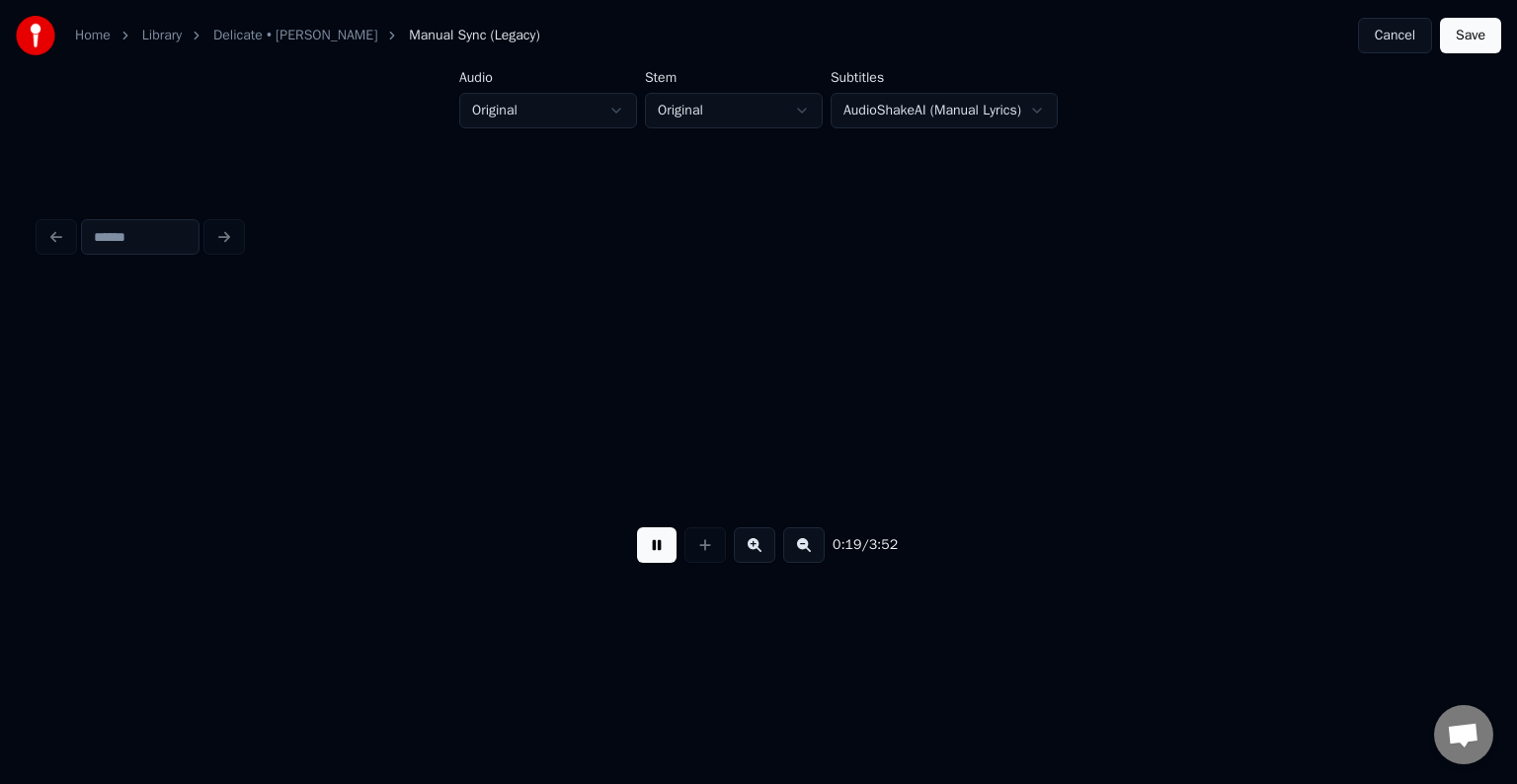 scroll, scrollTop: 0, scrollLeft: 2877, axis: horizontal 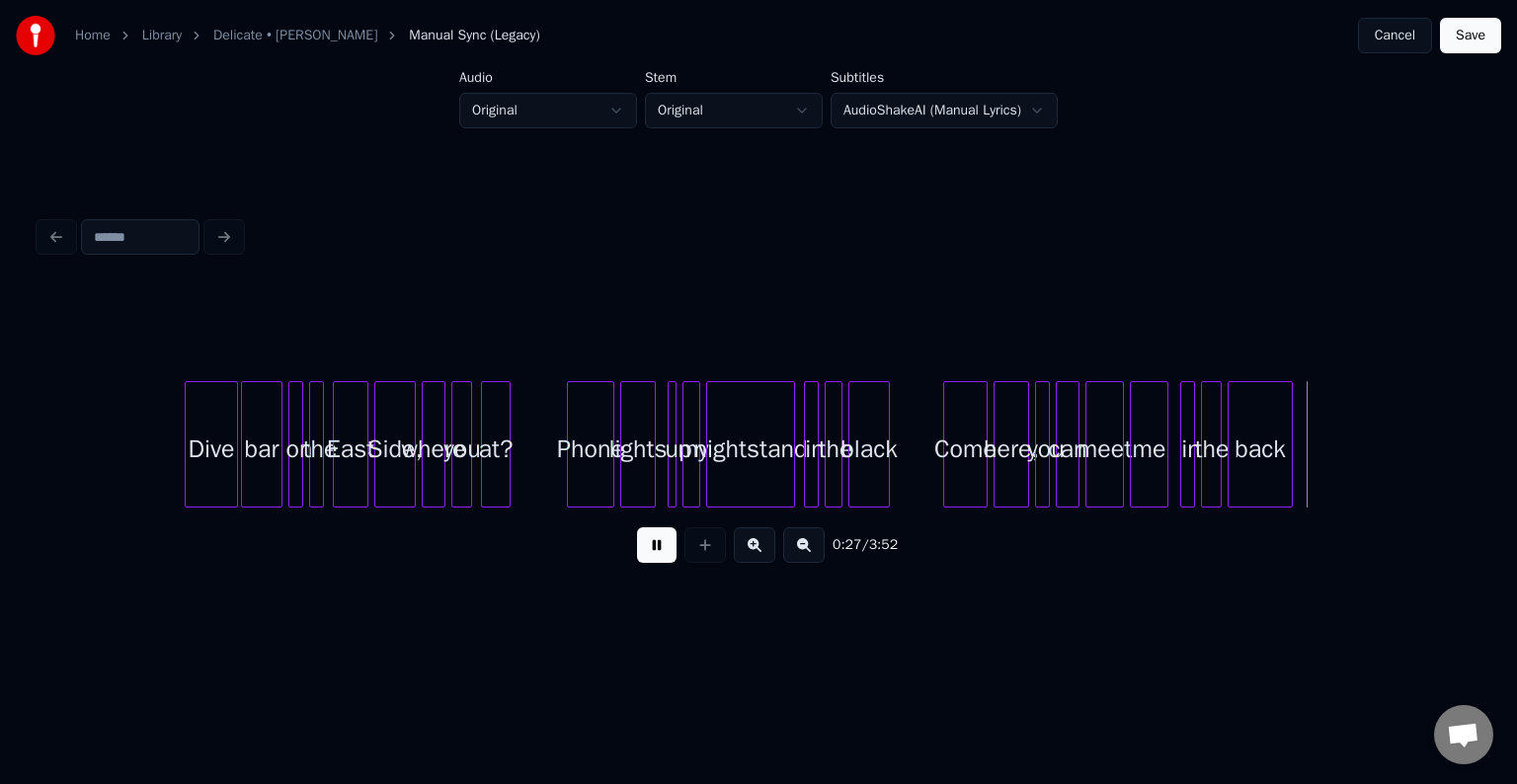click at bounding box center [657, 545] 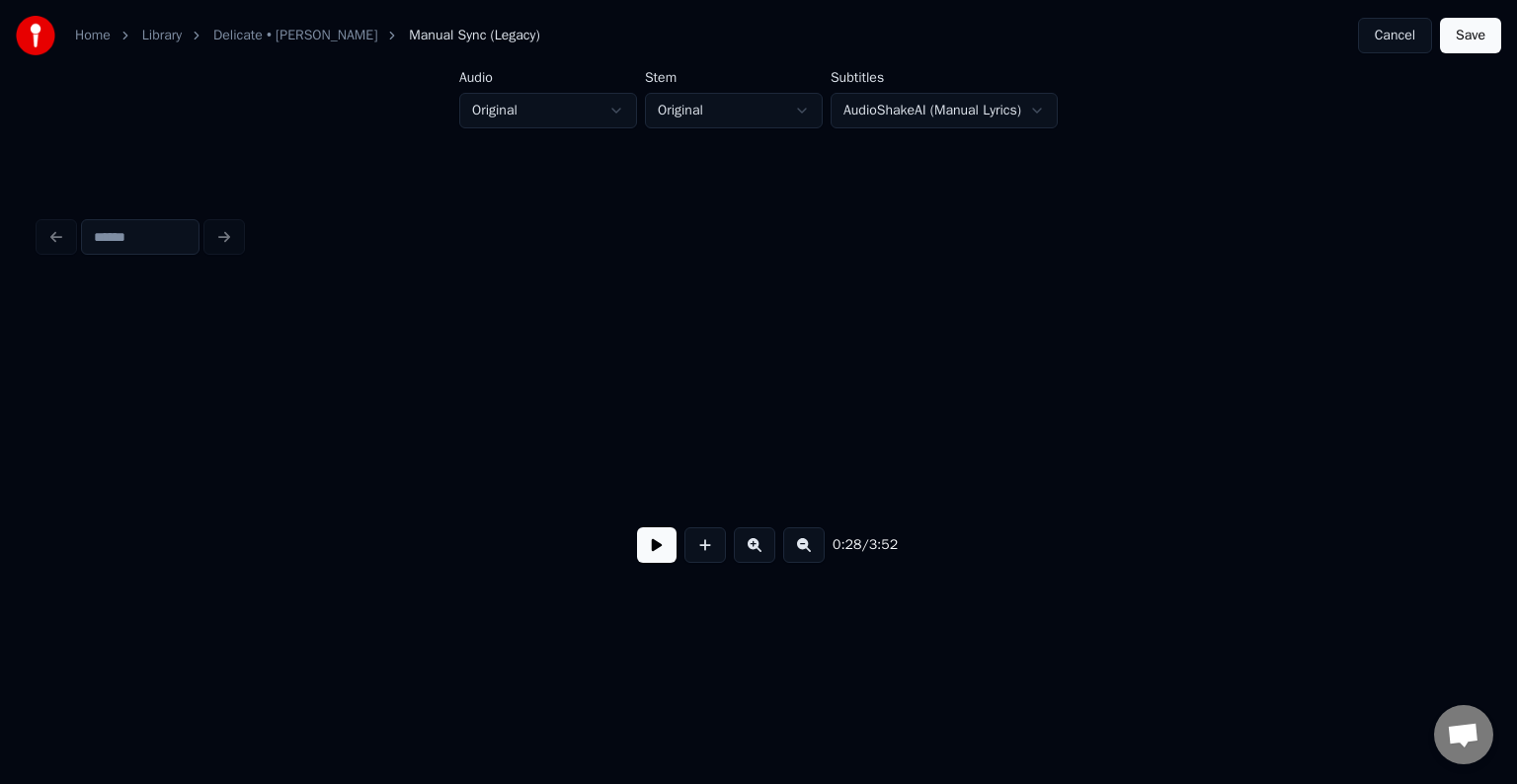 scroll, scrollTop: 0, scrollLeft: 0, axis: both 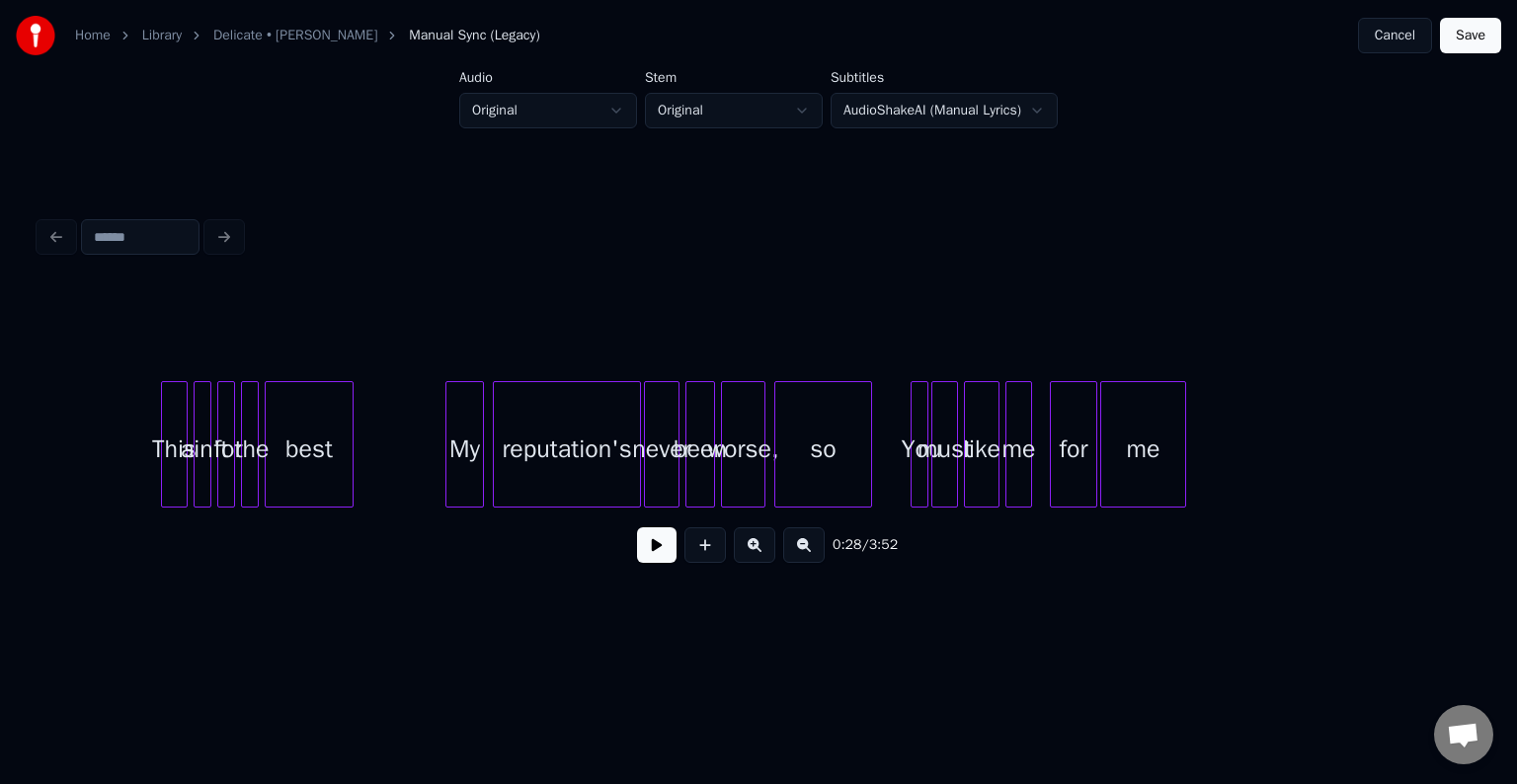click on "Cancel" at bounding box center [1395, 36] 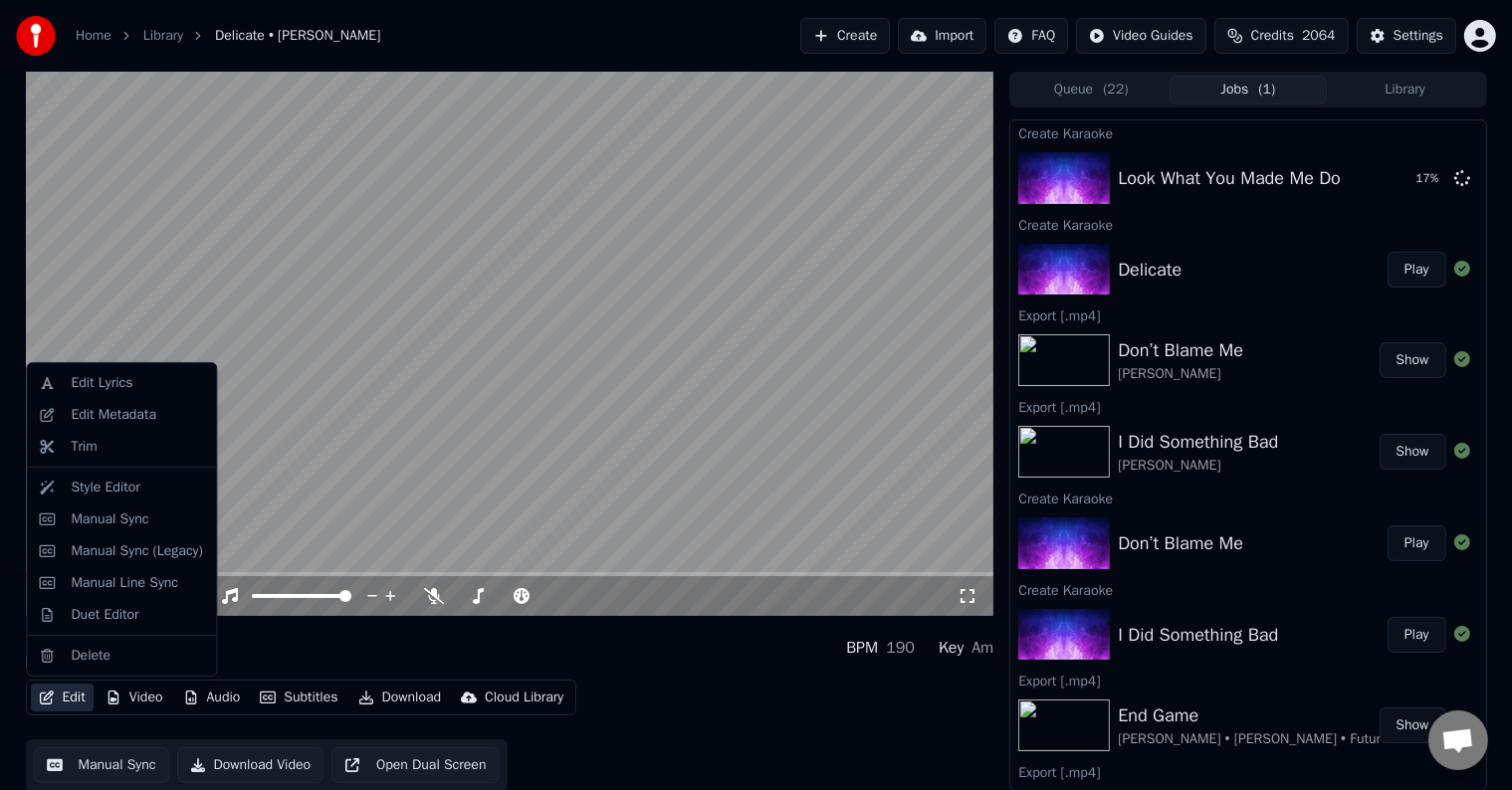 click on "Edit" at bounding box center [62, 697] 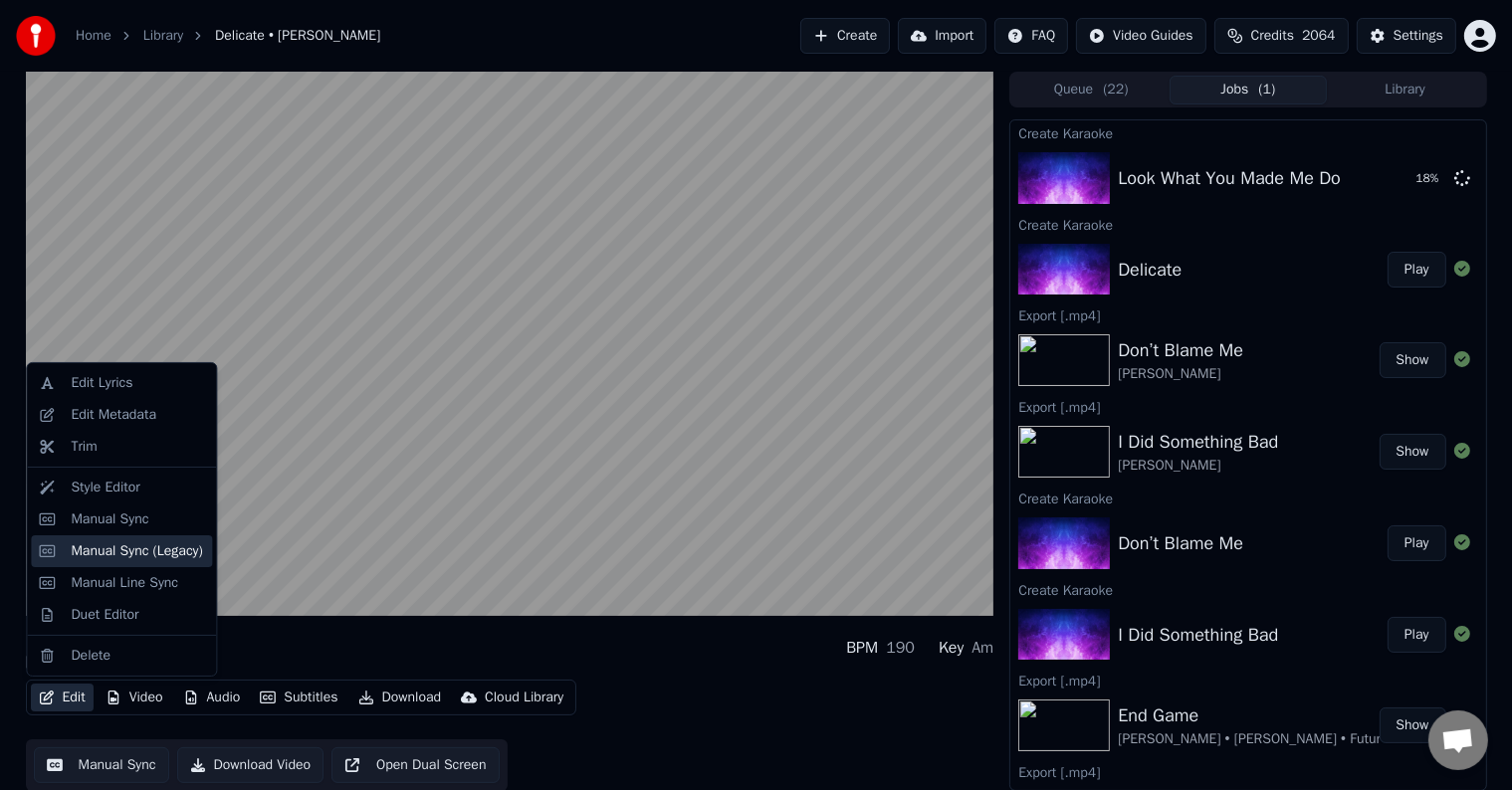 click on "Manual Sync (Legacy)" at bounding box center (136, 551) 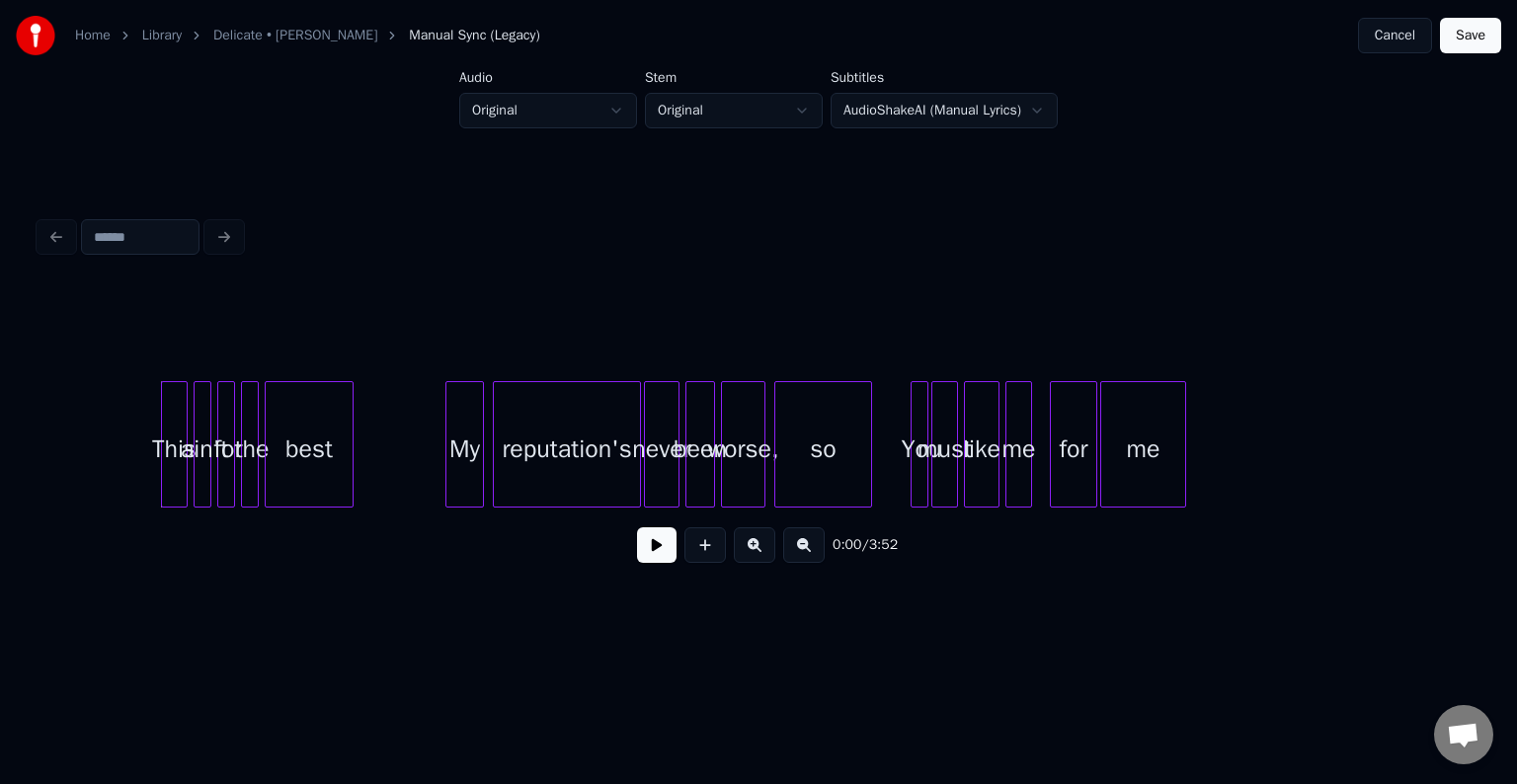 click at bounding box center [657, 545] 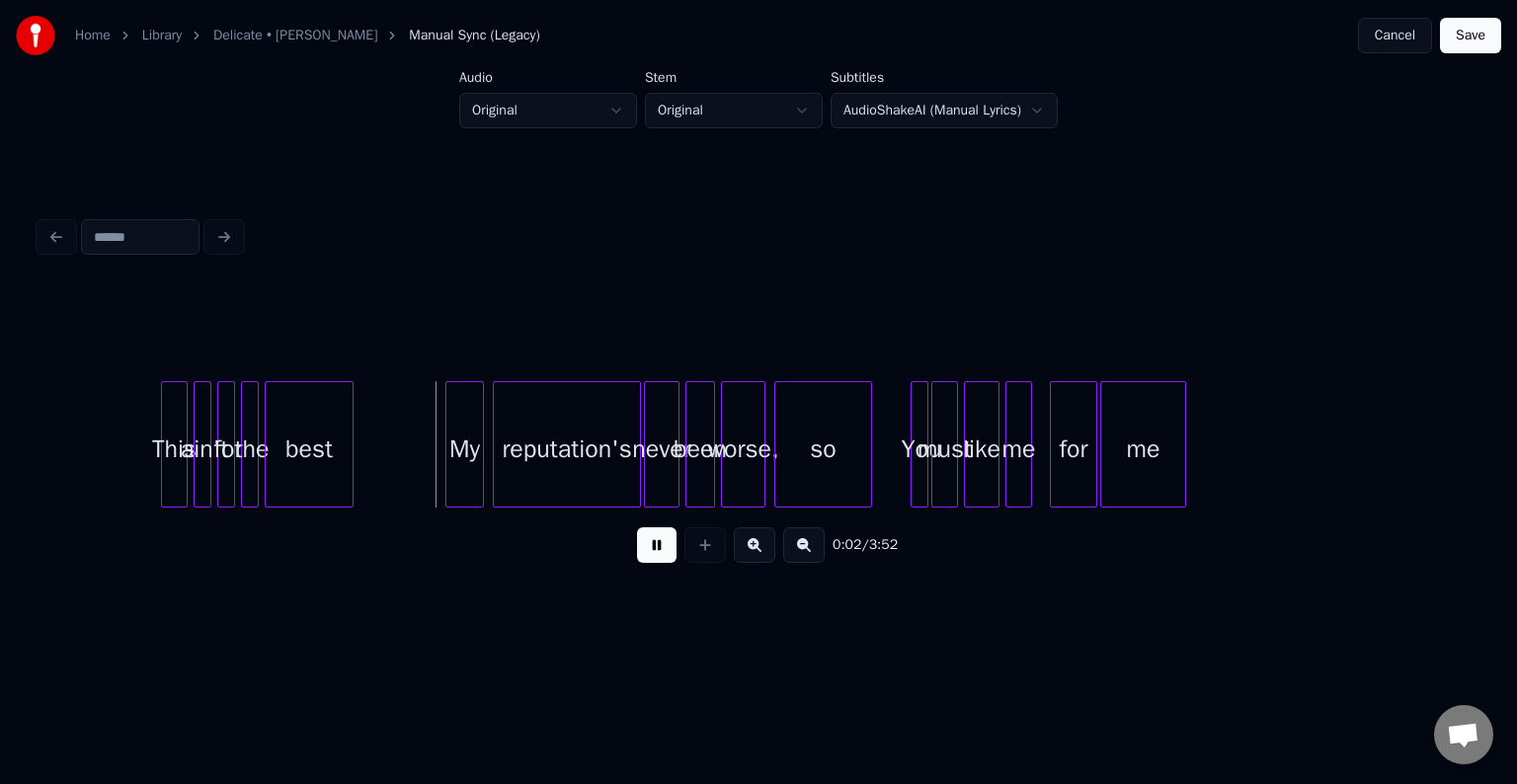 type 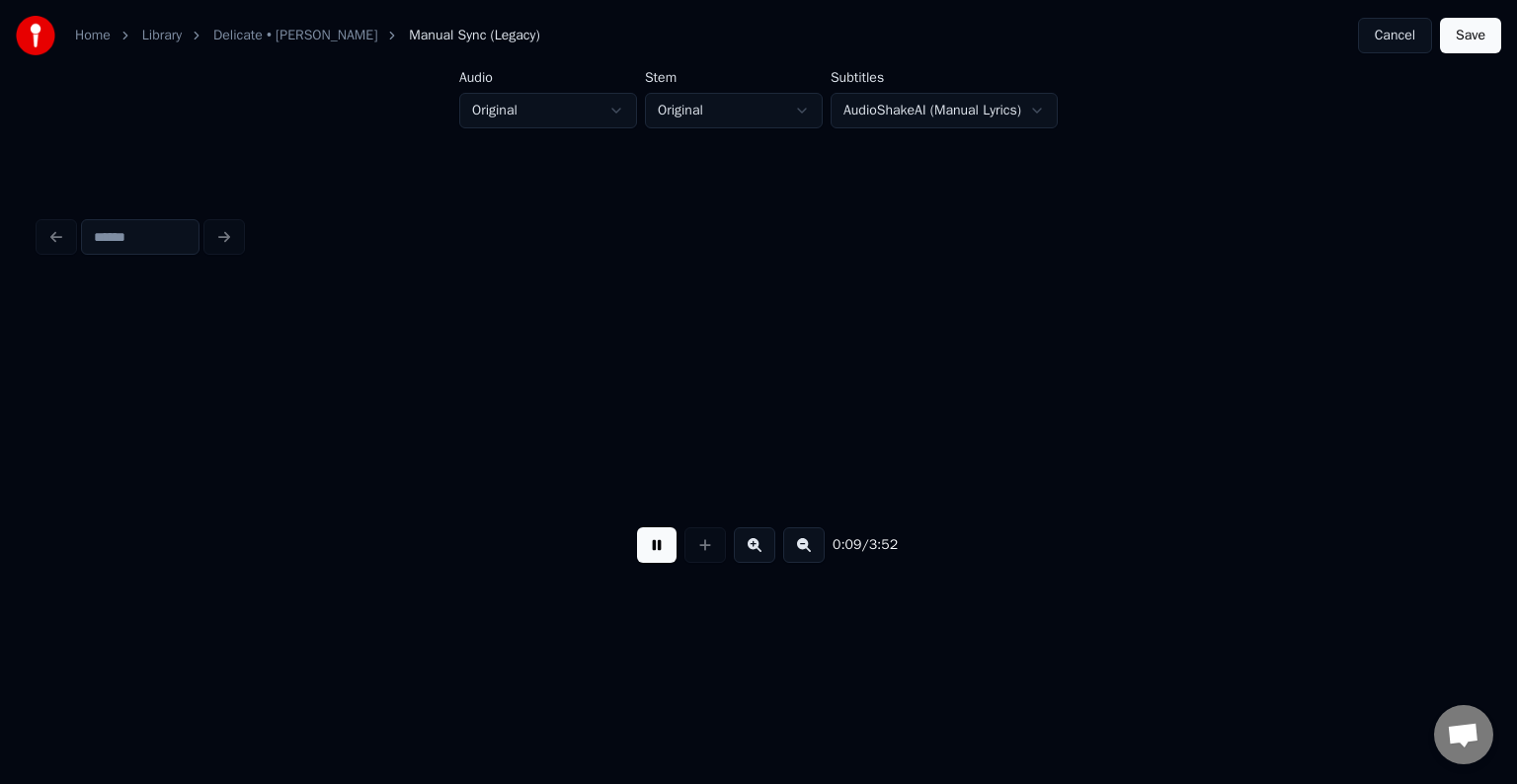 scroll, scrollTop: 0, scrollLeft: 1442, axis: horizontal 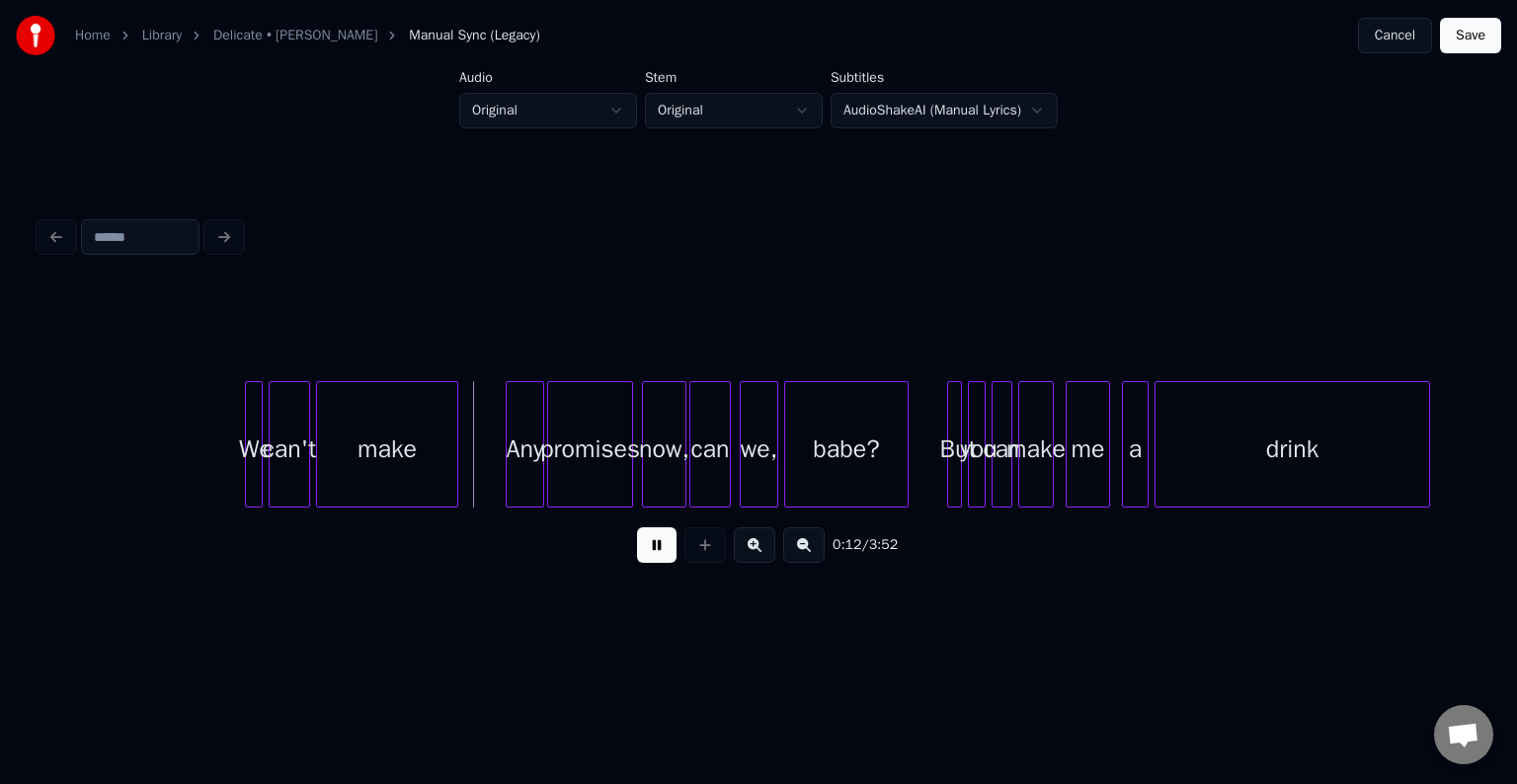 click at bounding box center (657, 545) 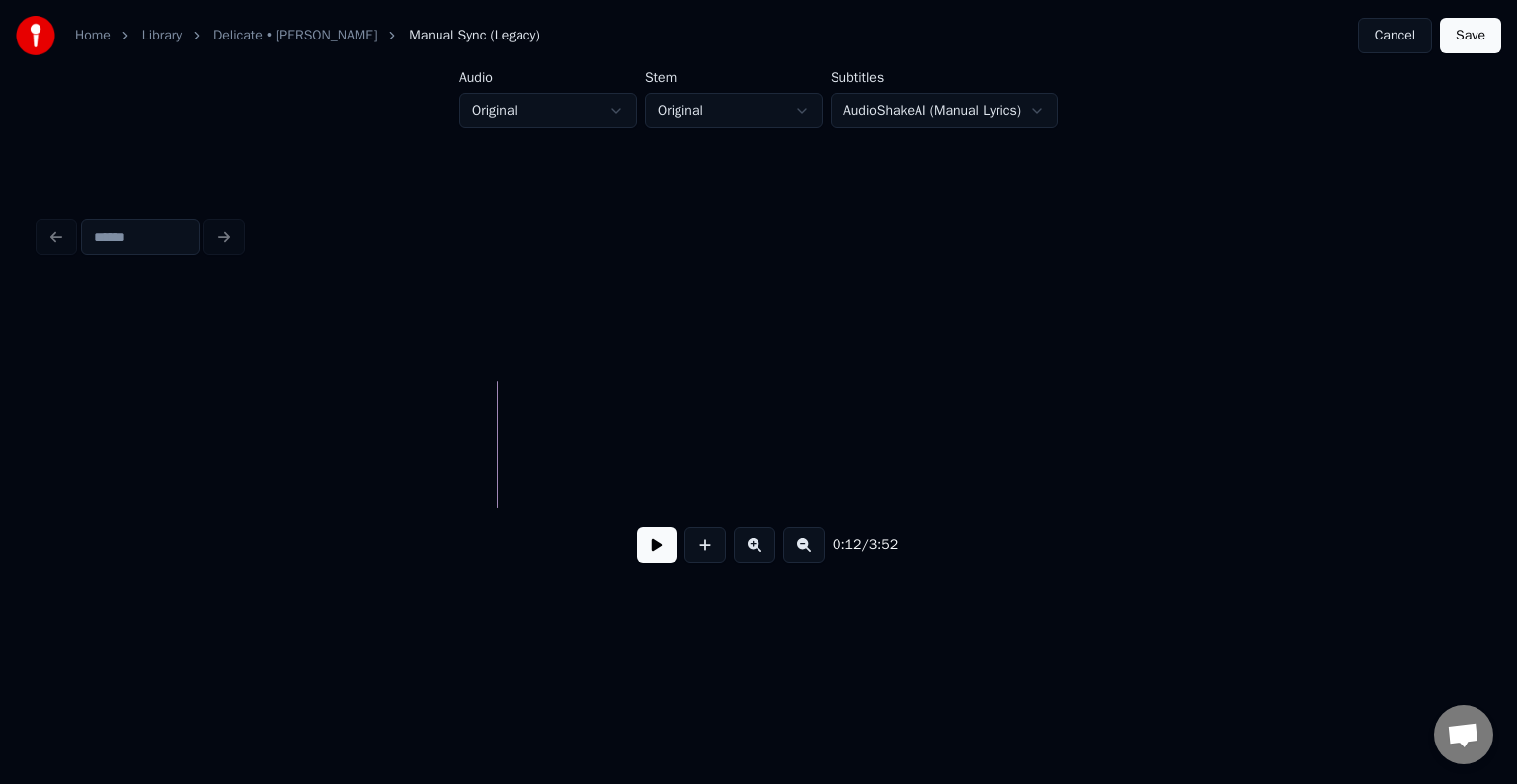 scroll, scrollTop: 0, scrollLeft: 0, axis: both 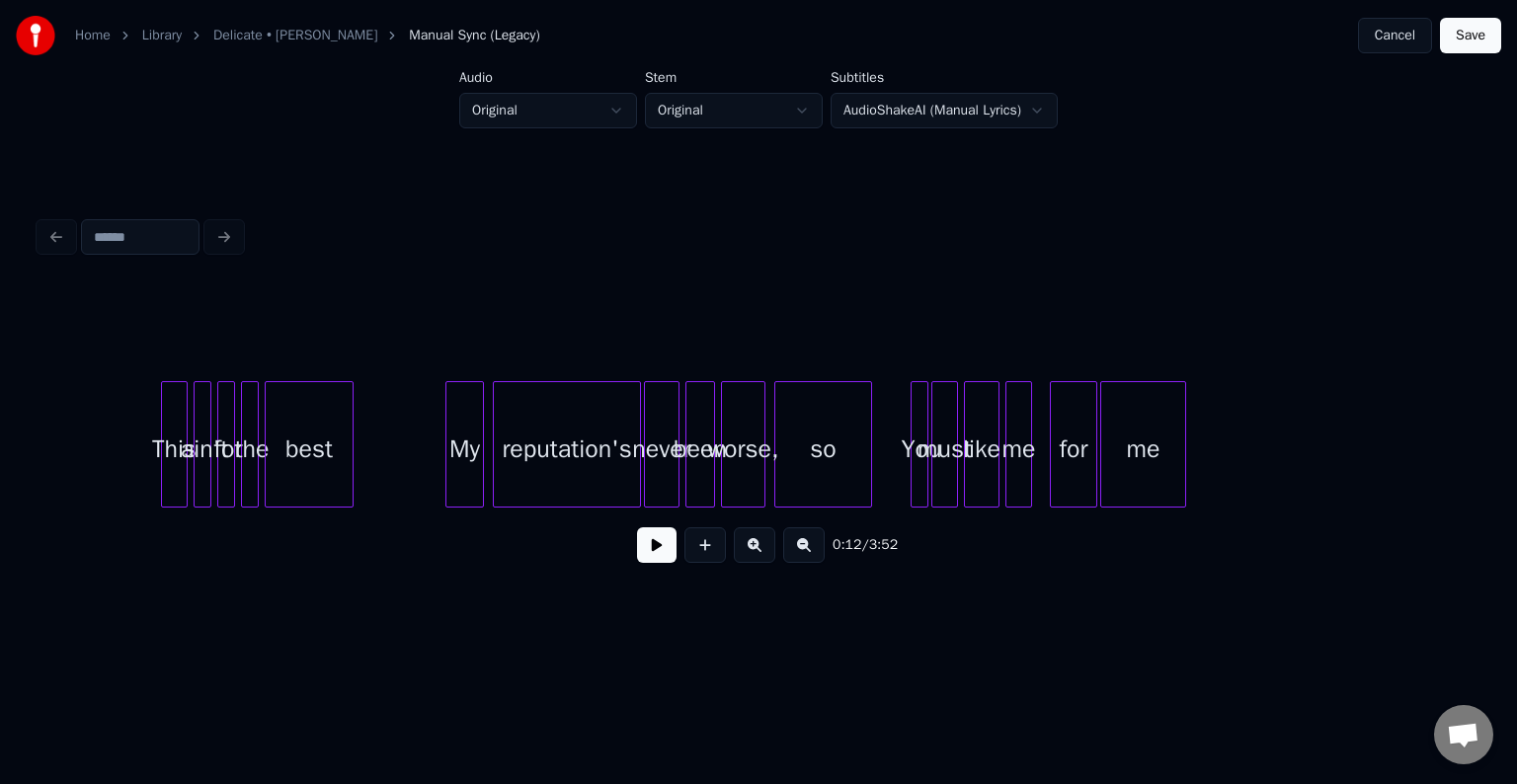 click on "me so You must like me for reputation's never been worse, My for the best This ain't" at bounding box center [17248, 444] 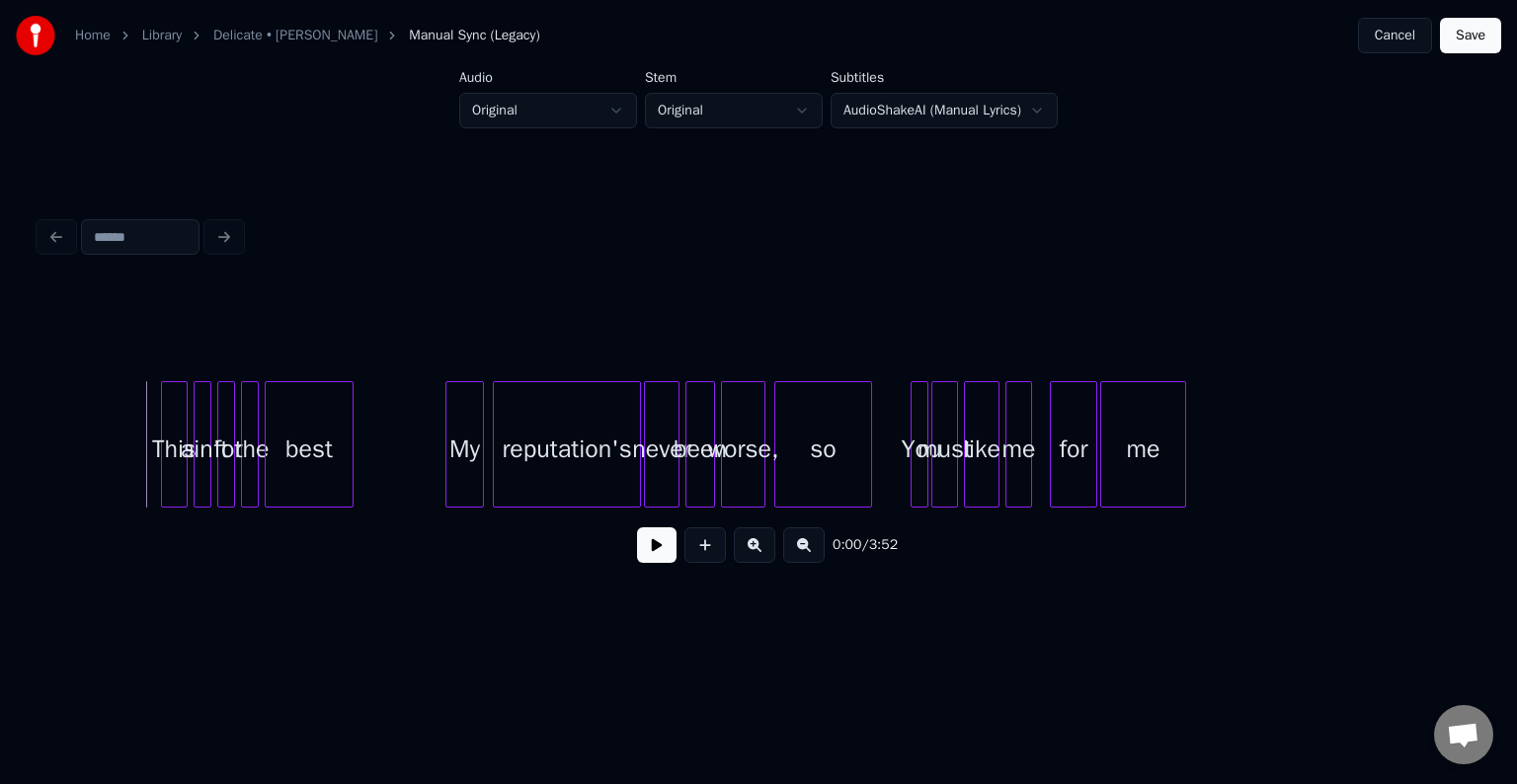 click at bounding box center [657, 545] 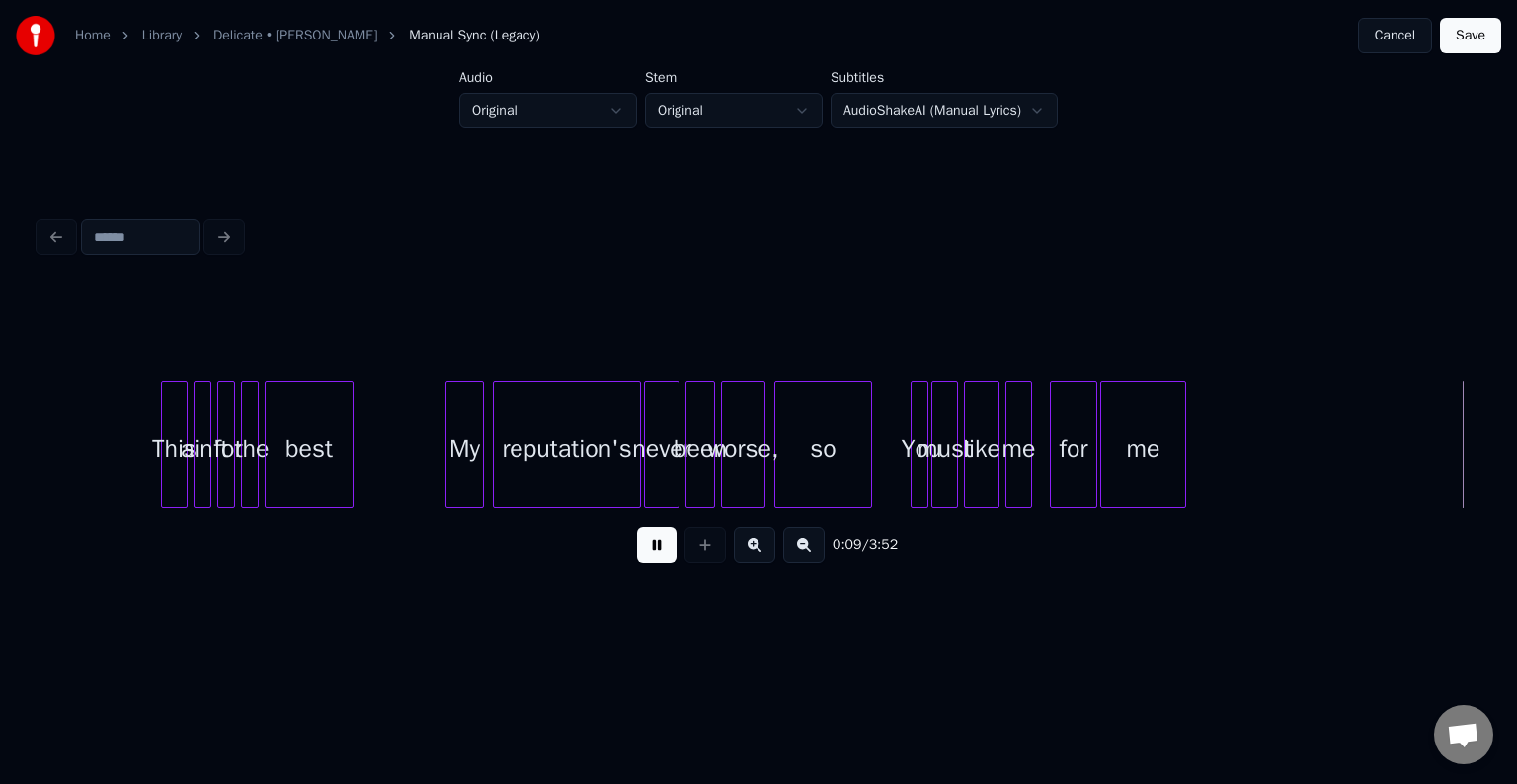scroll, scrollTop: 0, scrollLeft: 1438, axis: horizontal 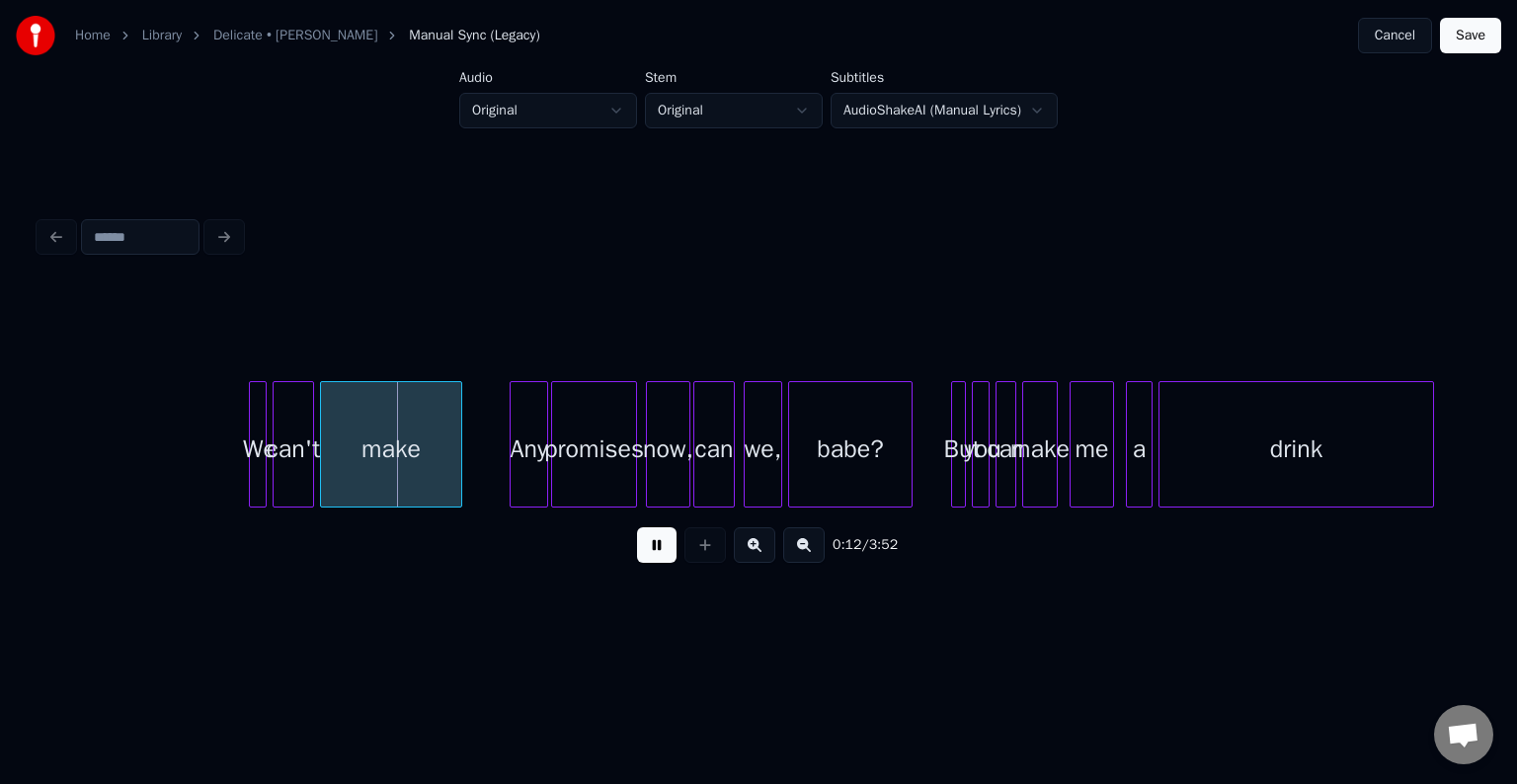 click at bounding box center [657, 545] 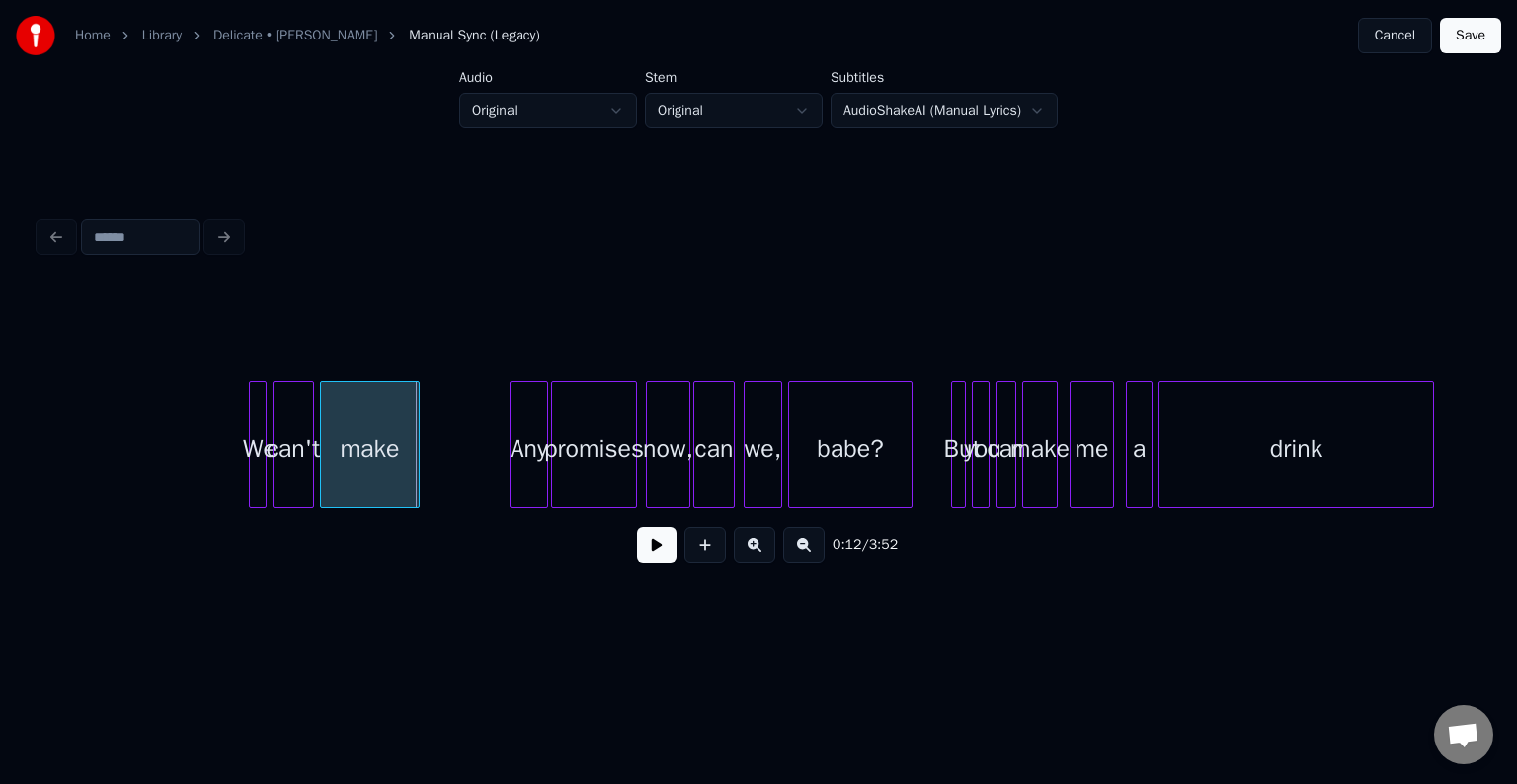 click at bounding box center [416, 444] 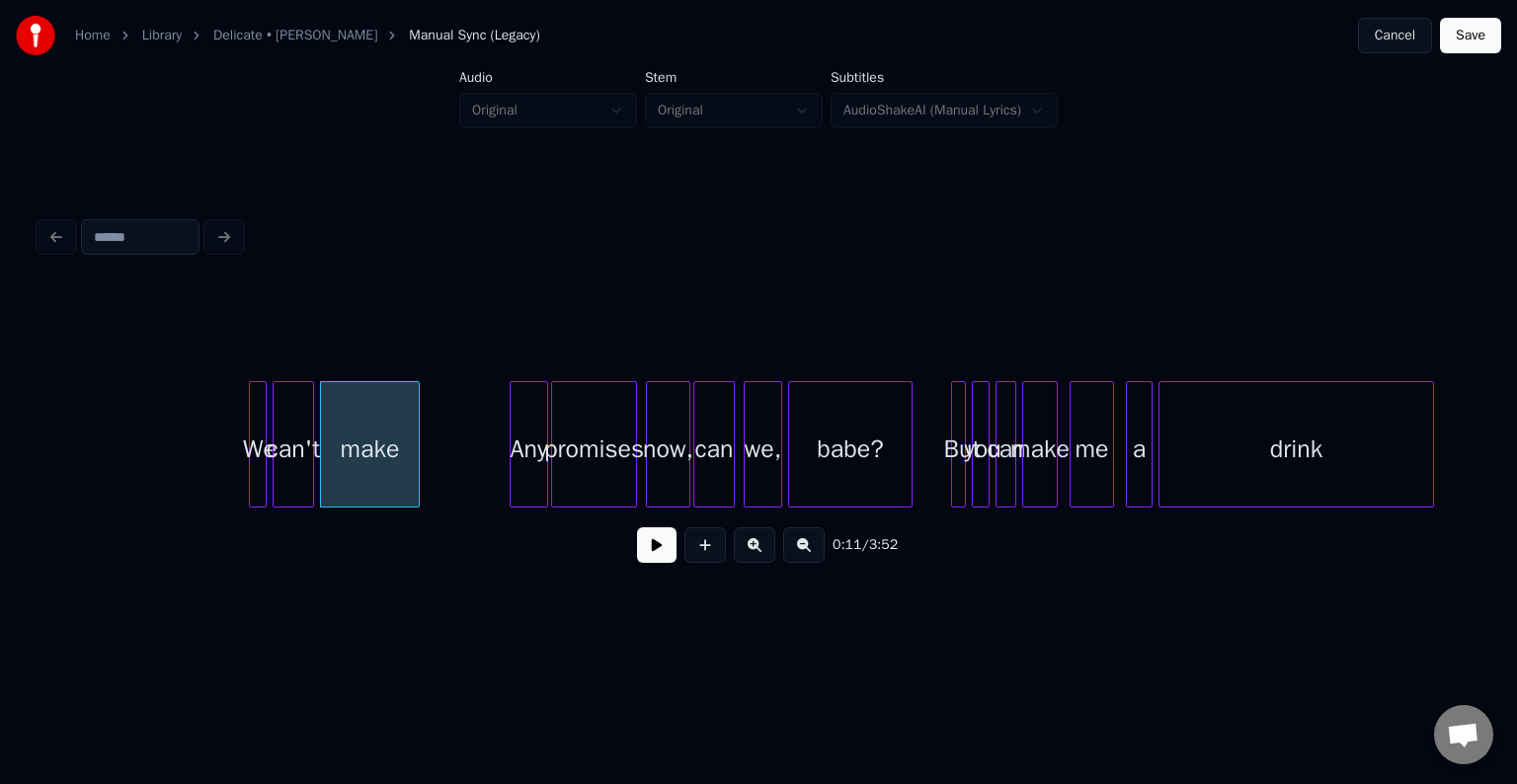 click at bounding box center [657, 545] 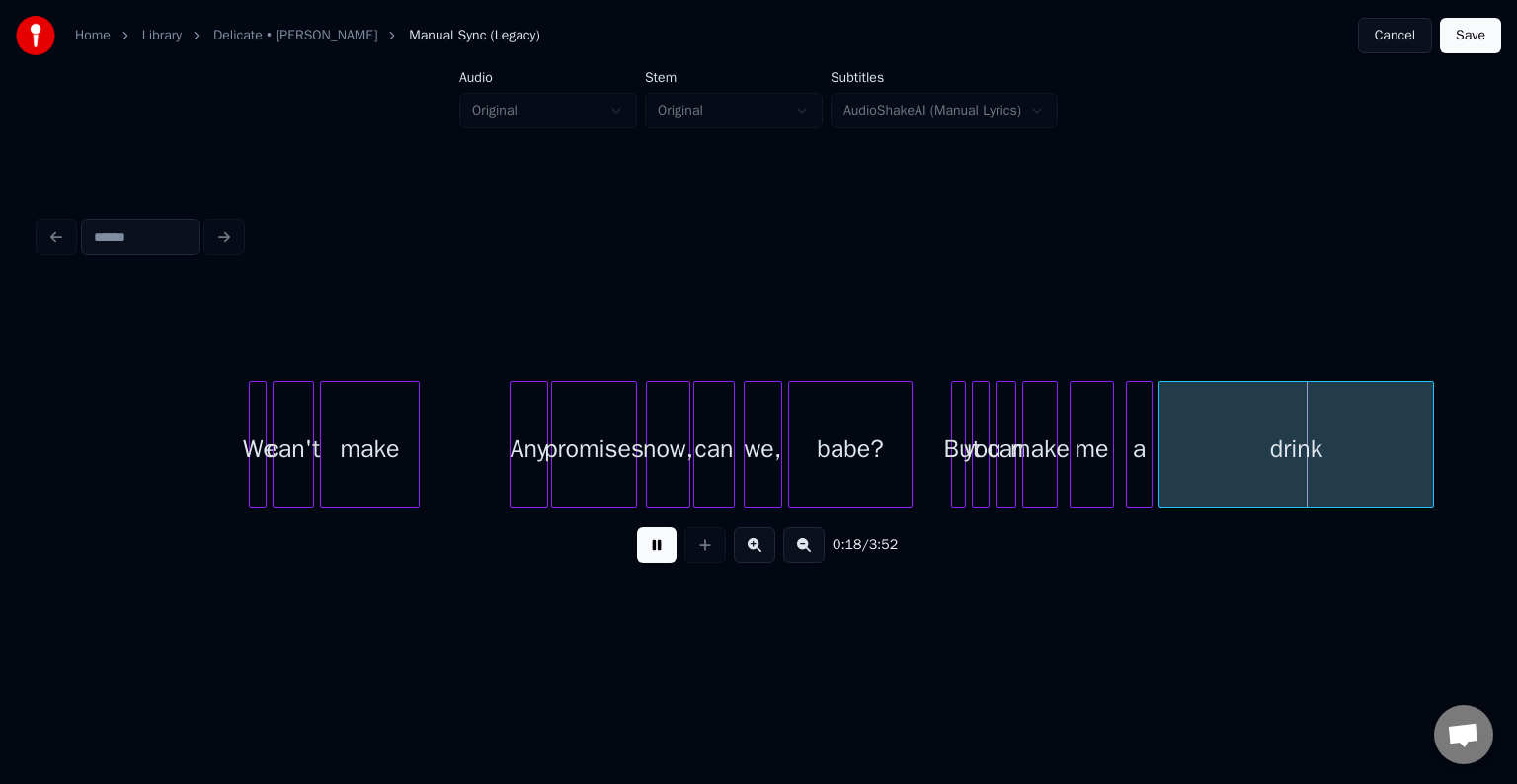 click at bounding box center [657, 545] 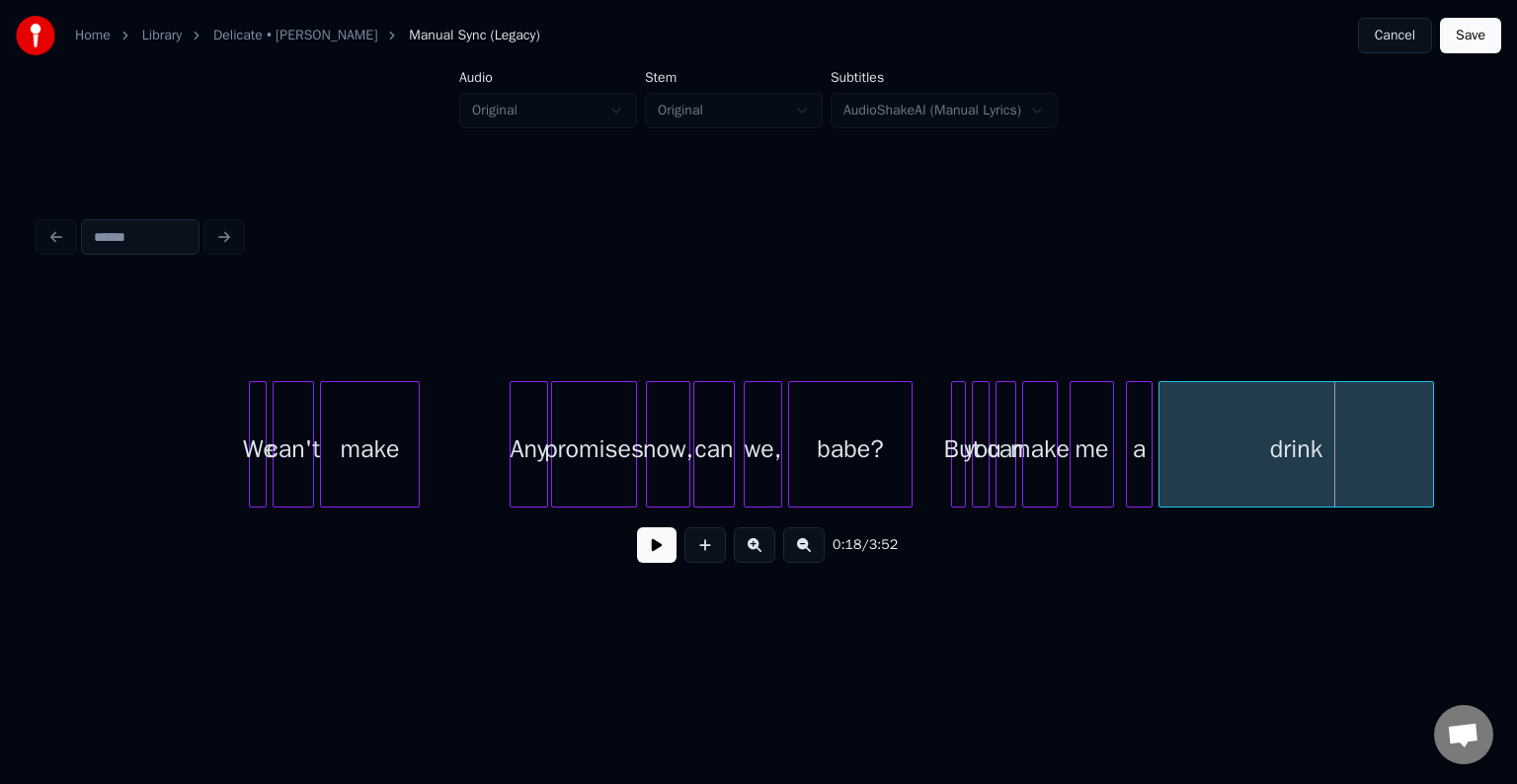 click on "drink" at bounding box center [1296, 449] 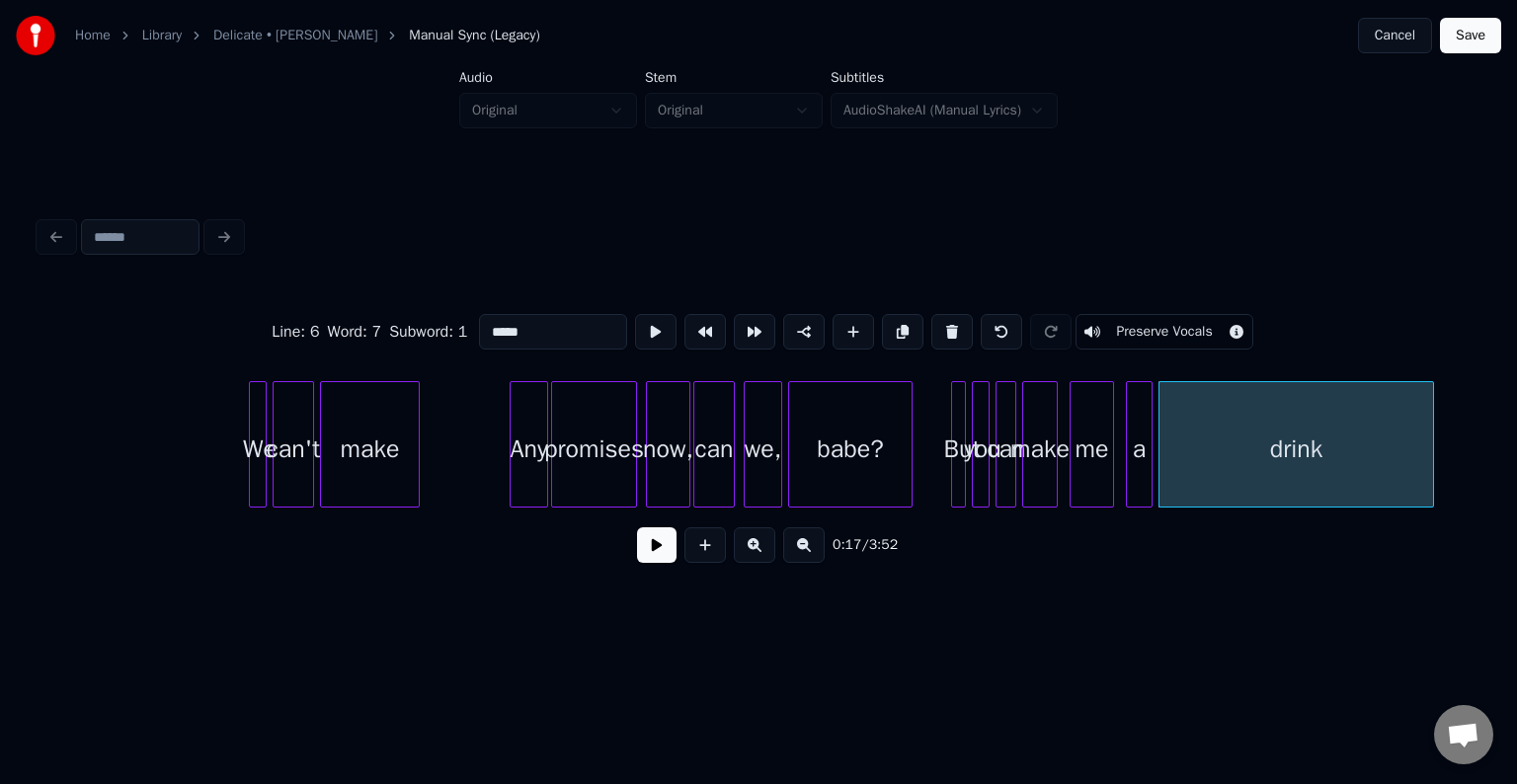 click at bounding box center (657, 545) 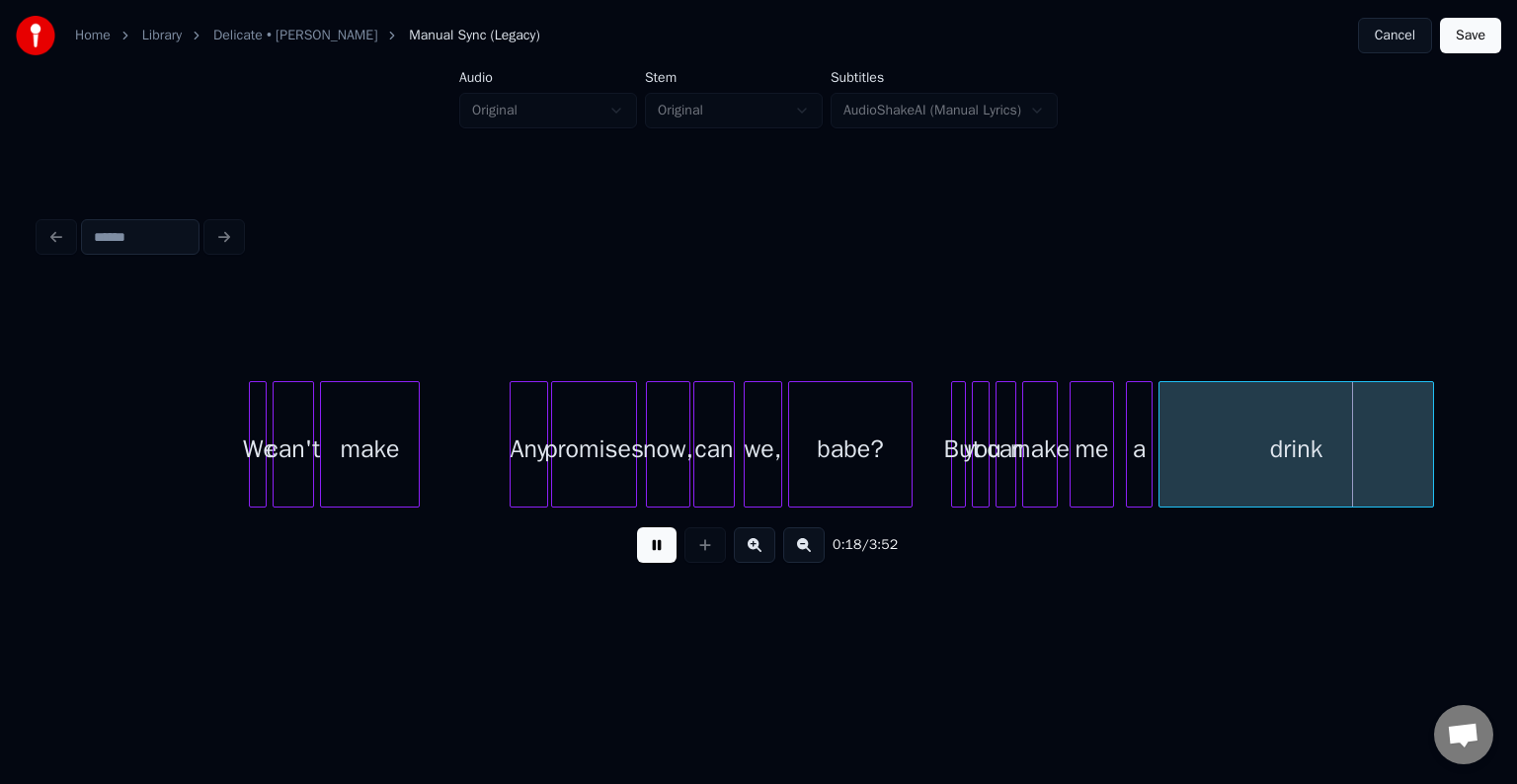 click at bounding box center [657, 545] 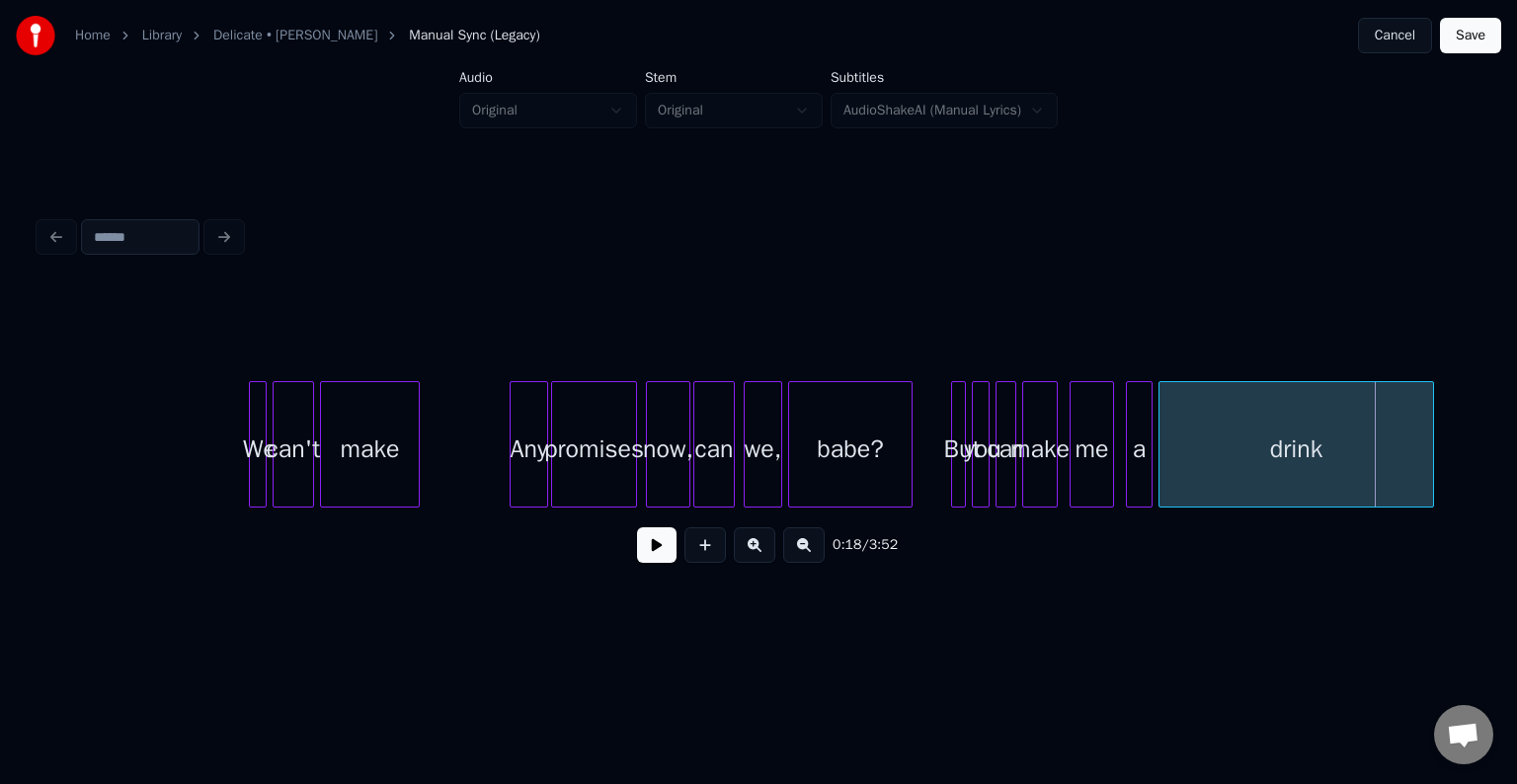 click on "drink" at bounding box center (1296, 449) 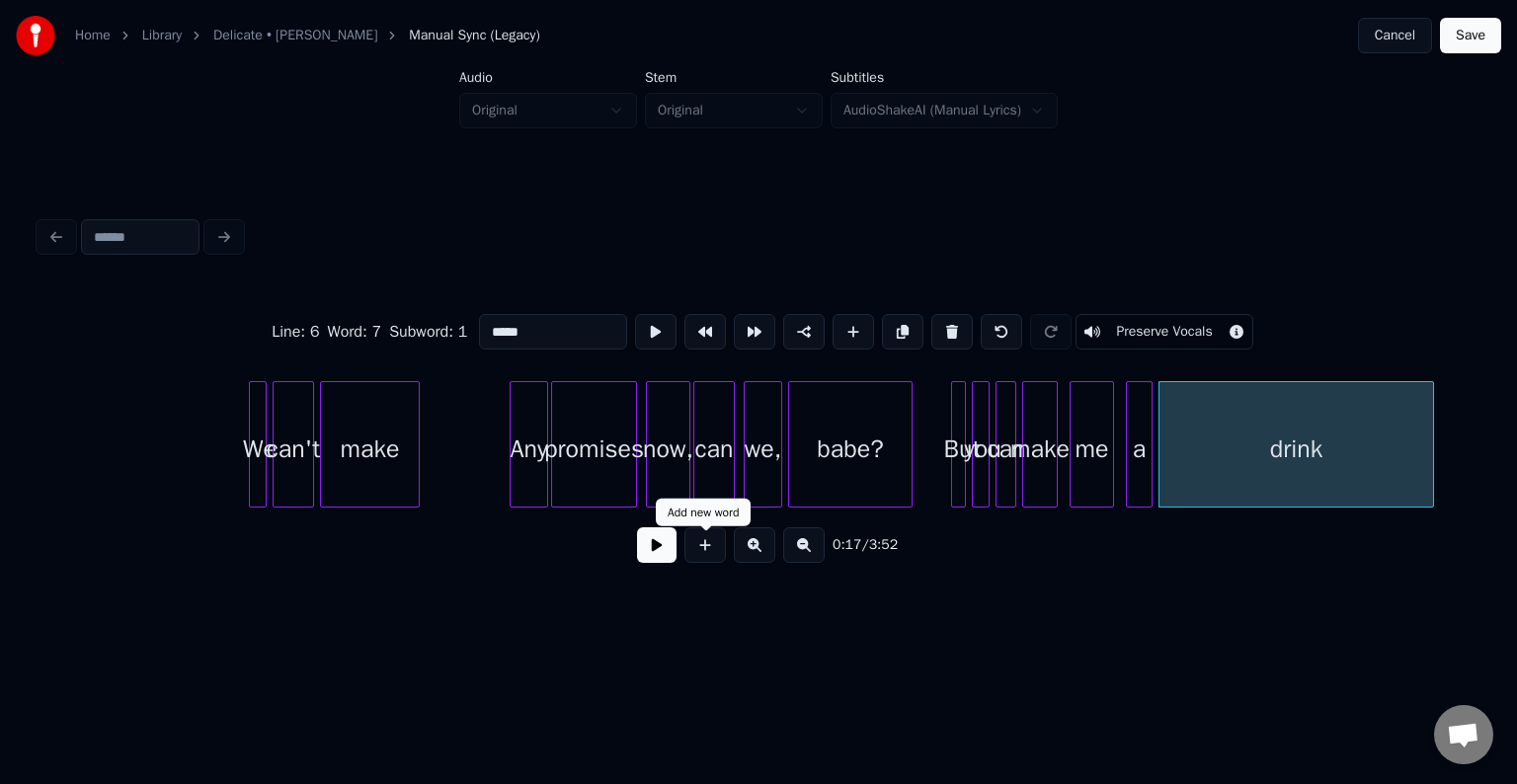 click on "0:17  /  3:52" at bounding box center (758, 545) 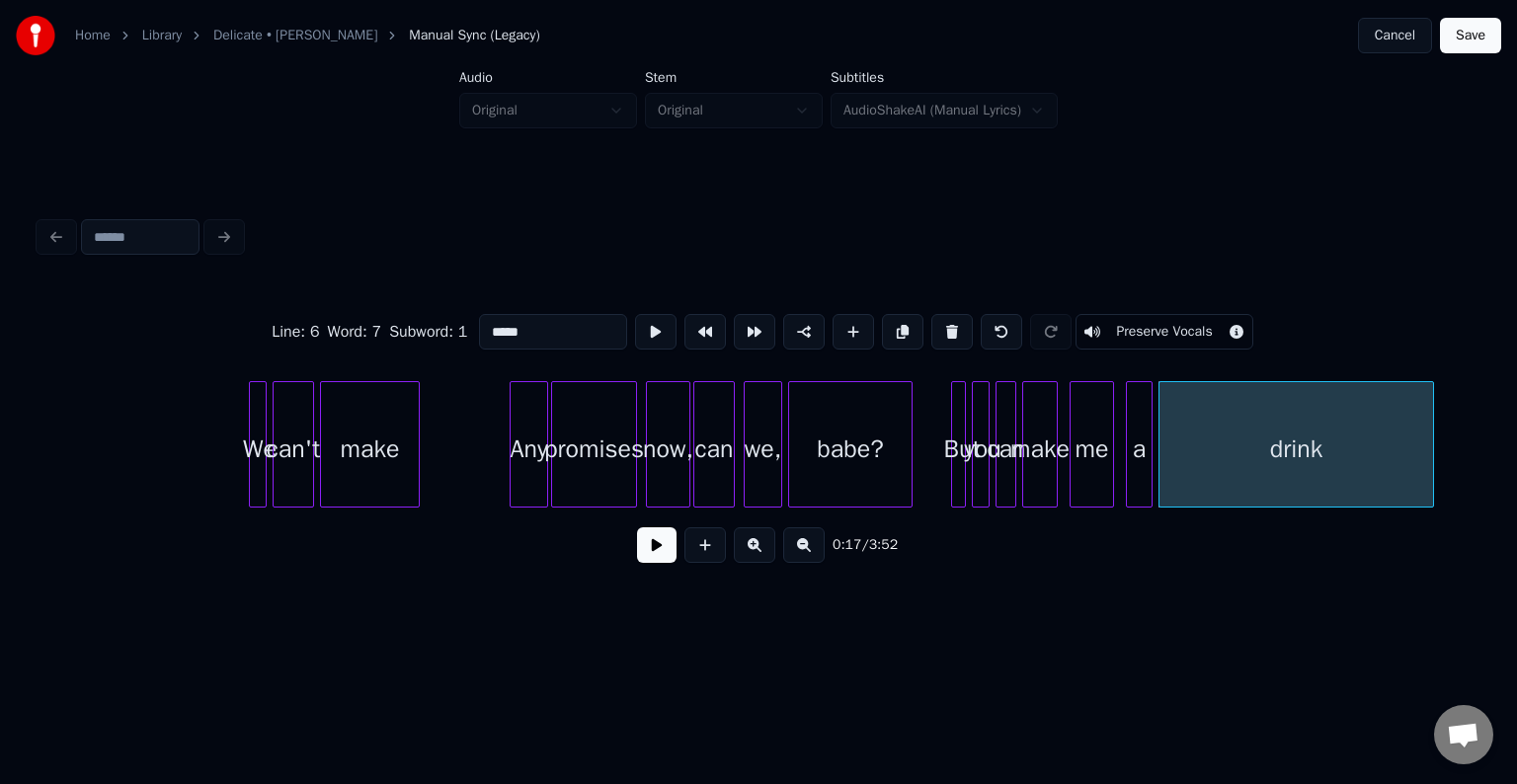 click at bounding box center [657, 545] 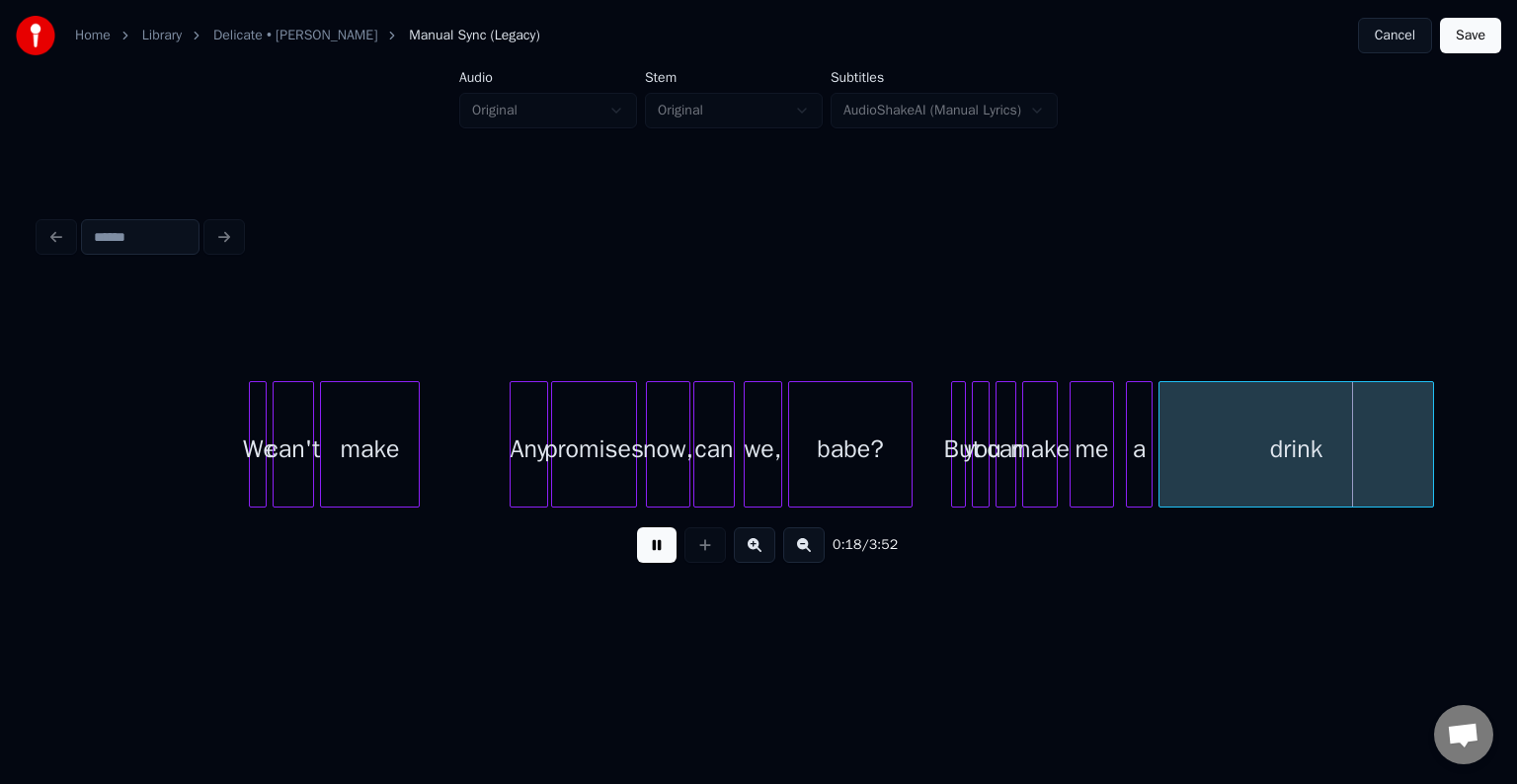 click at bounding box center (657, 545) 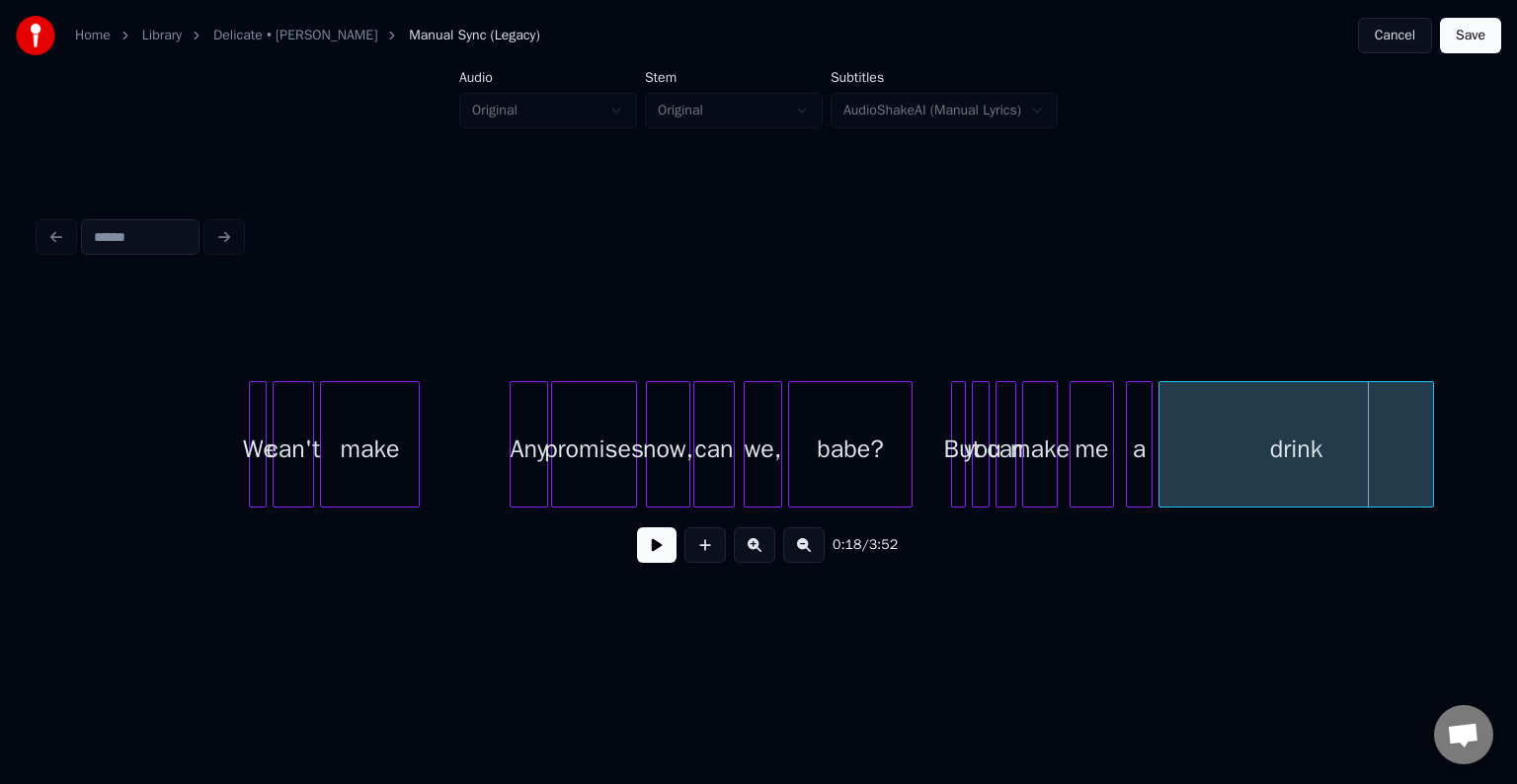 click on "drink" at bounding box center (1296, 449) 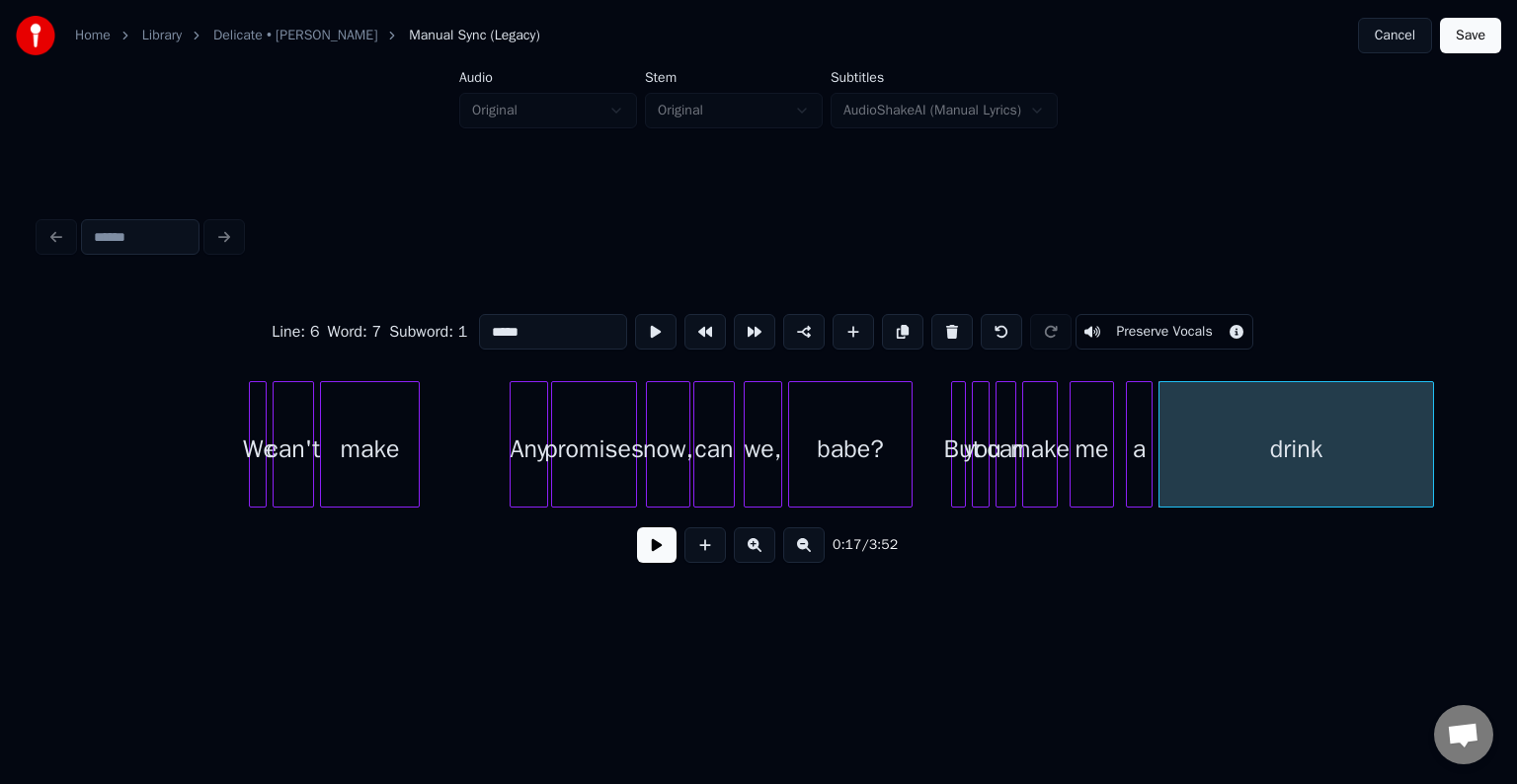 click at bounding box center (657, 545) 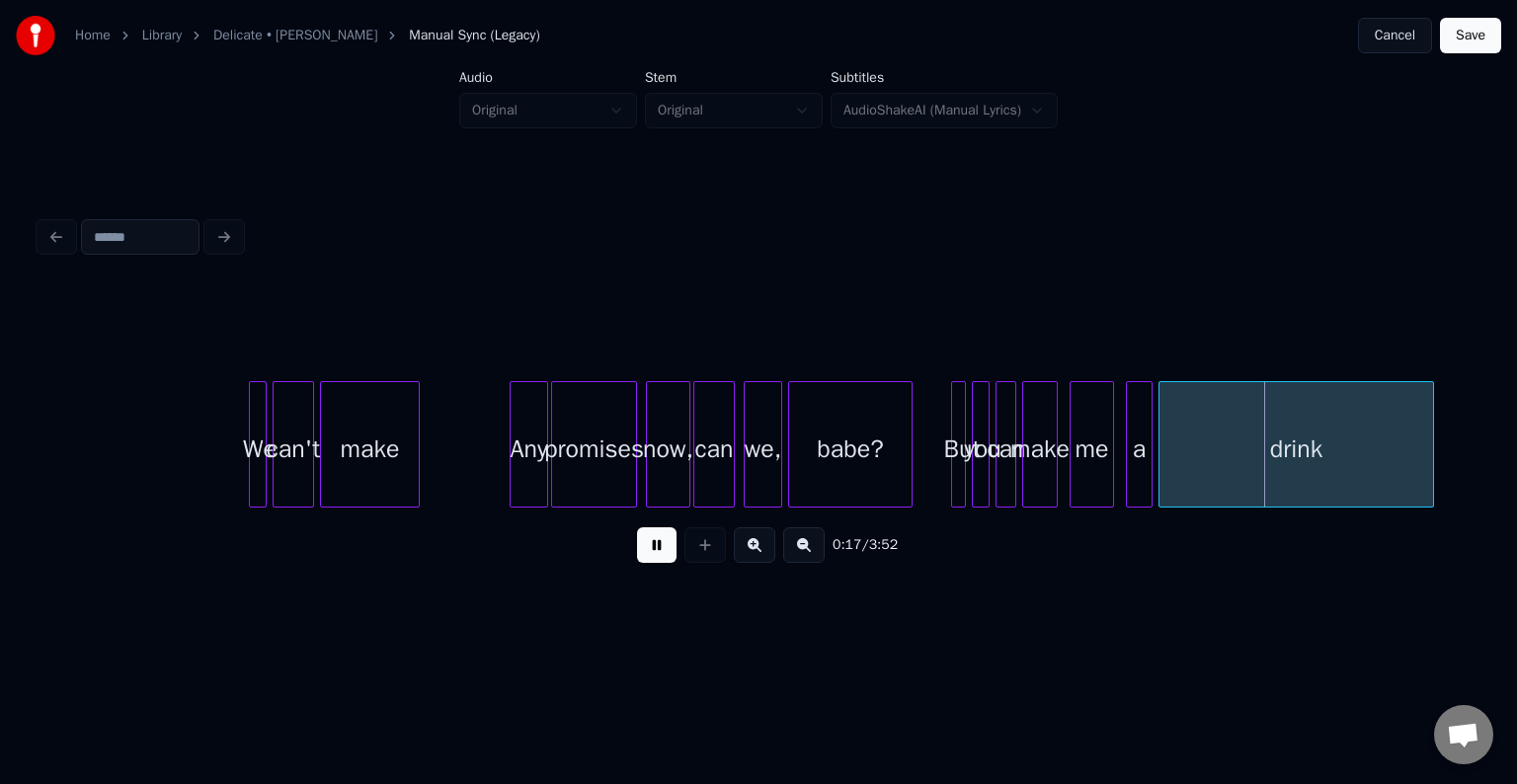 click at bounding box center [657, 545] 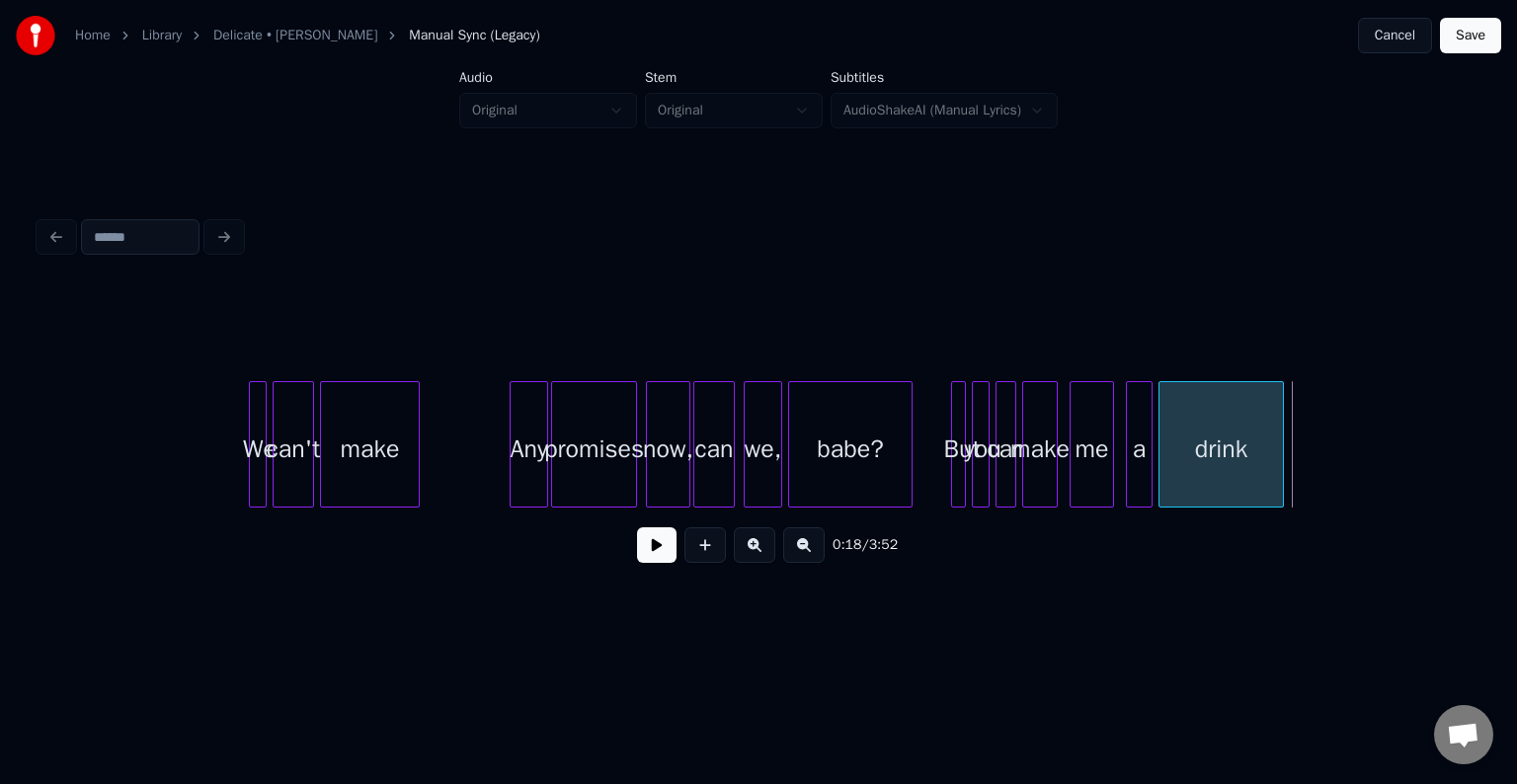 click at bounding box center (1280, 444) 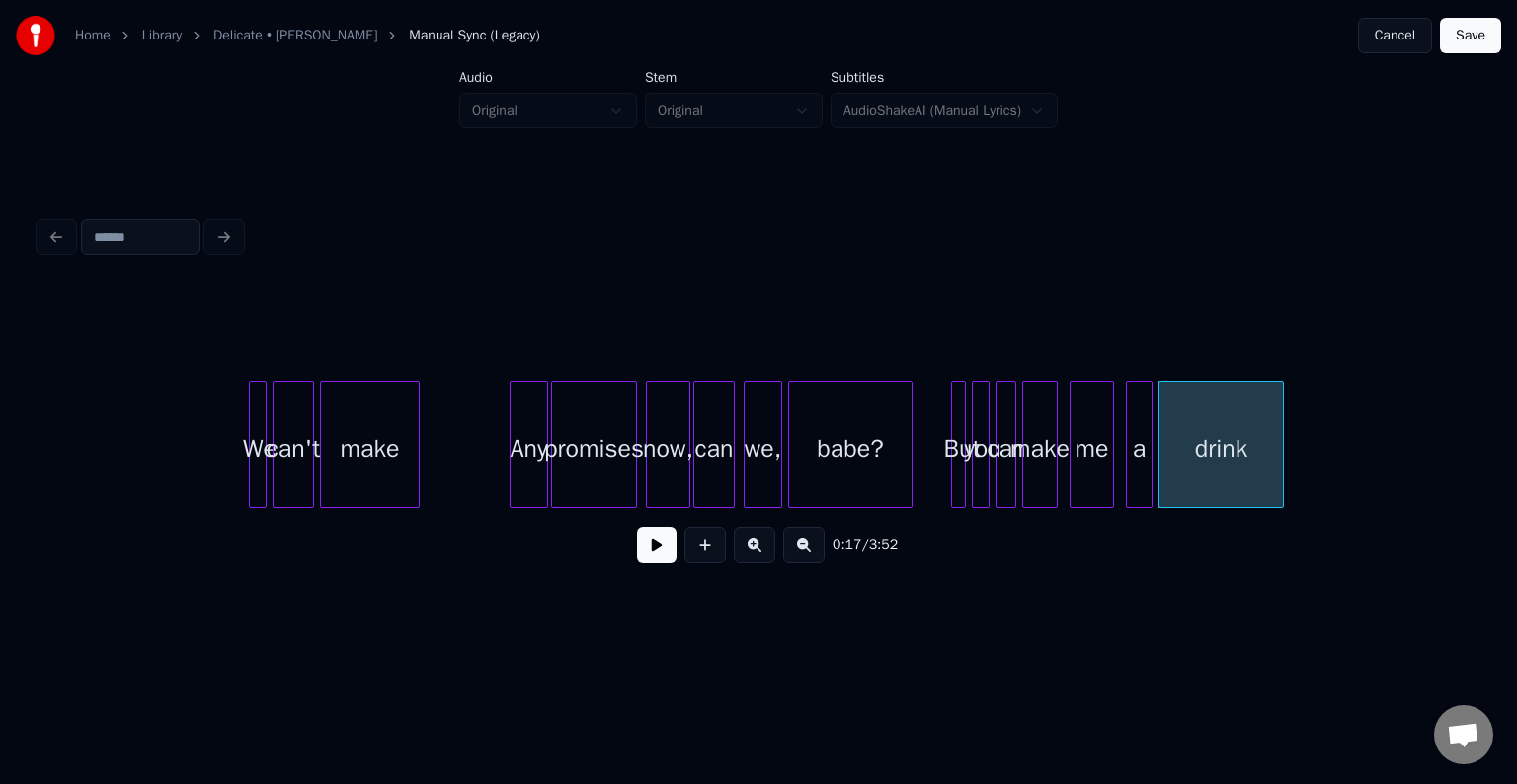 click on "0:17  /  3:52" at bounding box center [758, 545] 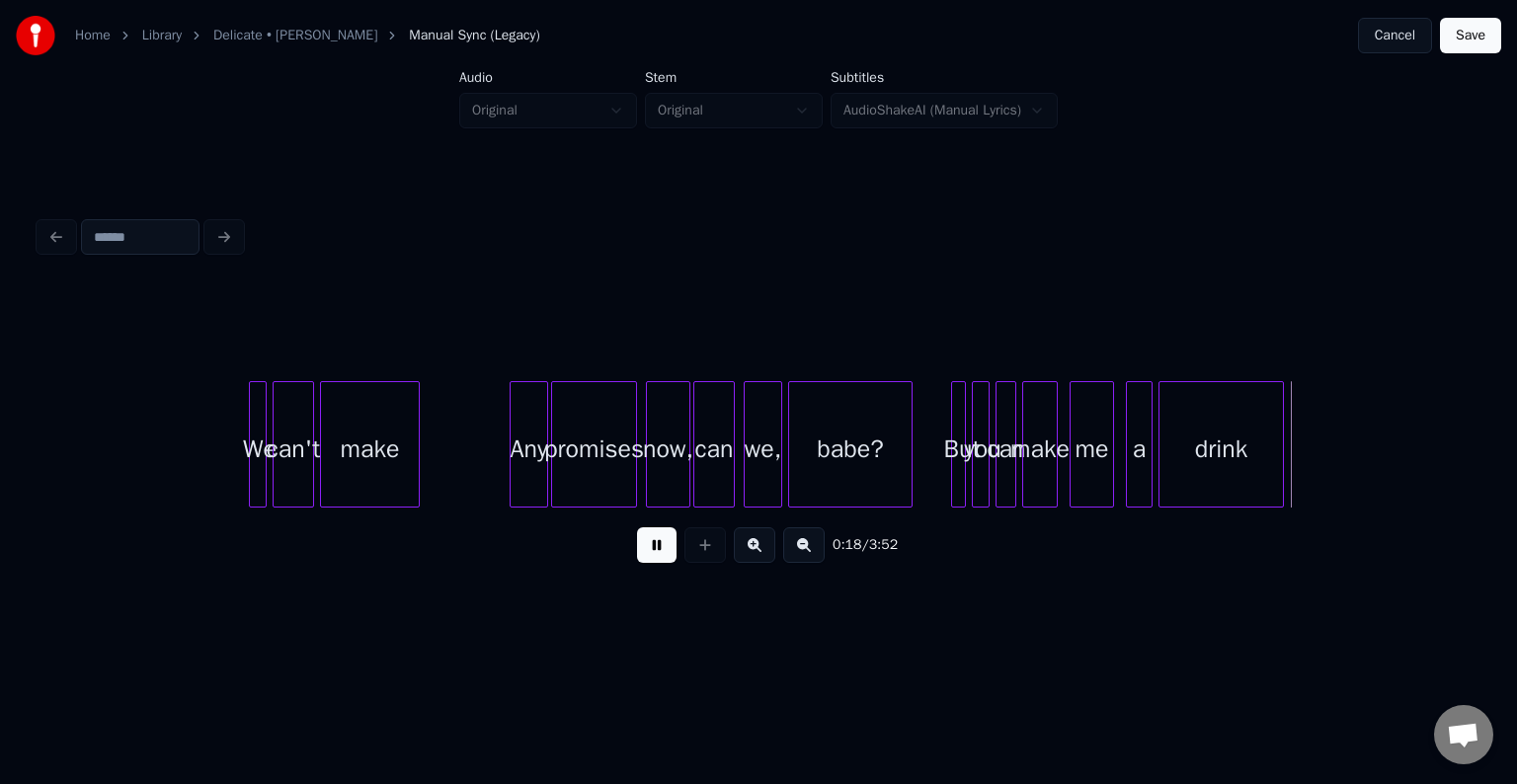 click at bounding box center (657, 545) 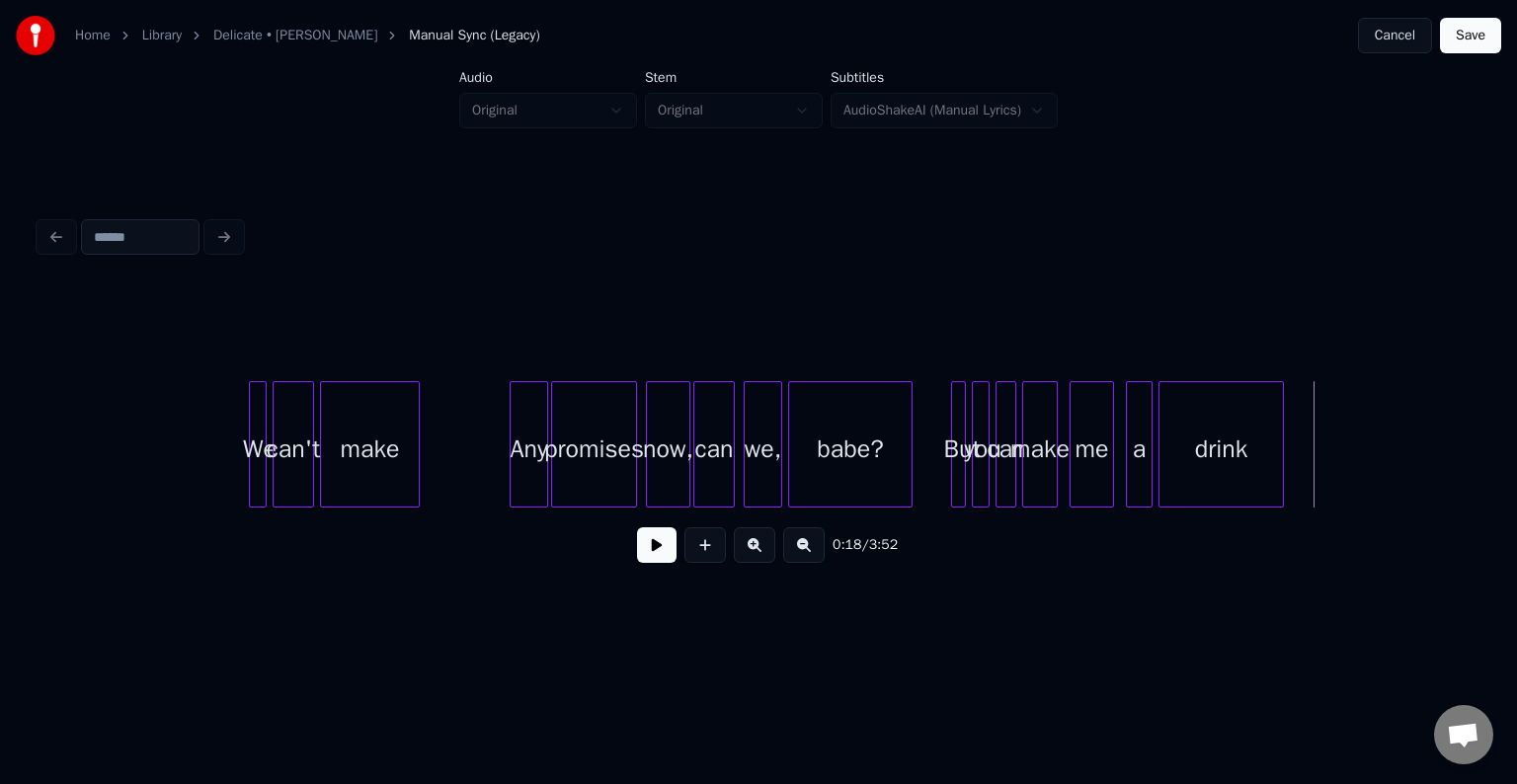 drag, startPoint x: 733, startPoint y: 636, endPoint x: 1245, endPoint y: 450, distance: 544.7385 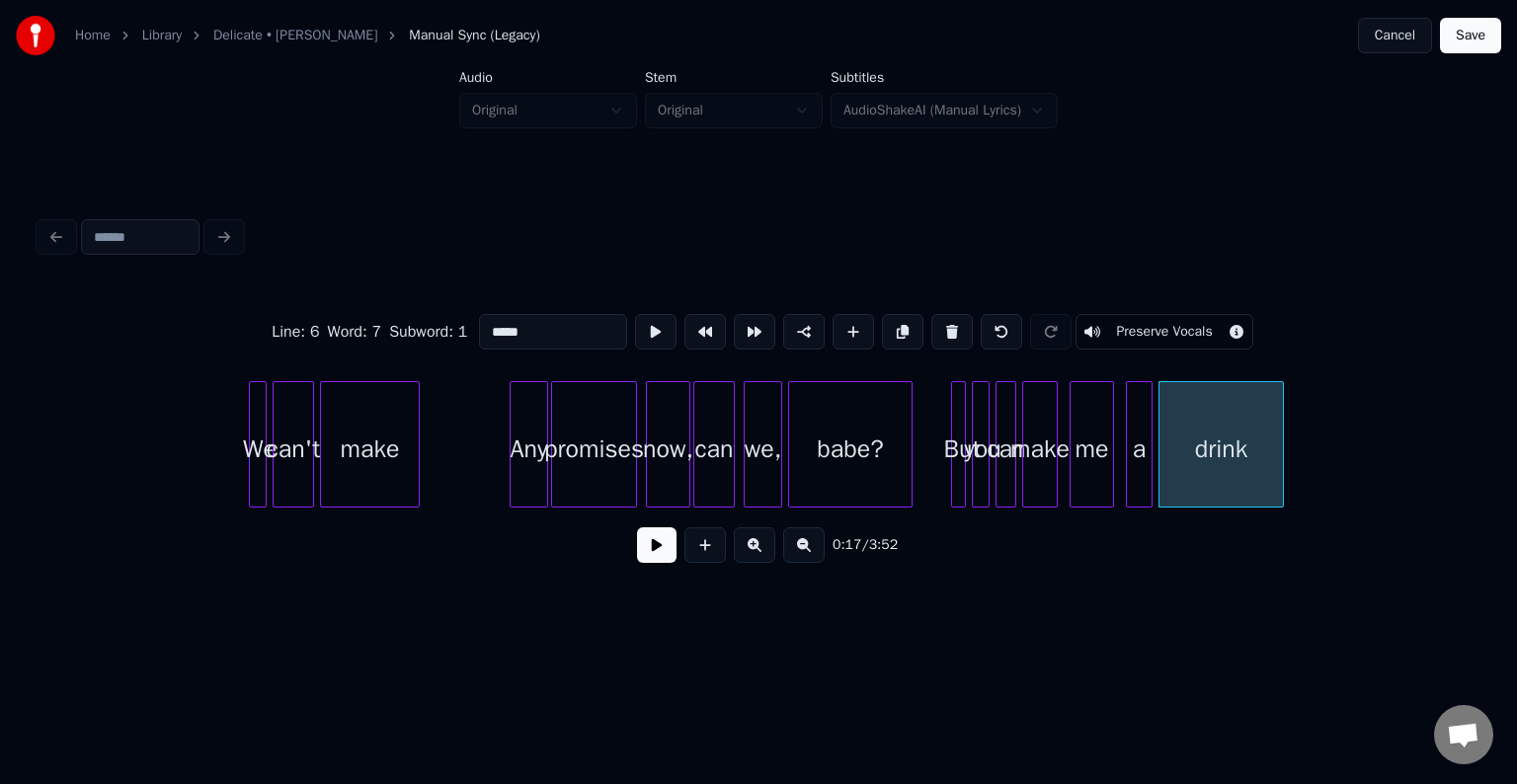 click at bounding box center (657, 545) 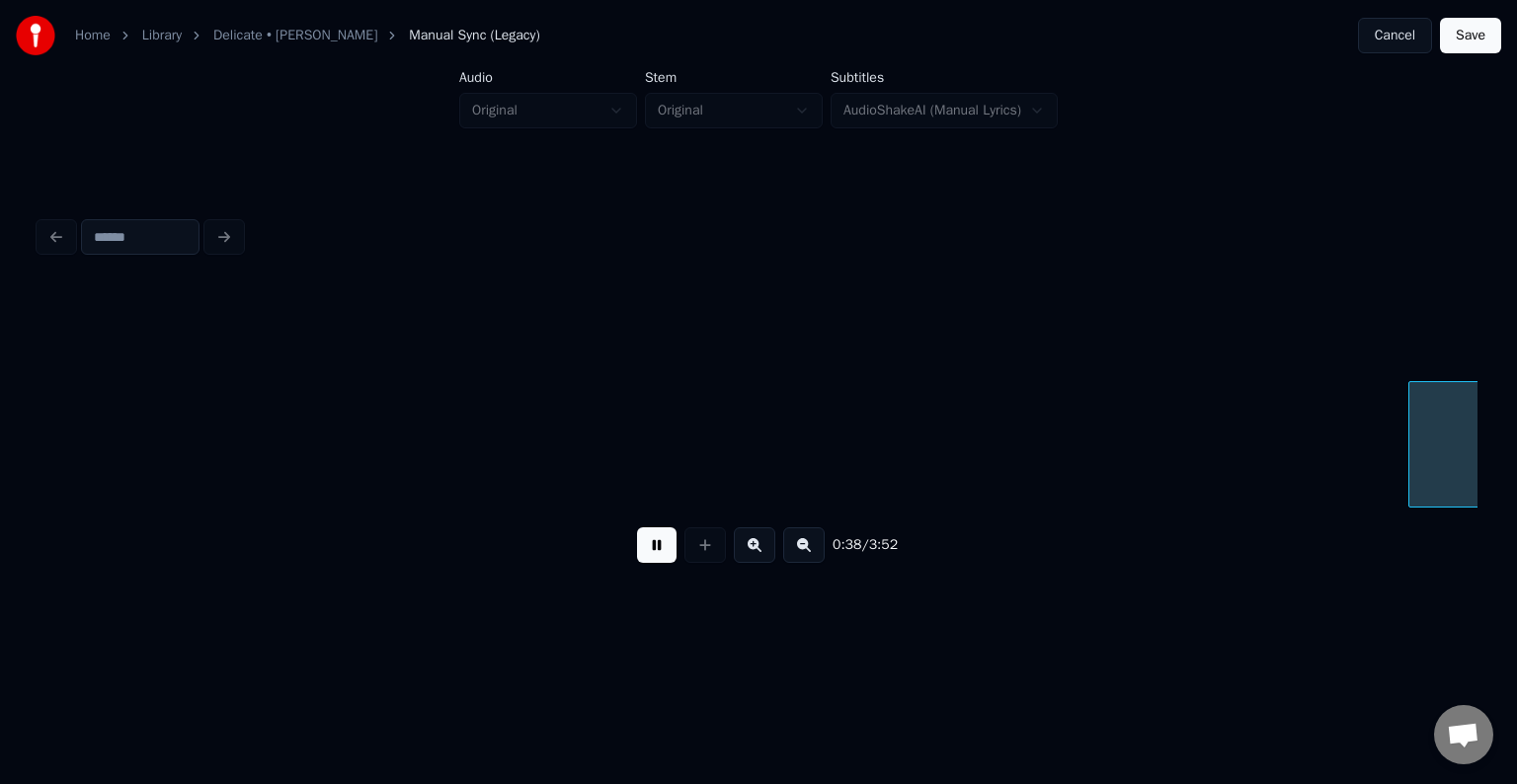 scroll, scrollTop: 0, scrollLeft: 5755, axis: horizontal 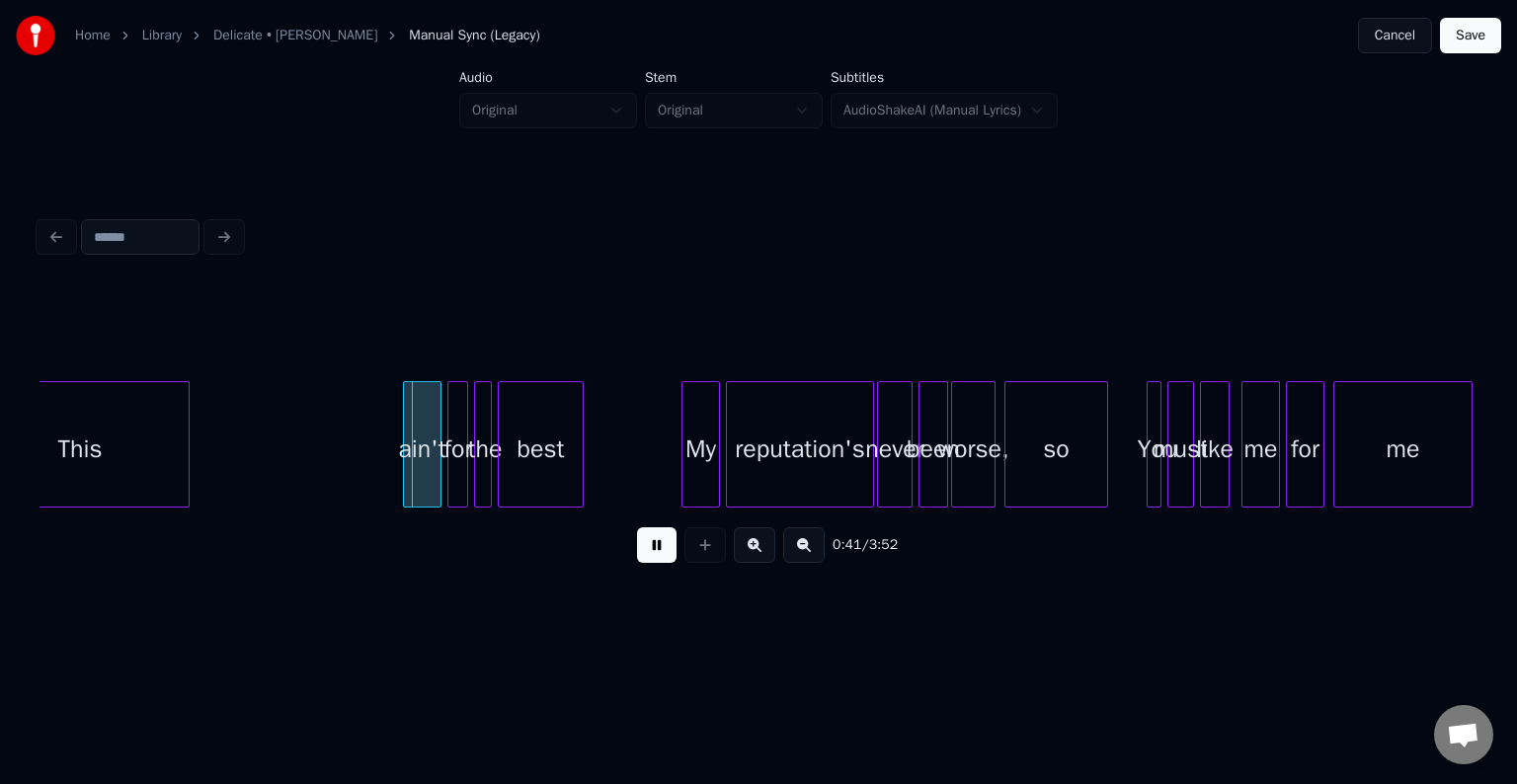 click at bounding box center [657, 545] 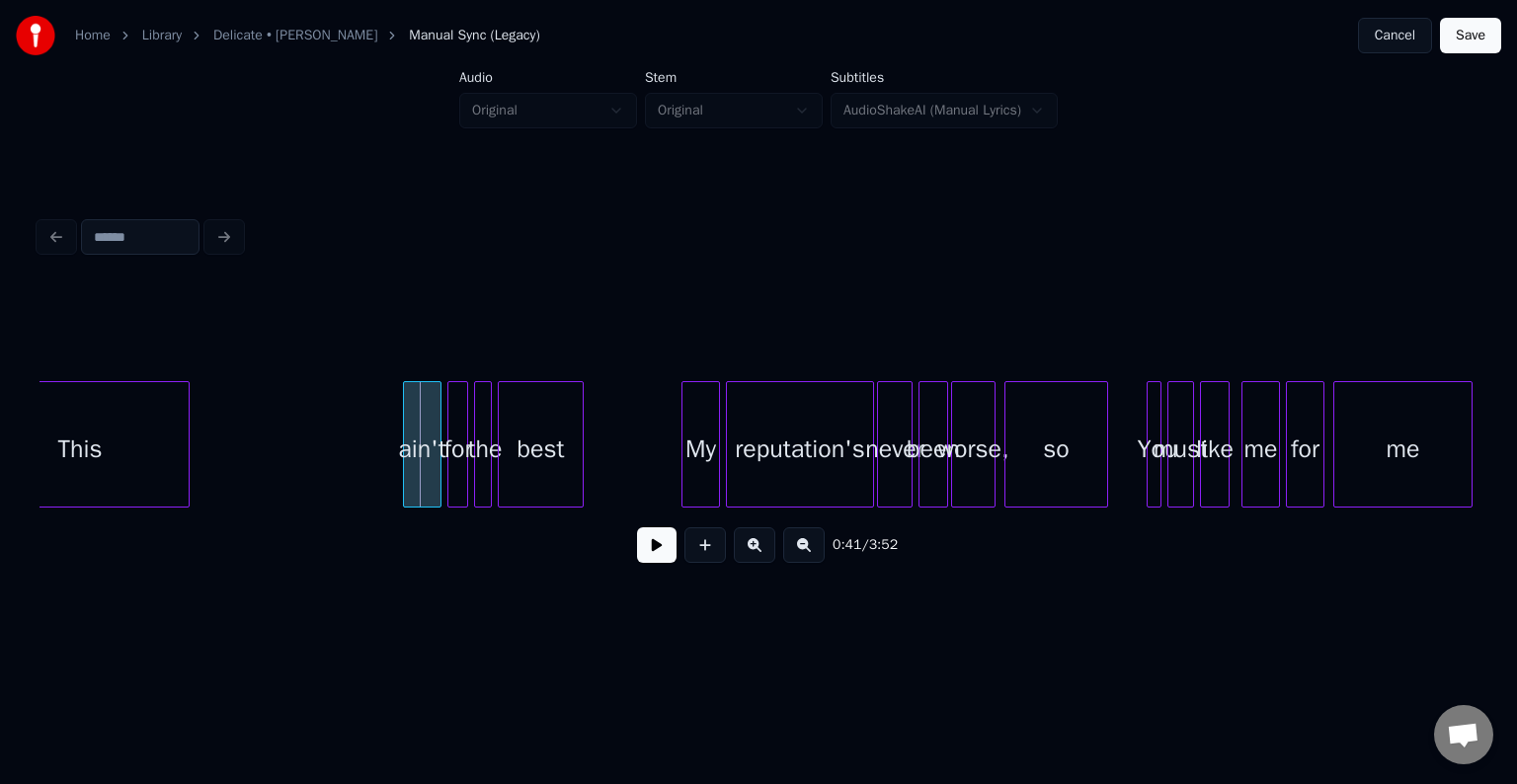click on "This ain't for the best My reputation's never been worse, so You must like me for me" at bounding box center (11493, 444) 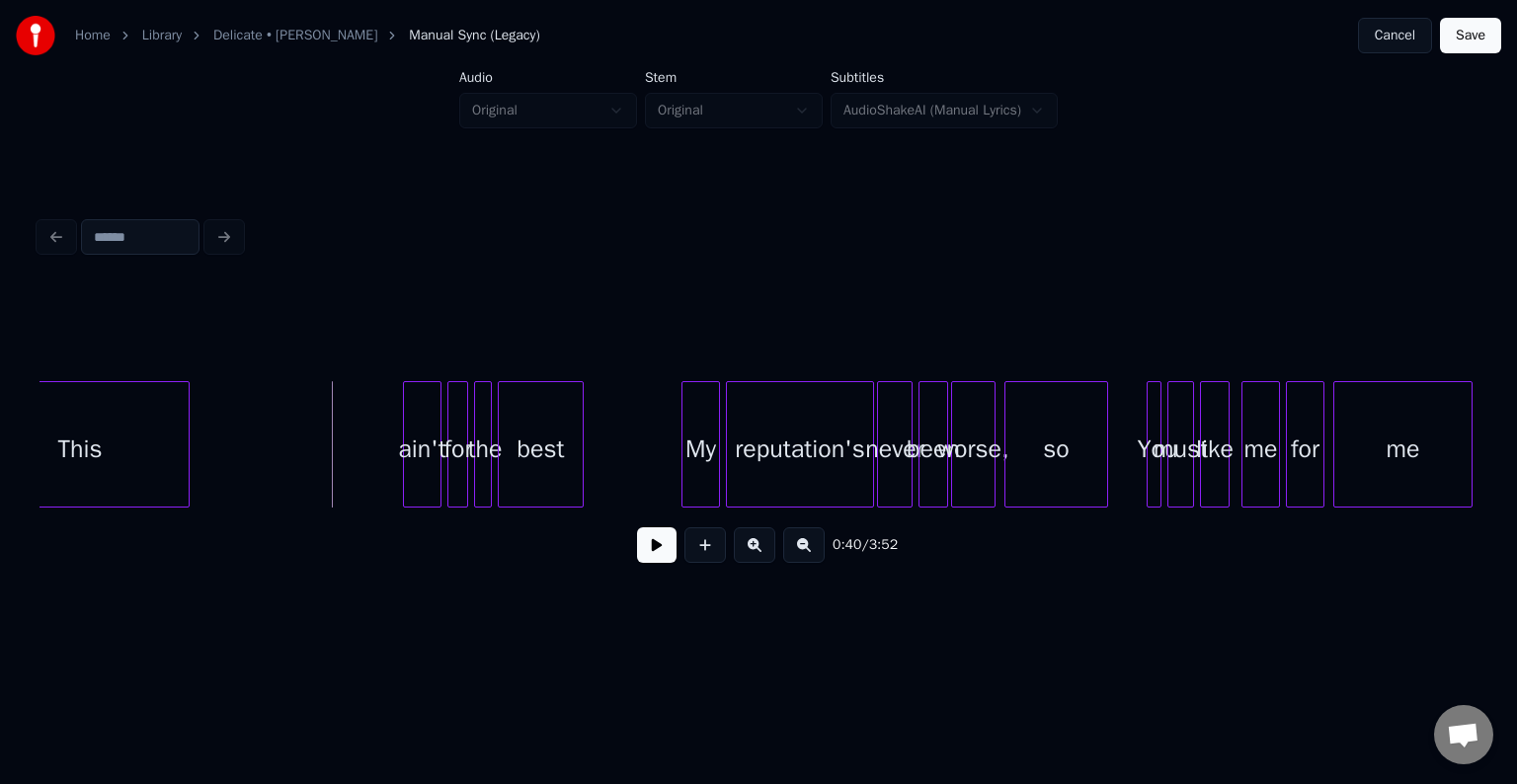 click at bounding box center (657, 545) 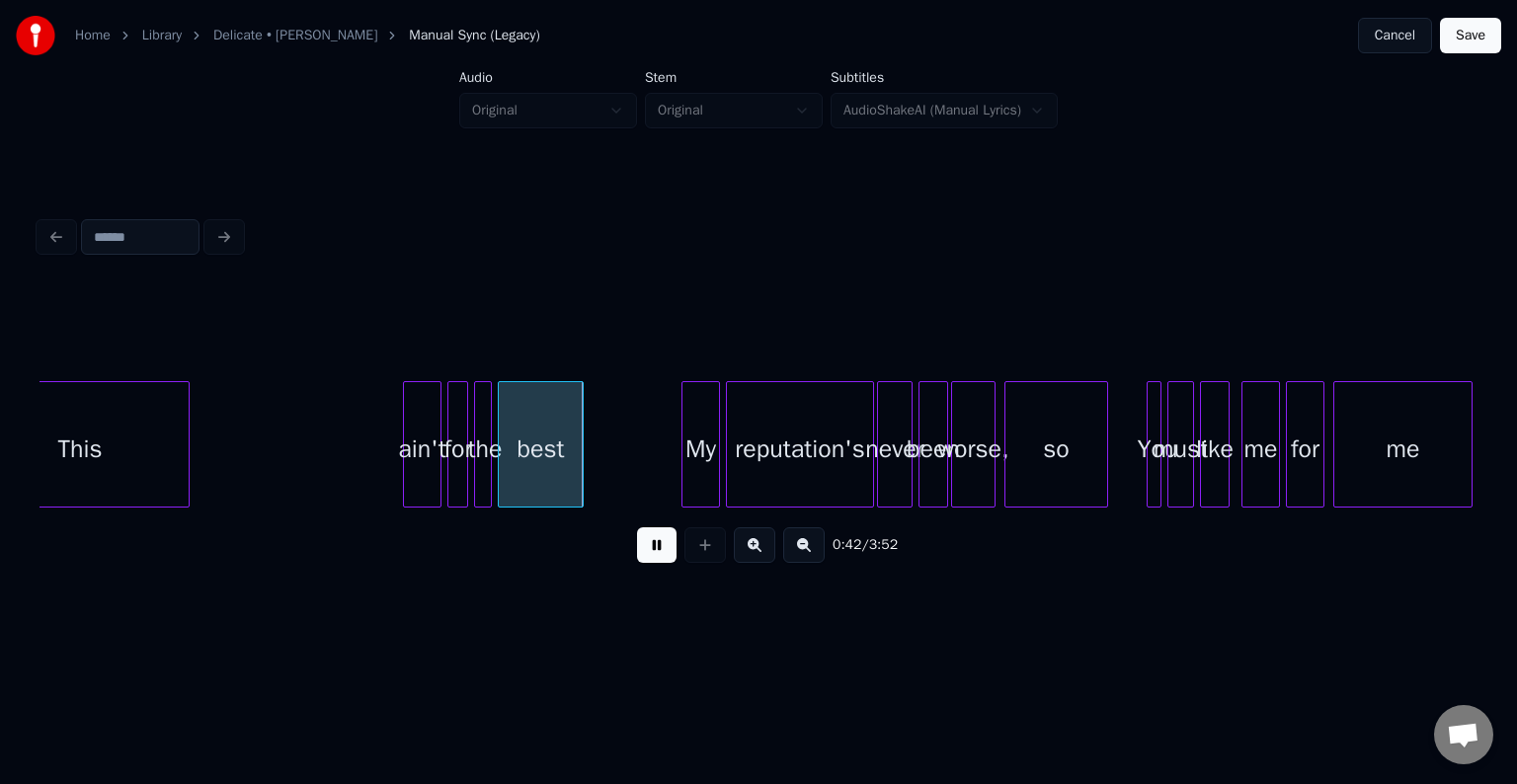 click at bounding box center [657, 545] 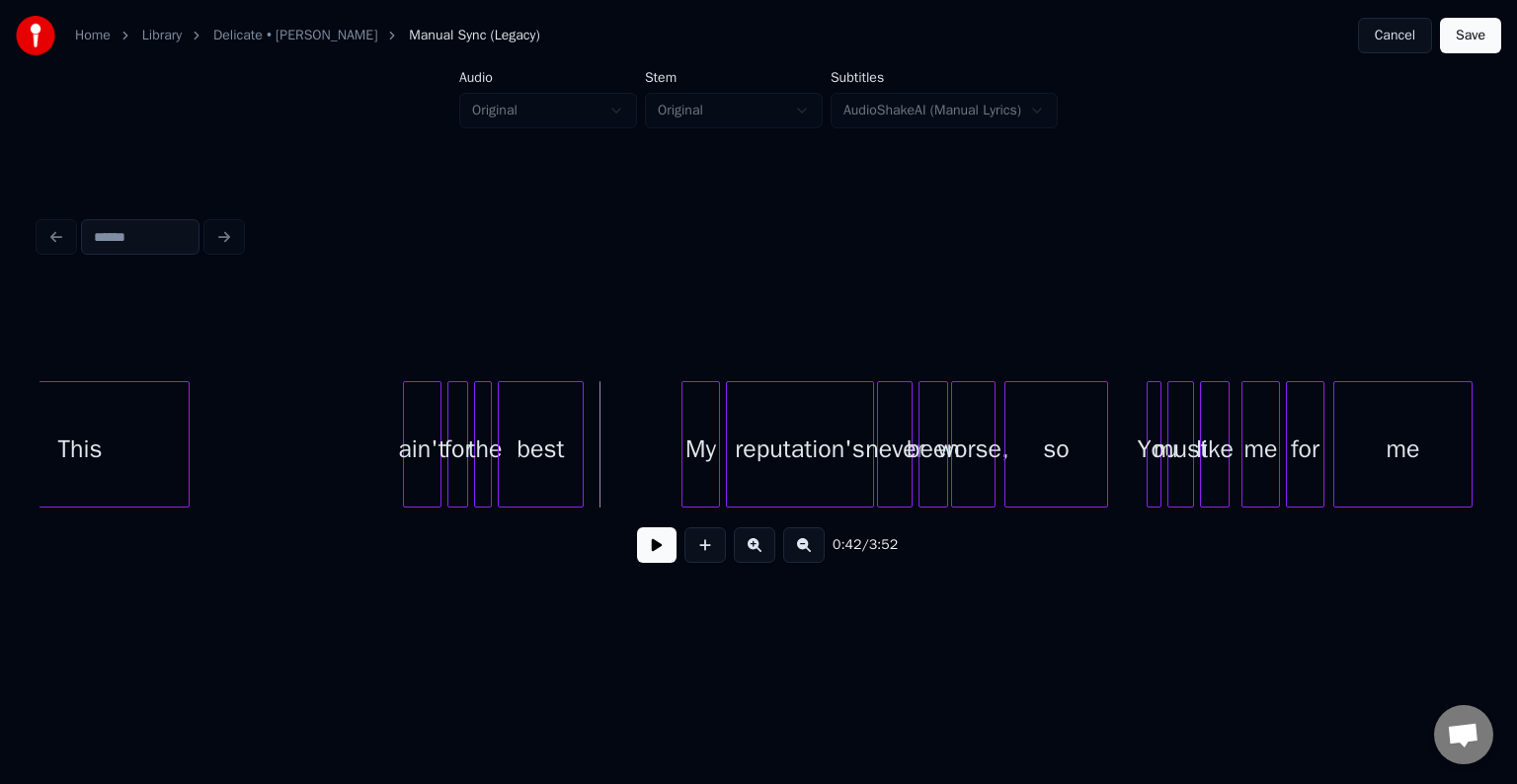 scroll, scrollTop: 0, scrollLeft: 5690, axis: horizontal 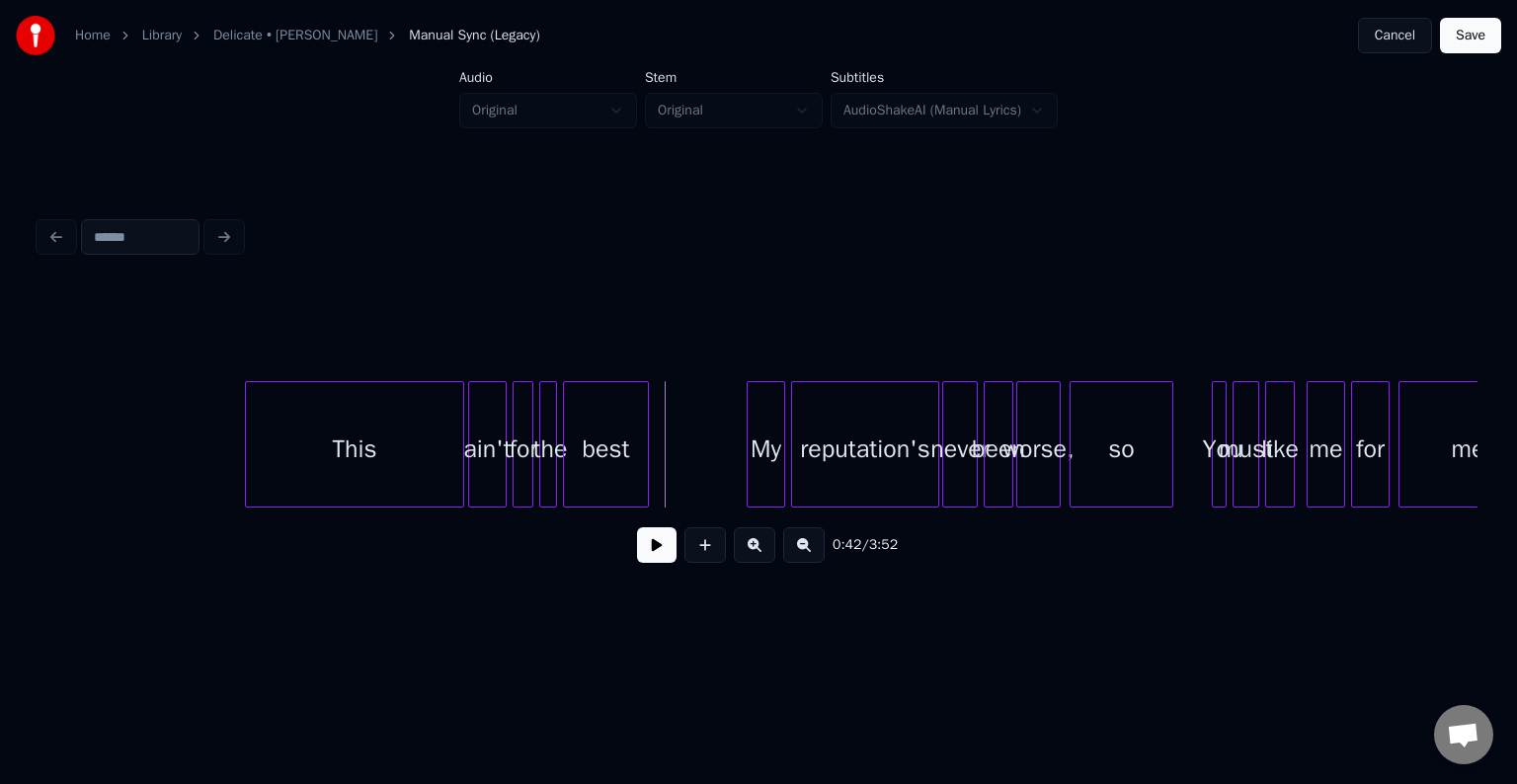 click on "This ain't for the best My reputation's never been worse, so You must like me for me" at bounding box center [758, 444] 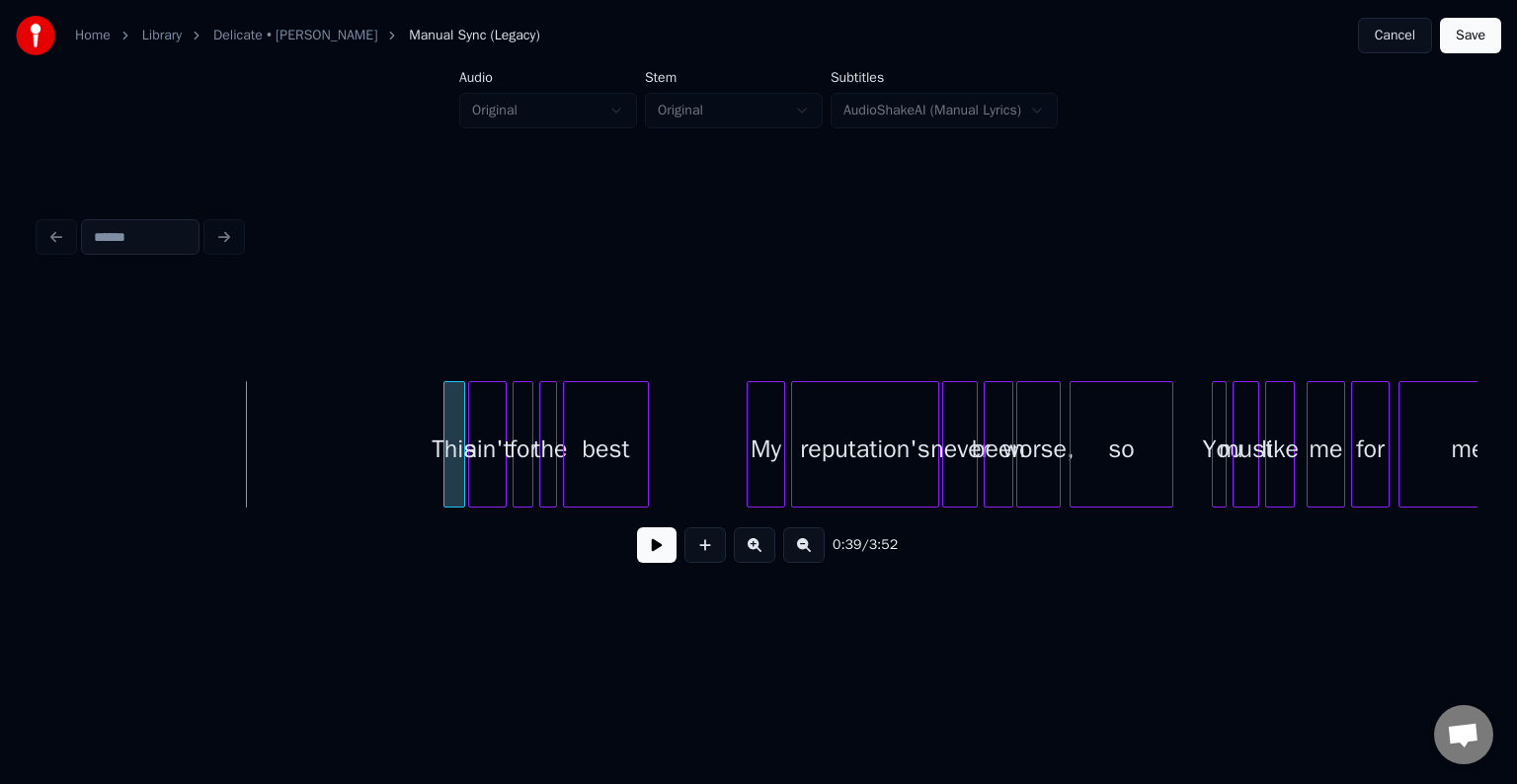 click at bounding box center (447, 444) 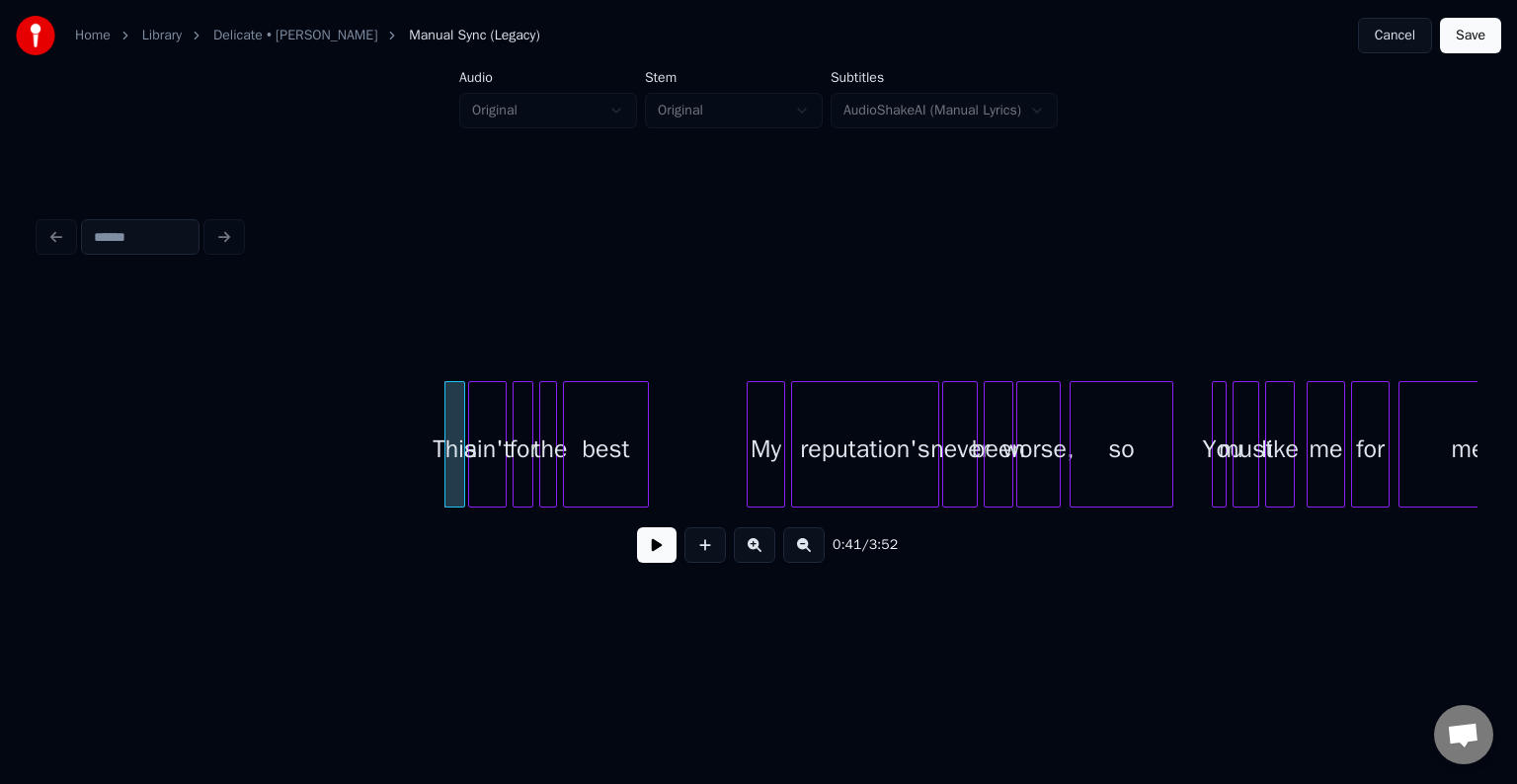 click at bounding box center [657, 545] 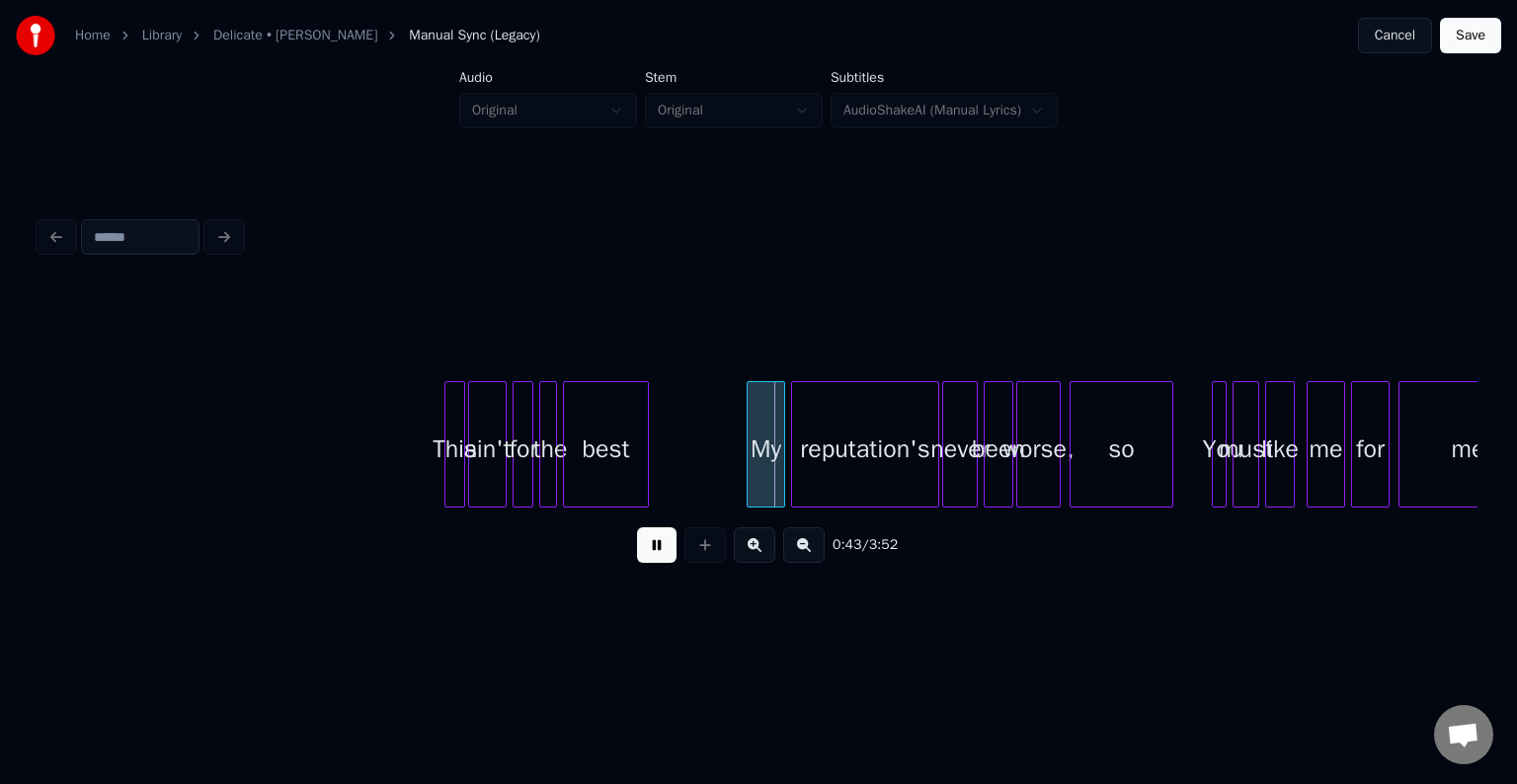 click on "ain't" at bounding box center [487, 449] 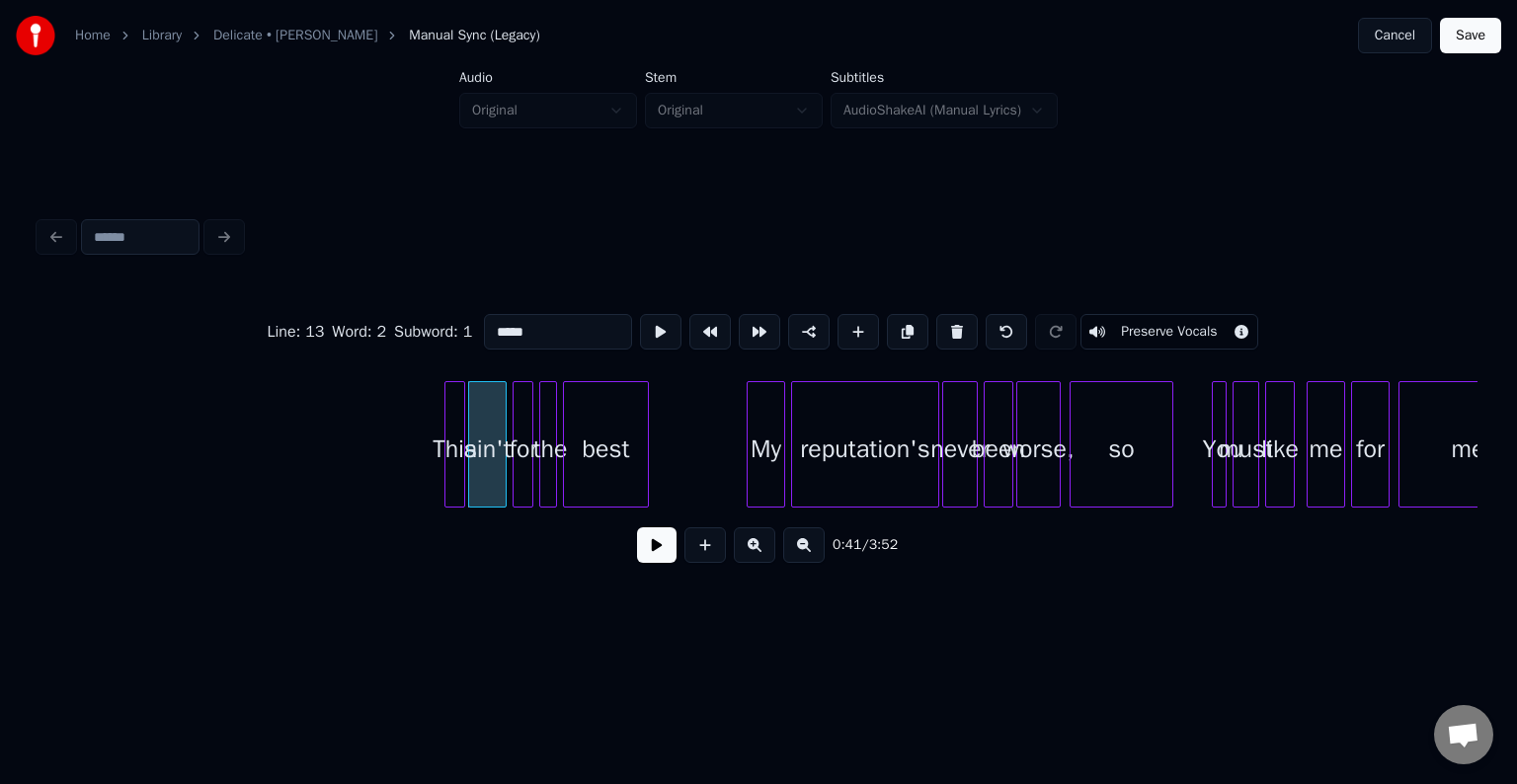 click on "ain't" at bounding box center (487, 449) 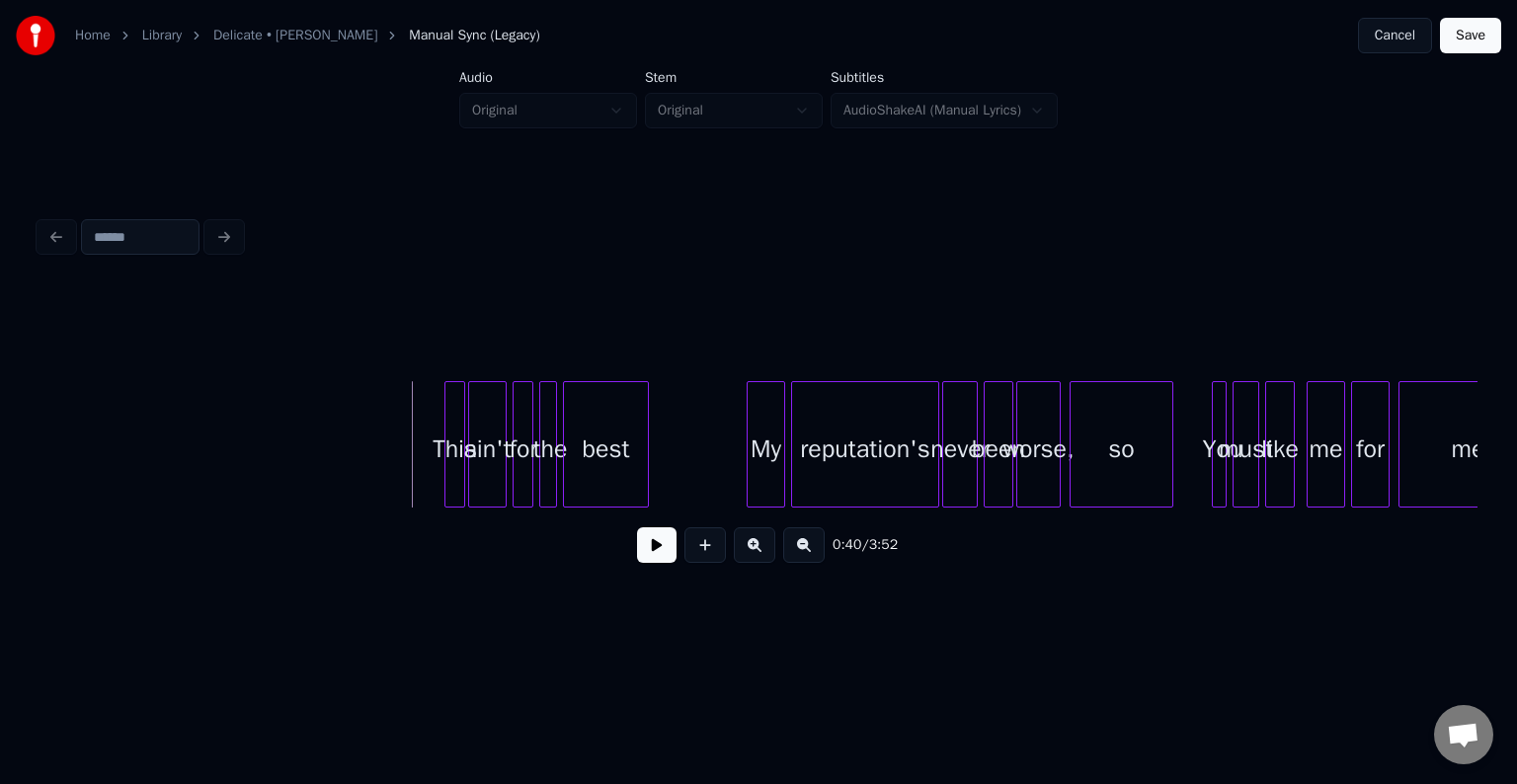 click at bounding box center [657, 545] 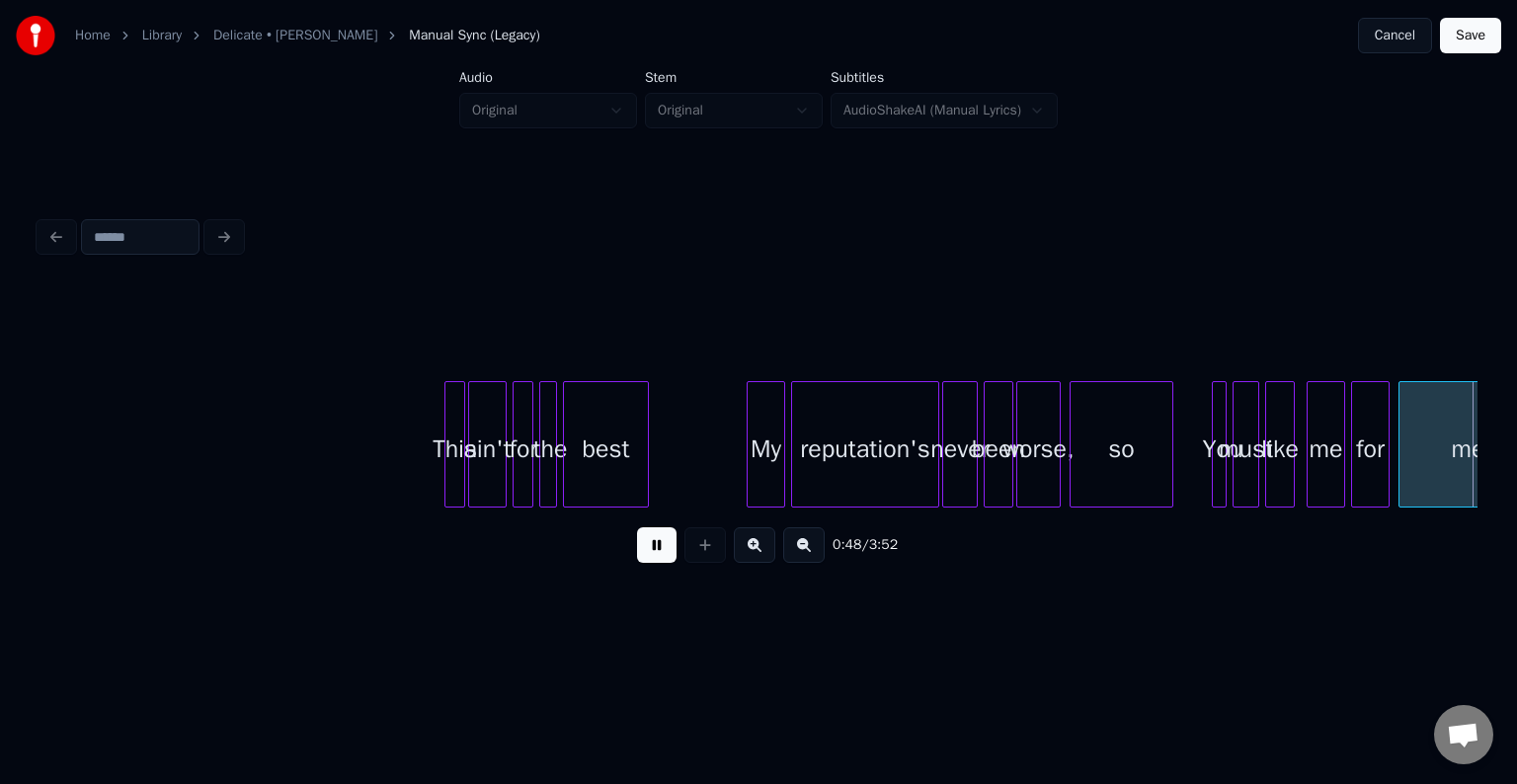 scroll, scrollTop: 0, scrollLeft: 7130, axis: horizontal 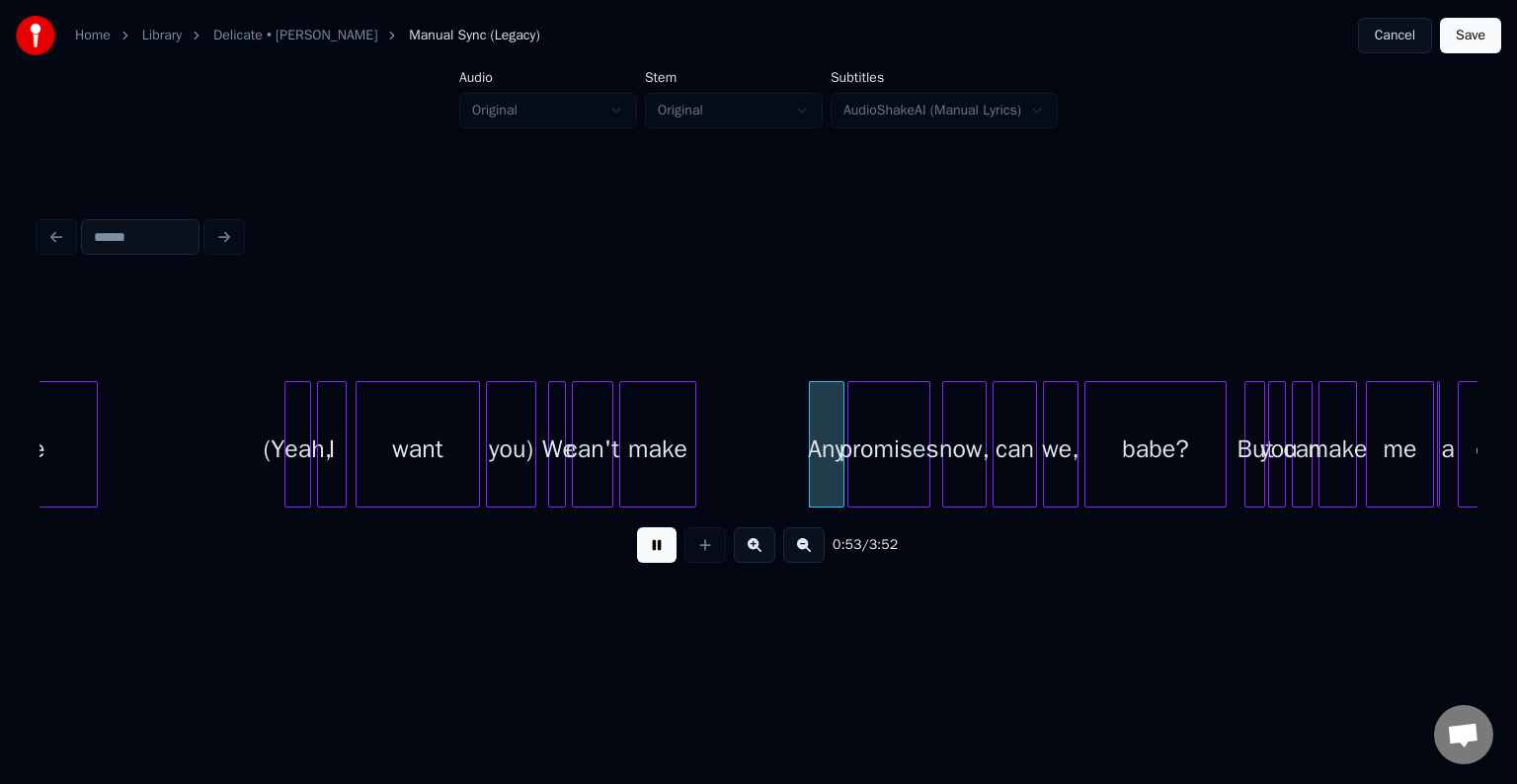 click on "you)" at bounding box center (511, 449) 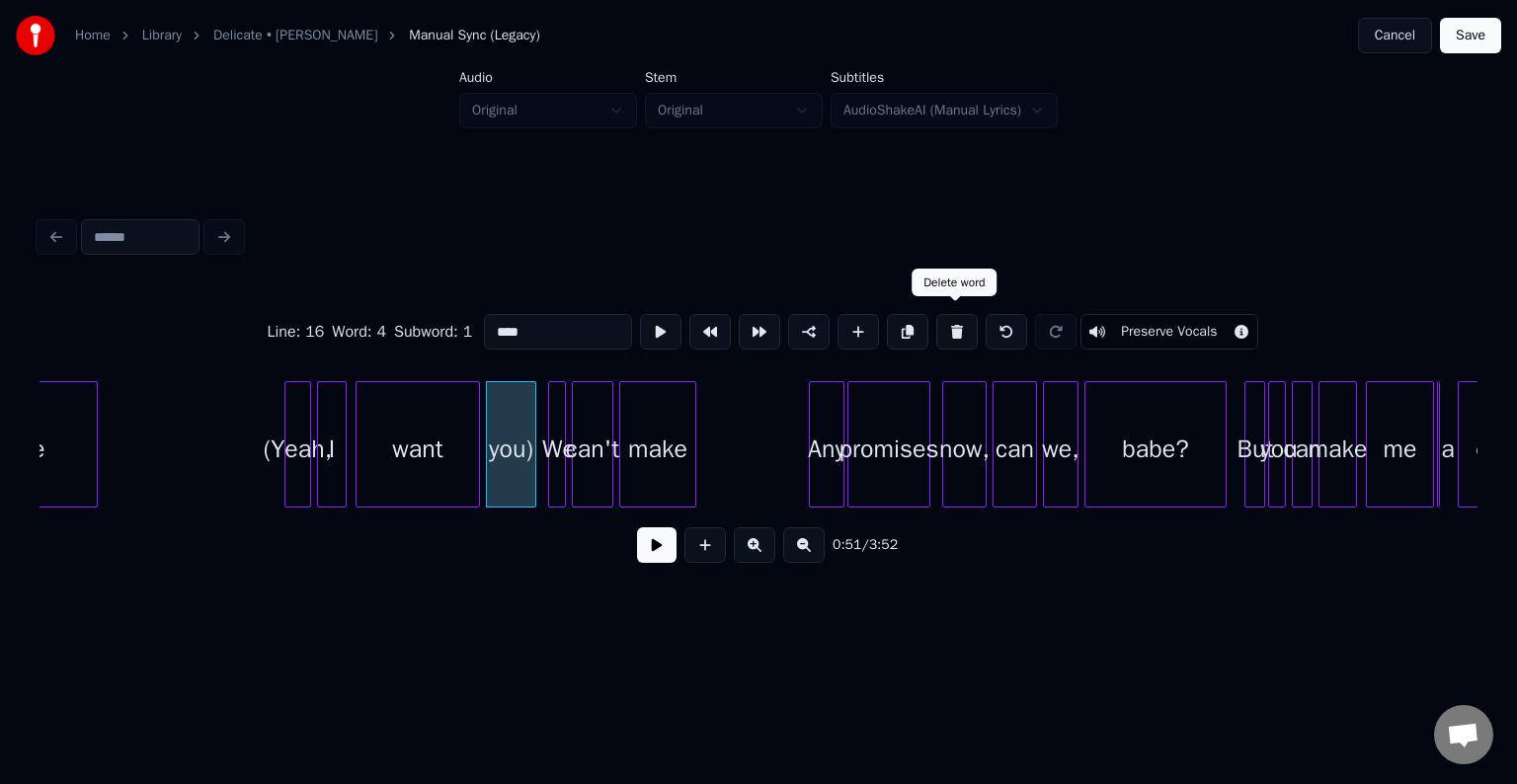 click at bounding box center (957, 332) 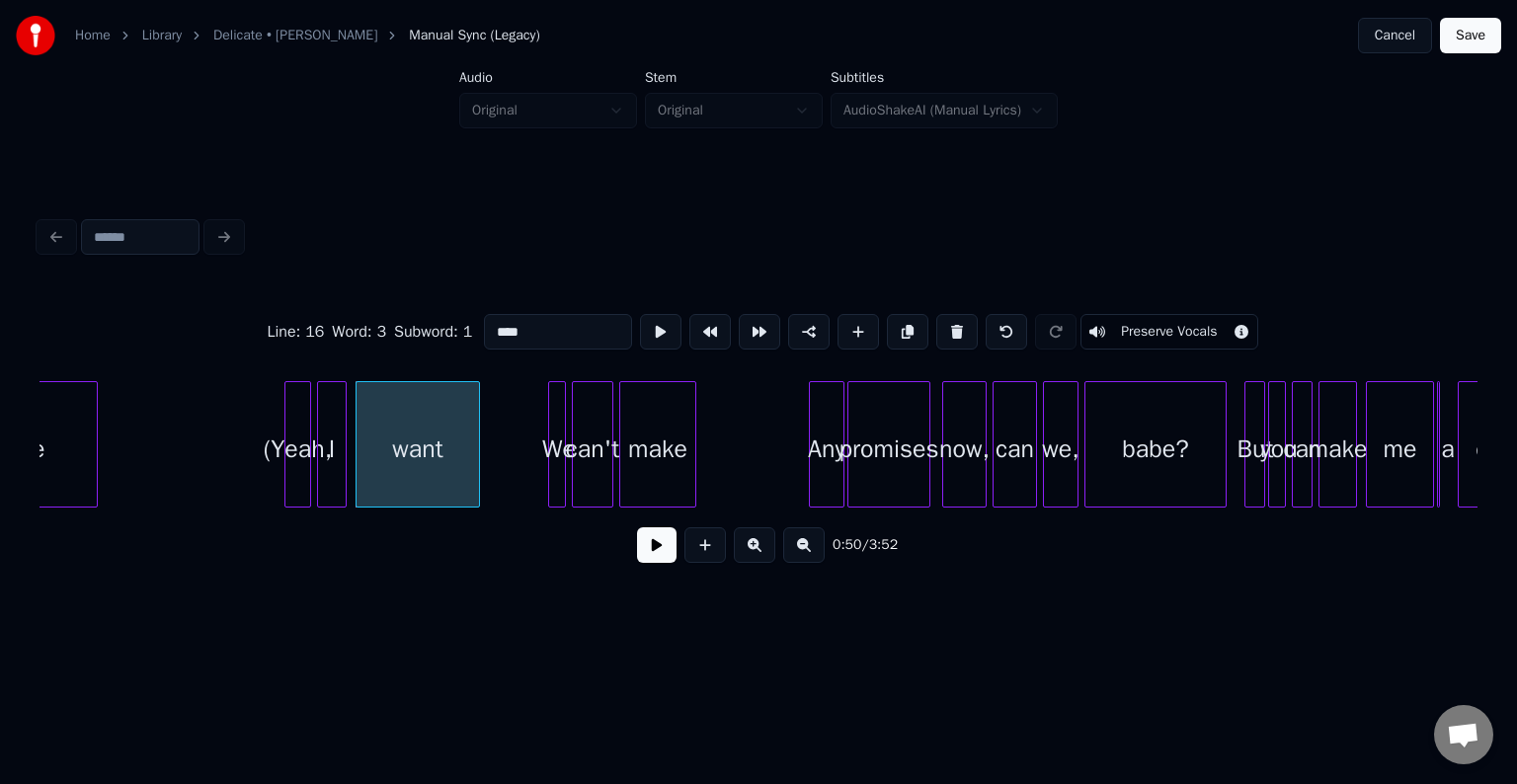 click at bounding box center [957, 332] 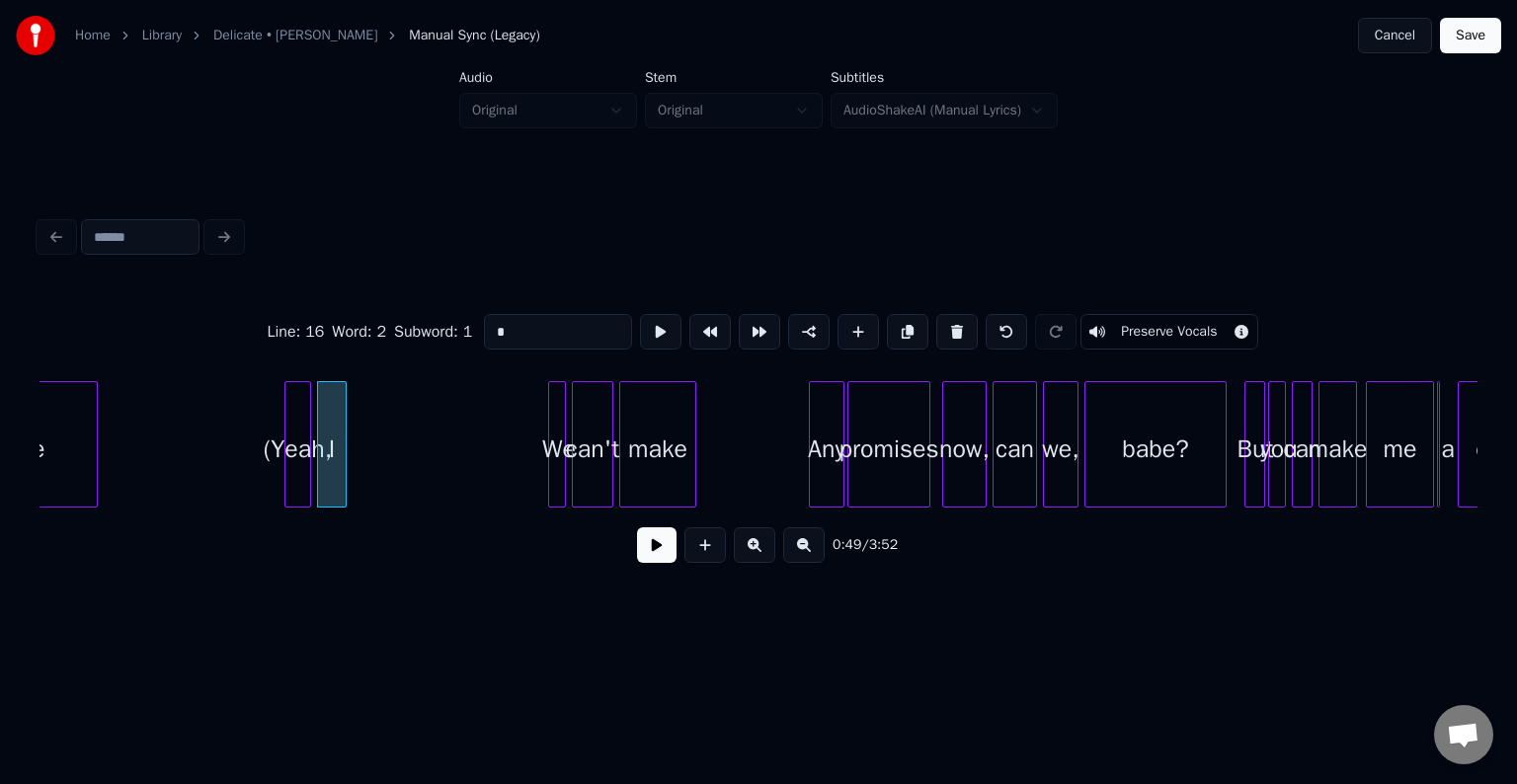 click at bounding box center (957, 332) 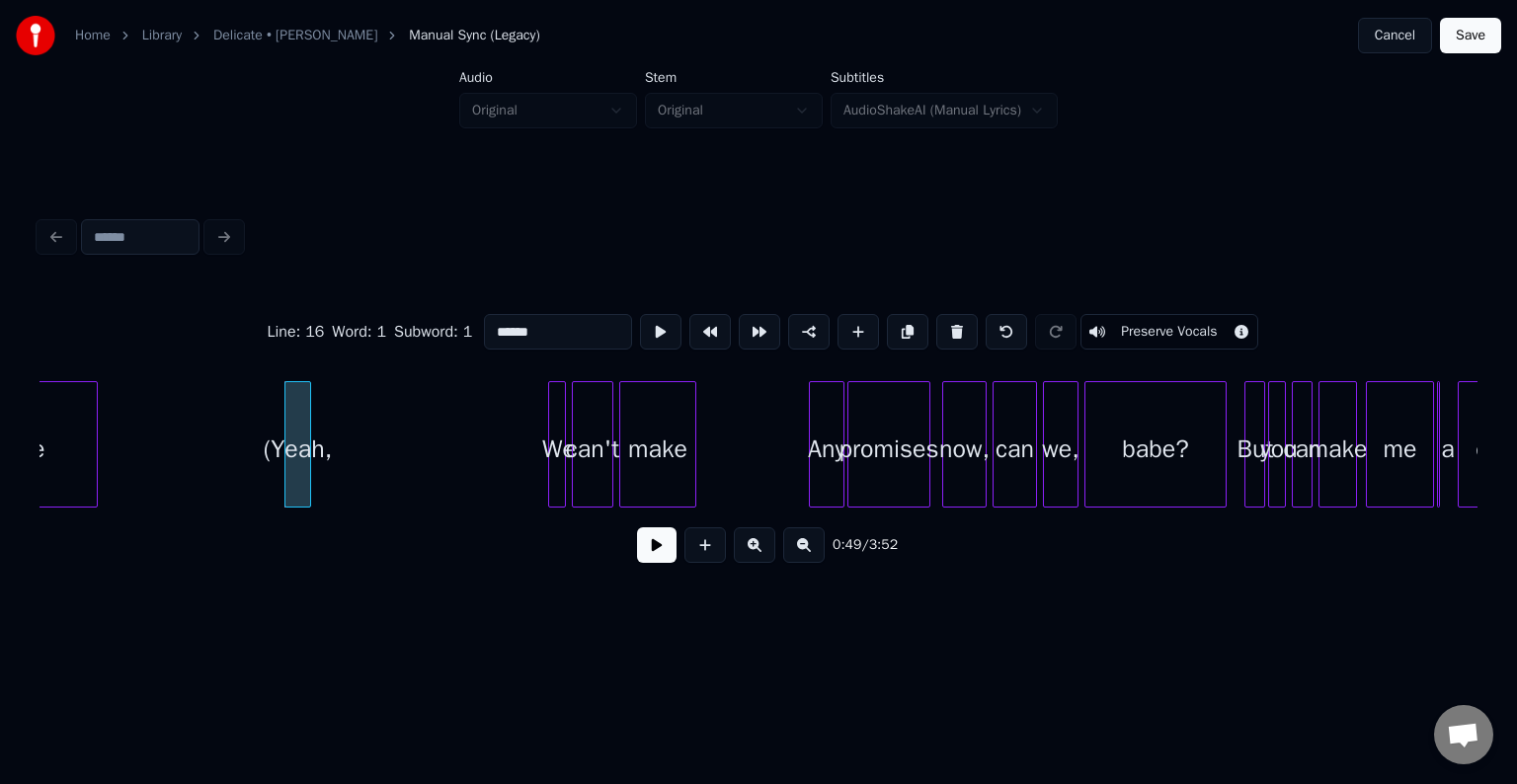 click at bounding box center [957, 332] 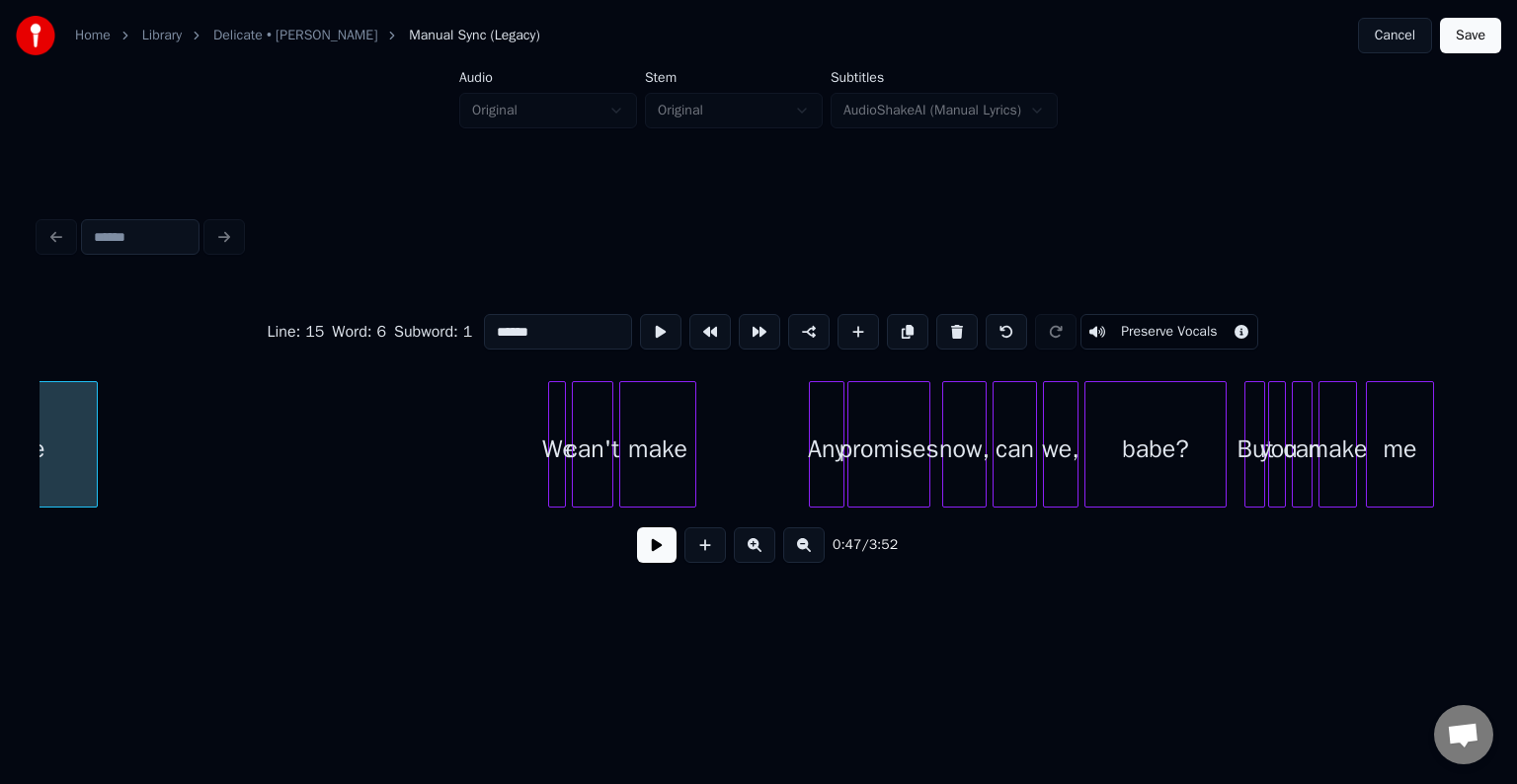 type on "**" 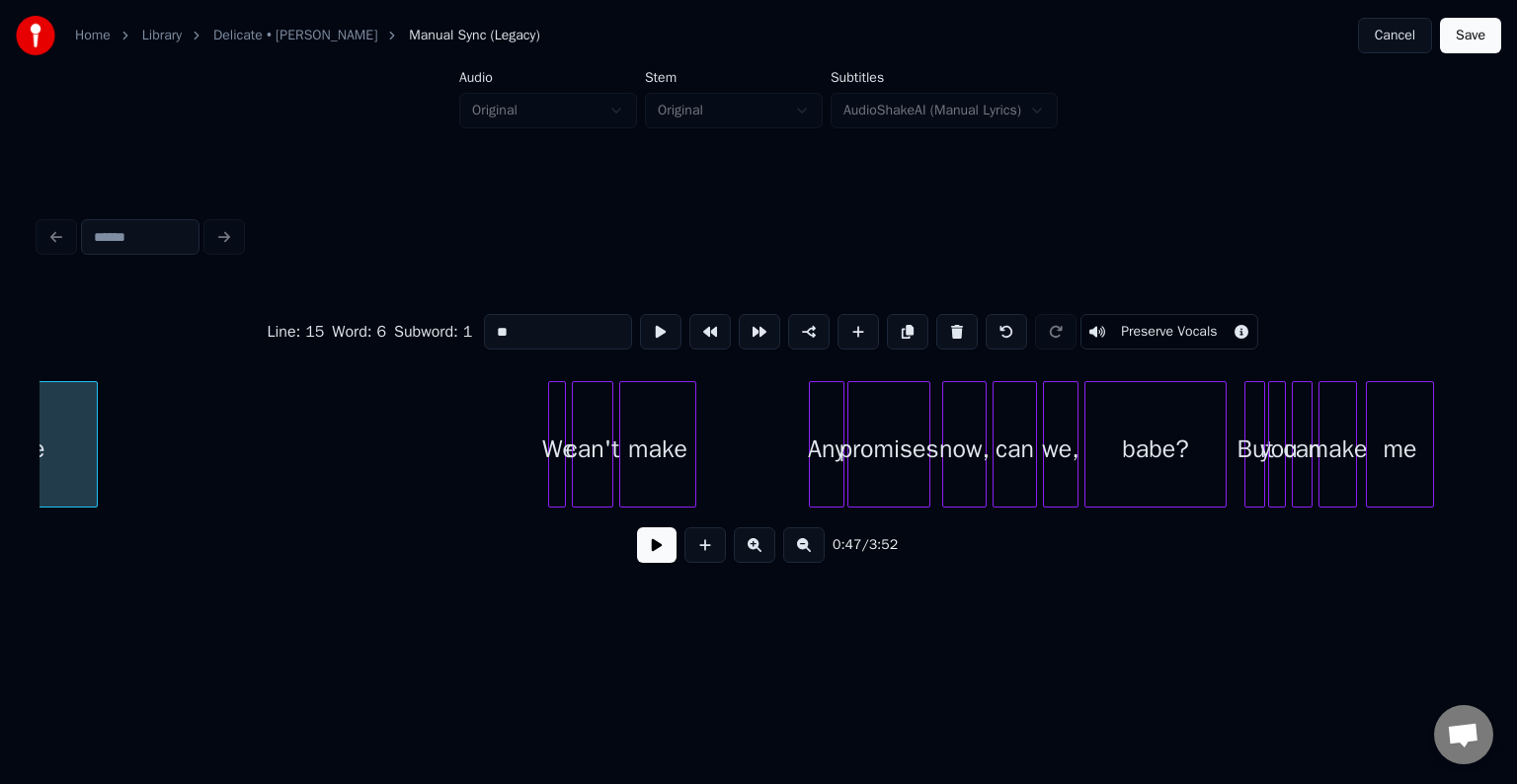 scroll, scrollTop: 0, scrollLeft: 7048, axis: horizontal 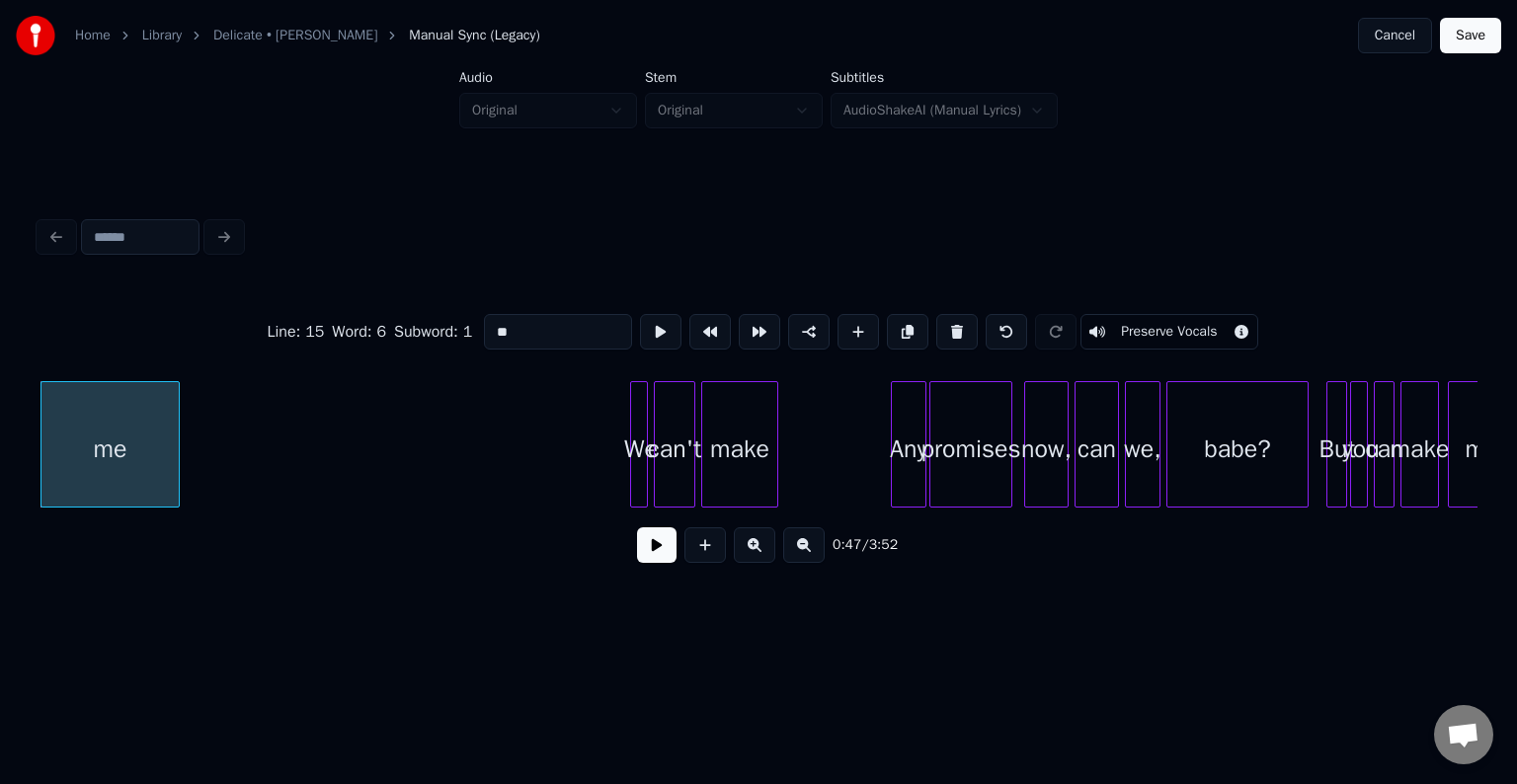 click at bounding box center (657, 545) 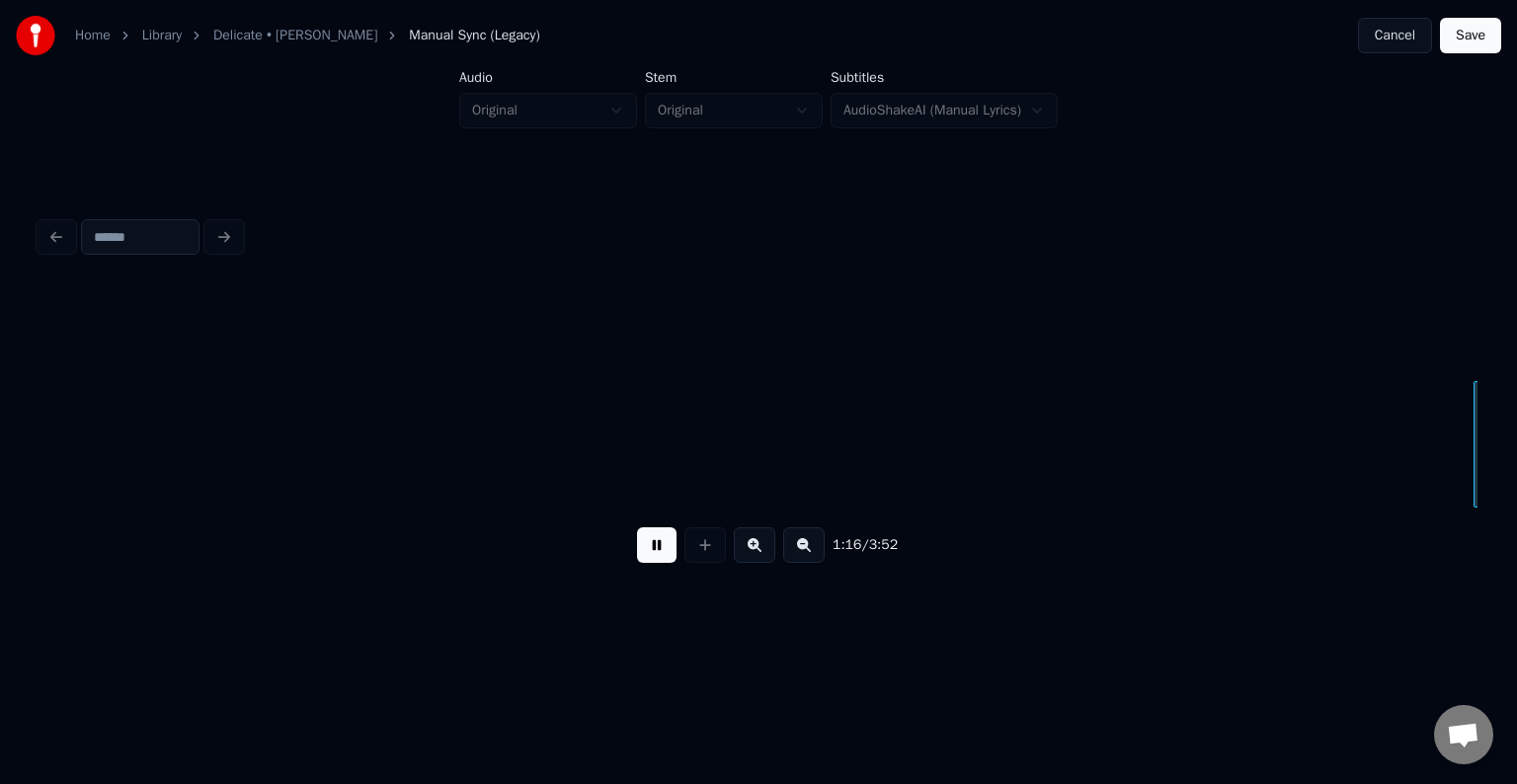 scroll, scrollTop: 0, scrollLeft: 11367, axis: horizontal 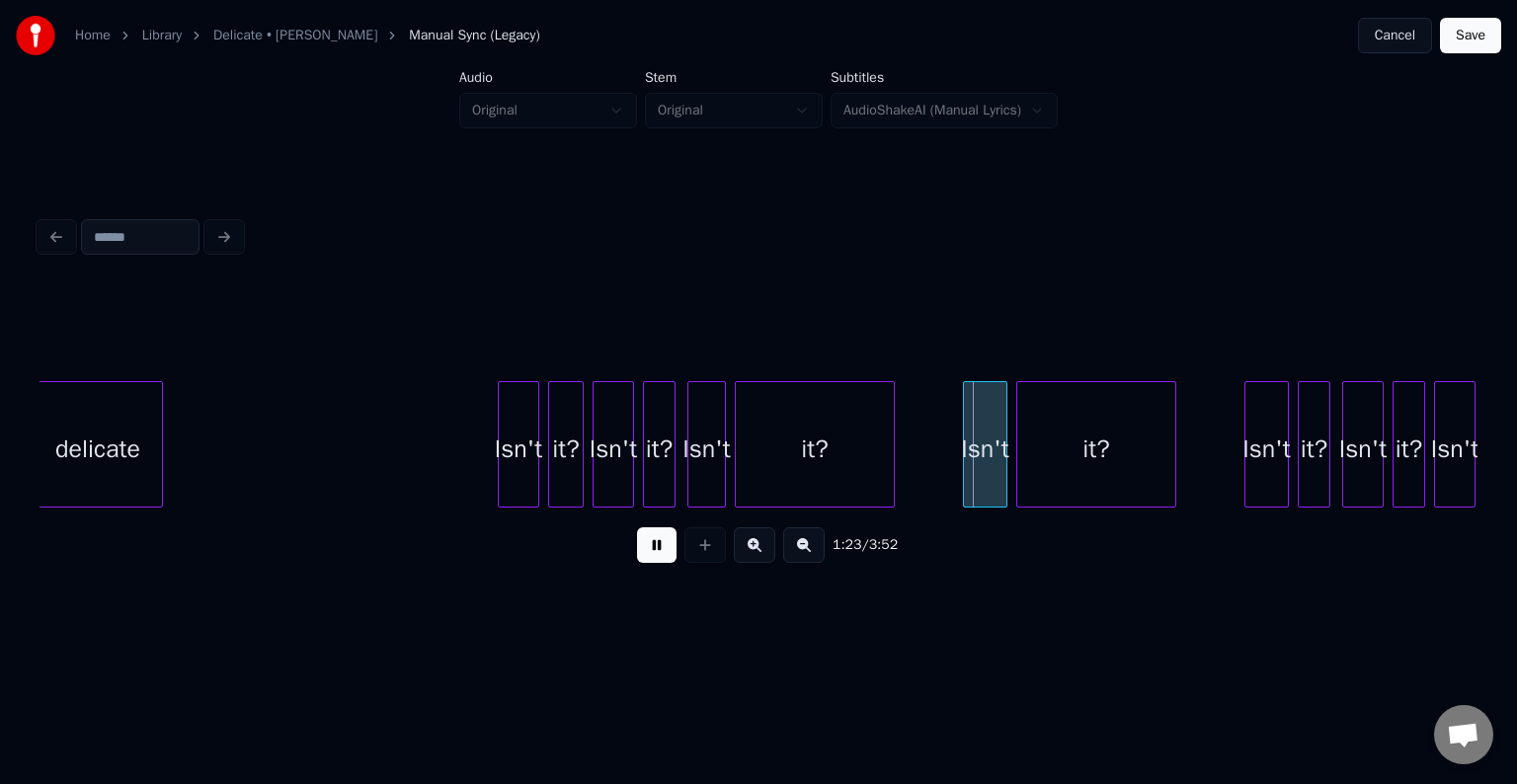 click at bounding box center [657, 545] 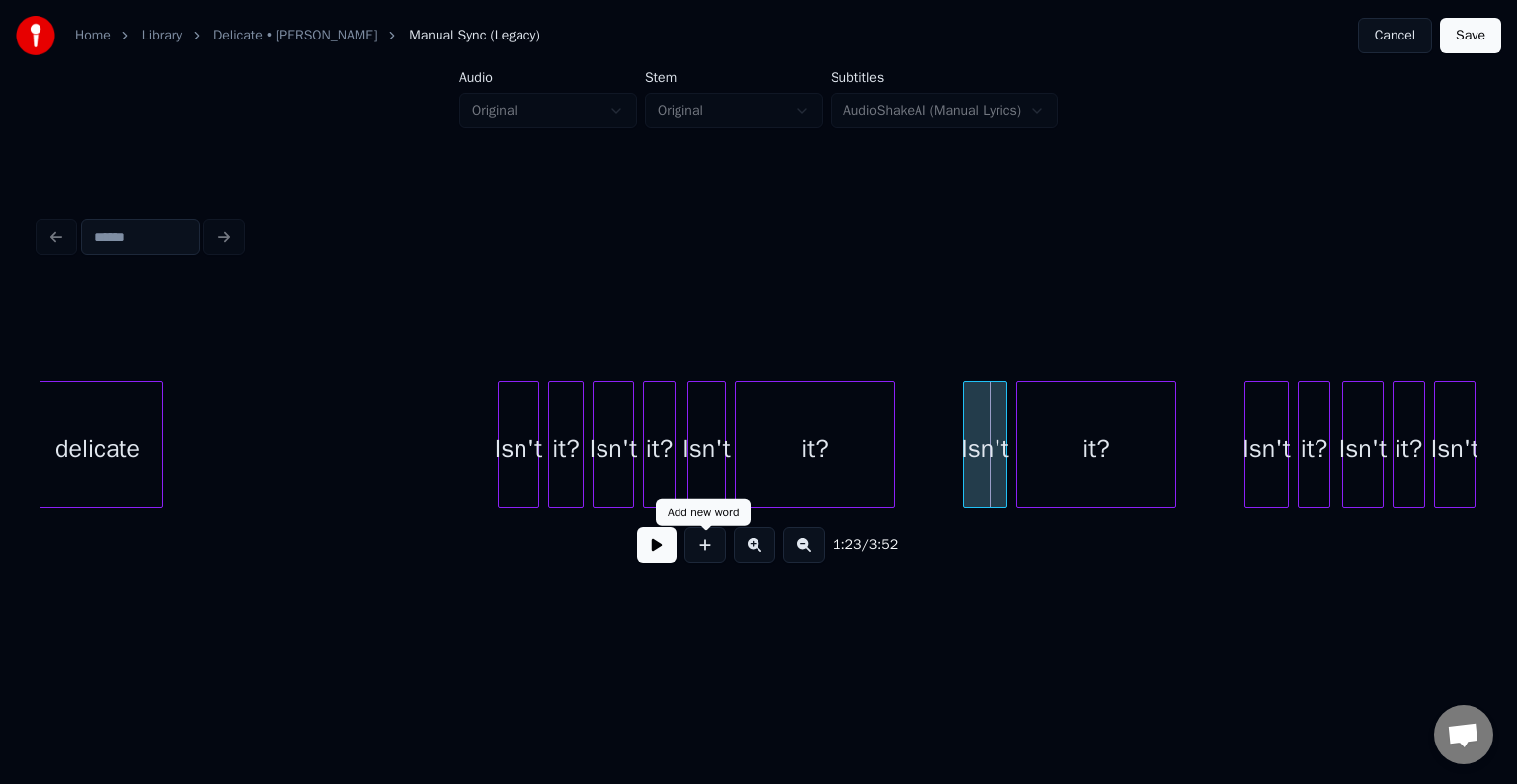 click at bounding box center [739, 444] 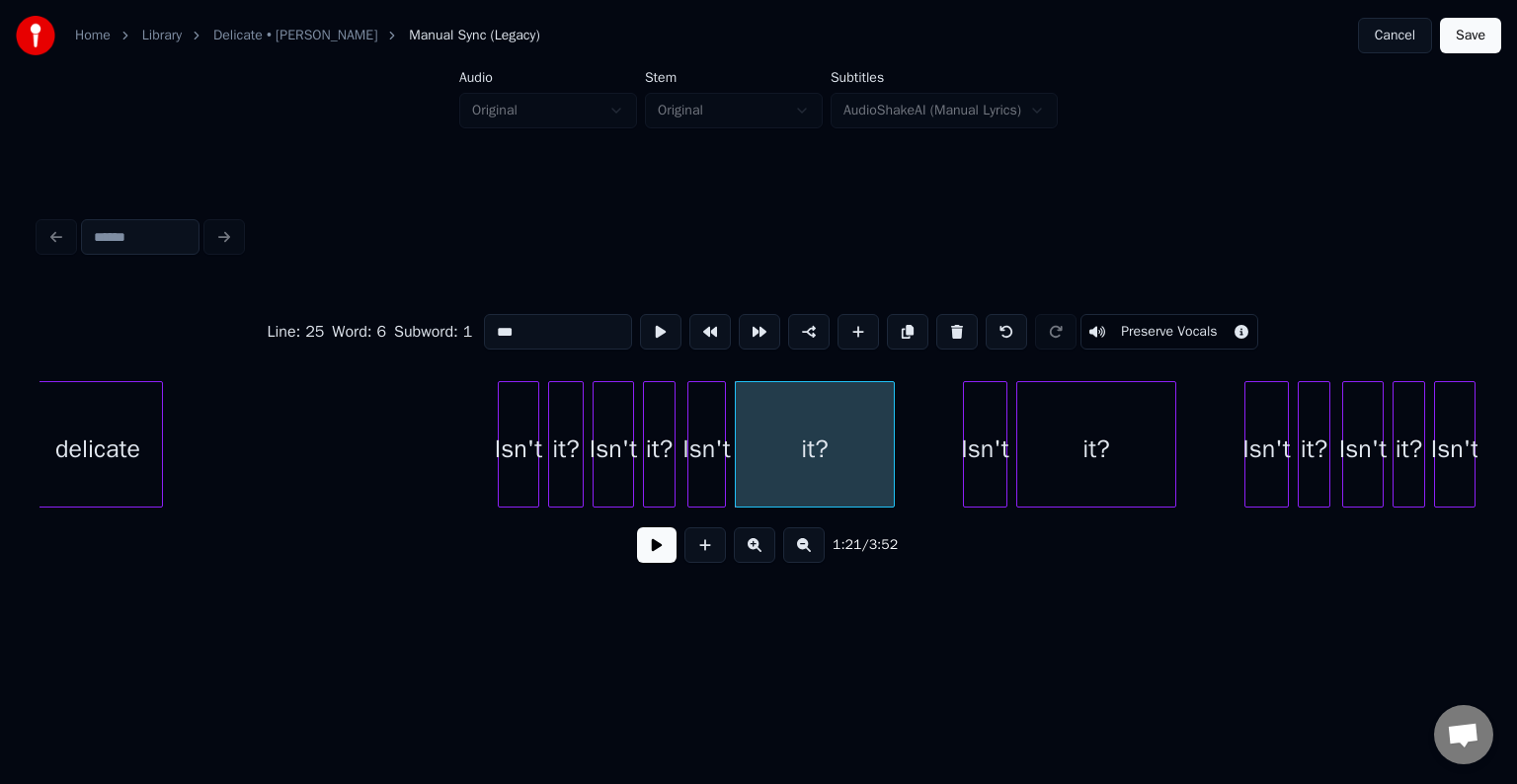 click at bounding box center (657, 545) 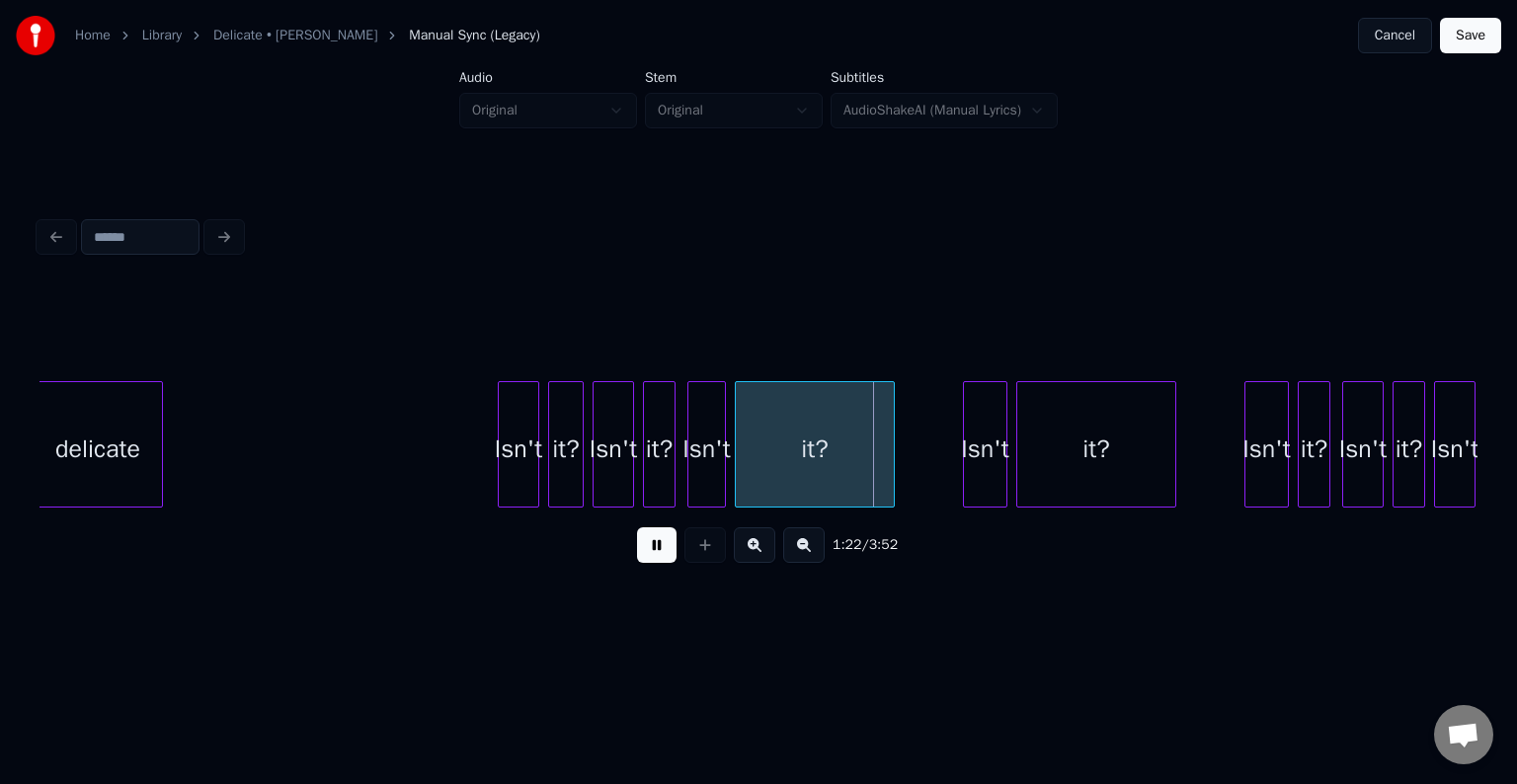 click at bounding box center (657, 545) 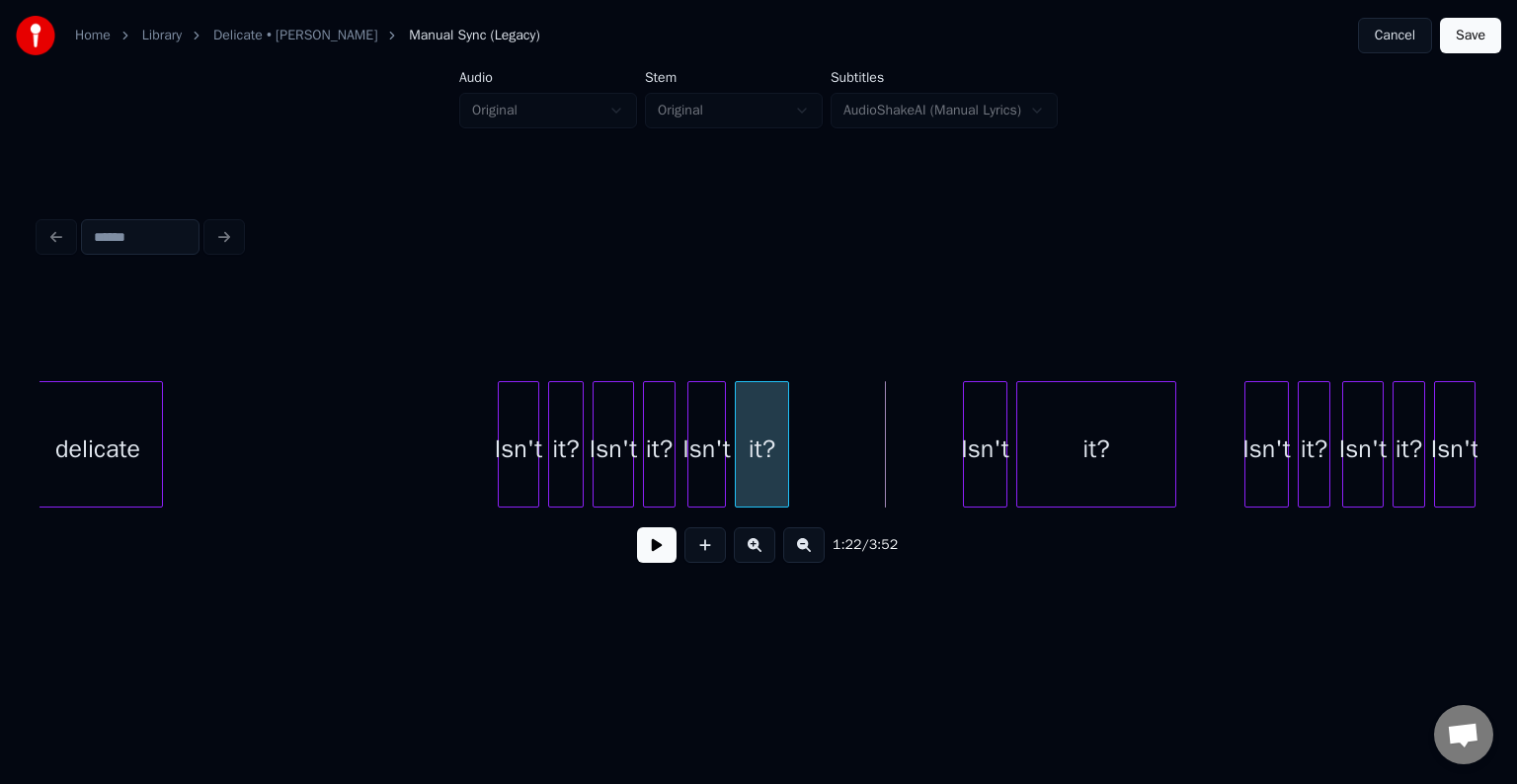 click at bounding box center (785, 444) 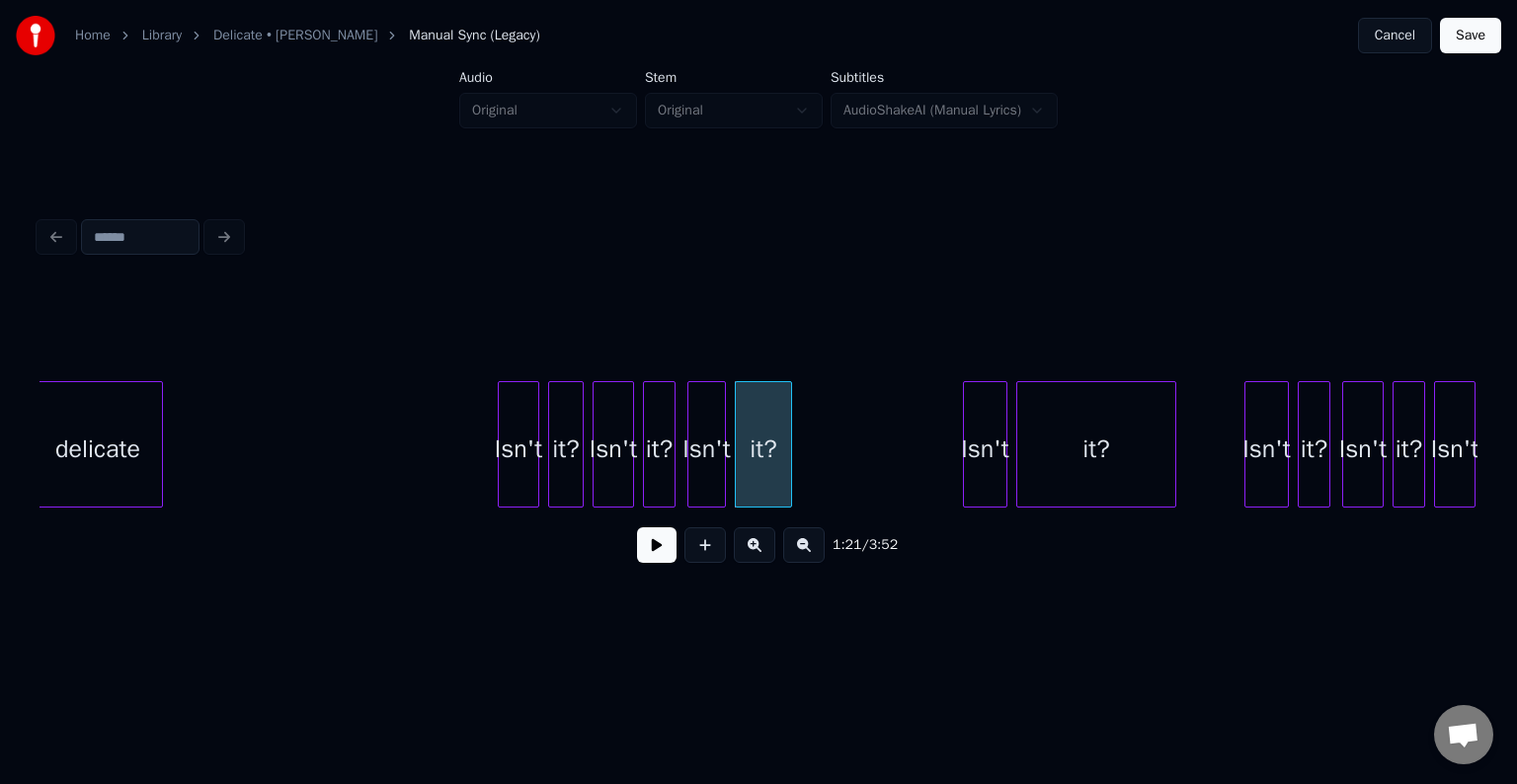 click at bounding box center [657, 545] 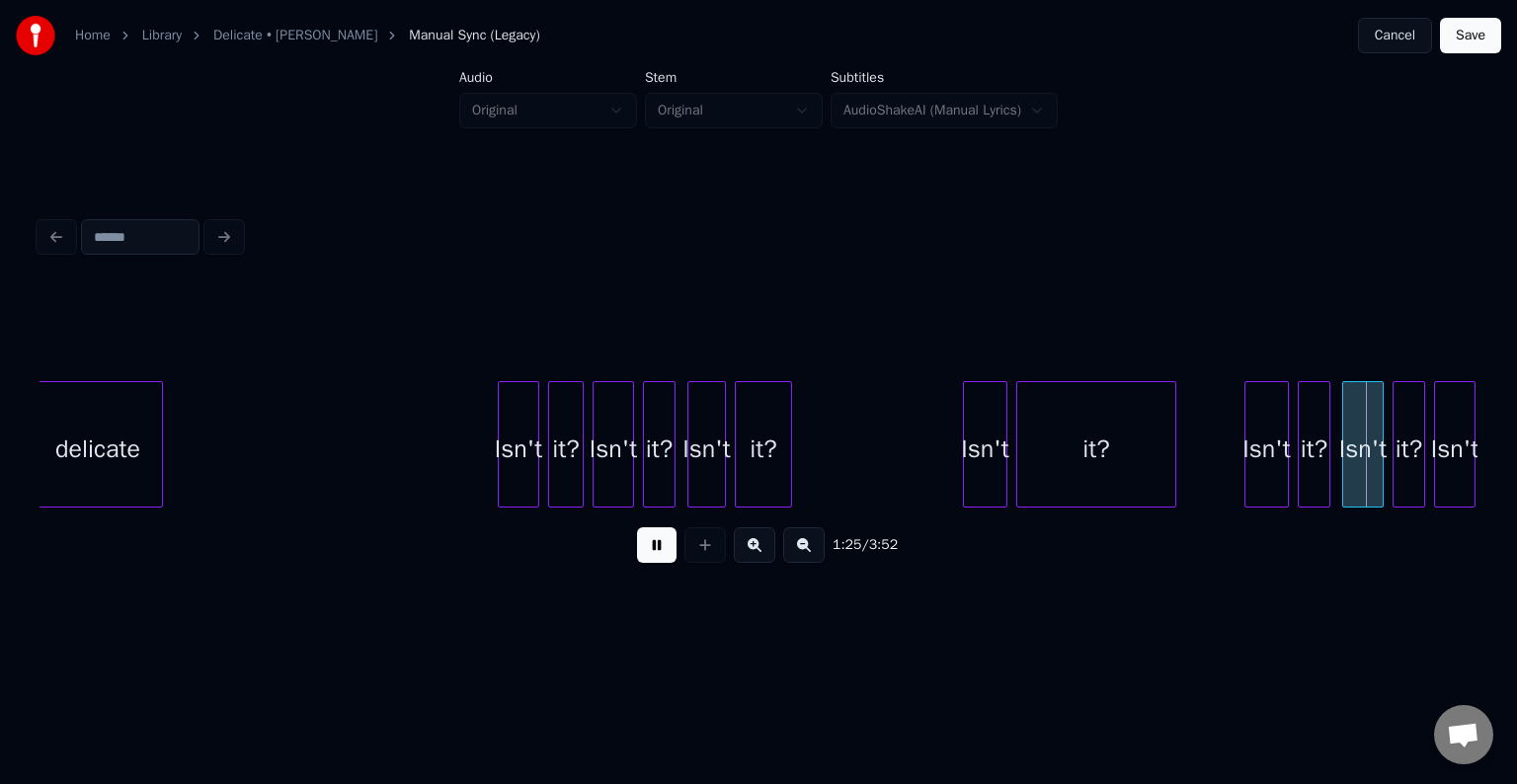 click at bounding box center (657, 545) 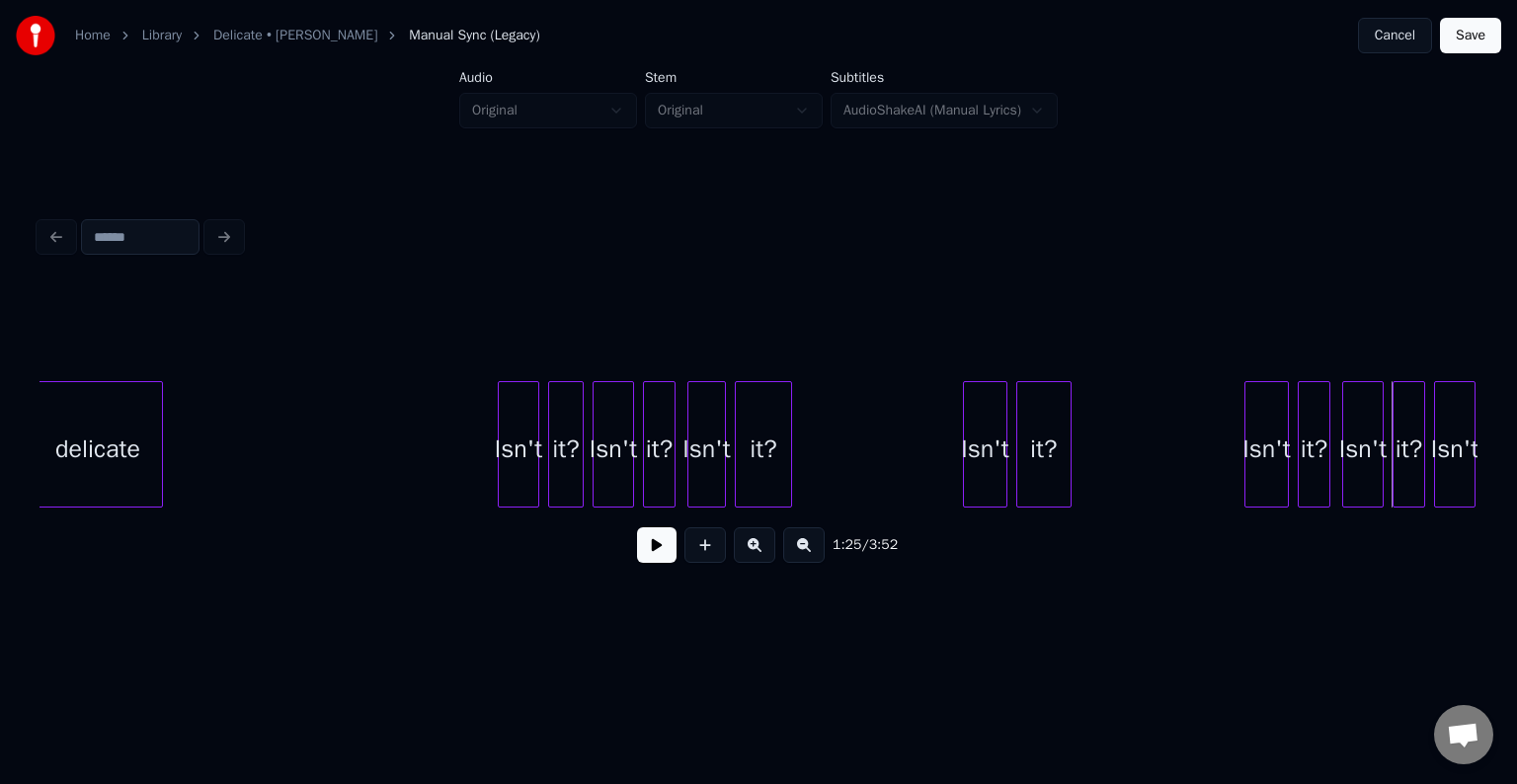 click at bounding box center (1068, 444) 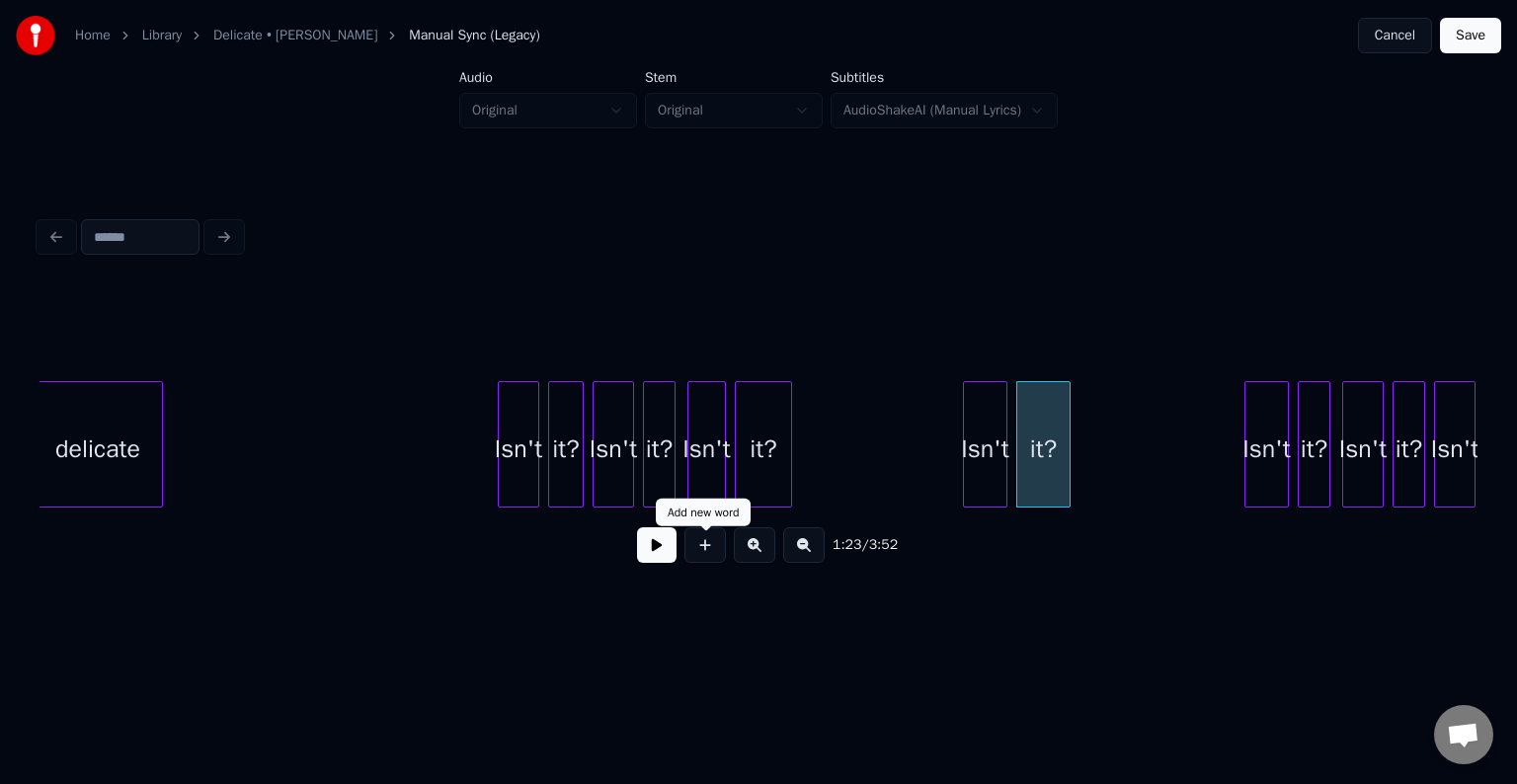 click at bounding box center [657, 545] 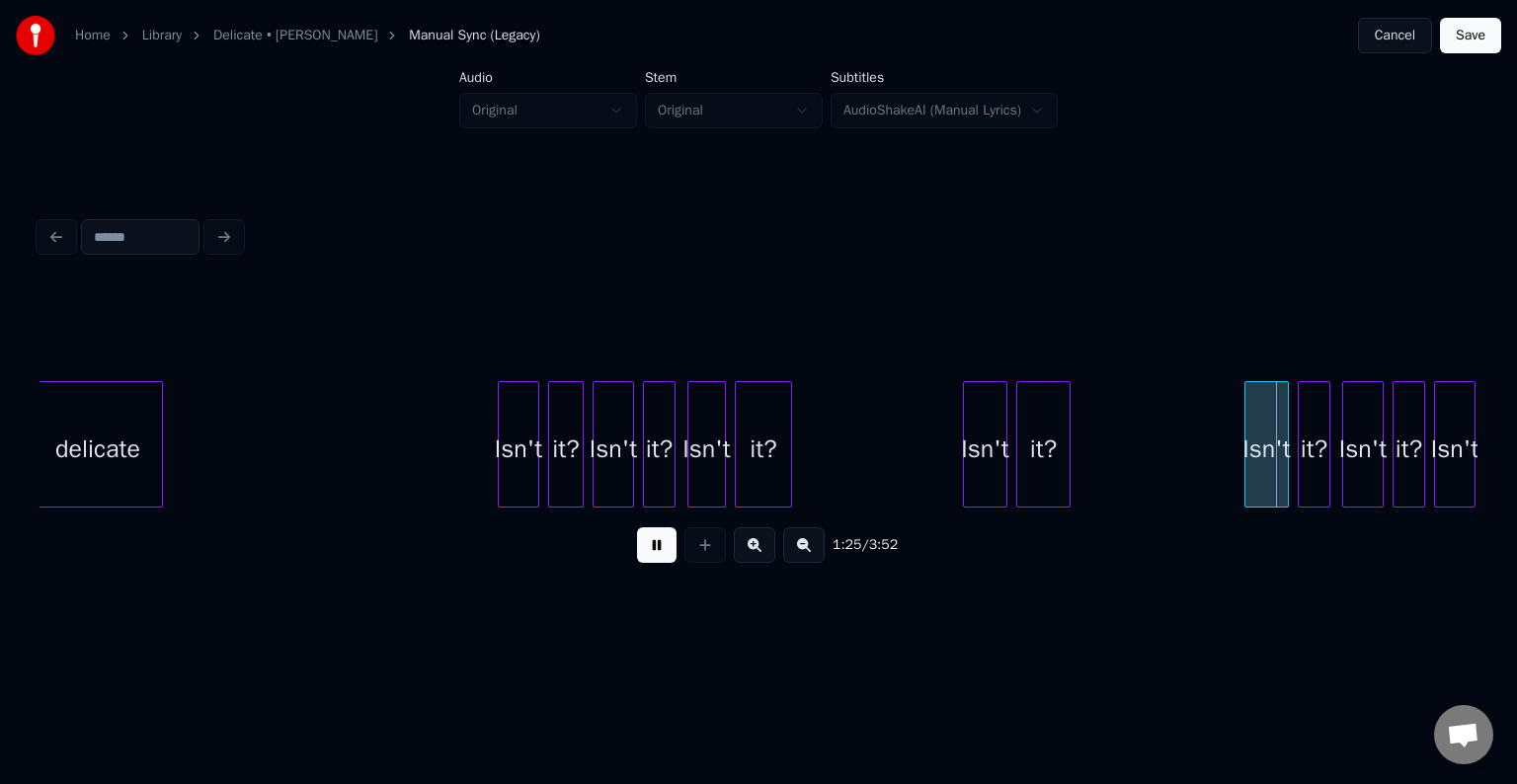 click at bounding box center [657, 545] 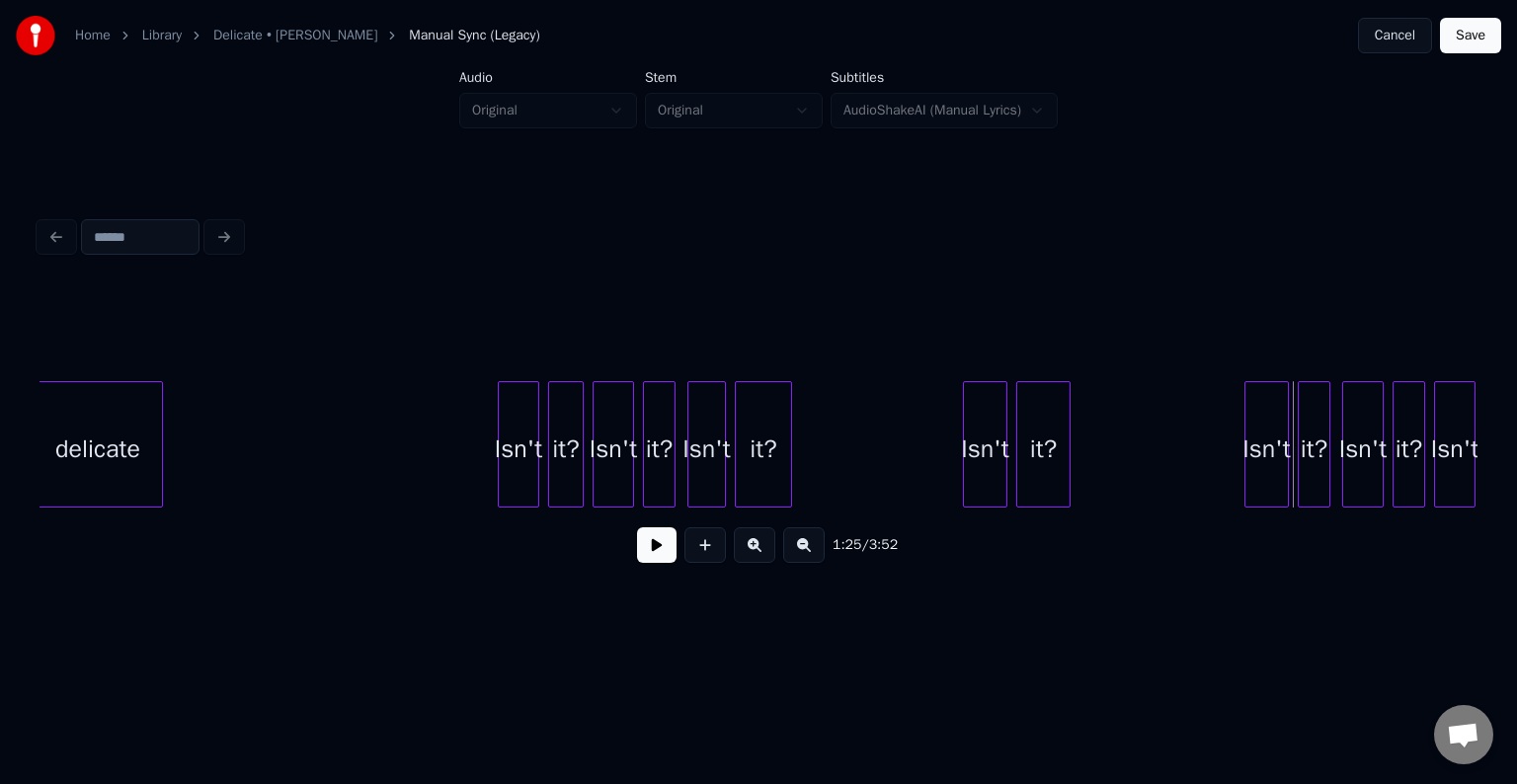 click at bounding box center (1067, 444) 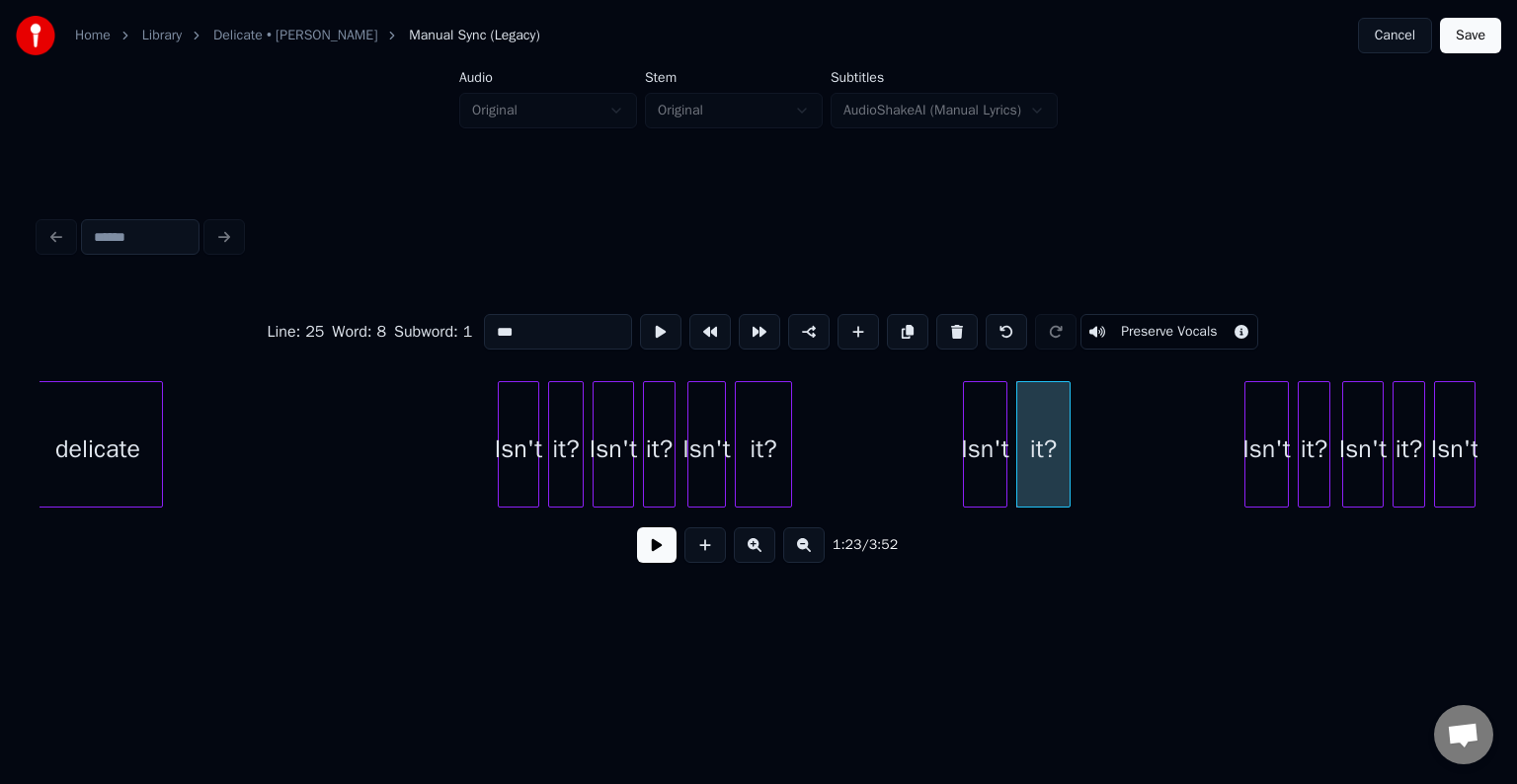 click at bounding box center [657, 545] 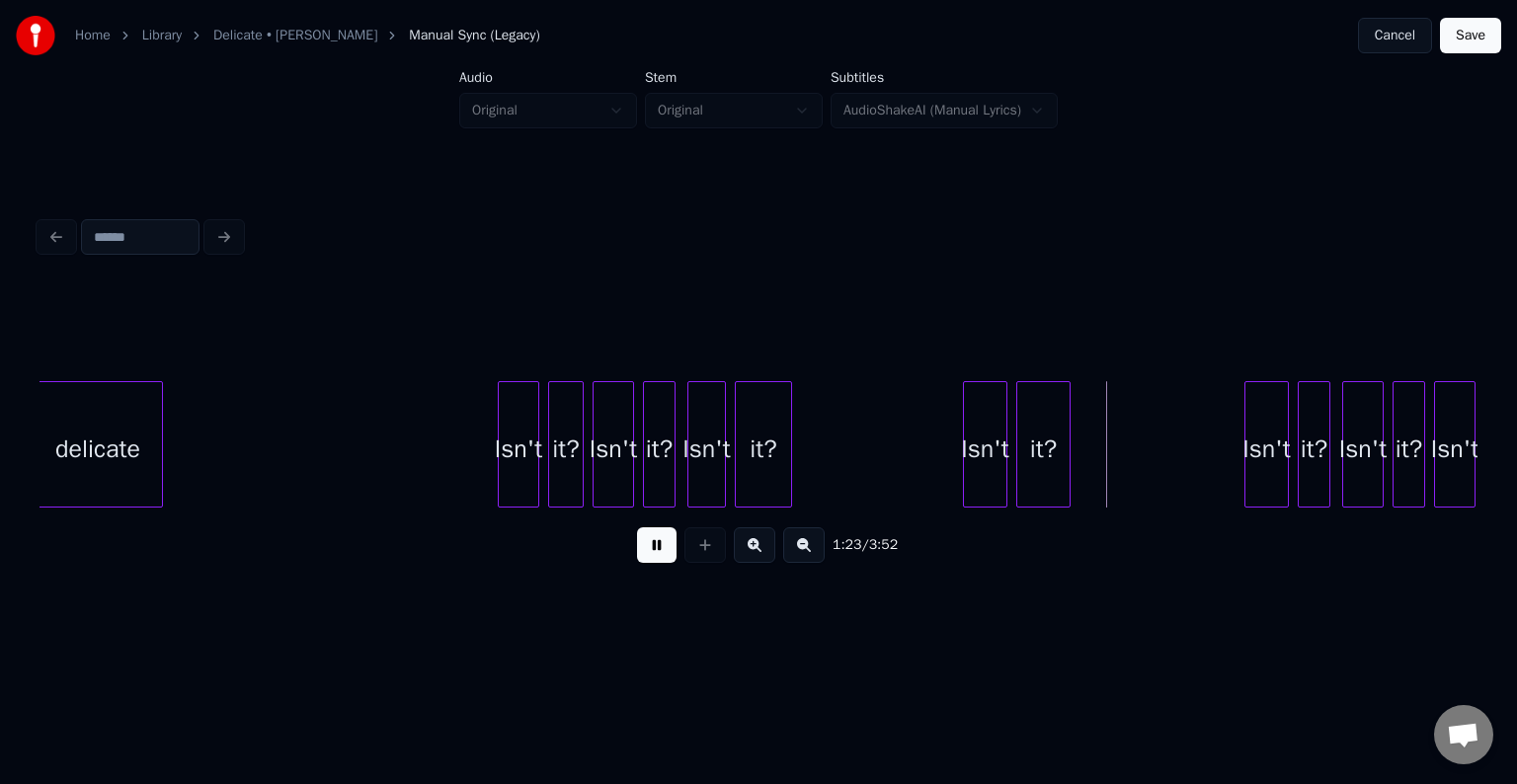 click at bounding box center [657, 545] 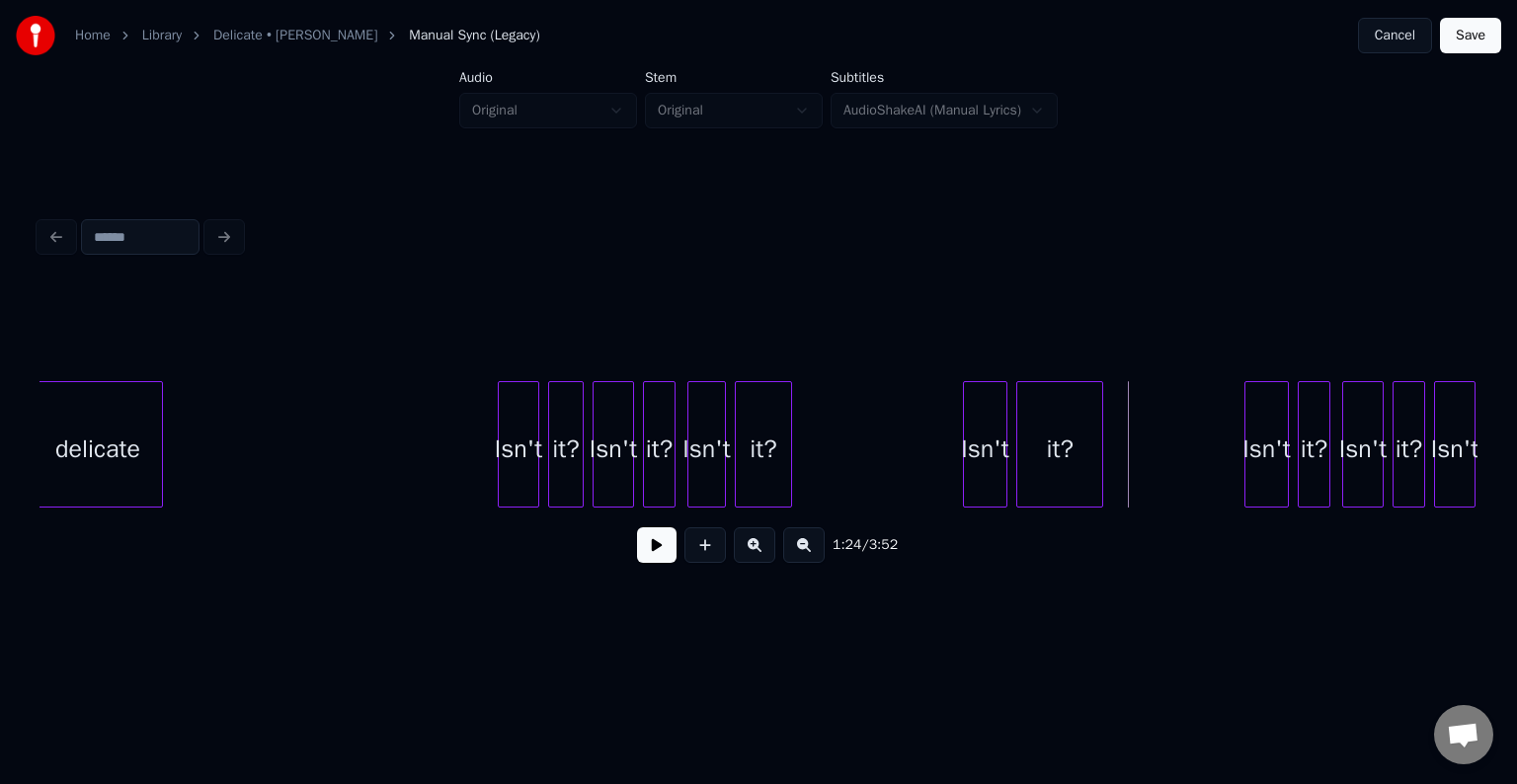 click at bounding box center [1099, 444] 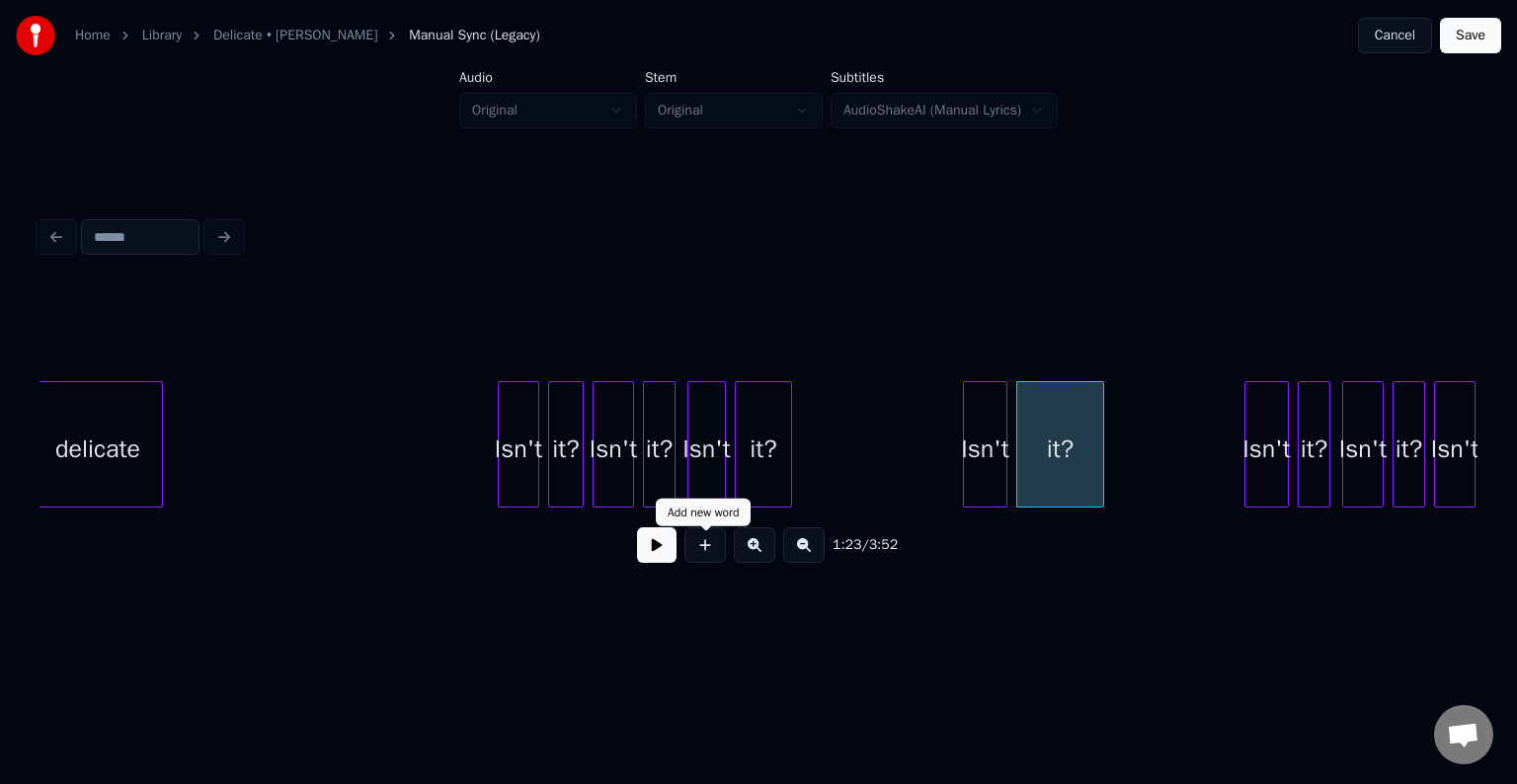 click at bounding box center (657, 545) 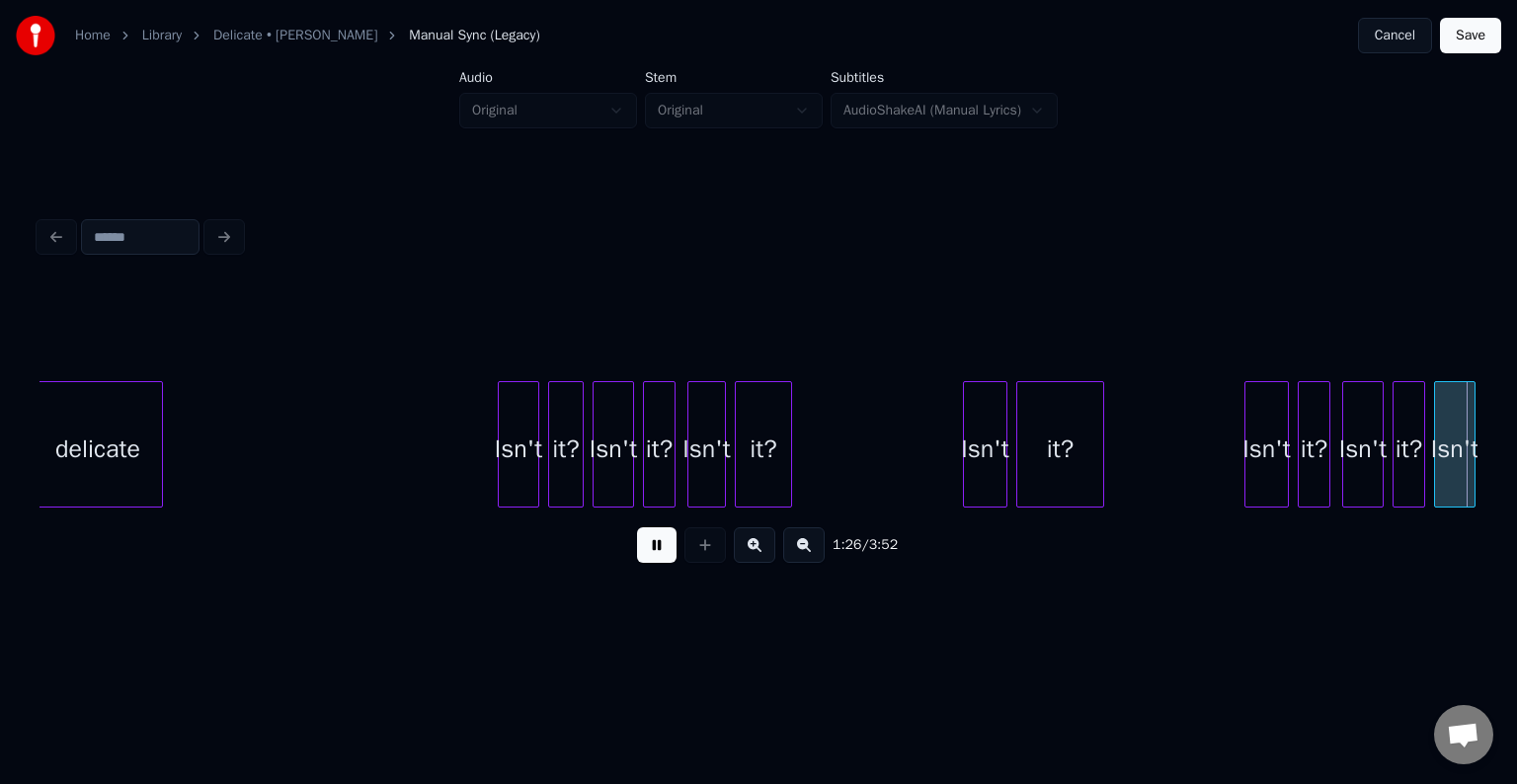 scroll, scrollTop: 0, scrollLeft: 12807, axis: horizontal 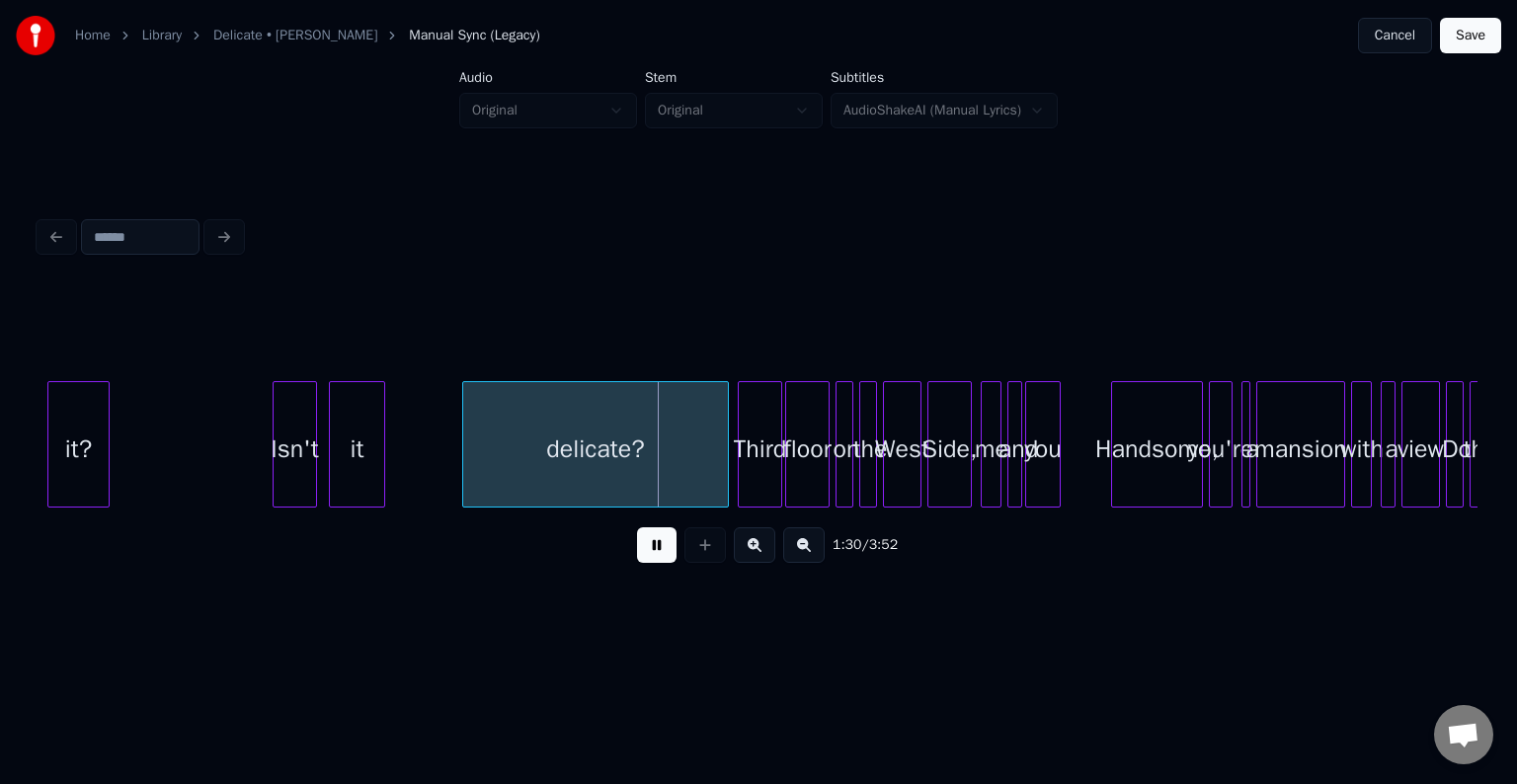 click at bounding box center (657, 545) 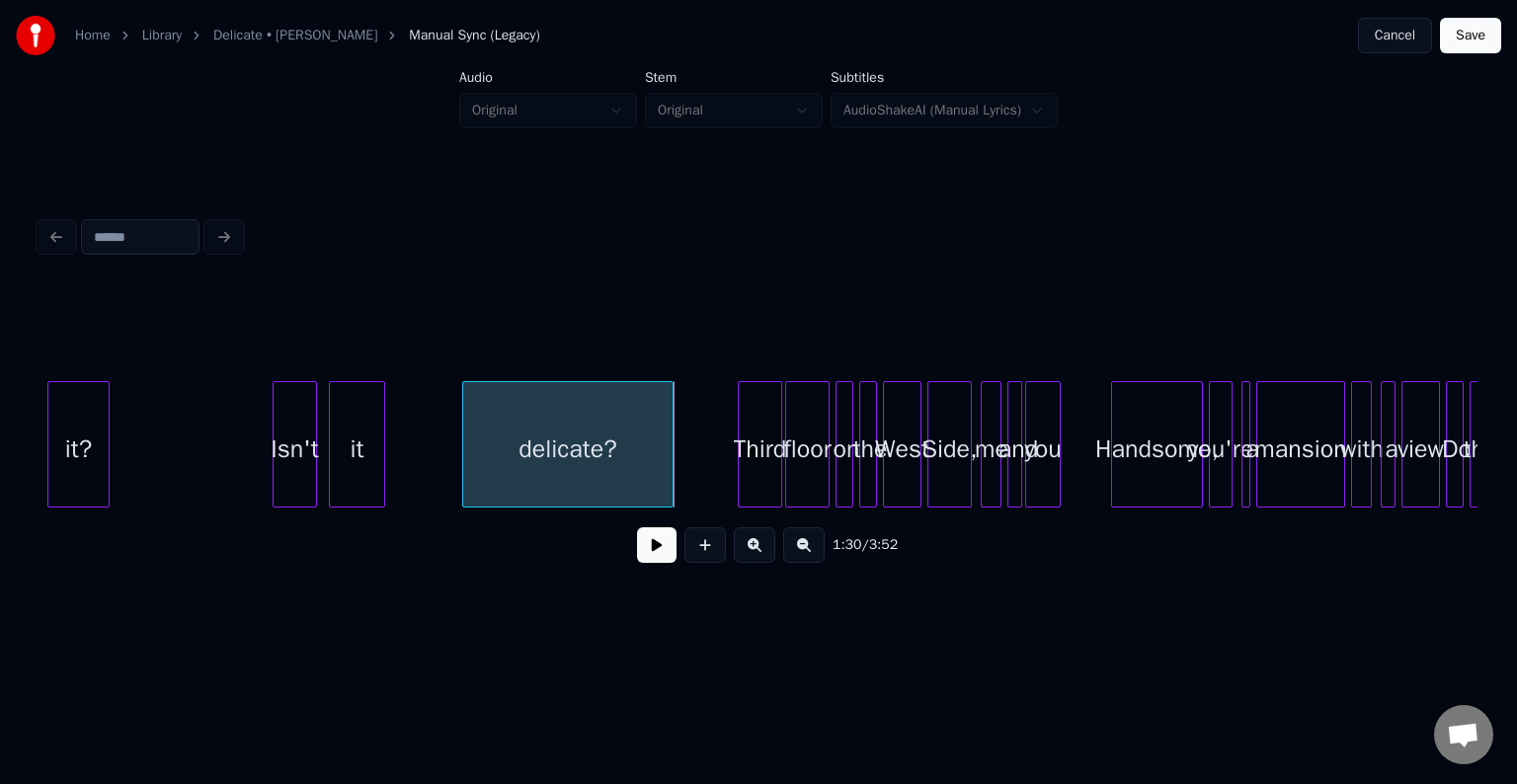 click at bounding box center (670, 444) 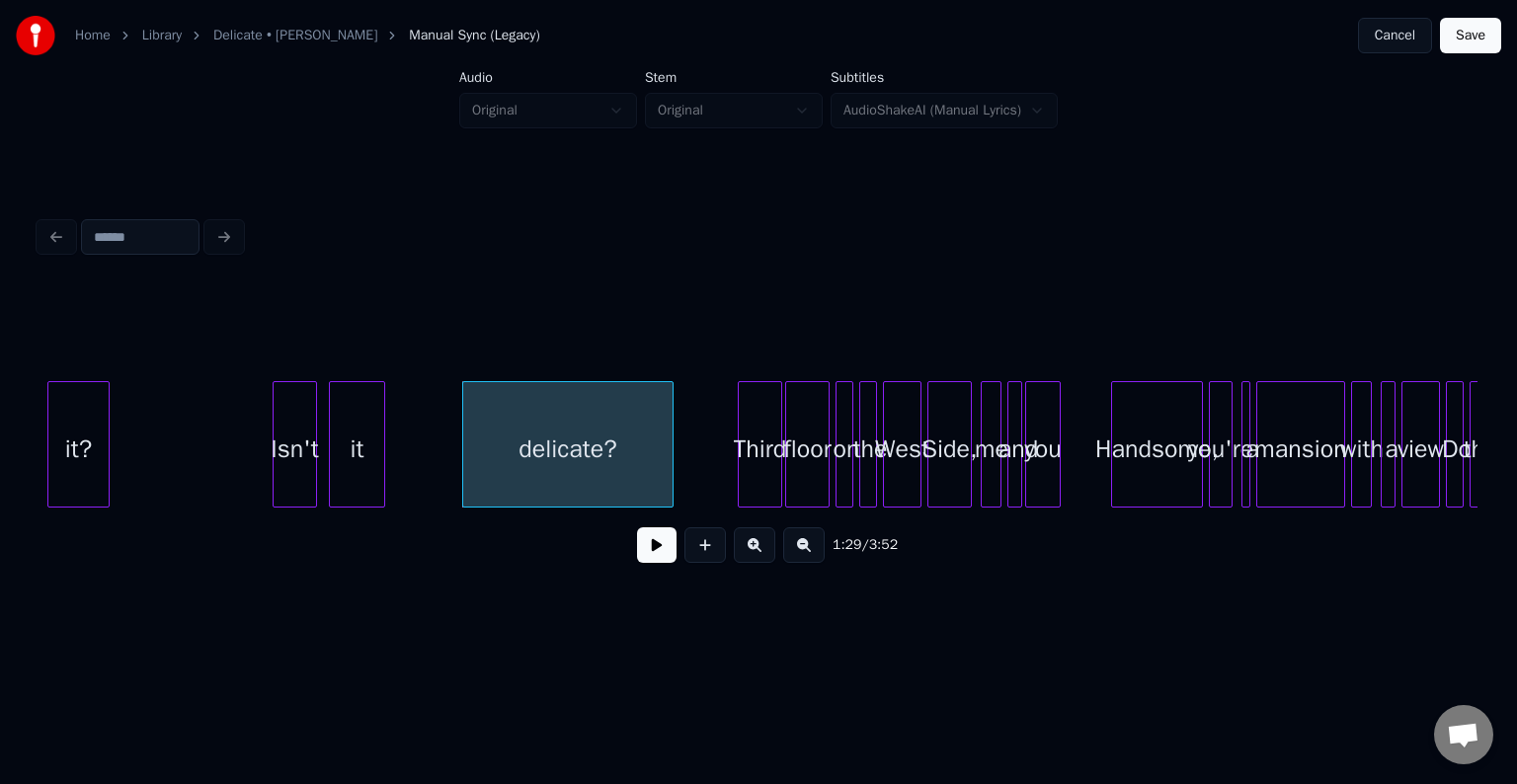 click at bounding box center [657, 545] 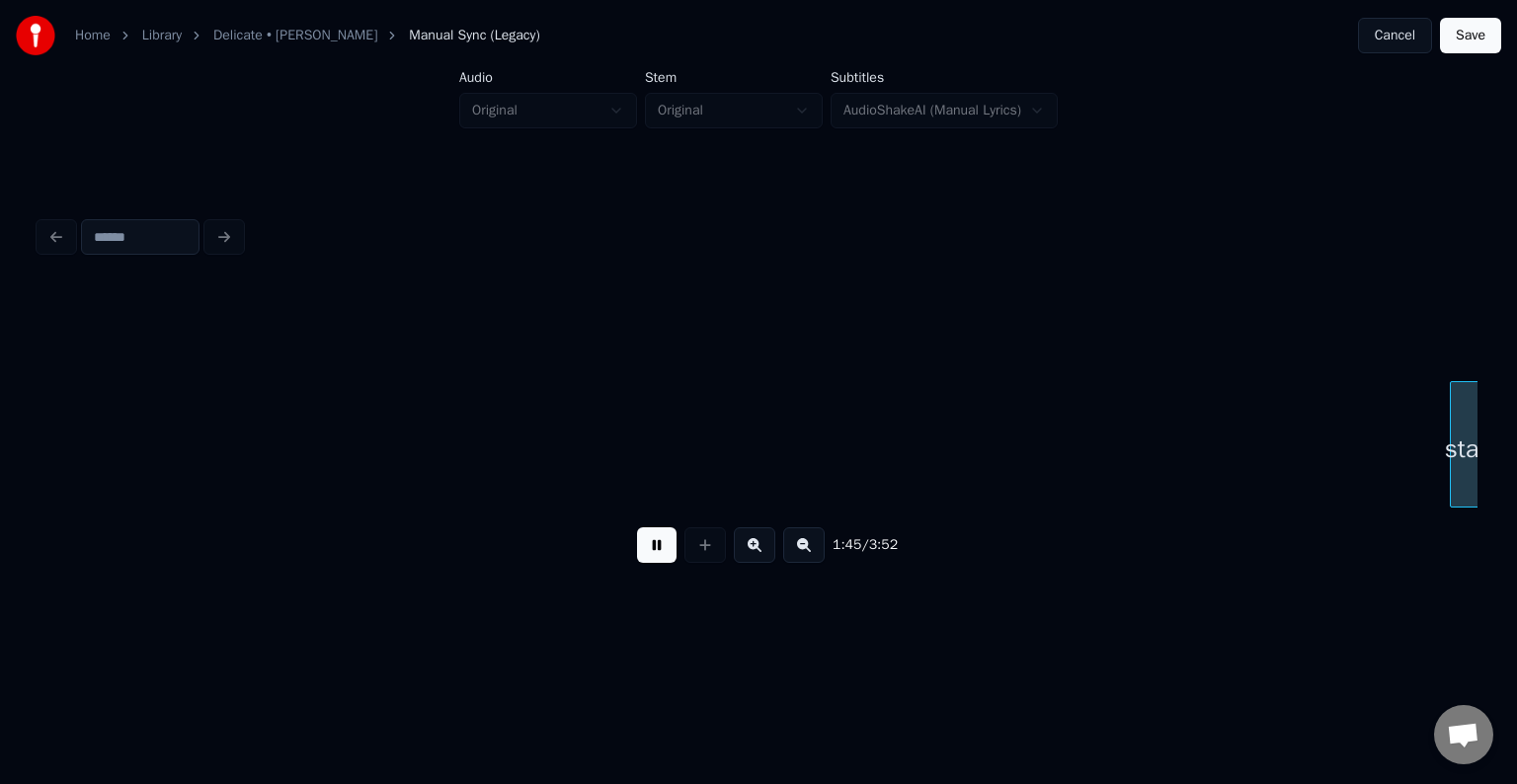 scroll, scrollTop: 0, scrollLeft: 15686, axis: horizontal 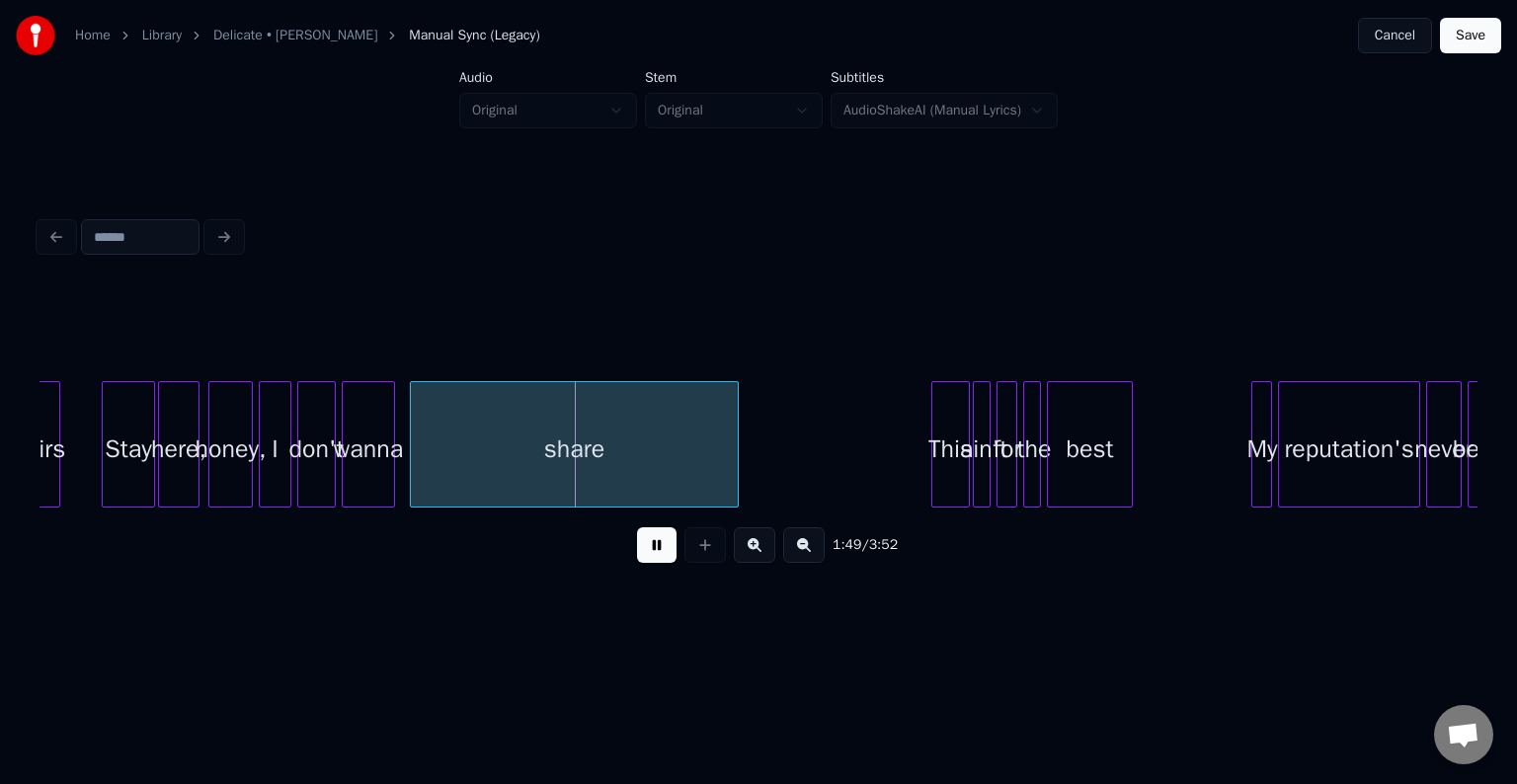 click at bounding box center [657, 545] 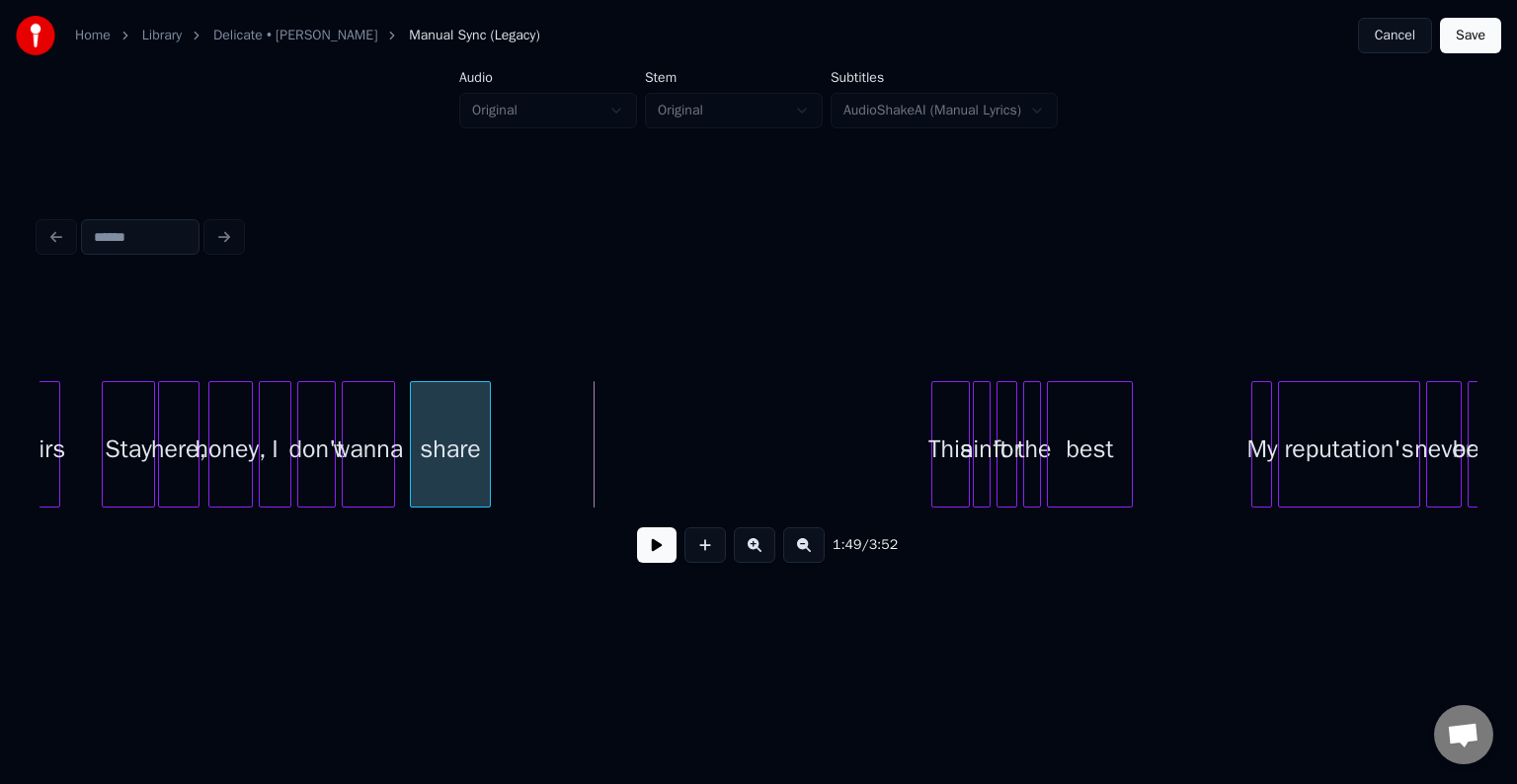 click at bounding box center [487, 444] 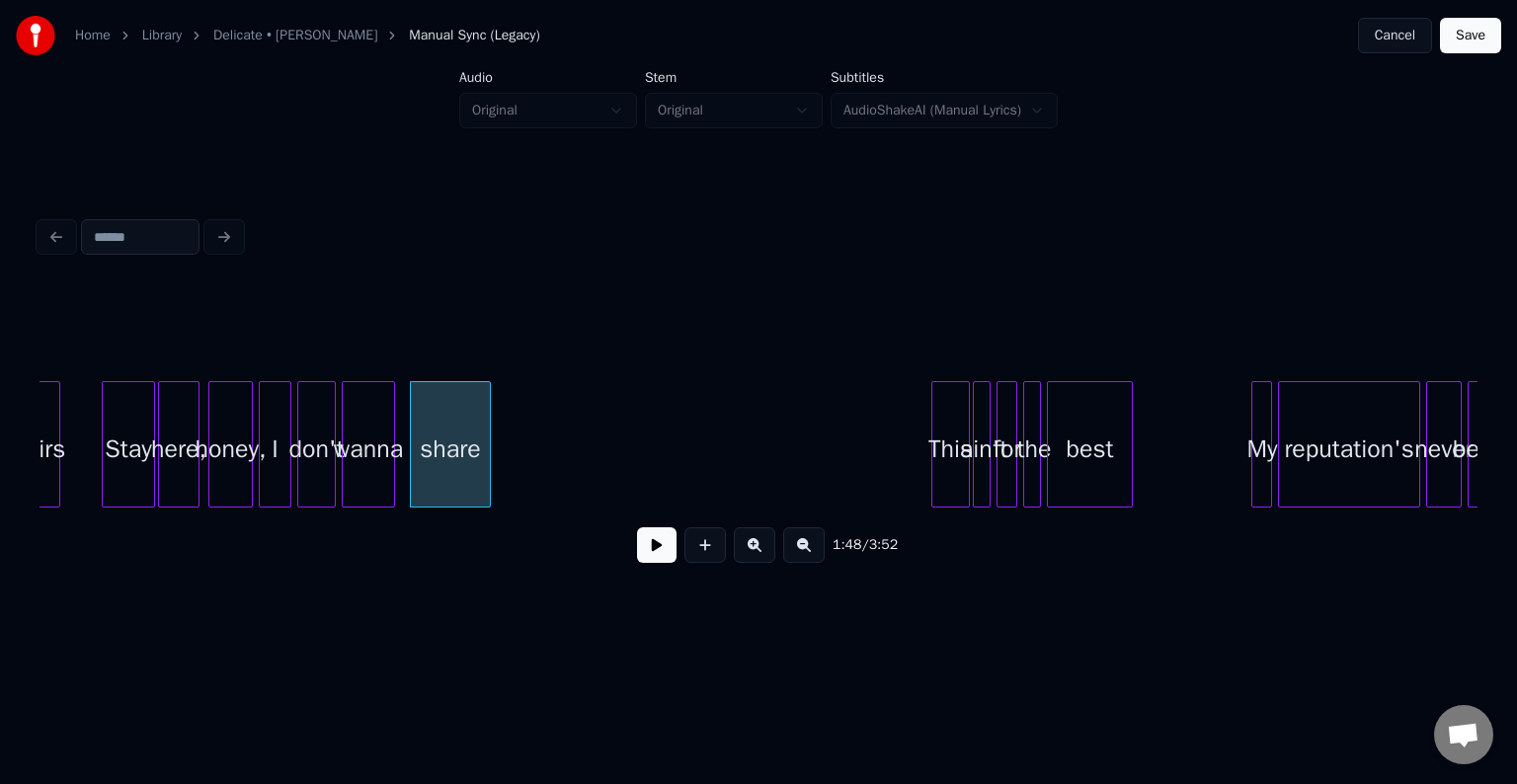 click at bounding box center [657, 545] 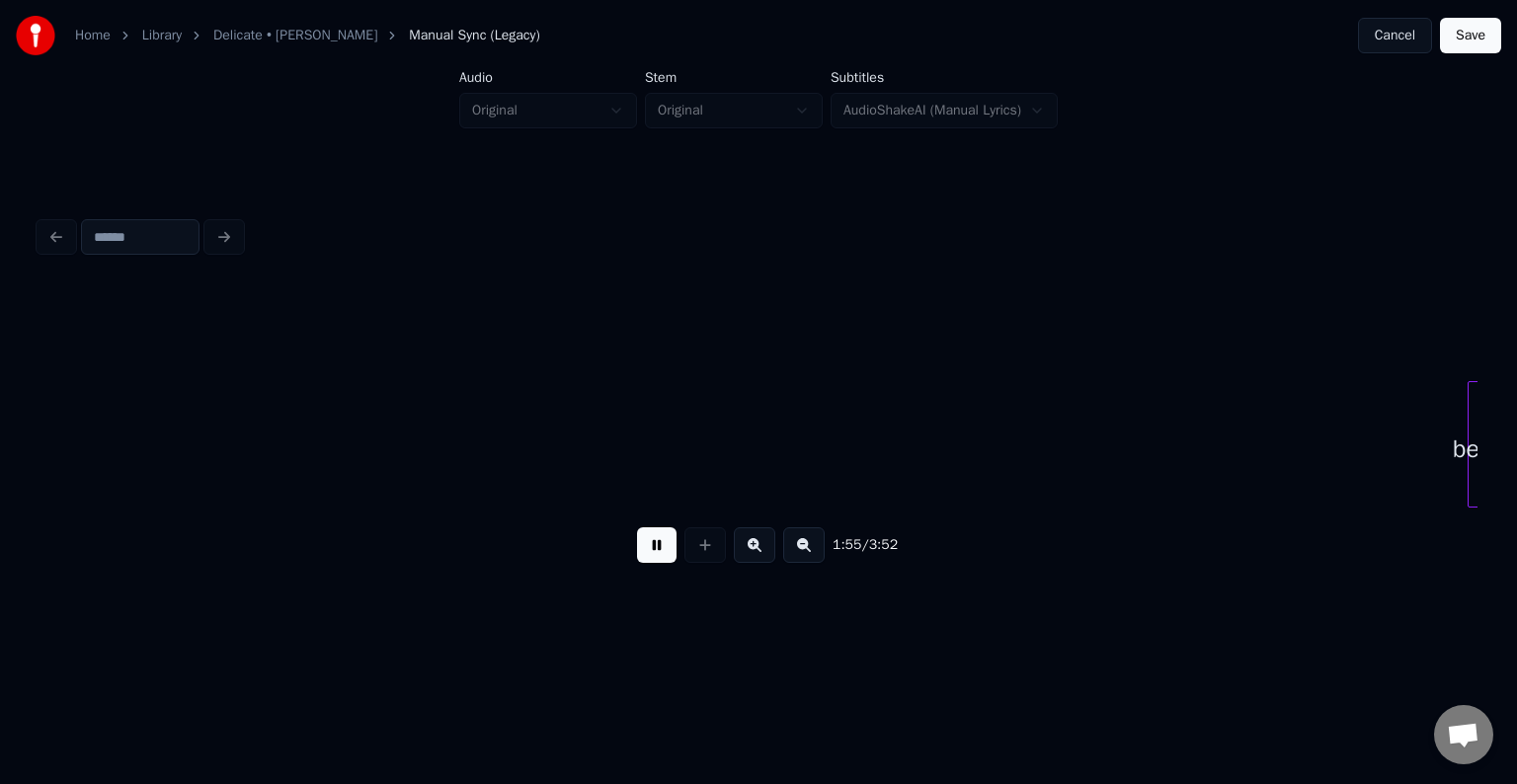 scroll, scrollTop: 0, scrollLeft: 17126, axis: horizontal 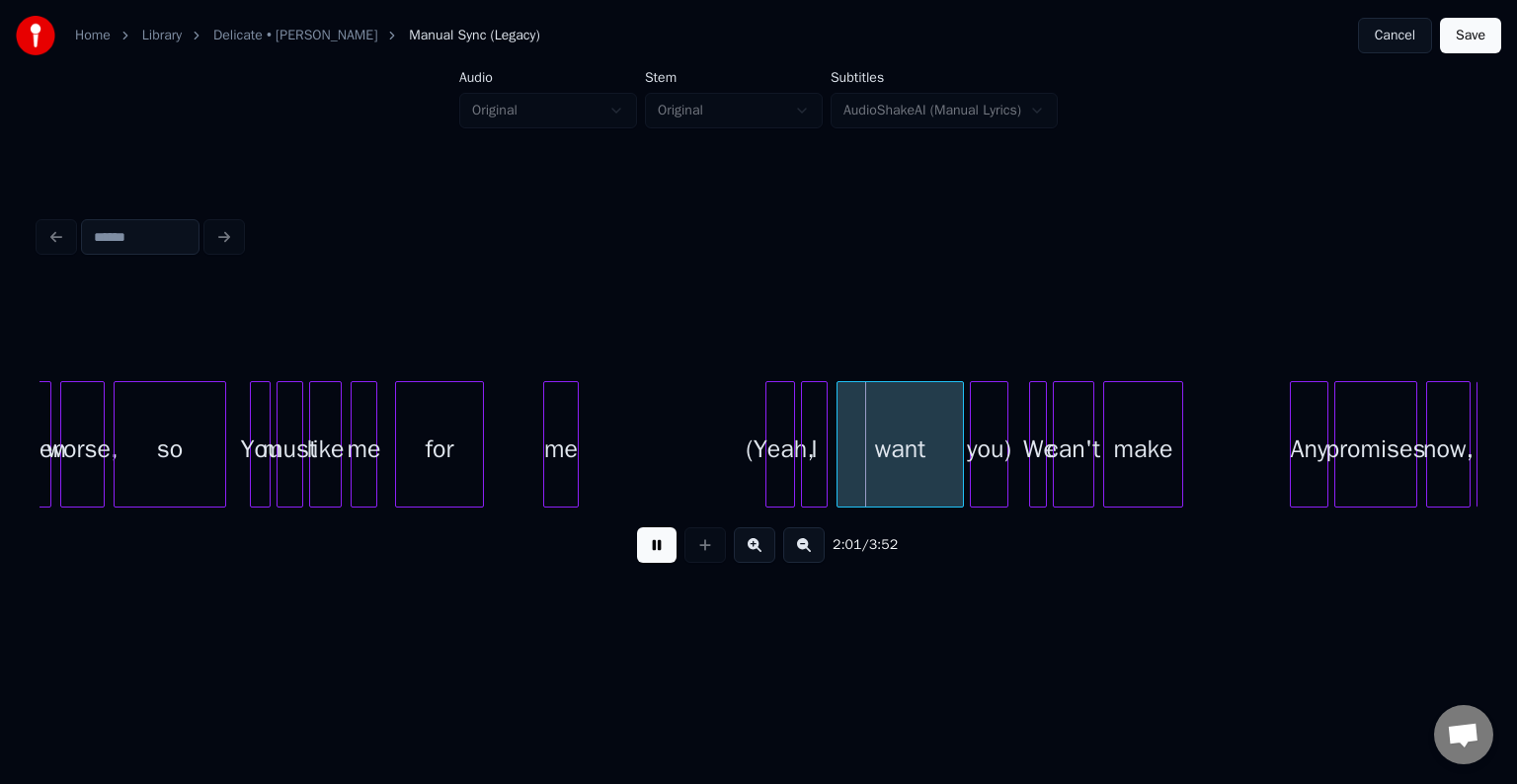 click at bounding box center (657, 545) 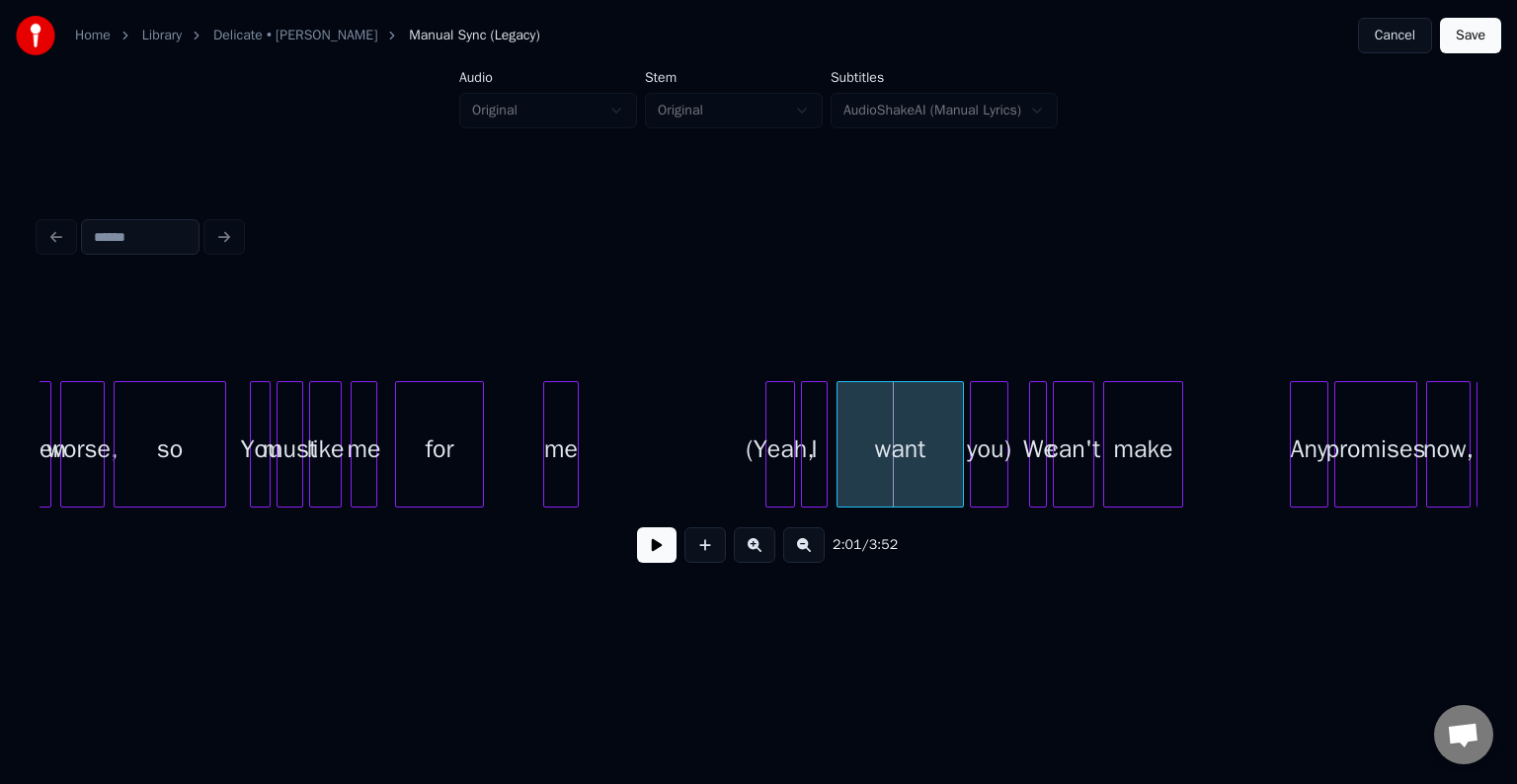 click on "you)" at bounding box center (989, 449) 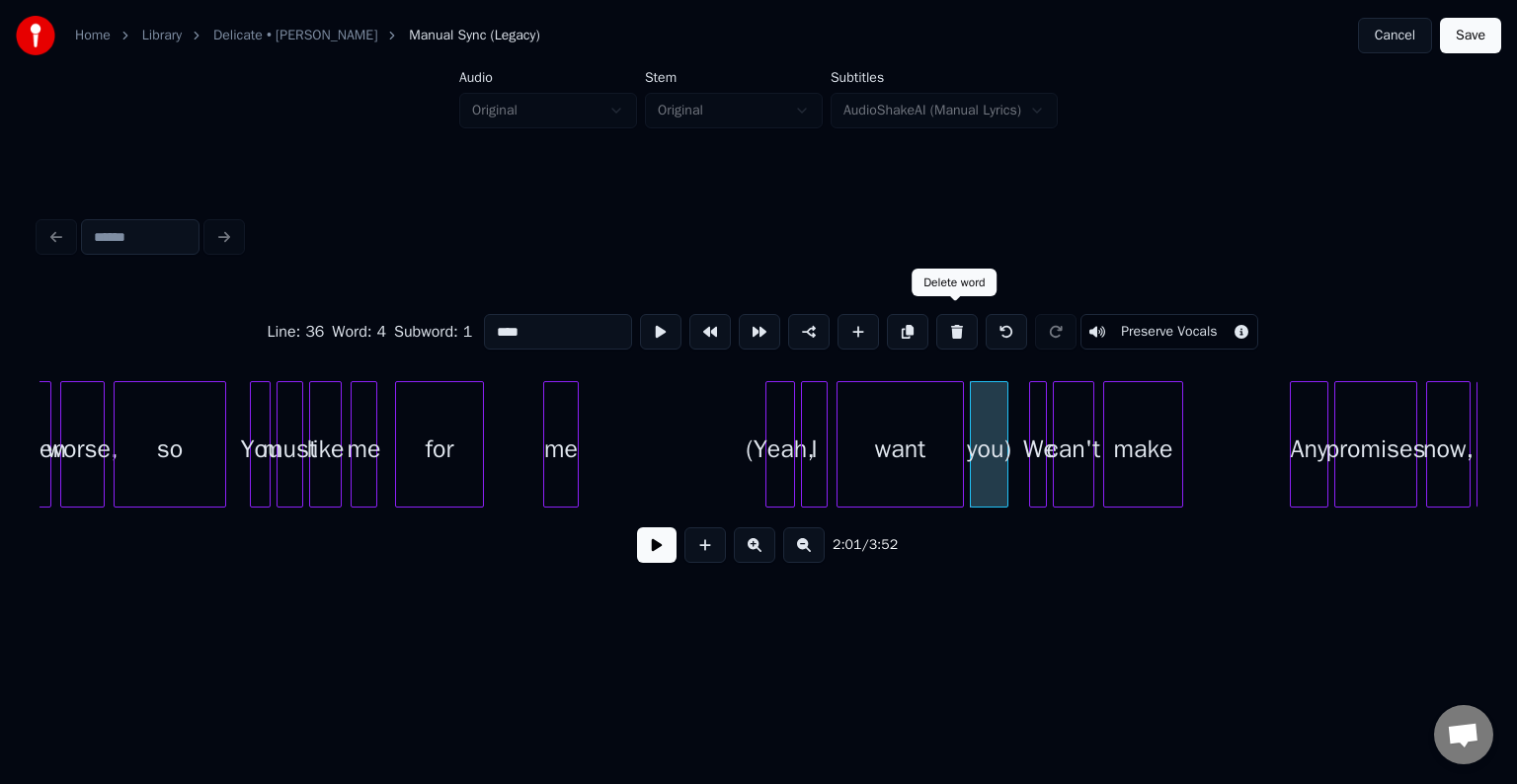 click at bounding box center [957, 332] 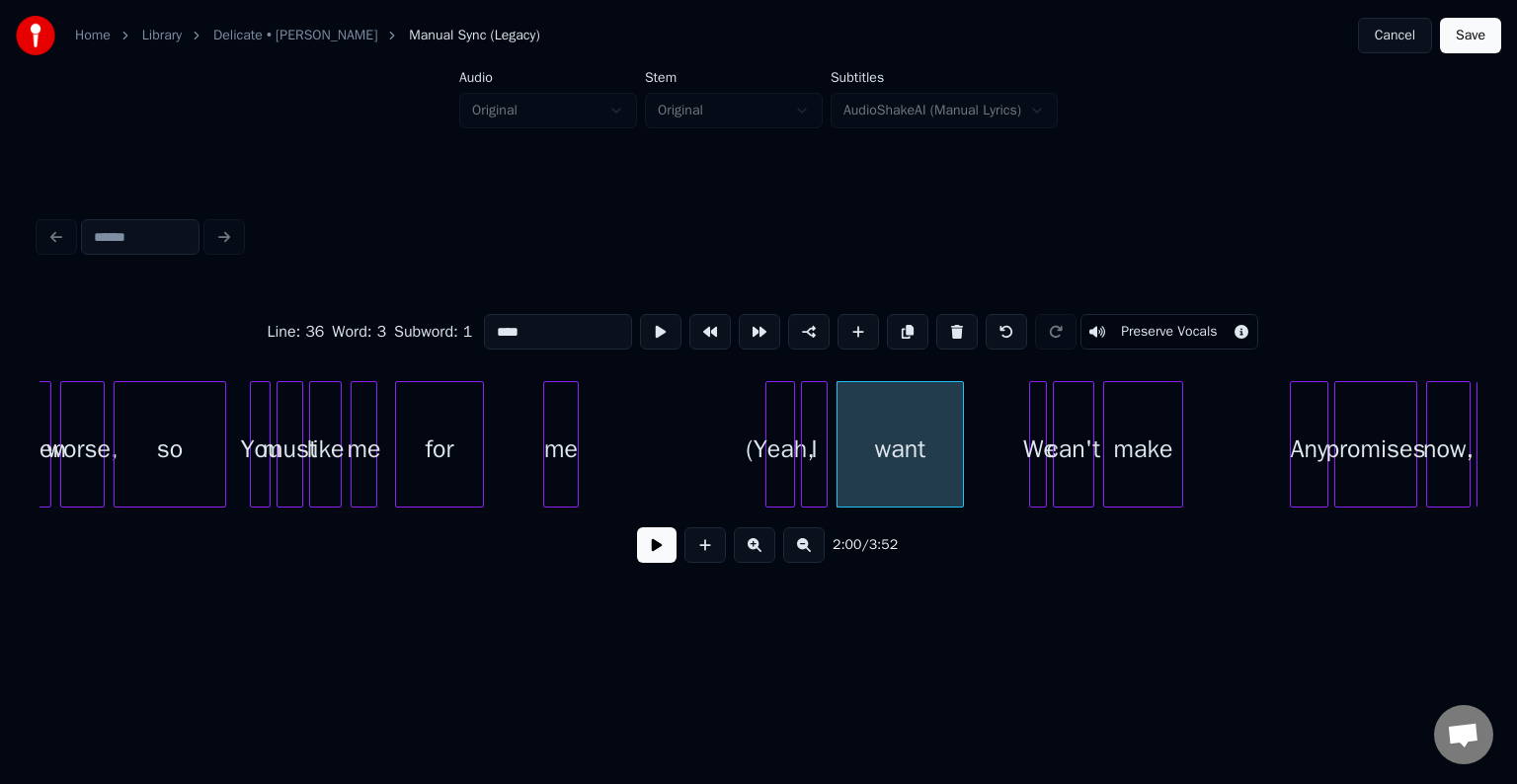 click at bounding box center [957, 332] 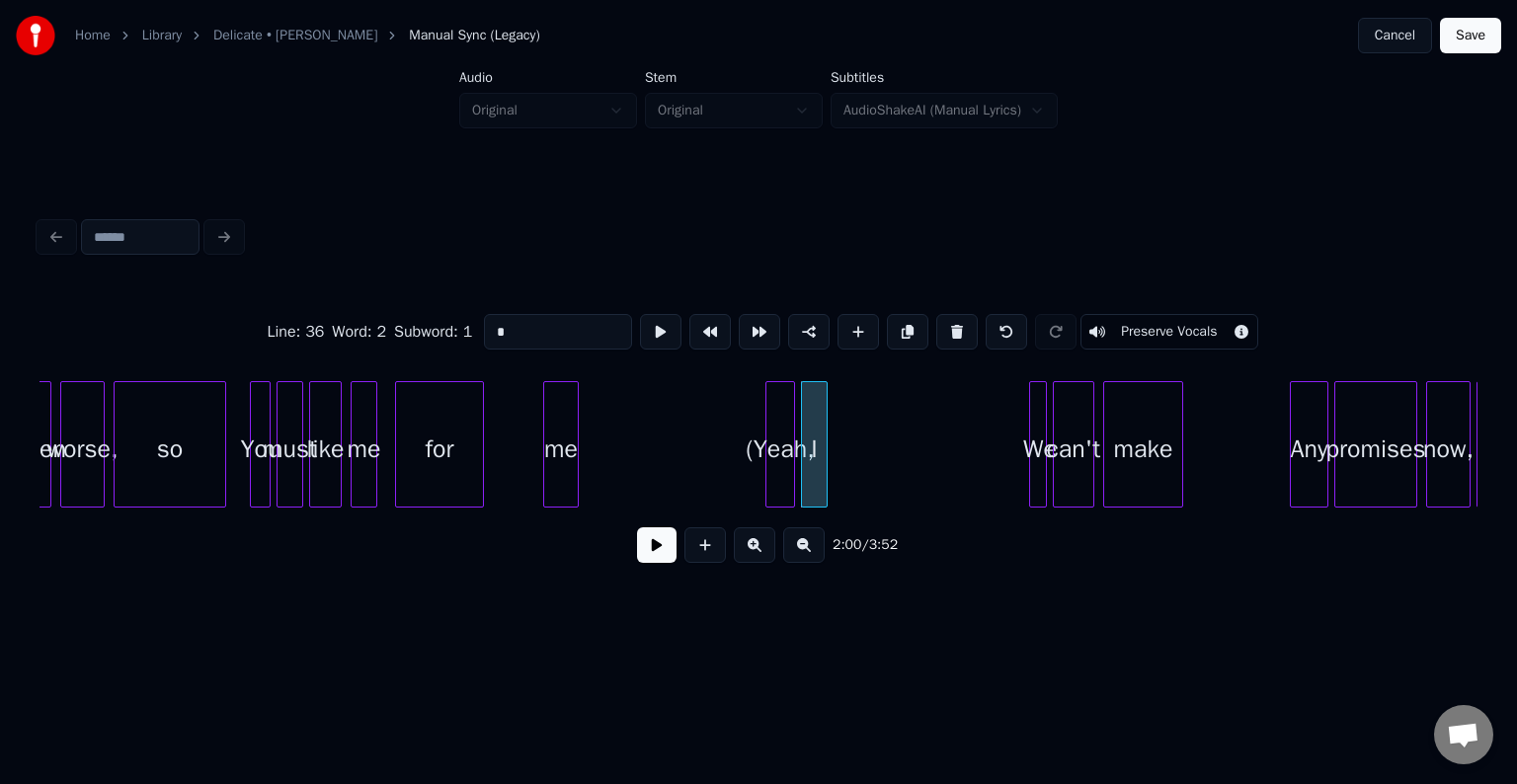 click at bounding box center [957, 332] 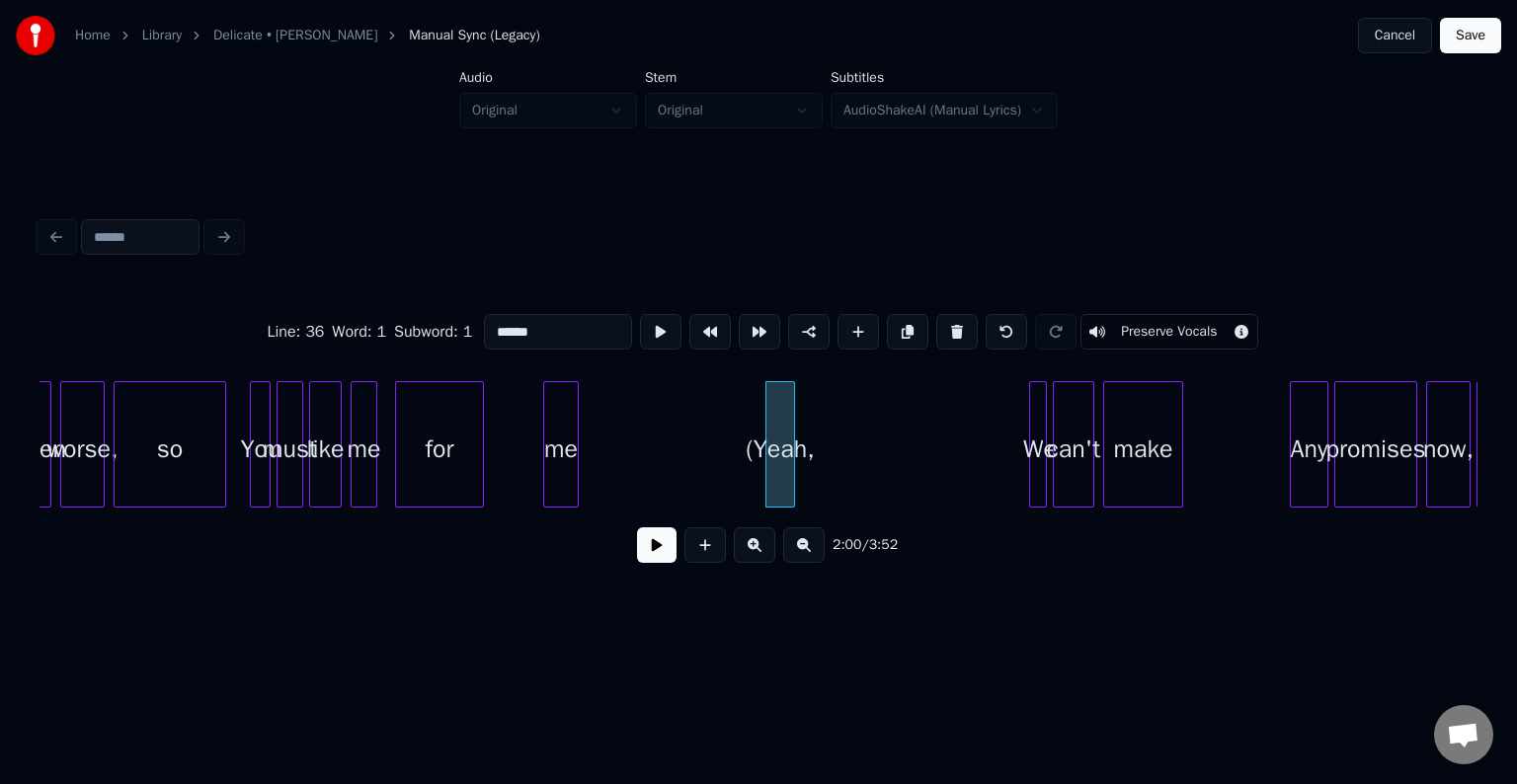 click at bounding box center [957, 332] 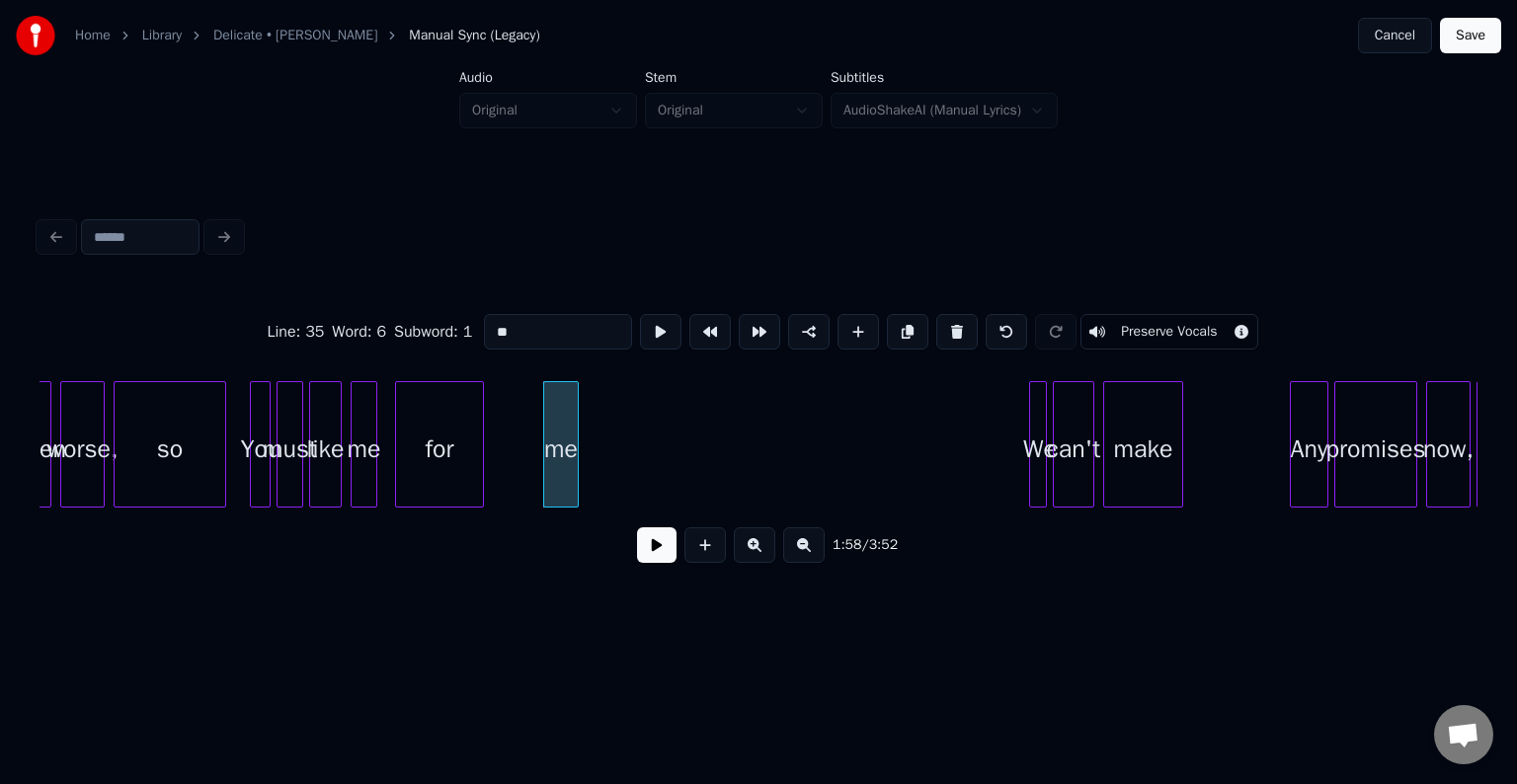 click at bounding box center (657, 545) 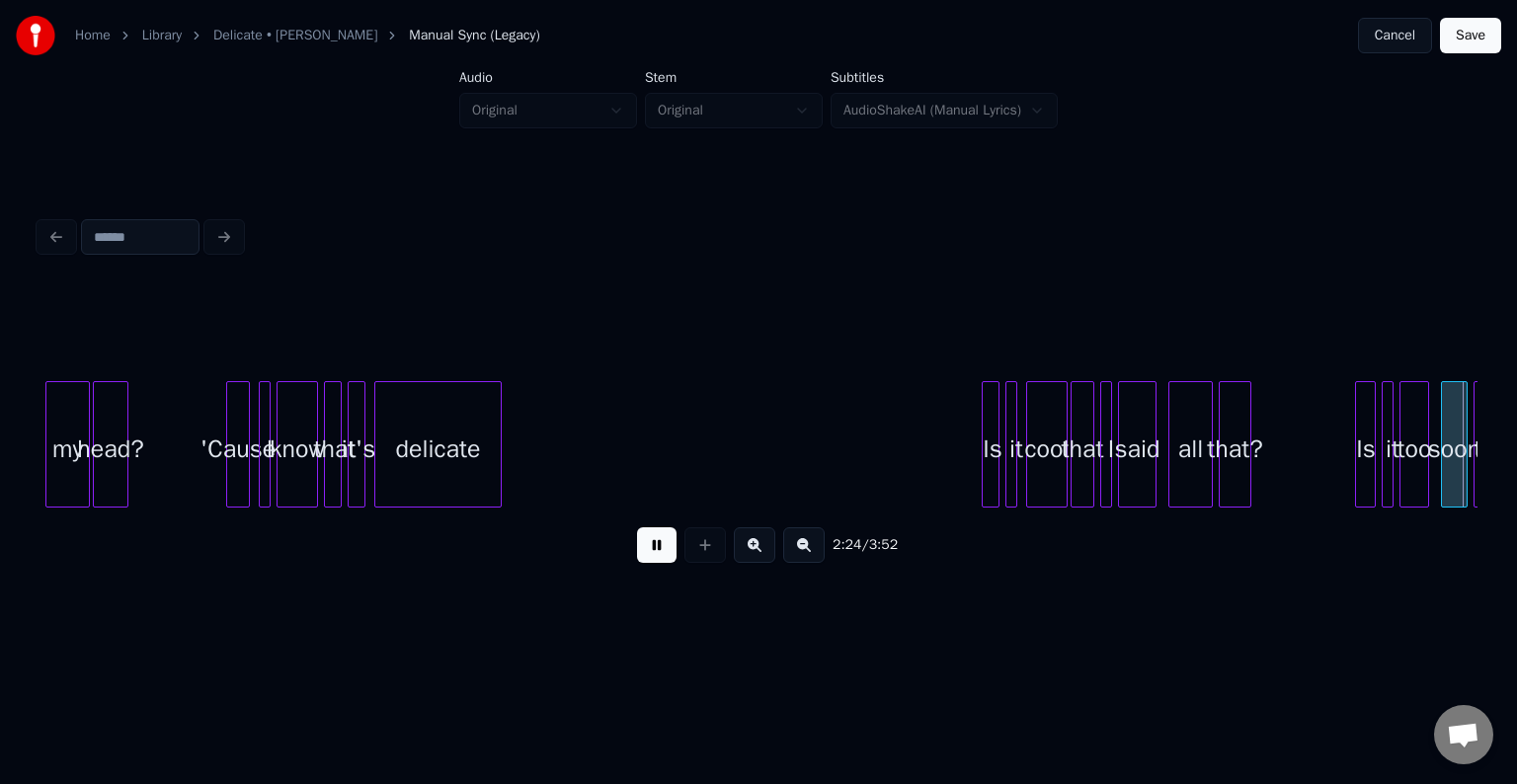 scroll, scrollTop: 0, scrollLeft: 21446, axis: horizontal 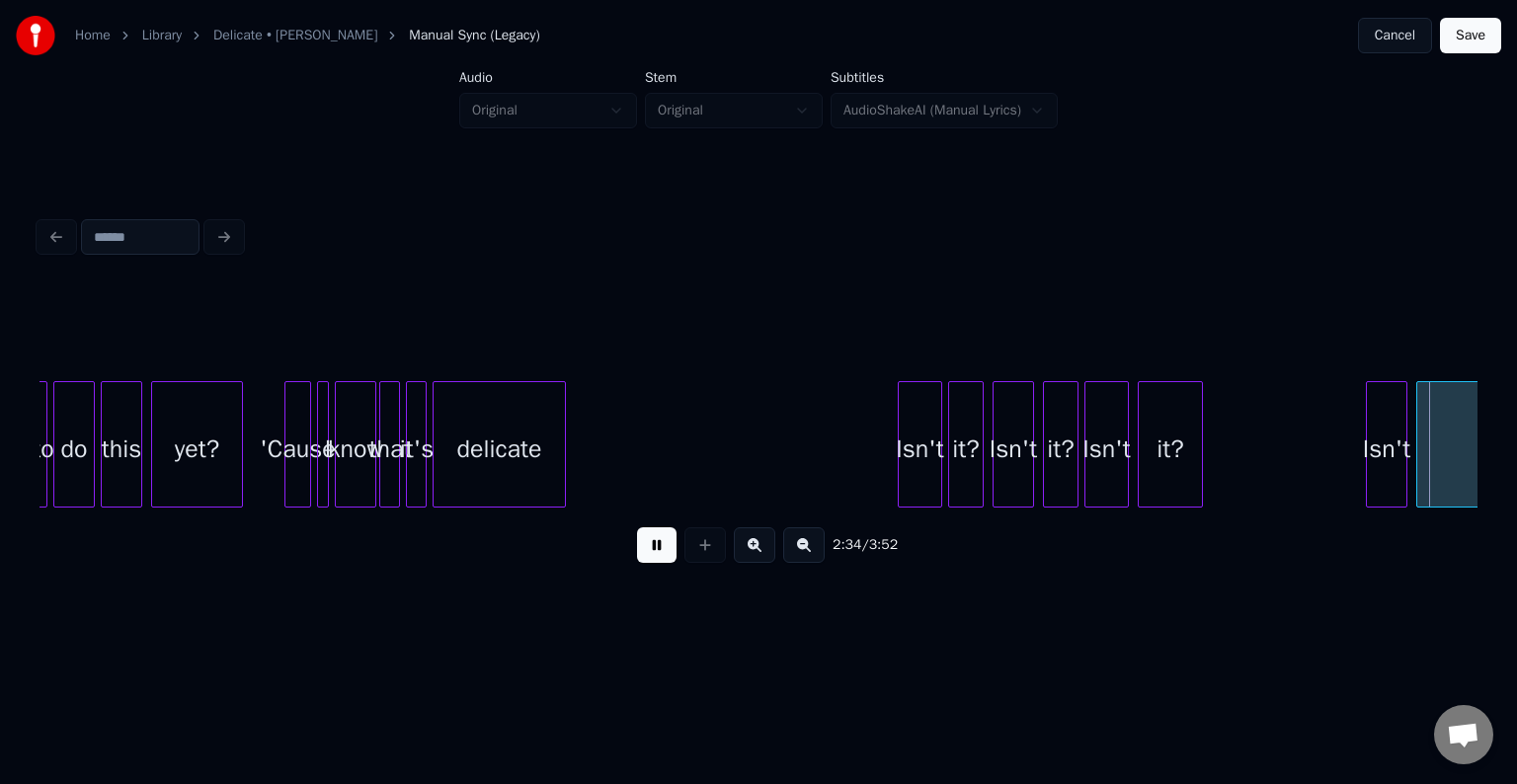 click at bounding box center [657, 545] 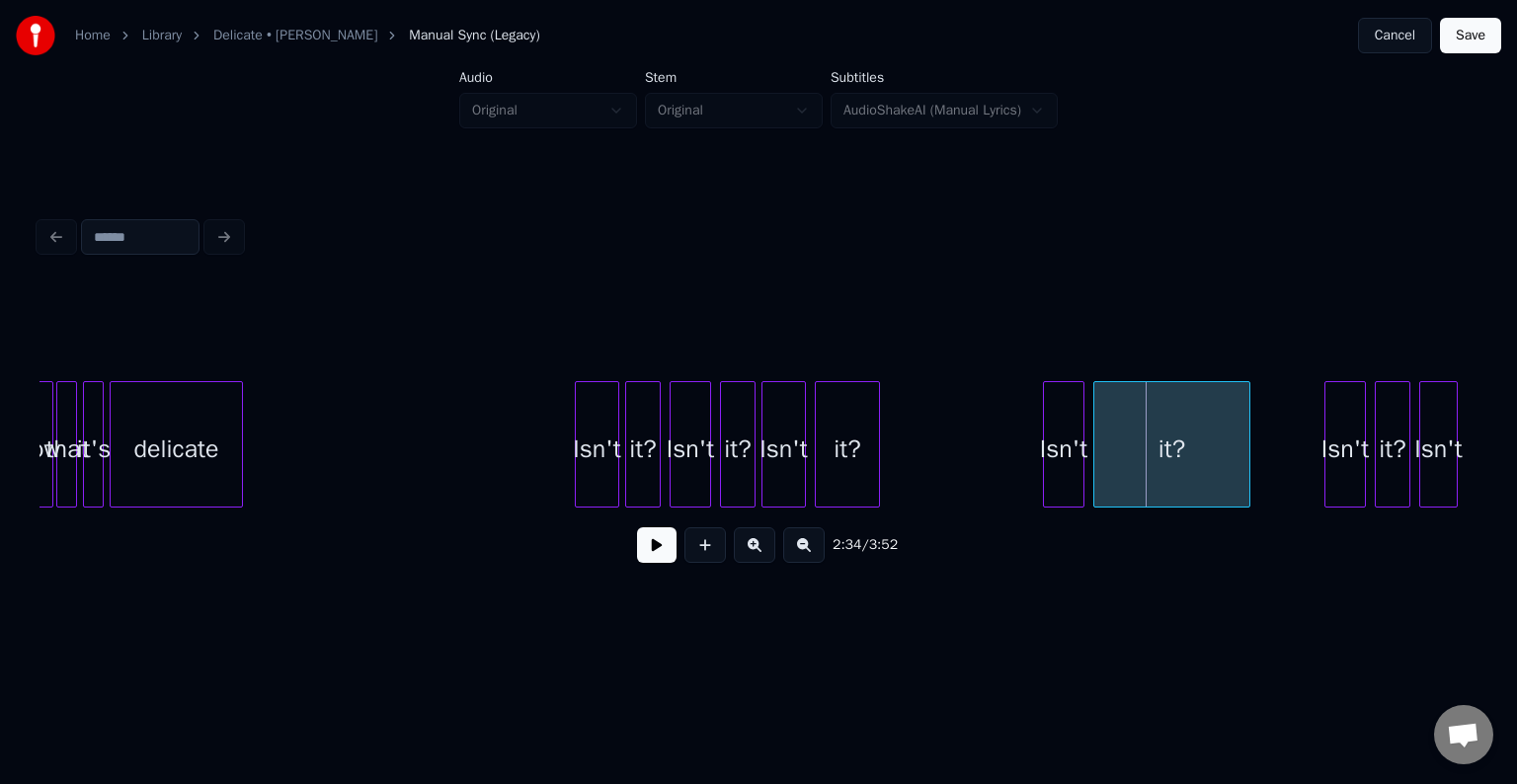 scroll, scrollTop: 0, scrollLeft: 21802, axis: horizontal 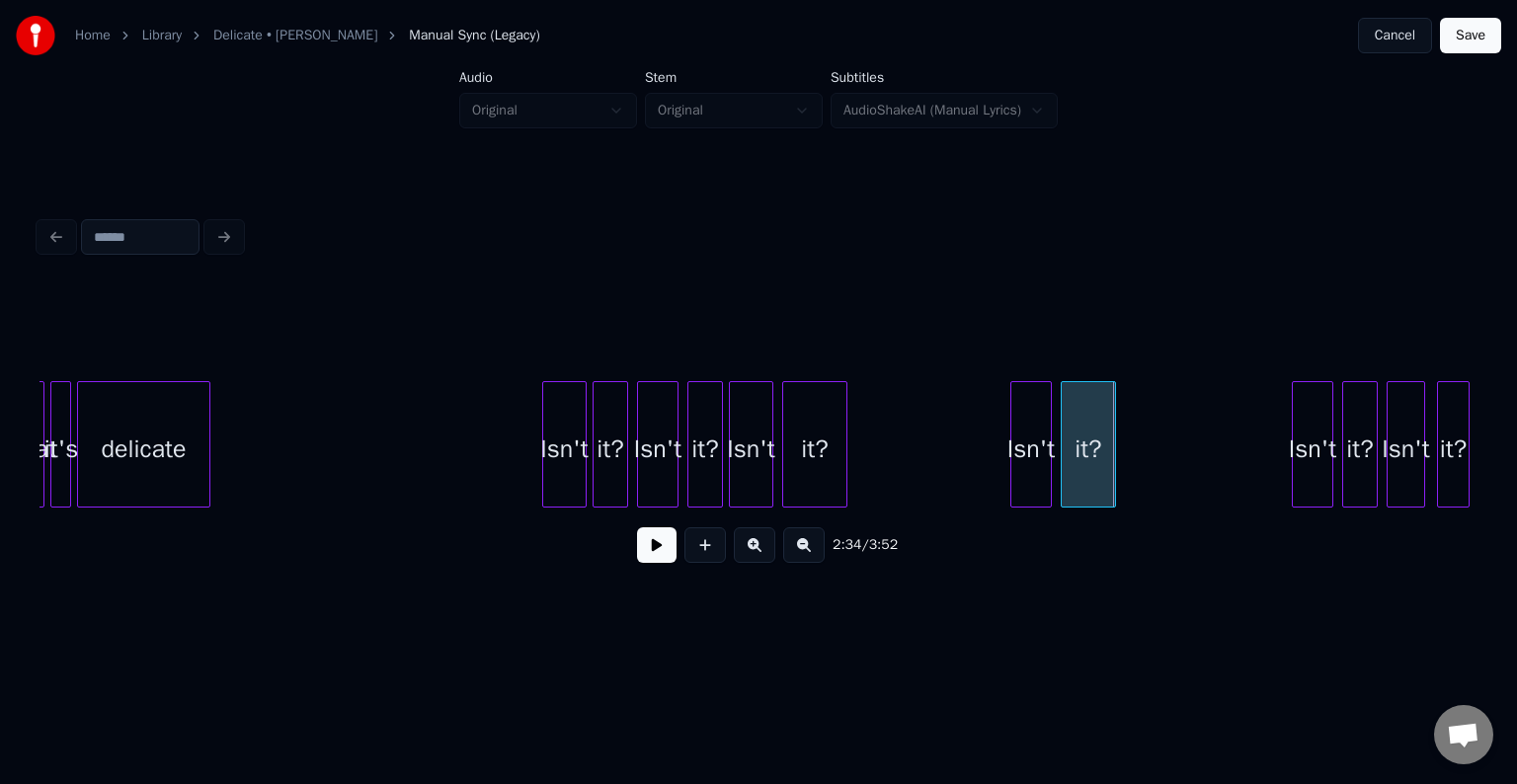 click at bounding box center (1112, 444) 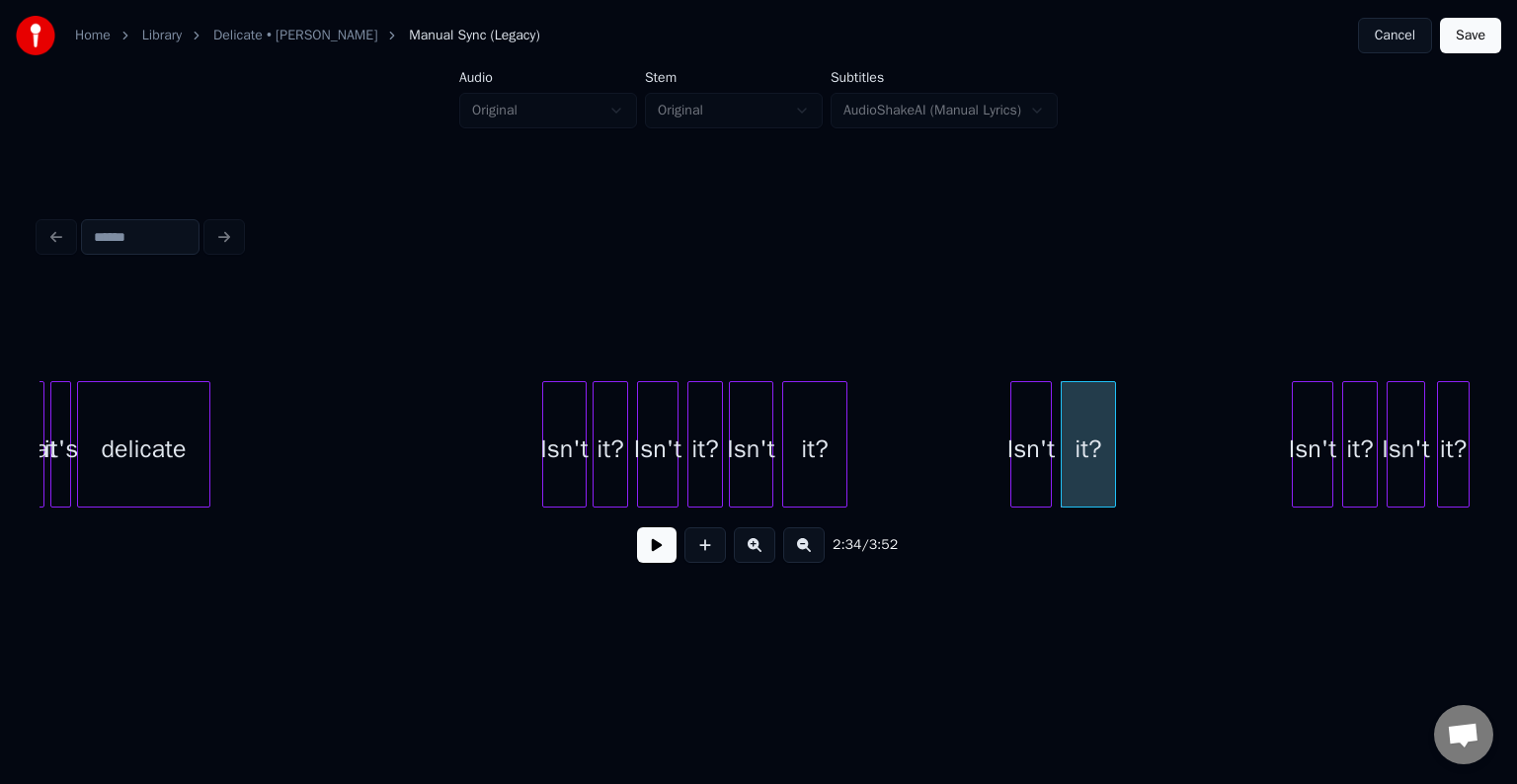 click on "2:34  /  3:52" at bounding box center [758, 545] 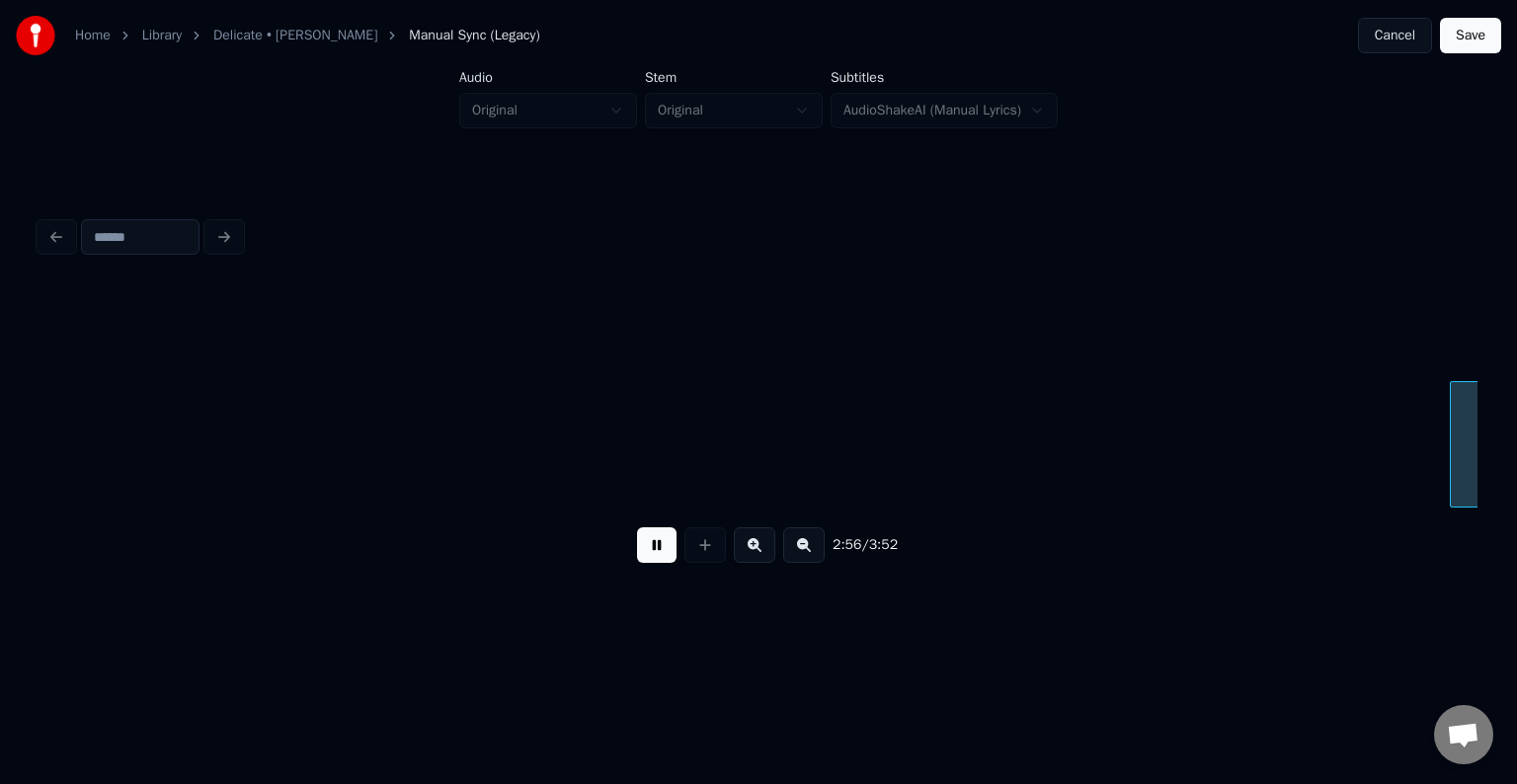 scroll, scrollTop: 0, scrollLeft: 26119, axis: horizontal 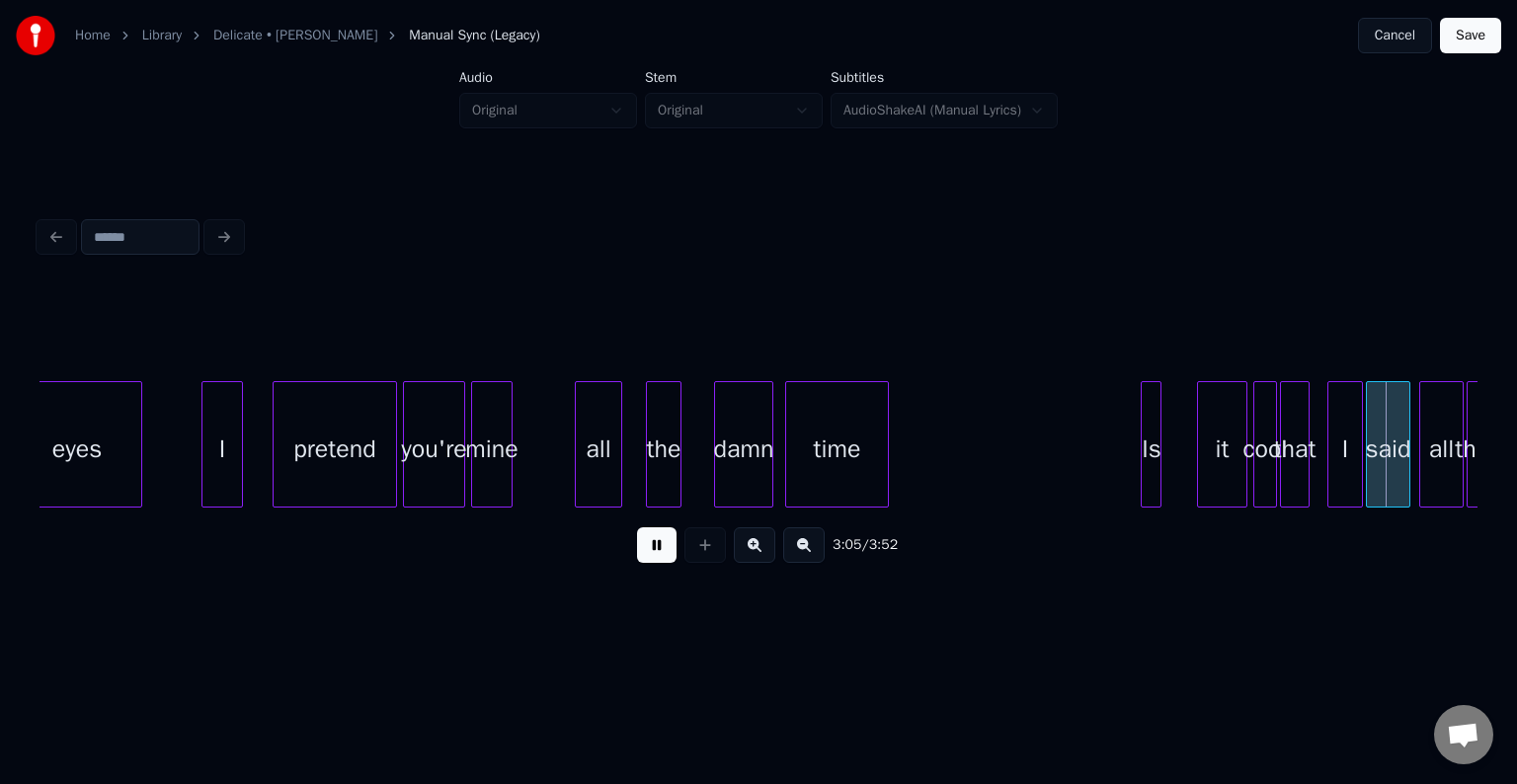 click at bounding box center (657, 545) 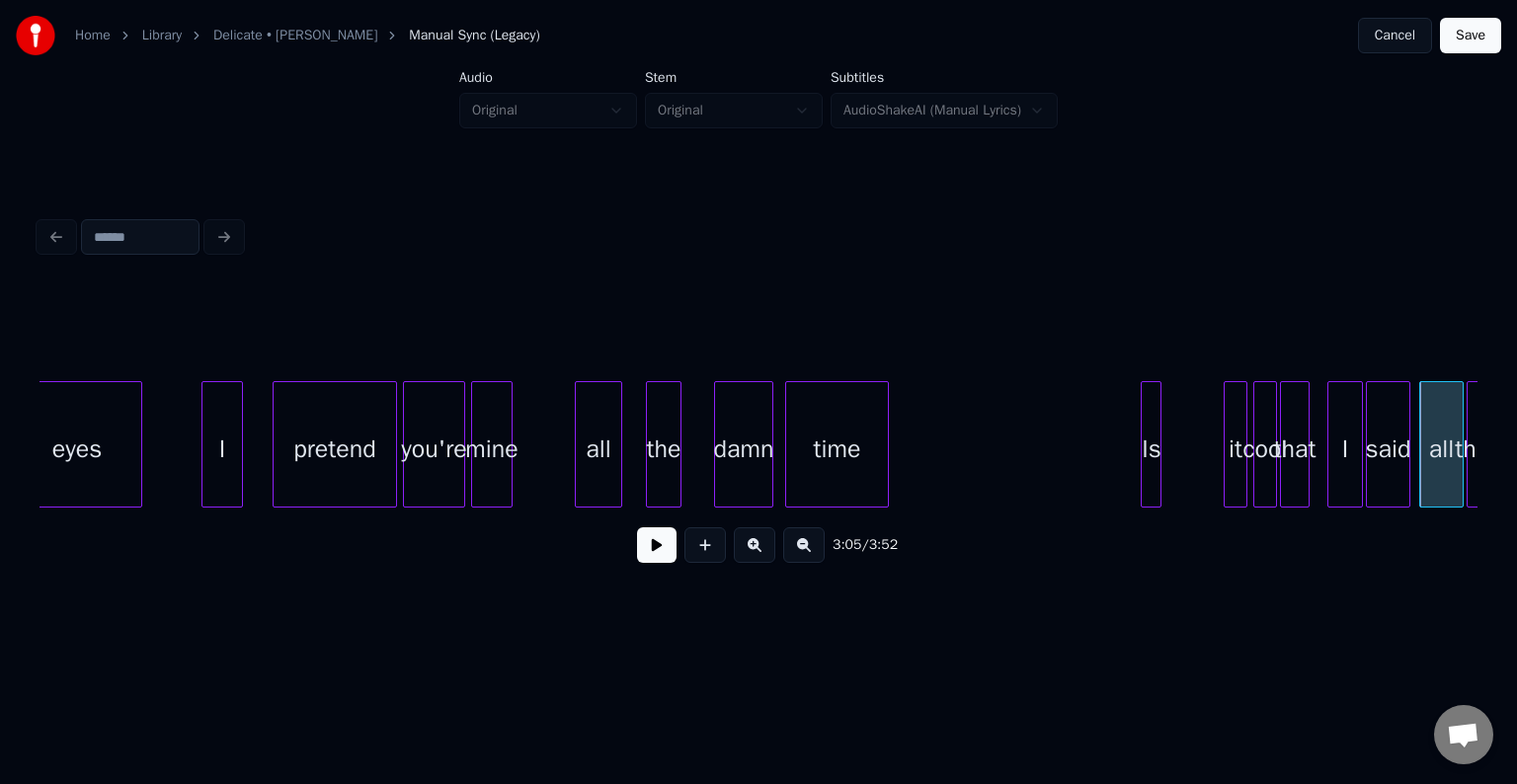 click at bounding box center (1228, 444) 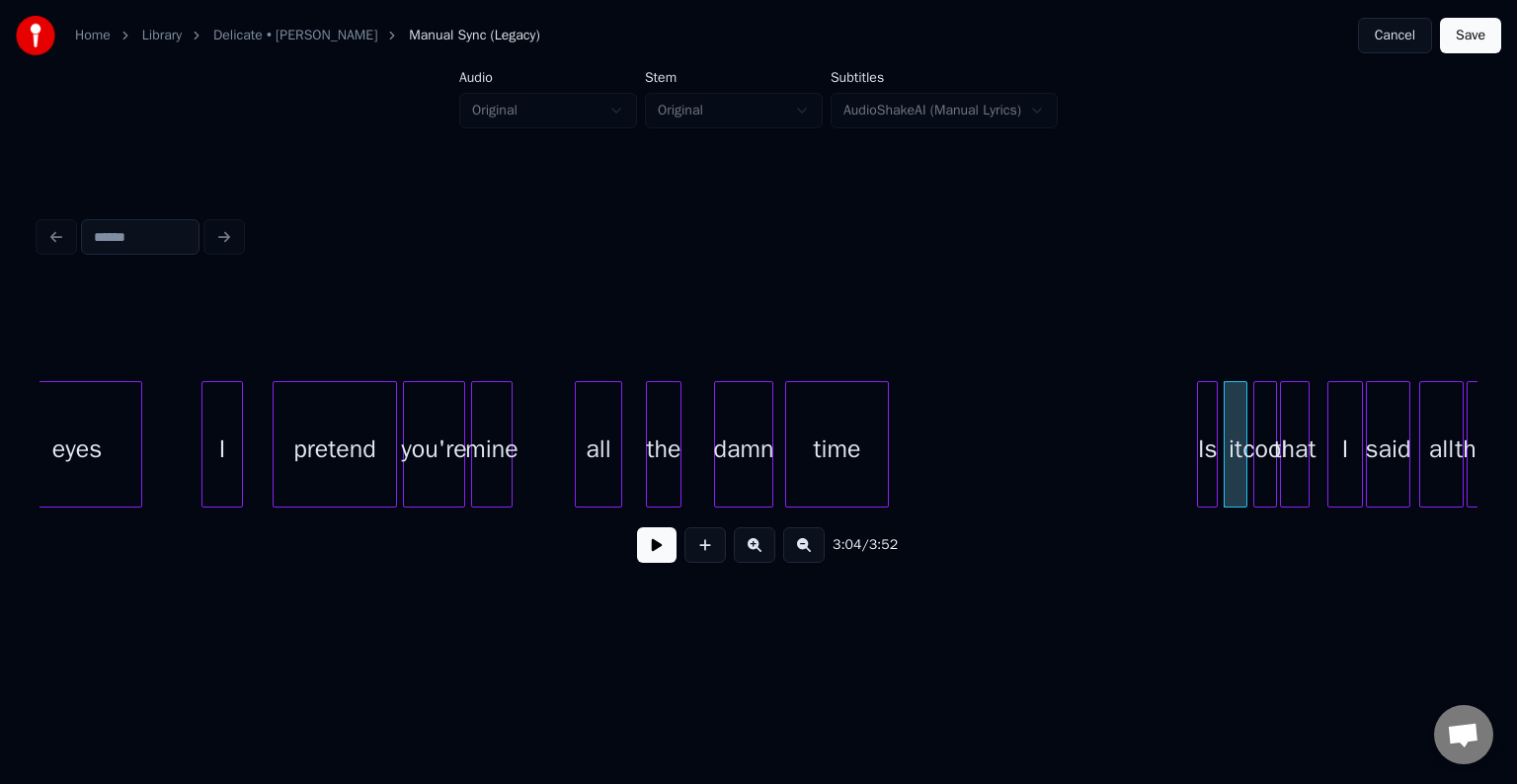 click on "Is" at bounding box center [1208, 449] 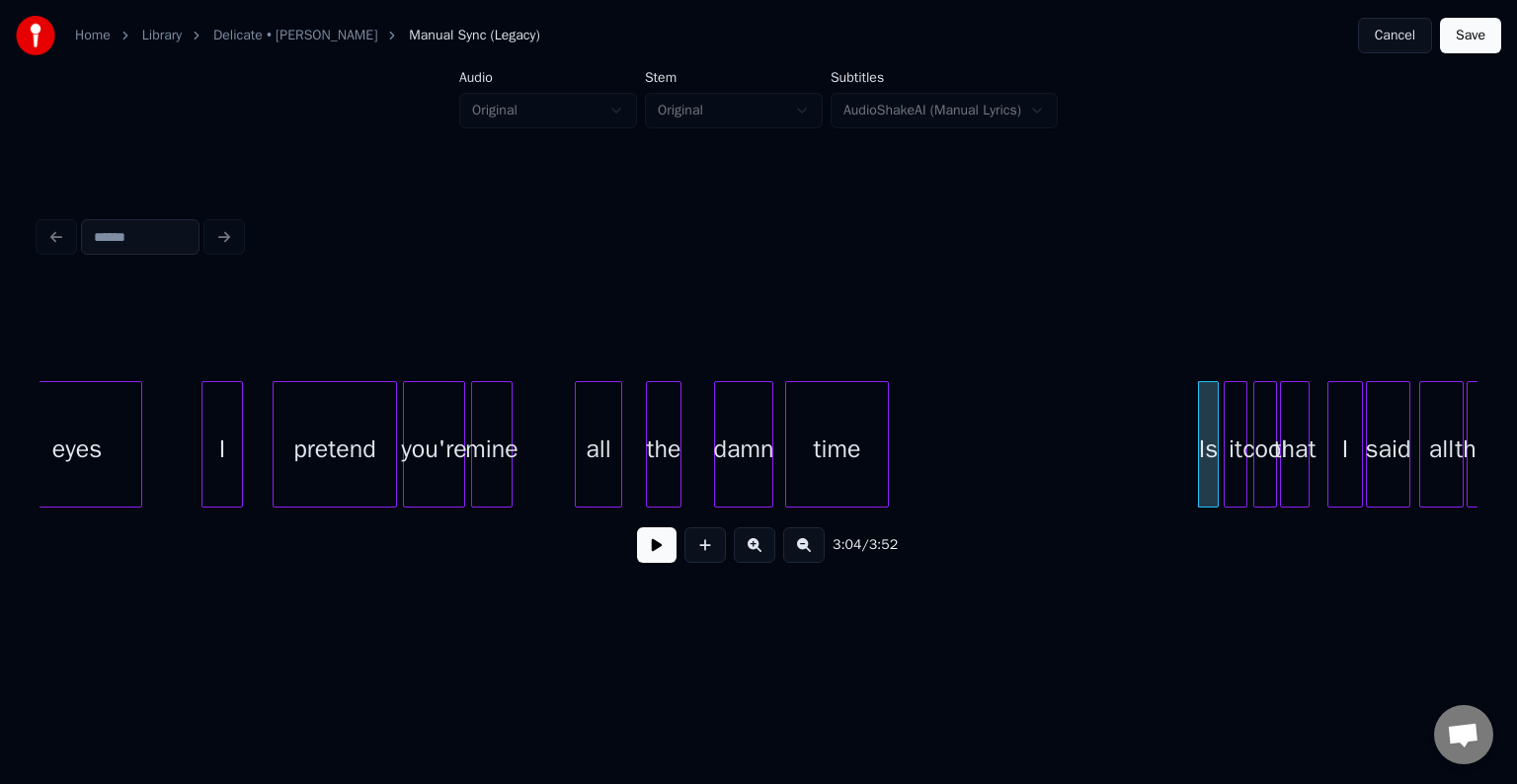 click at bounding box center [657, 545] 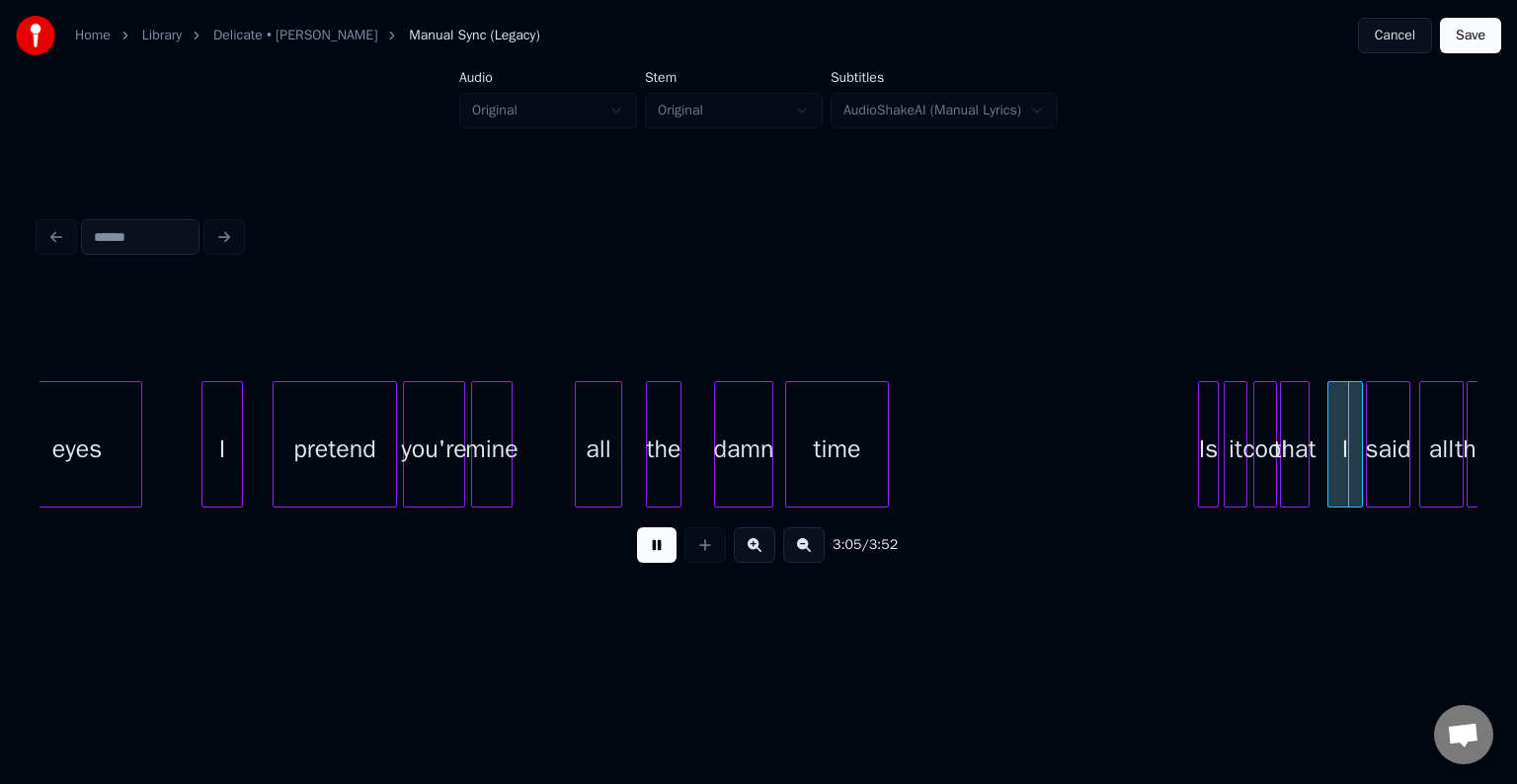 click at bounding box center [657, 545] 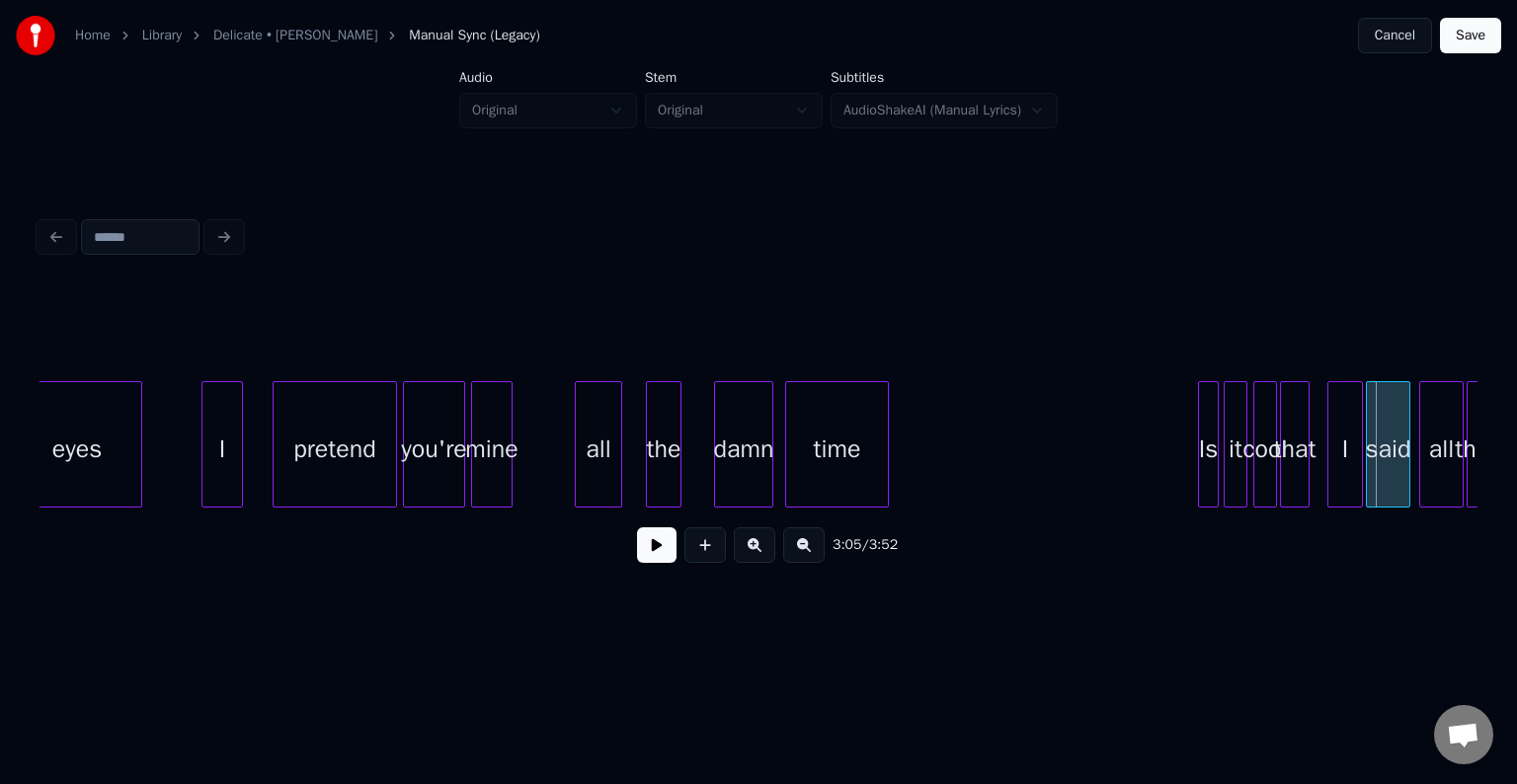 click at bounding box center (1228, 444) 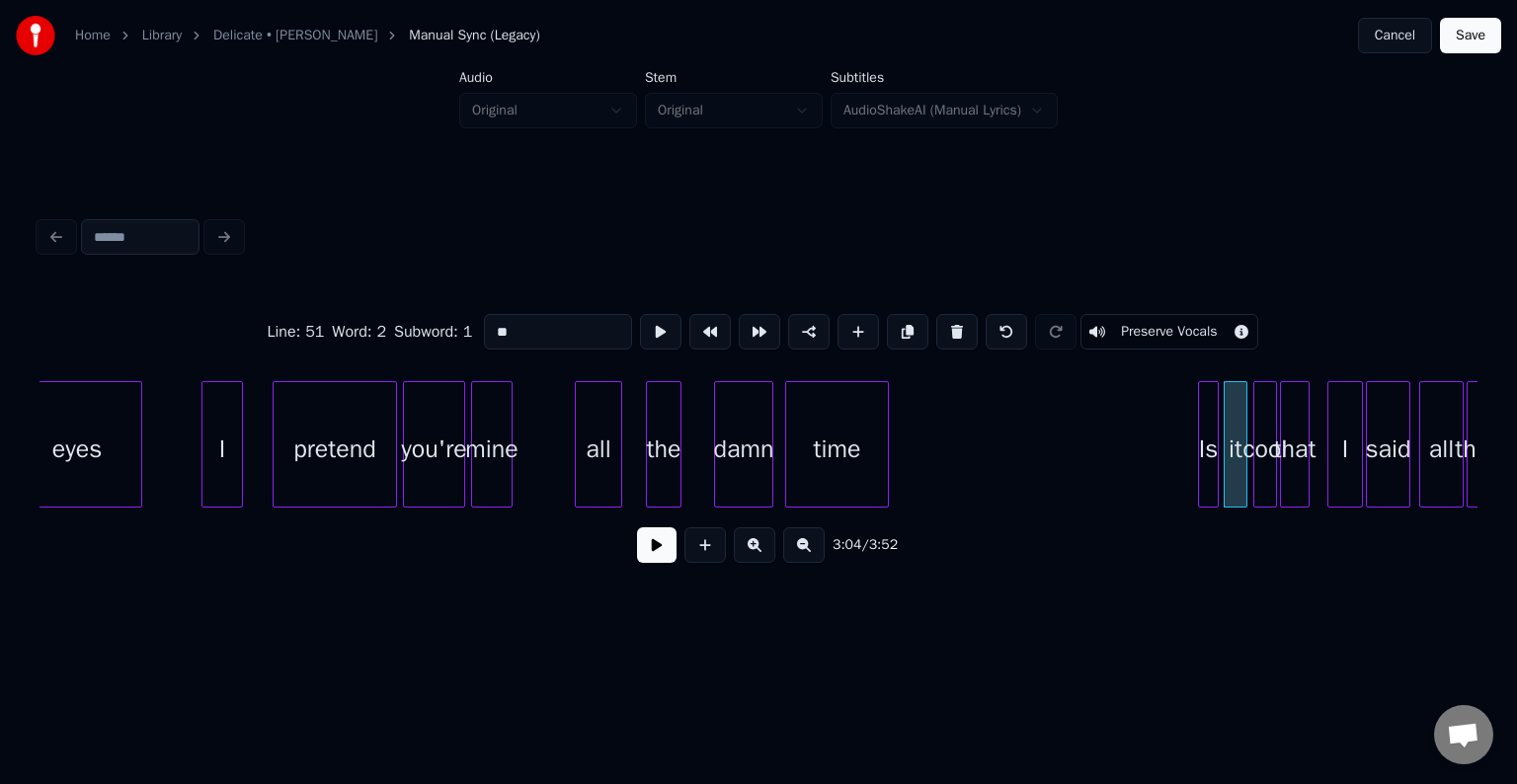 click at bounding box center [657, 545] 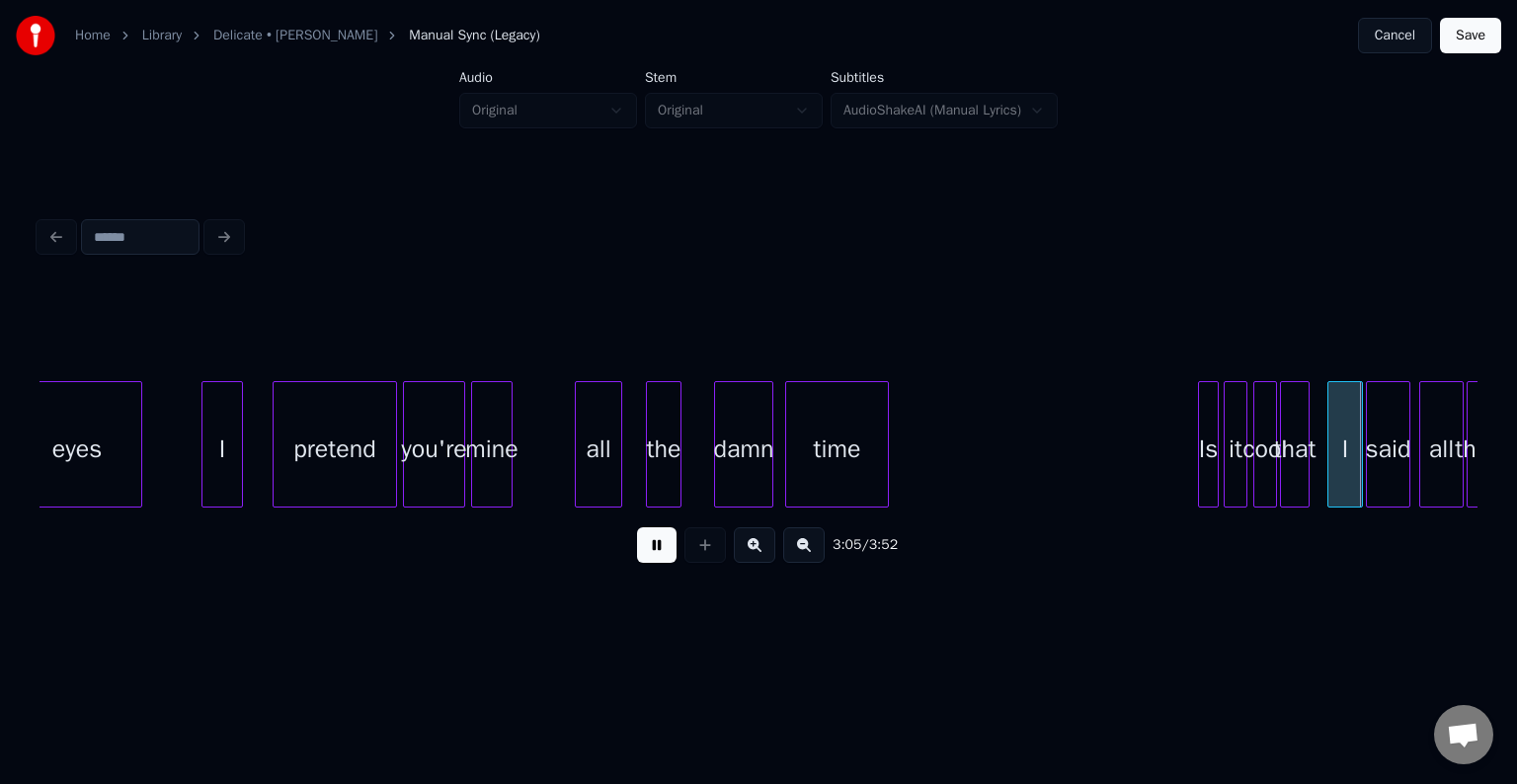 click at bounding box center (657, 545) 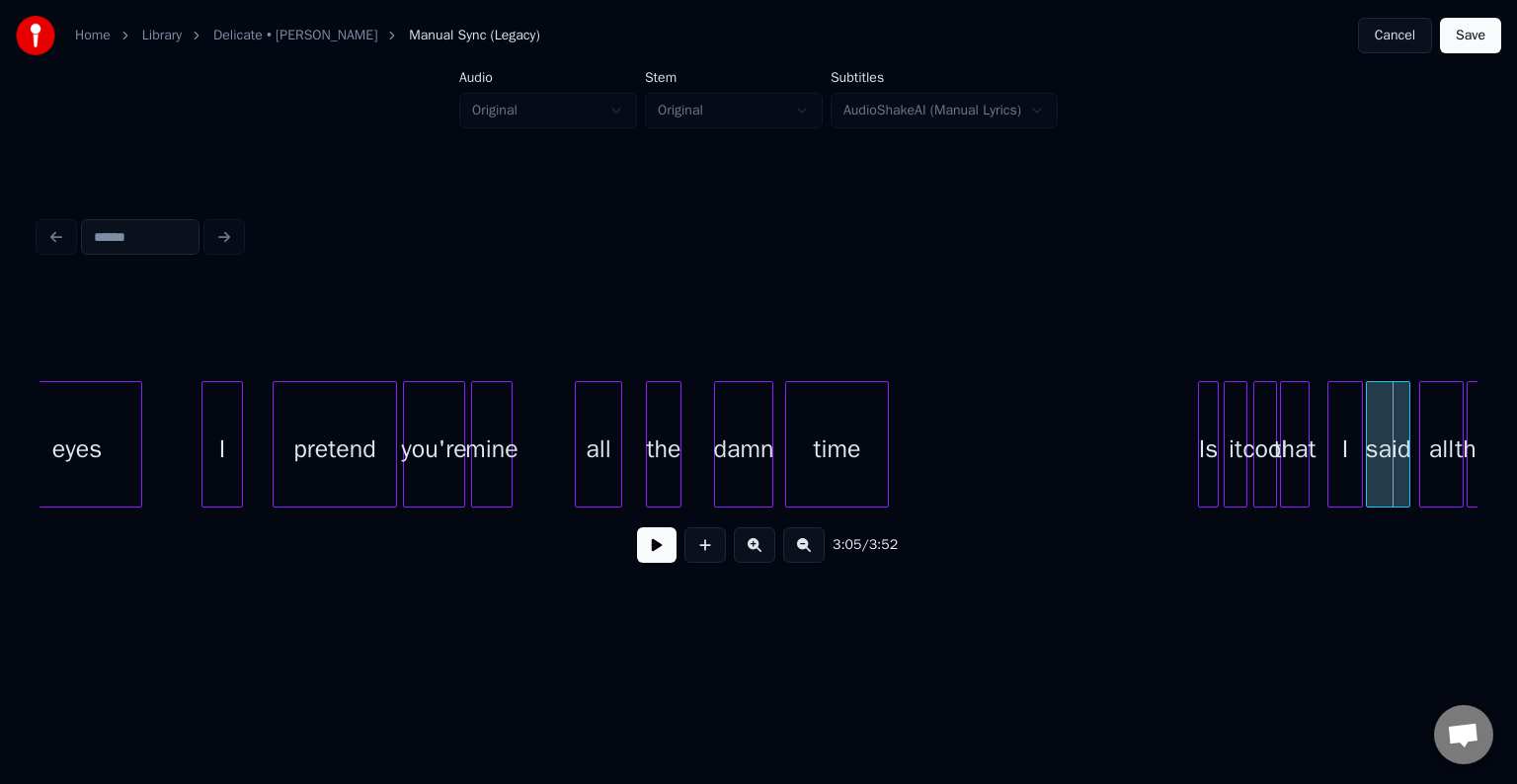 click on "it" at bounding box center [1236, 449] 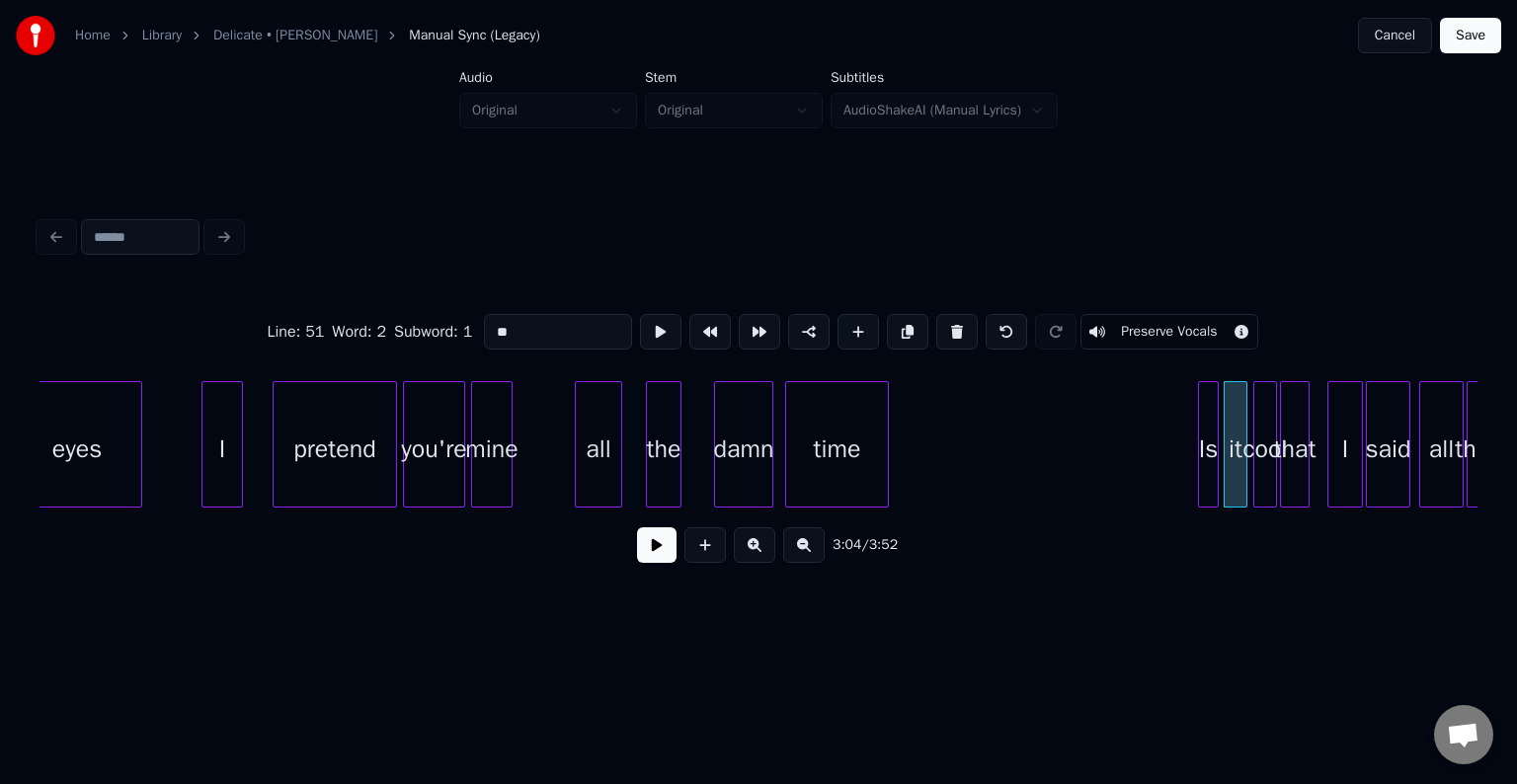 click at bounding box center (657, 545) 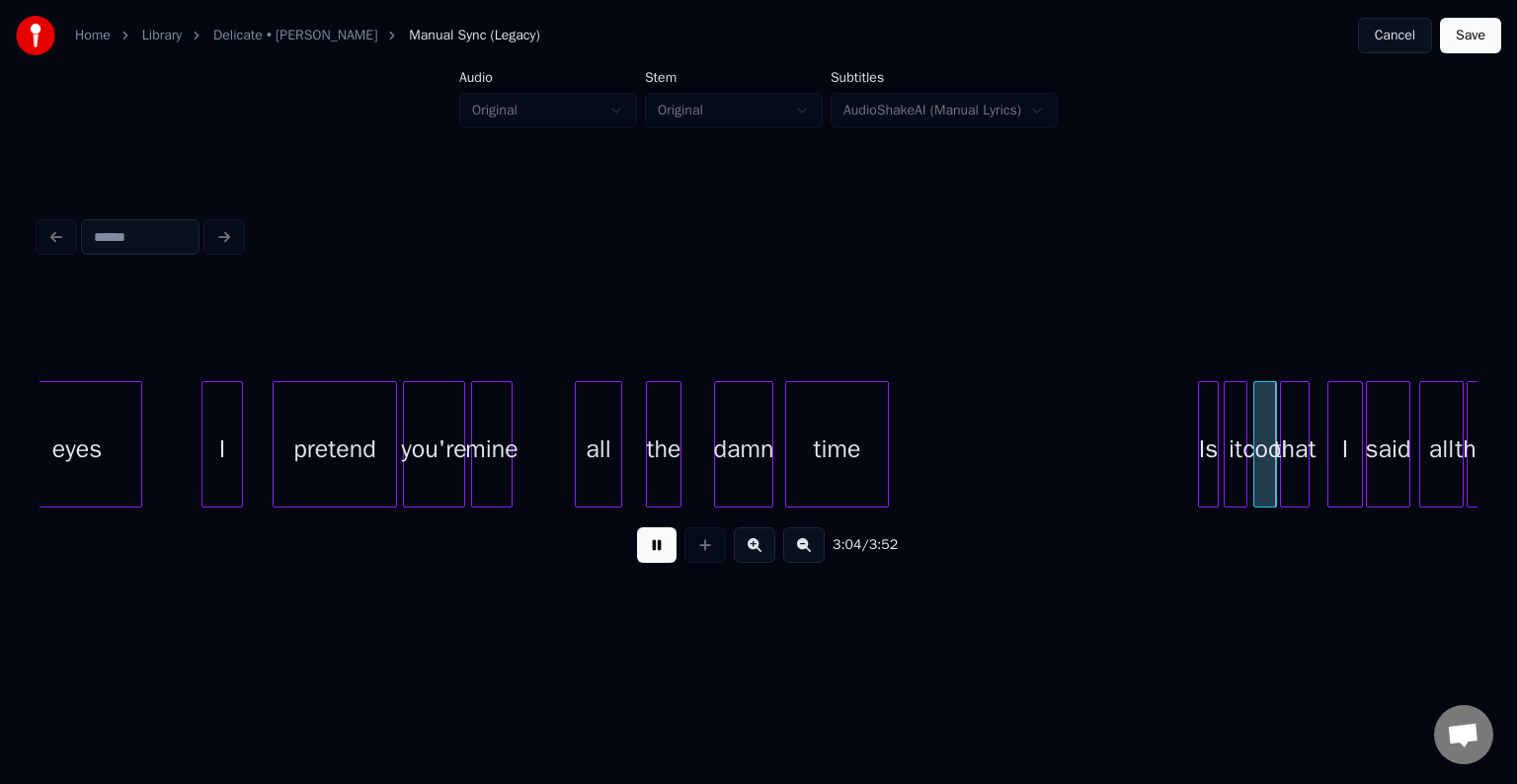 click at bounding box center [657, 545] 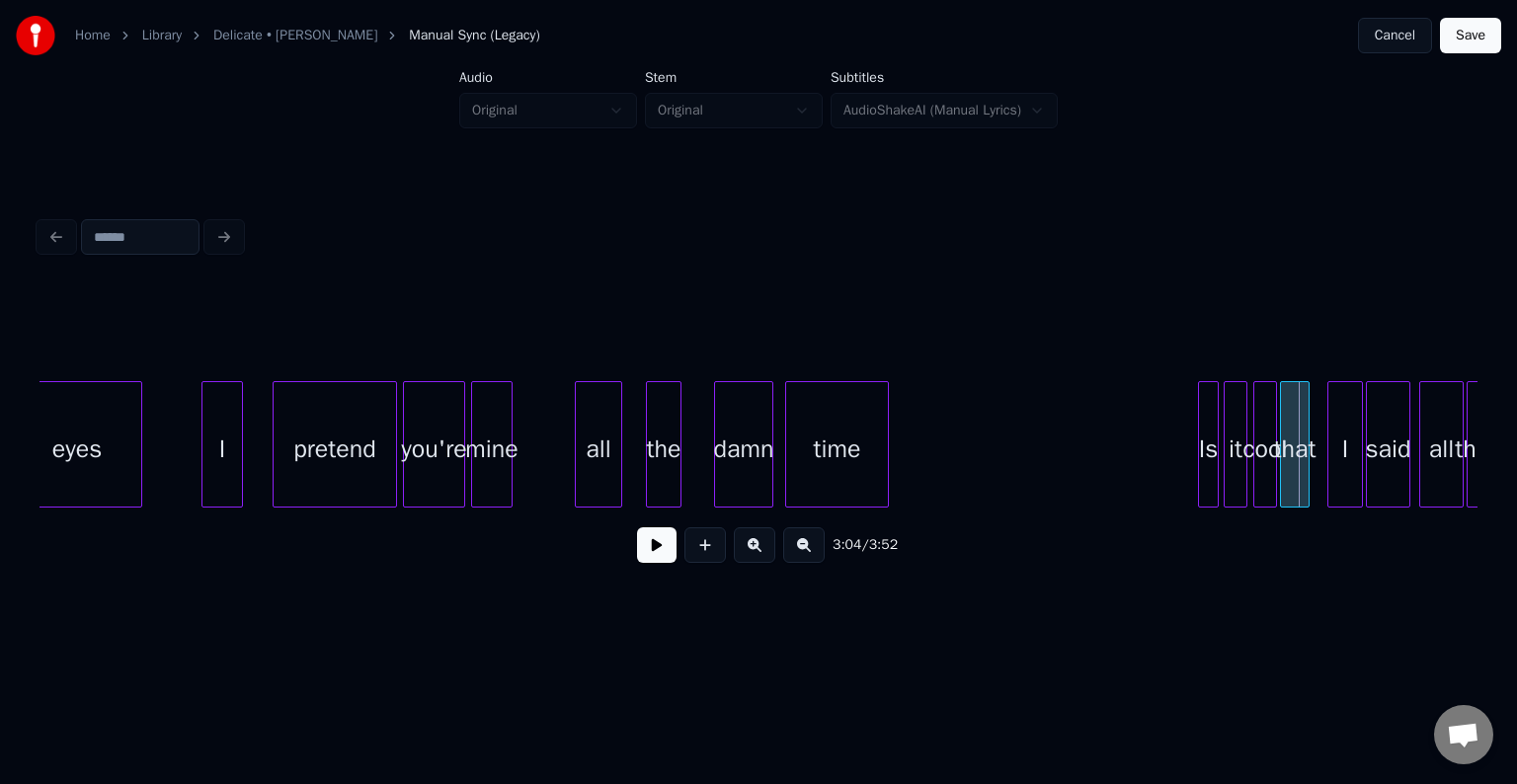 click on "cool" at bounding box center [1265, 449] 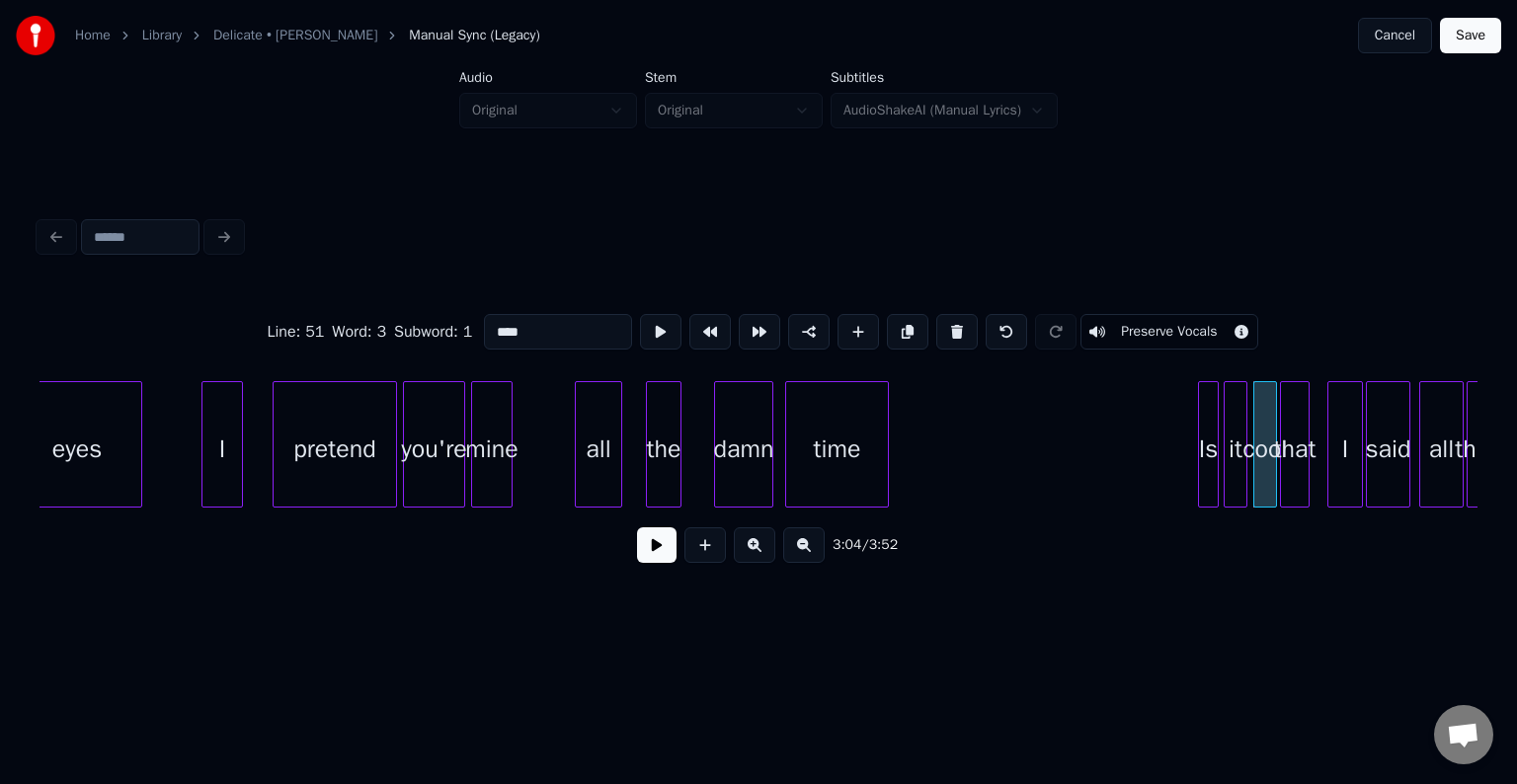 click at bounding box center [657, 545] 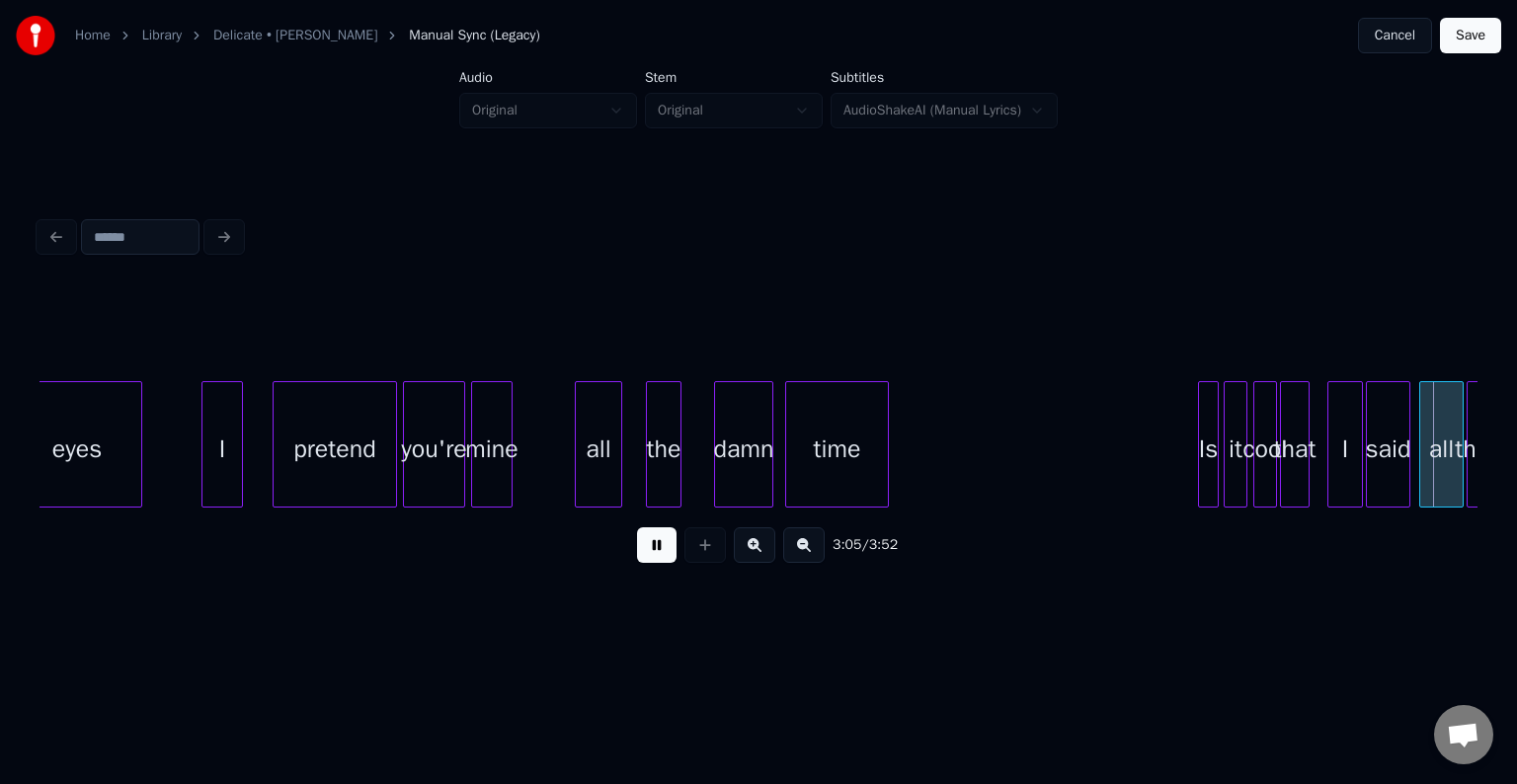 click at bounding box center (657, 545) 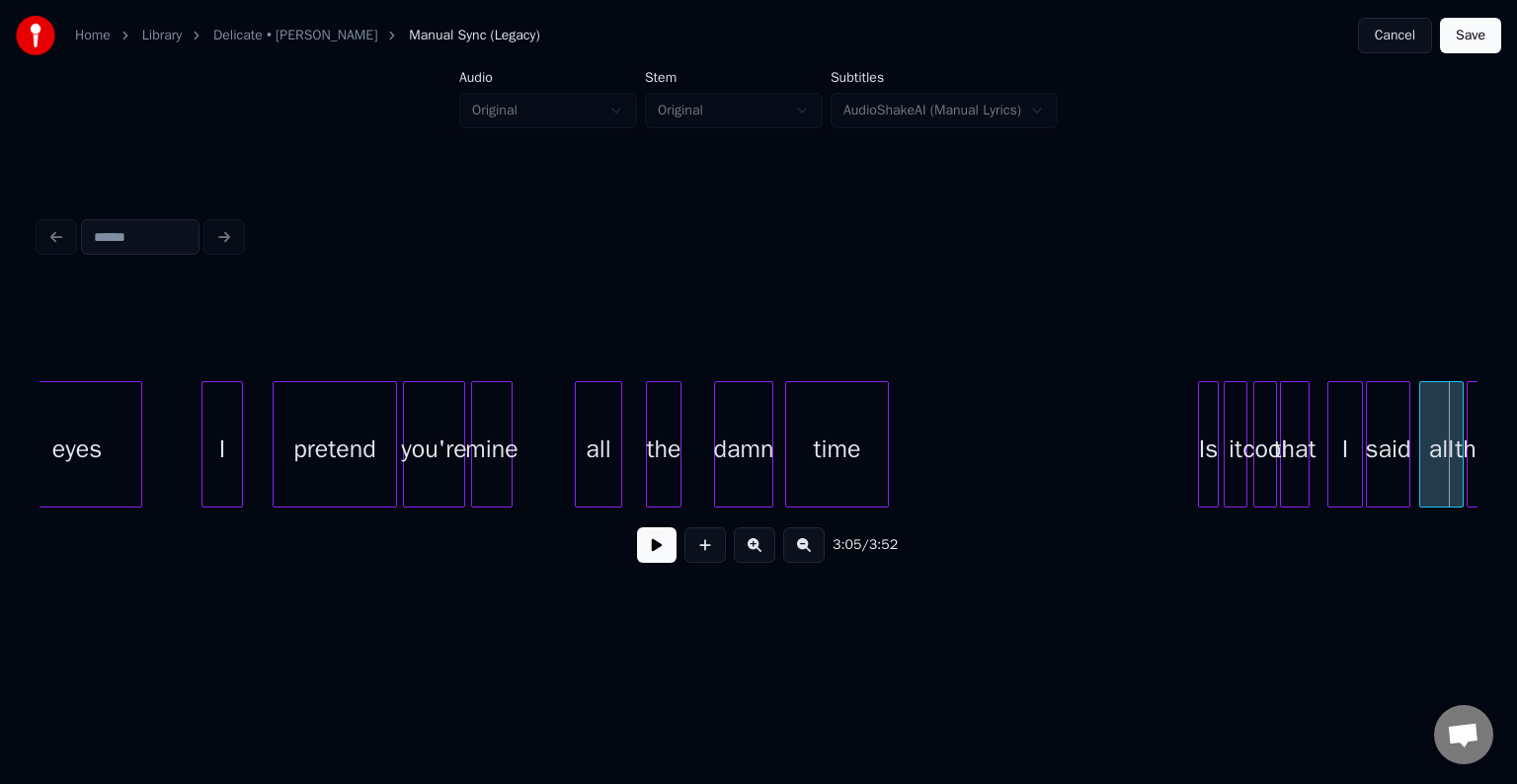 click at bounding box center (1306, 444) 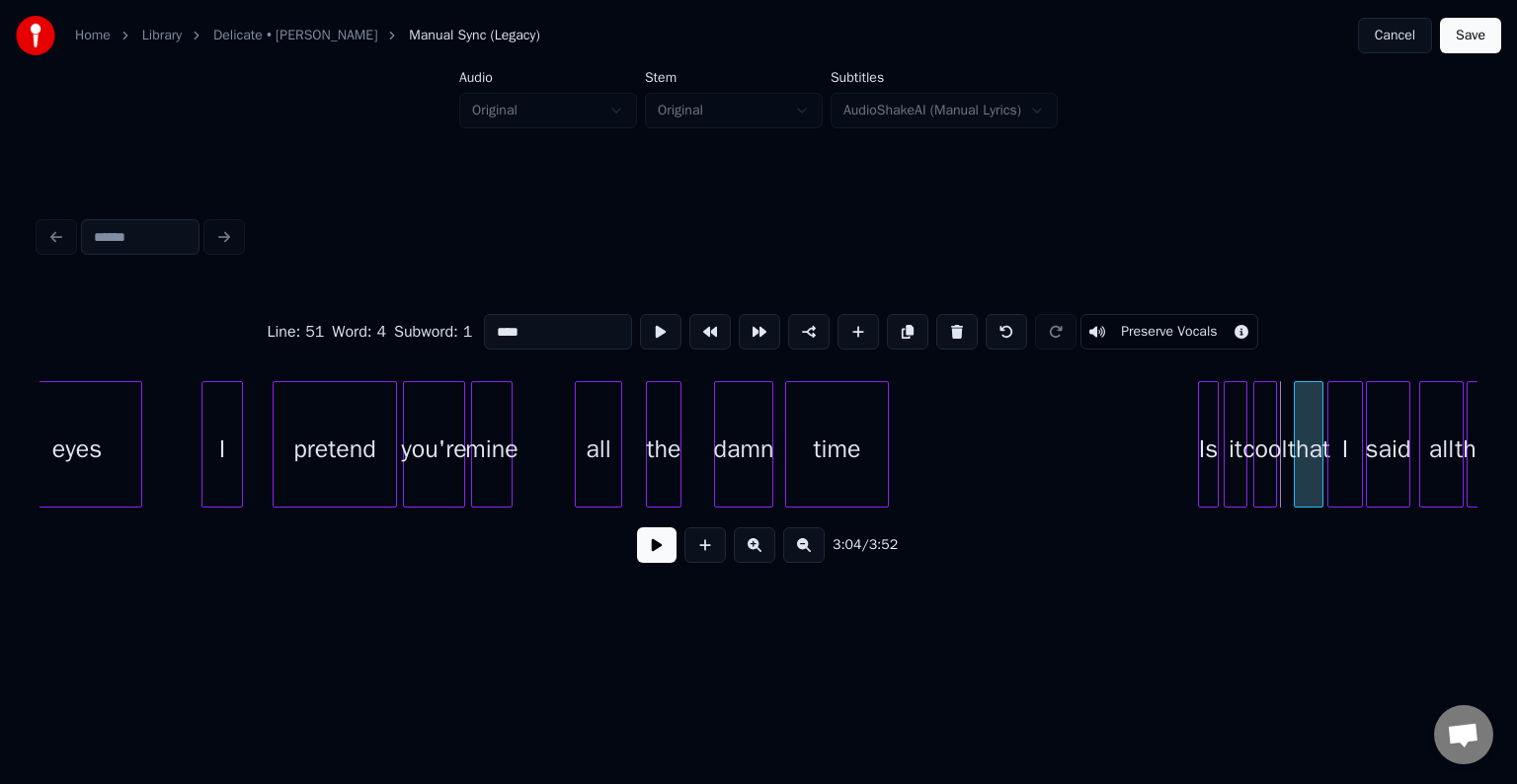 click on "that" at bounding box center [1309, 449] 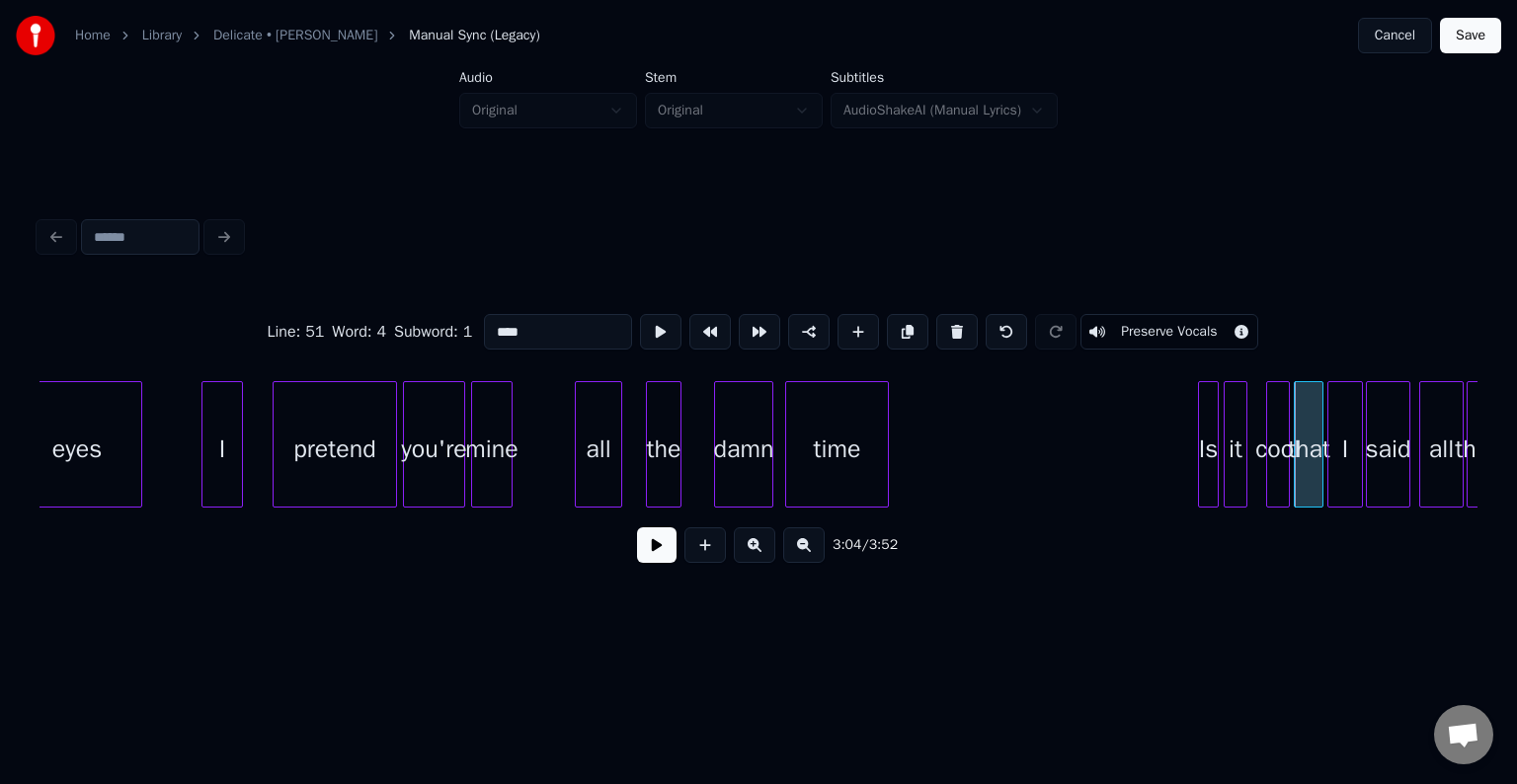 click on "cool" at bounding box center (1278, 449) 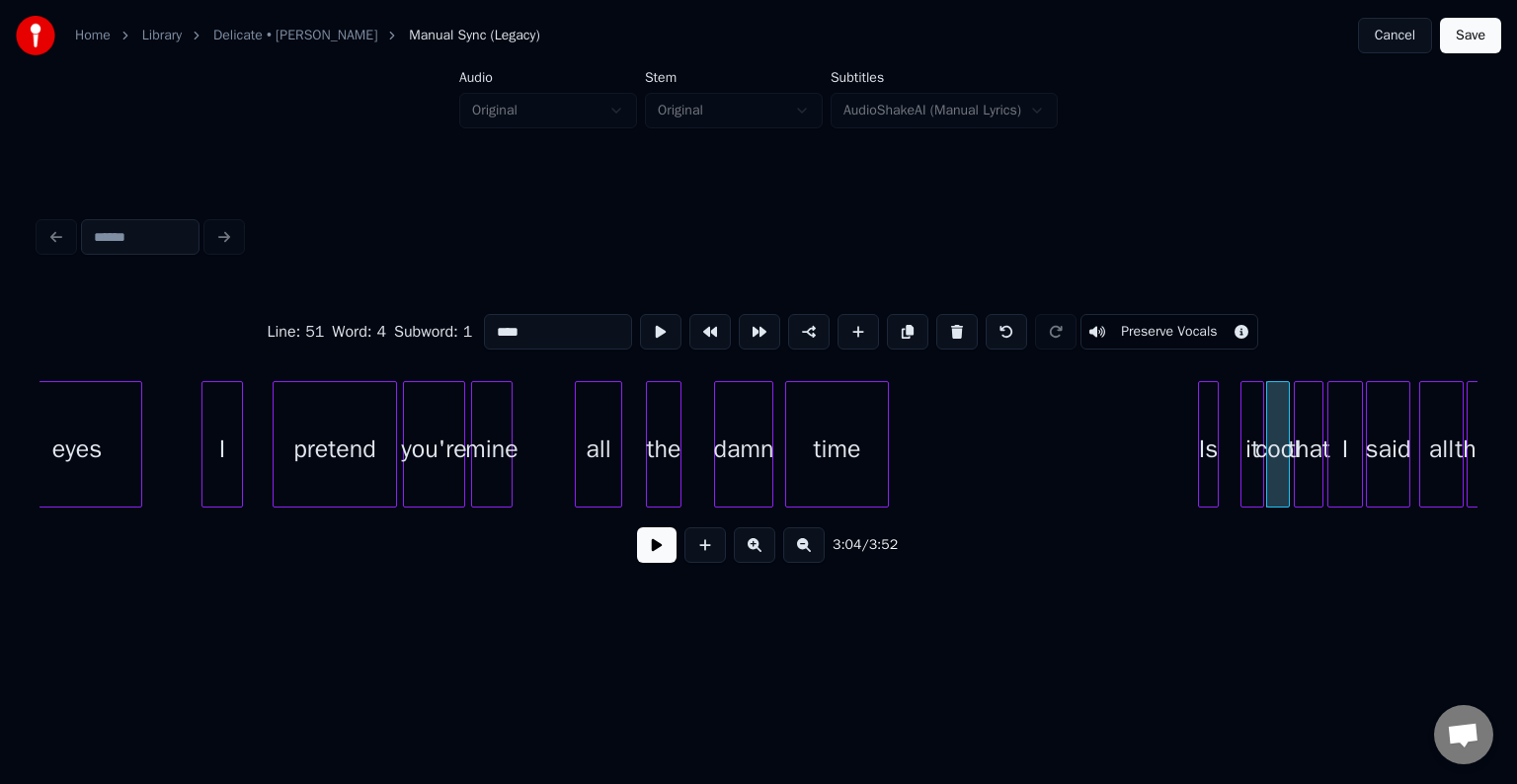click on "it" at bounding box center [1252, 449] 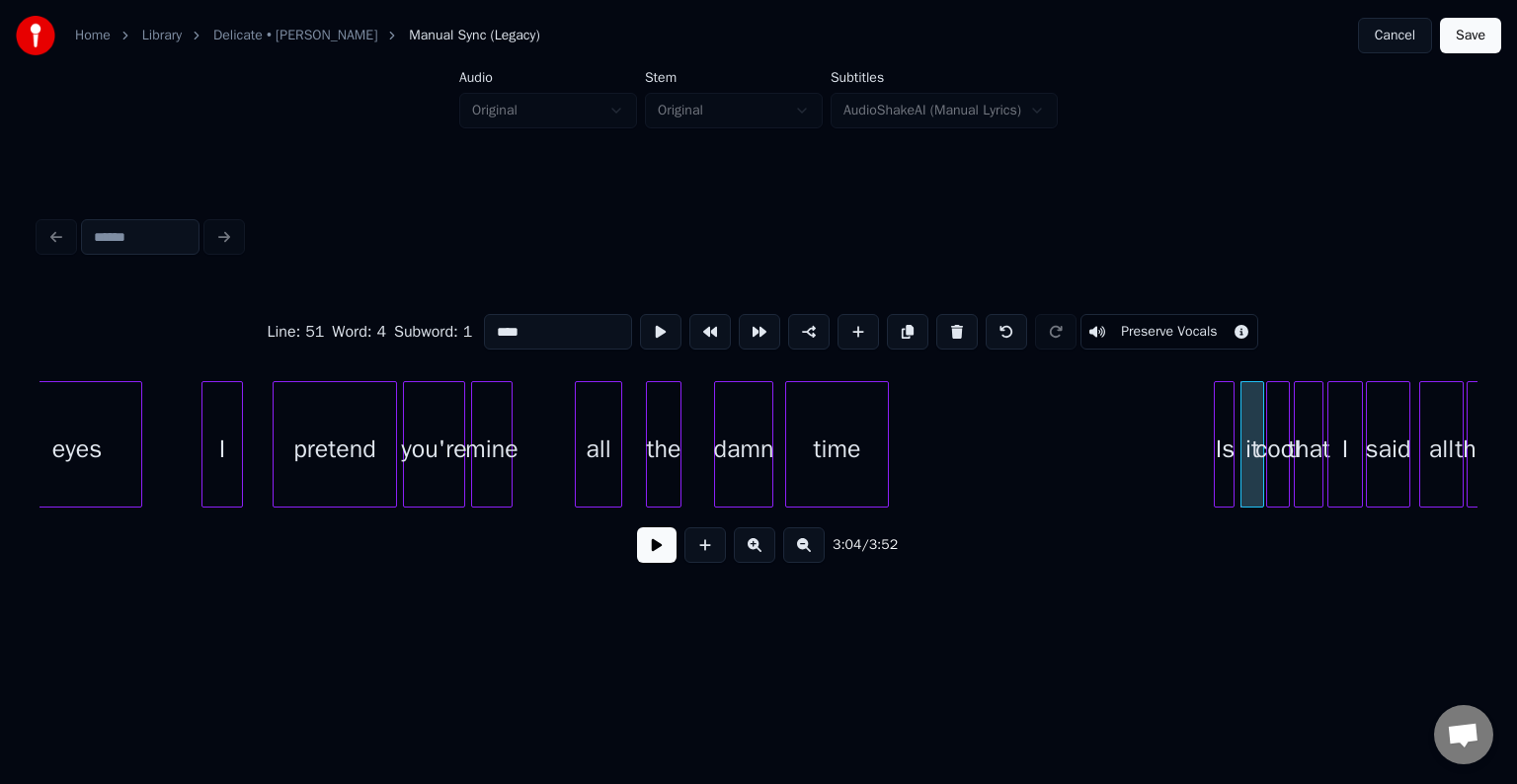 click on "Is" at bounding box center [1225, 449] 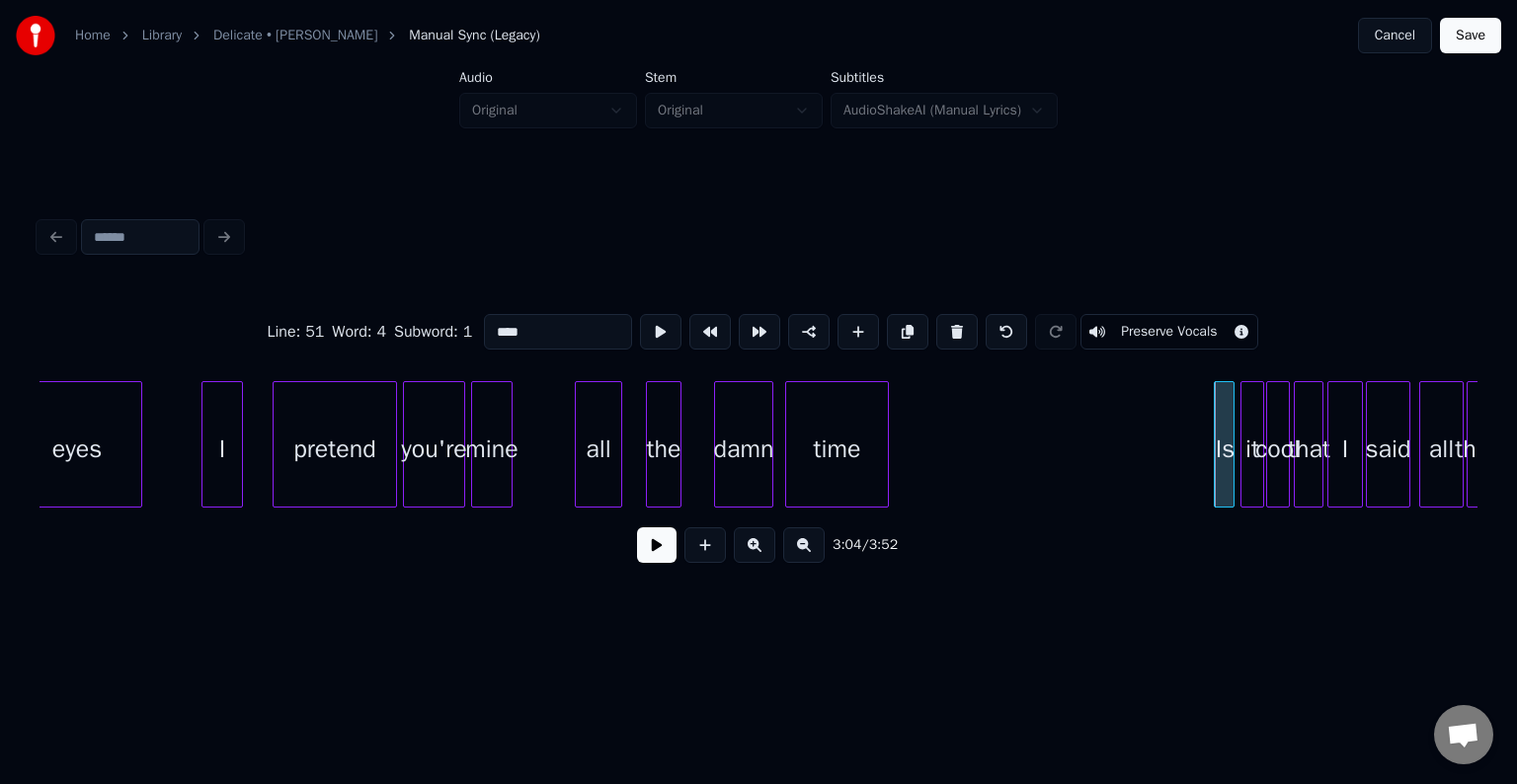 click at bounding box center [657, 545] 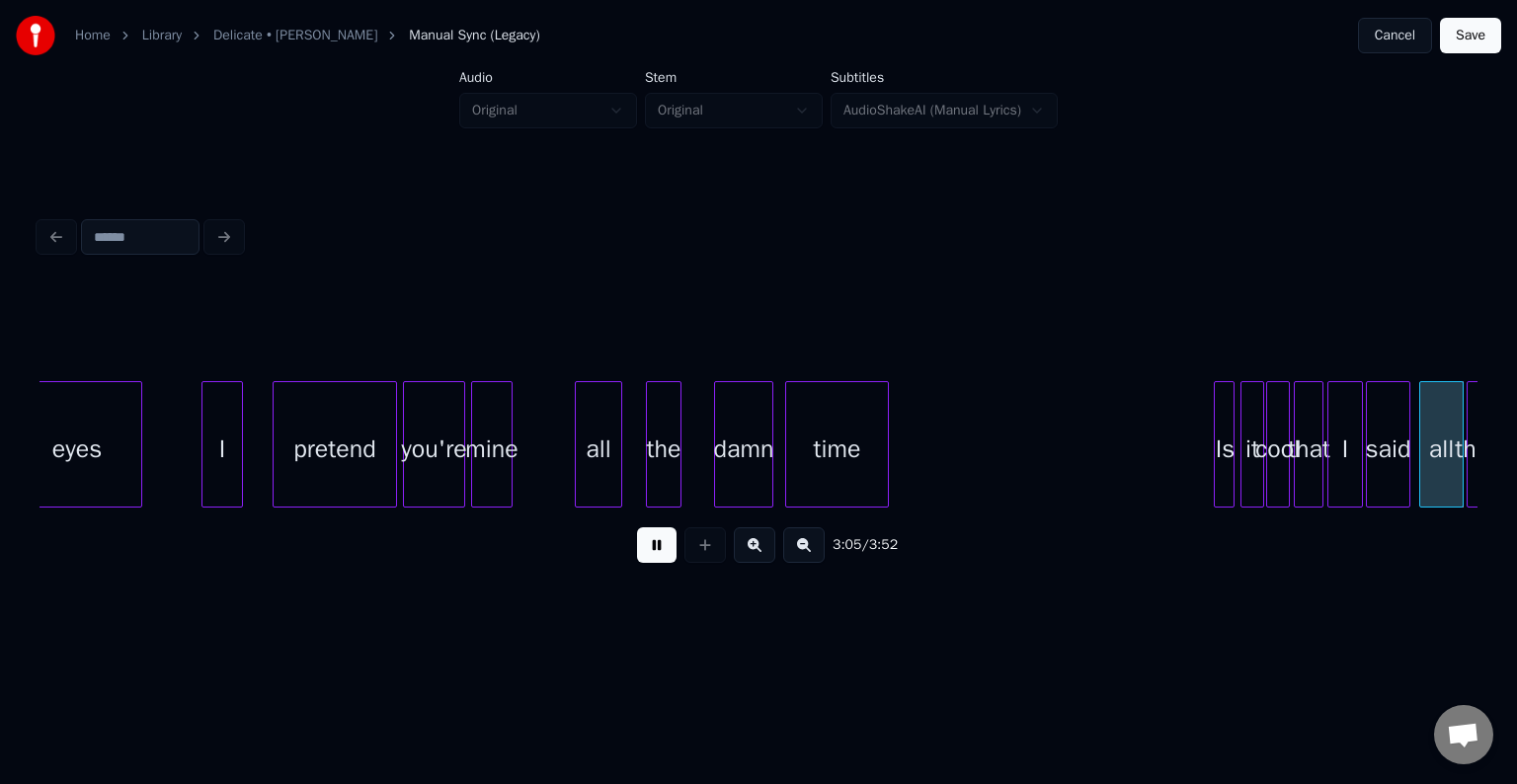 scroll, scrollTop: 0, scrollLeft: 27559, axis: horizontal 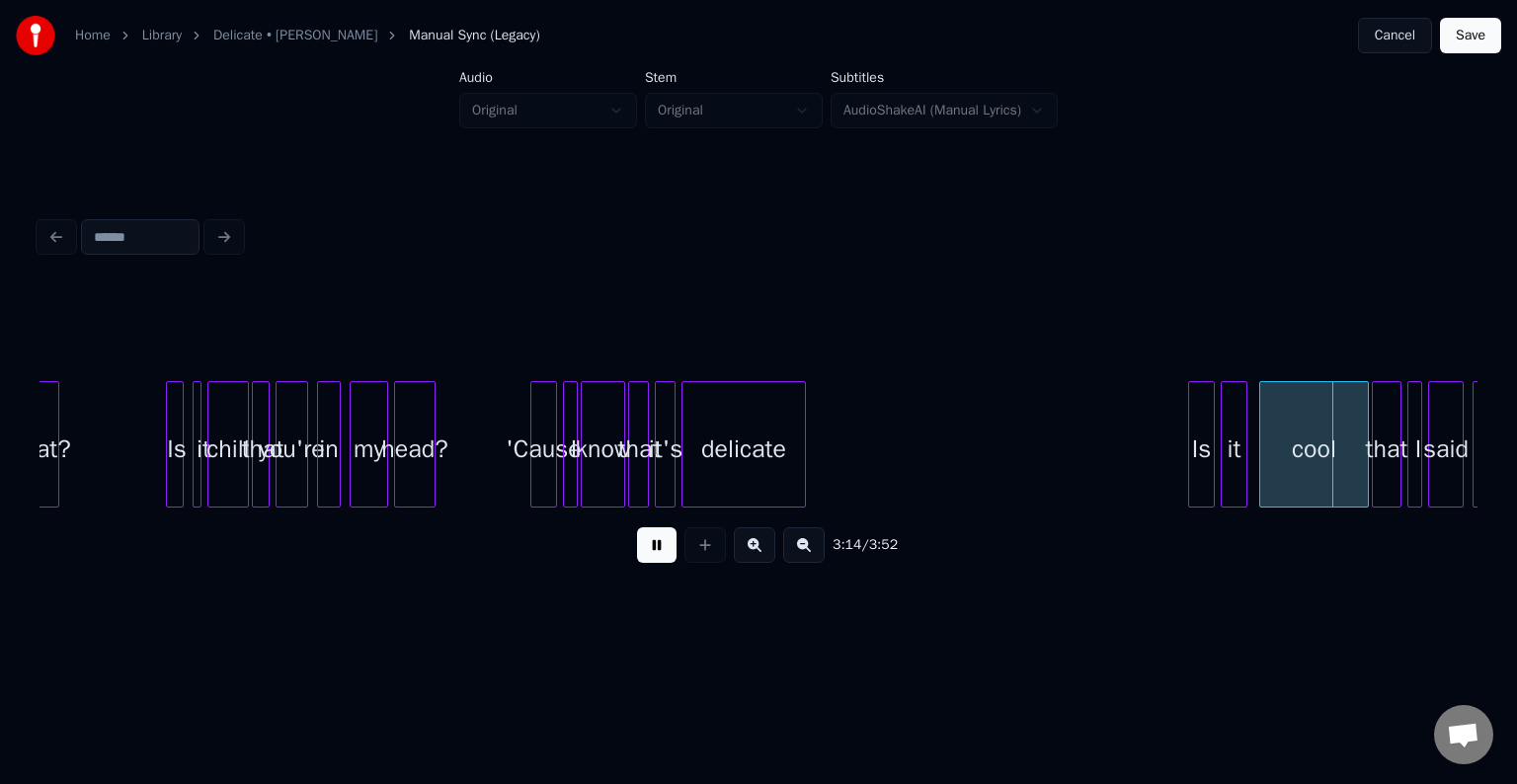 click at bounding box center [657, 545] 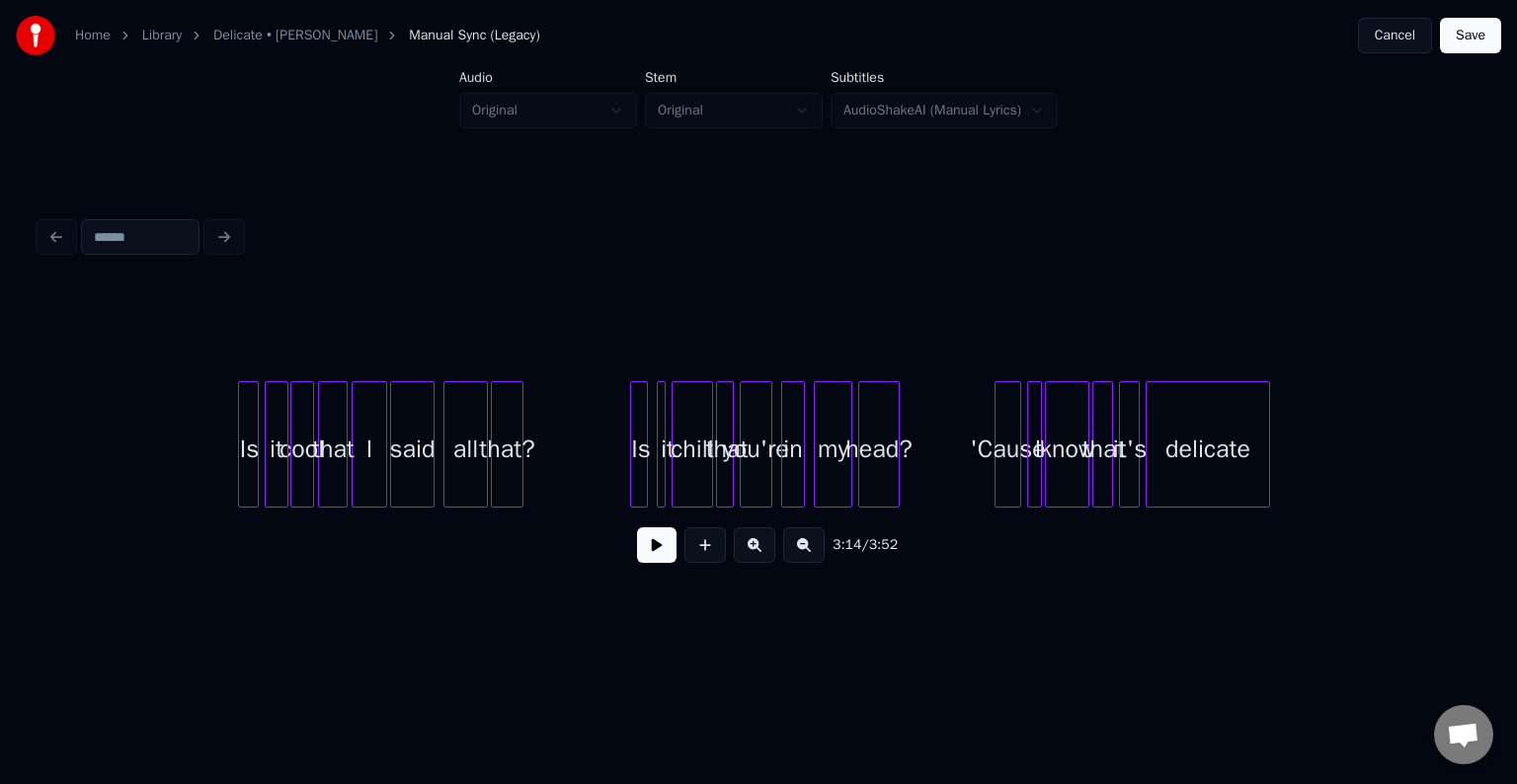 scroll, scrollTop: 0, scrollLeft: 27085, axis: horizontal 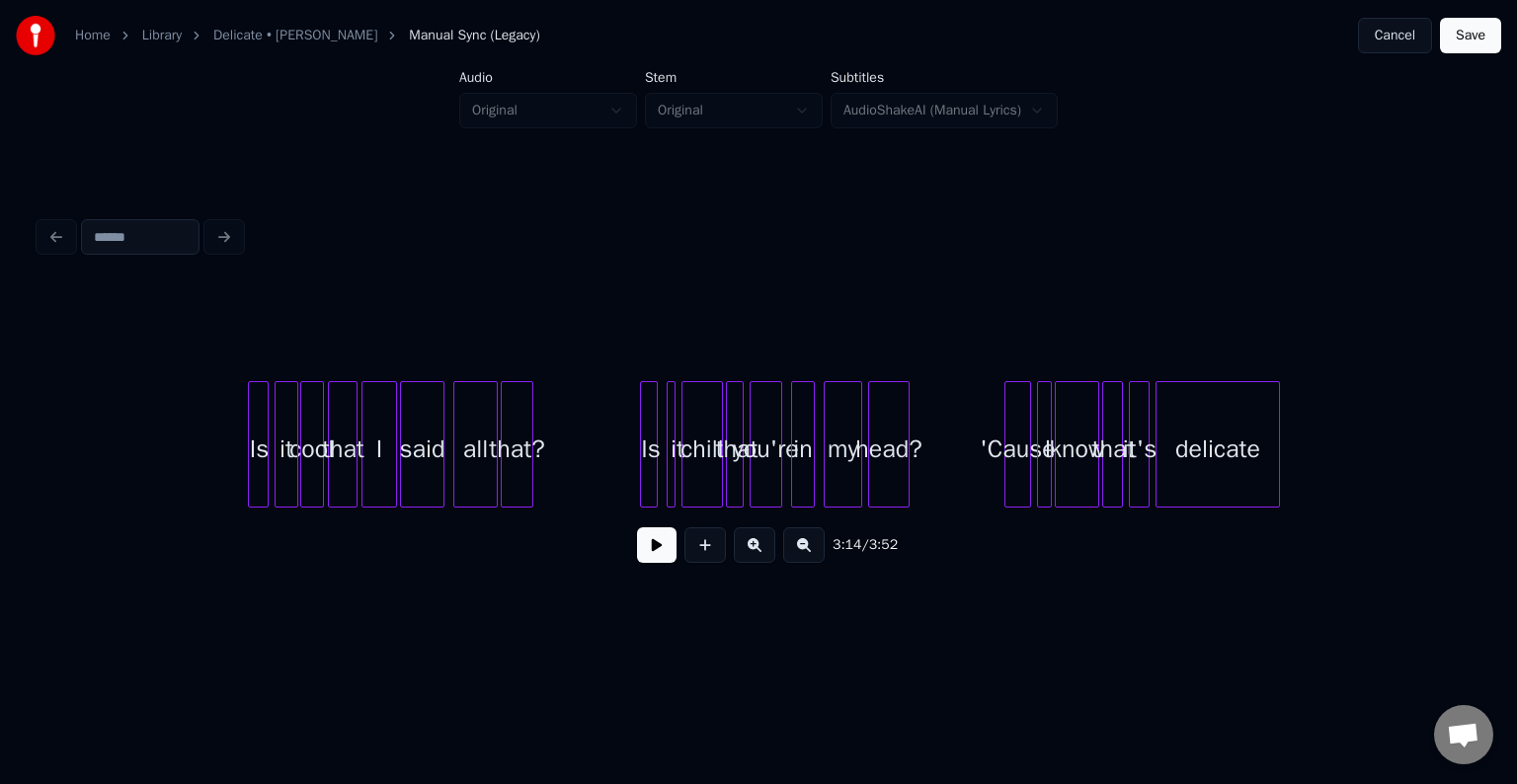 click on "that? Is it chill that you're in my head? 'Cause I know that it's delicate all said I that cool it Is" at bounding box center [-9837, 444] 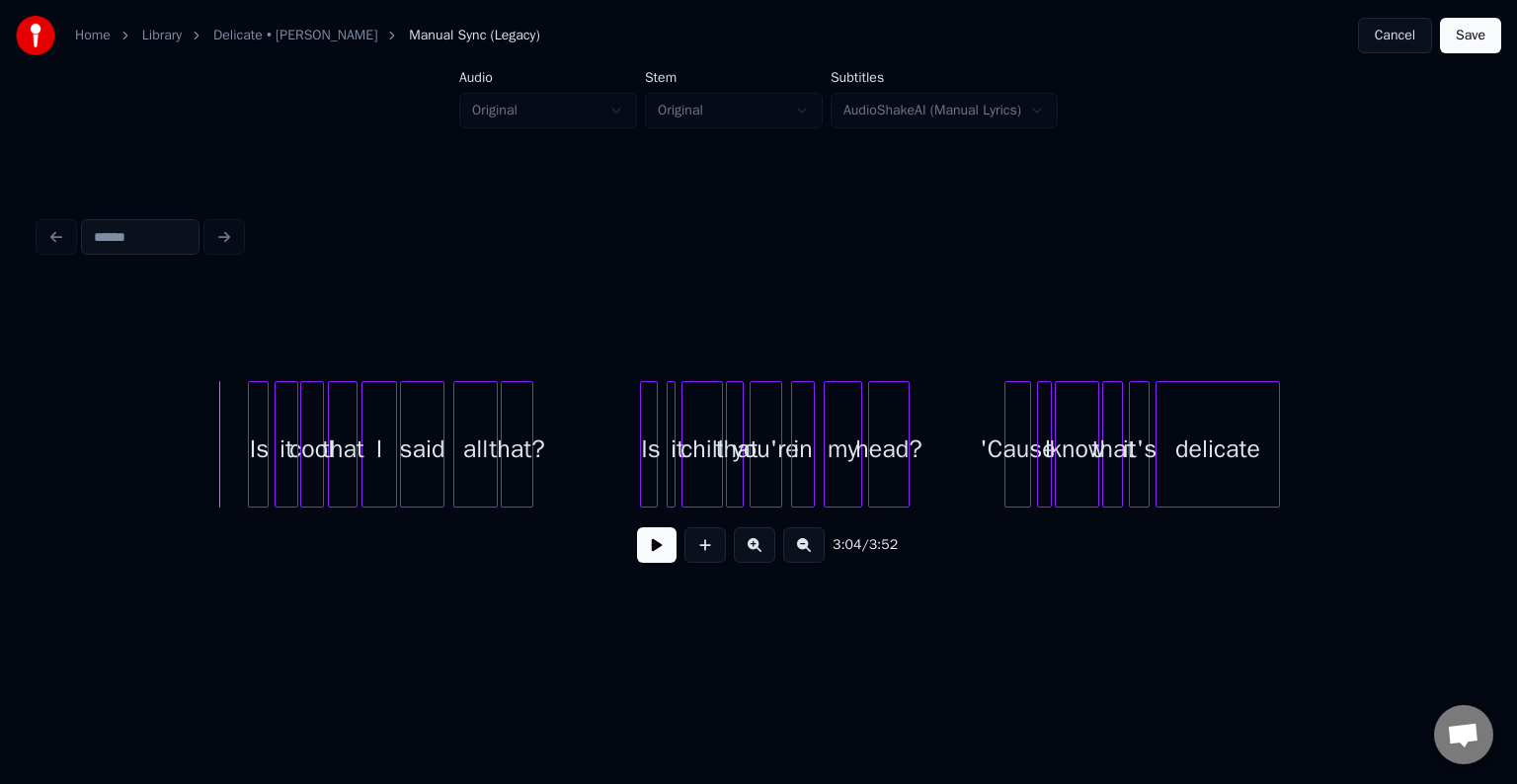click at bounding box center (657, 545) 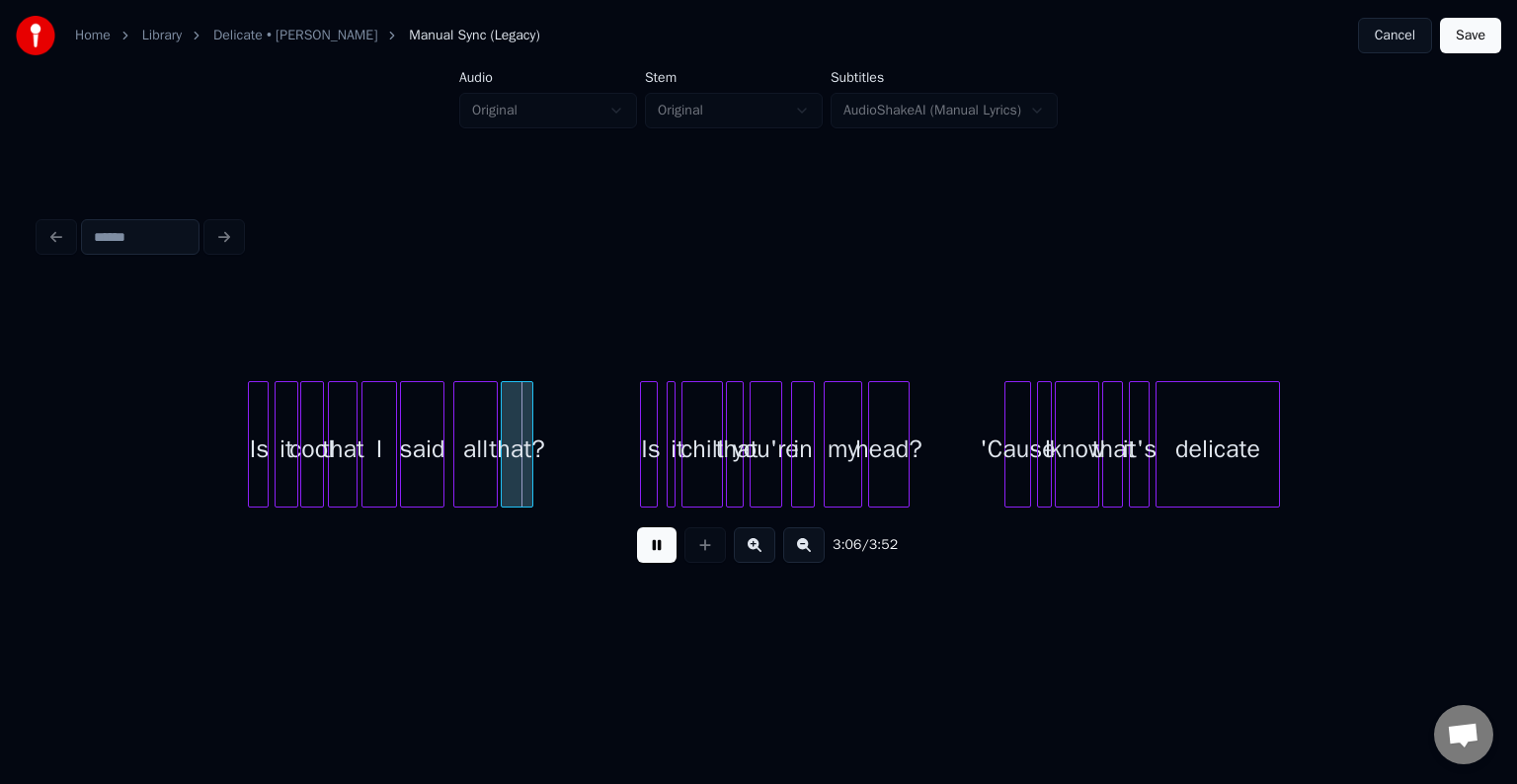 click on "that? Is it chill that you're in my head? 'Cause I know that it's delicate all said I that cool it Is" at bounding box center [-9837, 444] 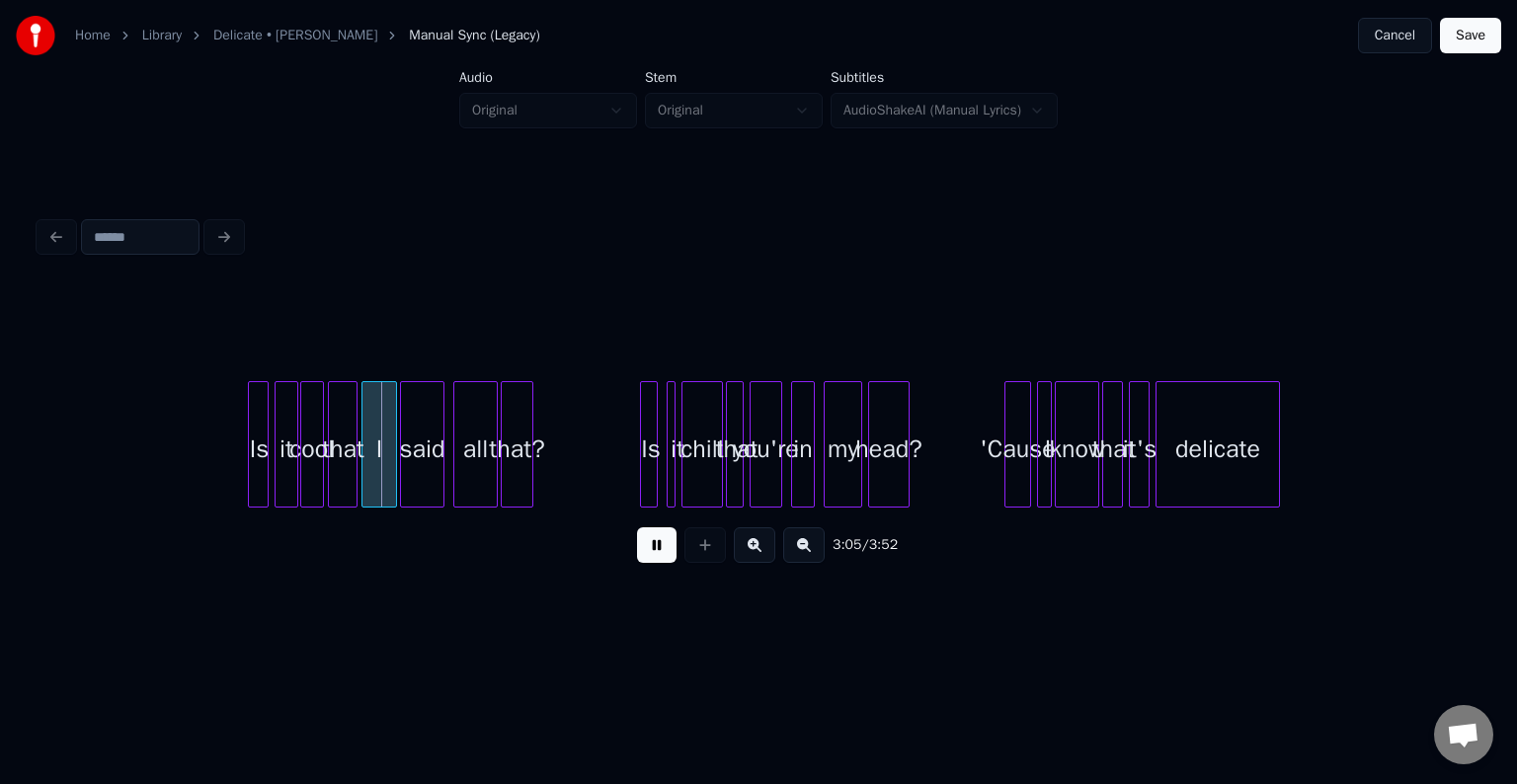 click on "Is" at bounding box center [259, 449] 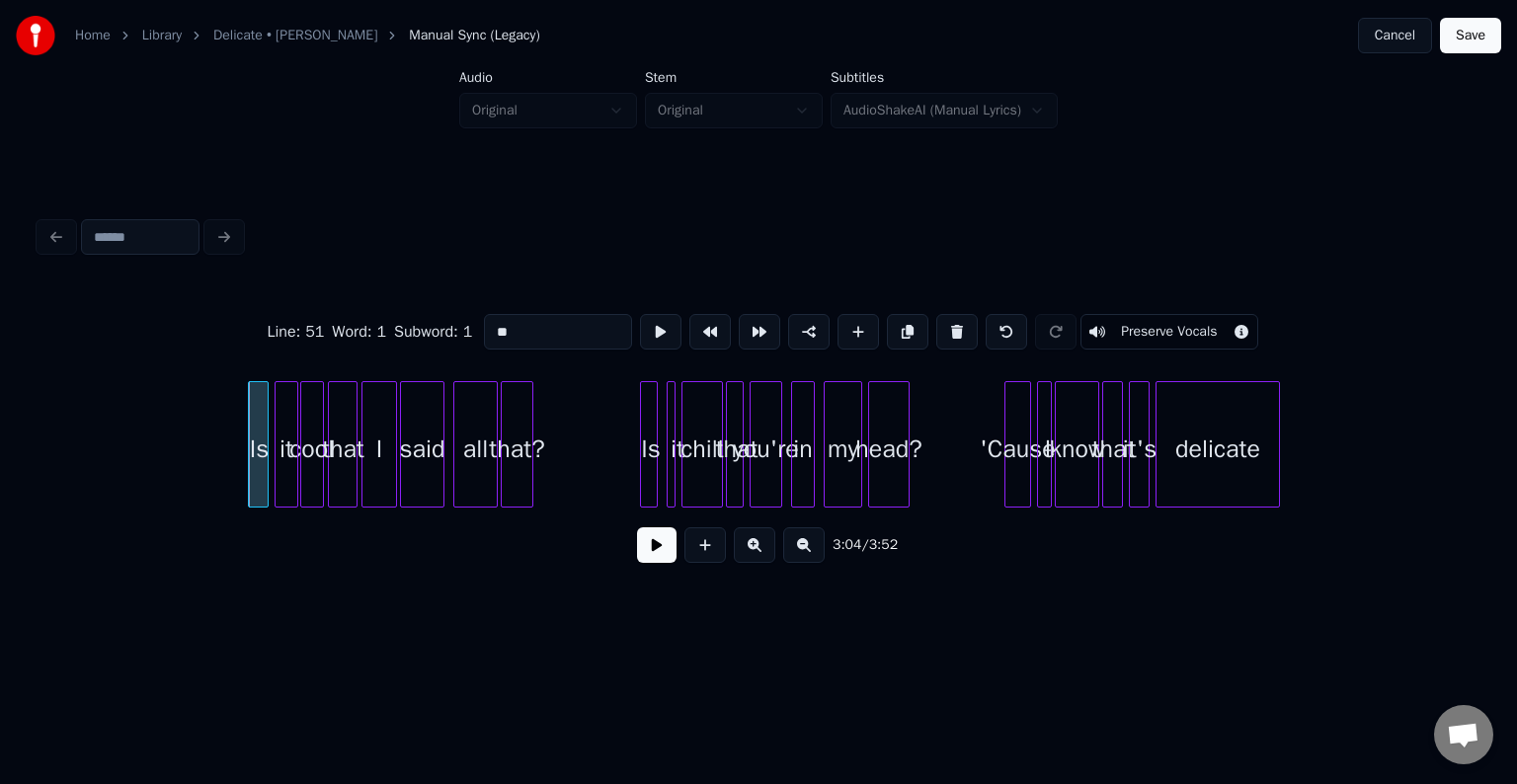 click at bounding box center (657, 545) 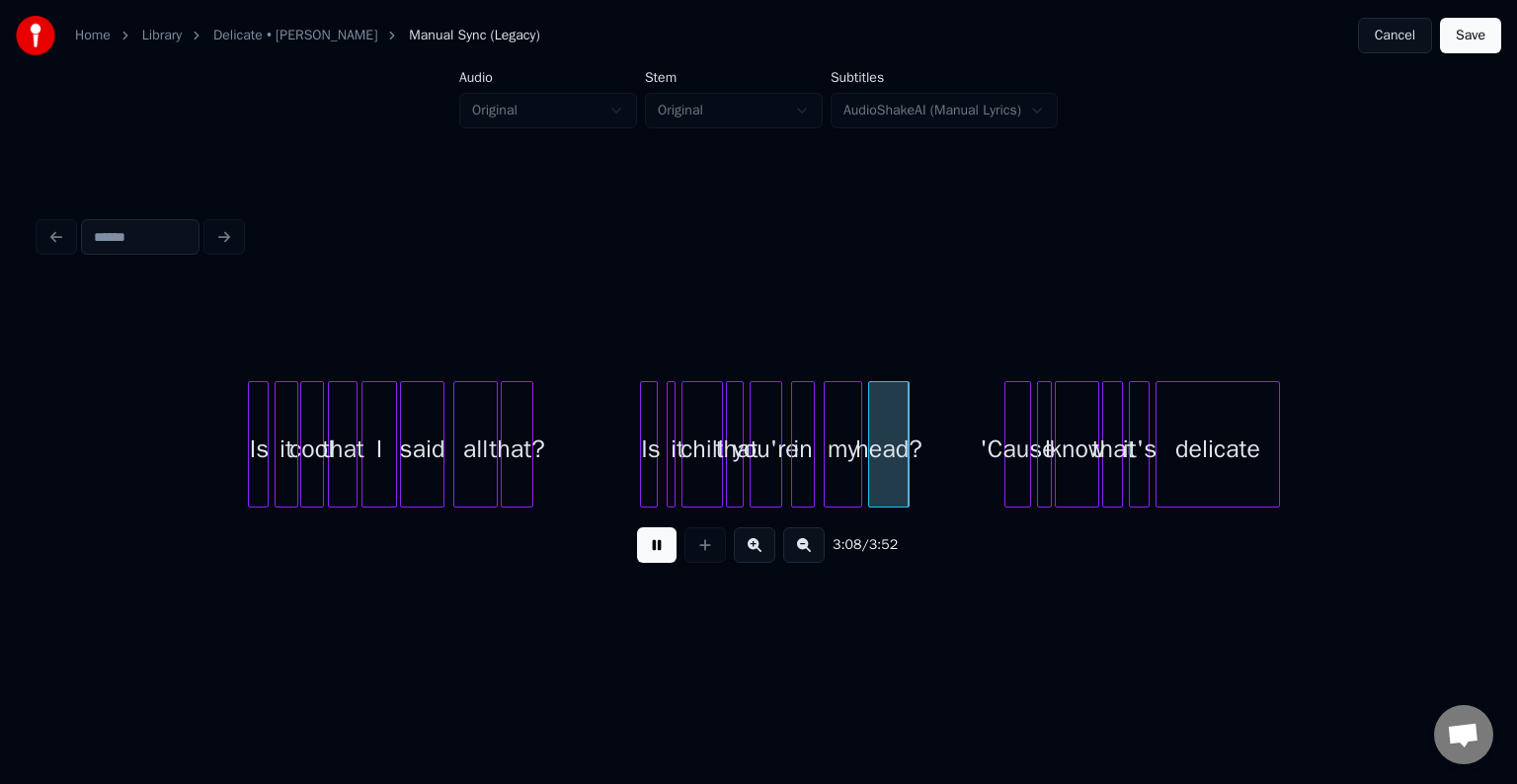click on "Is" at bounding box center [259, 449] 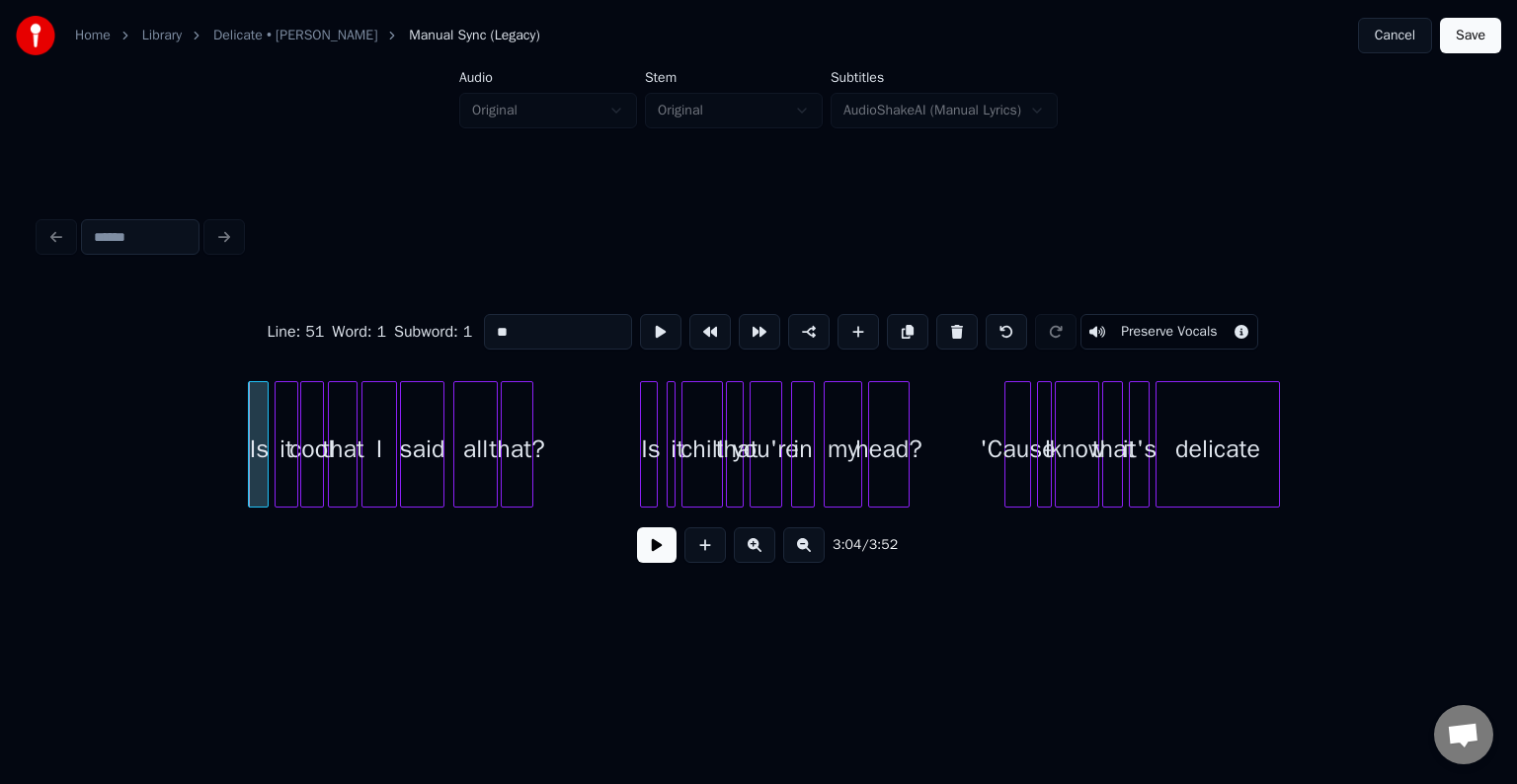 click at bounding box center [332, 444] 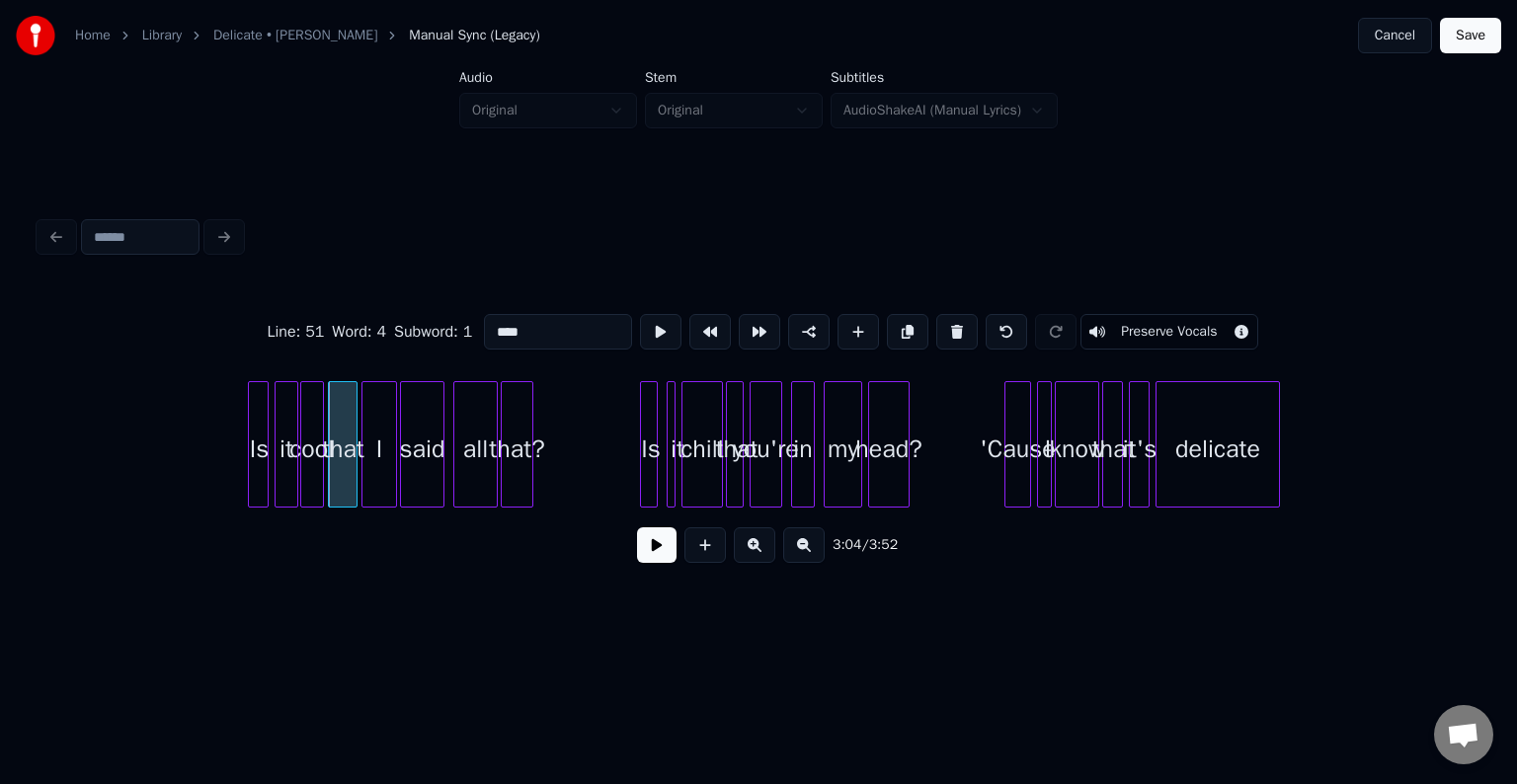 click on "3:04  /  3:52" at bounding box center [758, 545] 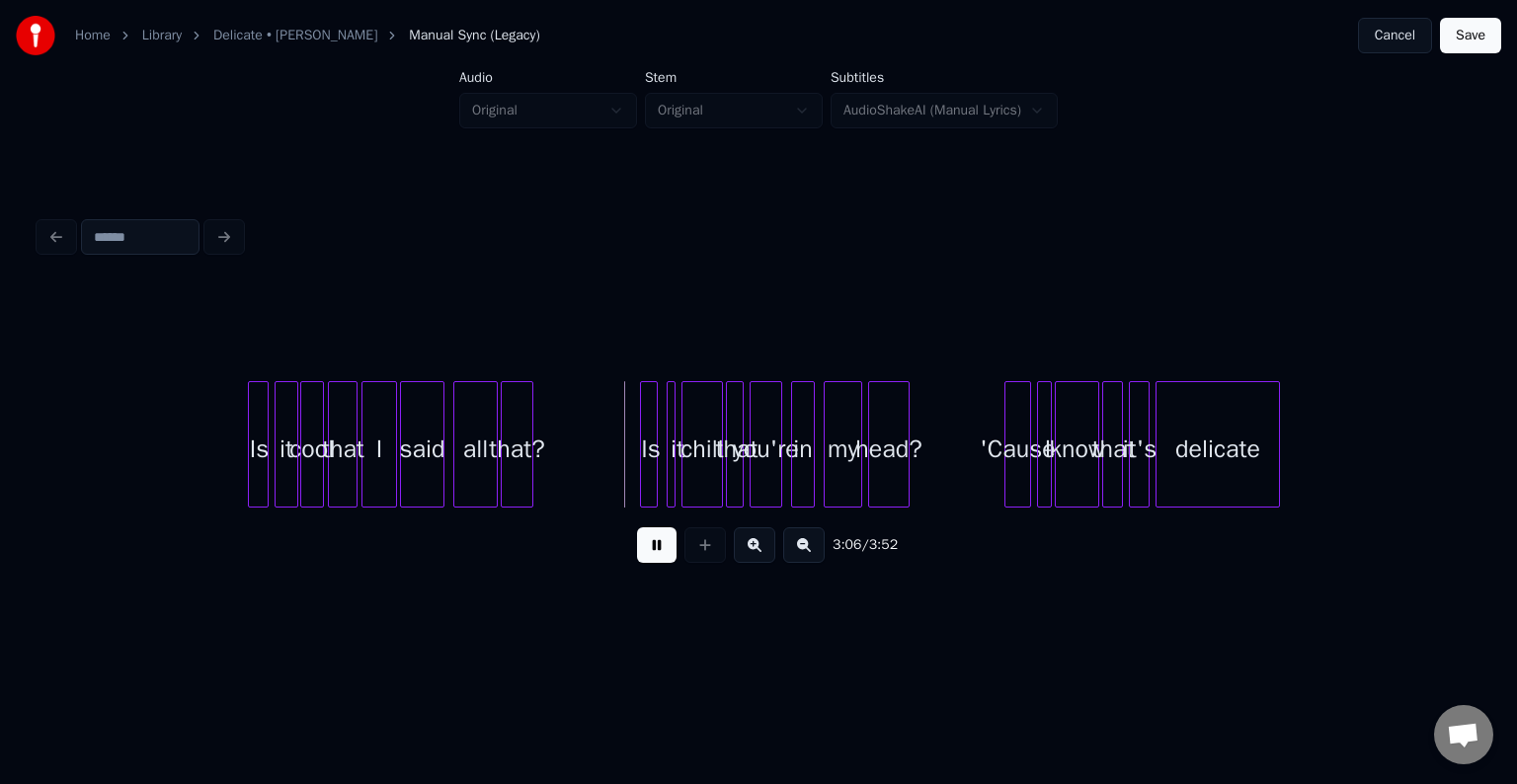 click at bounding box center (657, 545) 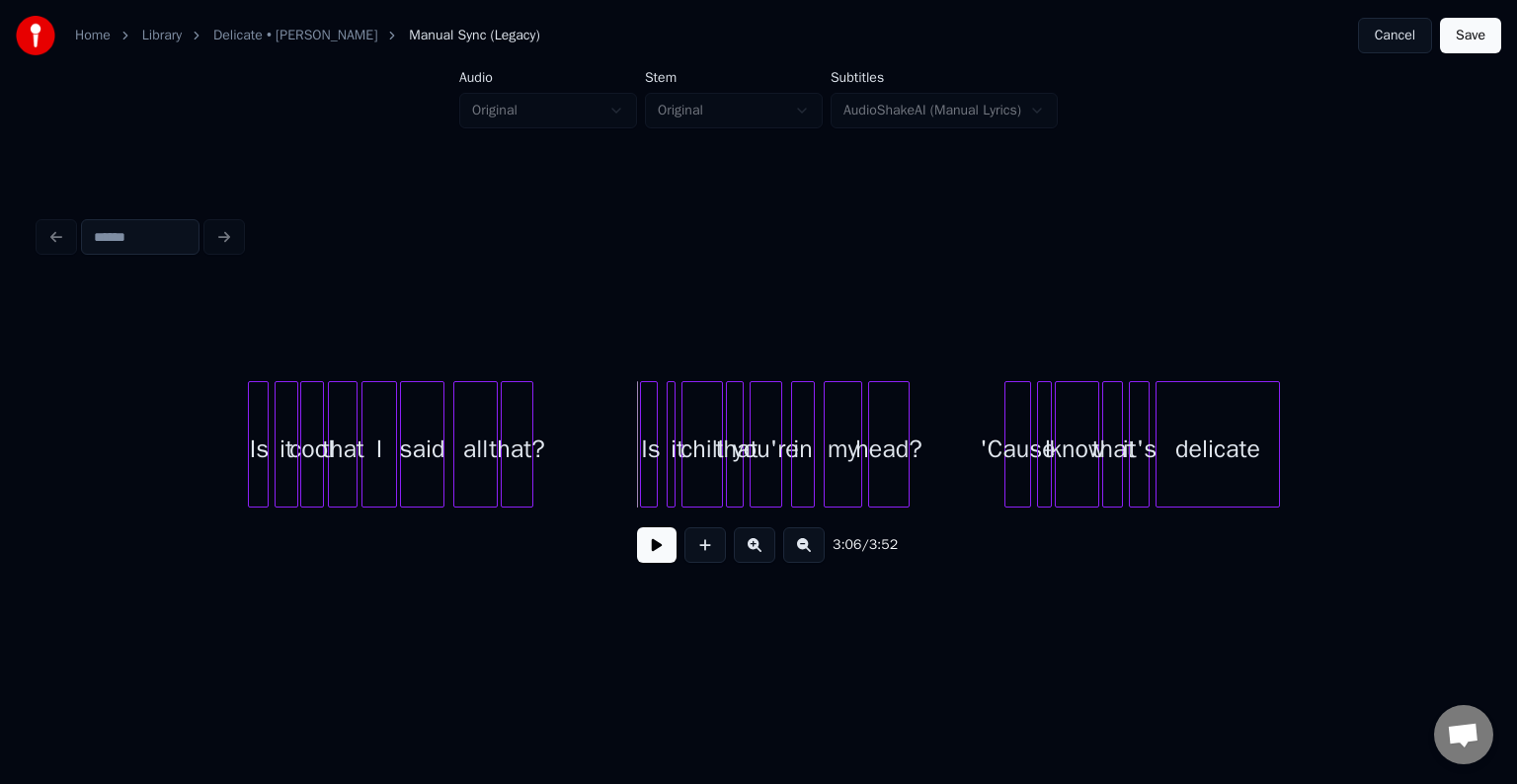 click at bounding box center [404, 444] 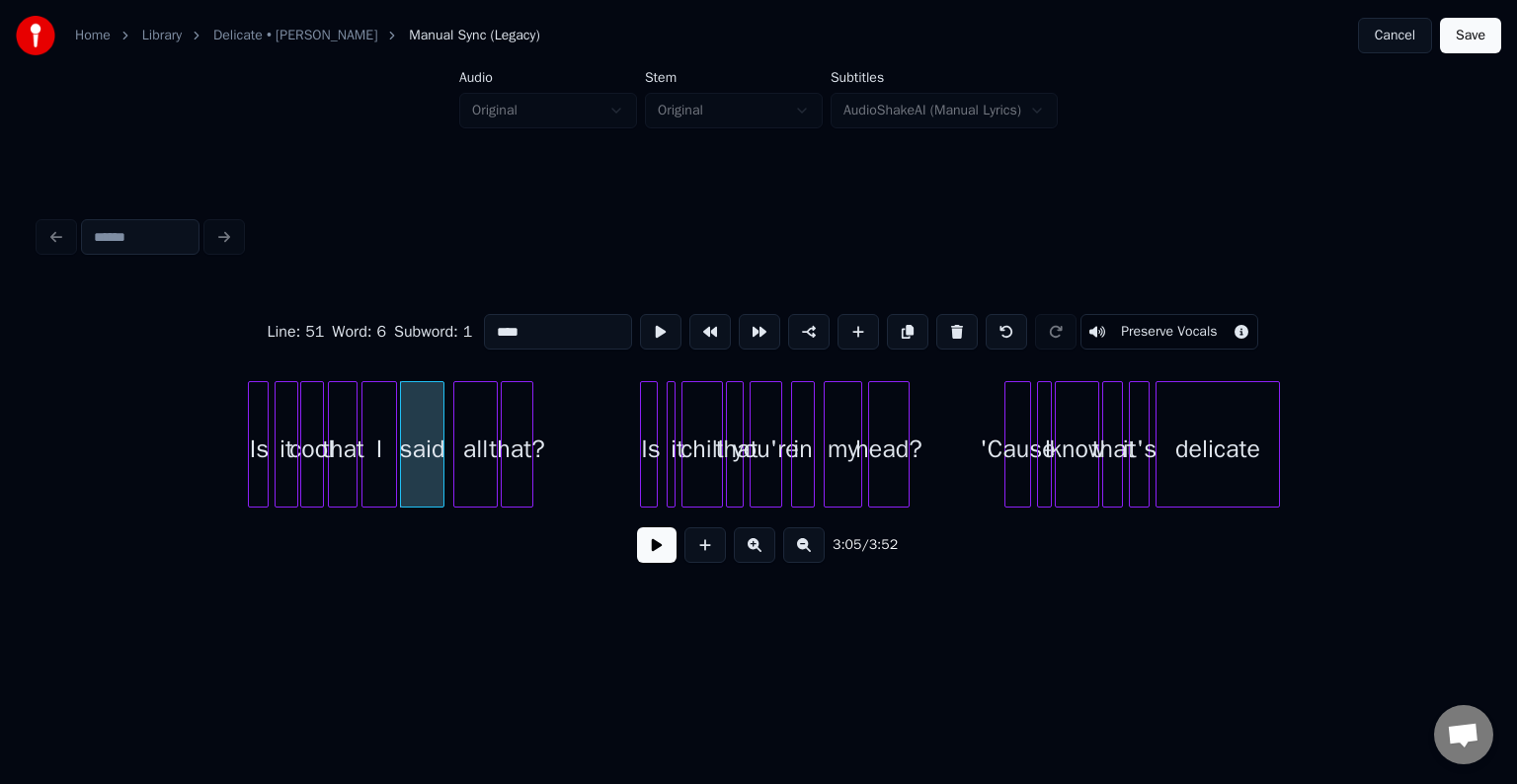 click at bounding box center [657, 545] 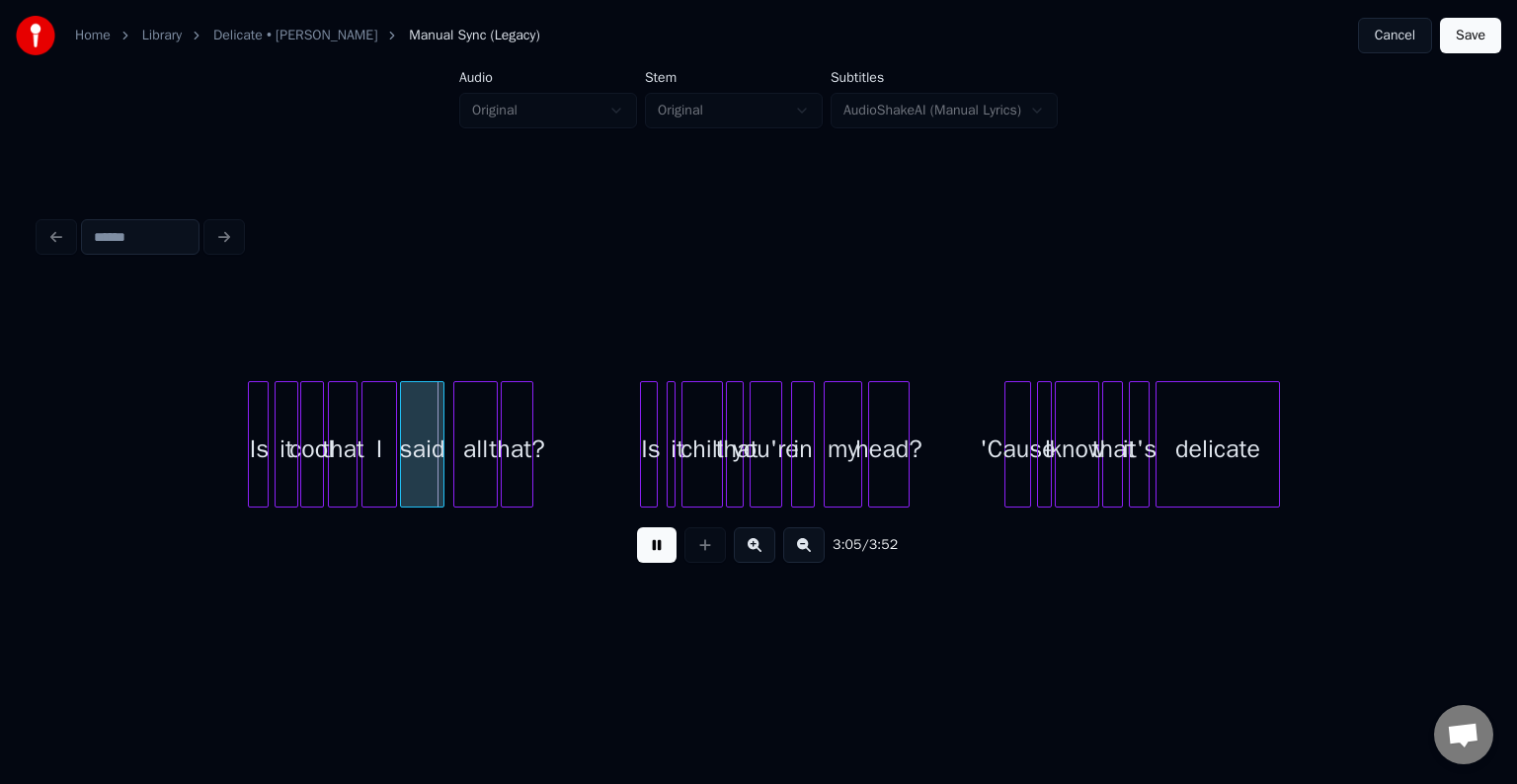 click at bounding box center [657, 545] 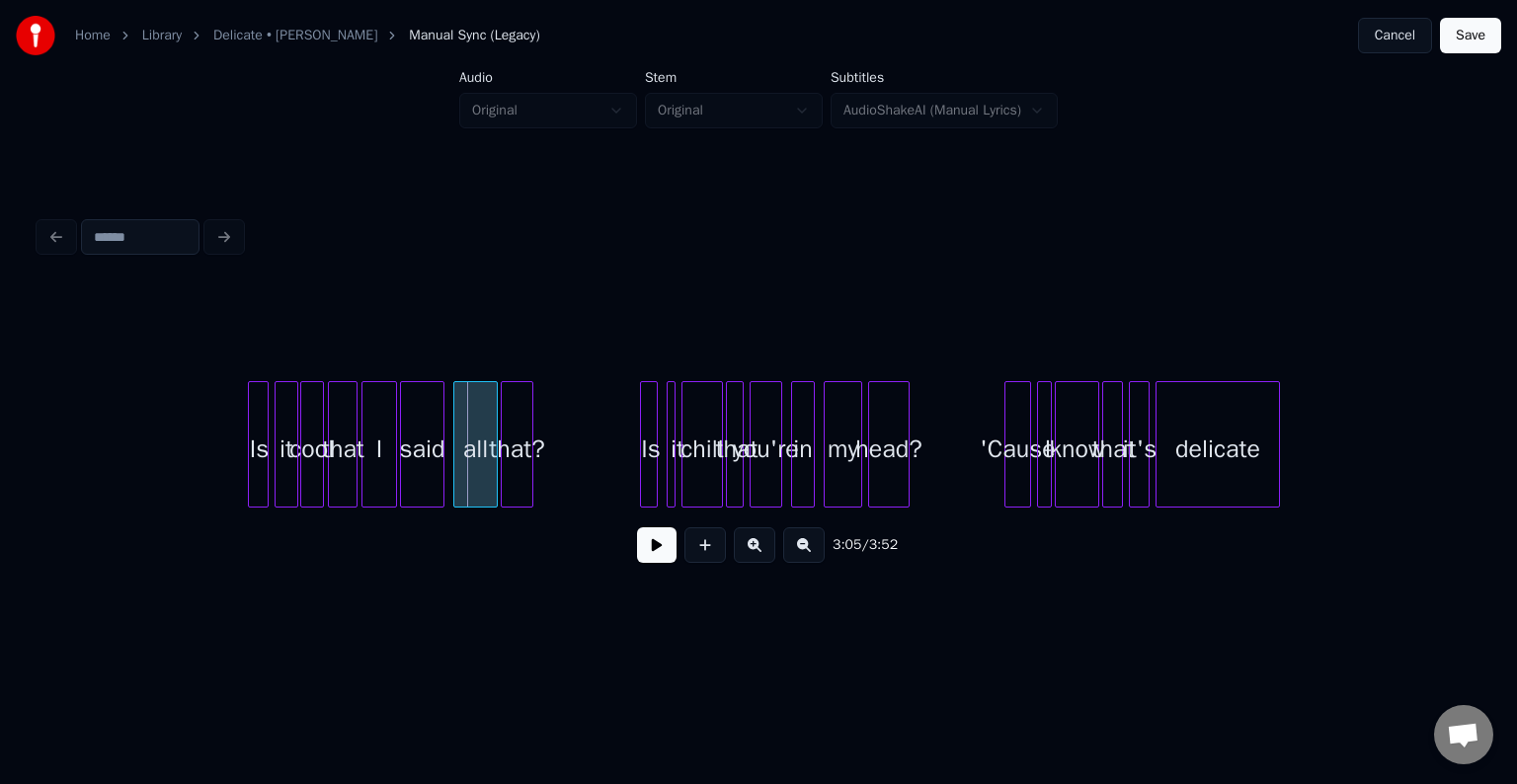 click on "I" at bounding box center (379, 449) 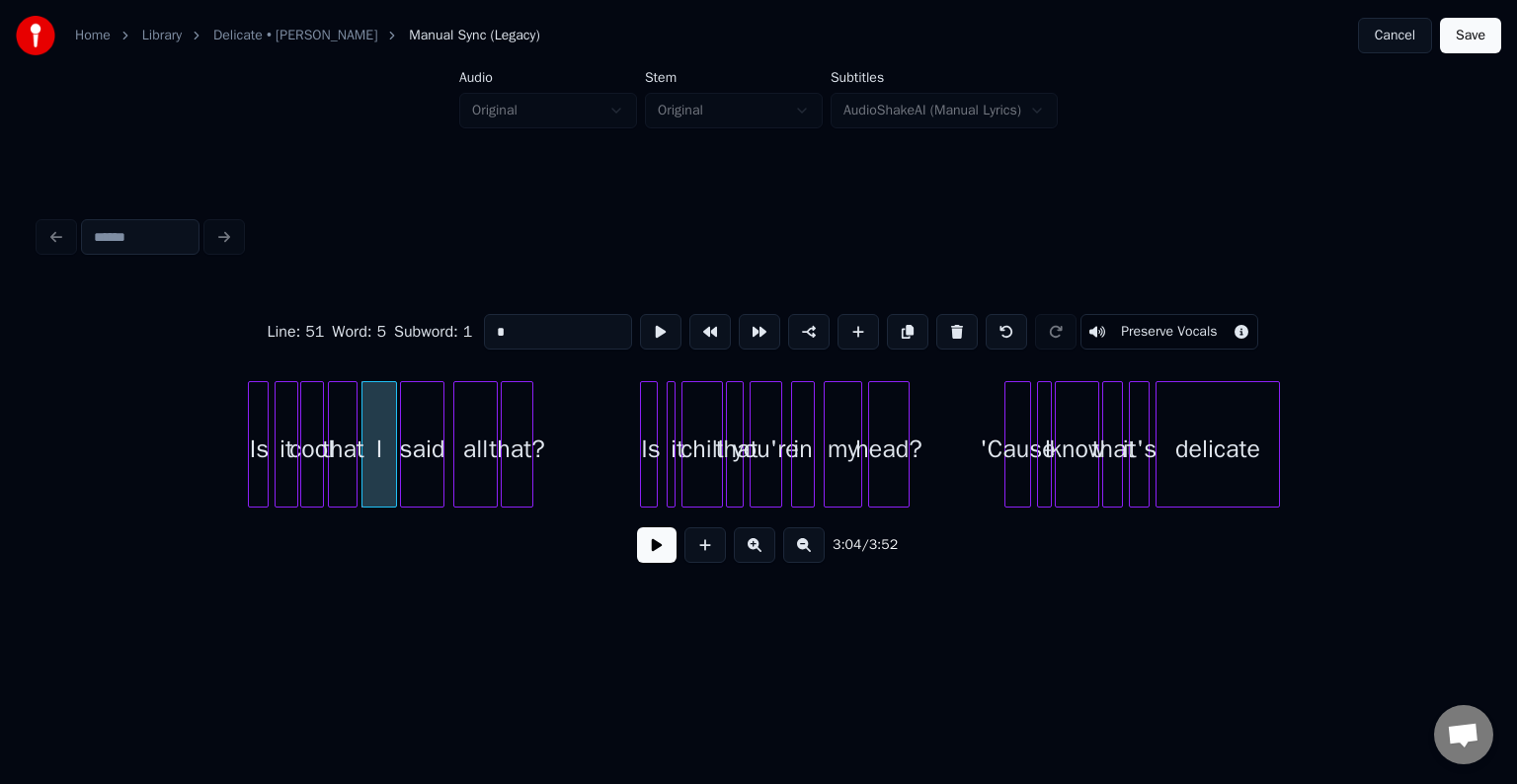 click at bounding box center (657, 545) 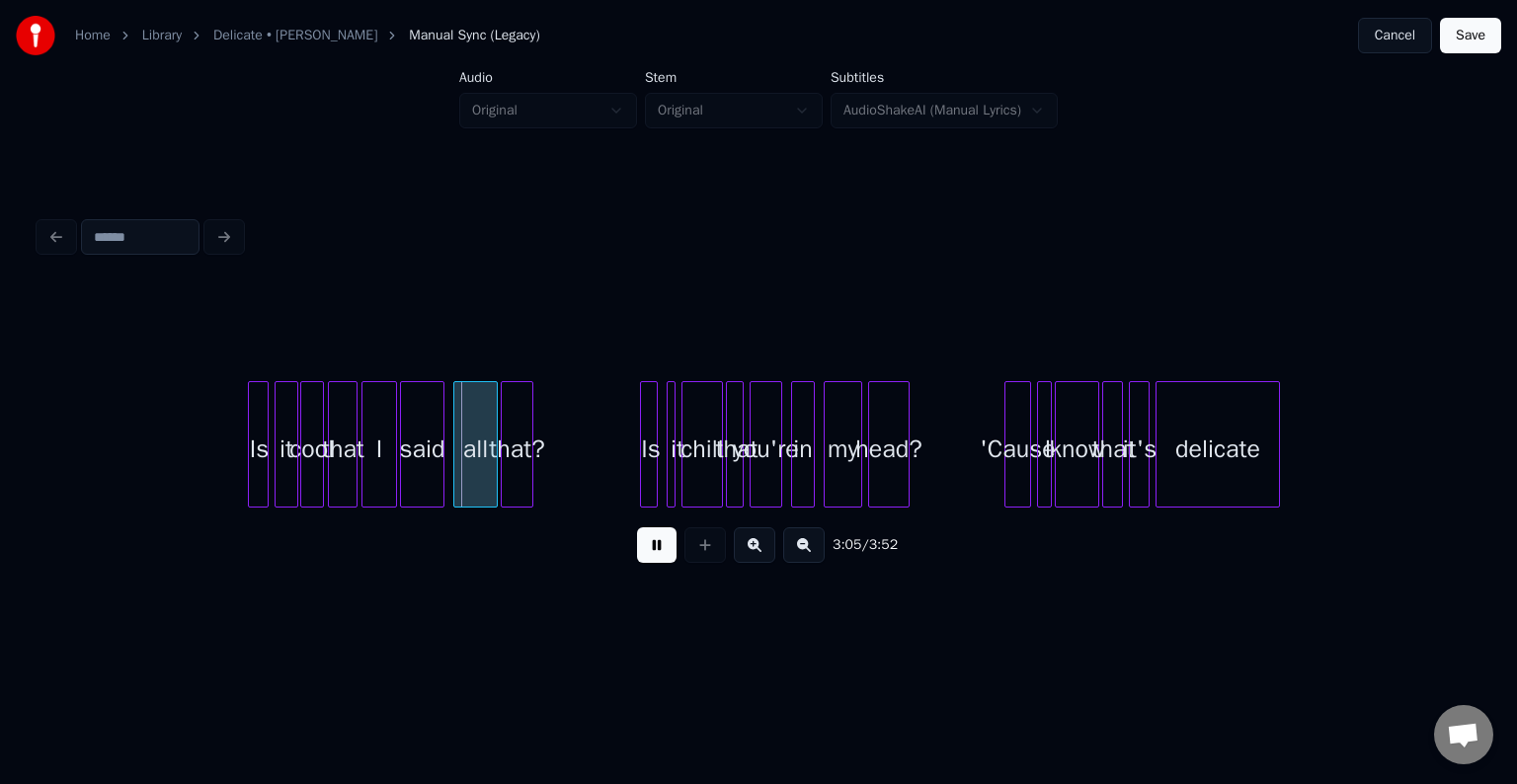 click at bounding box center [657, 545] 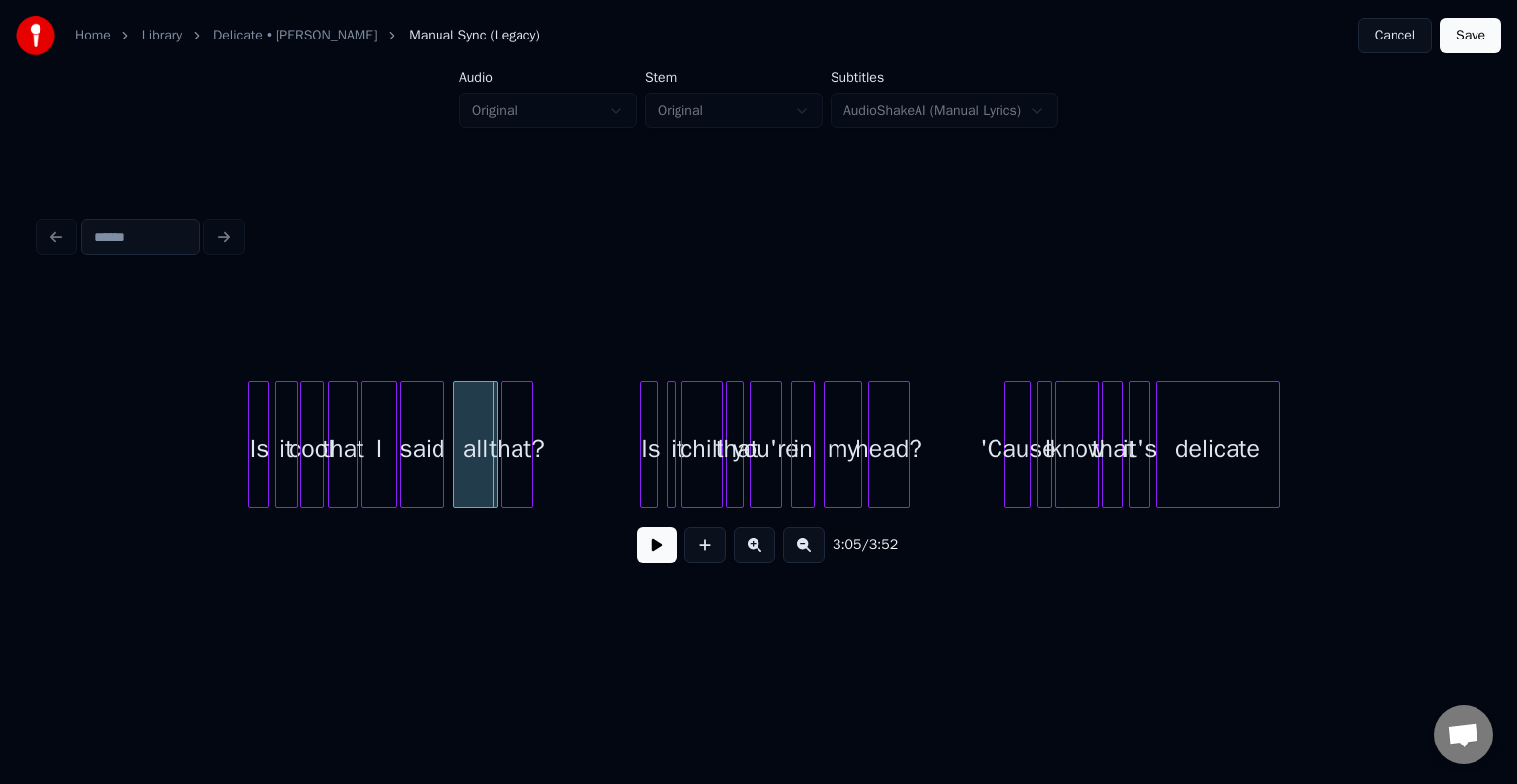 click on "that" at bounding box center [343, 449] 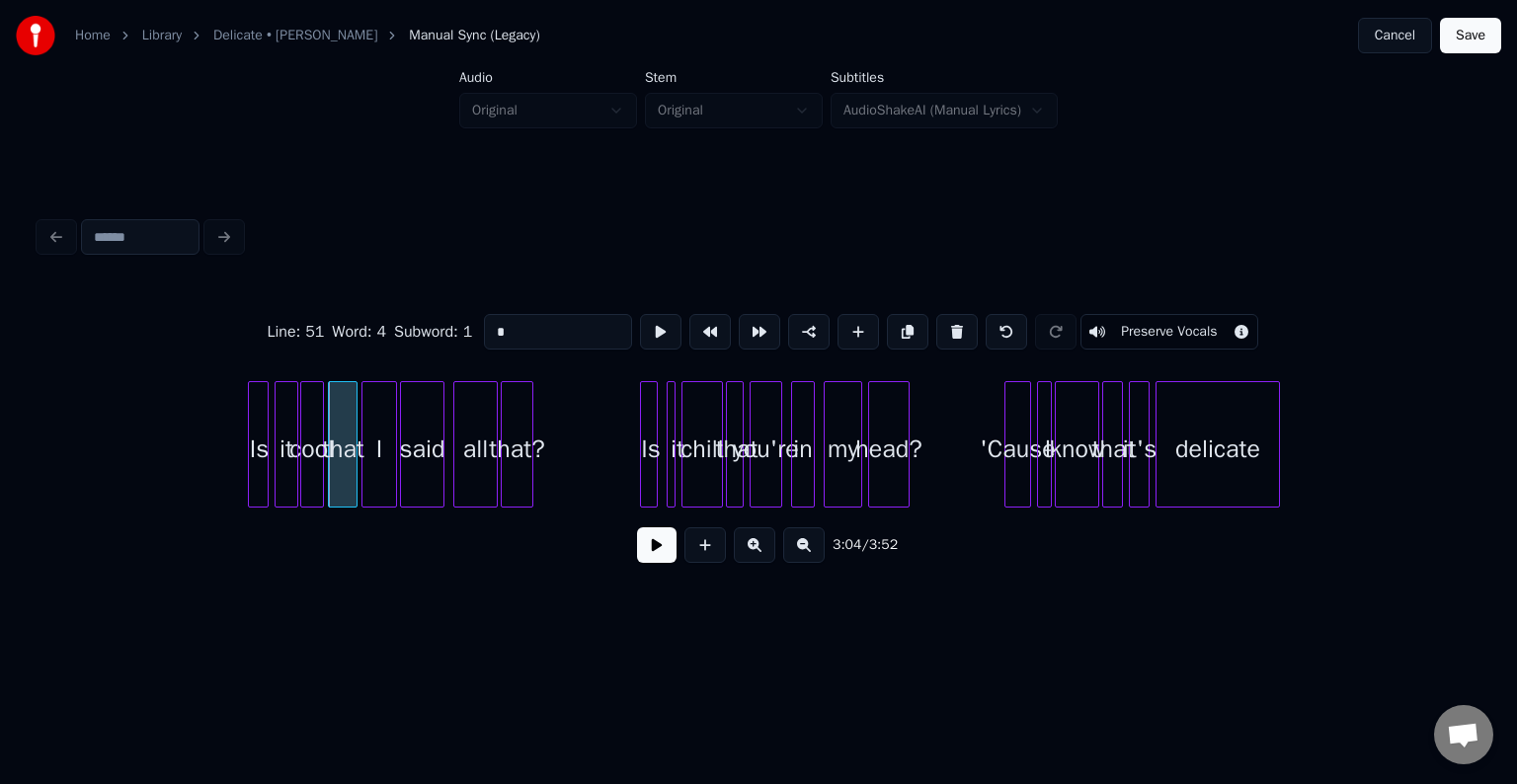 type on "****" 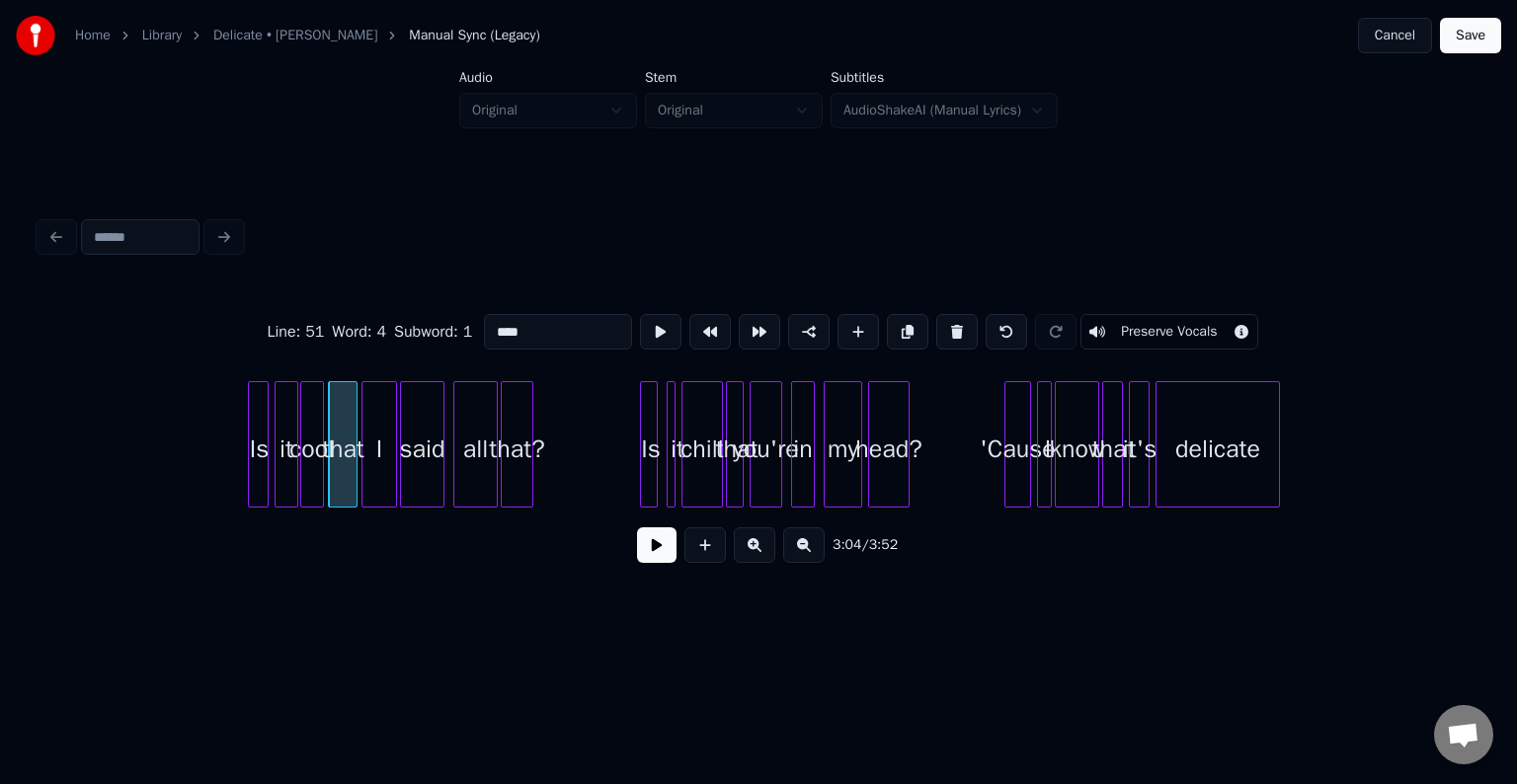 click at bounding box center [657, 545] 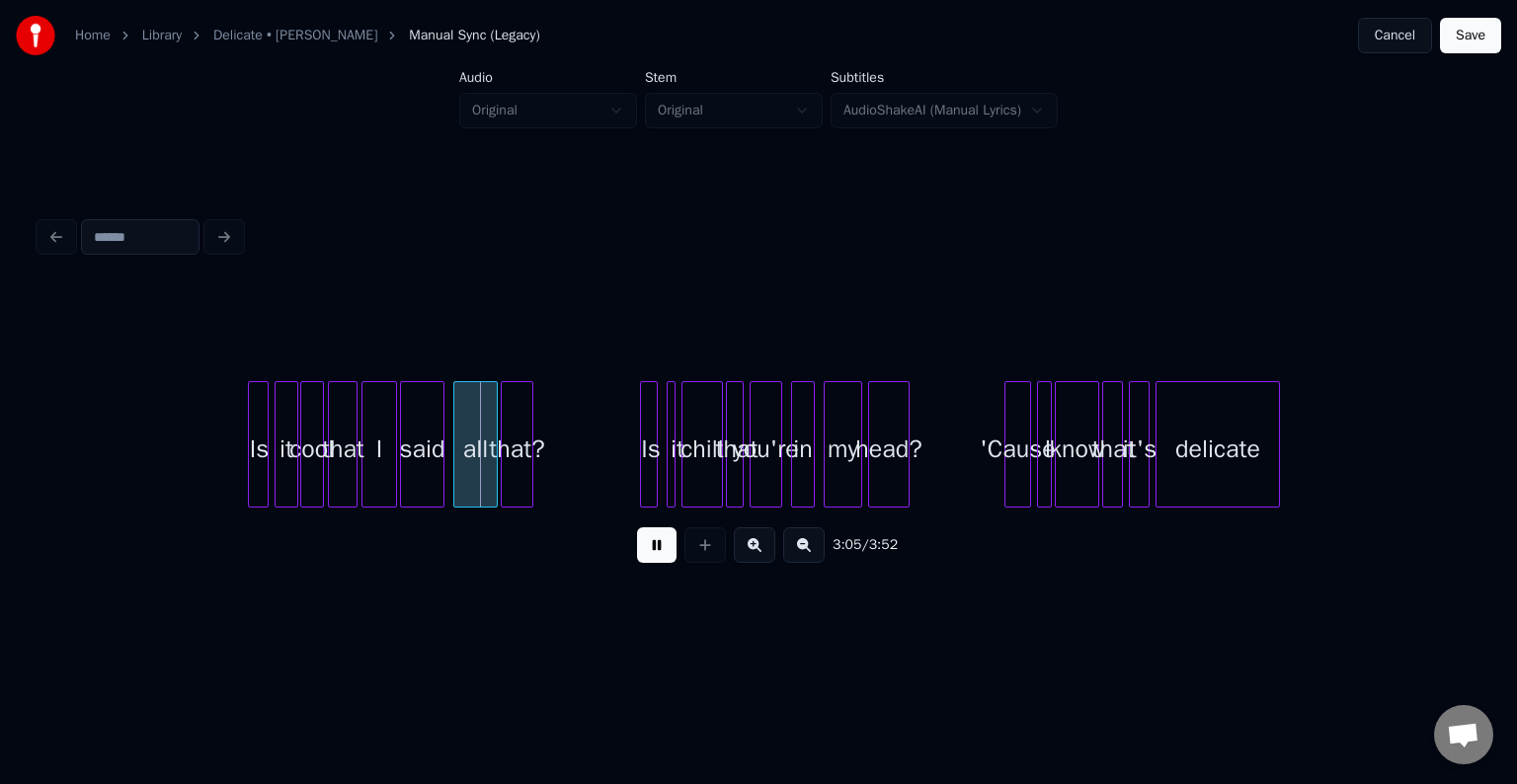 click at bounding box center [657, 545] 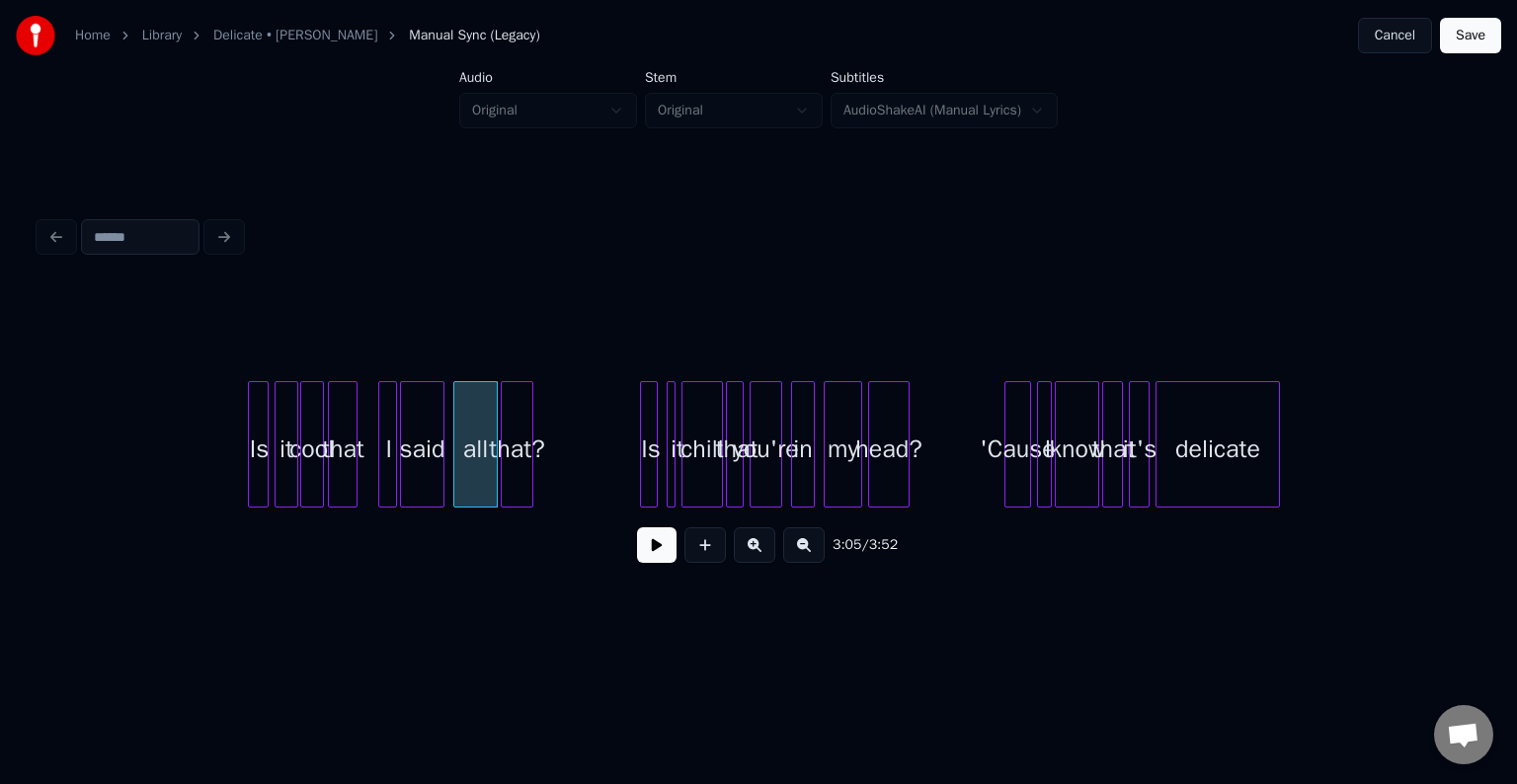 click at bounding box center (382, 444) 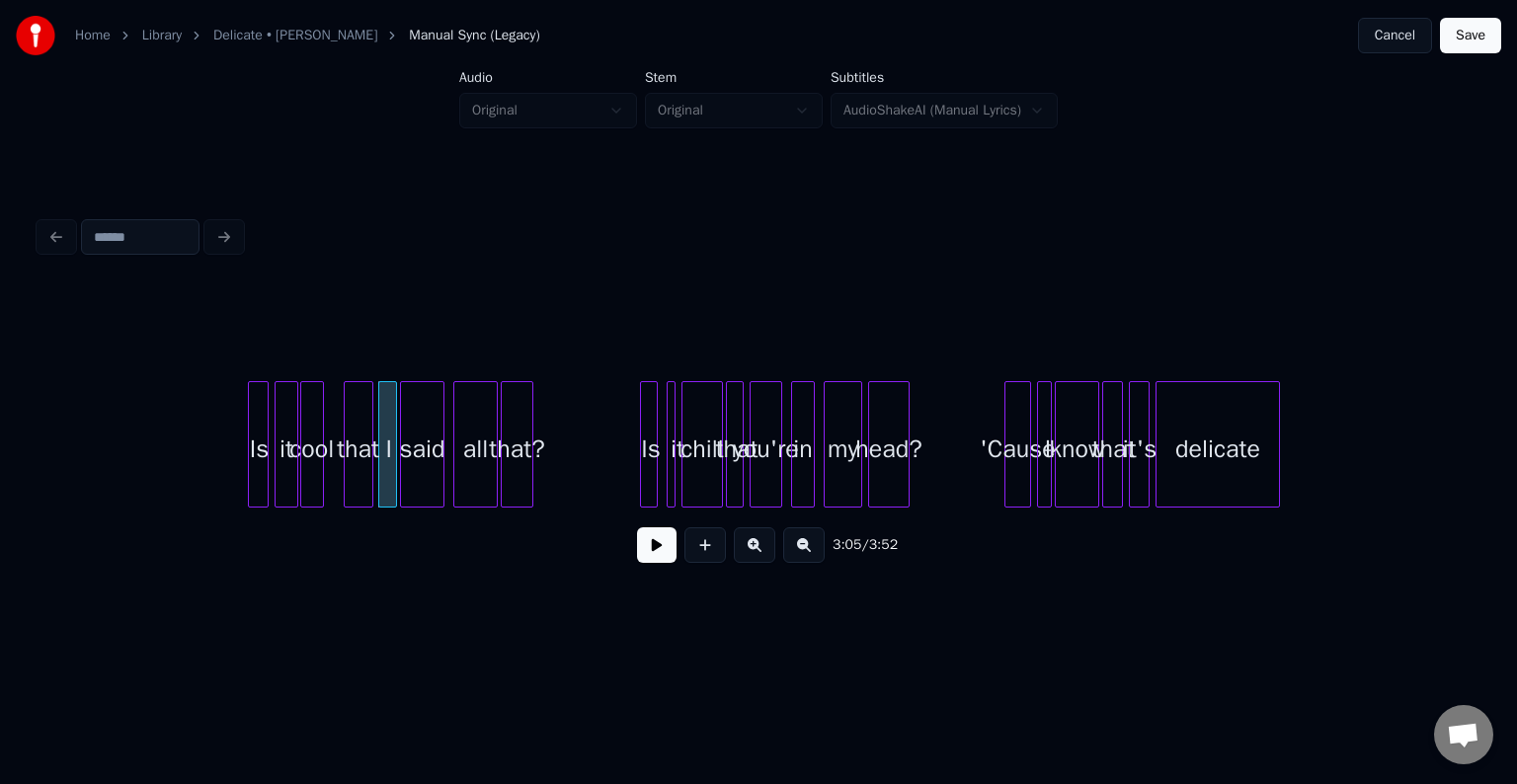click on "that" at bounding box center [359, 449] 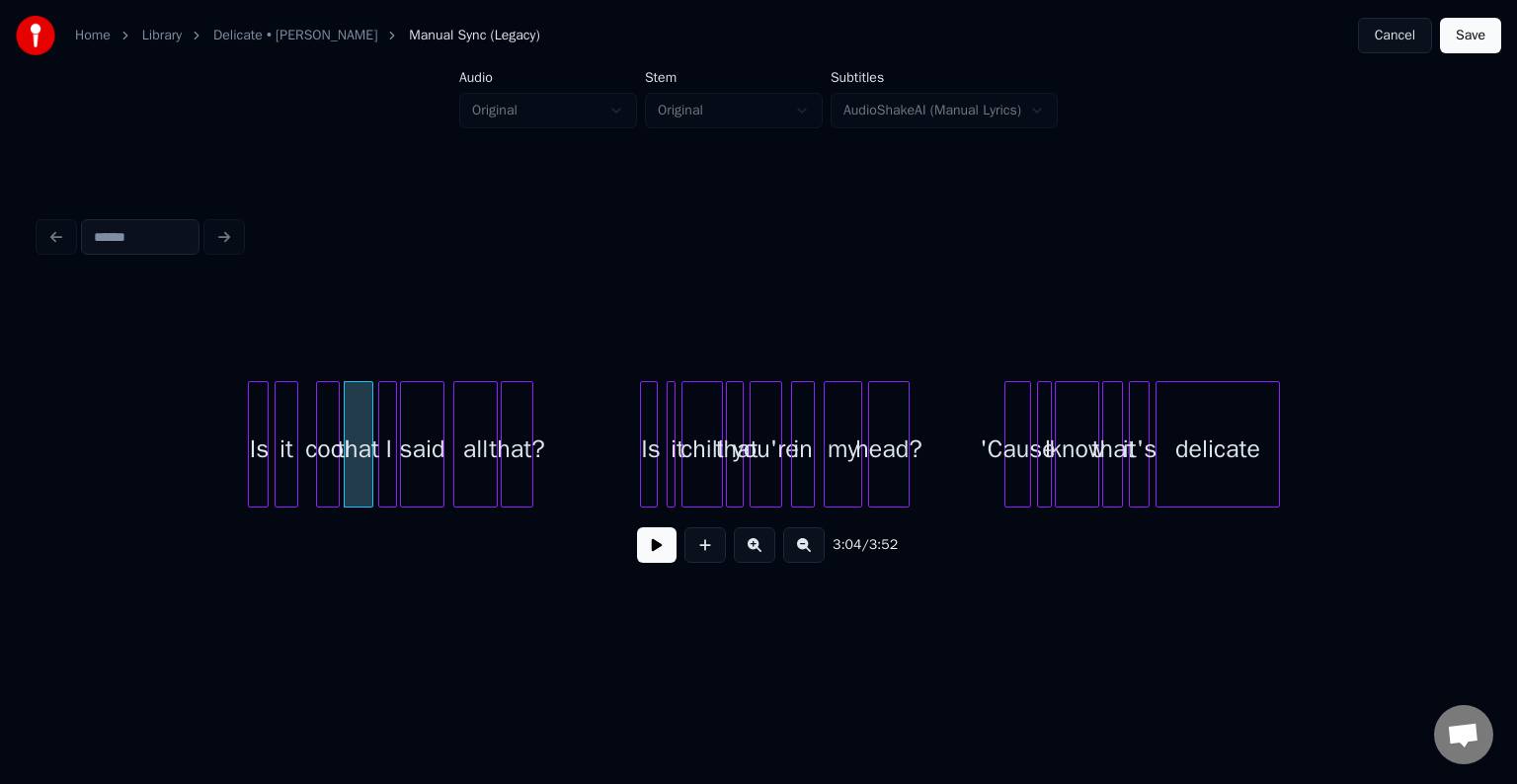 click on "cool" at bounding box center [328, 449] 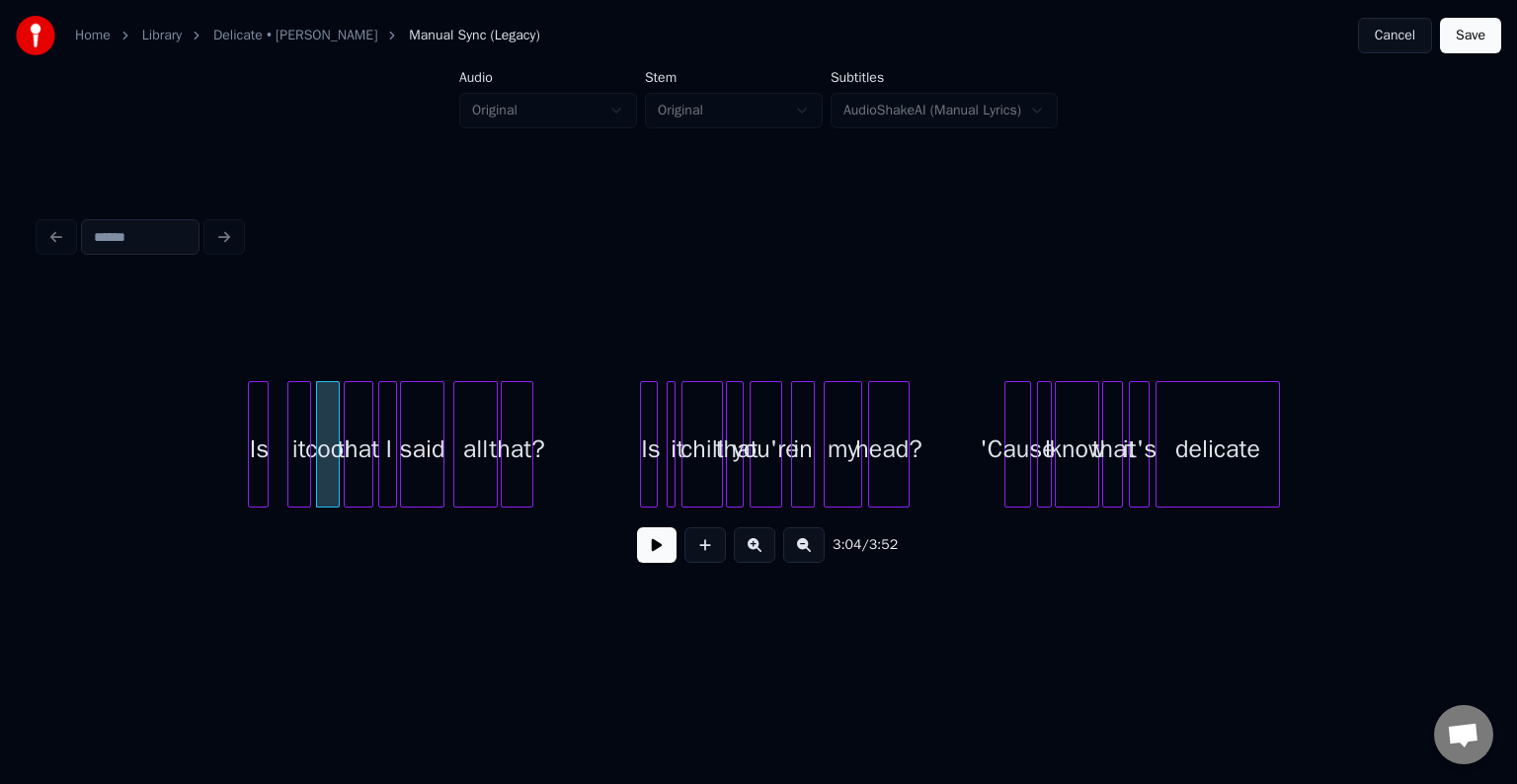 click on "it" at bounding box center (299, 449) 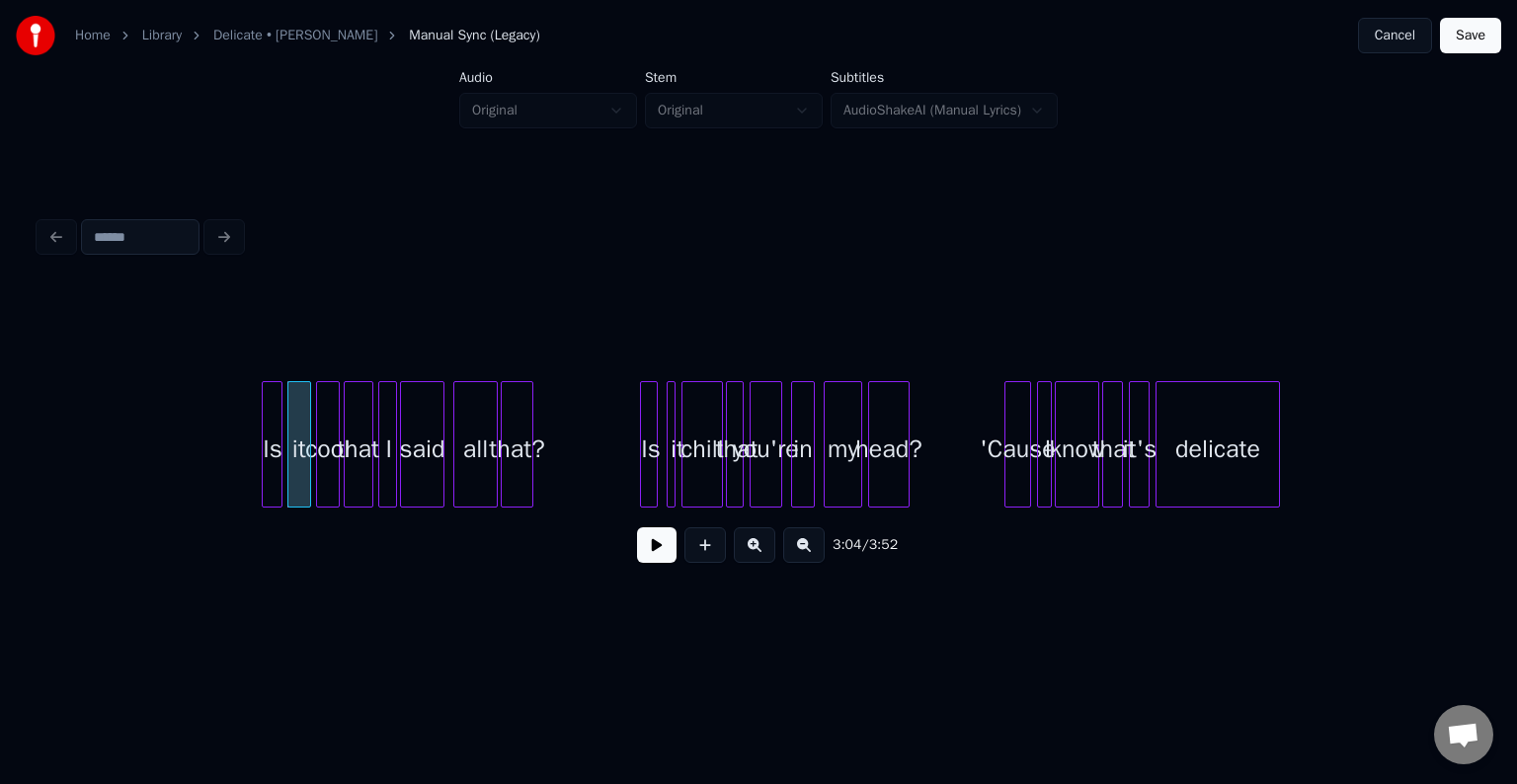 click on "Is" at bounding box center [273, 449] 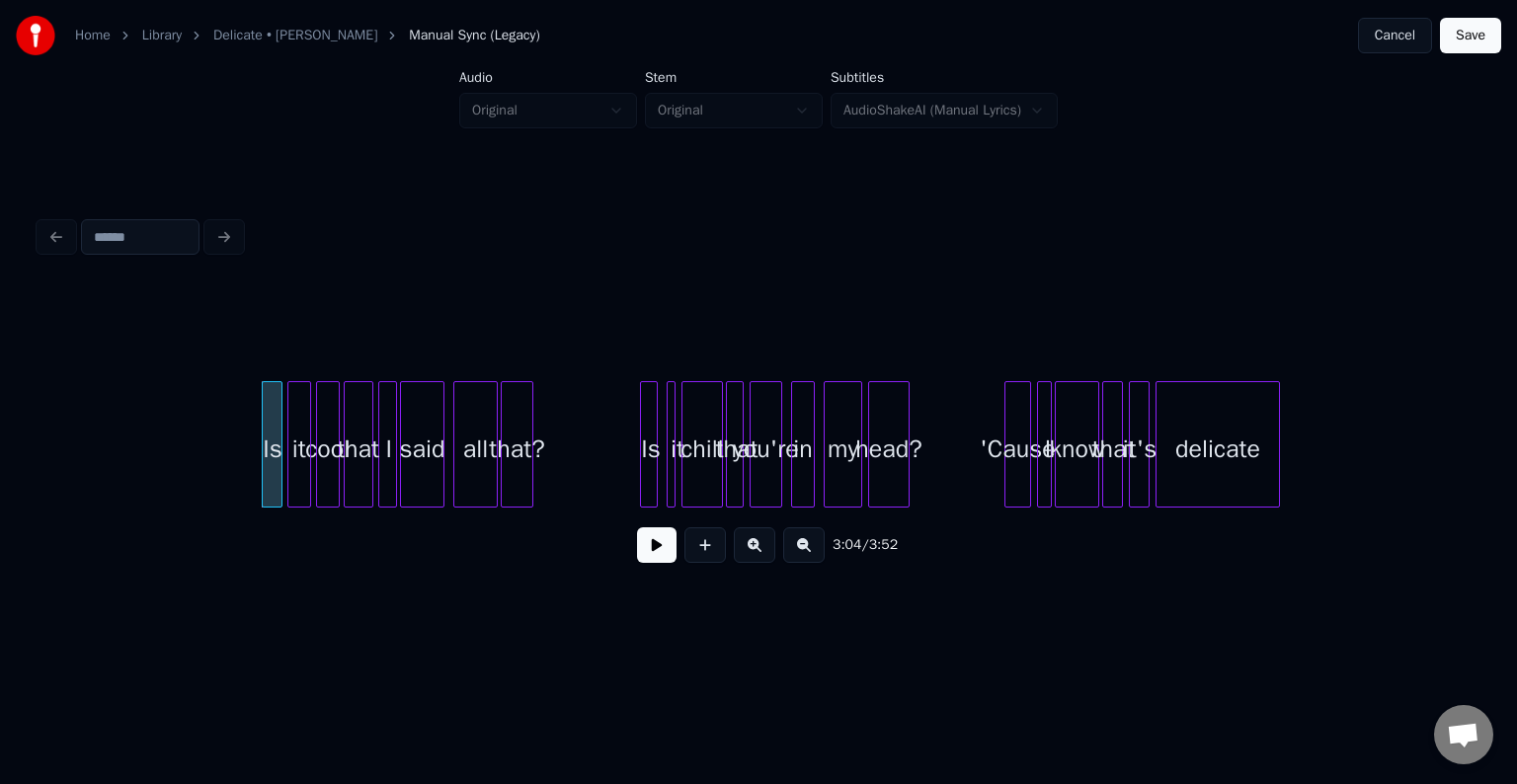 click at bounding box center [657, 545] 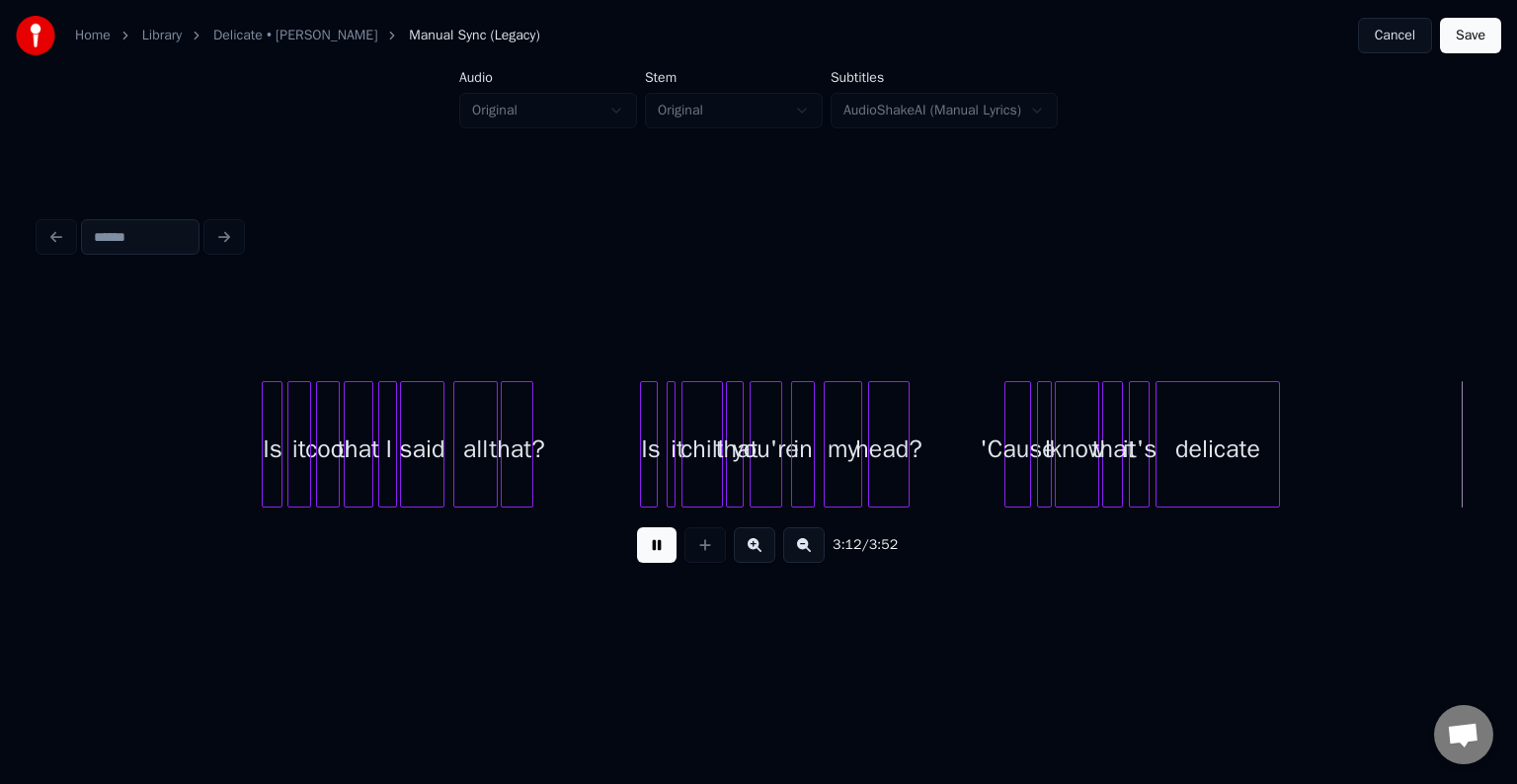 scroll, scrollTop: 0, scrollLeft: 28523, axis: horizontal 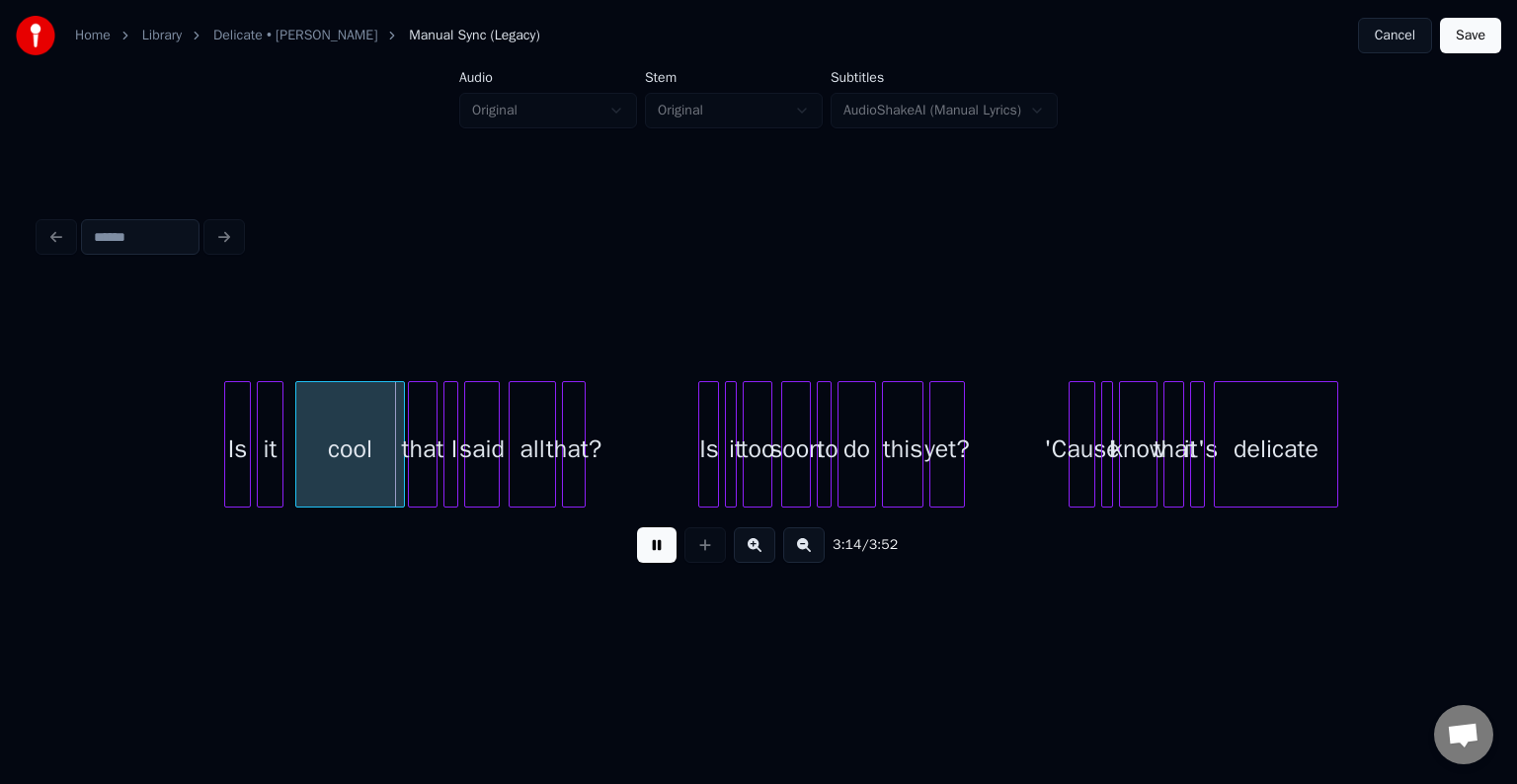 click at bounding box center (657, 545) 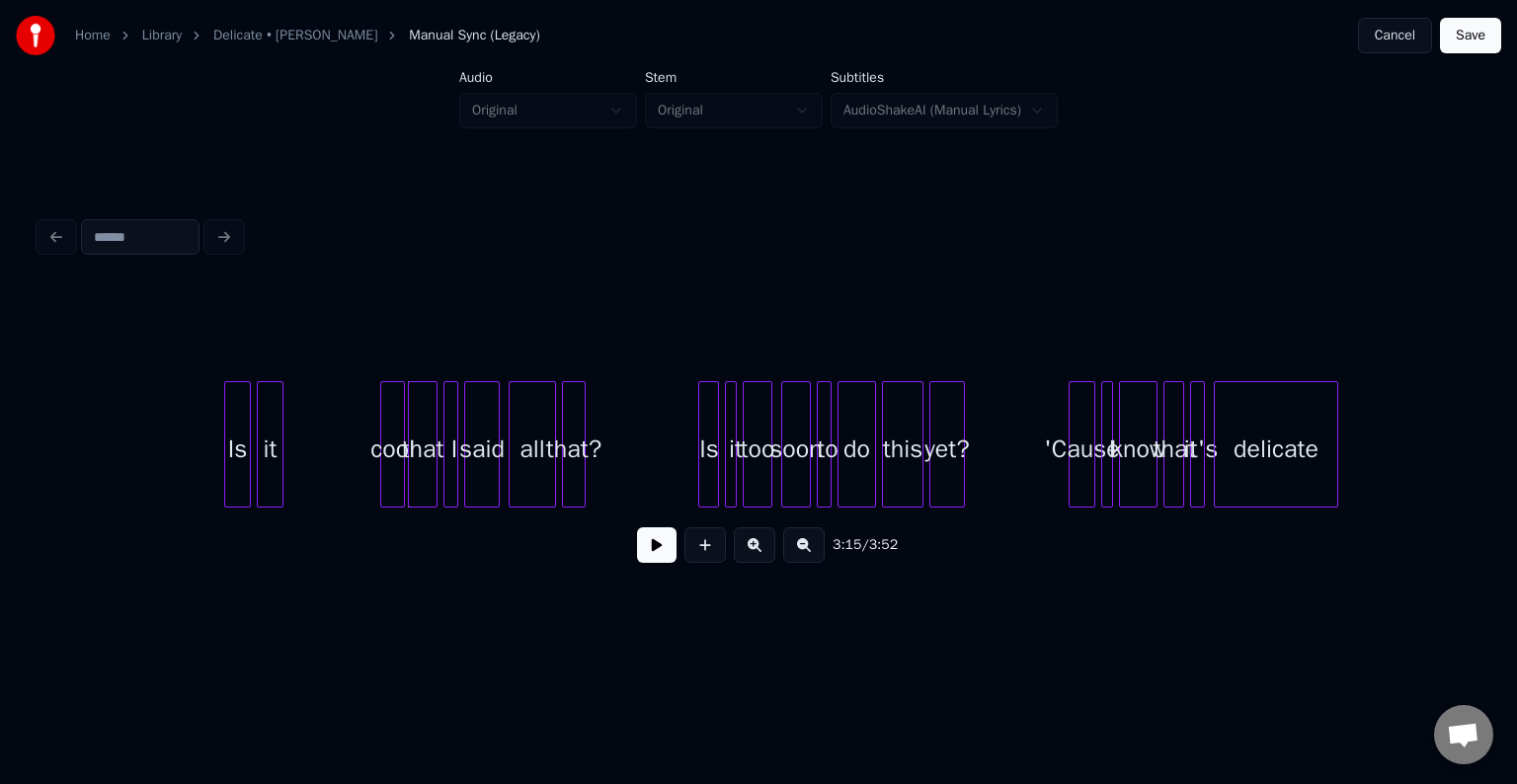 click at bounding box center (384, 444) 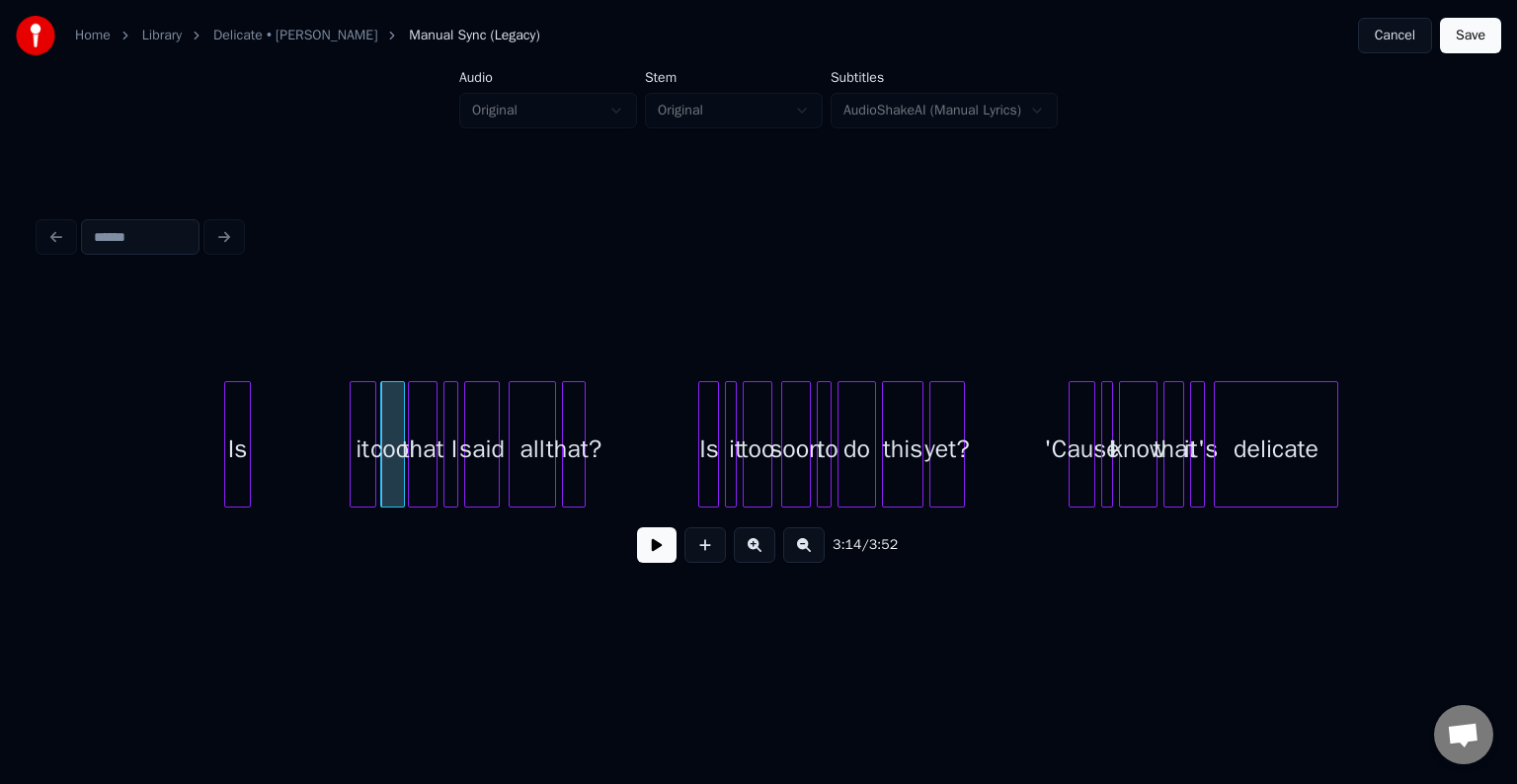 click on "it" at bounding box center (362, 449) 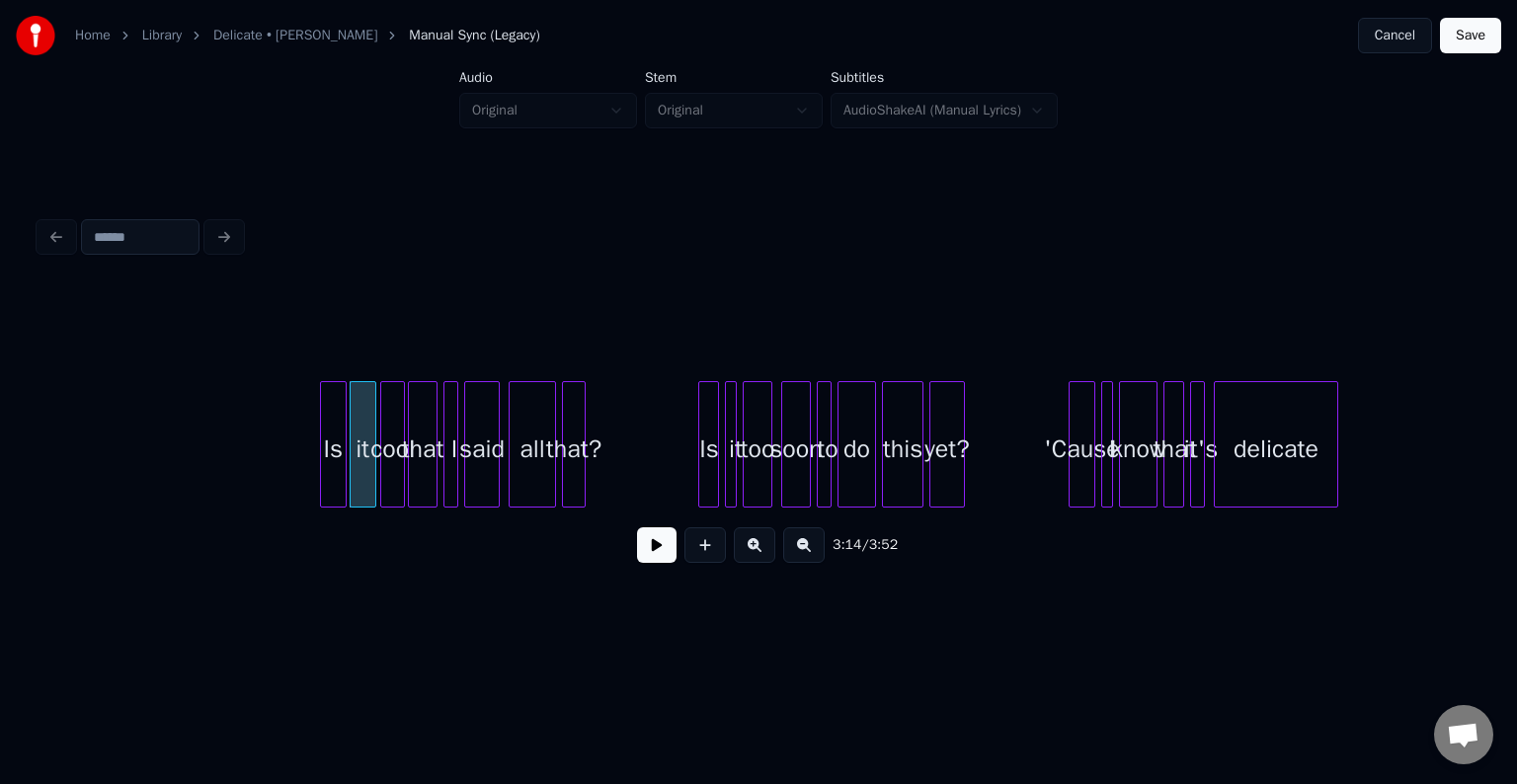click on "Is" at bounding box center (333, 449) 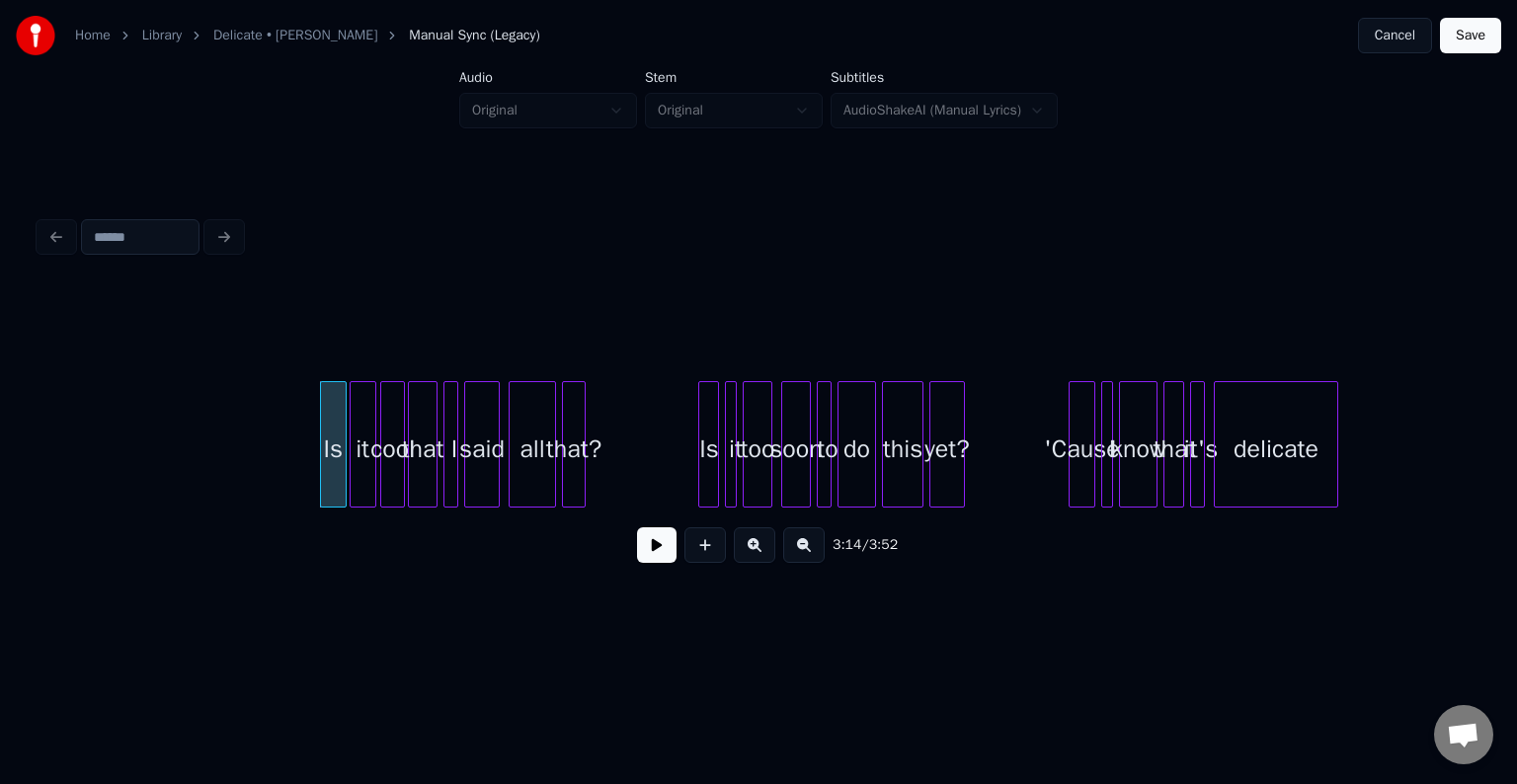 click at bounding box center [657, 545] 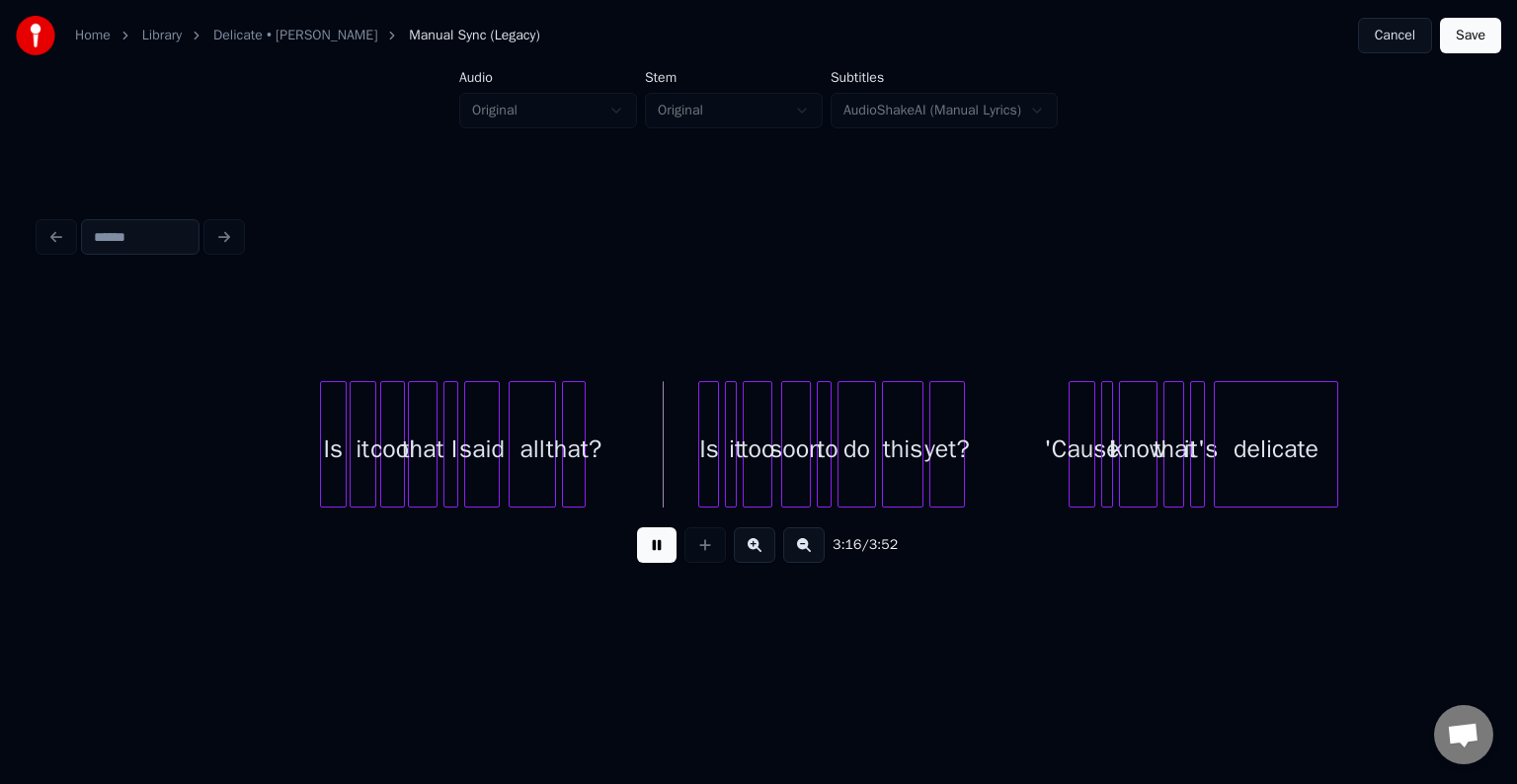 click on "Is it cool that I said all that? Is it too soon to do this yet? 'Cause I know that it's delicate" at bounding box center (-11275, 444) 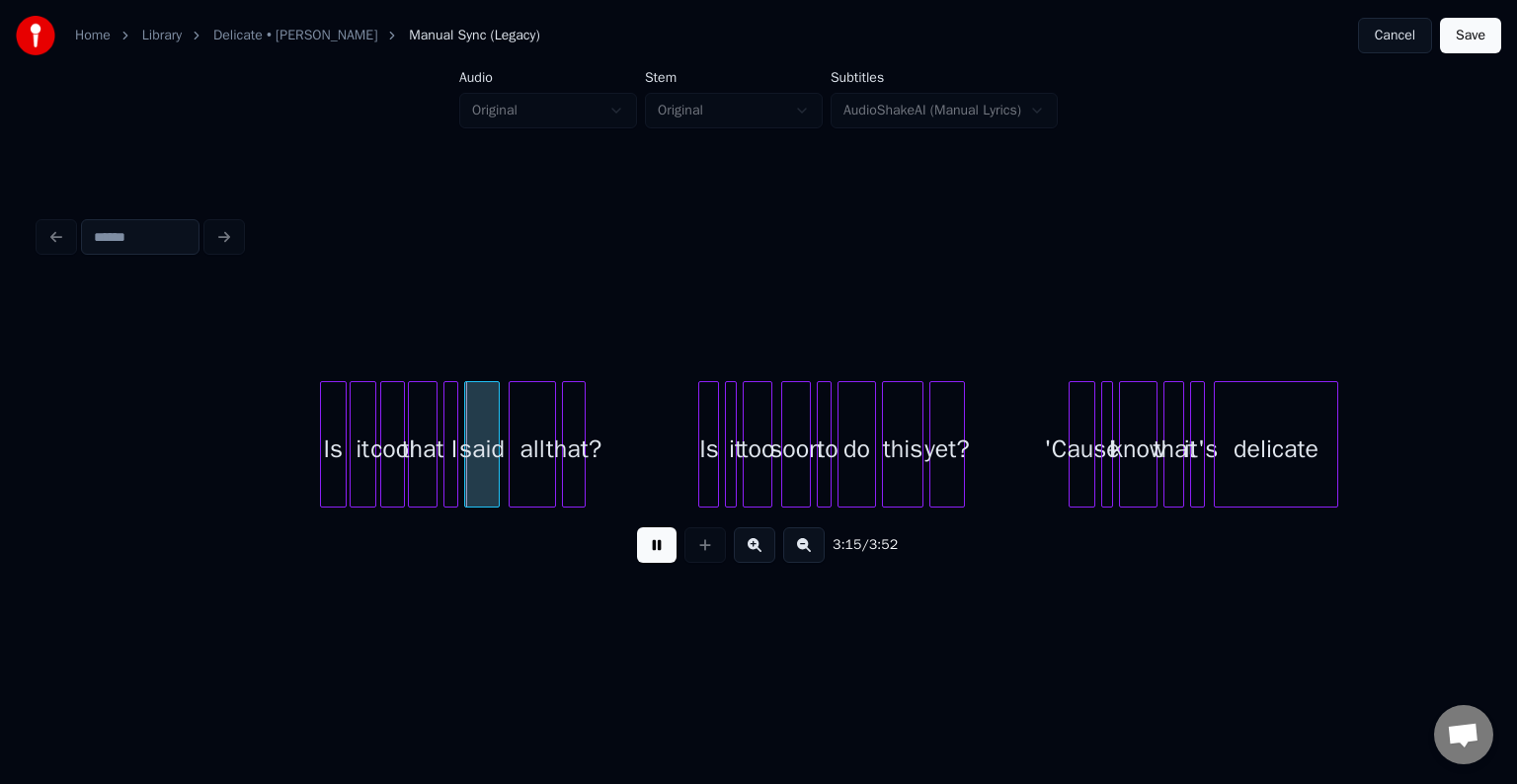 click on "Is" at bounding box center [333, 449] 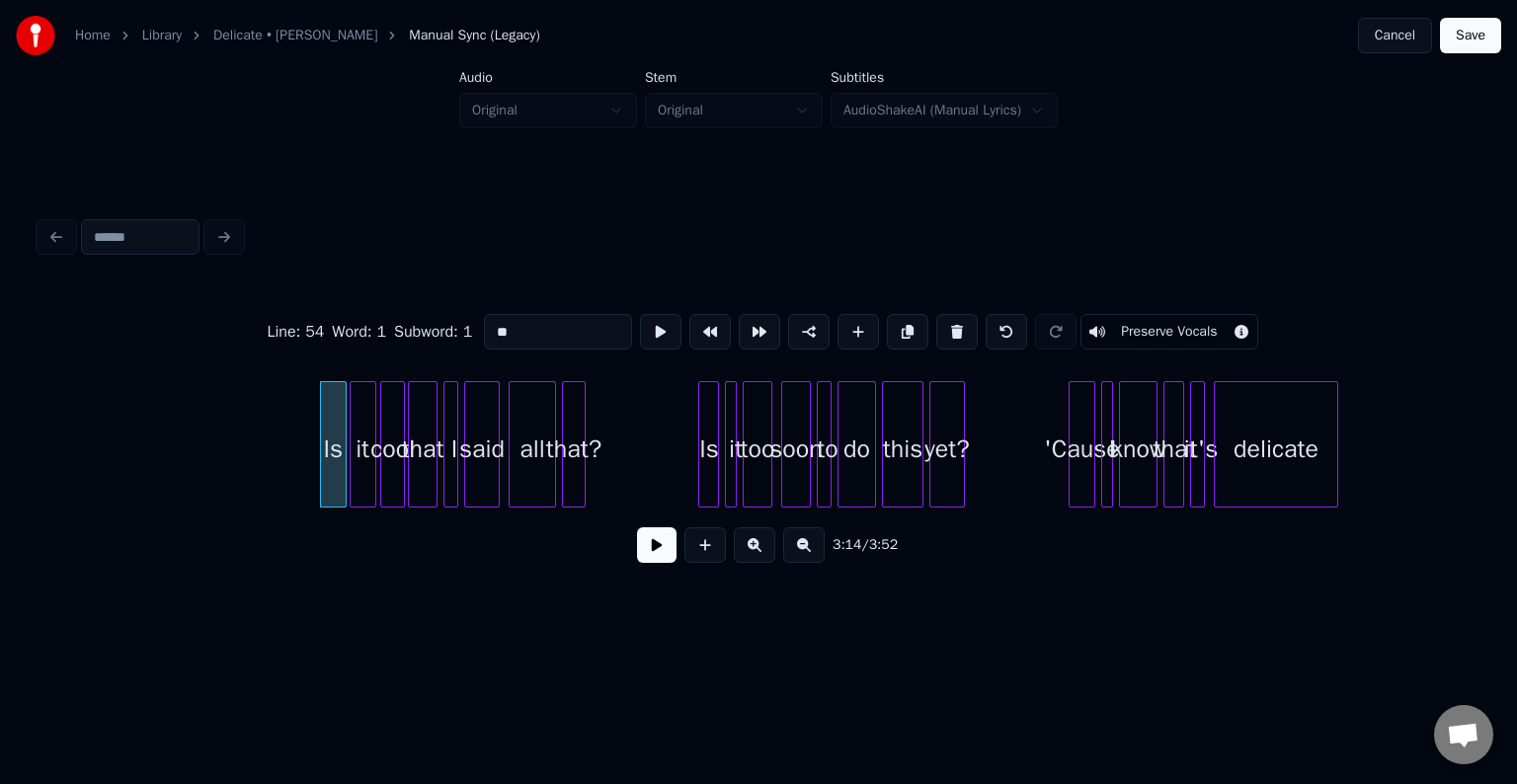 click on "Is it cool that I said all that? Is it too soon to do this yet? 'Cause I know that it's delicate" at bounding box center [-11275, 444] 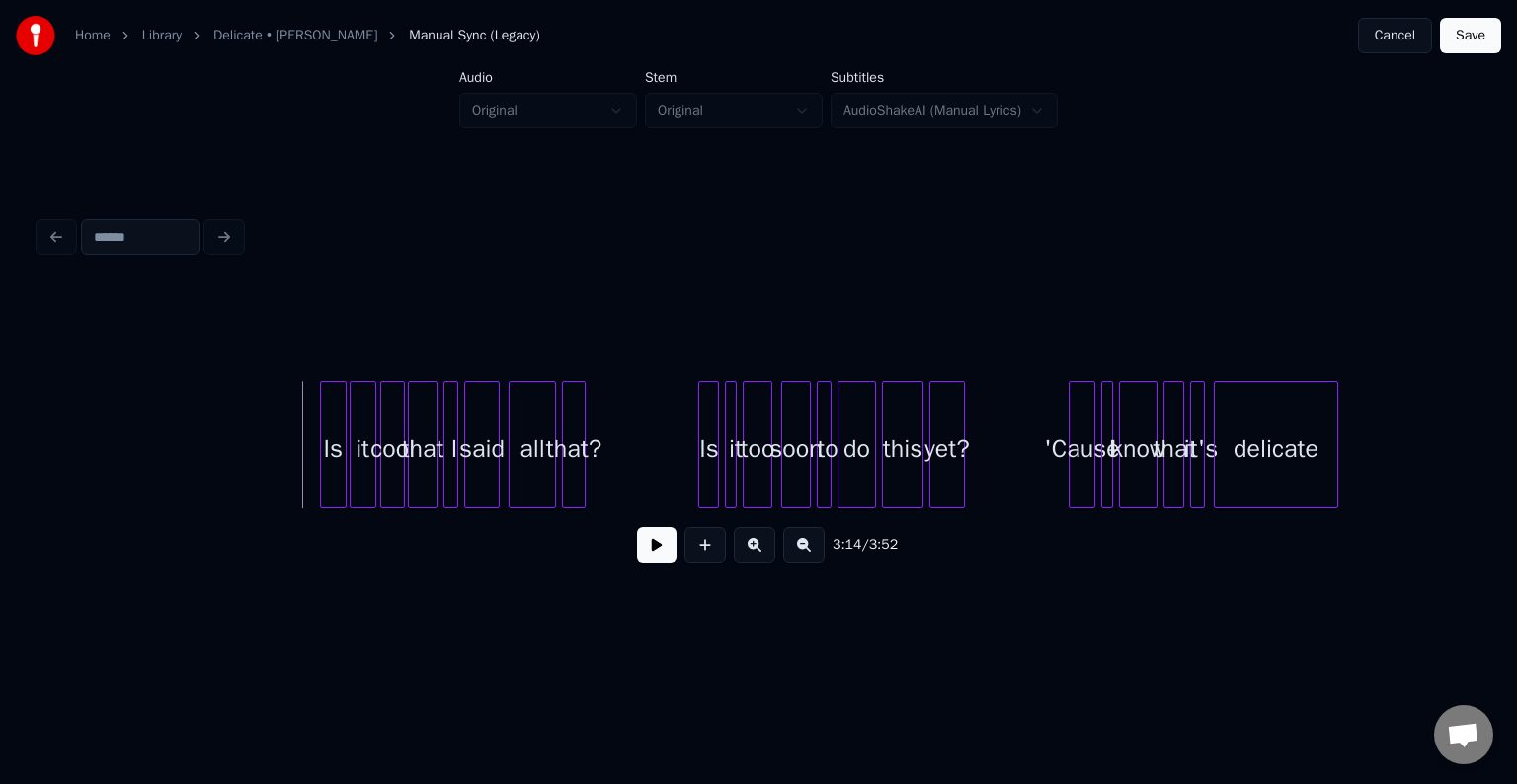 click at bounding box center [657, 545] 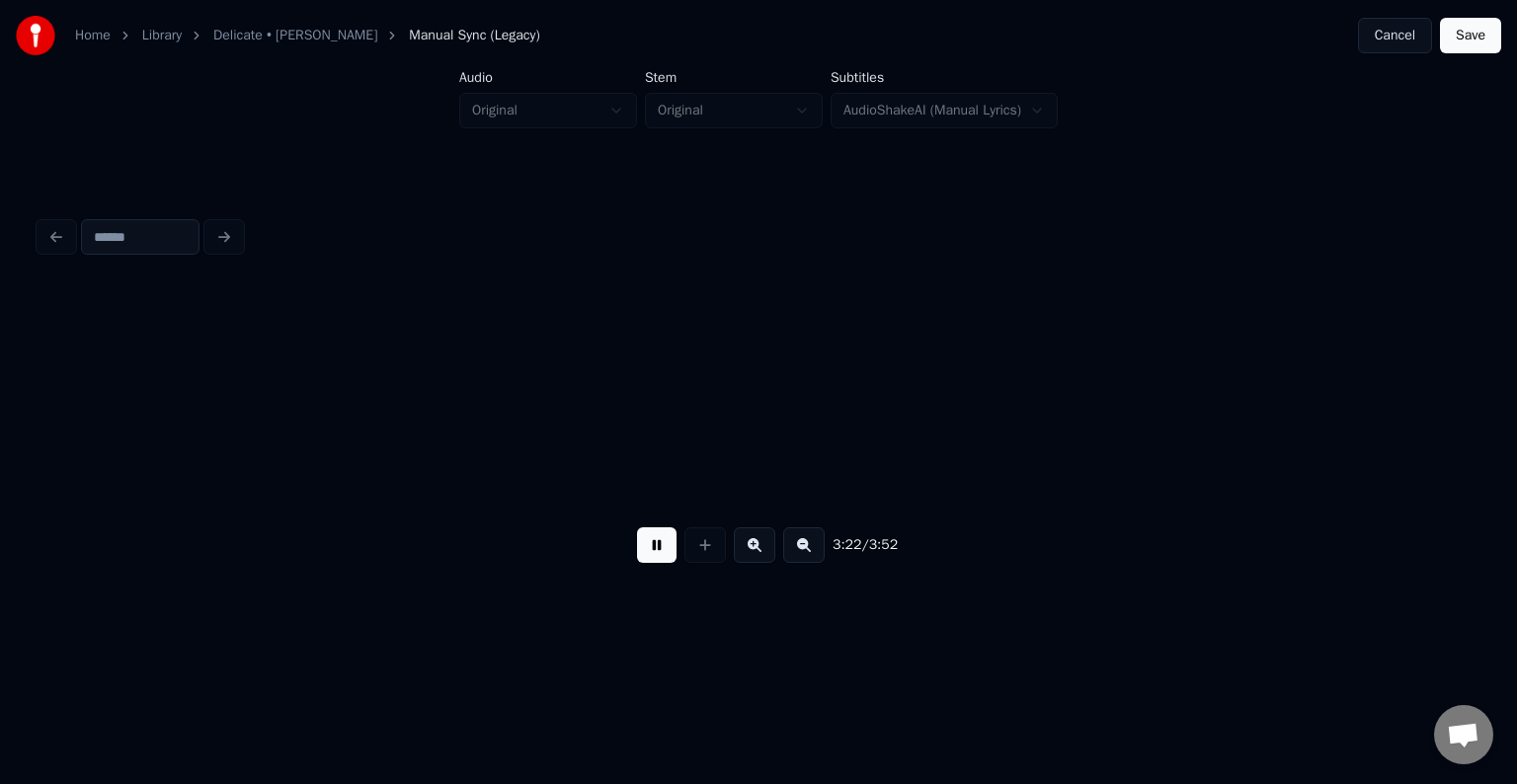 scroll, scrollTop: 0, scrollLeft: 29963, axis: horizontal 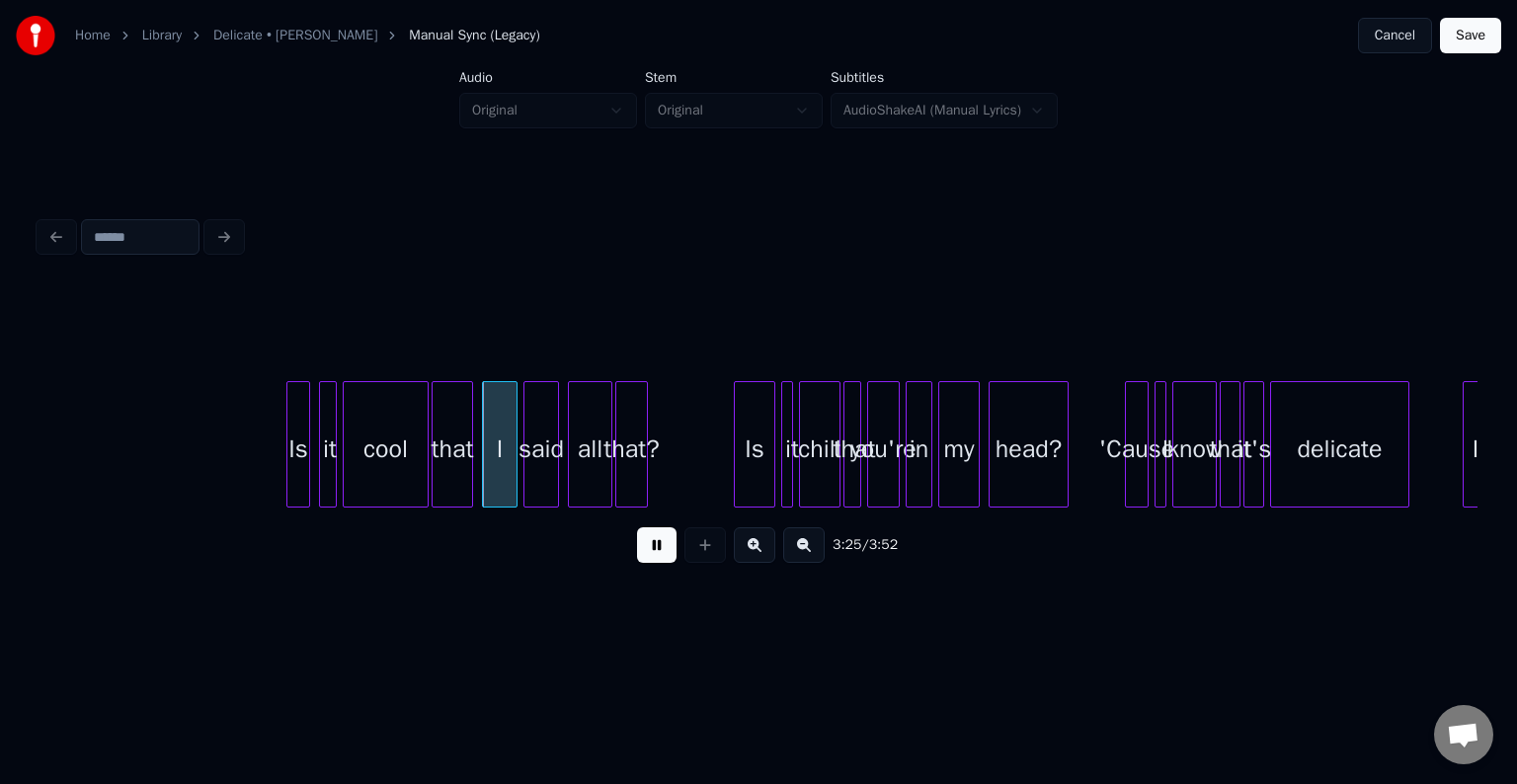 click at bounding box center [657, 545] 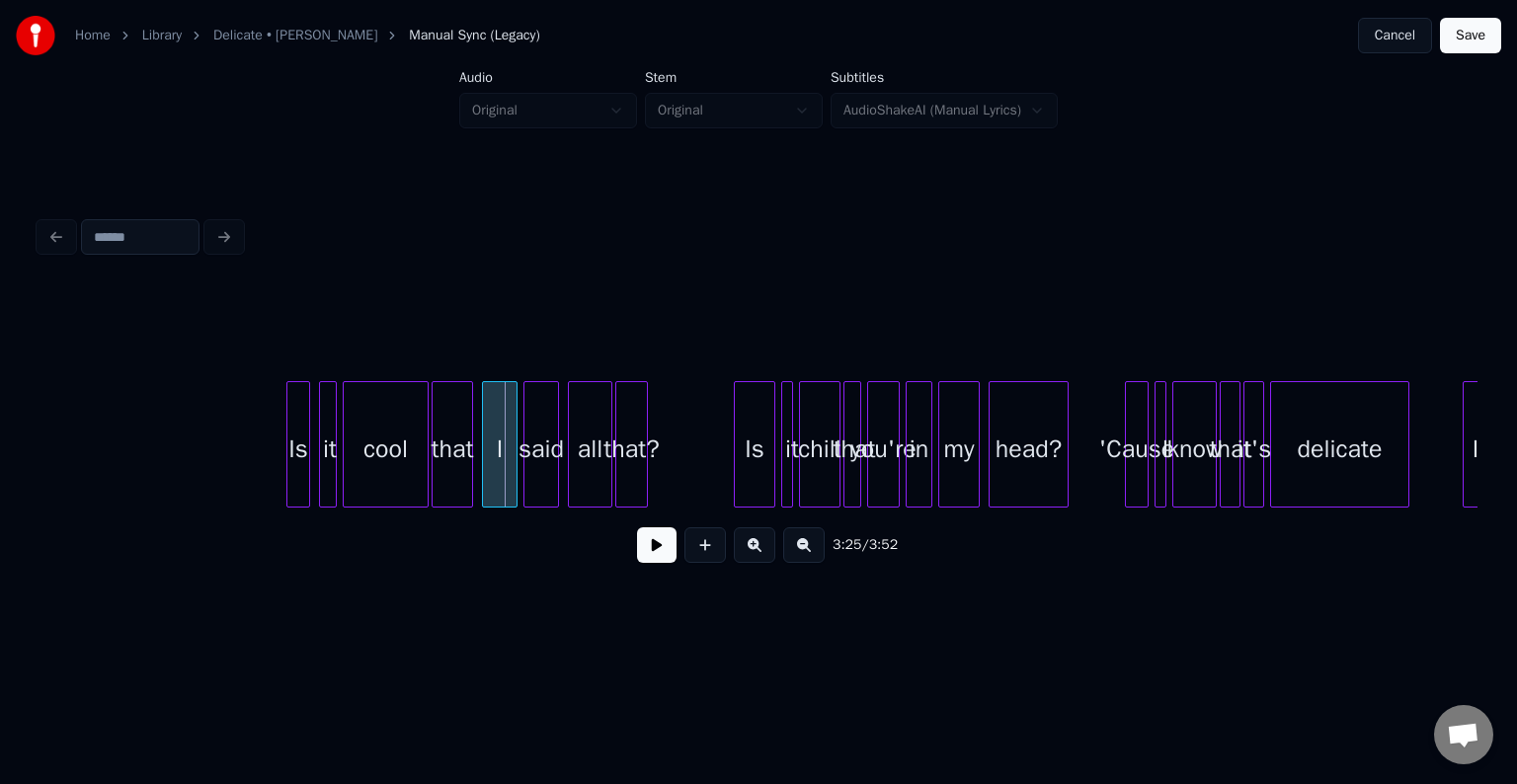 click on "that" at bounding box center (452, 449) 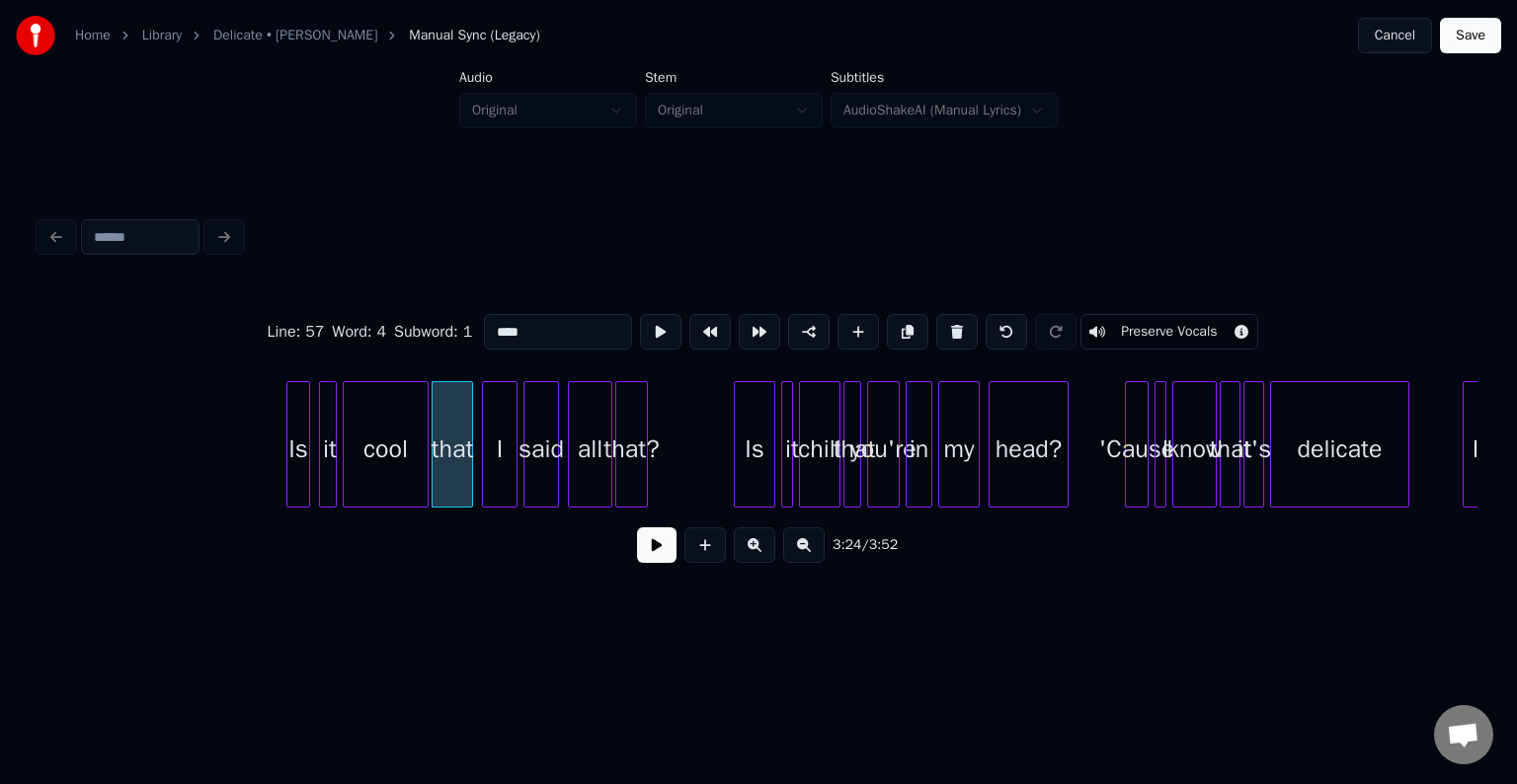 click at bounding box center [657, 545] 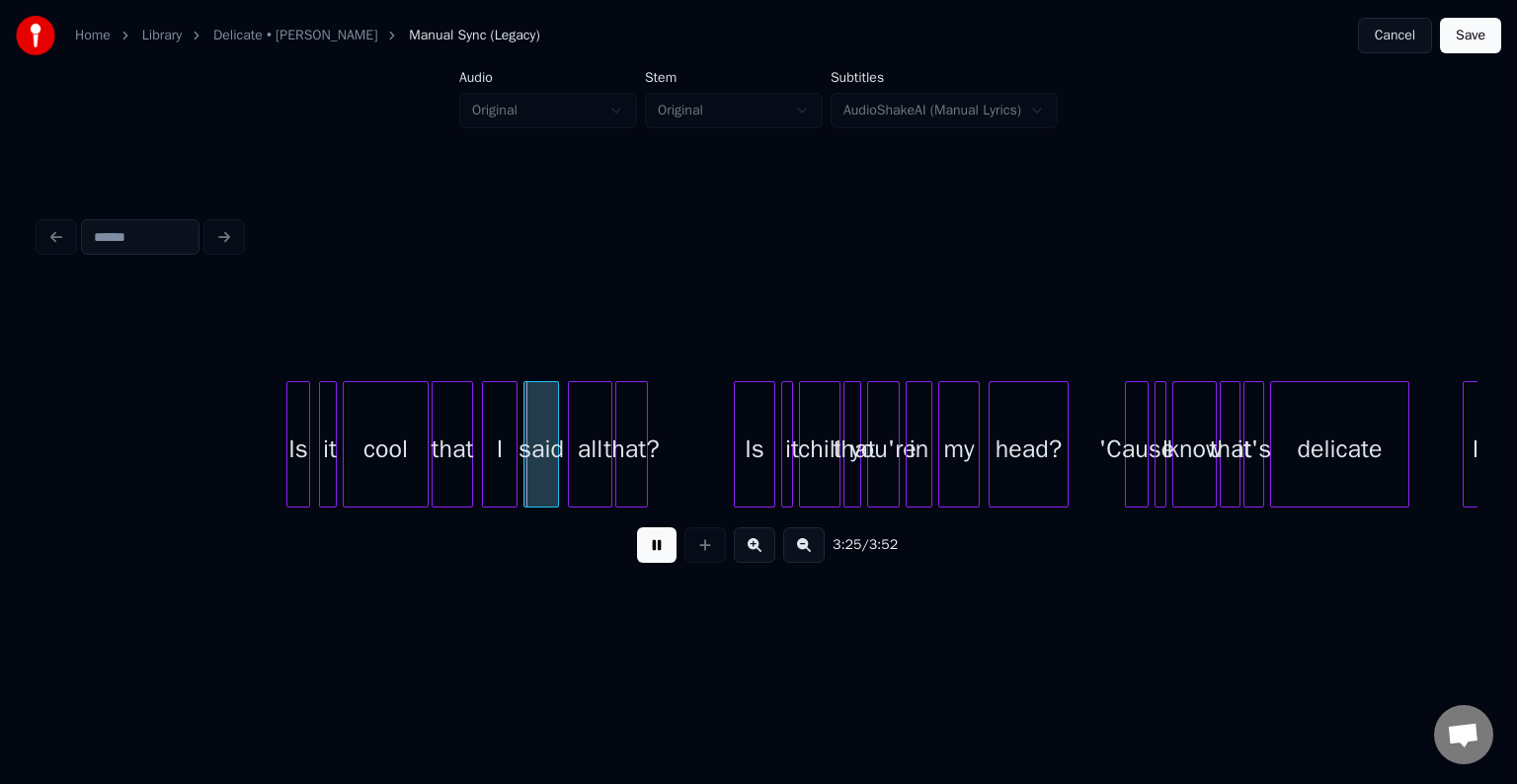 click at bounding box center (657, 545) 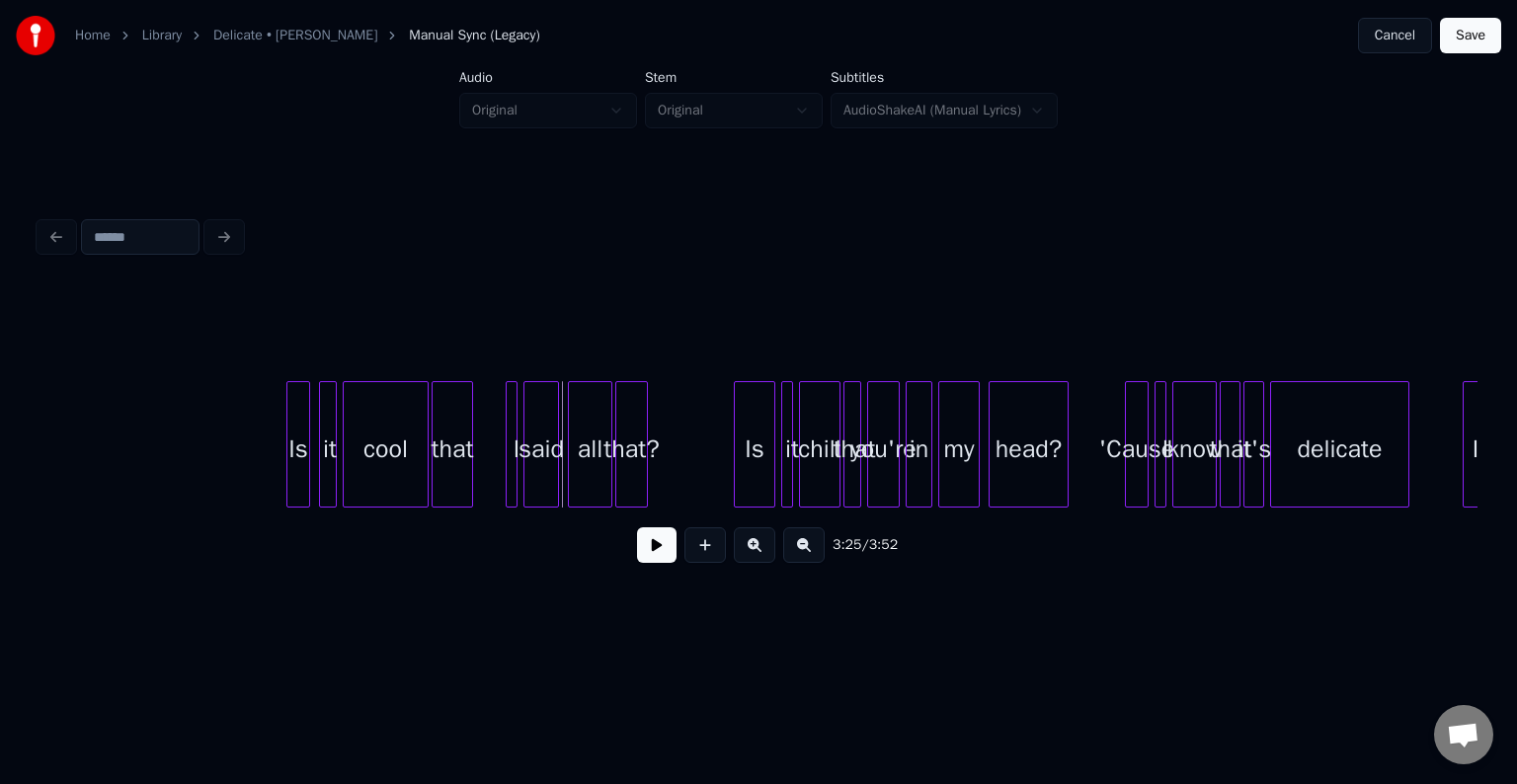 click at bounding box center [510, 444] 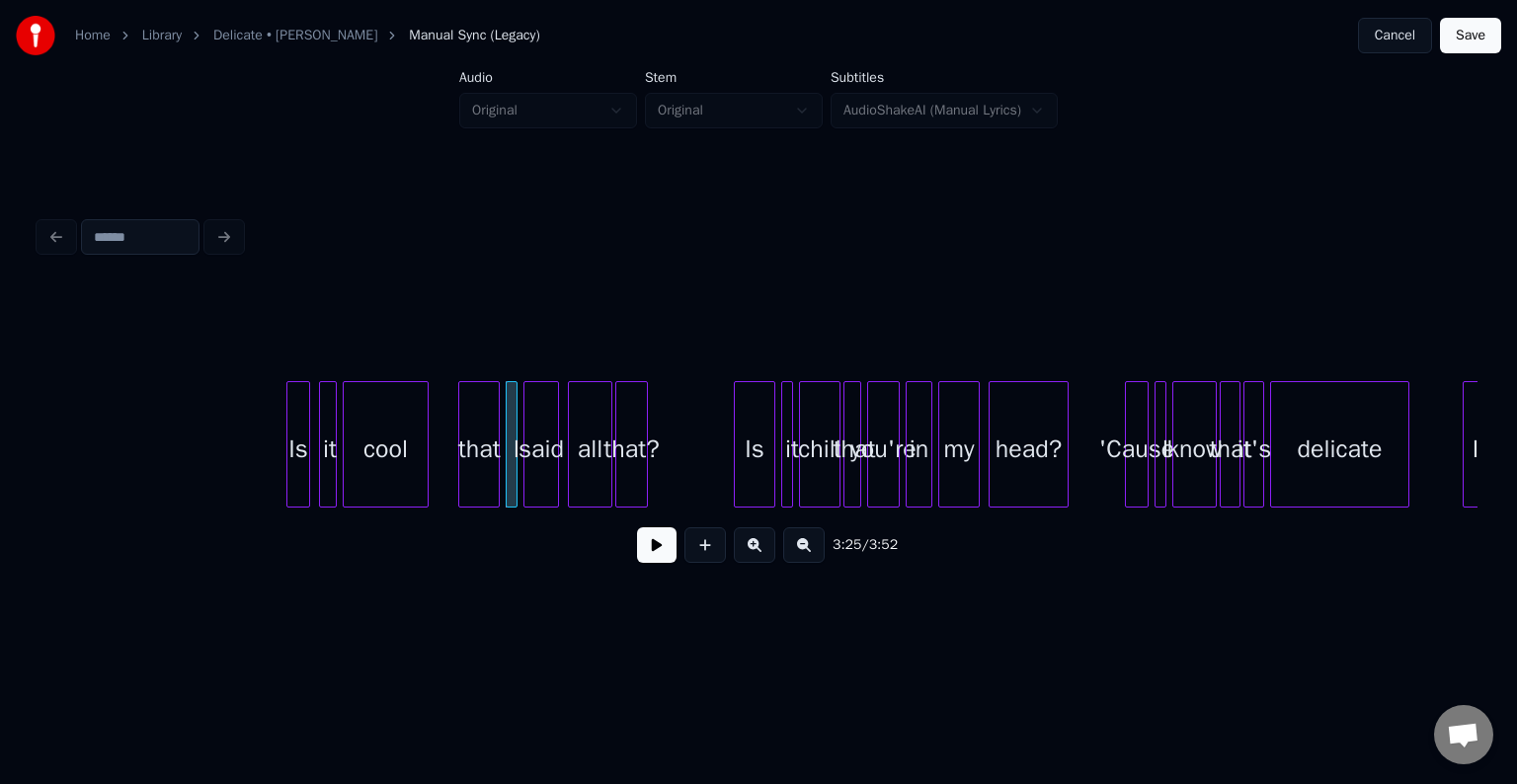 click on "that" at bounding box center [479, 449] 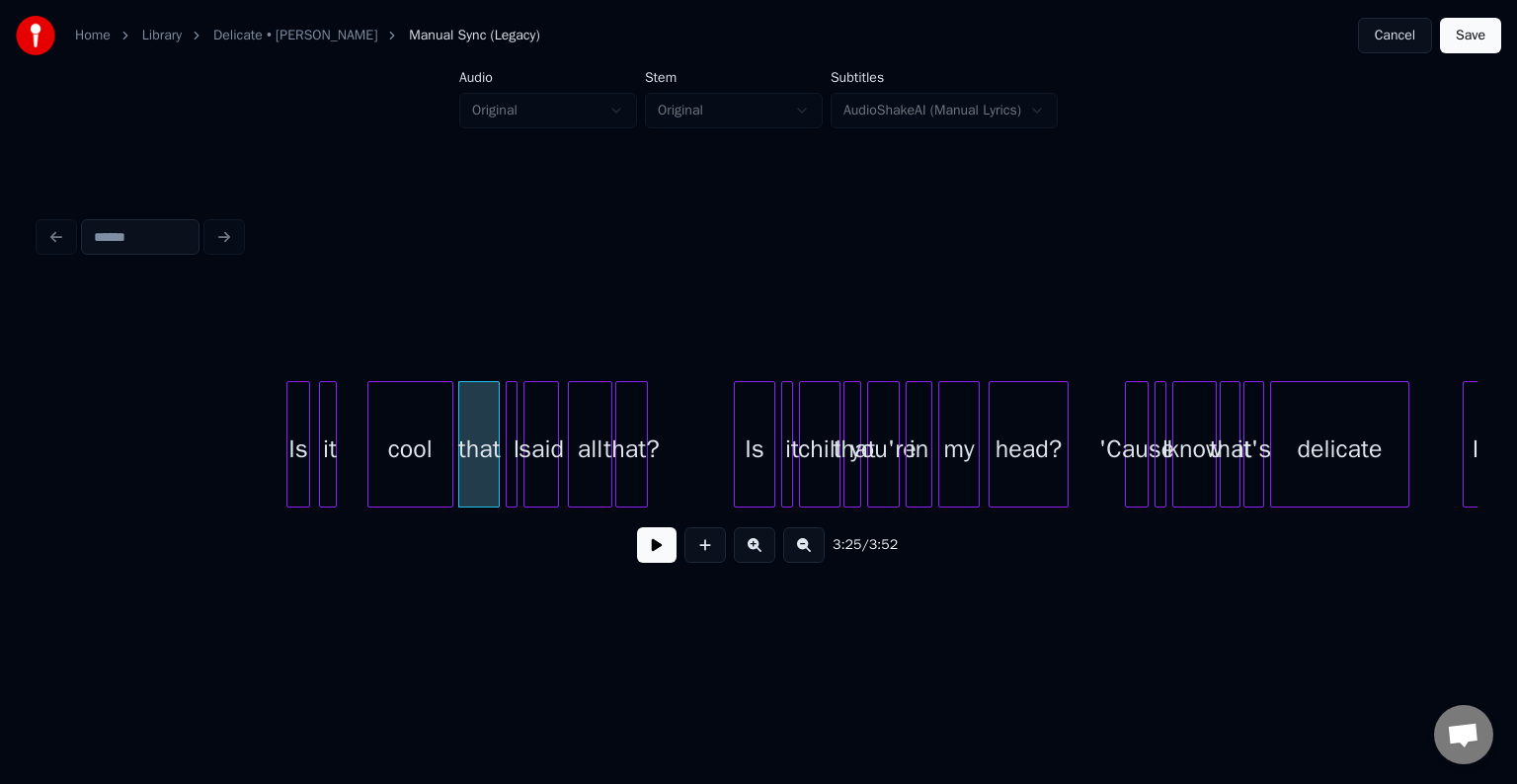 click on "cool" at bounding box center (410, 449) 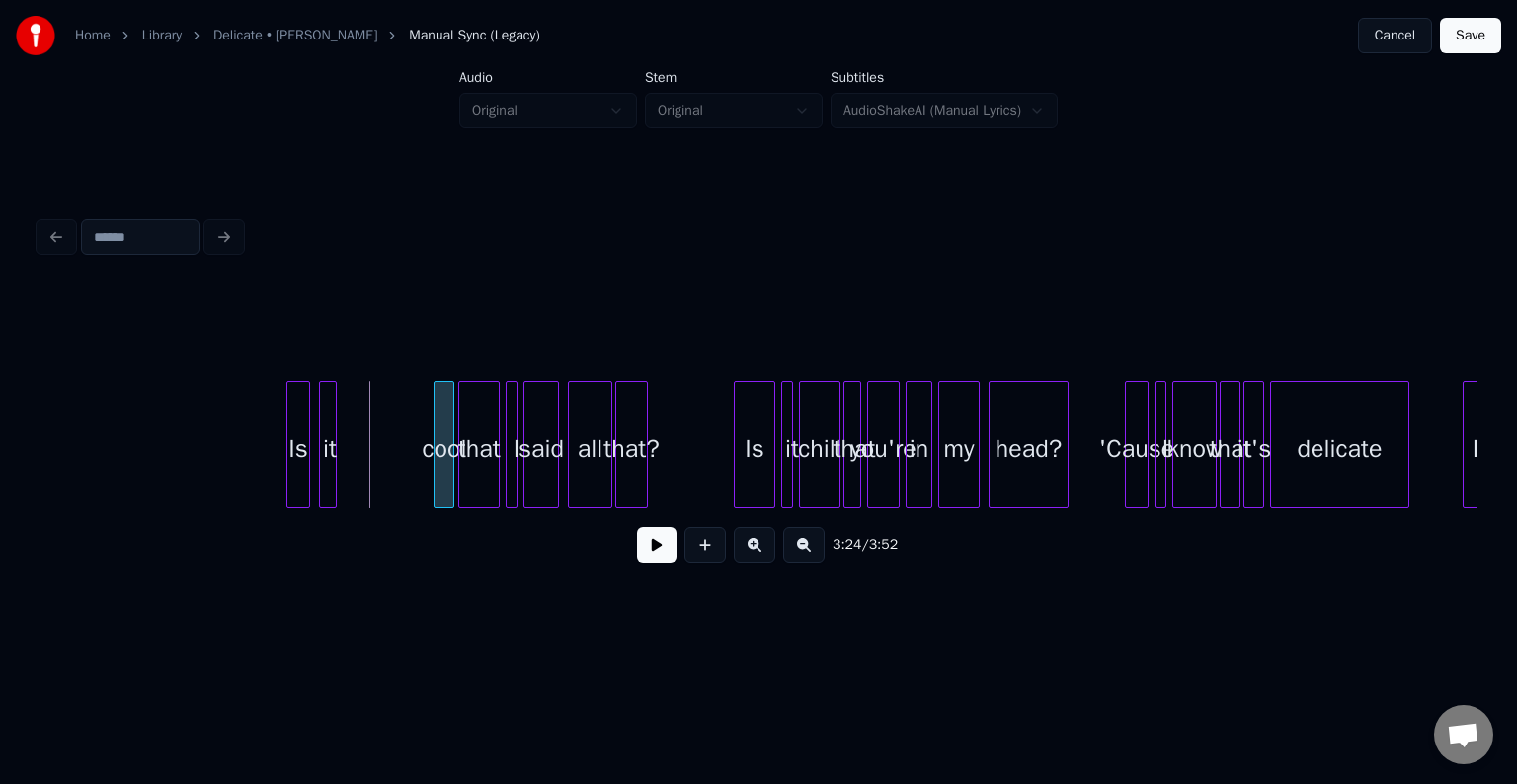 click at bounding box center [438, 444] 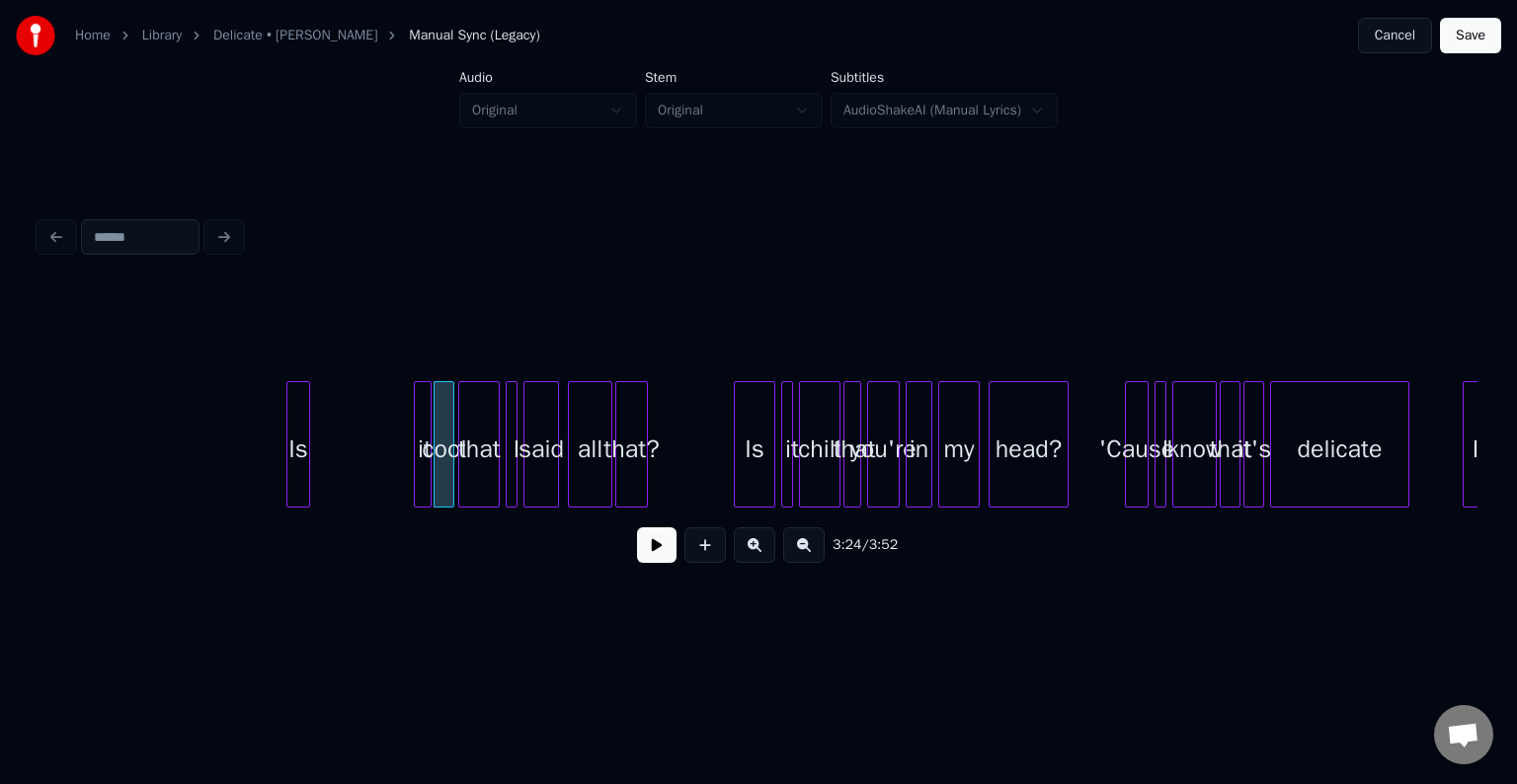 click on "it" at bounding box center [425, 449] 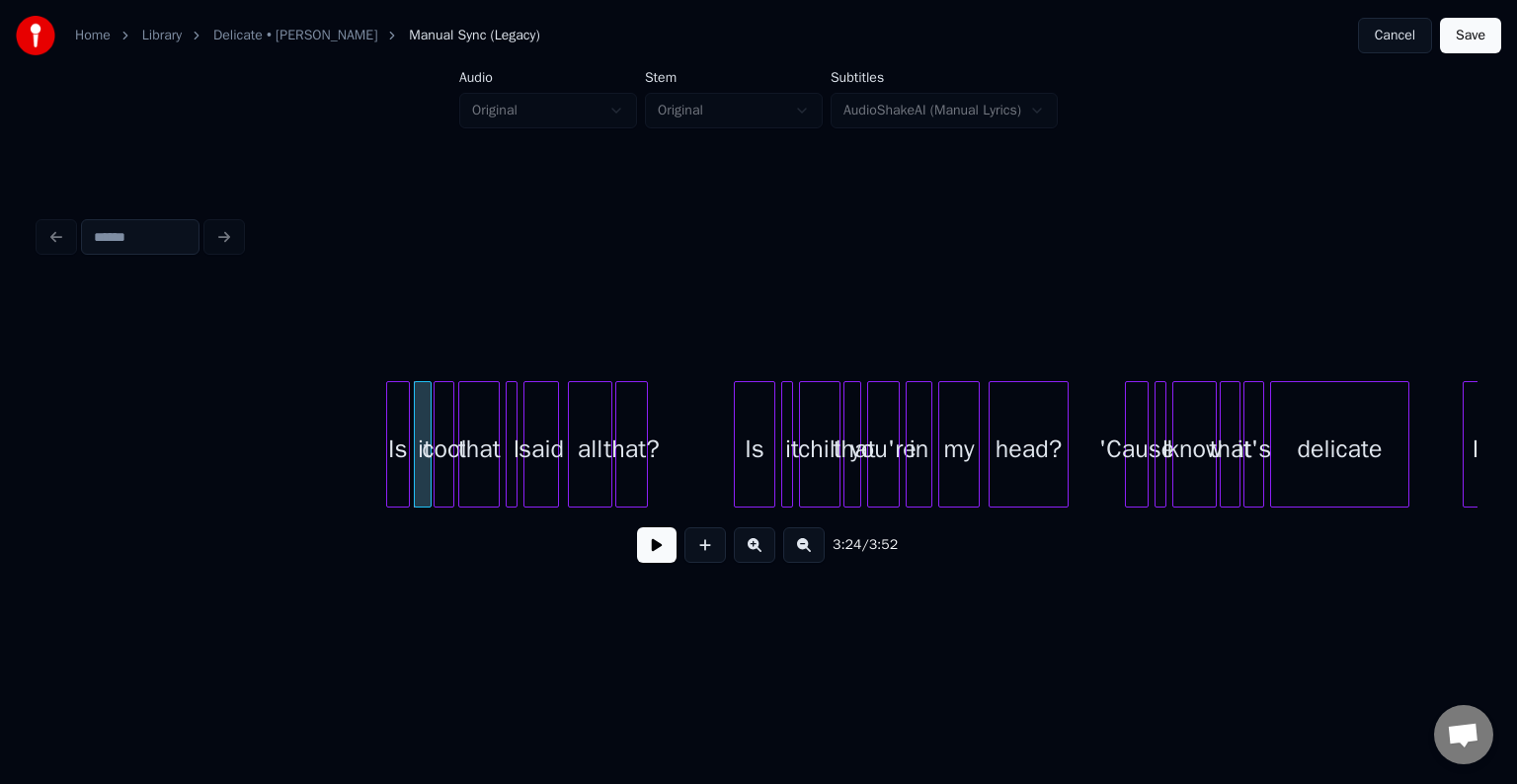 click on "Is" at bounding box center (398, 449) 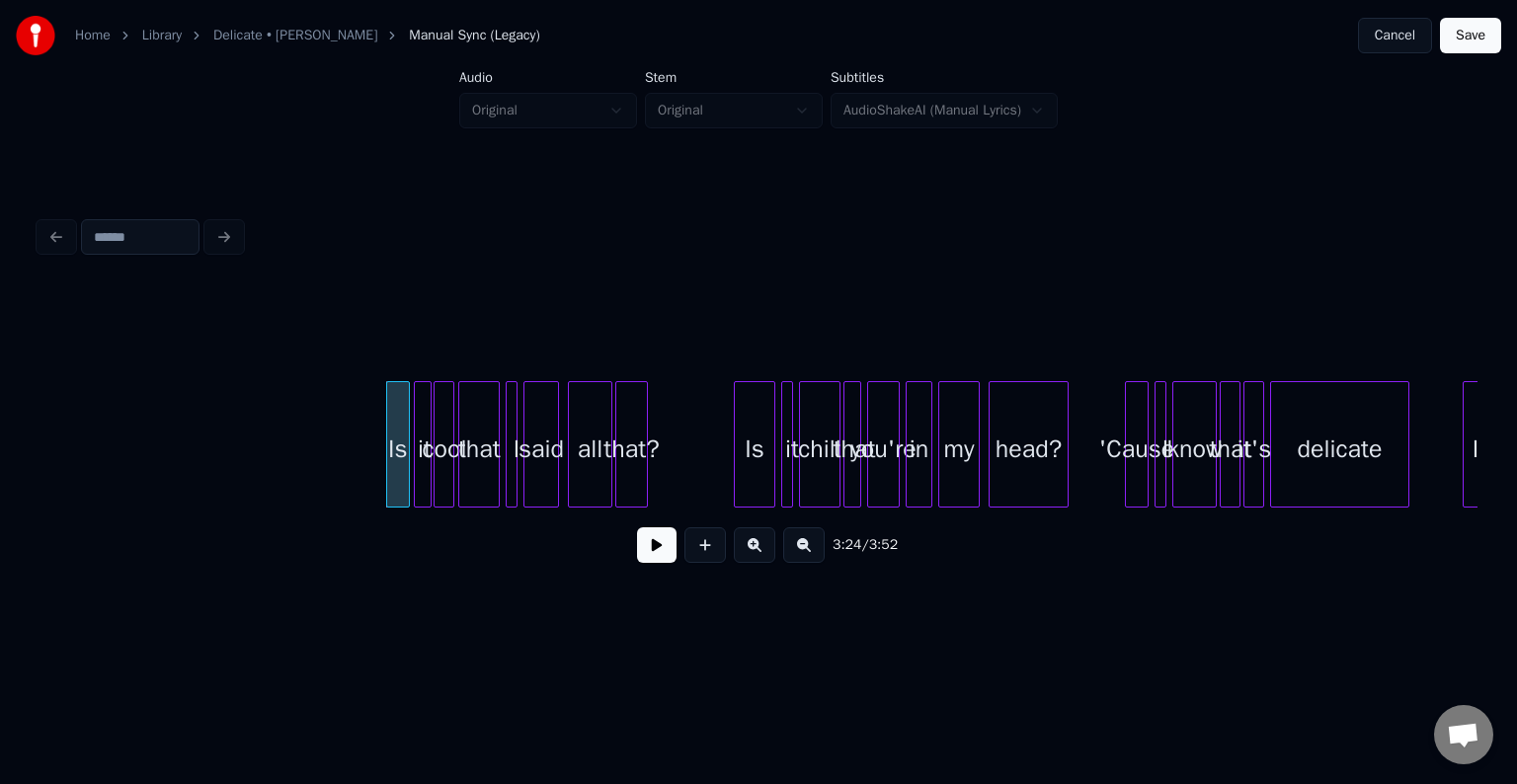 click at bounding box center (657, 545) 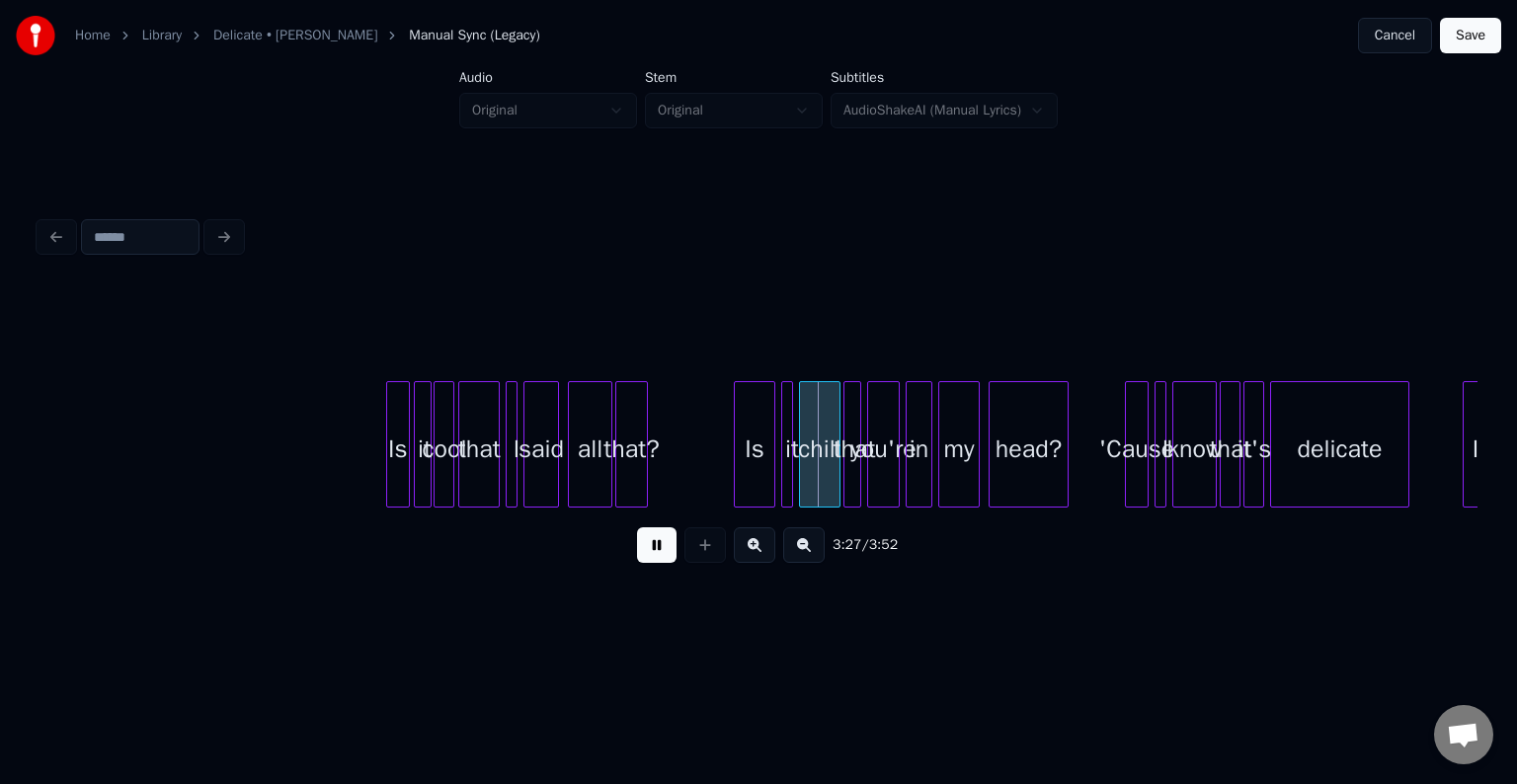 click on "cool" at bounding box center (444, 449) 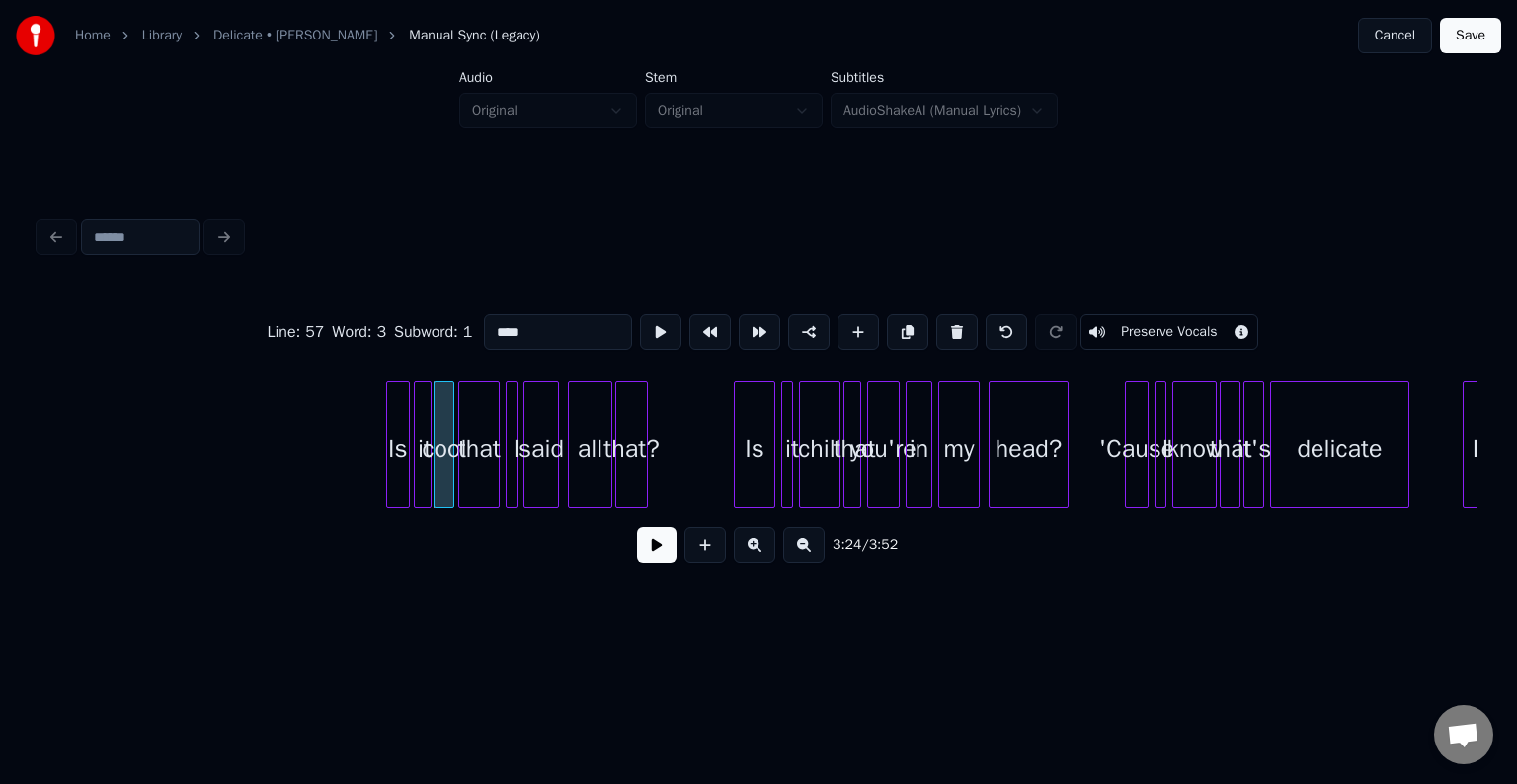 click on "that" at bounding box center [479, 449] 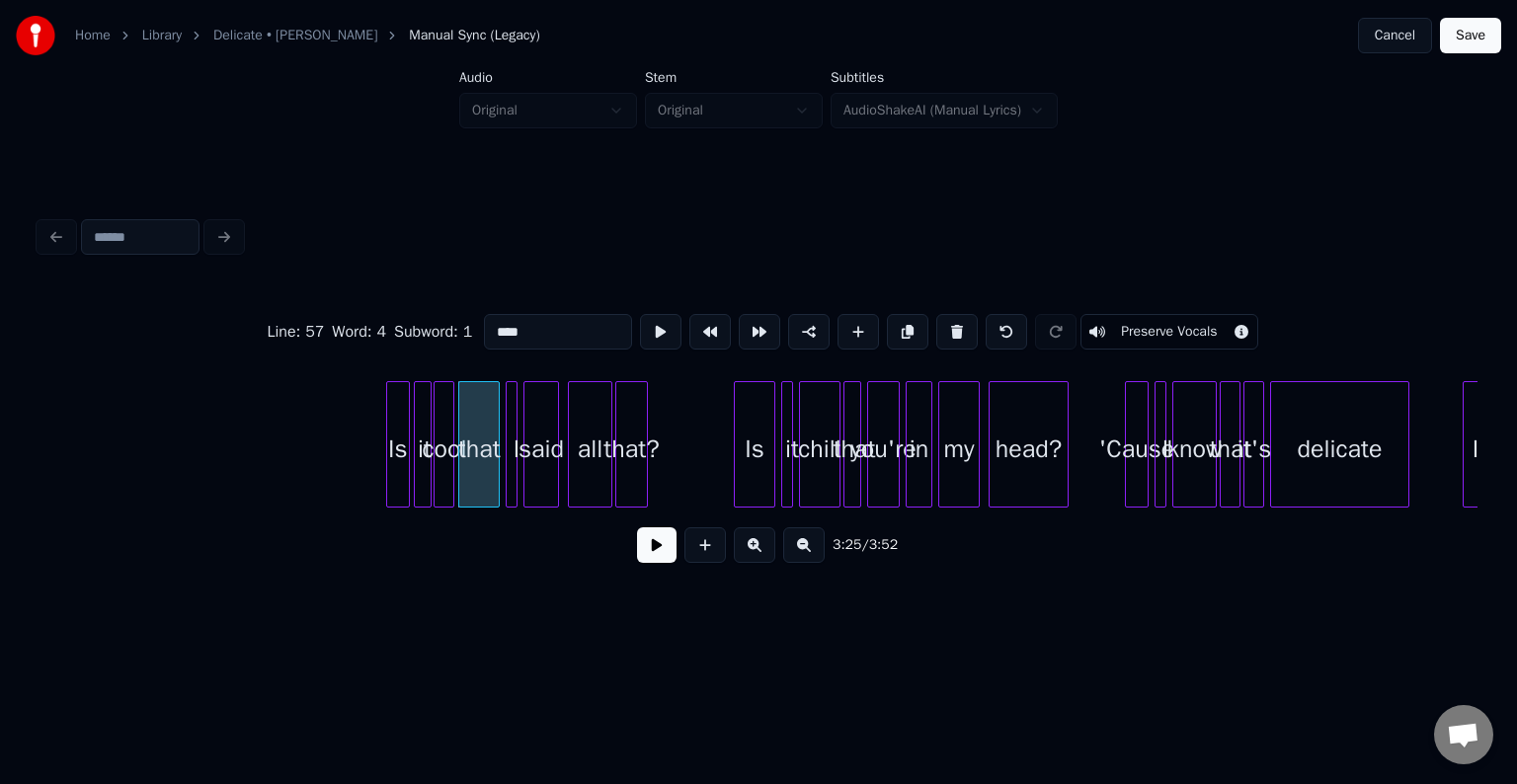 click at bounding box center (657, 545) 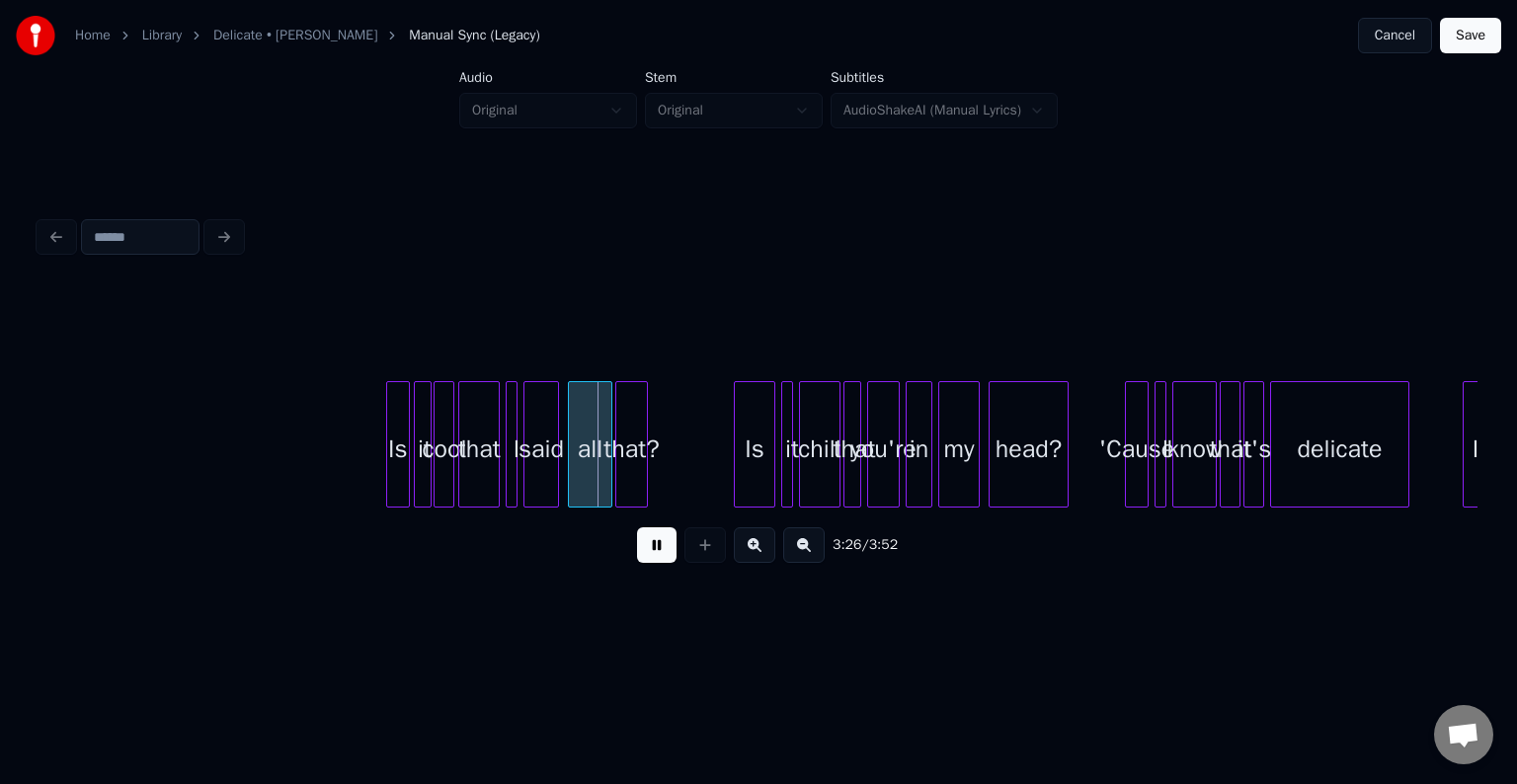 click at bounding box center (657, 545) 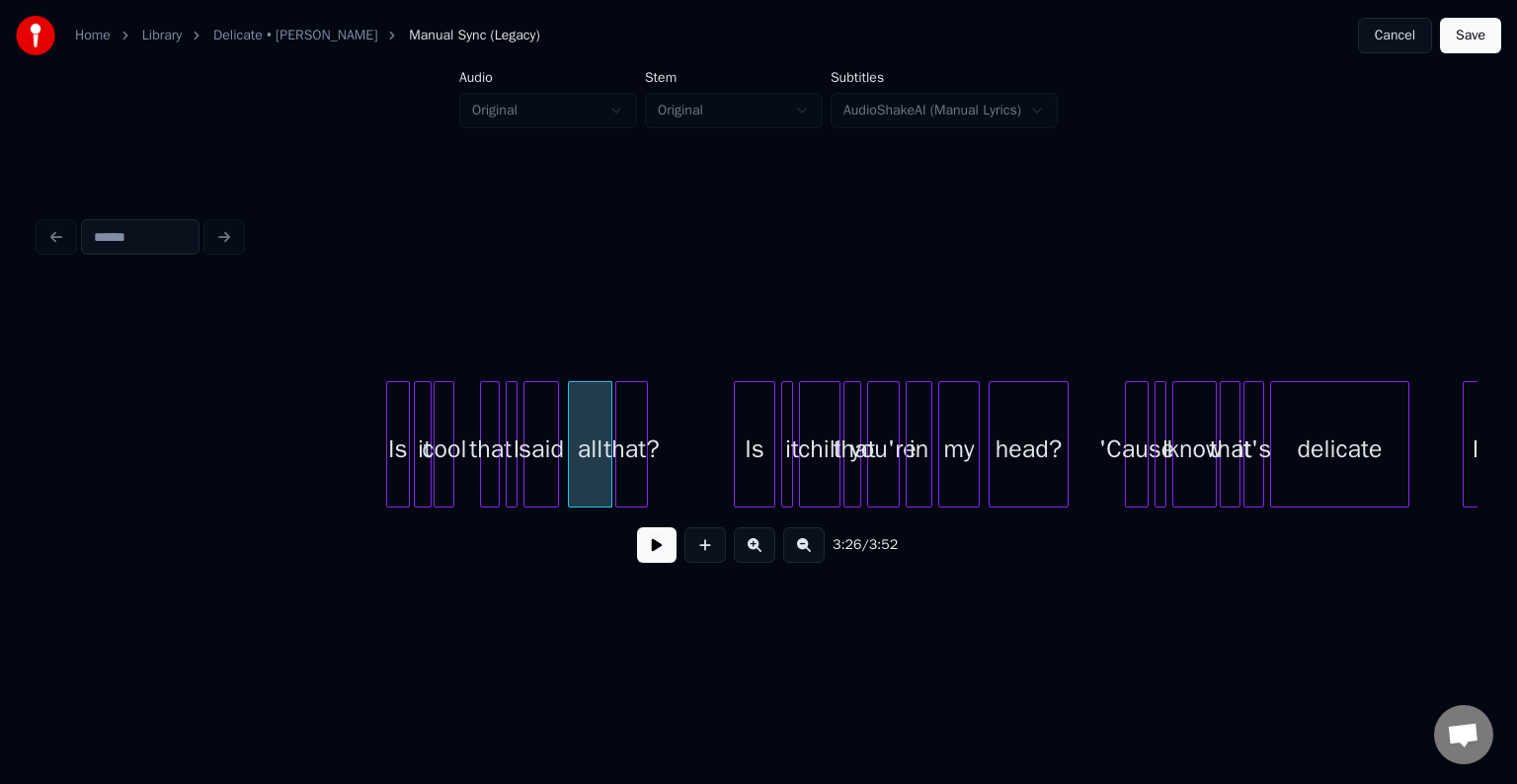 click at bounding box center (484, 444) 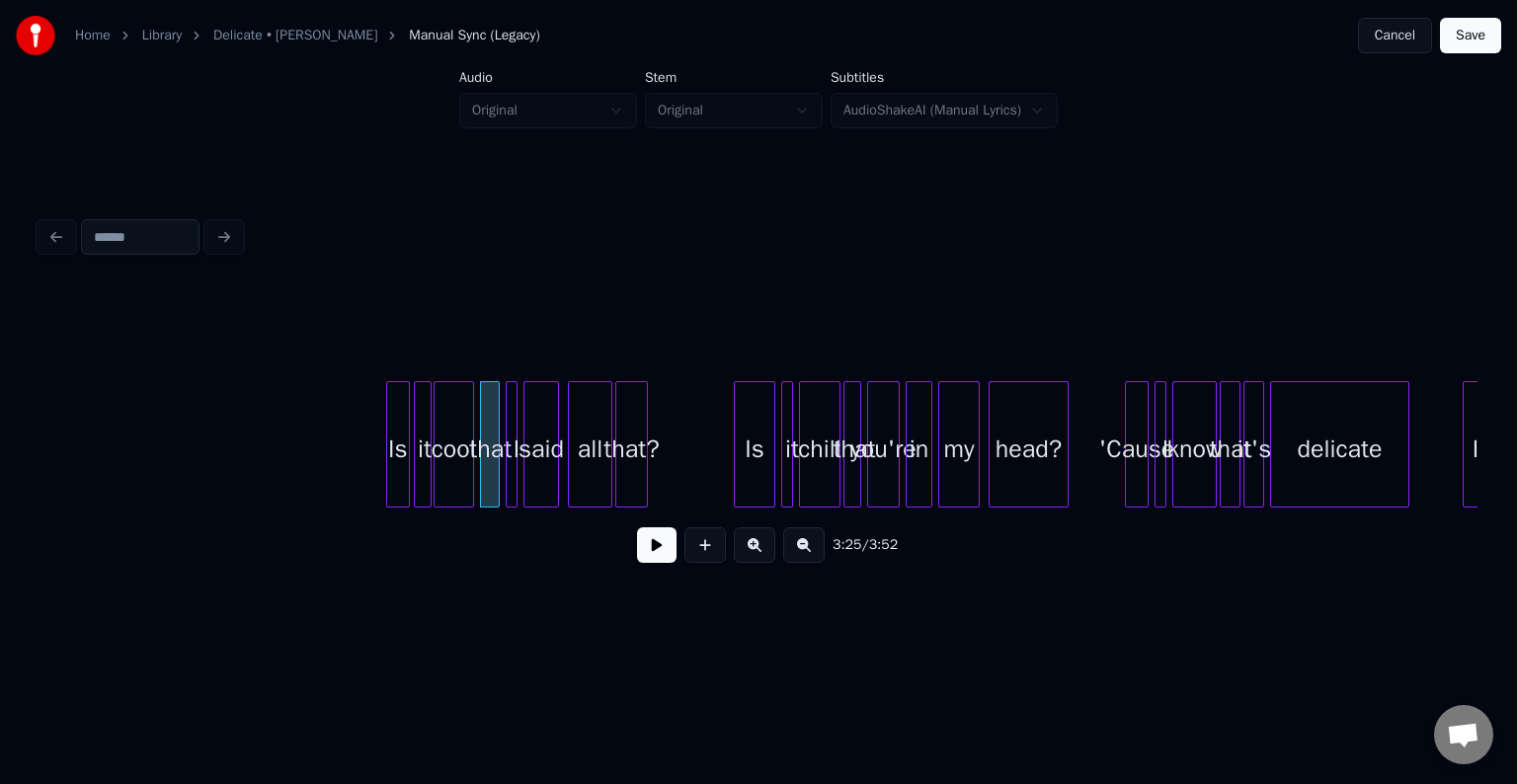click at bounding box center [470, 444] 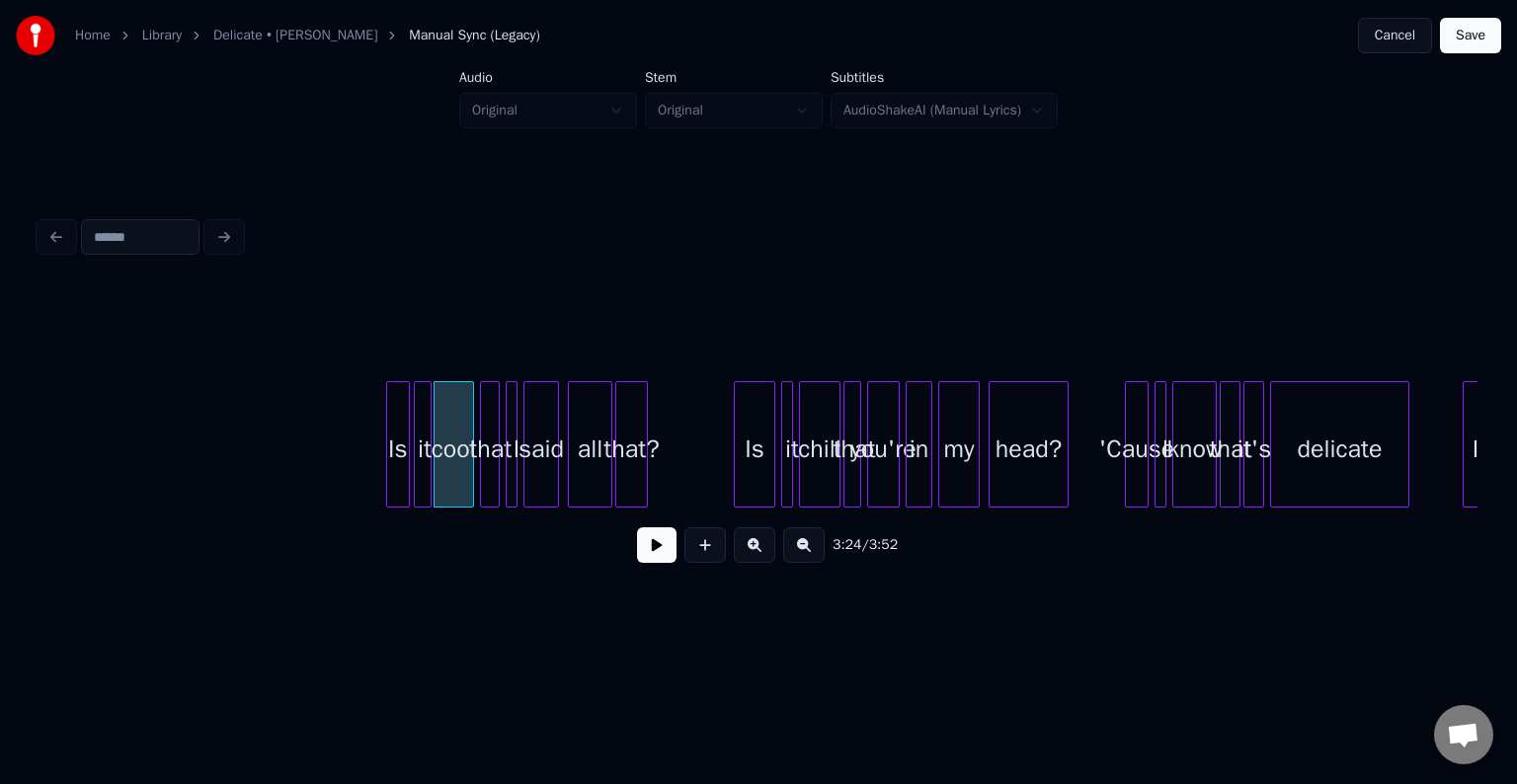 click on "Is it cool that I said all that? Is it chill that you're in my head? 'Cause I know that it's delicate Is" at bounding box center [-12715, 444] 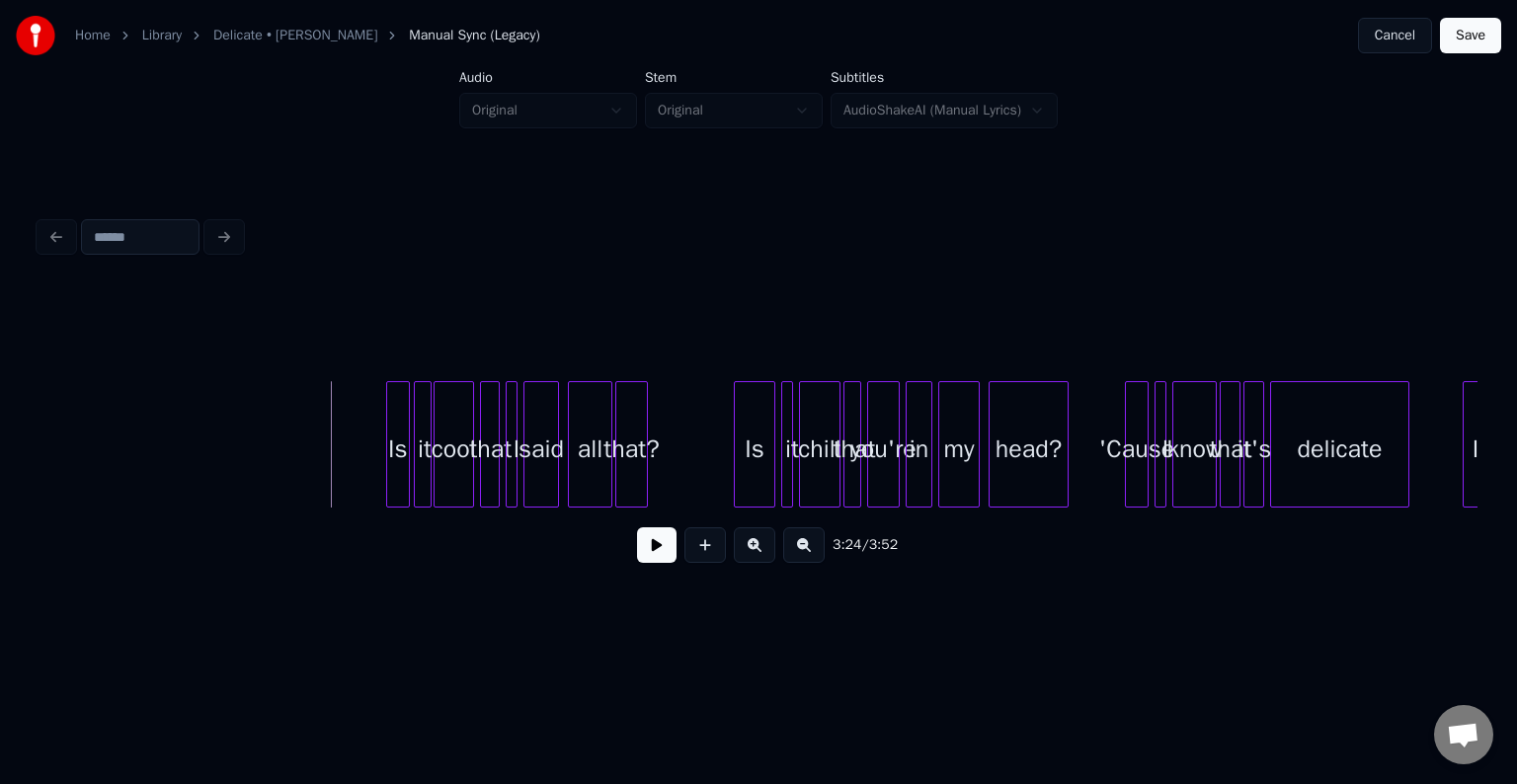 click at bounding box center [657, 545] 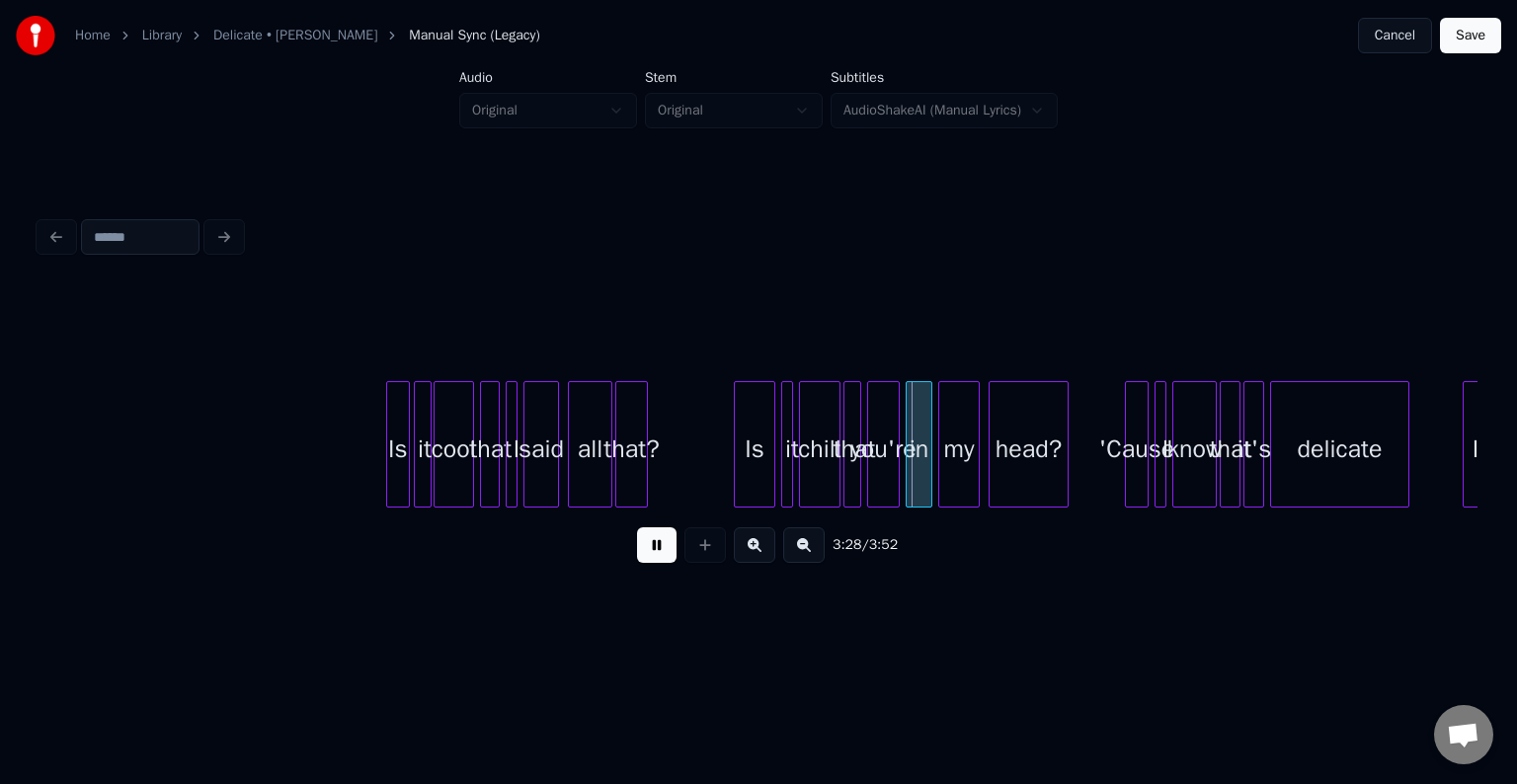 click at bounding box center (657, 545) 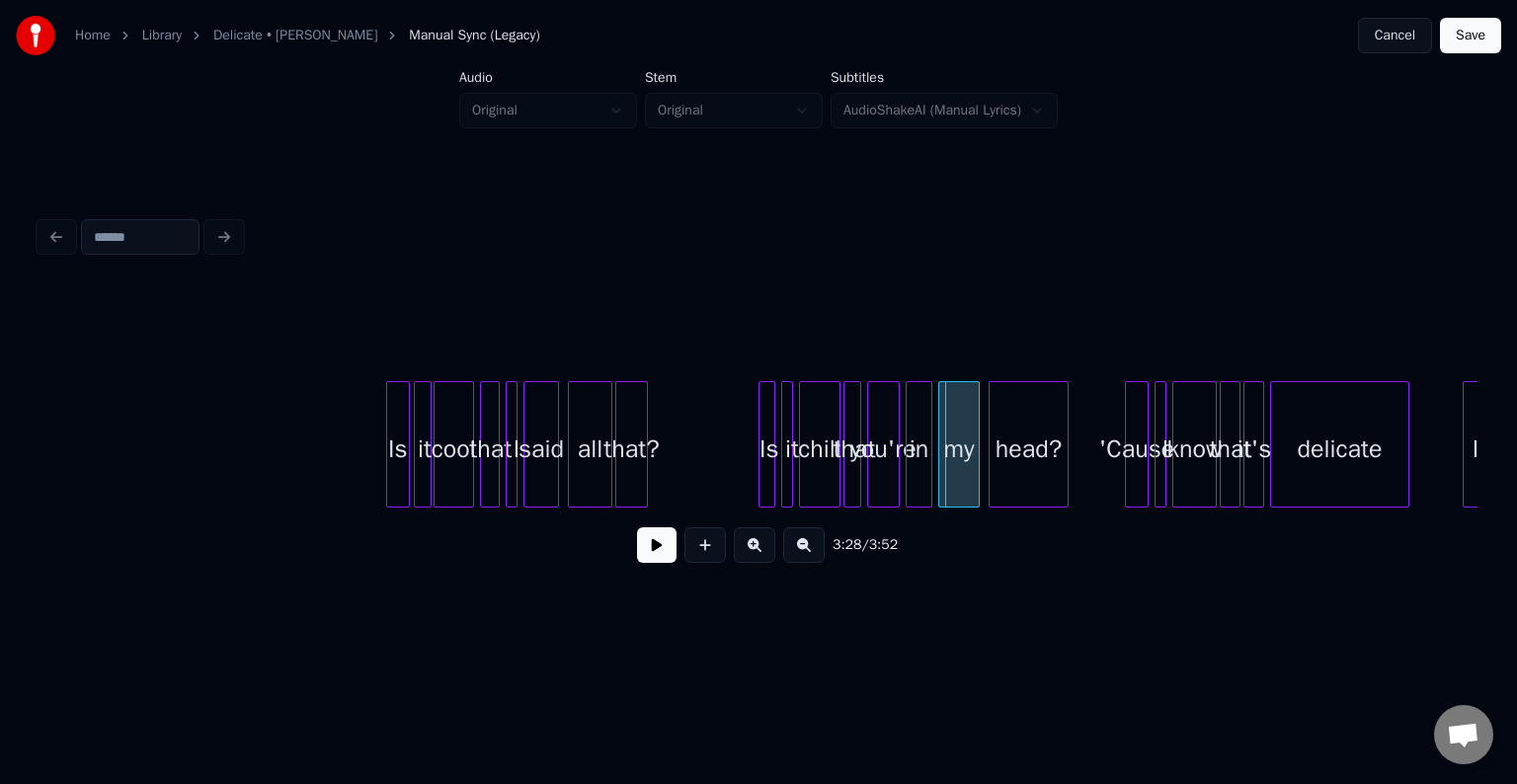 click at bounding box center [762, 444] 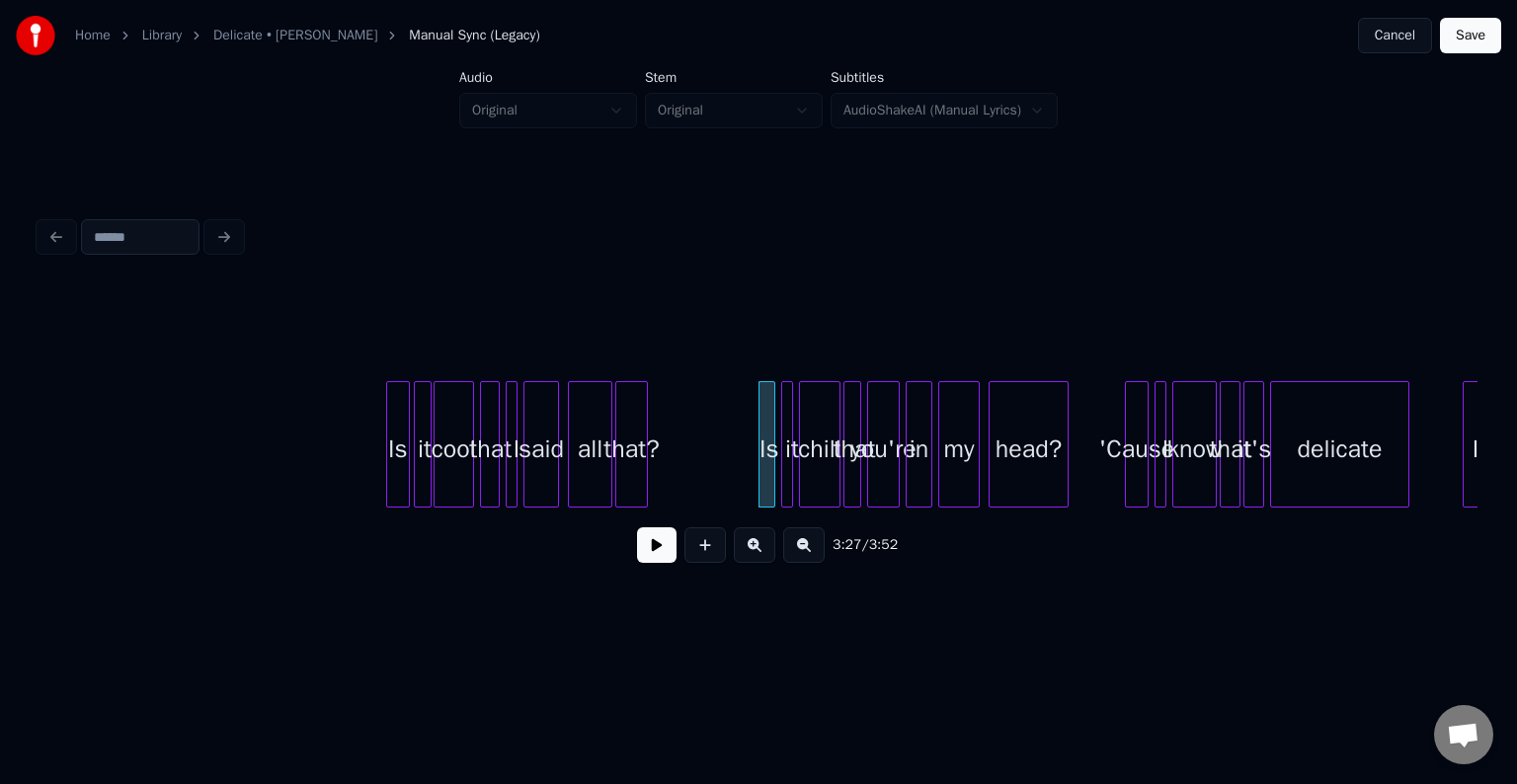 click at bounding box center (657, 545) 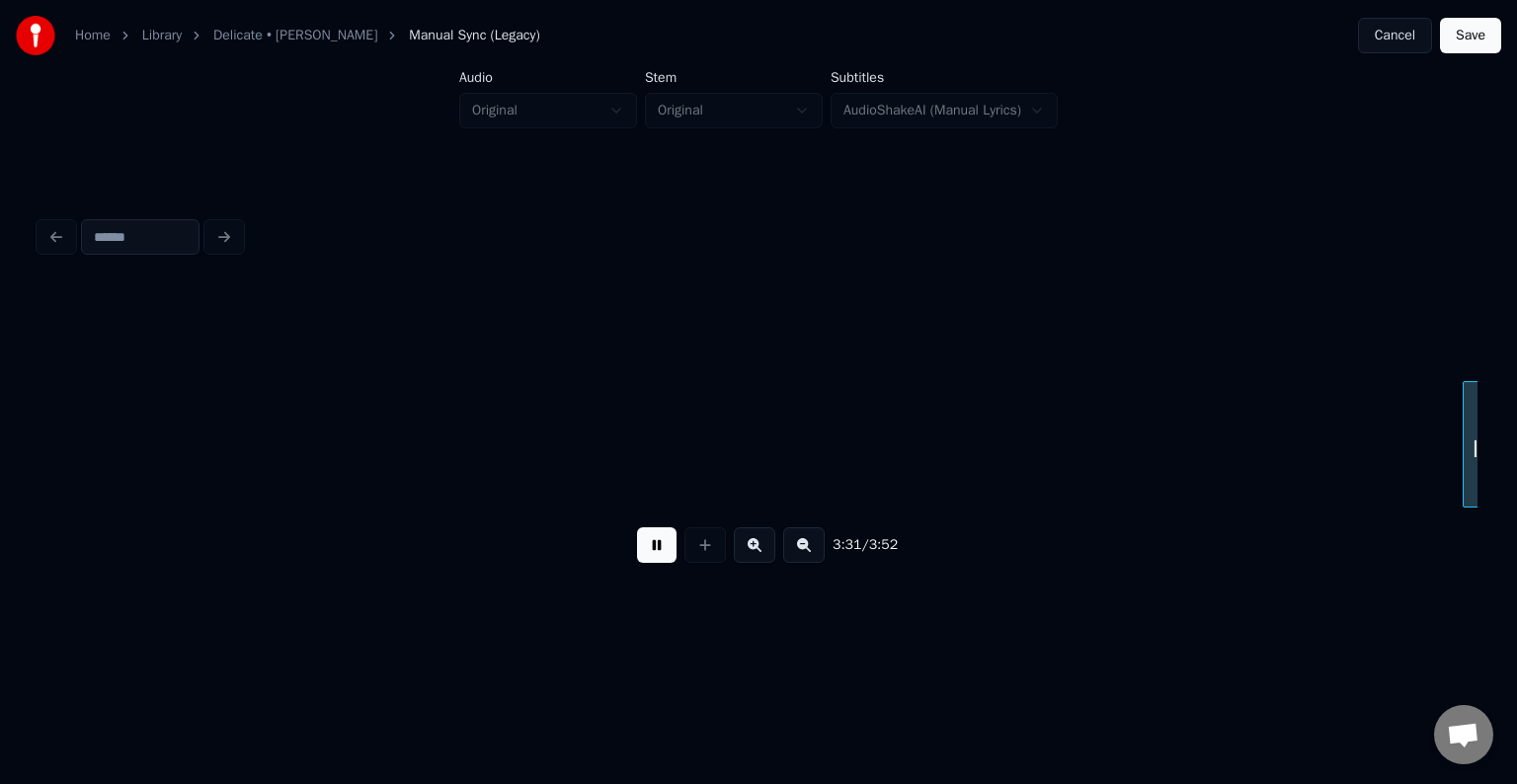 scroll, scrollTop: 0, scrollLeft: 31403, axis: horizontal 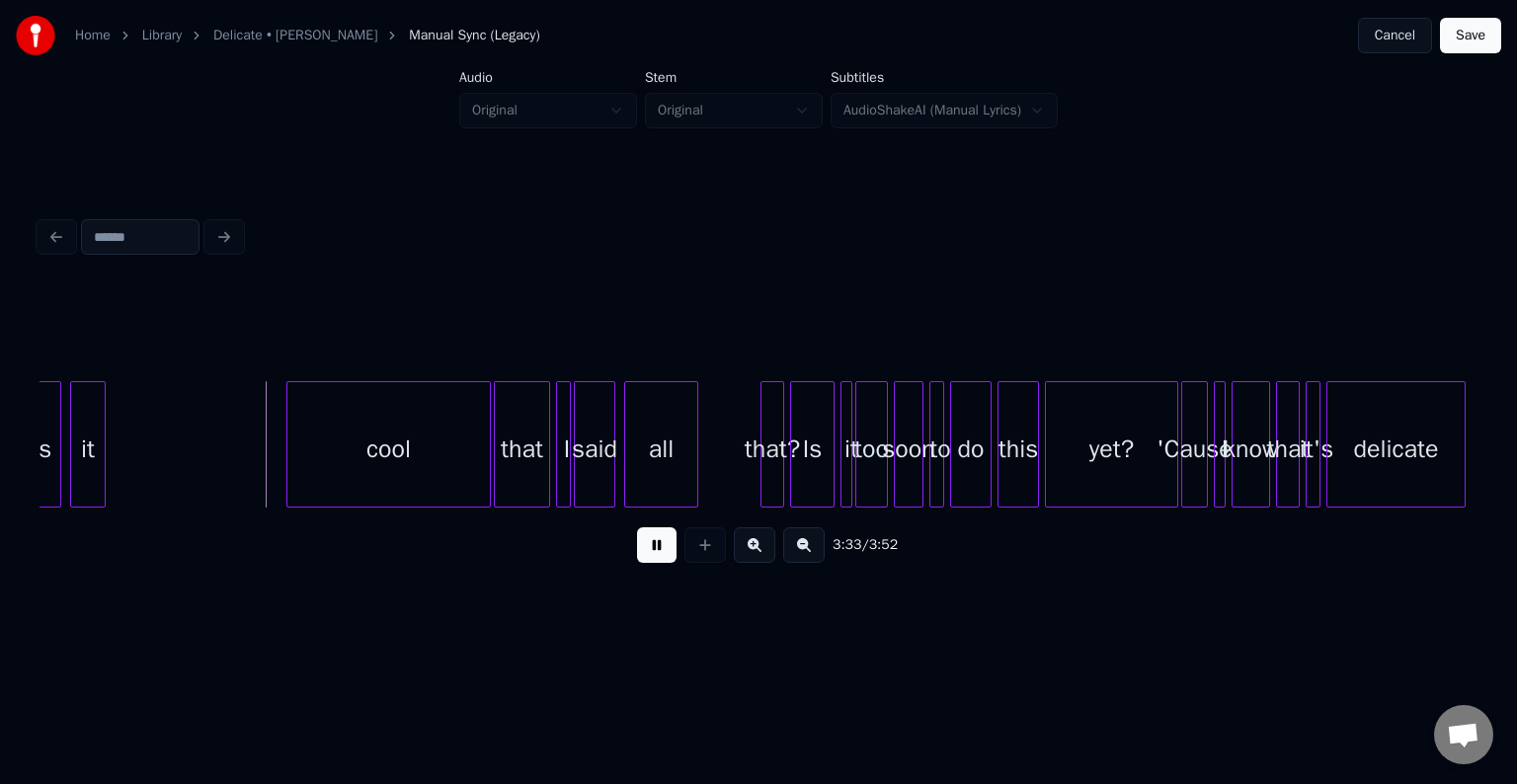 click at bounding box center [657, 545] 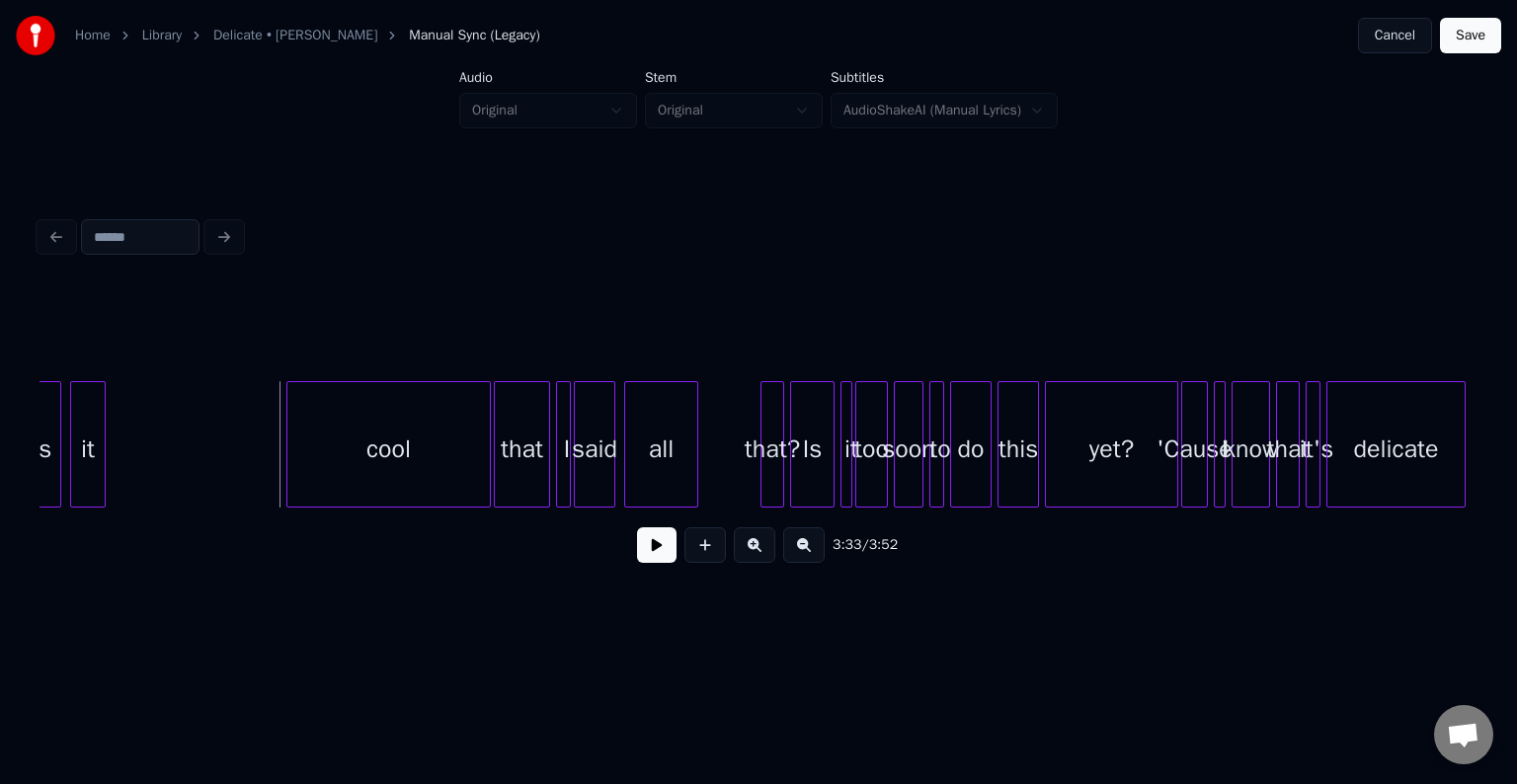 click on "cool" at bounding box center (388, 444) 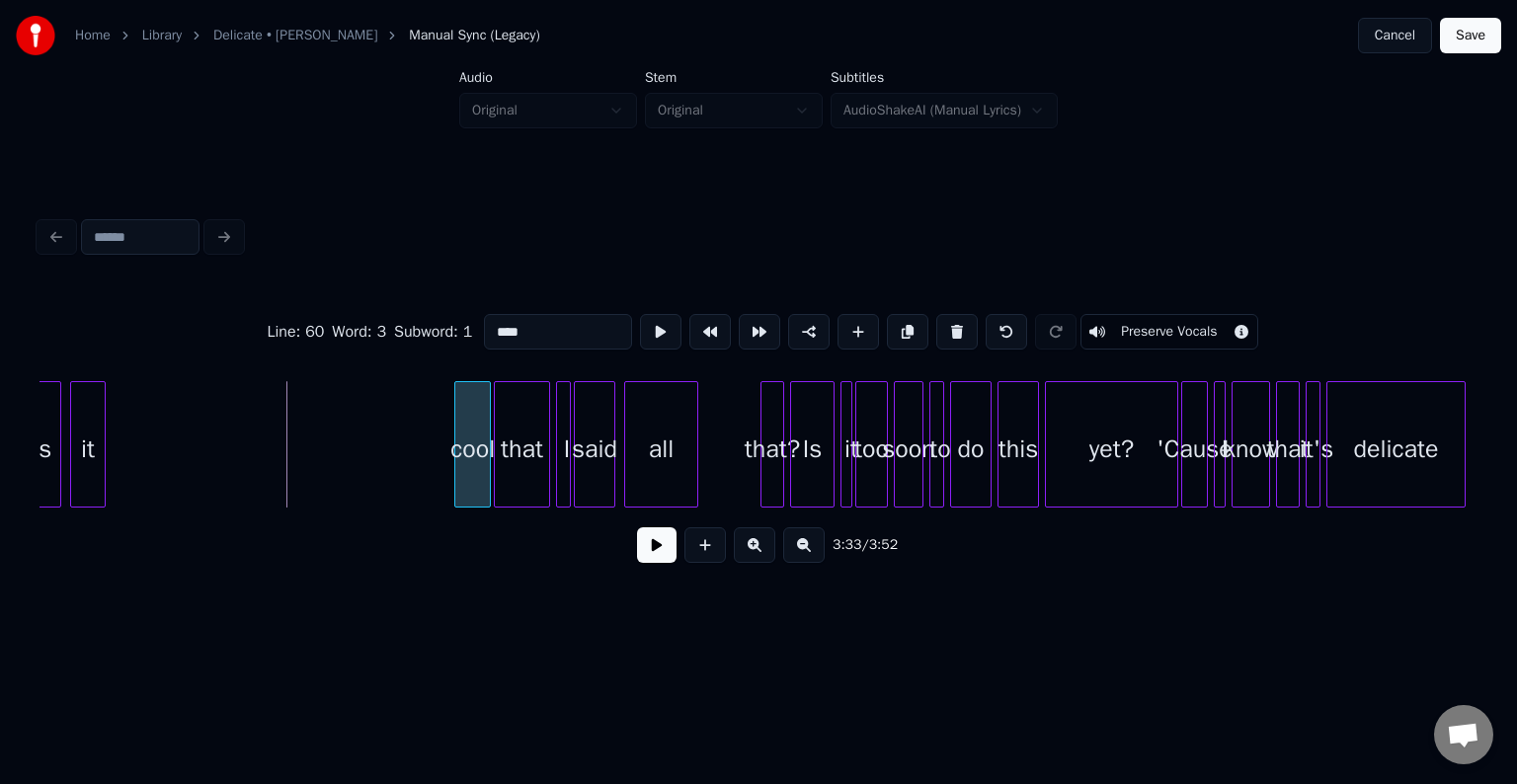 click at bounding box center (458, 444) 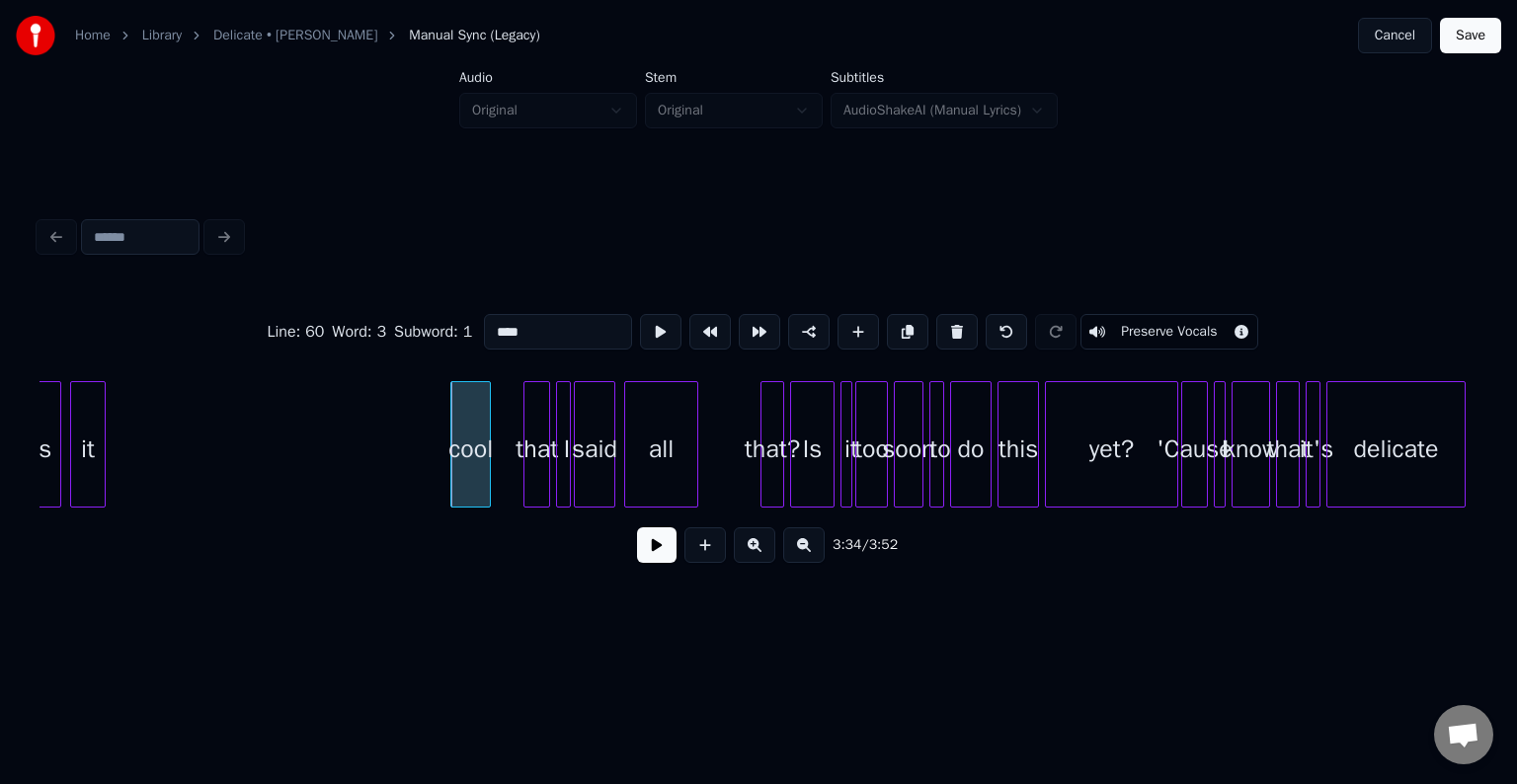 click at bounding box center [527, 444] 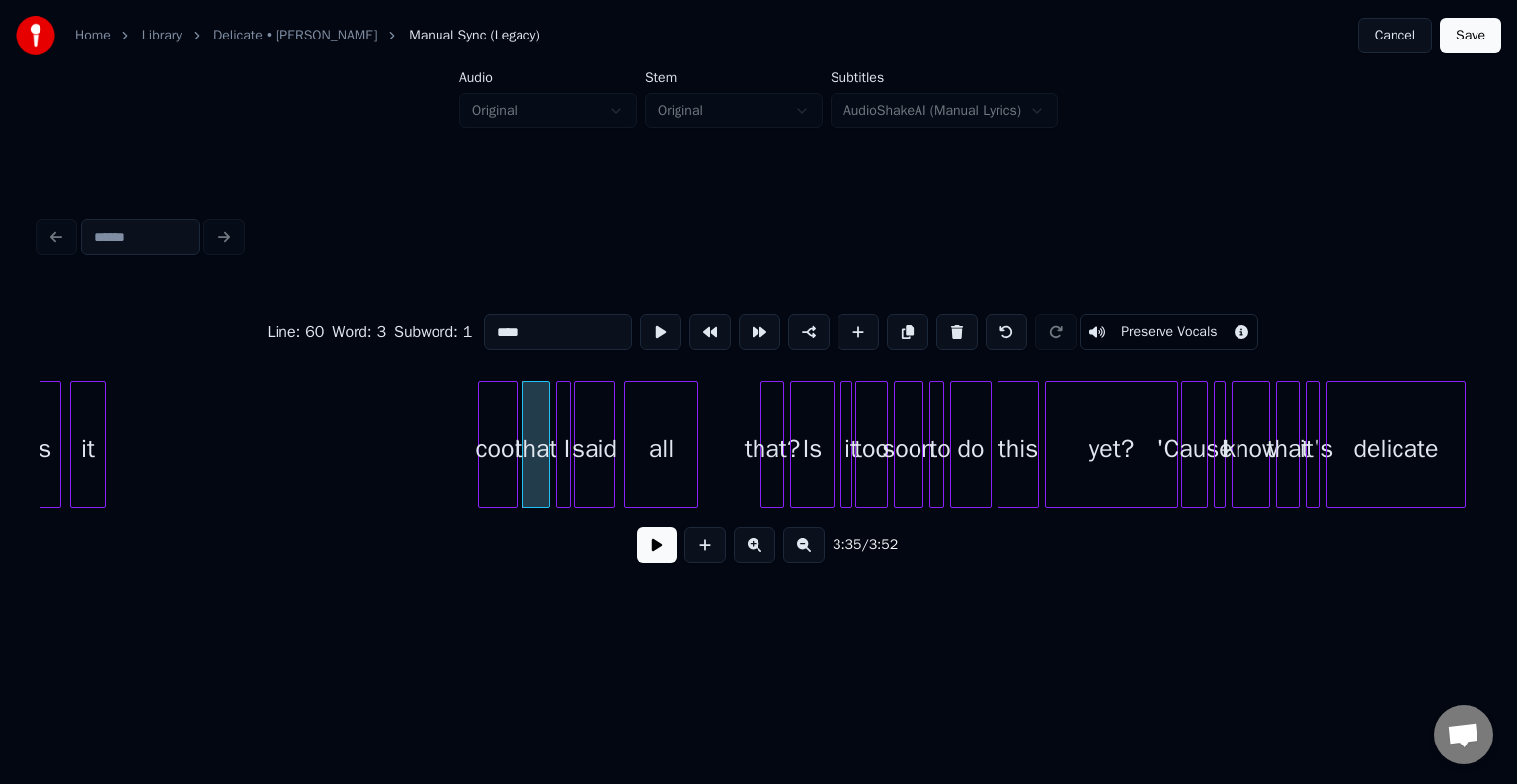 click on "cool" at bounding box center [498, 449] 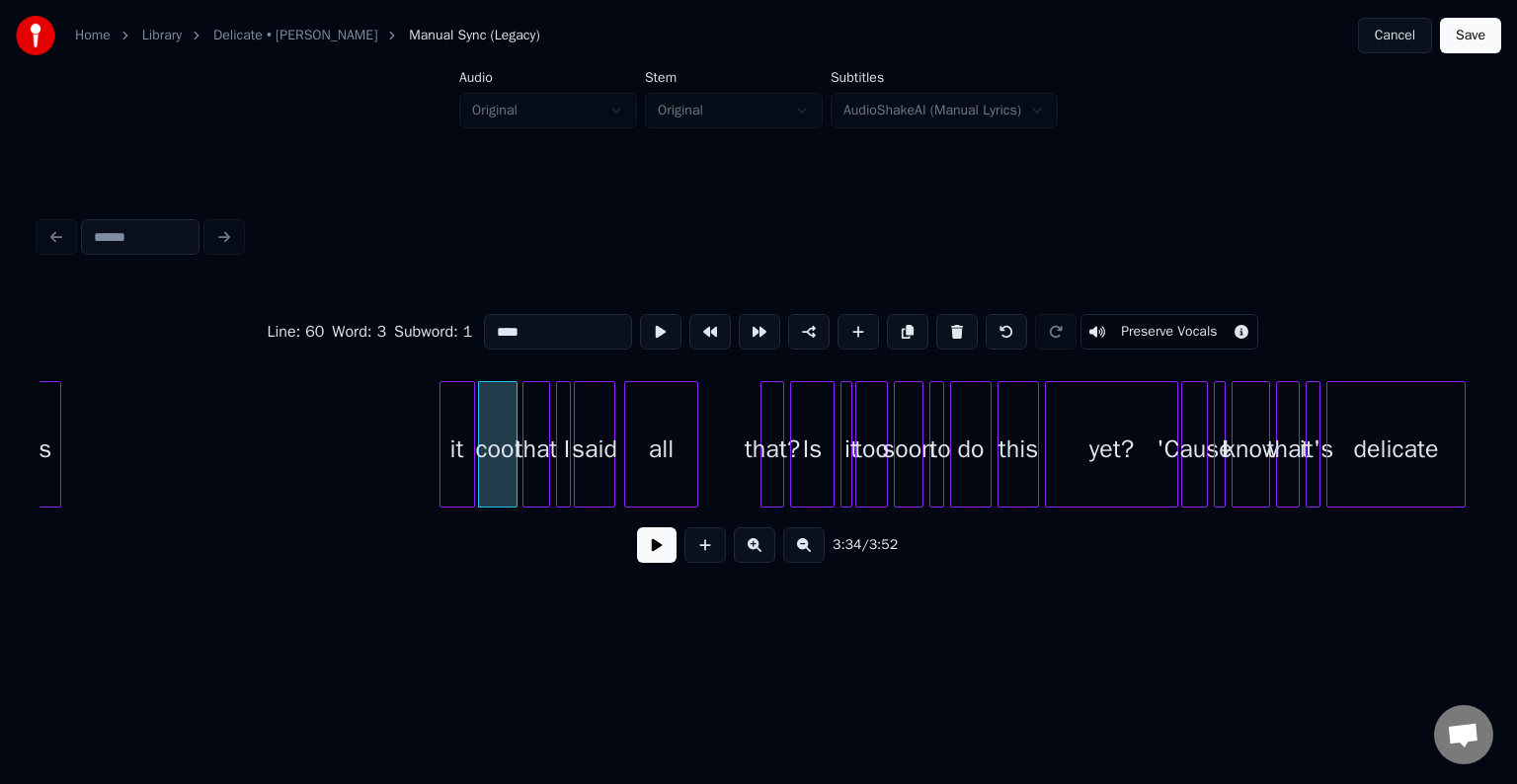 click on "it" at bounding box center (457, 449) 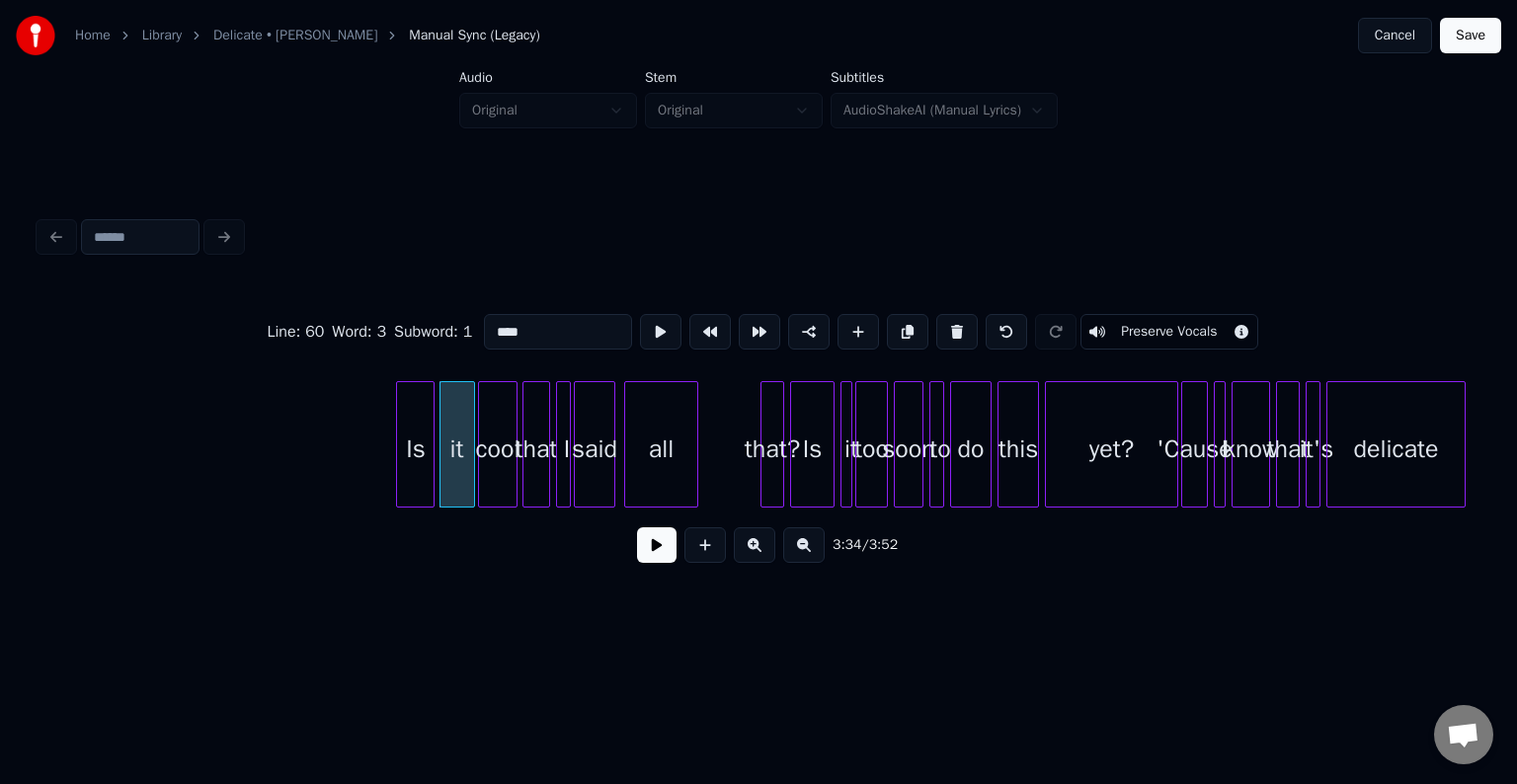 click on "Is" at bounding box center (415, 449) 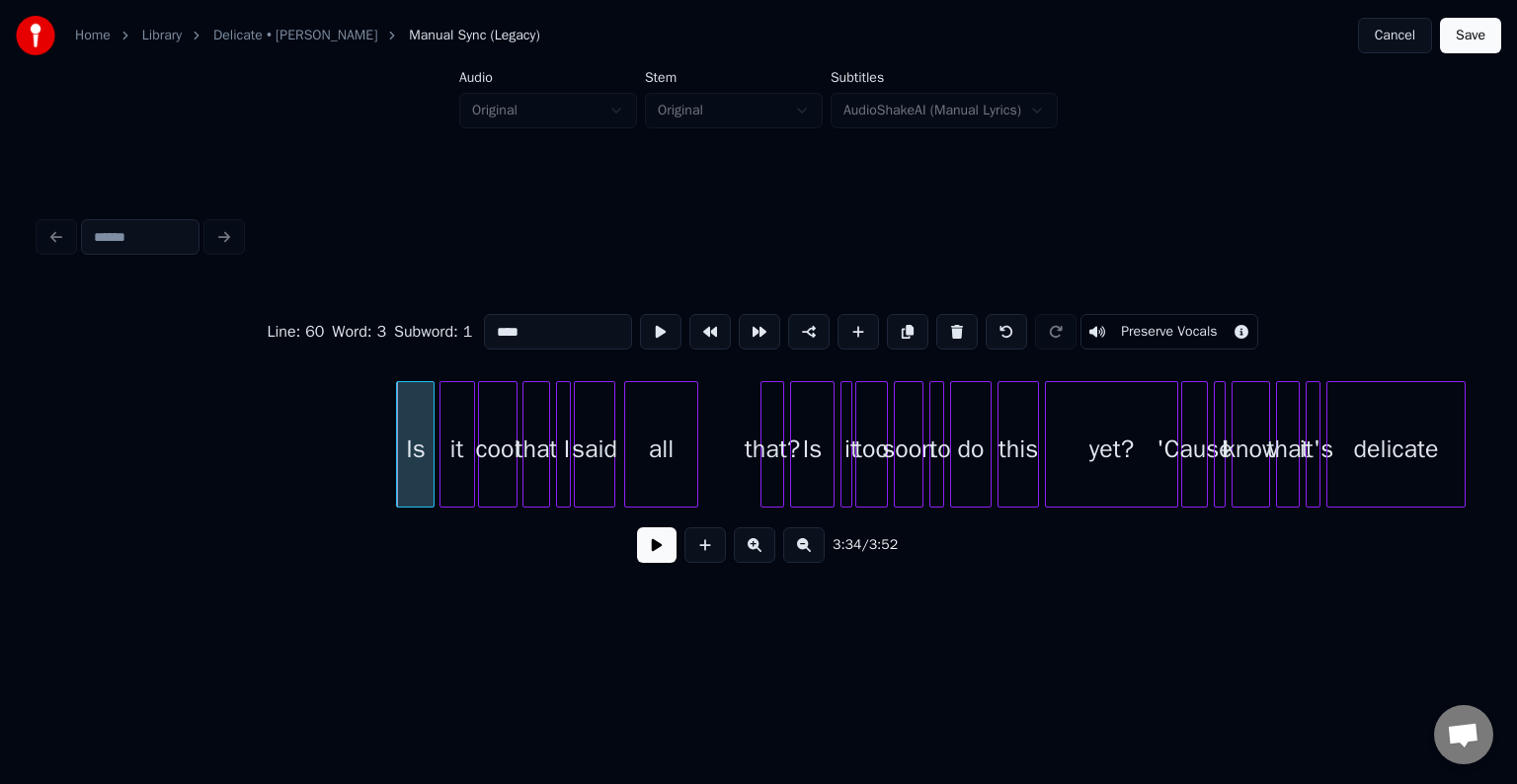 click at bounding box center (657, 545) 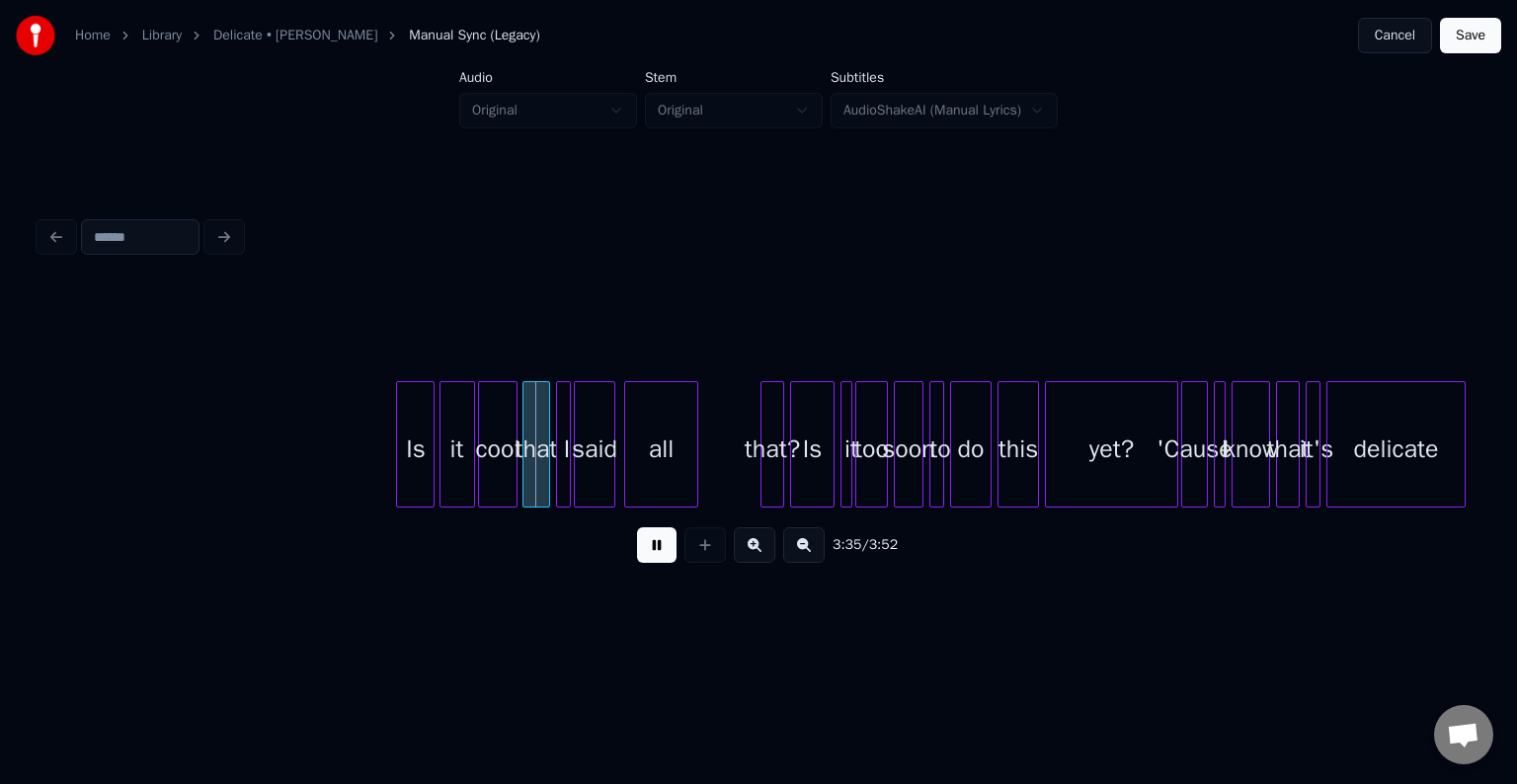 click at bounding box center (657, 545) 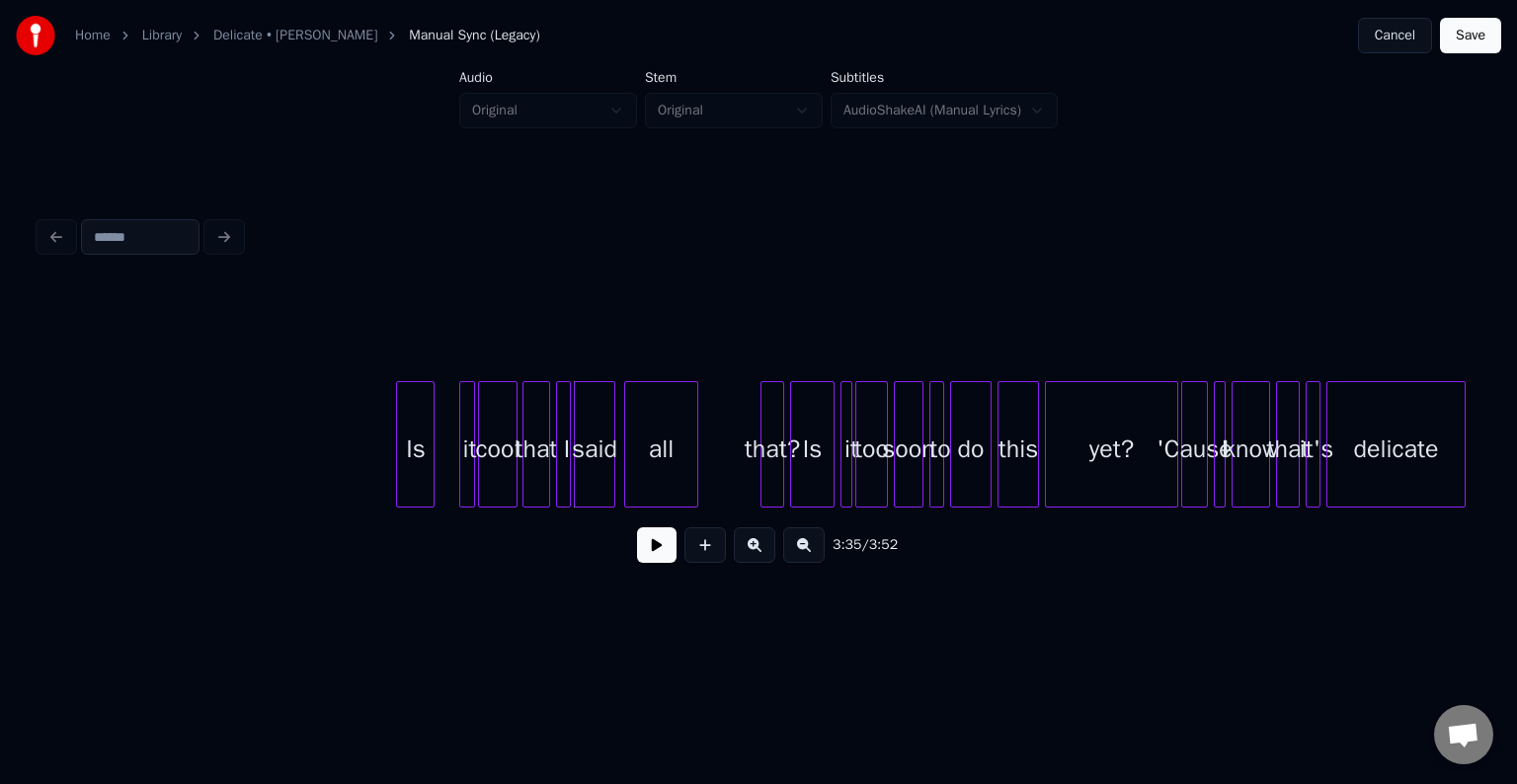 click at bounding box center [463, 444] 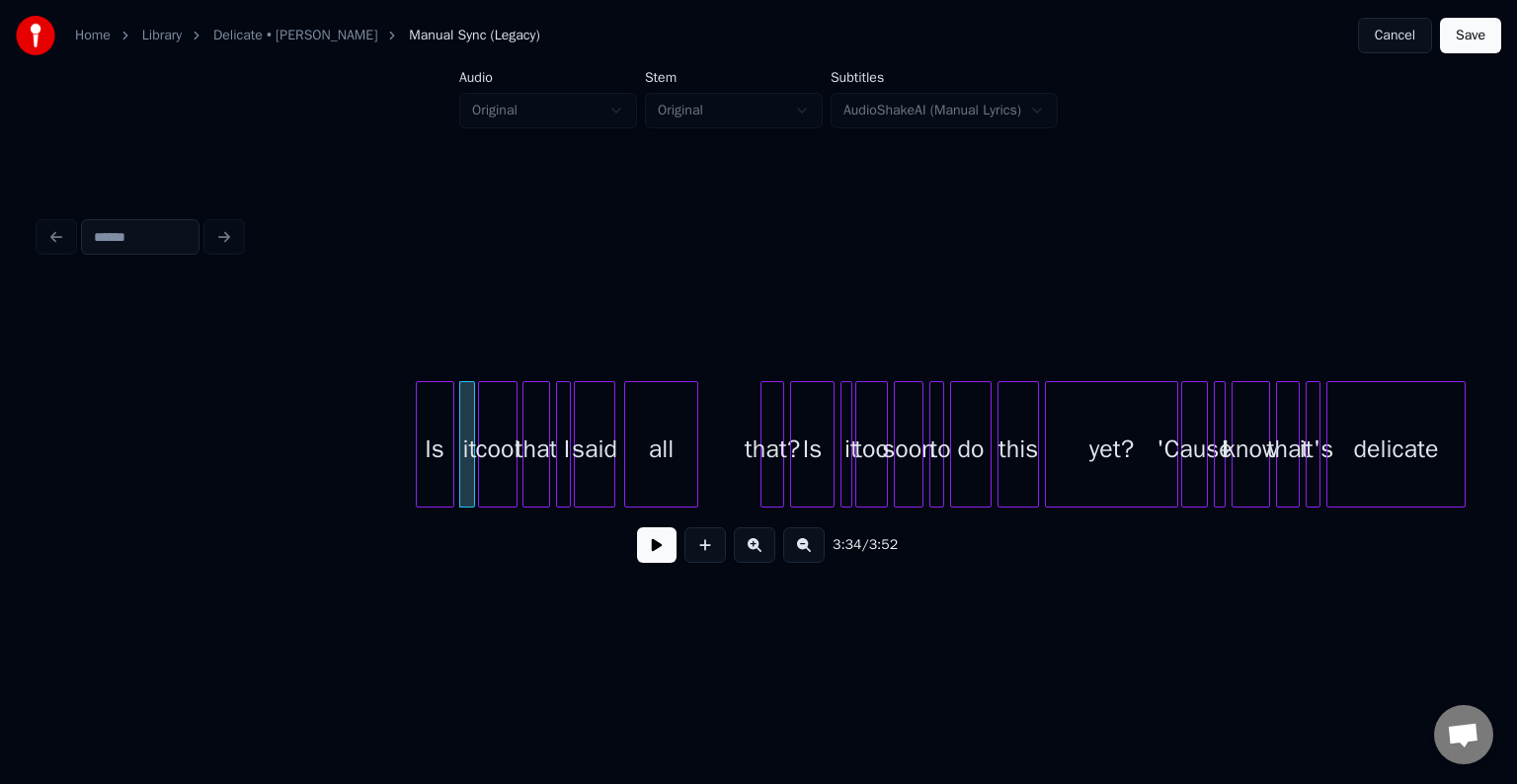 click on "Is" at bounding box center (435, 449) 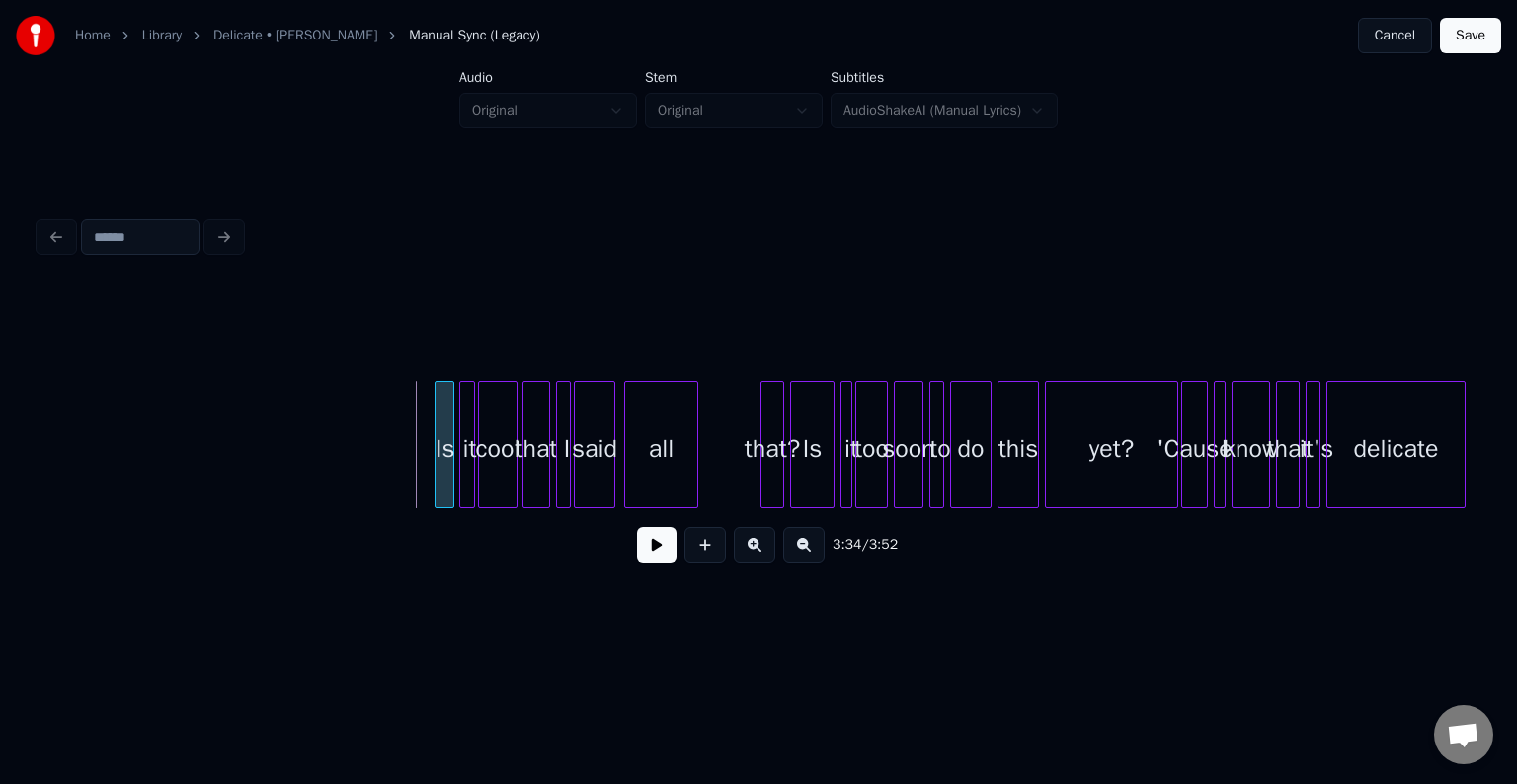 click at bounding box center [439, 444] 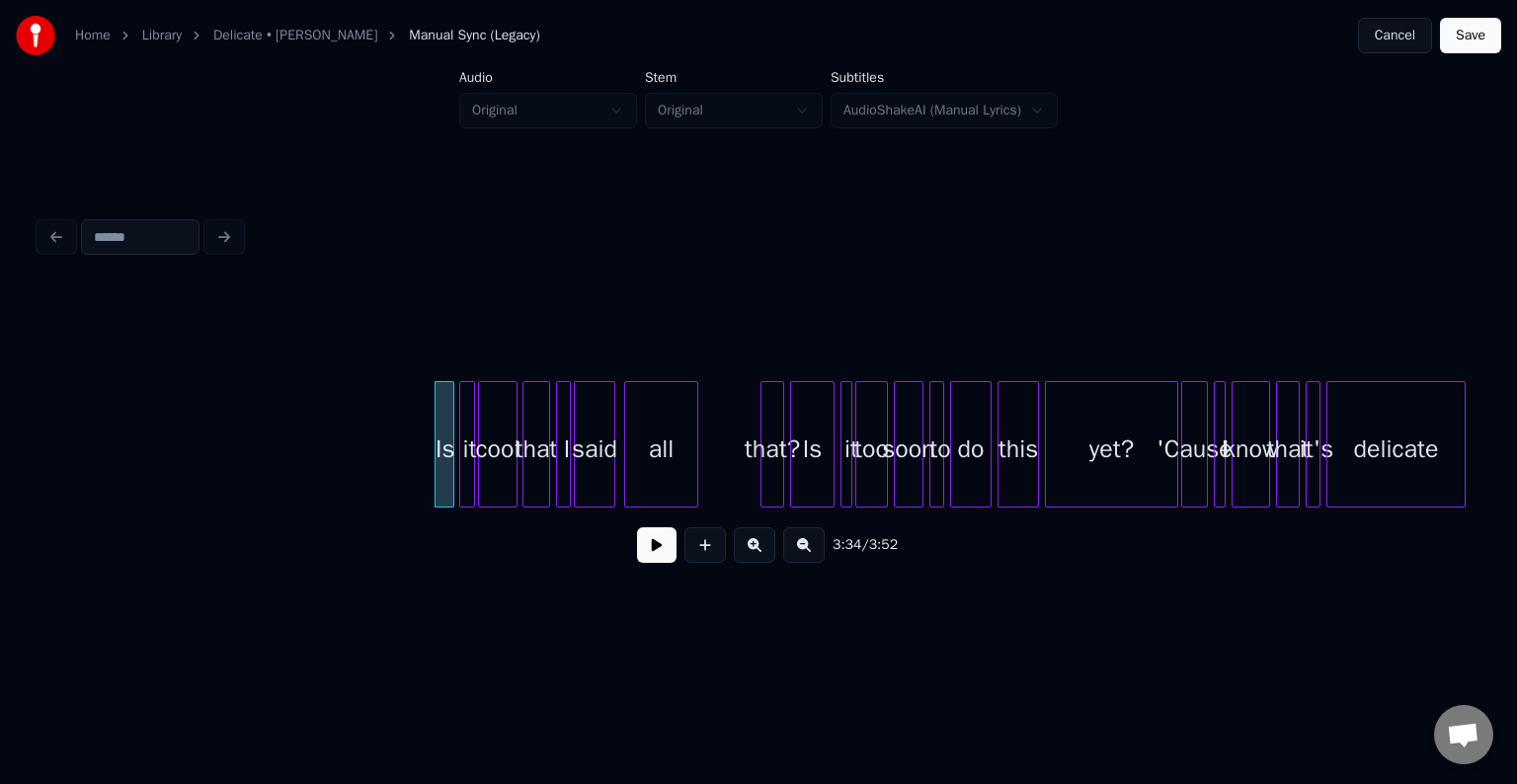 click at bounding box center (657, 545) 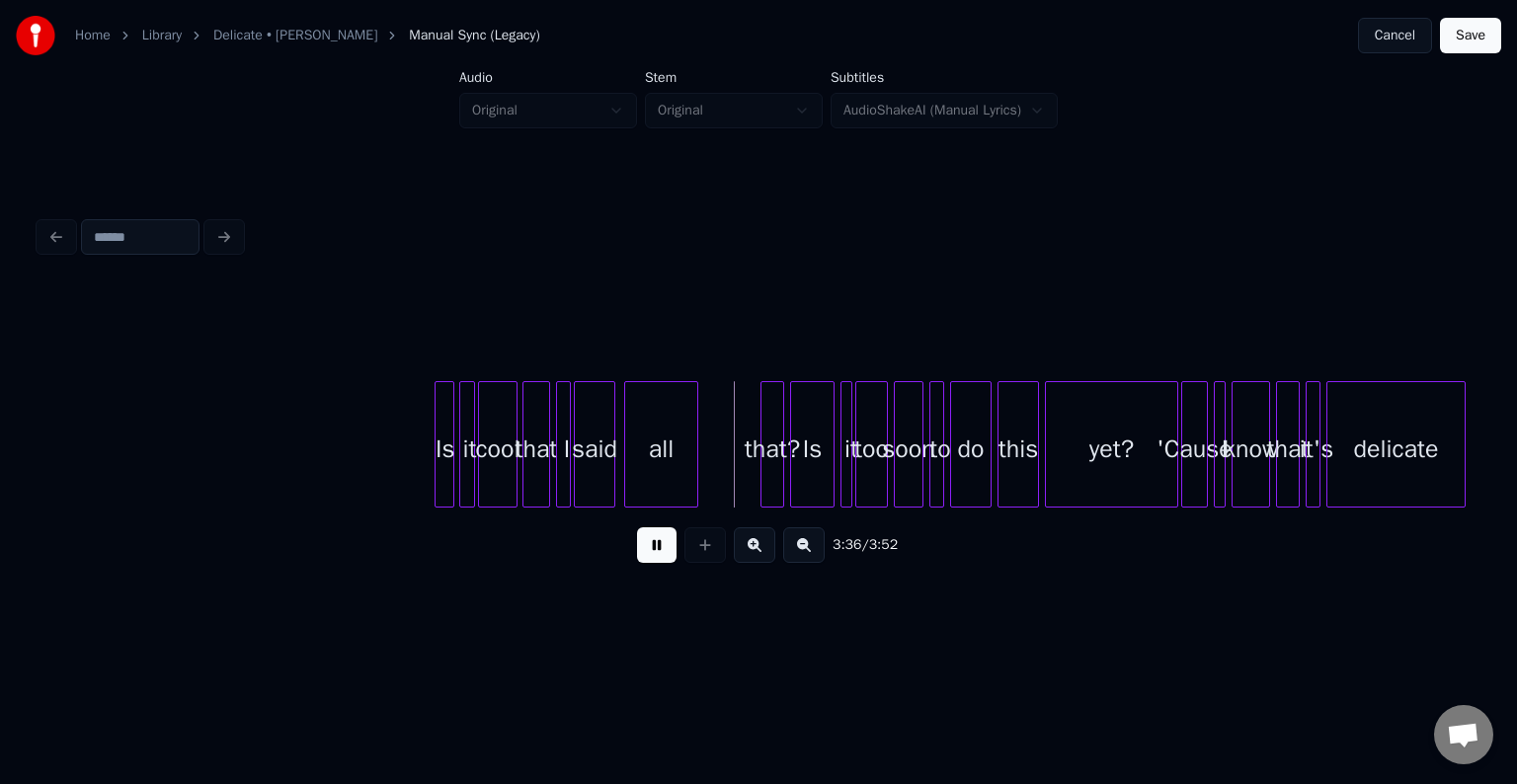 click at bounding box center [657, 545] 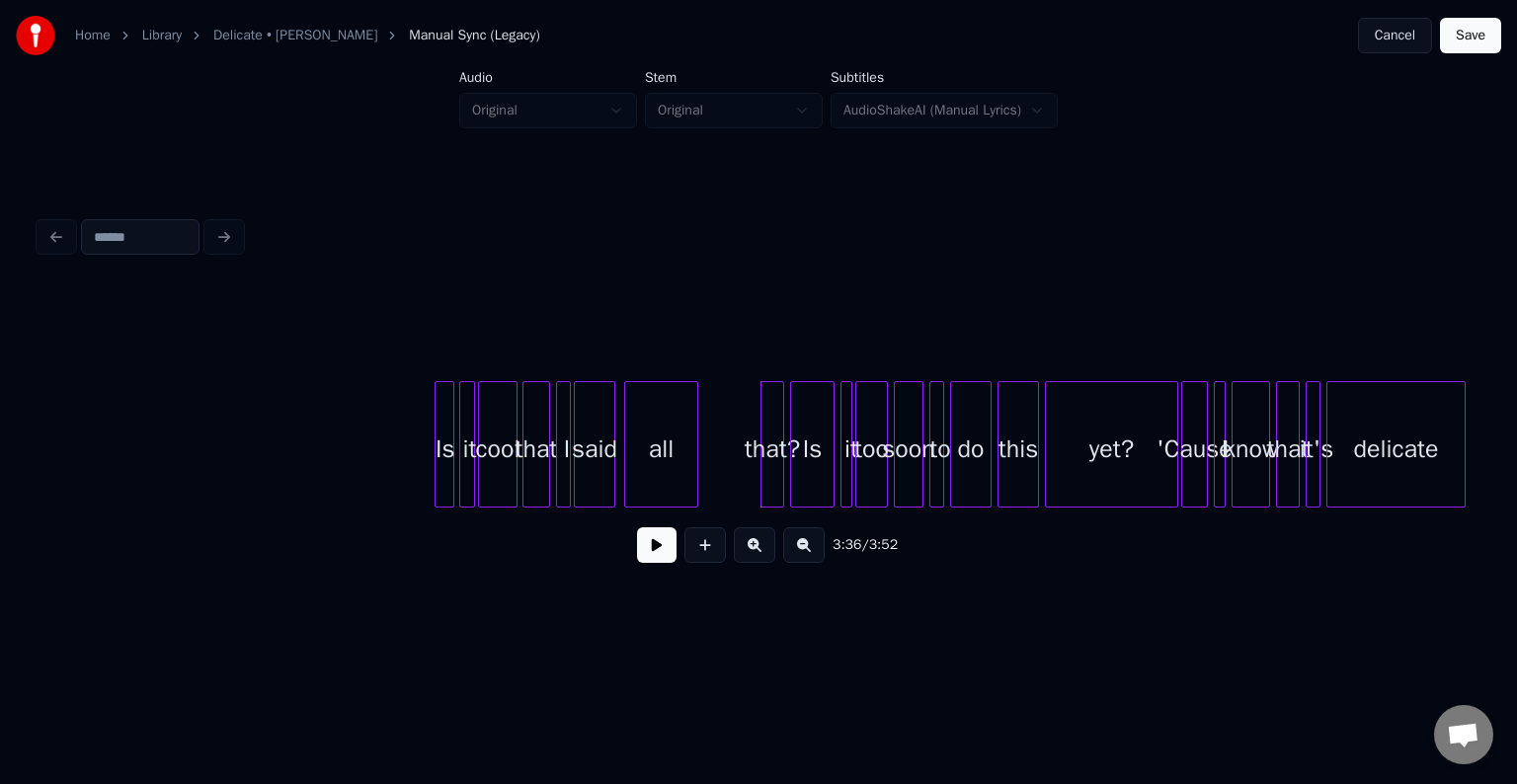 click on "all" at bounding box center [661, 449] 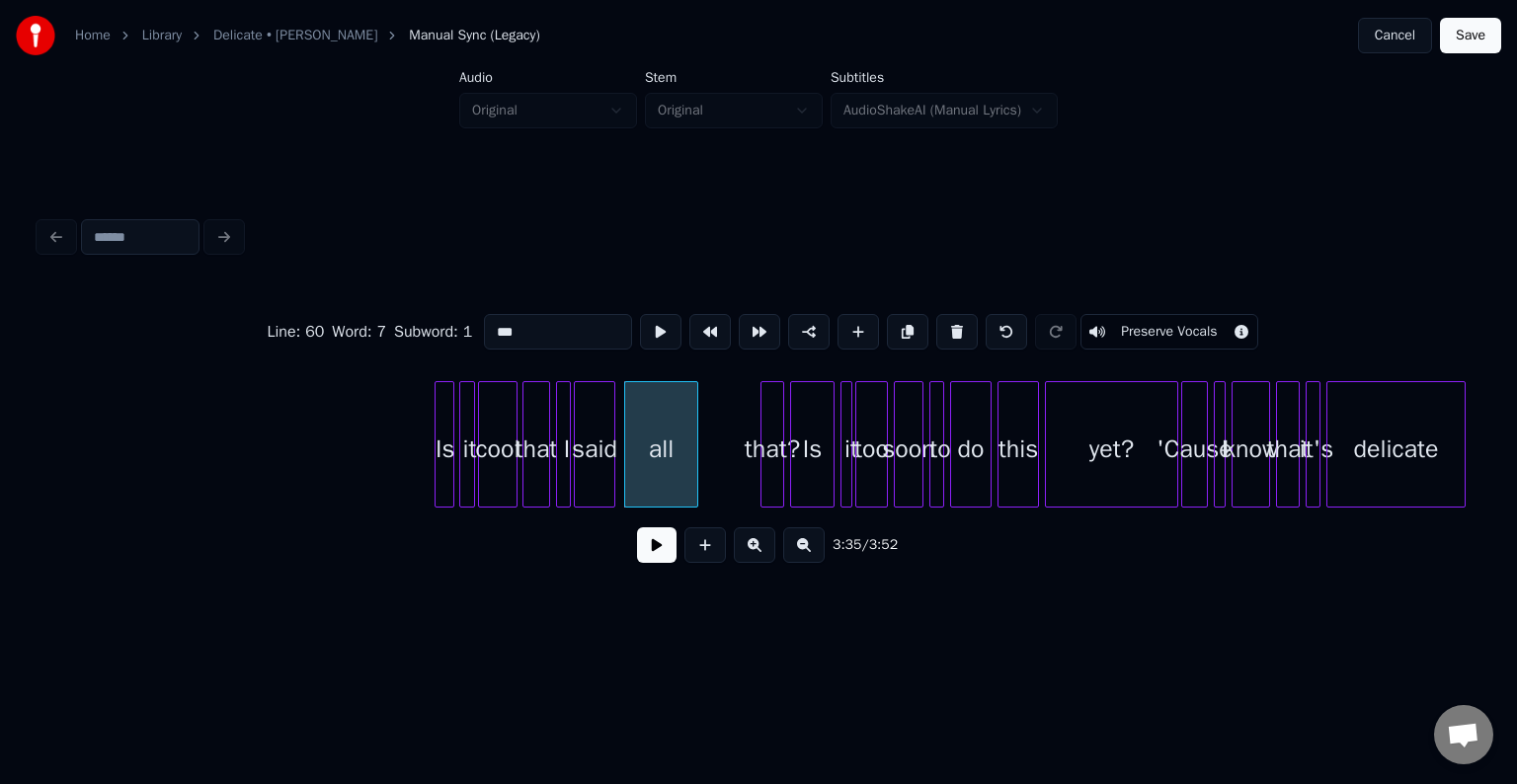 click at bounding box center (657, 545) 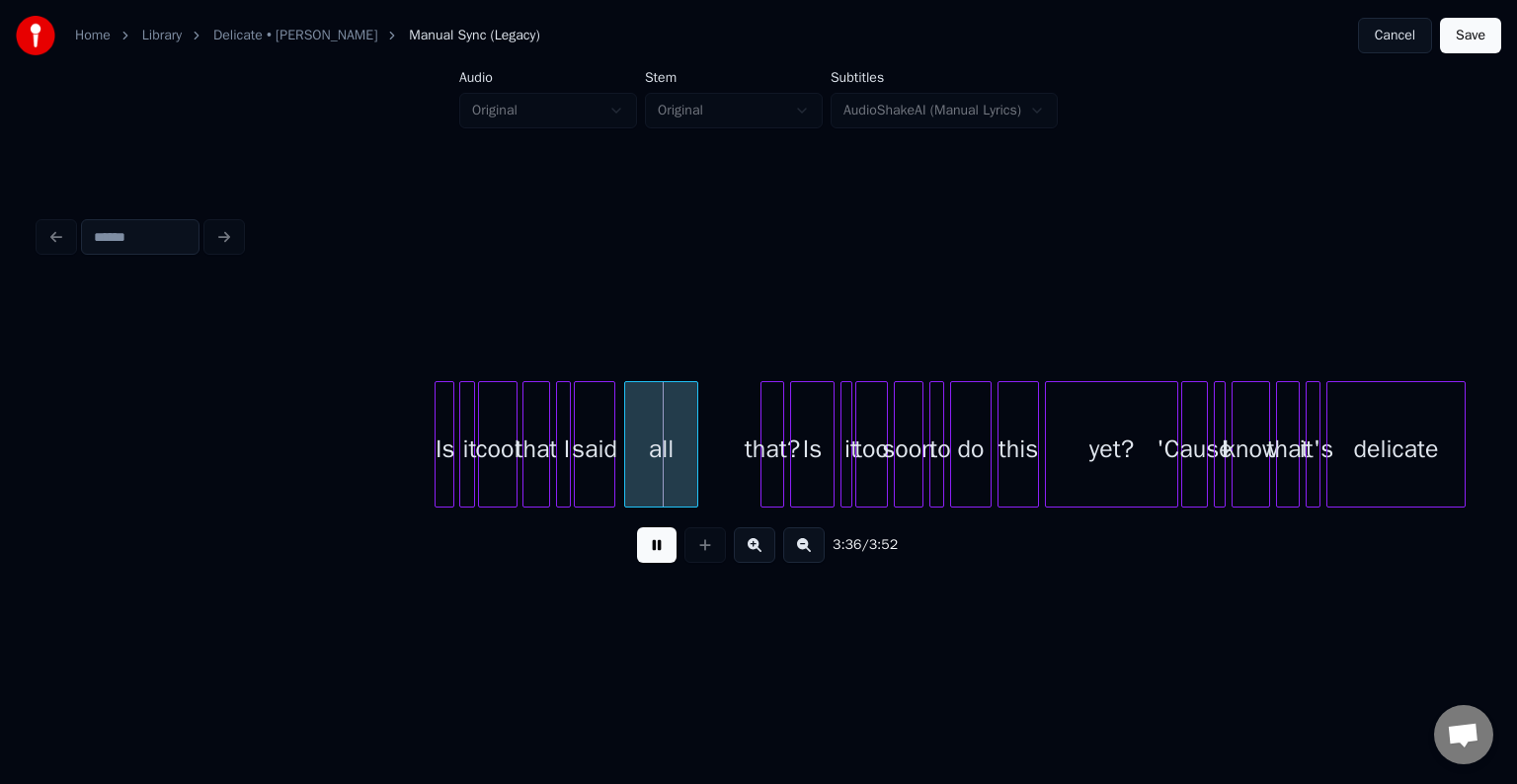 click at bounding box center (657, 545) 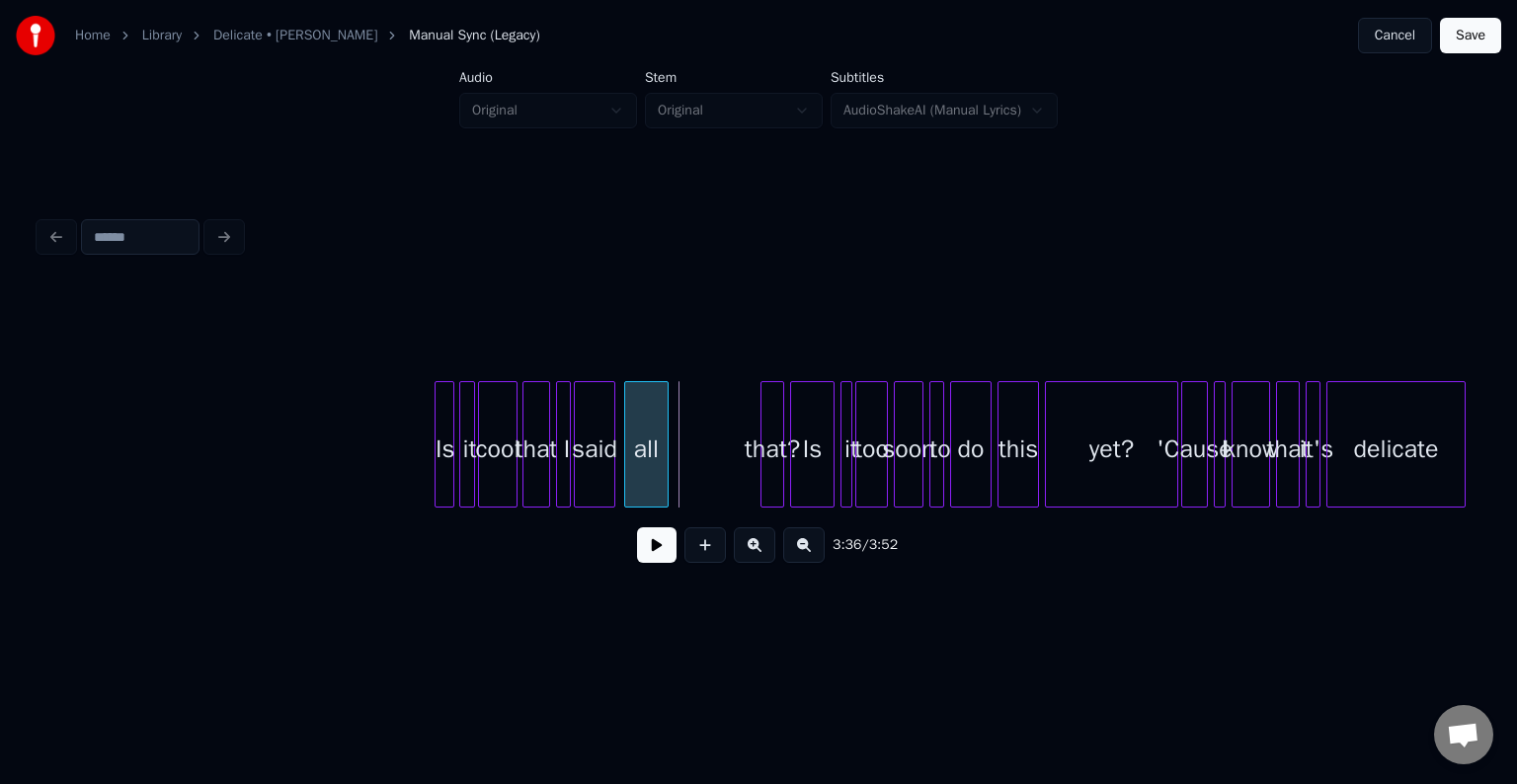 click at bounding box center [665, 444] 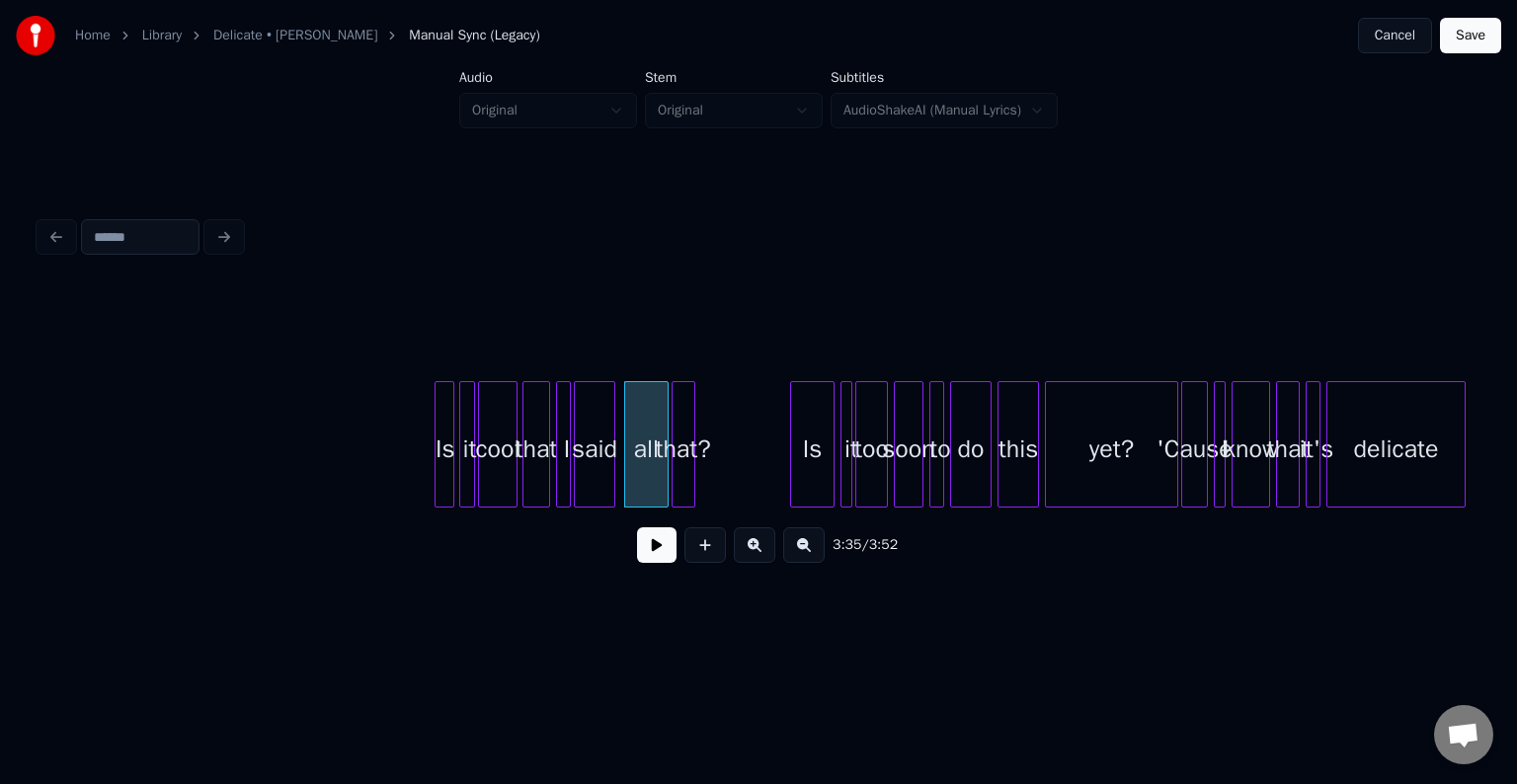 click on "that?" at bounding box center (683, 449) 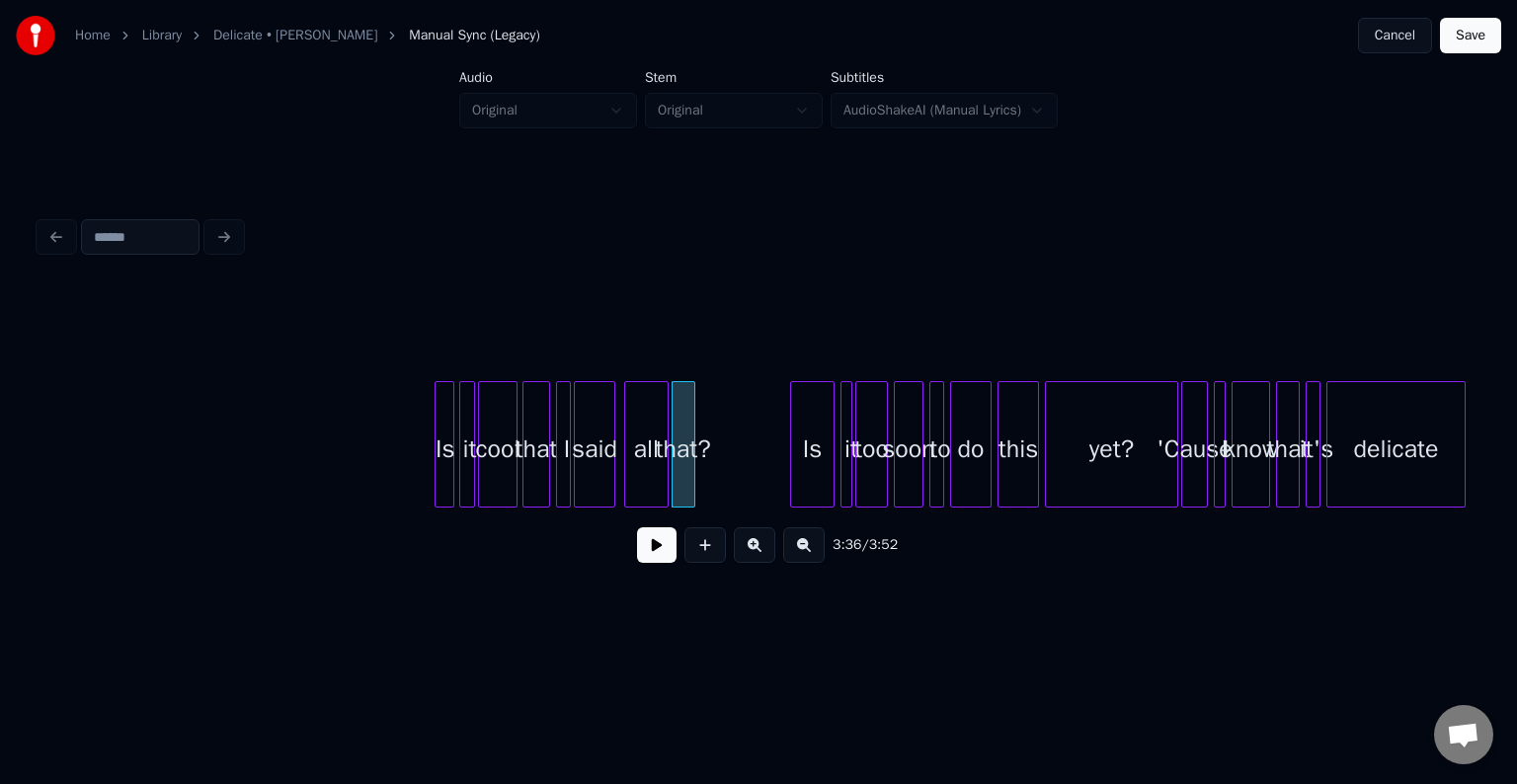 click on "all" at bounding box center (646, 449) 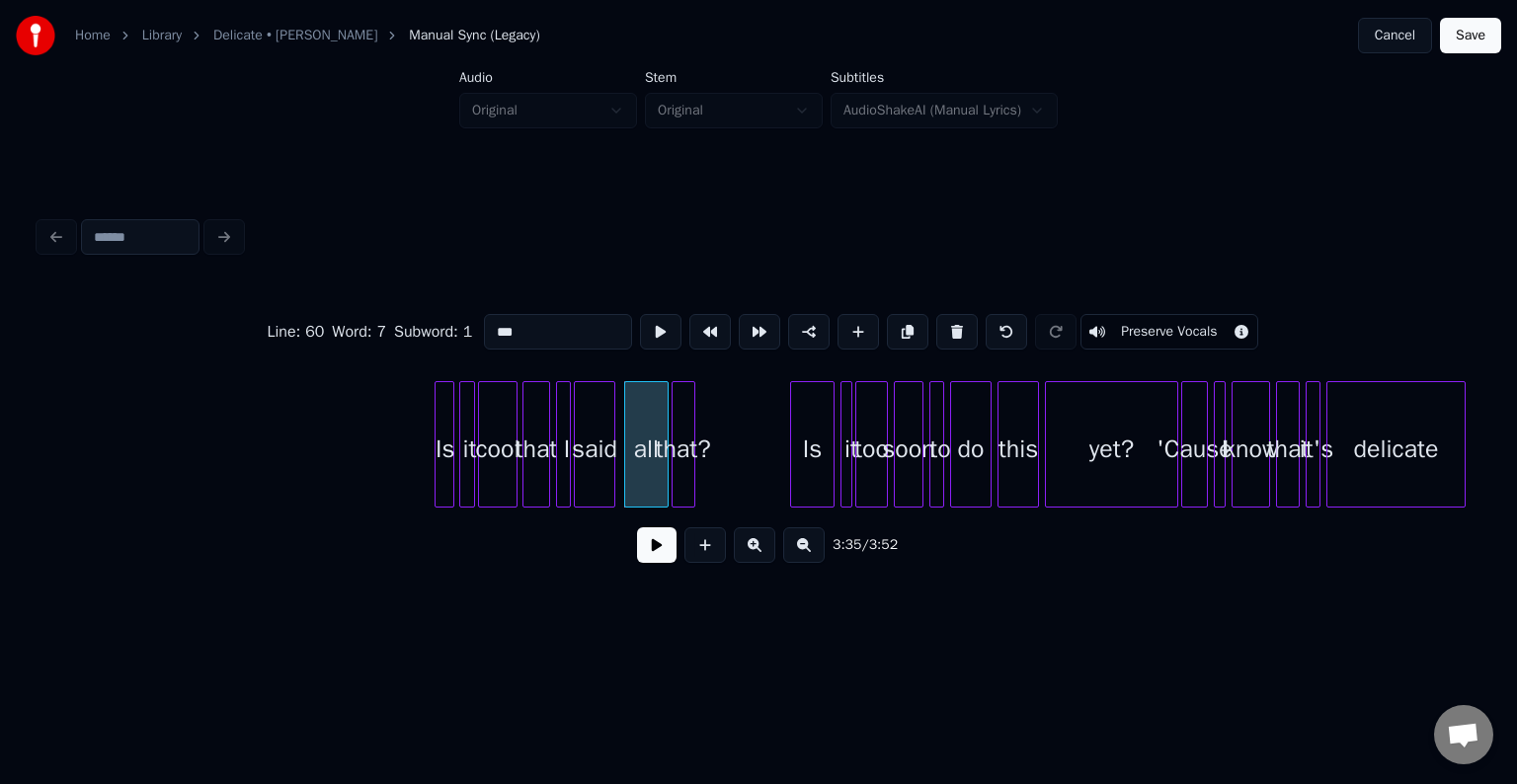 click at bounding box center [657, 545] 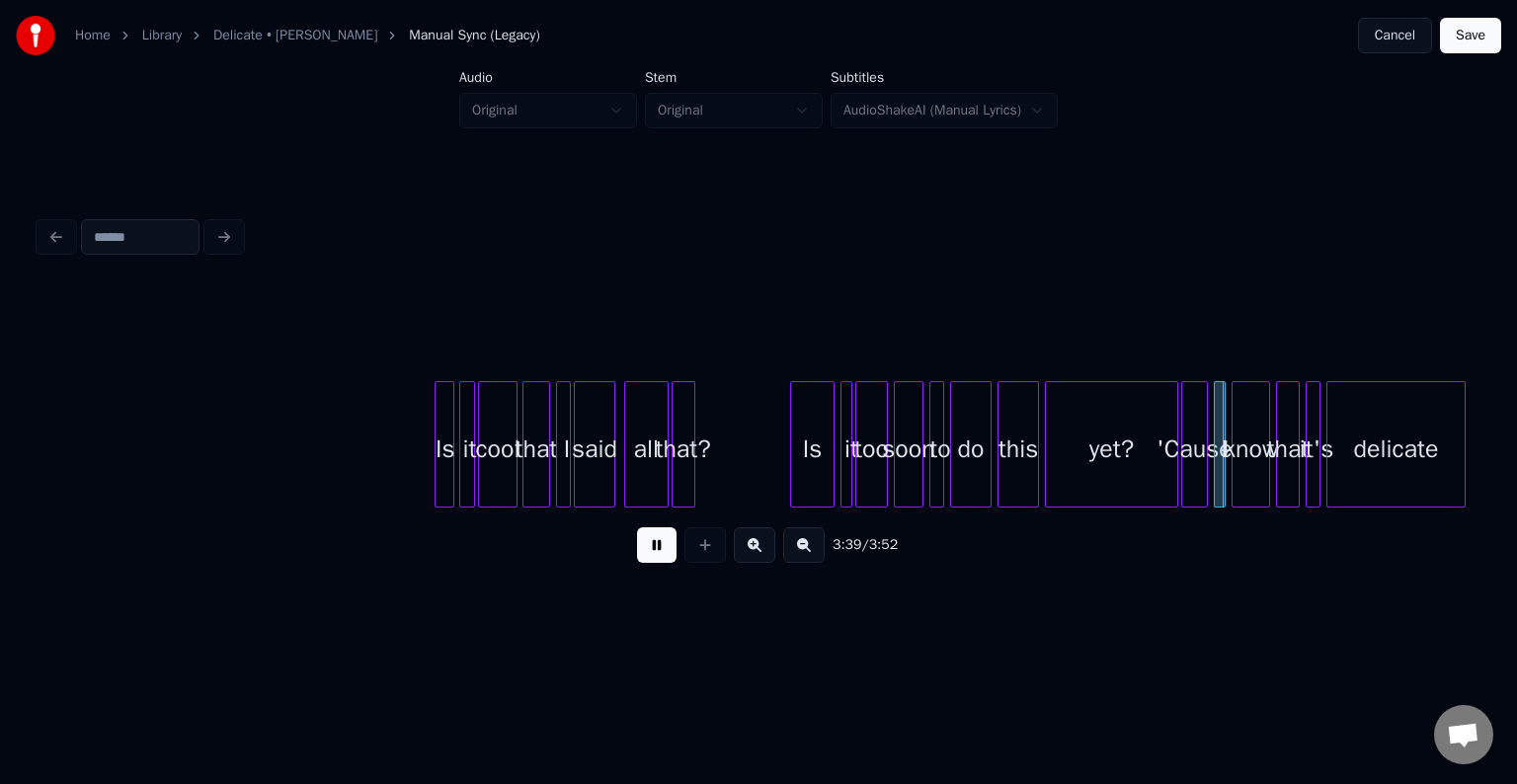 click at bounding box center (657, 545) 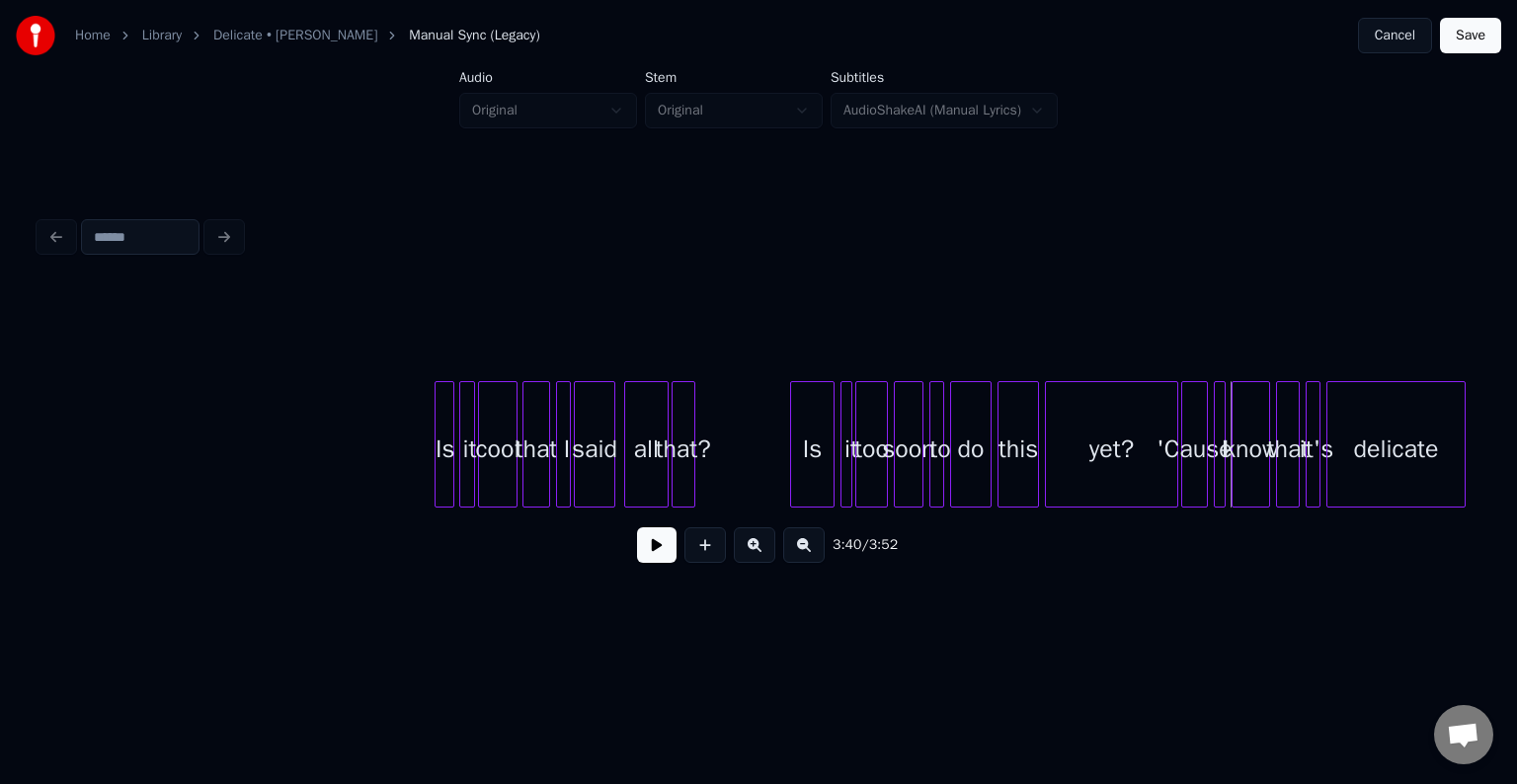 click at bounding box center [657, 545] 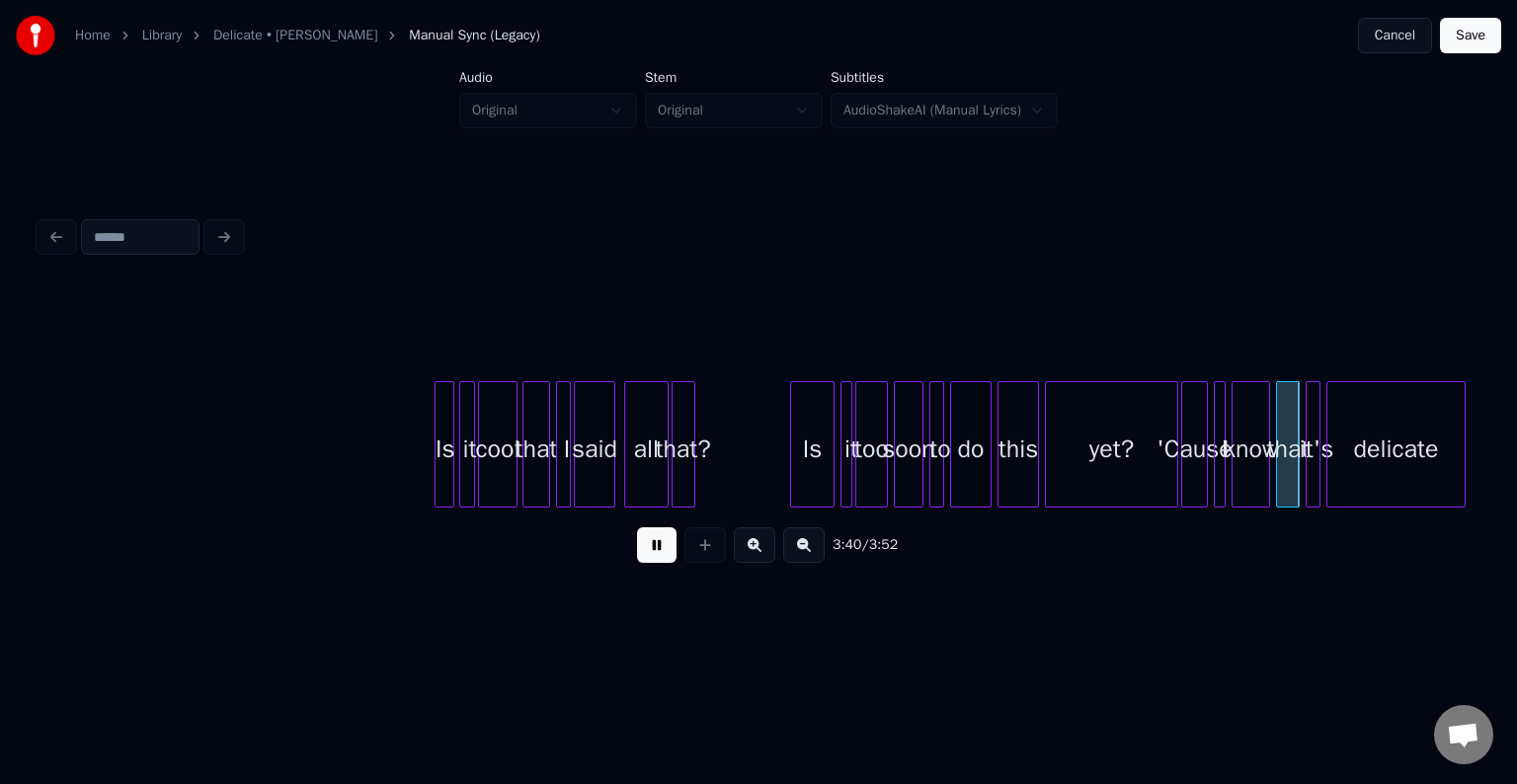click at bounding box center [657, 545] 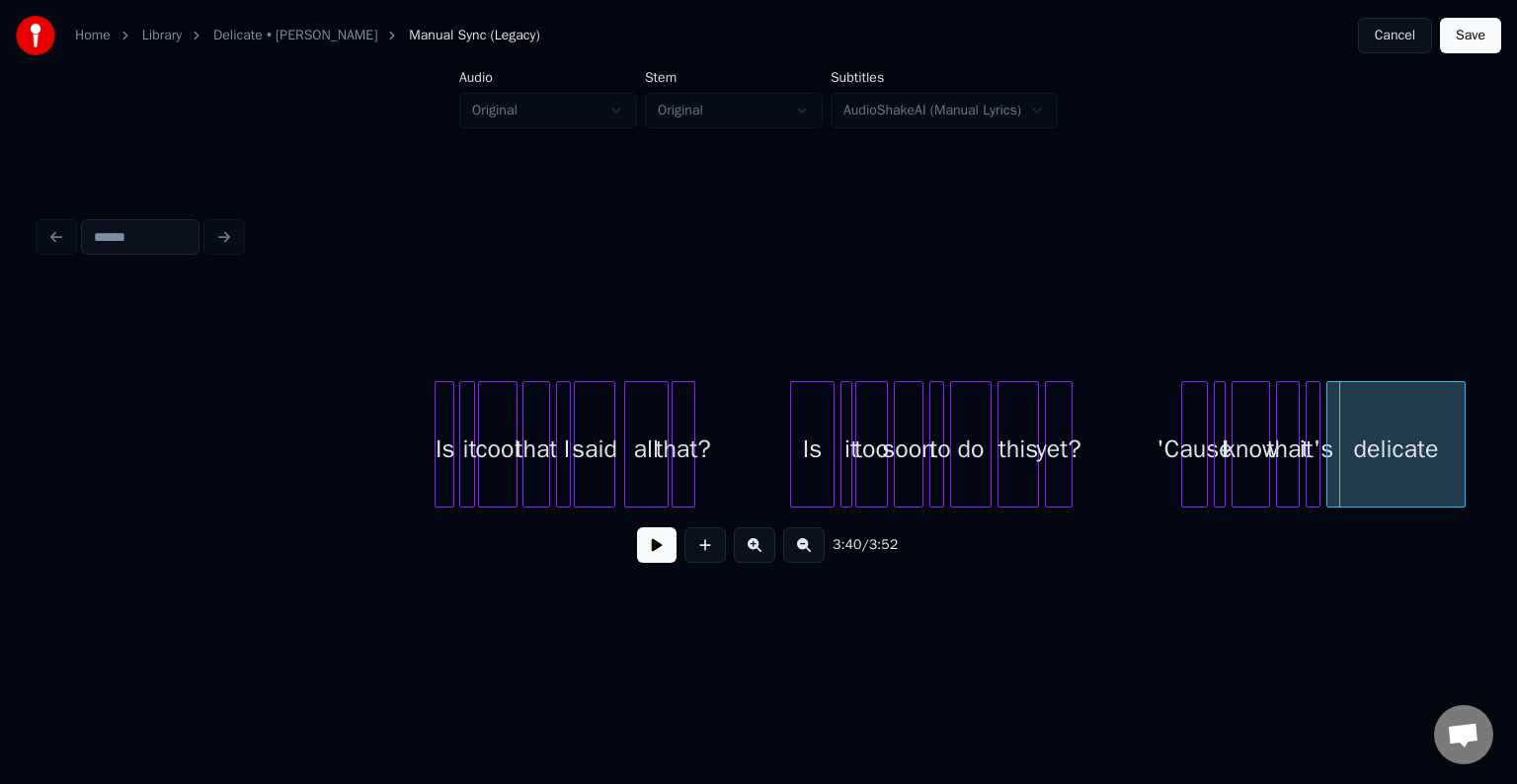 click at bounding box center [1069, 444] 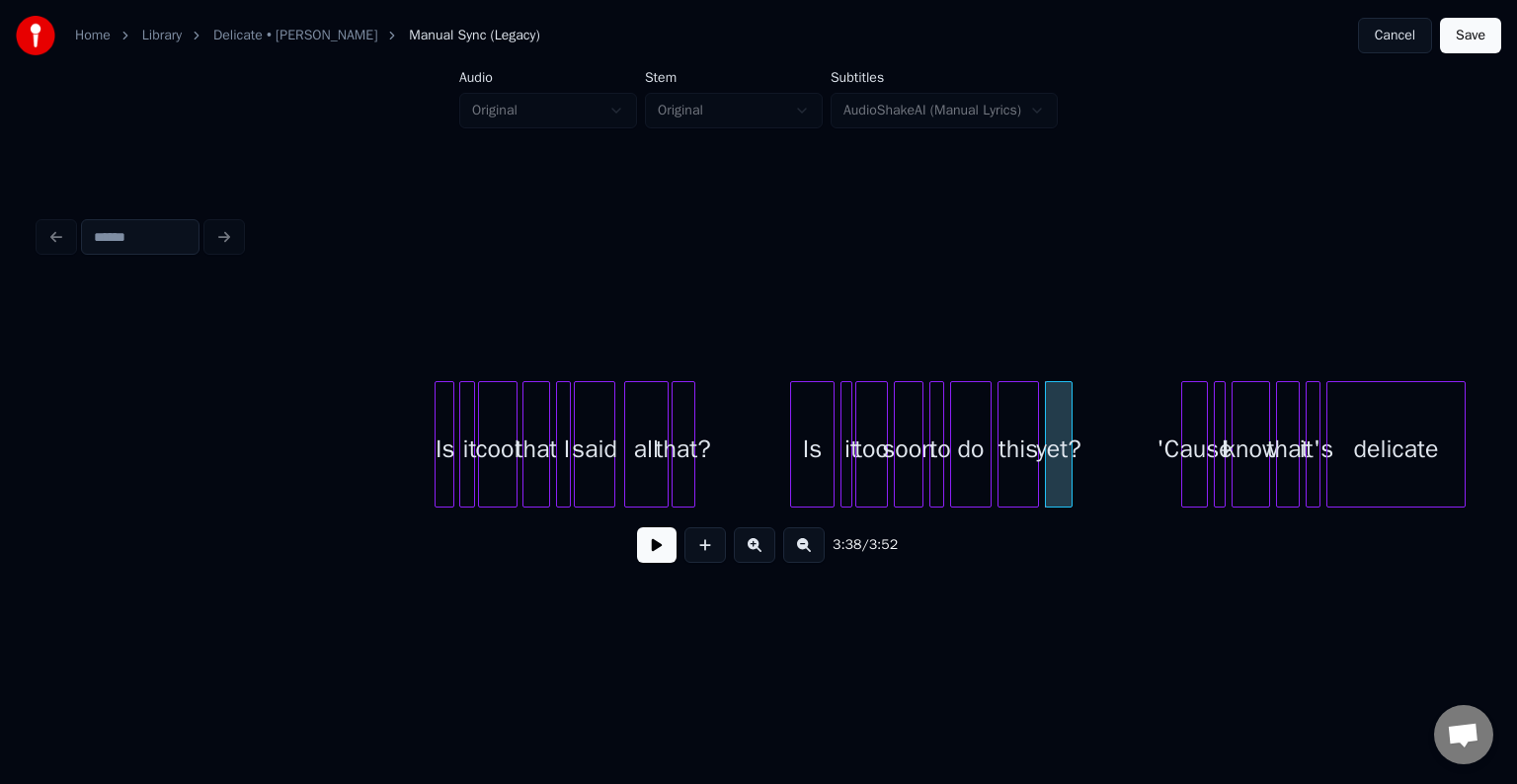 click at bounding box center (657, 545) 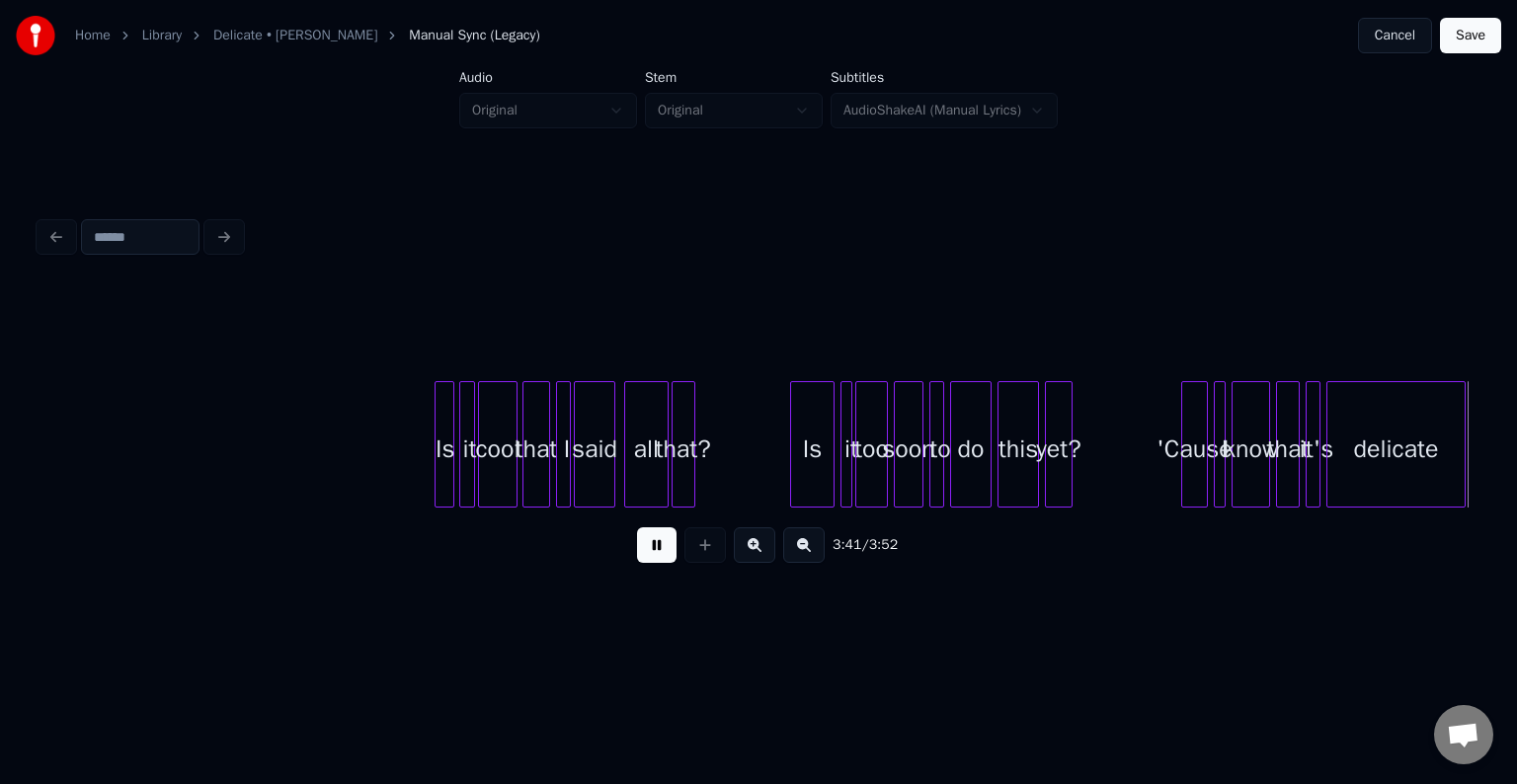 scroll, scrollTop: 0, scrollLeft: 32841, axis: horizontal 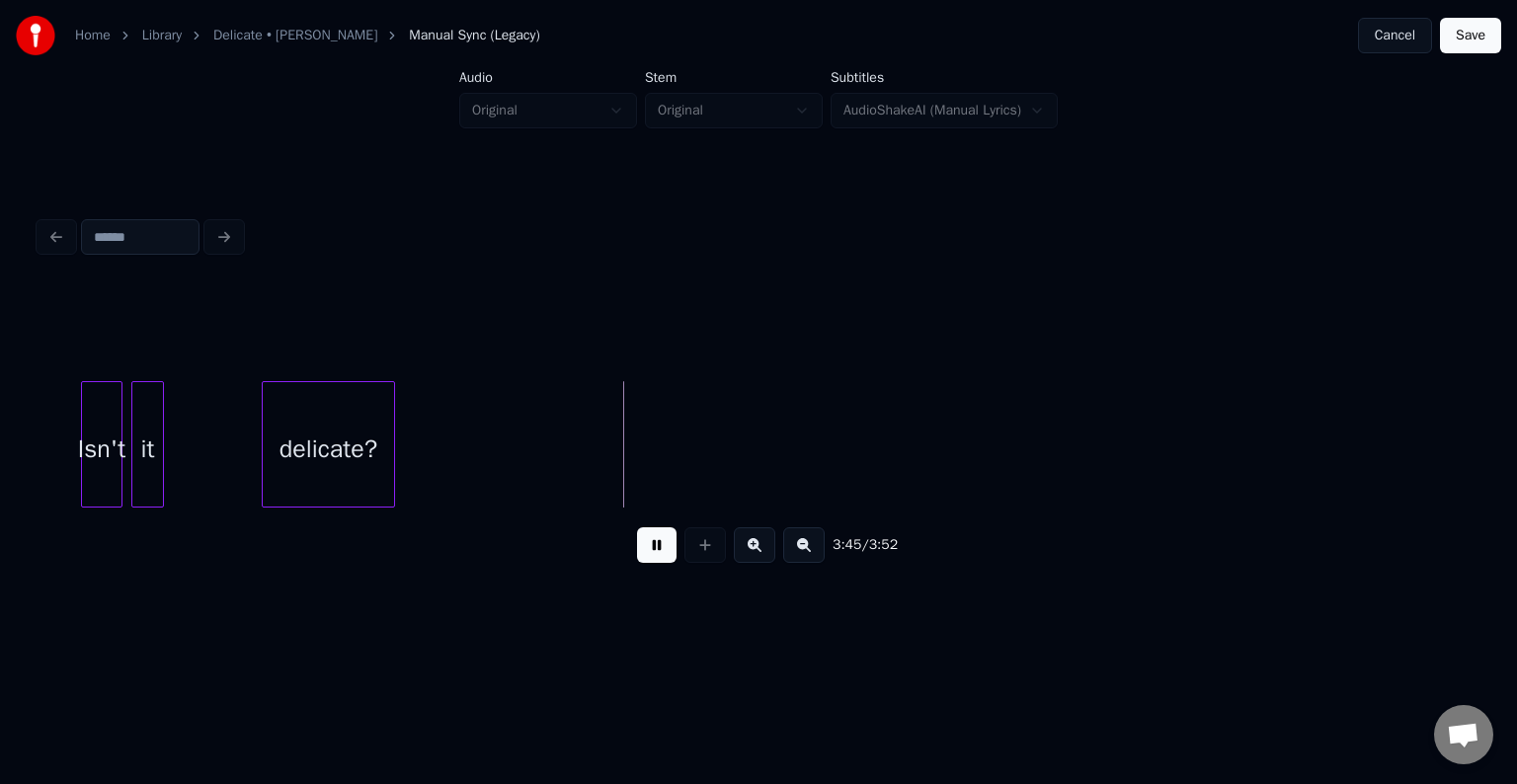 click on "Save" at bounding box center [1471, 36] 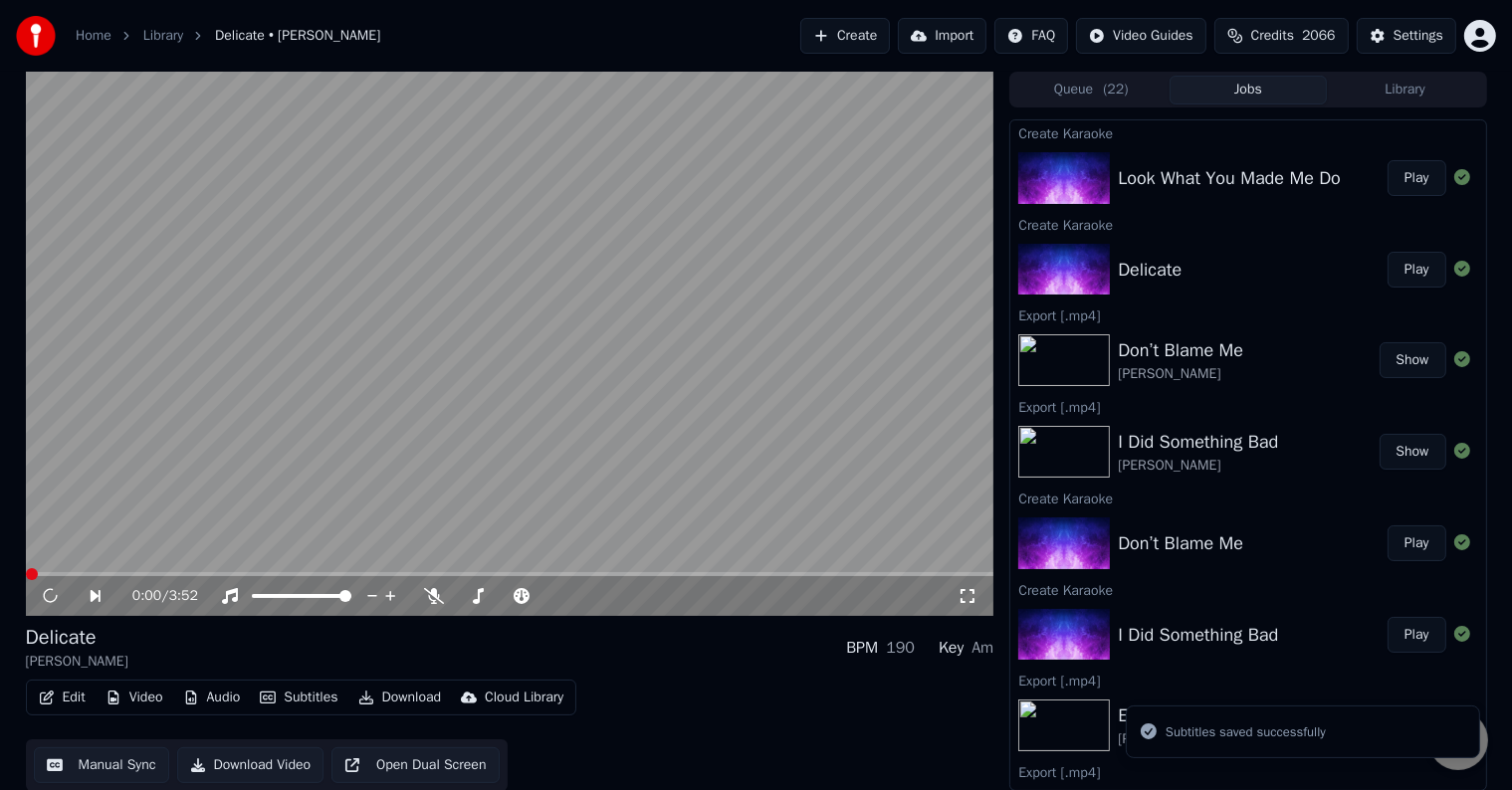 click on "Download" at bounding box center [400, 697] 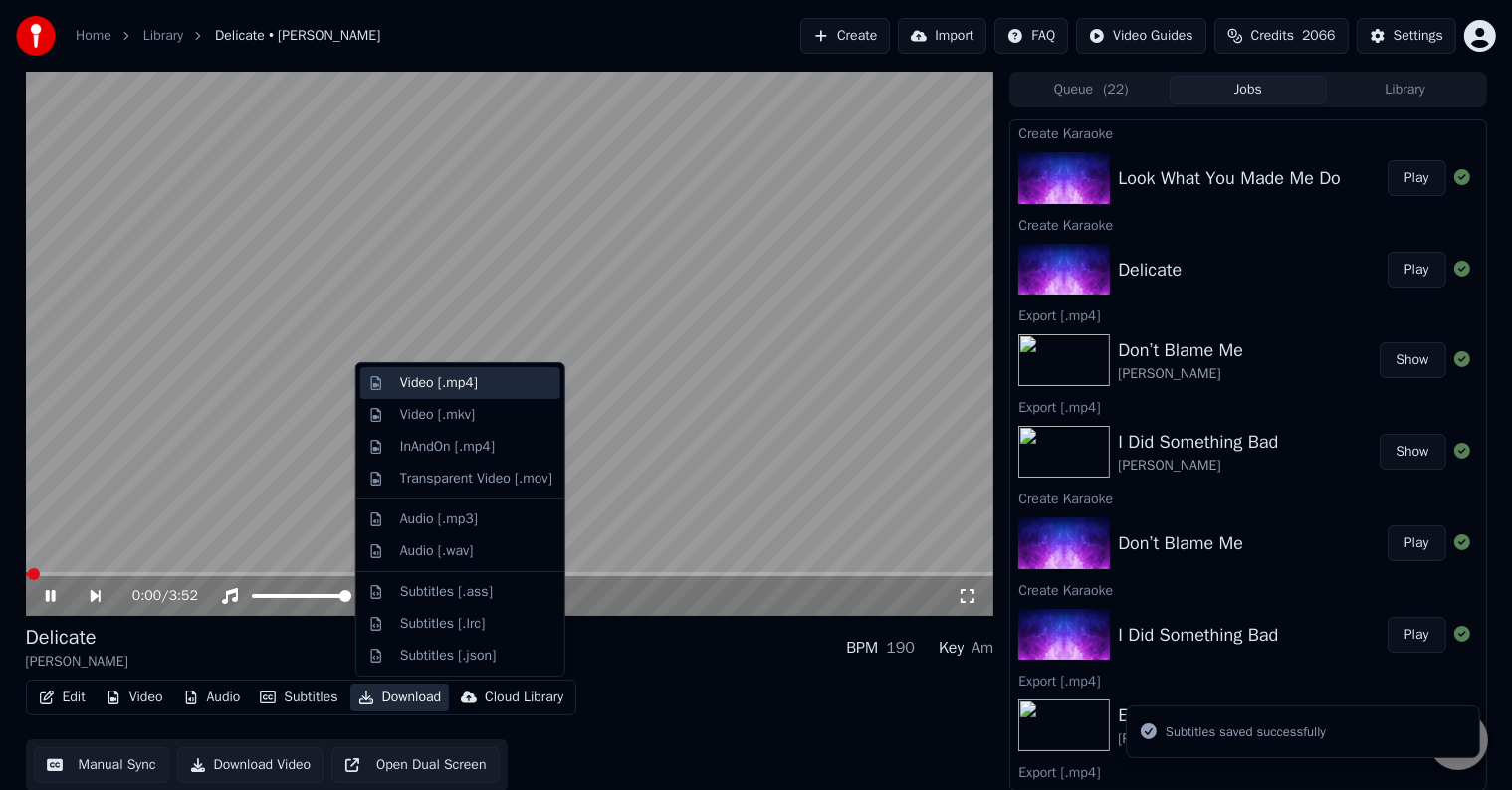 click on "Video [.mp4]" at bounding box center [439, 383] 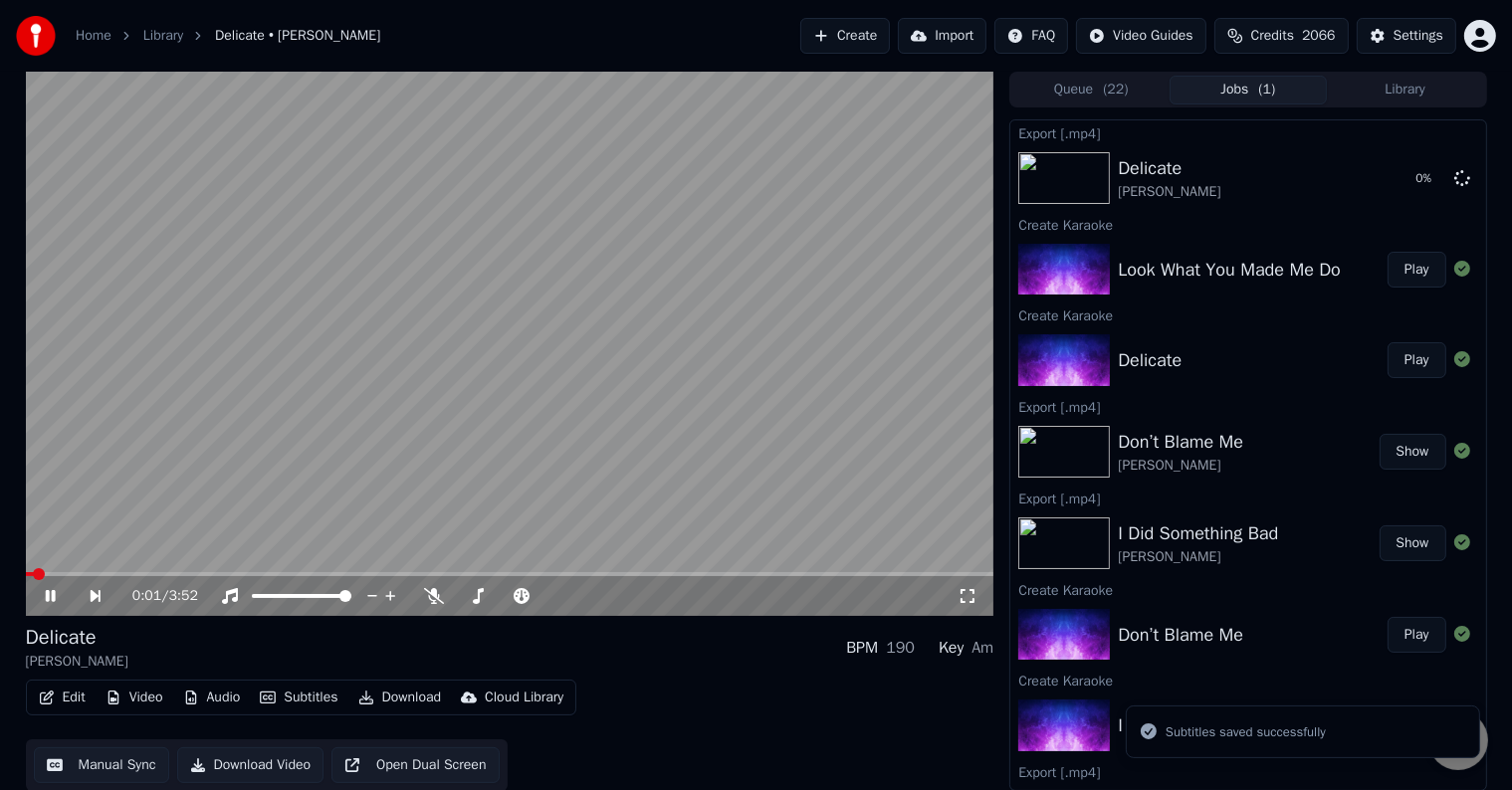 click on "Play" at bounding box center (1416, 270) 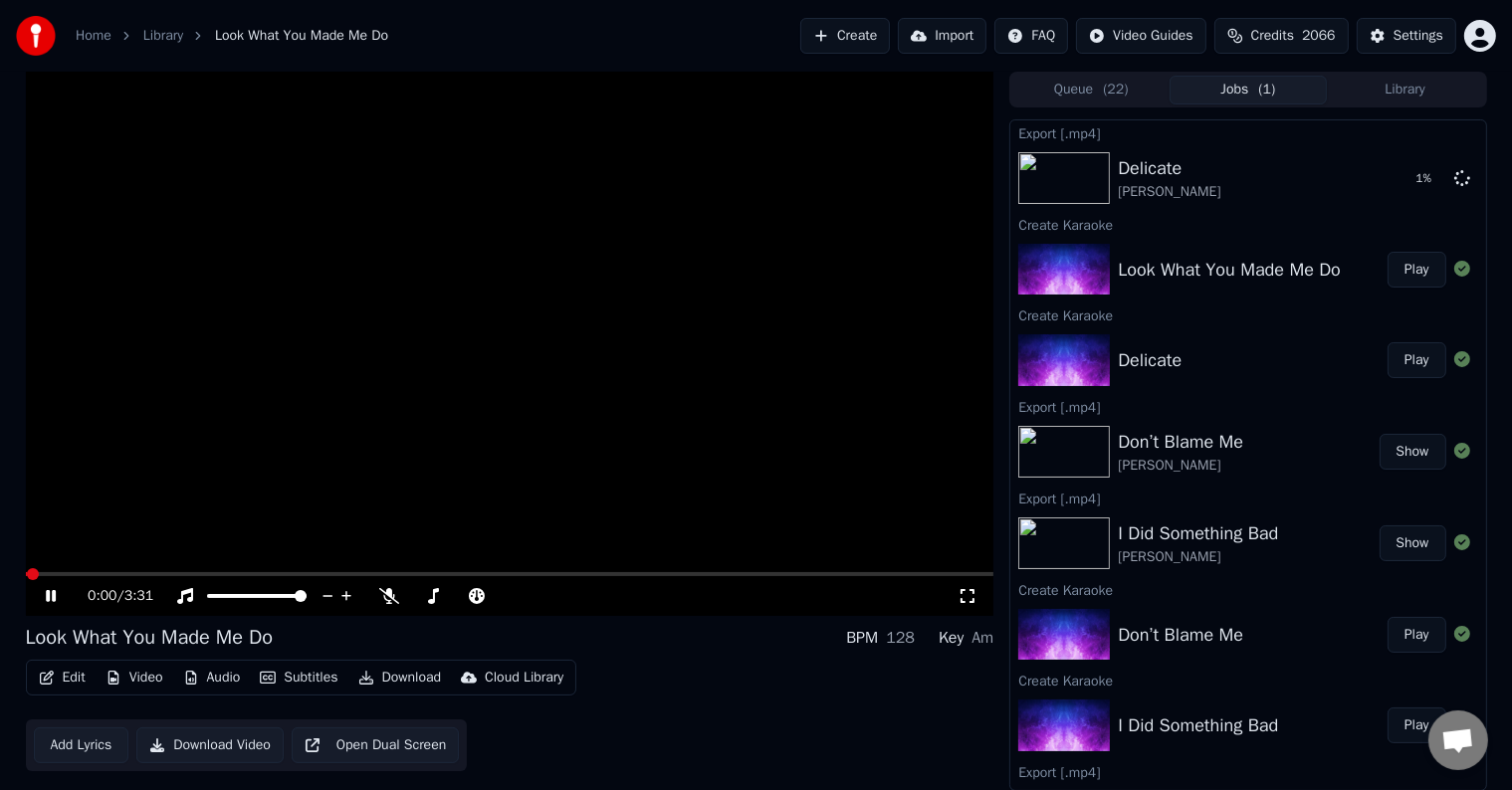 click 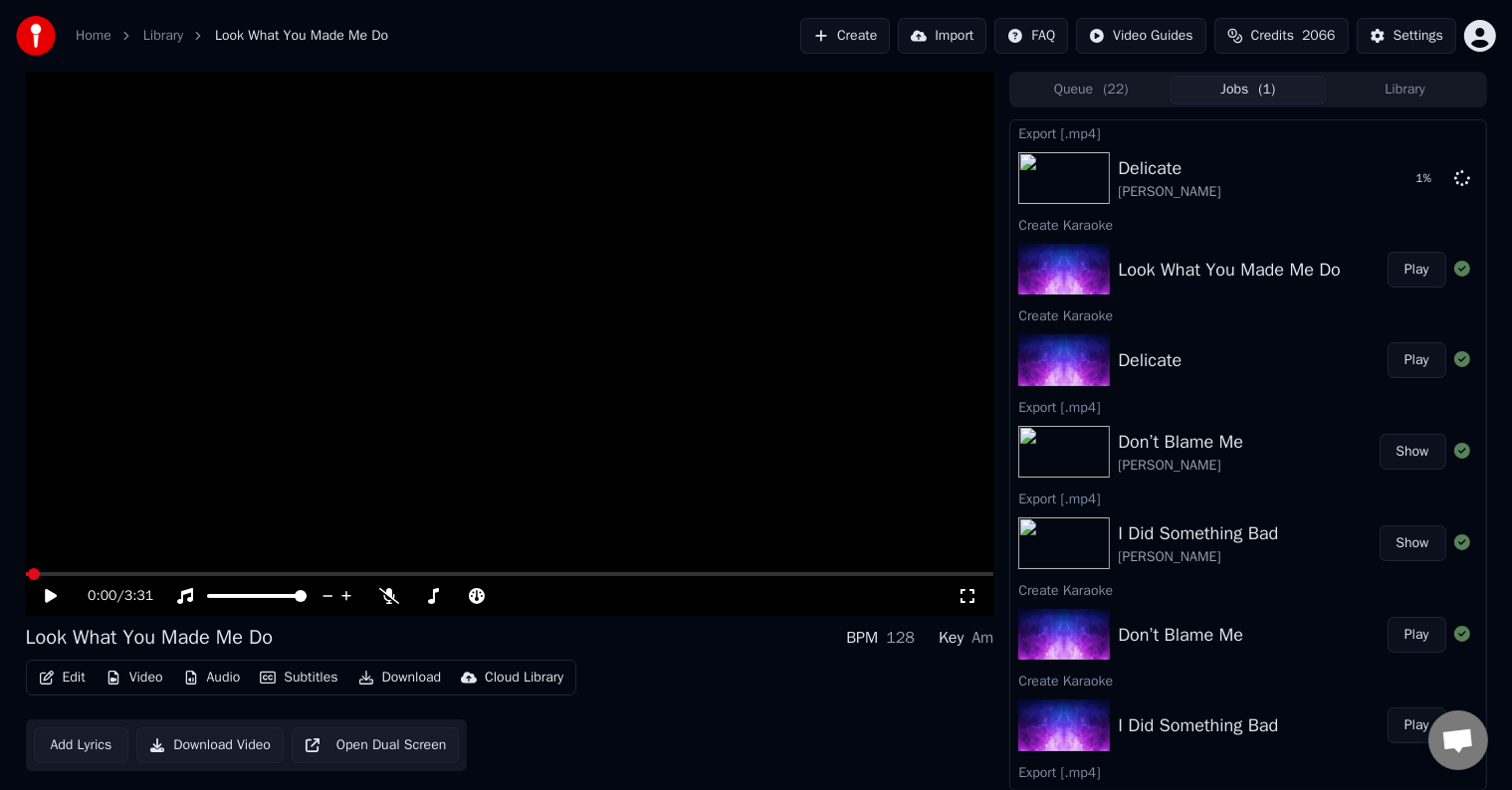 click 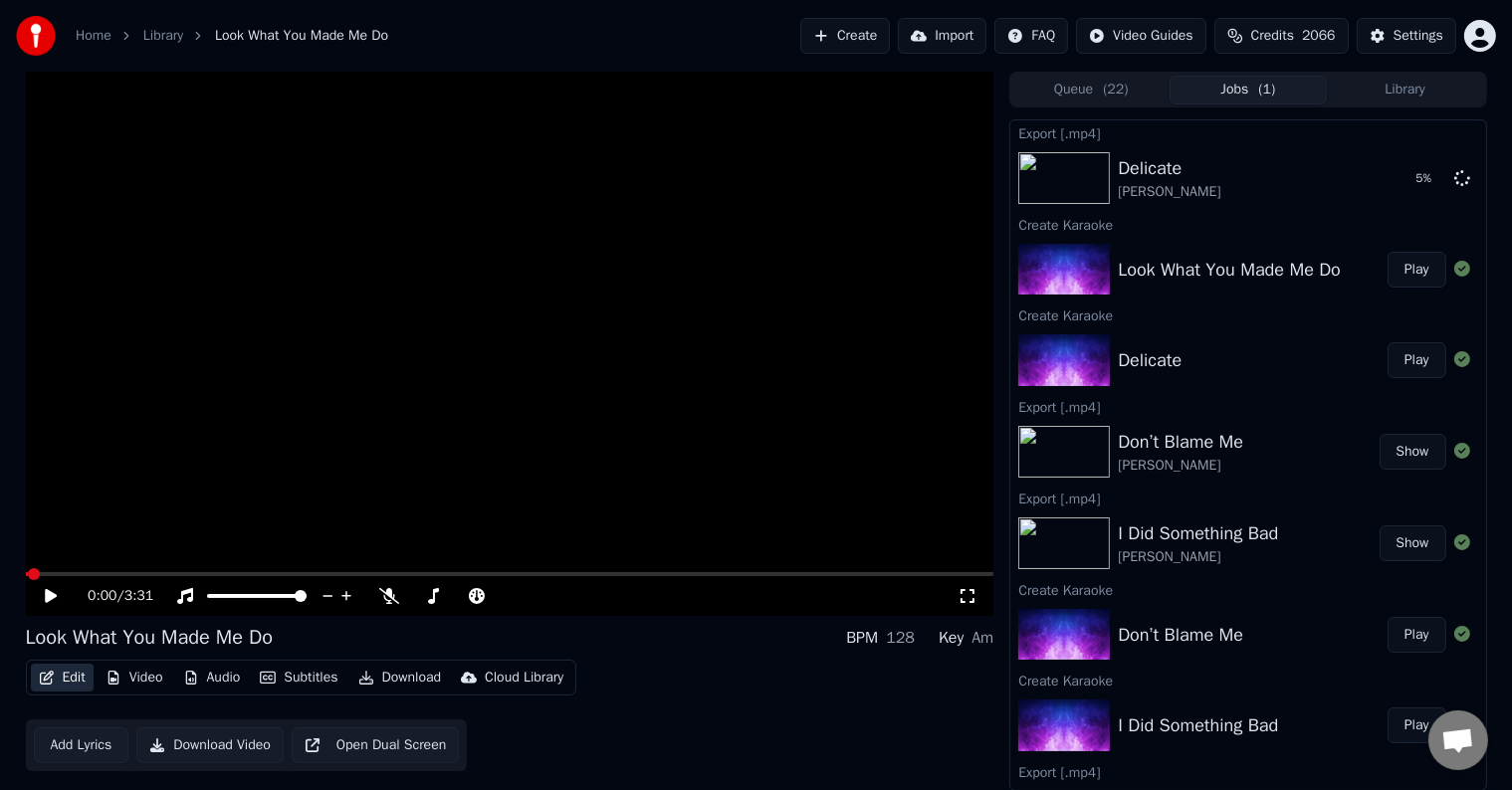 click 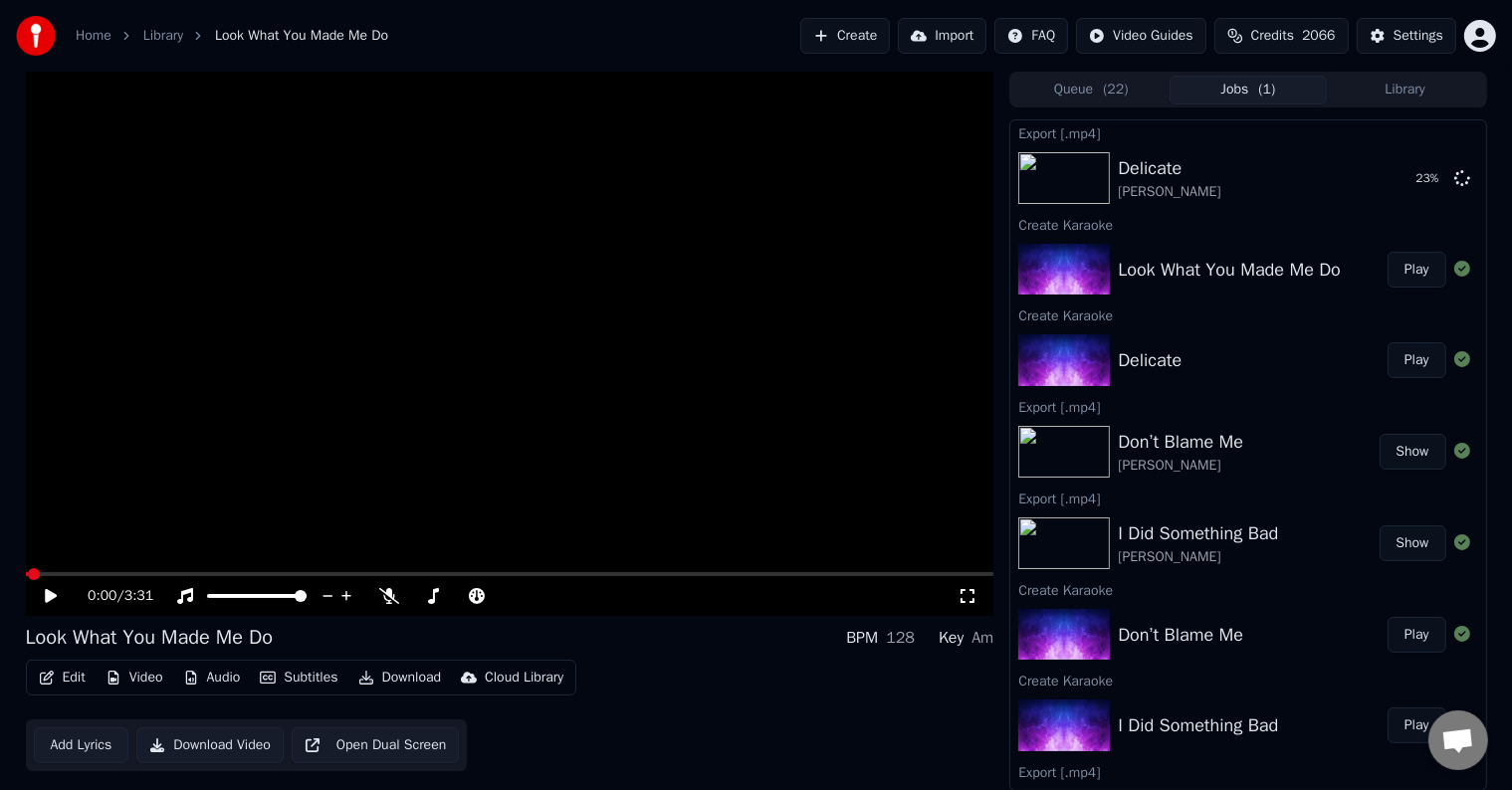 click on "Play" at bounding box center (1416, 270) 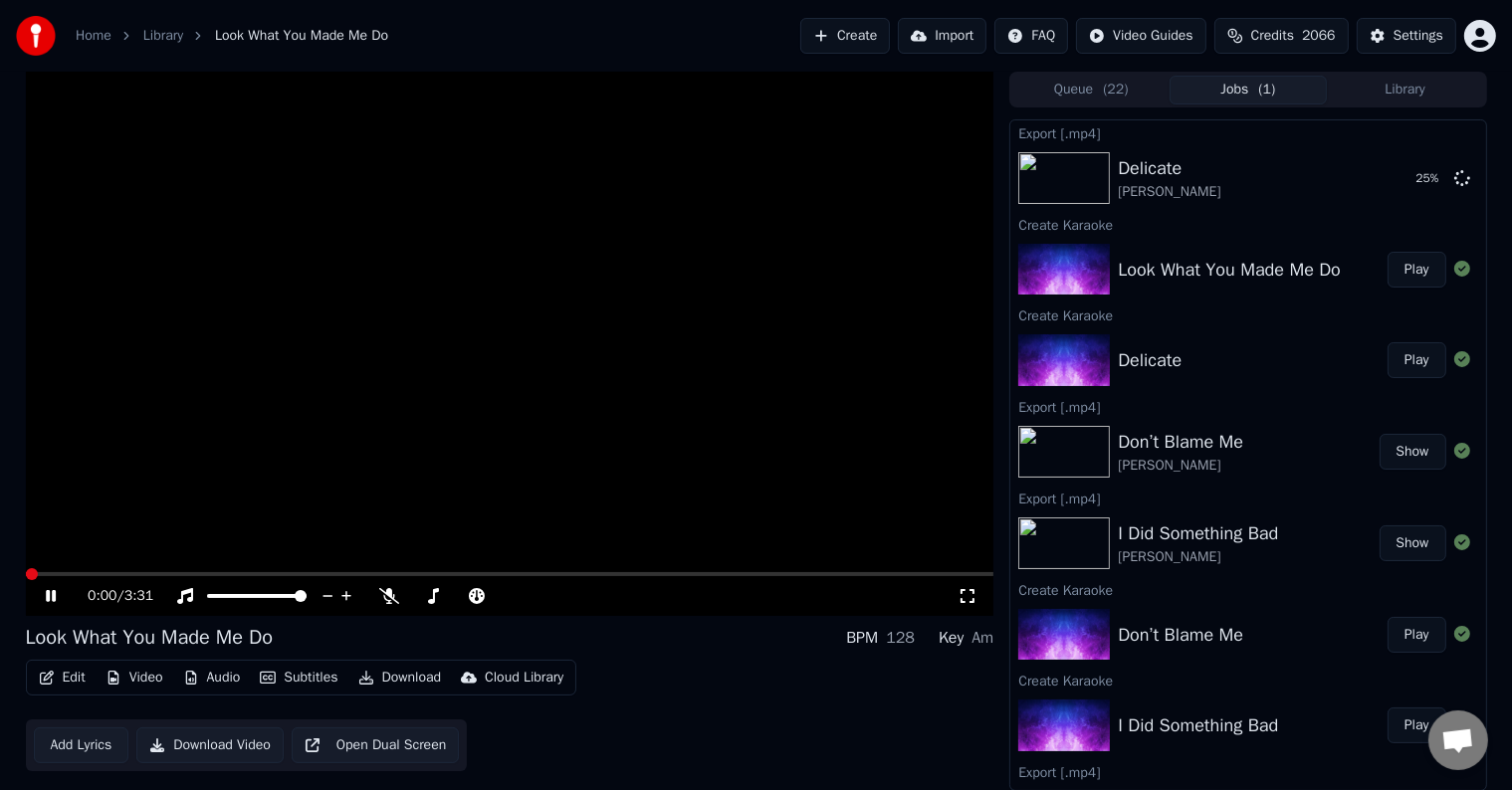 click on "Add Lyrics" at bounding box center [82, 745] 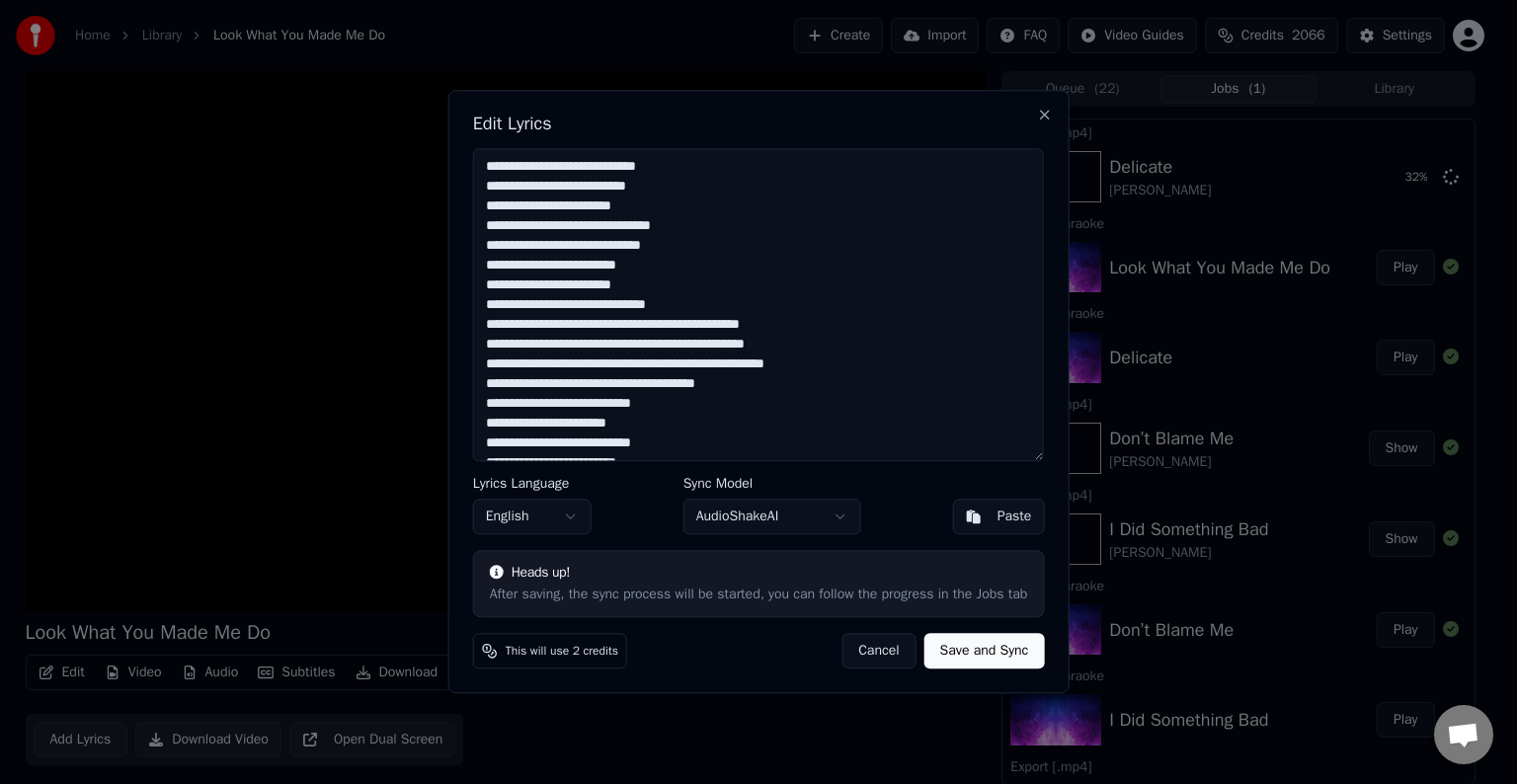 click on "Save and Sync" at bounding box center (985, 652) 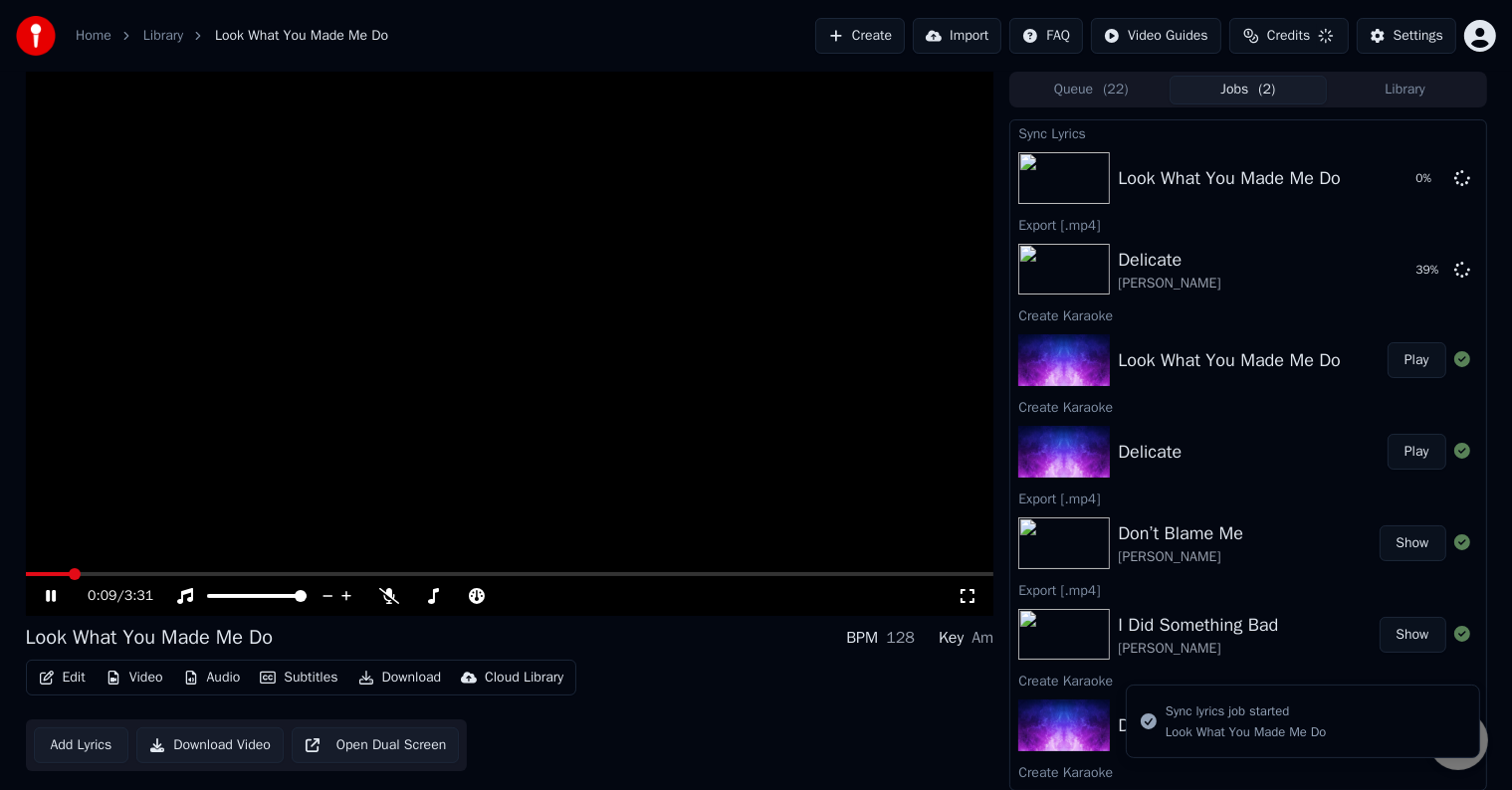 click 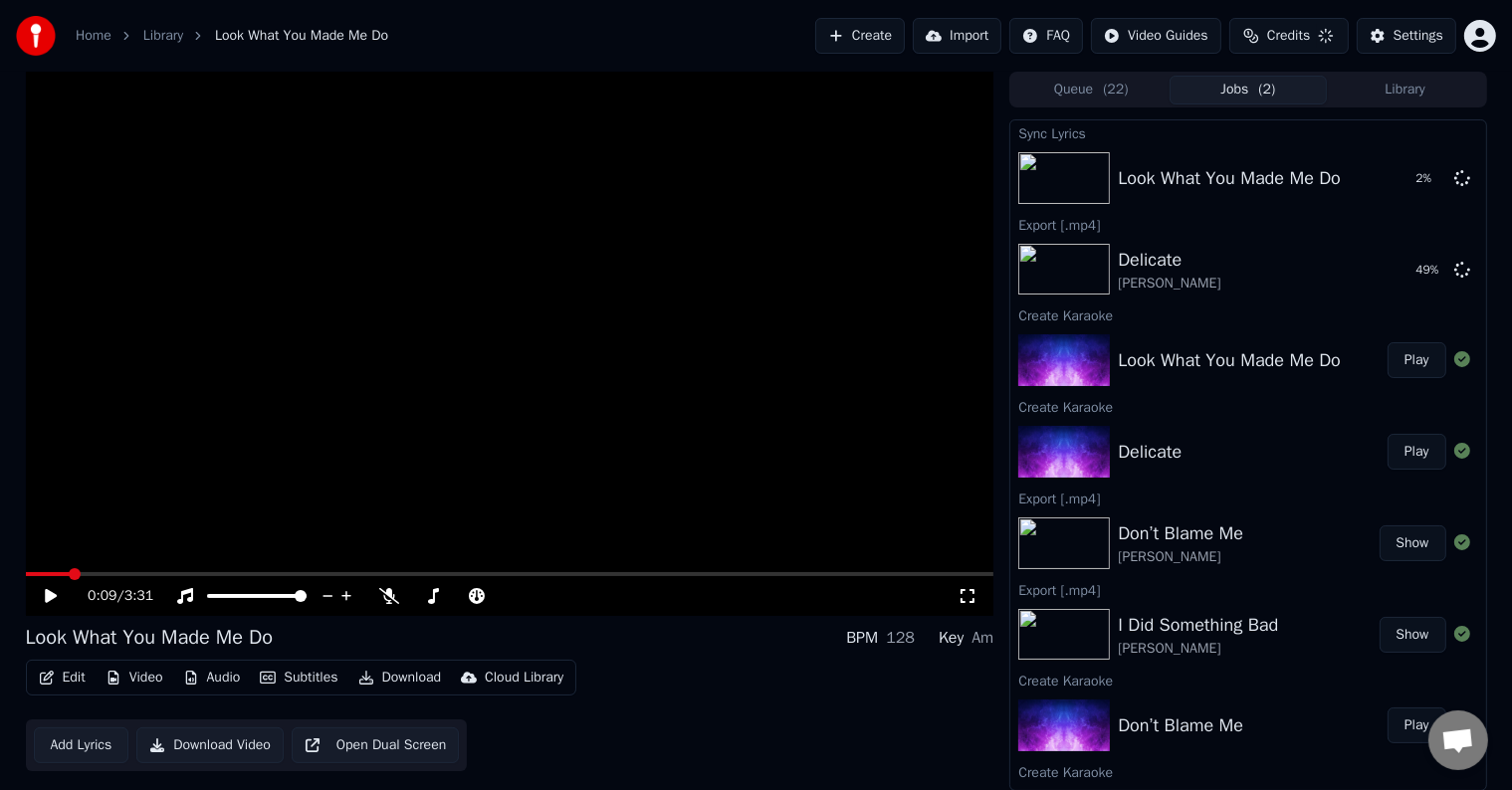 click on "Credits" at bounding box center (1288, 36) 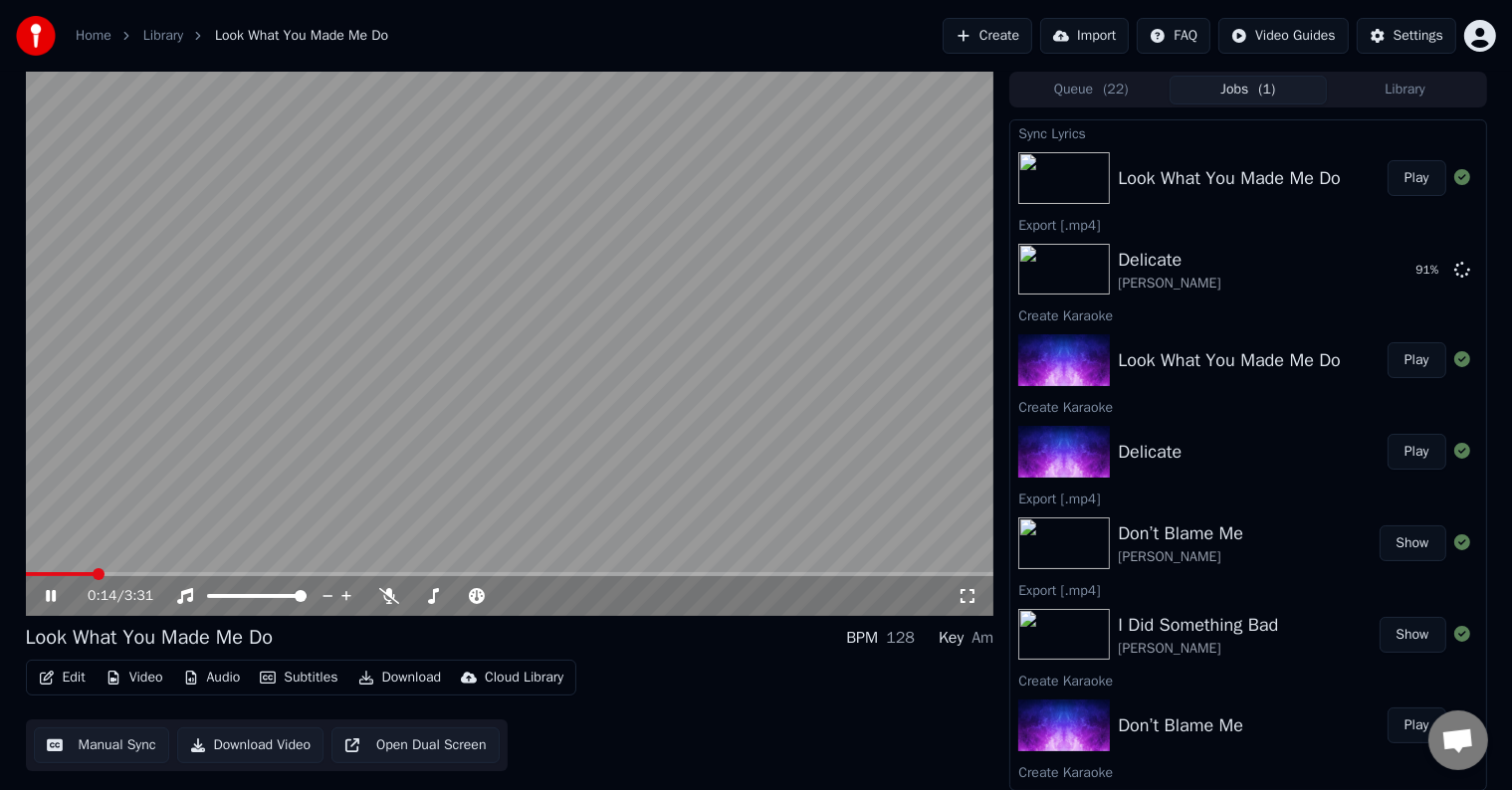 click on "0:14  /  3:31" at bounding box center (510, 596) 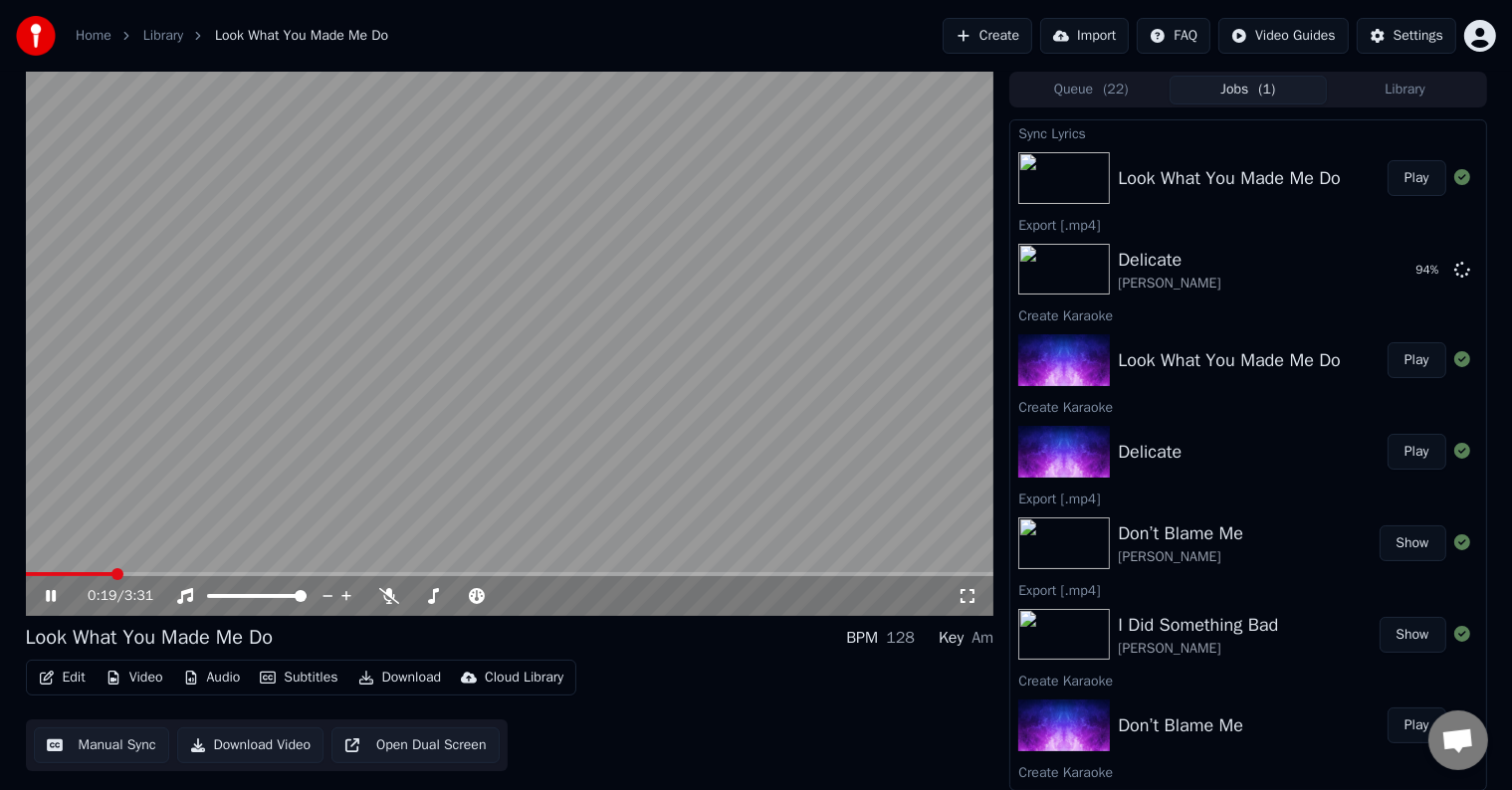 click on "Home" at bounding box center (94, 36) 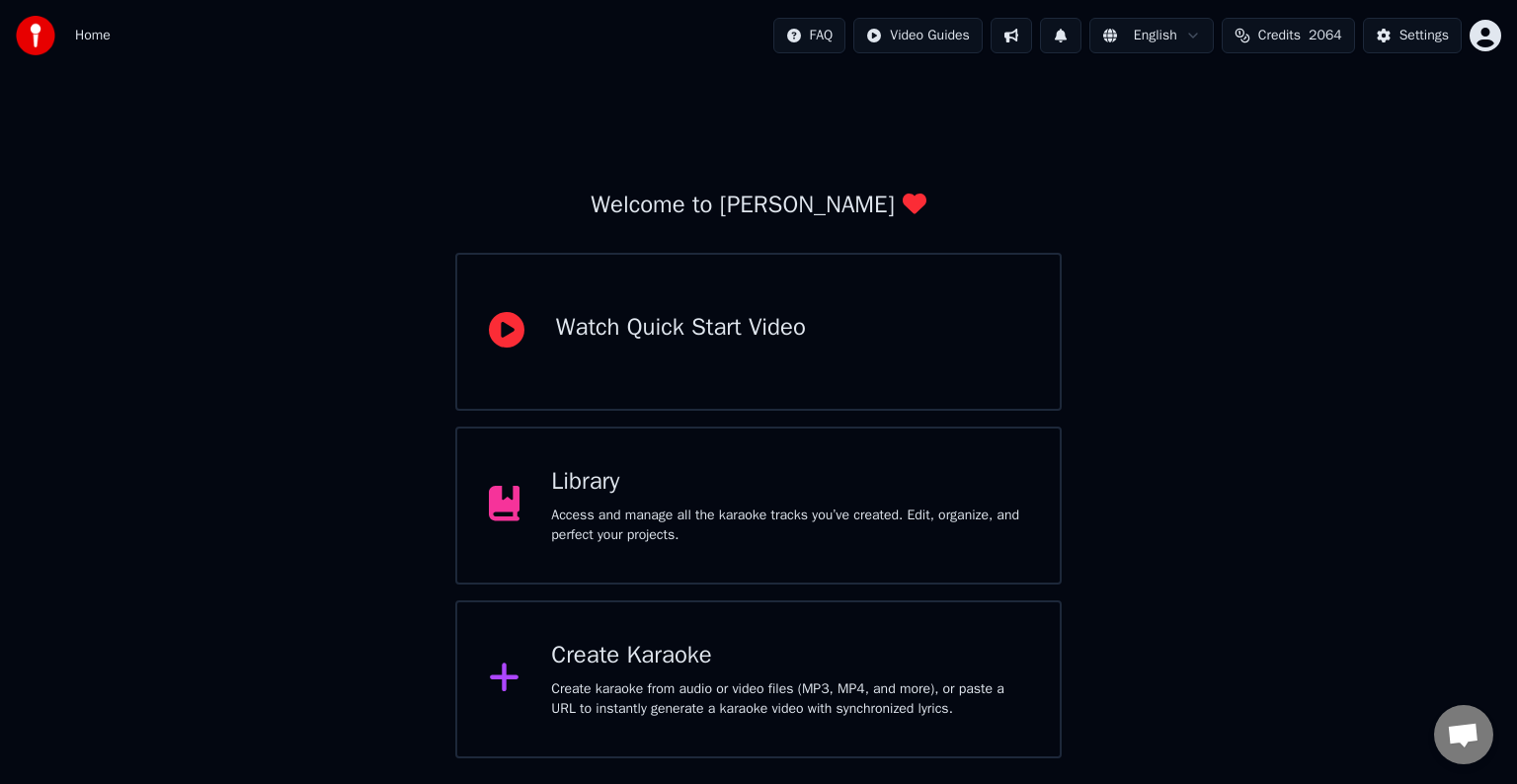 click on "Library Access and manage all the karaoke tracks you’ve created. Edit, organize, and perfect your projects." at bounding box center [789, 506] 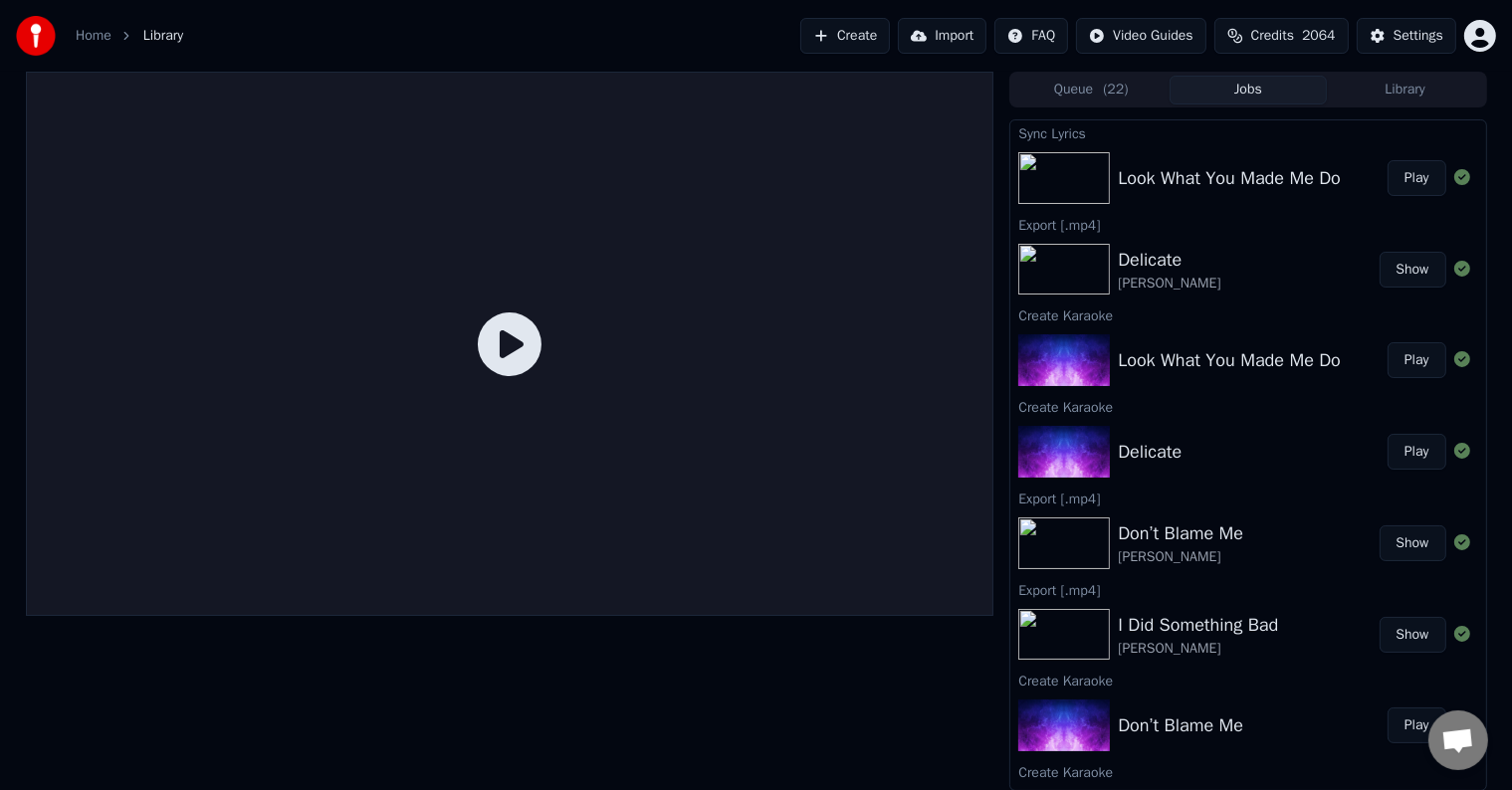 click on "Play" at bounding box center (1416, 178) 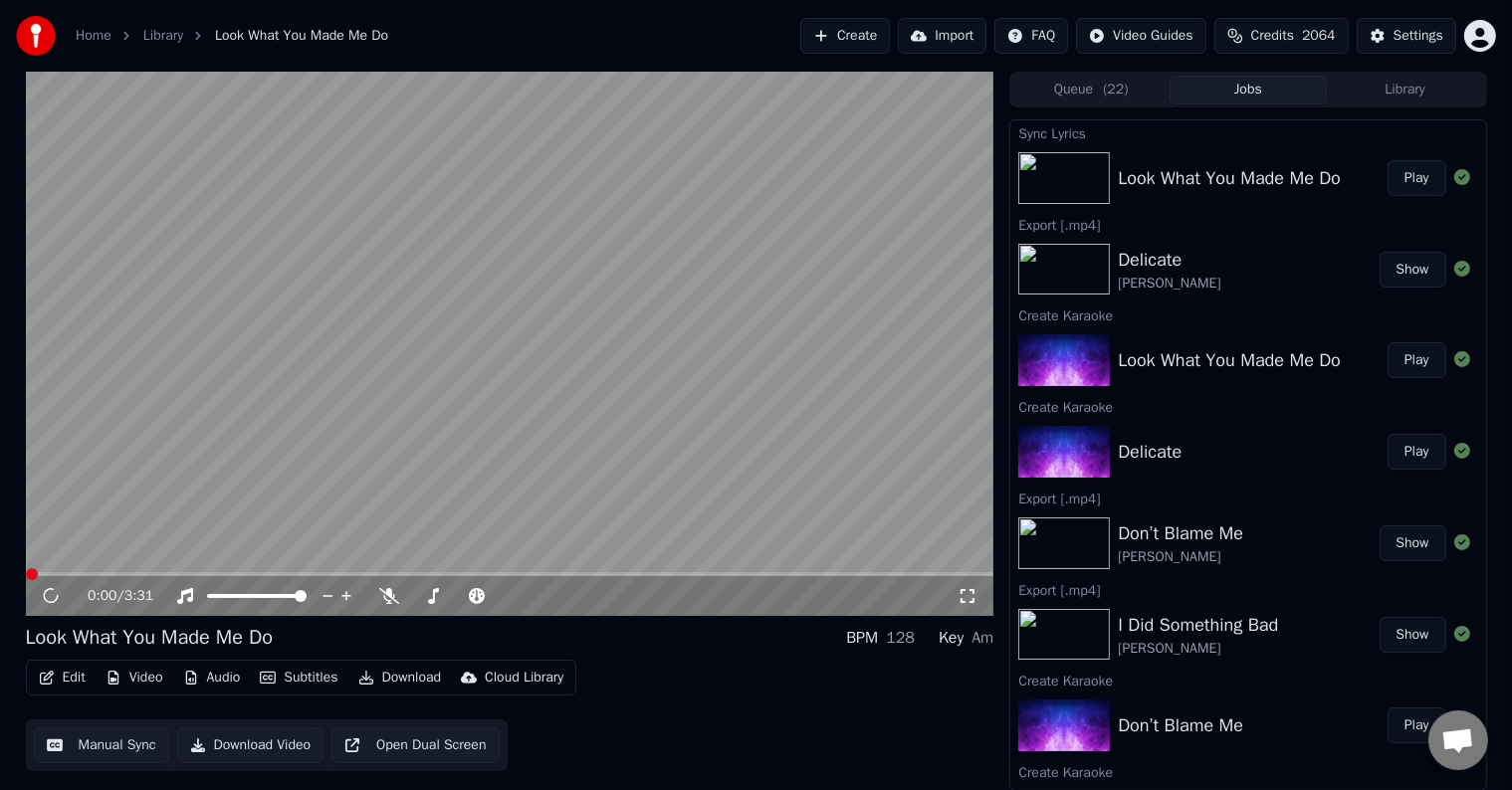 click 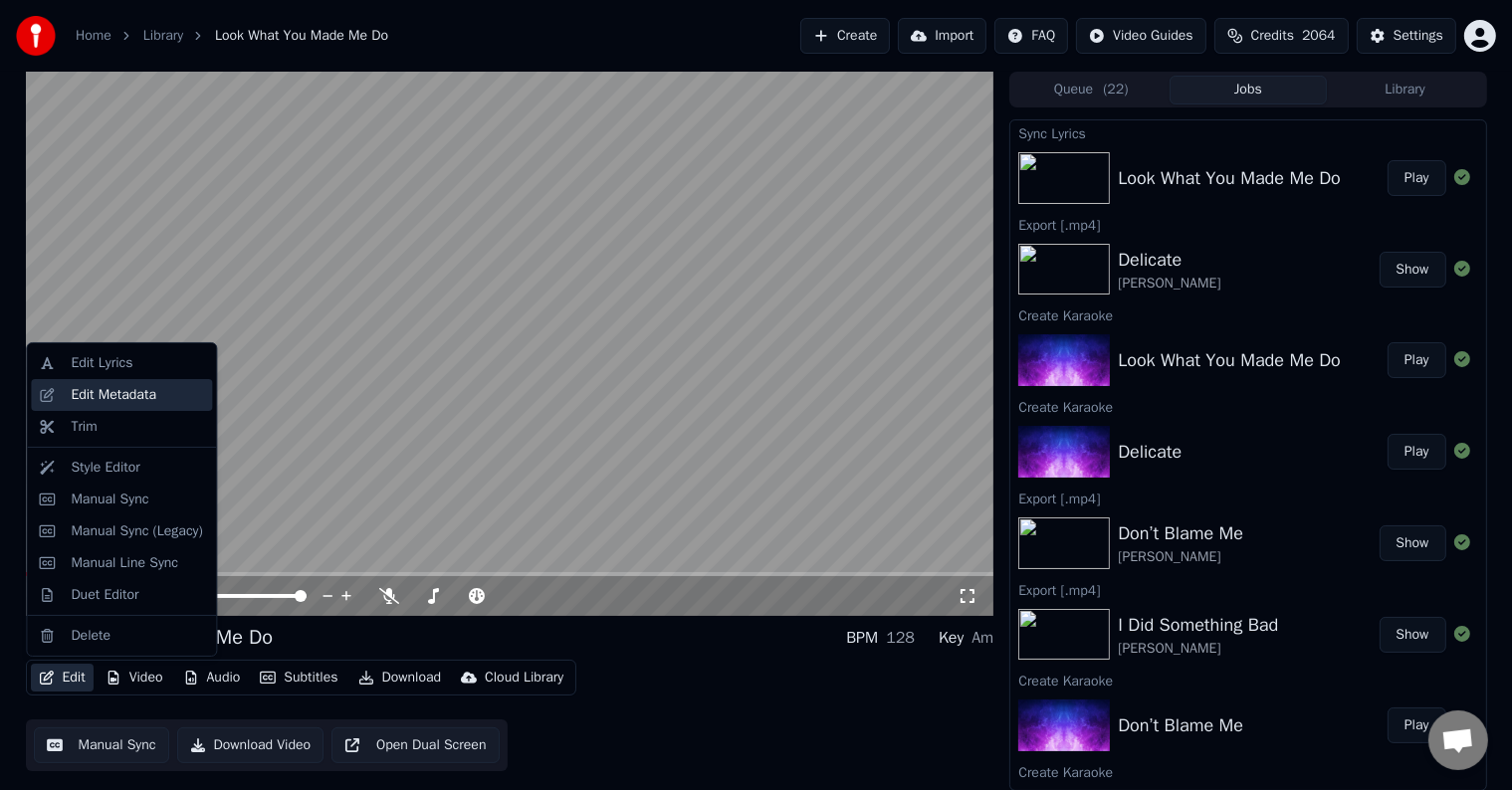click on "Edit Metadata" at bounding box center [113, 395] 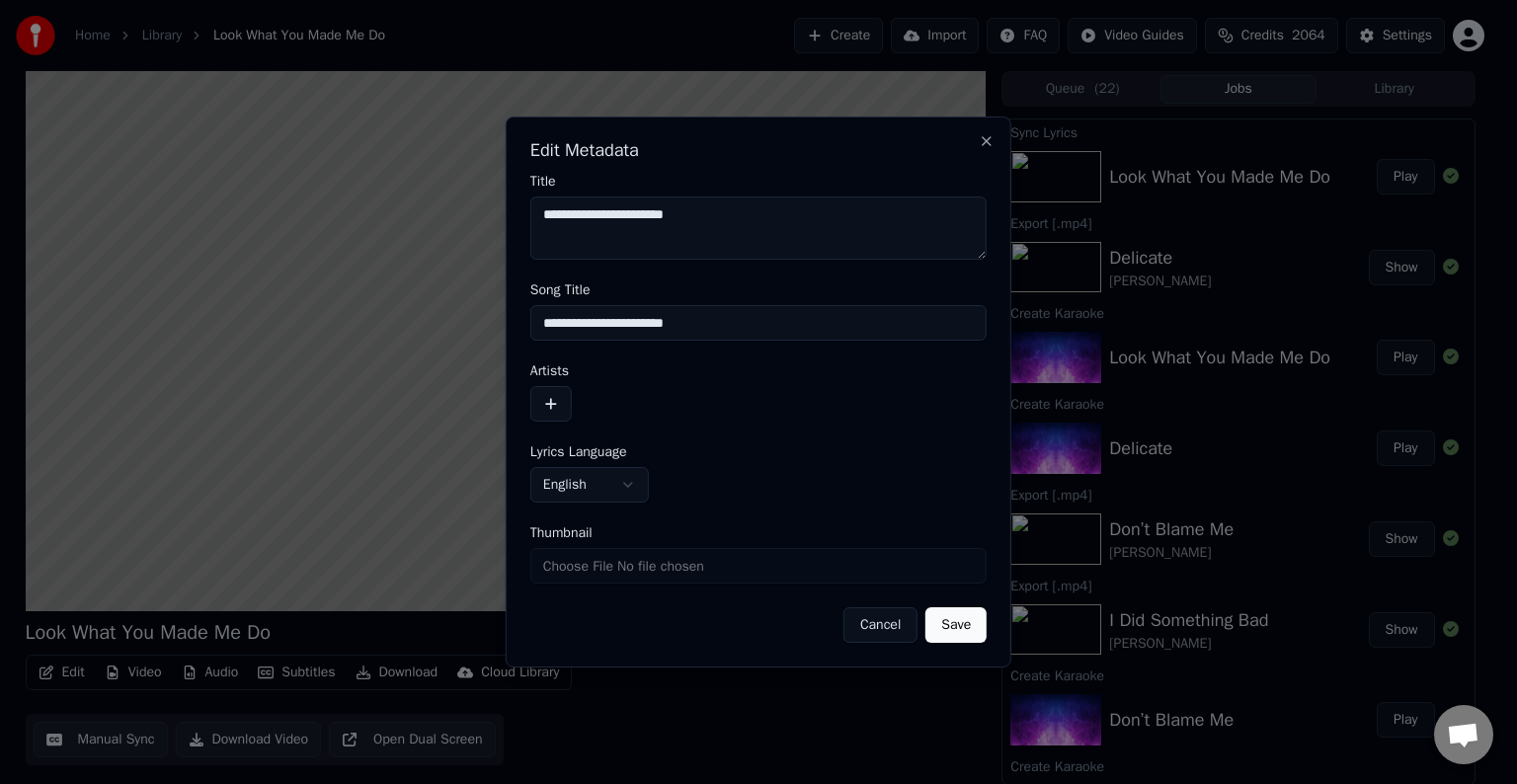 click at bounding box center (551, 404) 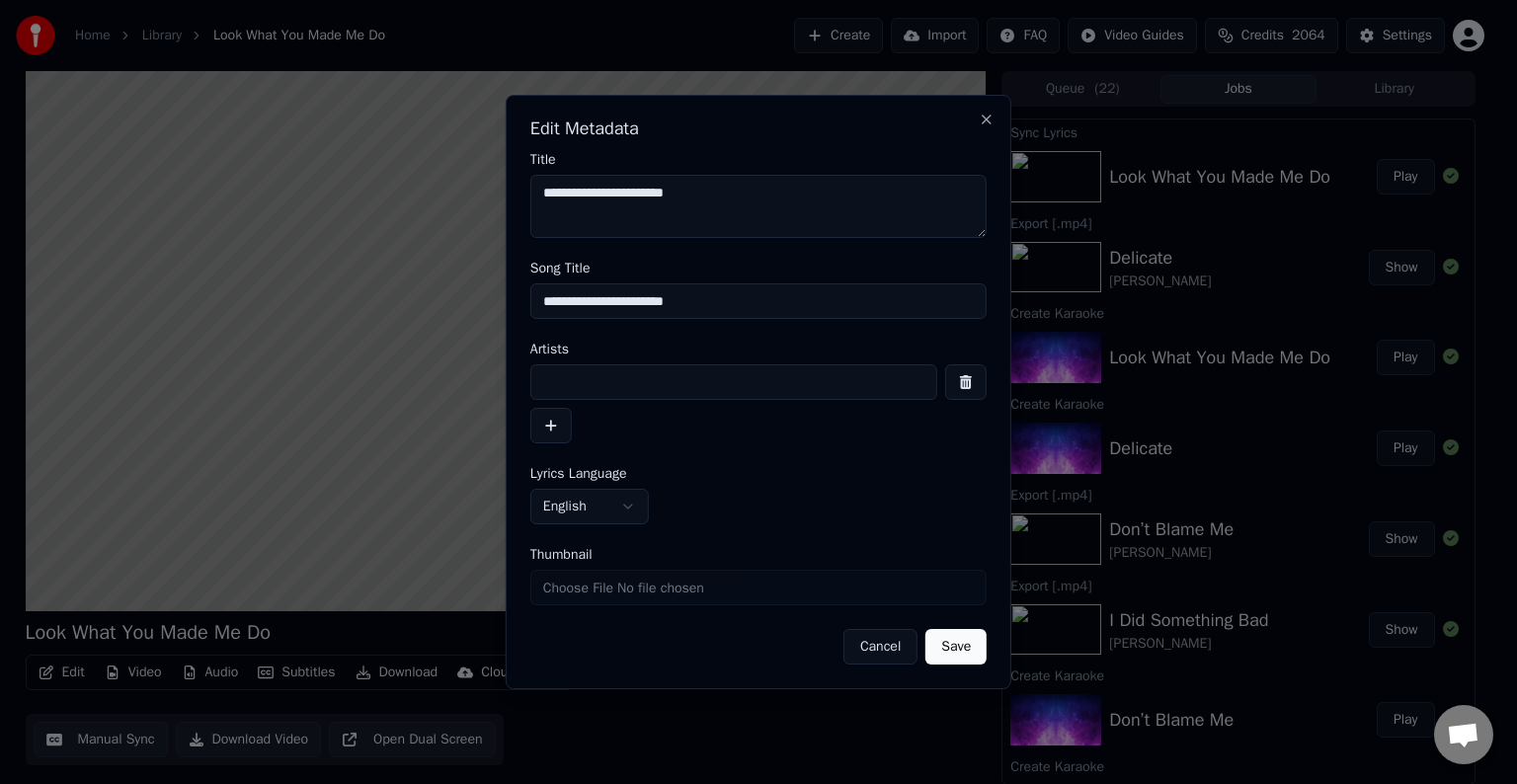 click at bounding box center [734, 382] 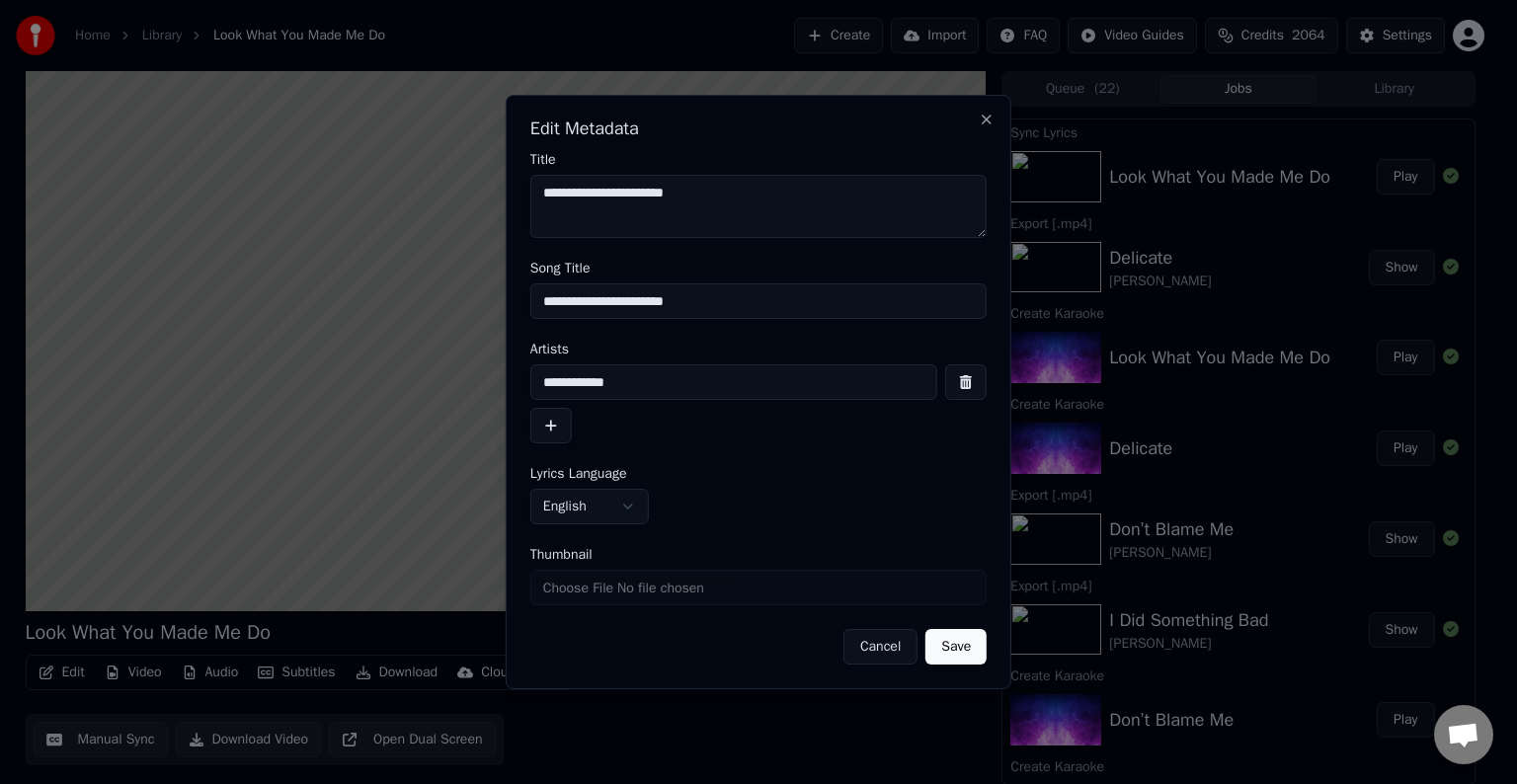 type on "**********" 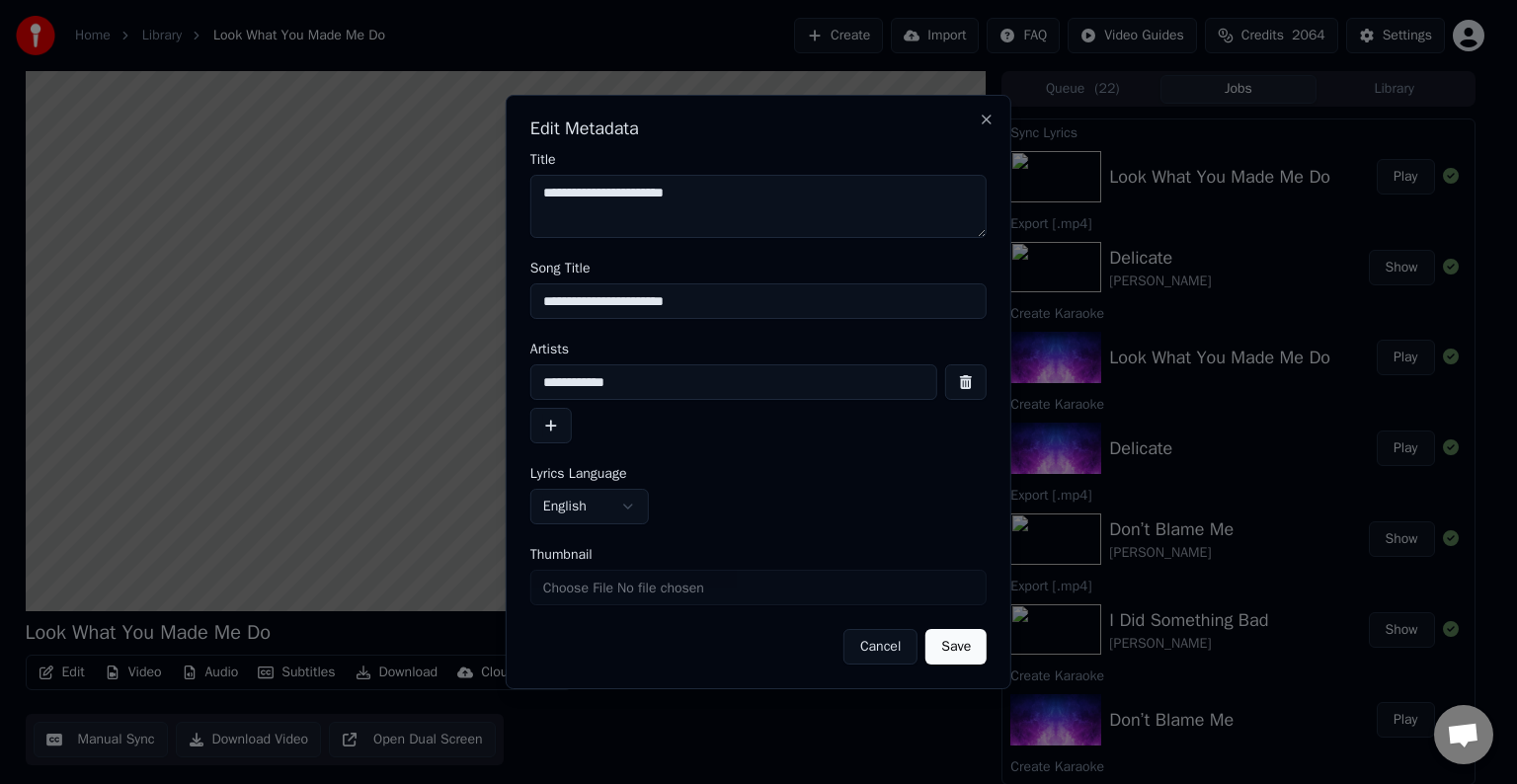 click on "Save" at bounding box center (956, 647) 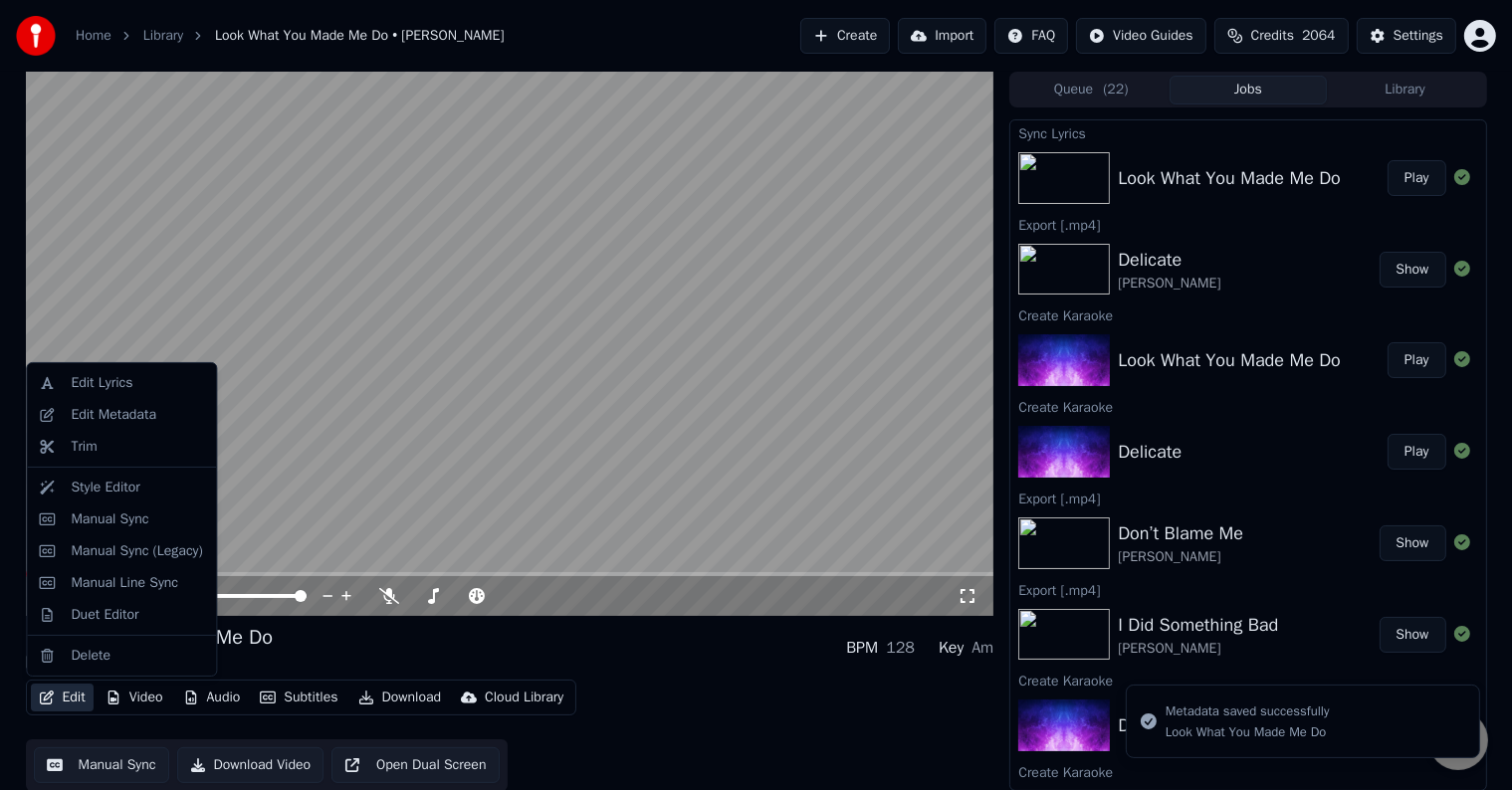 click on "Edit" at bounding box center (62, 697) 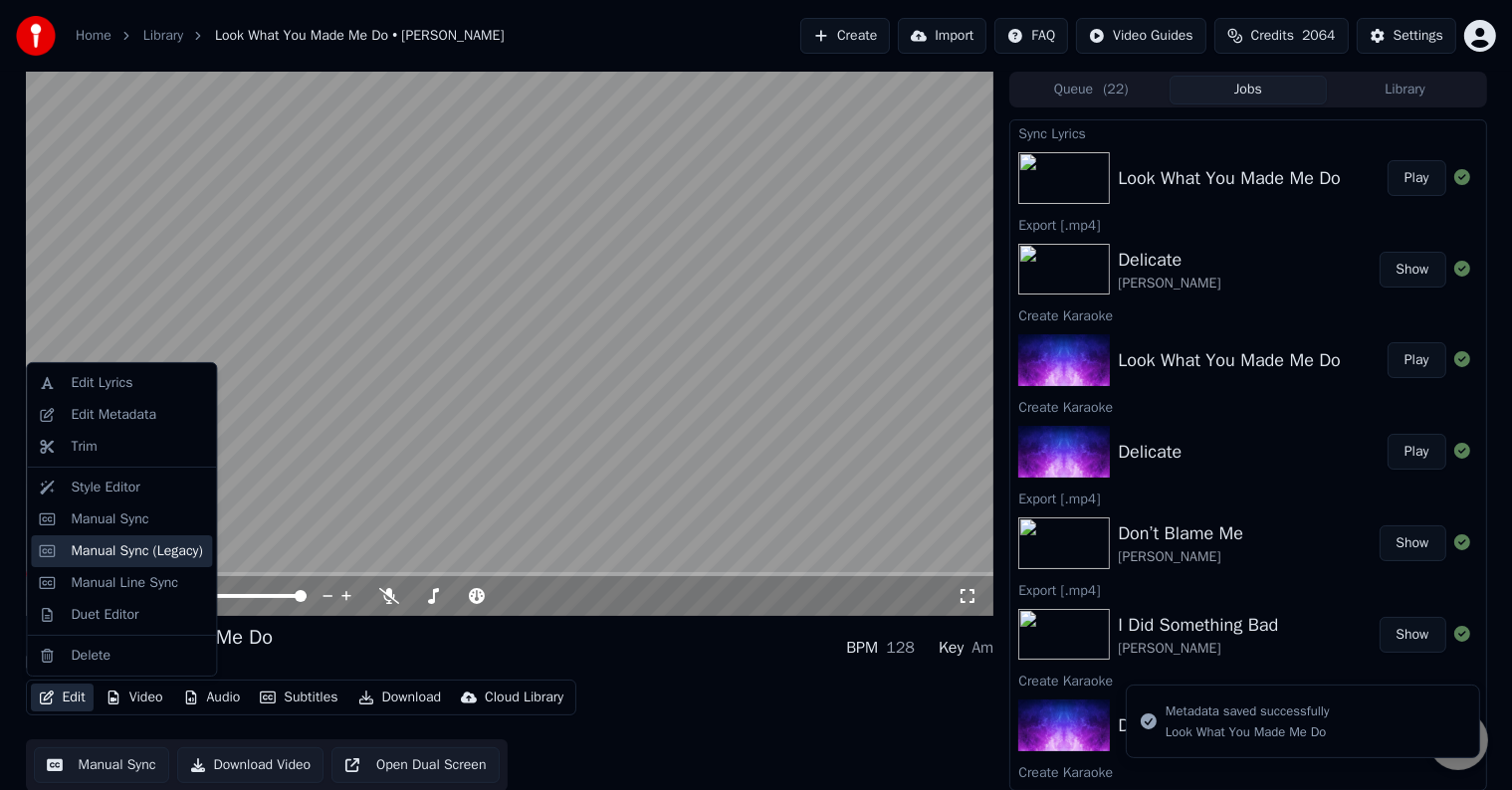 click on "Manual Sync (Legacy)" at bounding box center (136, 551) 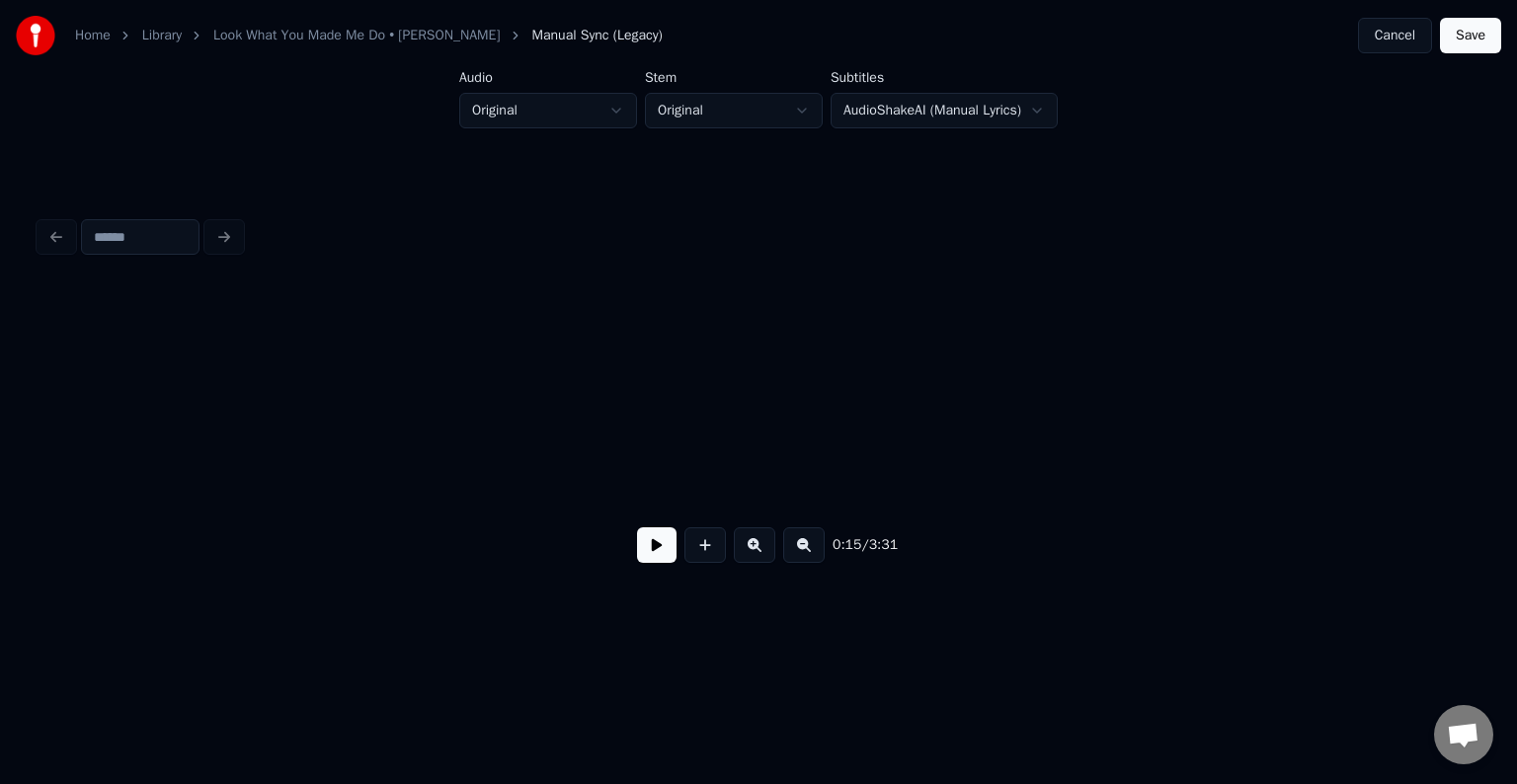 scroll, scrollTop: 0, scrollLeft: 2287, axis: horizontal 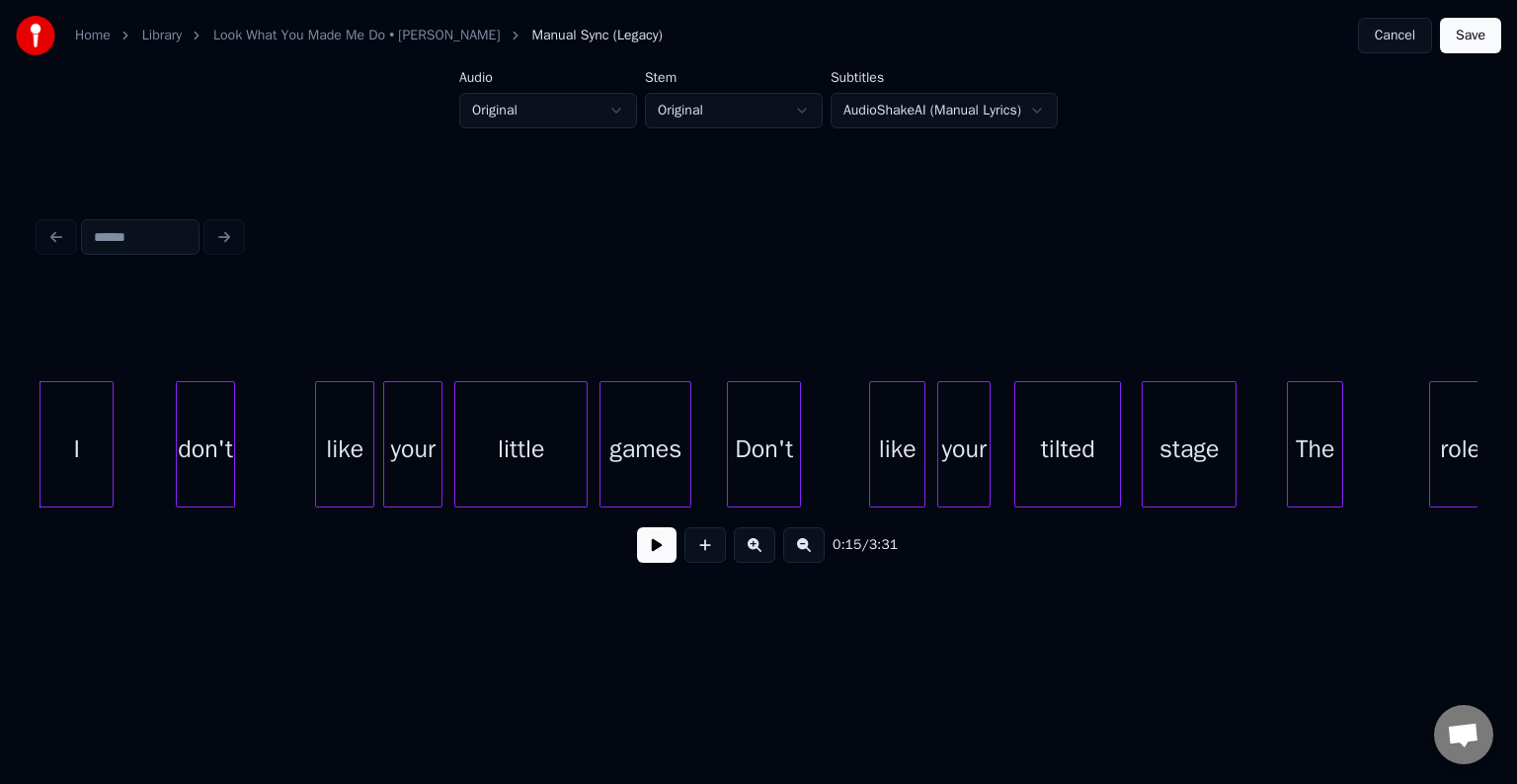 click at bounding box center [657, 545] 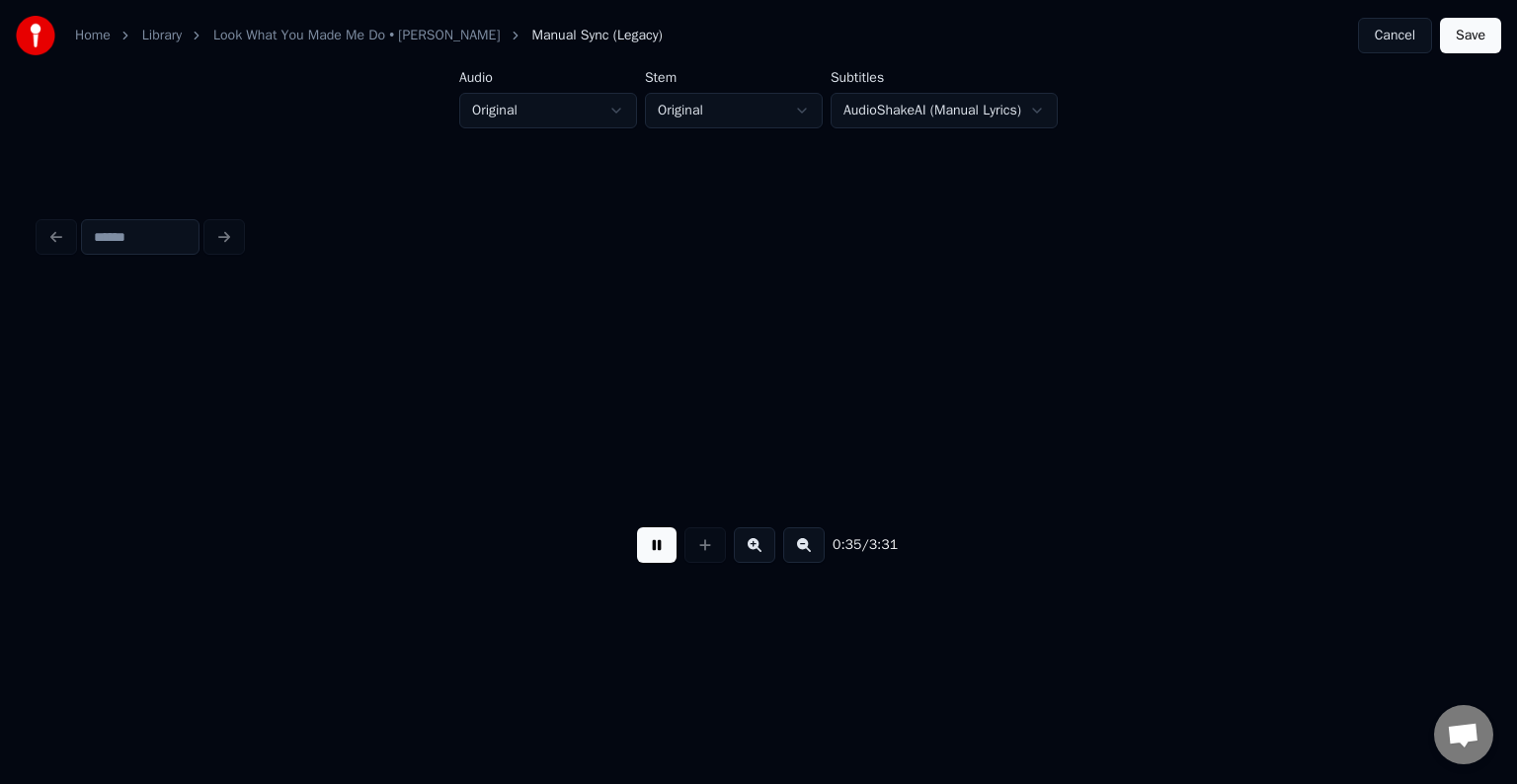 scroll, scrollTop: 0, scrollLeft: 5271, axis: horizontal 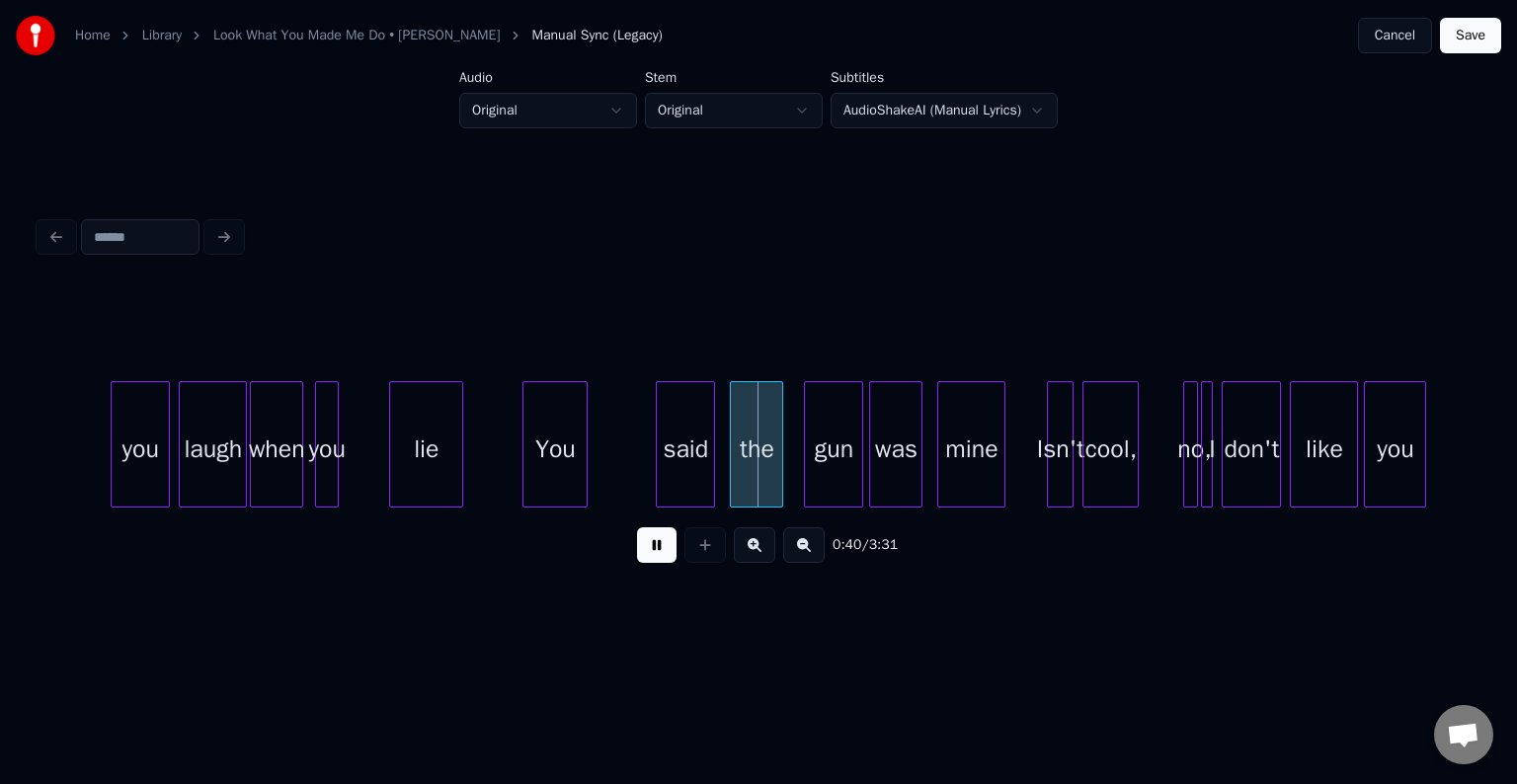 click on "you" at bounding box center [327, 449] 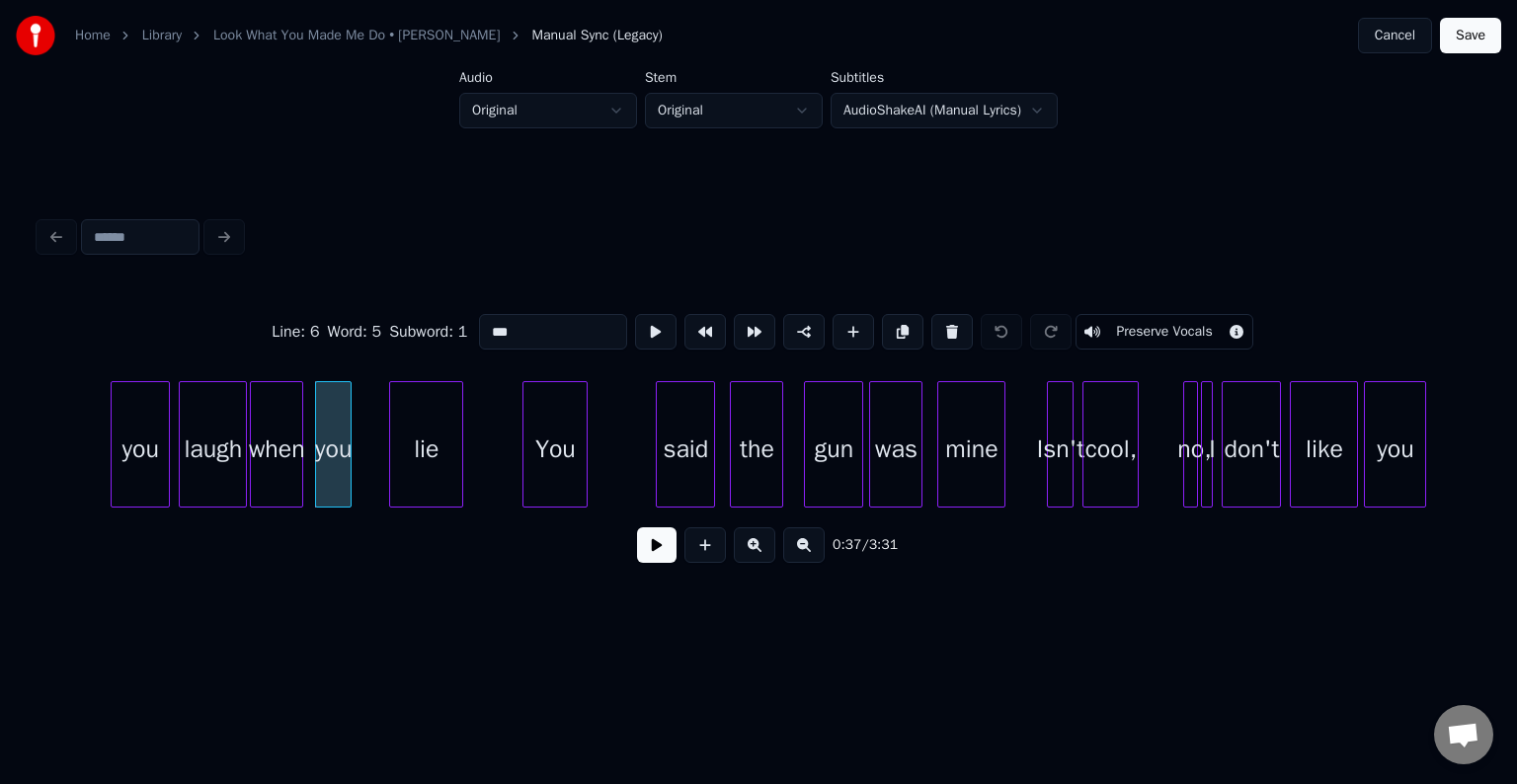 click at bounding box center [348, 444] 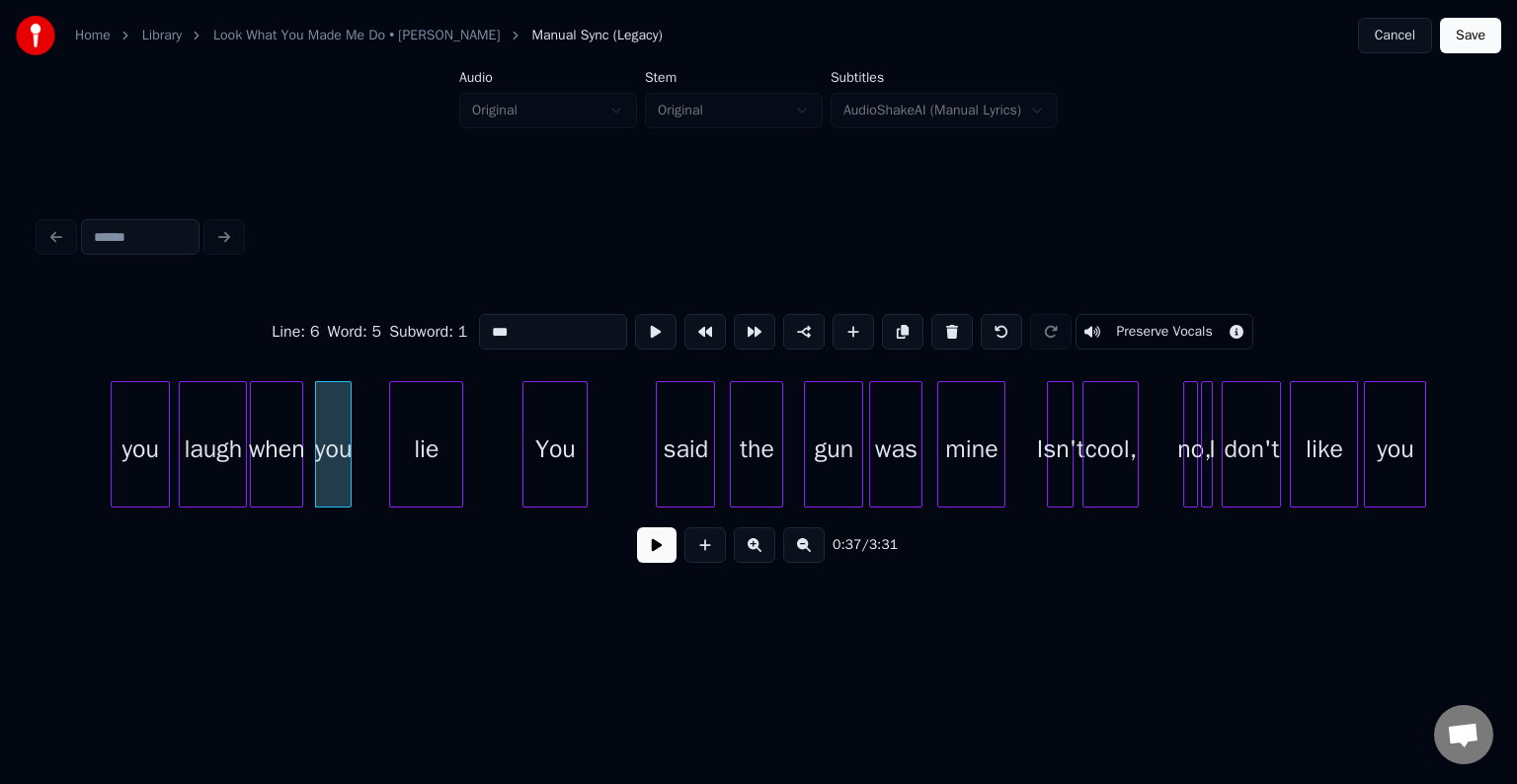 click at bounding box center (657, 545) 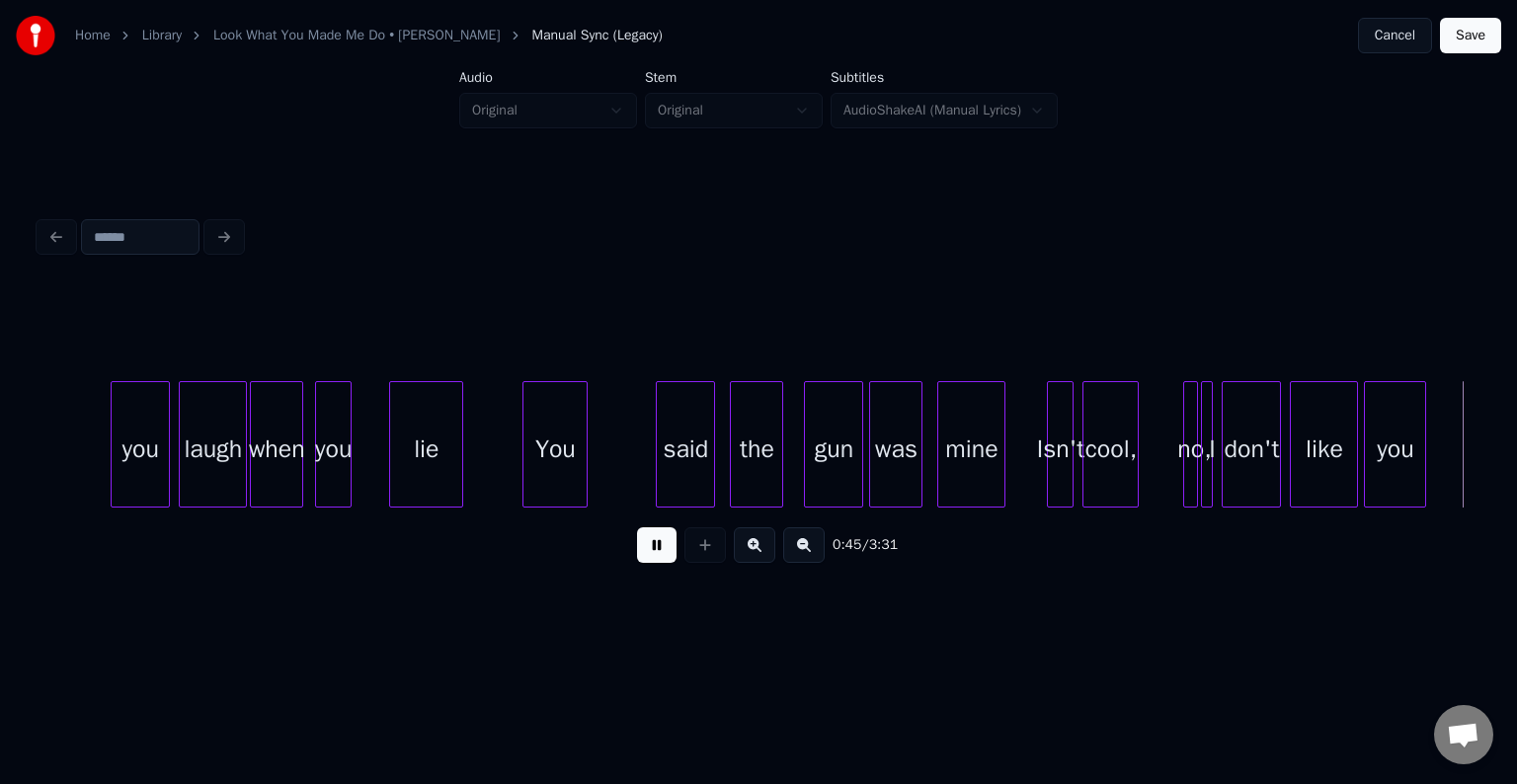scroll, scrollTop: 0, scrollLeft: 6710, axis: horizontal 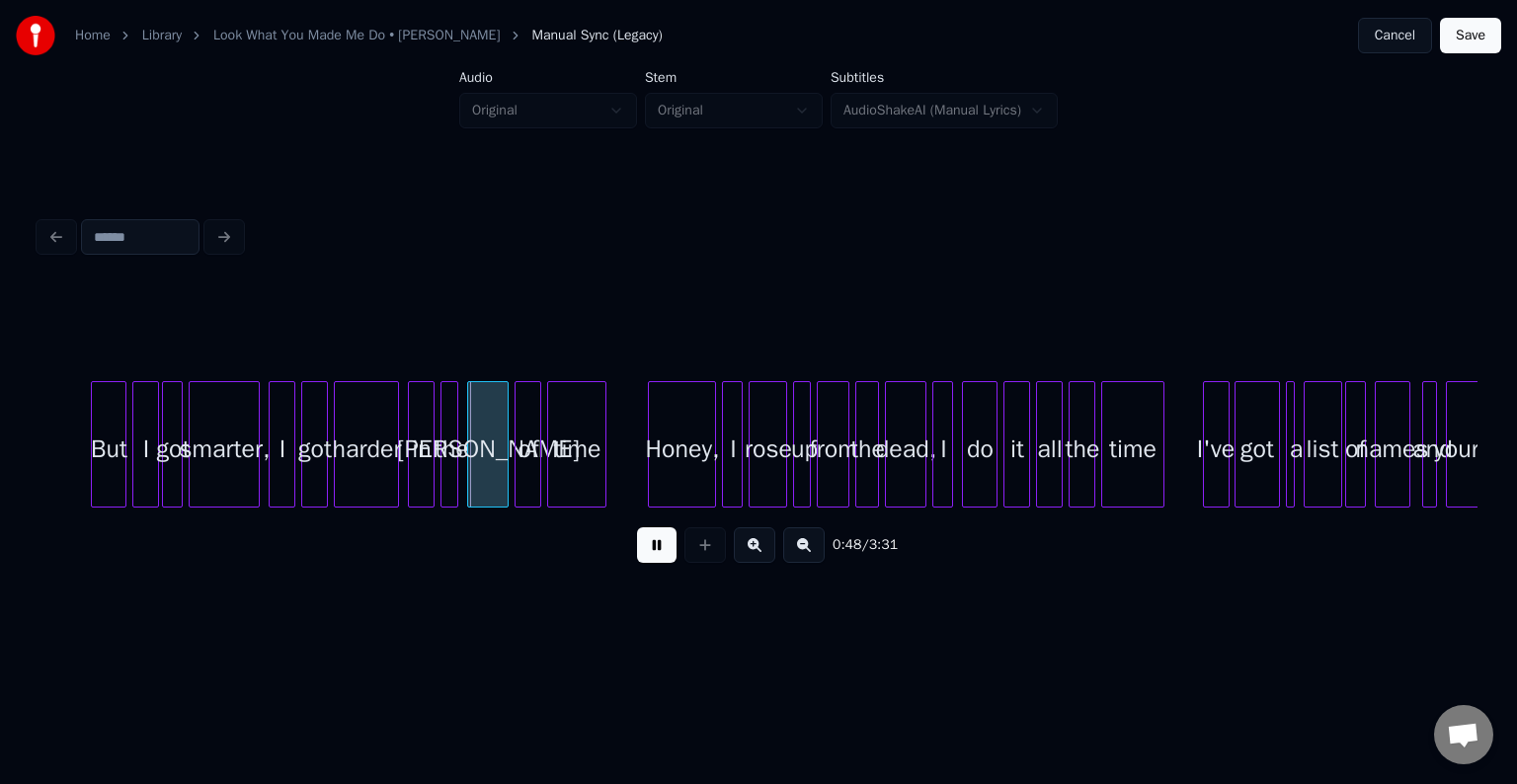 type 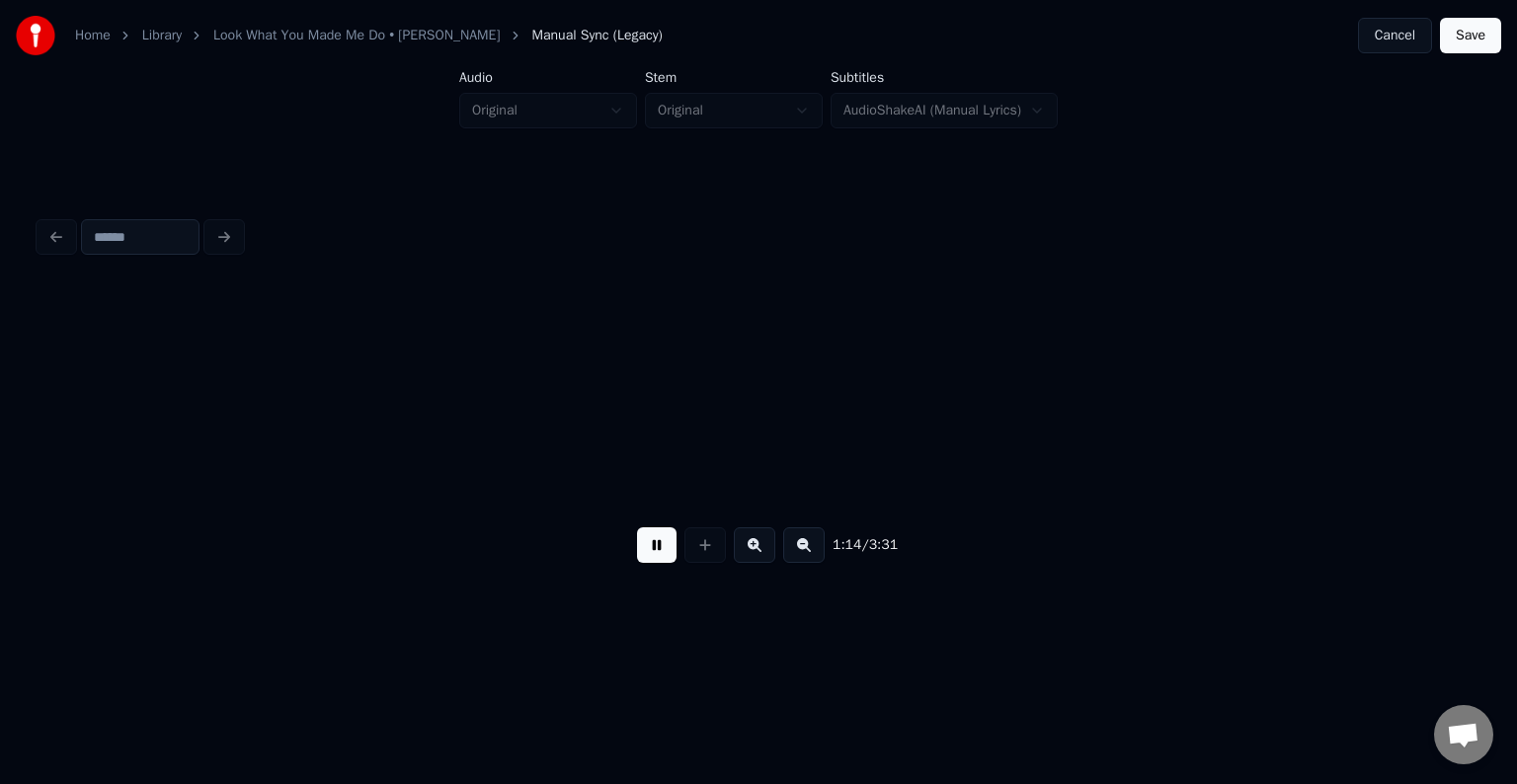 scroll, scrollTop: 0, scrollLeft: 11026, axis: horizontal 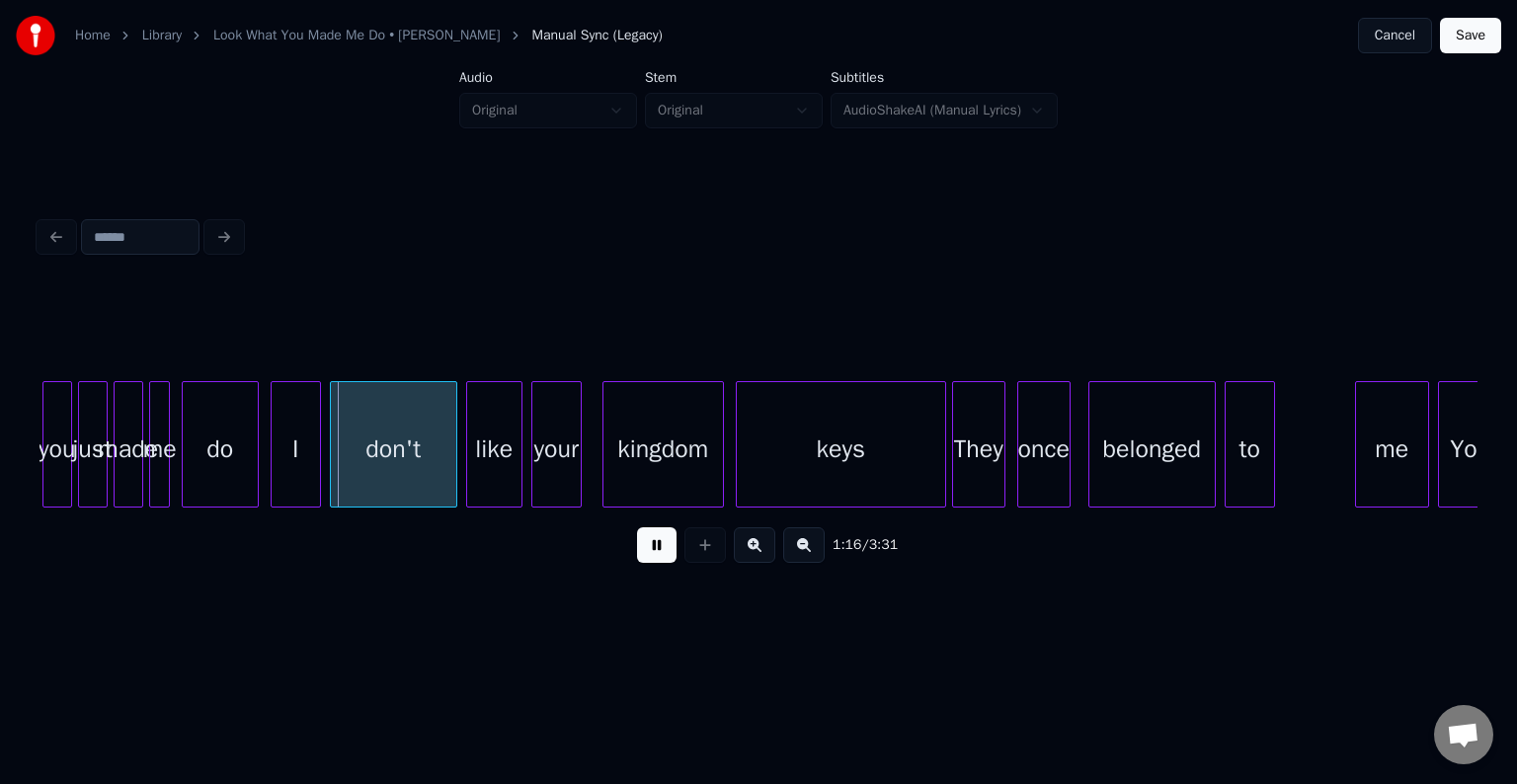 click at bounding box center [657, 545] 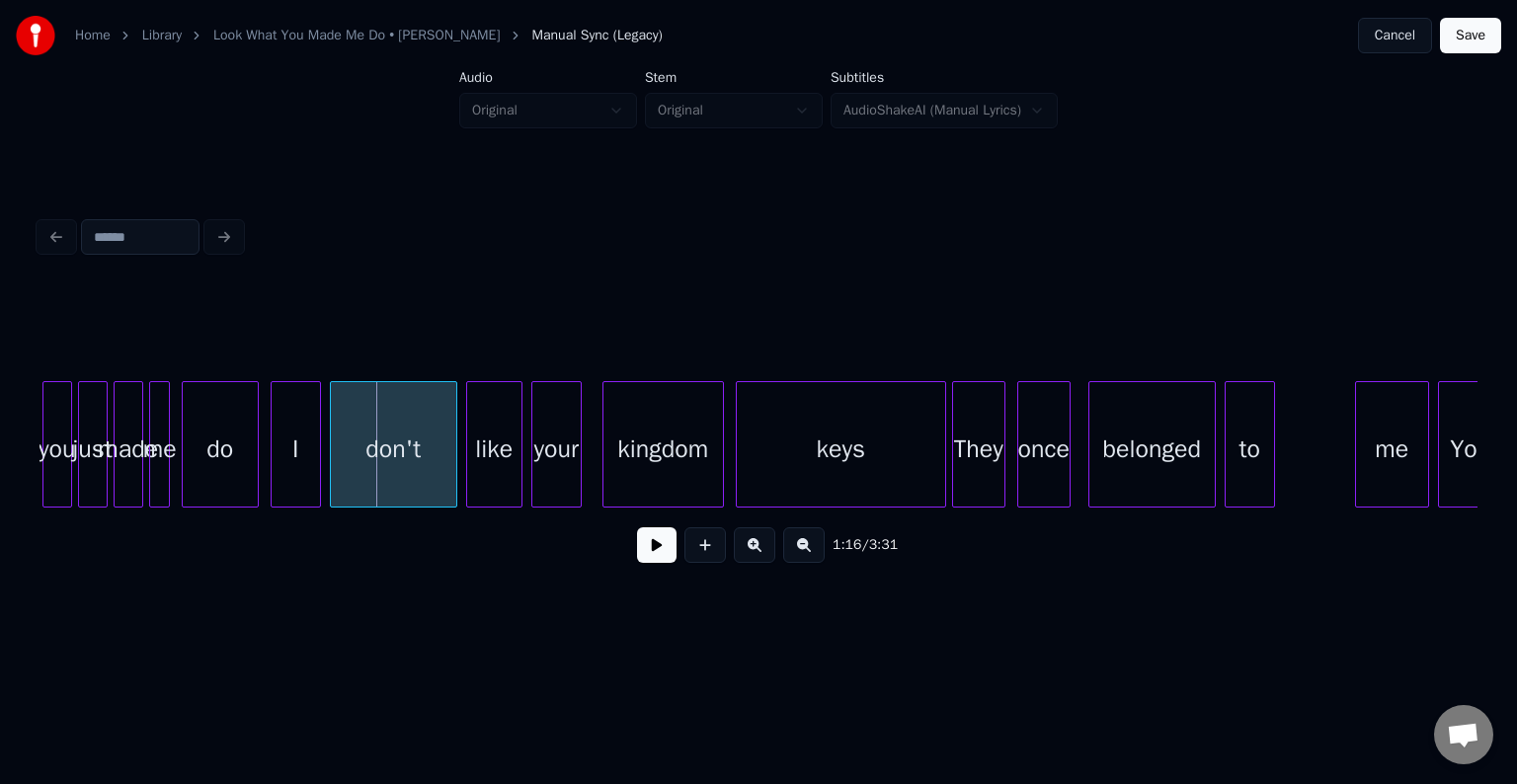 click on "do" at bounding box center [220, 449] 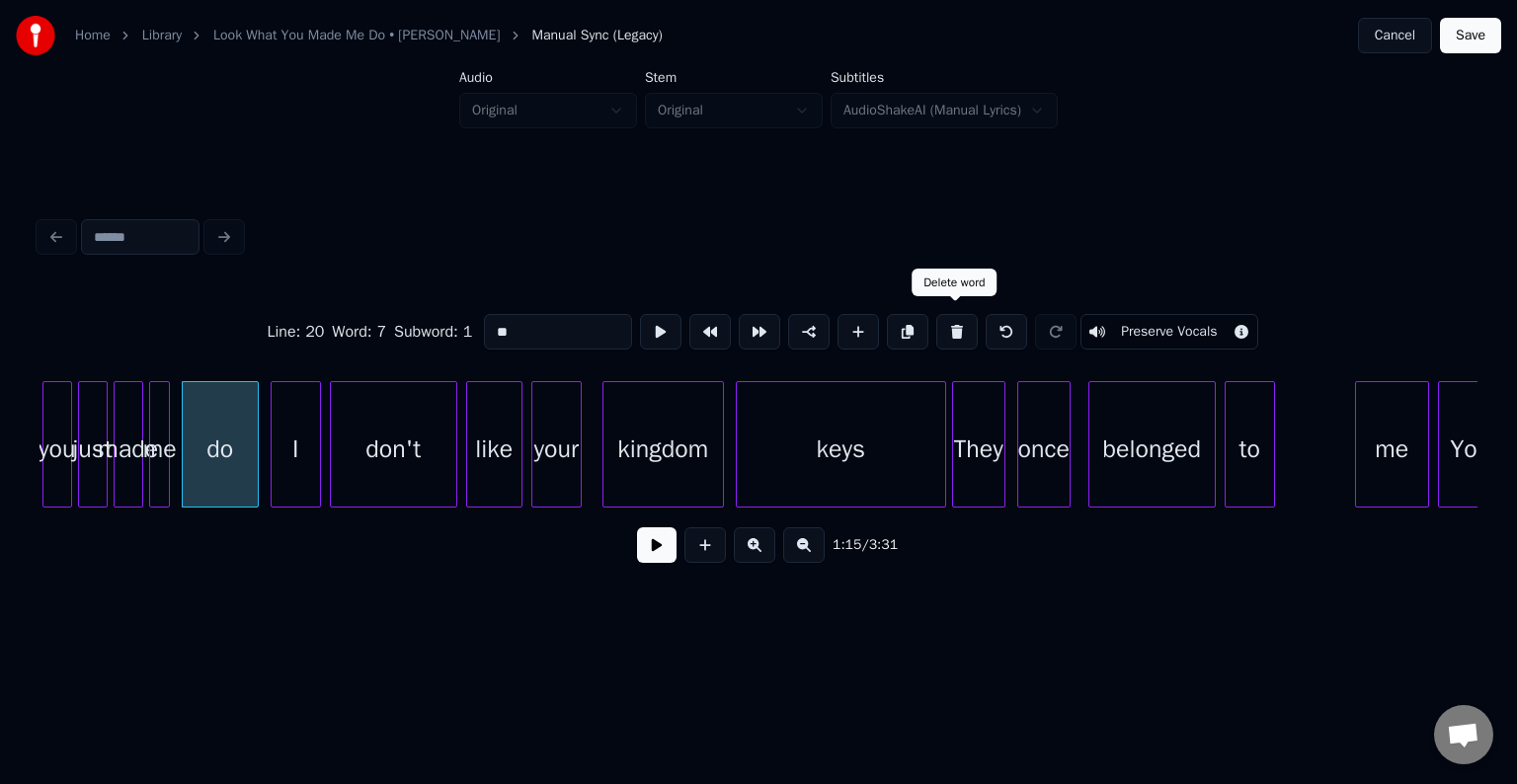 click at bounding box center [957, 332] 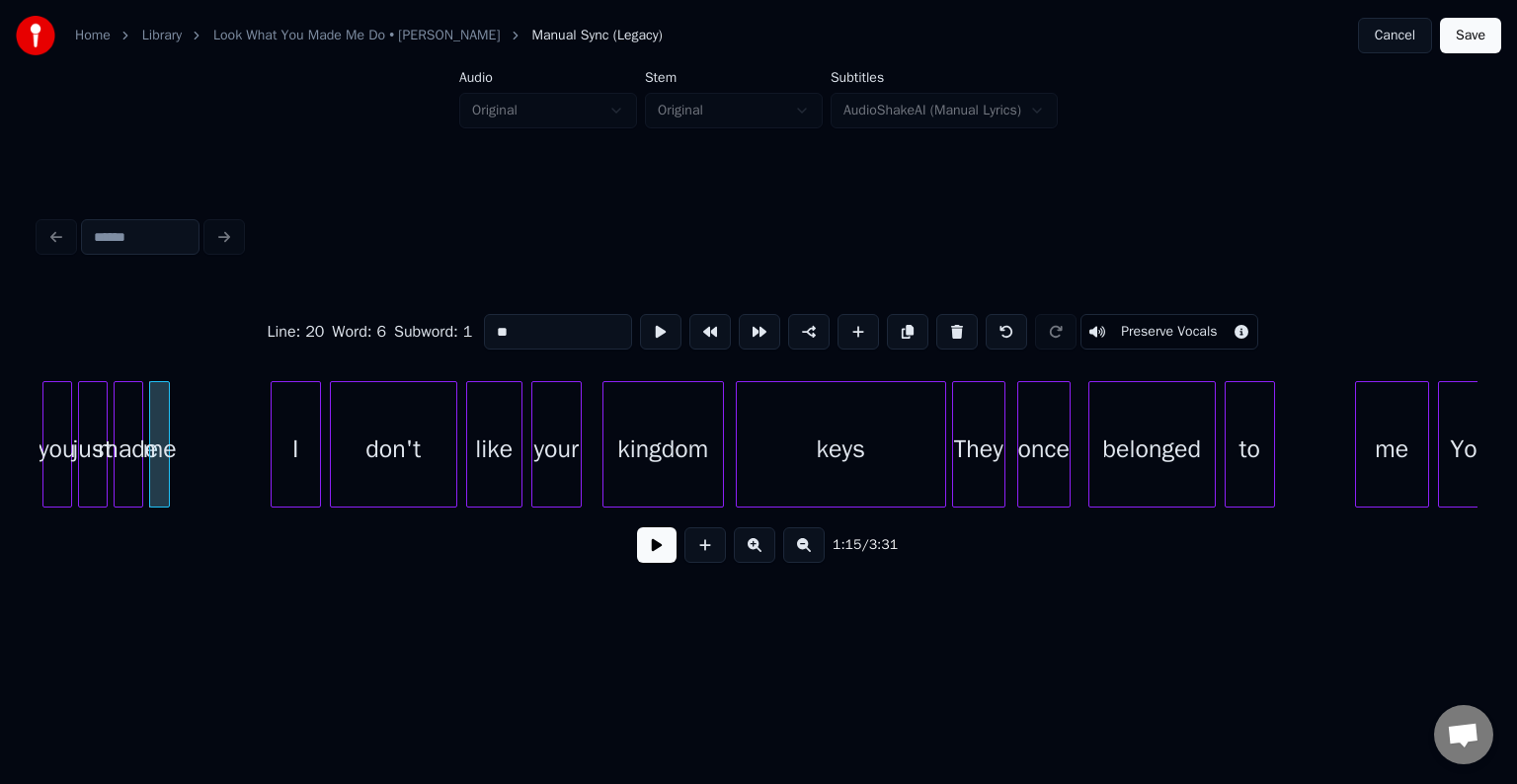 click on "1:15  /  3:31" at bounding box center (758, 545) 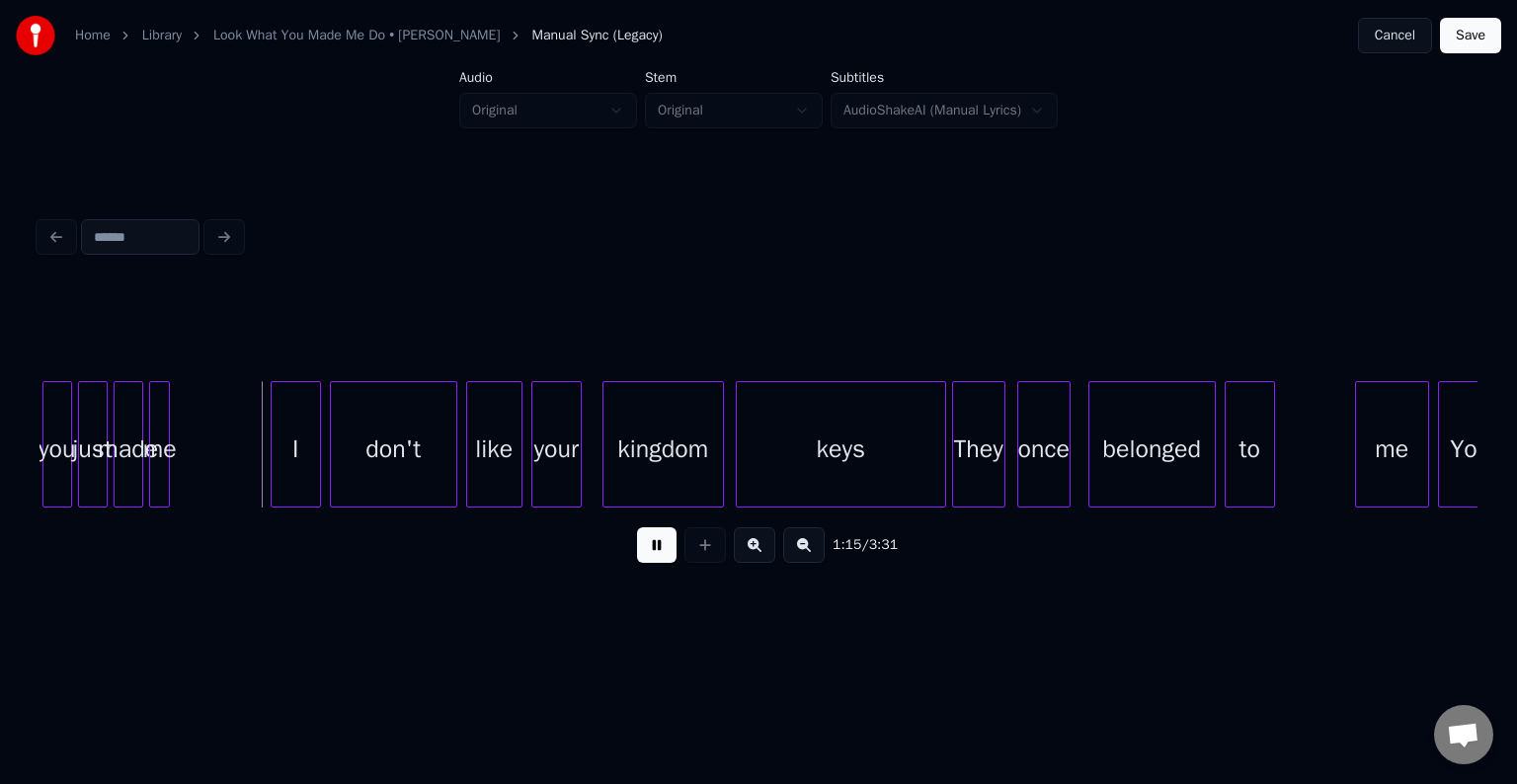 click at bounding box center [657, 545] 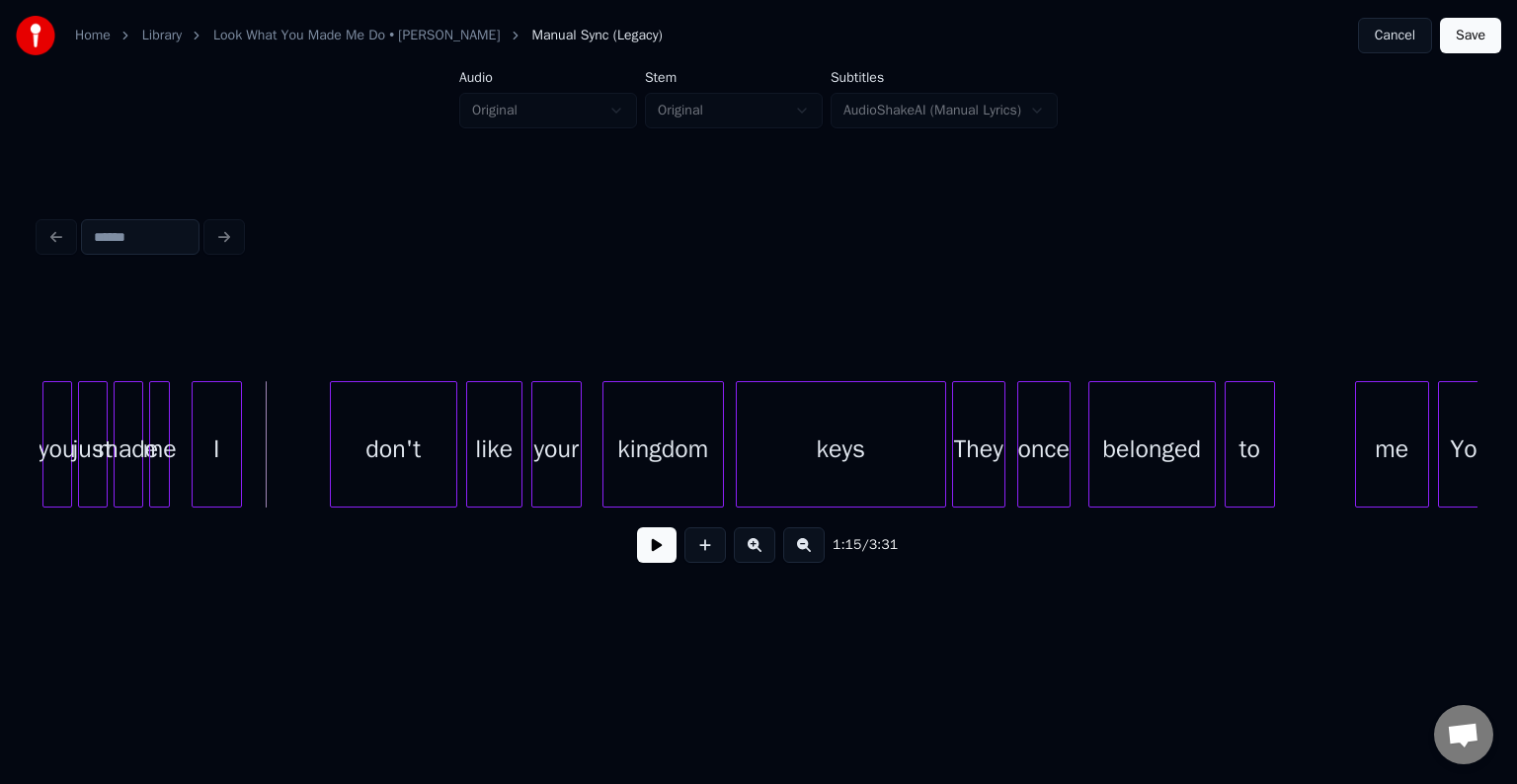 click on "I" at bounding box center (216, 449) 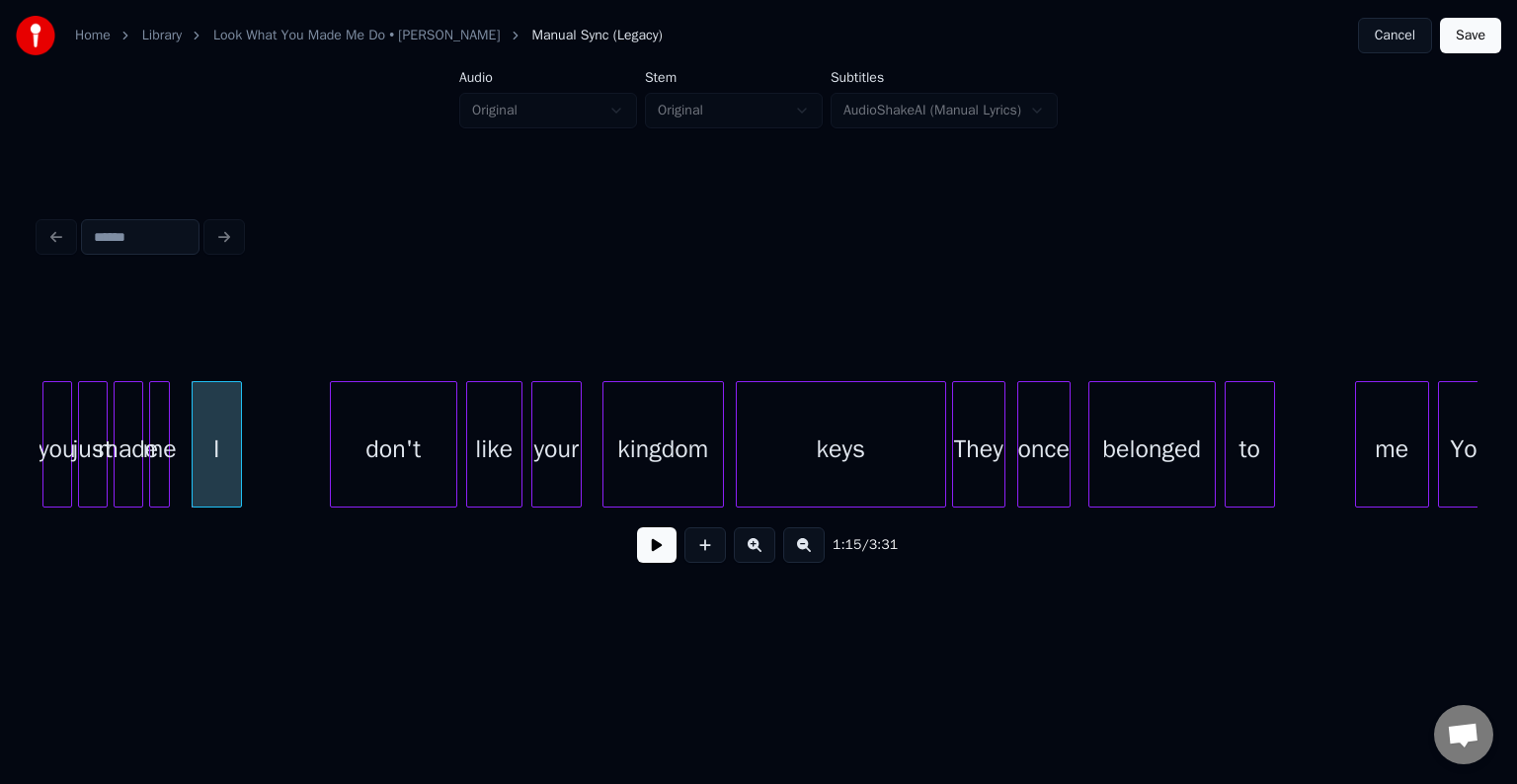 click at bounding box center (657, 545) 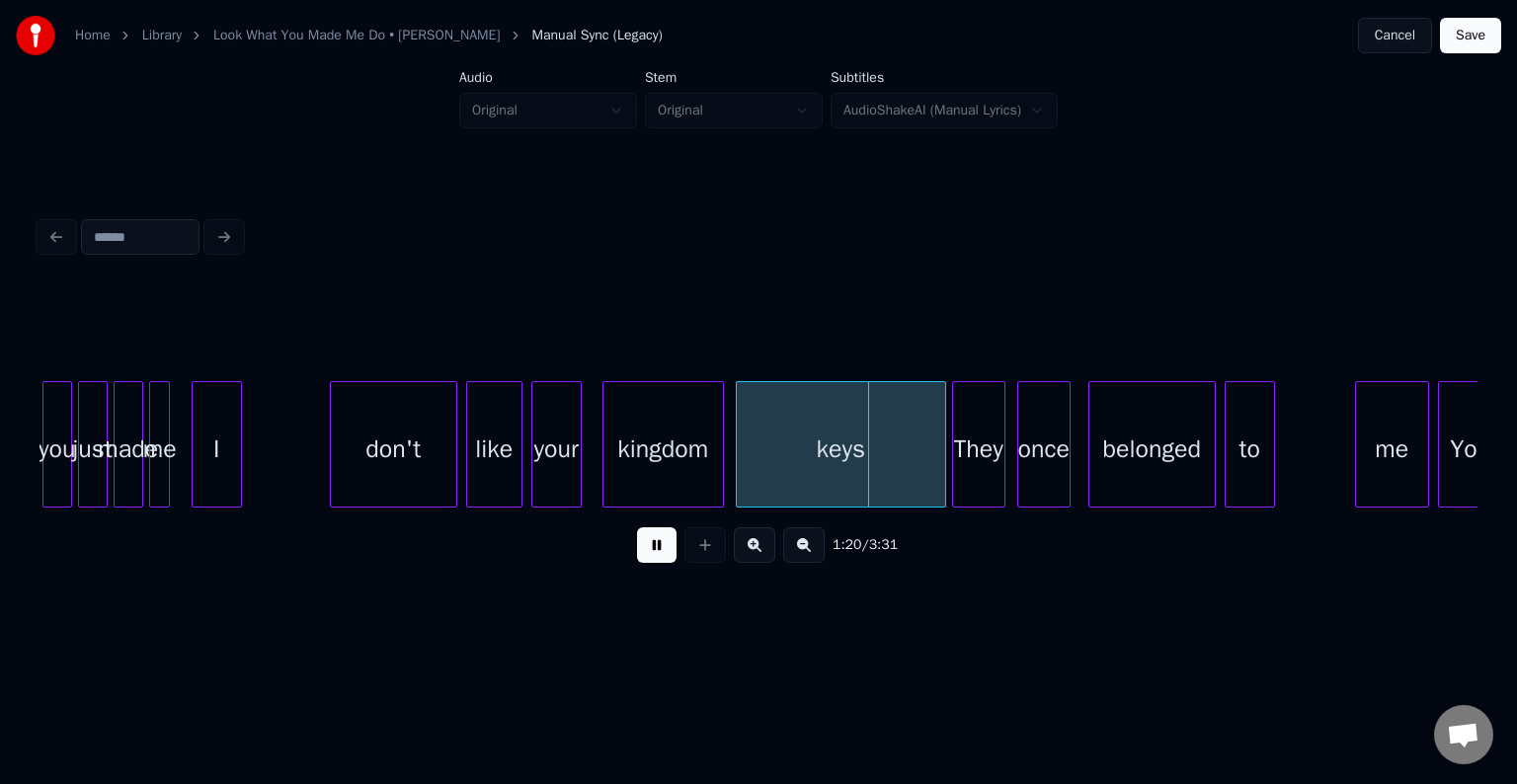 click at bounding box center (657, 545) 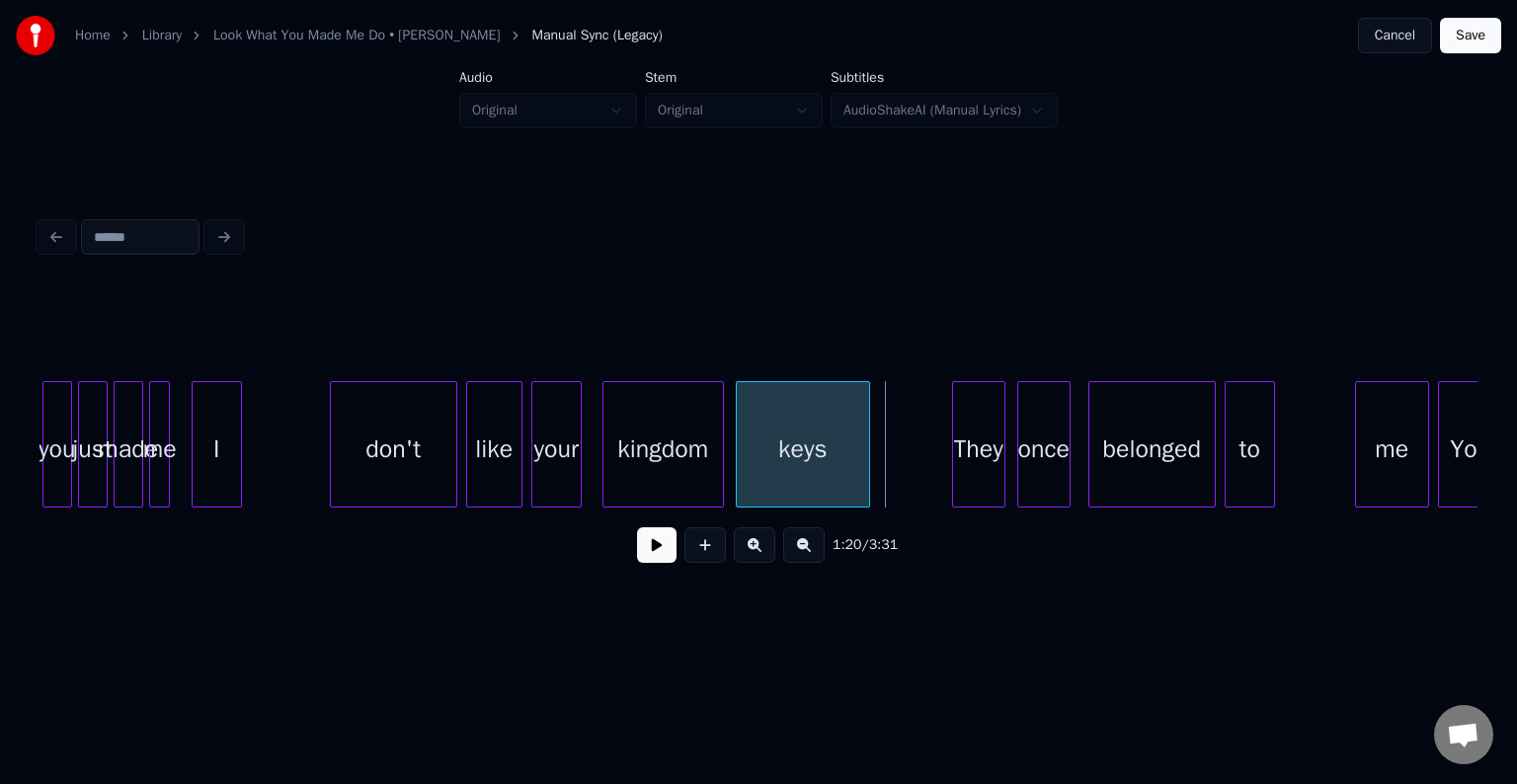 click at bounding box center [866, 444] 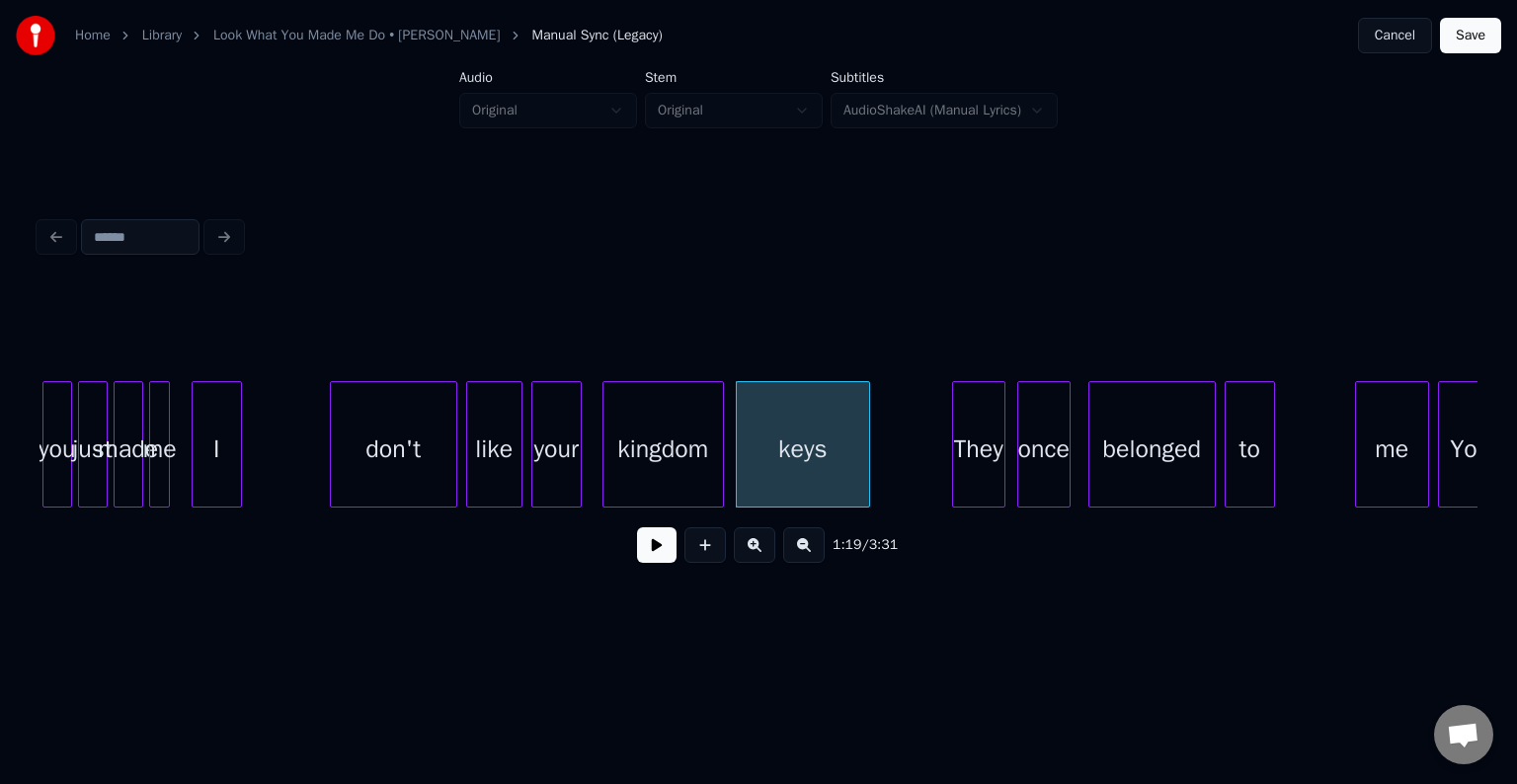 click at bounding box center [657, 545] 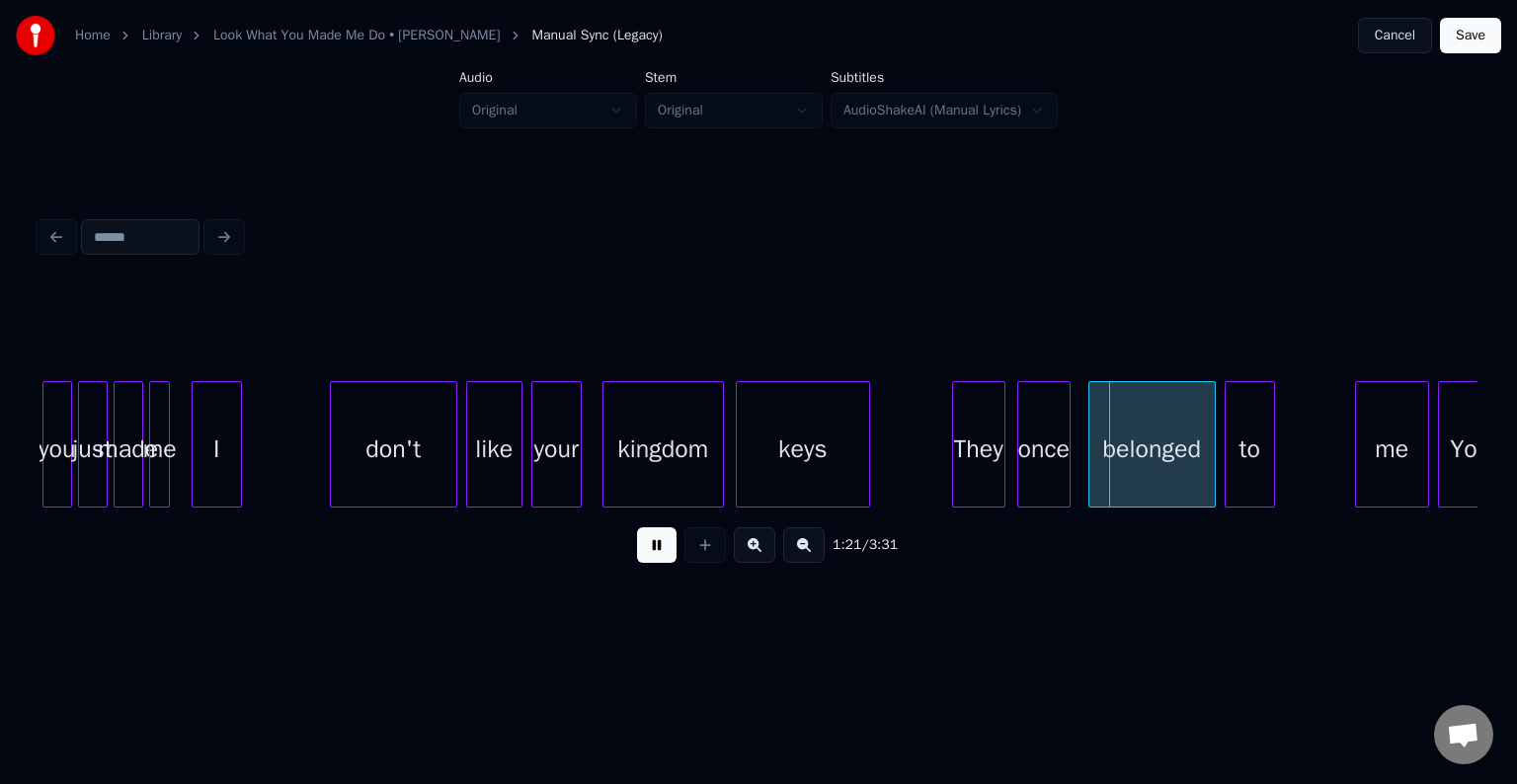 click at bounding box center [657, 545] 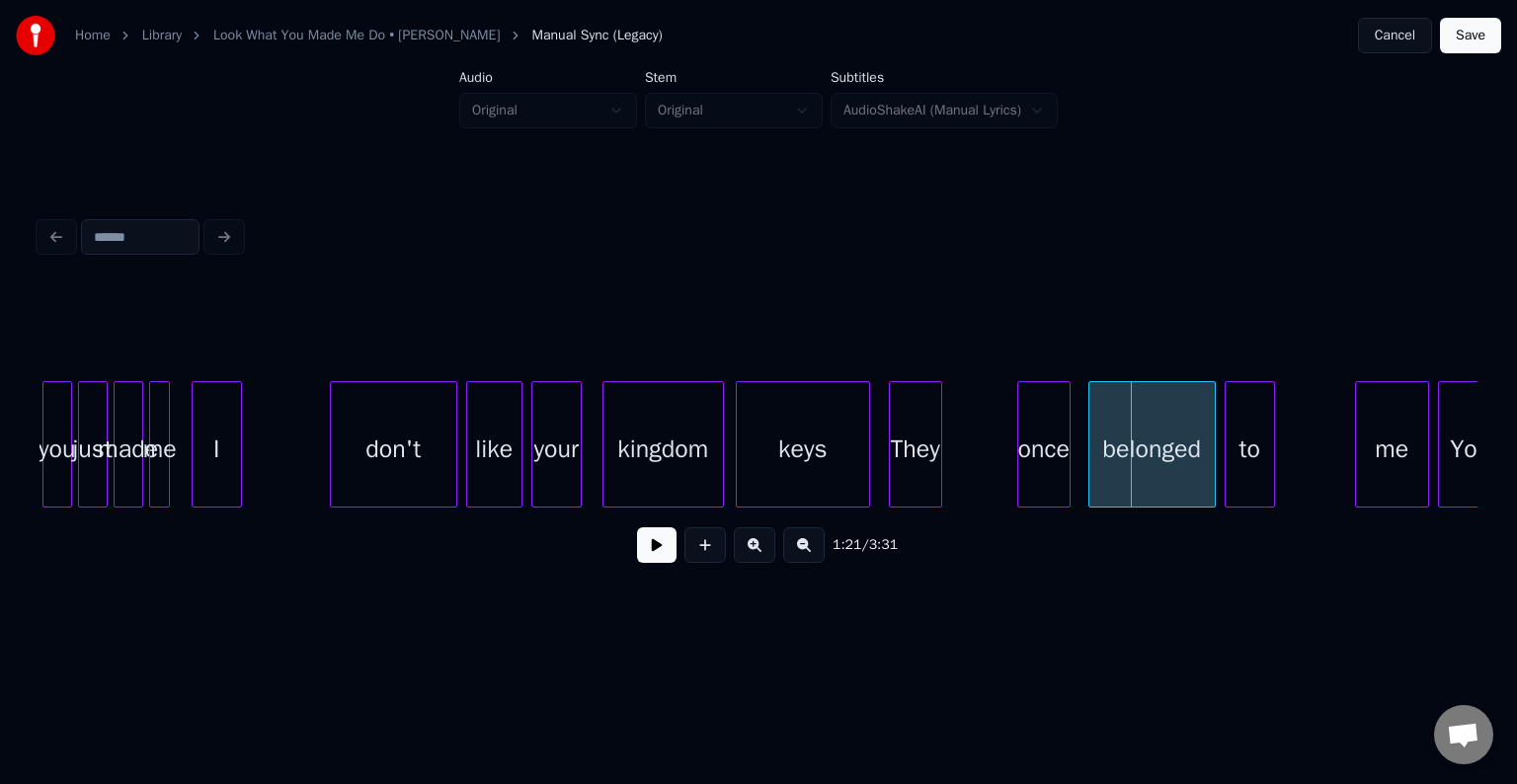 click on "They" at bounding box center (916, 449) 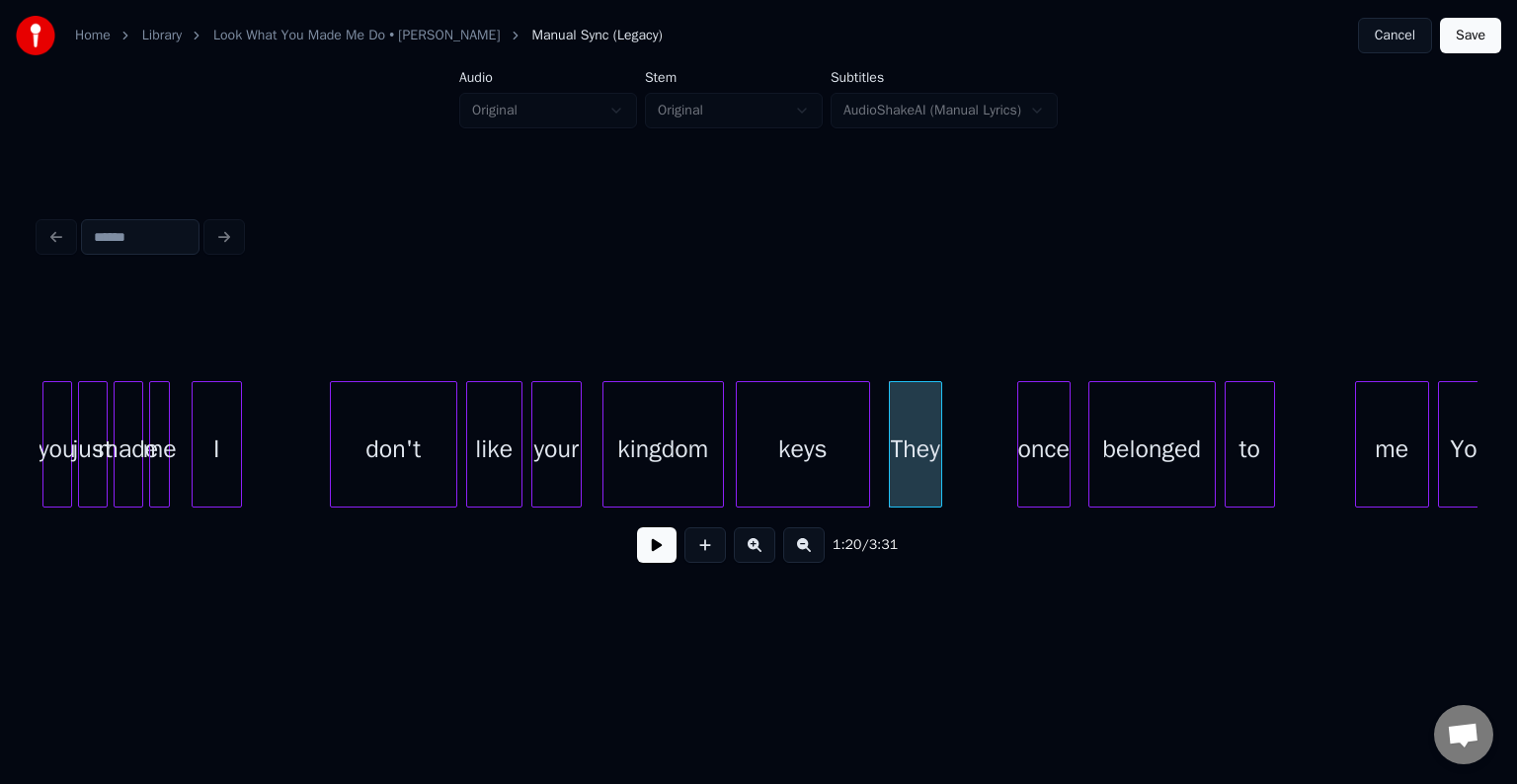 scroll, scrollTop: 0, scrollLeft: 12284, axis: horizontal 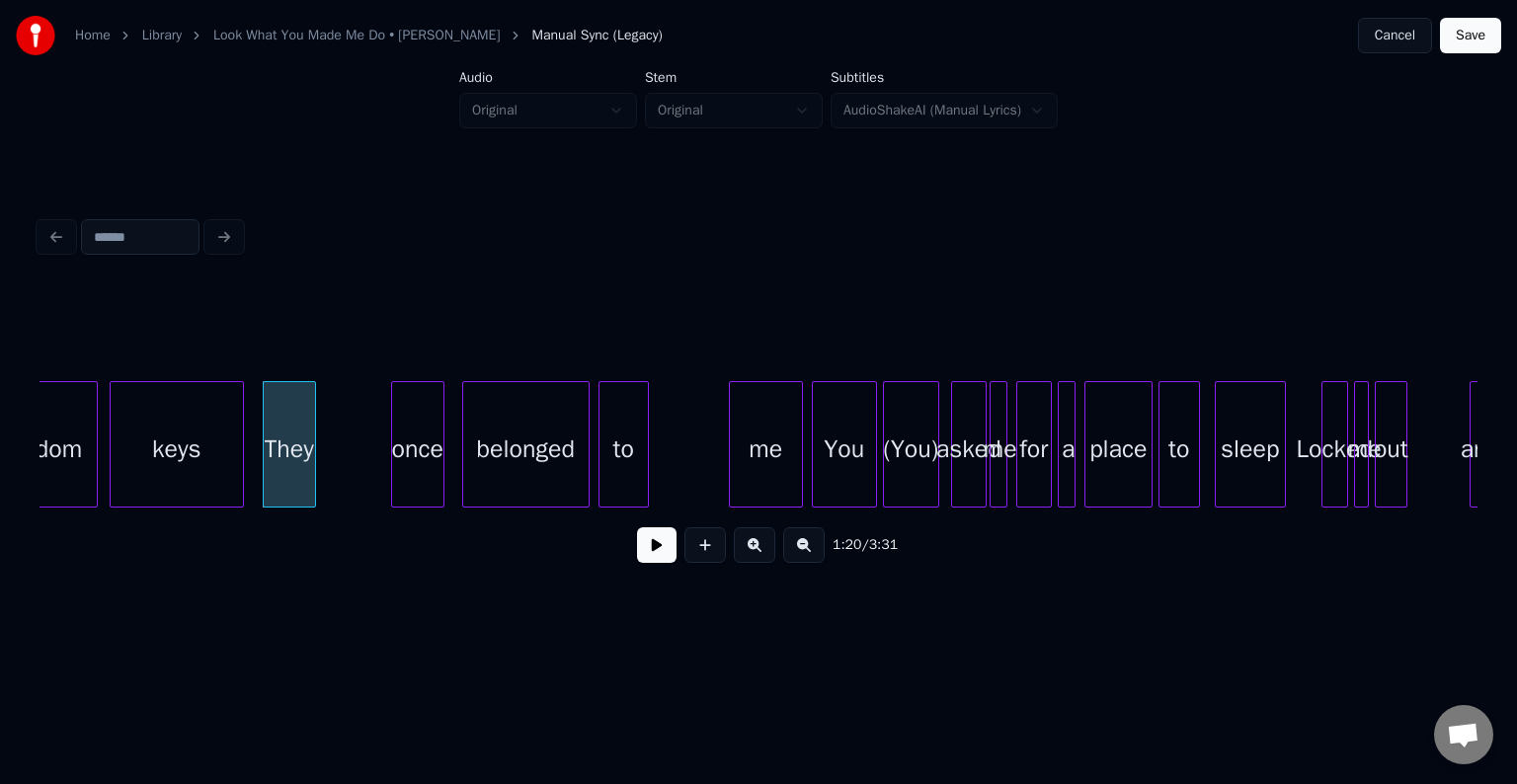 click on "(You)" at bounding box center (911, 449) 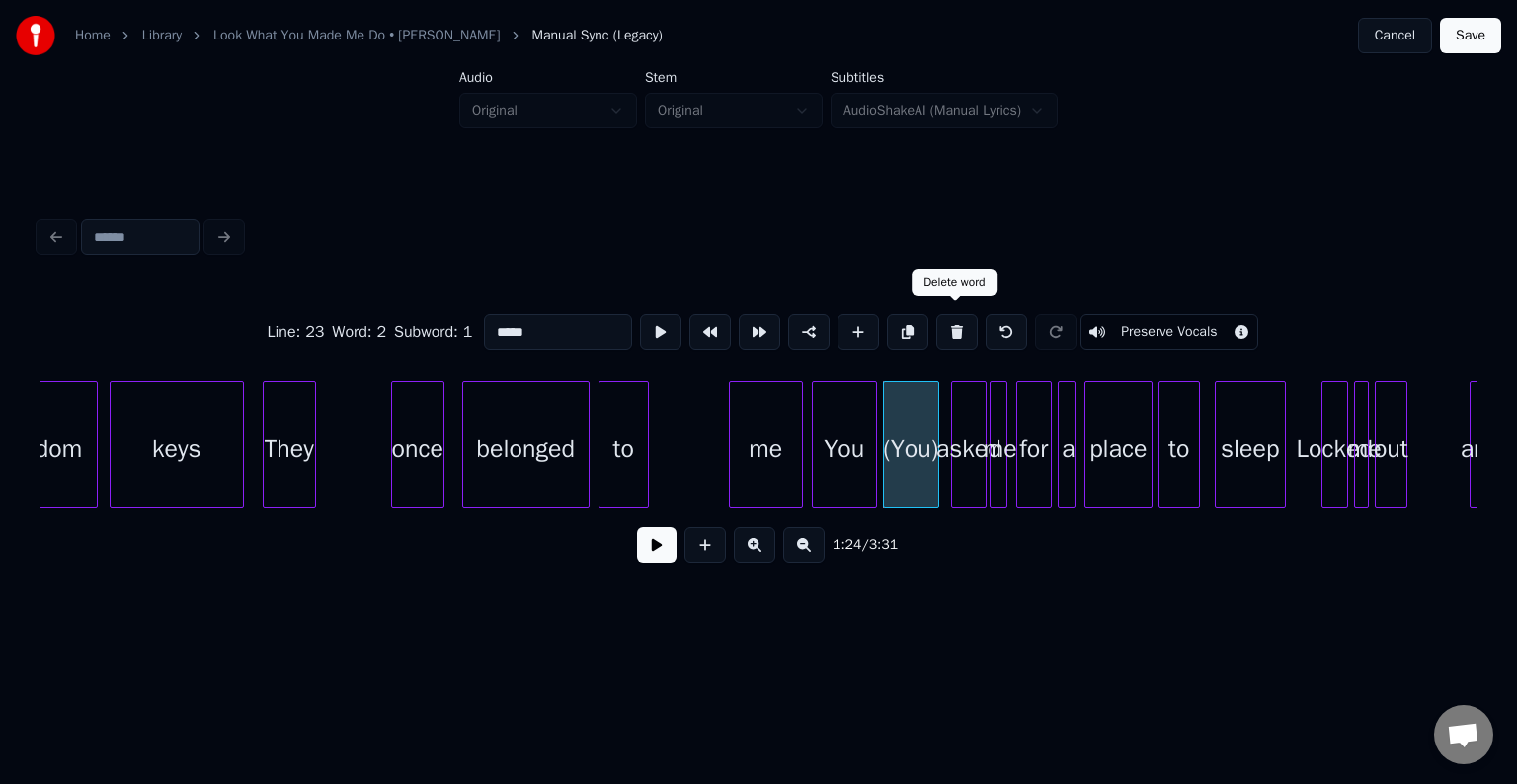 click at bounding box center [957, 332] 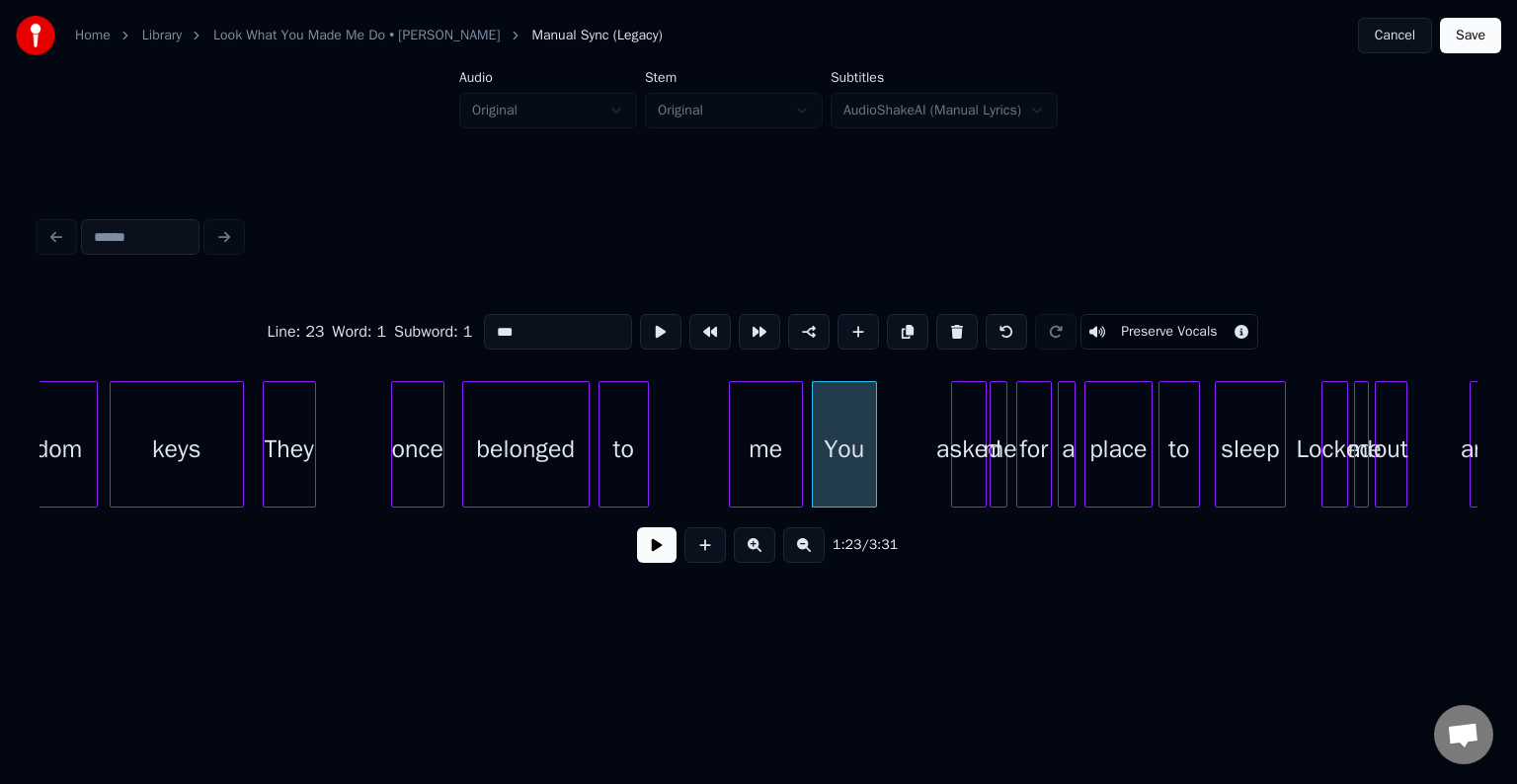 click on "They" at bounding box center (289, 449) 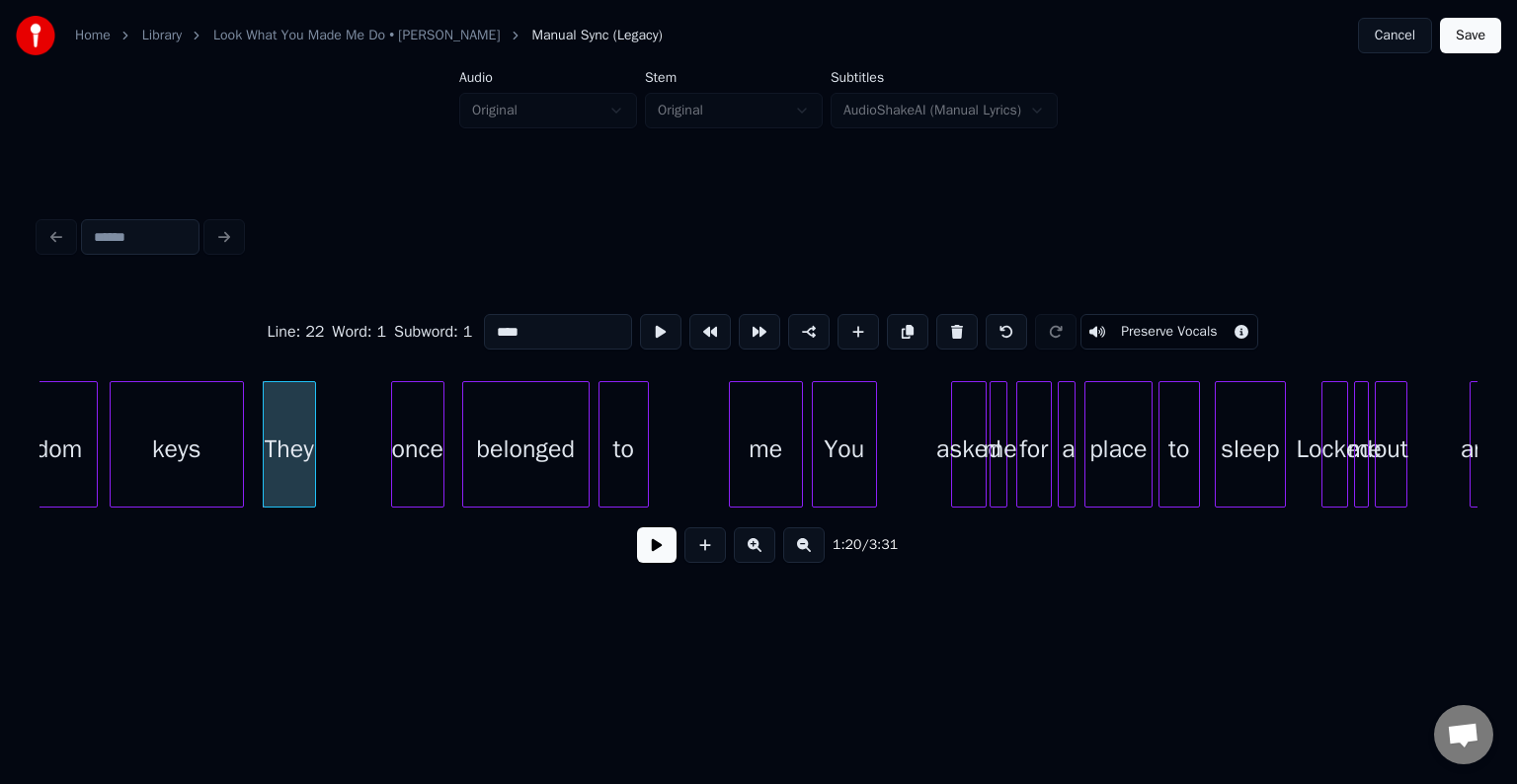 click on "keys" at bounding box center [177, 449] 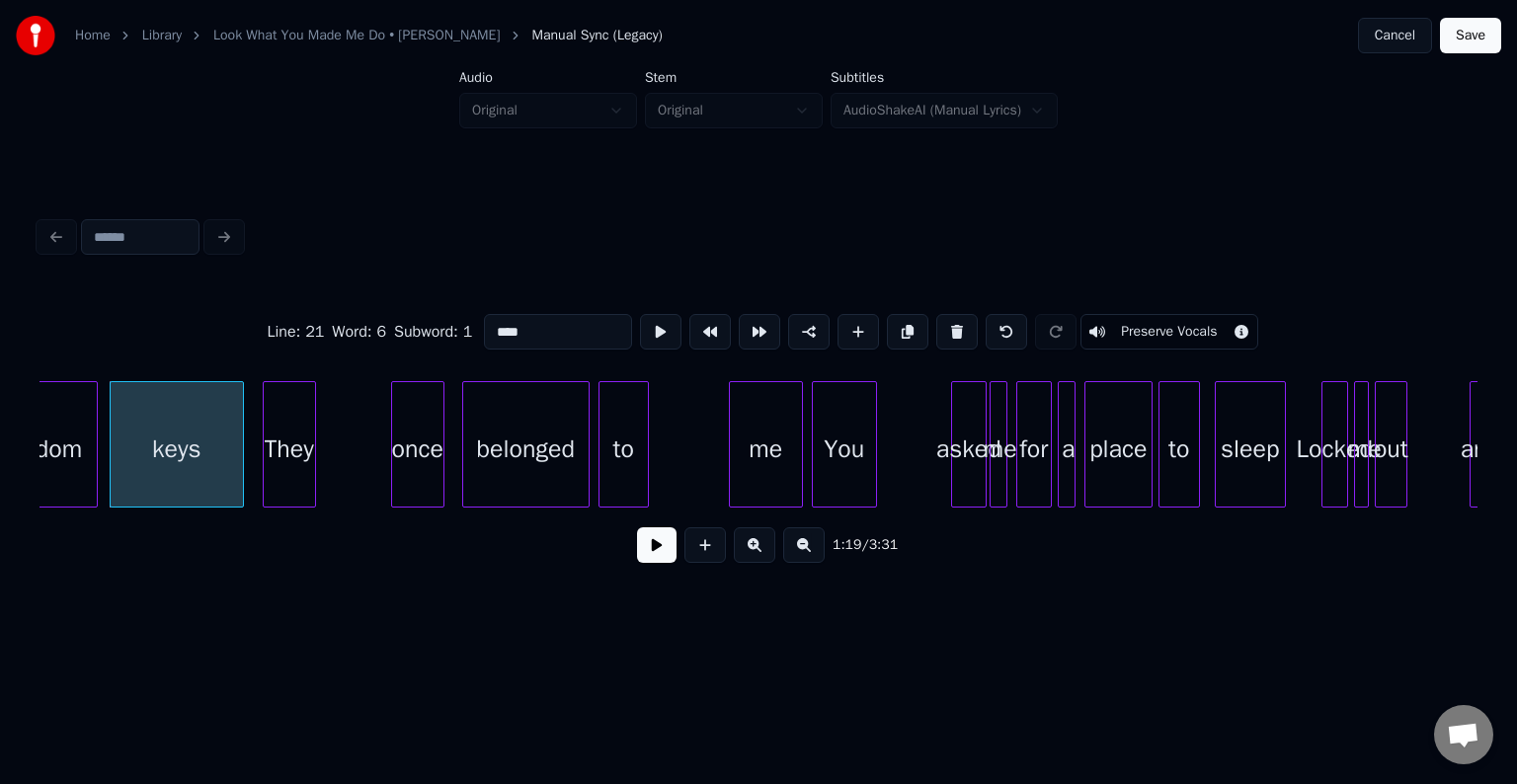 click at bounding box center [657, 545] 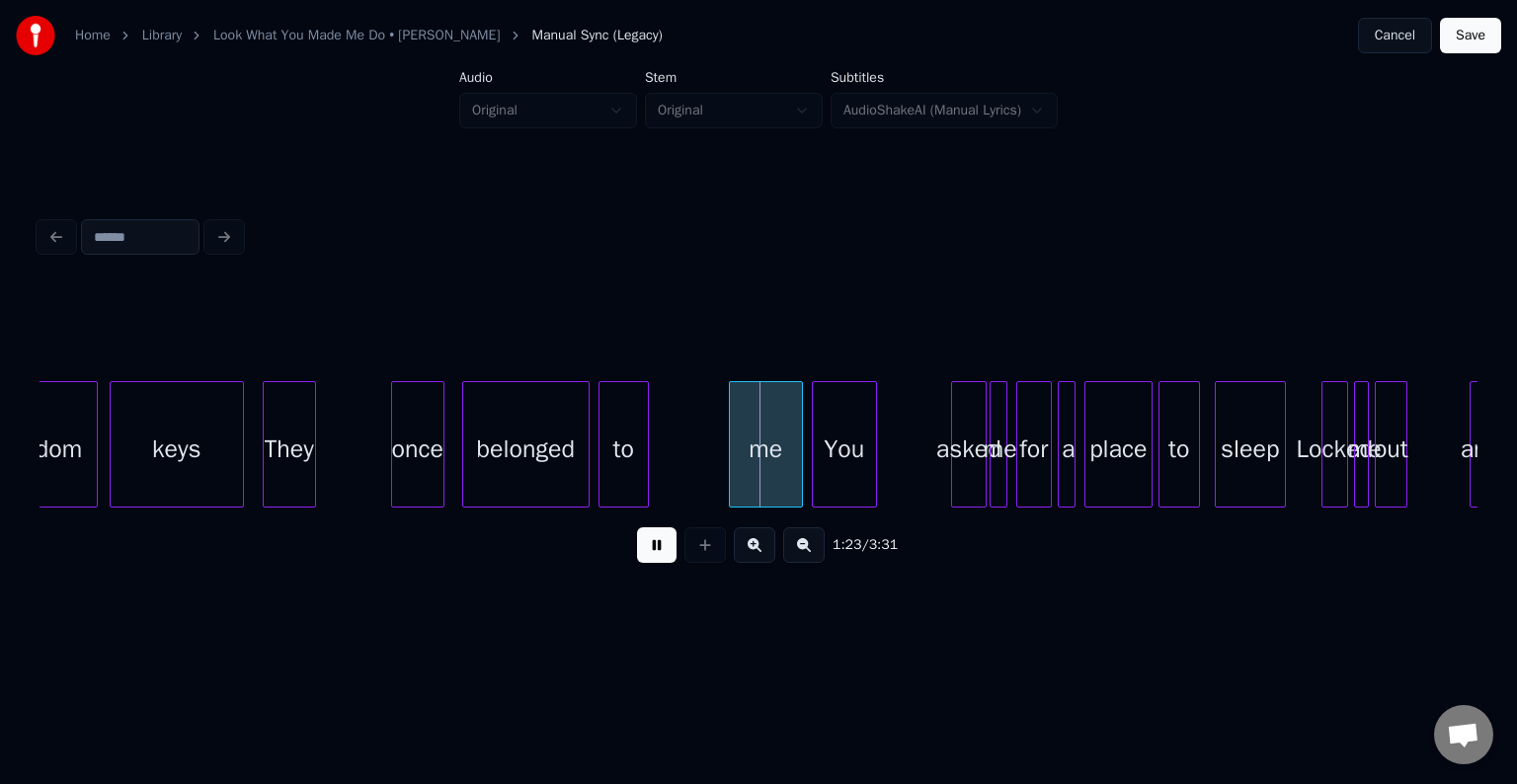 click at bounding box center [657, 545] 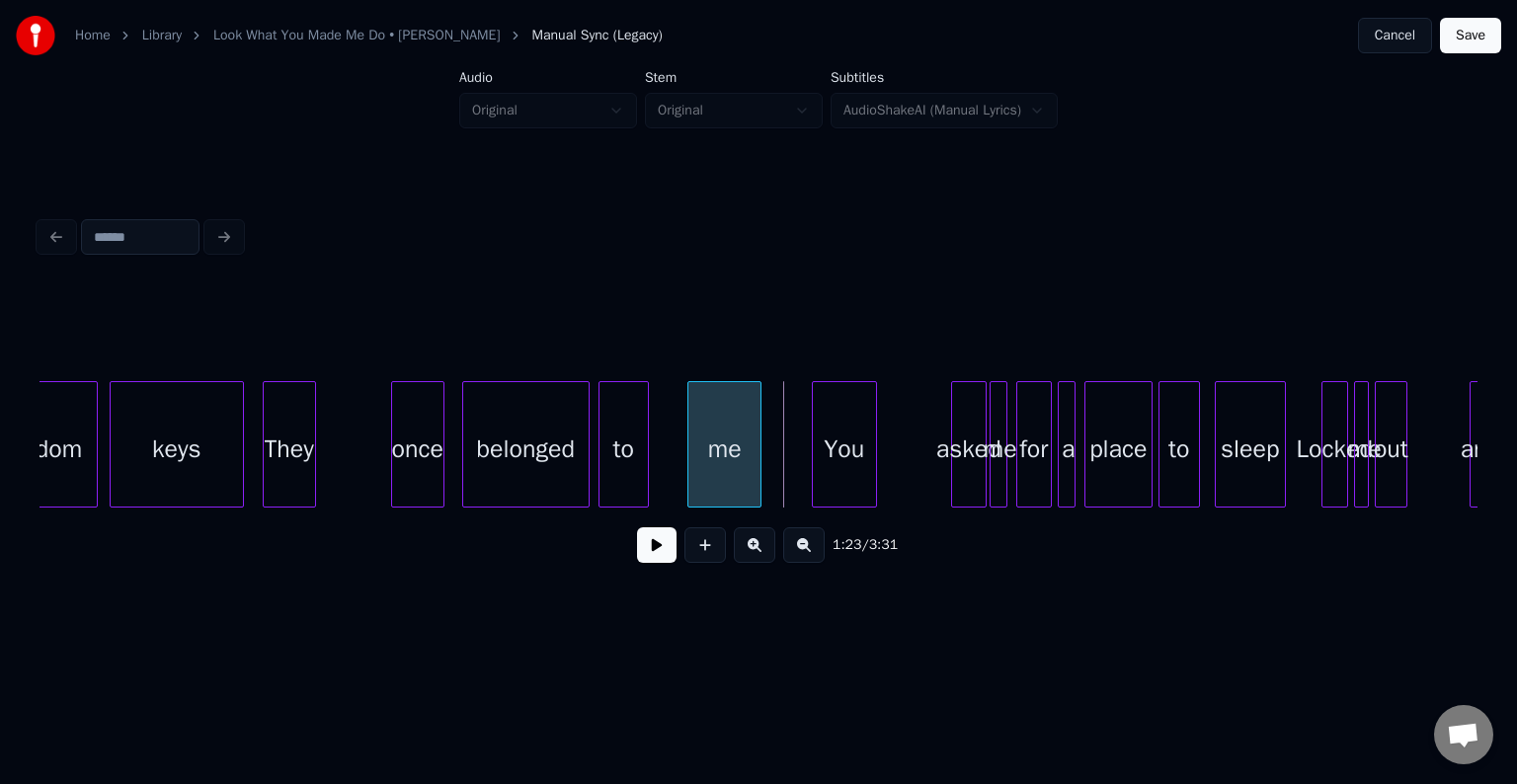 click on "me" at bounding box center (724, 449) 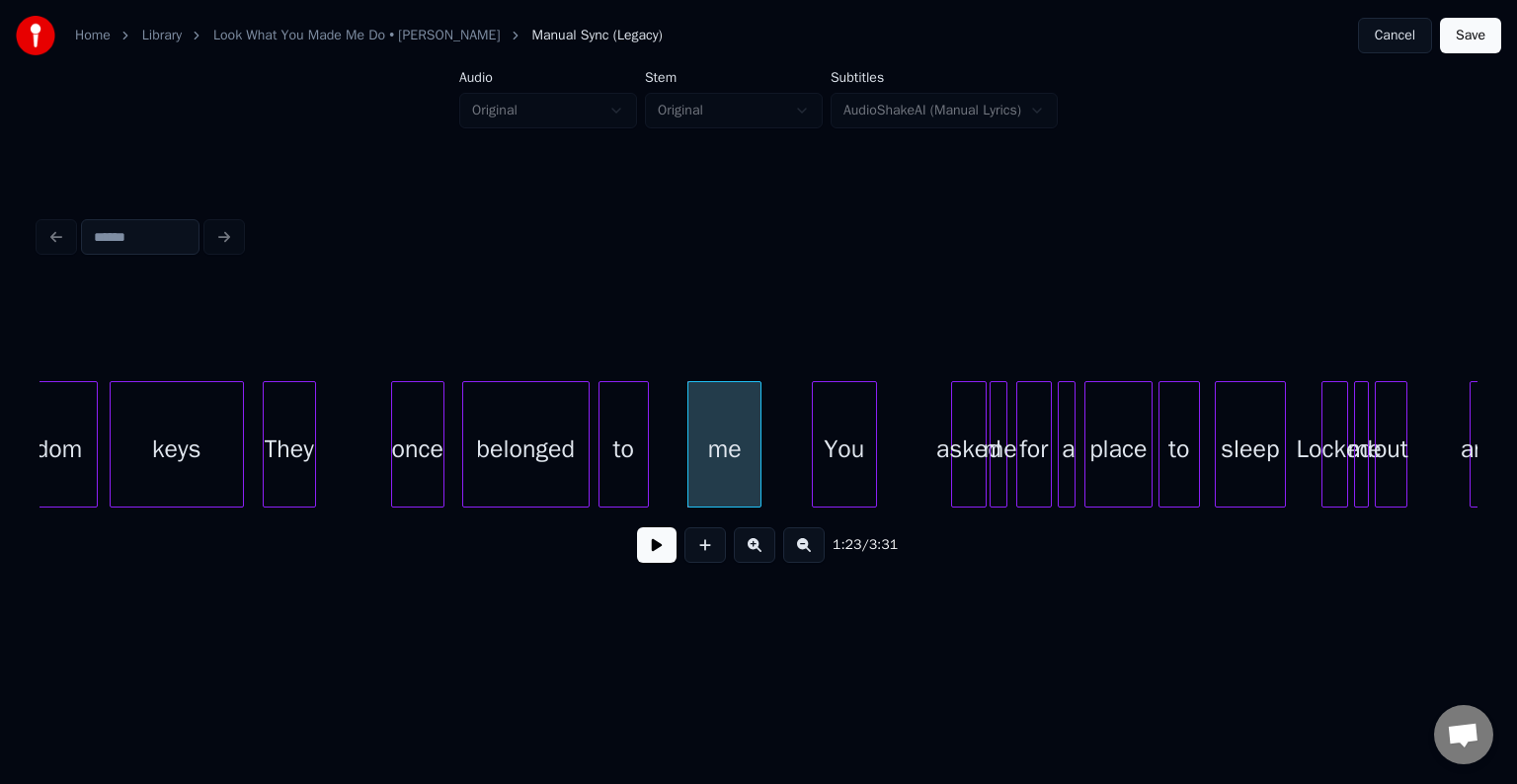 click at bounding box center [657, 545] 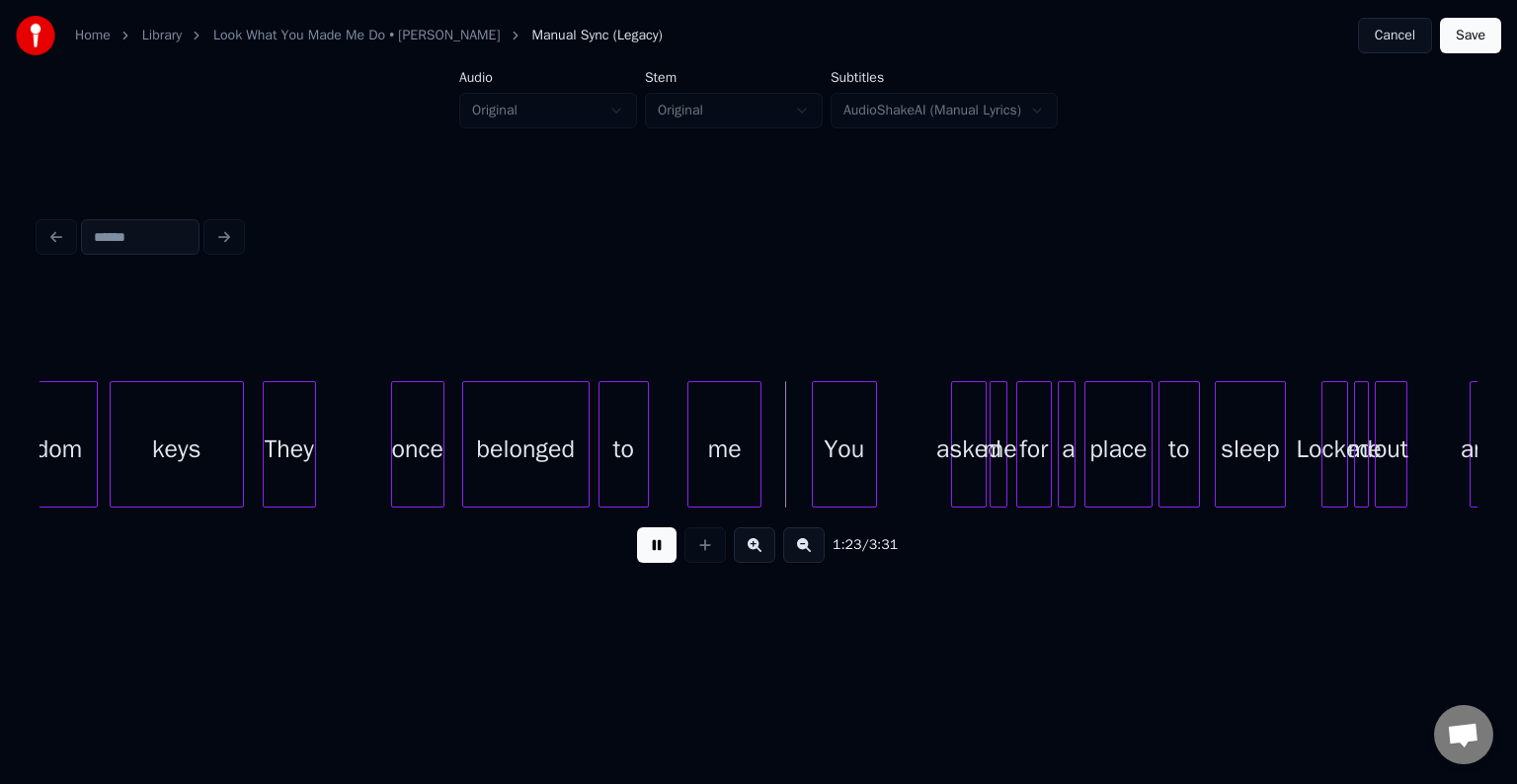 click at bounding box center [657, 545] 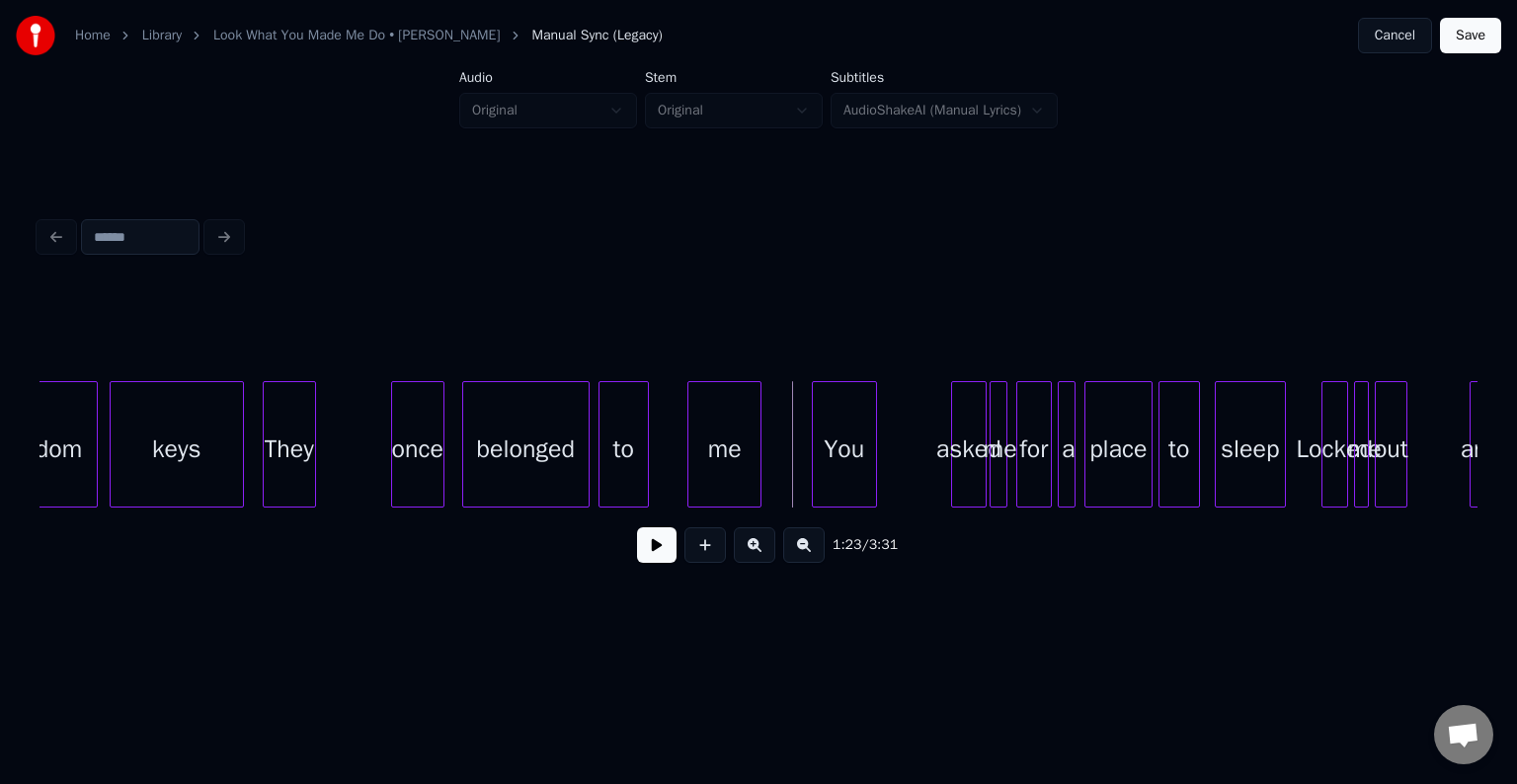 click on "me You asked me for a place to sleep Locked me out and to belonged once They keys kingdom" at bounding box center (4086, 444) 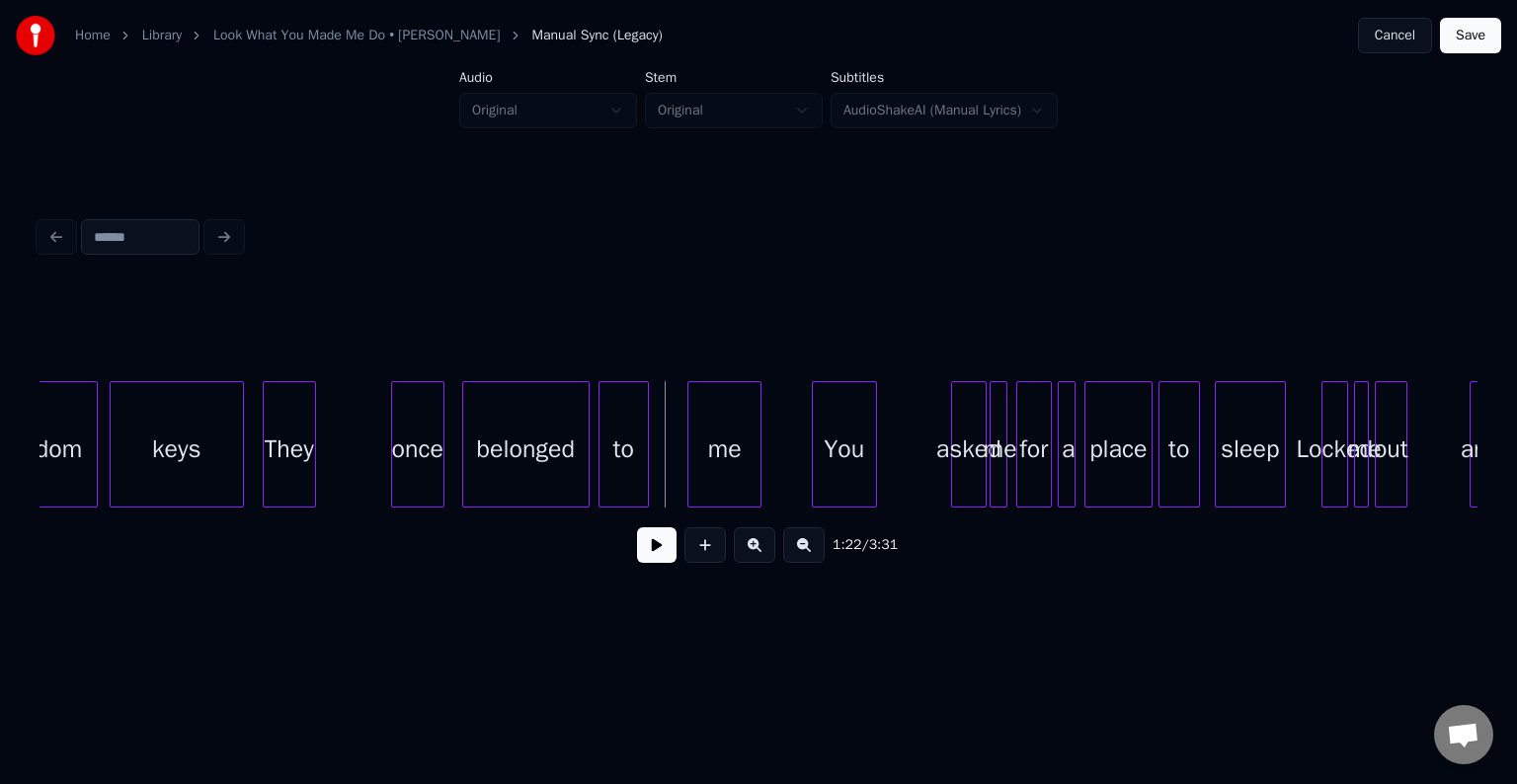 click at bounding box center (602, 444) 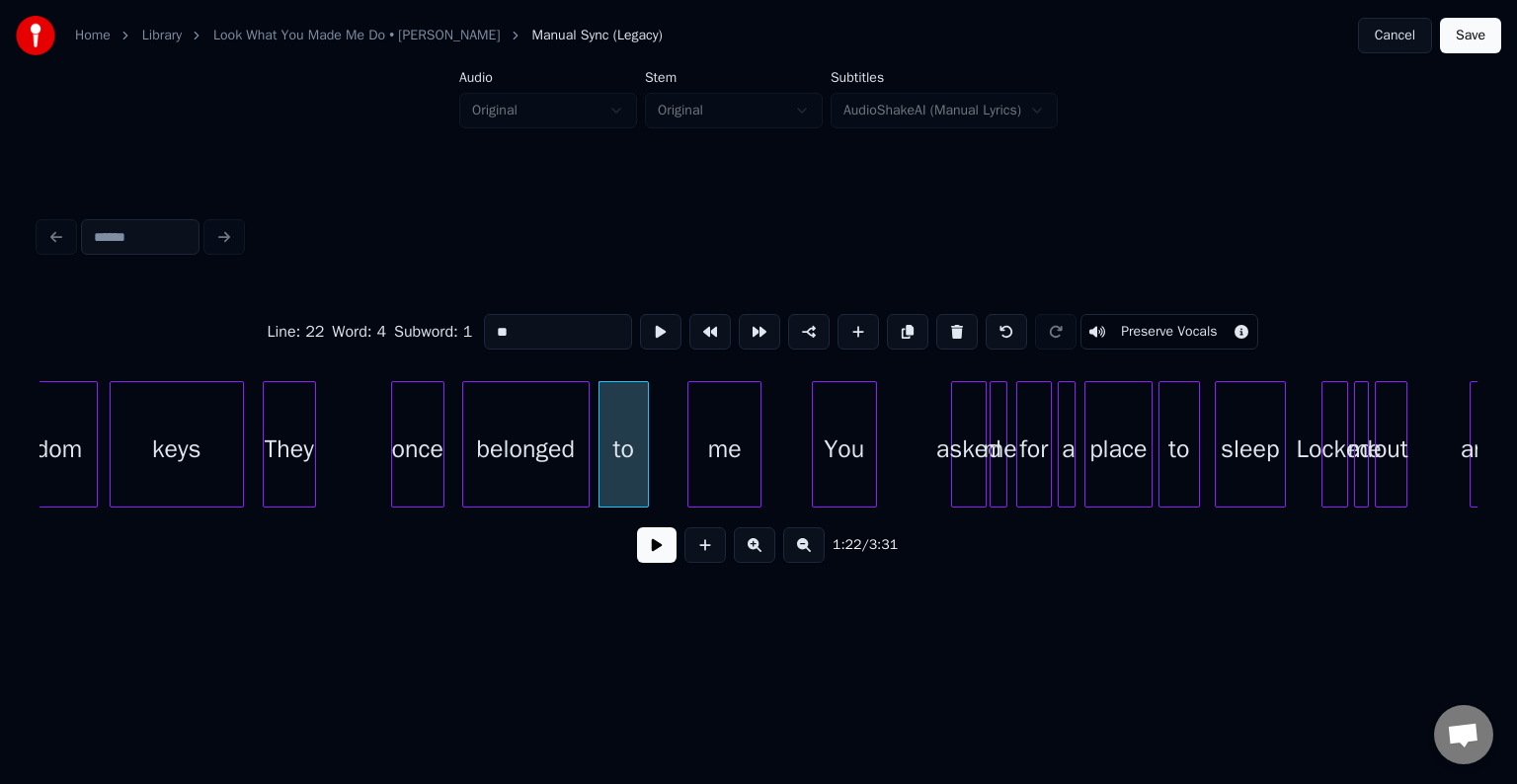 click at bounding box center [657, 545] 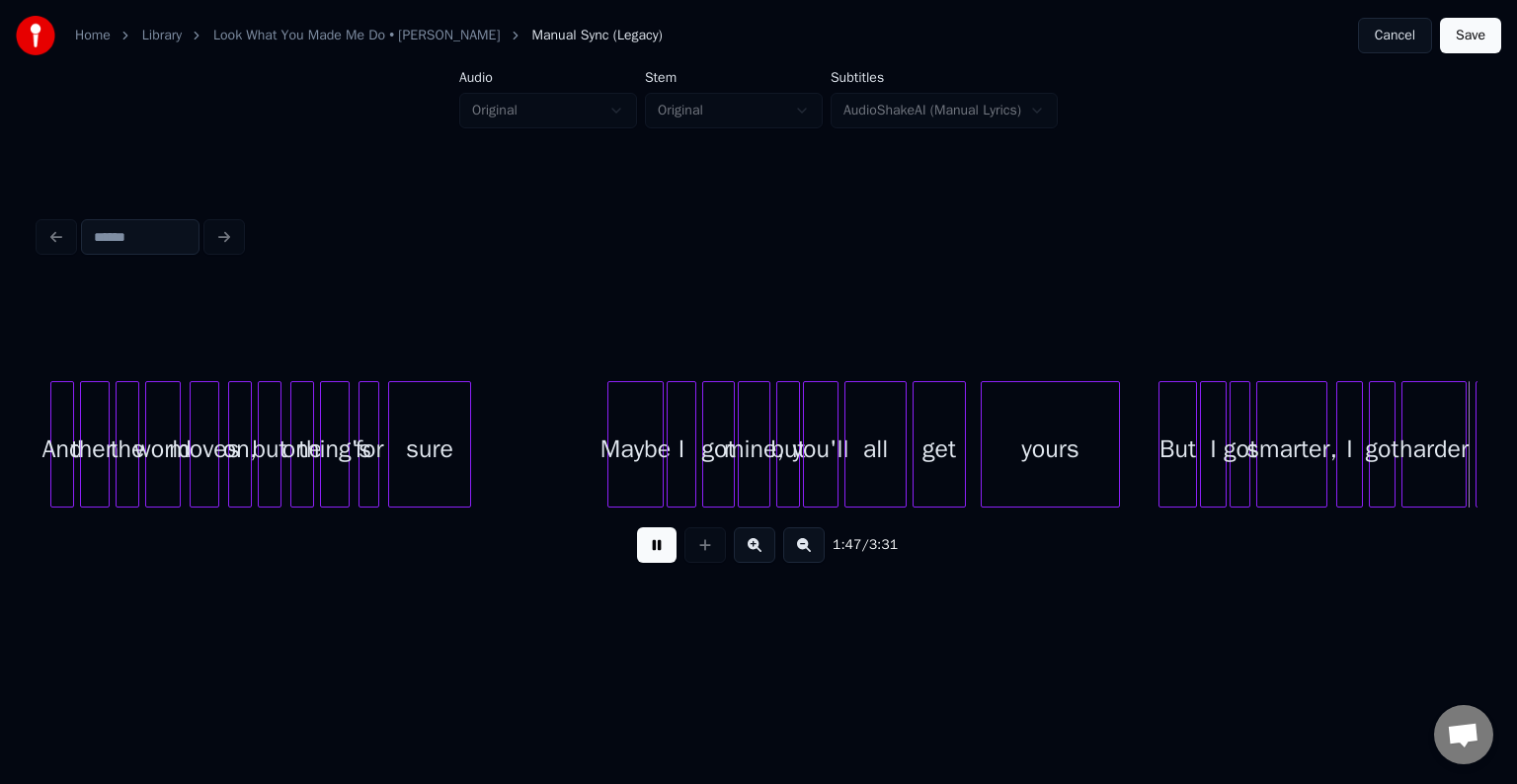 scroll, scrollTop: 0, scrollLeft: 15971, axis: horizontal 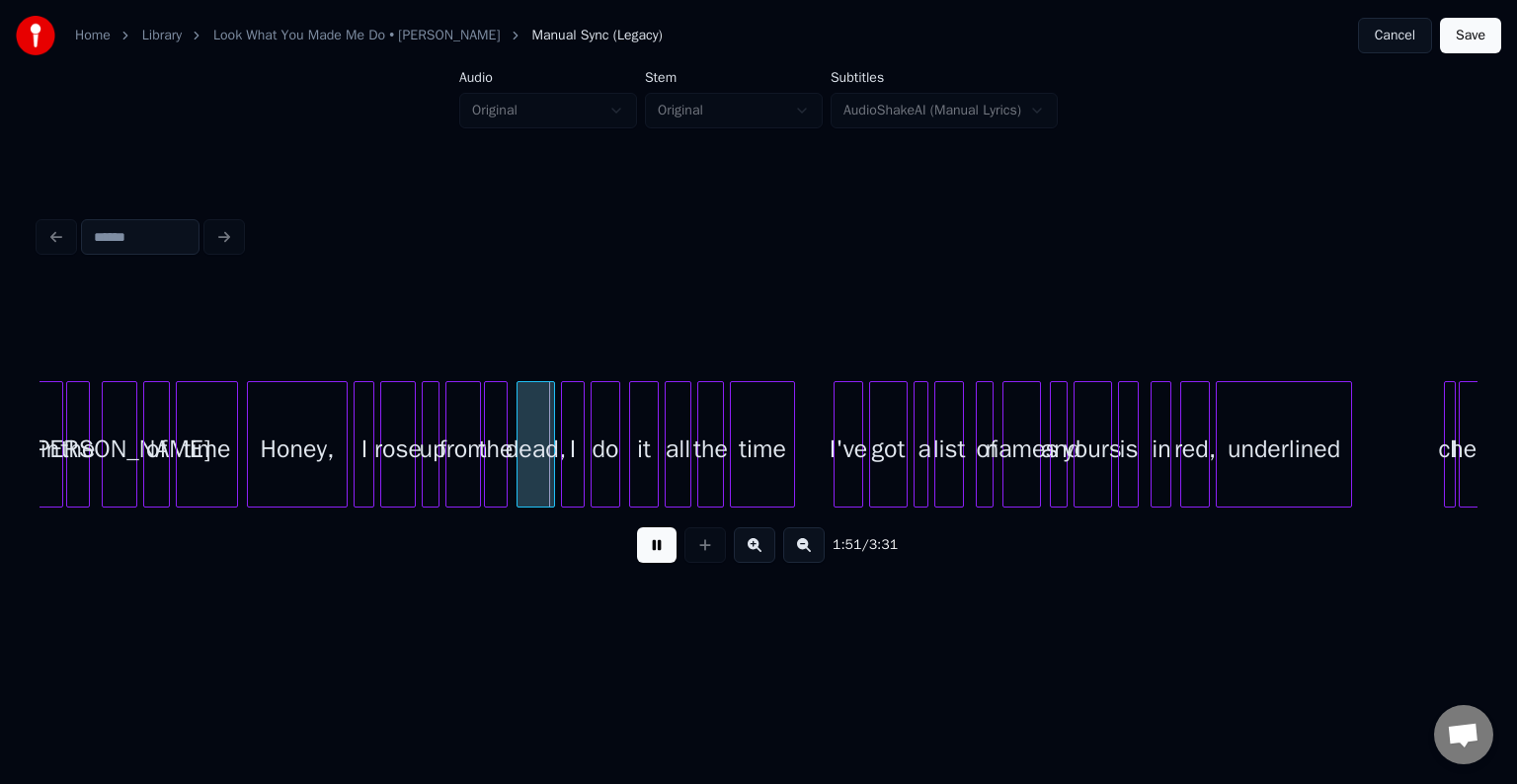 click at bounding box center [657, 545] 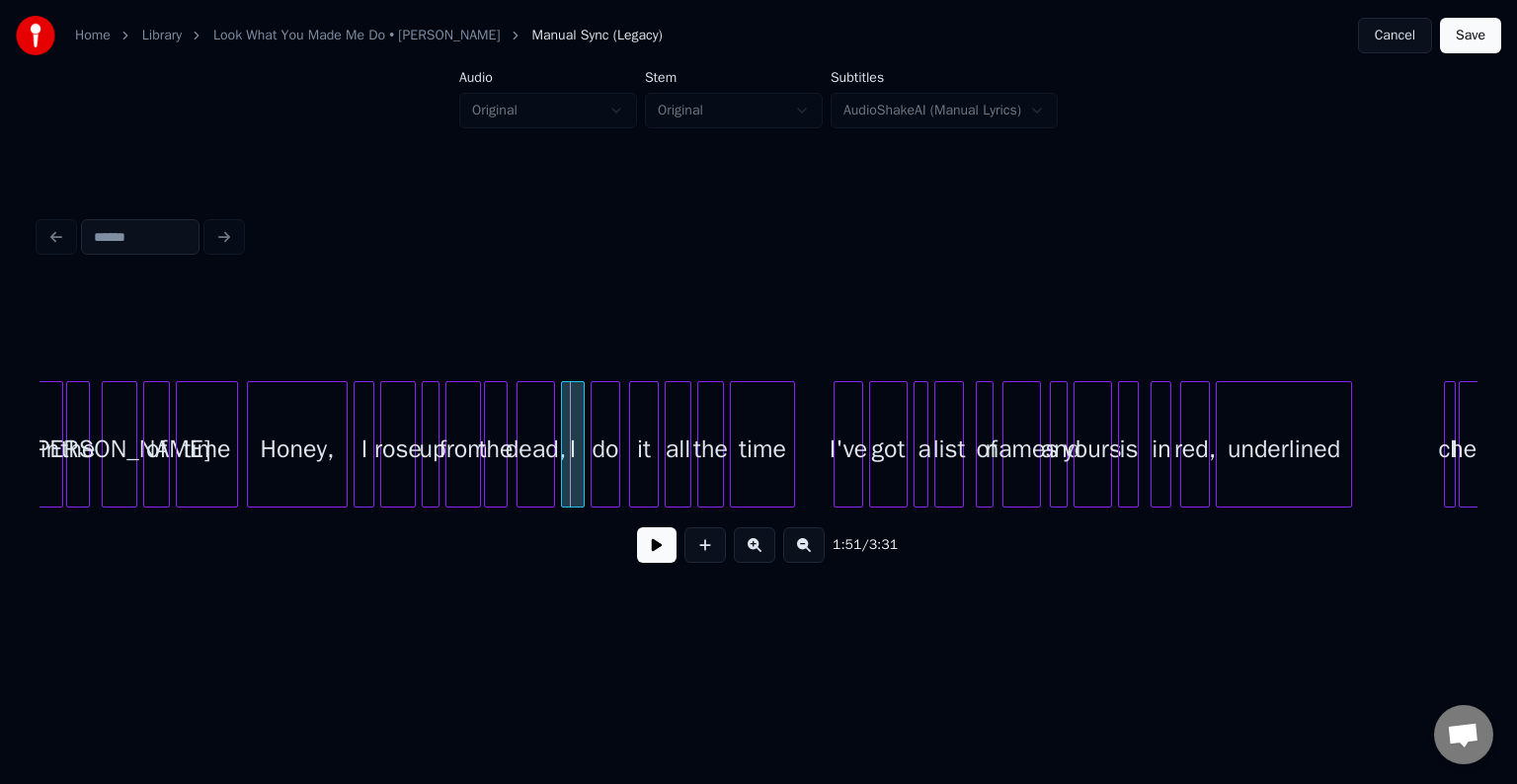 click on "time" at bounding box center [206, 449] 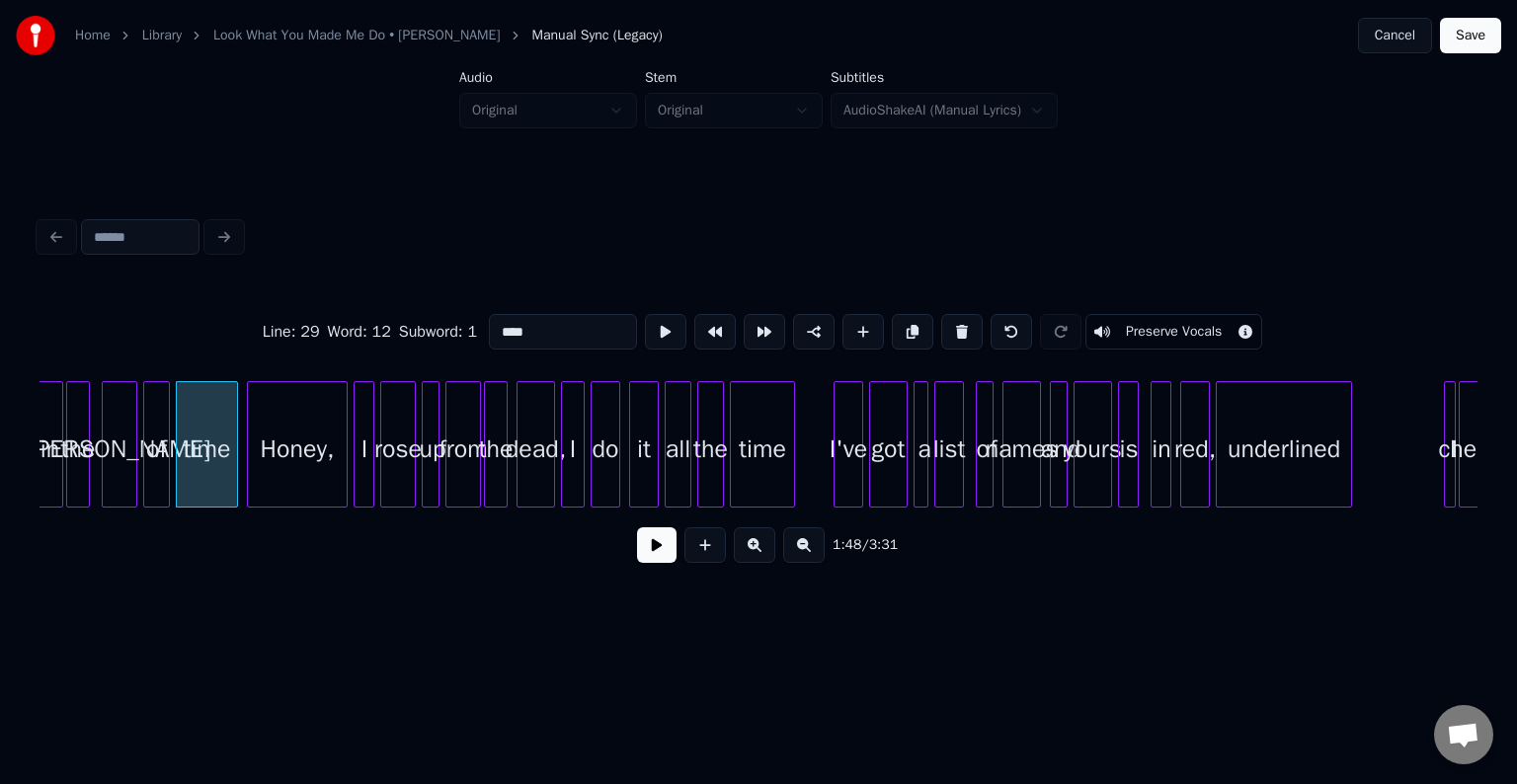 click at bounding box center (657, 545) 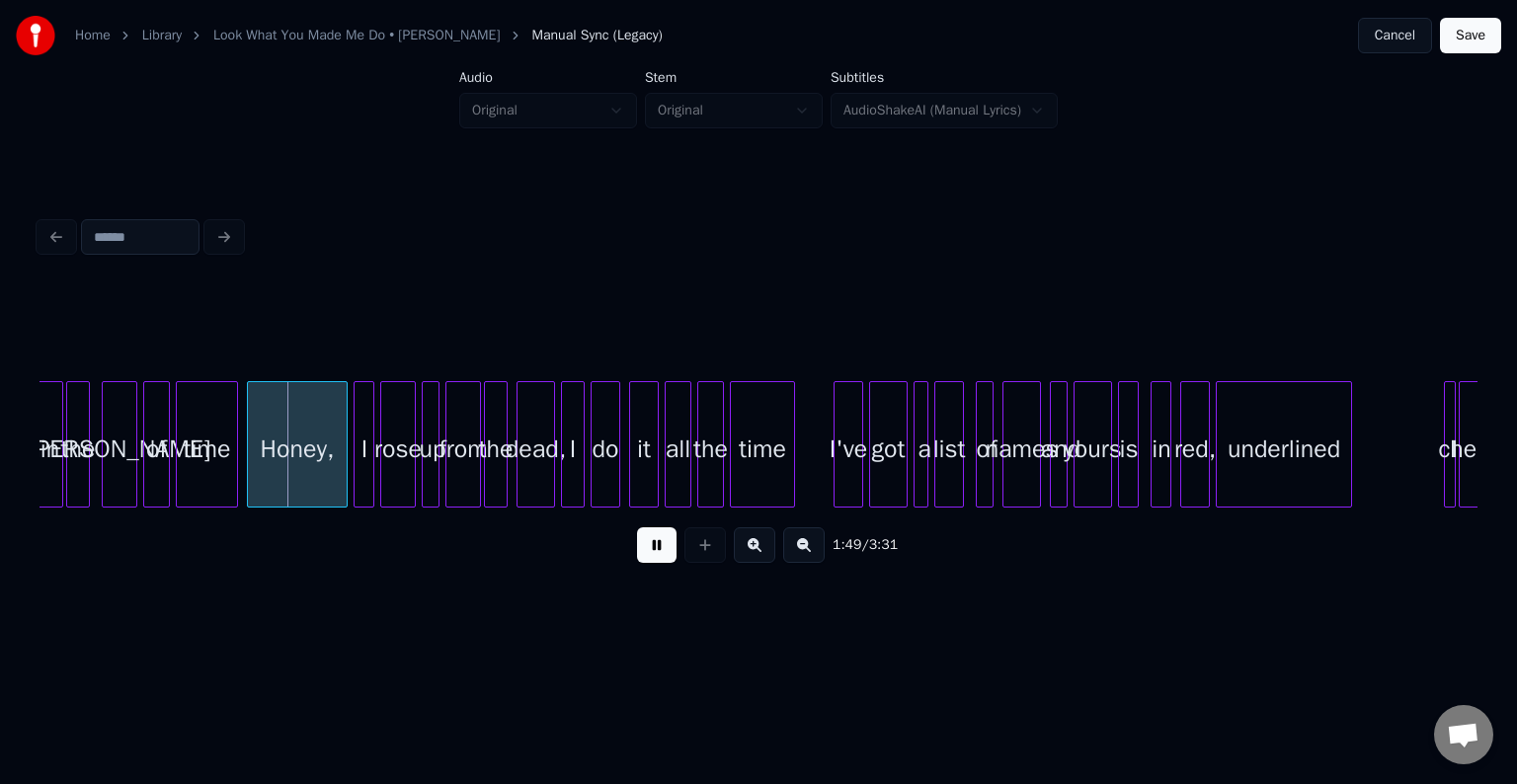 click at bounding box center (657, 545) 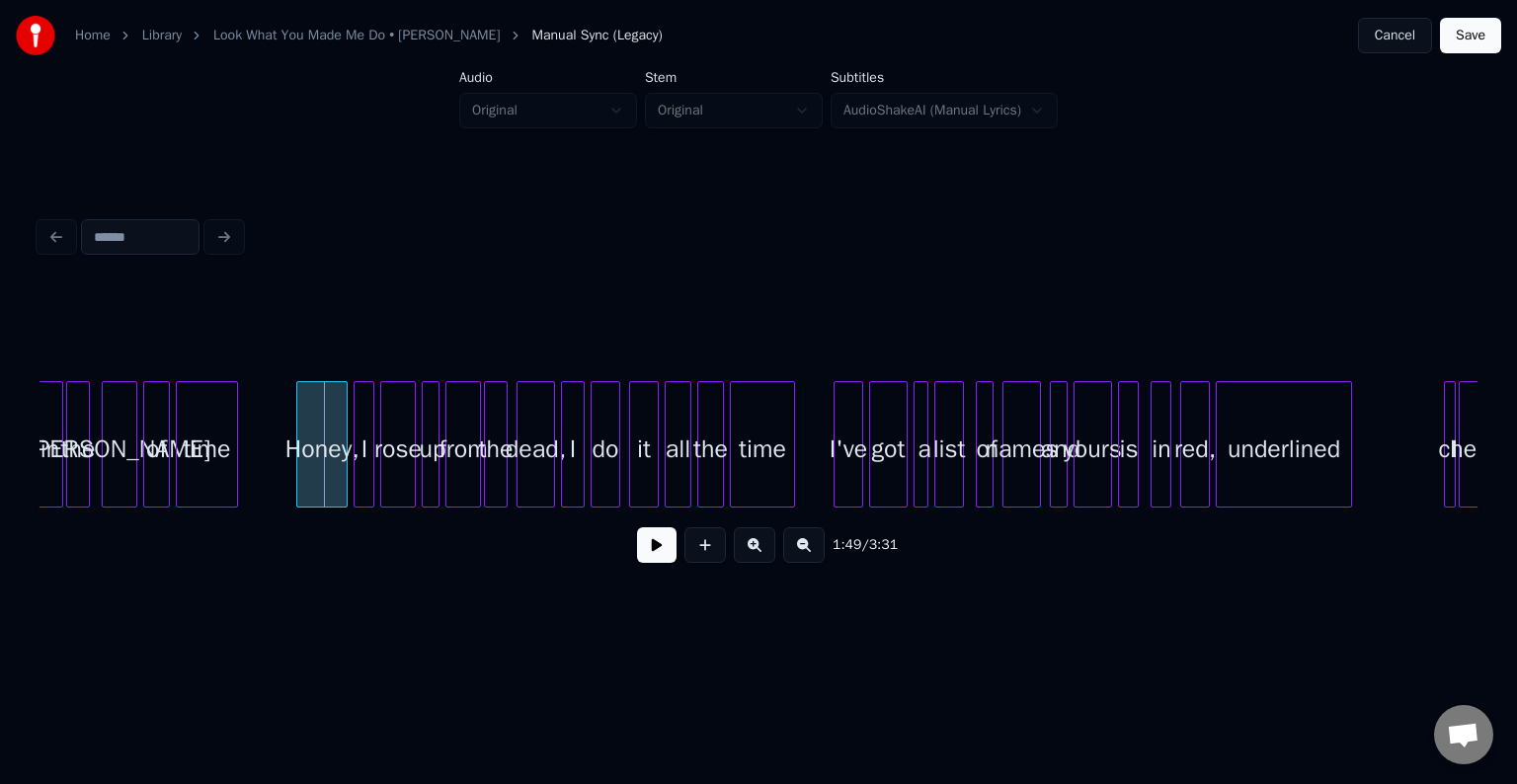 click at bounding box center [300, 444] 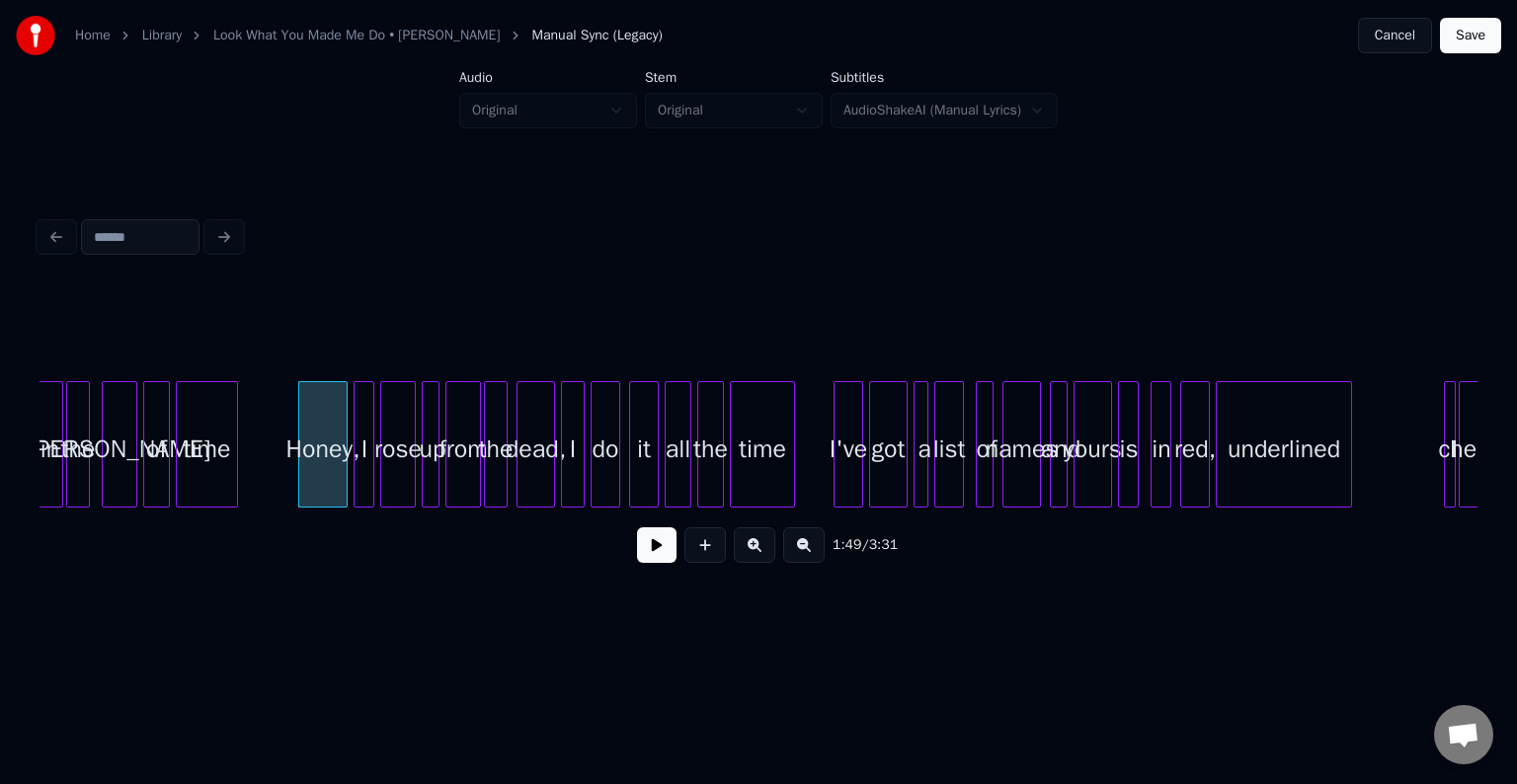 click at bounding box center (657, 545) 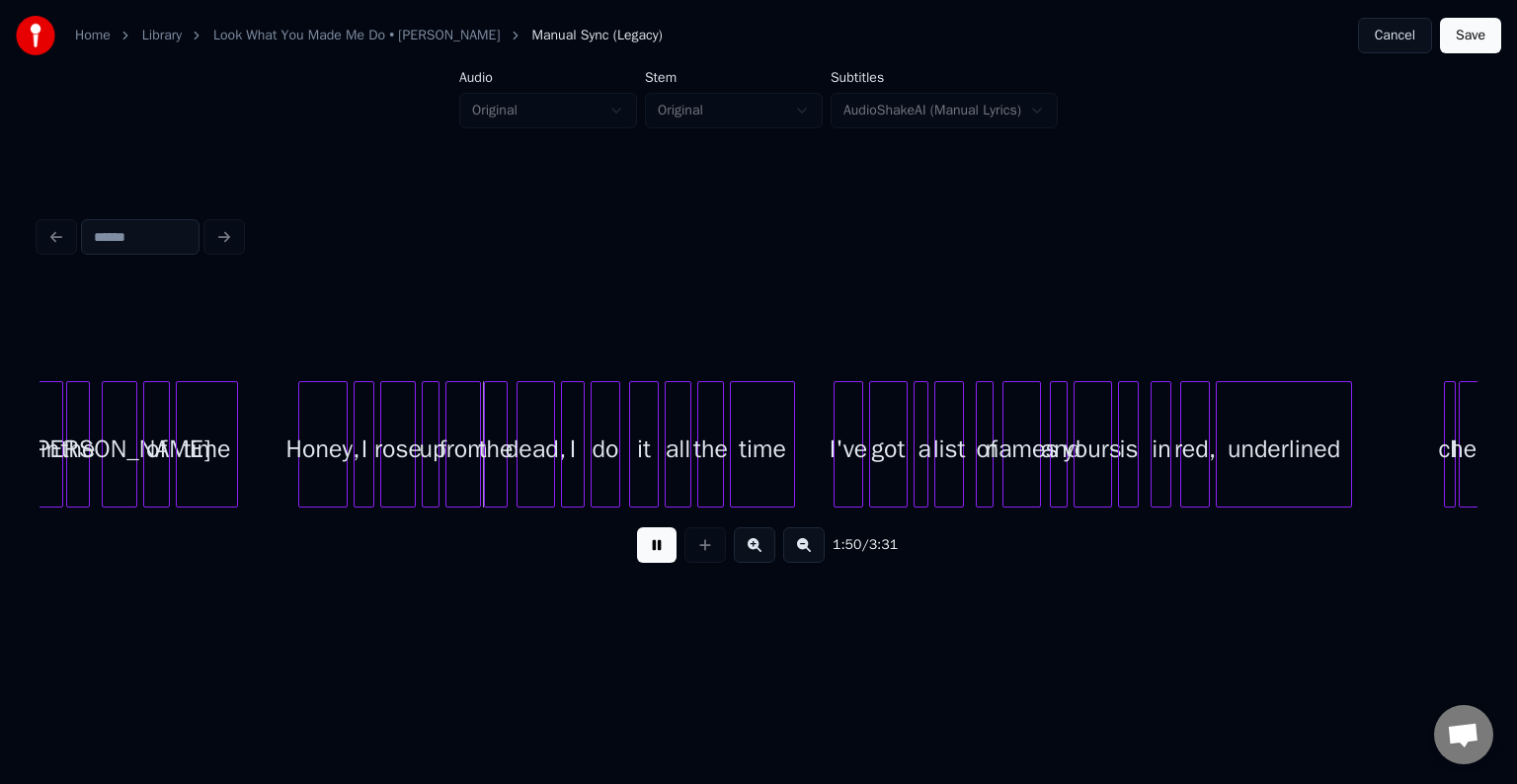 click on "in the nick of time [PERSON_NAME], I rose up from the dead, I do it all the time I've got a list of names and yours is in red, underlined I check" at bounding box center [-233, 444] 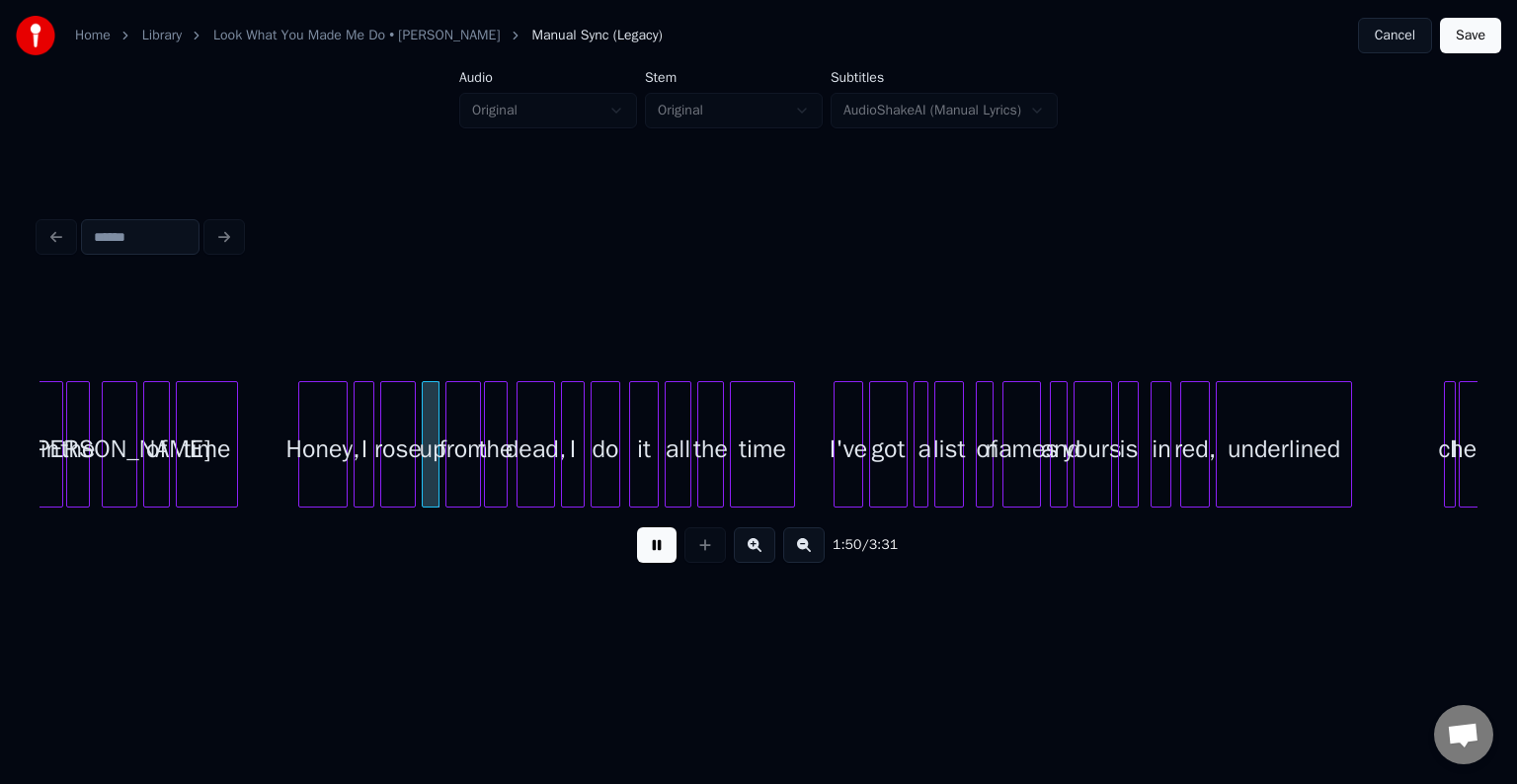 click on "in the nick of time [PERSON_NAME], I rose up from the dead, I do it all the time I've got a list of names and yours is in red, underlined I check" at bounding box center (-233, 444) 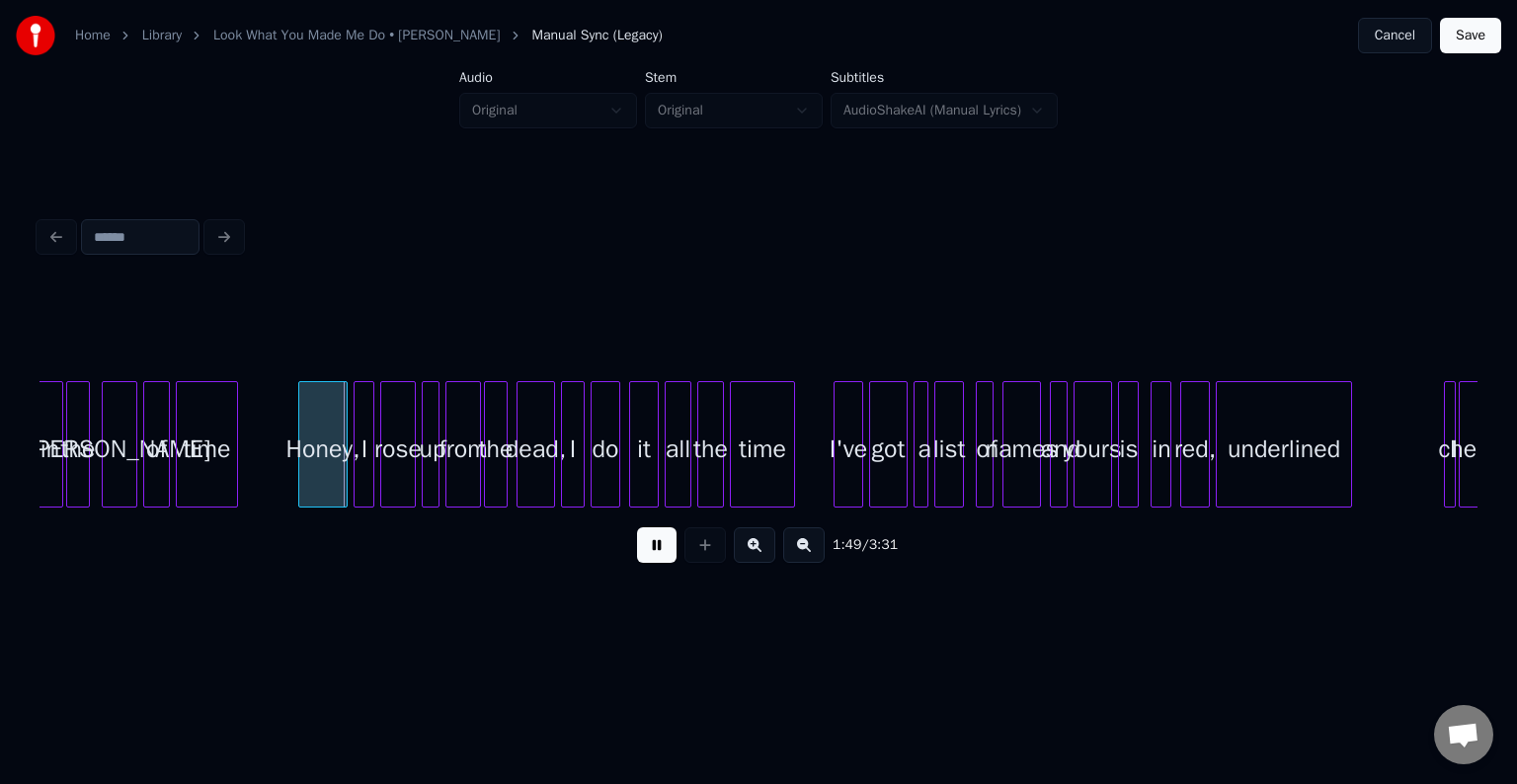 click on "in the nick of time [PERSON_NAME], I rose up from the dead, I do it all the time I've got a list of names and yours is in red, underlined I check" at bounding box center [-233, 444] 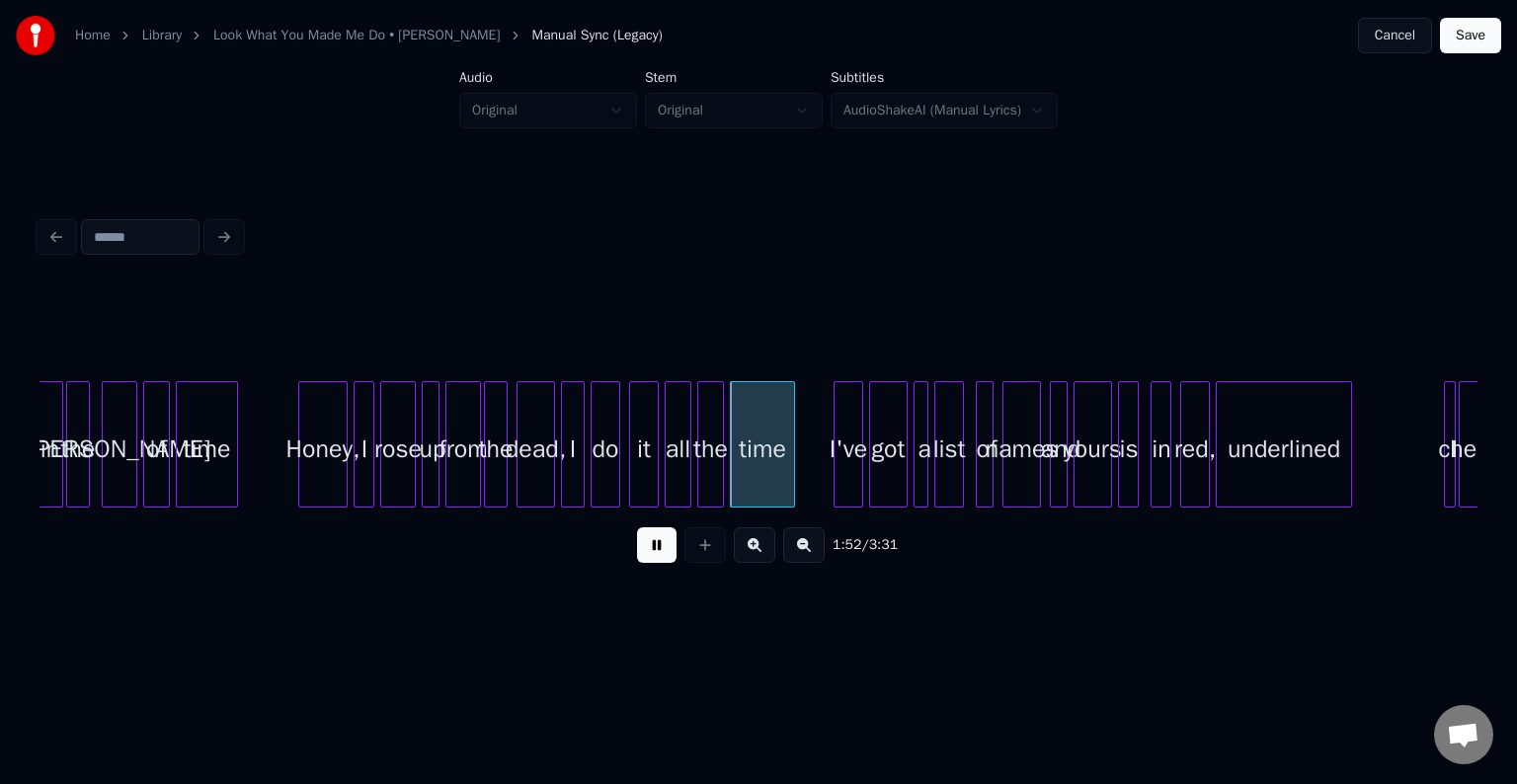 click on "in the nick of time [PERSON_NAME], I rose up from the dead, I do it all the time I've got a list of names and yours is in red, underlined I check" at bounding box center (-233, 444) 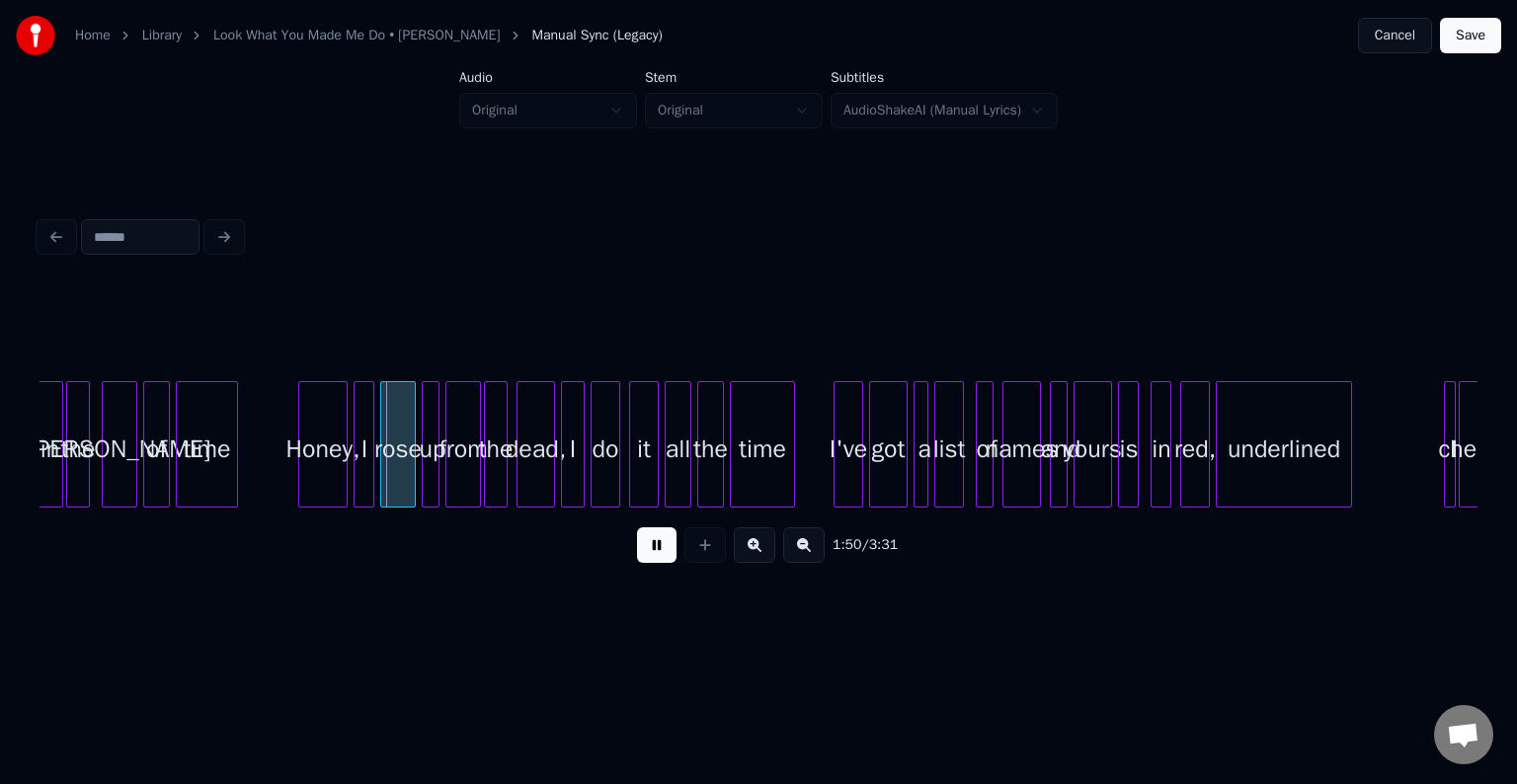 click at bounding box center [657, 545] 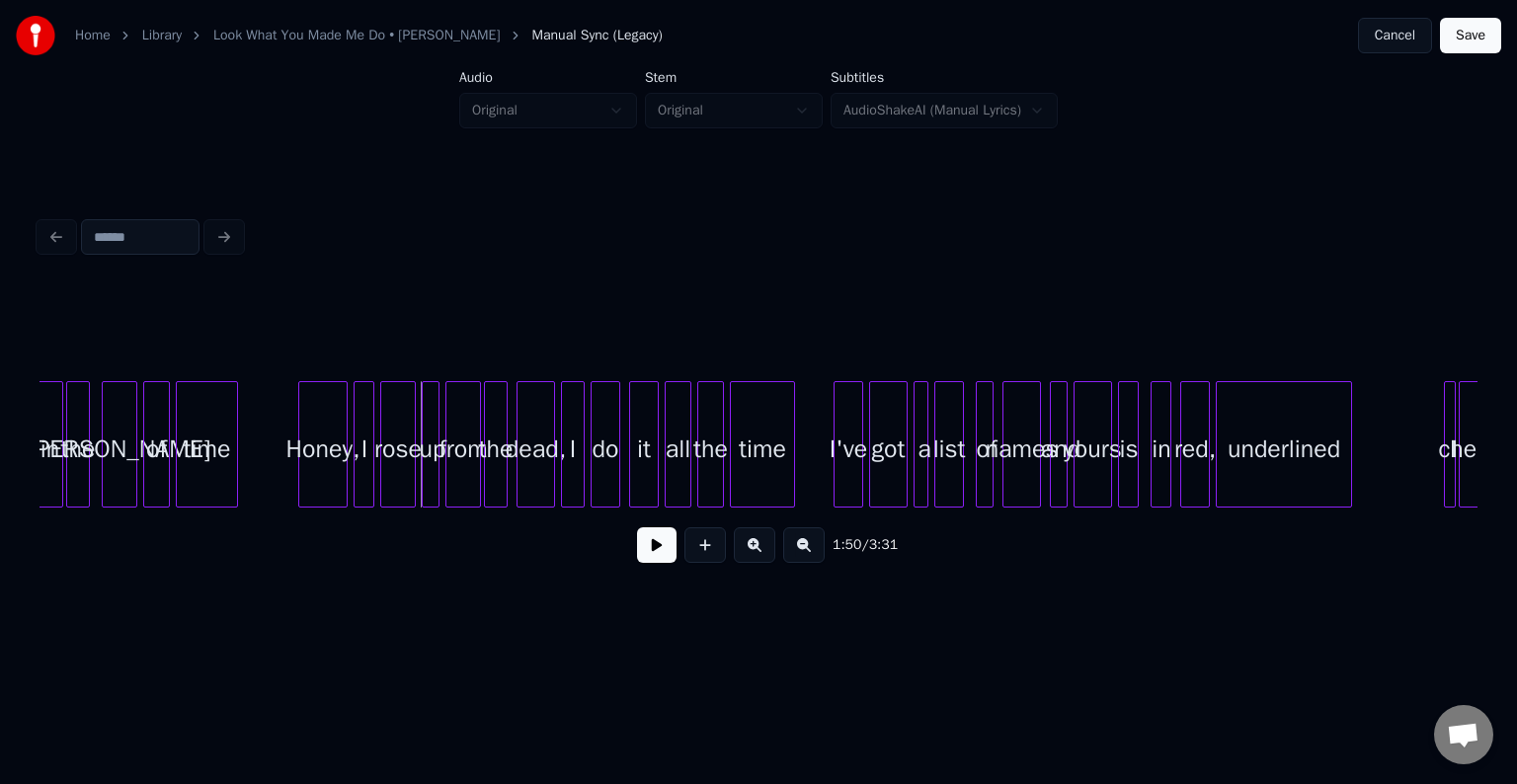 click on "Honey," at bounding box center [323, 449] 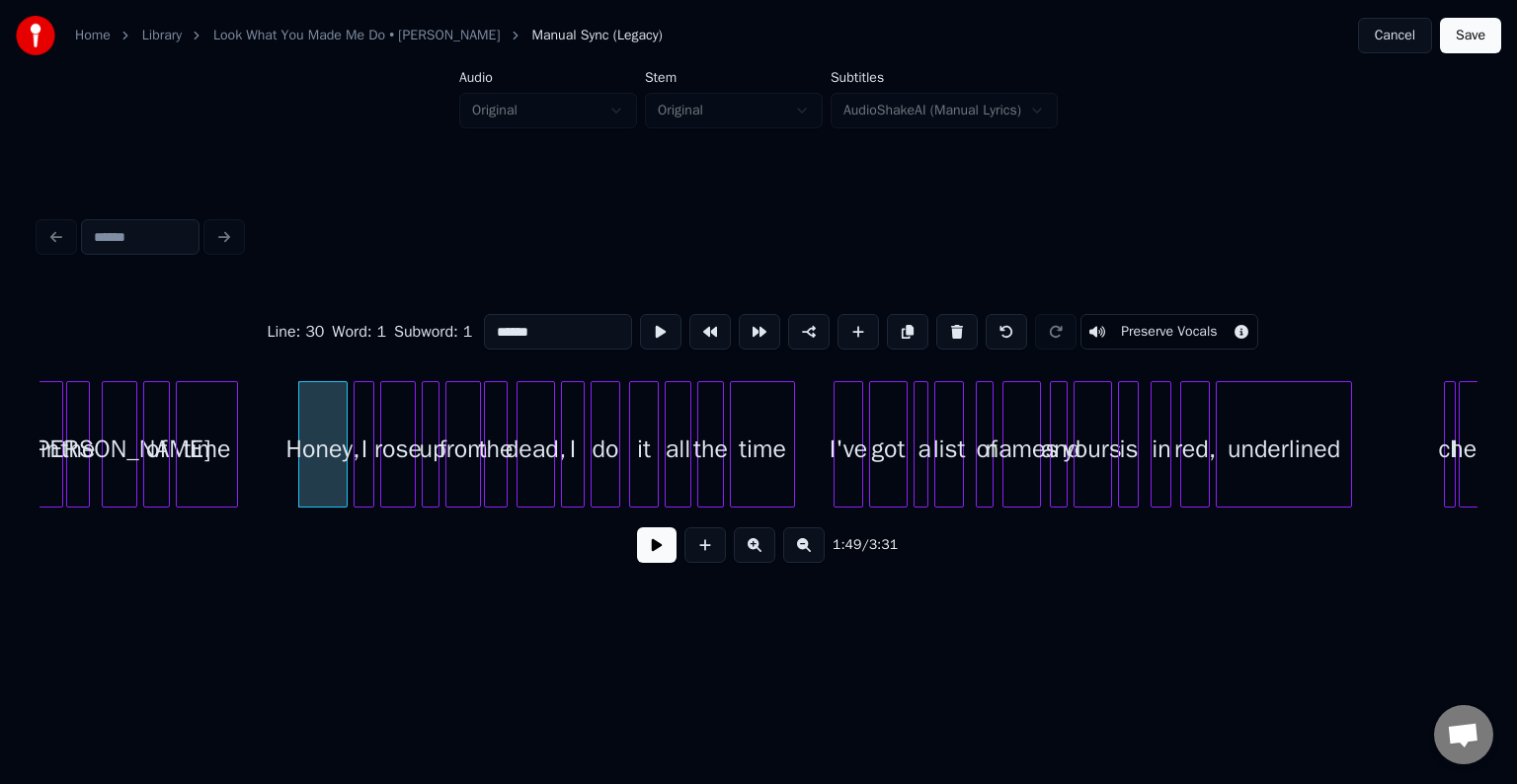 click at bounding box center (657, 545) 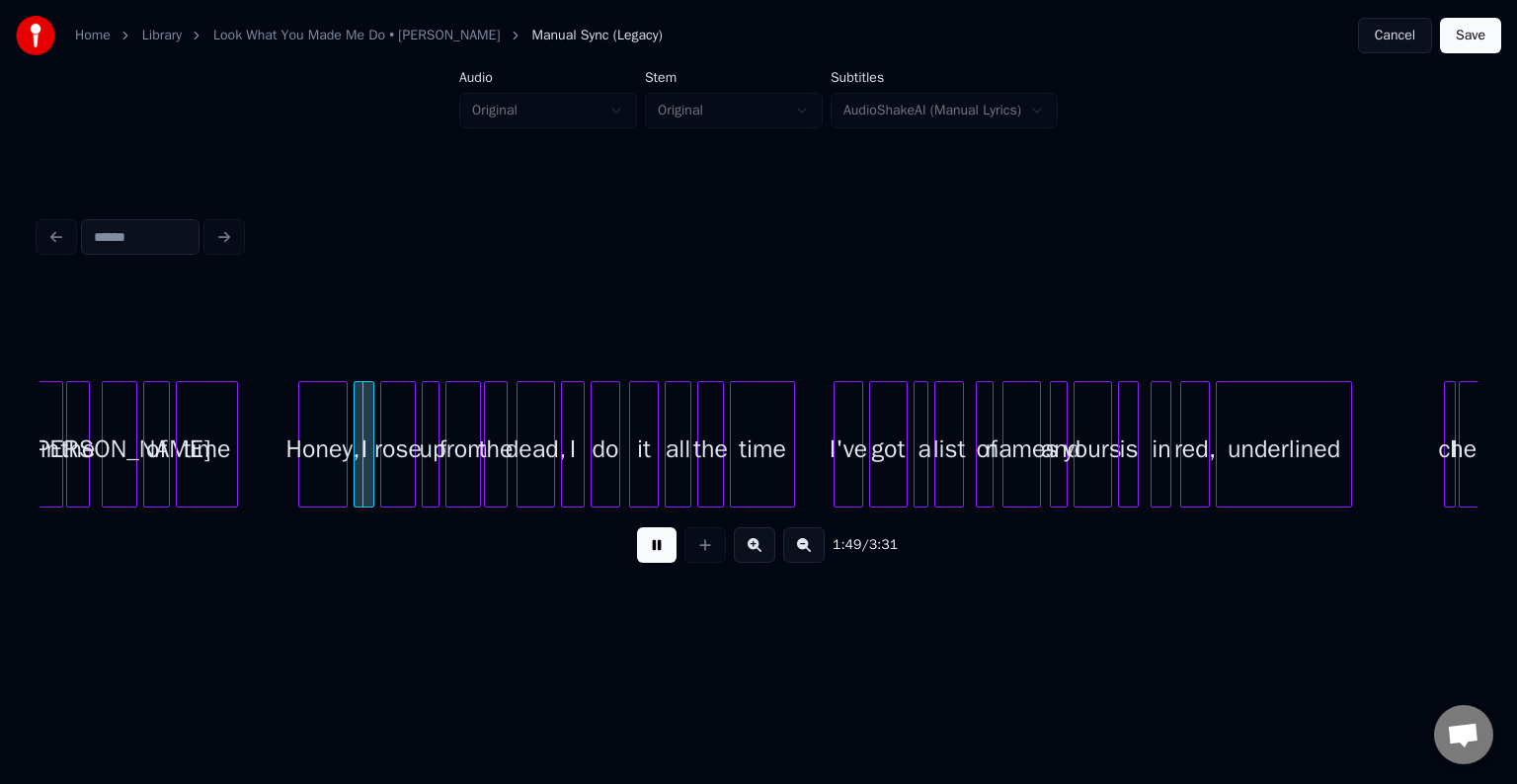 click at bounding box center (657, 545) 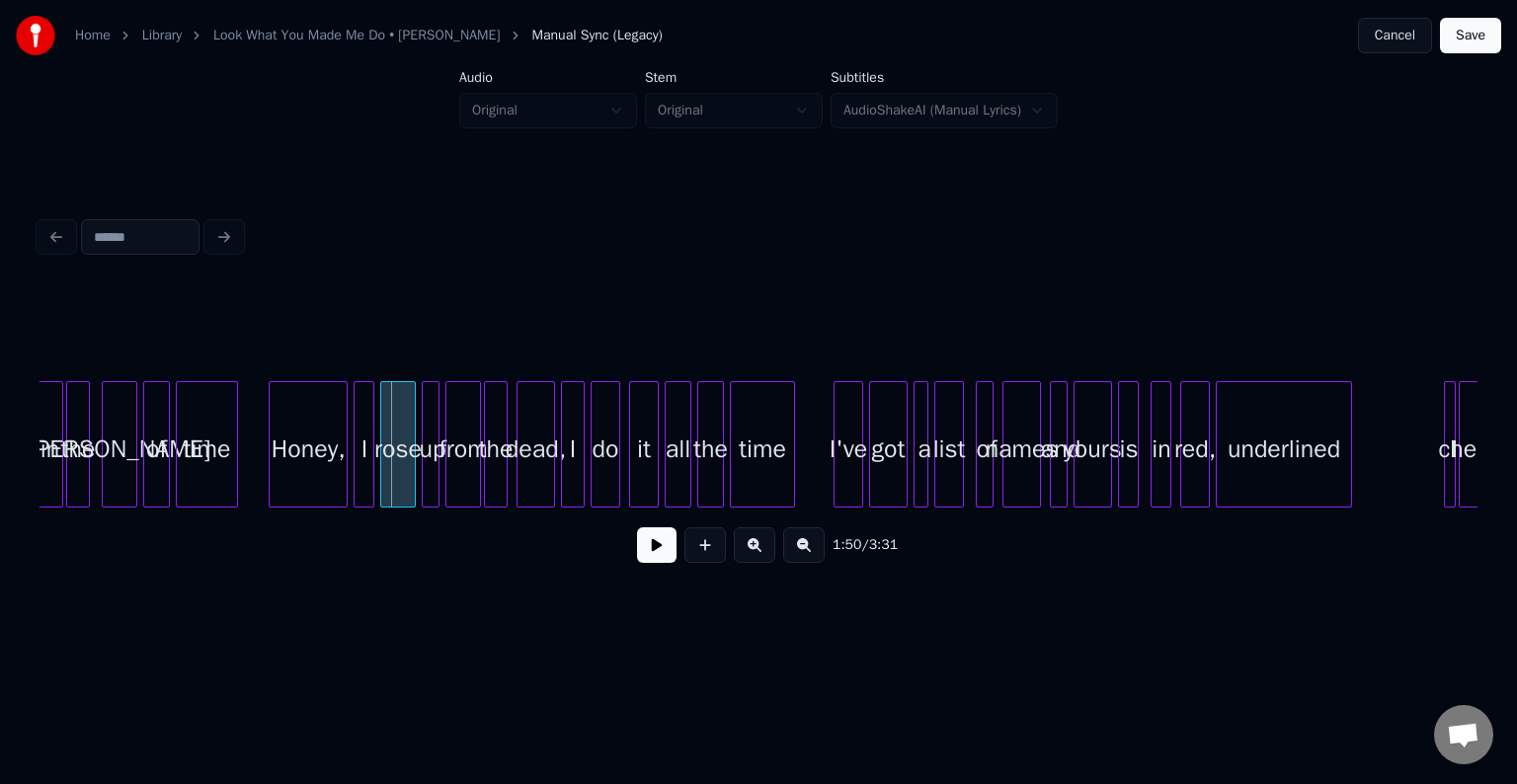 click at bounding box center [273, 444] 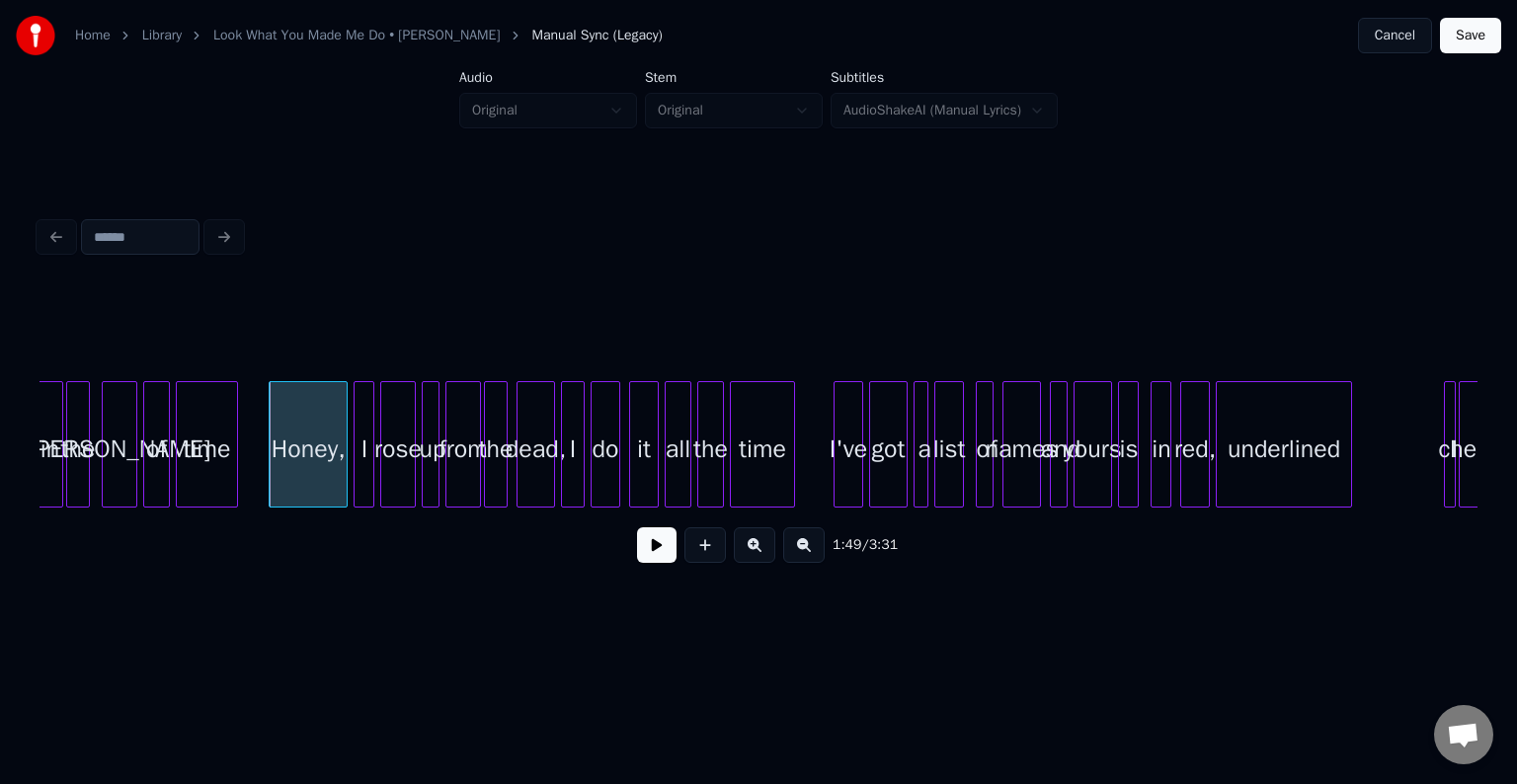 click at bounding box center (657, 545) 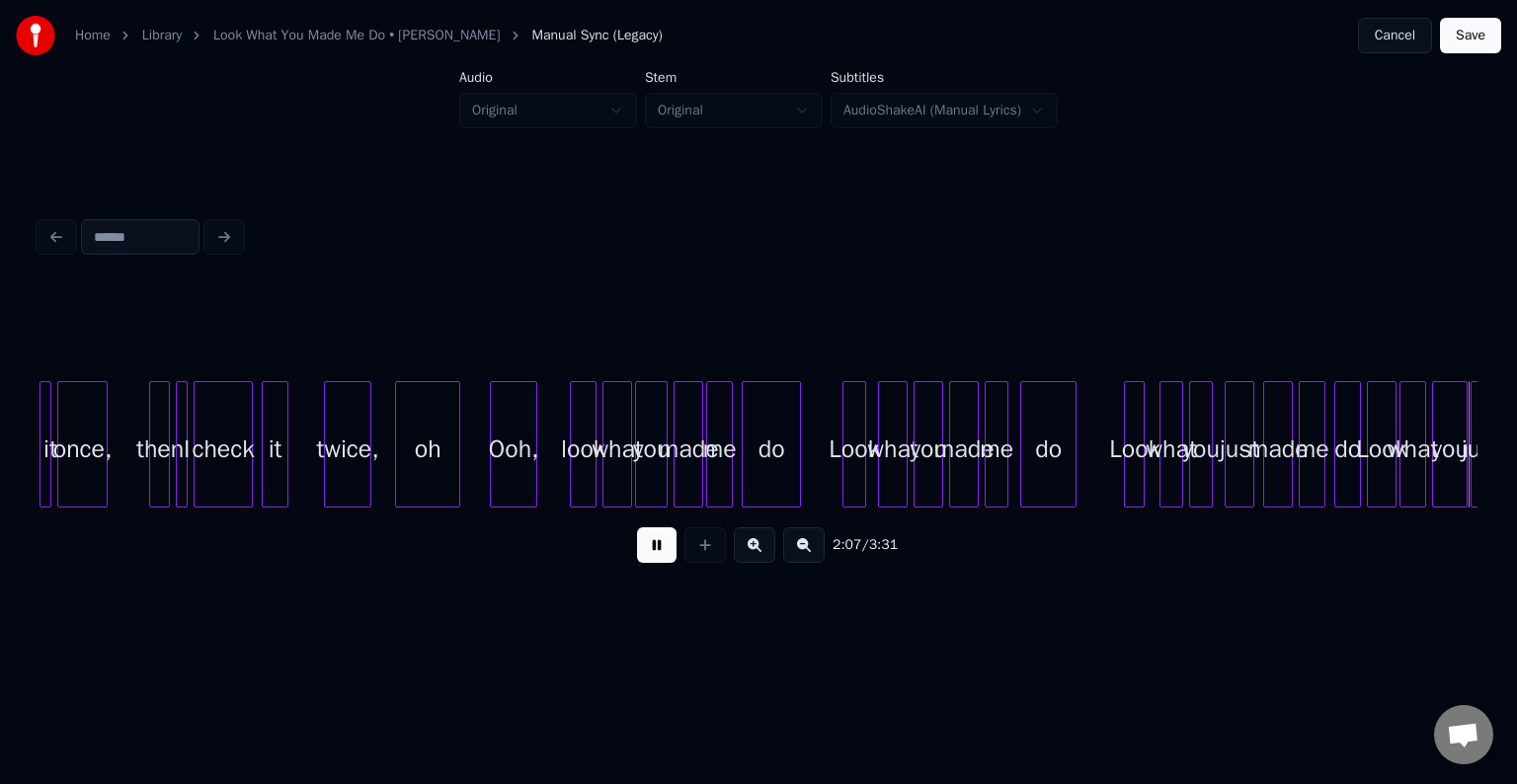 scroll, scrollTop: 0, scrollLeft: 18855, axis: horizontal 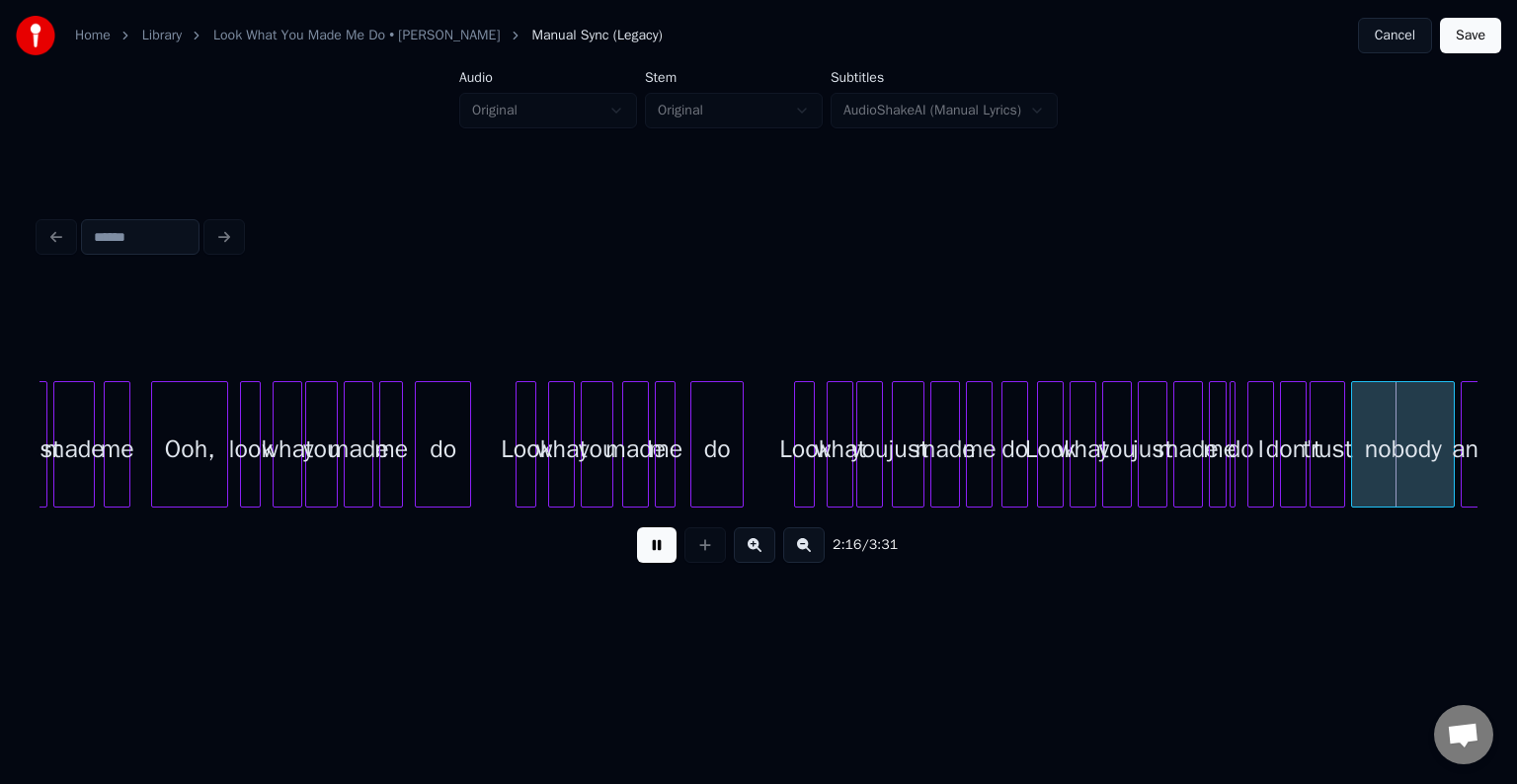 click at bounding box center (657, 545) 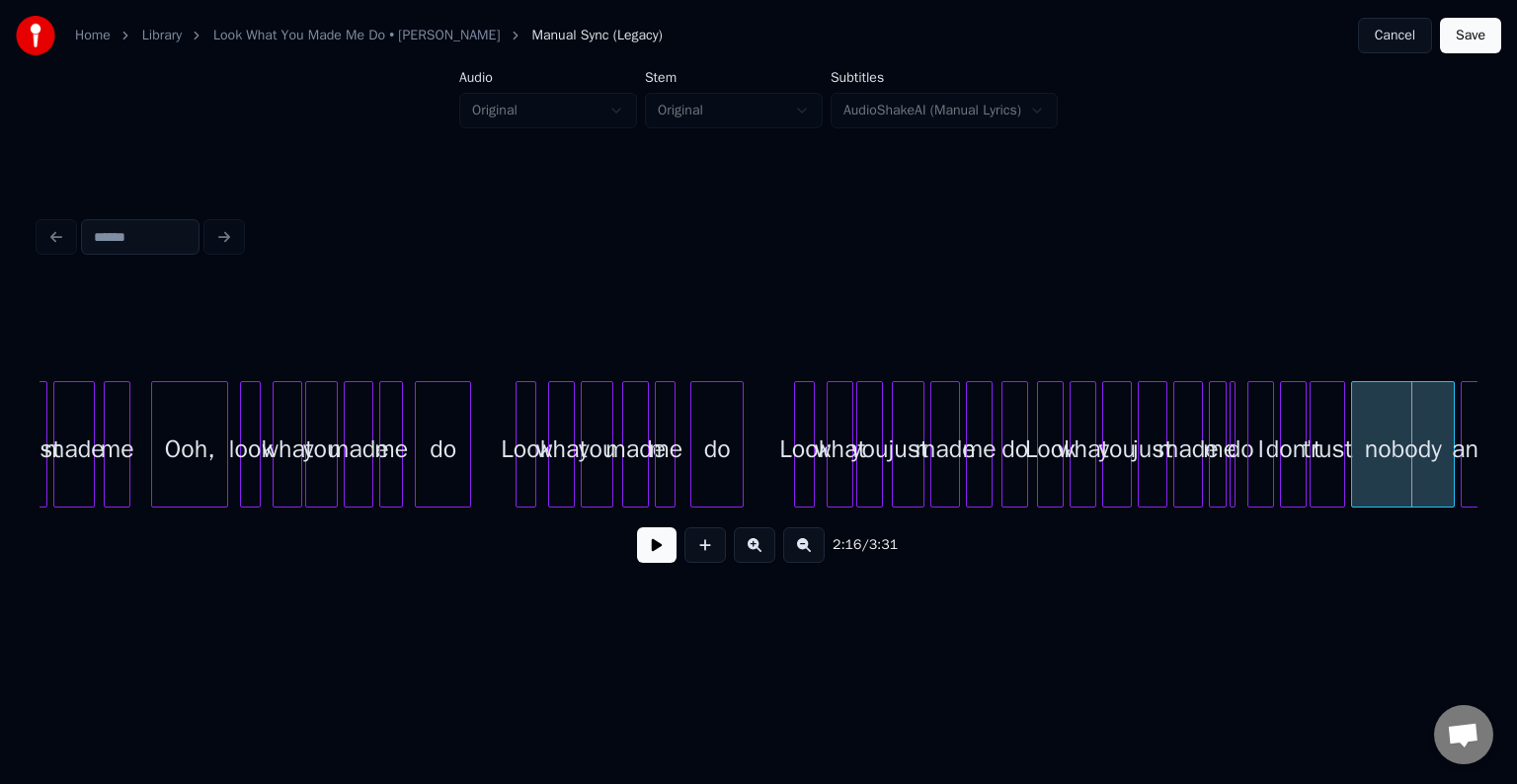click at bounding box center (1234, 444) 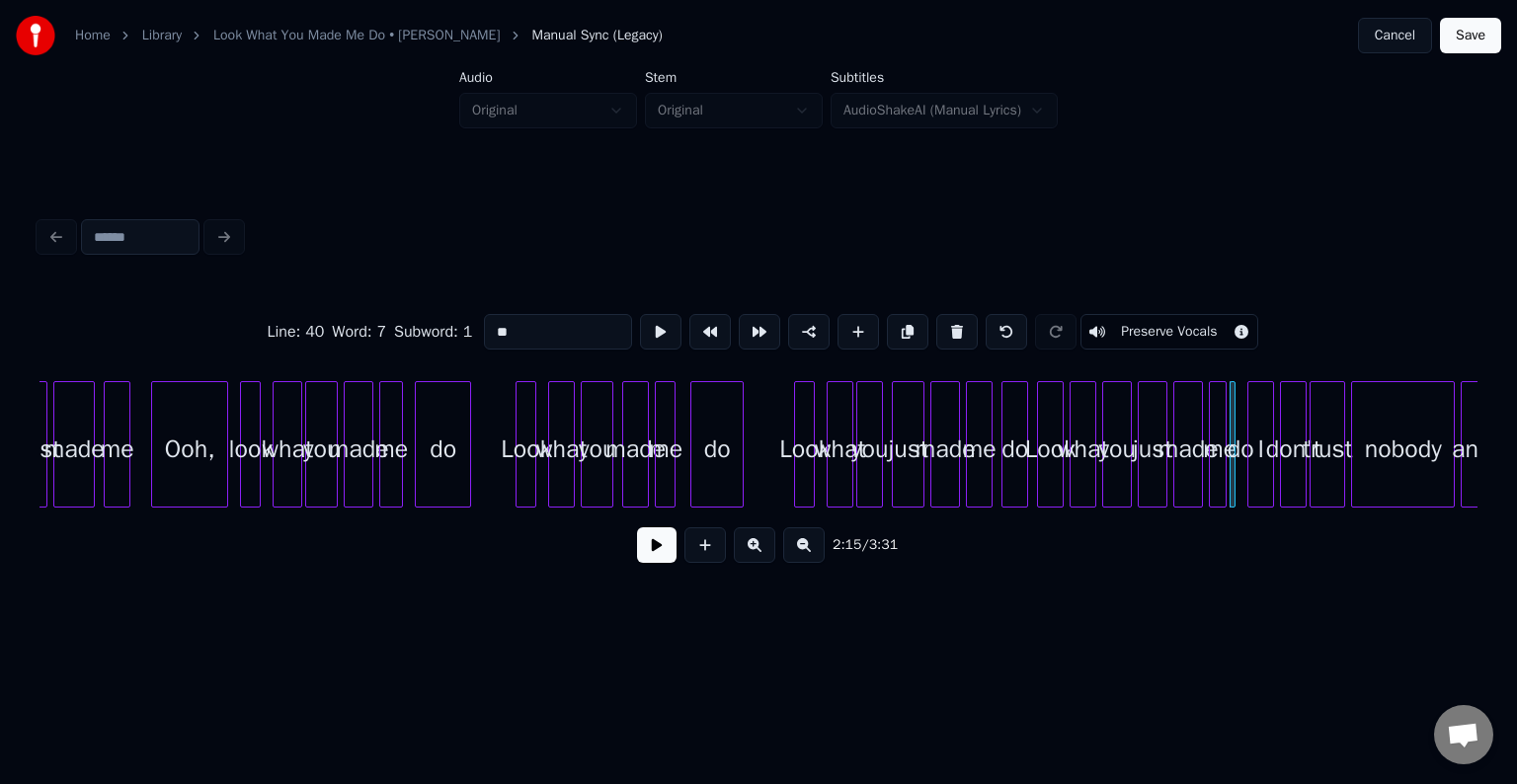 click at bounding box center [957, 332] 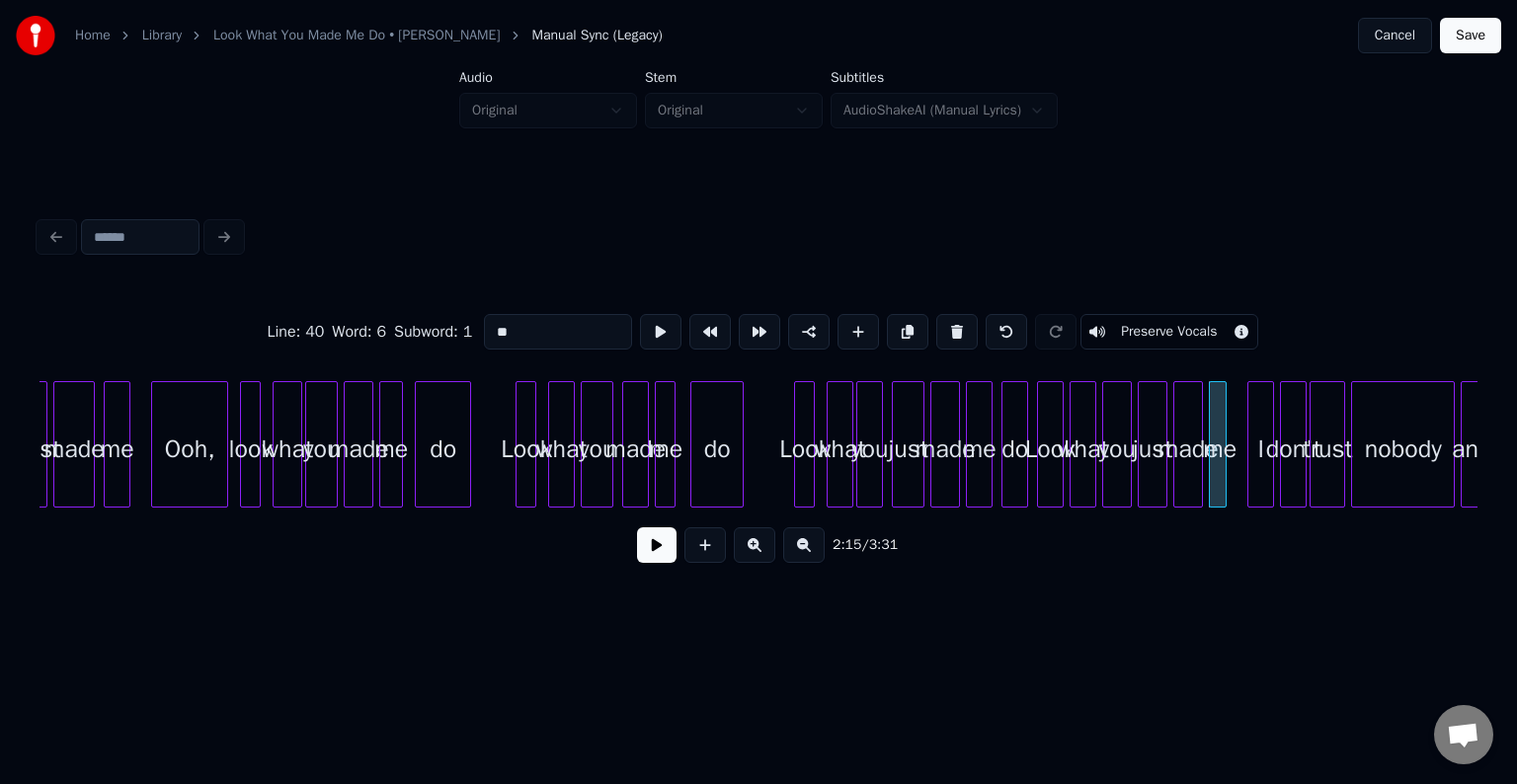 click at bounding box center (657, 545) 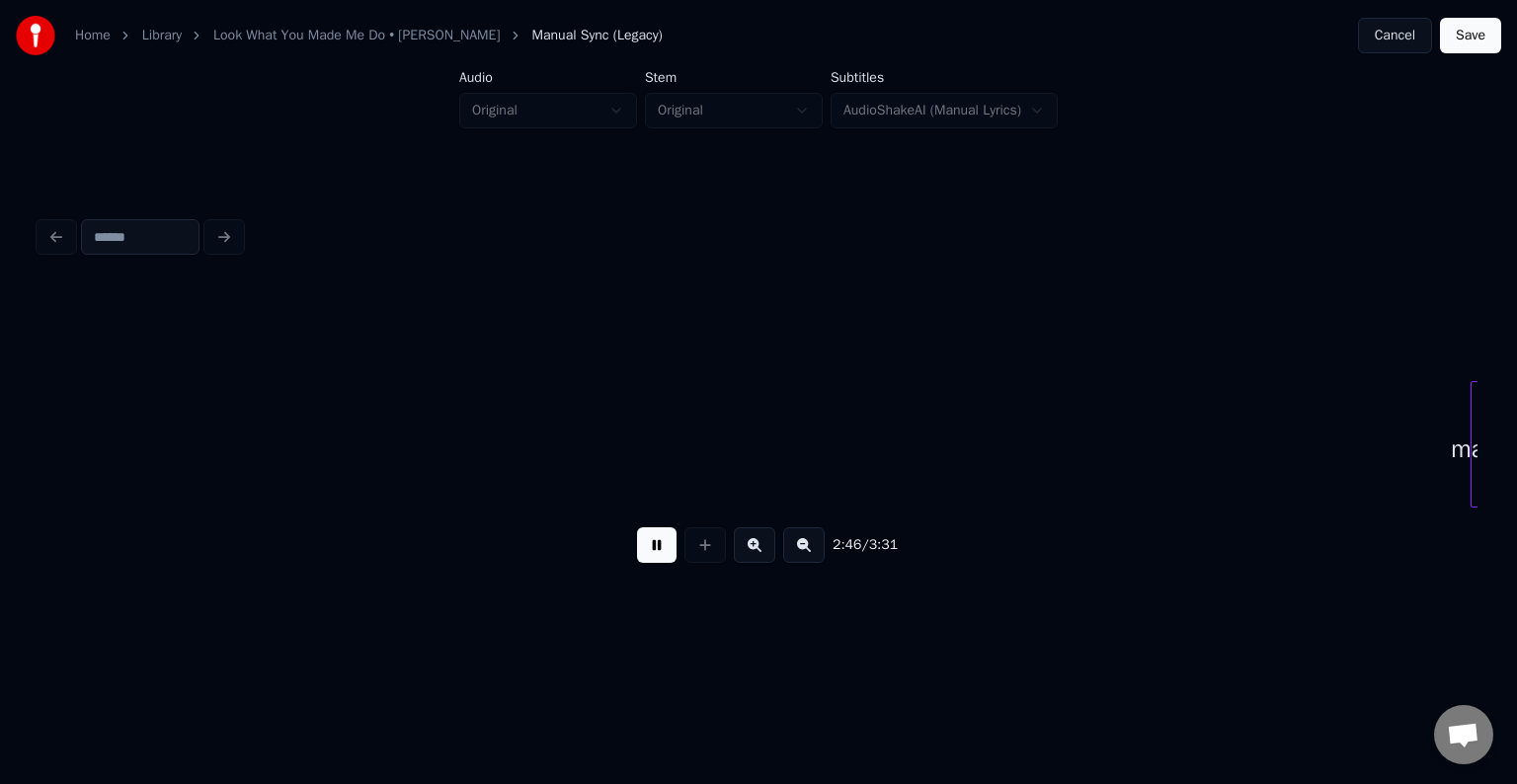 scroll, scrollTop: 0, scrollLeft: 24612, axis: horizontal 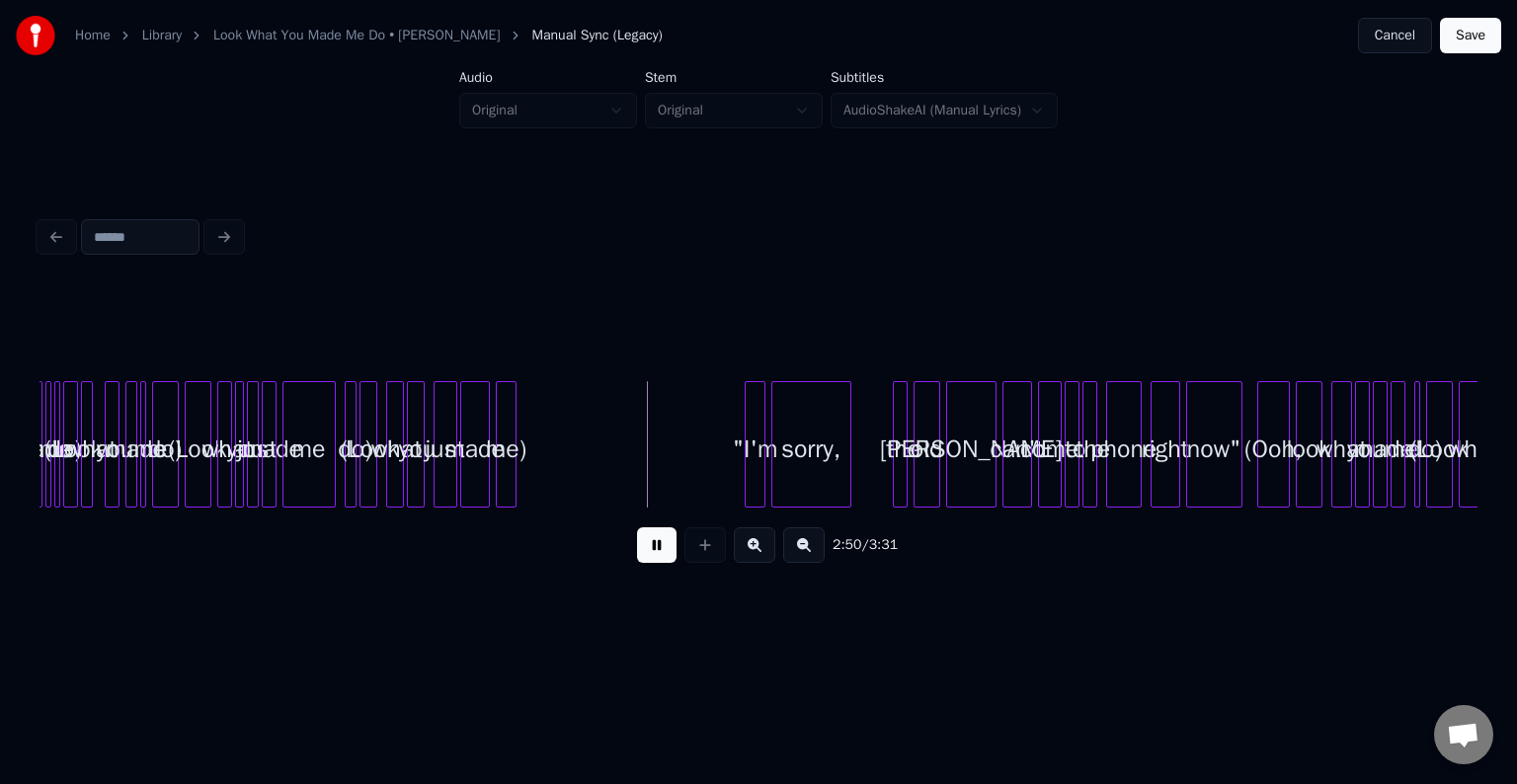 click at bounding box center [657, 545] 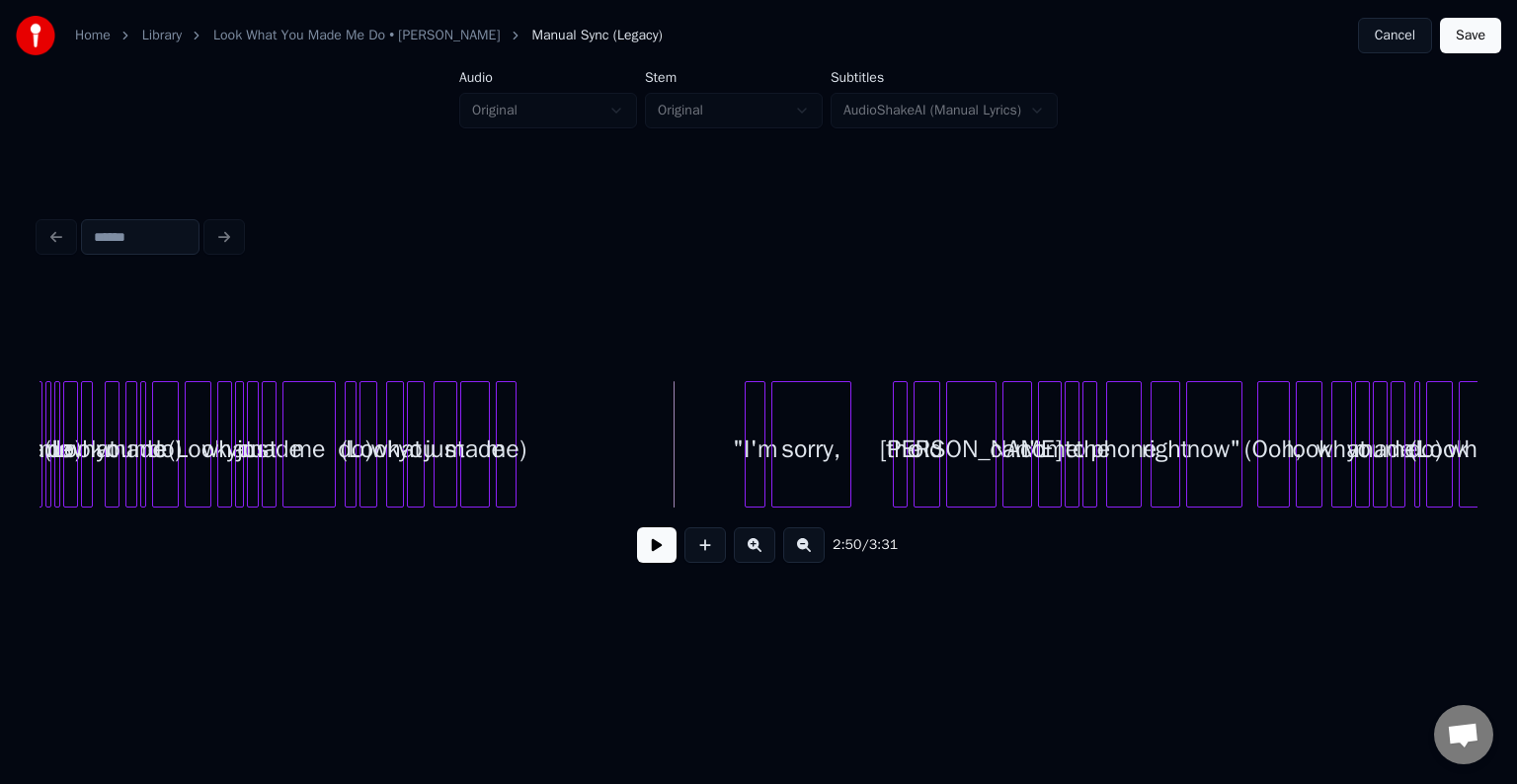 click on "made me do) (Look what you made me do) (Look what you just made me do) (Look what you just made me) "I'm sorry, the old [PERSON_NAME] can't come to the phone right now" (Ooh, look what you made me do) (Look what" at bounding box center [-8874, 444] 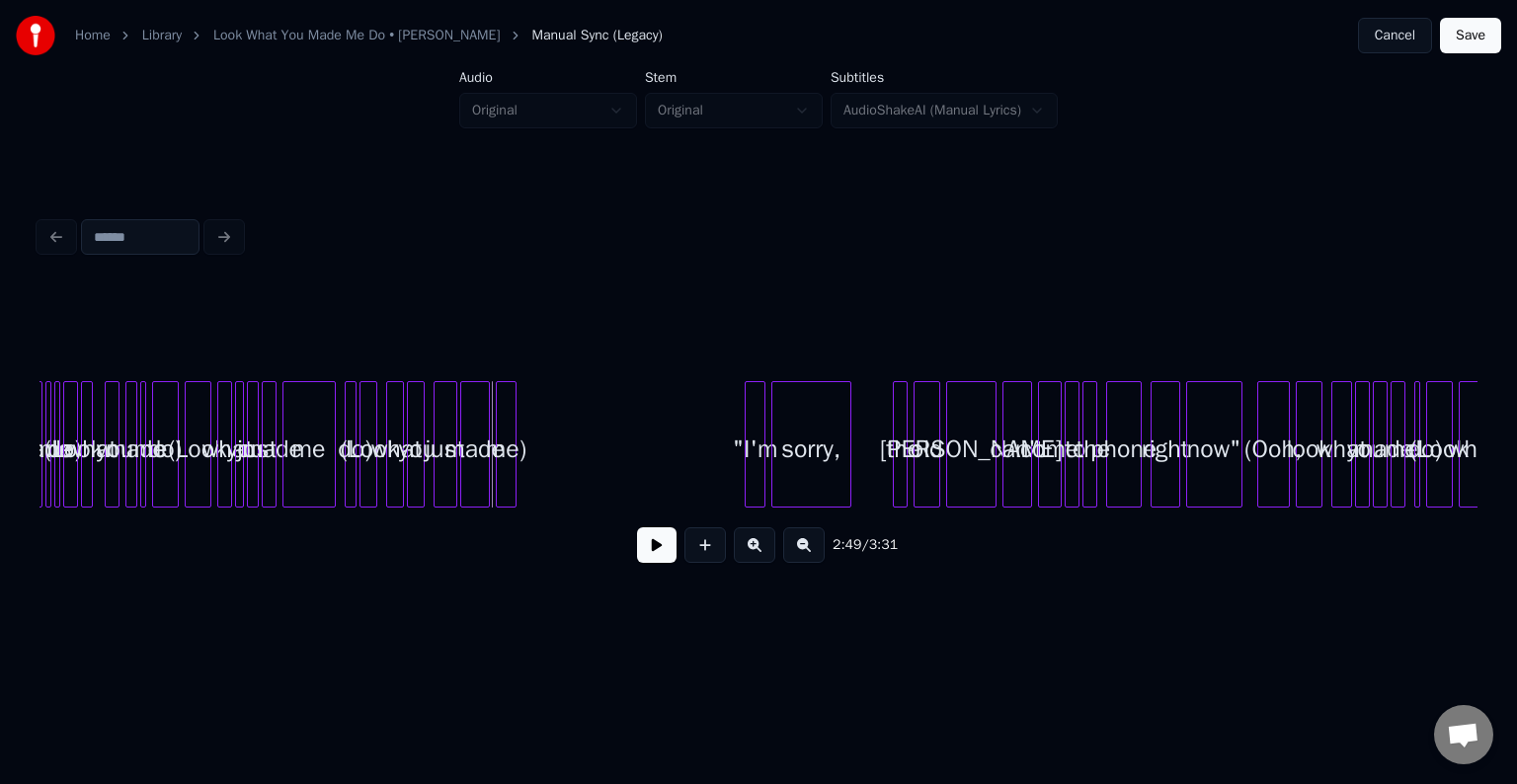 click at bounding box center [513, 444] 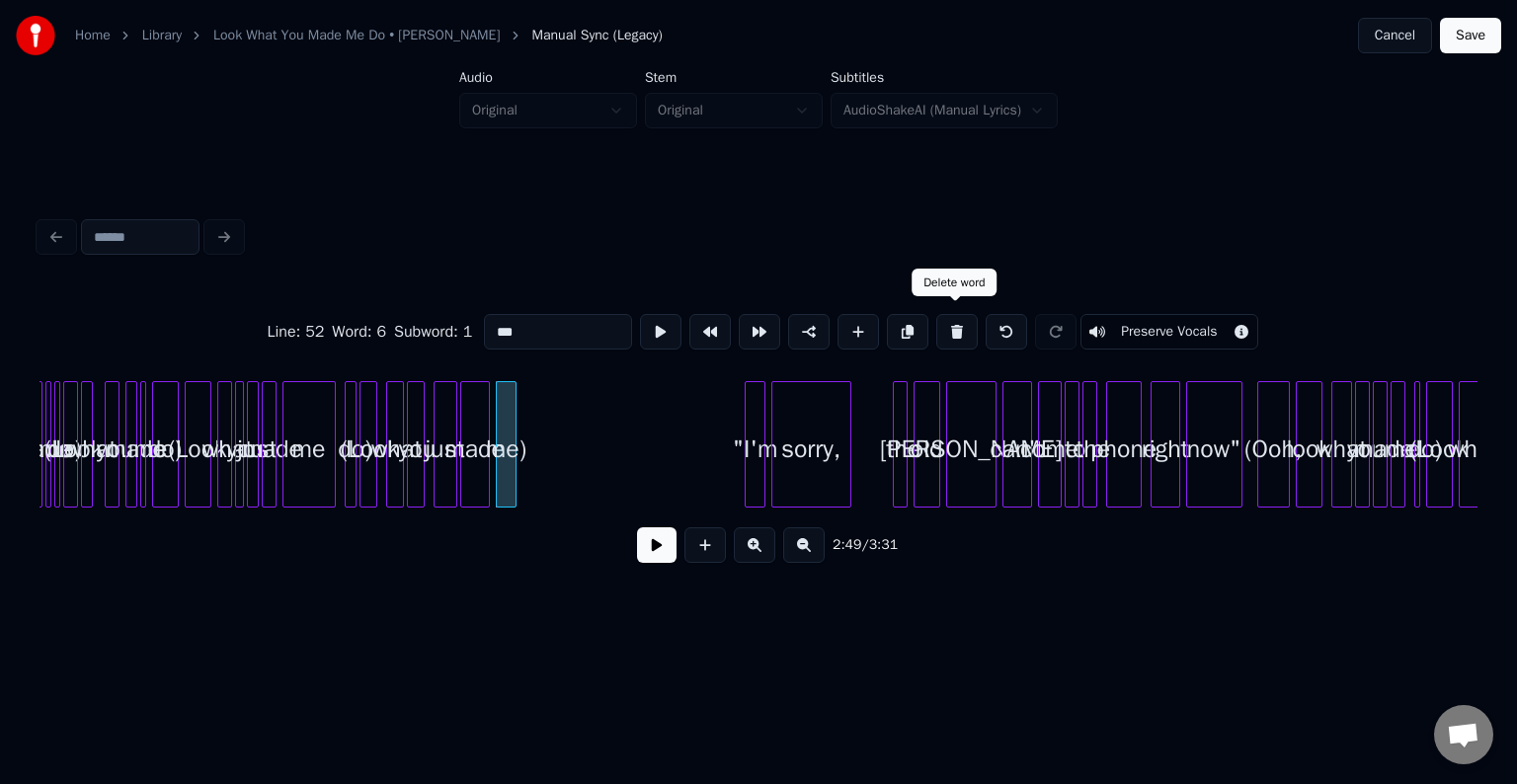 click at bounding box center [957, 332] 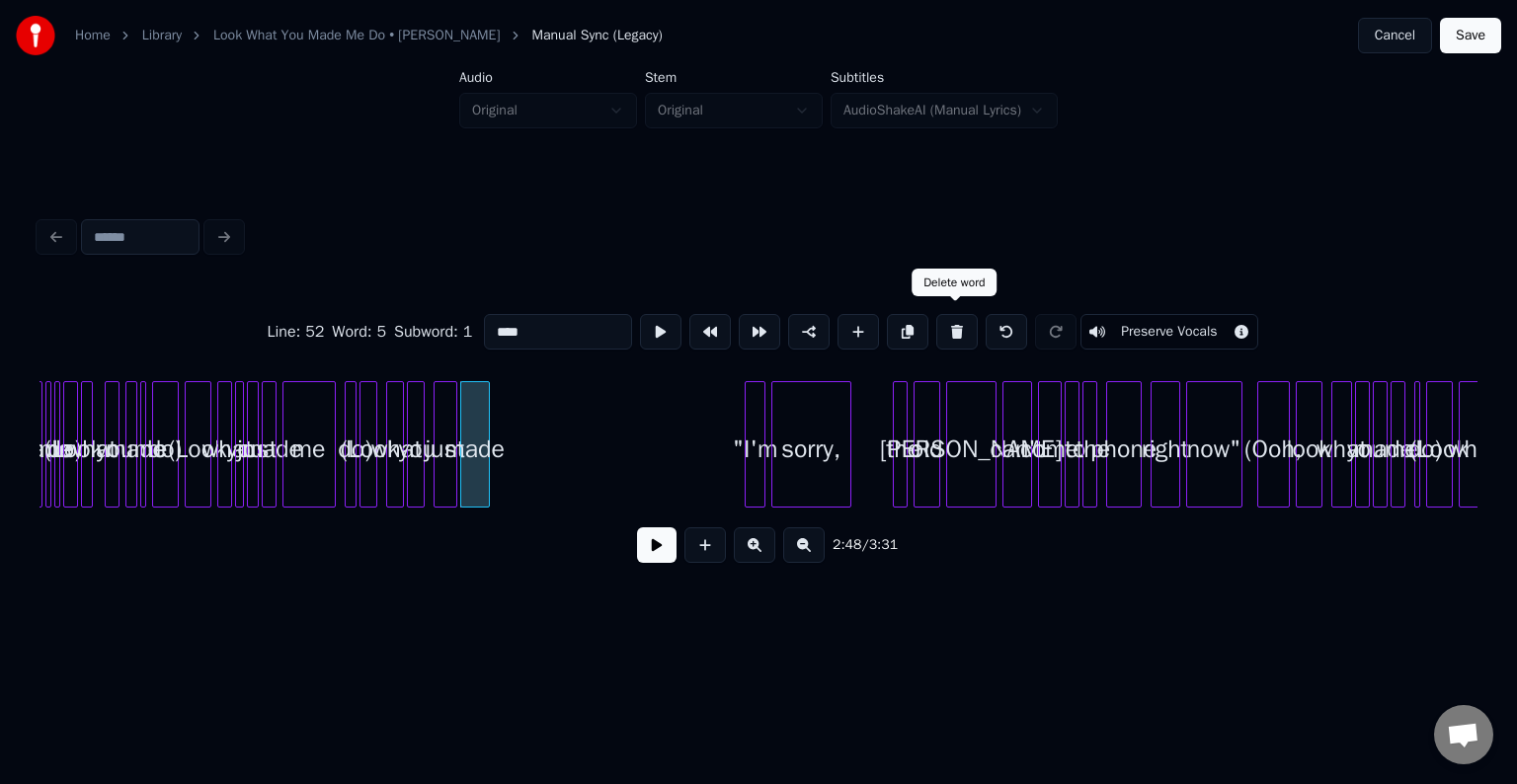 click at bounding box center [957, 332] 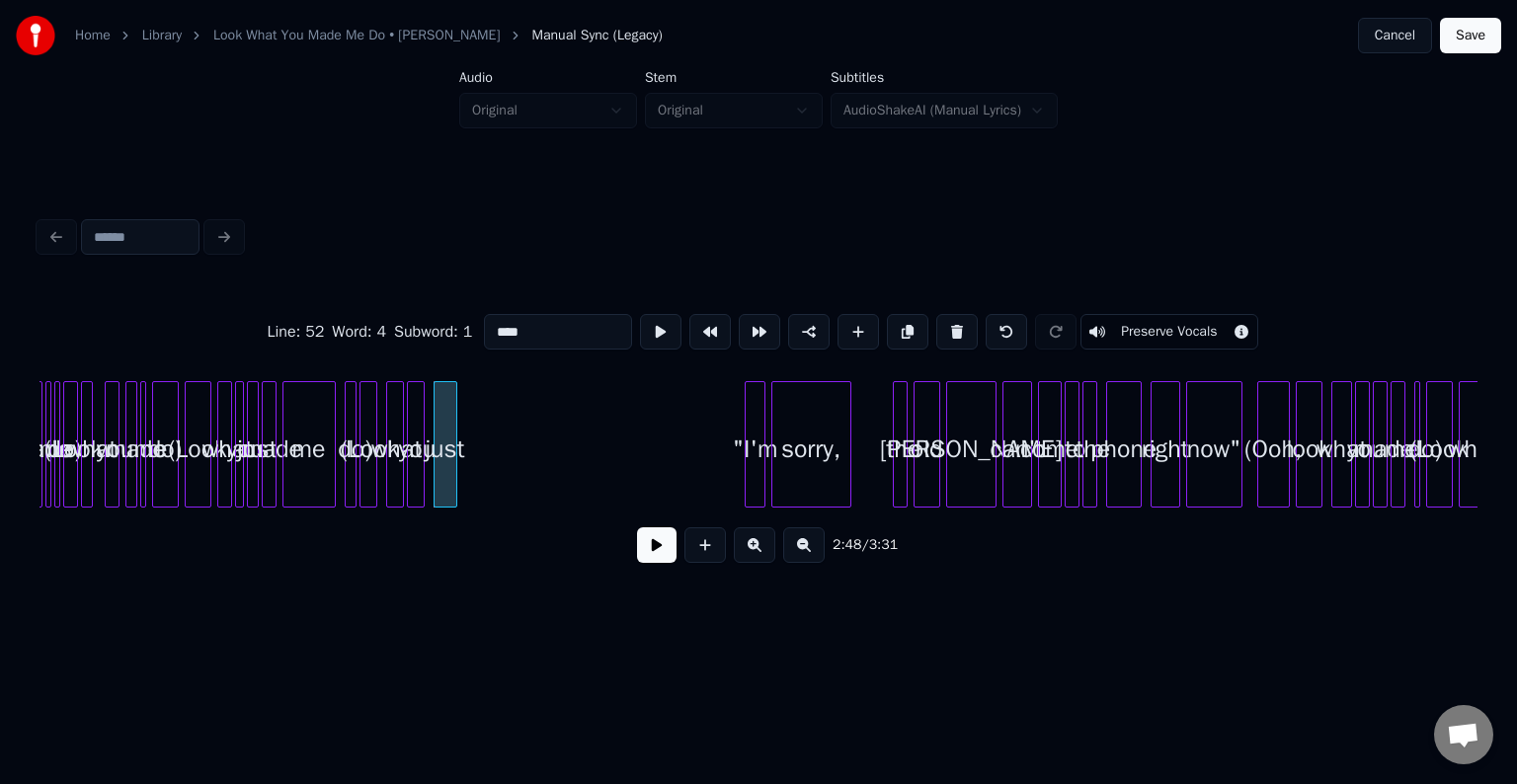 click at bounding box center (957, 332) 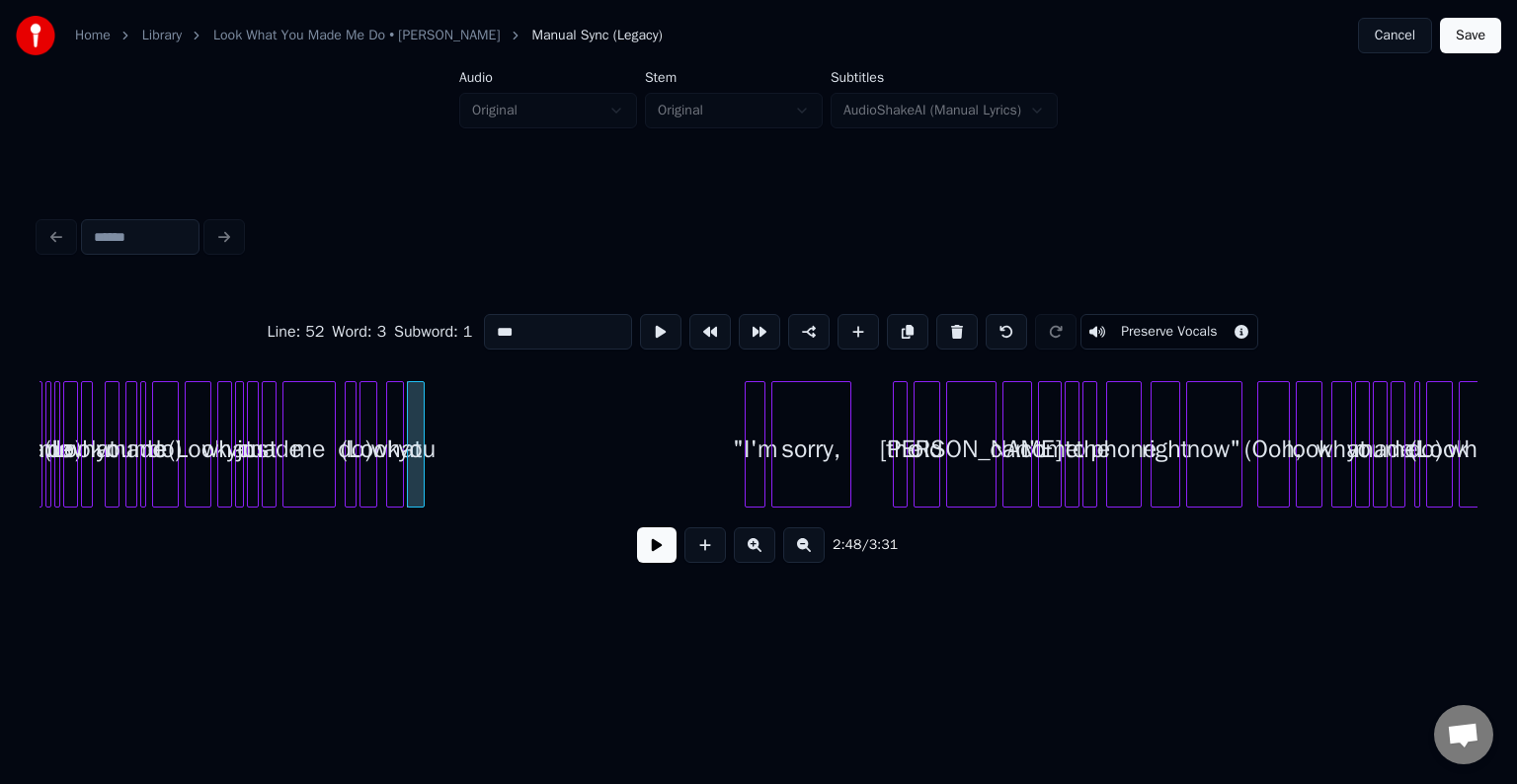 click at bounding box center (957, 332) 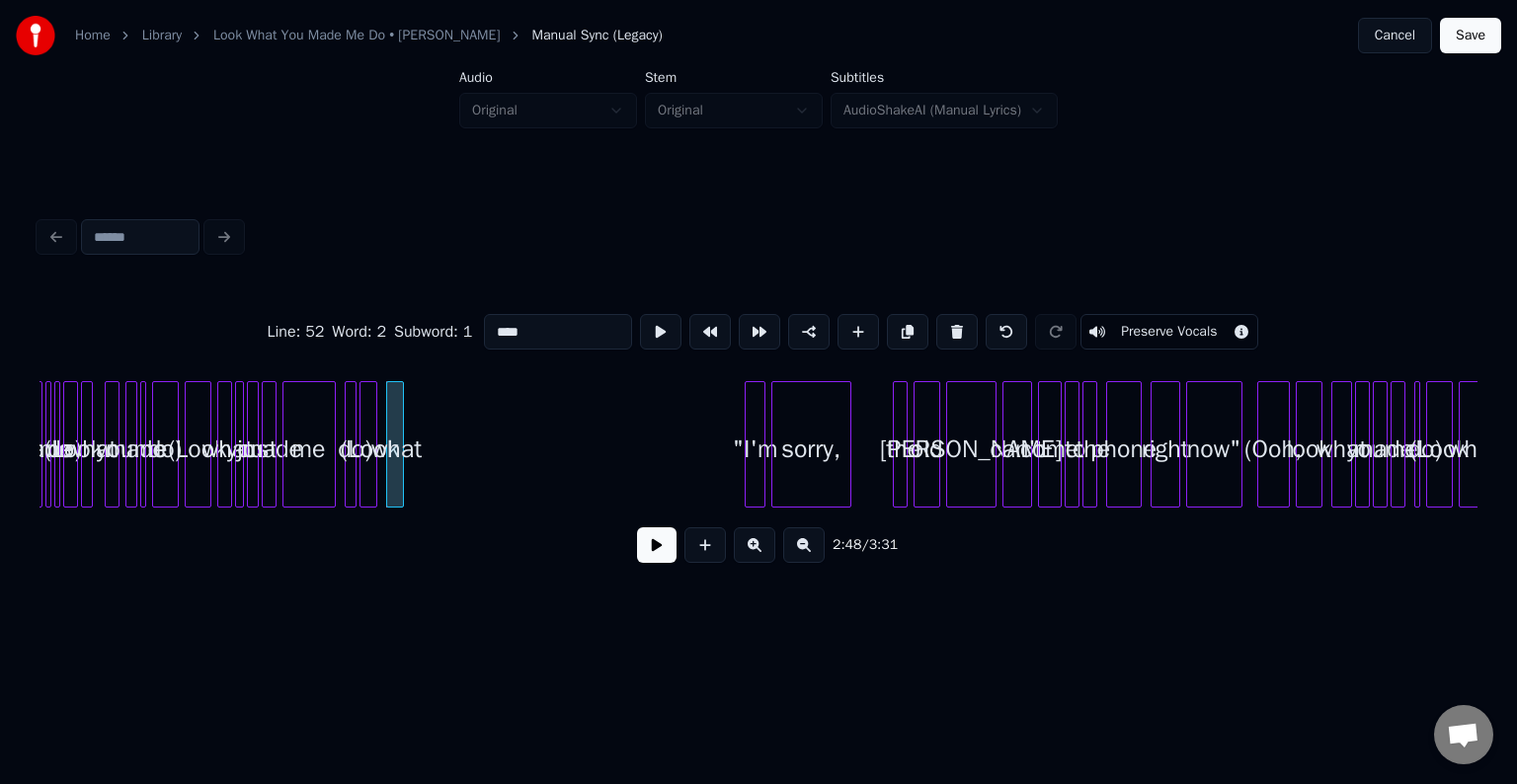 click at bounding box center [957, 332] 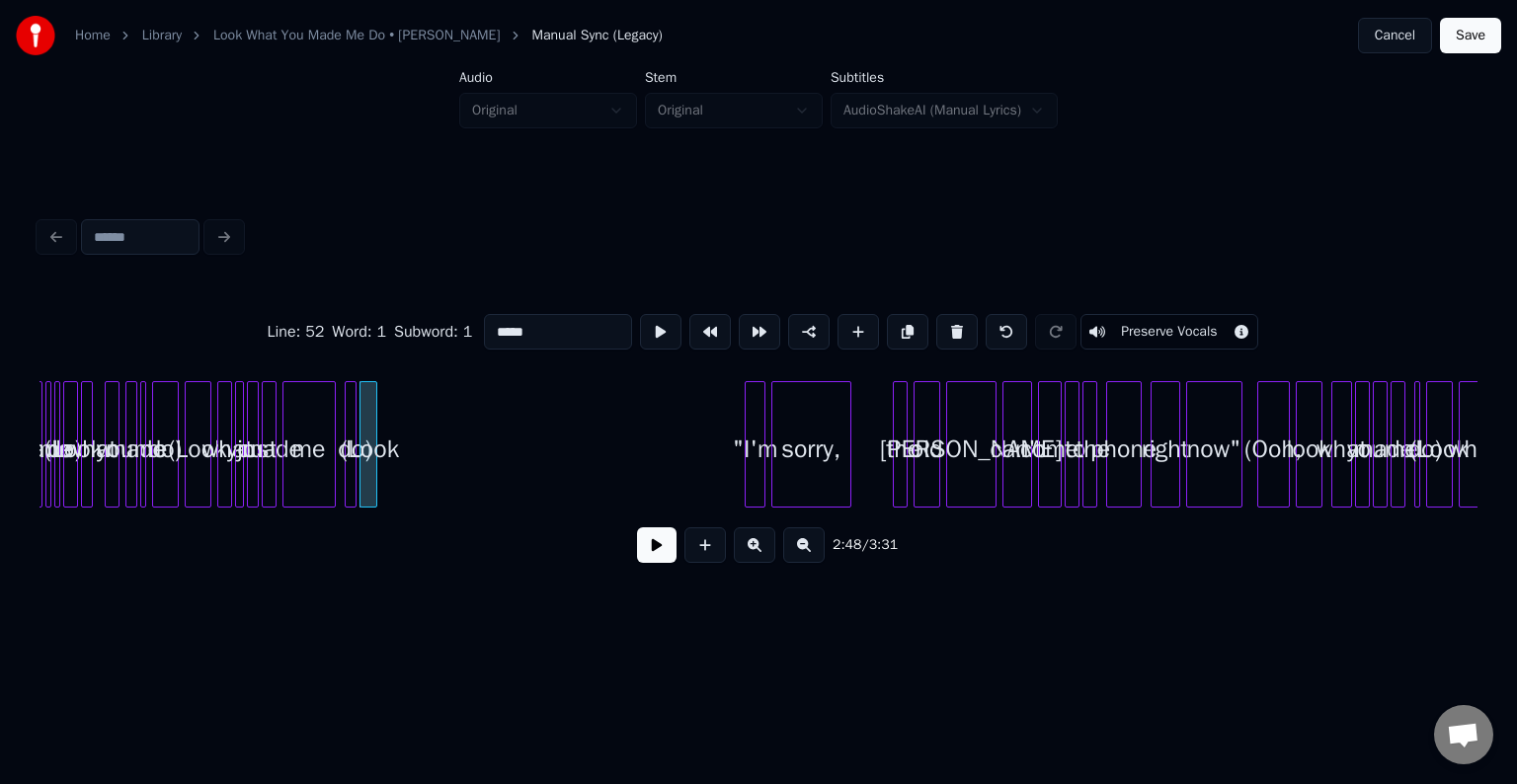 click at bounding box center (957, 332) 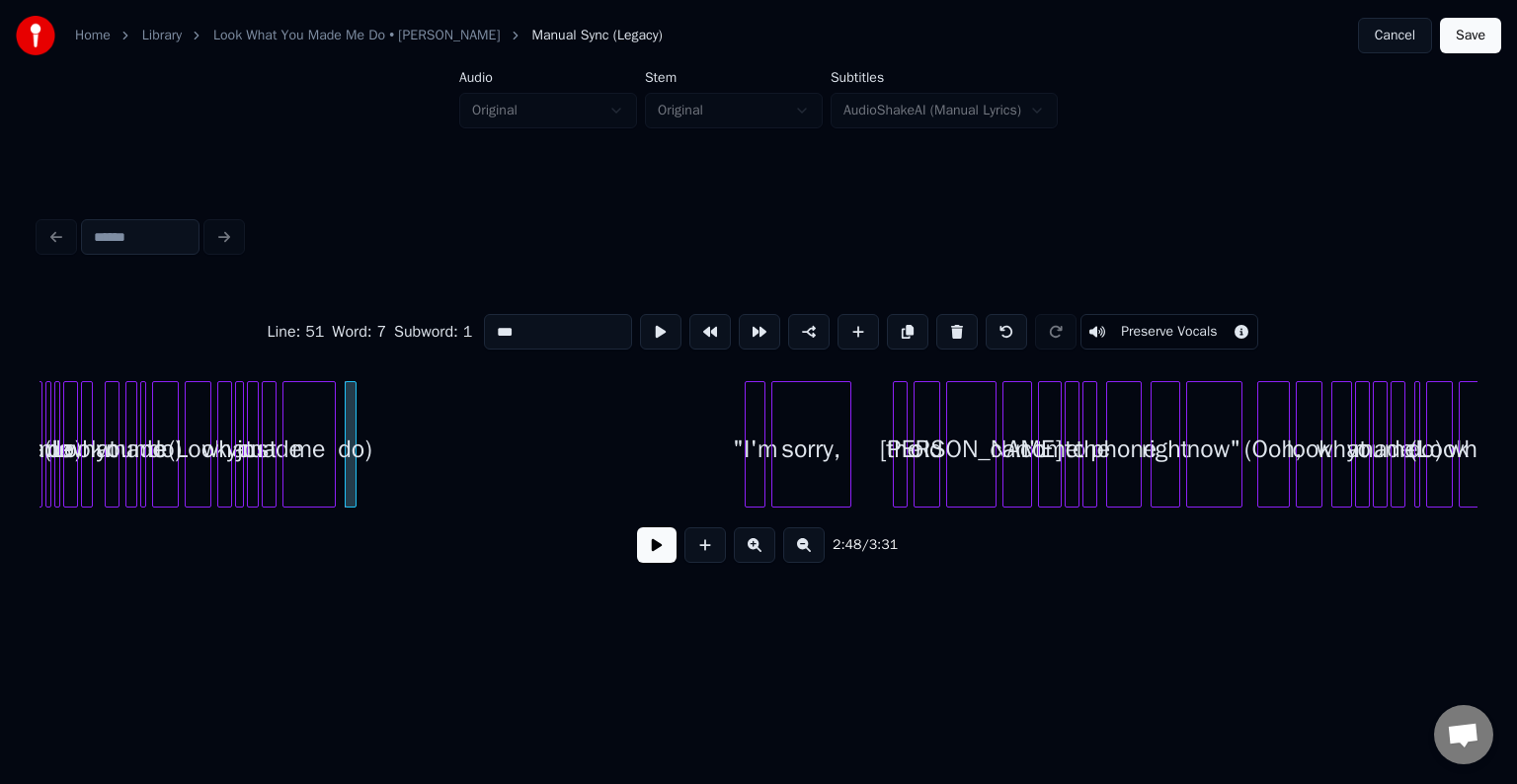 click at bounding box center (957, 332) 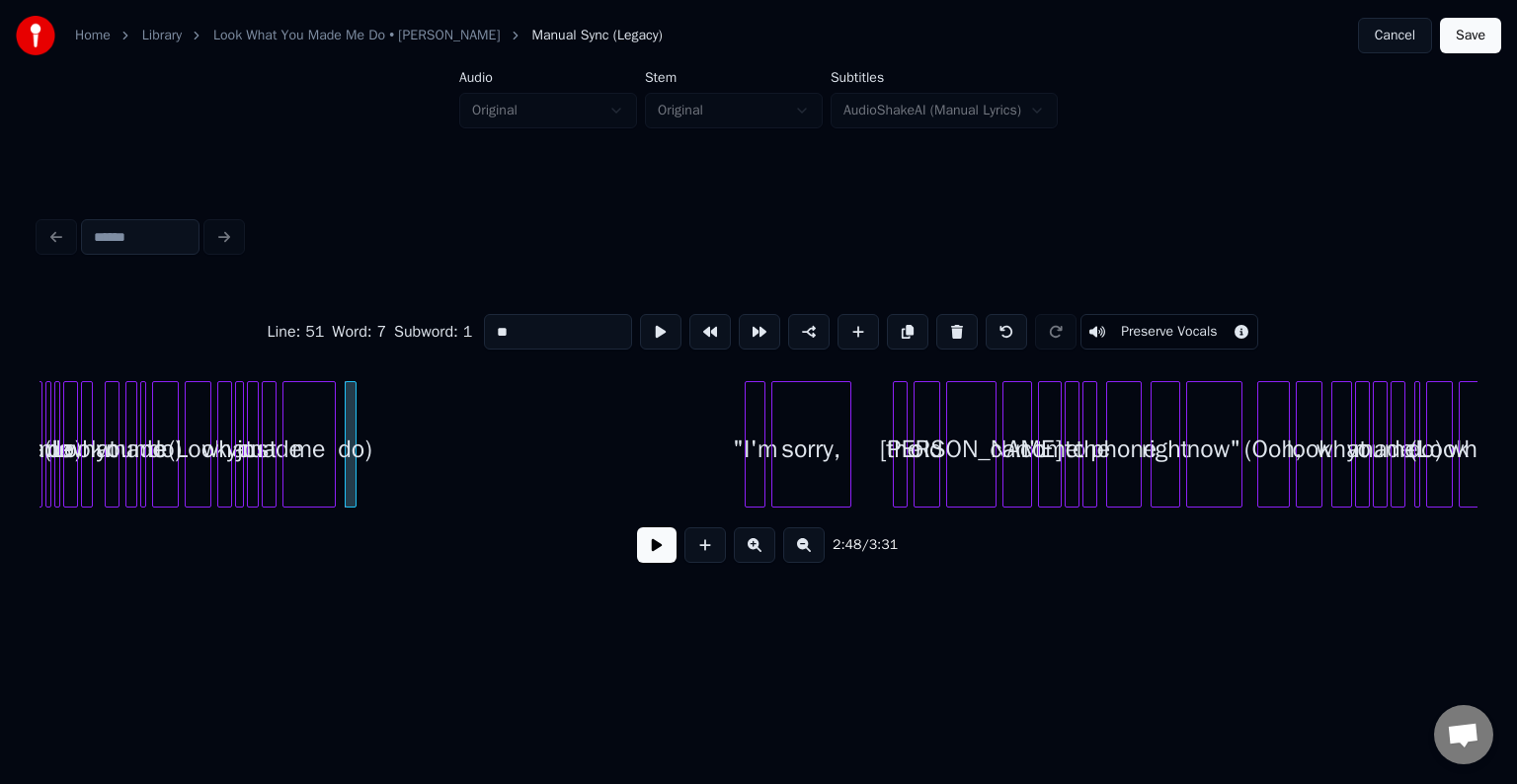 click at bounding box center (957, 332) 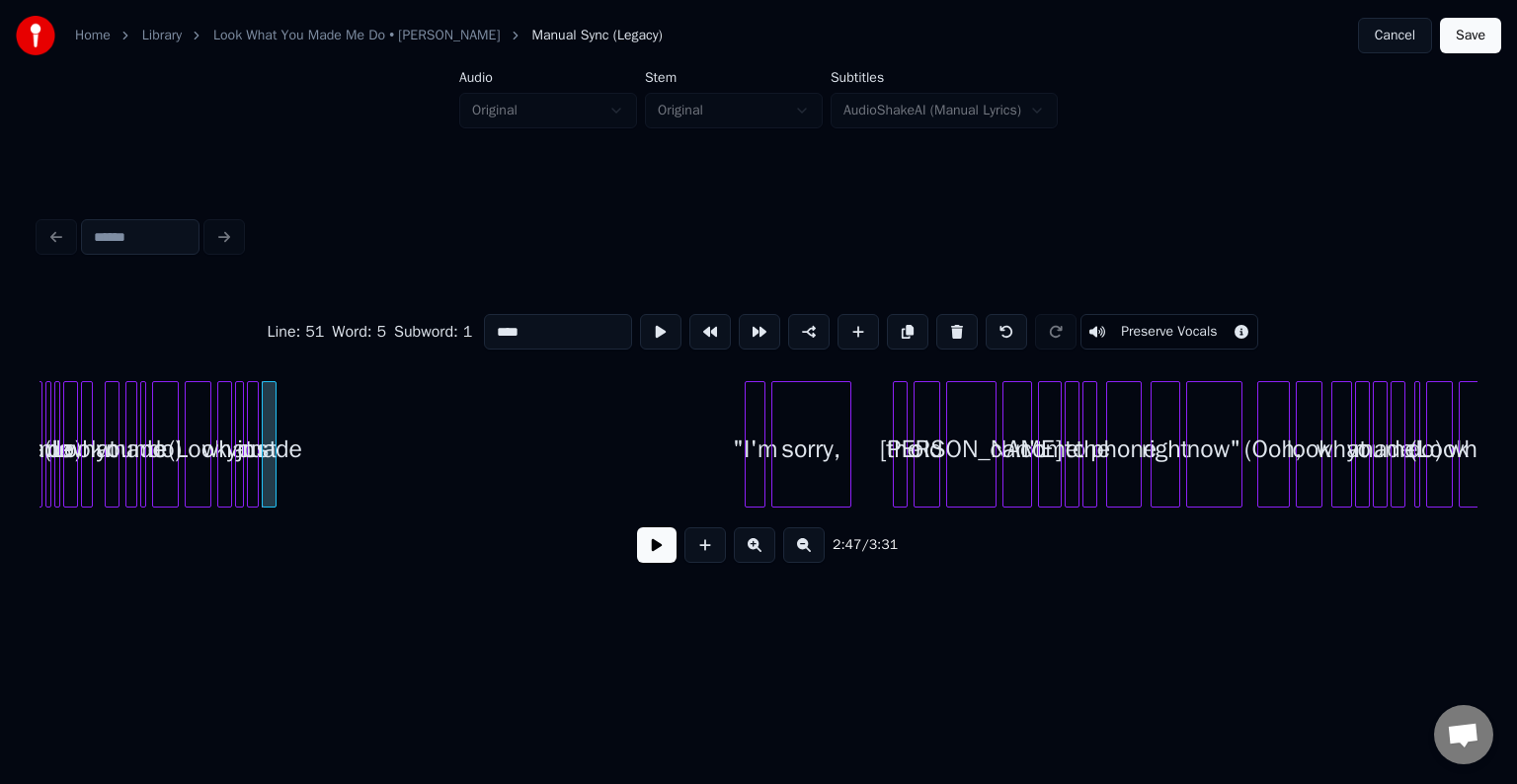 click at bounding box center (957, 332) 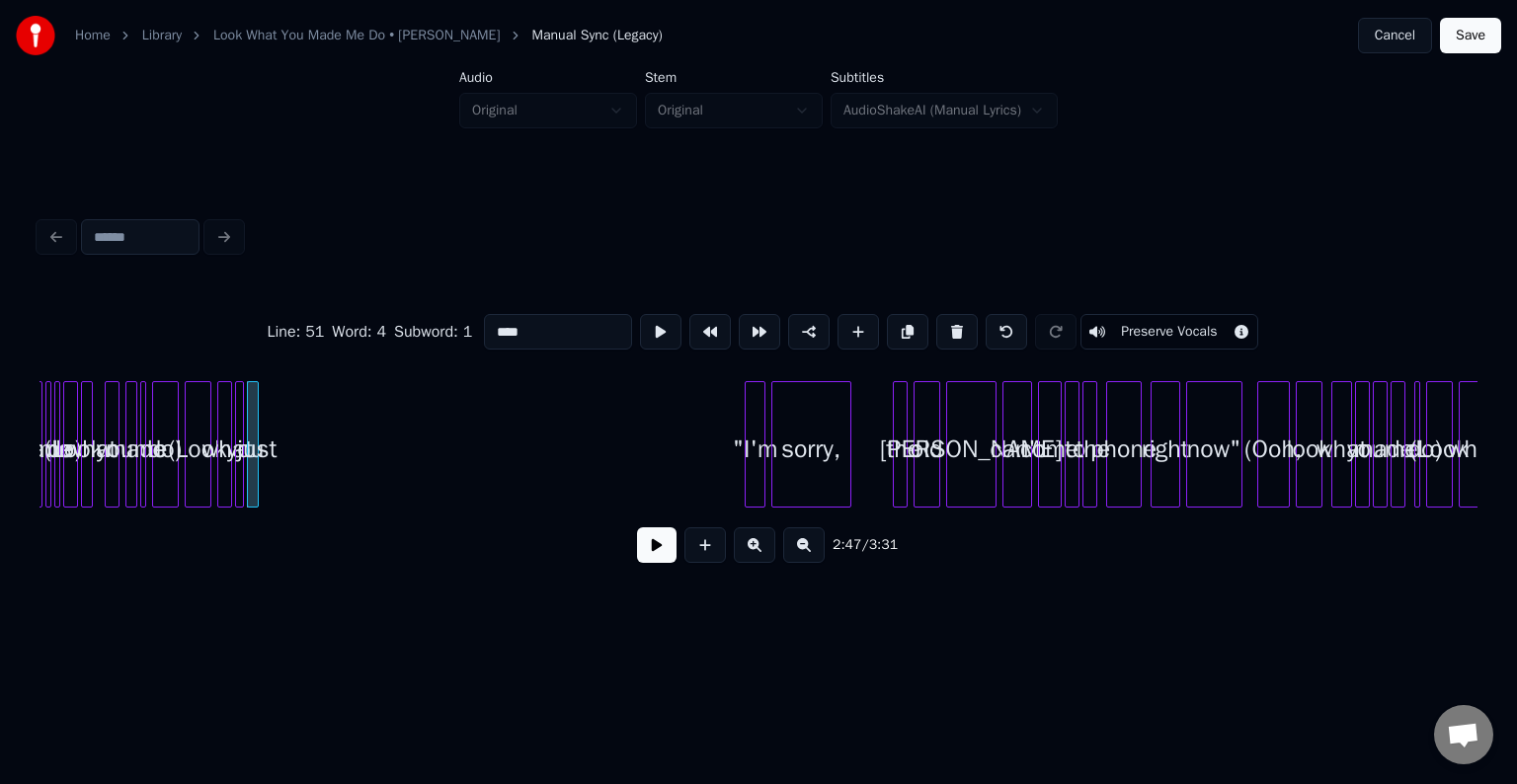 click at bounding box center [957, 332] 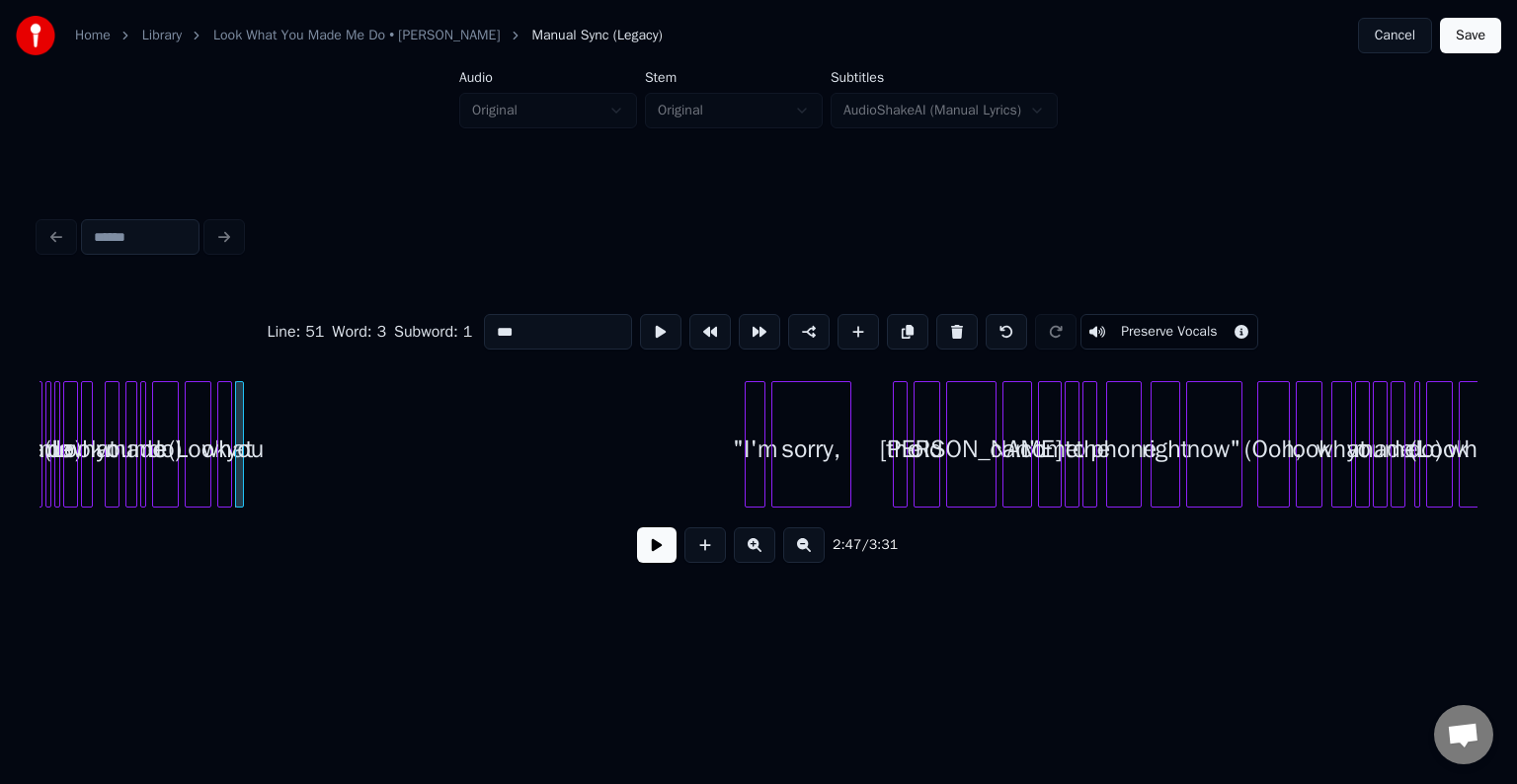 click at bounding box center (957, 332) 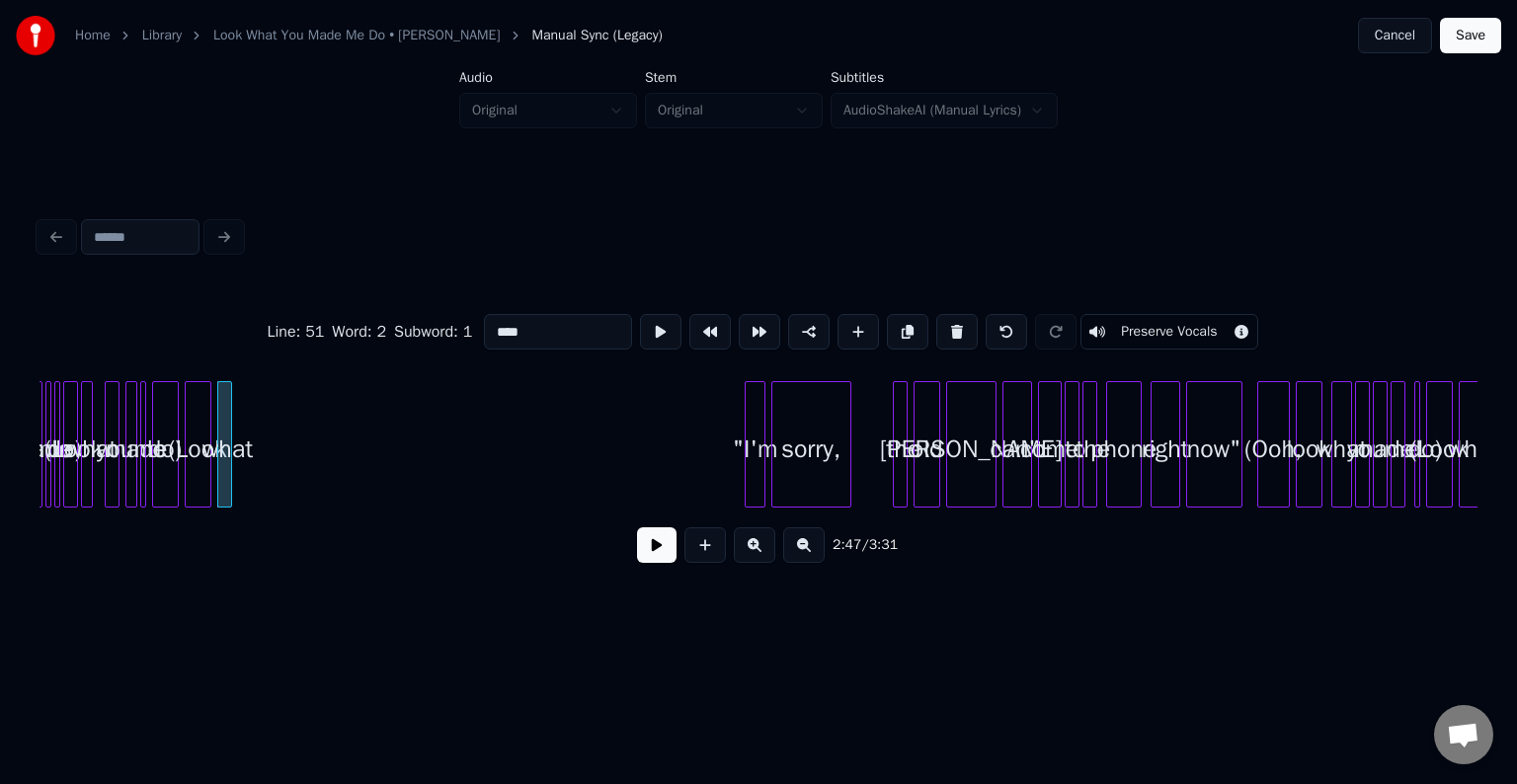 click at bounding box center (957, 332) 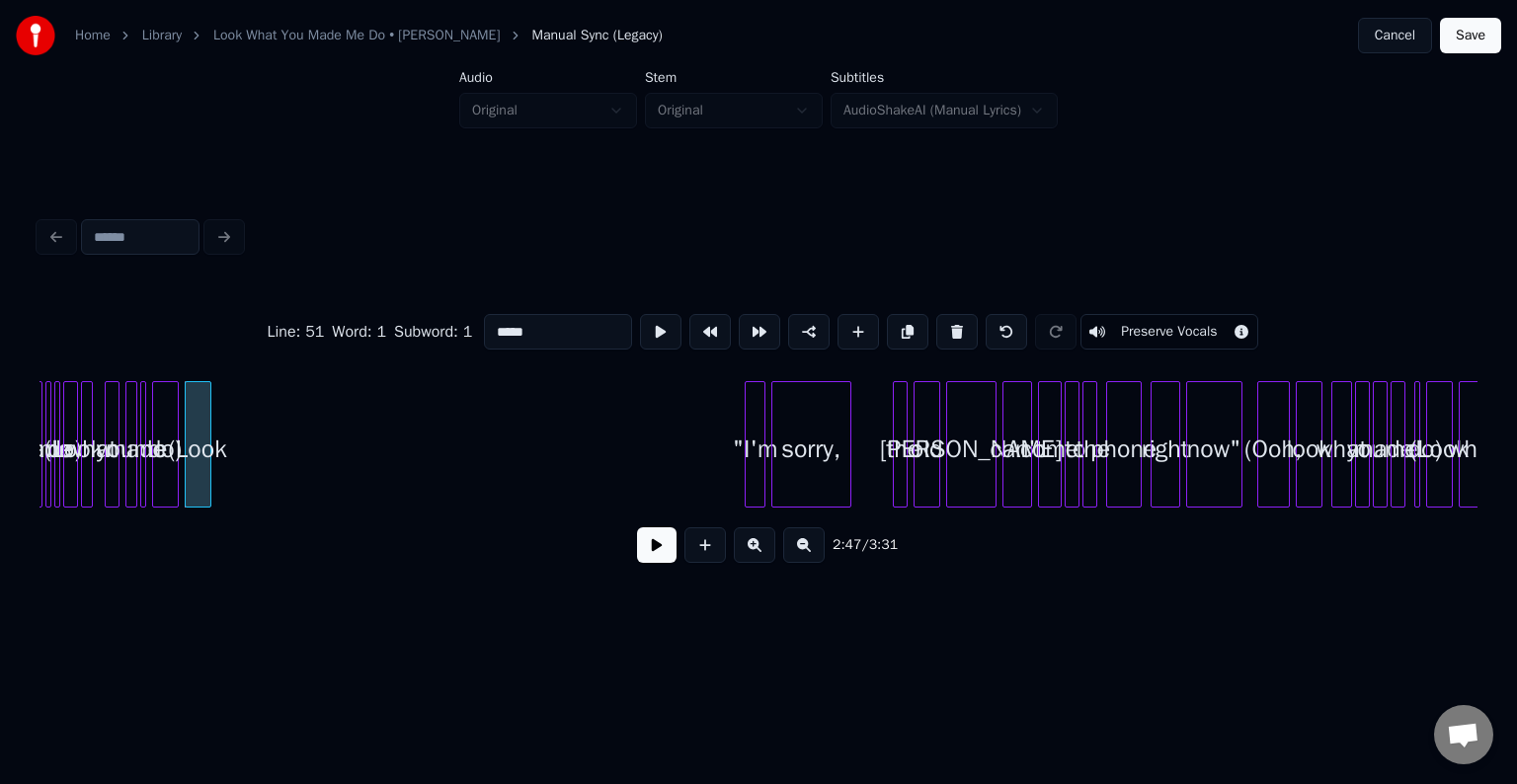 click at bounding box center [957, 332] 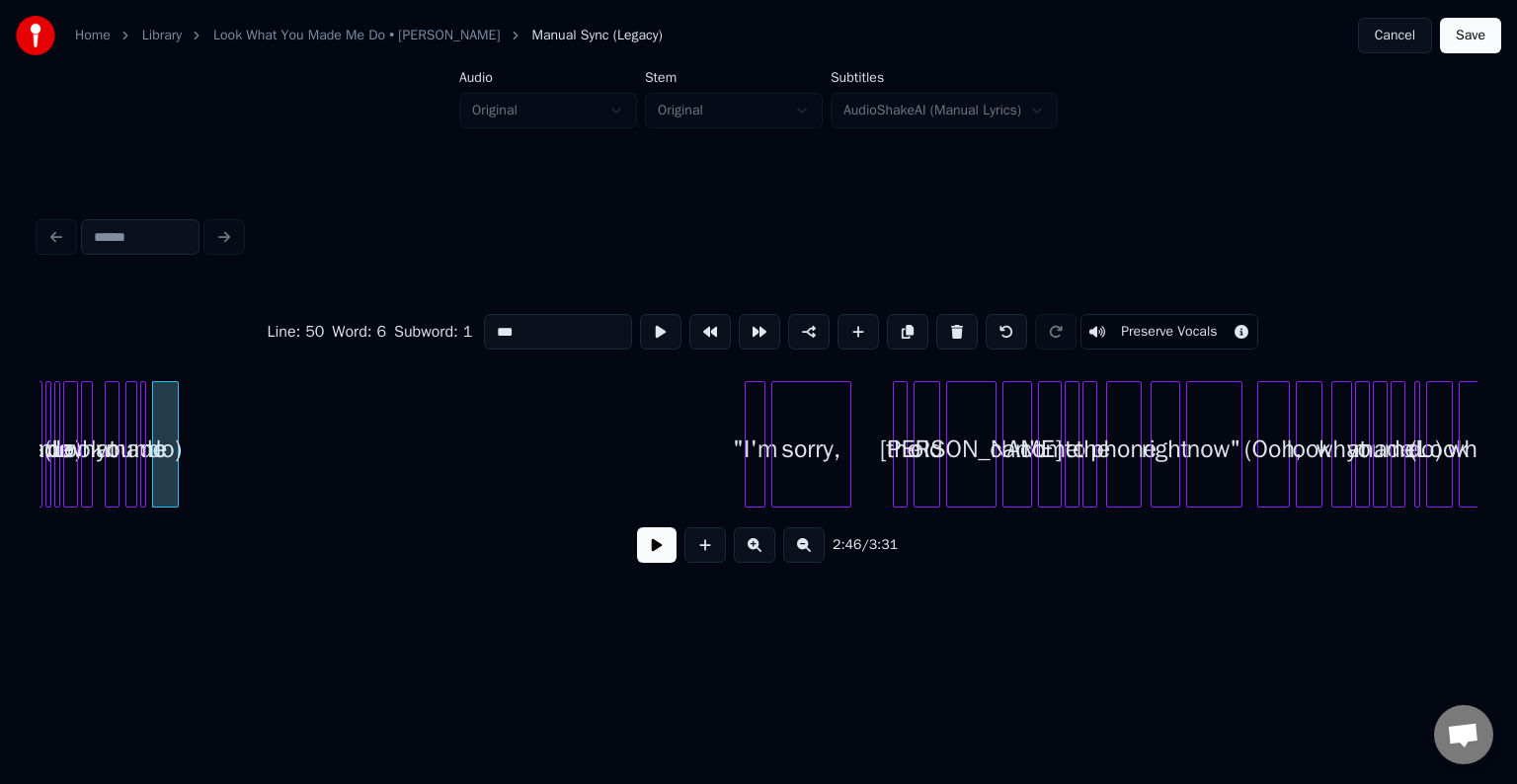 click at bounding box center [957, 332] 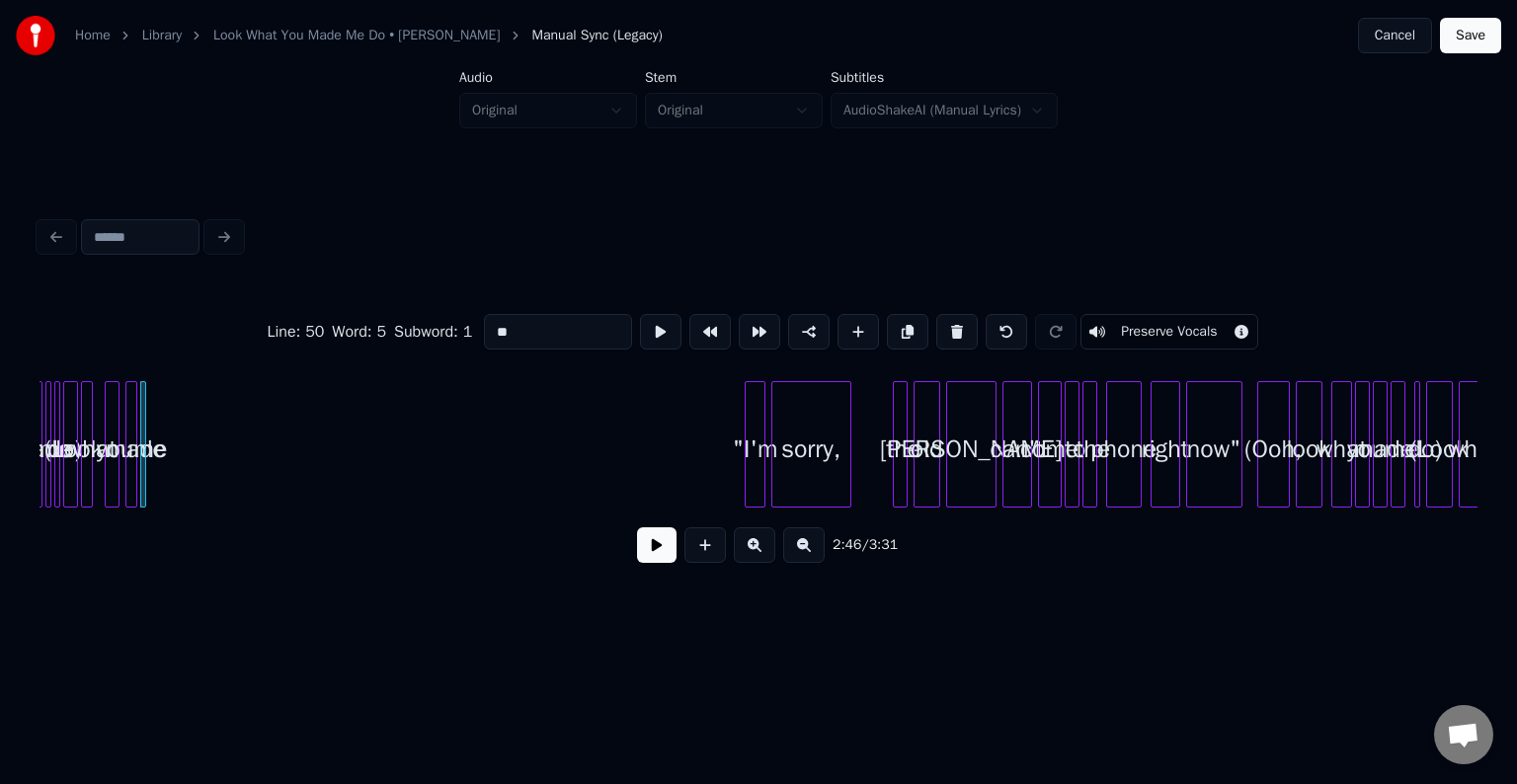 click at bounding box center (957, 332) 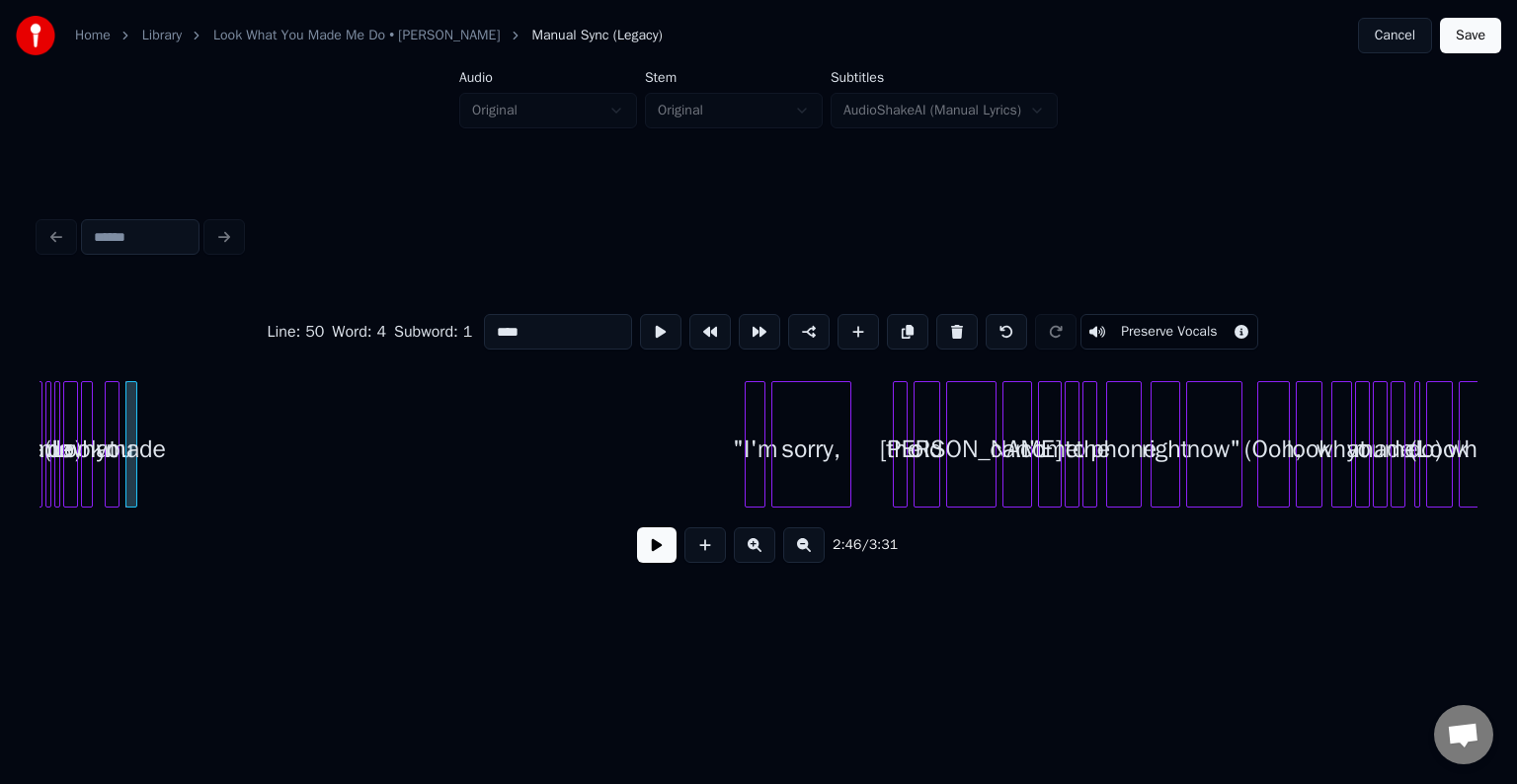 click at bounding box center [957, 332] 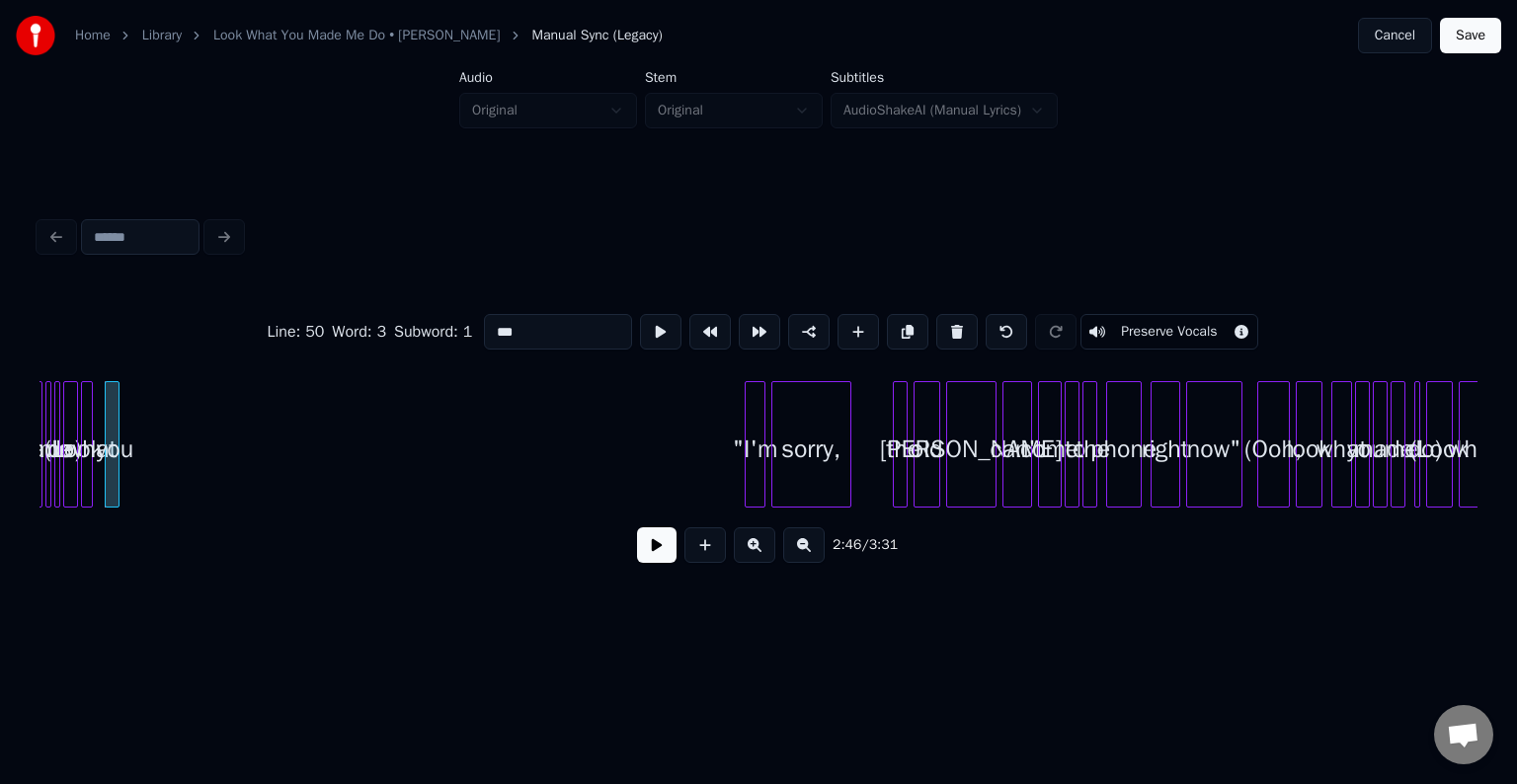 click at bounding box center (957, 332) 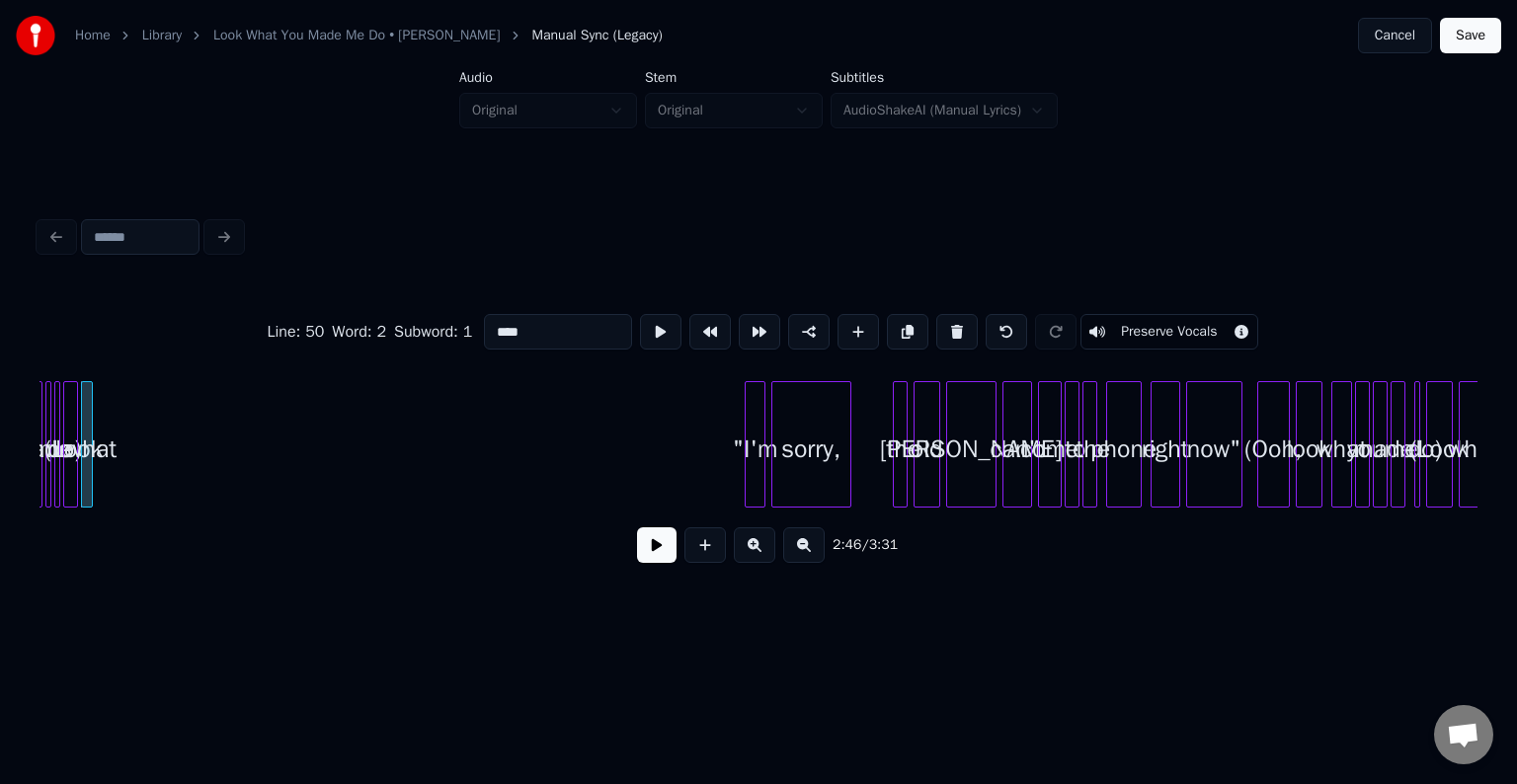 click at bounding box center (957, 332) 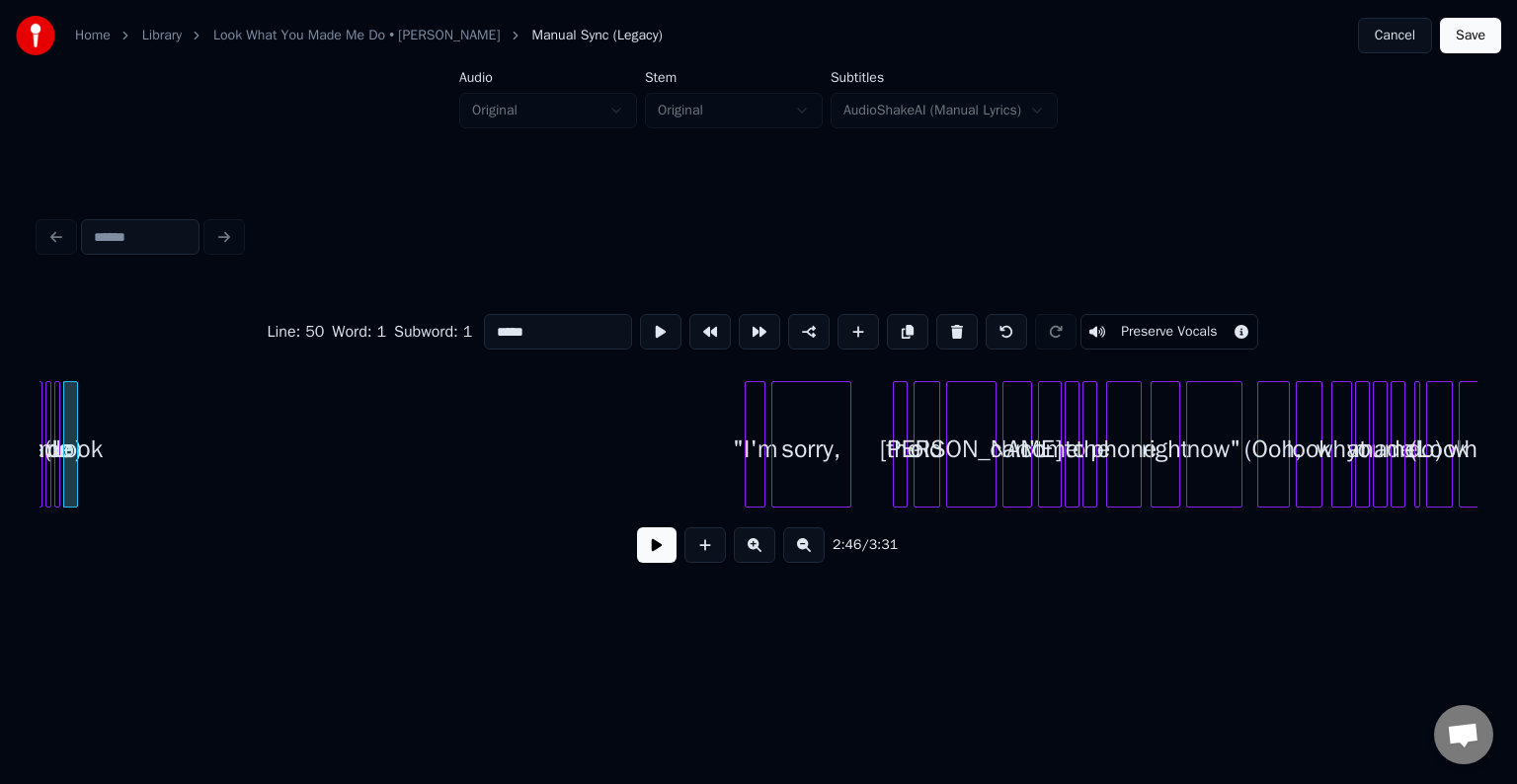 click at bounding box center [957, 332] 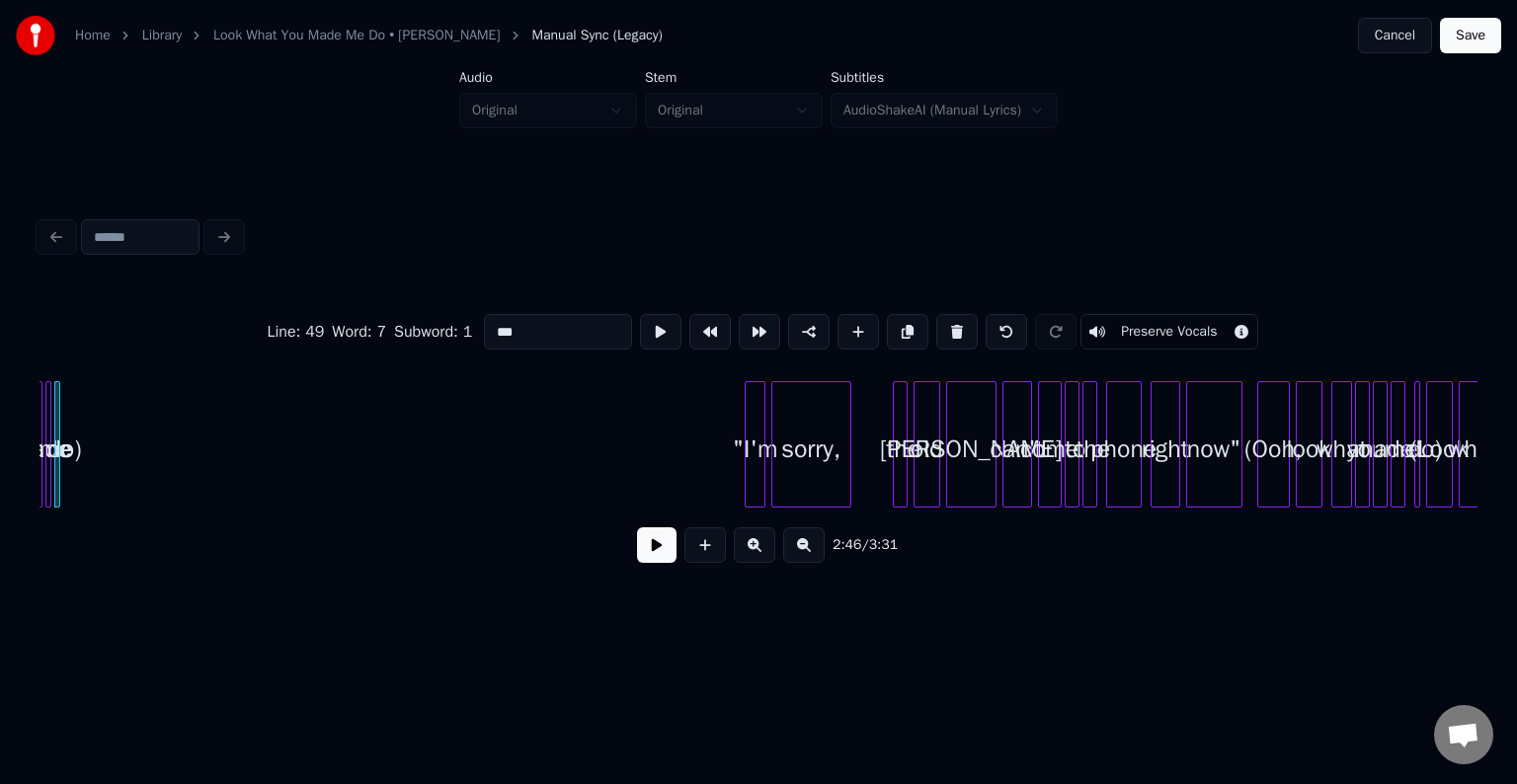 click at bounding box center [957, 332] 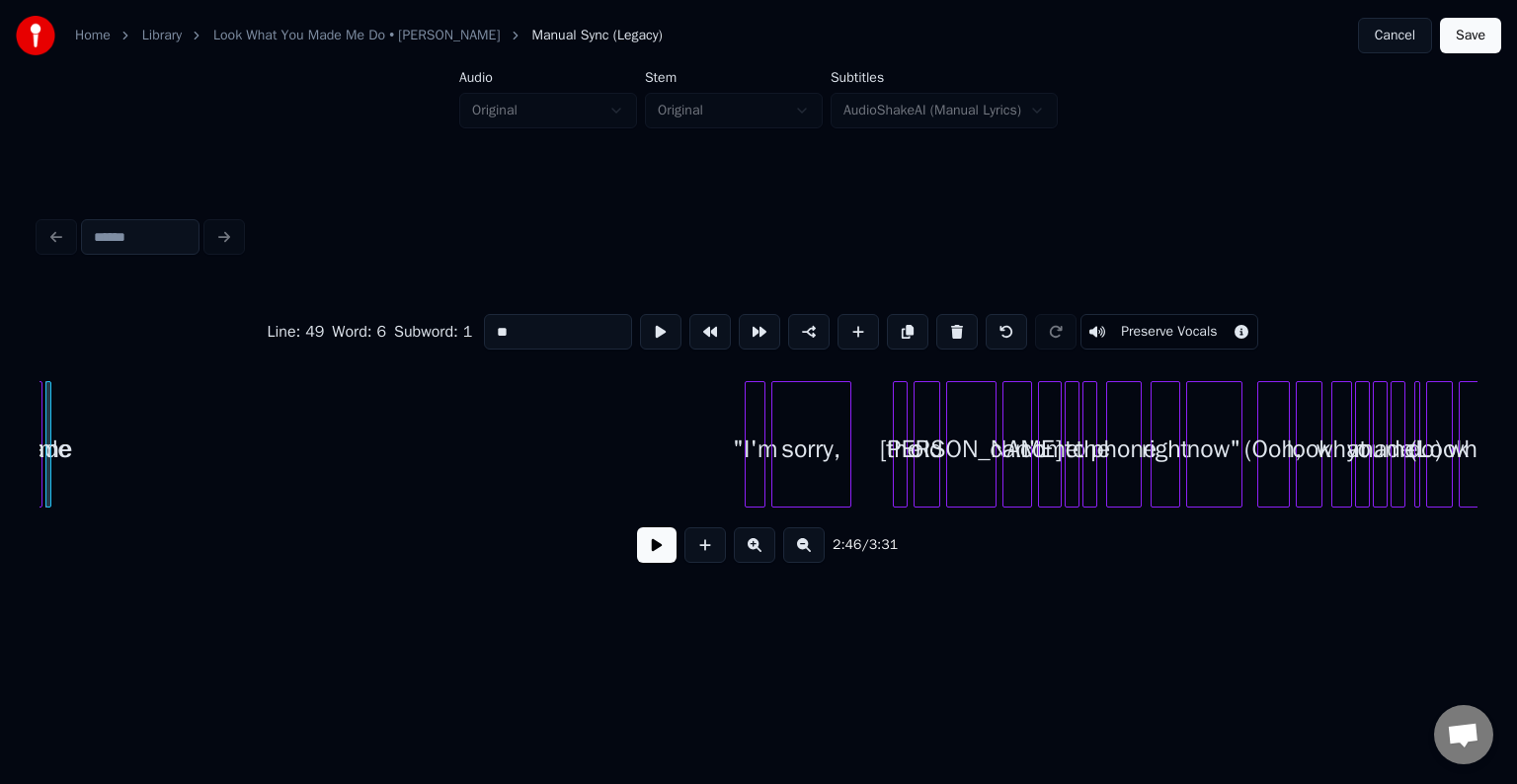 click at bounding box center [957, 332] 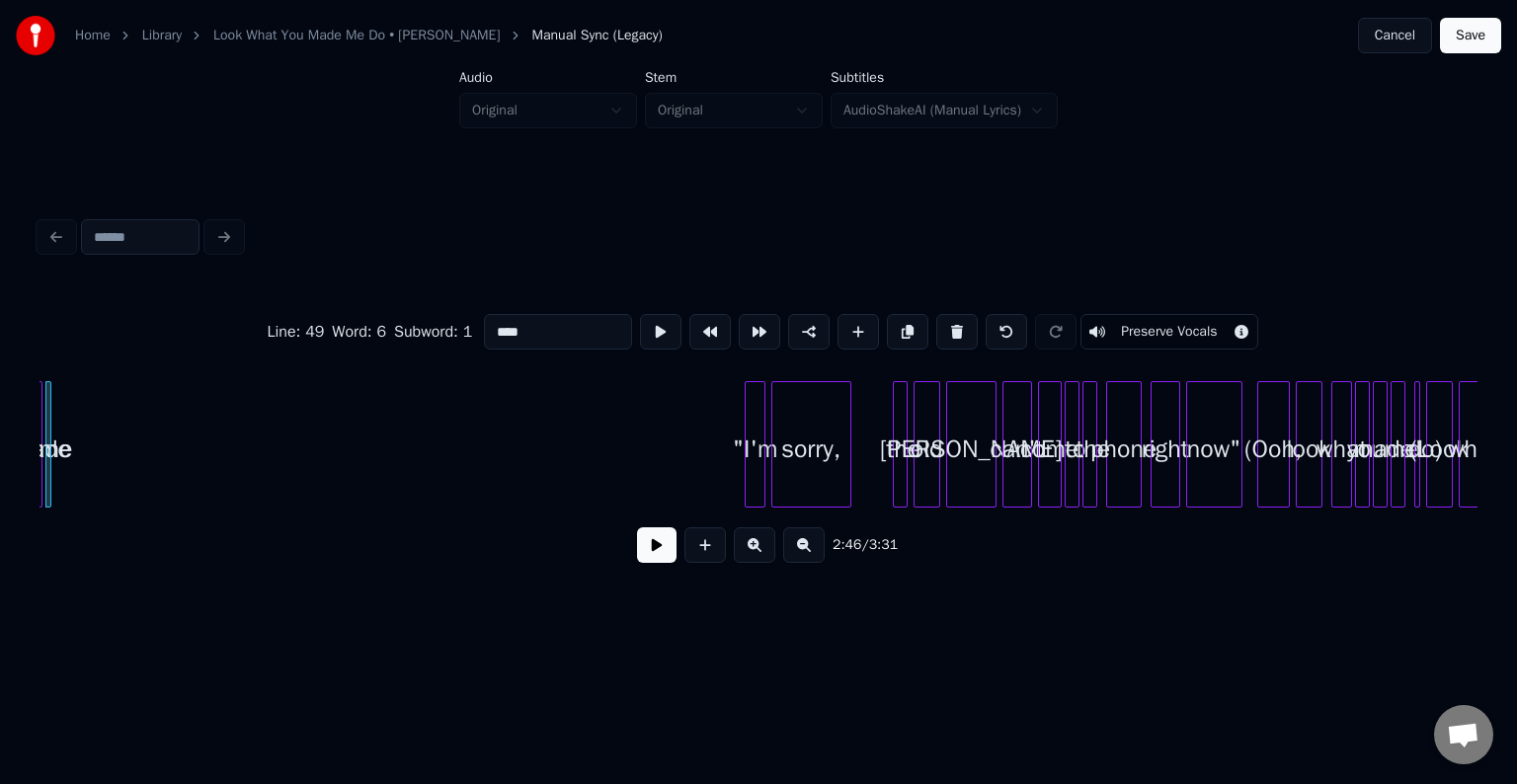scroll, scrollTop: 0, scrollLeft: 24602, axis: horizontal 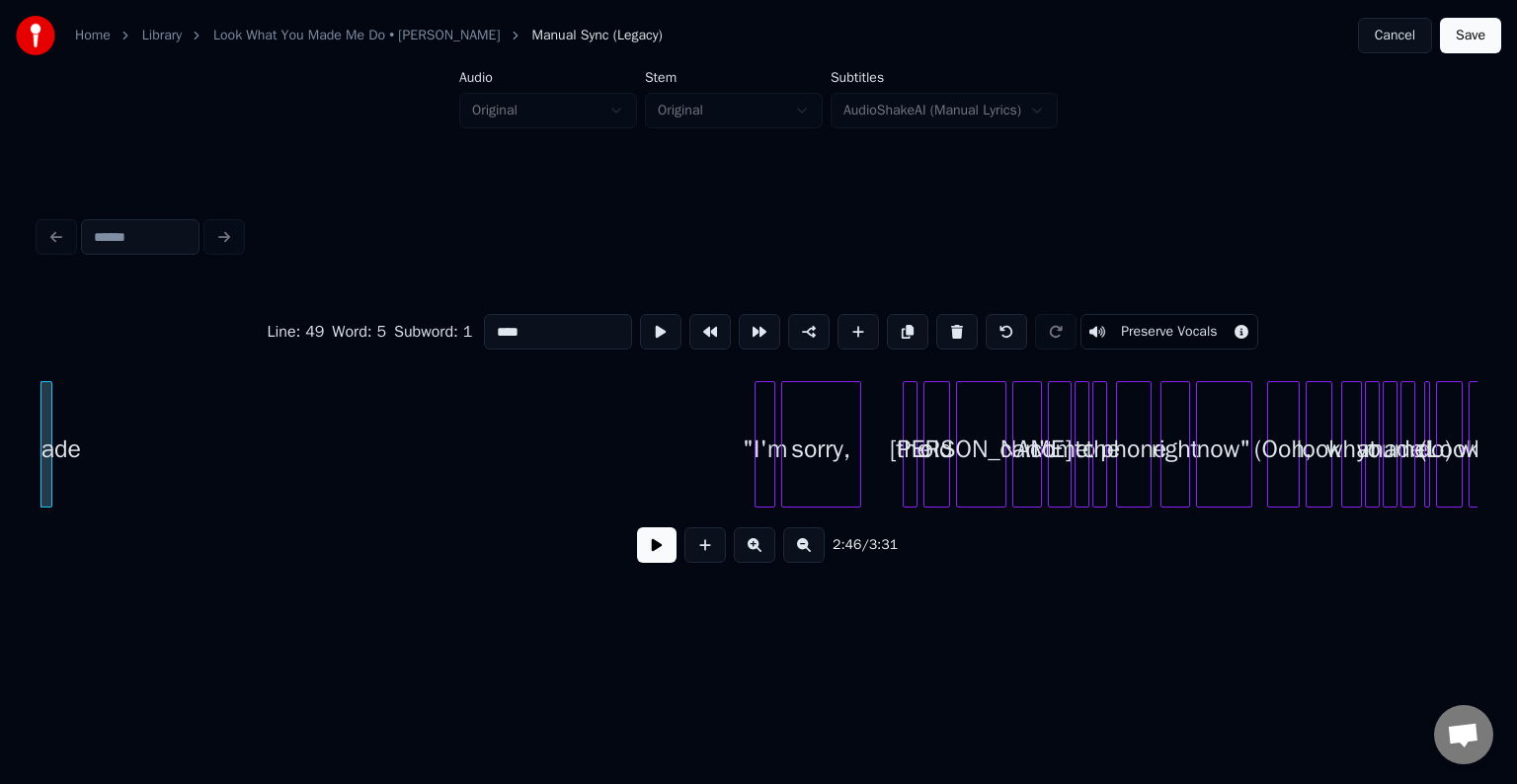 click at bounding box center (957, 332) 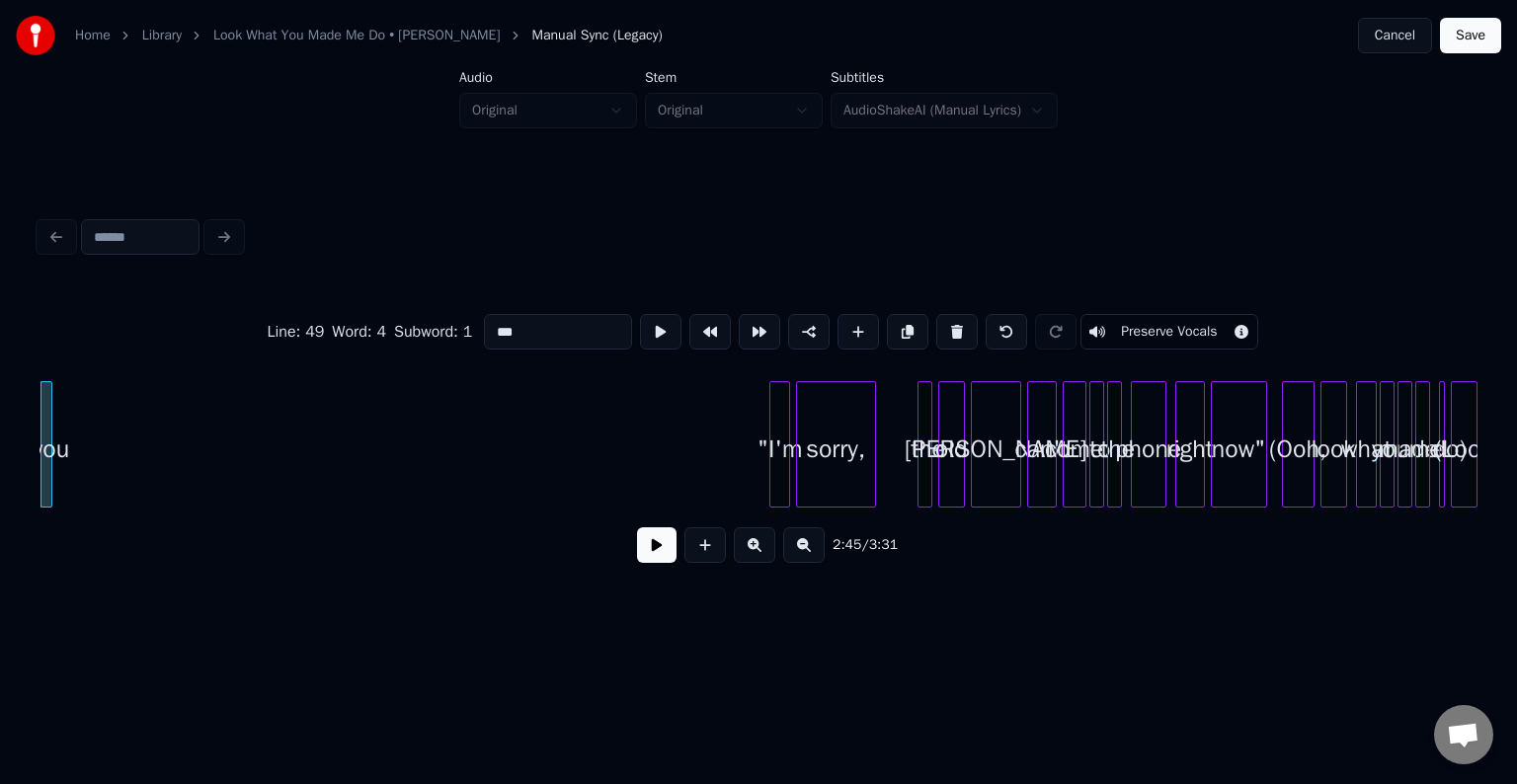 click at bounding box center [957, 332] 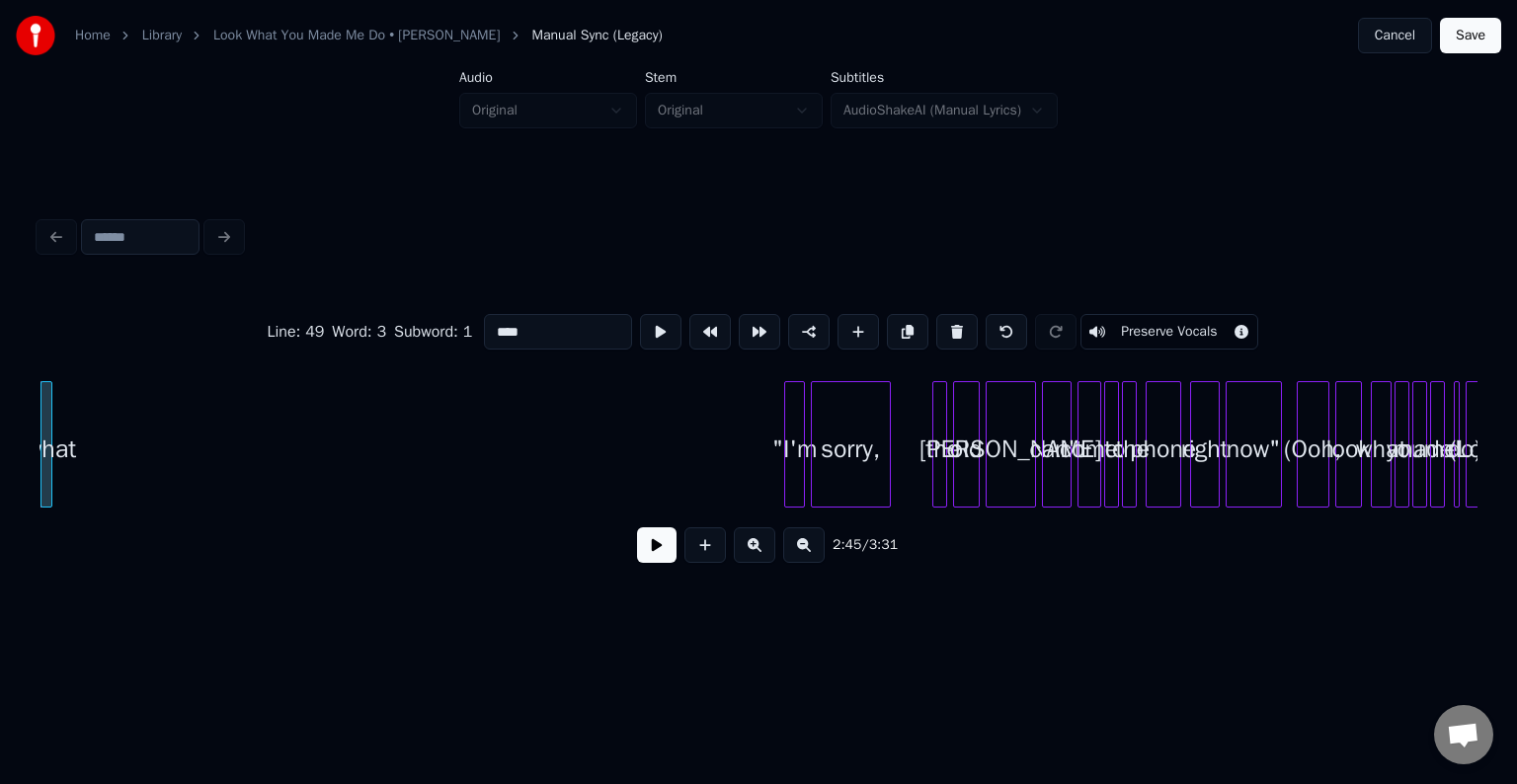 click at bounding box center [957, 332] 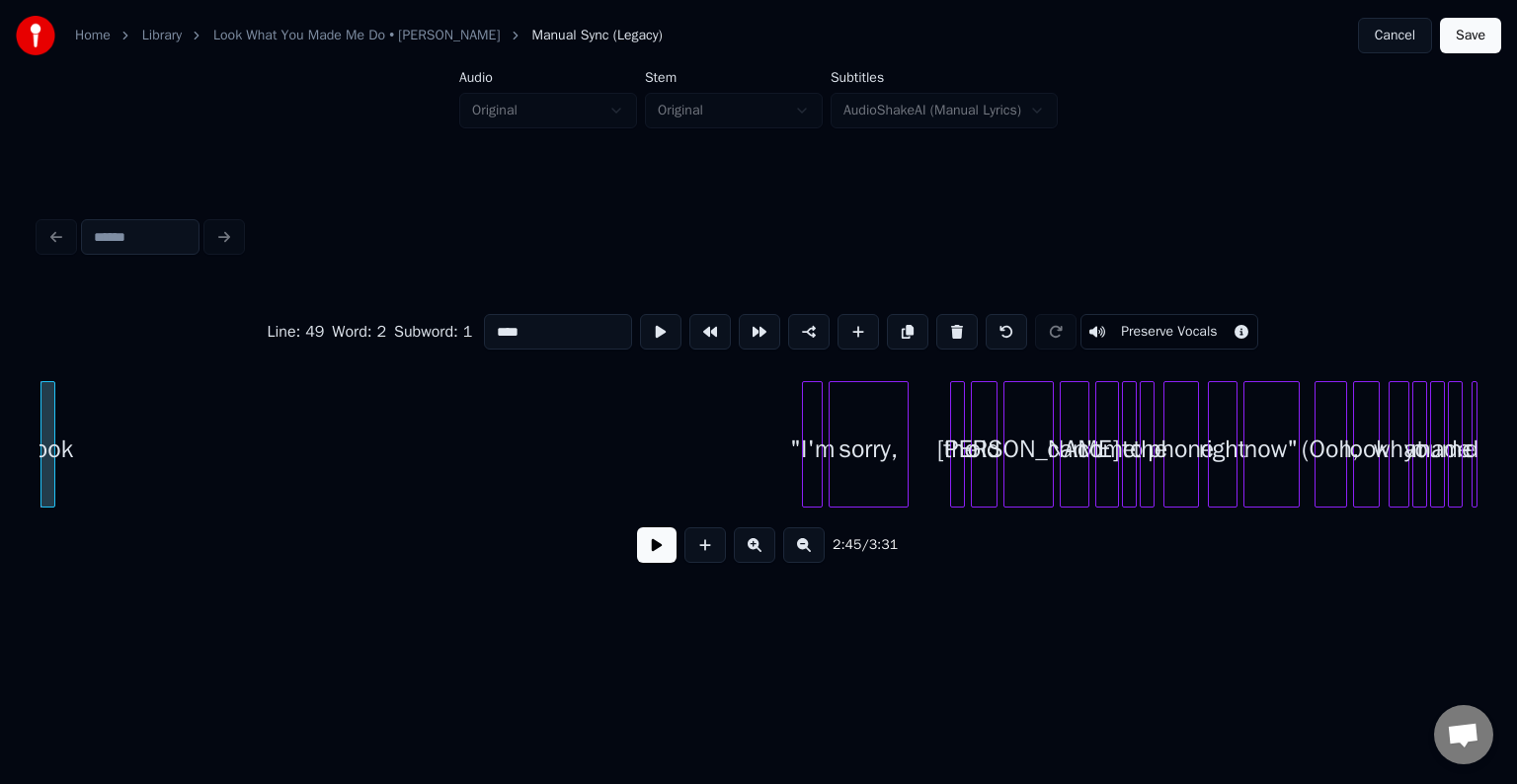 click at bounding box center [957, 332] 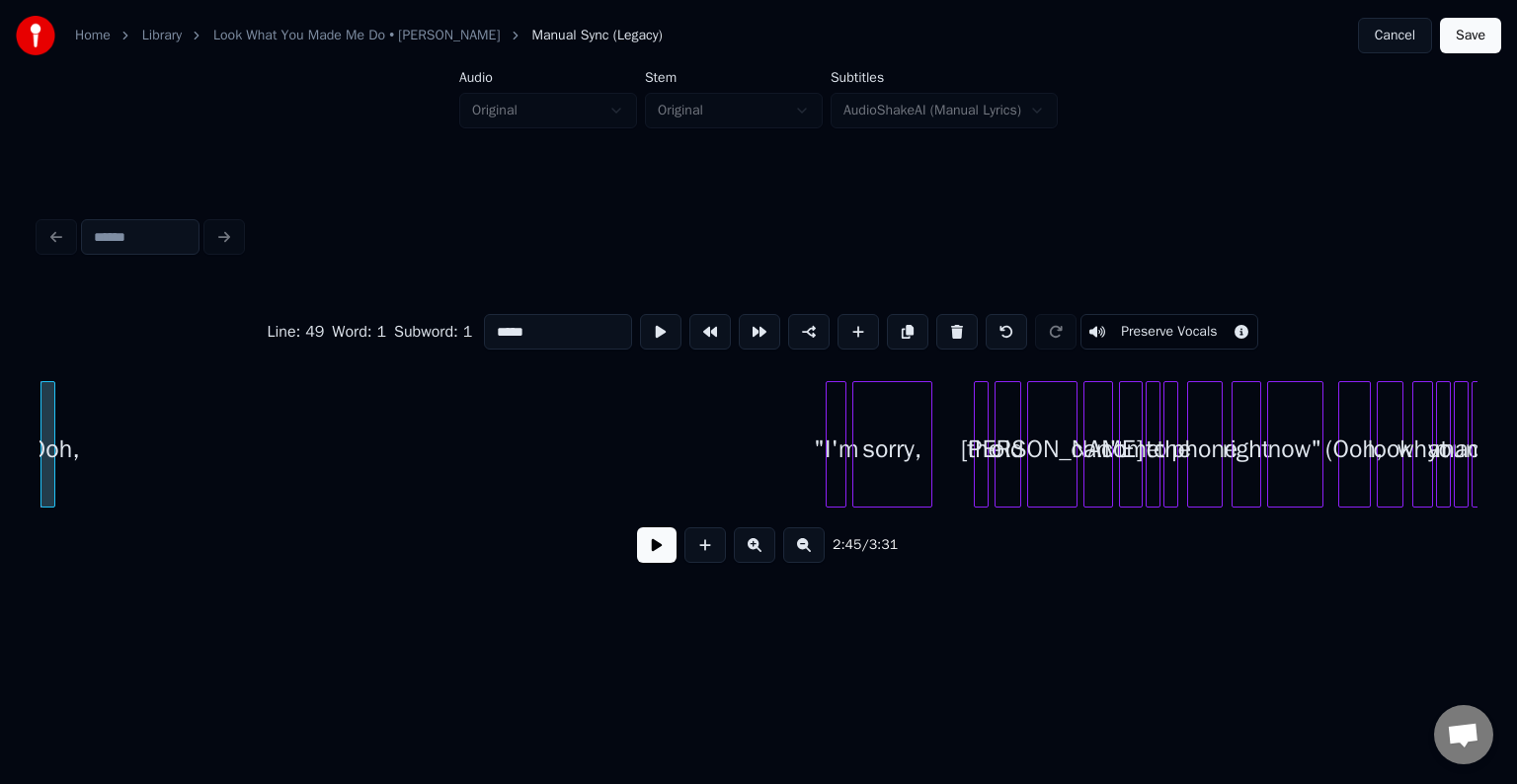 click at bounding box center (957, 332) 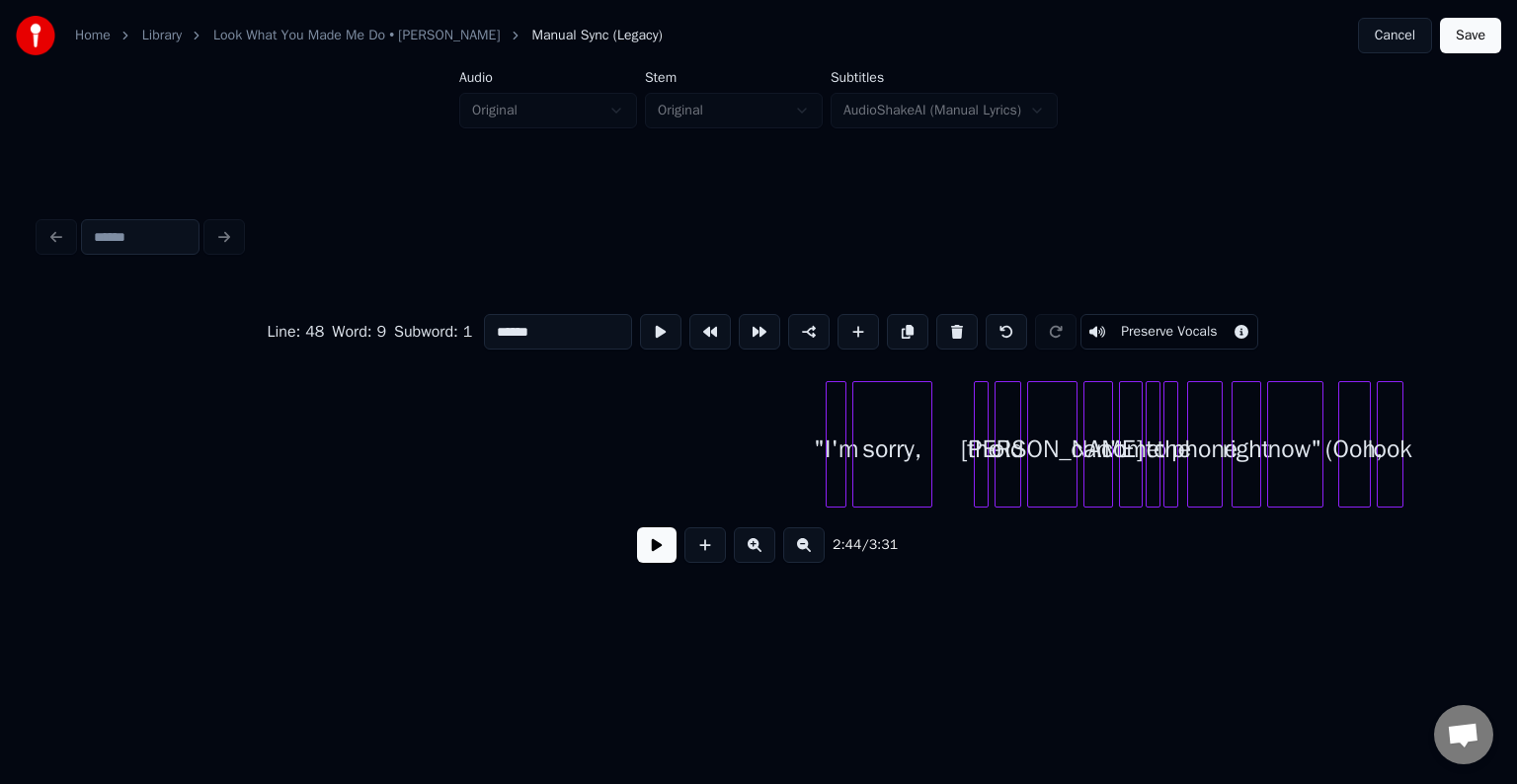 scroll, scrollTop: 0, scrollLeft: 24442, axis: horizontal 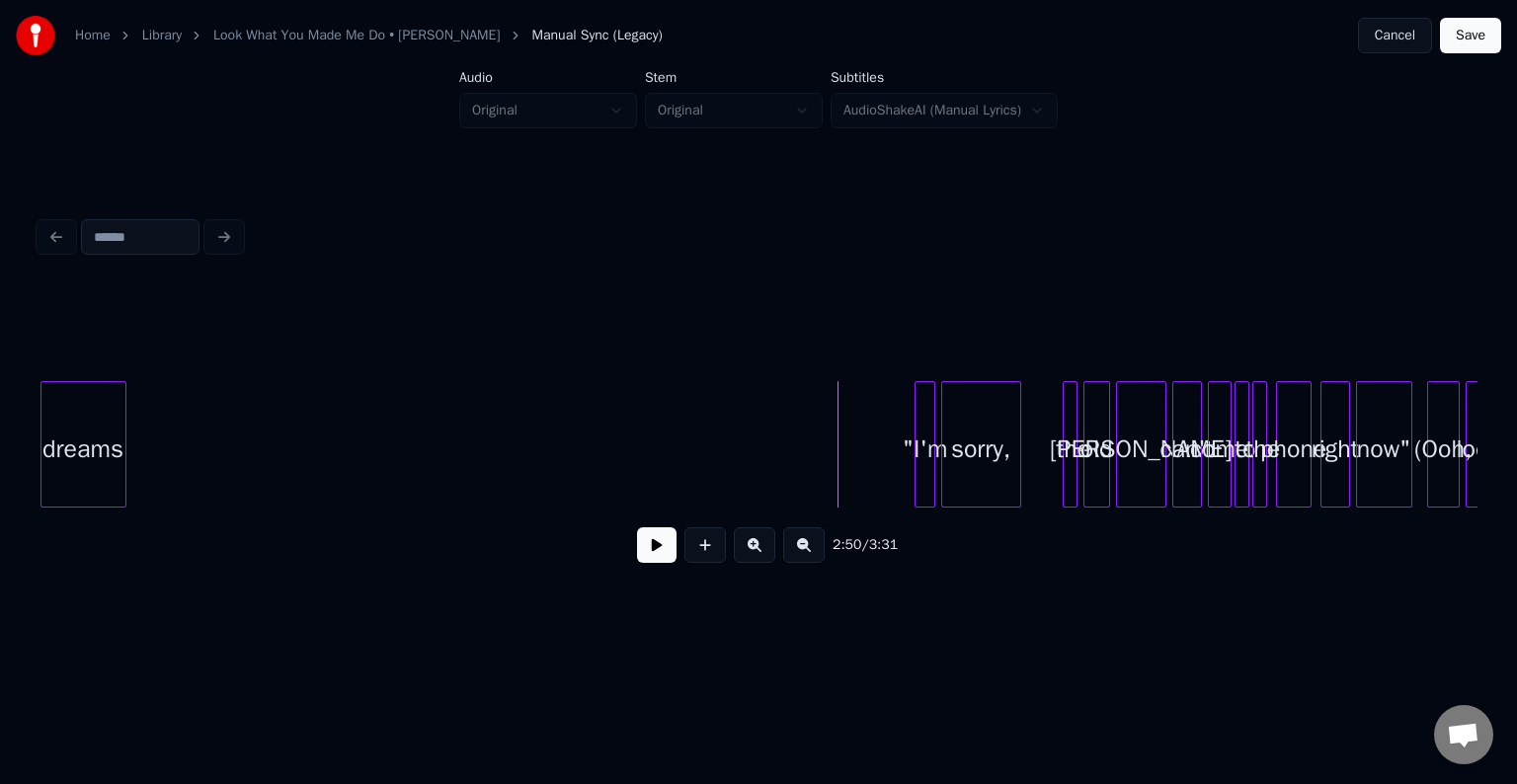 click at bounding box center [657, 545] 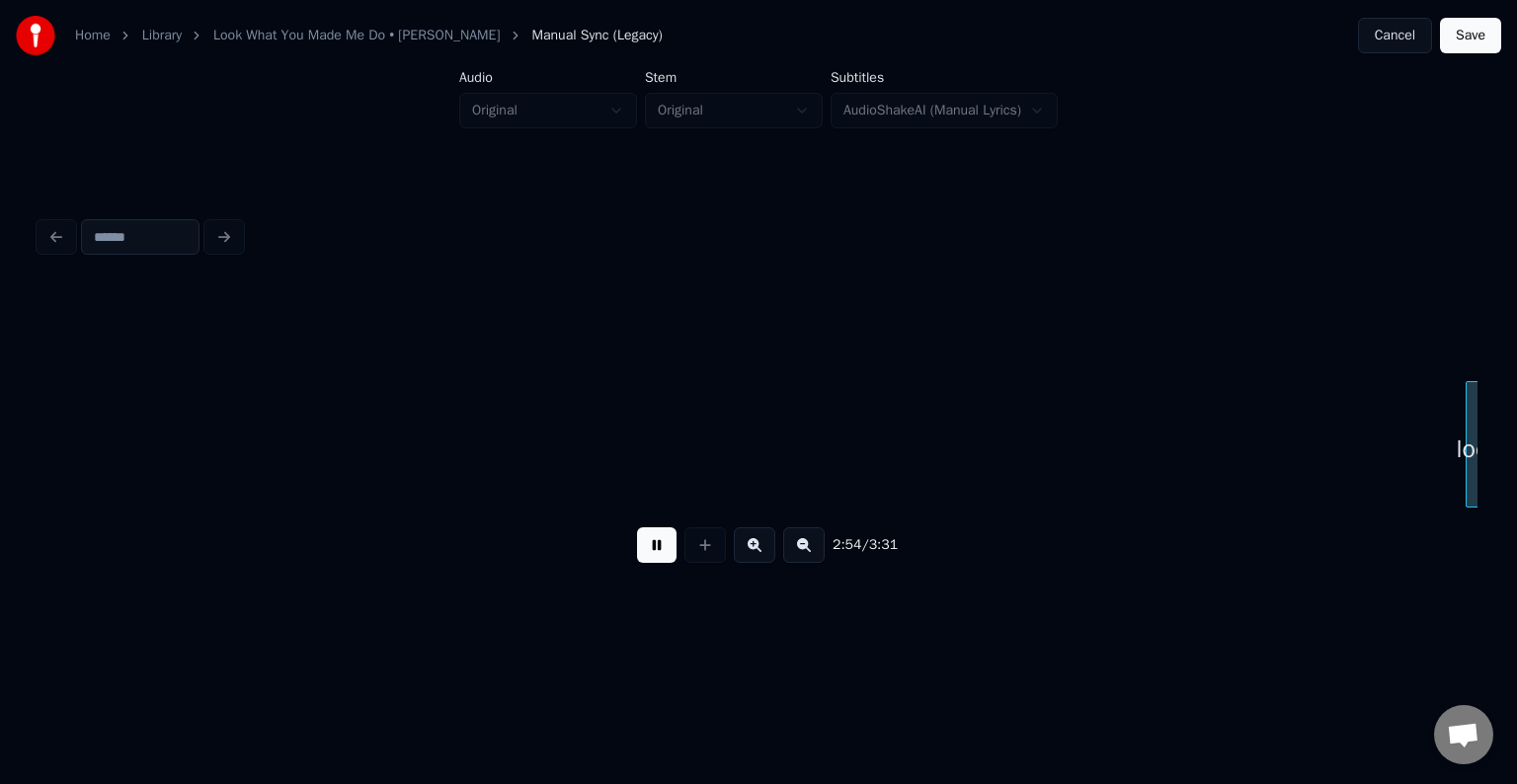 scroll, scrollTop: 0, scrollLeft: 25880, axis: horizontal 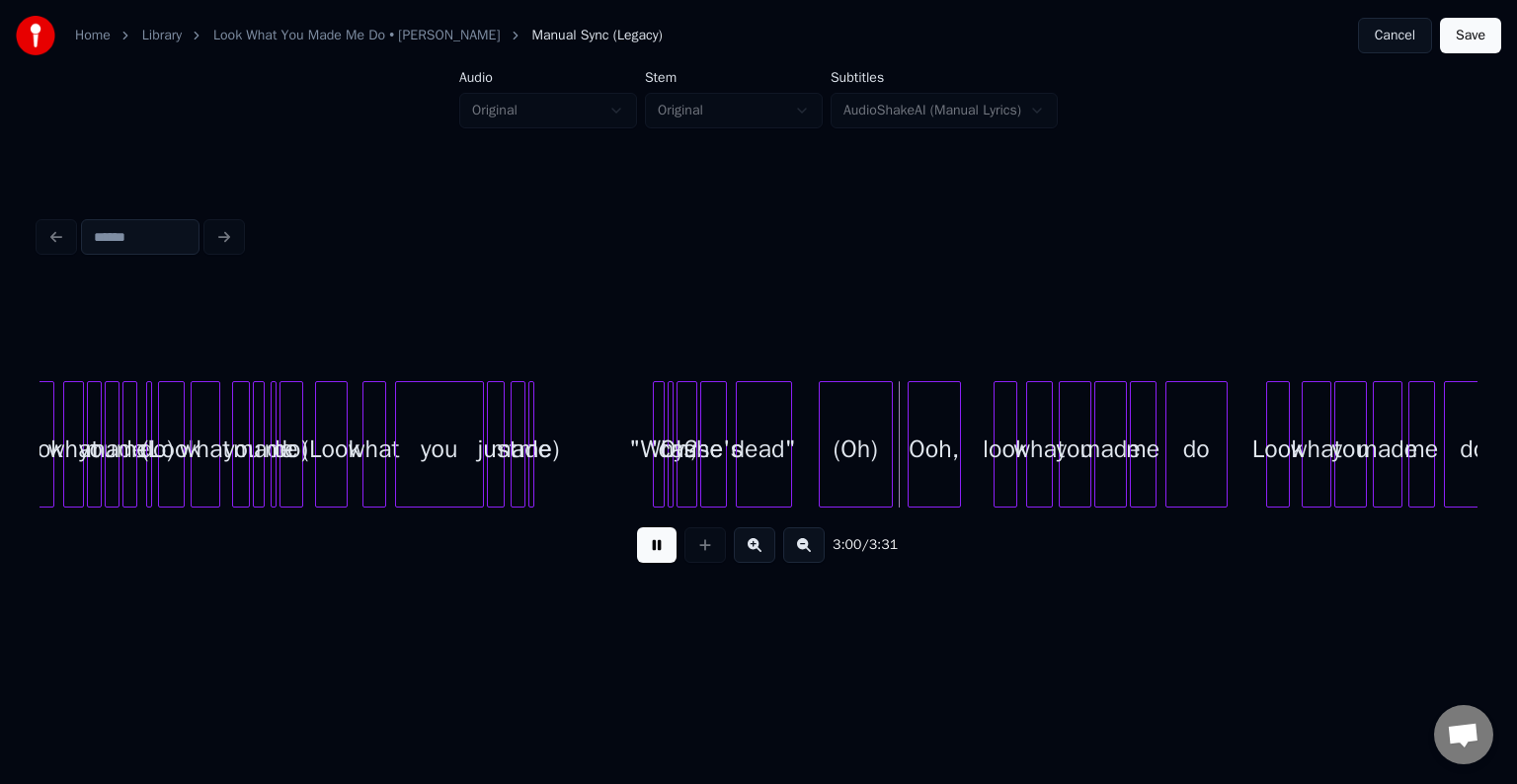click at bounding box center [657, 545] 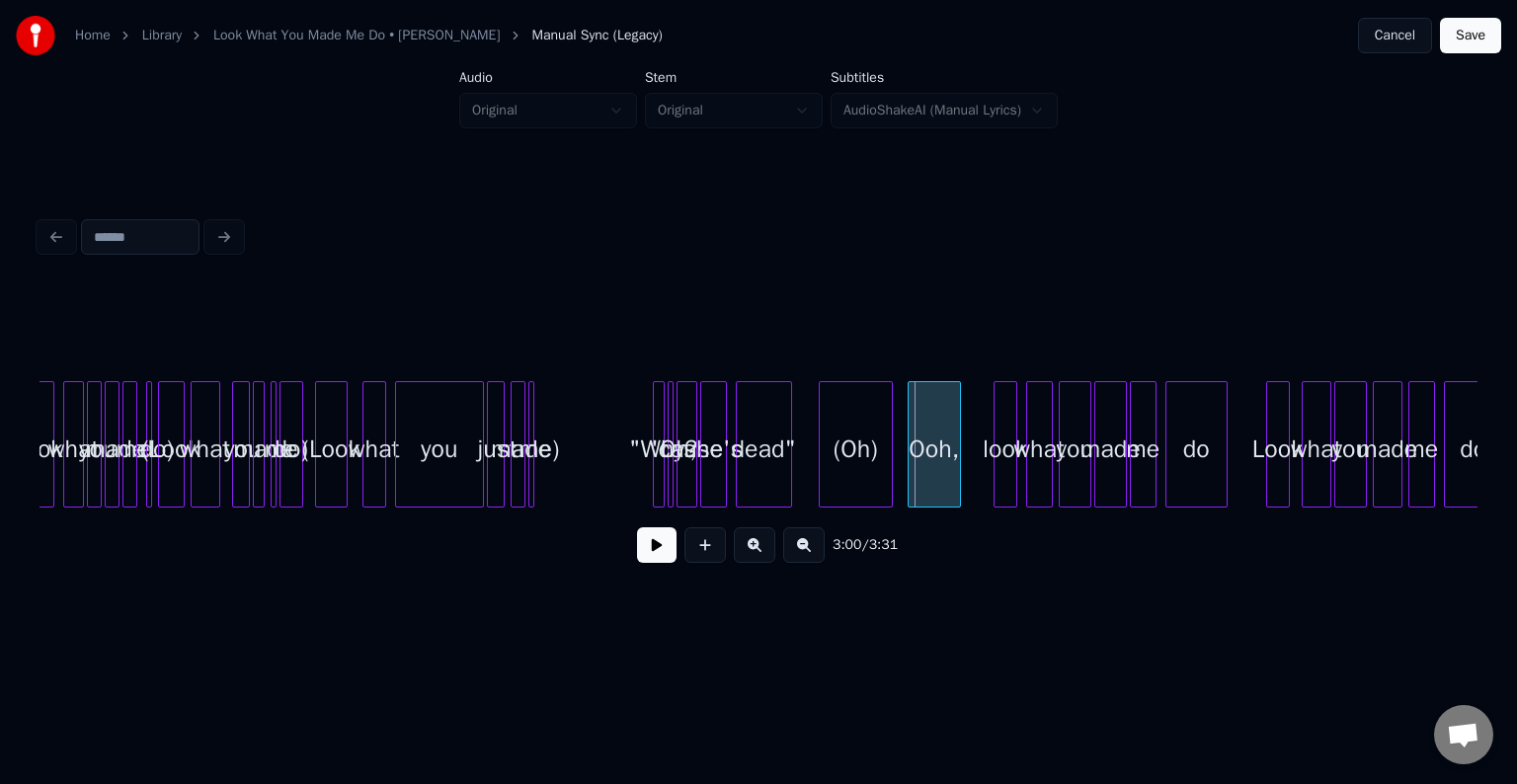click at bounding box center (670, 444) 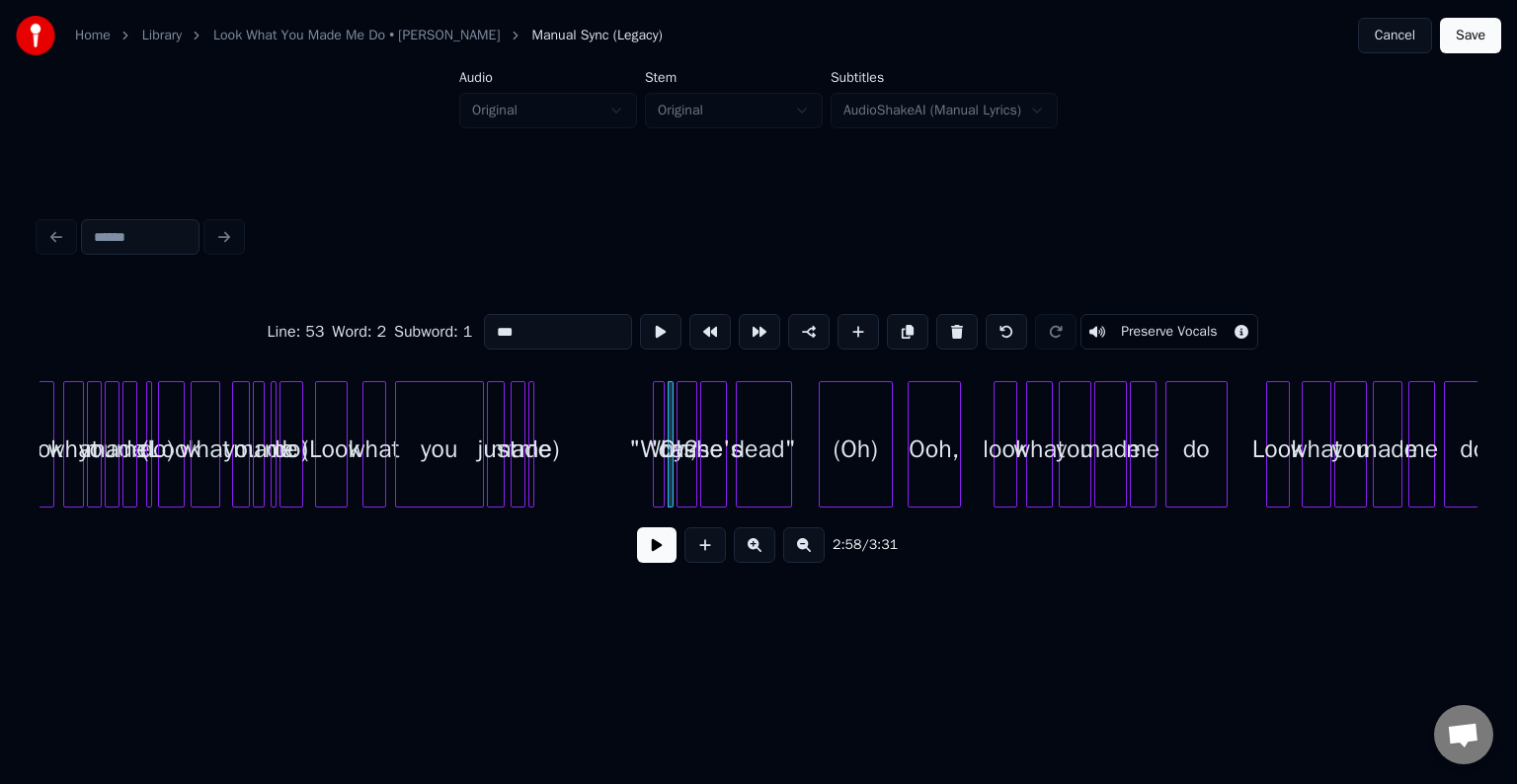 click at bounding box center (530, 444) 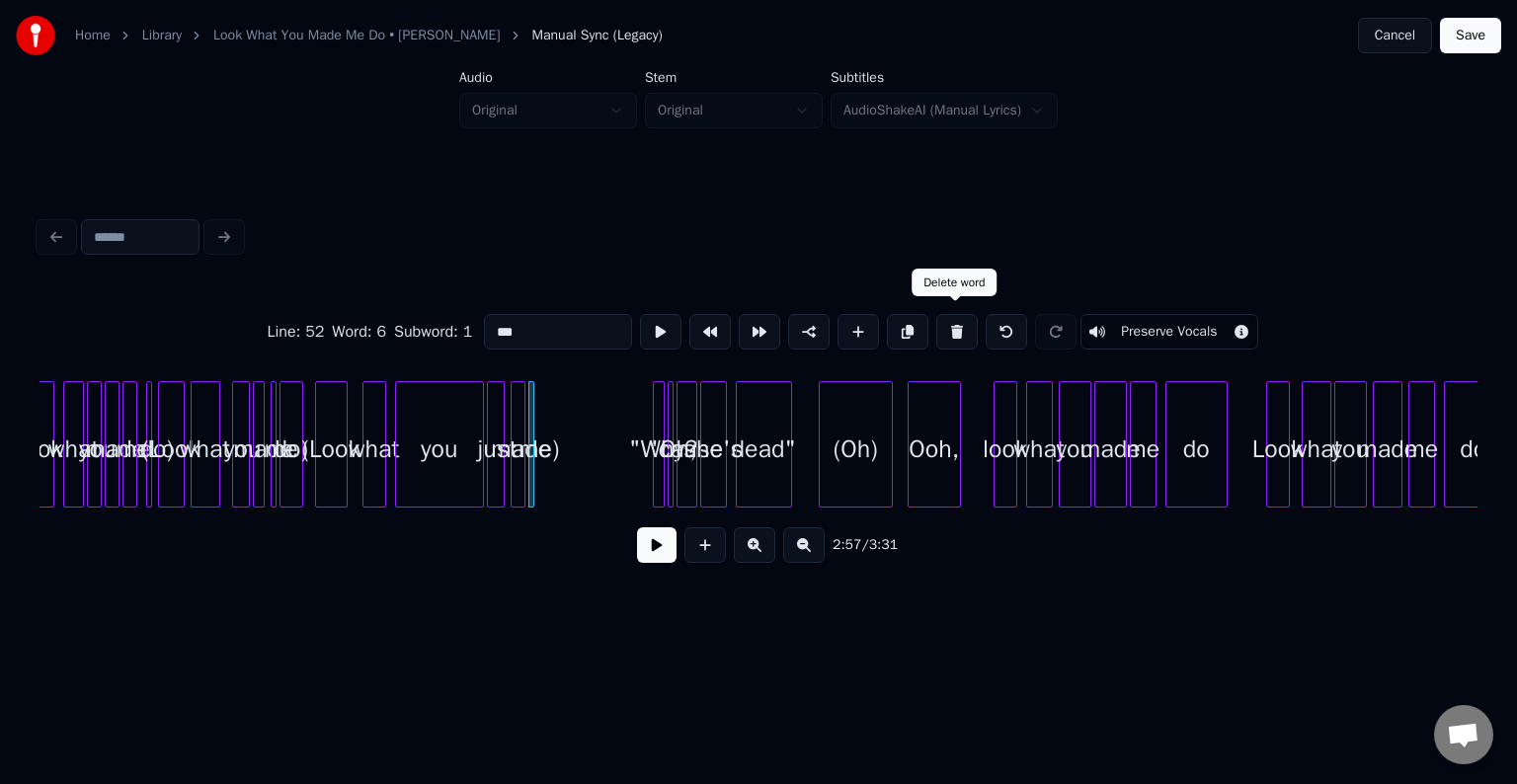 click at bounding box center (957, 332) 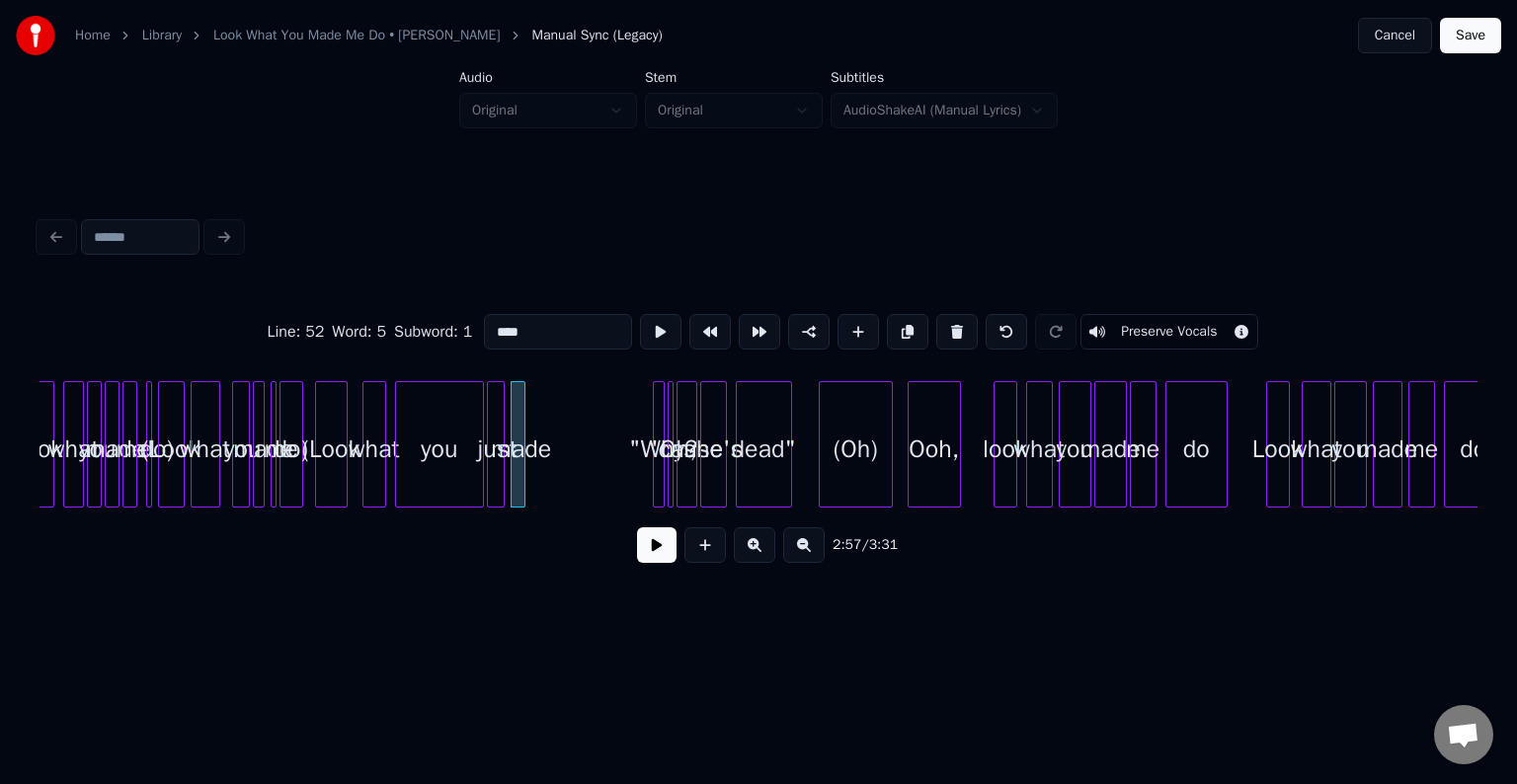 click at bounding box center (957, 332) 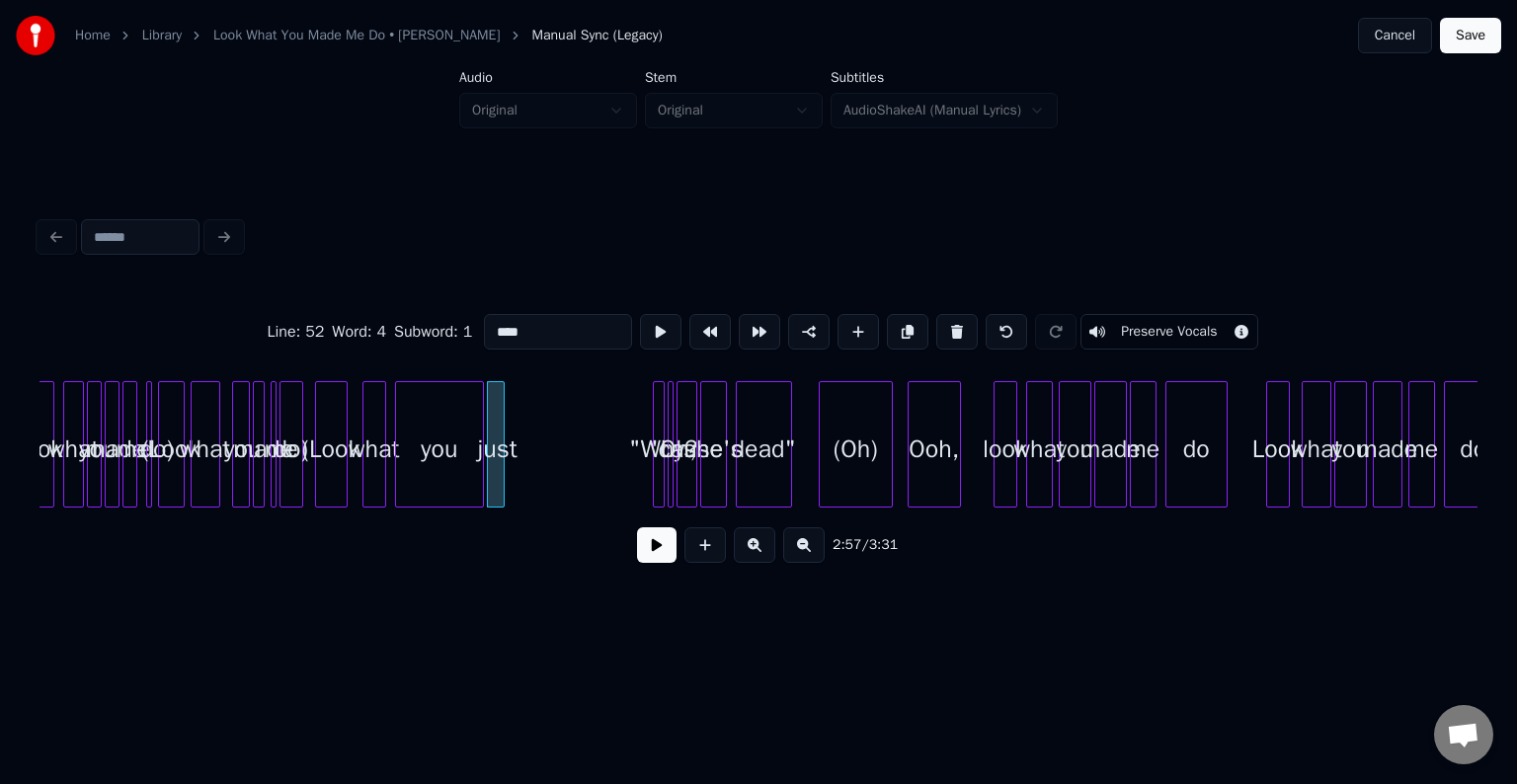click at bounding box center [957, 332] 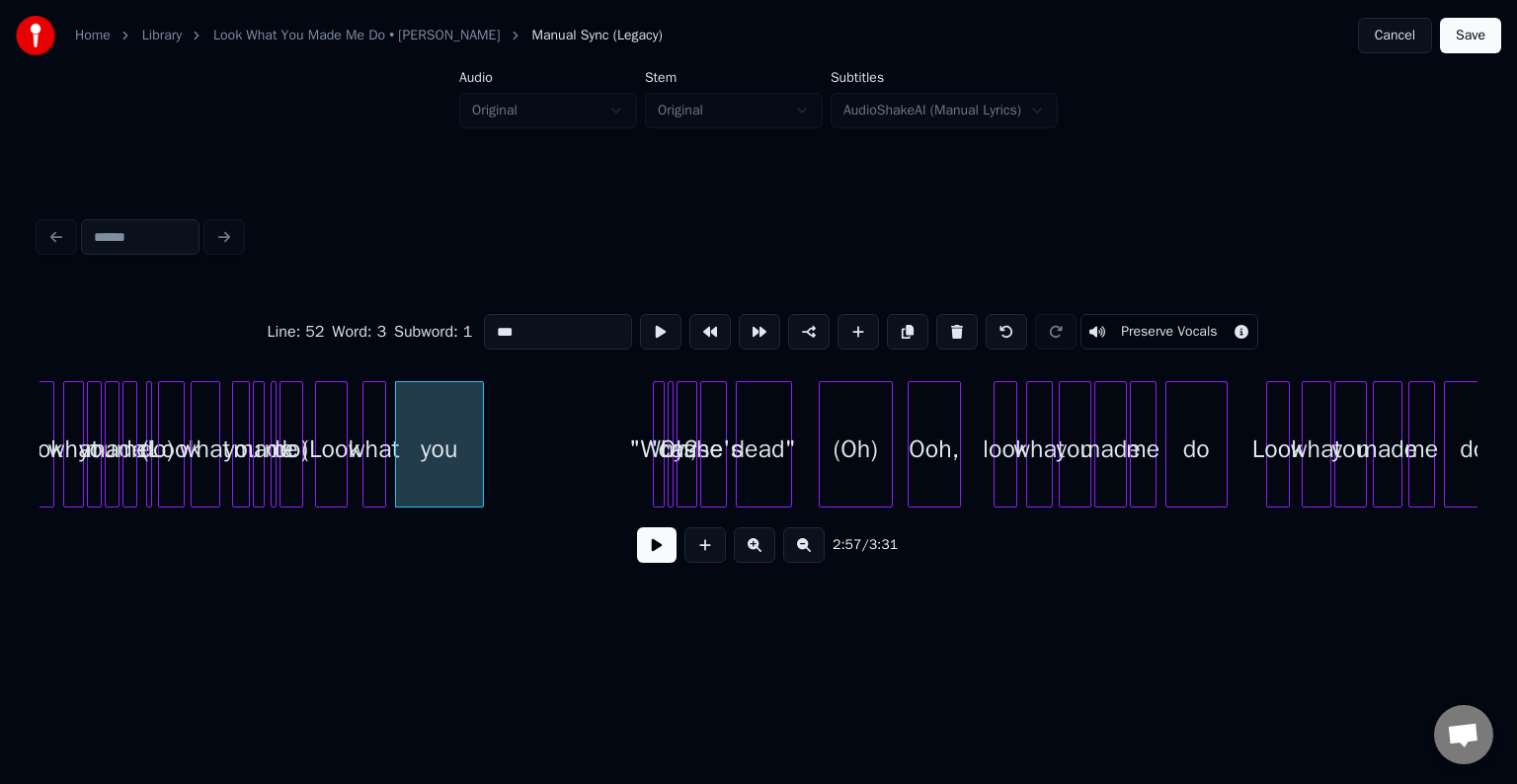 click at bounding box center [957, 332] 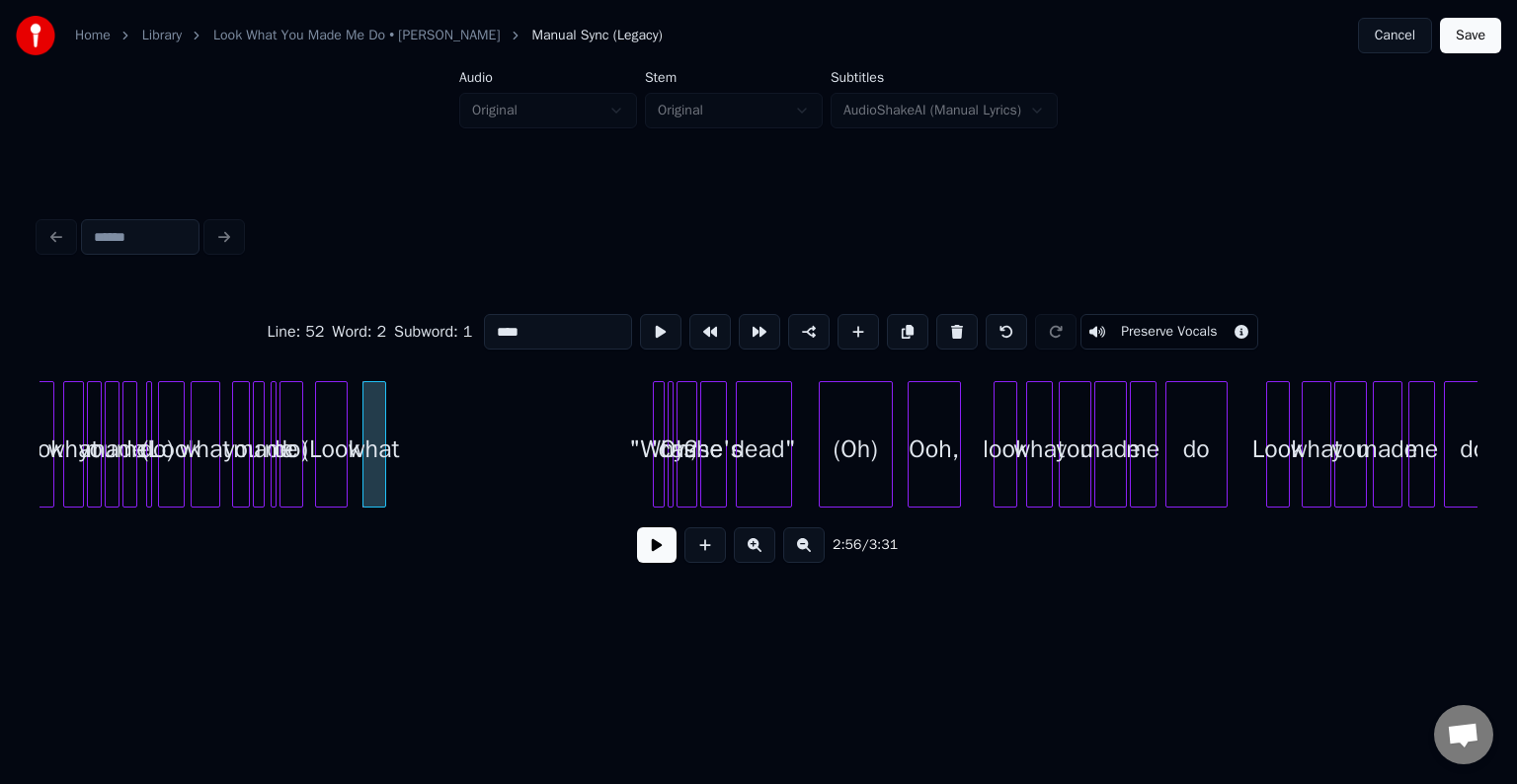 click at bounding box center [957, 332] 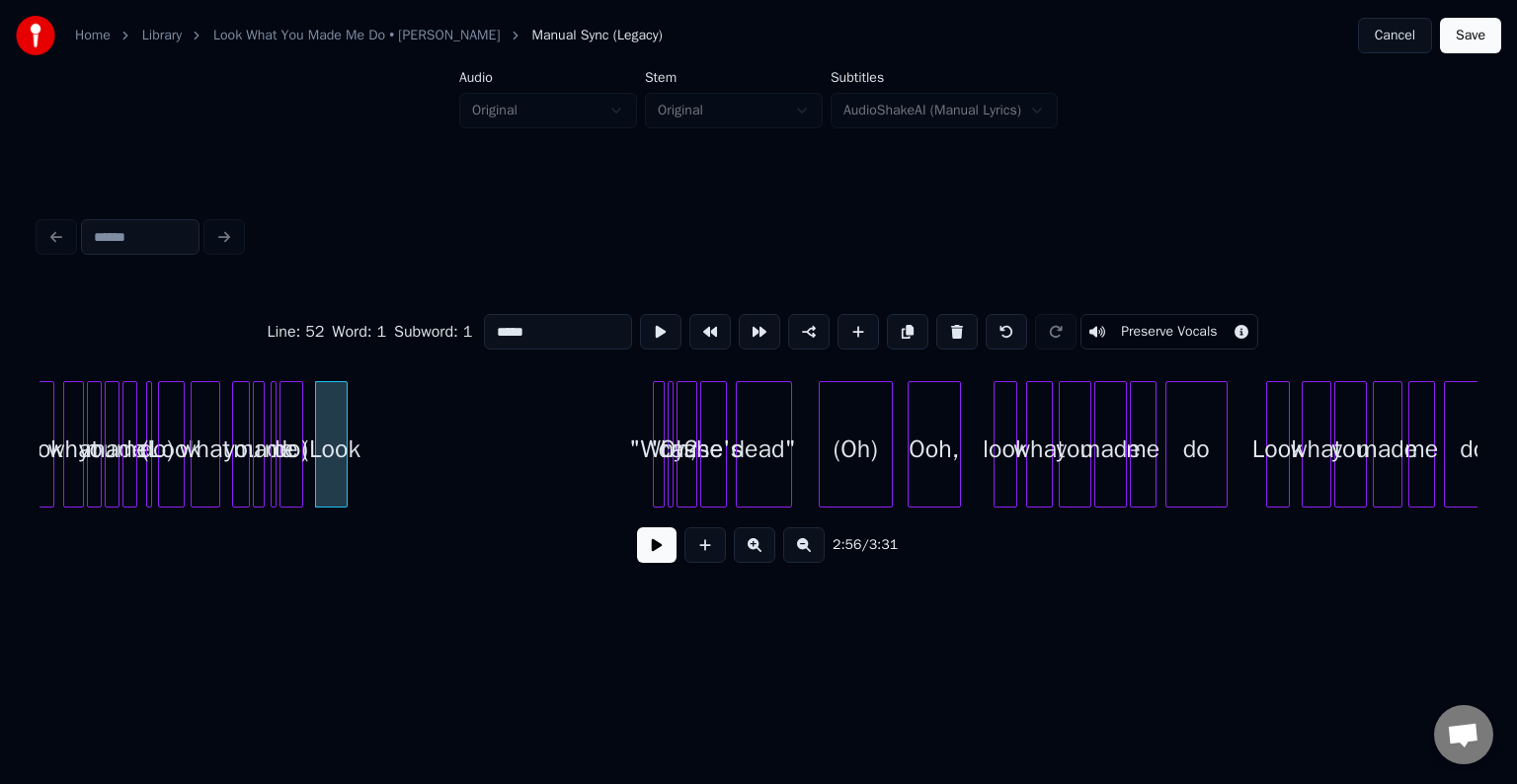 click at bounding box center (957, 332) 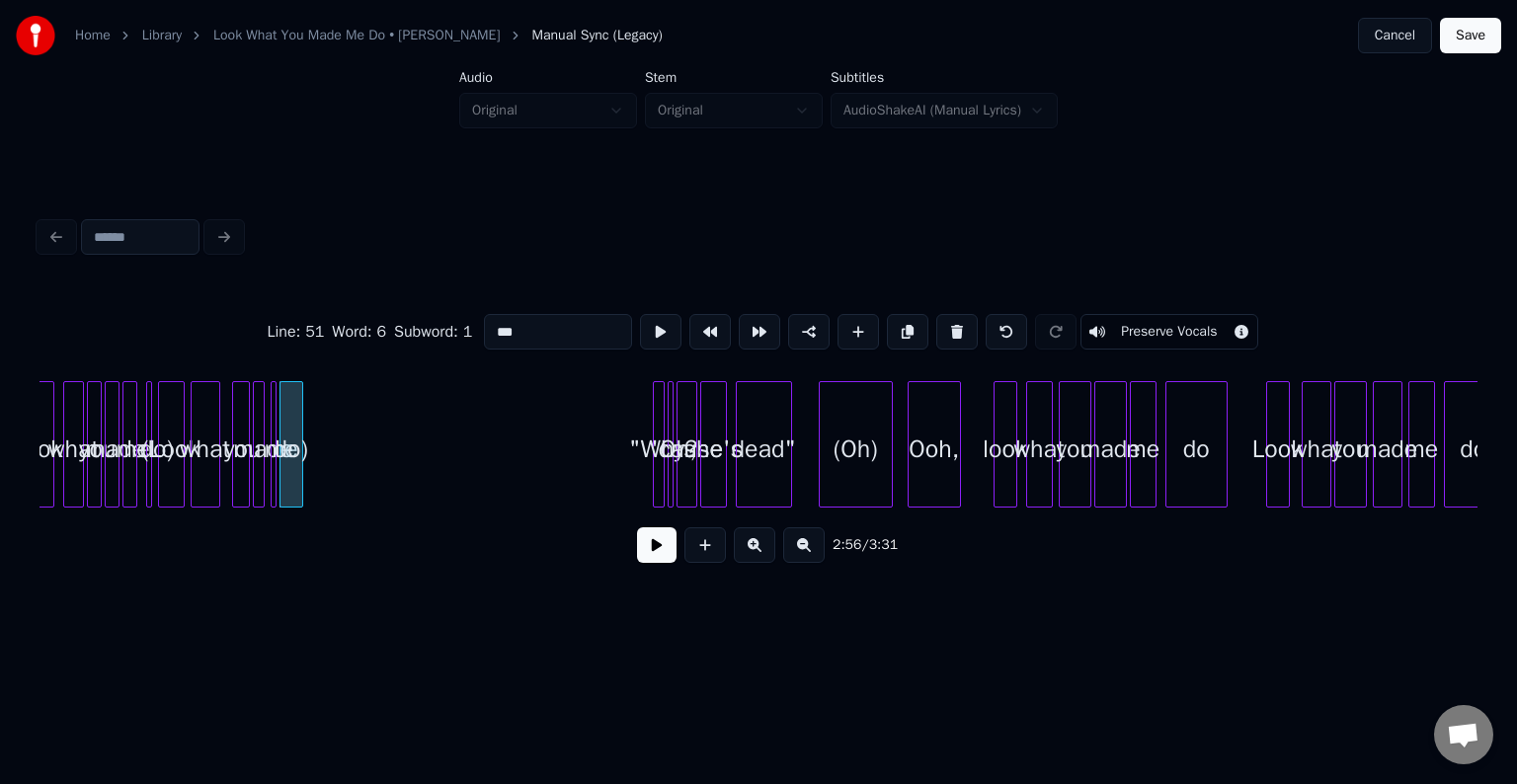 click at bounding box center (957, 332) 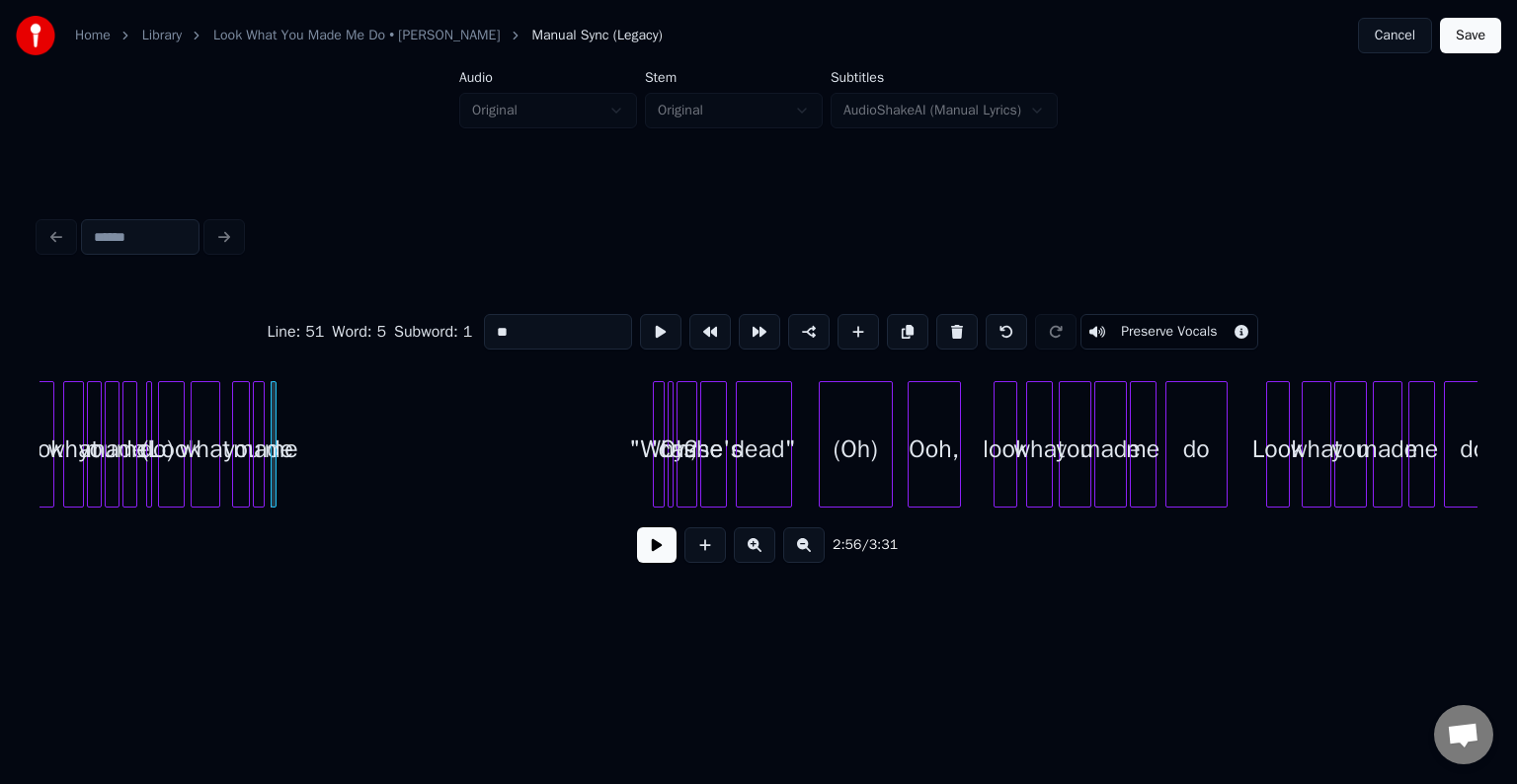 click at bounding box center [957, 332] 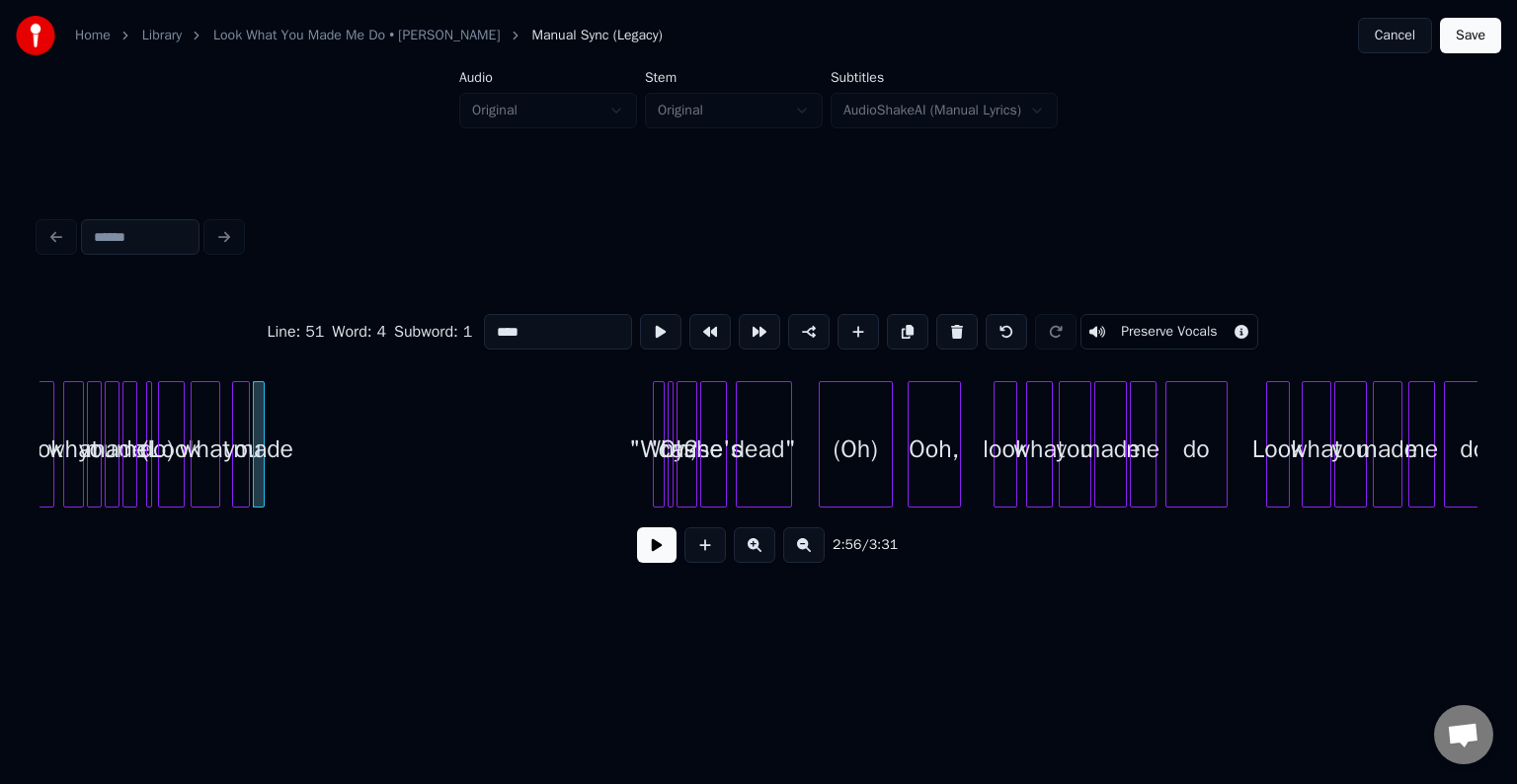 click at bounding box center [957, 332] 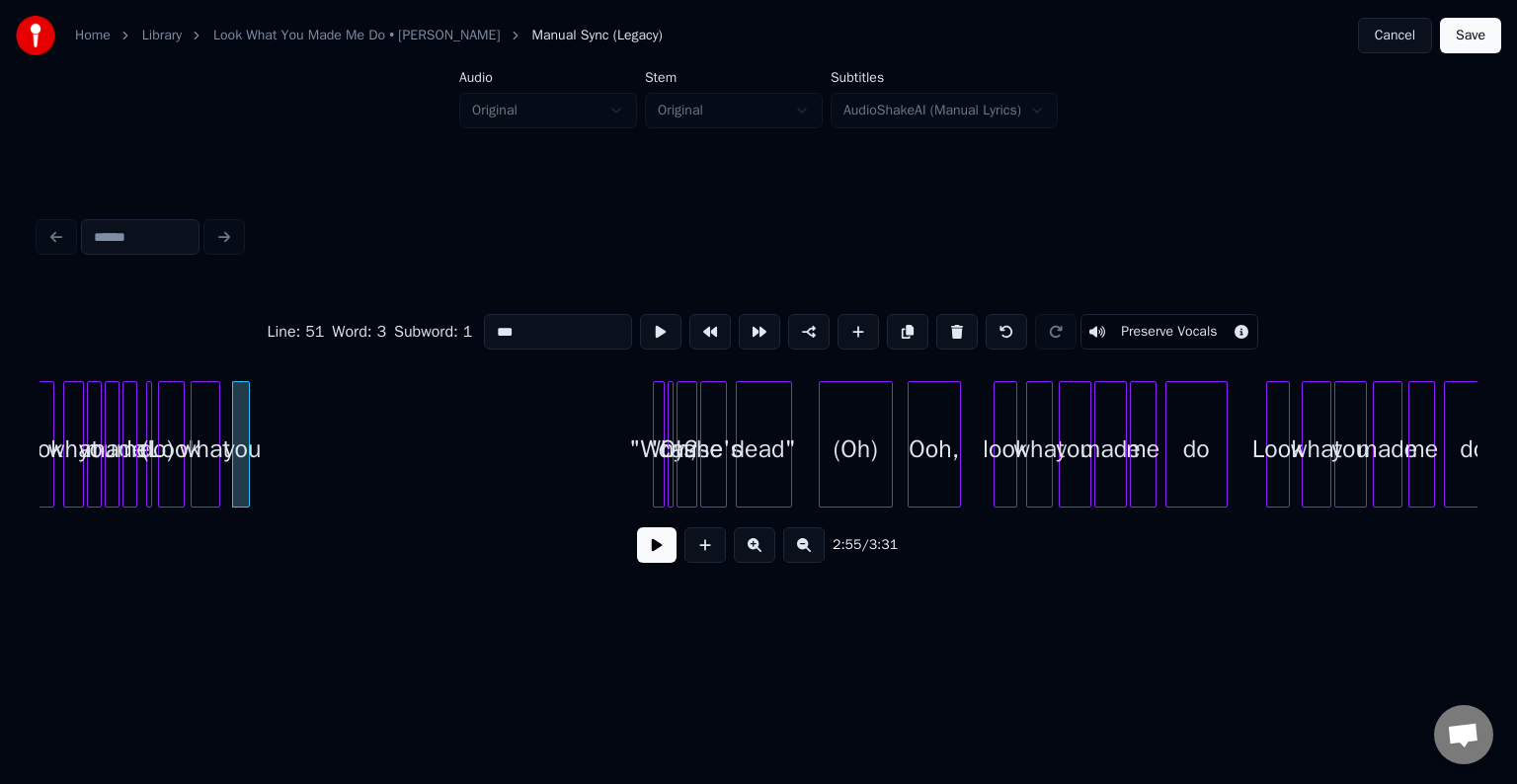 click at bounding box center (957, 332) 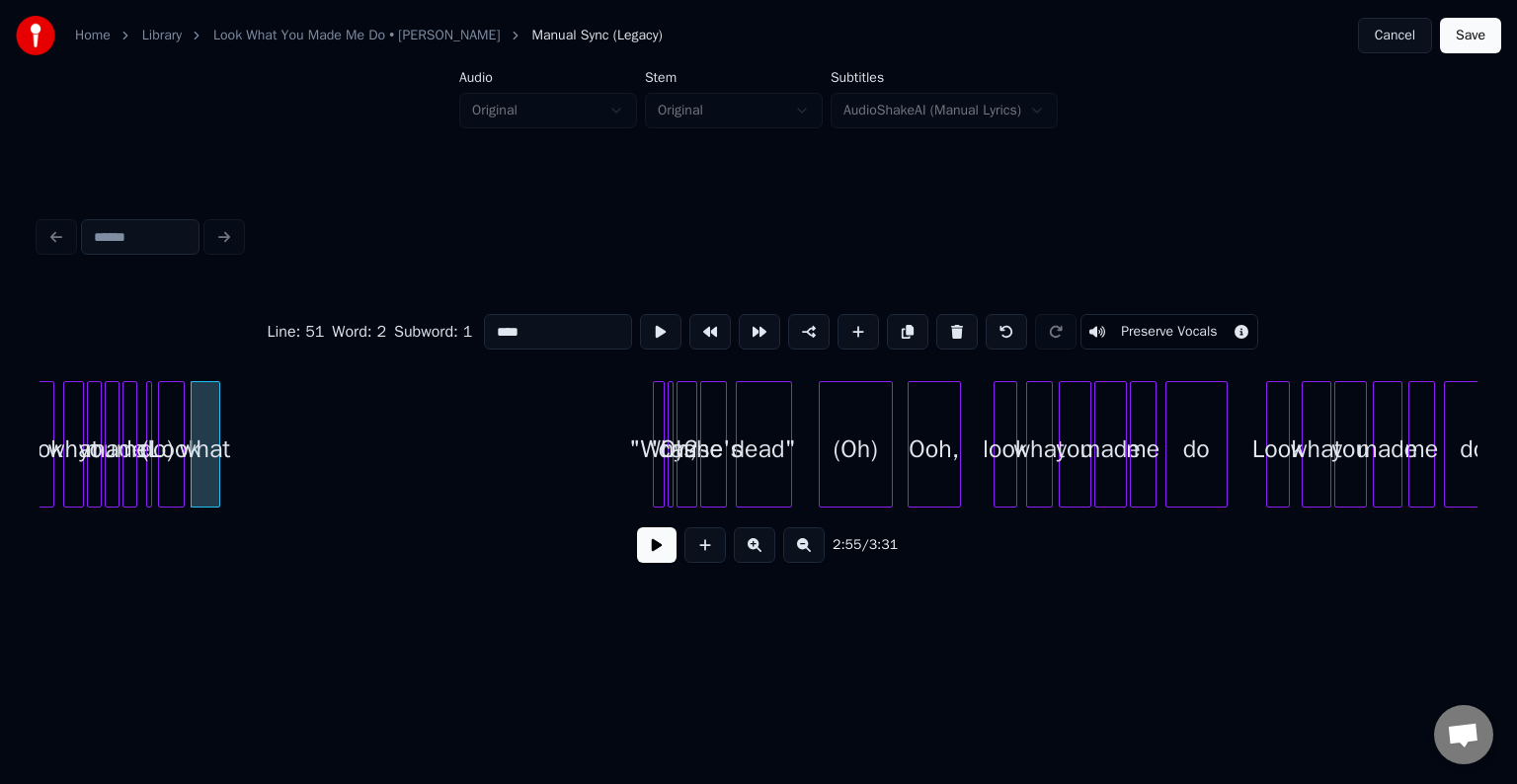 click at bounding box center (957, 332) 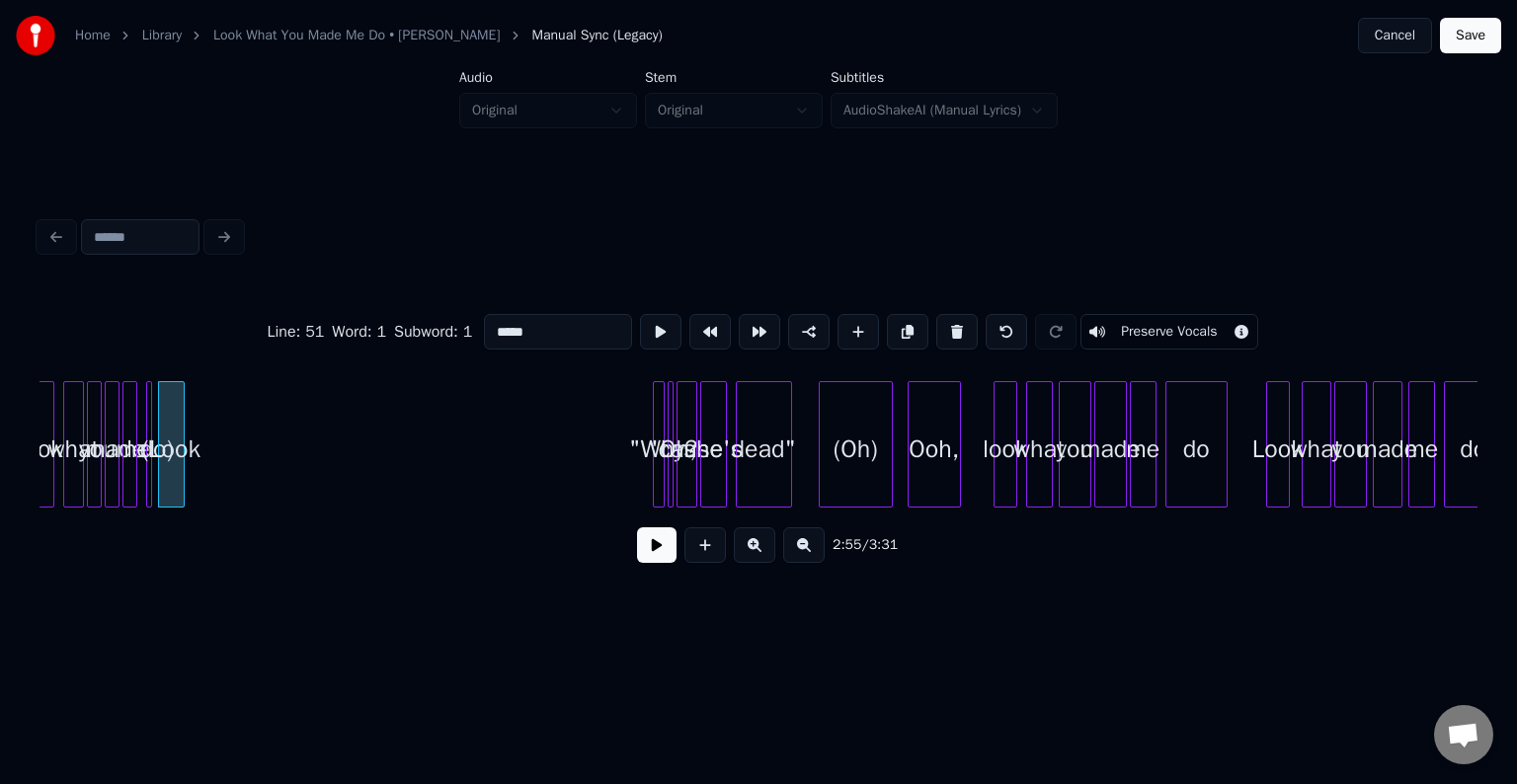 click at bounding box center (957, 332) 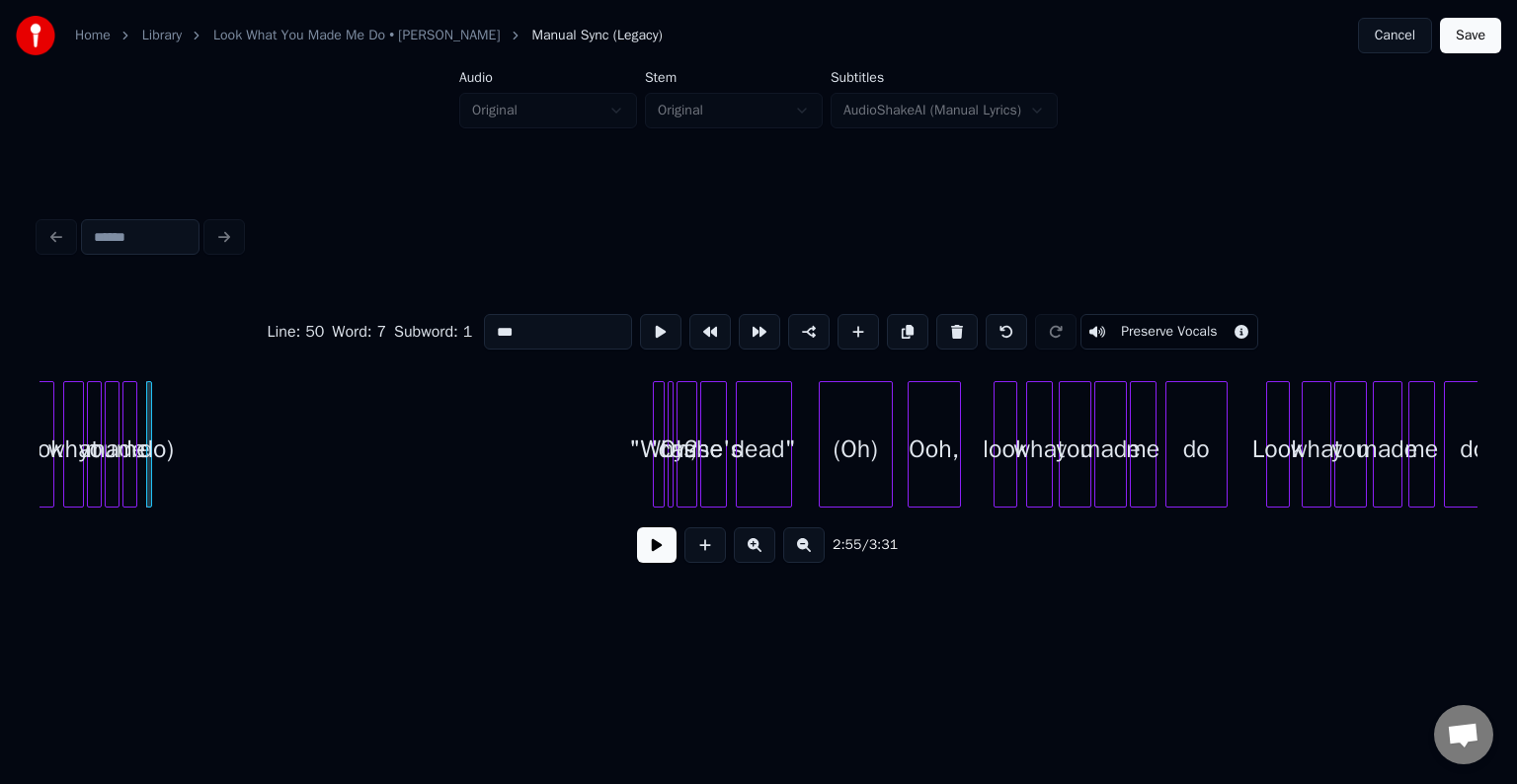 click at bounding box center [957, 332] 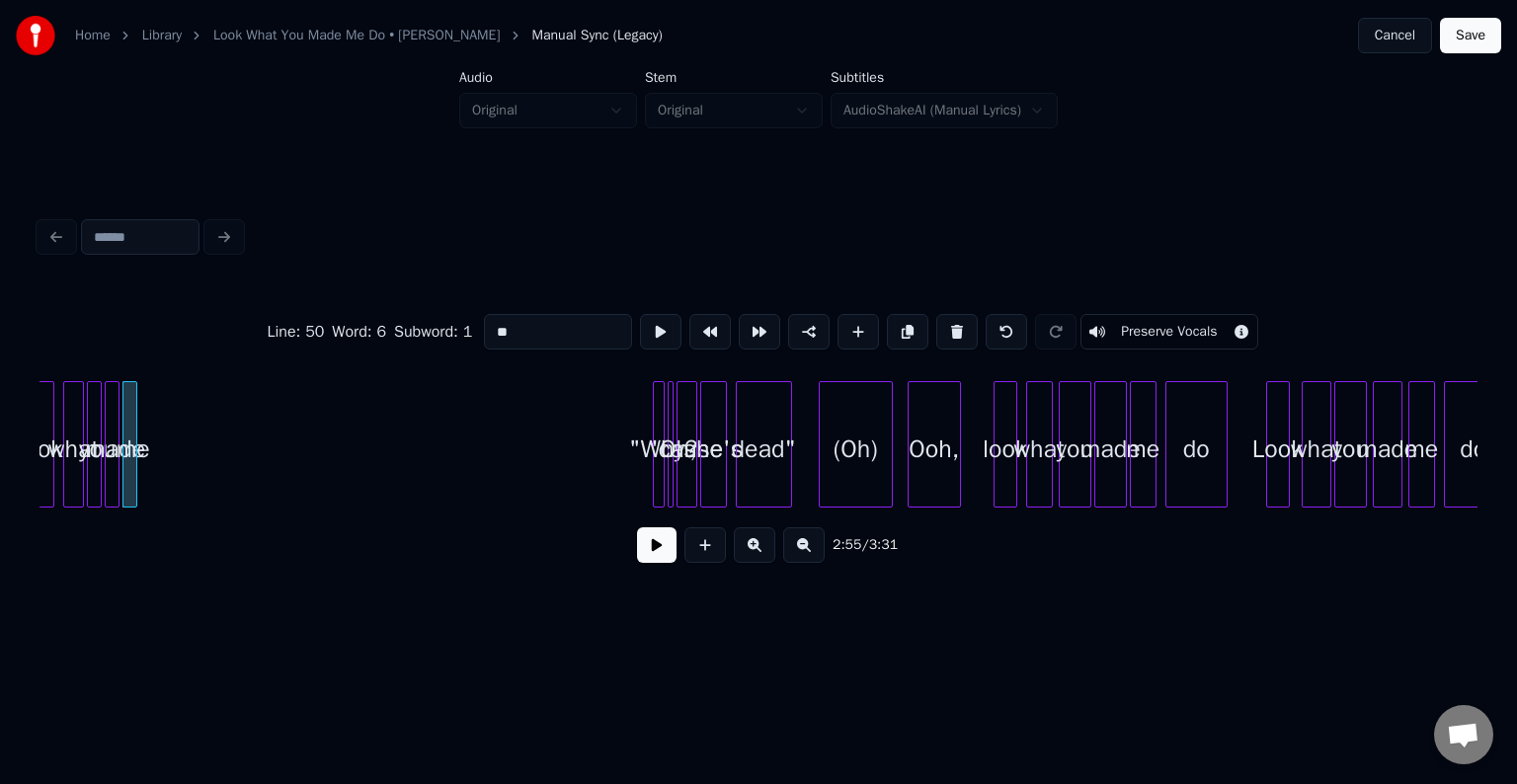 click at bounding box center (957, 332) 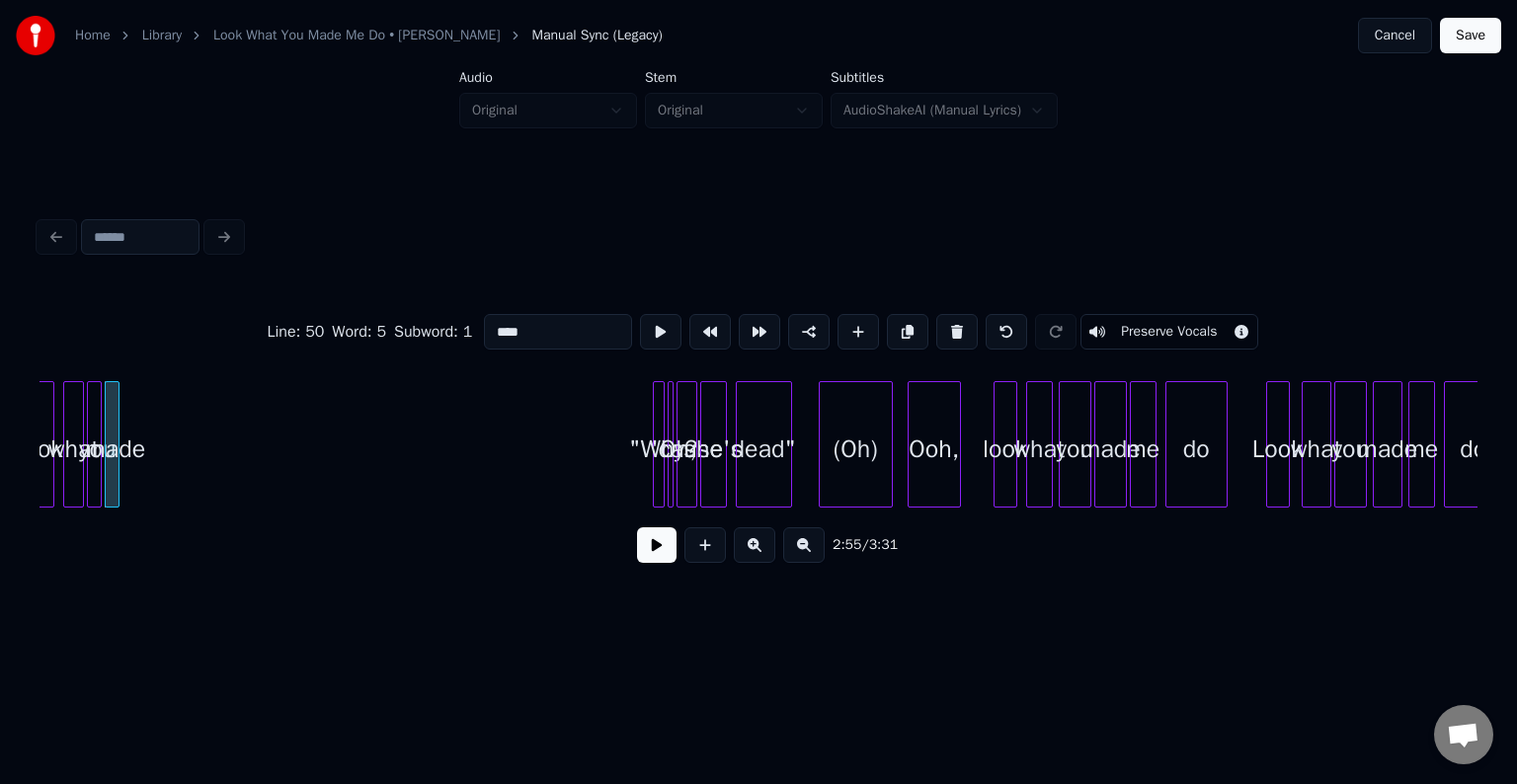 click at bounding box center (957, 332) 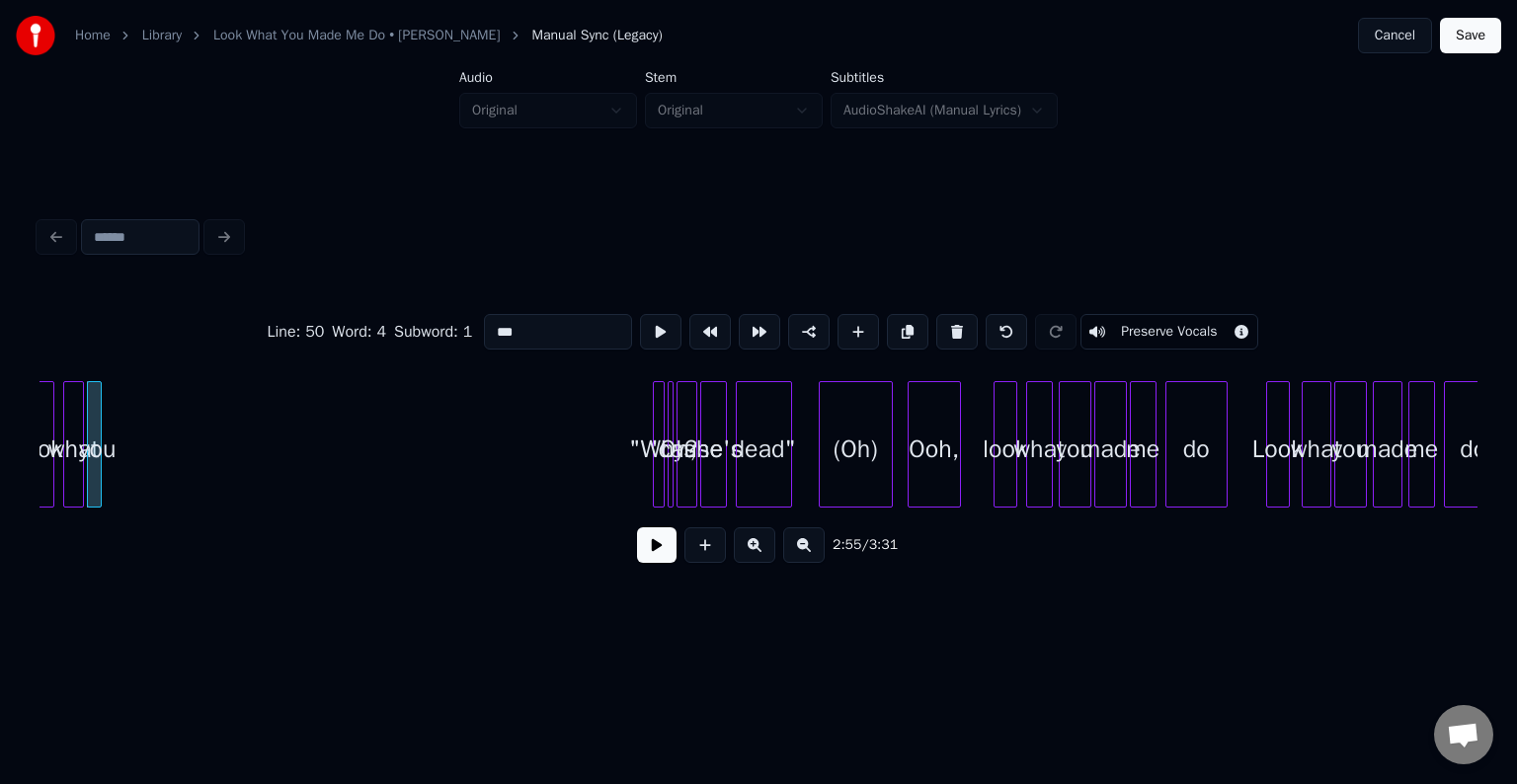 click at bounding box center (957, 332) 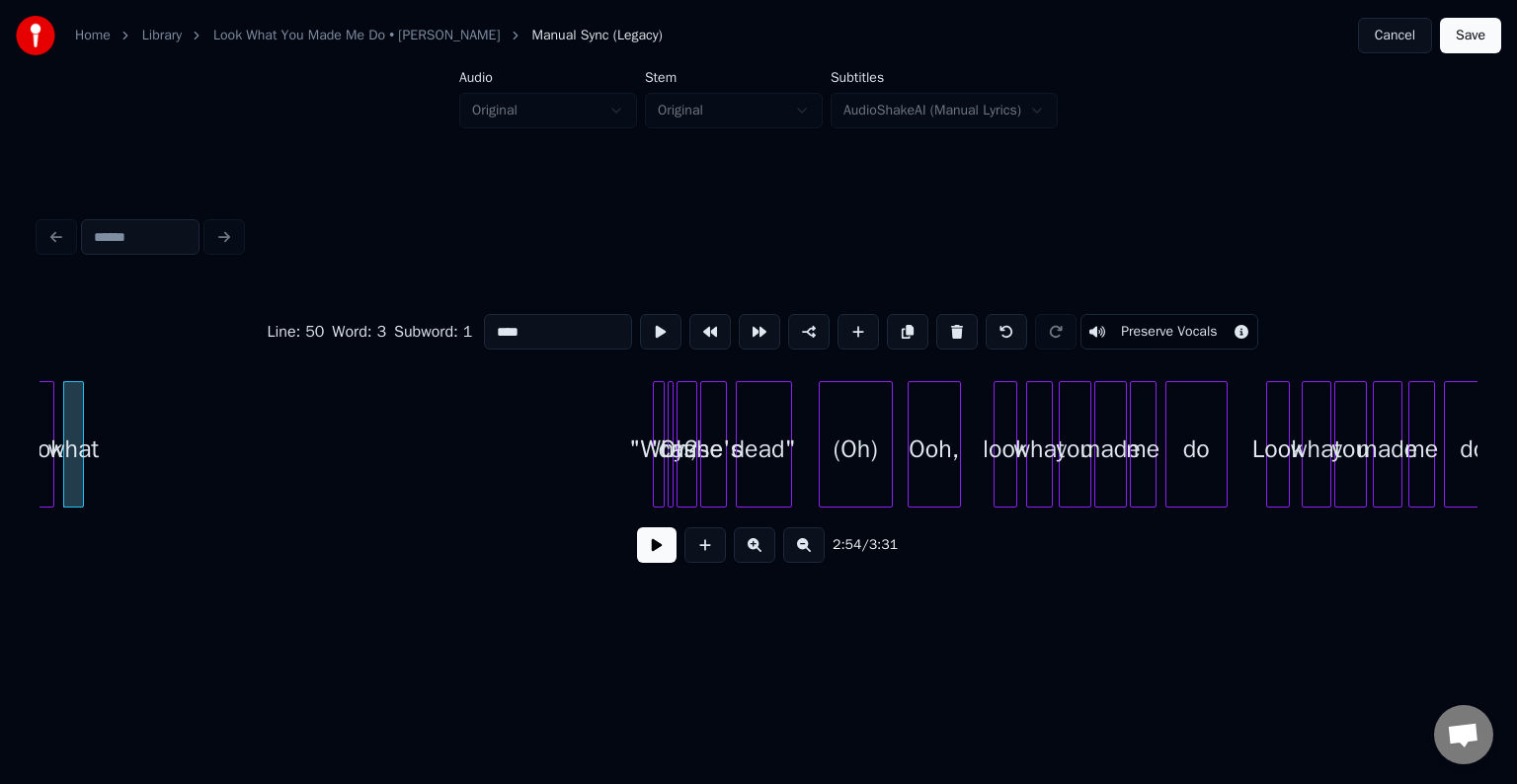 click at bounding box center (957, 332) 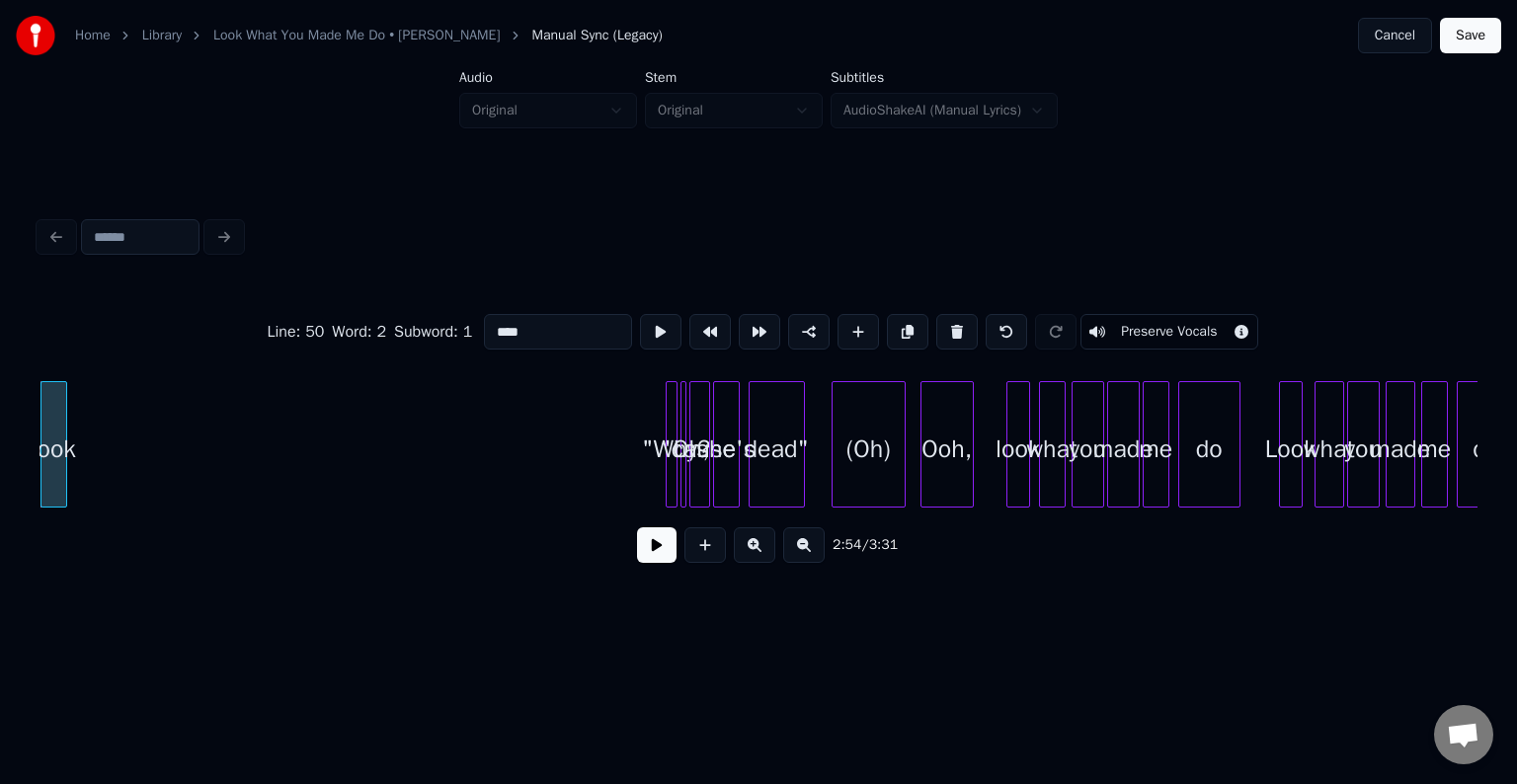 click at bounding box center [957, 332] 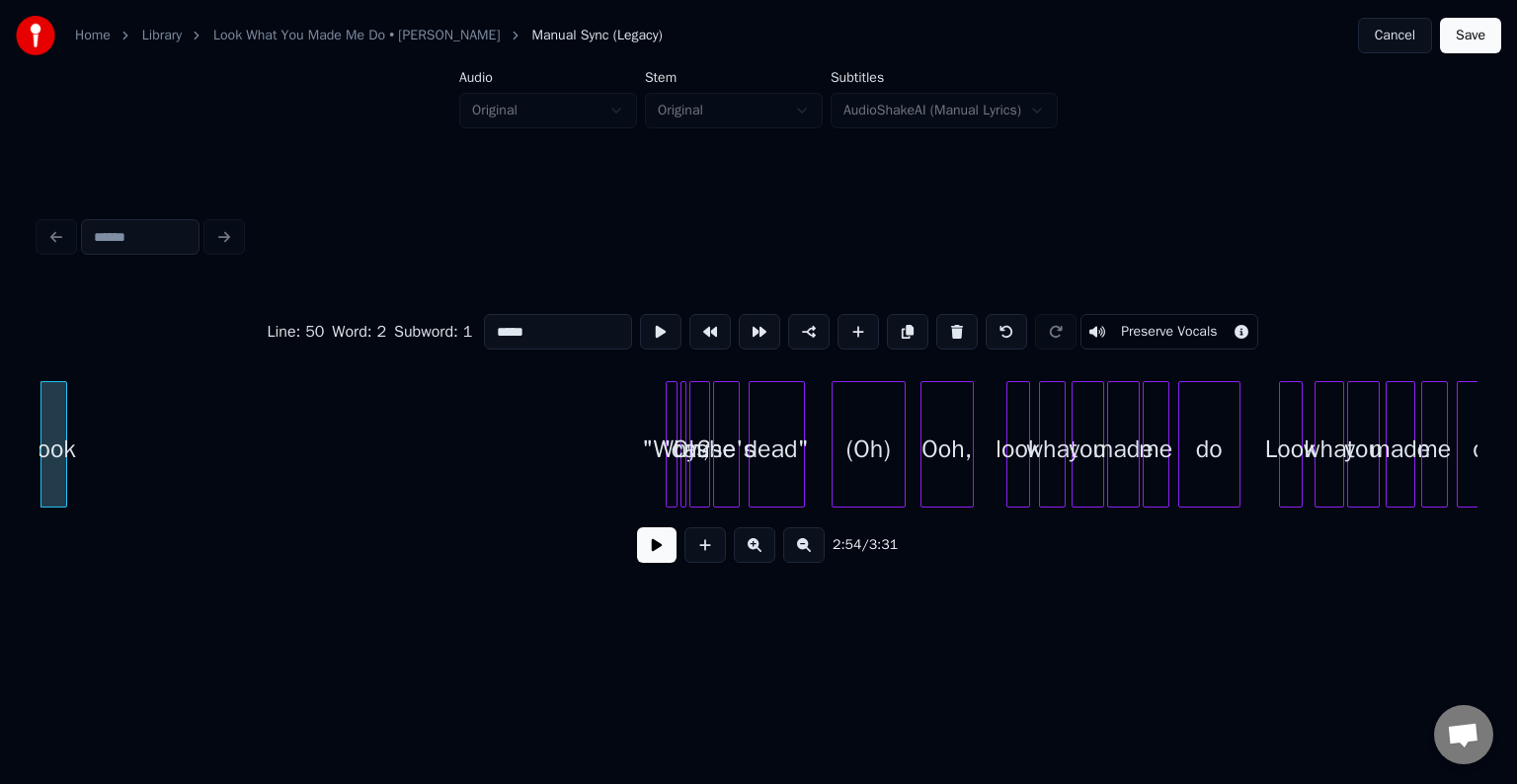 scroll, scrollTop: 0, scrollLeft: 25829, axis: horizontal 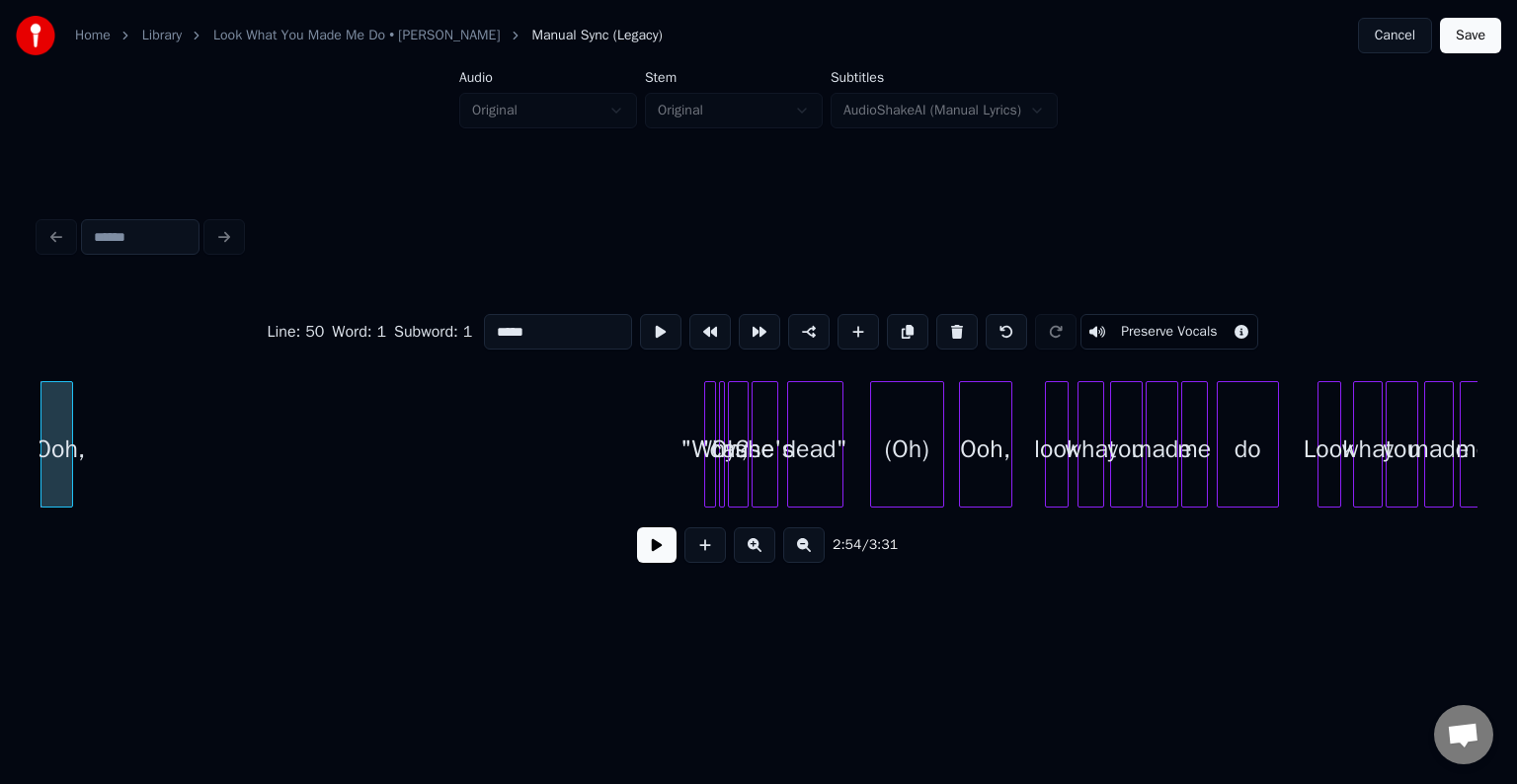 click at bounding box center [957, 332] 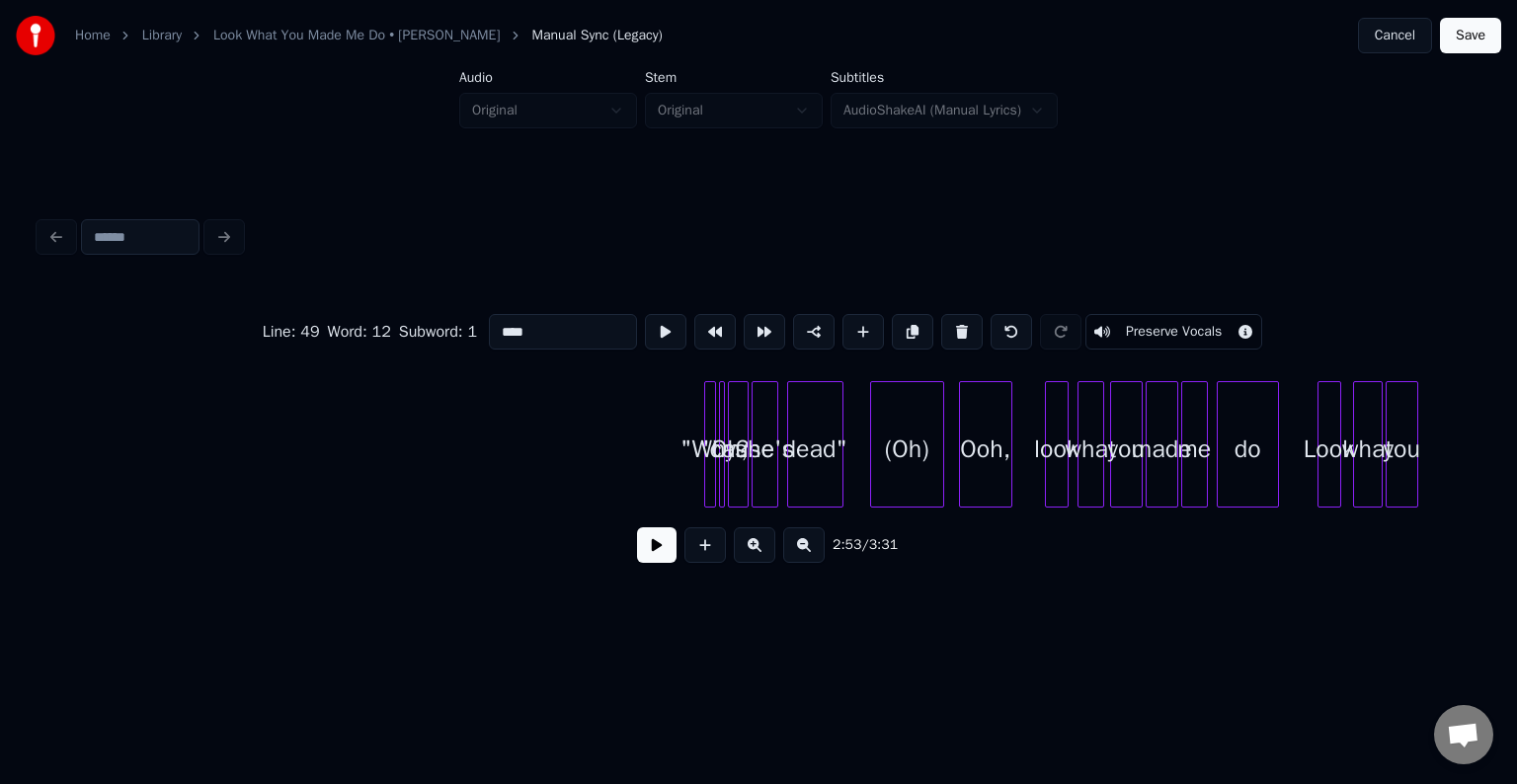 scroll, scrollTop: 0, scrollLeft: 25757, axis: horizontal 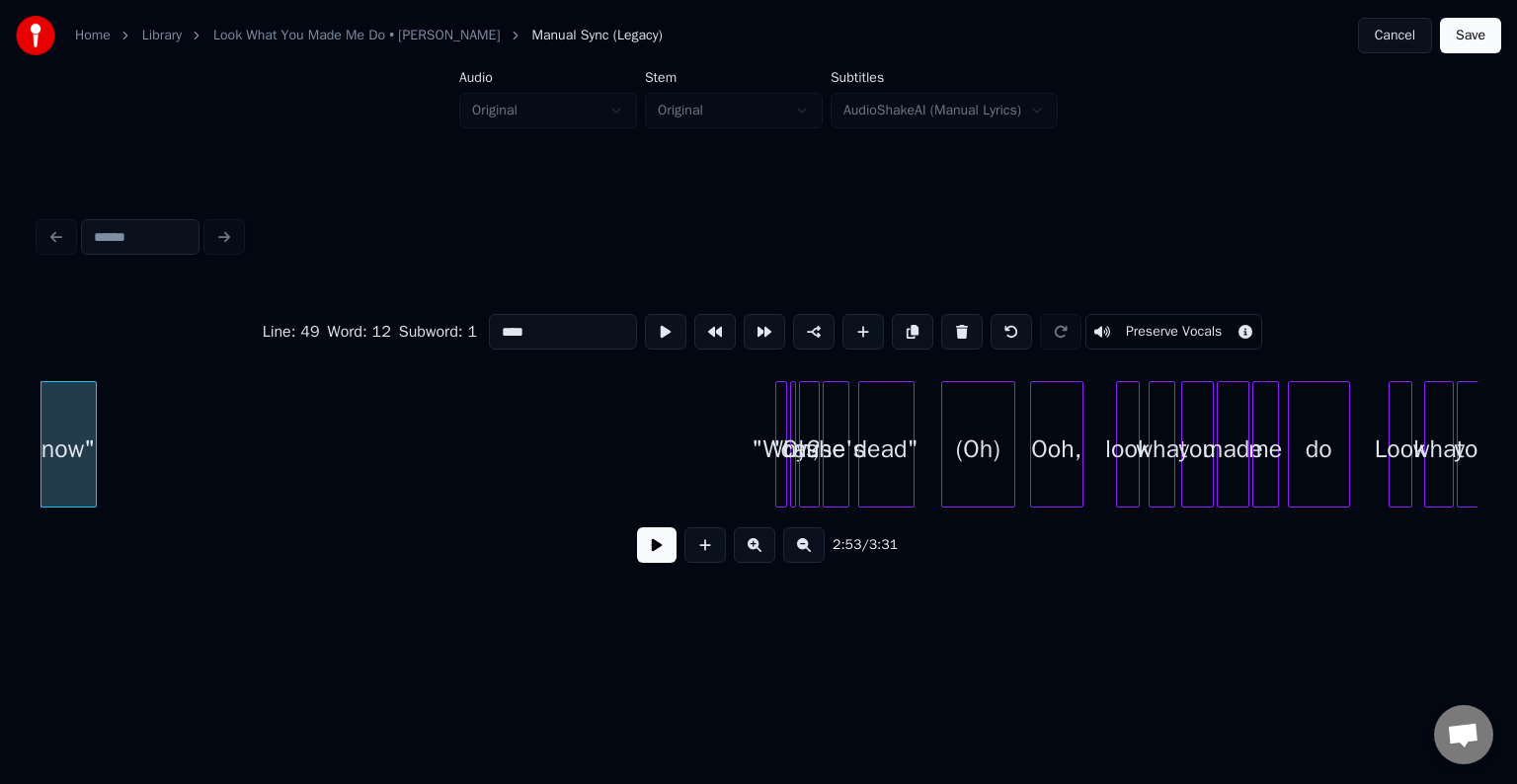 click at bounding box center [657, 545] 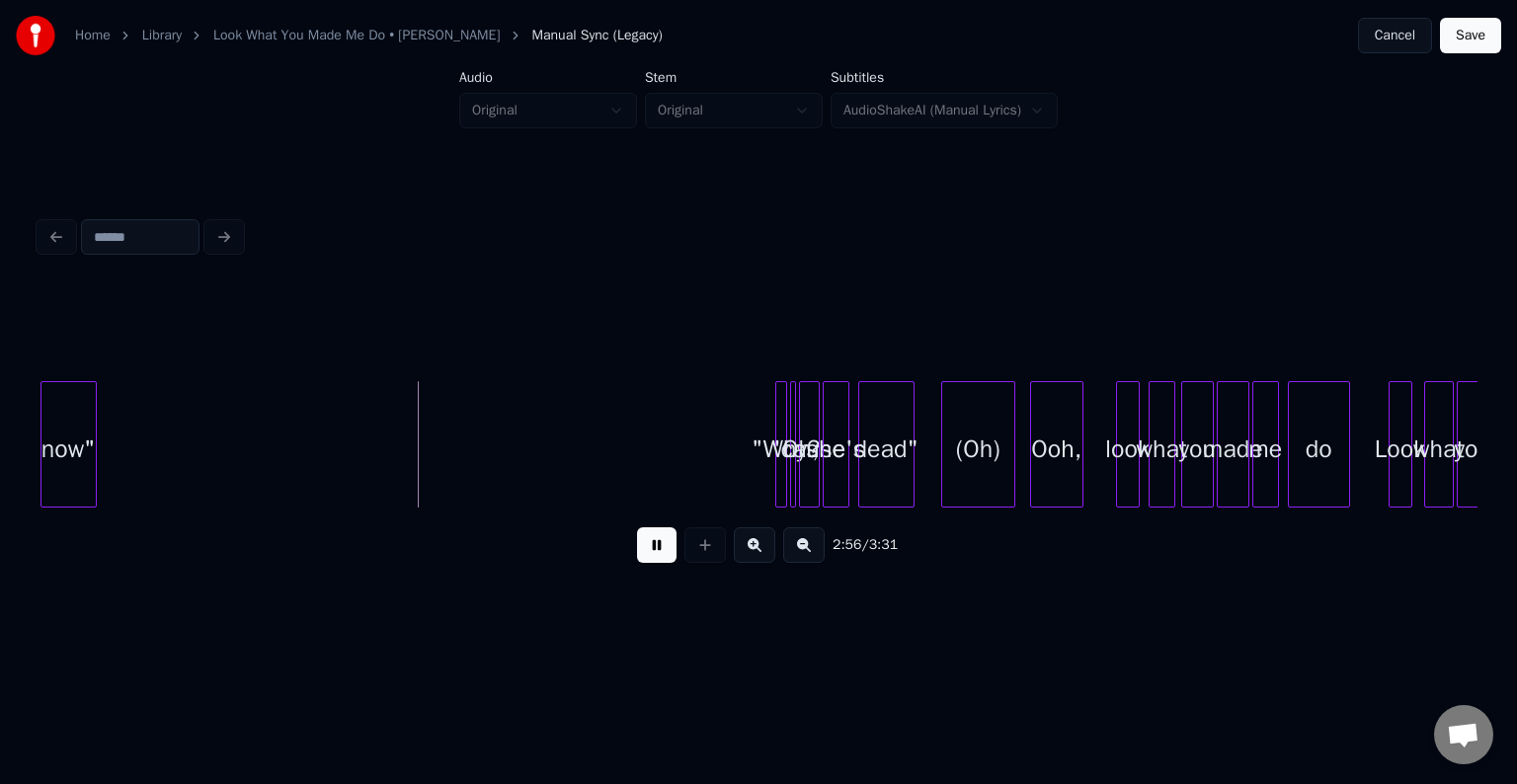 click at bounding box center [657, 545] 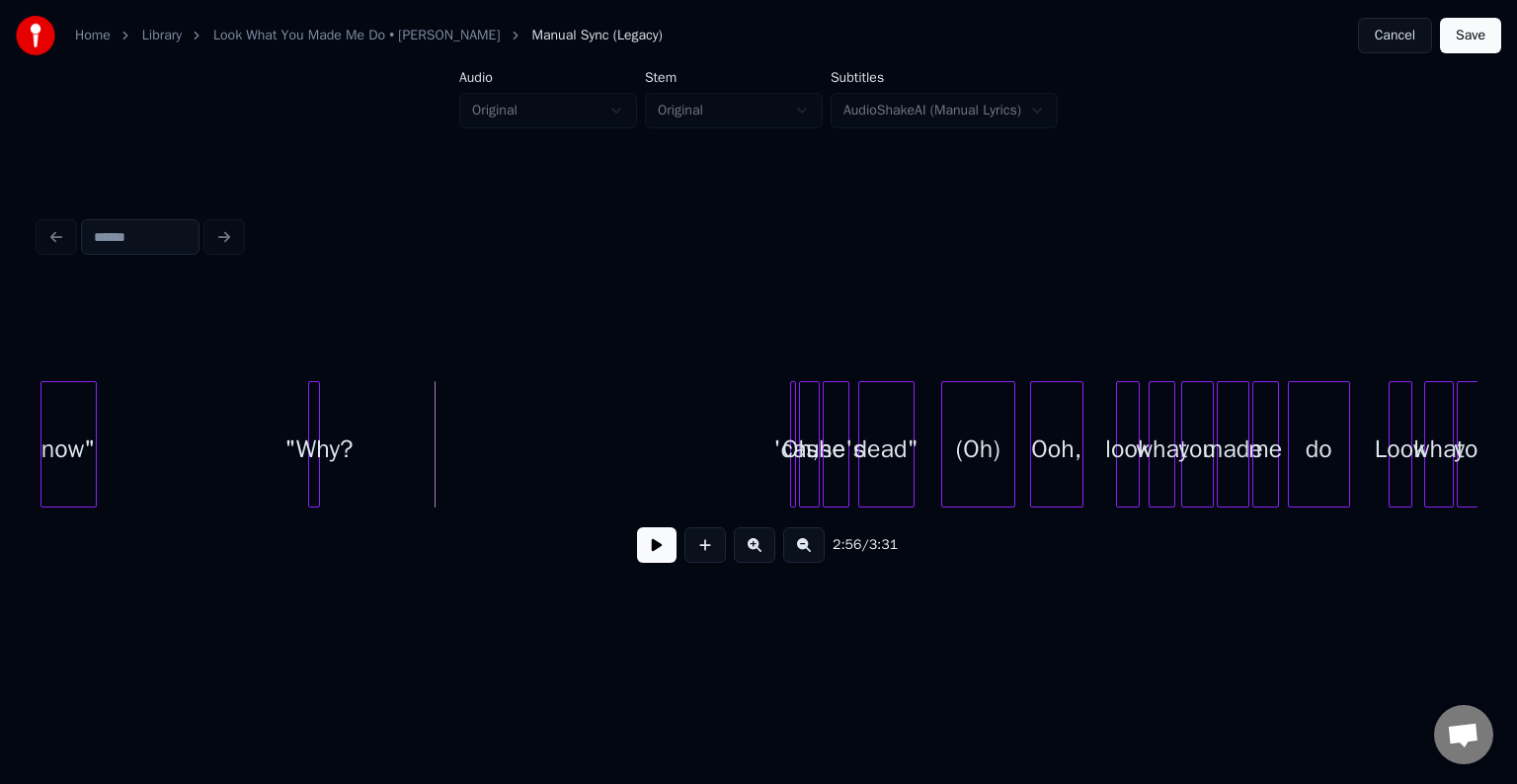 click on ""Why?" at bounding box center [314, 444] 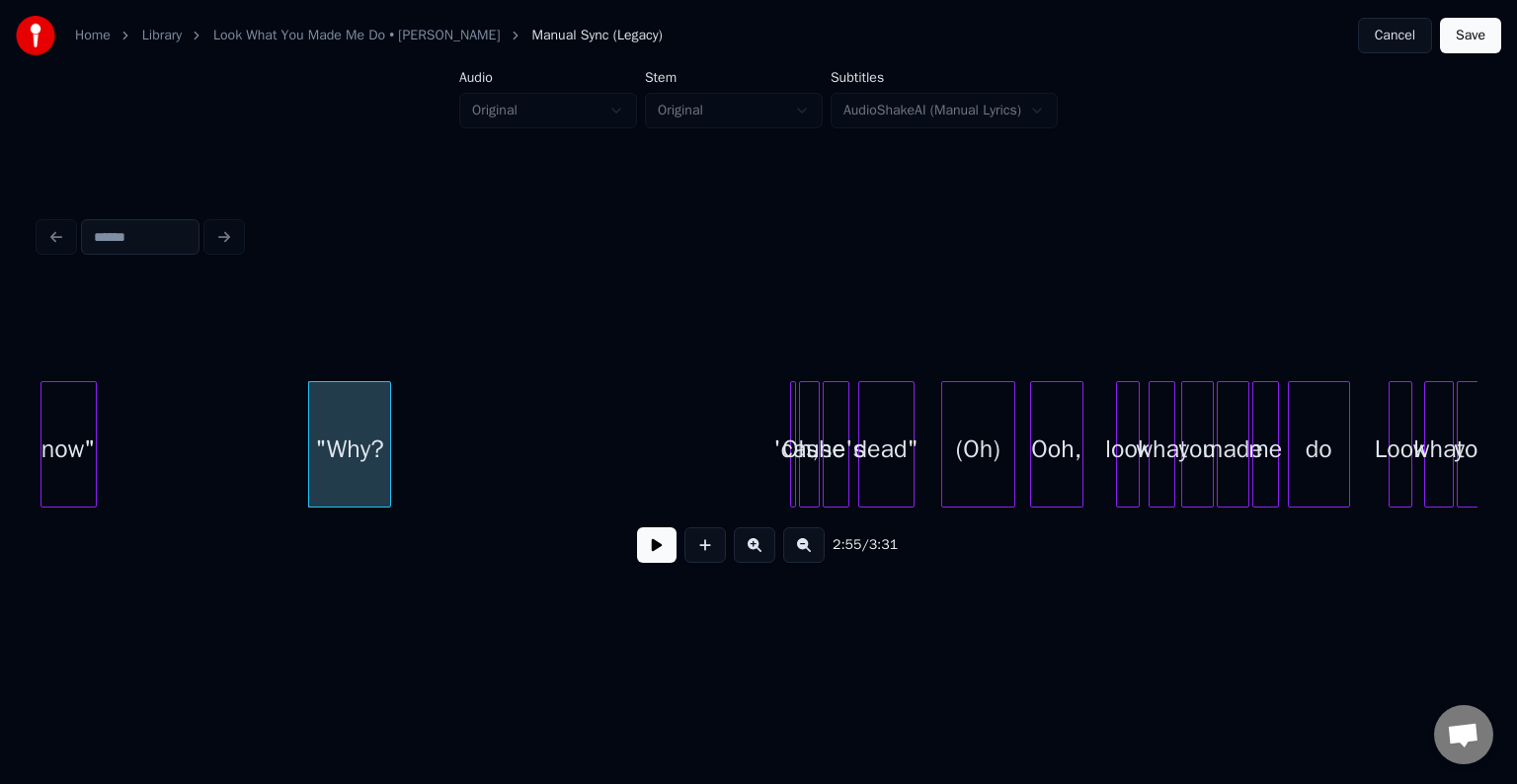 click at bounding box center (387, 444) 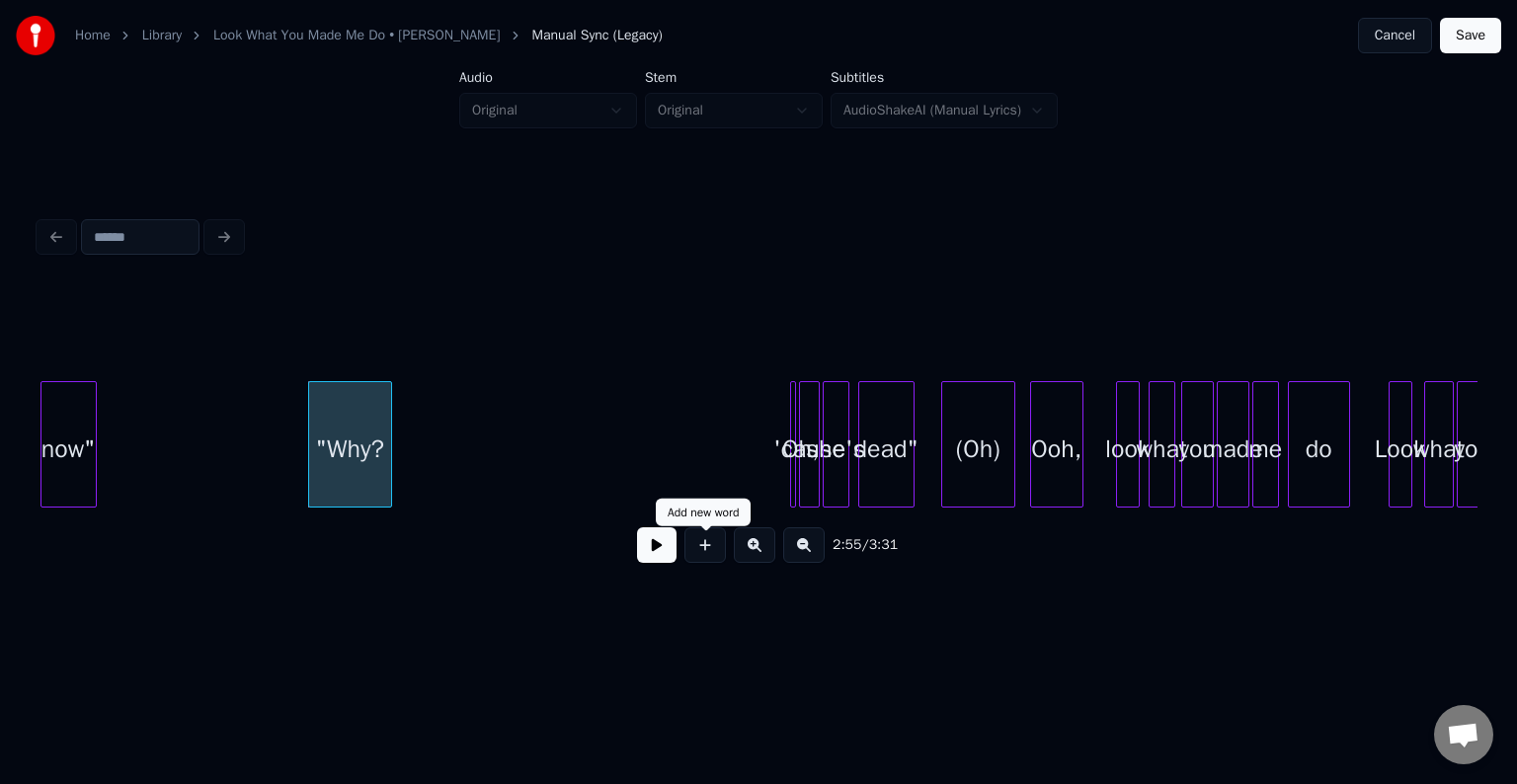 click at bounding box center [657, 545] 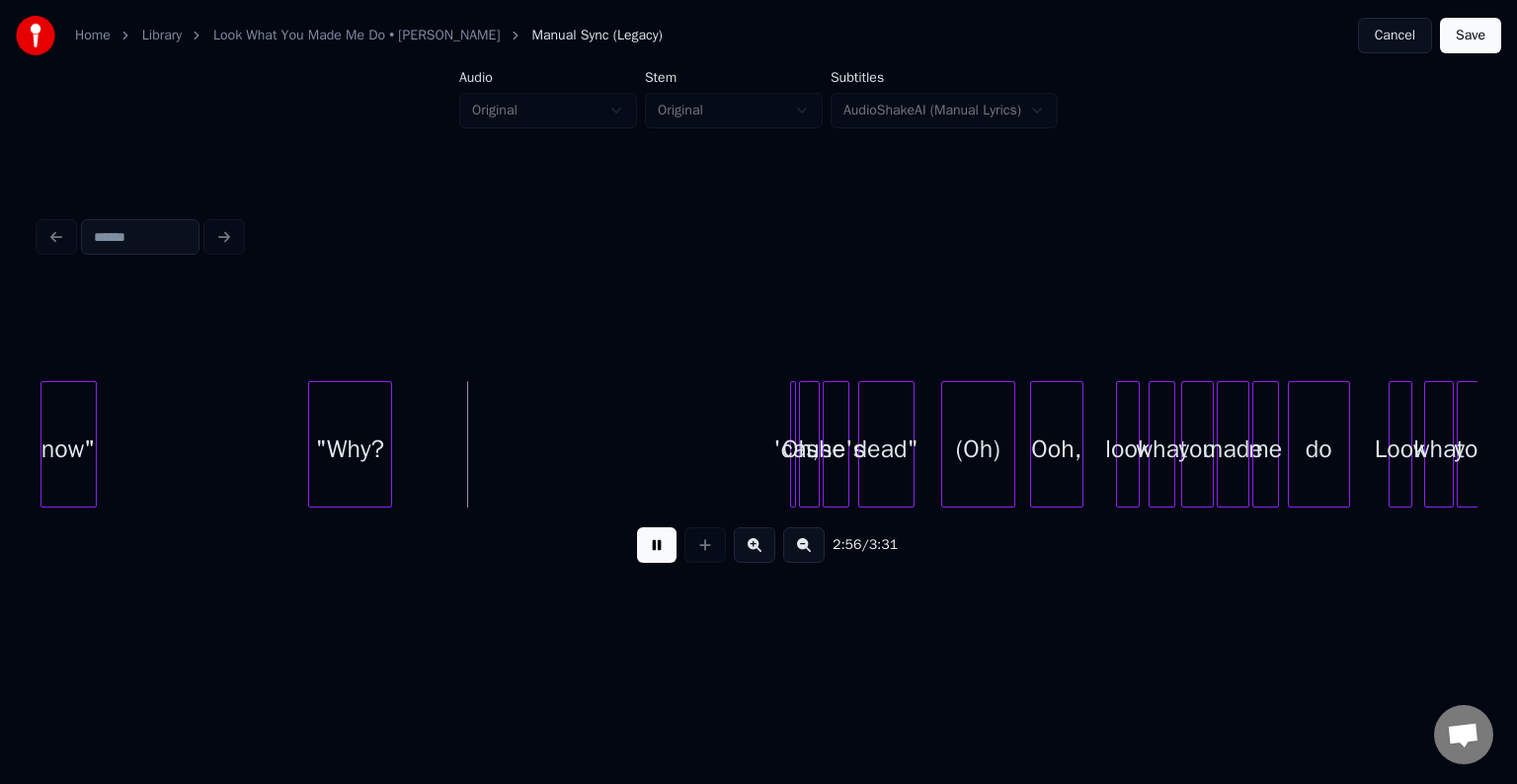 click at bounding box center [657, 545] 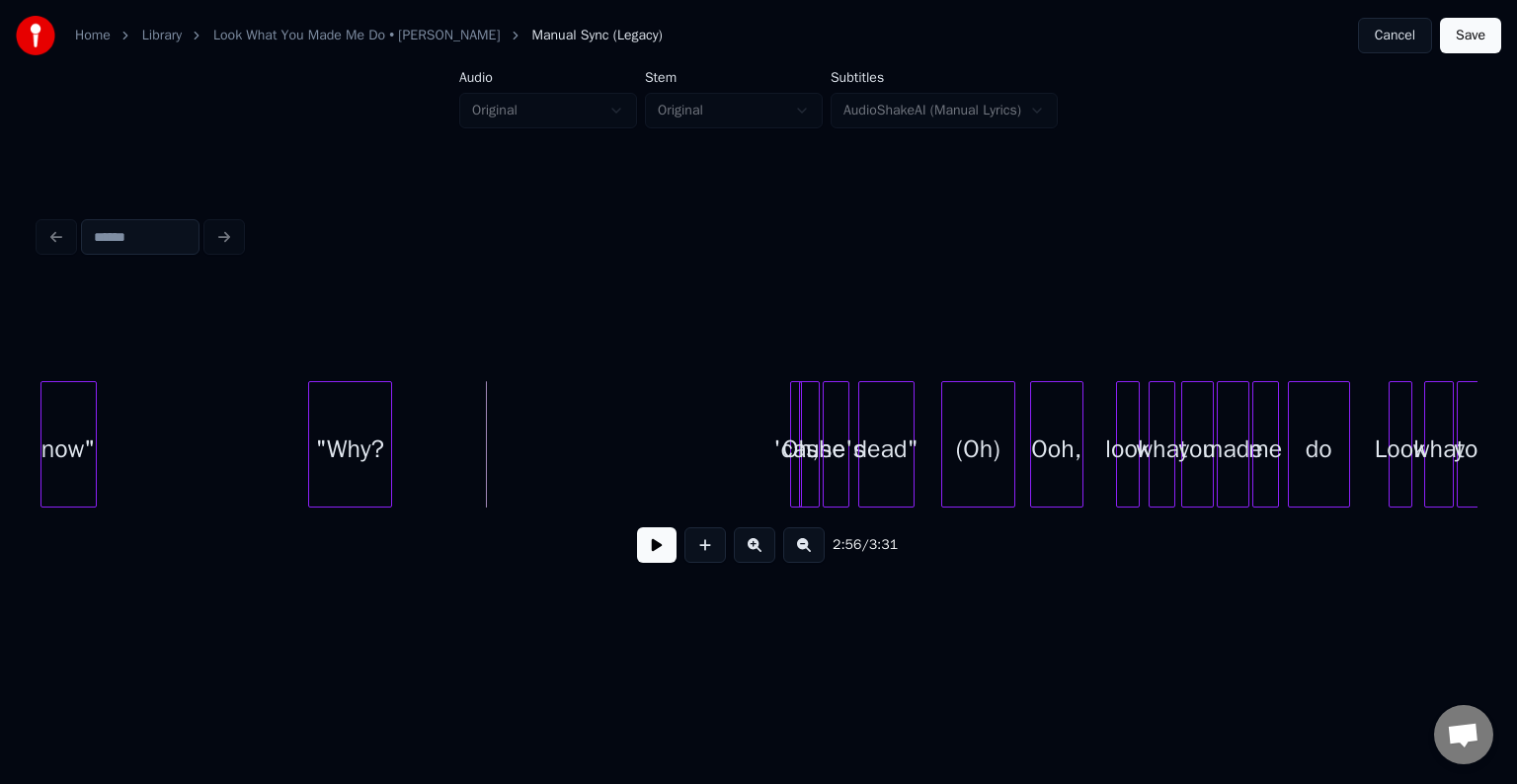 click on "Oh," at bounding box center (796, 444) 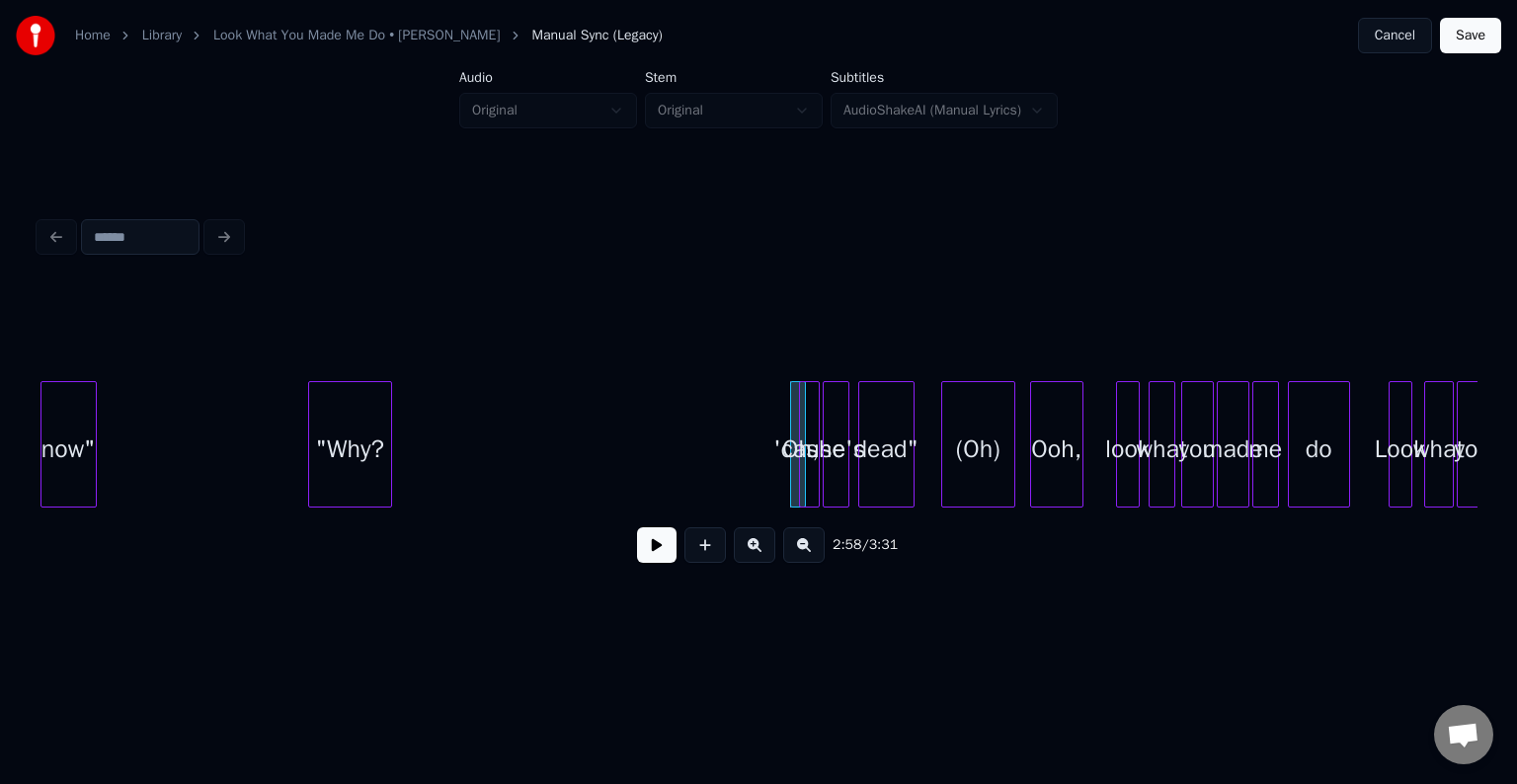 click at bounding box center [794, 444] 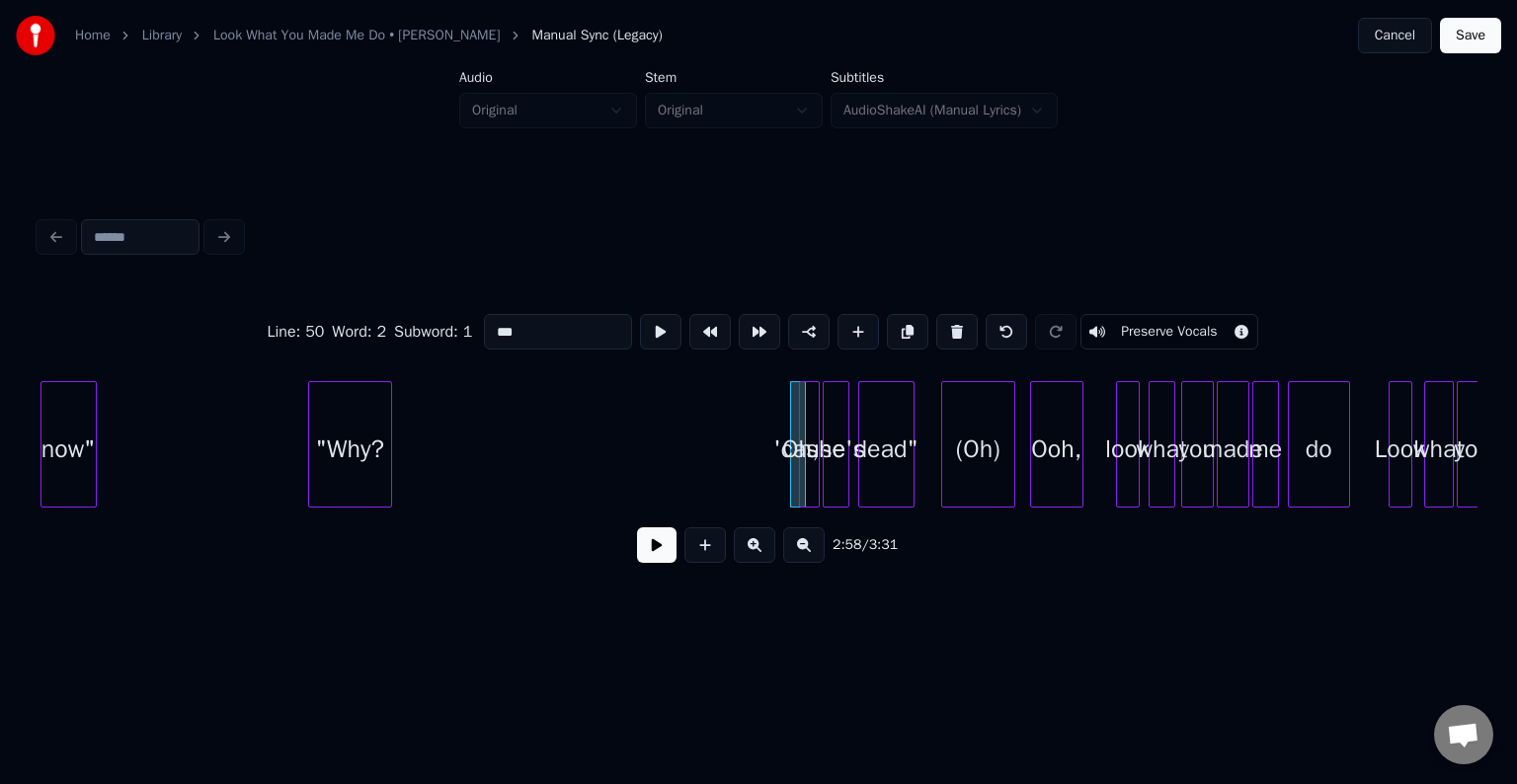 click on ""Why? Oh, 'cause she's dead" (Oh) [PERSON_NAME], look what you made me do Look what you now"" at bounding box center (-10020, 444) 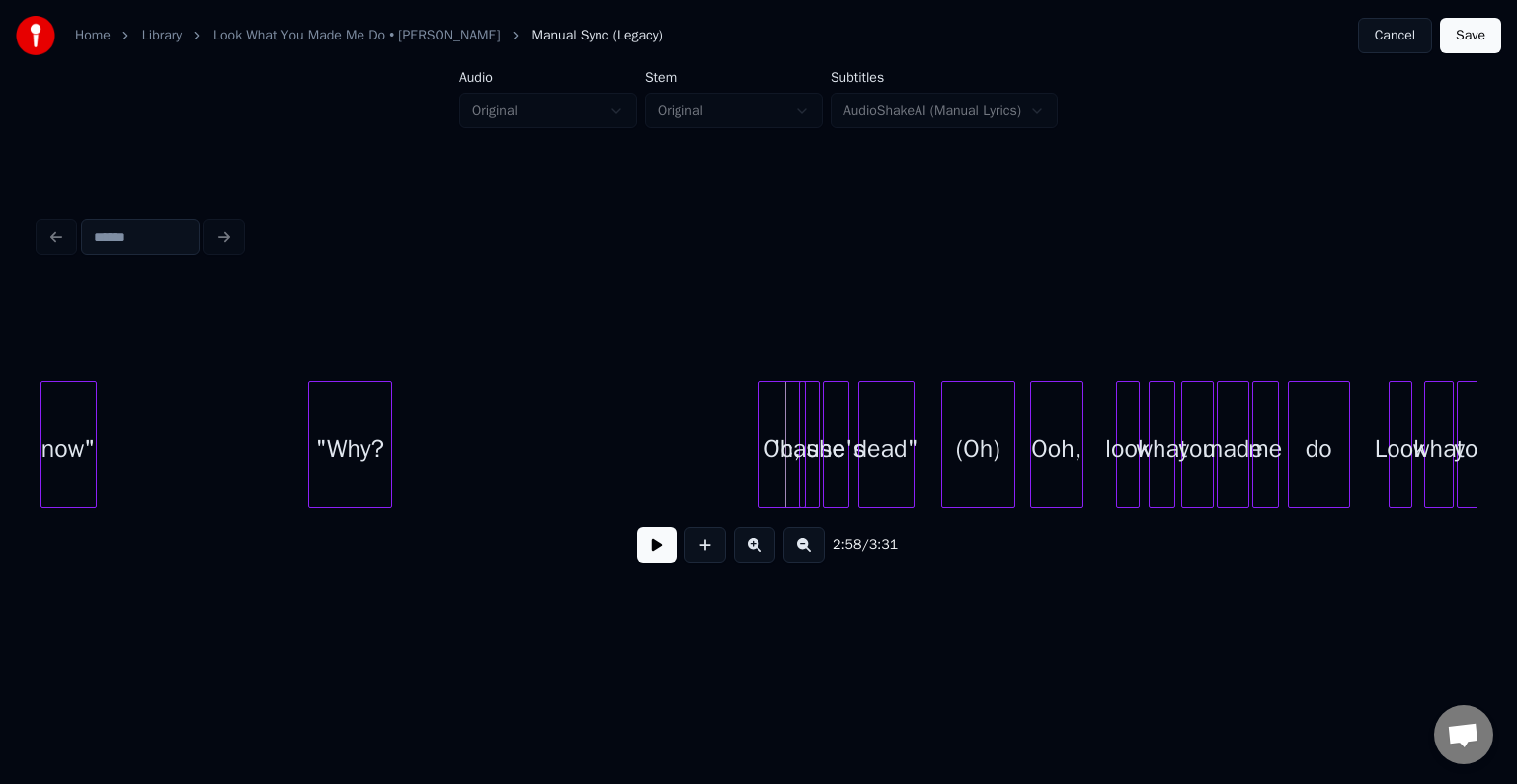 click at bounding box center (762, 444) 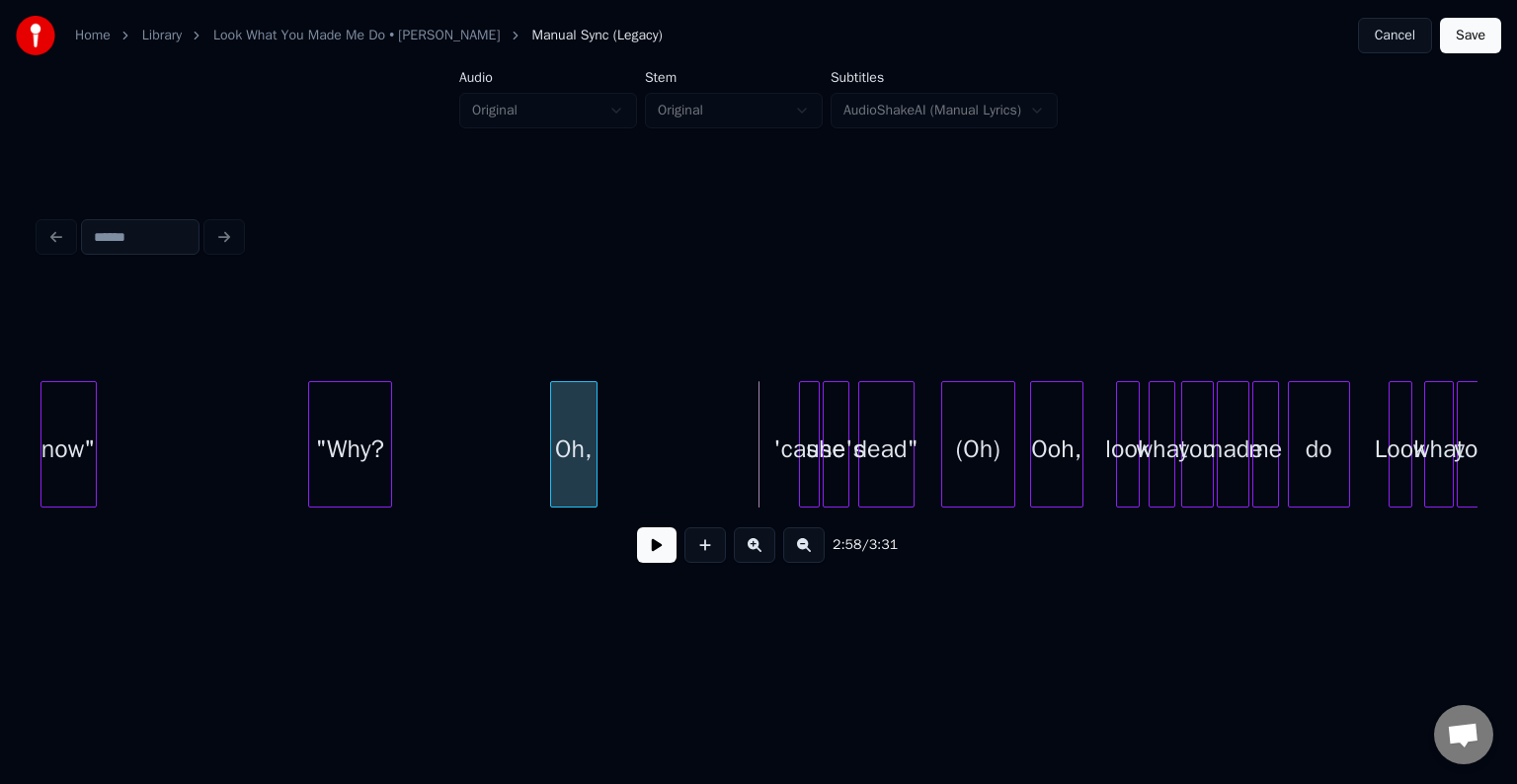click on "Oh," at bounding box center [574, 449] 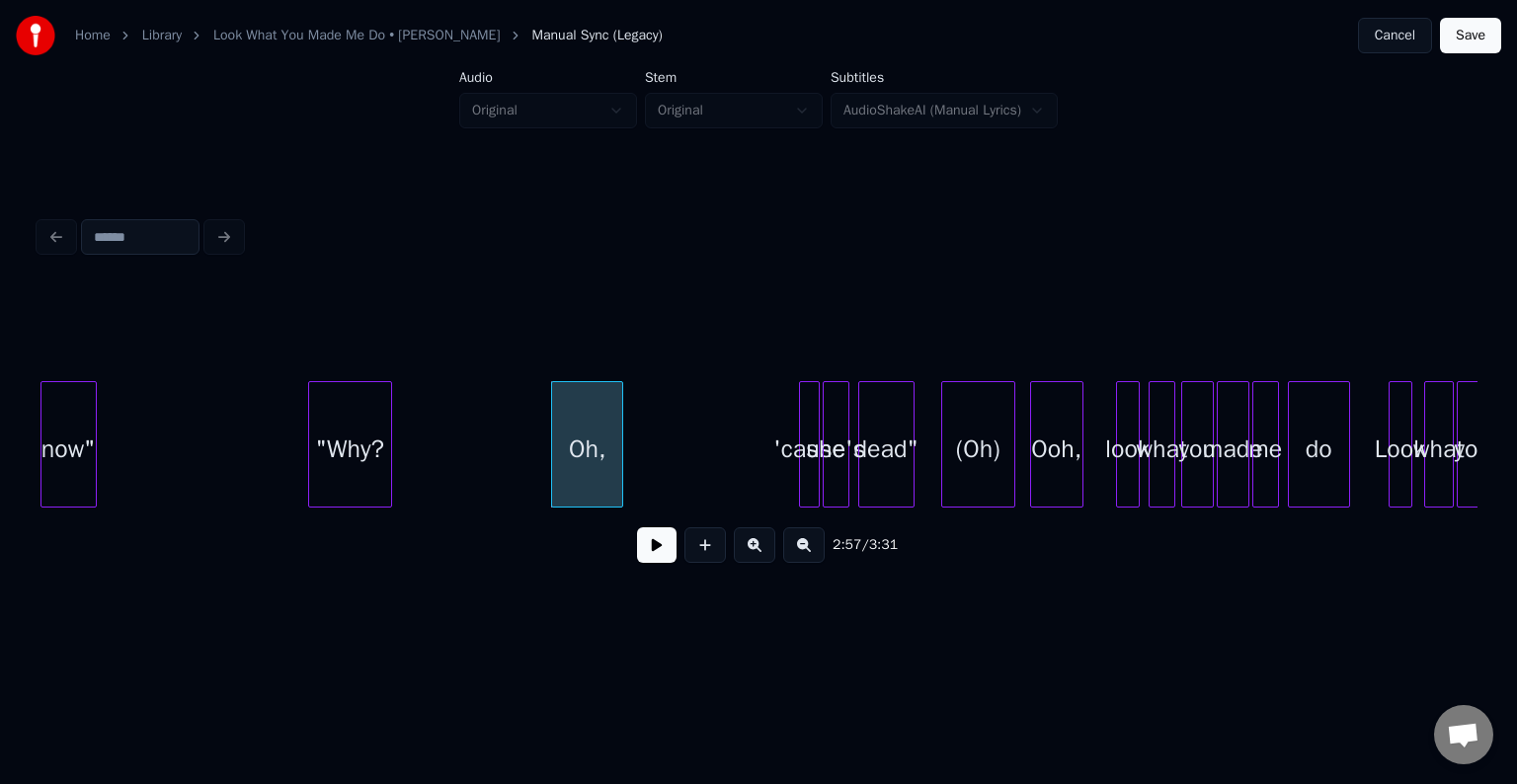 click at bounding box center (619, 444) 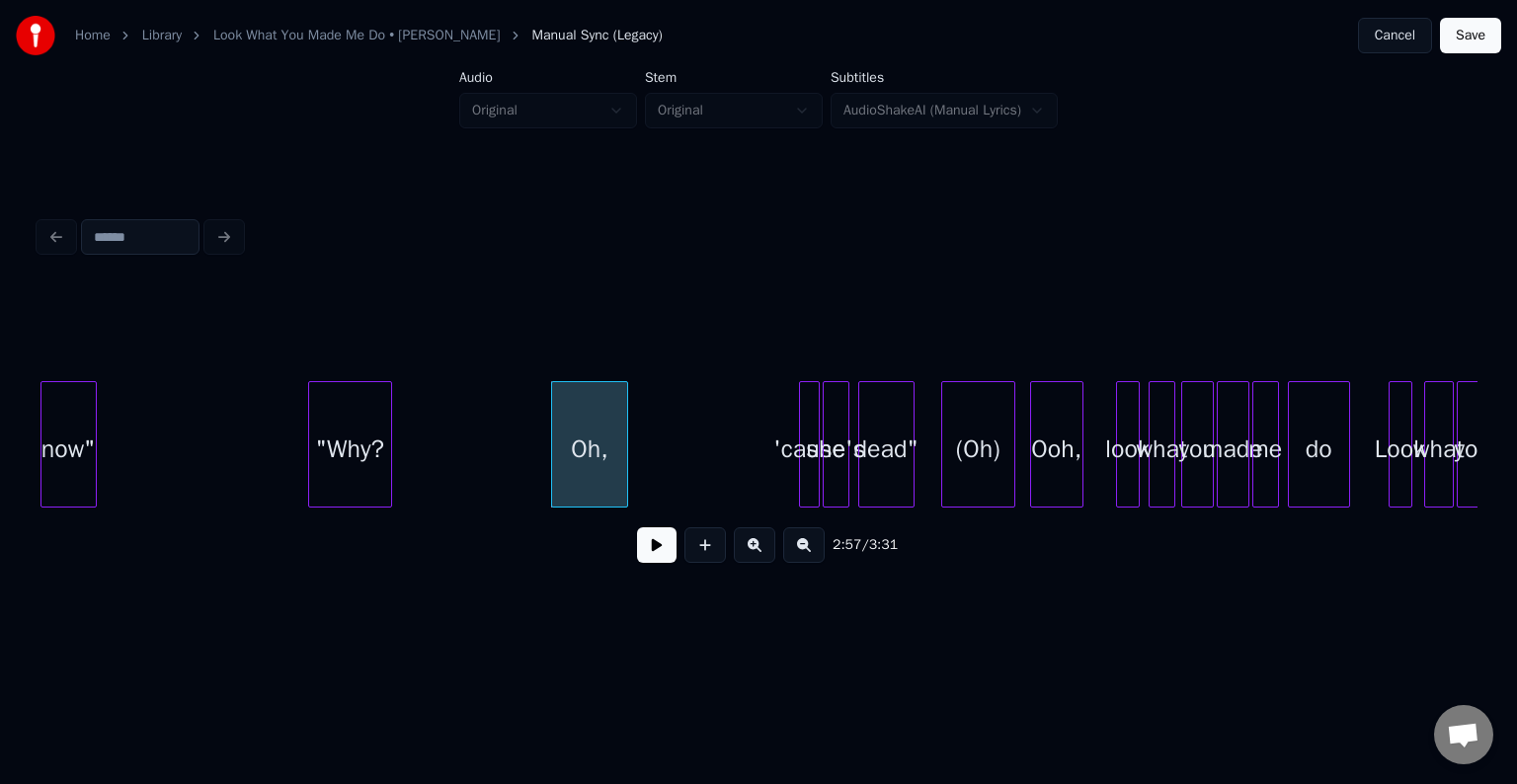 click at bounding box center [657, 545] 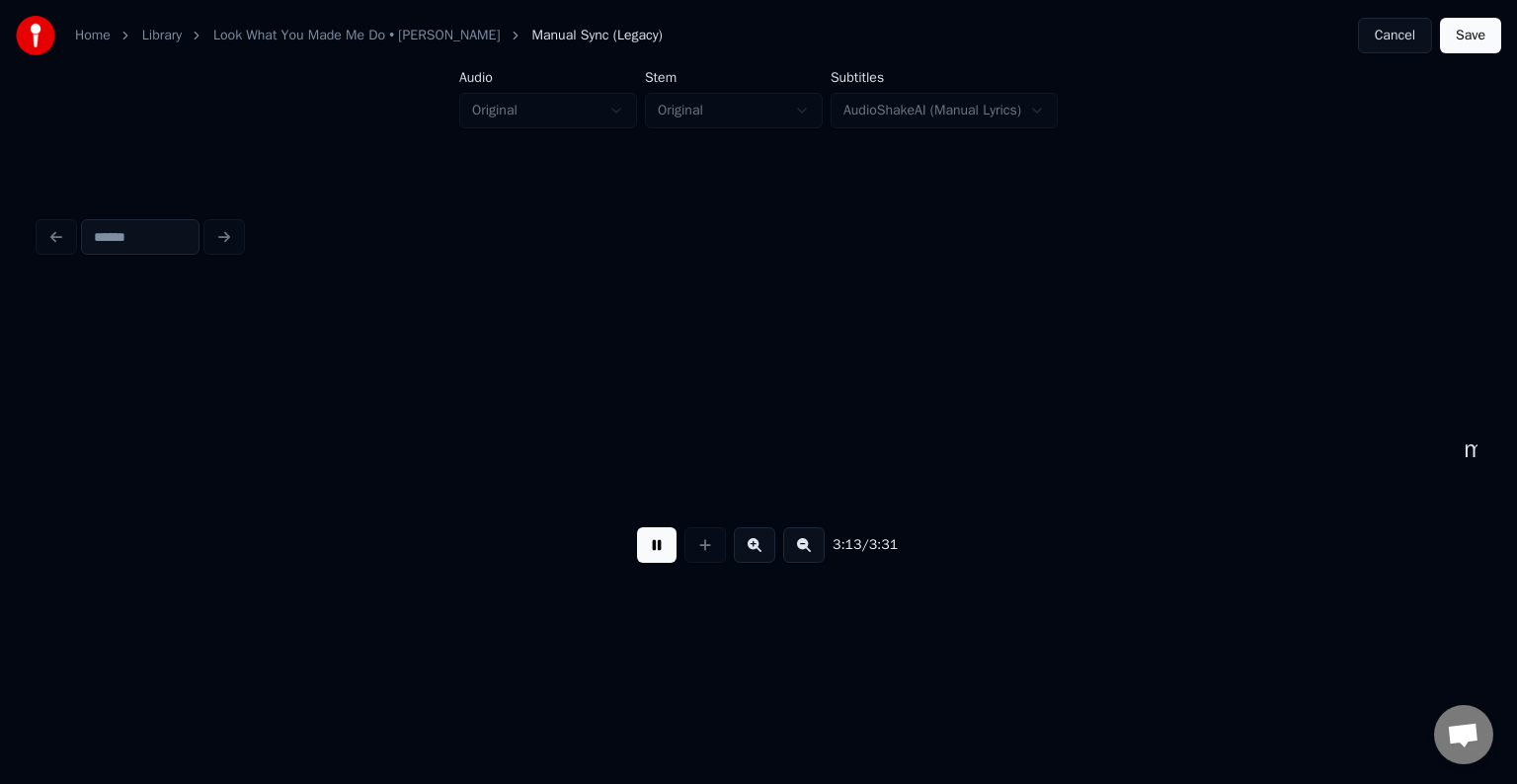 scroll, scrollTop: 0, scrollLeft: 28634, axis: horizontal 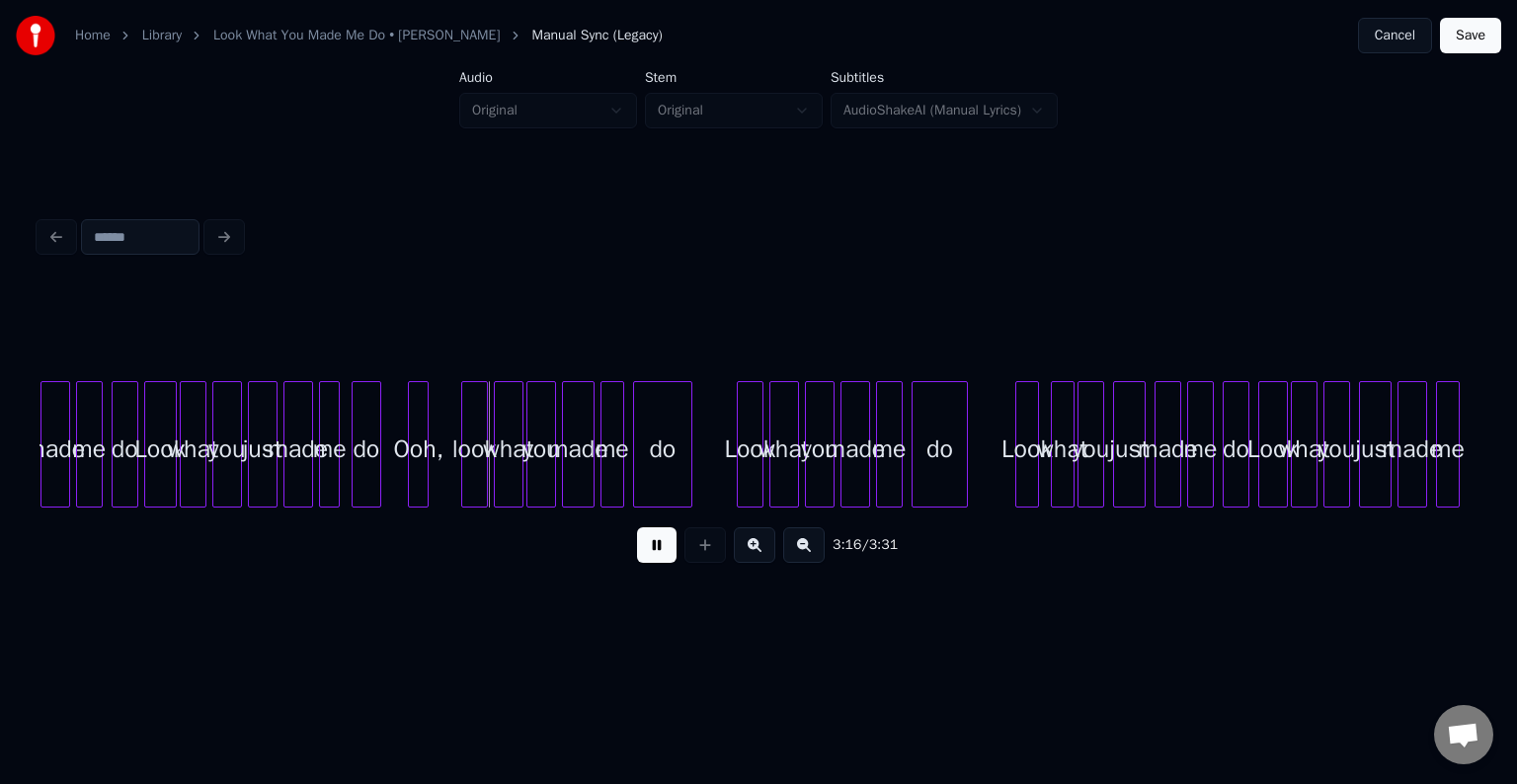 click at bounding box center [657, 545] 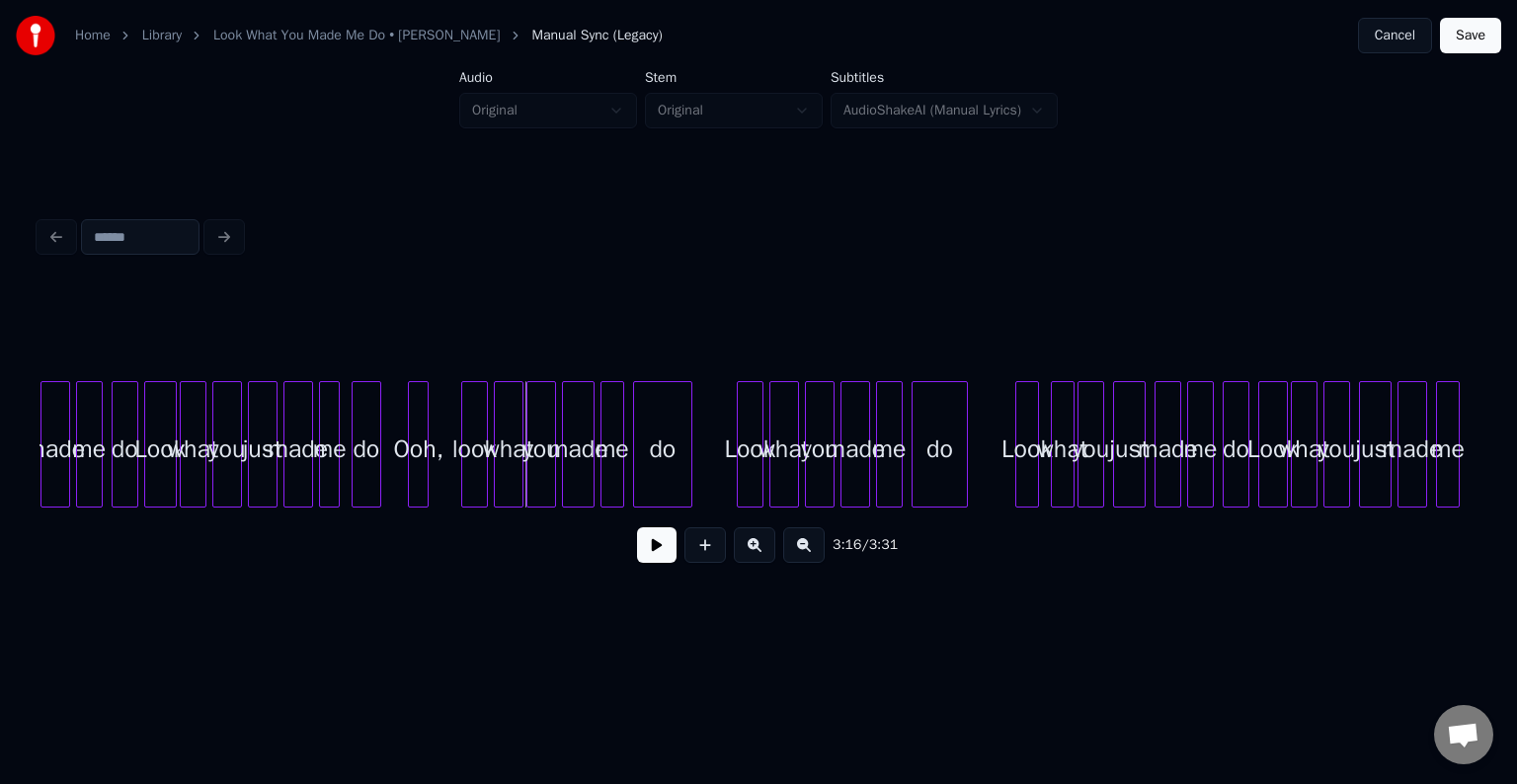 click on "do" at bounding box center (366, 449) 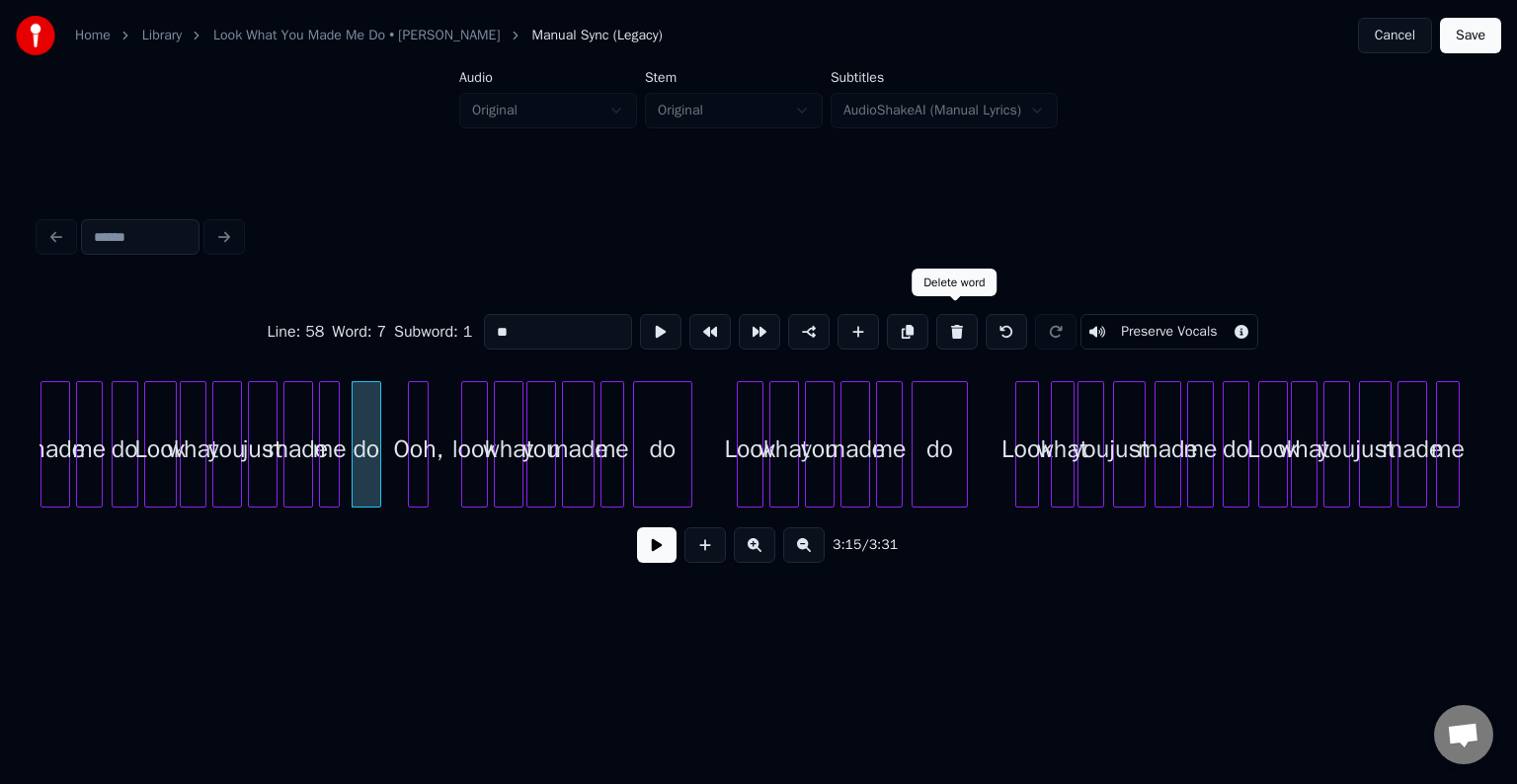 click at bounding box center (957, 332) 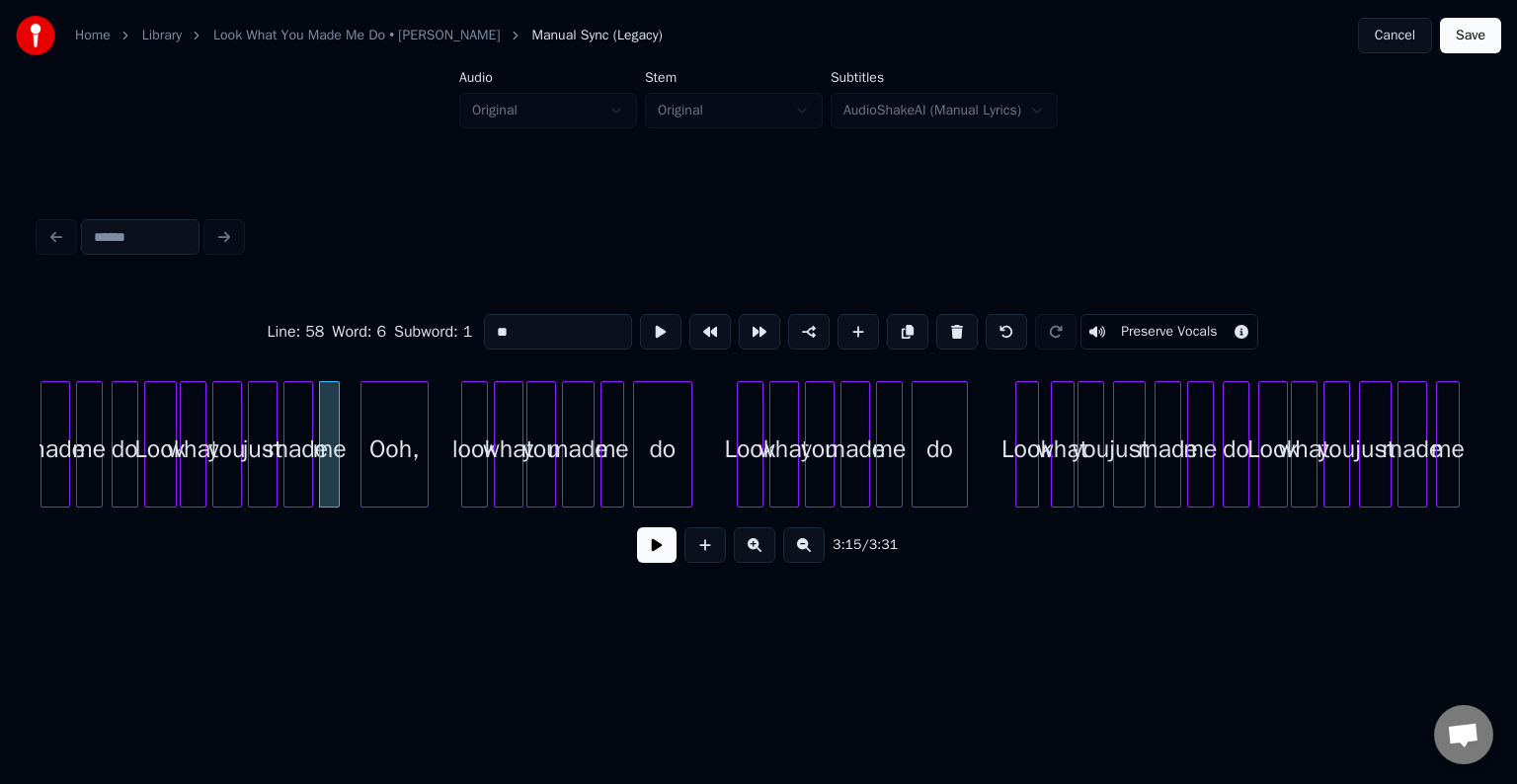 click at bounding box center [364, 444] 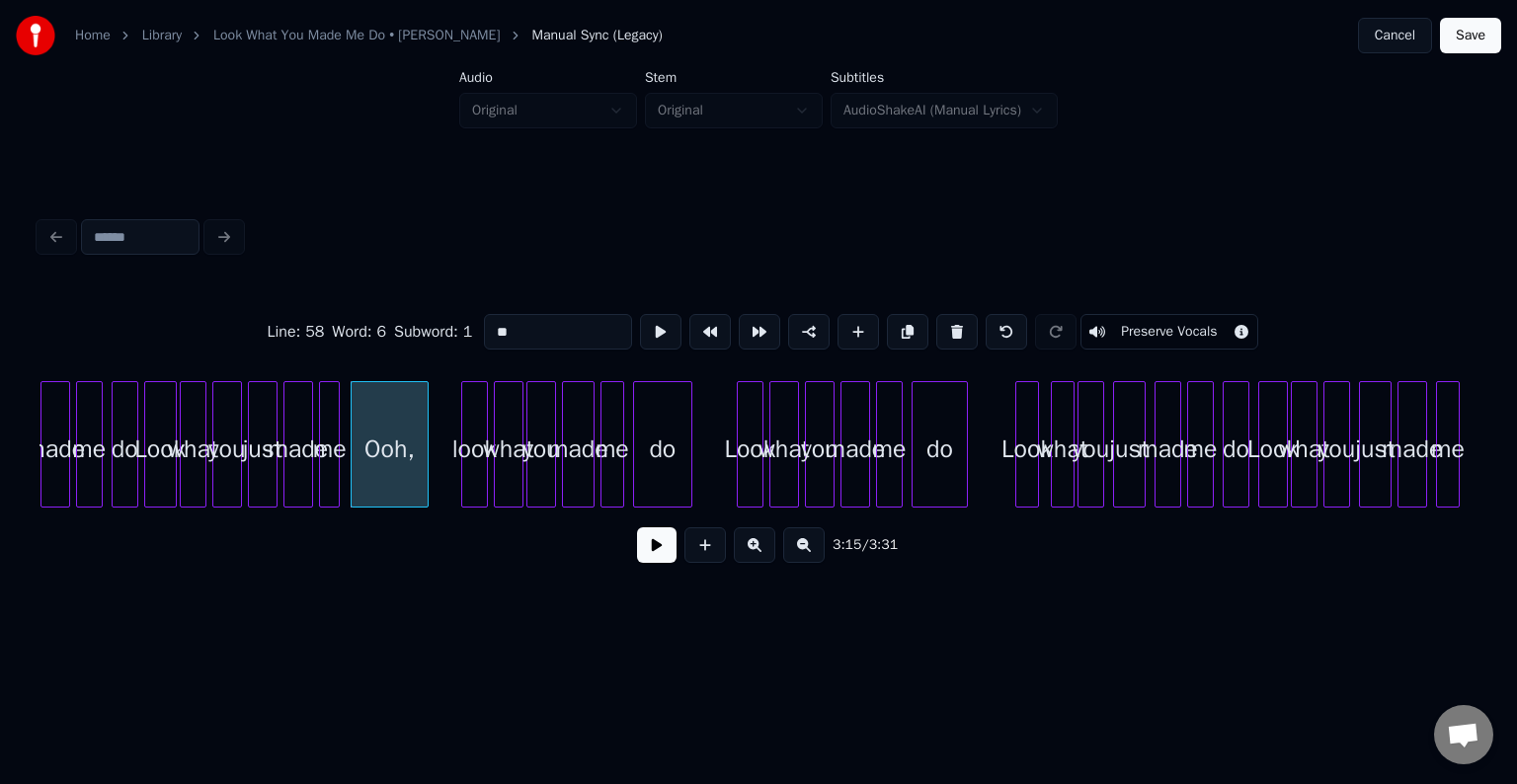 click at bounding box center (657, 545) 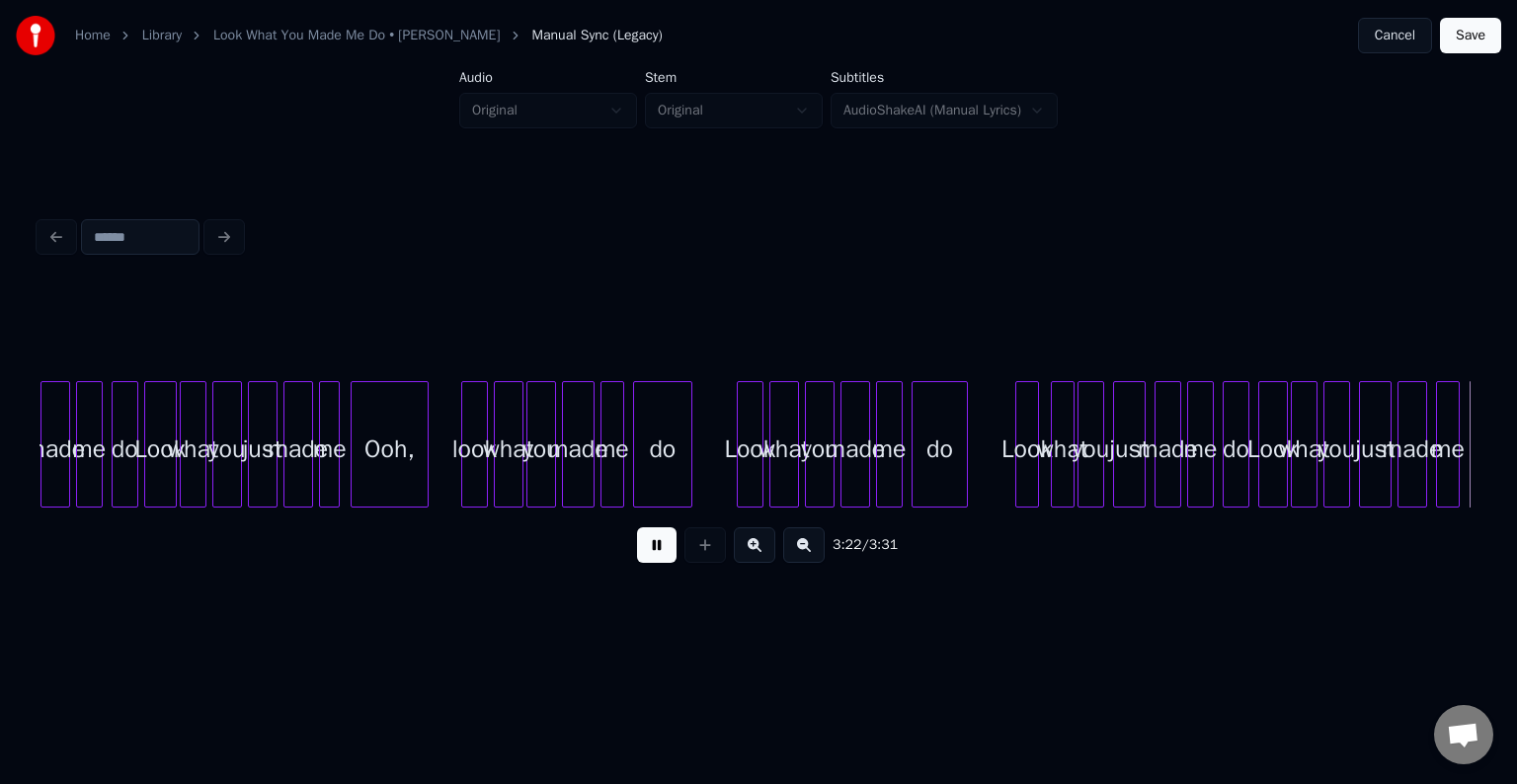 scroll, scrollTop: 0, scrollLeft: 29959, axis: horizontal 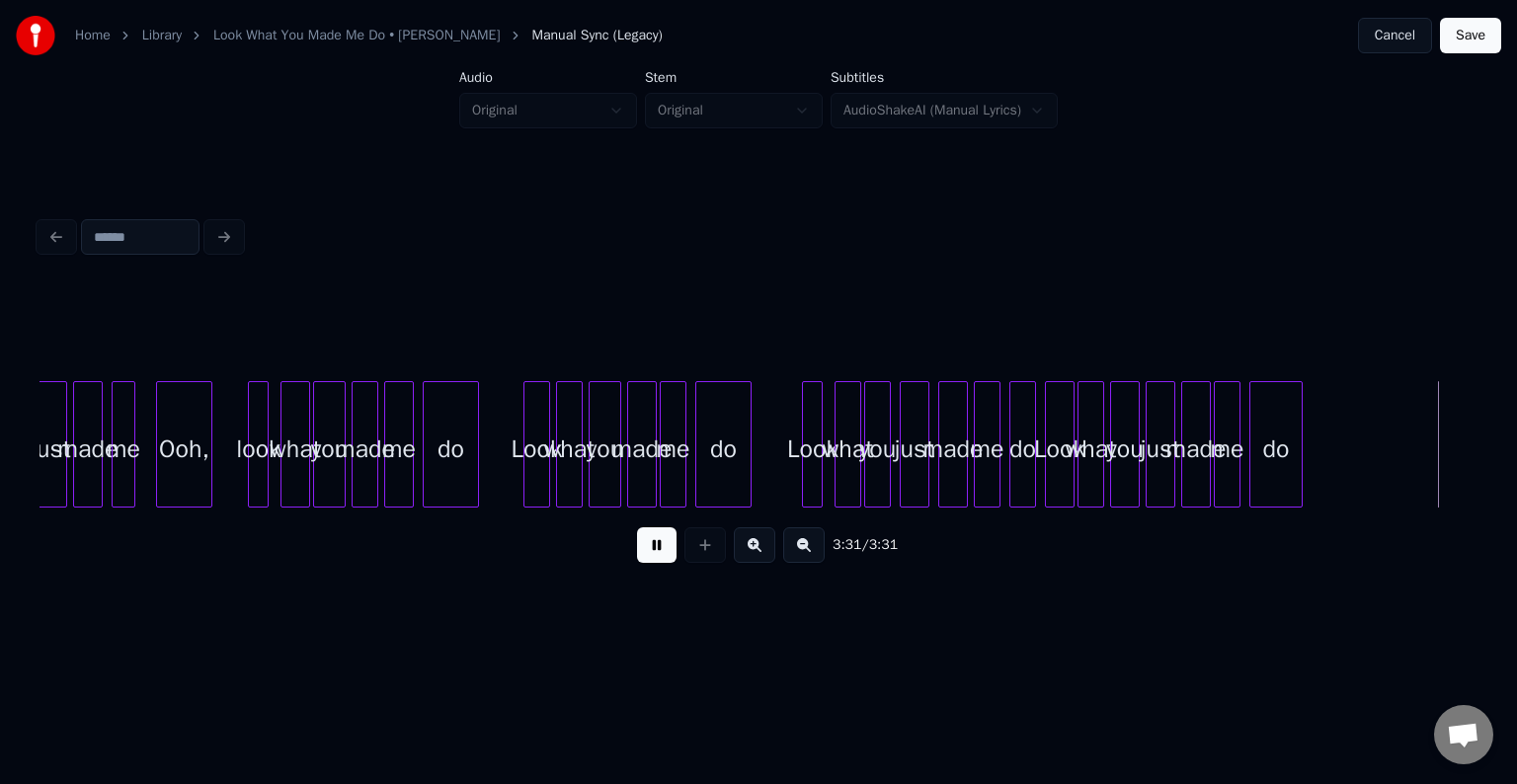 click on "Save" at bounding box center [1471, 36] 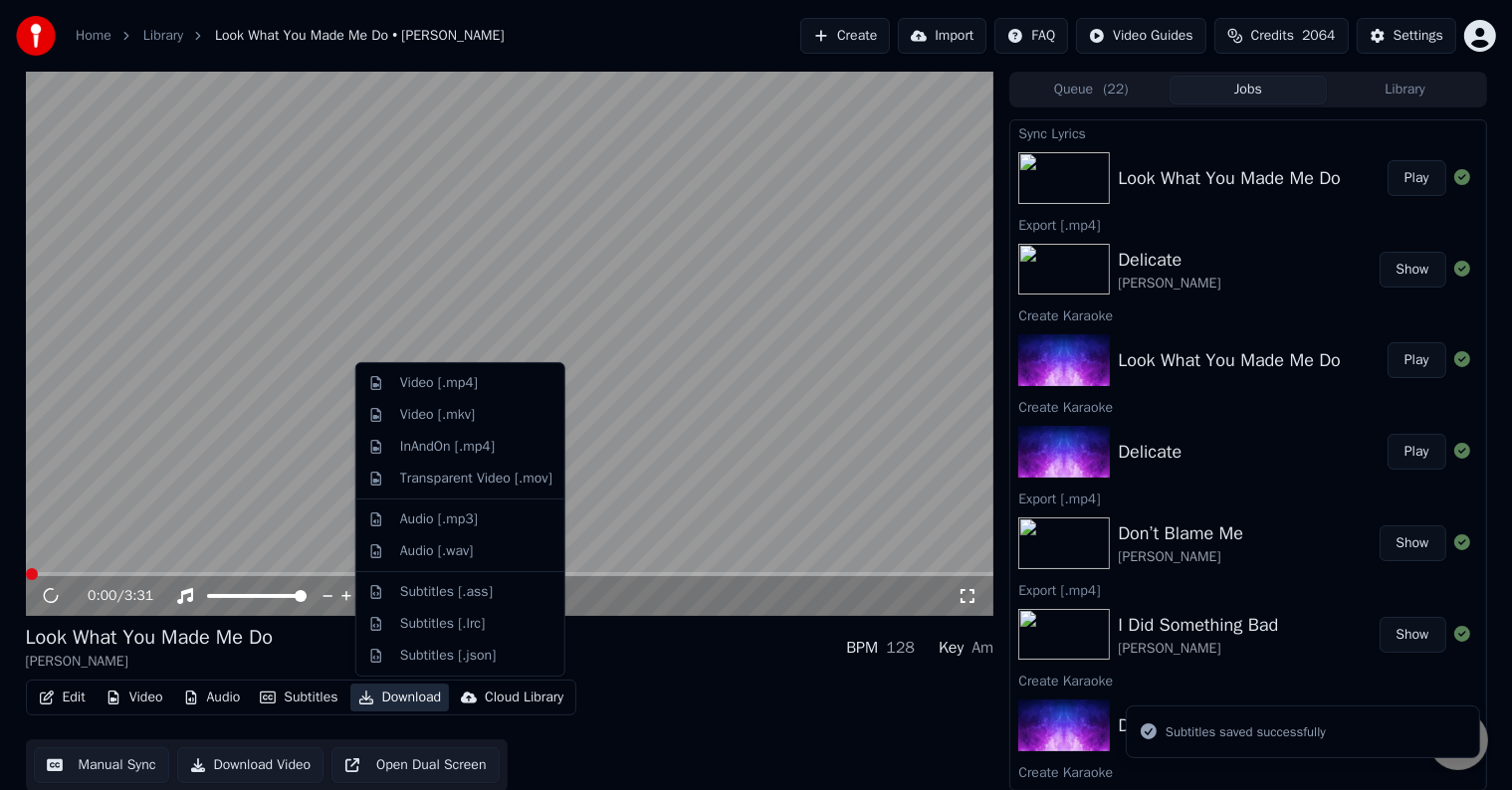 click on "Download" at bounding box center (400, 697) 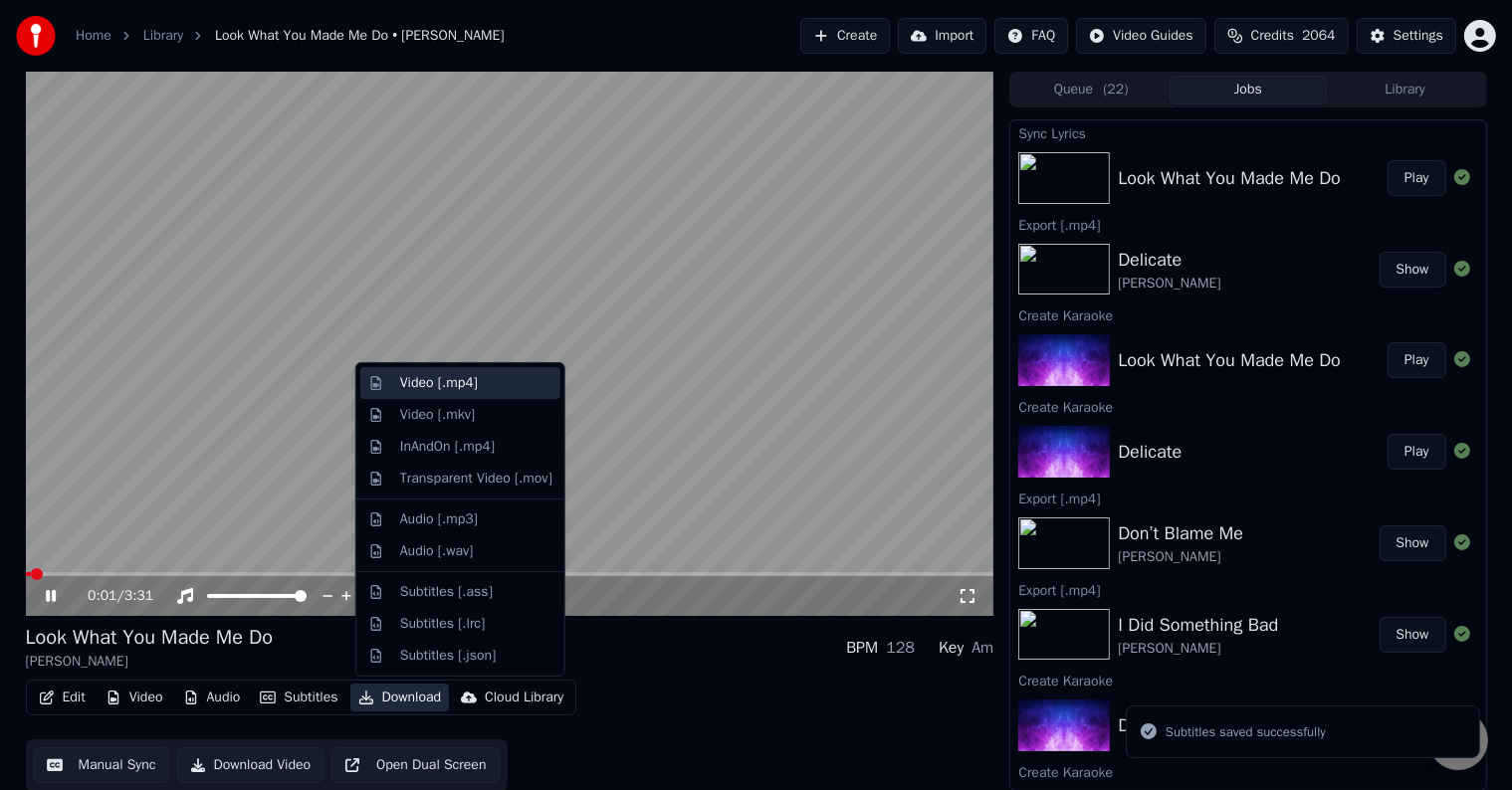 click on "Video [.mp4]" at bounding box center [439, 383] 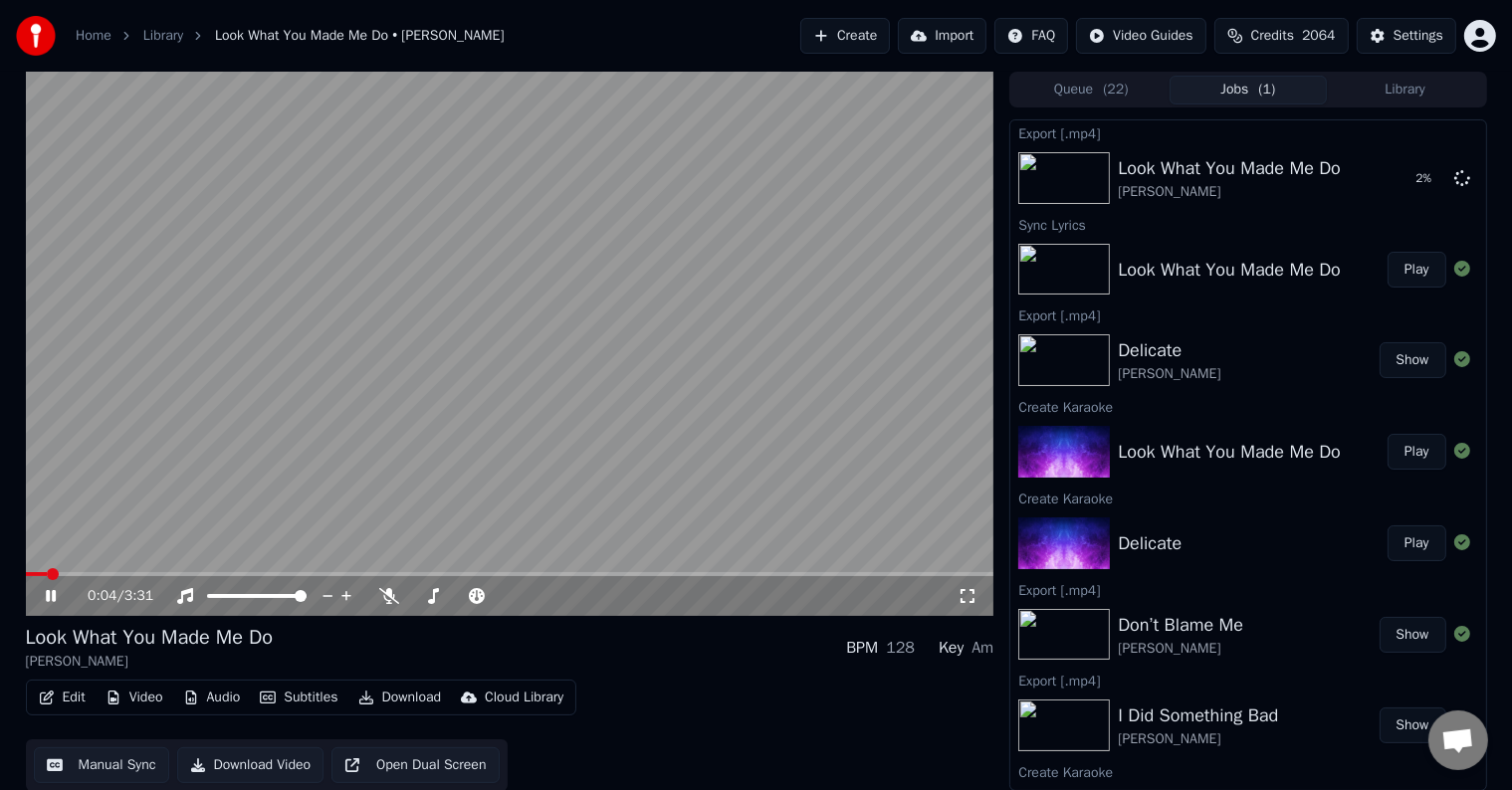 click 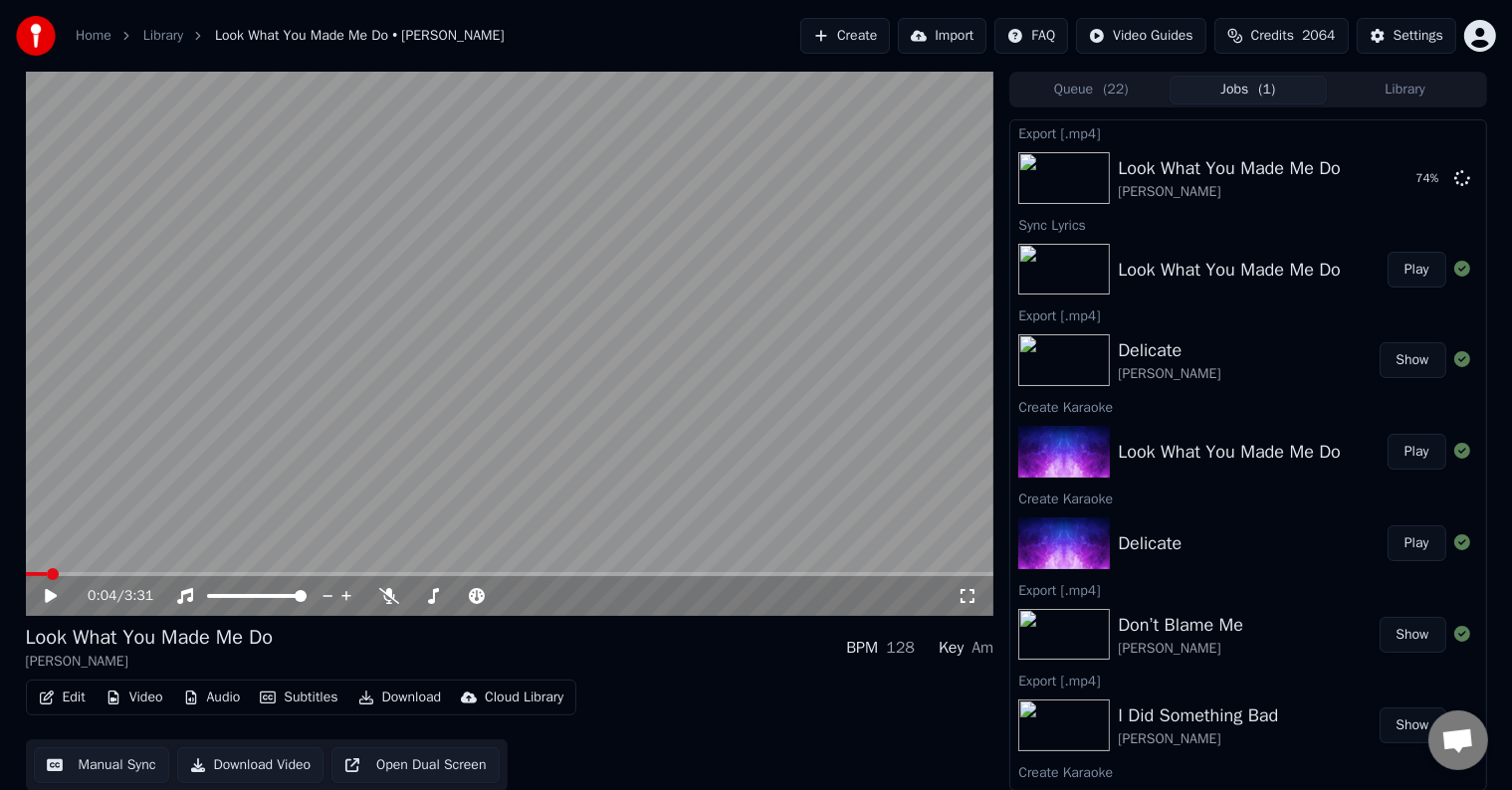 click on "Create" at bounding box center (845, 36) 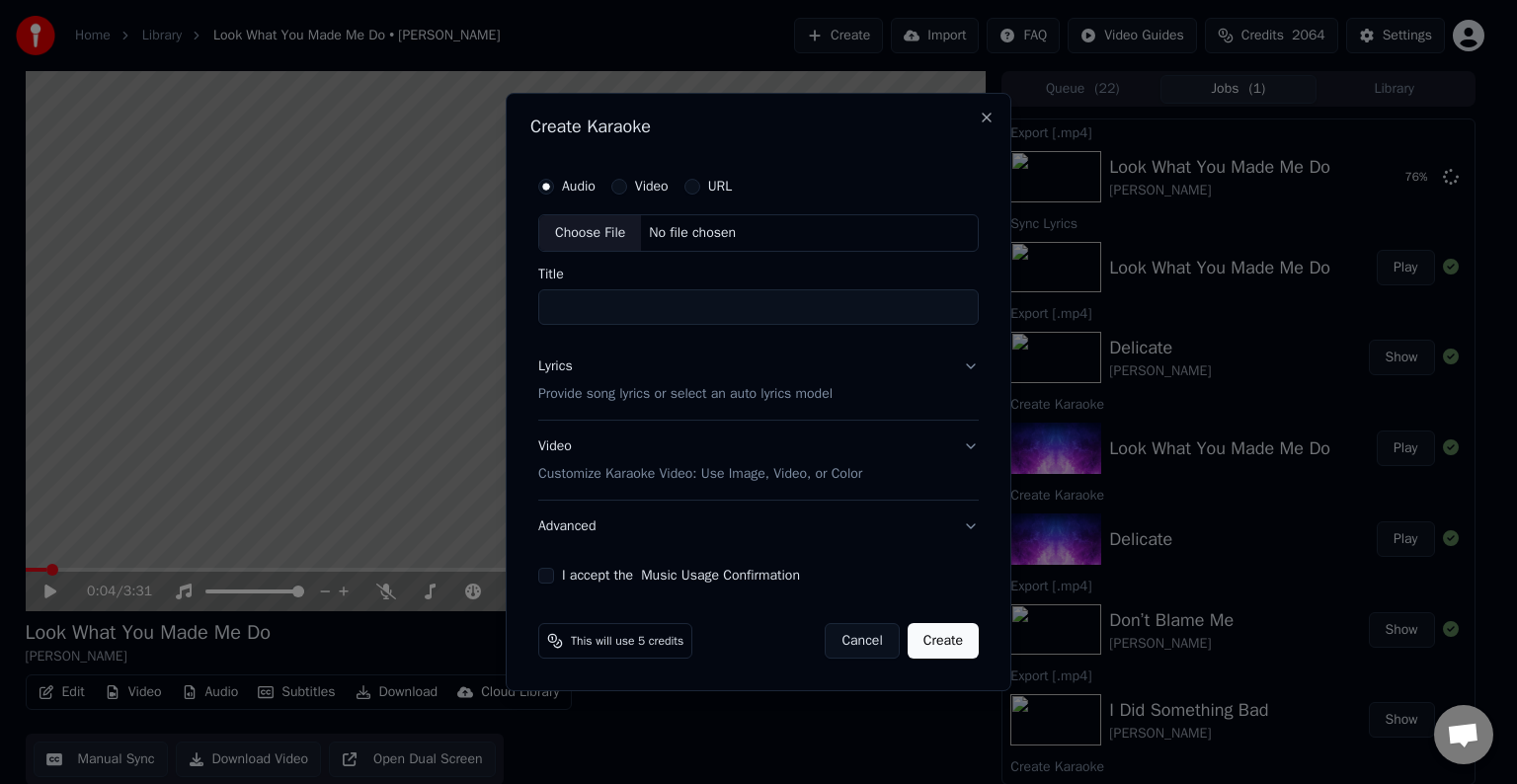 click on "Choose File" at bounding box center [590, 233] 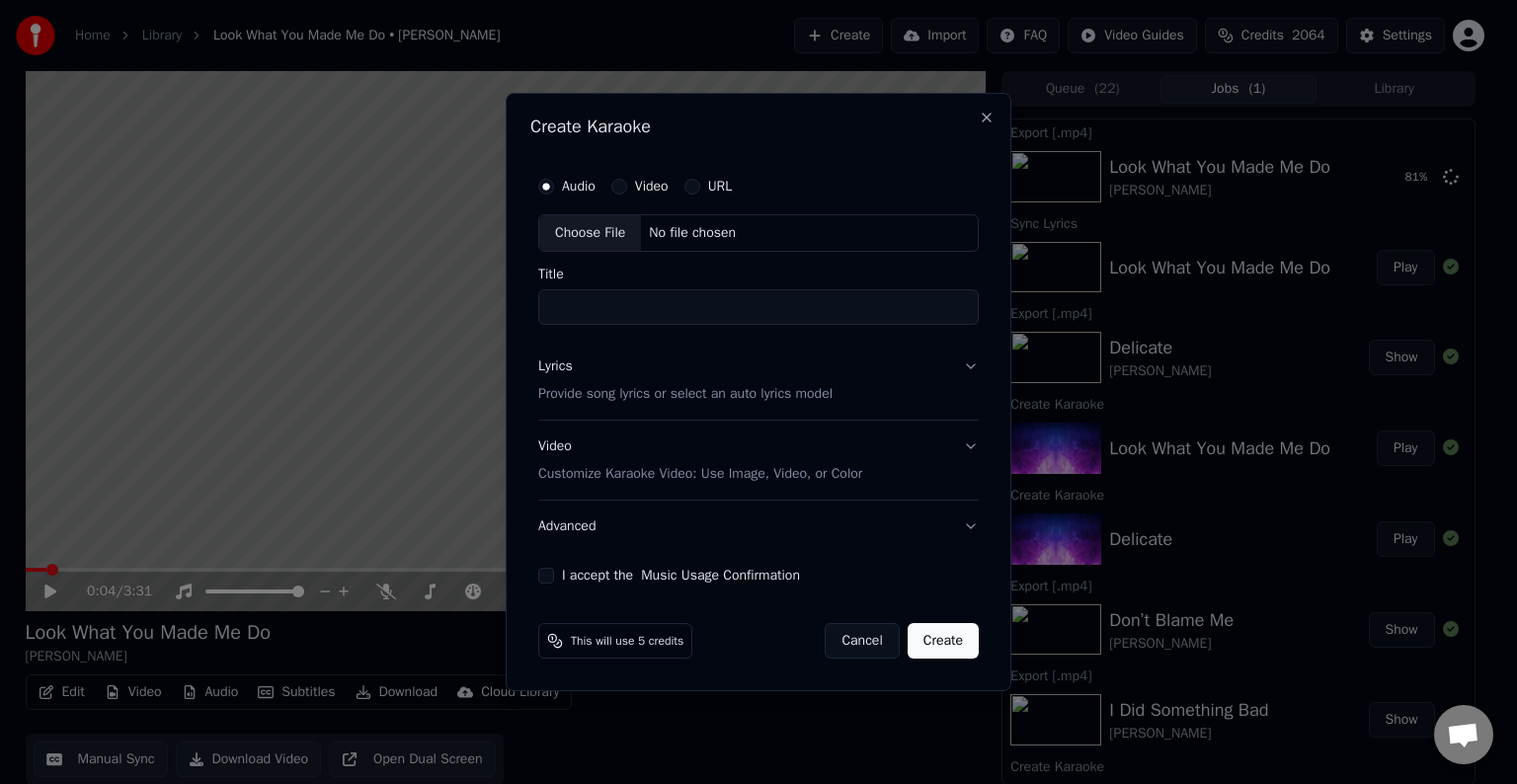 click on "Lyrics Provide song lyrics or select an auto lyrics model" at bounding box center (758, 380) 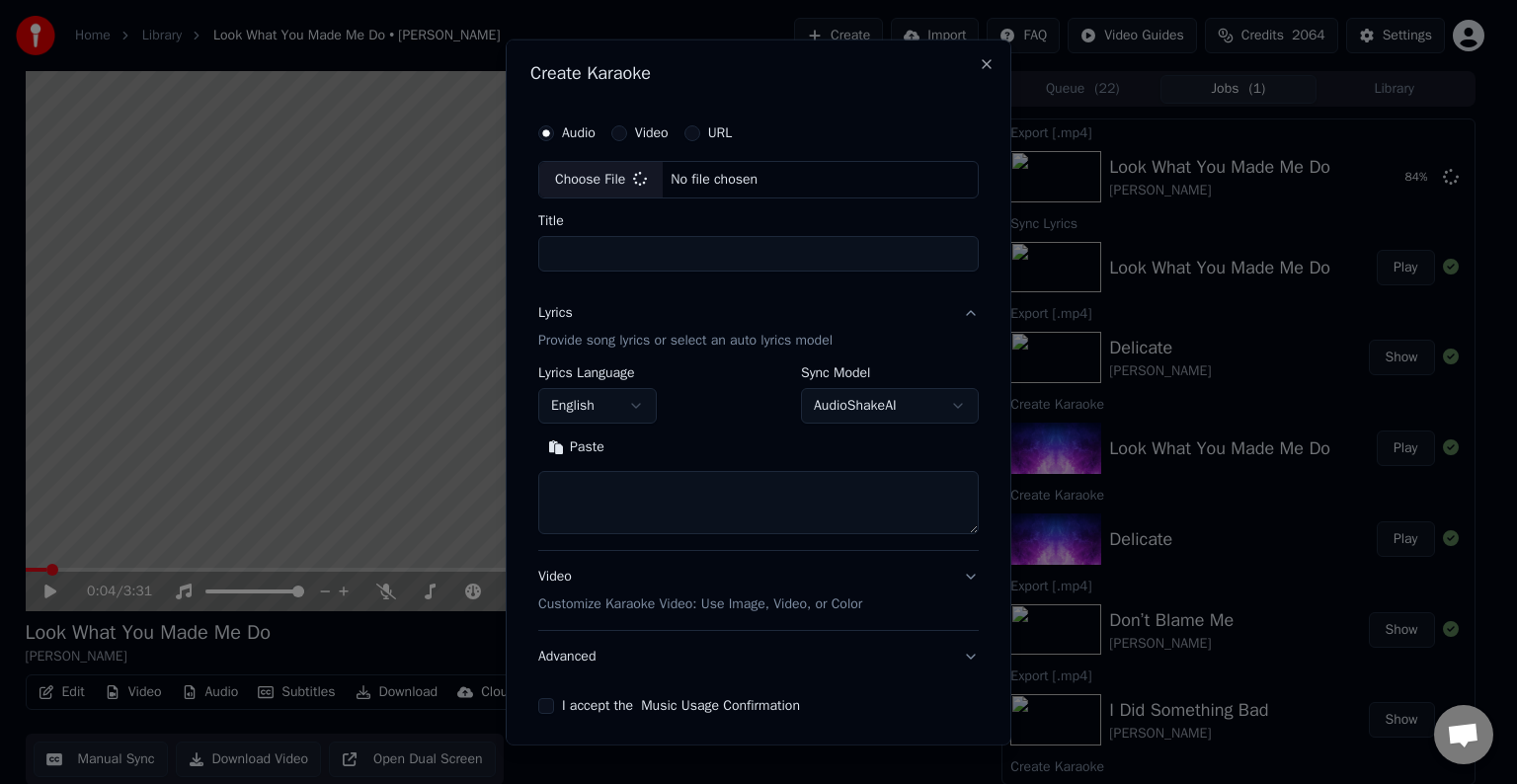 click at bounding box center (758, 503) 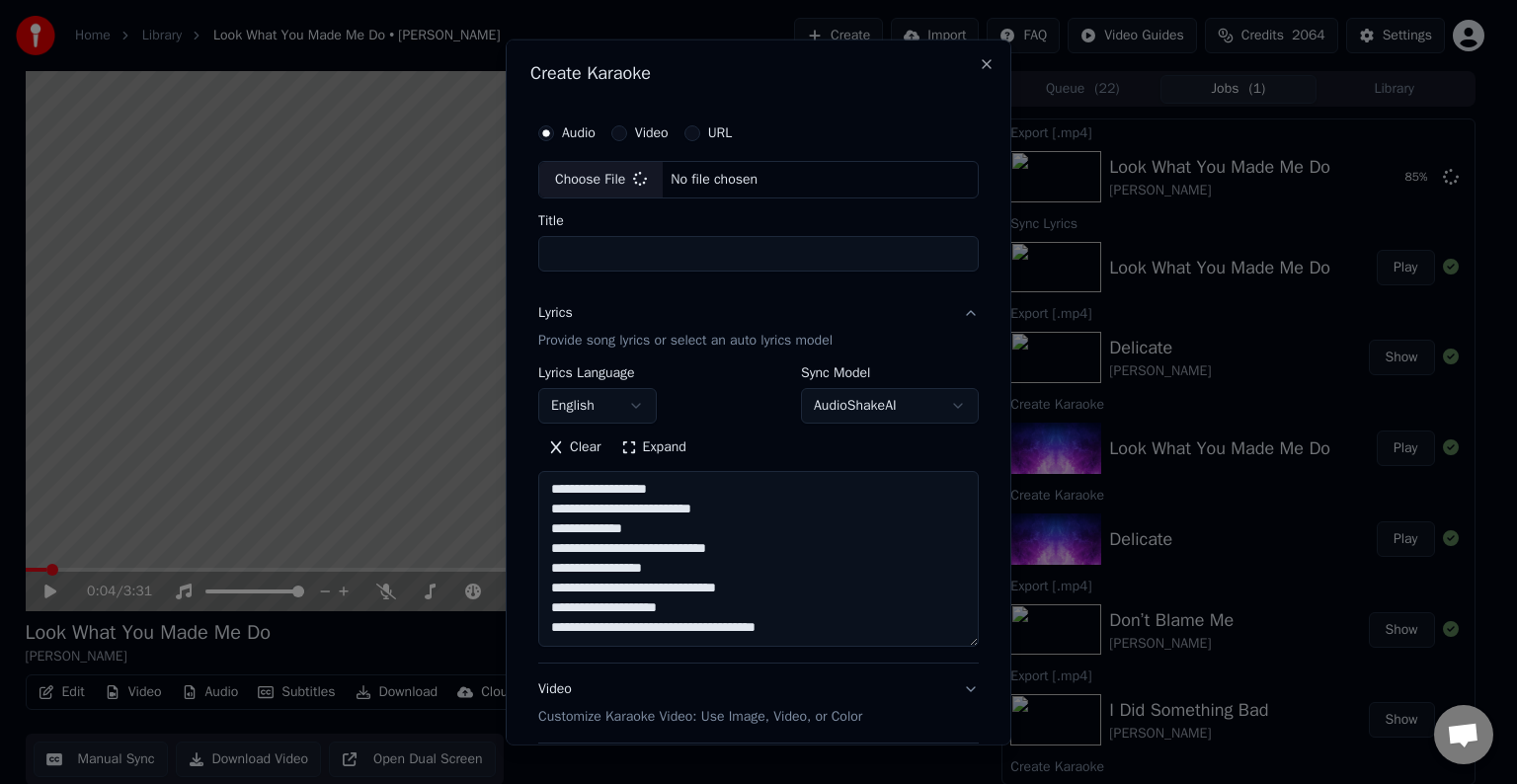 scroll, scrollTop: 122, scrollLeft: 0, axis: vertical 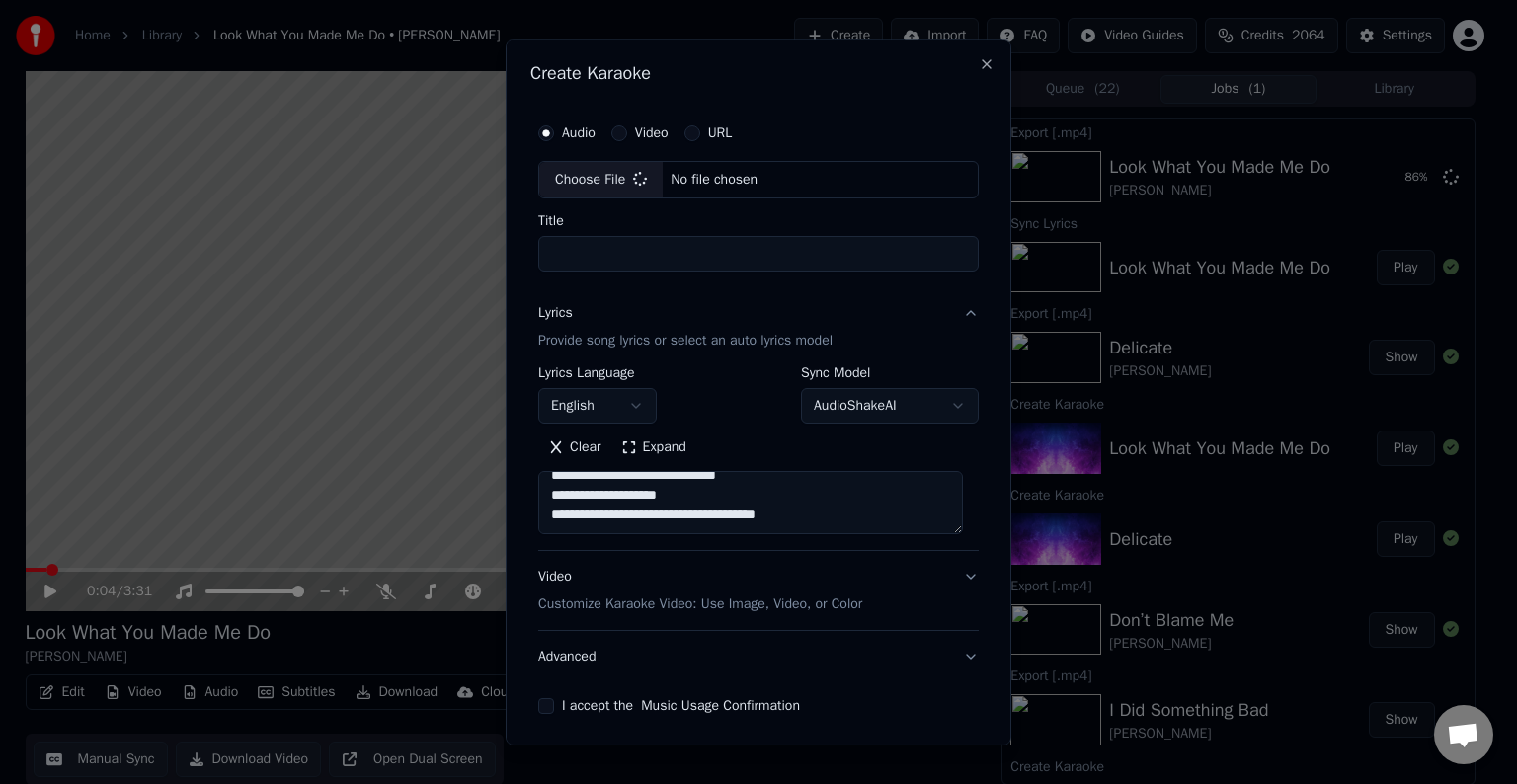 type on "**********" 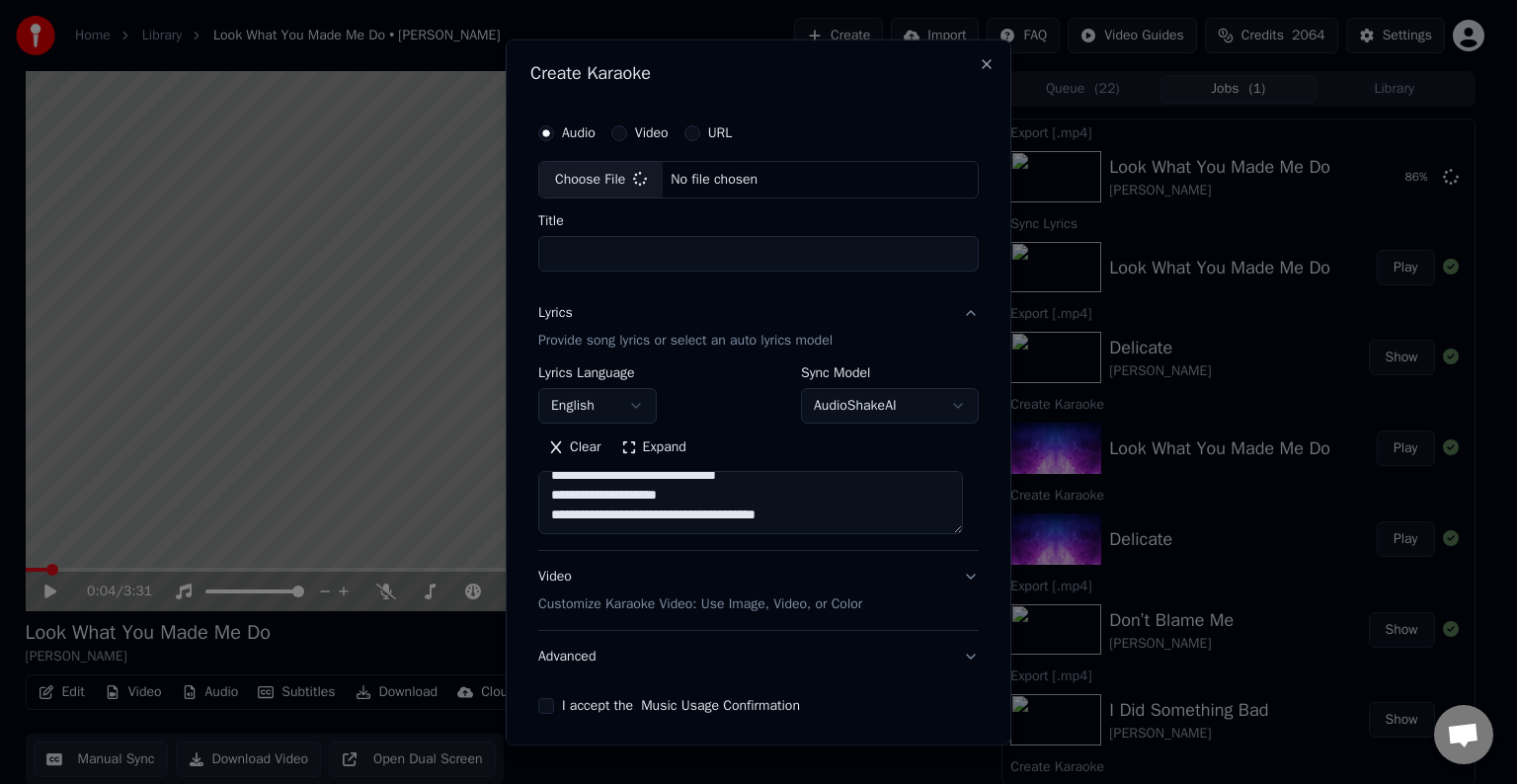 type on "**********" 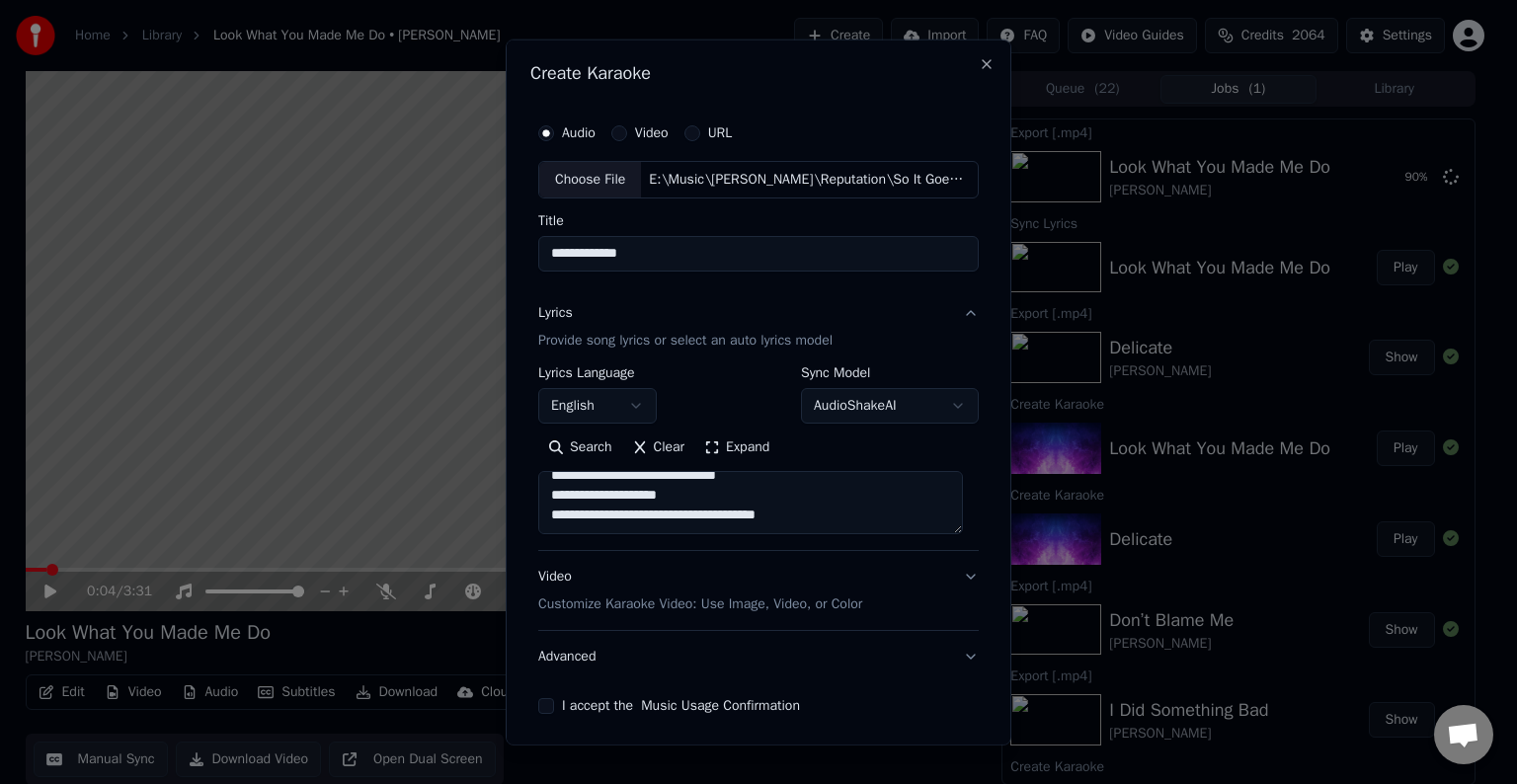paste on "**********" 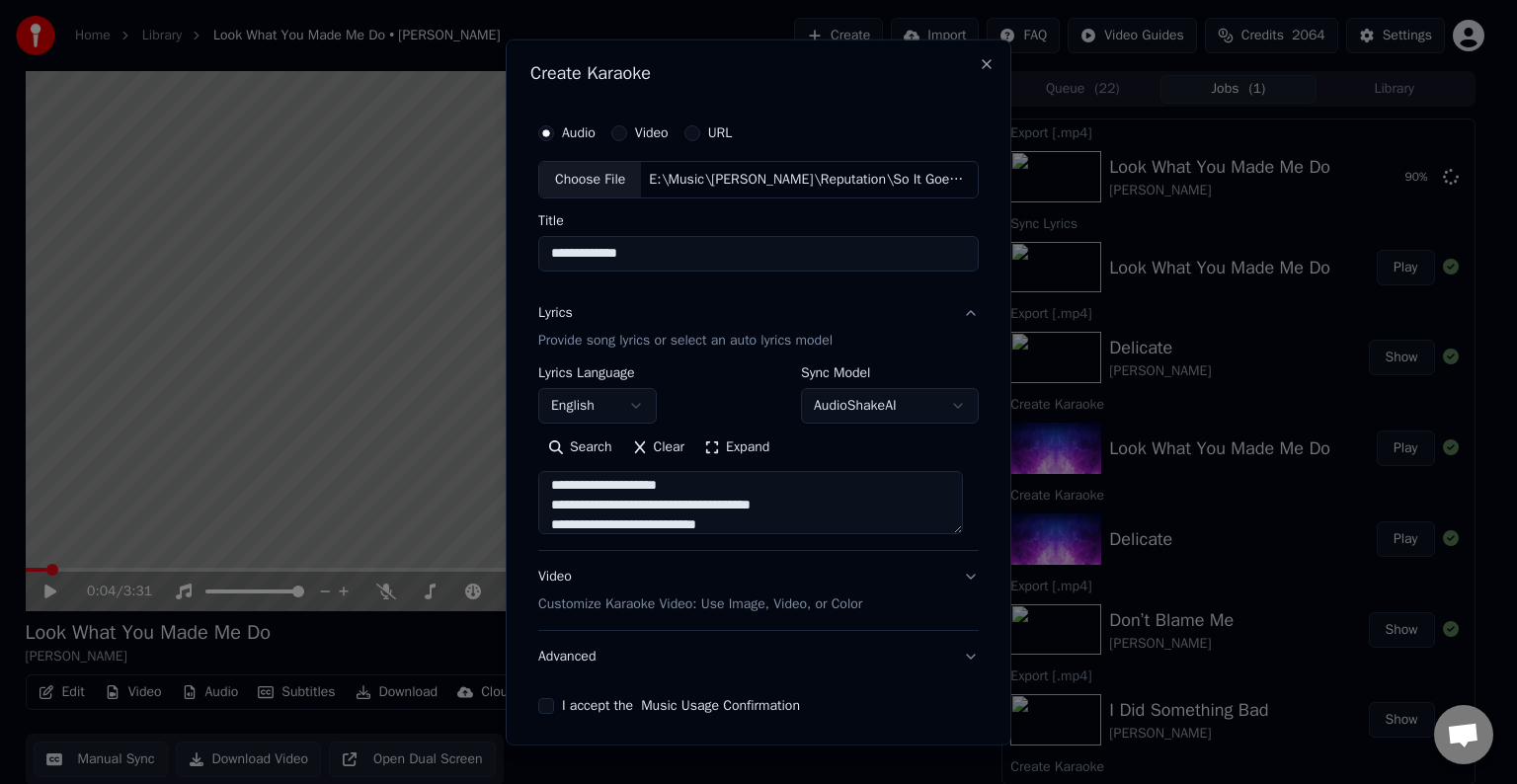 scroll, scrollTop: 201, scrollLeft: 0, axis: vertical 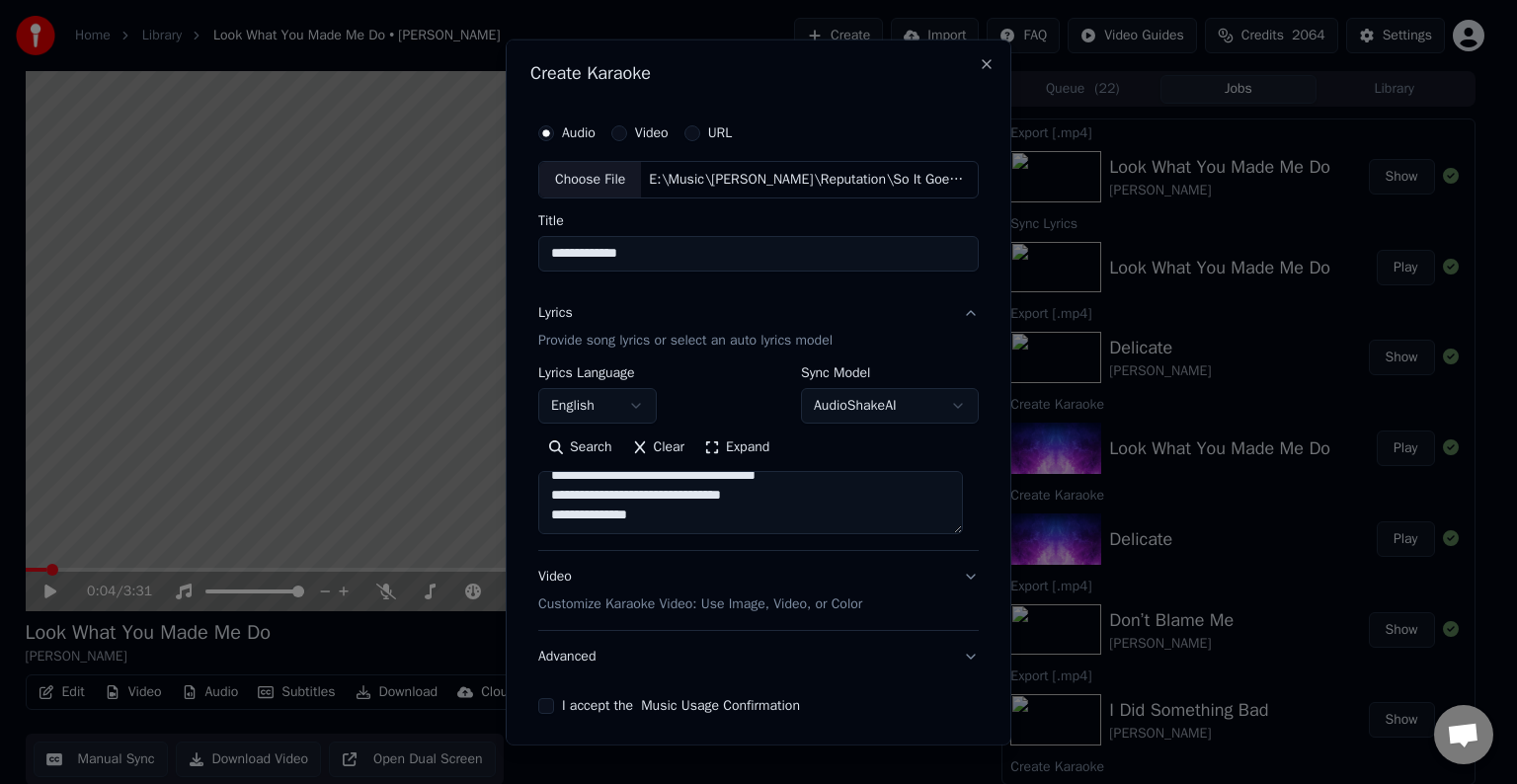 paste on "**********" 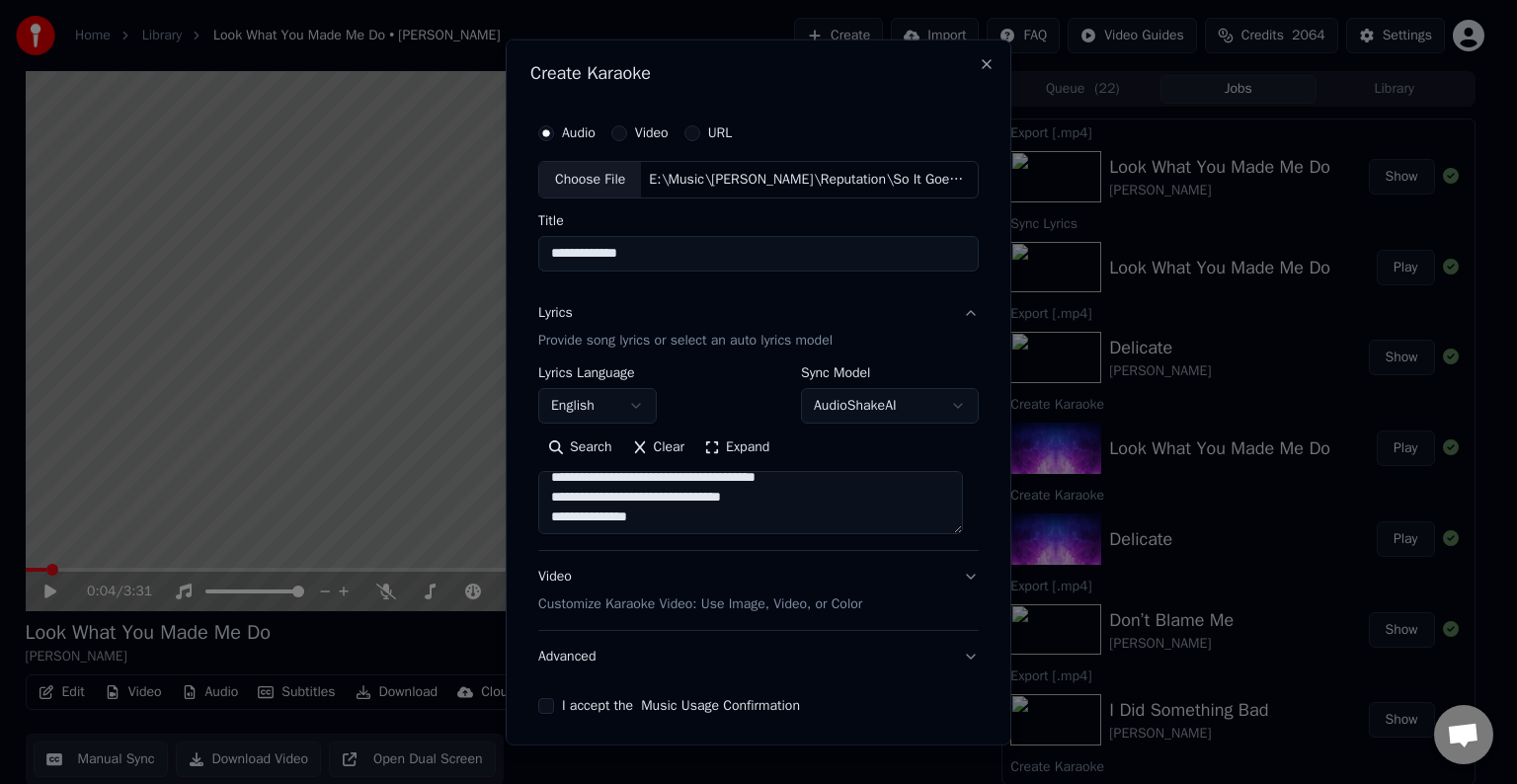 scroll, scrollTop: 289, scrollLeft: 0, axis: vertical 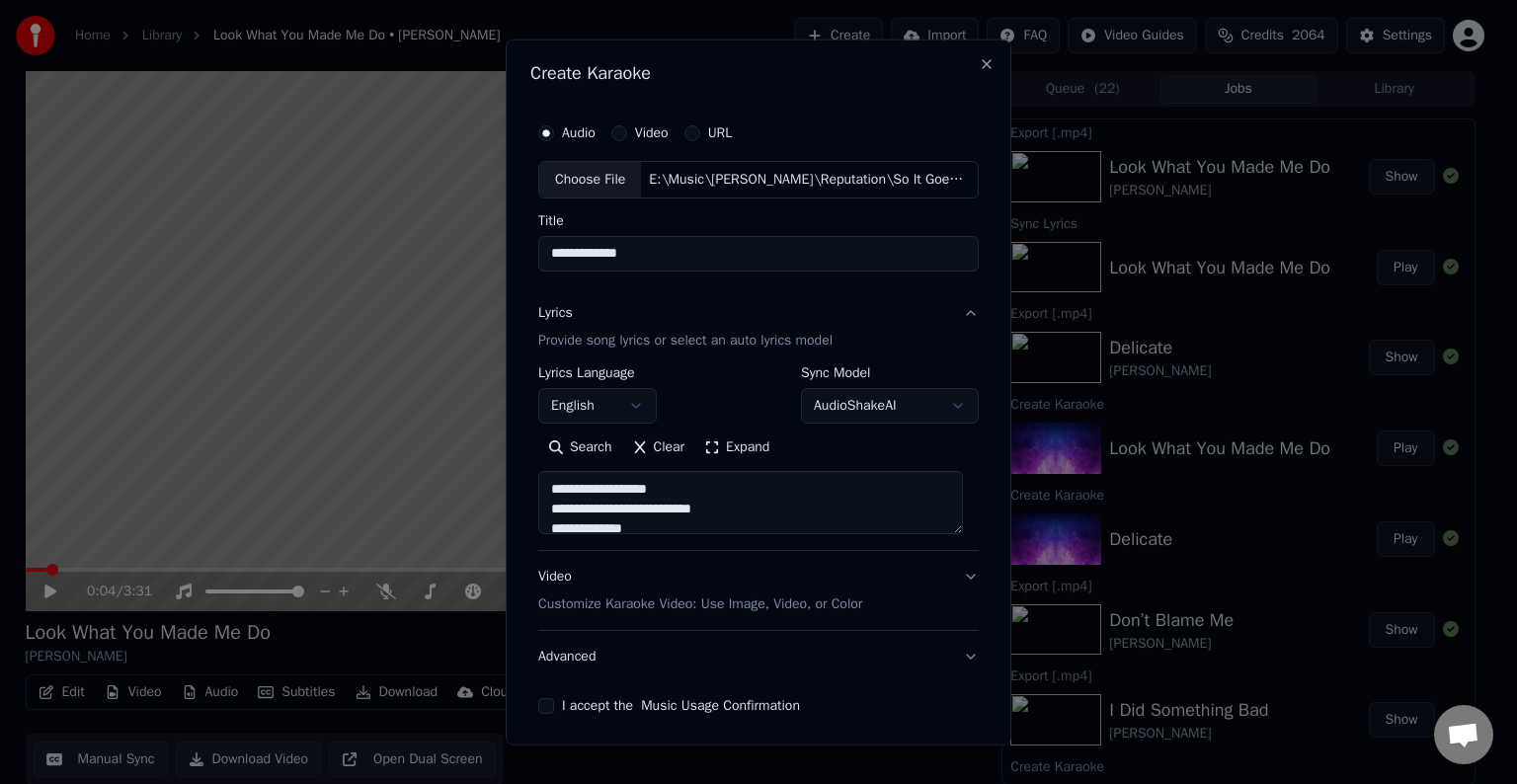 drag, startPoint x: 685, startPoint y: 510, endPoint x: 497, endPoint y: 456, distance: 195.60164 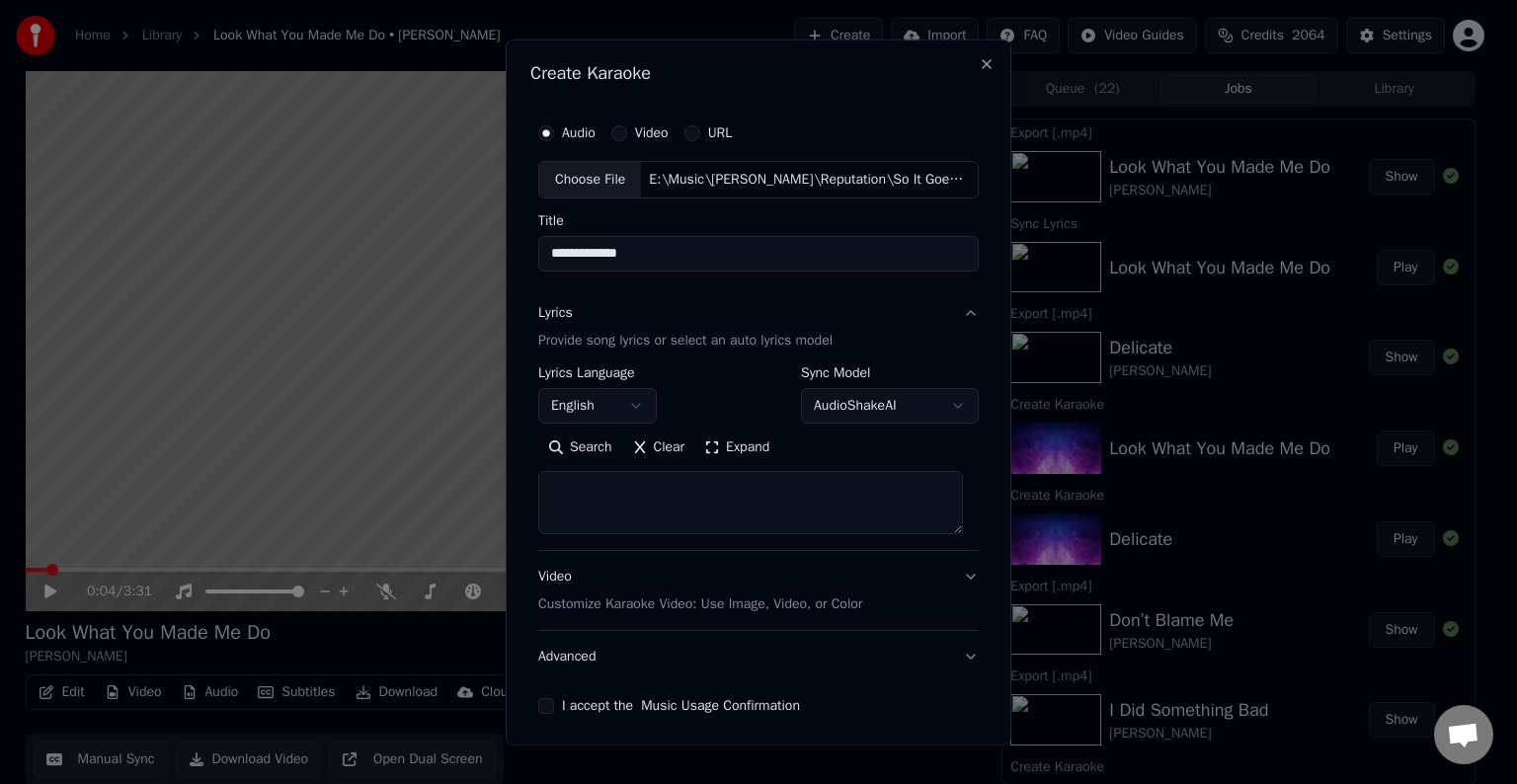 scroll, scrollTop: 0, scrollLeft: 0, axis: both 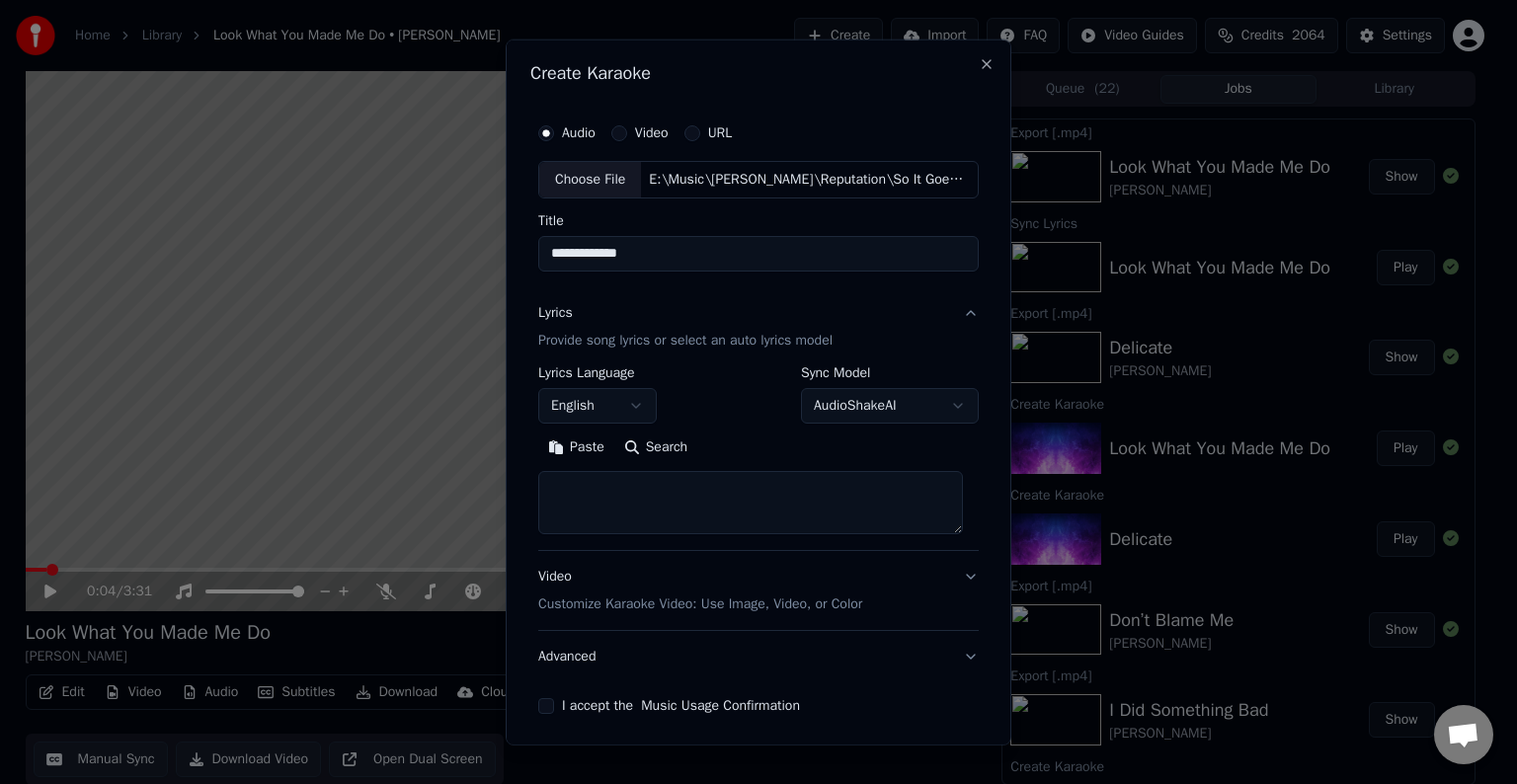 paste on "**********" 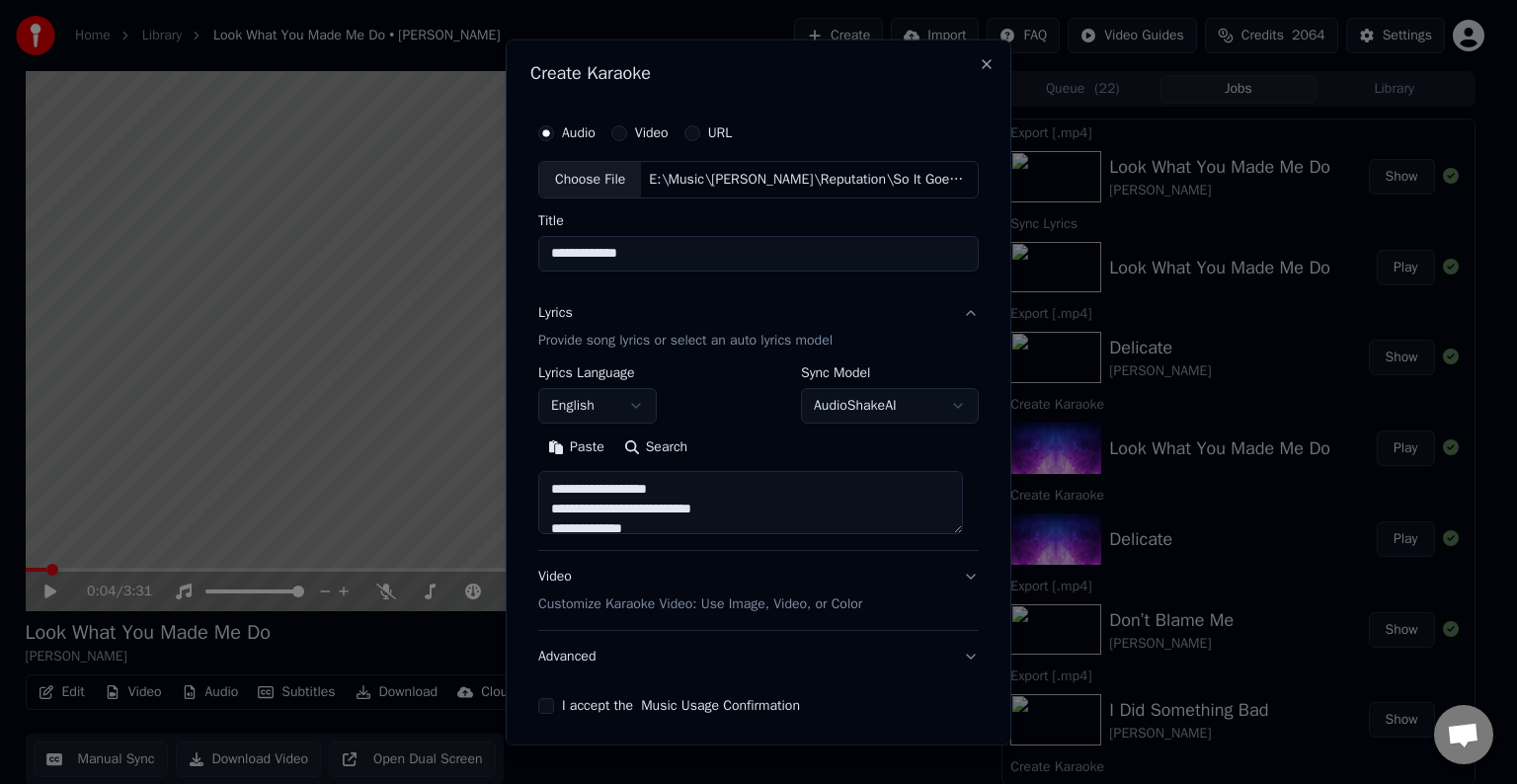 scroll, scrollTop: 122, scrollLeft: 0, axis: vertical 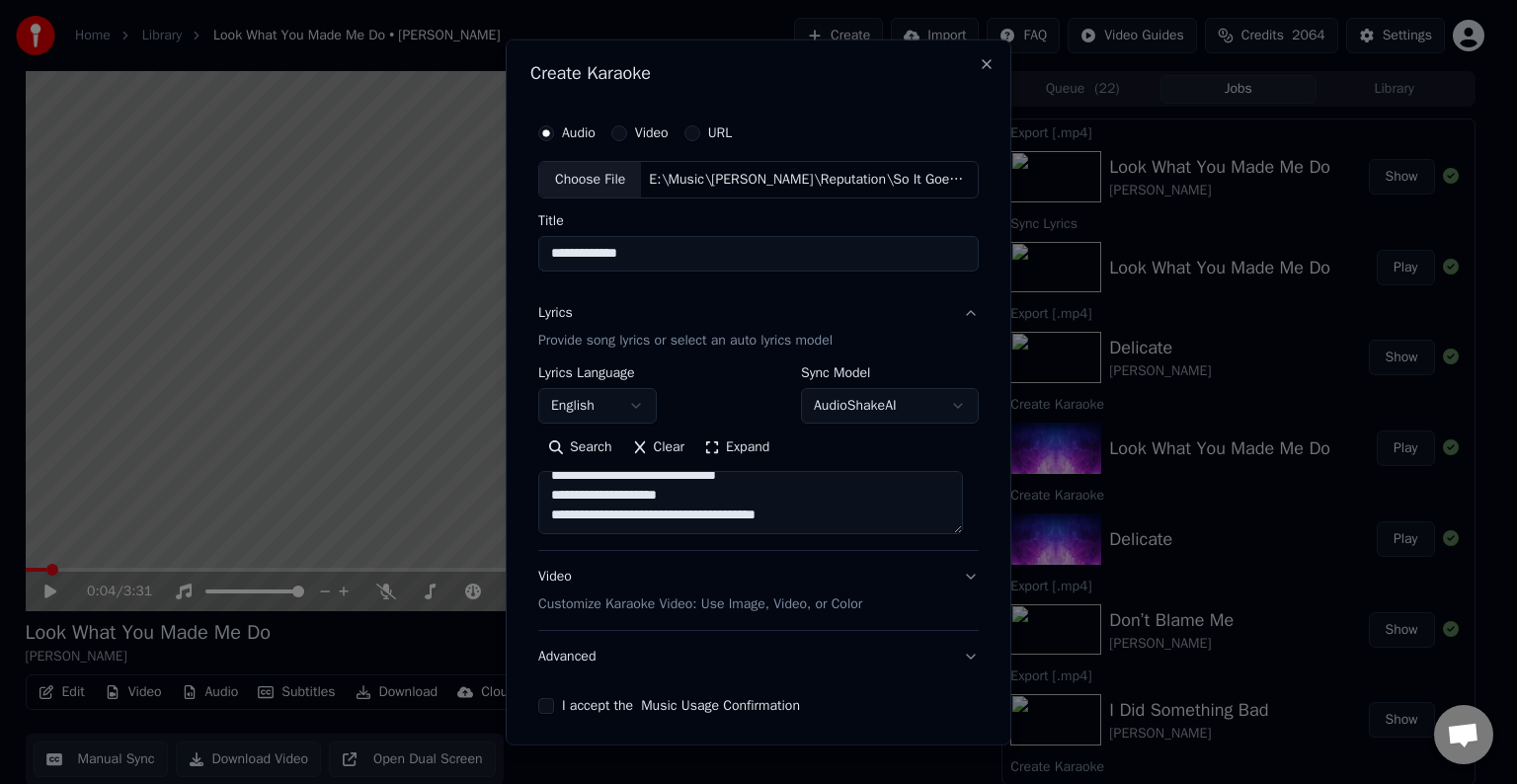 paste on "**********" 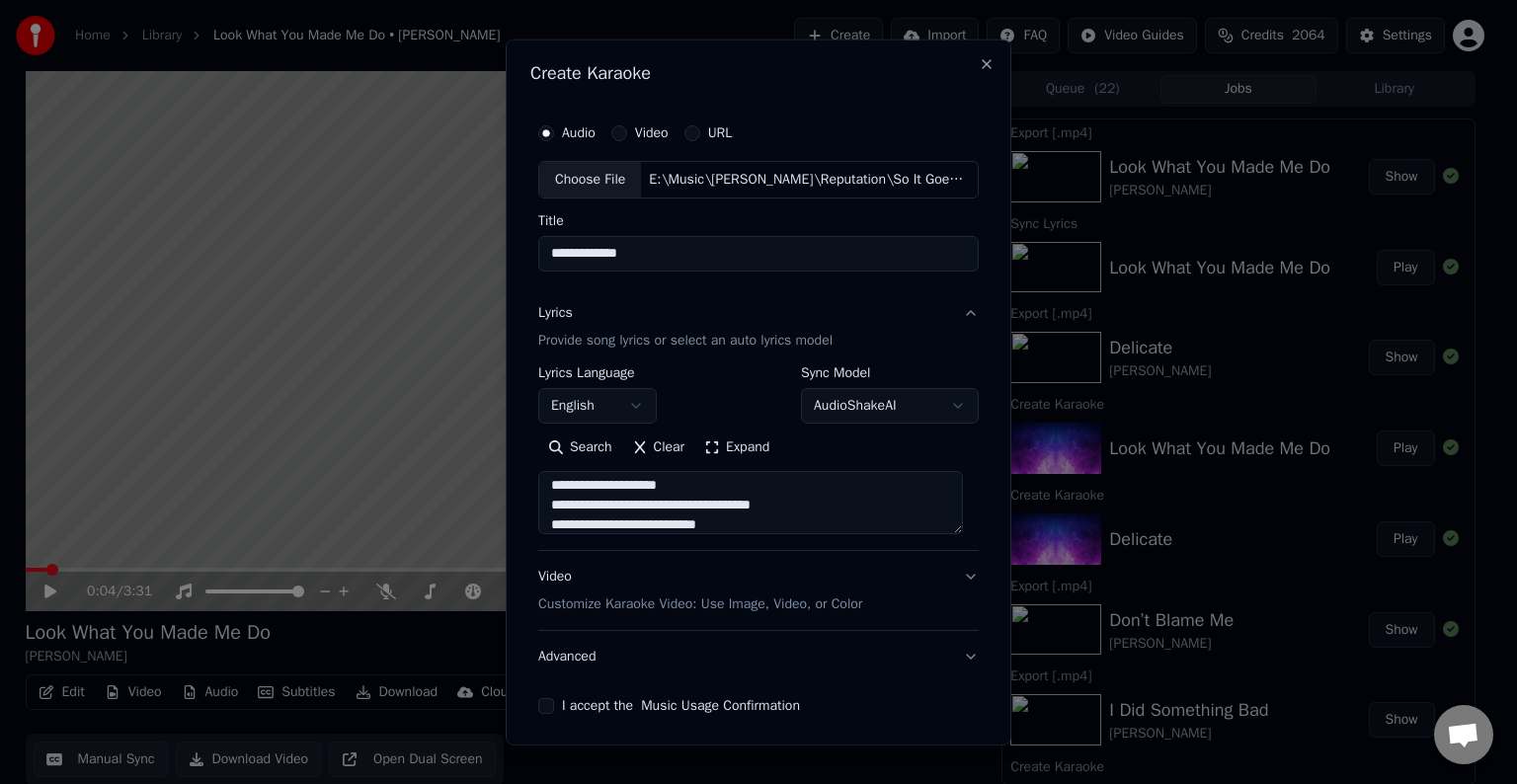 scroll, scrollTop: 201, scrollLeft: 0, axis: vertical 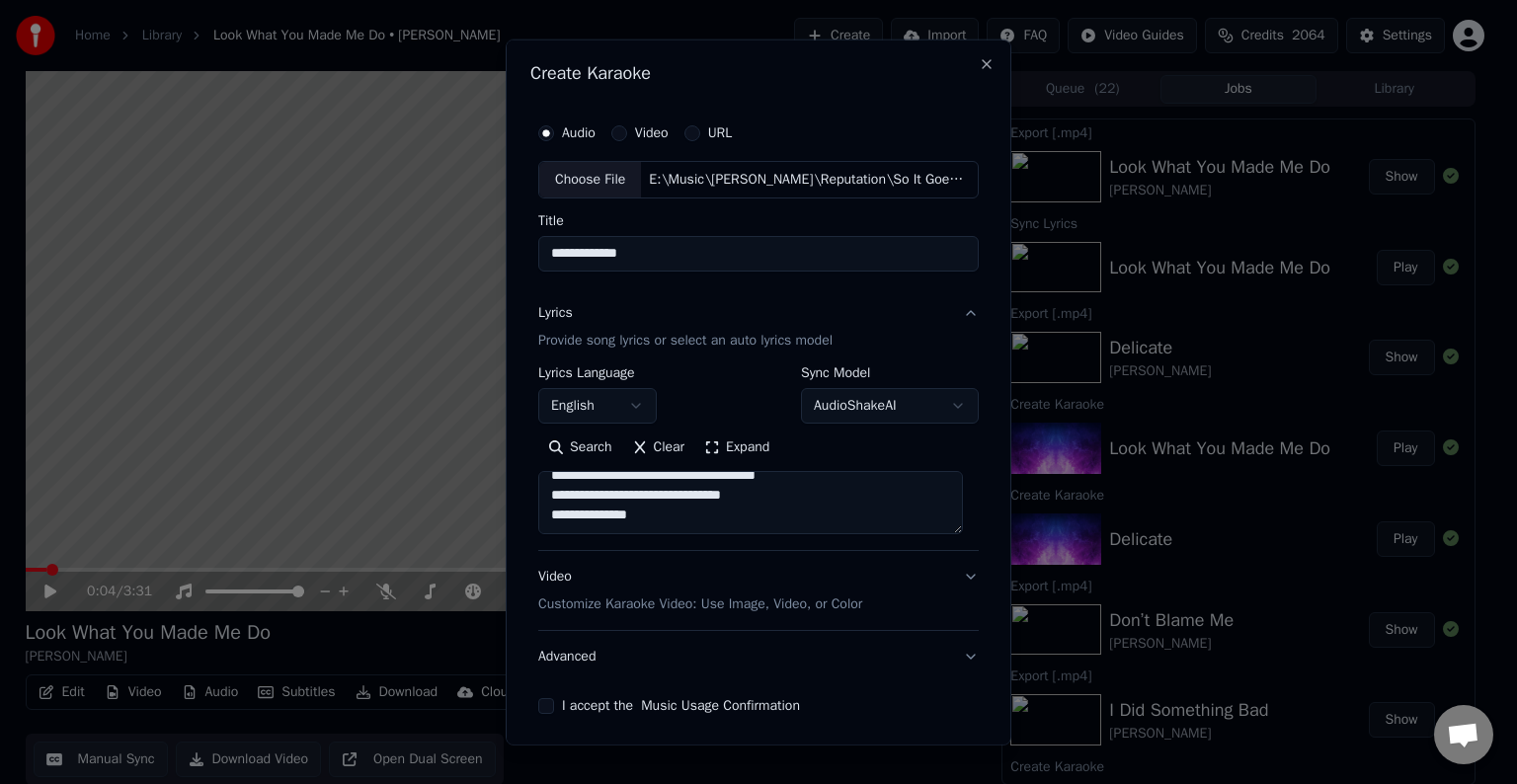 paste on "**********" 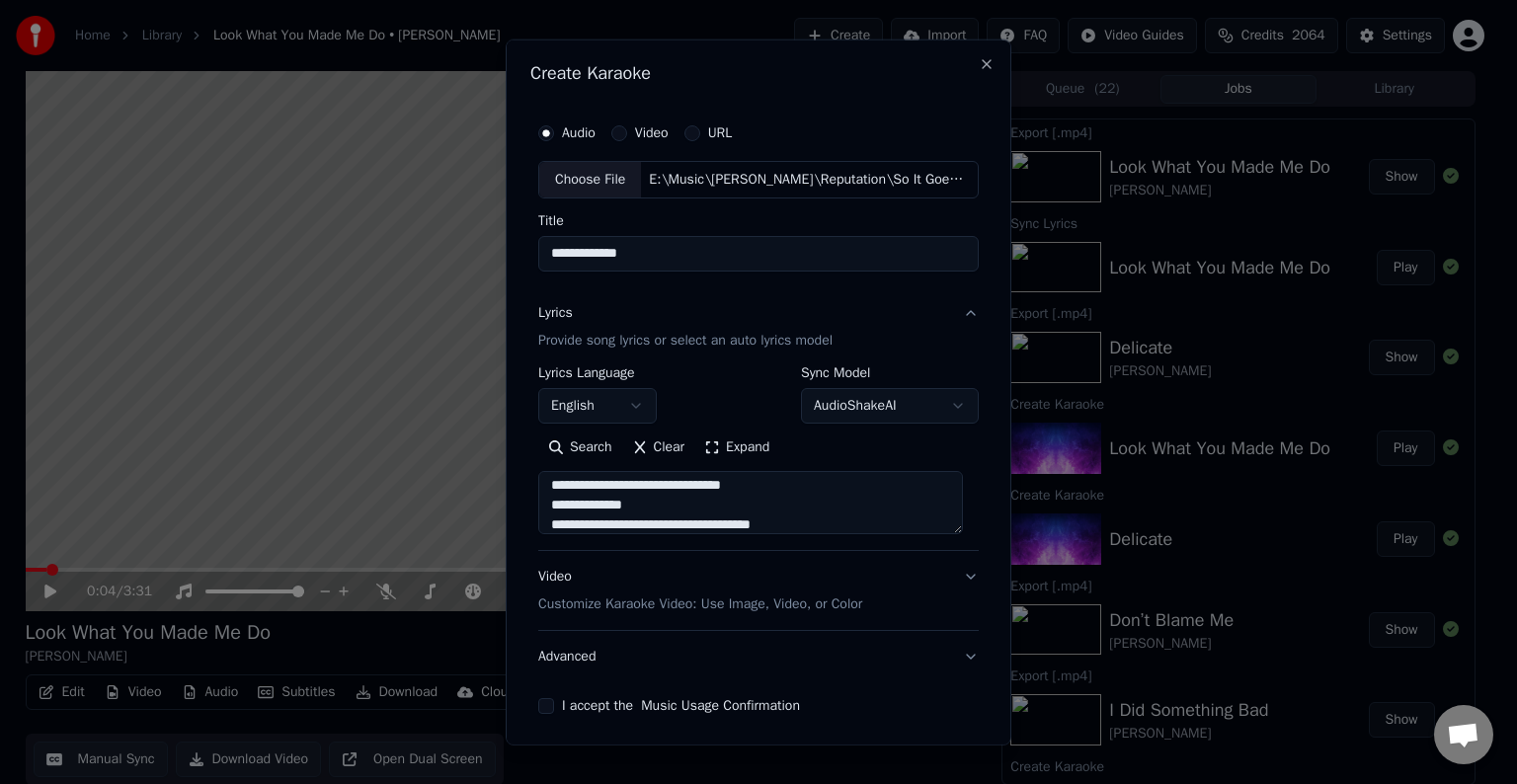 scroll, scrollTop: 320, scrollLeft: 0, axis: vertical 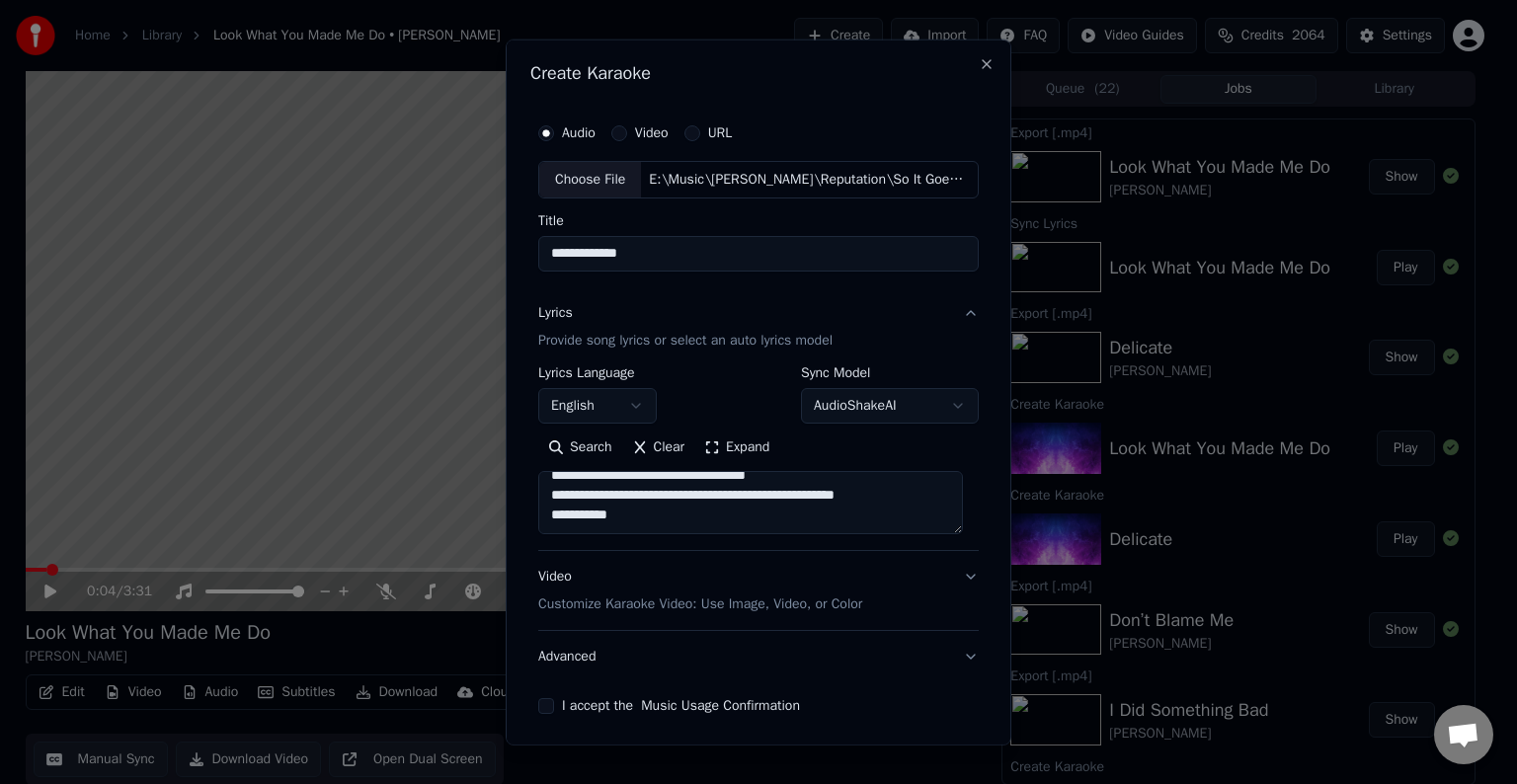 paste on "**********" 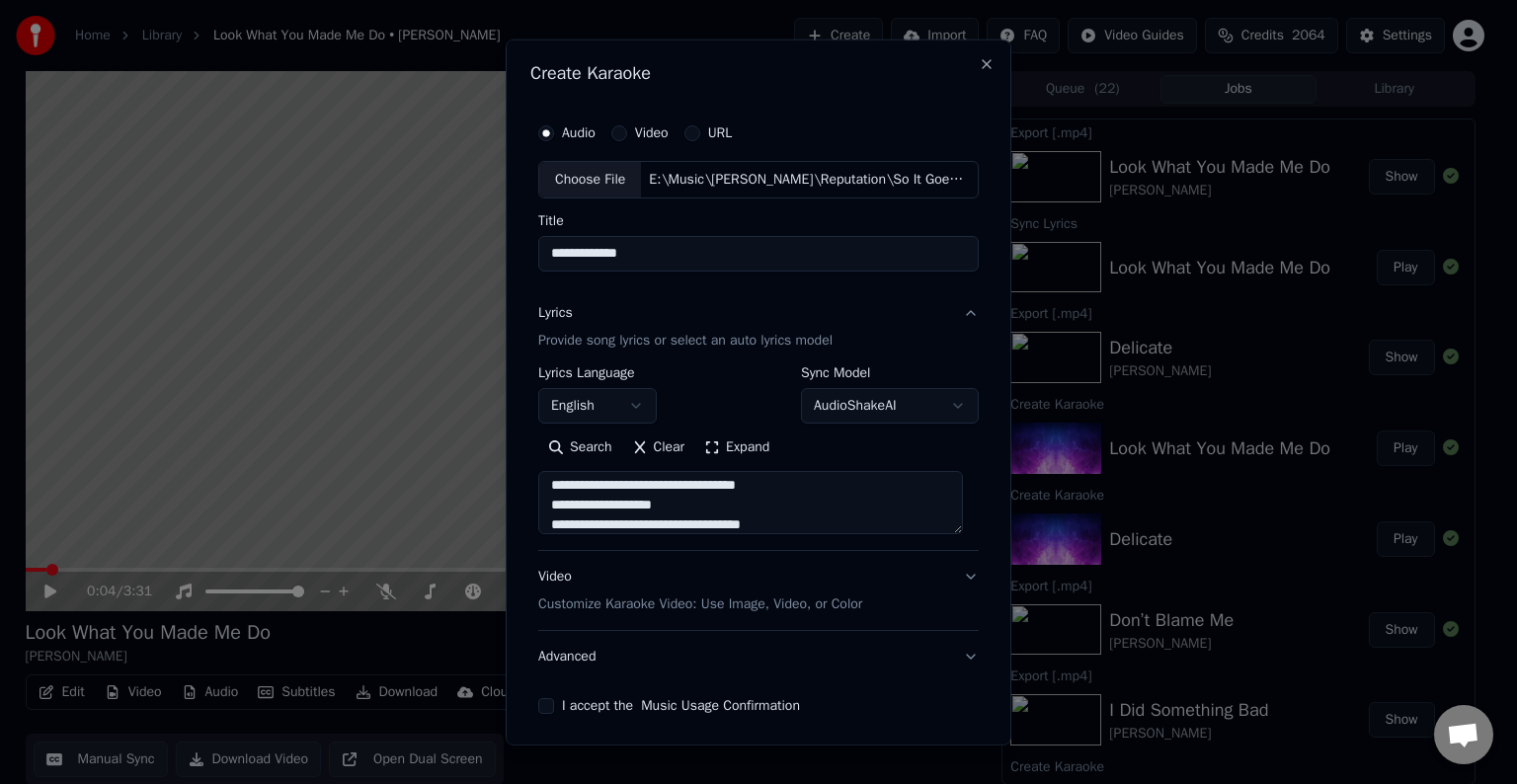 scroll, scrollTop: 478, scrollLeft: 0, axis: vertical 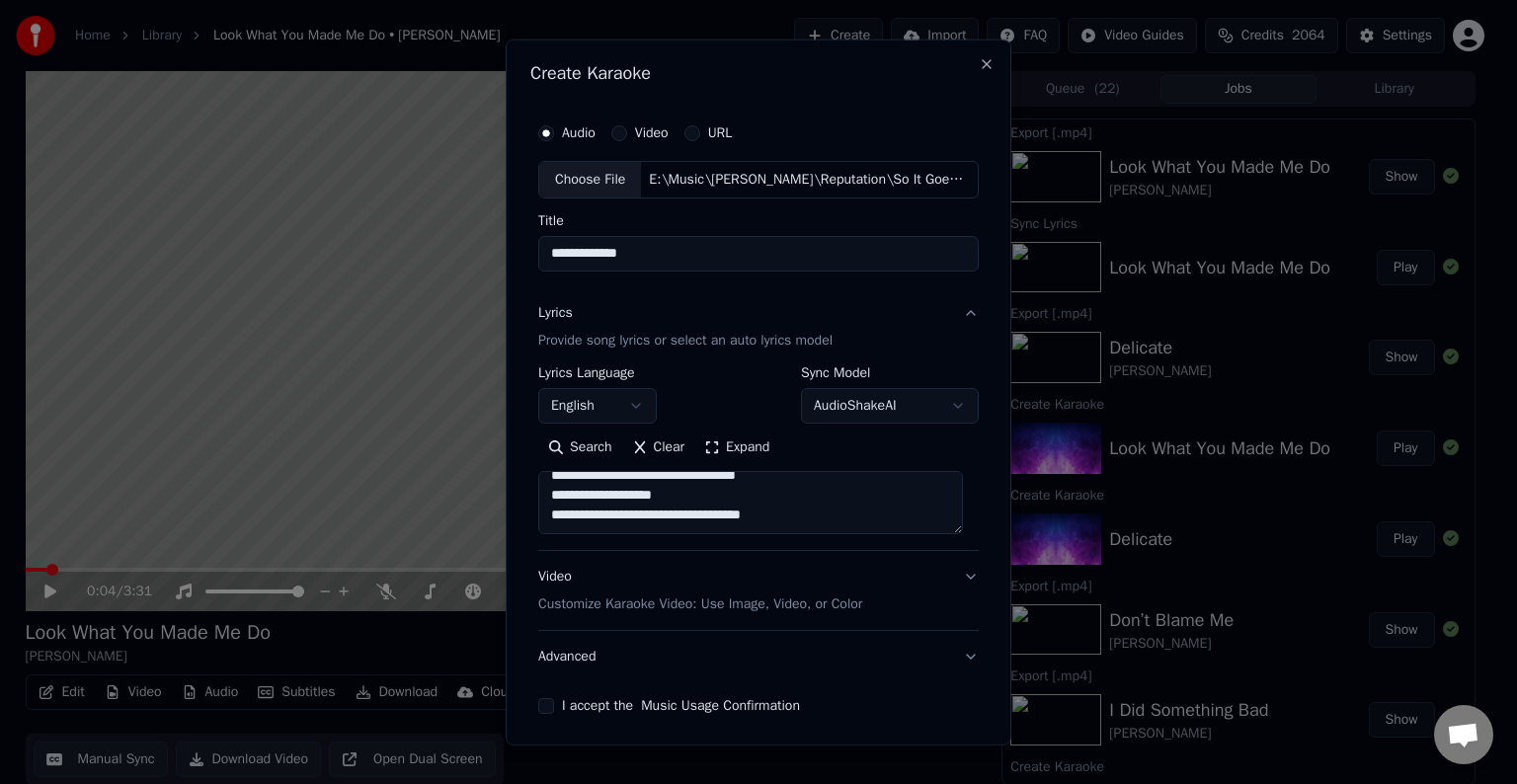 paste on "**********" 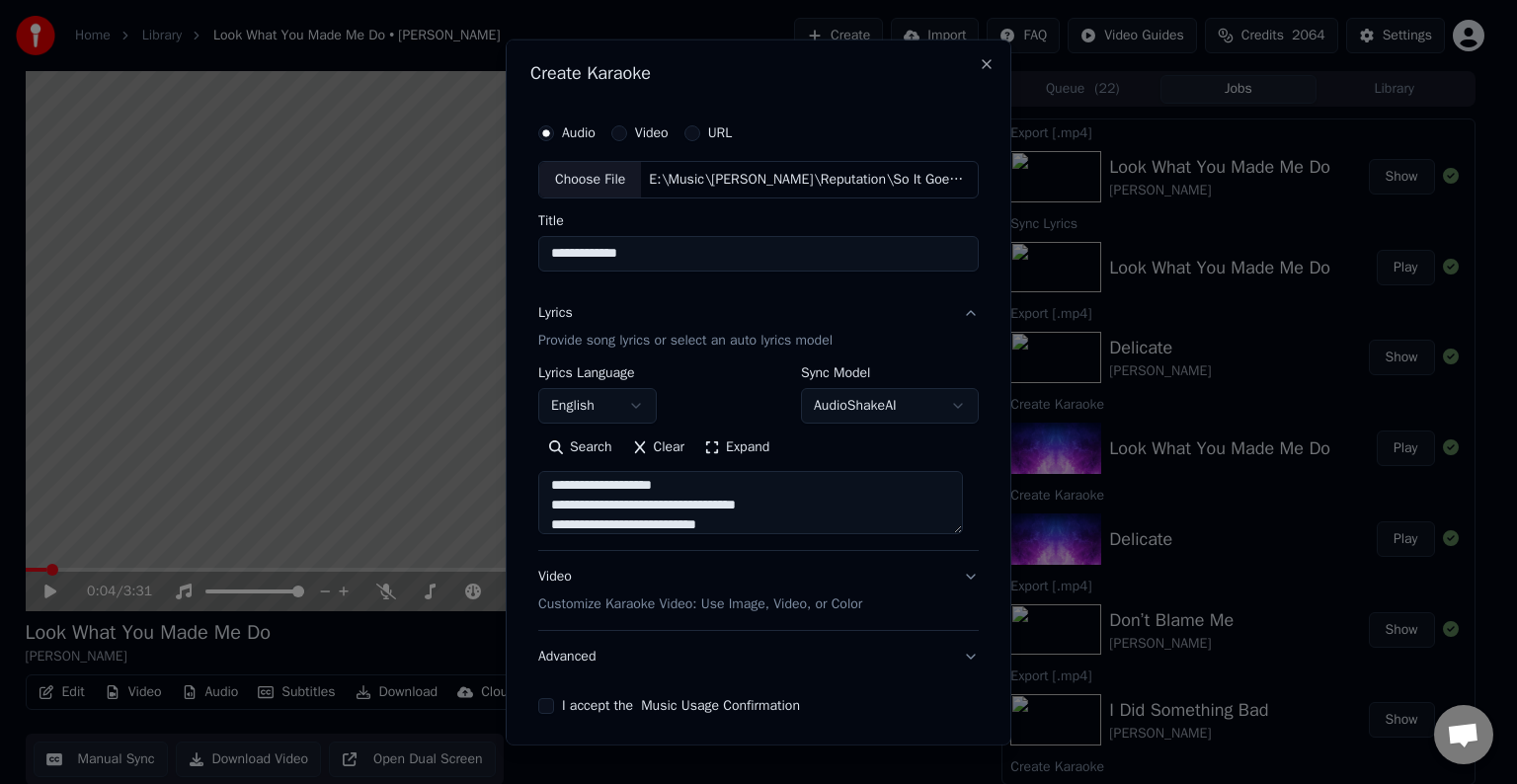 scroll, scrollTop: 557, scrollLeft: 0, axis: vertical 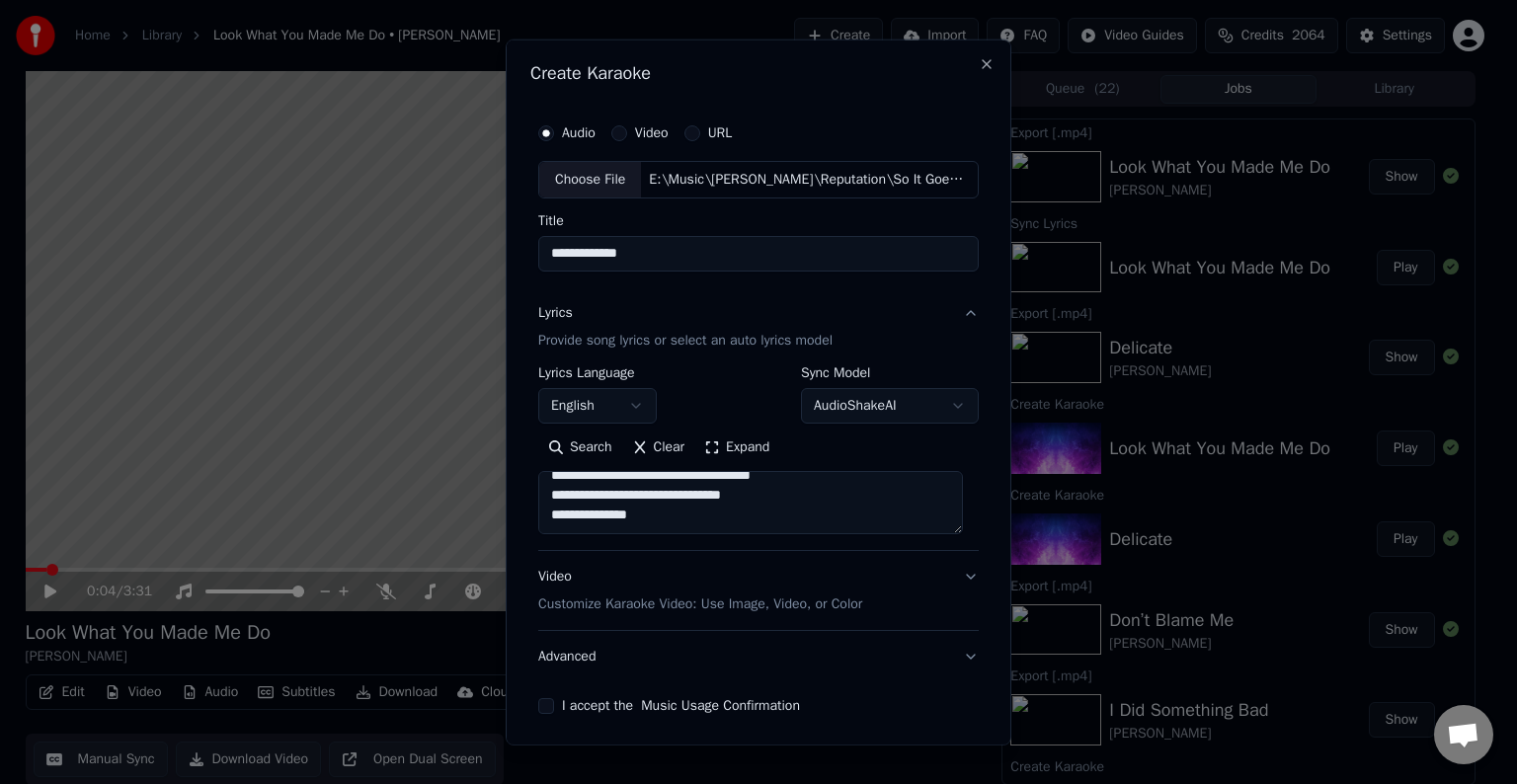 paste on "**********" 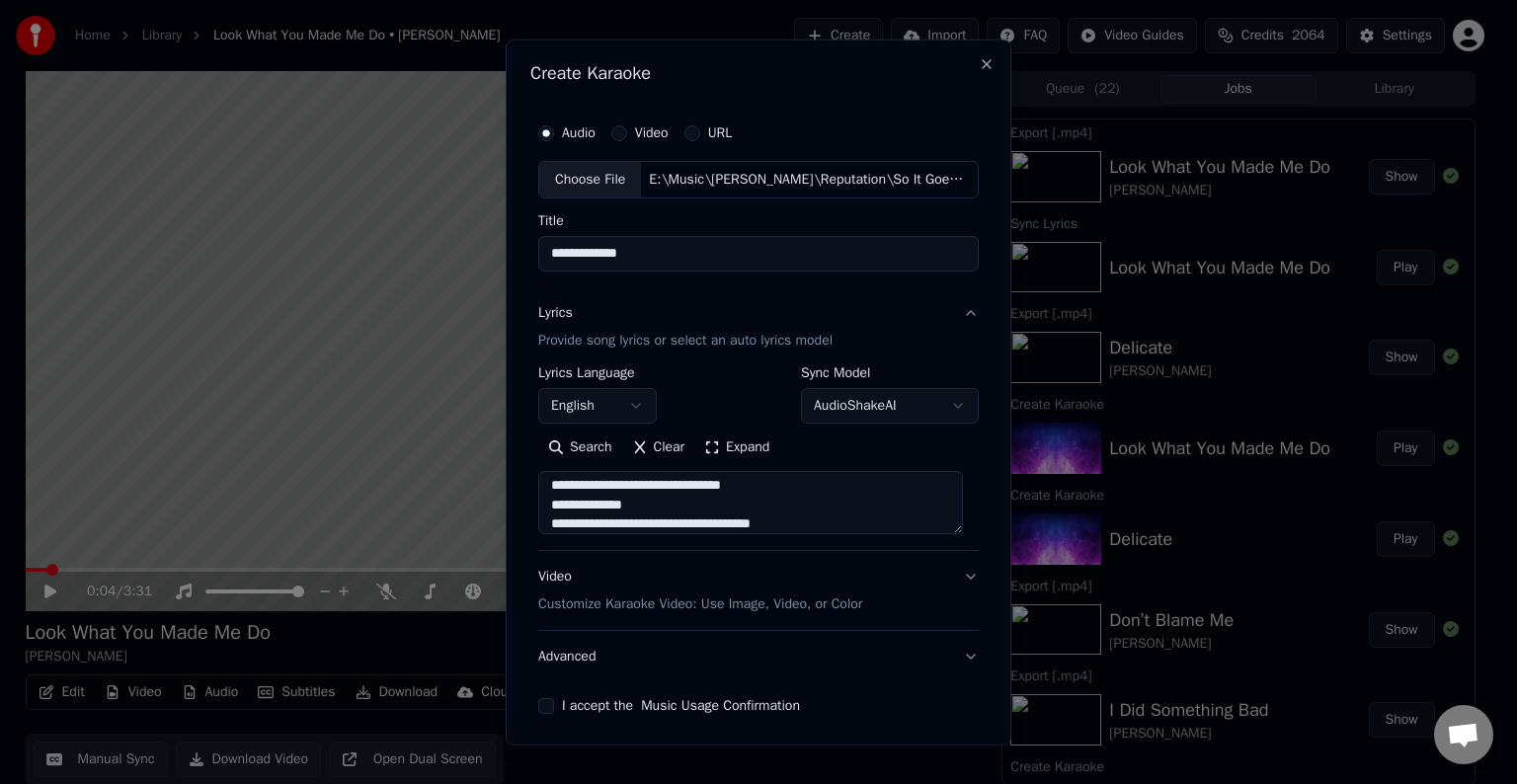 scroll, scrollTop: 675, scrollLeft: 0, axis: vertical 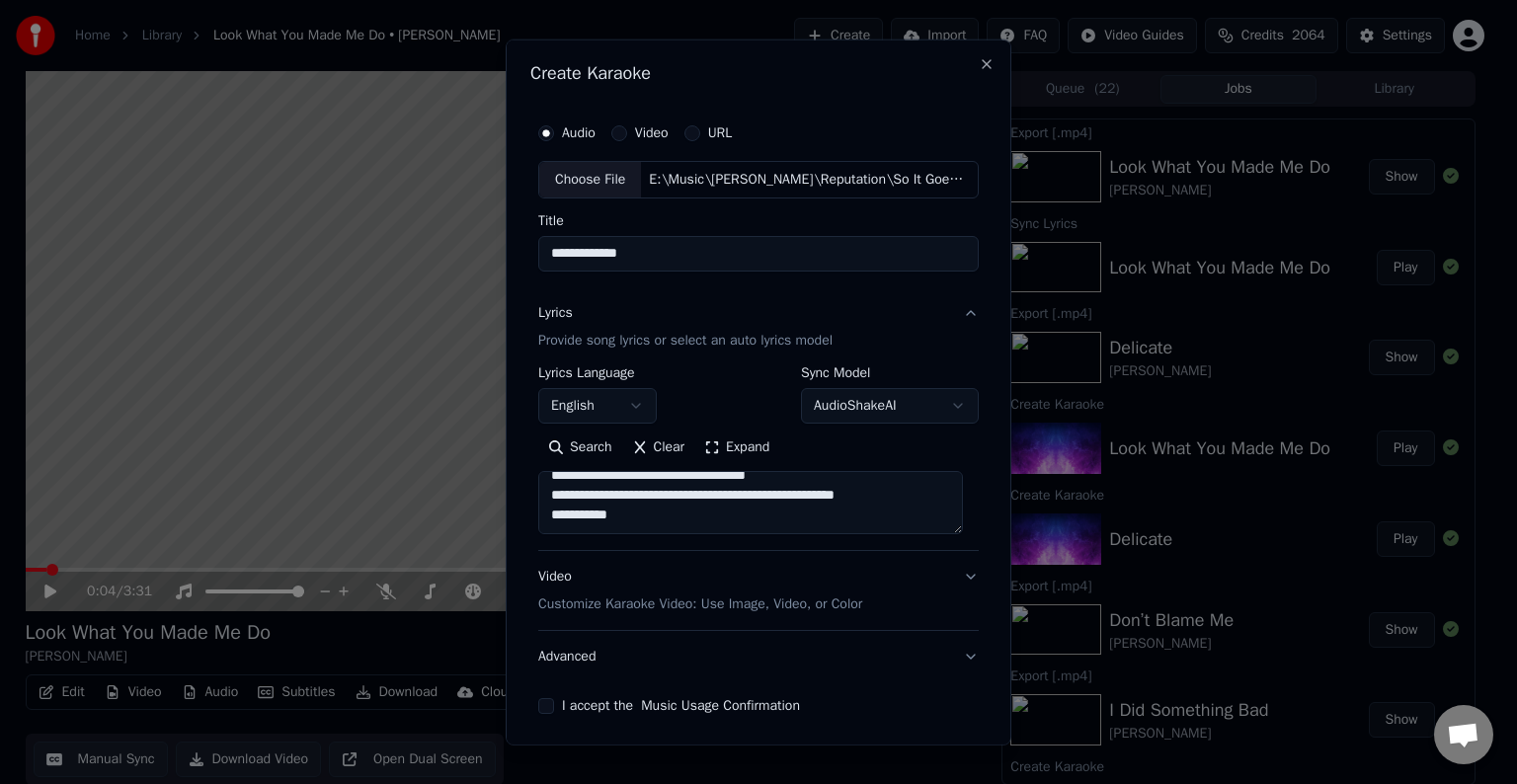 paste on "**********" 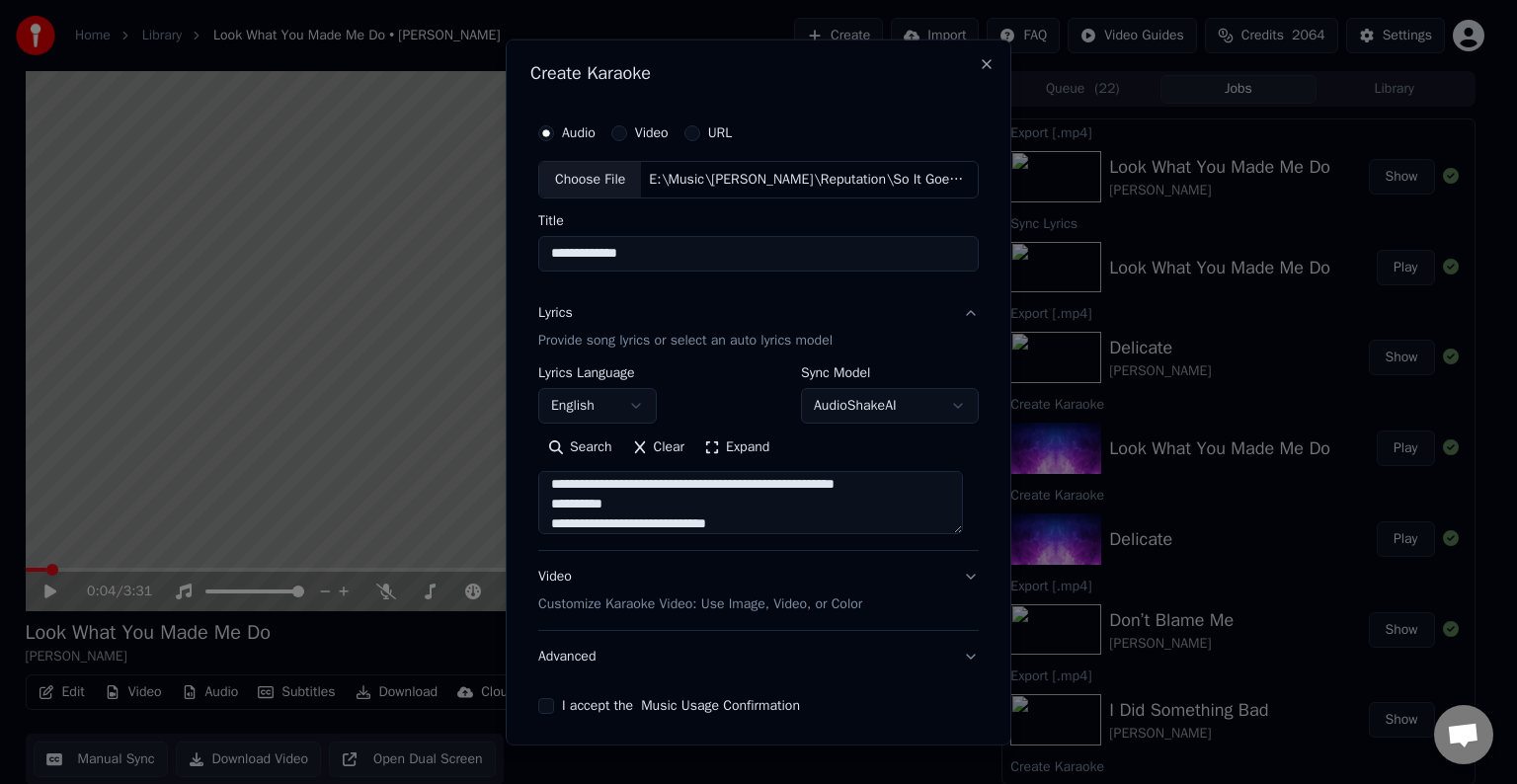 scroll, scrollTop: 754, scrollLeft: 0, axis: vertical 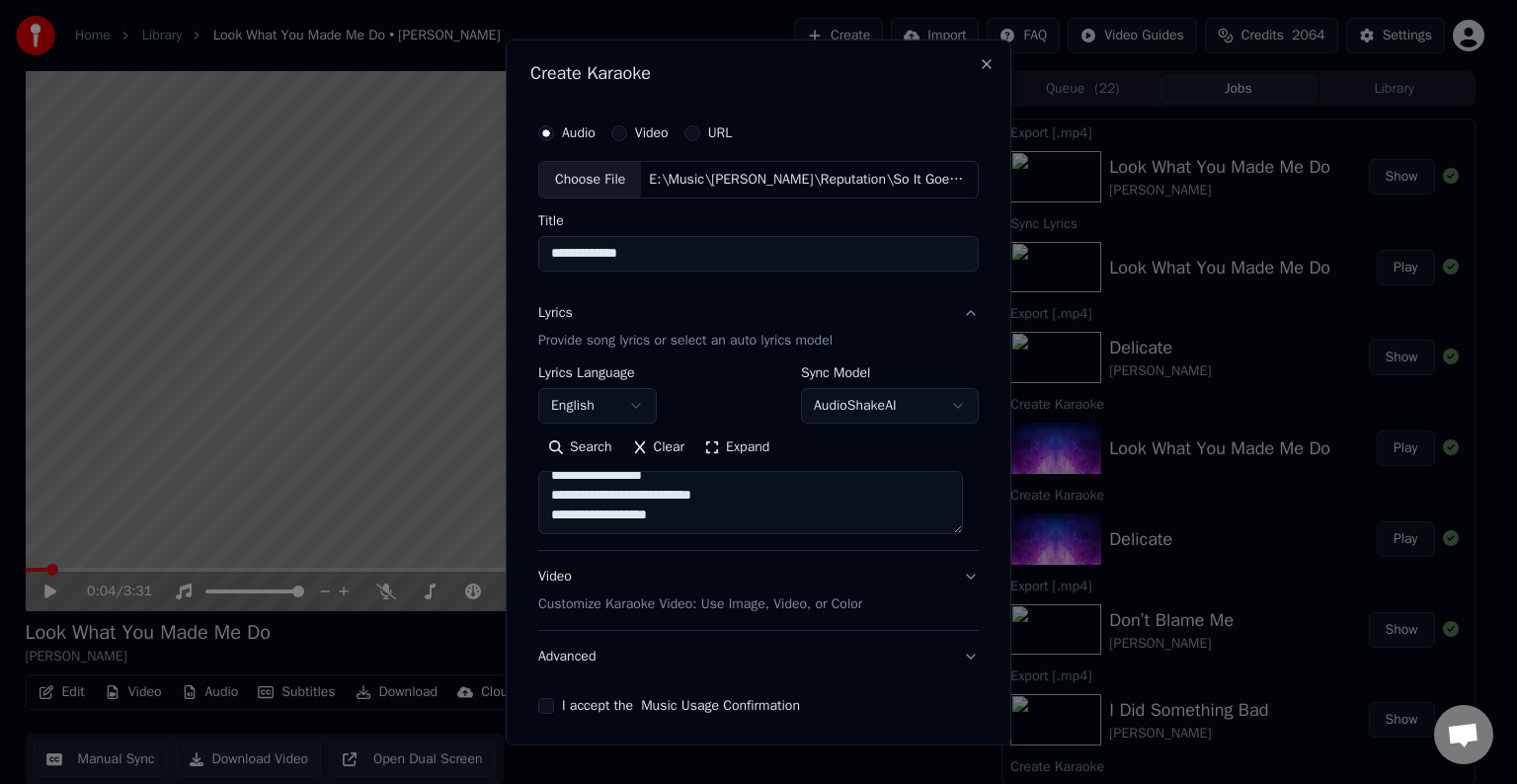paste on "**********" 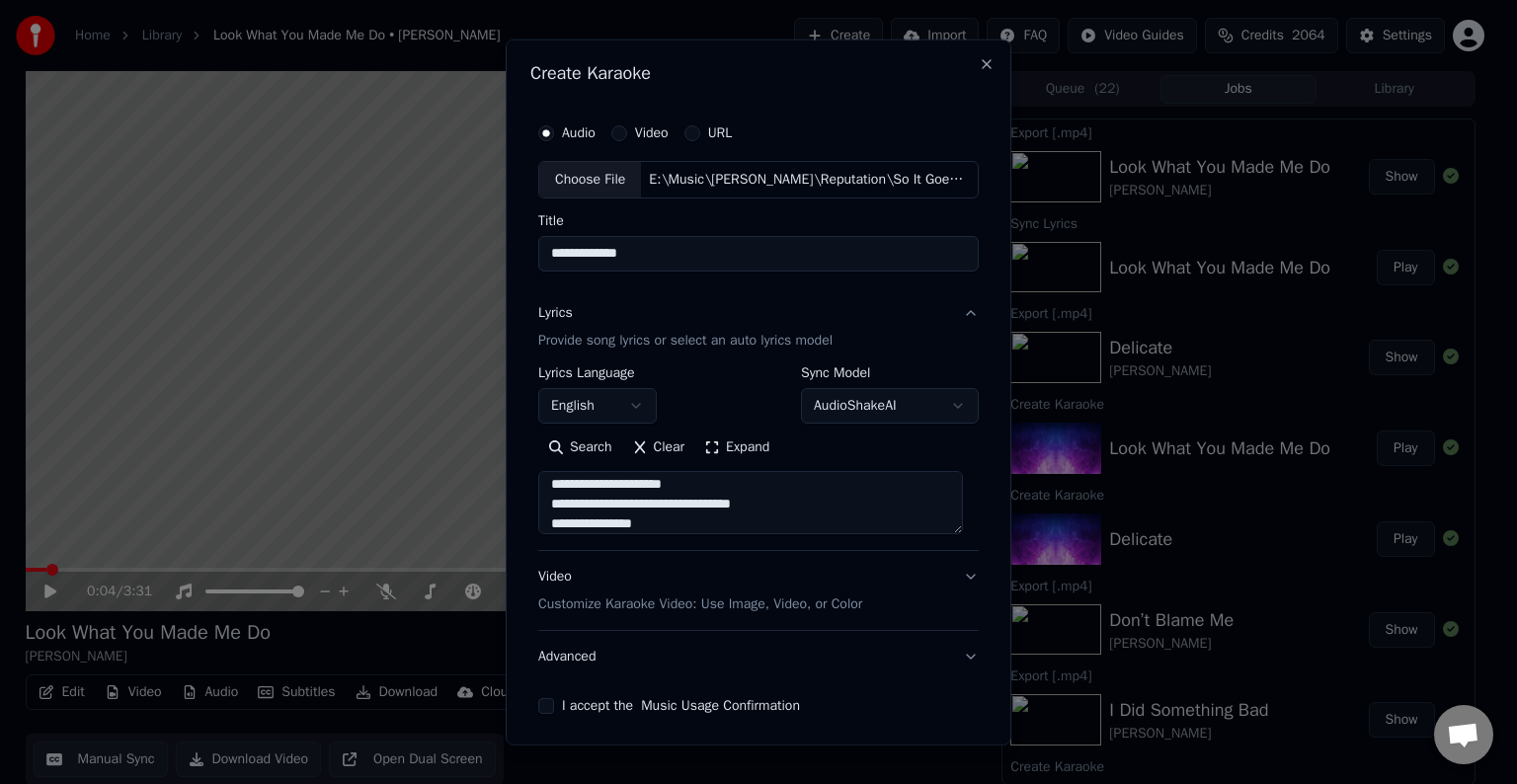 scroll, scrollTop: 893, scrollLeft: 0, axis: vertical 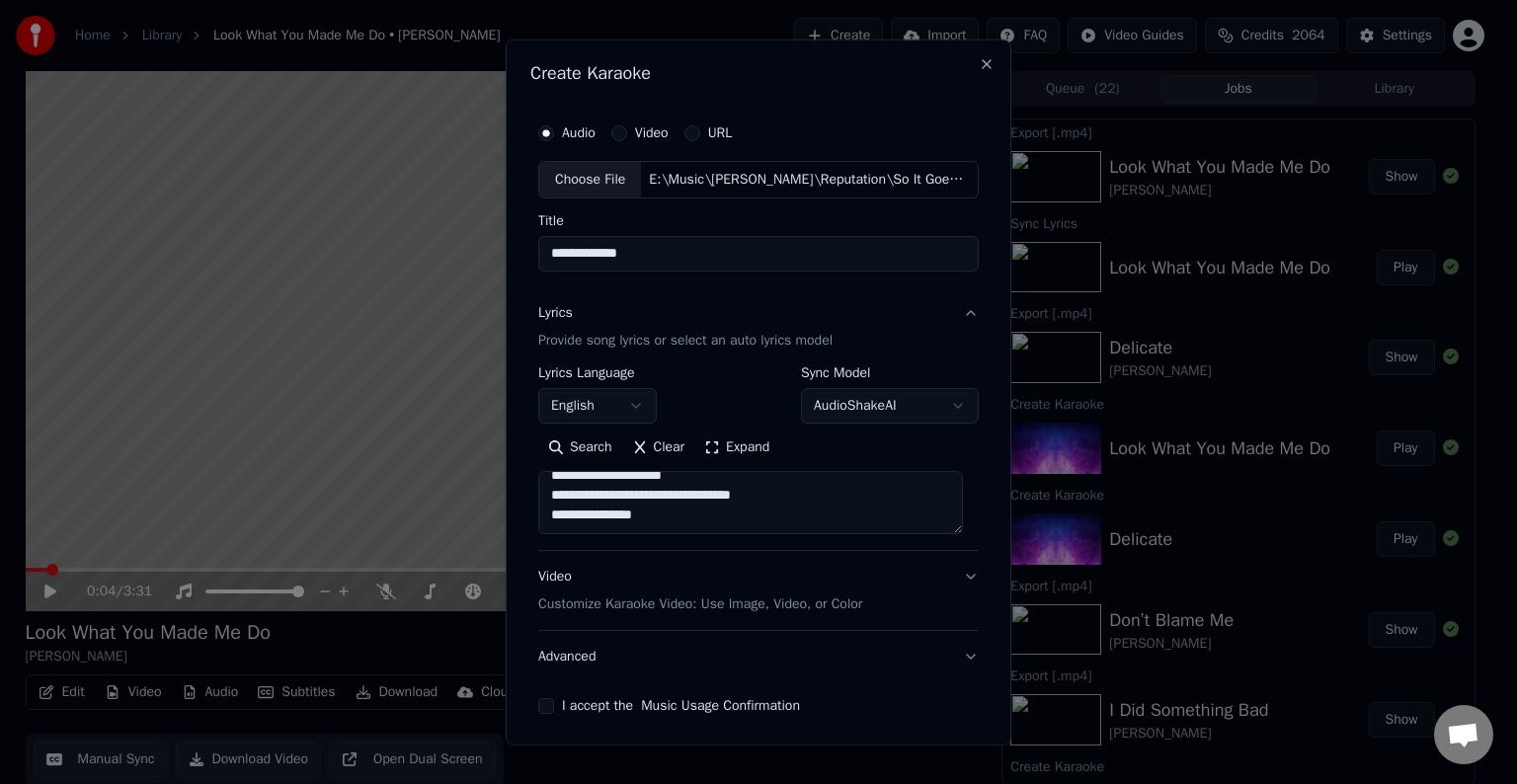 paste on "**********" 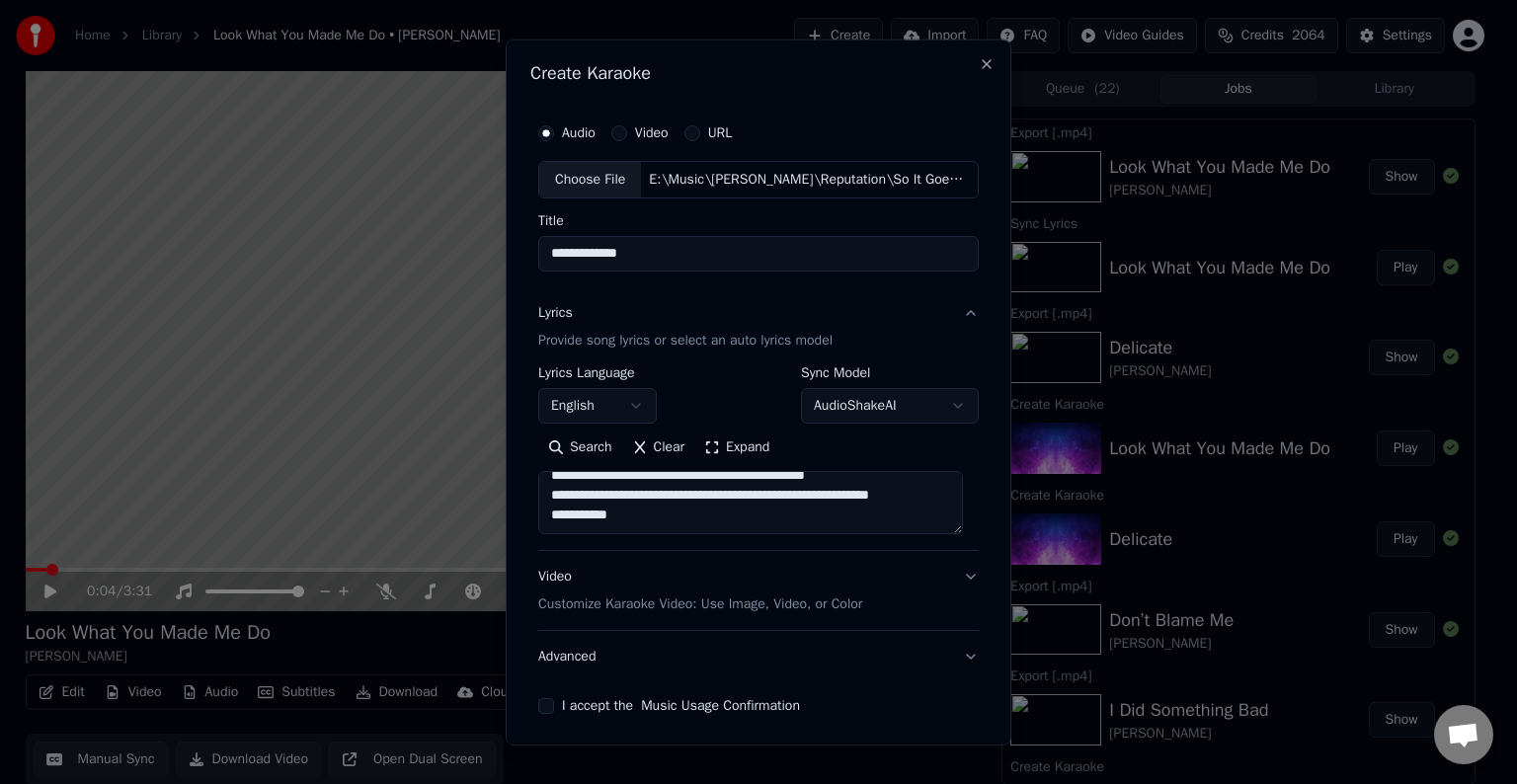 scroll, scrollTop: 1019, scrollLeft: 0, axis: vertical 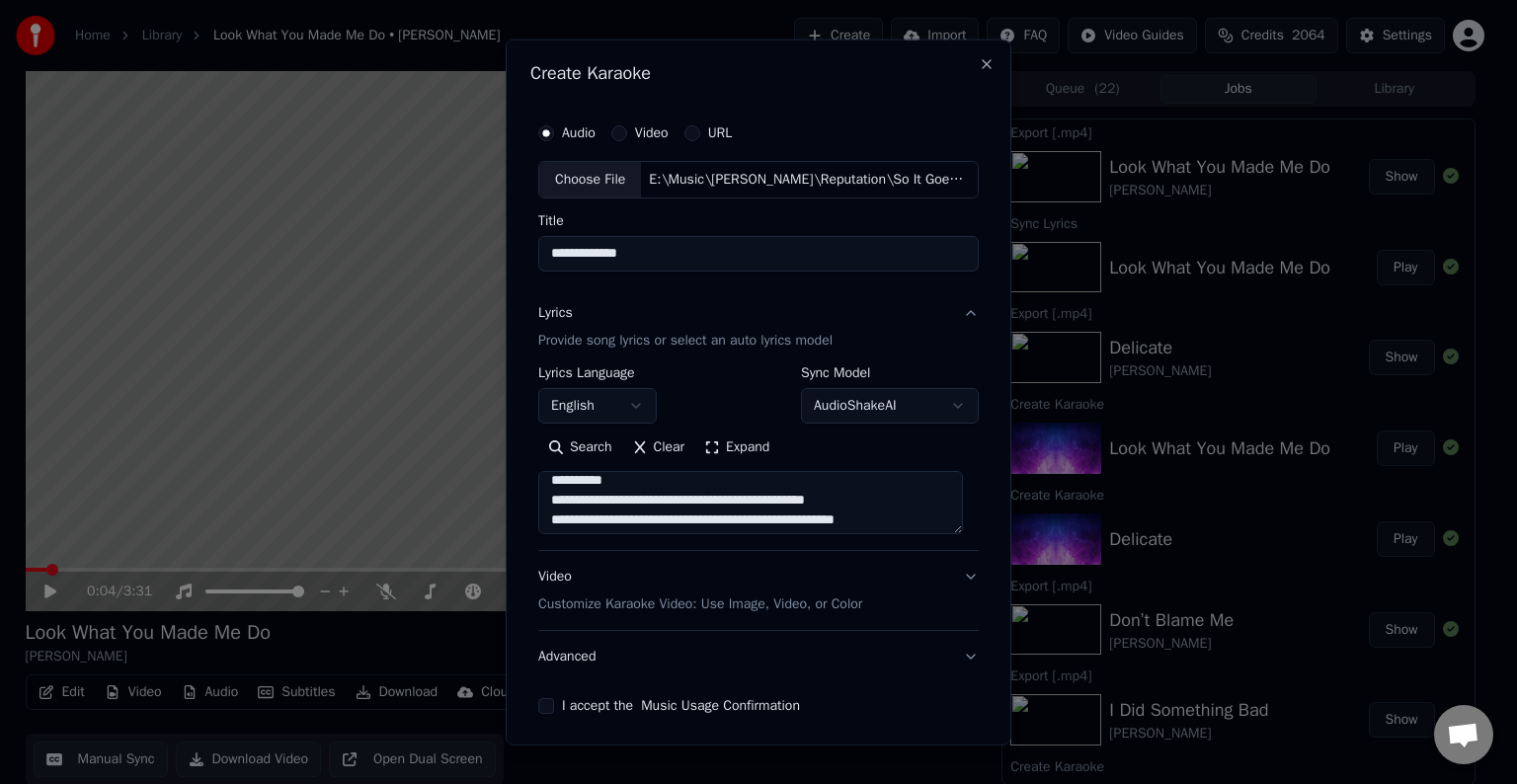 click at bounding box center (751, 503) 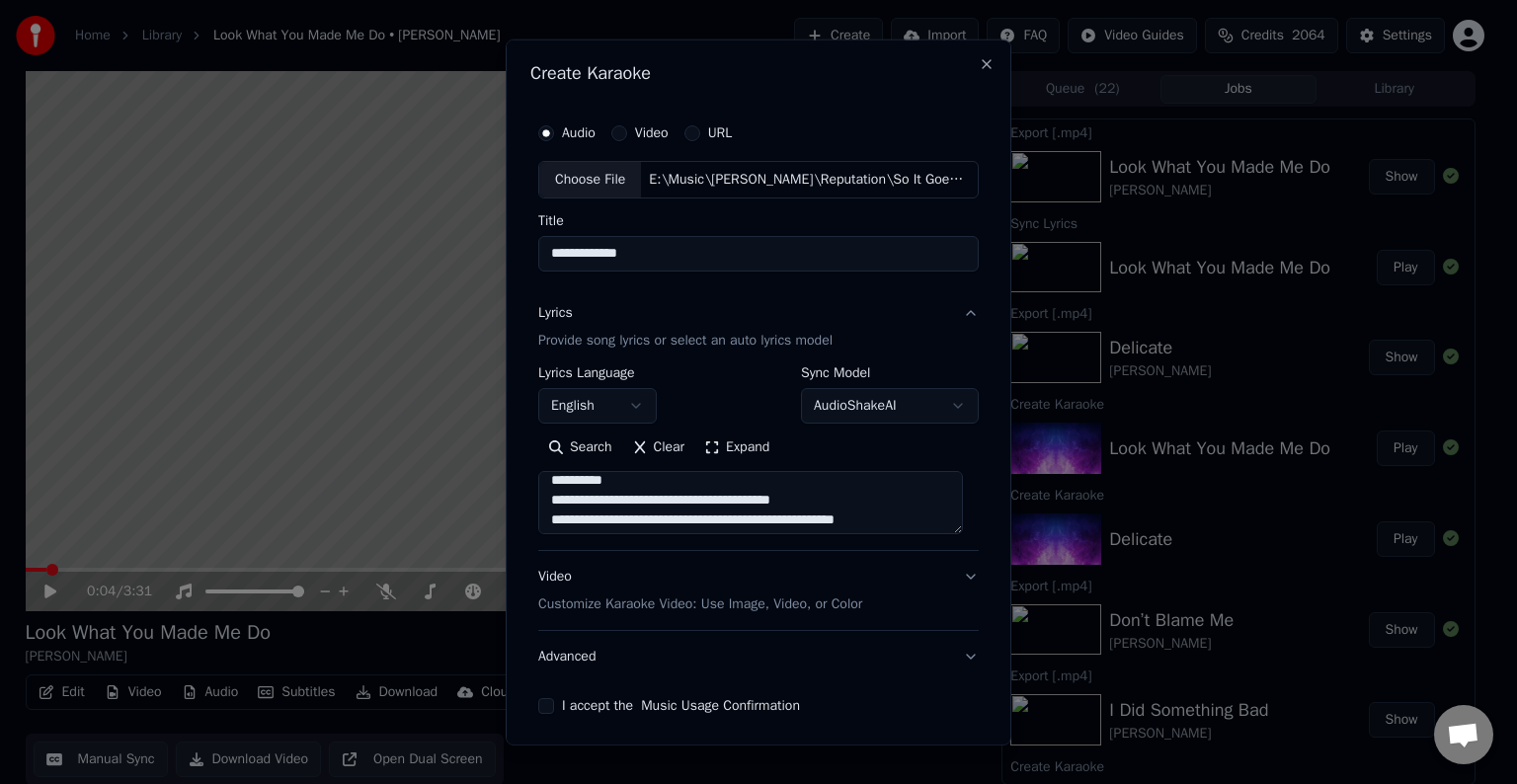 click at bounding box center [751, 503] 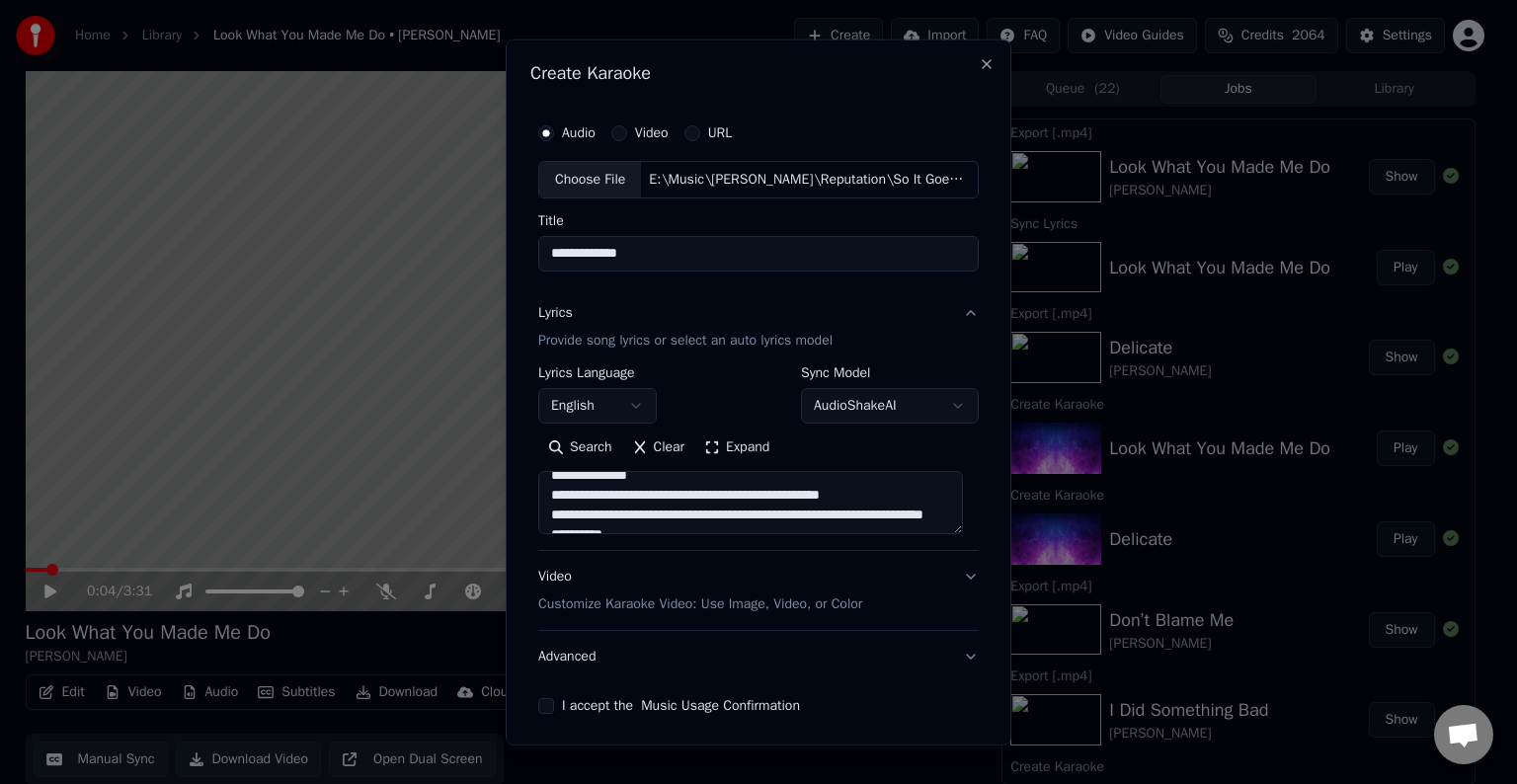 scroll, scrollTop: 912, scrollLeft: 0, axis: vertical 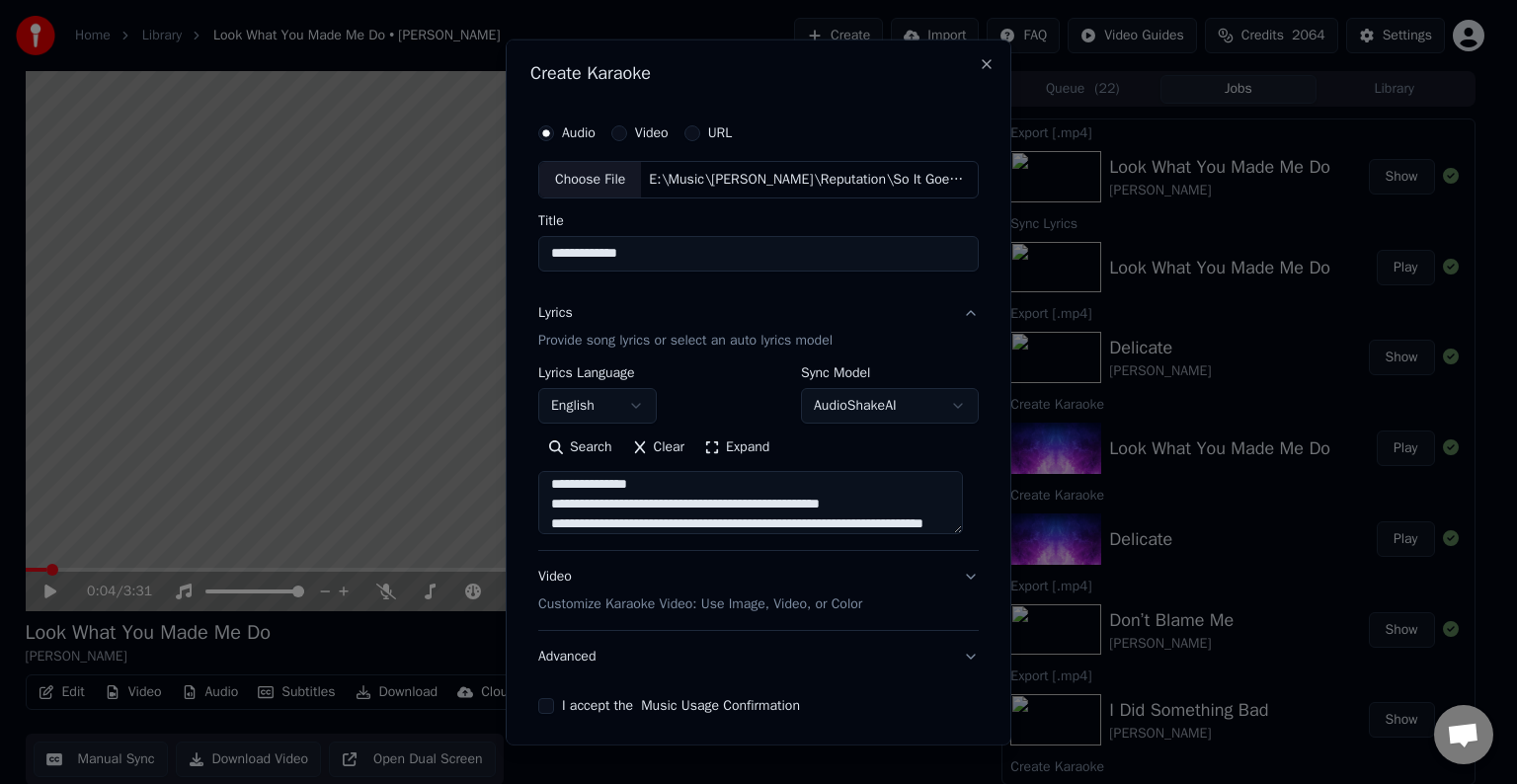 click at bounding box center (751, 503) 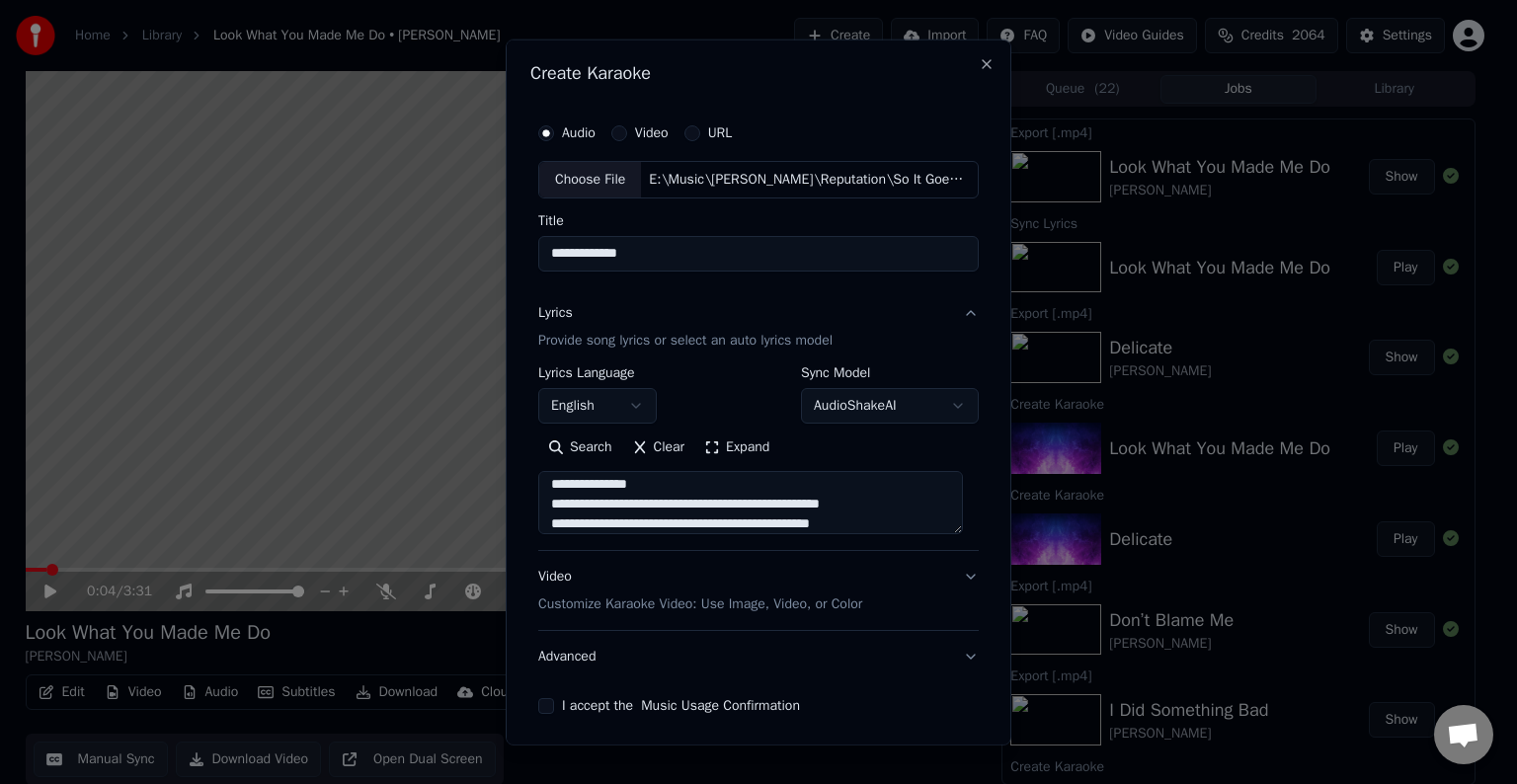 drag, startPoint x: 752, startPoint y: 506, endPoint x: 697, endPoint y: 510, distance: 55.145263 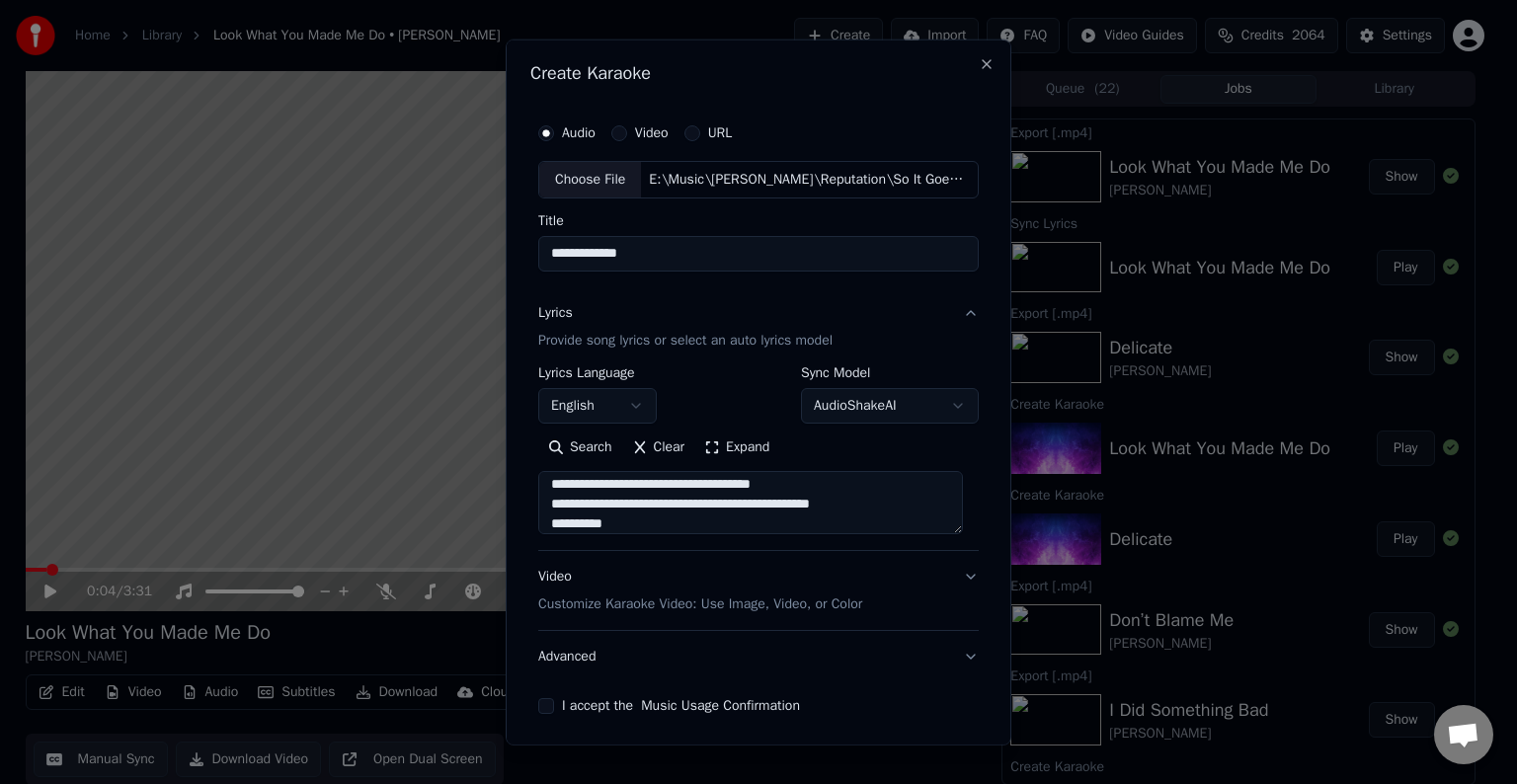 scroll, scrollTop: 1019, scrollLeft: 0, axis: vertical 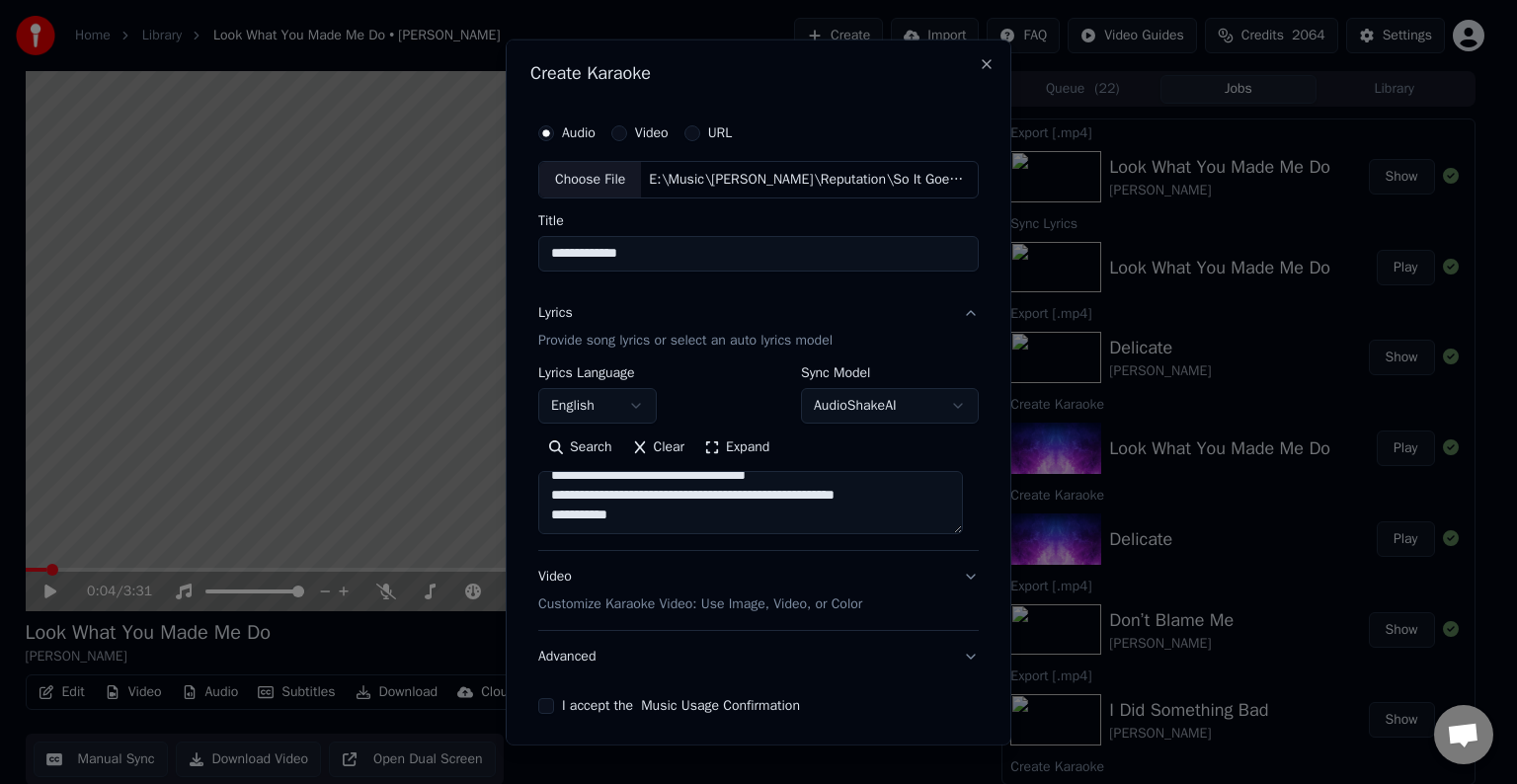 click at bounding box center [751, 503] 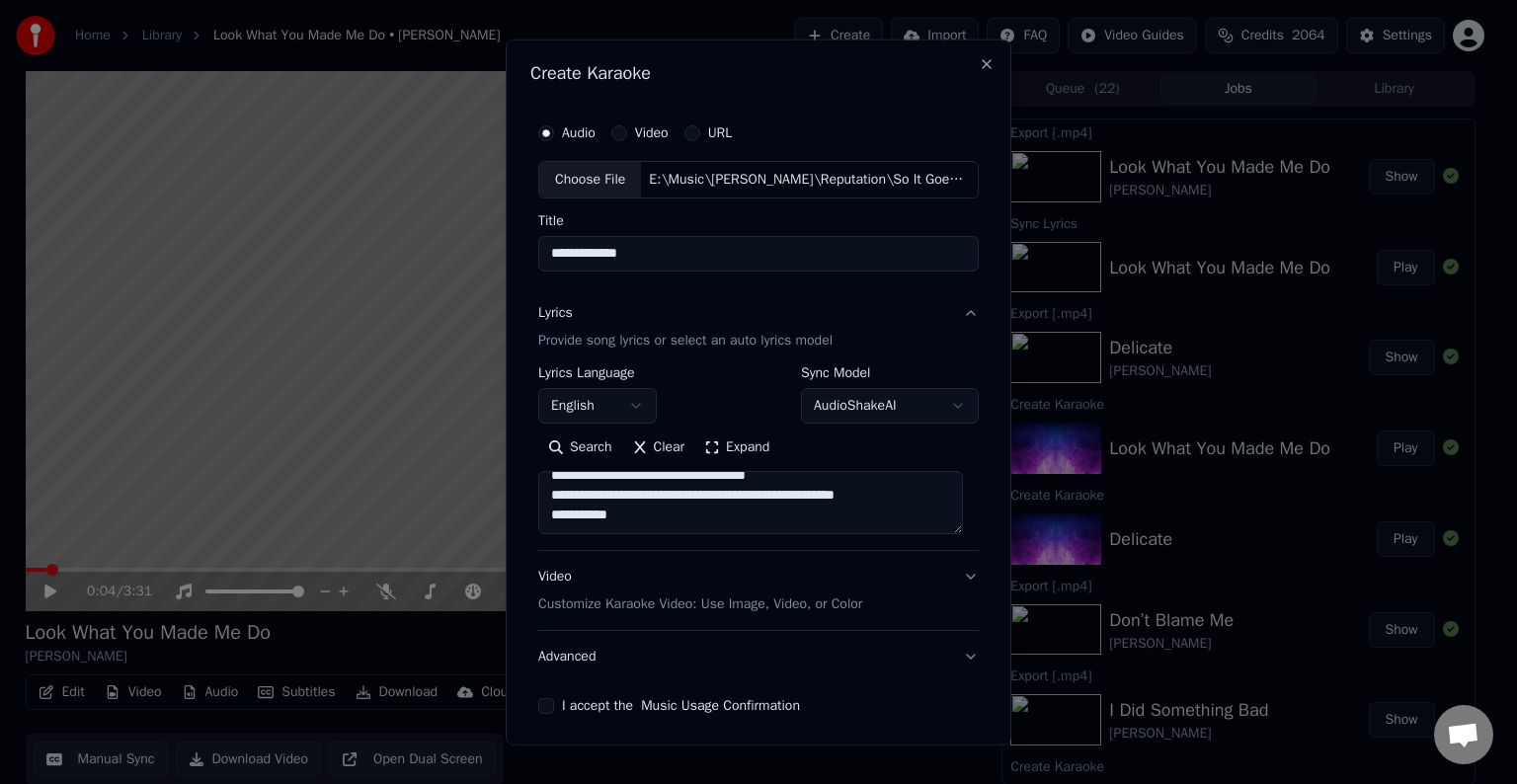 paste on "**********" 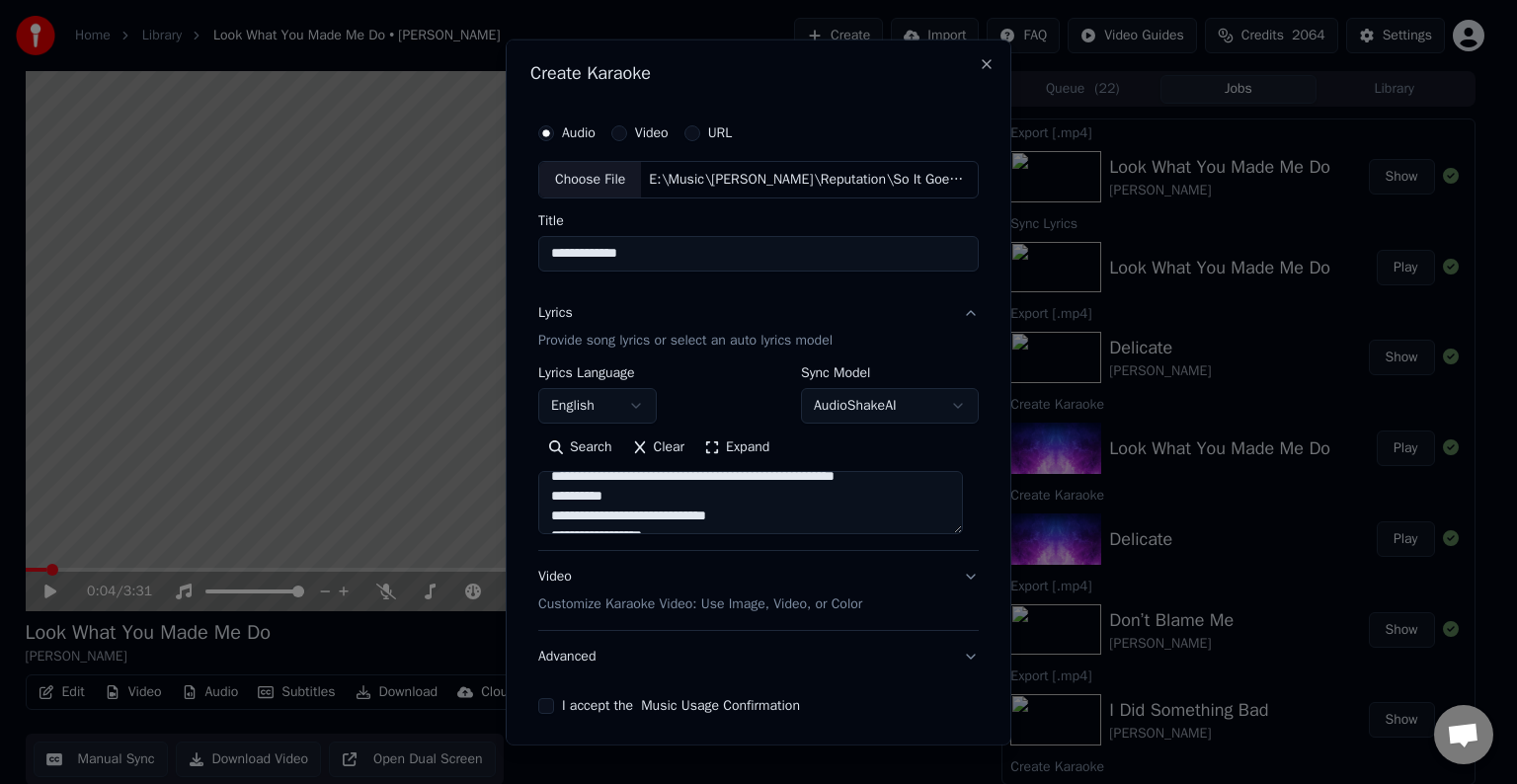 scroll, scrollTop: 1149, scrollLeft: 0, axis: vertical 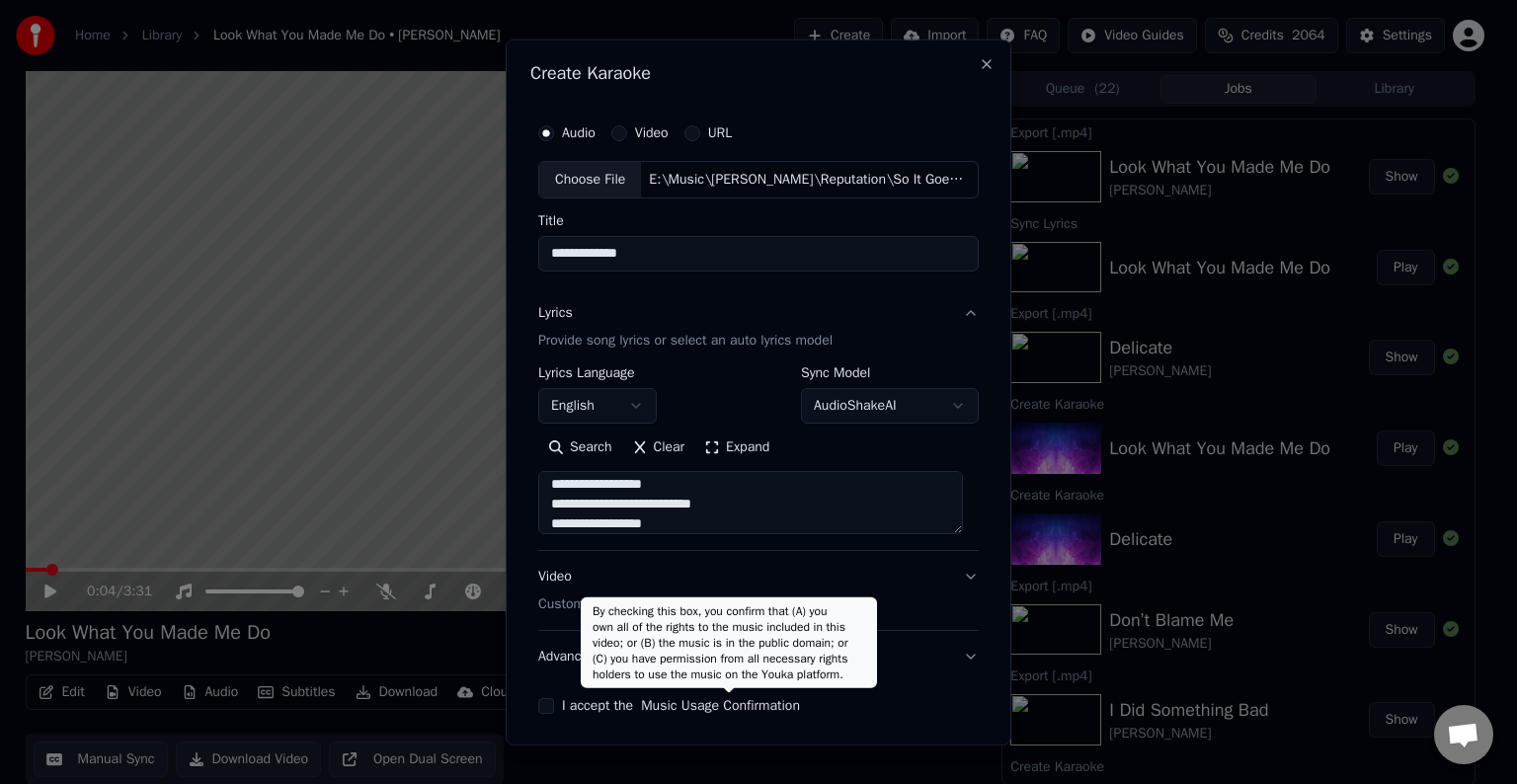 type on "**********" 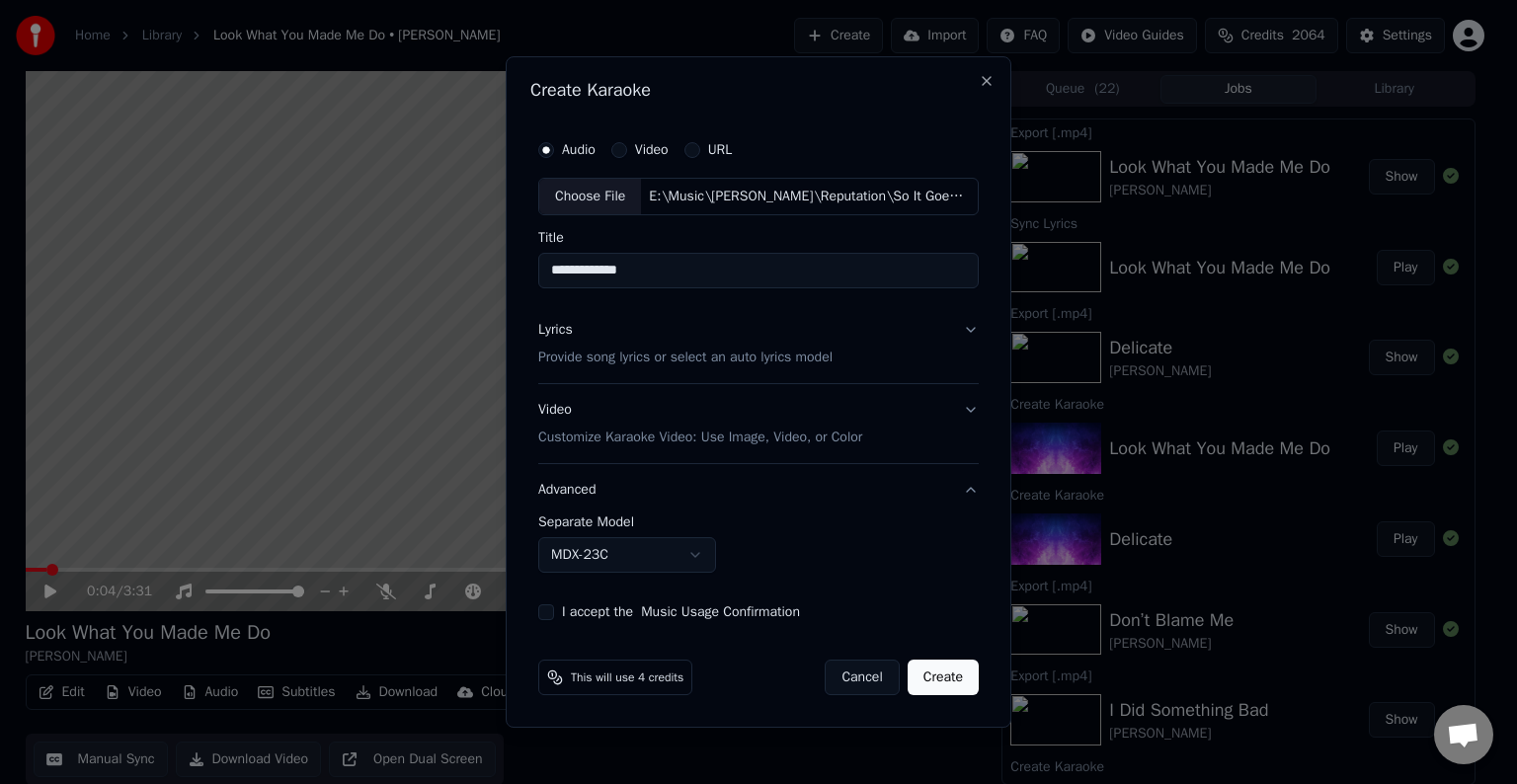 click on "Home Library Look What You Made Me Do • [PERSON_NAME] Create Import FAQ Video Guides Credits 2064 Settings 0:04  /  3:31 Look What You Made Me Do [PERSON_NAME] BPM 128 Key Am Edit Video Audio Subtitles Download Cloud Library Manual Sync Download Video Open Dual Screen Queue ( 22 ) Jobs Library Export [.mp4] Look What You Made Me Do [PERSON_NAME] Show Sync Lyrics Look What You Made Me Do Play Export [.mp4] Delicate [PERSON_NAME] Show Create Karaoke Look What You Made Me Do Play Create Karaoke Delicate Play Export [.mp4] Don’t Blame Me [PERSON_NAME] Show Export [.mp4] I Did Something Bad [PERSON_NAME] Show Create Karaoke Don’t Blame Me Play Create Karaoke I Did Something Bad Play Export [.mp4] End Game [PERSON_NAME] • [PERSON_NAME] • Future Show Export [.mp4] ...Ready For It? [PERSON_NAME] Show Create Karaoke End Game Play Create Karaoke Ready For It Play Export [.mp4] You're Losing Me (From The Vault) [PERSON_NAME] Show Export [.mp4] The Manuscript [PERSON_NAME] Show Export [.mp4] [PERSON_NAME] [PERSON_NAME] Show Show URL" at bounding box center [750, 392] 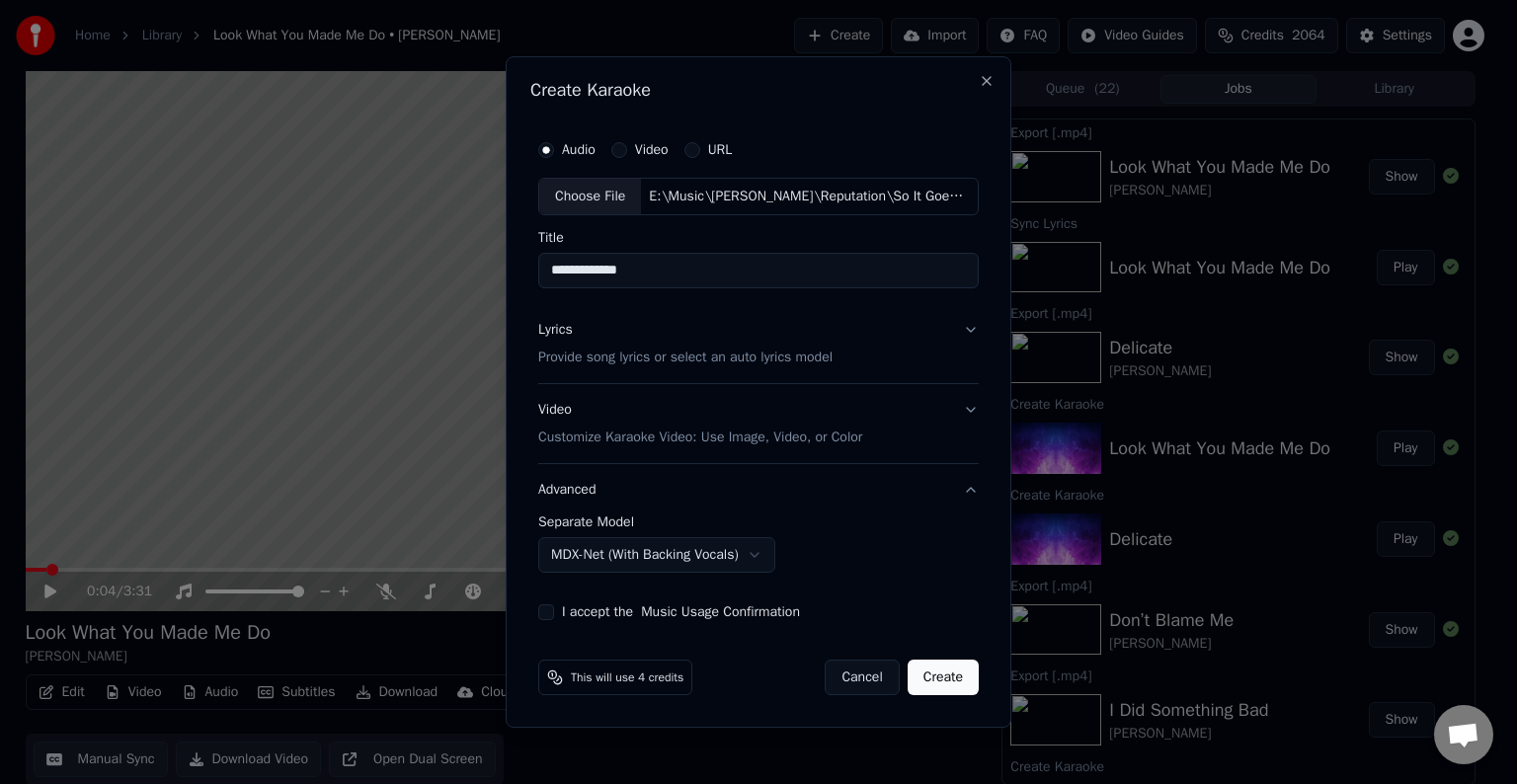 click on "I accept the   Music Usage Confirmation" at bounding box center (546, 612) 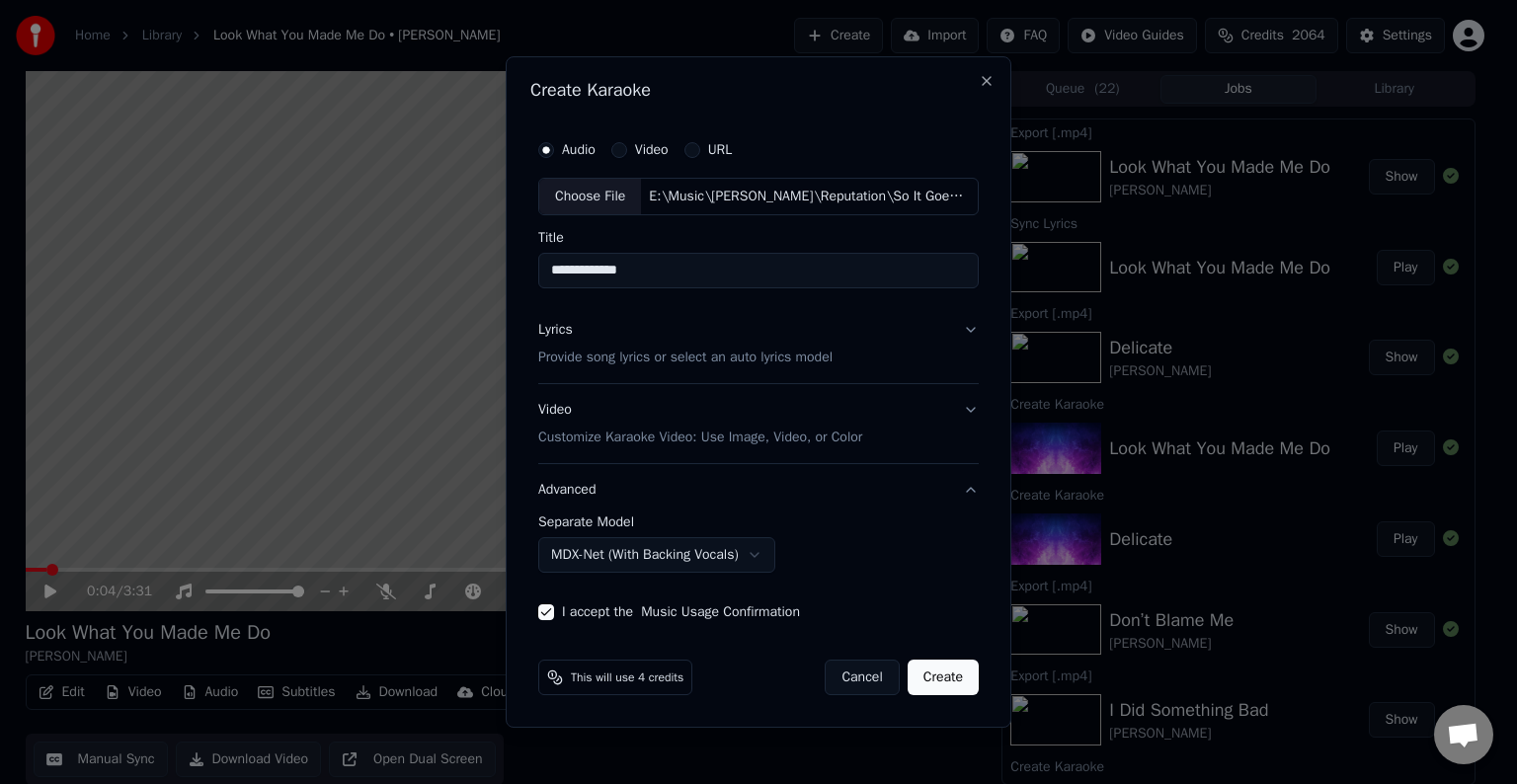 click on "Create" at bounding box center (943, 677) 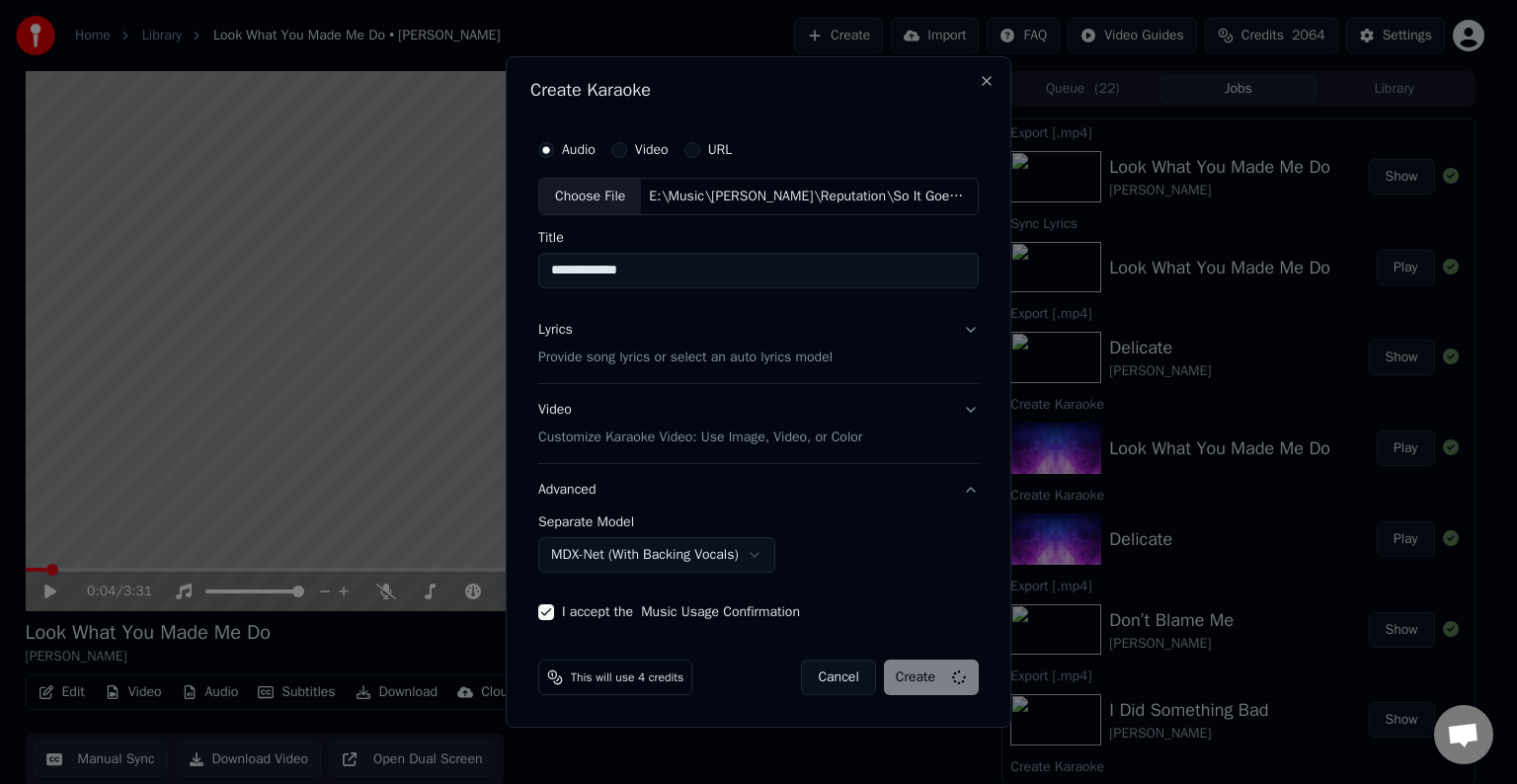 select on "******" 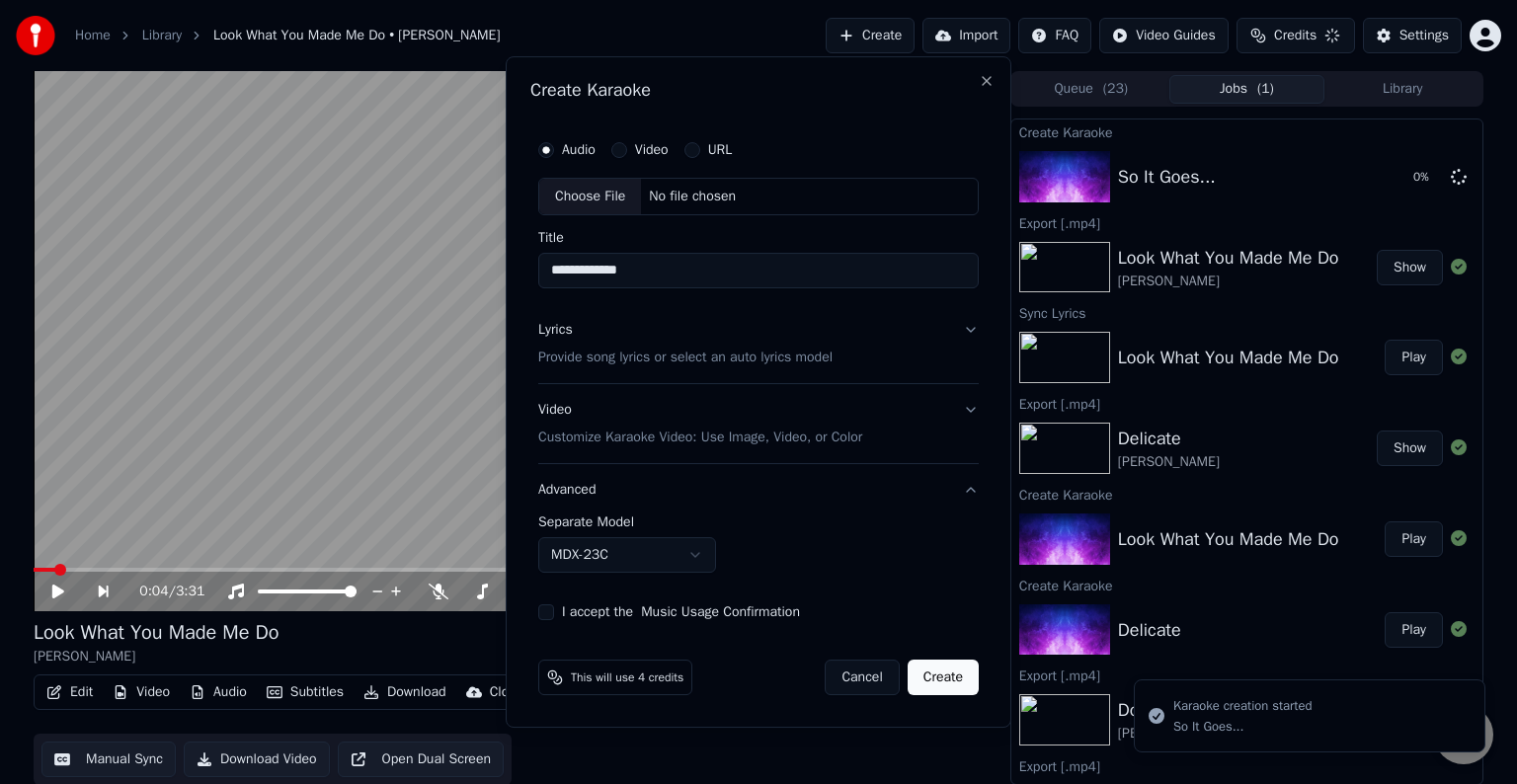 type 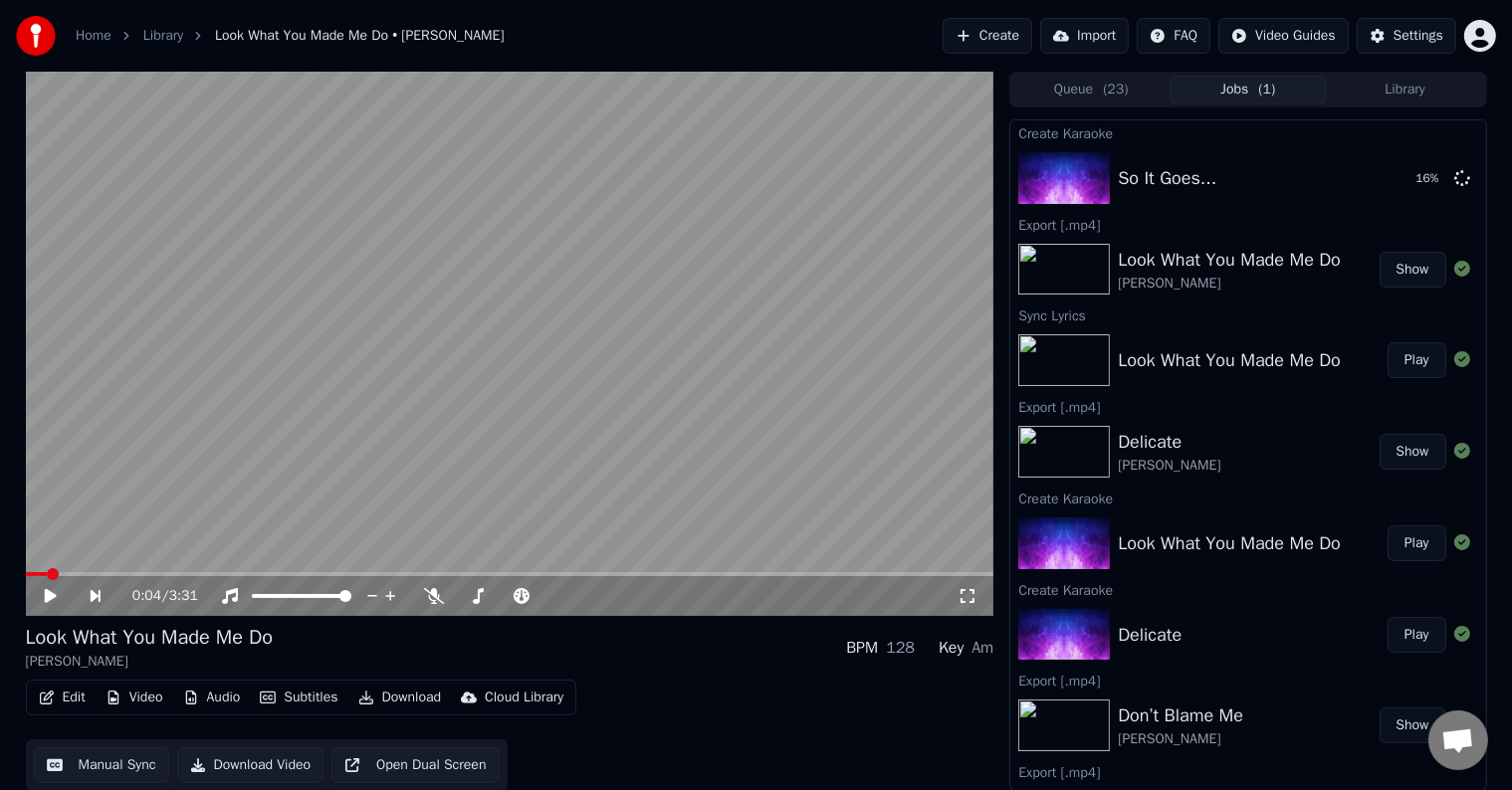 click on "Create" at bounding box center [987, 36] 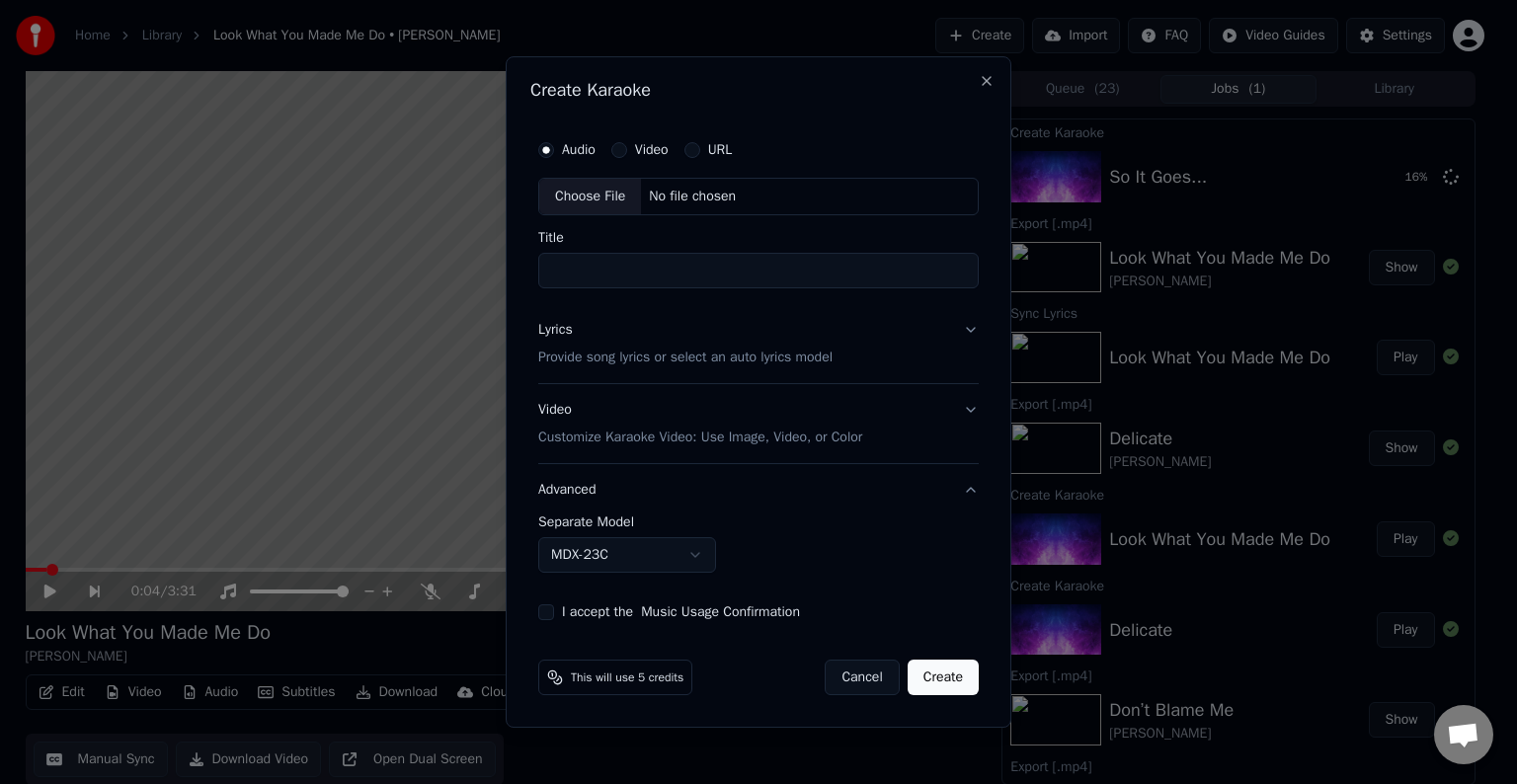 click on "Choose File" at bounding box center (590, 196) 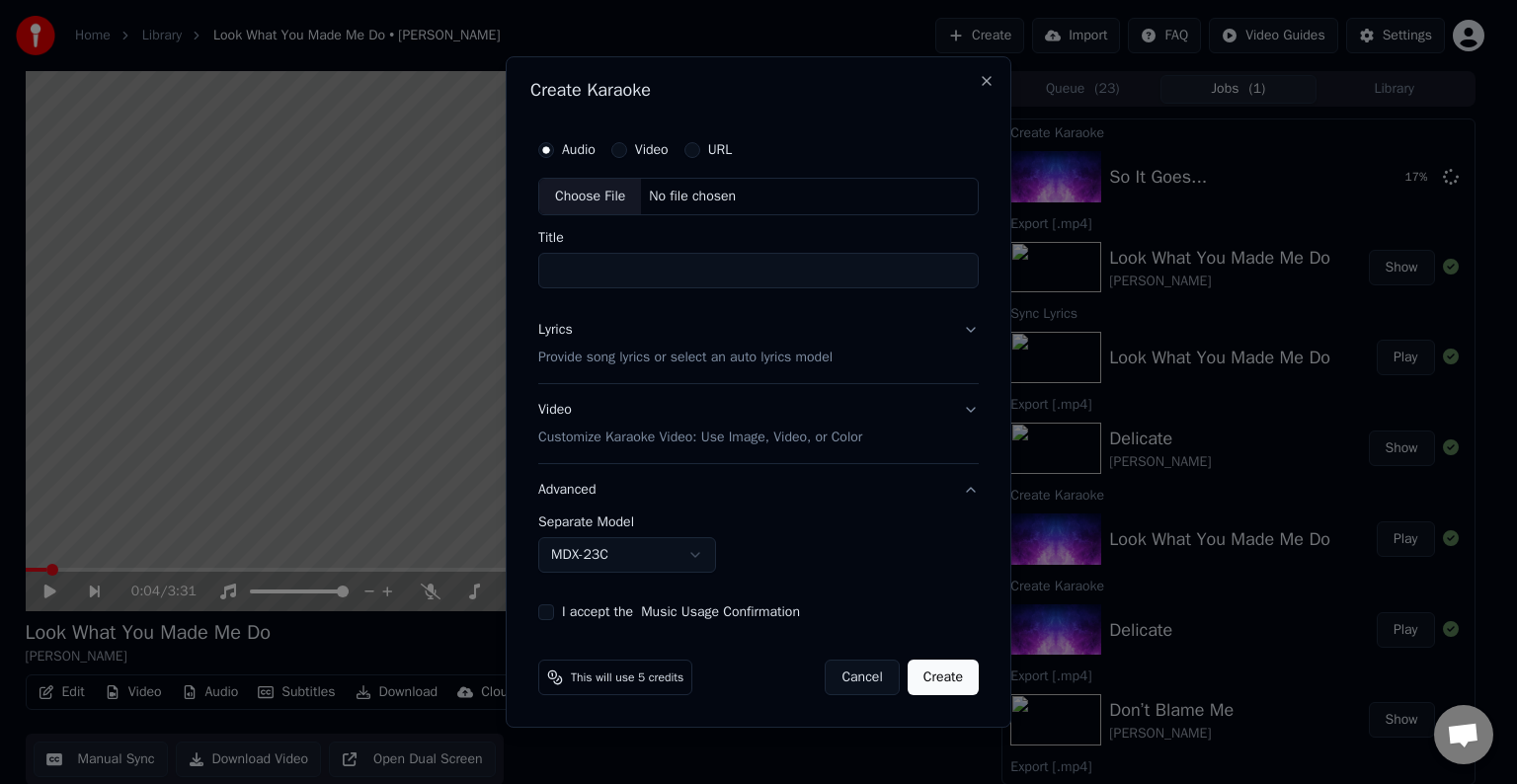 click on "Lyrics Provide song lyrics or select an auto lyrics model" at bounding box center (758, 344) 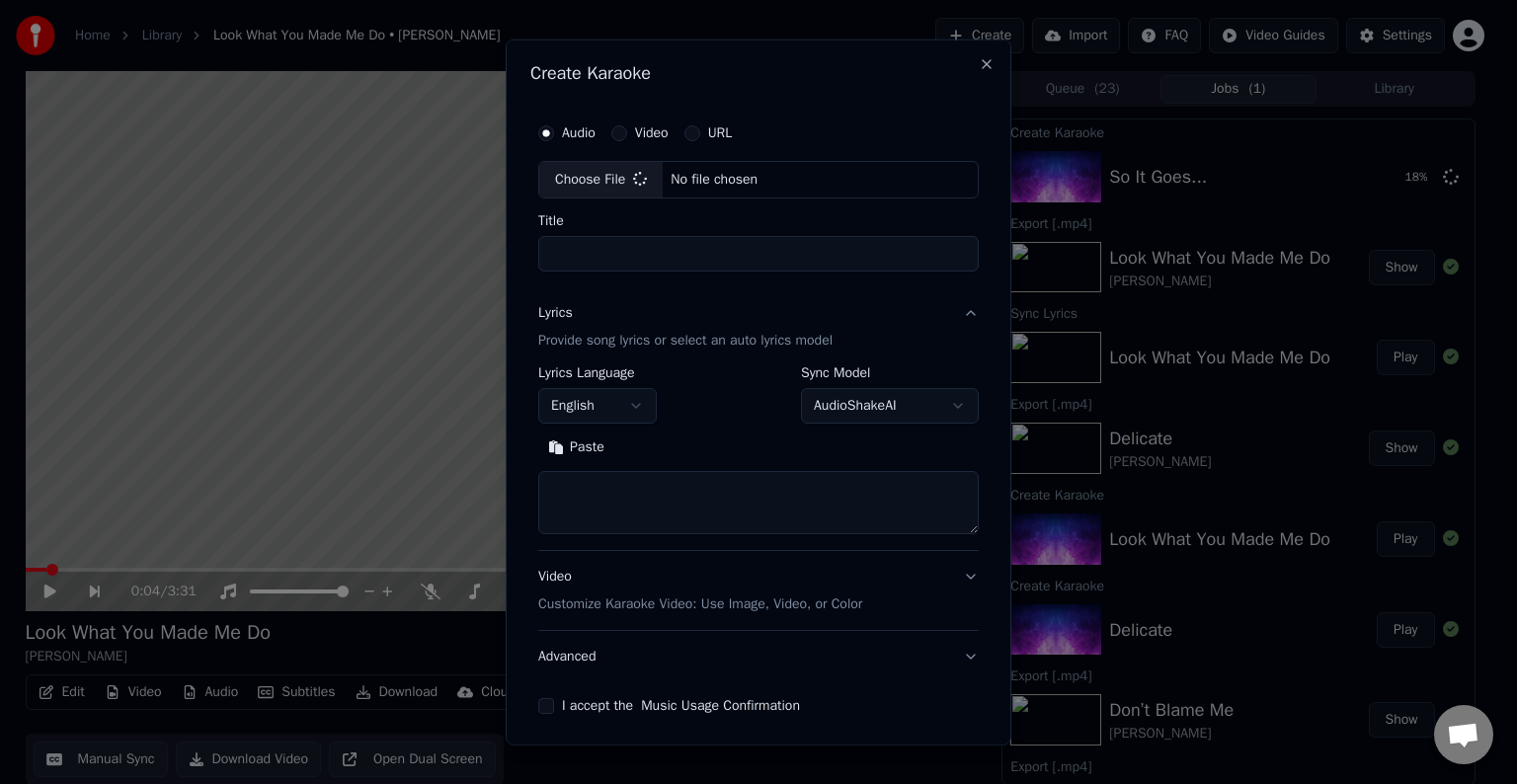 click at bounding box center [758, 503] 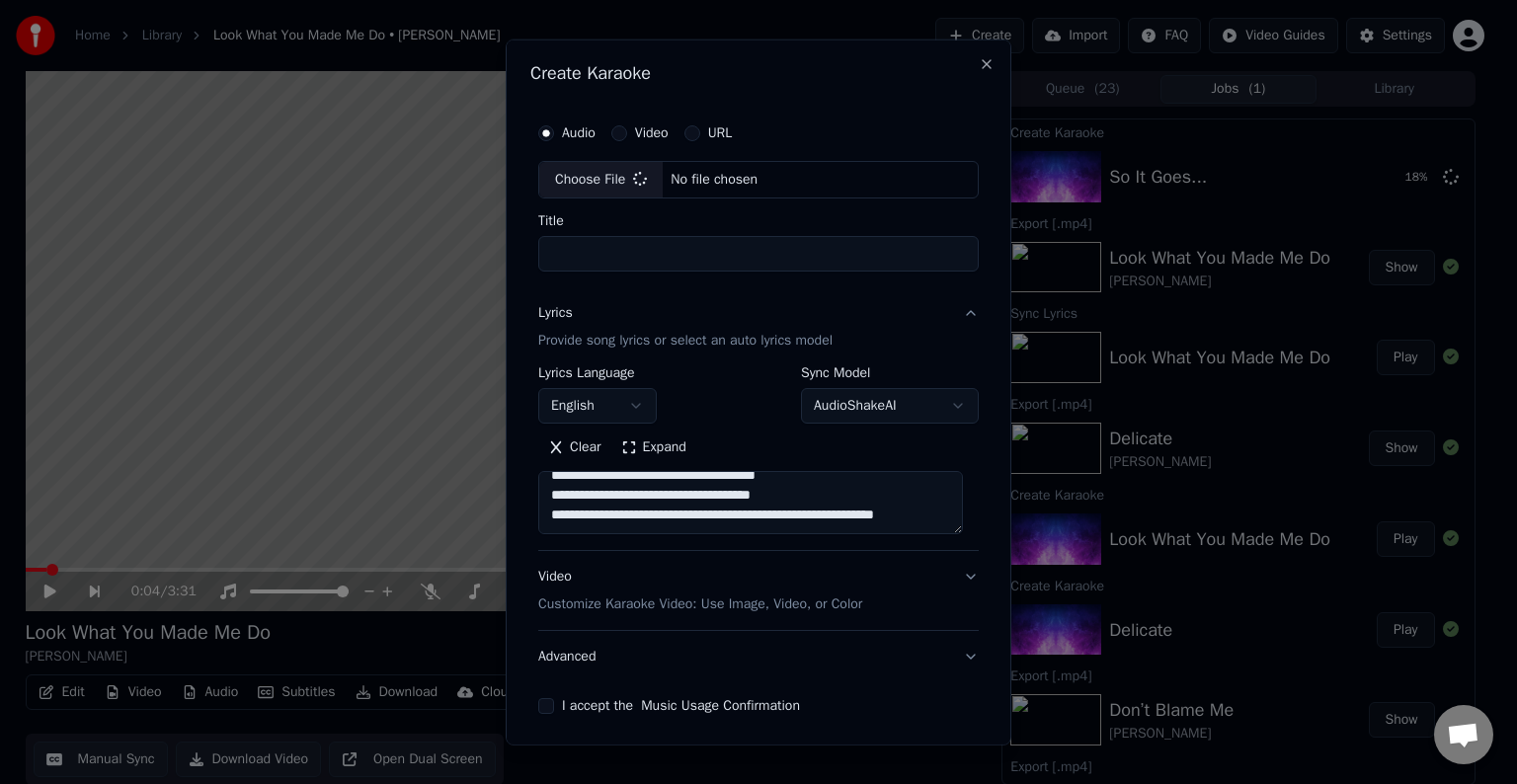 scroll, scrollTop: 112, scrollLeft: 0, axis: vertical 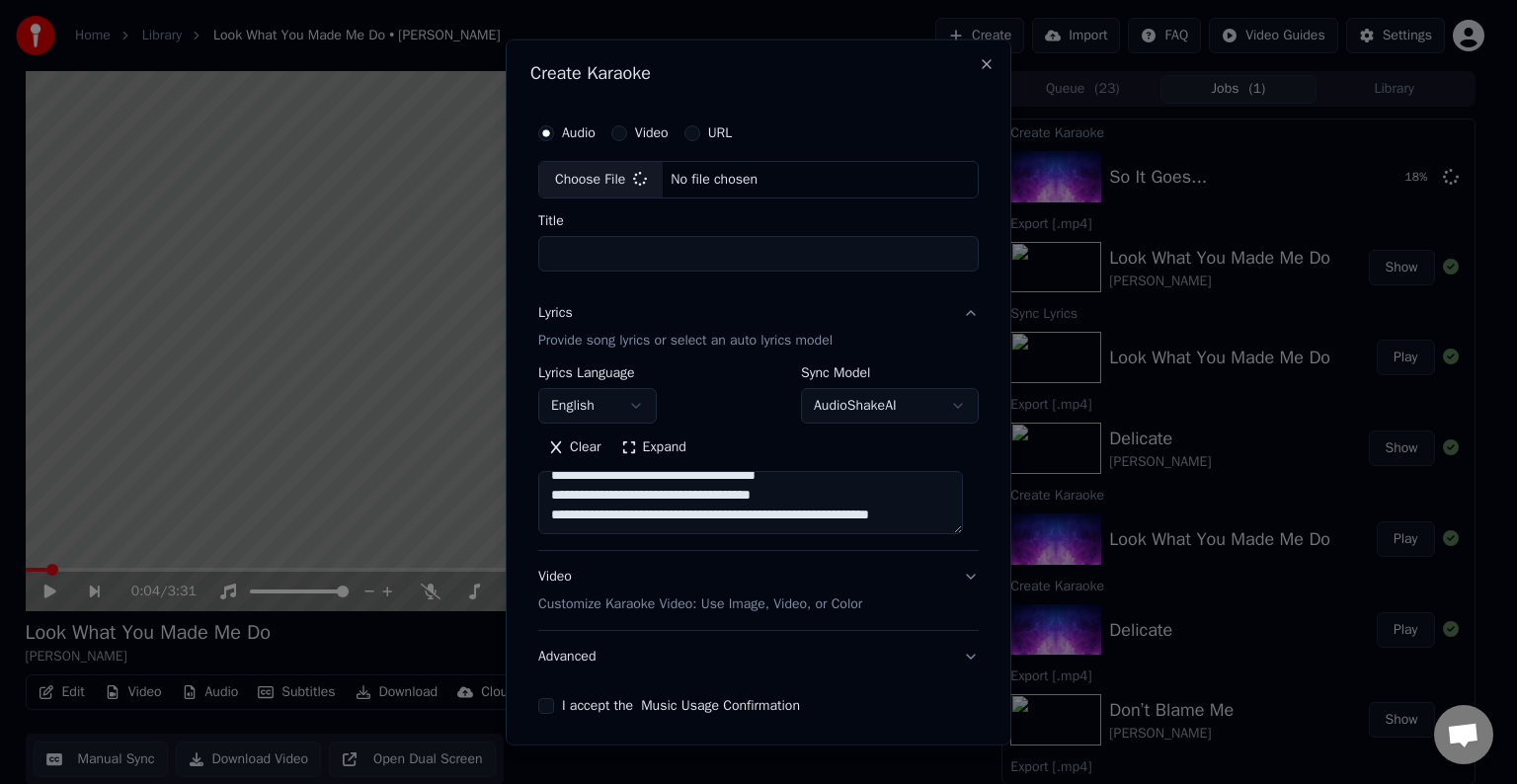 type on "**********" 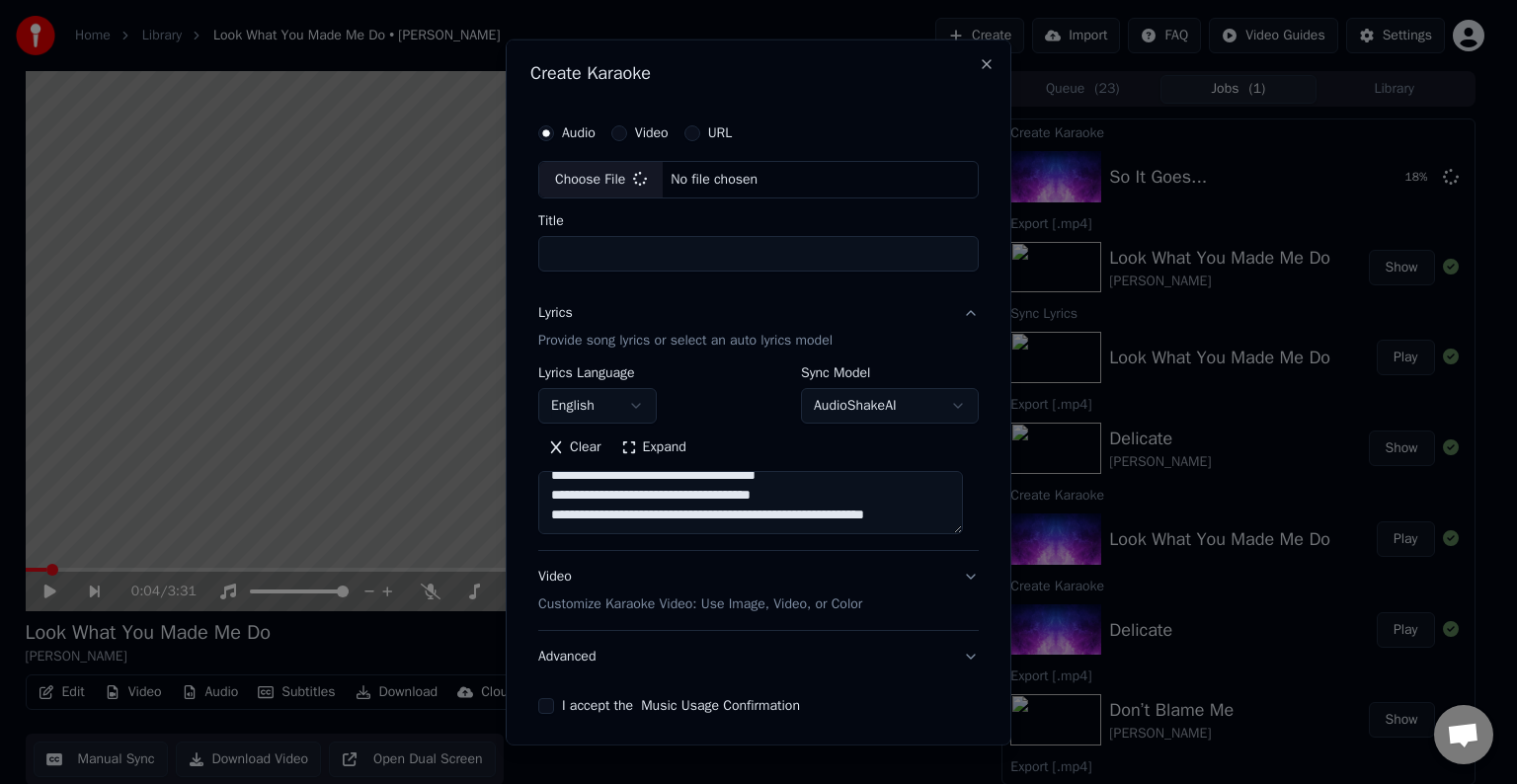 type on "********" 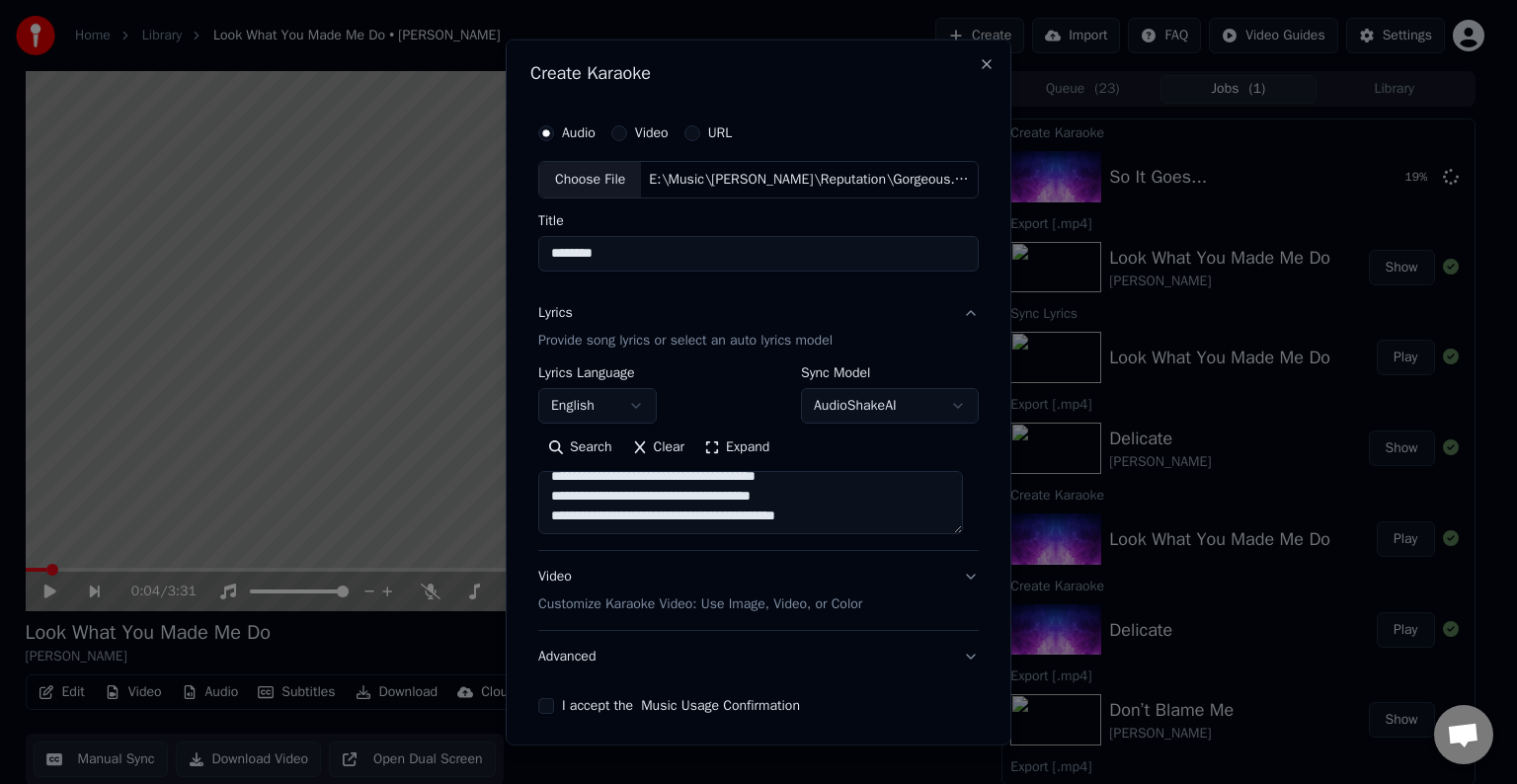 scroll, scrollTop: 112, scrollLeft: 0, axis: vertical 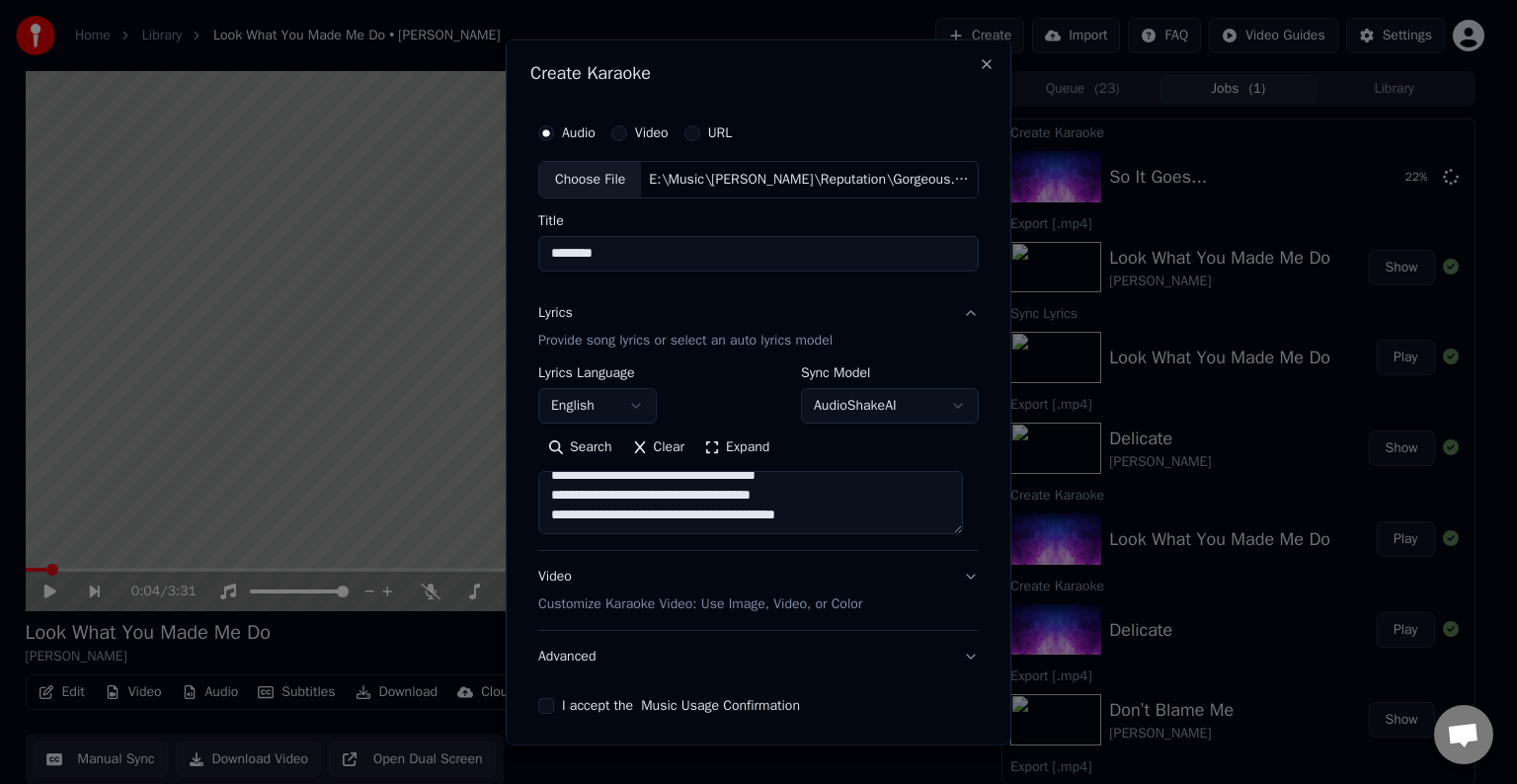 paste on "**********" 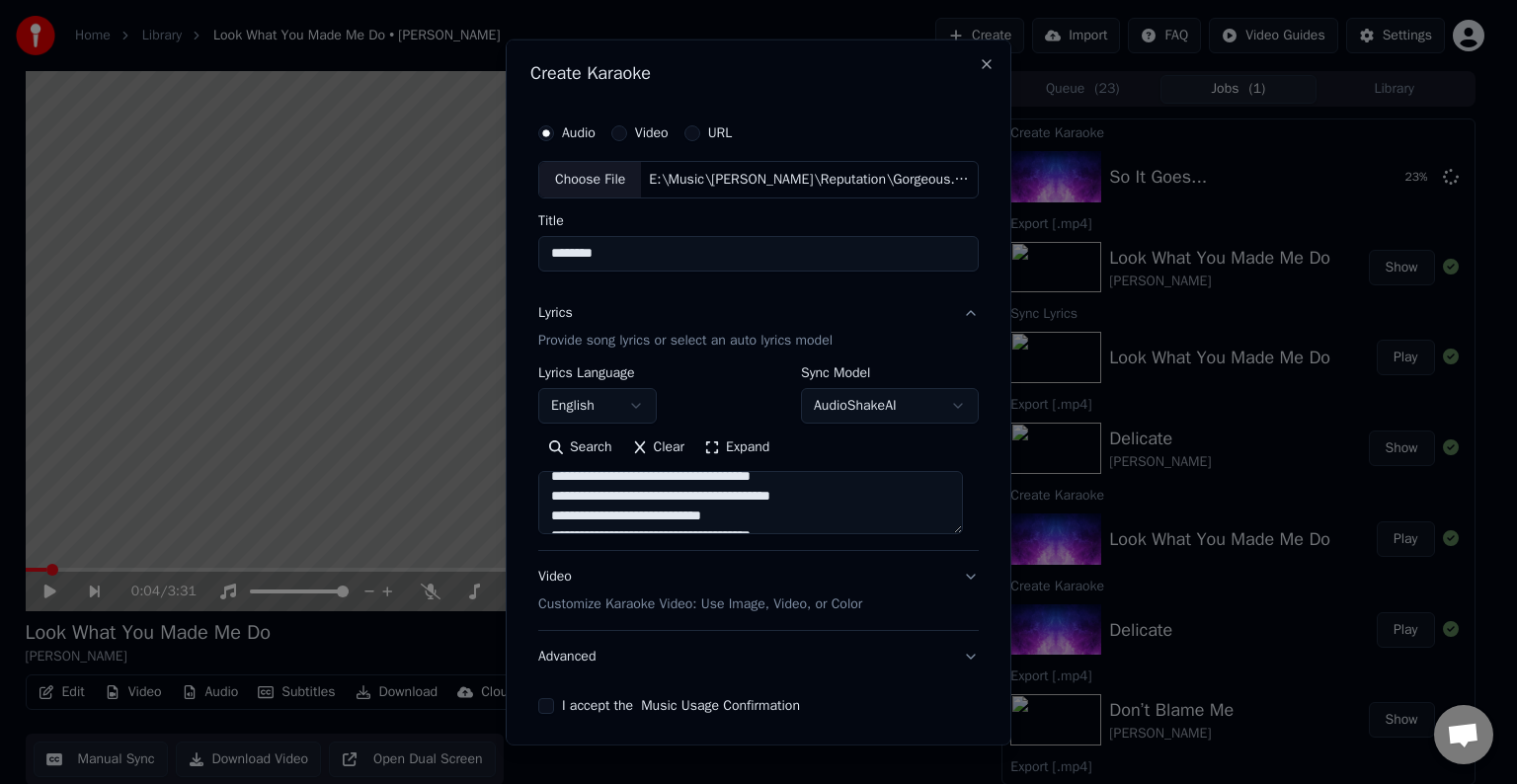 scroll, scrollTop: 142, scrollLeft: 0, axis: vertical 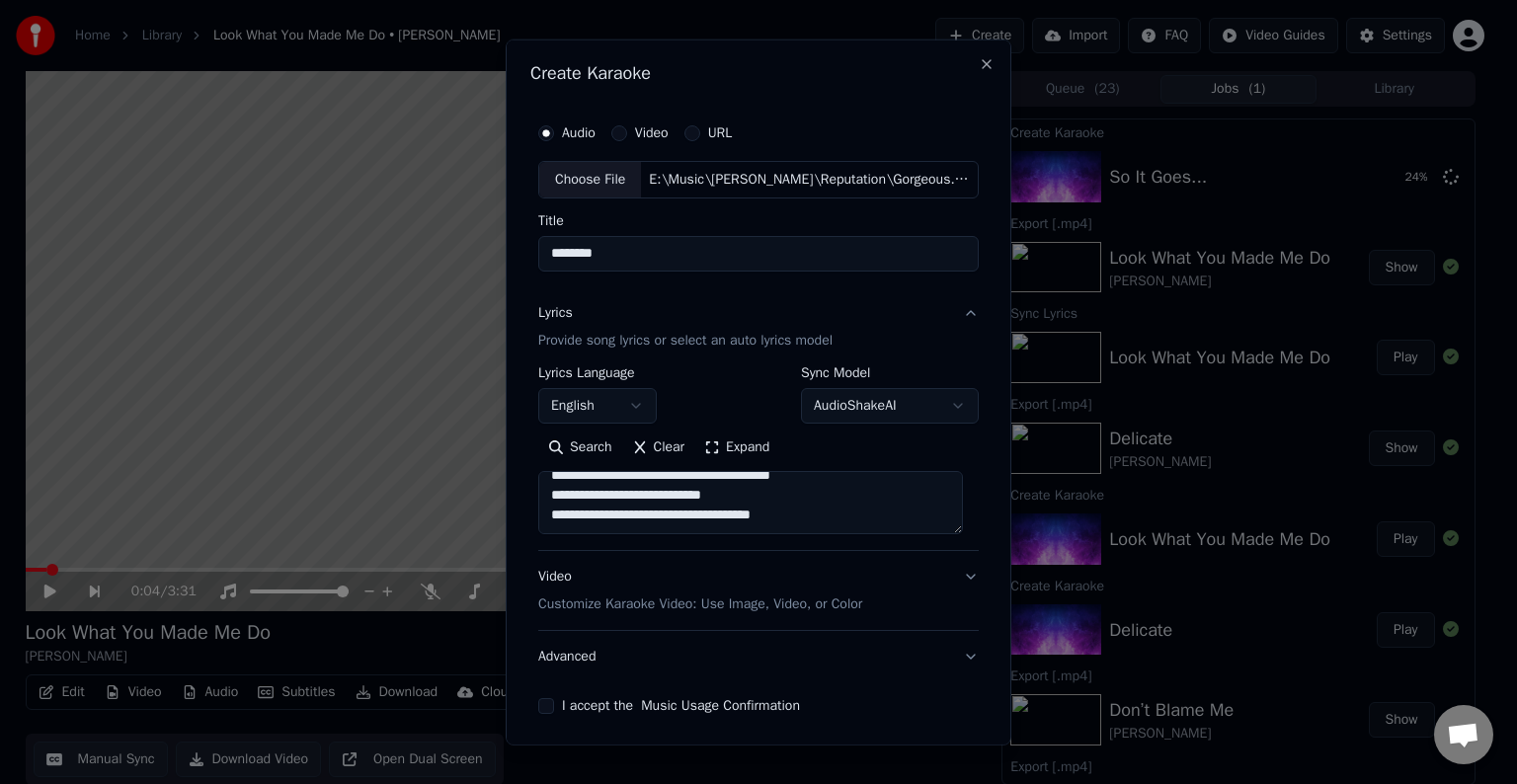 paste on "**********" 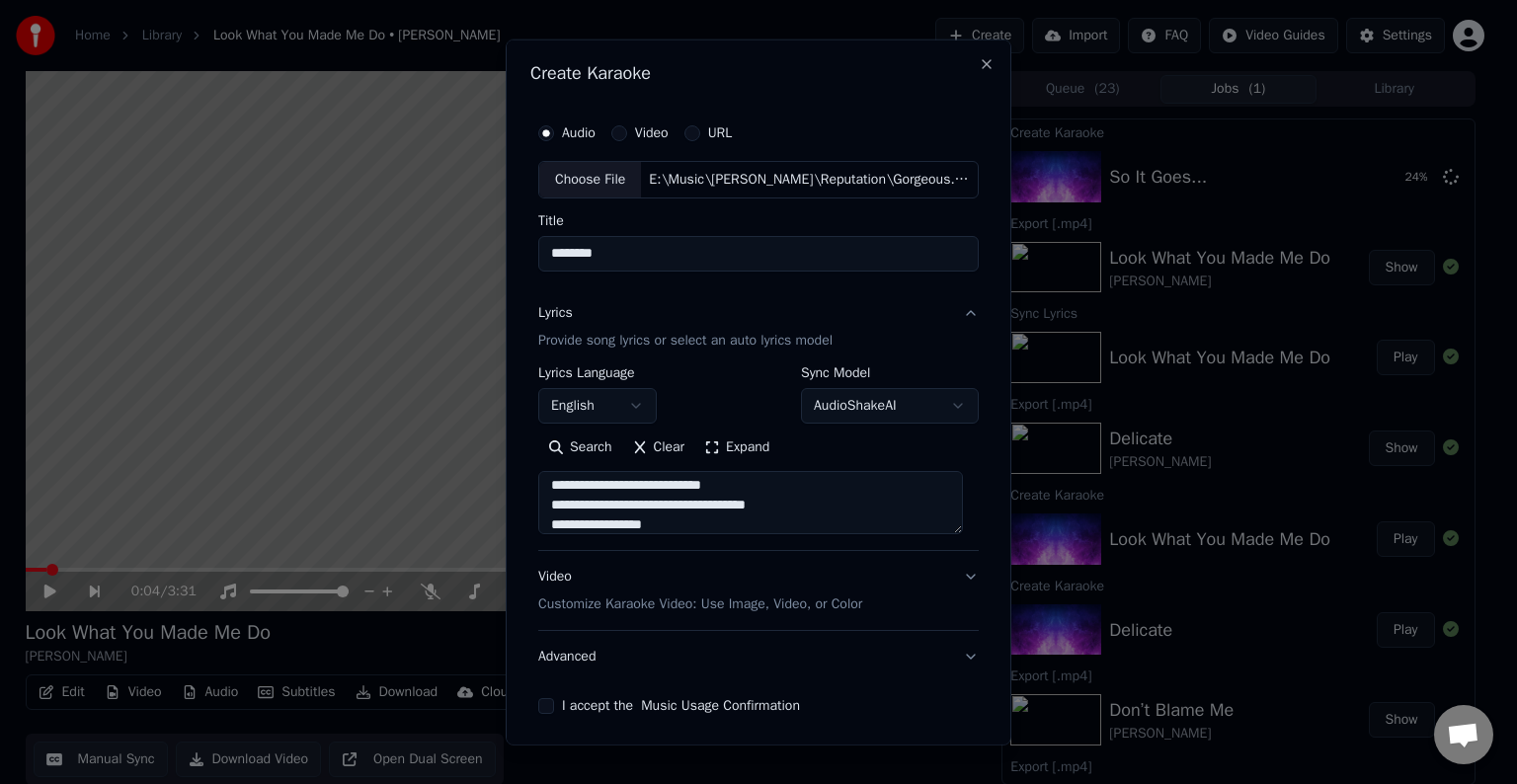 scroll, scrollTop: 261, scrollLeft: 0, axis: vertical 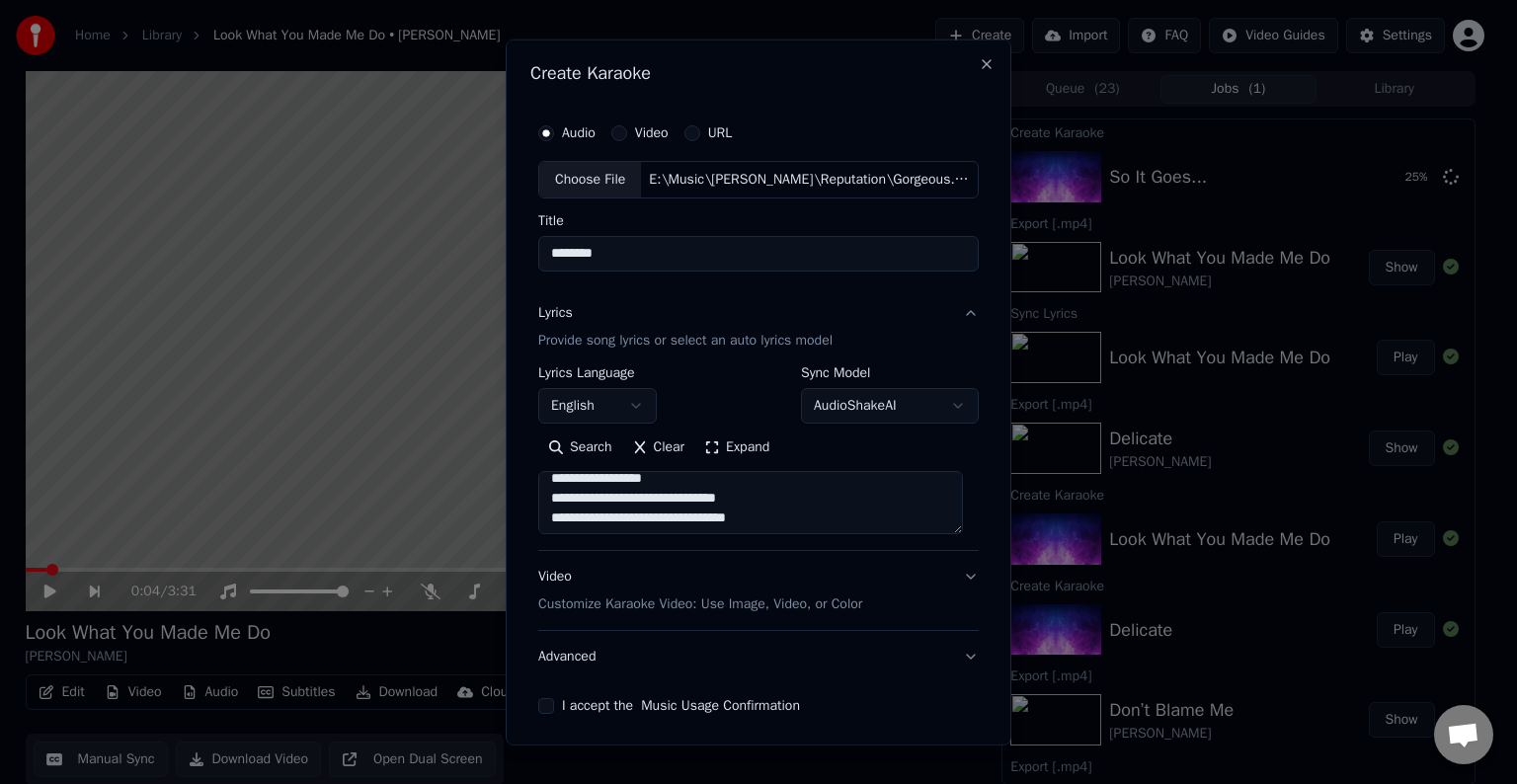 click on "**********" at bounding box center (751, 503) 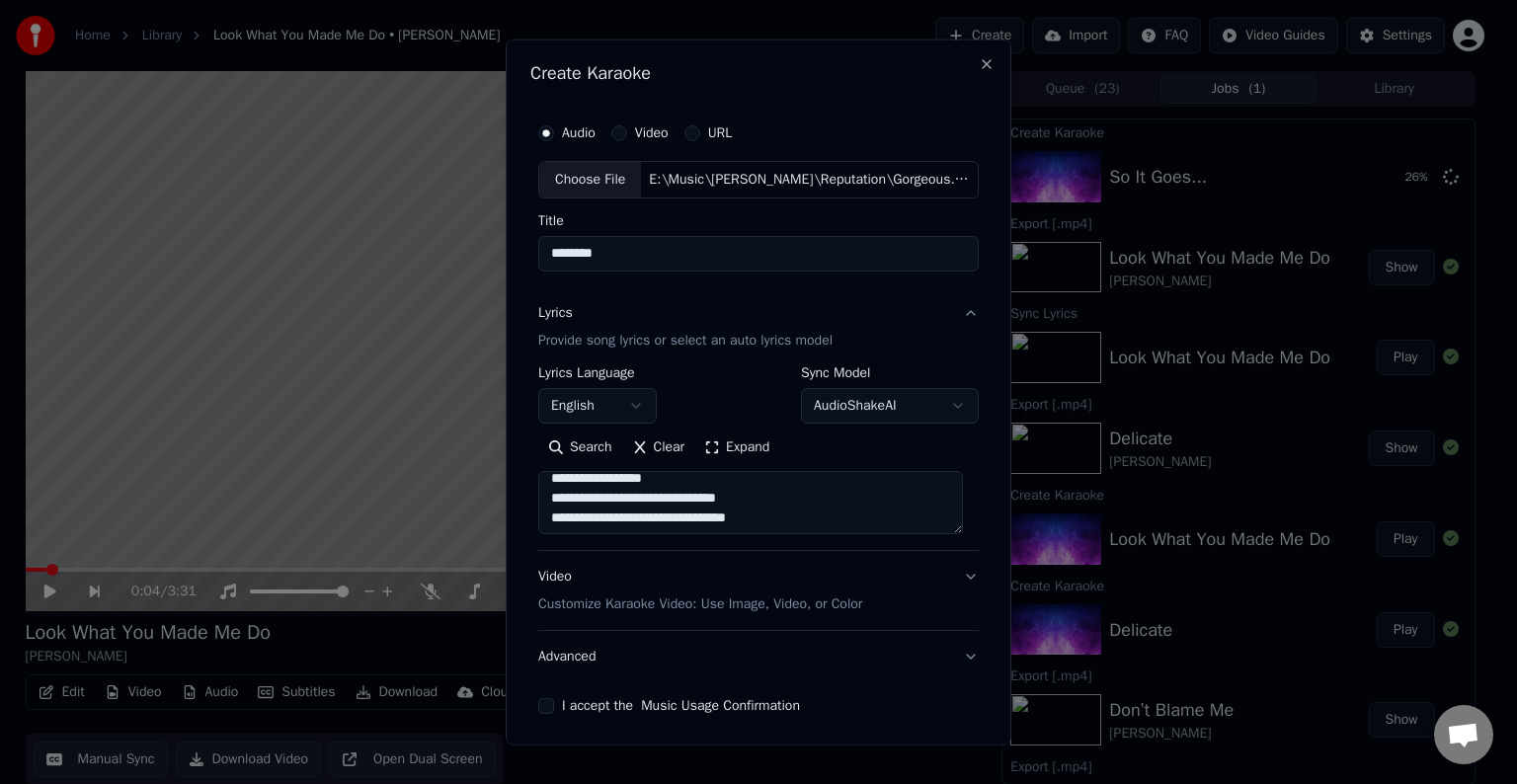 click on "**********" at bounding box center (751, 503) 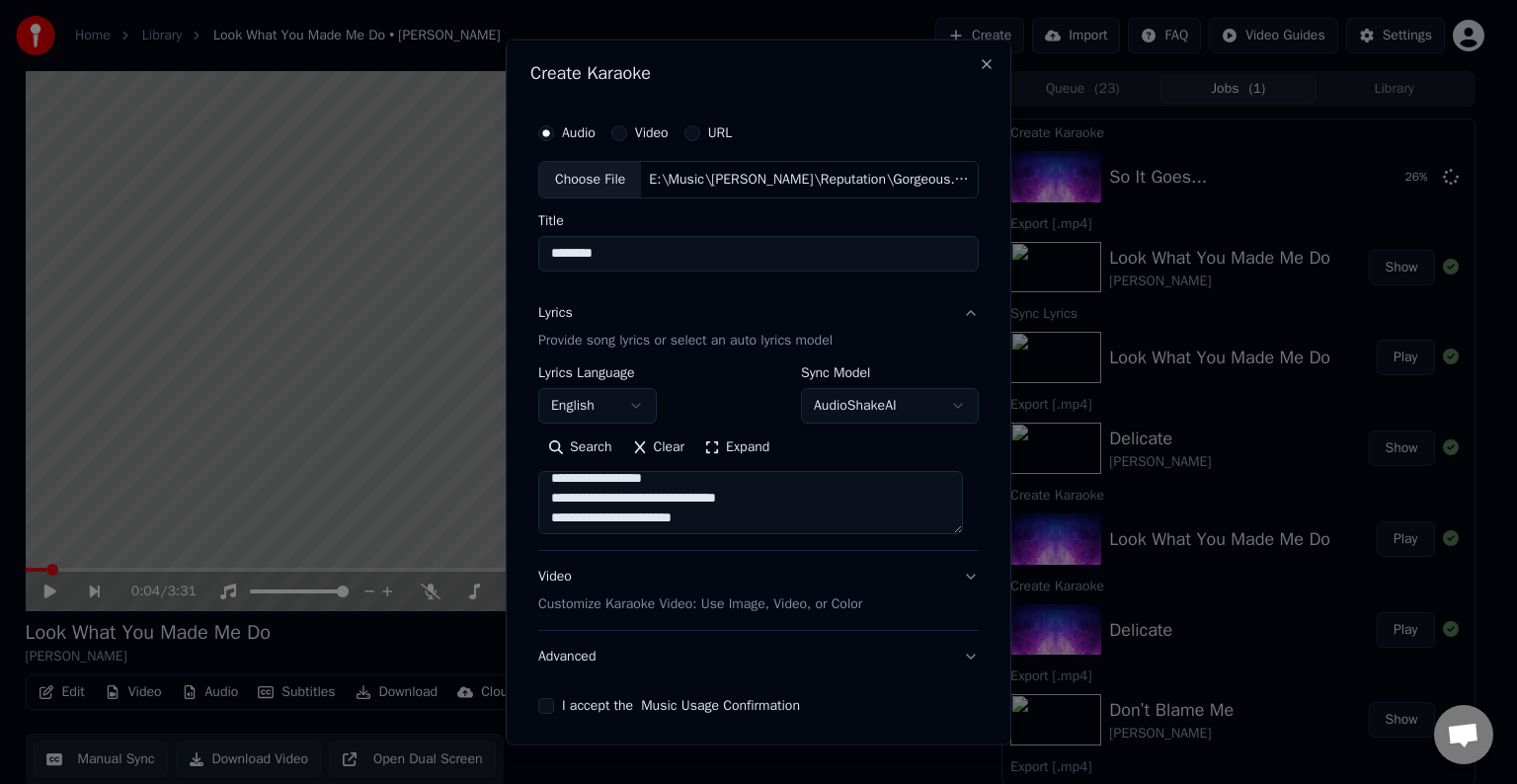 scroll, scrollTop: 270, scrollLeft: 0, axis: vertical 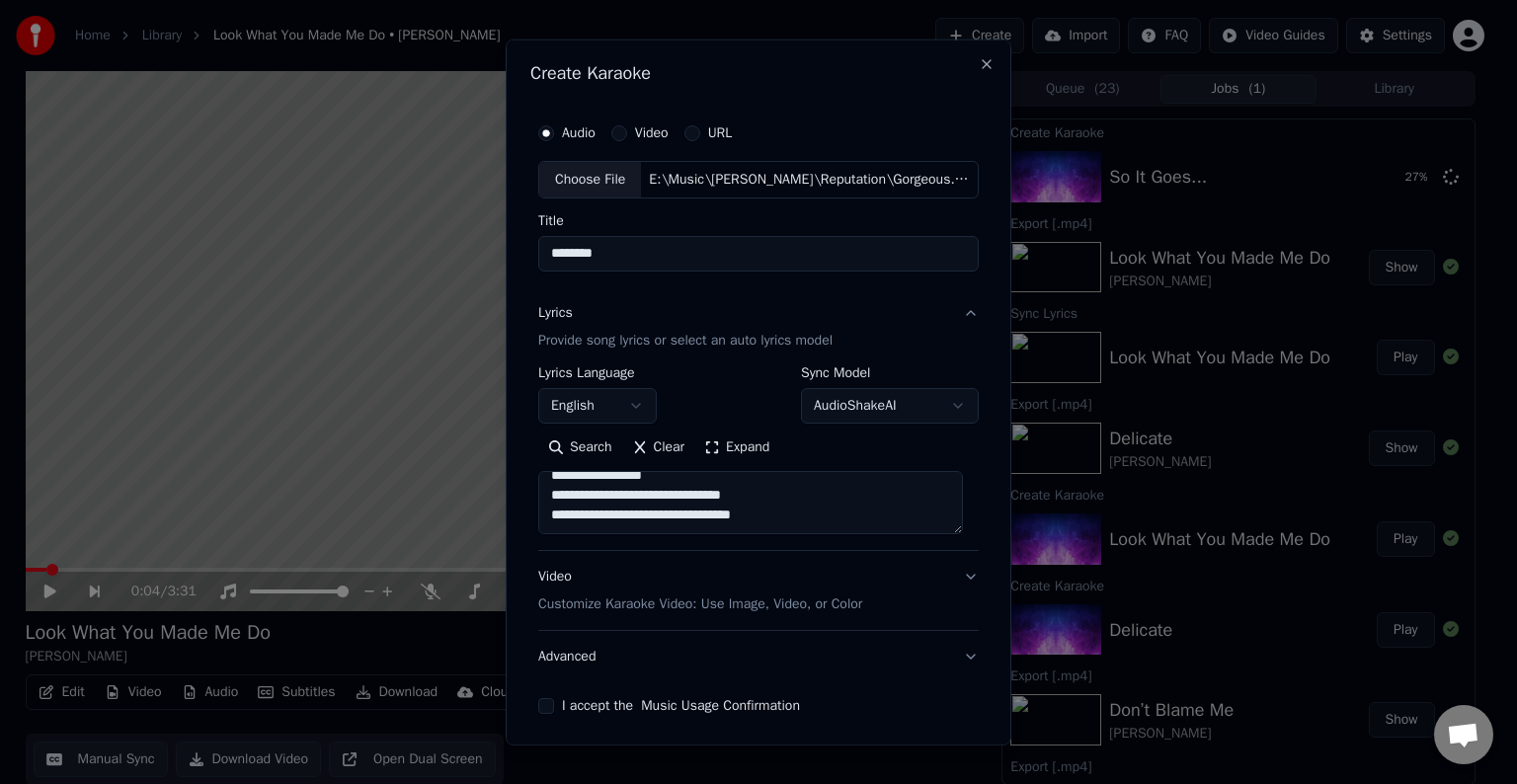 click on "**********" at bounding box center (751, 503) 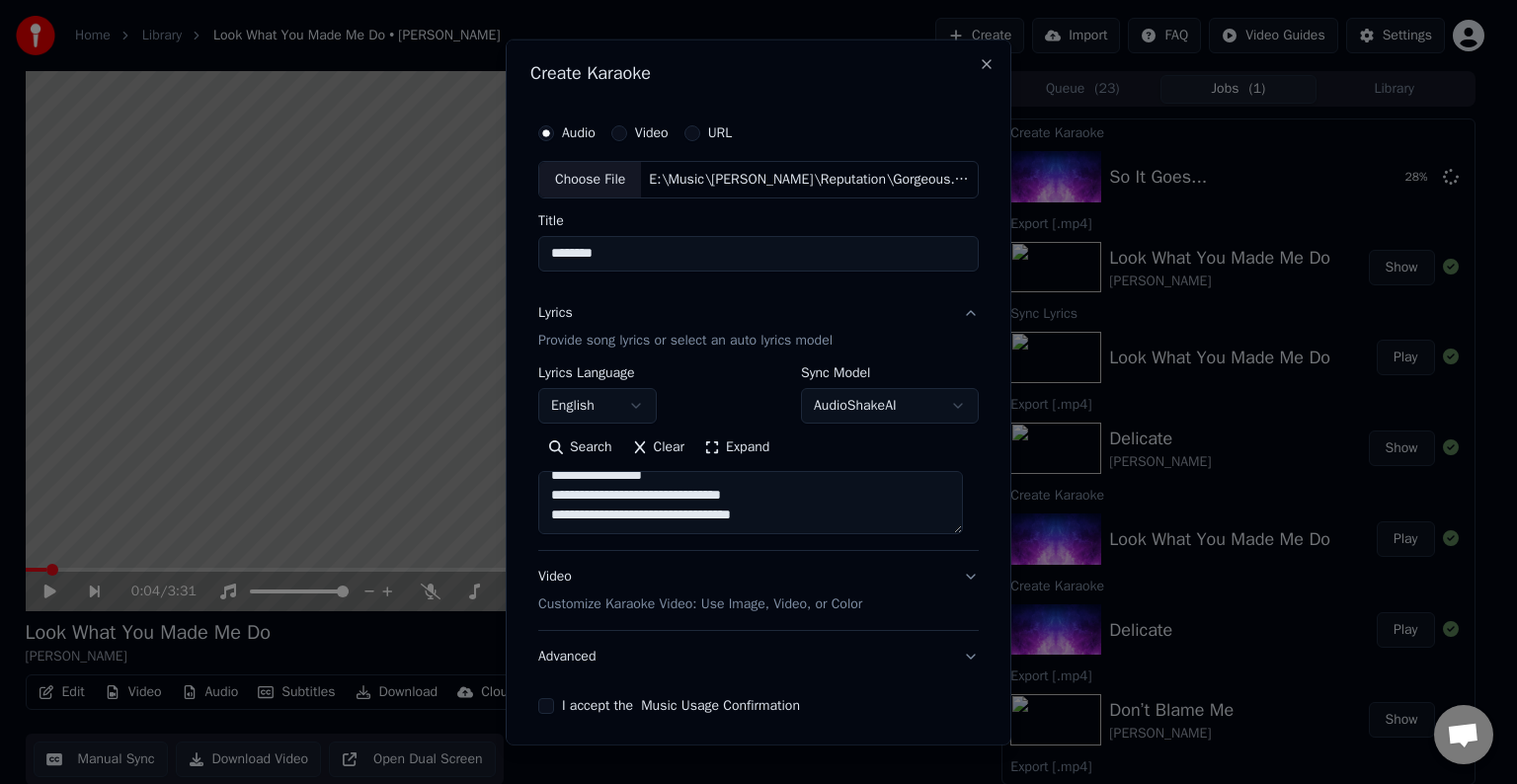 paste on "**********" 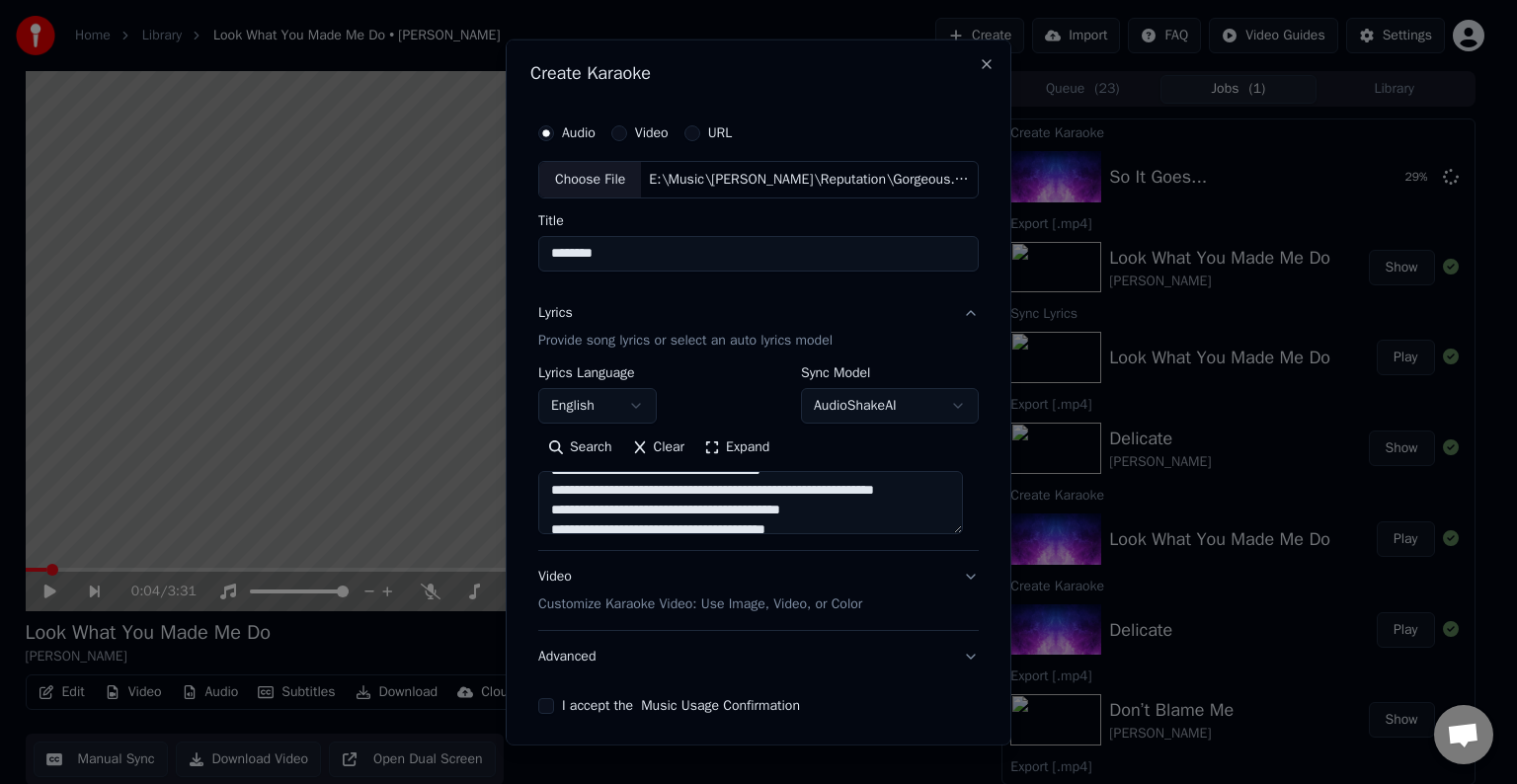scroll, scrollTop: 351, scrollLeft: 0, axis: vertical 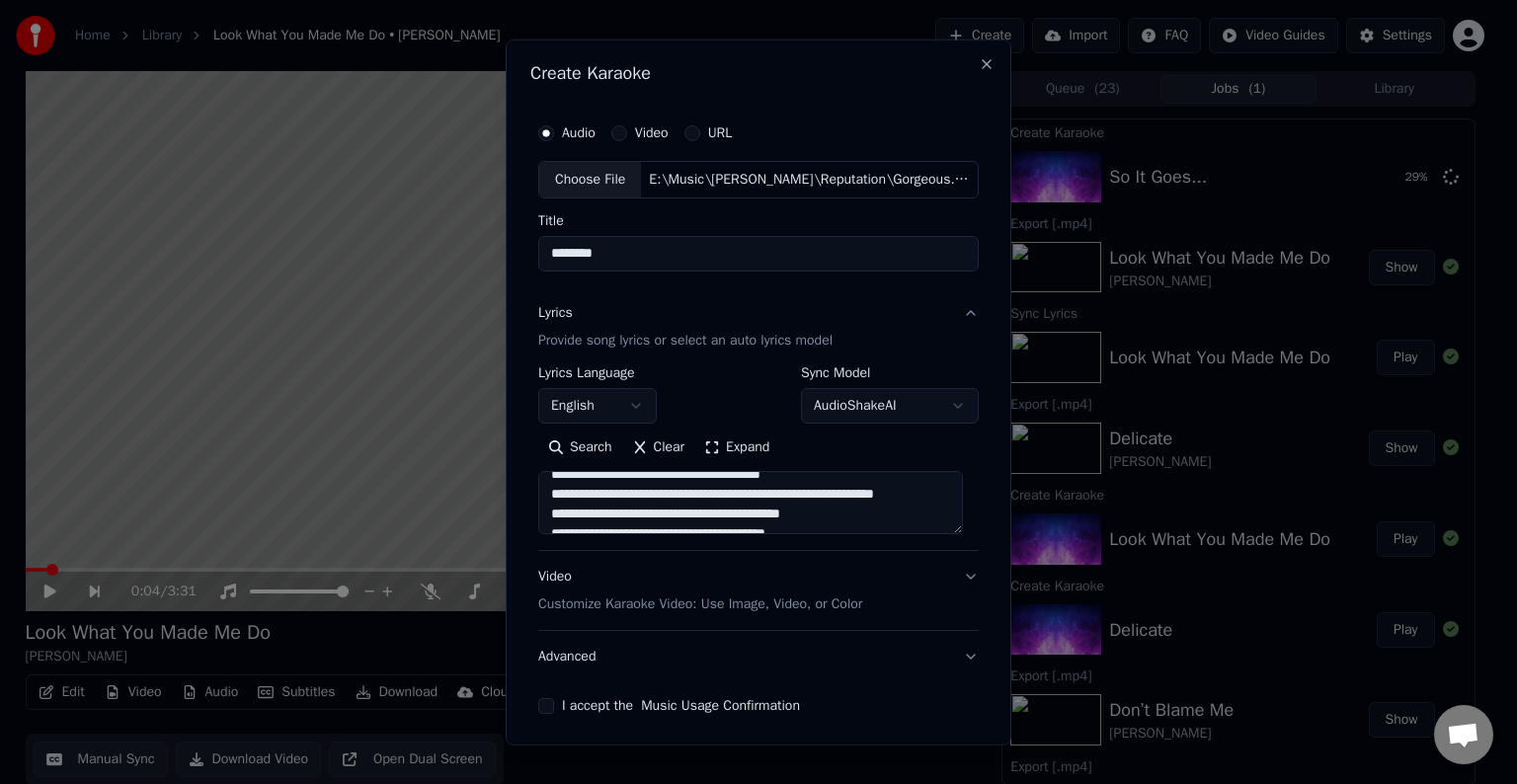 click on "**********" at bounding box center [751, 503] 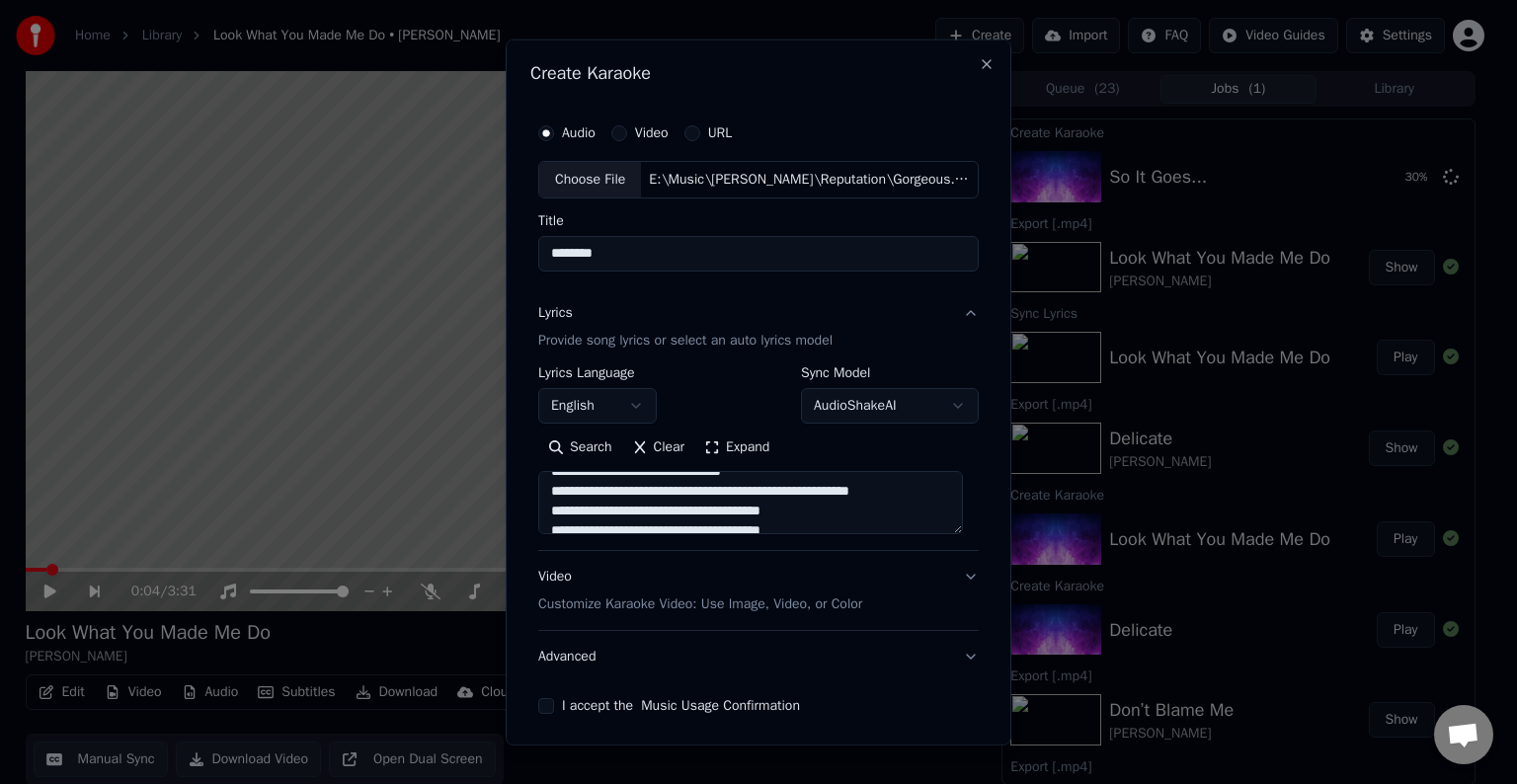 scroll, scrollTop: 315, scrollLeft: 0, axis: vertical 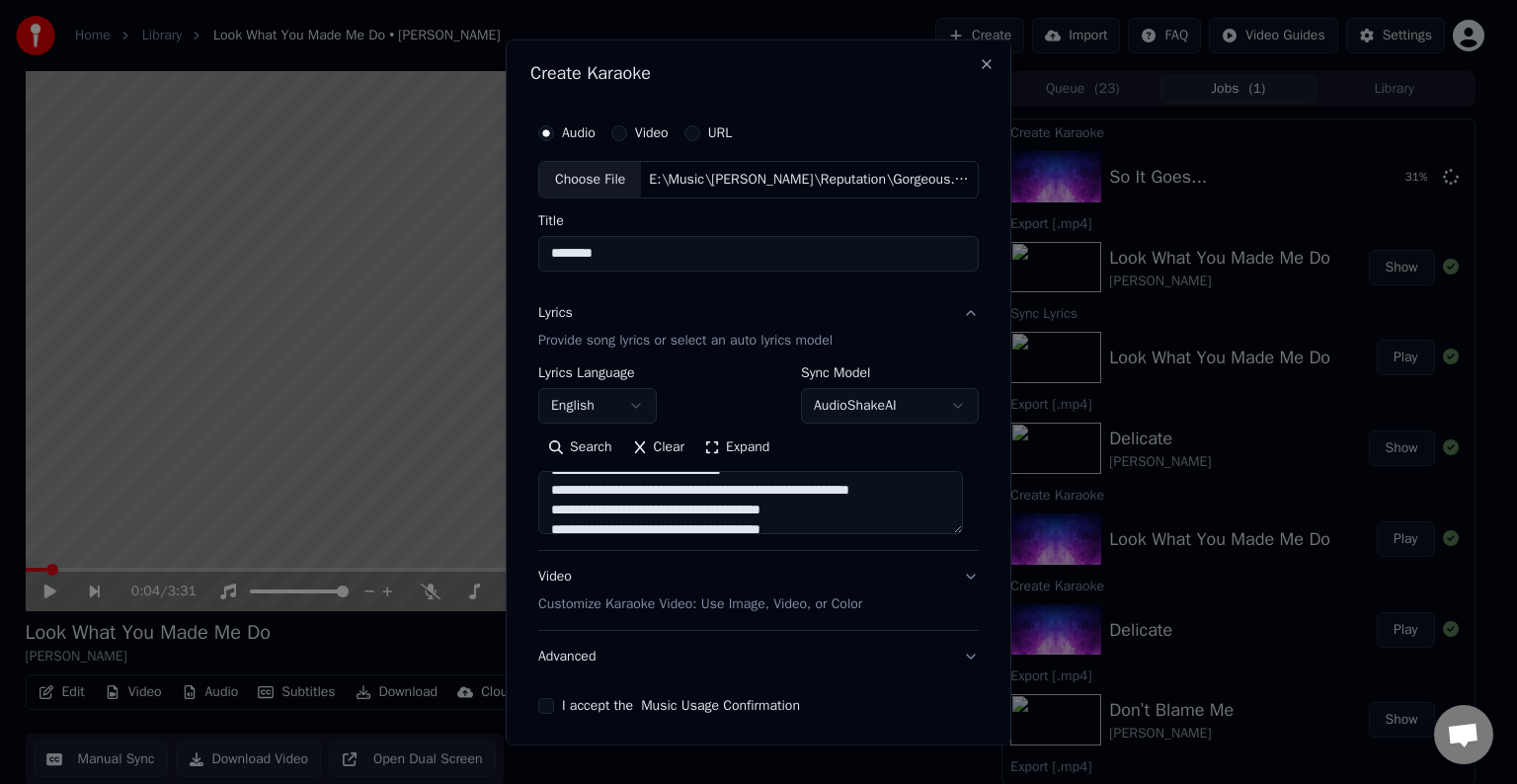 click on "**********" at bounding box center (751, 503) 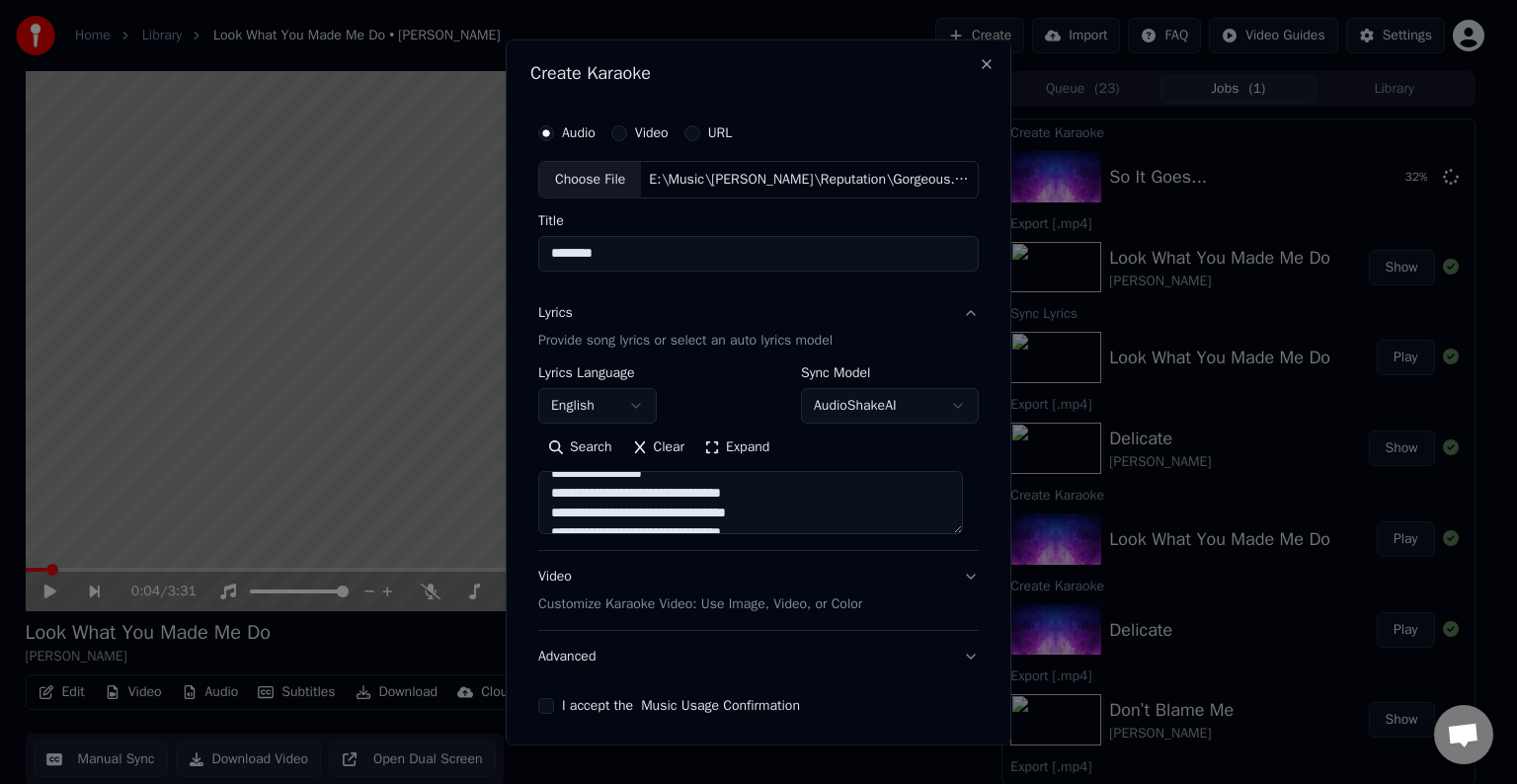 scroll, scrollTop: 388, scrollLeft: 0, axis: vertical 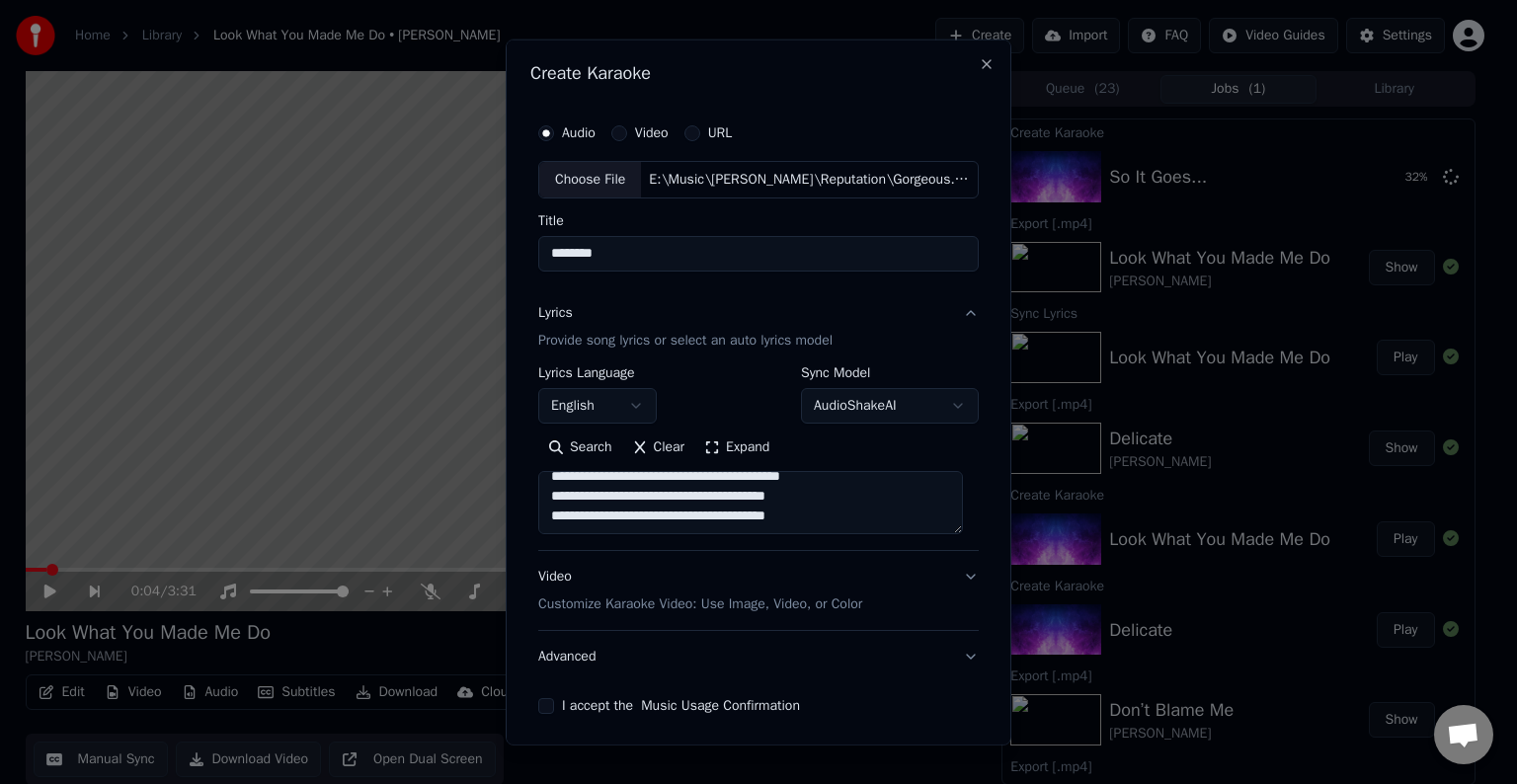 click on "**********" at bounding box center [751, 503] 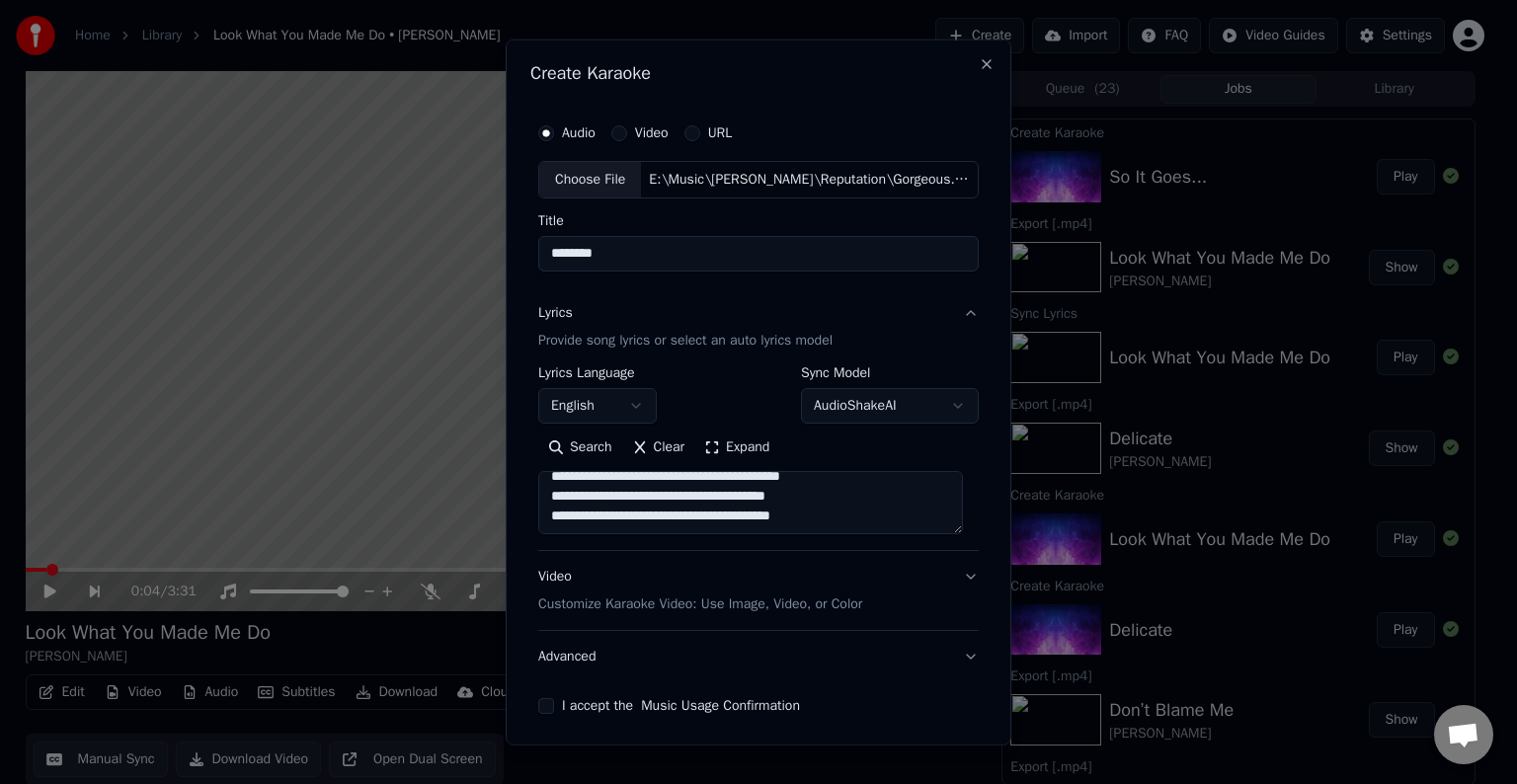 scroll, scrollTop: 399, scrollLeft: 0, axis: vertical 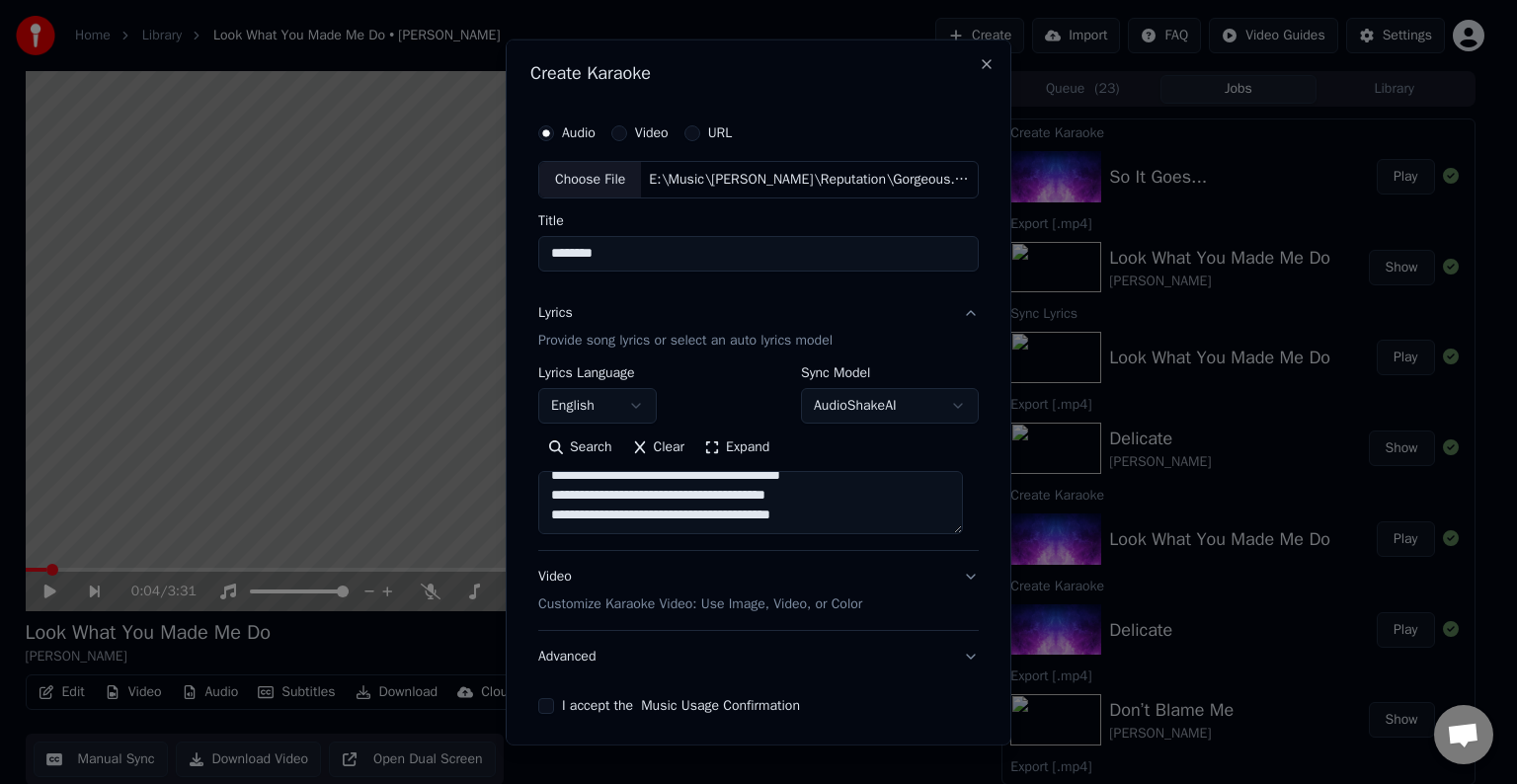 paste on "**********" 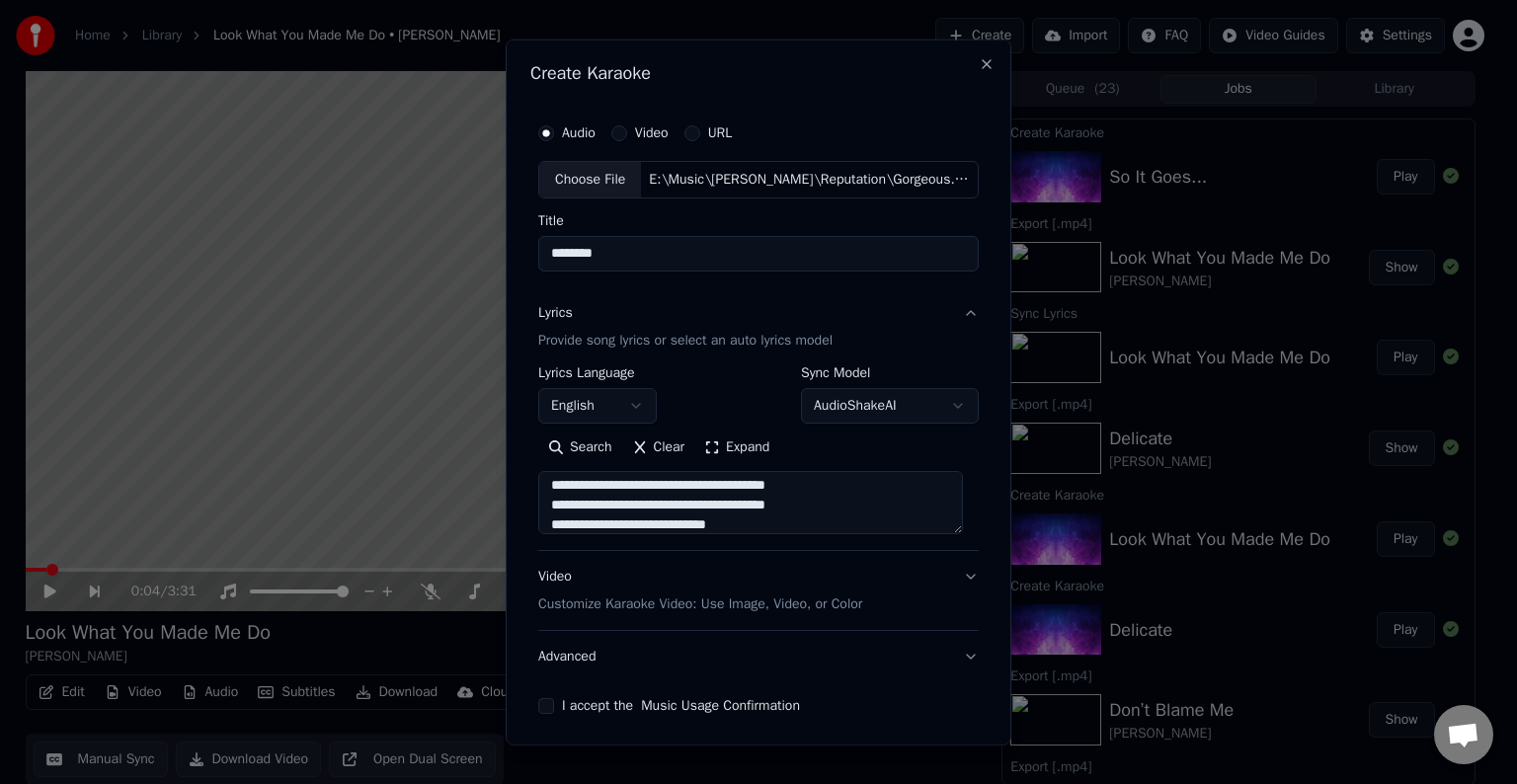 scroll, scrollTop: 438, scrollLeft: 0, axis: vertical 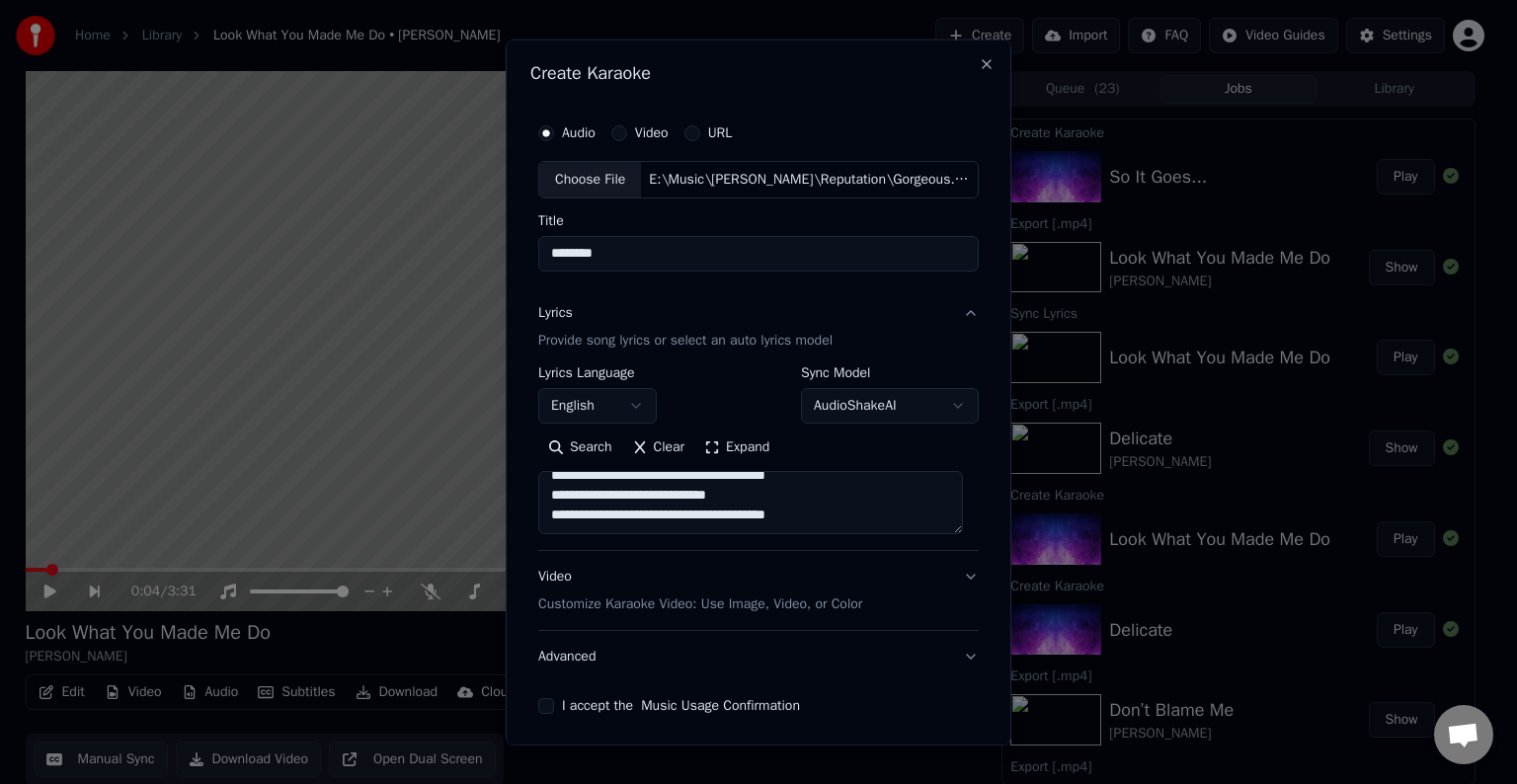 paste on "**********" 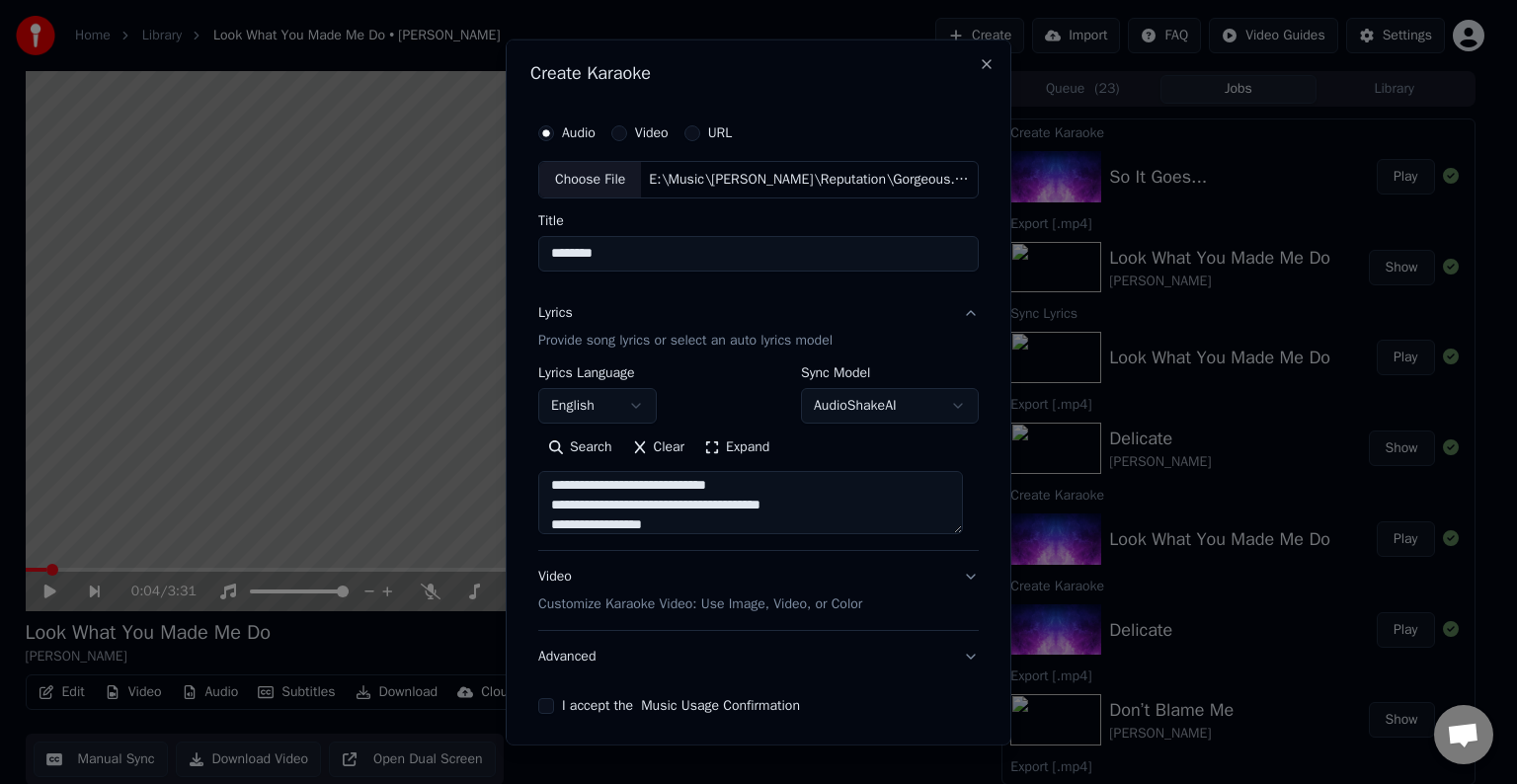 scroll, scrollTop: 557, scrollLeft: 0, axis: vertical 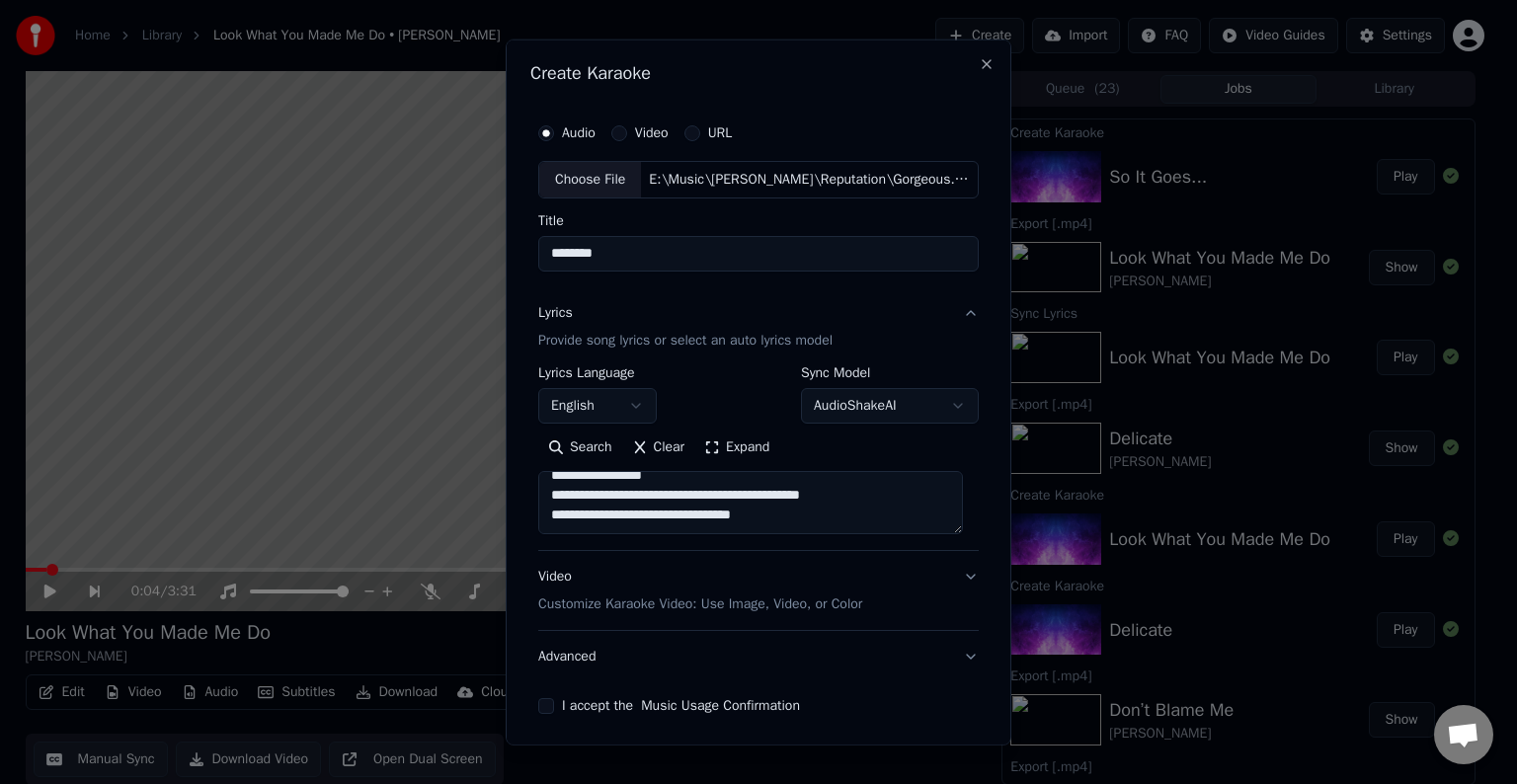 click at bounding box center [751, 503] 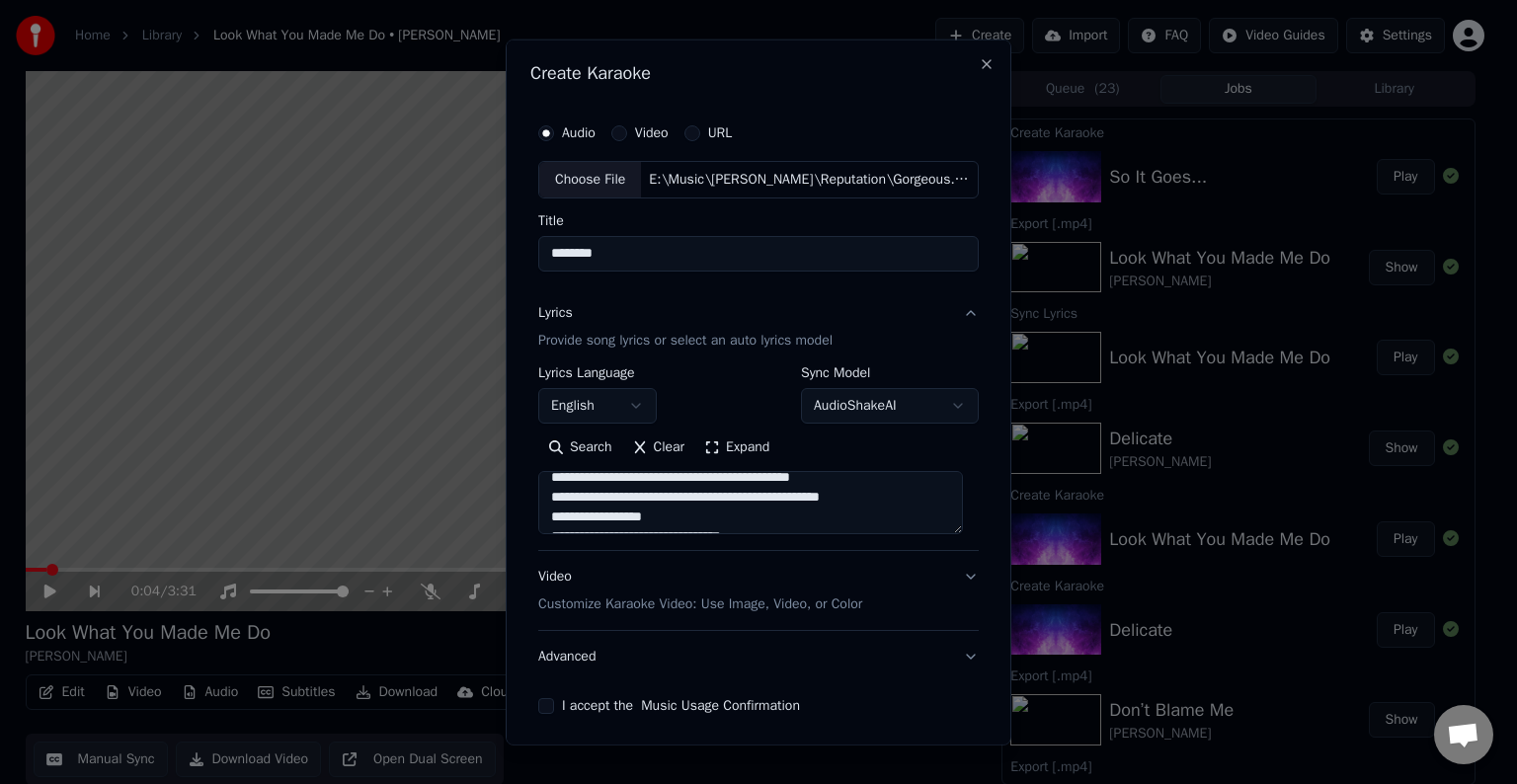 scroll, scrollTop: 502, scrollLeft: 0, axis: vertical 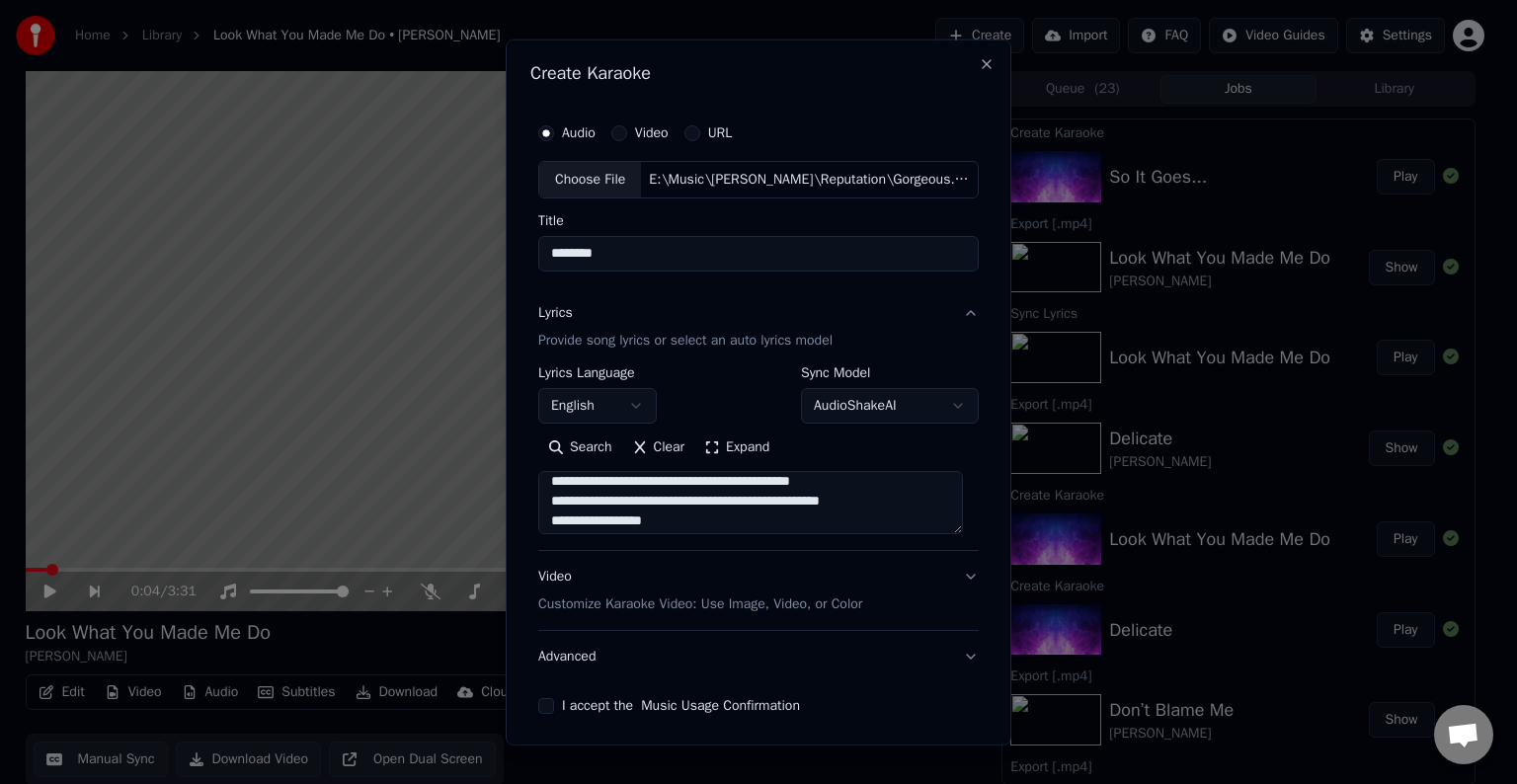 click at bounding box center (751, 503) 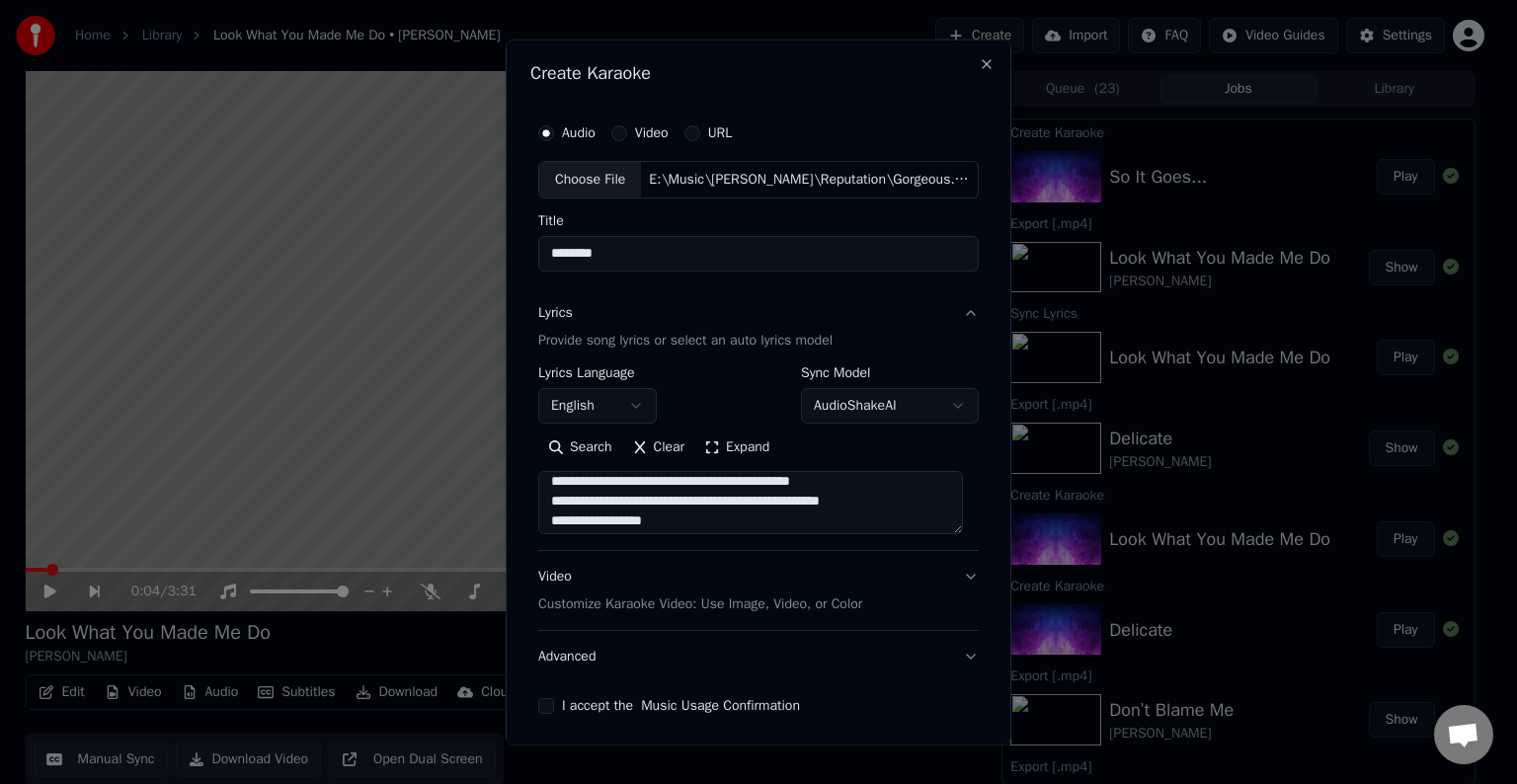 drag, startPoint x: 887, startPoint y: 498, endPoint x: 703, endPoint y: 494, distance: 184.043 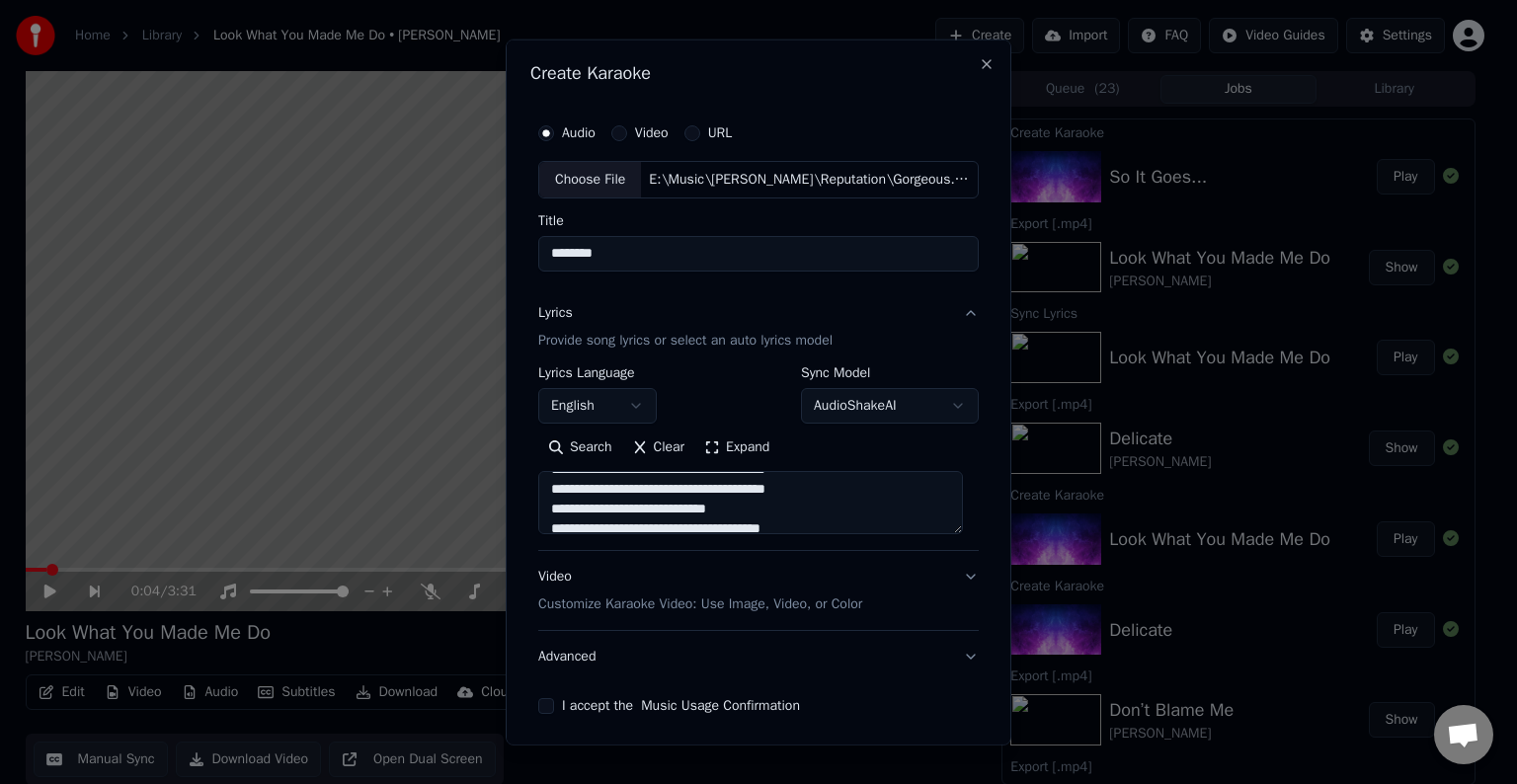 drag, startPoint x: 845, startPoint y: 484, endPoint x: 752, endPoint y: 516, distance: 98.35141 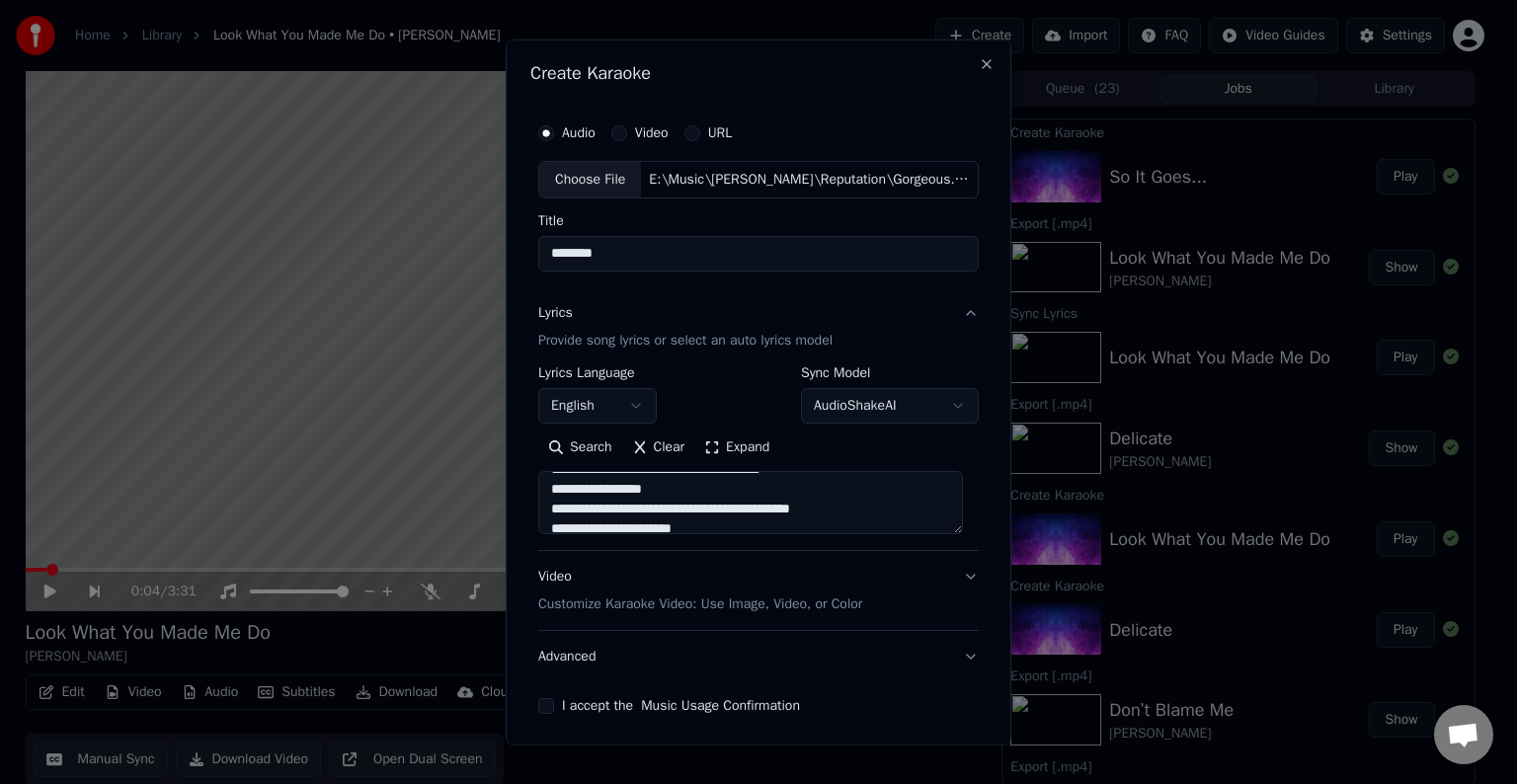 scroll, scrollTop: 493, scrollLeft: 0, axis: vertical 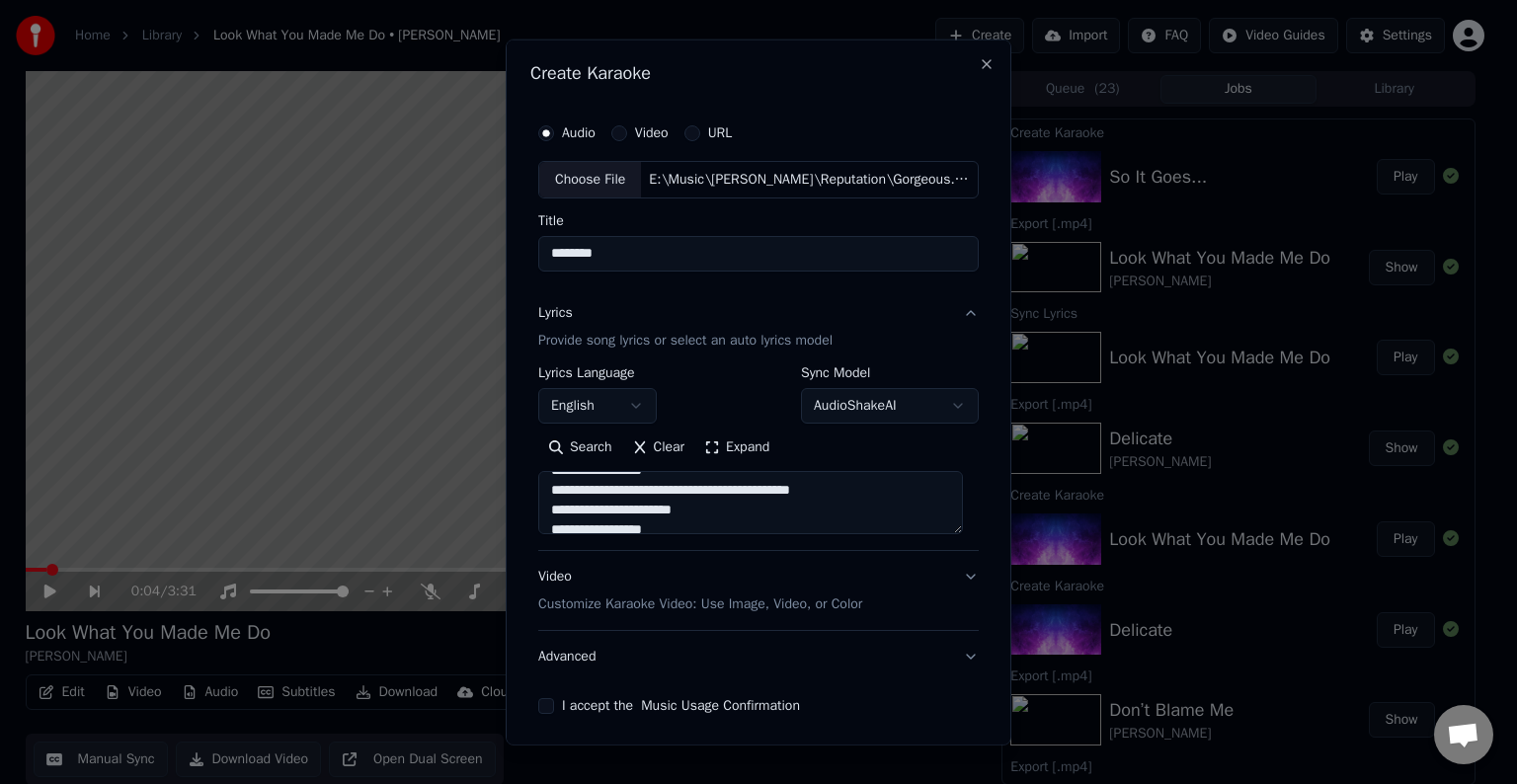 click at bounding box center [751, 503] 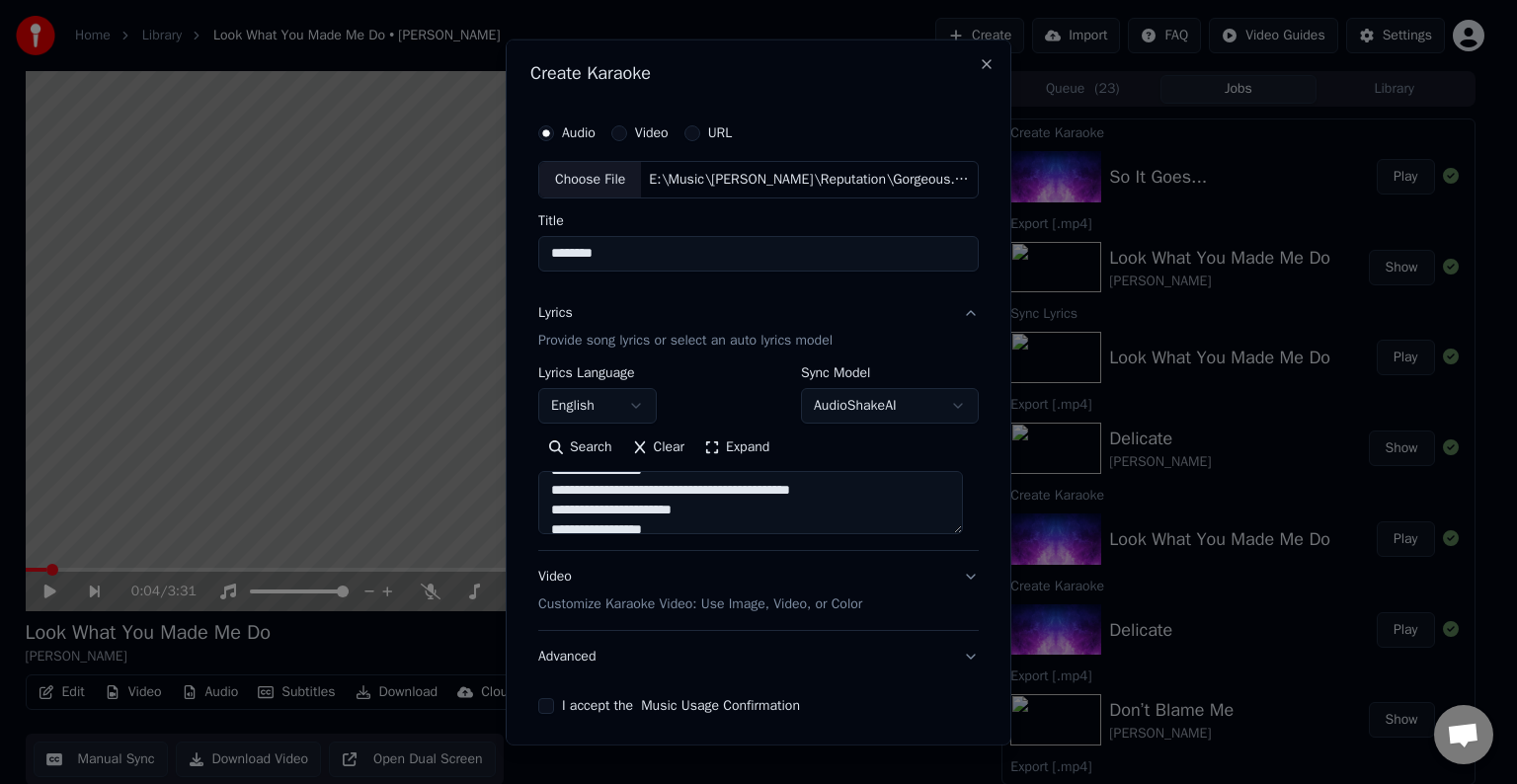 drag, startPoint x: 743, startPoint y: 489, endPoint x: 857, endPoint y: 492, distance: 114.03947 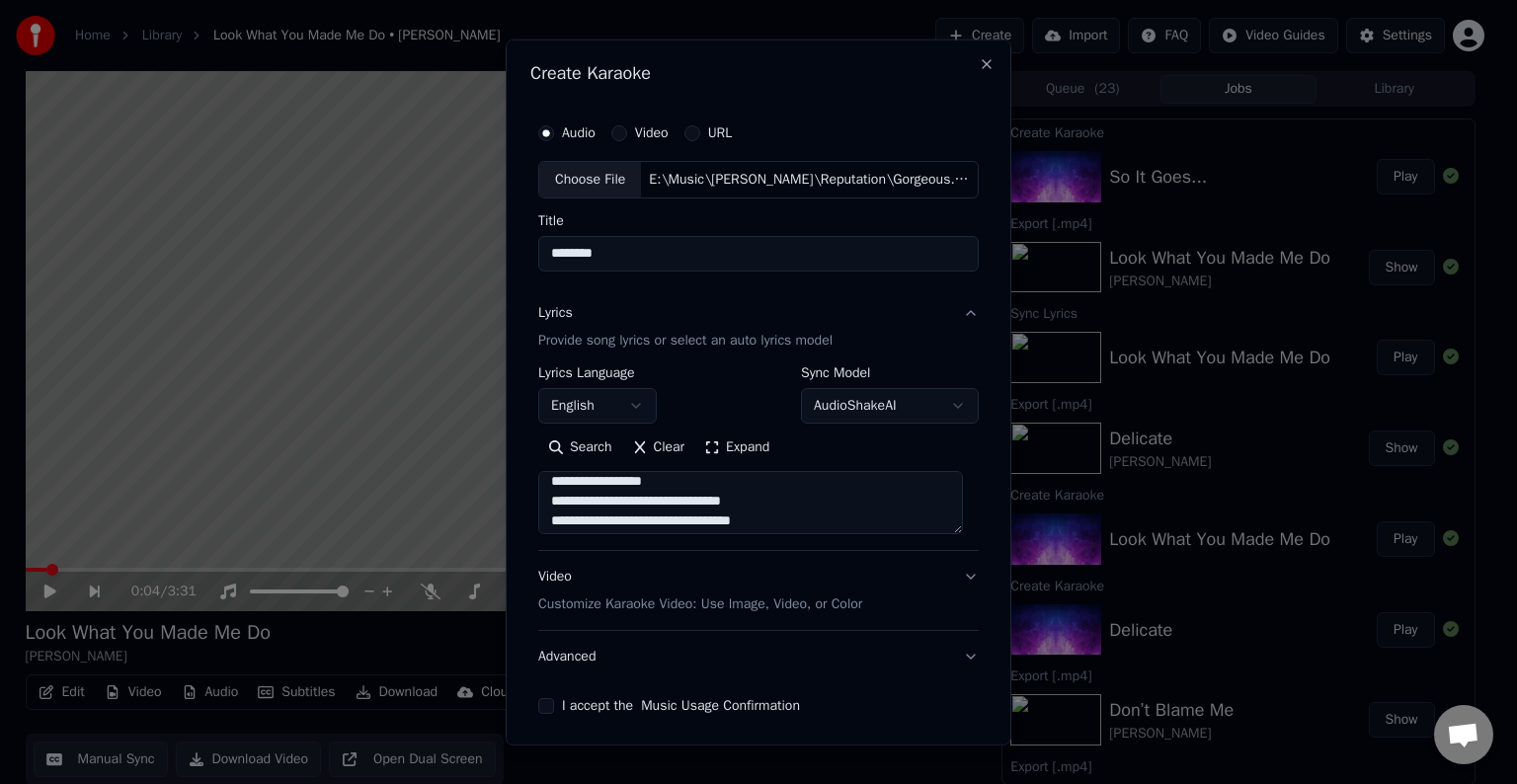 scroll, scrollTop: 566, scrollLeft: 0, axis: vertical 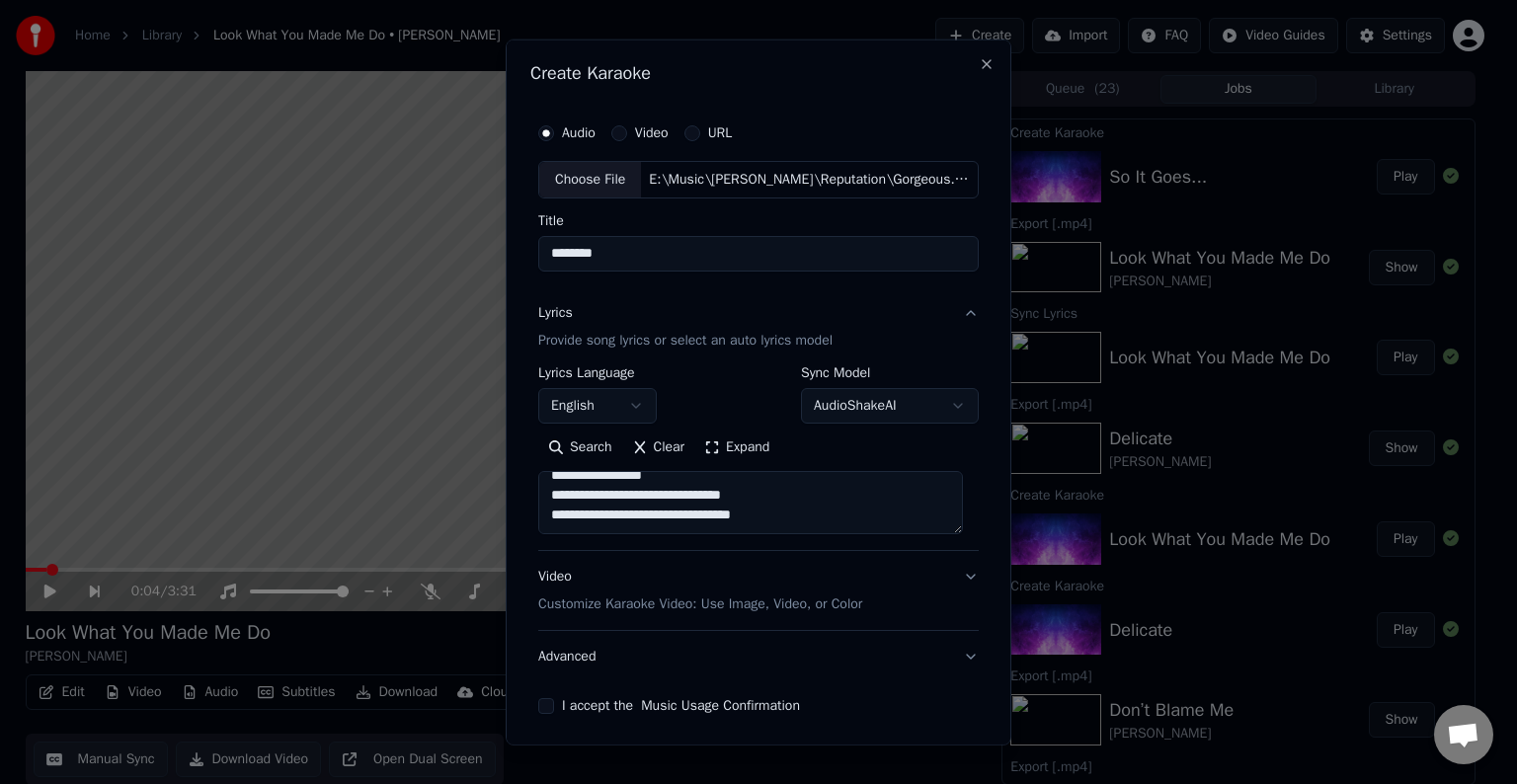 click at bounding box center [751, 503] 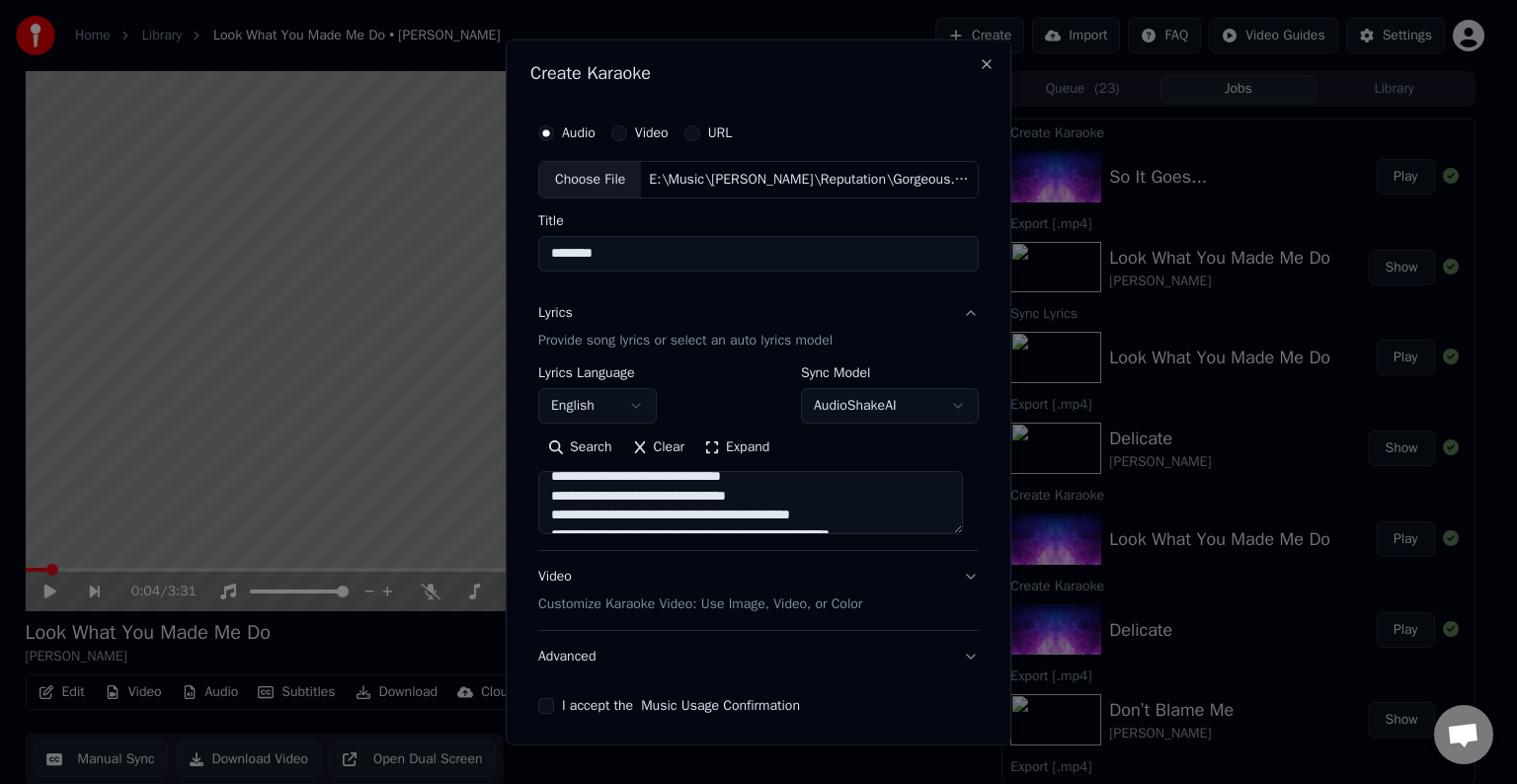 scroll, scrollTop: 695, scrollLeft: 0, axis: vertical 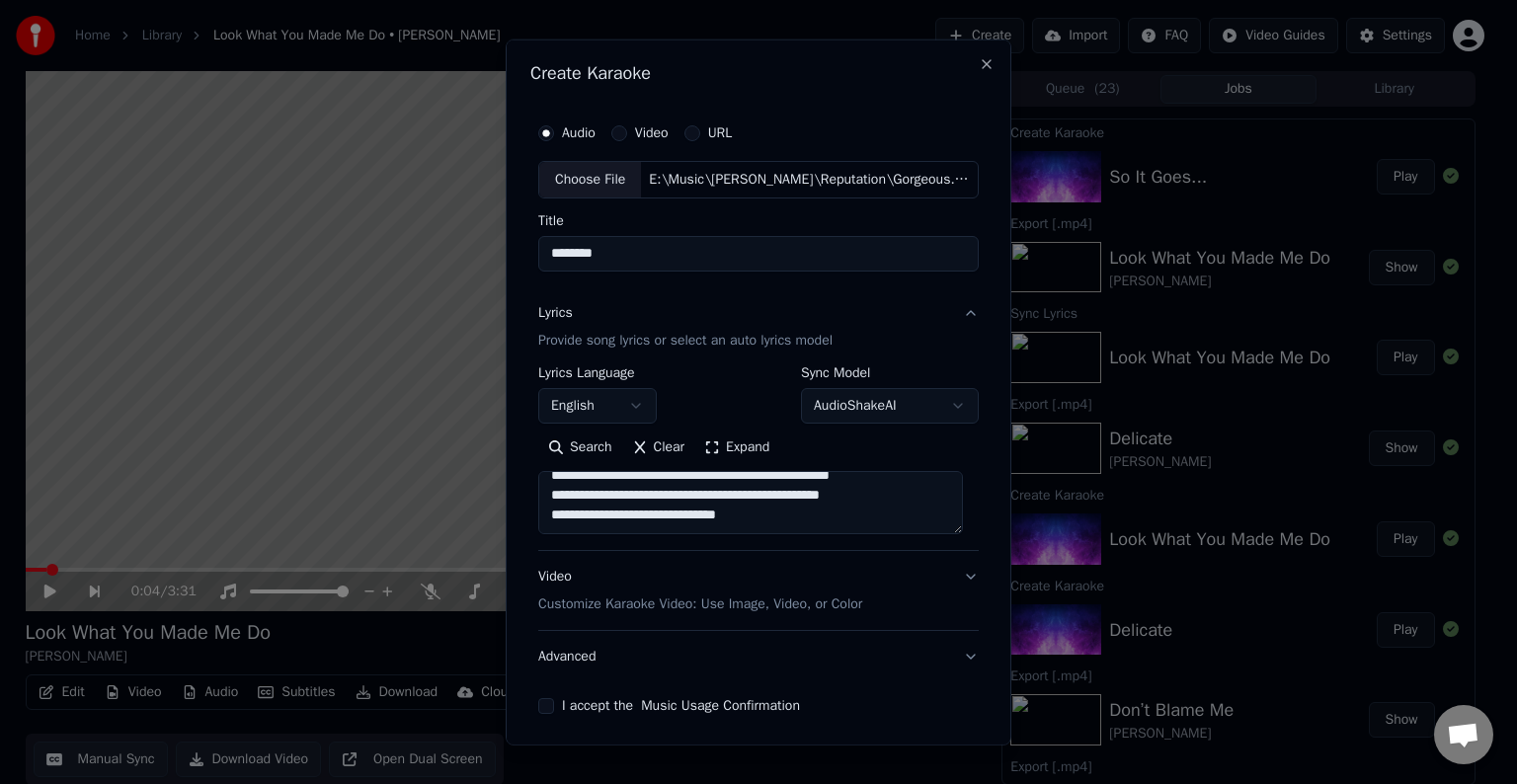 click at bounding box center (751, 503) 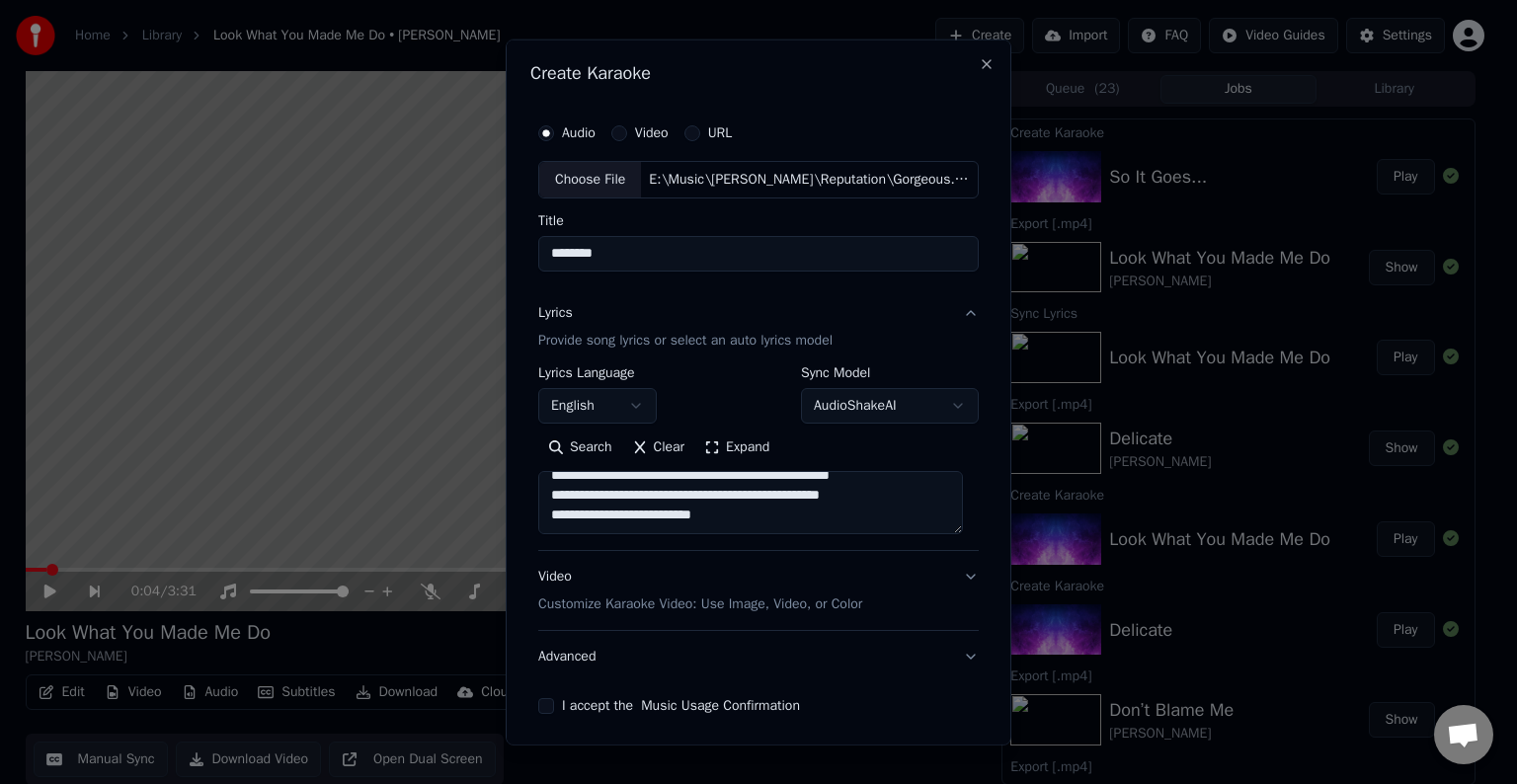 click at bounding box center [751, 503] 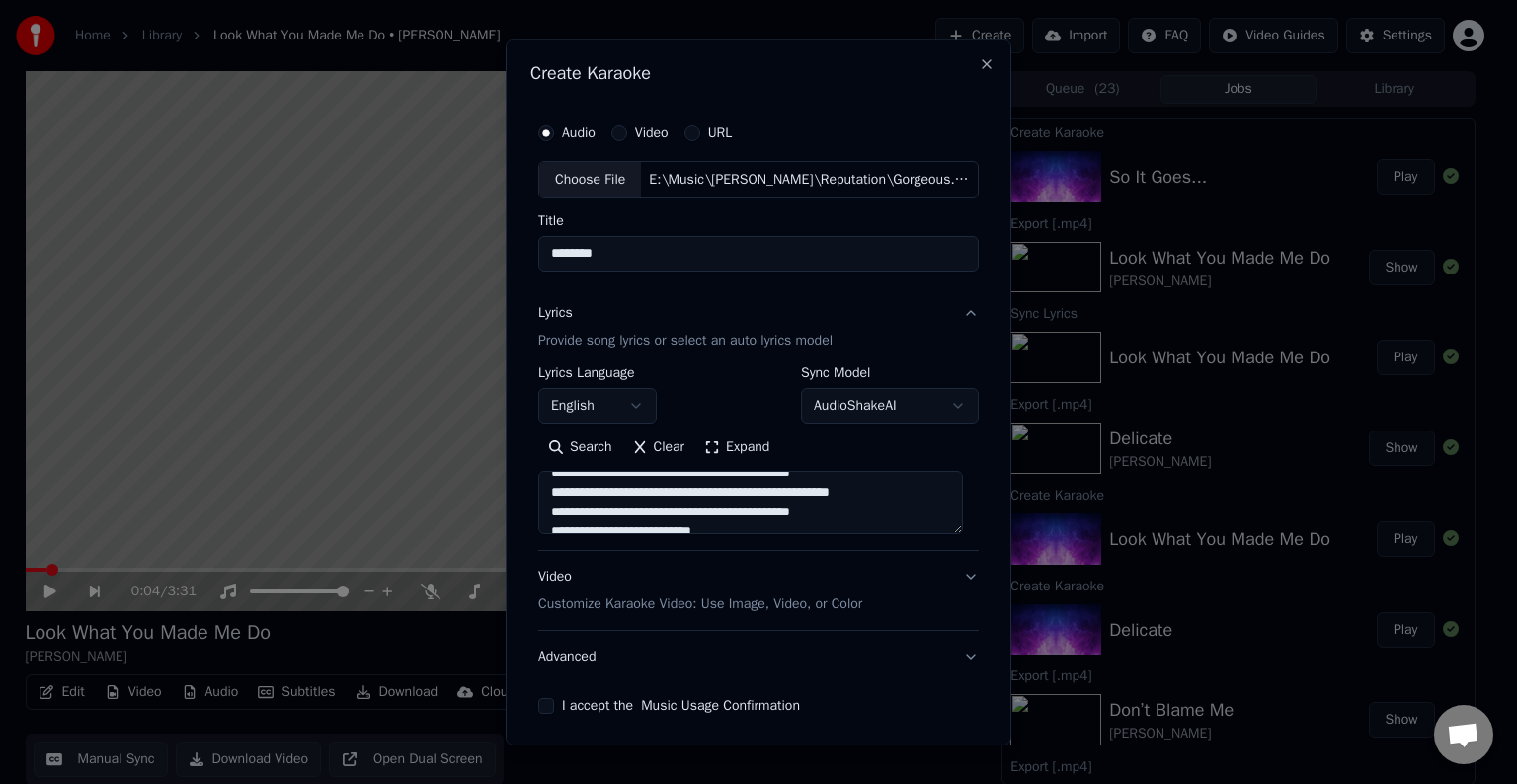 scroll, scrollTop: 667, scrollLeft: 0, axis: vertical 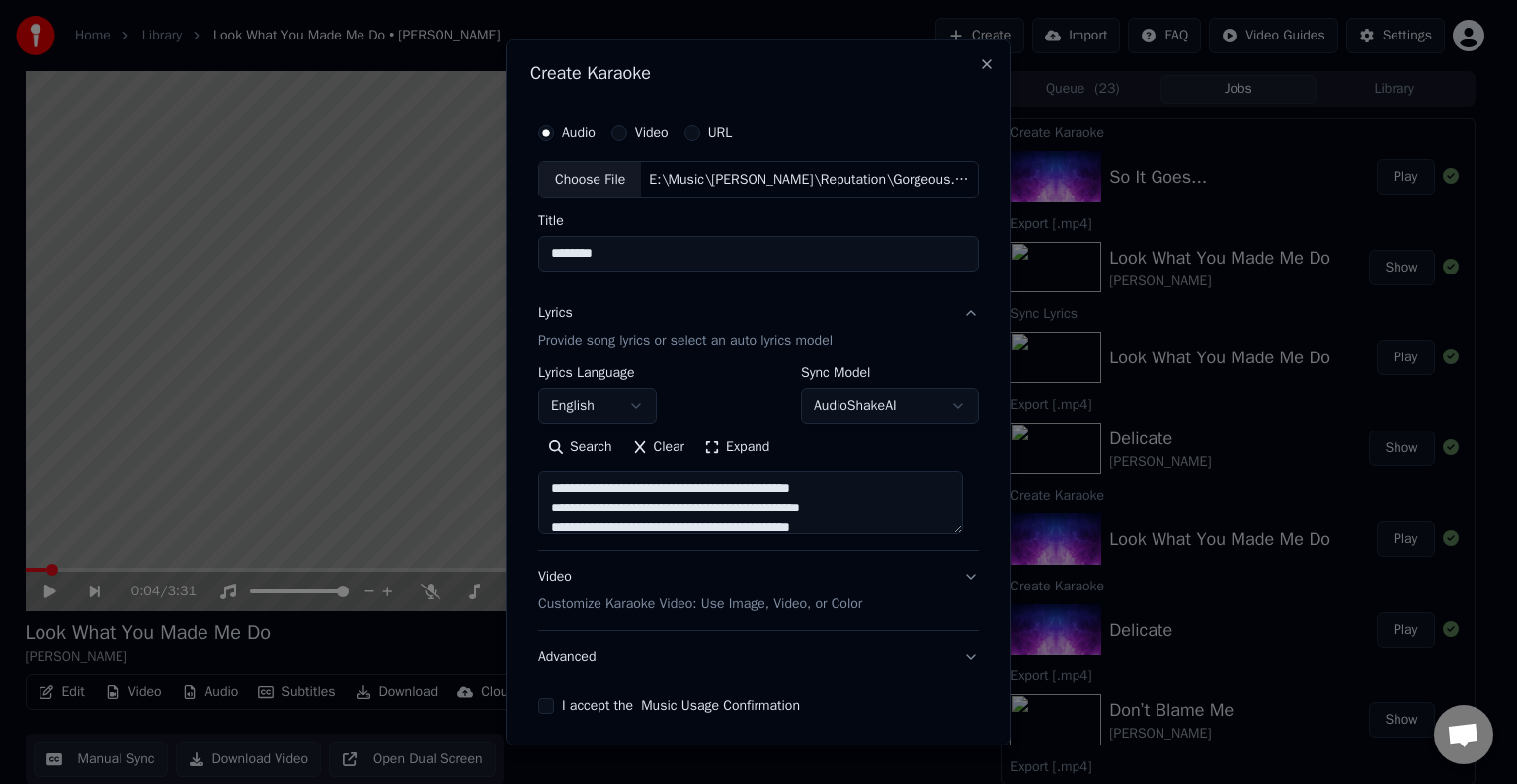 click at bounding box center (751, 503) 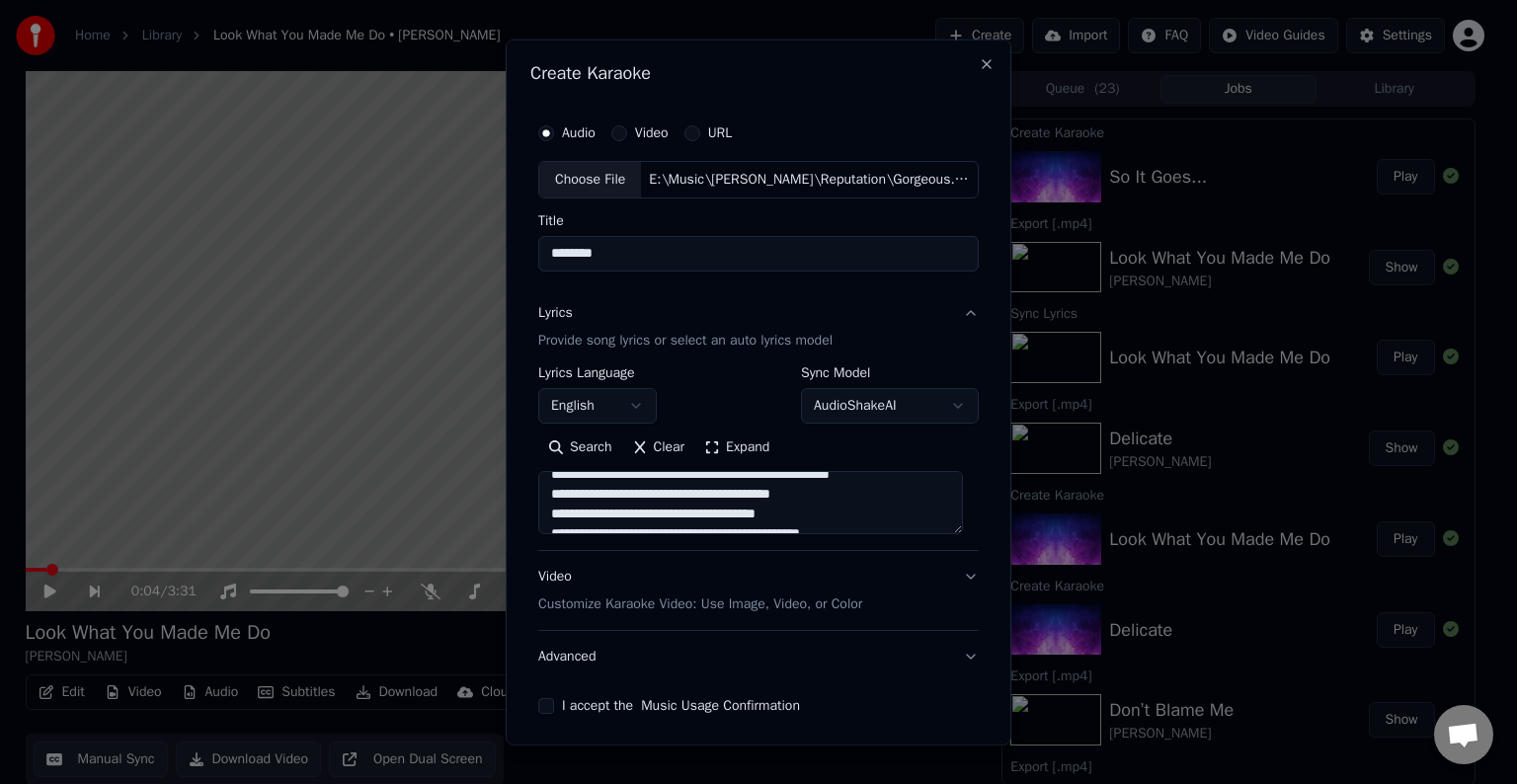 scroll, scrollTop: 623, scrollLeft: 0, axis: vertical 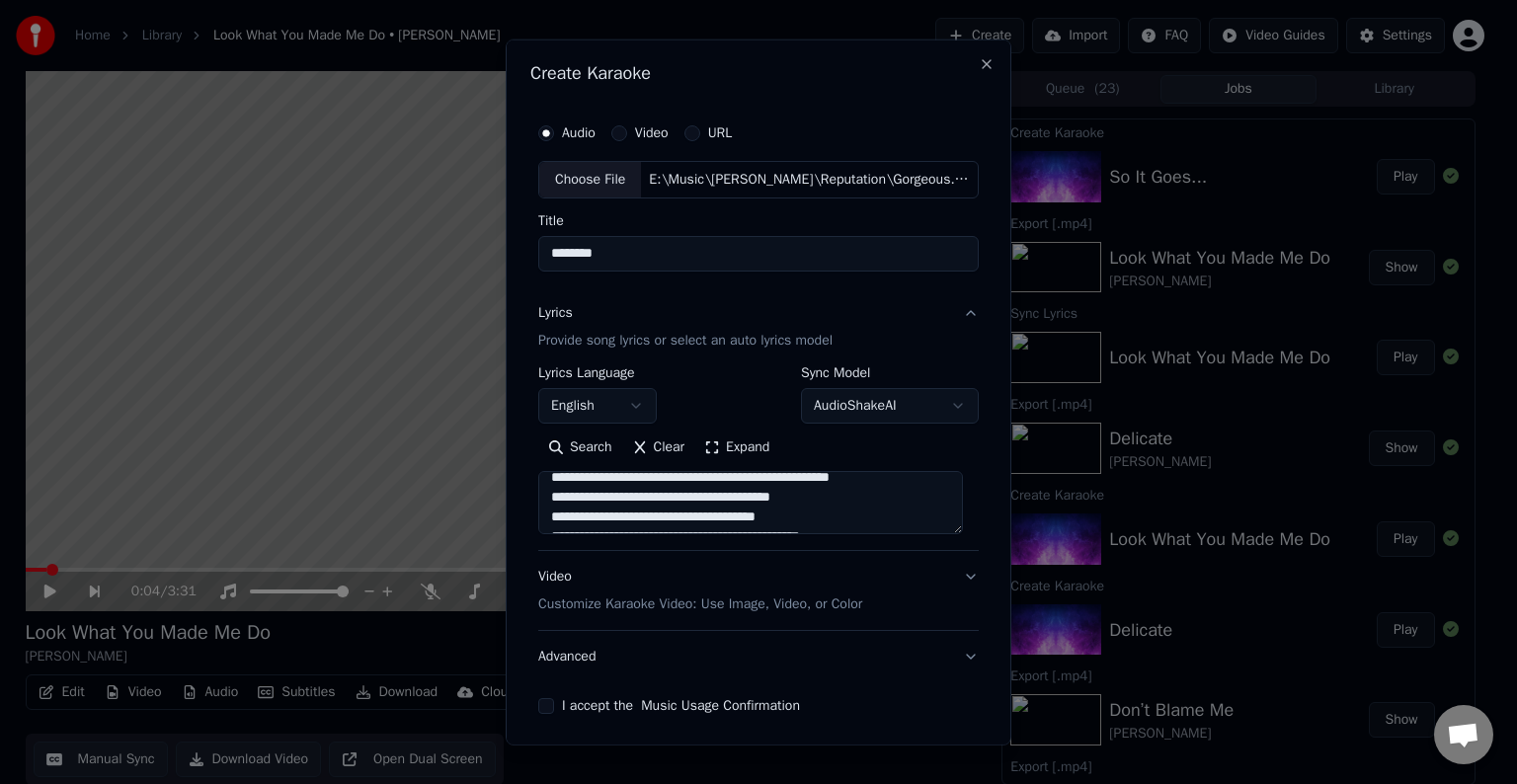 click at bounding box center (751, 503) 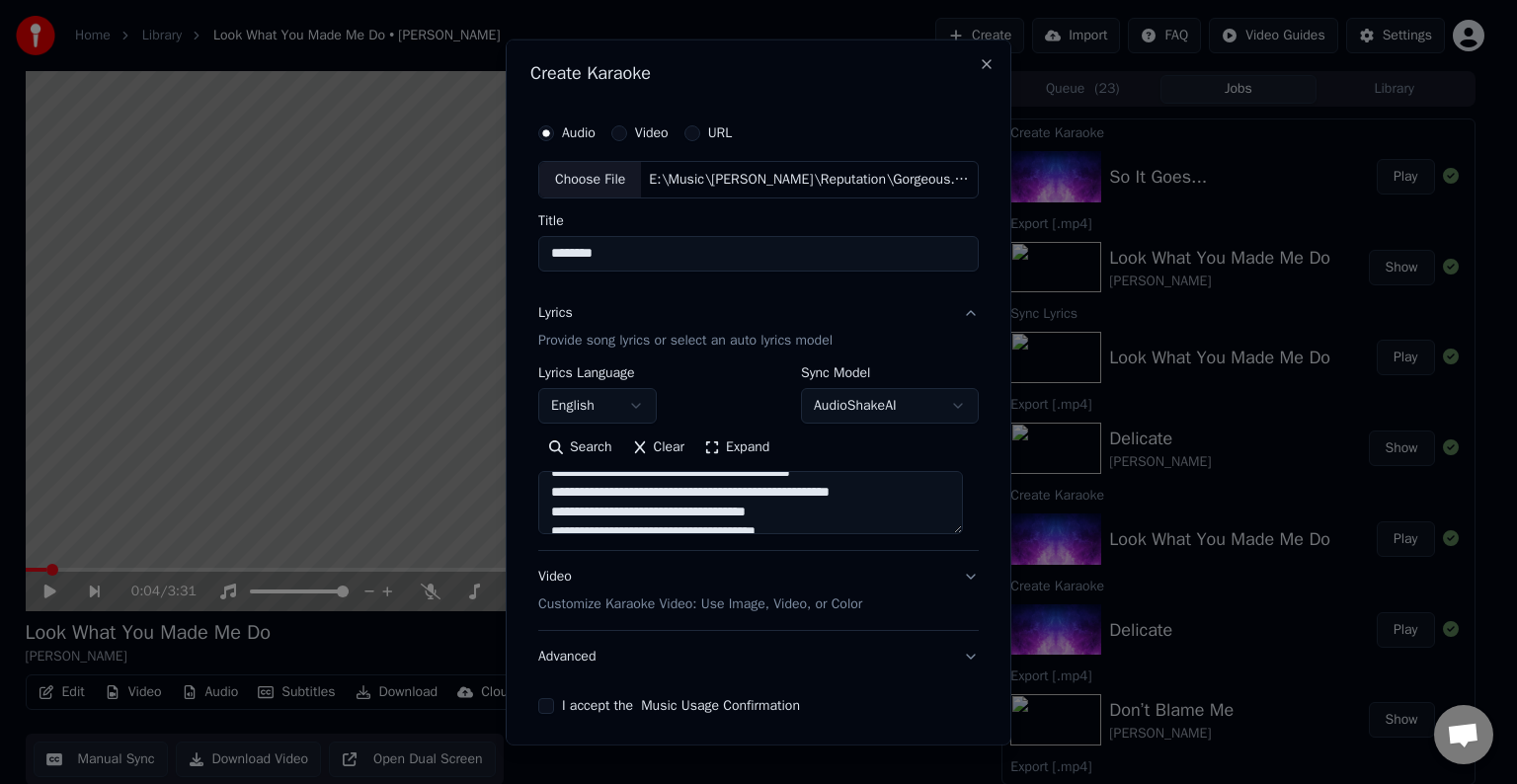 scroll, scrollTop: 607, scrollLeft: 0, axis: vertical 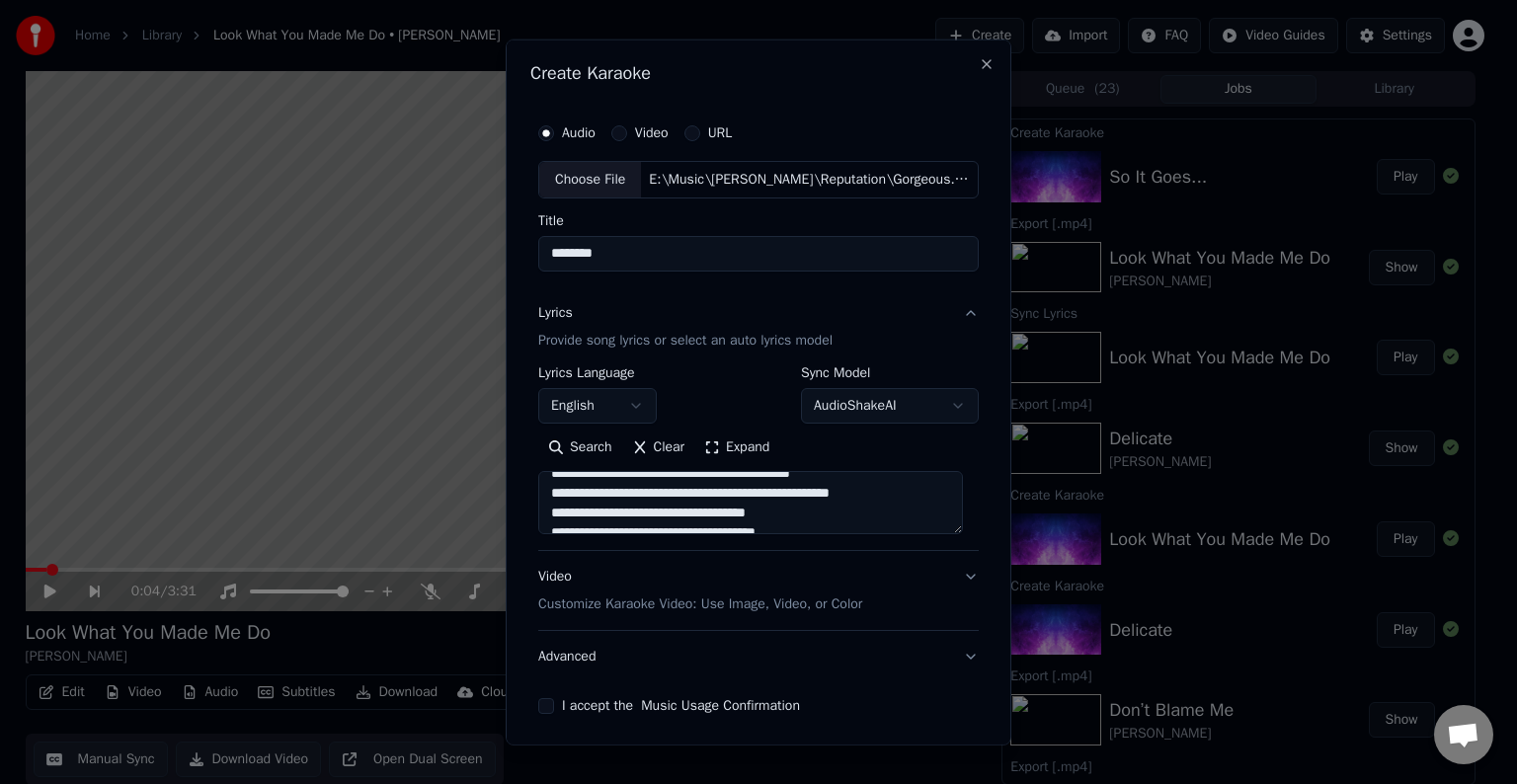 click at bounding box center [751, 503] 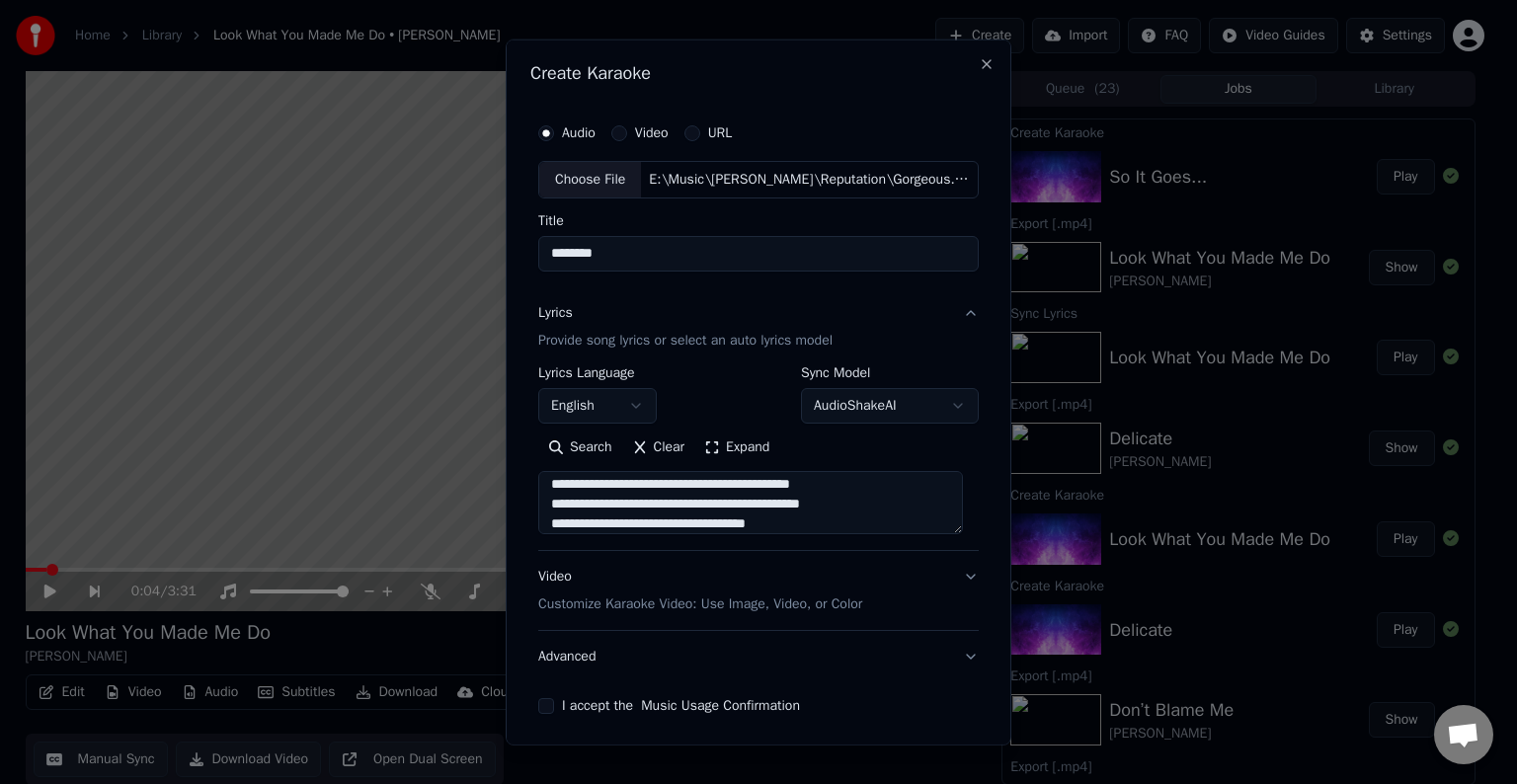 scroll, scrollTop: 592, scrollLeft: 0, axis: vertical 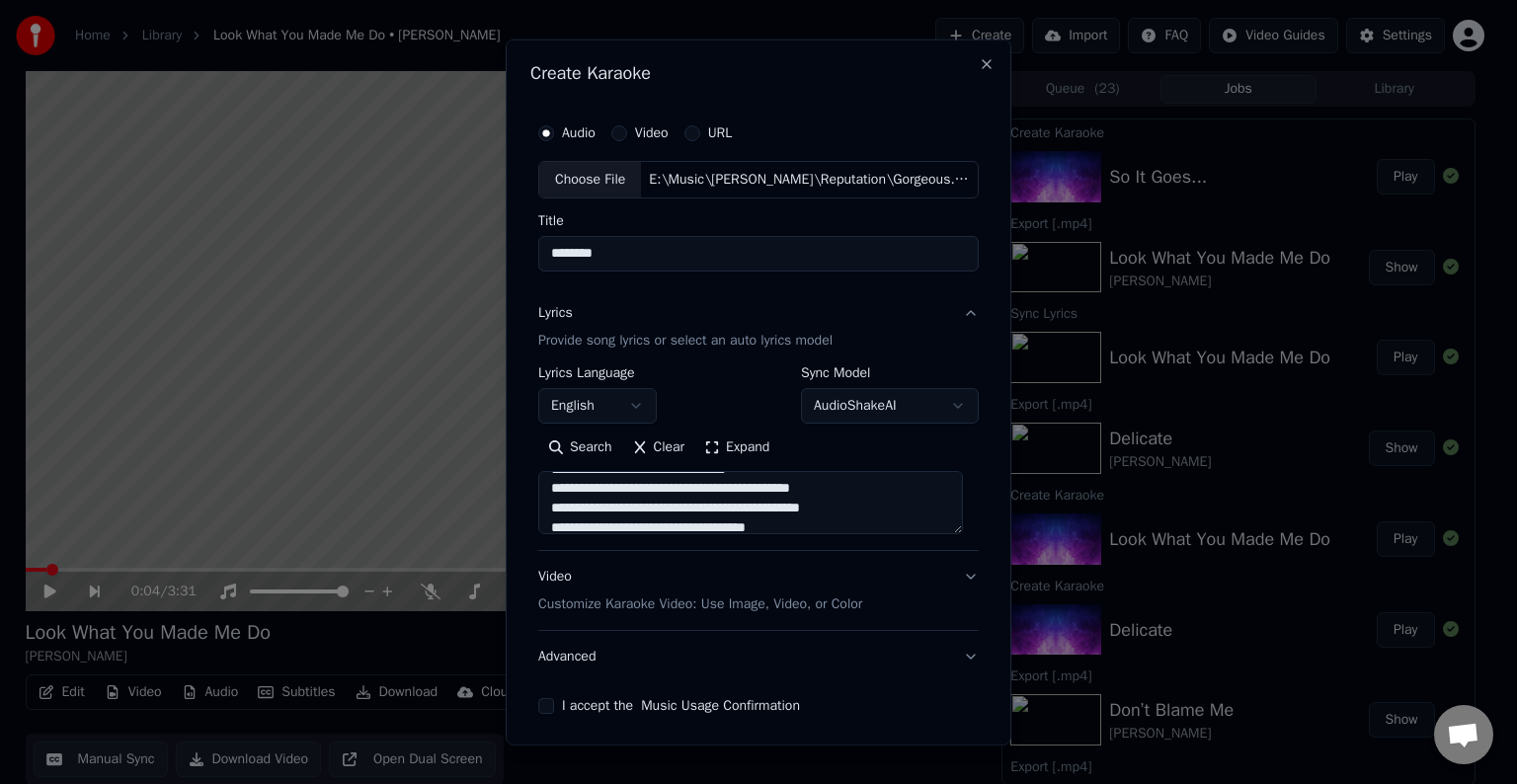 click at bounding box center [751, 503] 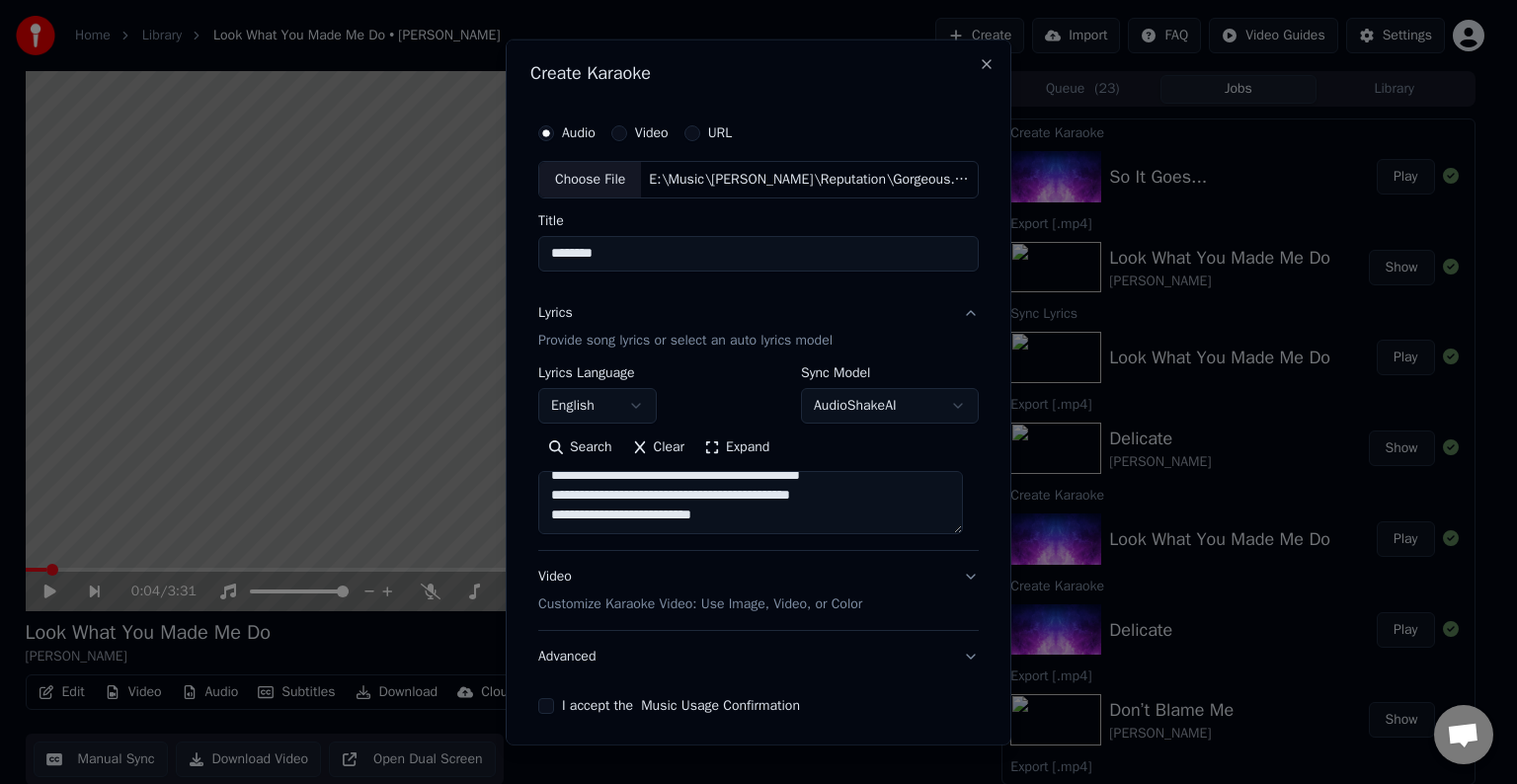 scroll, scrollTop: 703, scrollLeft: 0, axis: vertical 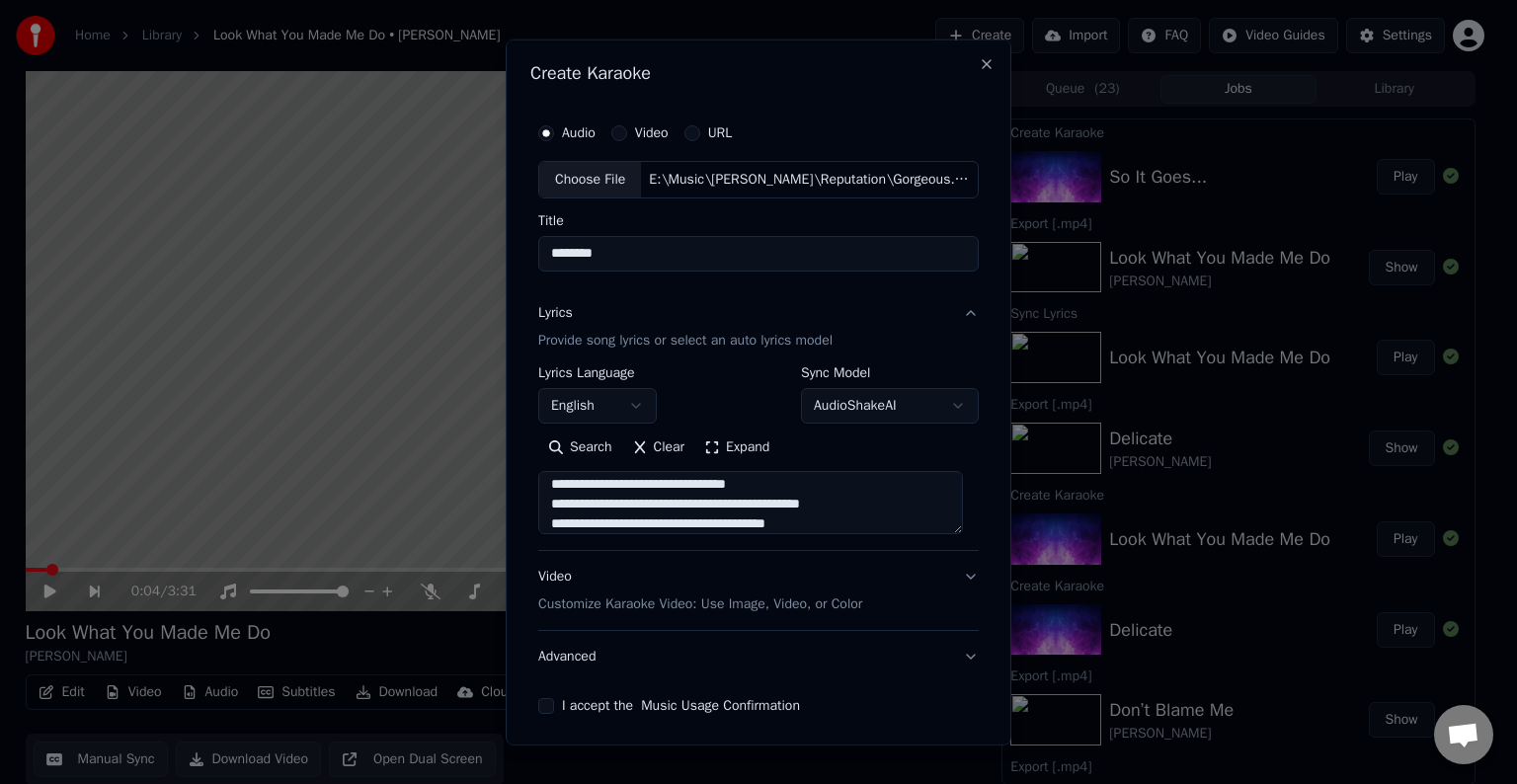 click at bounding box center (751, 503) 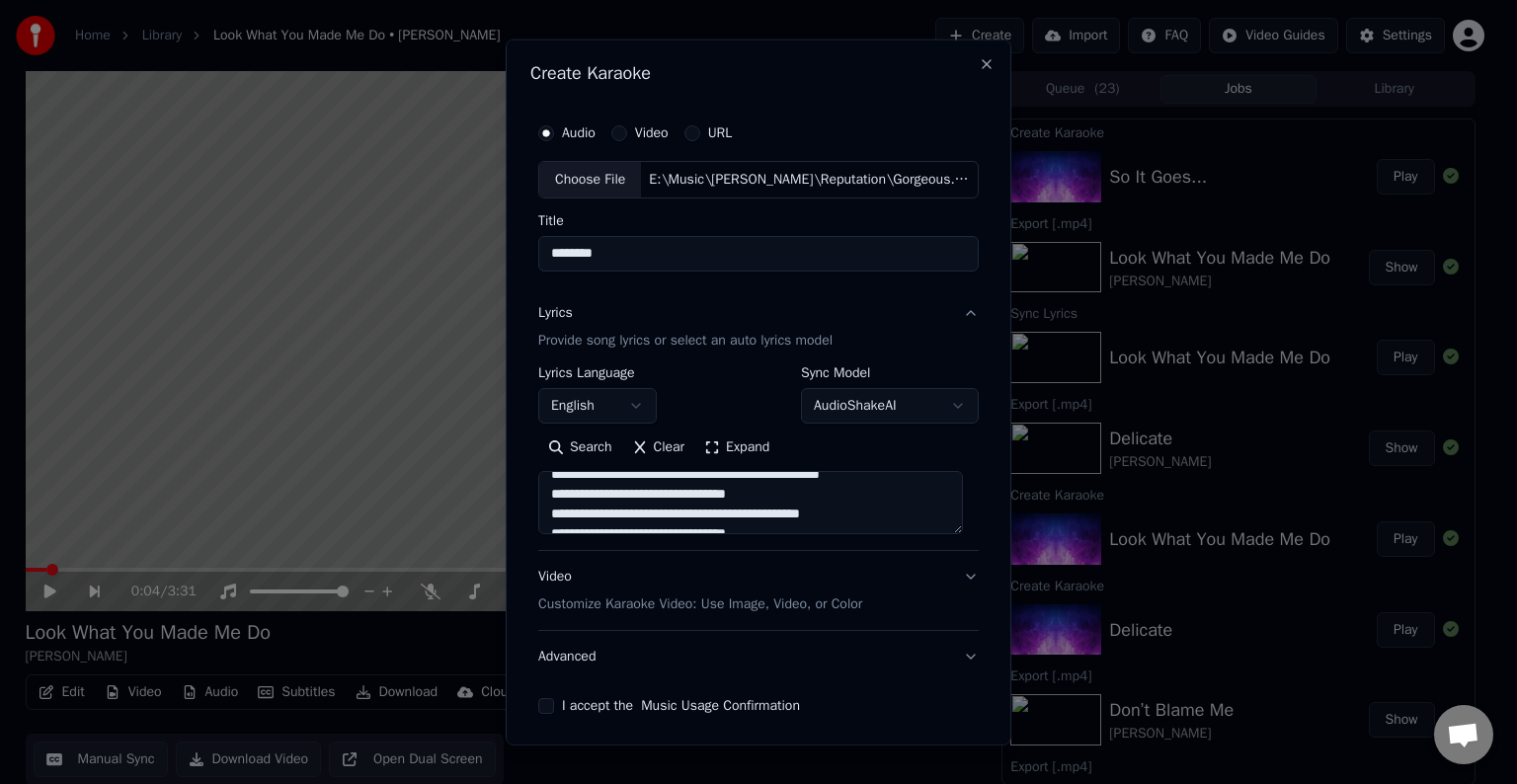 scroll, scrollTop: 782, scrollLeft: 0, axis: vertical 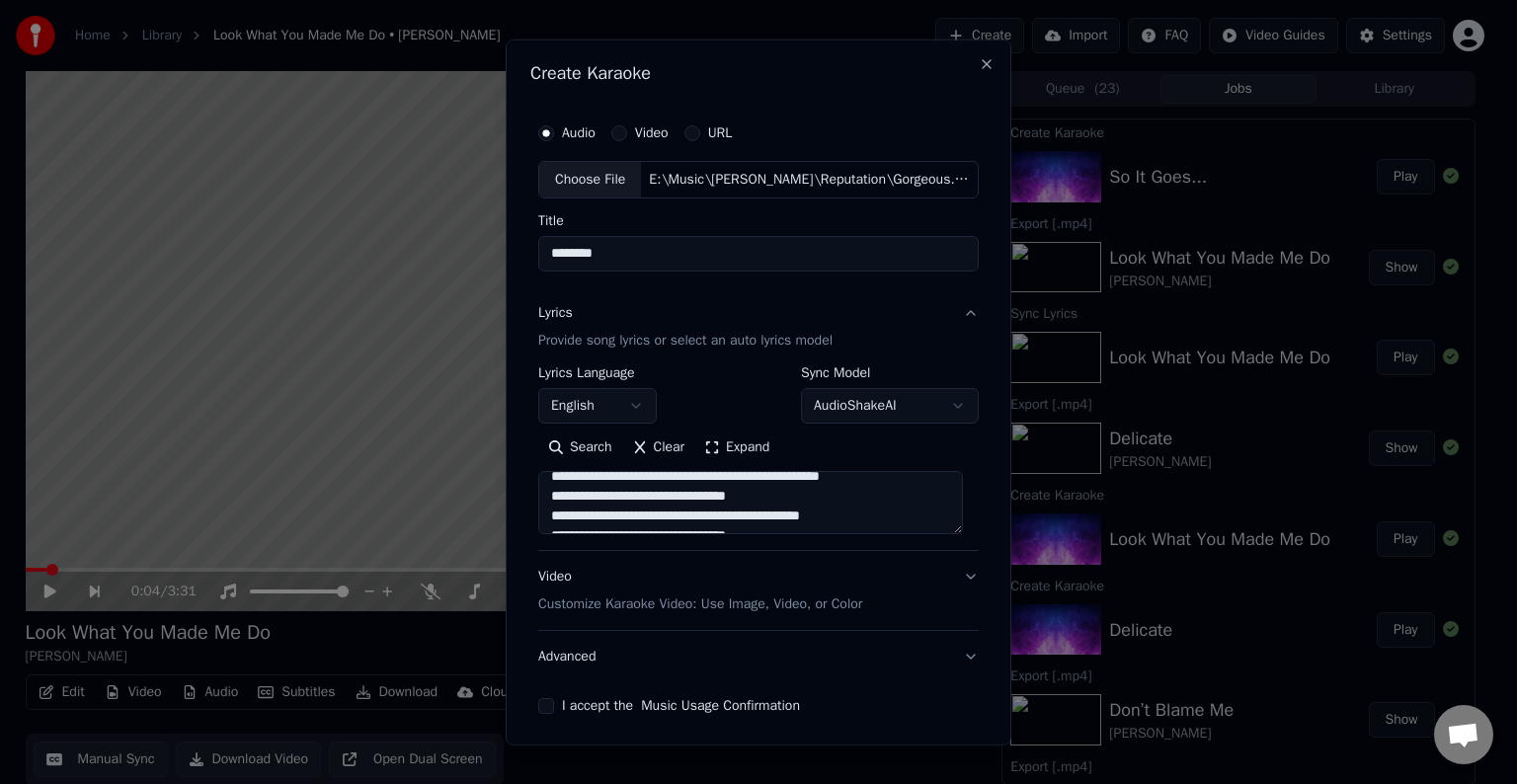 click at bounding box center [751, 503] 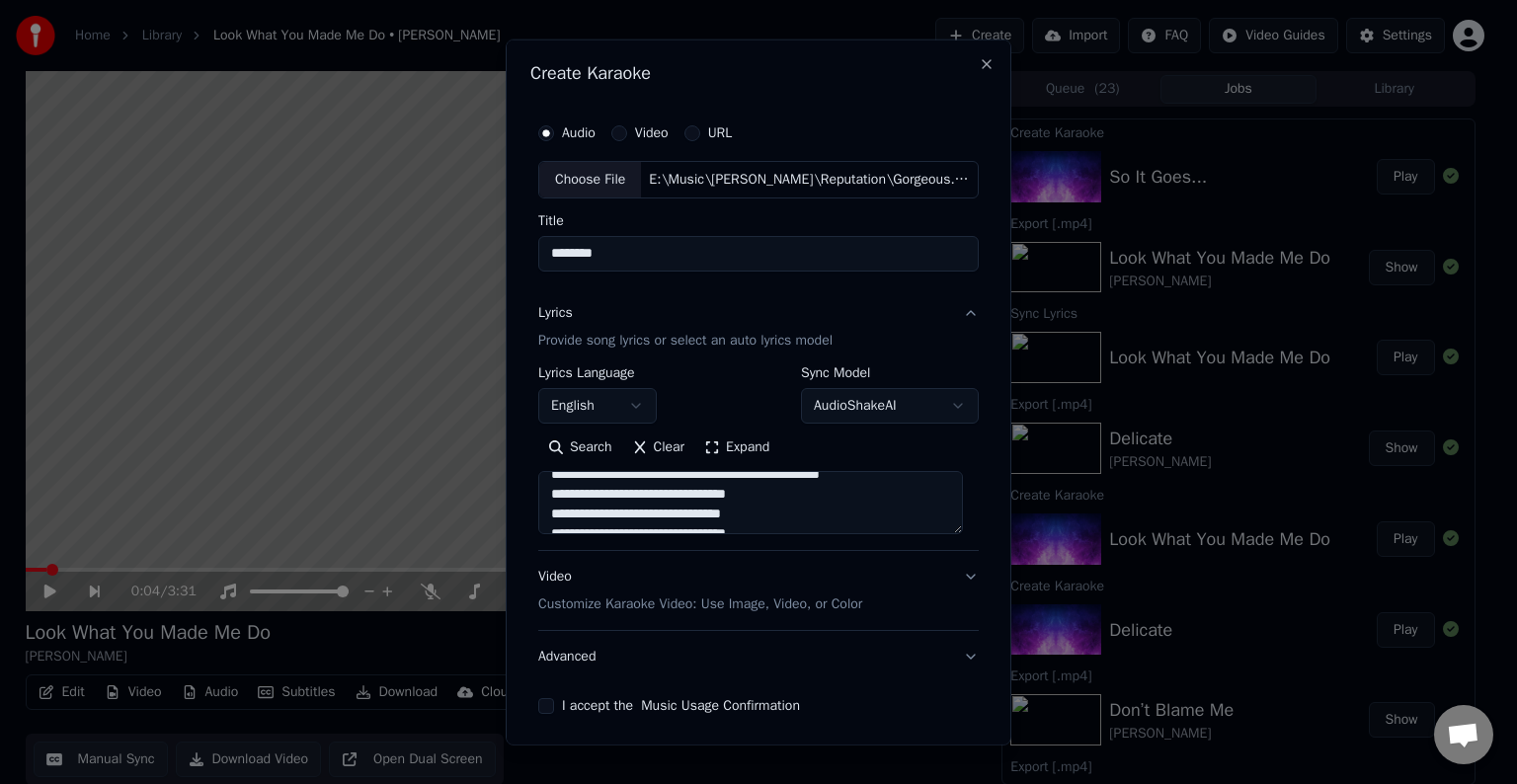scroll, scrollTop: 778, scrollLeft: 0, axis: vertical 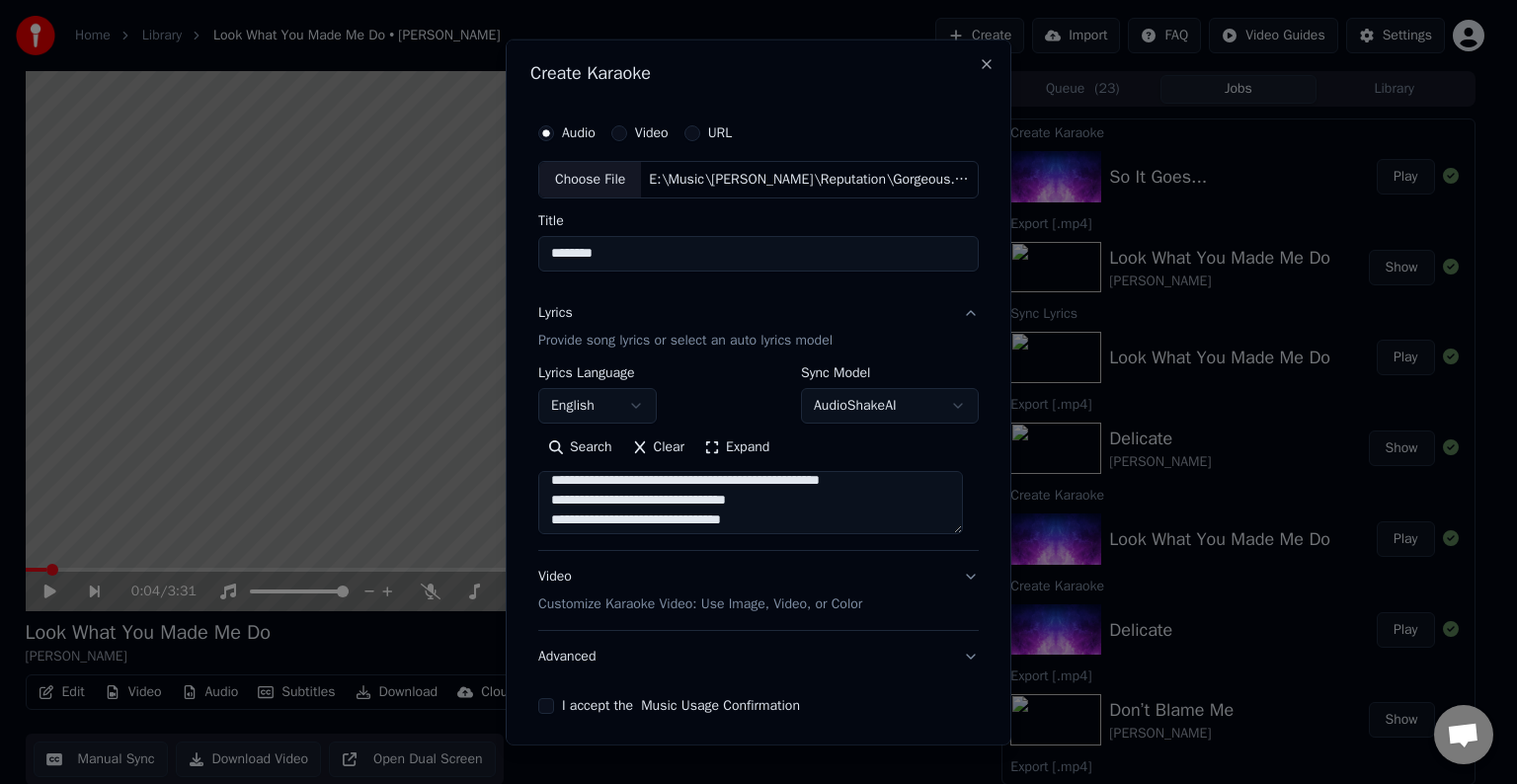 click at bounding box center (751, 503) 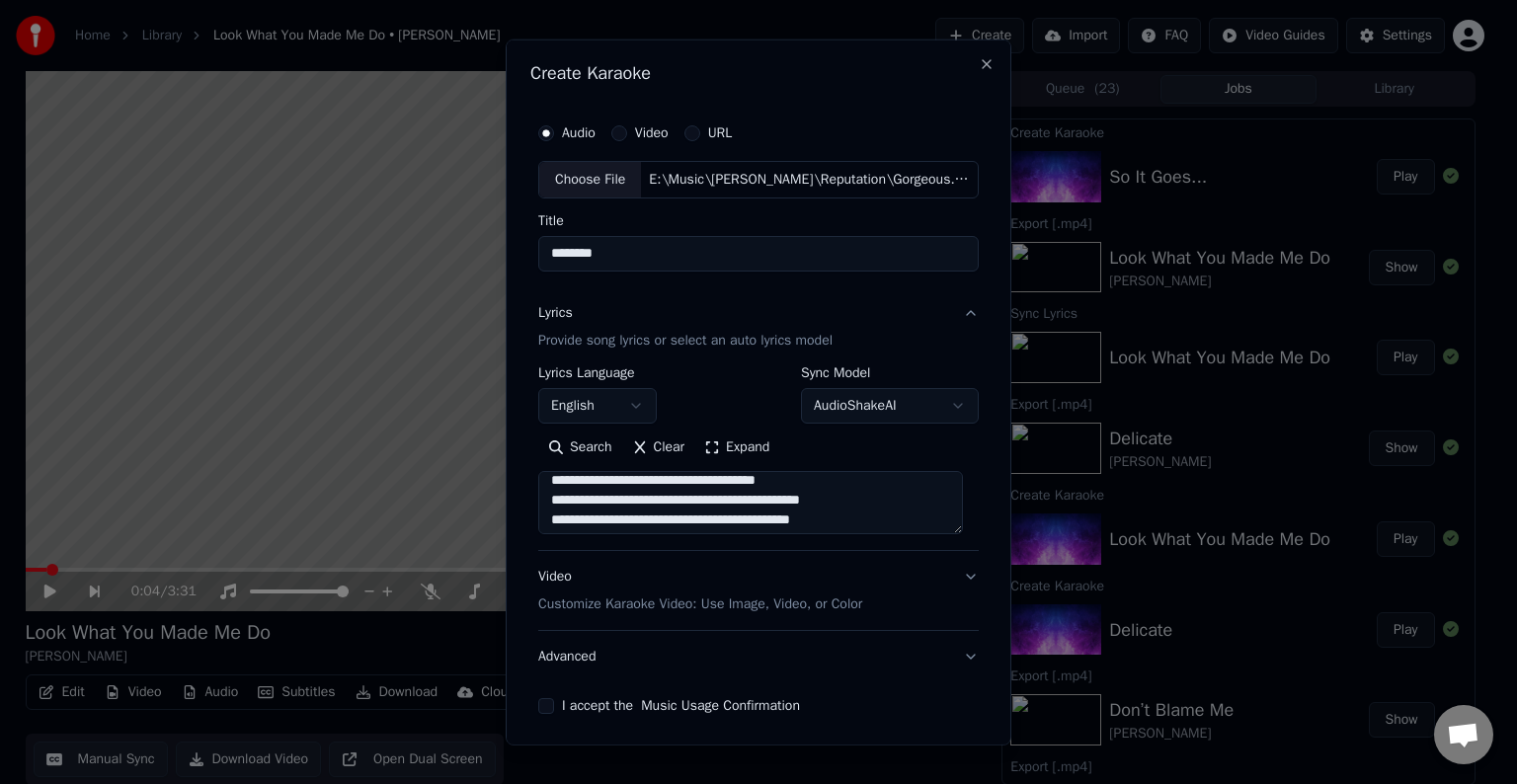 drag, startPoint x: 893, startPoint y: 480, endPoint x: 751, endPoint y: 503, distance: 143.85062 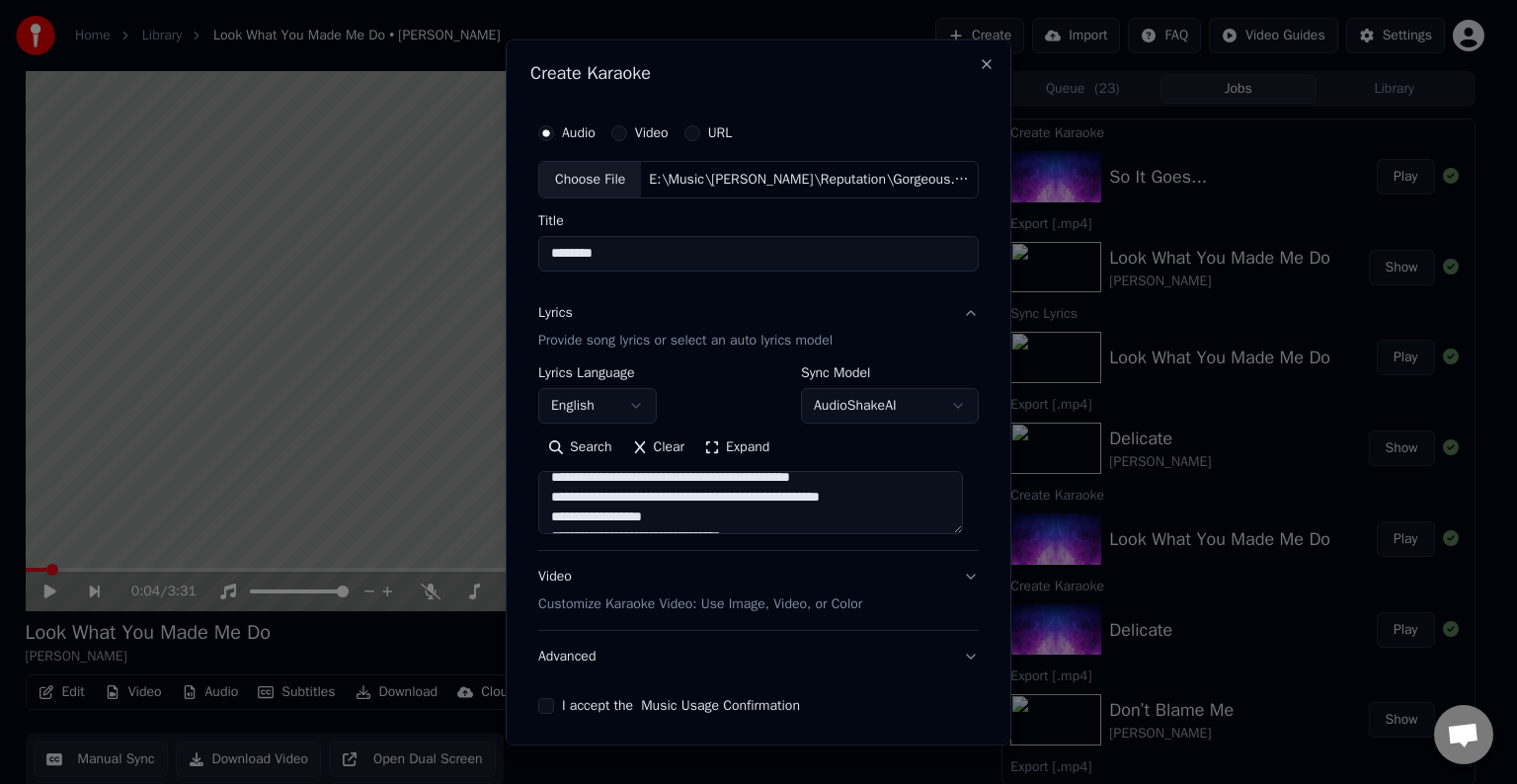 scroll, scrollTop: 739, scrollLeft: 0, axis: vertical 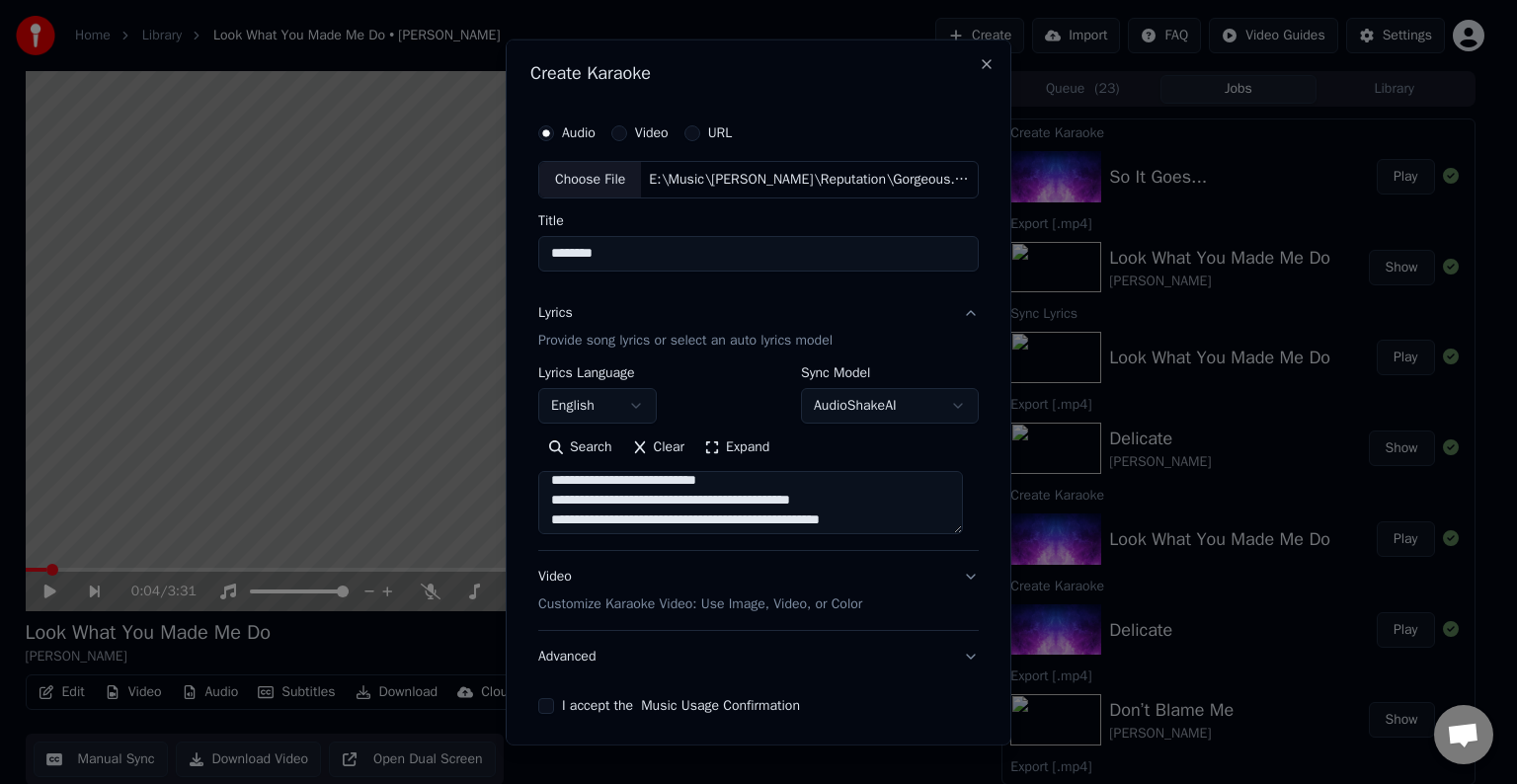 click at bounding box center (751, 503) 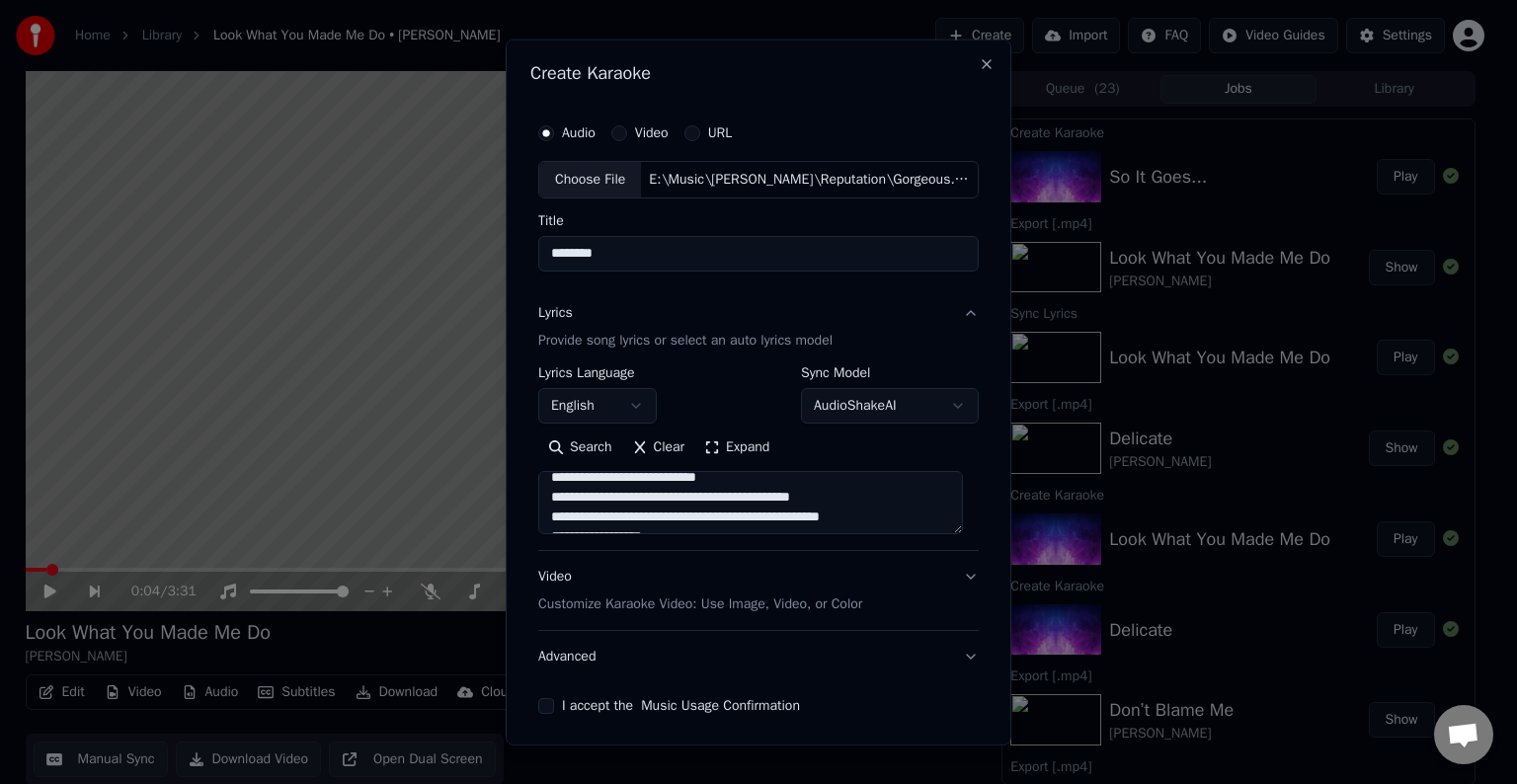 scroll, scrollTop: 787, scrollLeft: 0, axis: vertical 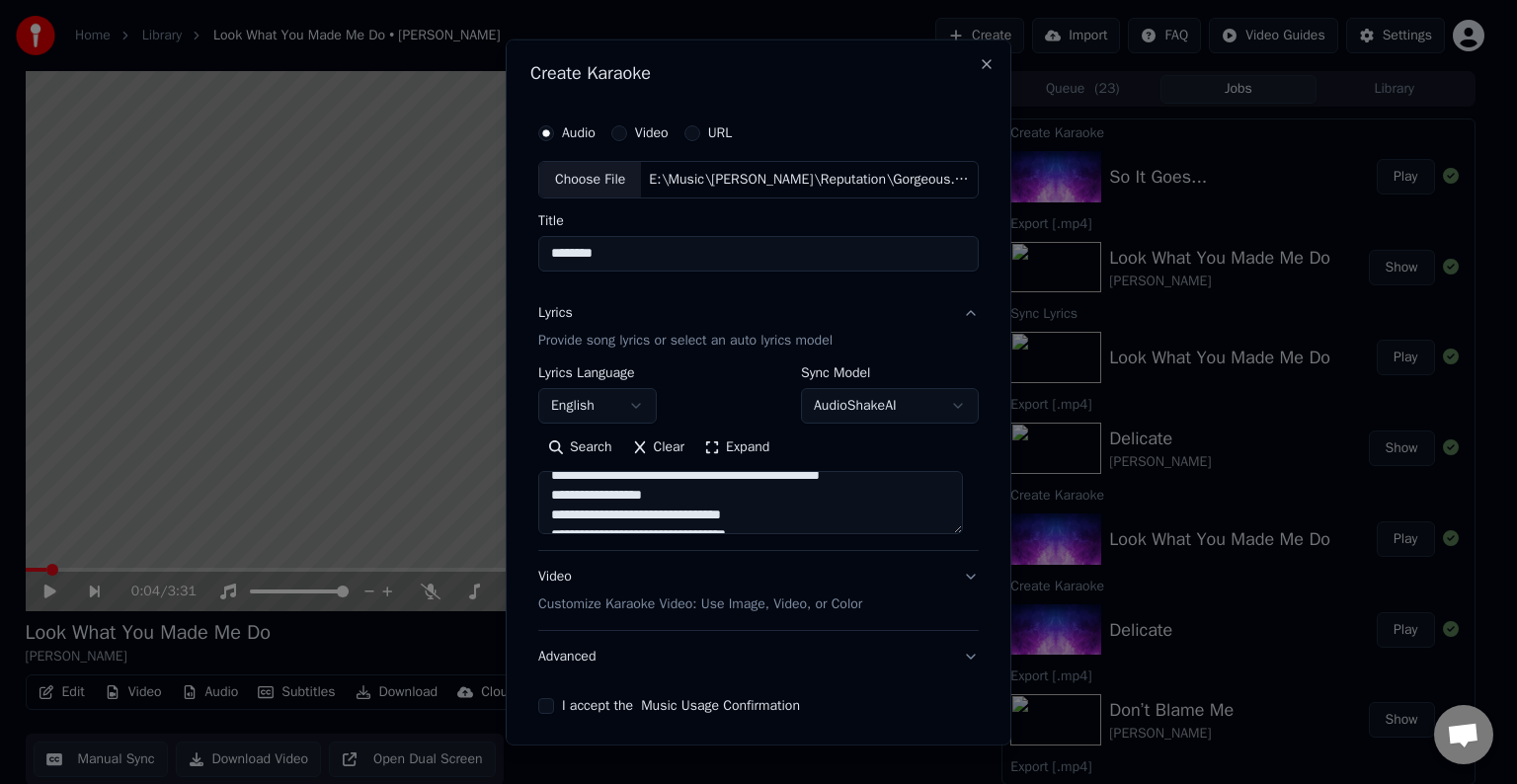 drag, startPoint x: 700, startPoint y: 518, endPoint x: 885, endPoint y: 521, distance: 185.02432 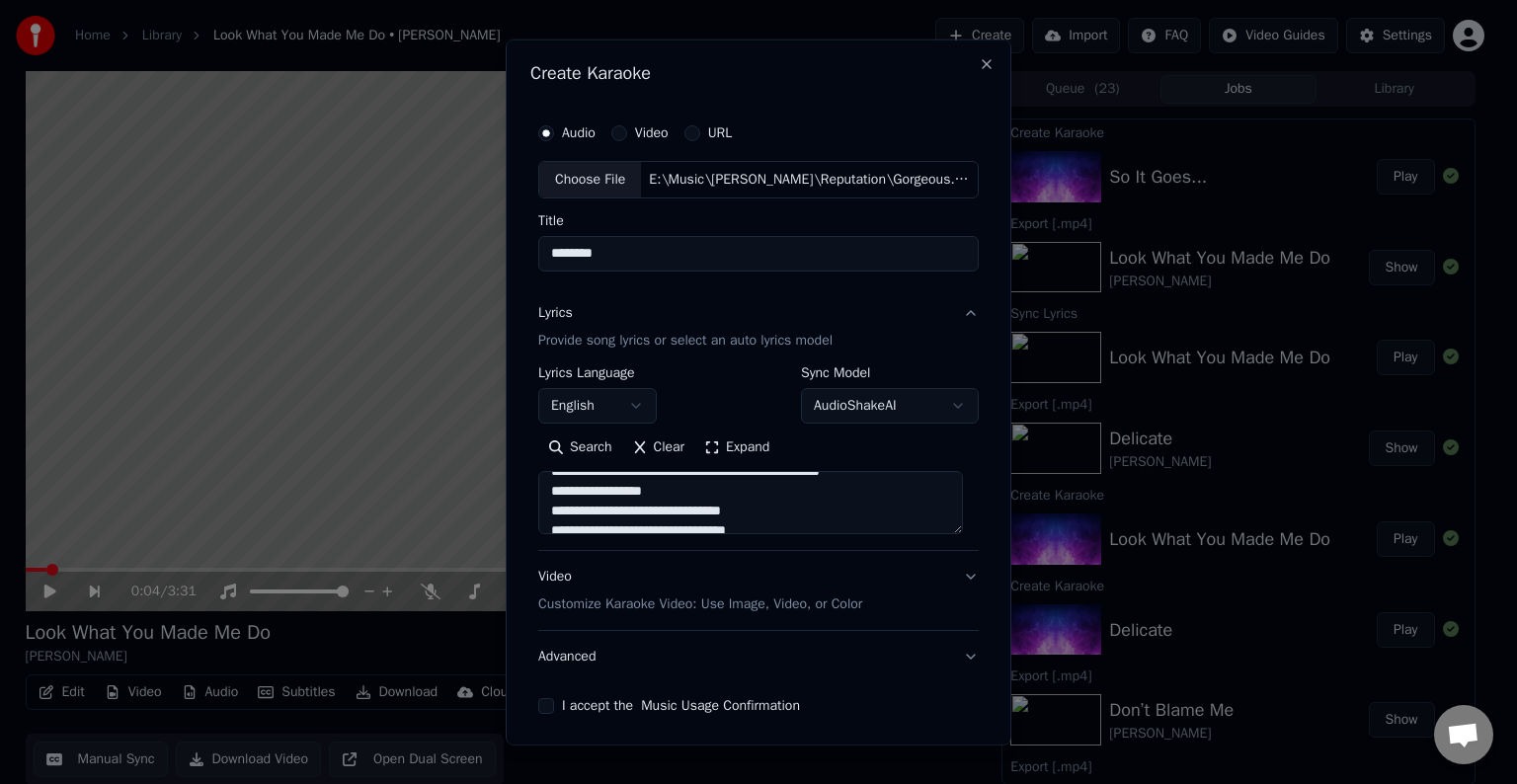 click at bounding box center (751, 503) 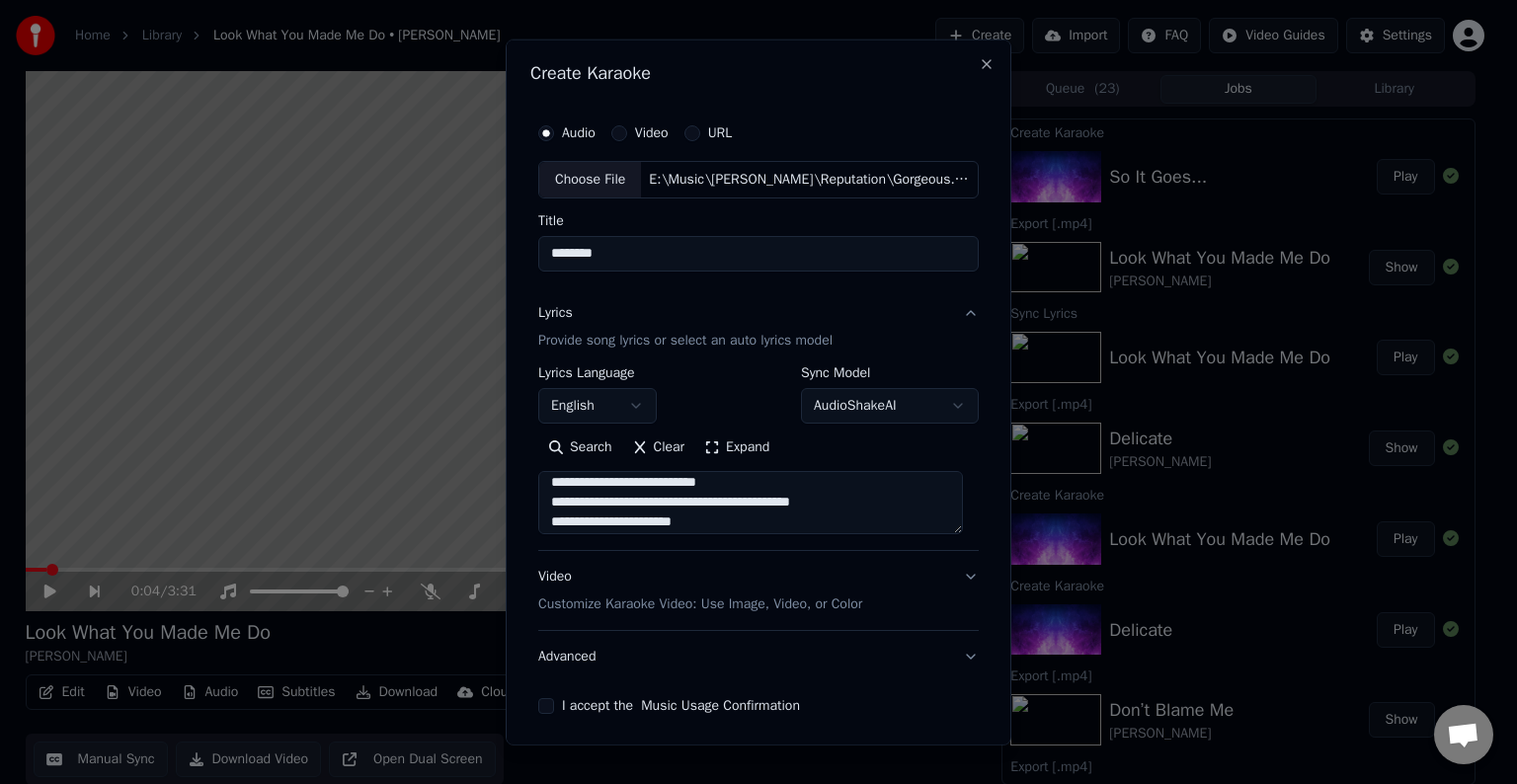 scroll, scrollTop: 735, scrollLeft: 0, axis: vertical 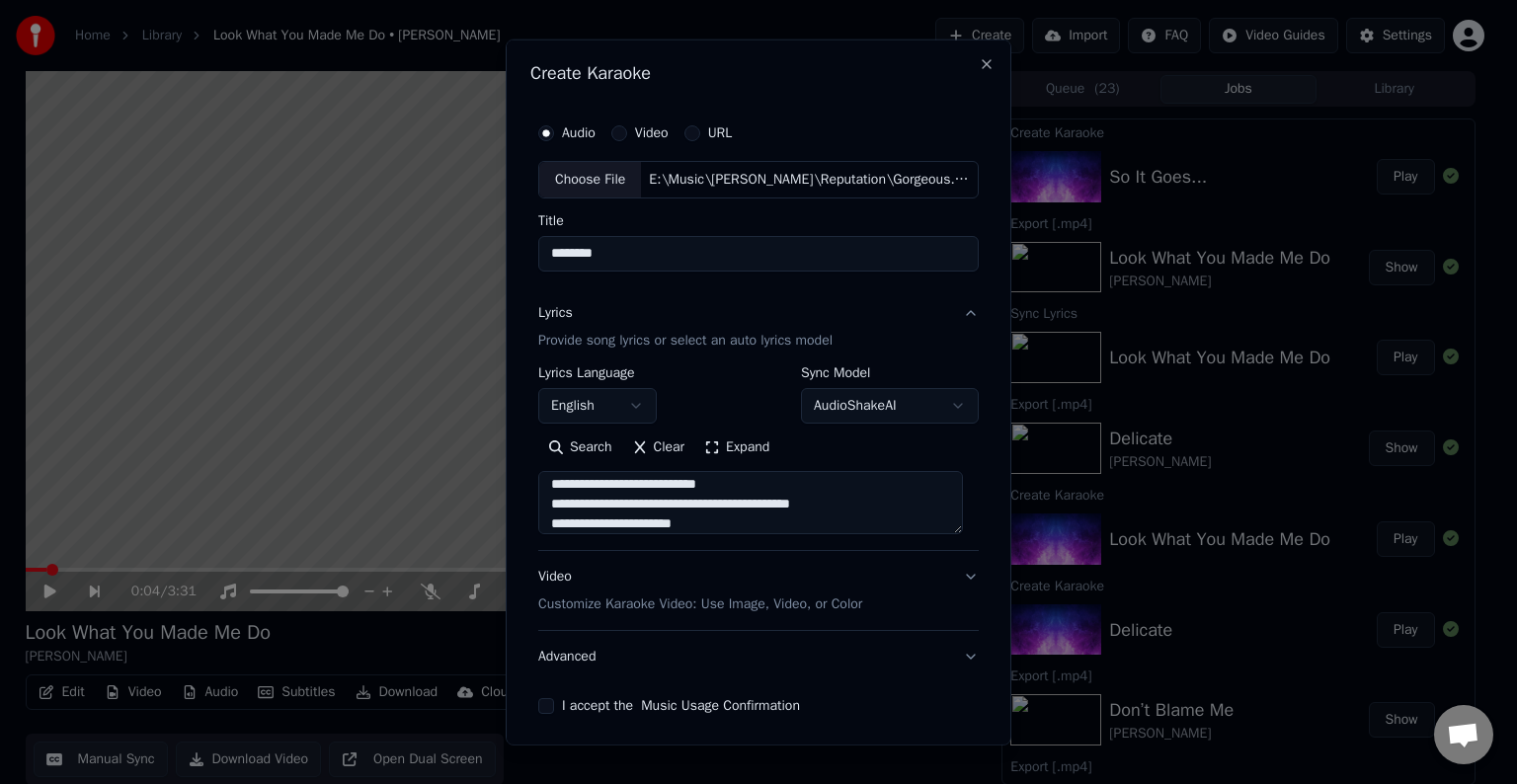 drag, startPoint x: 838, startPoint y: 502, endPoint x: 754, endPoint y: 502, distance: 84 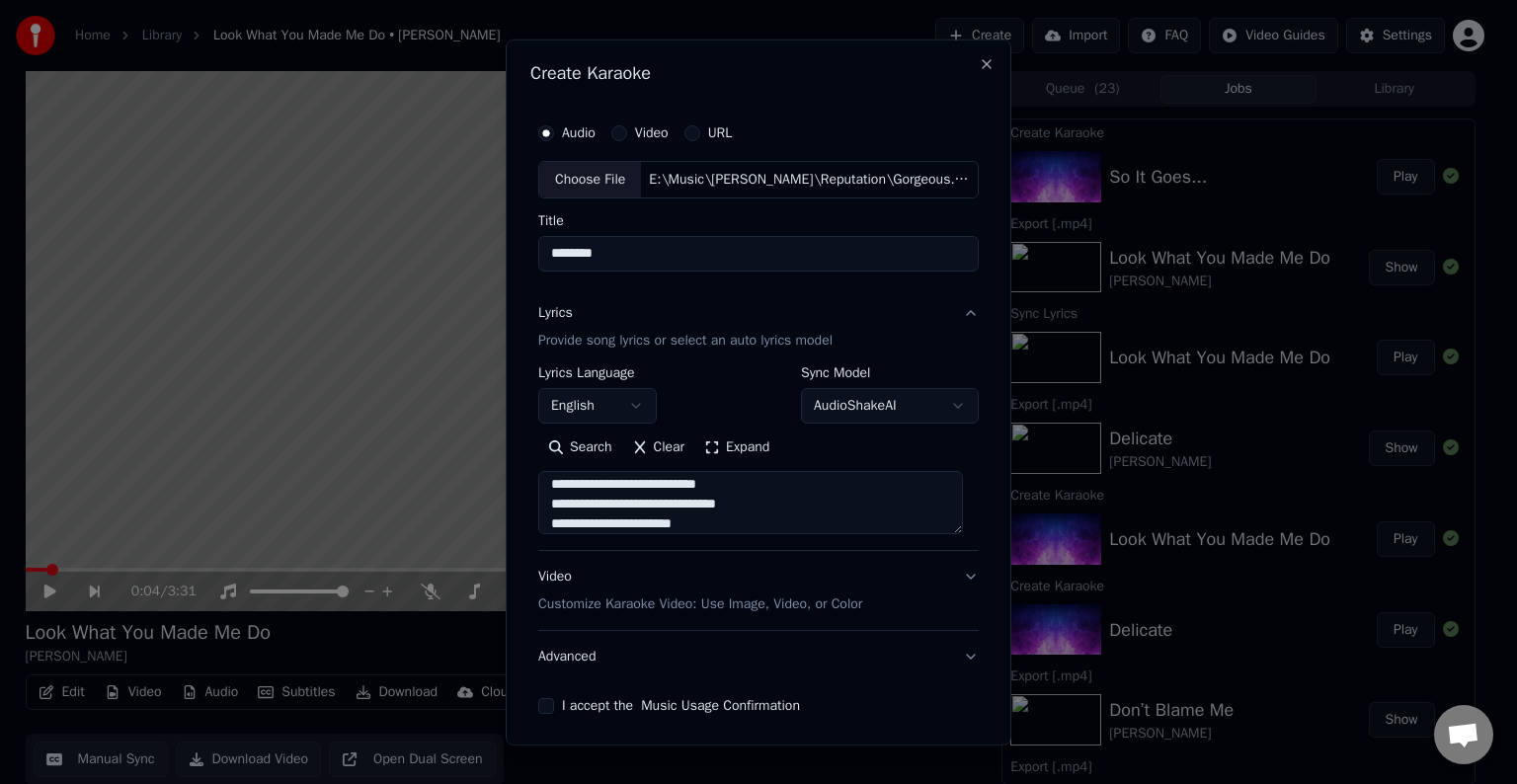 drag, startPoint x: 739, startPoint y: 486, endPoint x: 675, endPoint y: 488, distance: 64.03124 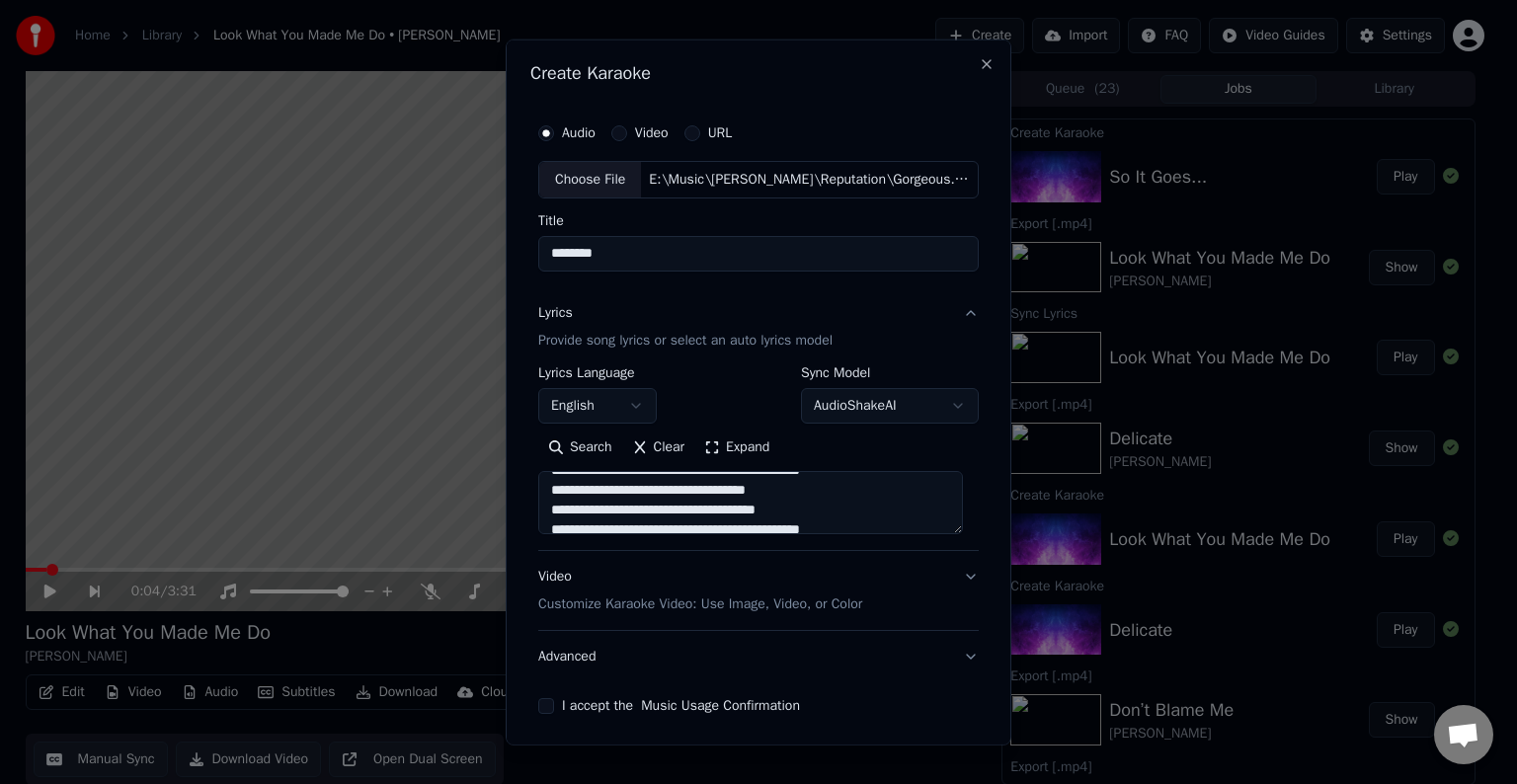 scroll, scrollTop: 802, scrollLeft: 0, axis: vertical 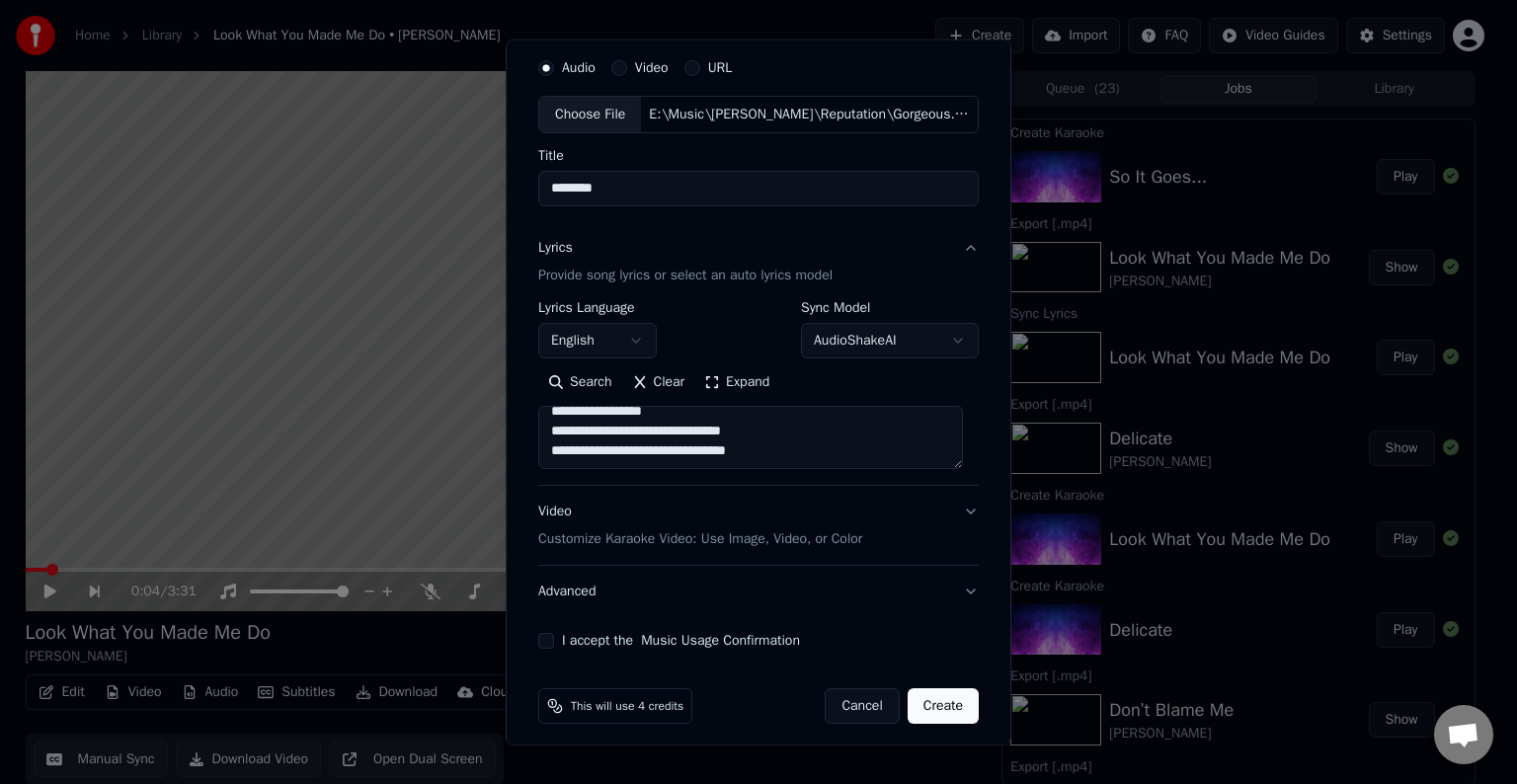 click at bounding box center [751, 437] 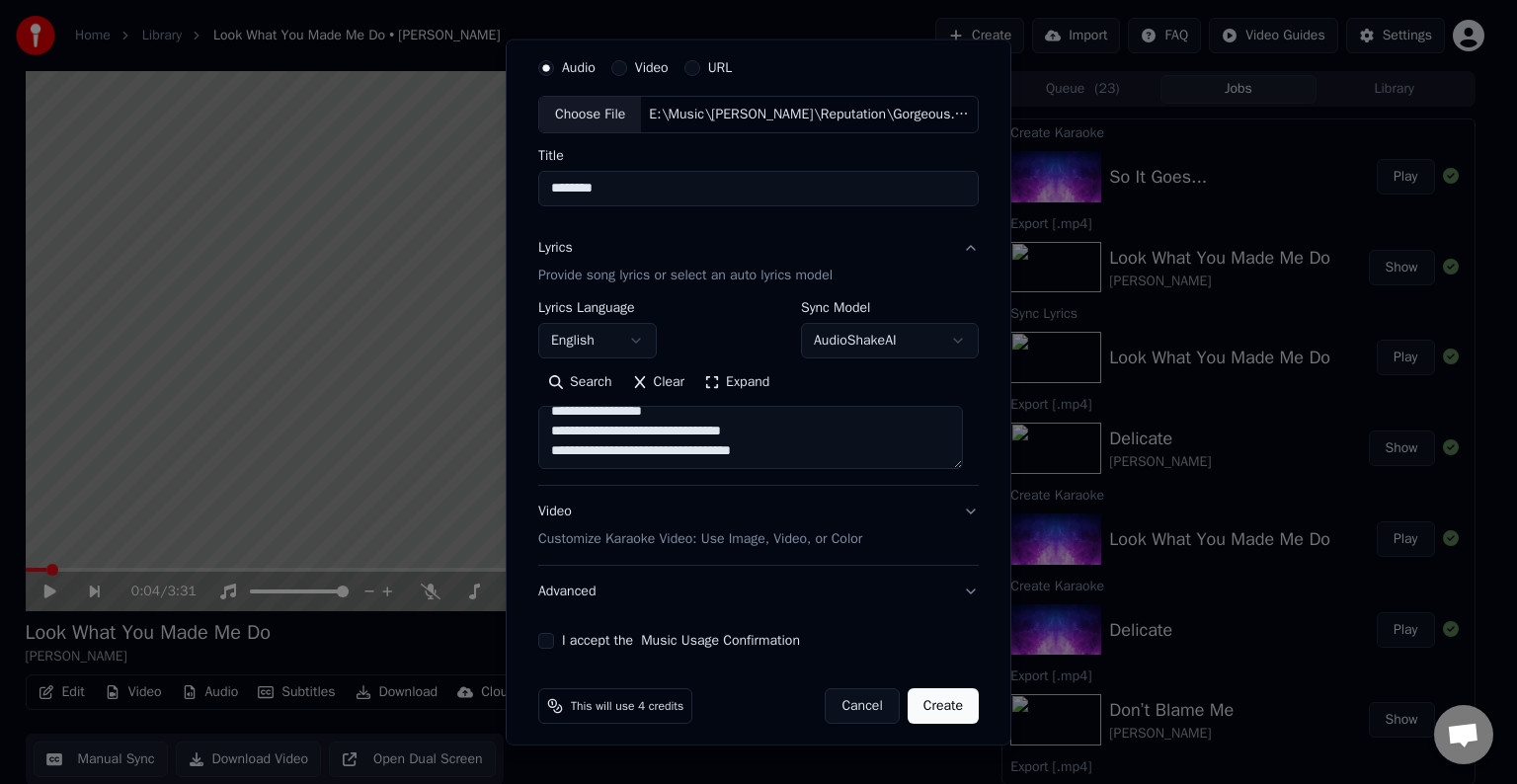scroll, scrollTop: 814, scrollLeft: 0, axis: vertical 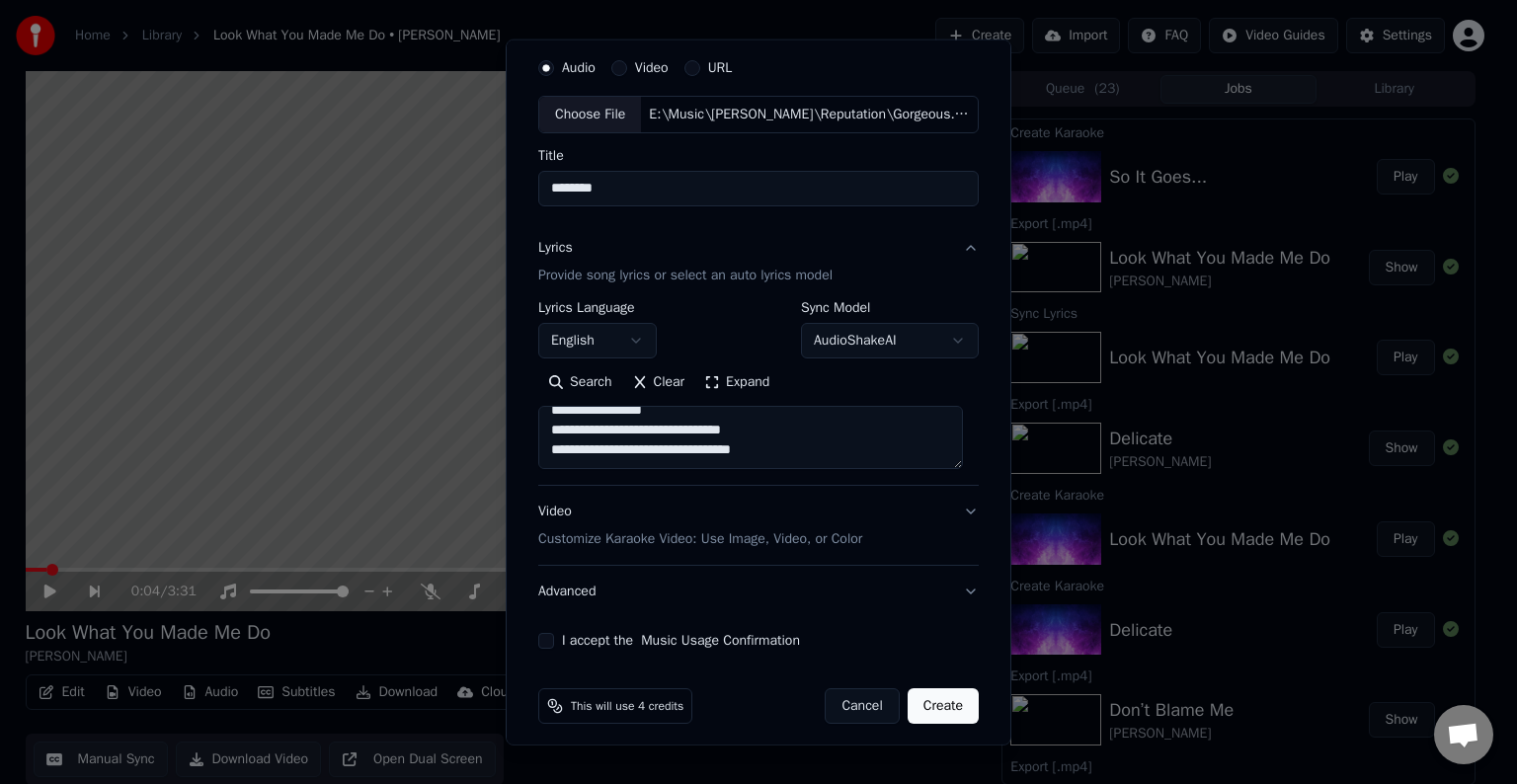 paste on "**********" 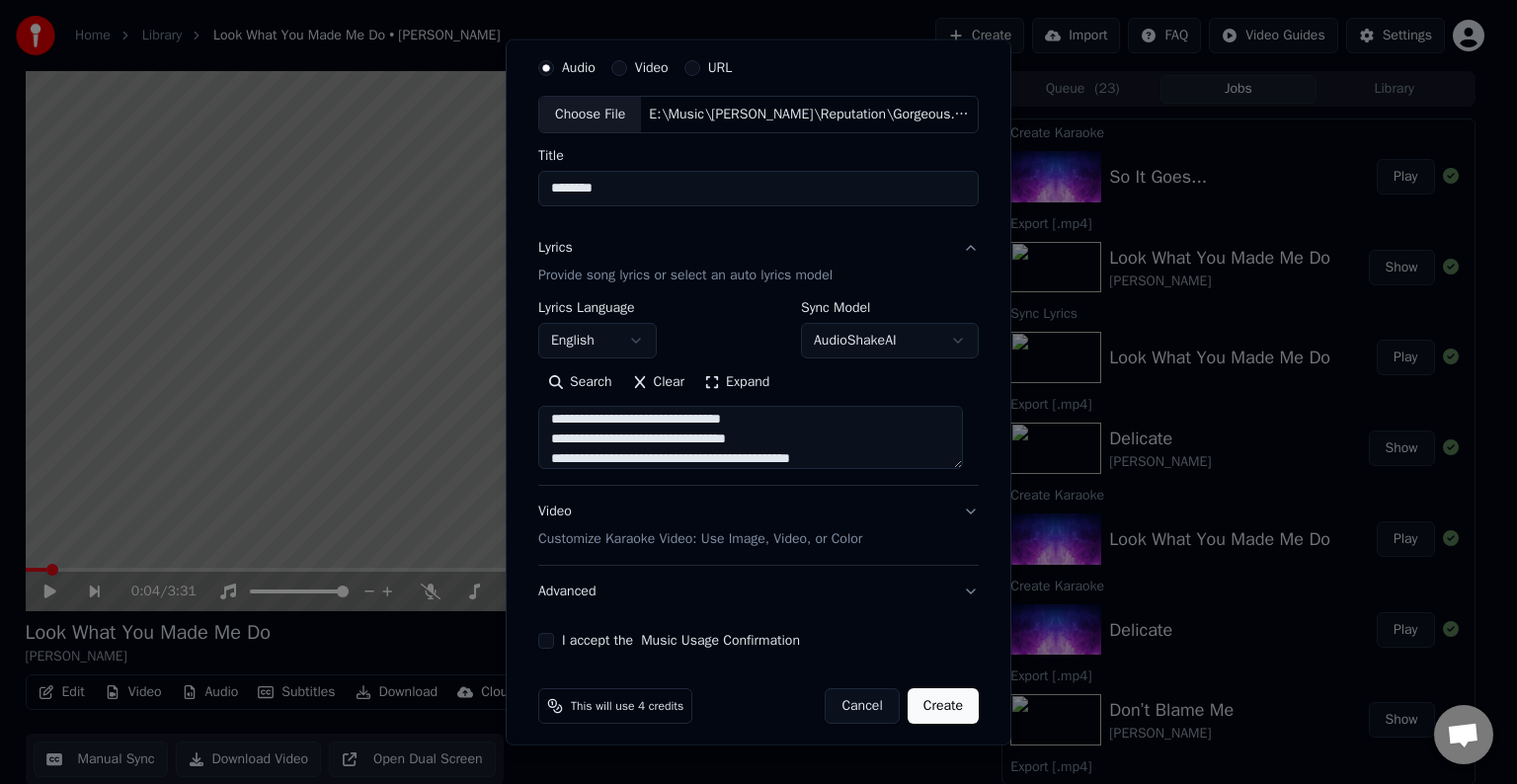 scroll, scrollTop: 972, scrollLeft: 0, axis: vertical 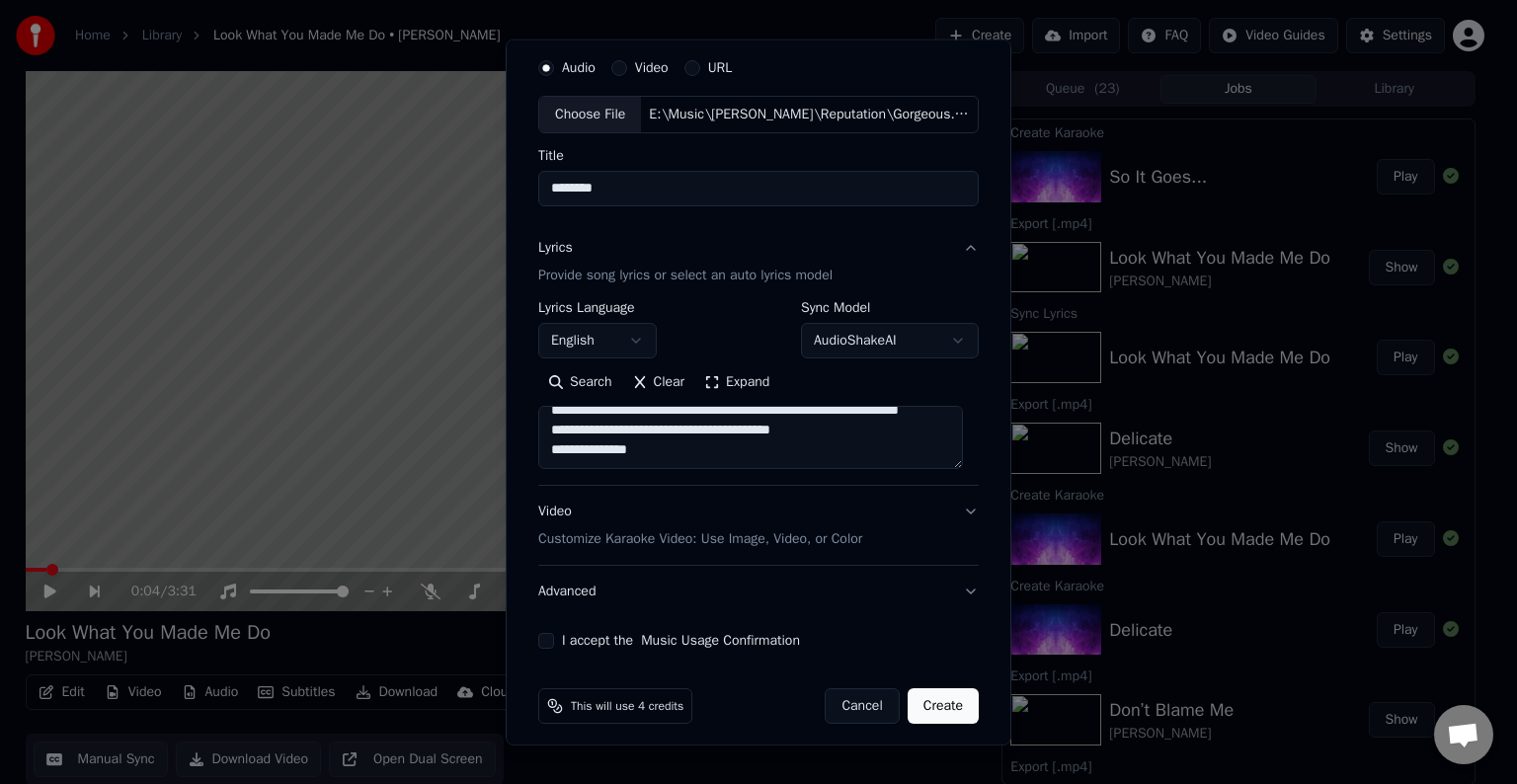 click at bounding box center [751, 437] 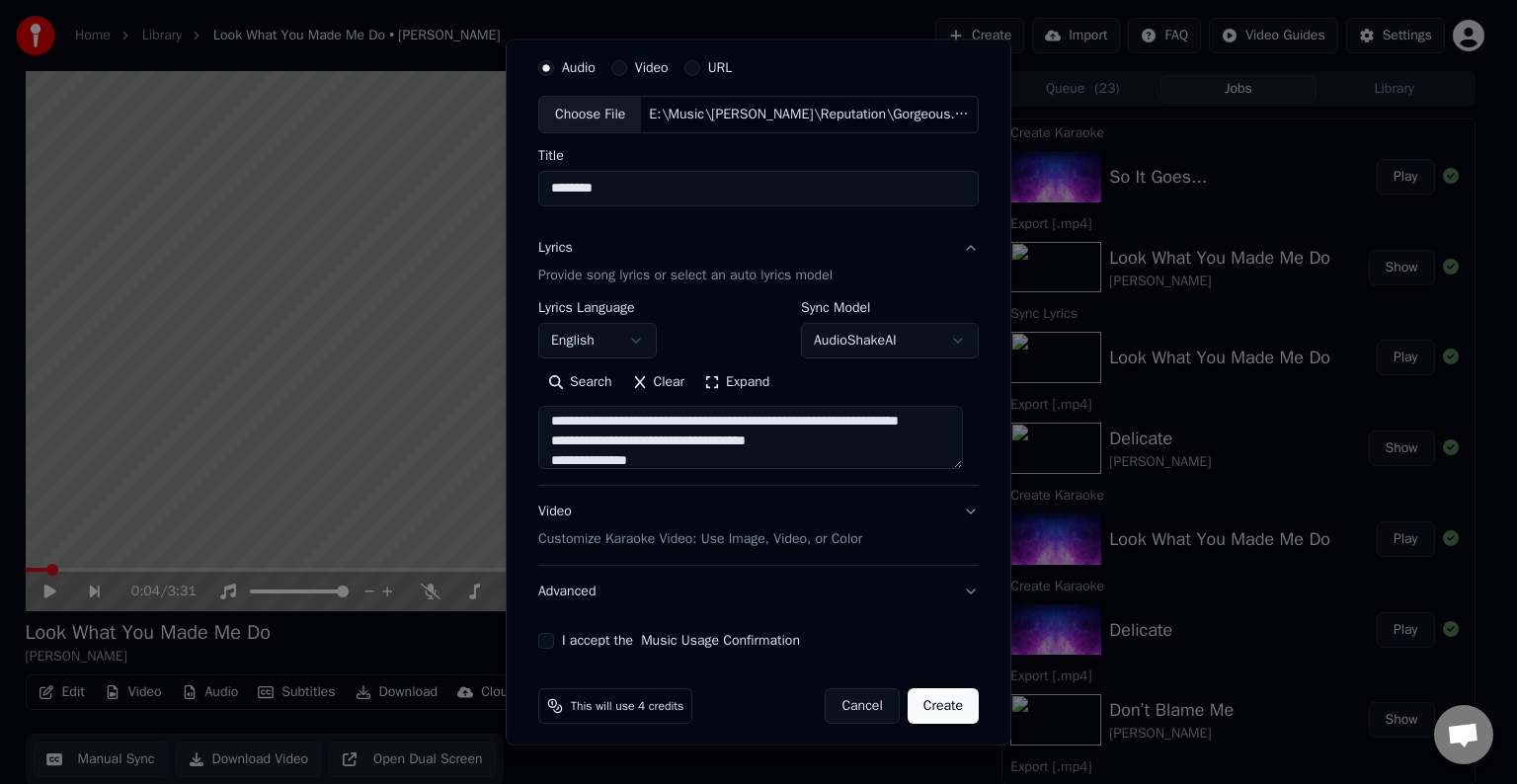 scroll, scrollTop: 940, scrollLeft: 0, axis: vertical 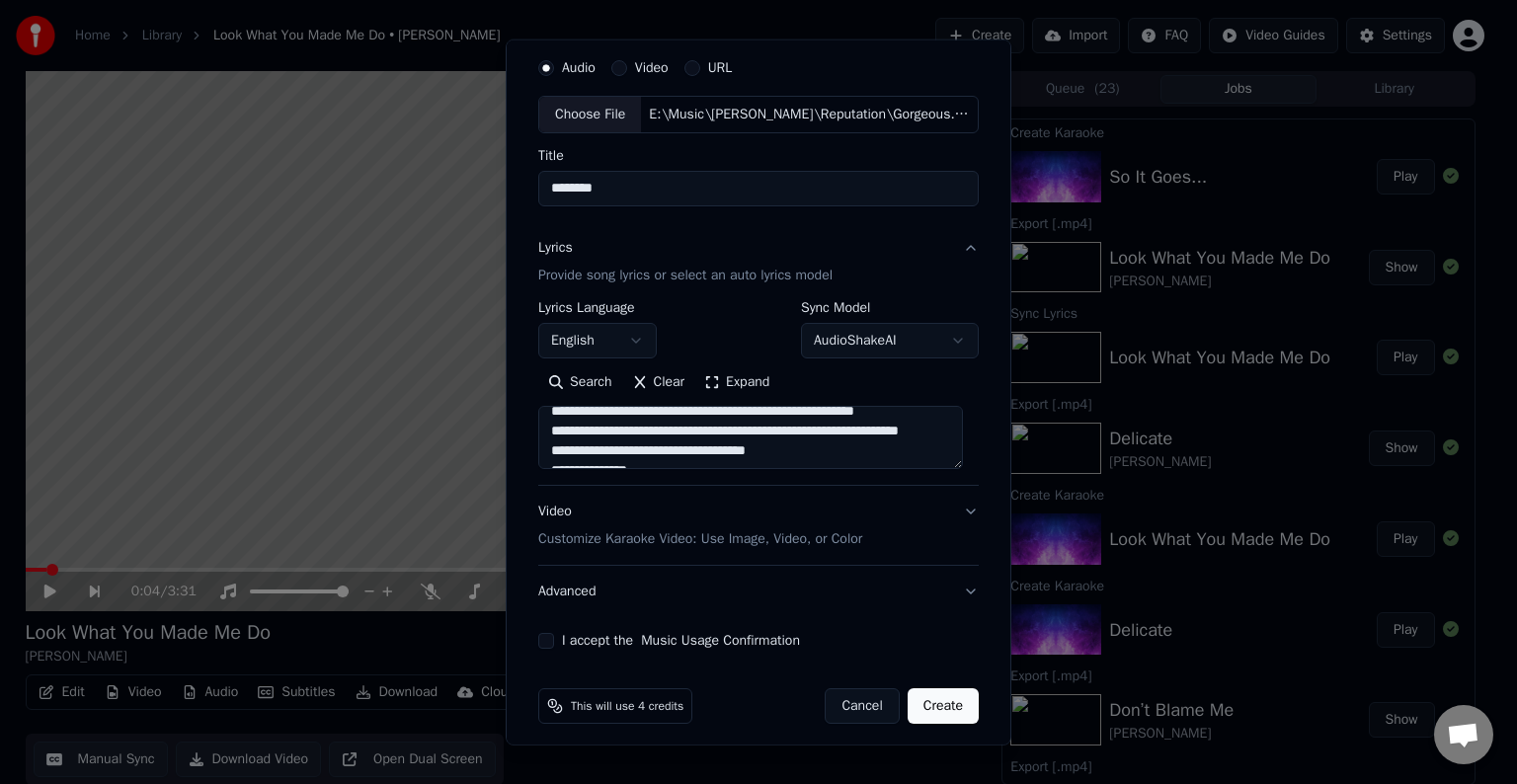 drag, startPoint x: 764, startPoint y: 451, endPoint x: 855, endPoint y: 431, distance: 93.17188 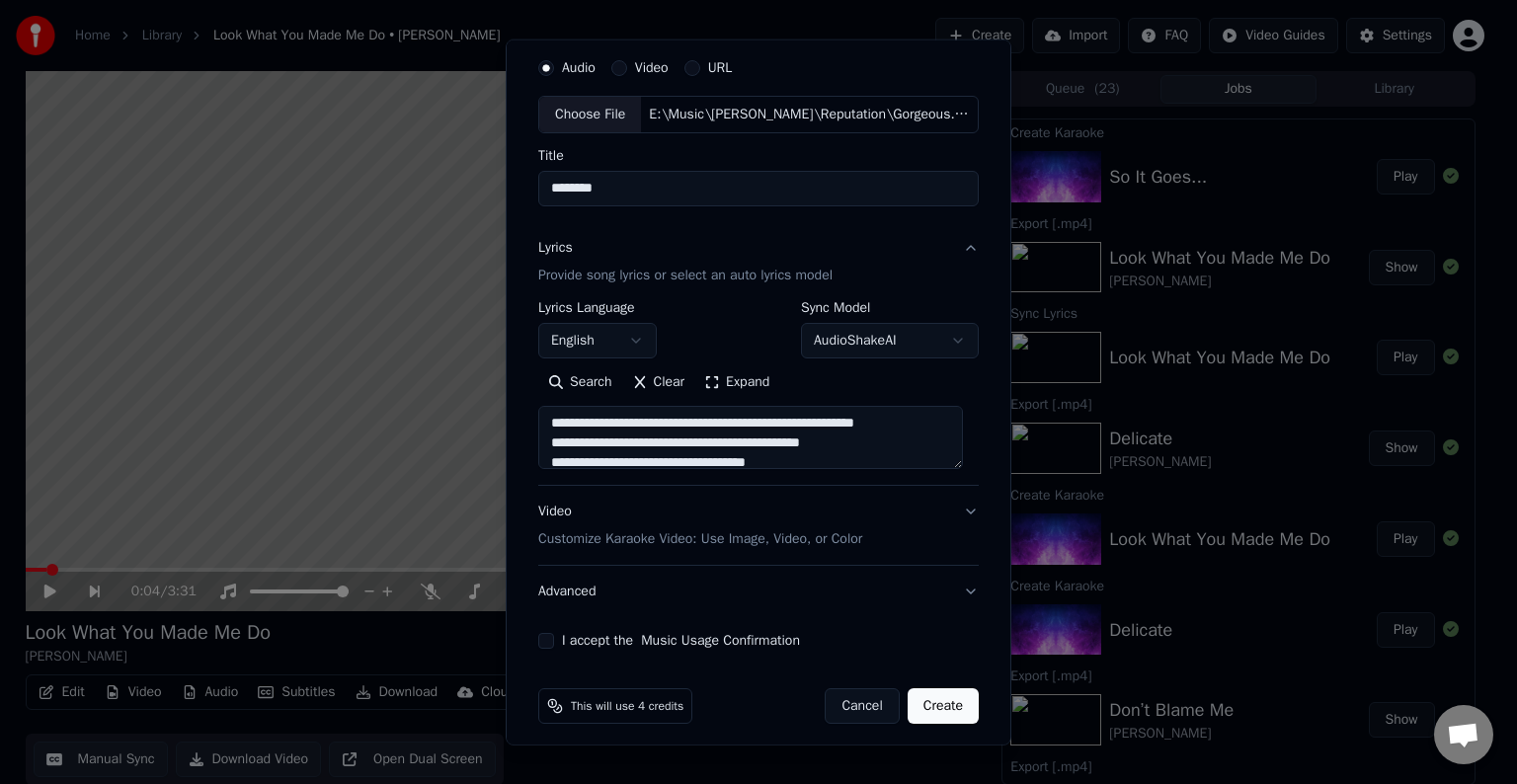 scroll, scrollTop: 924, scrollLeft: 0, axis: vertical 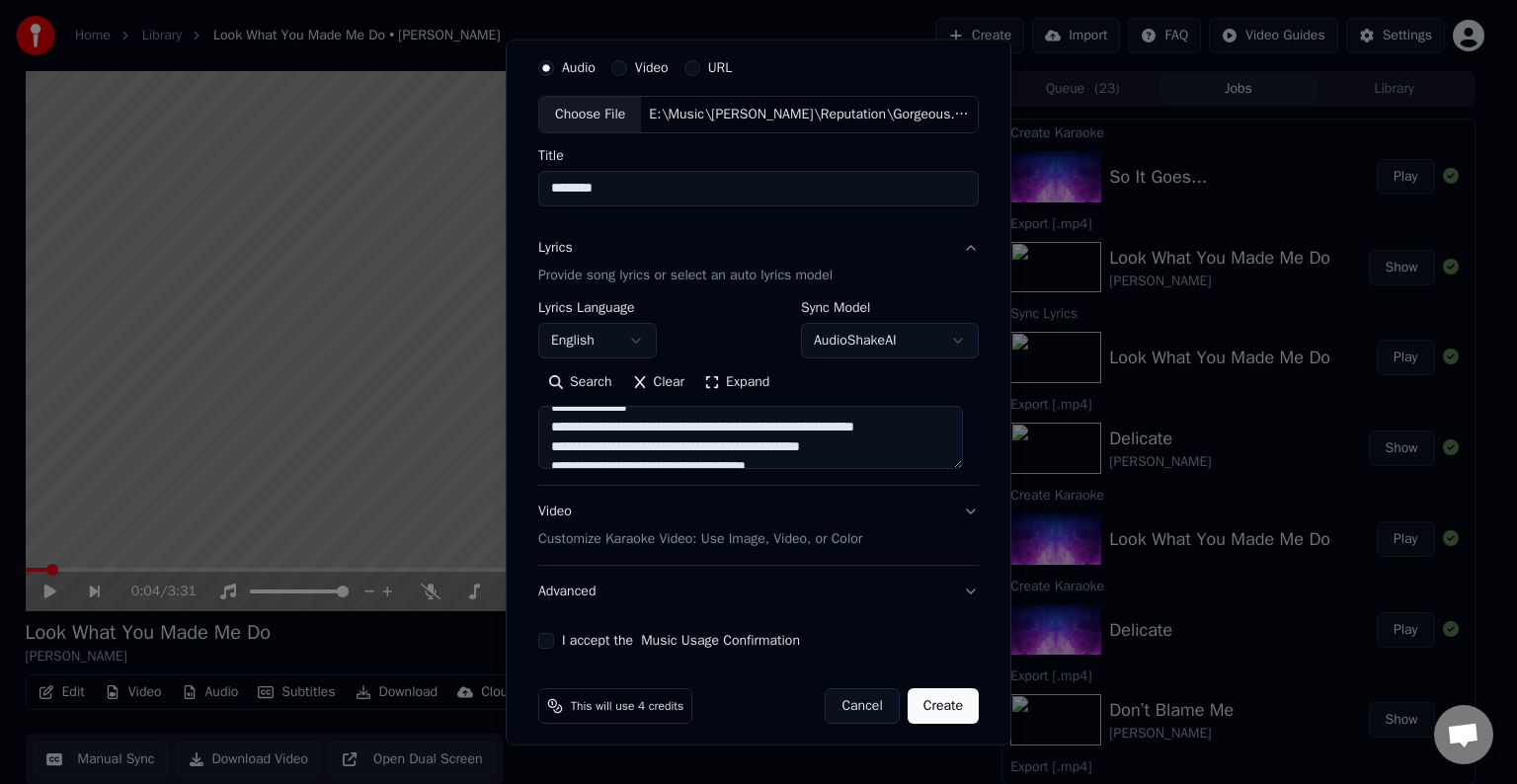drag, startPoint x: 810, startPoint y: 422, endPoint x: 935, endPoint y: 427, distance: 125.09996 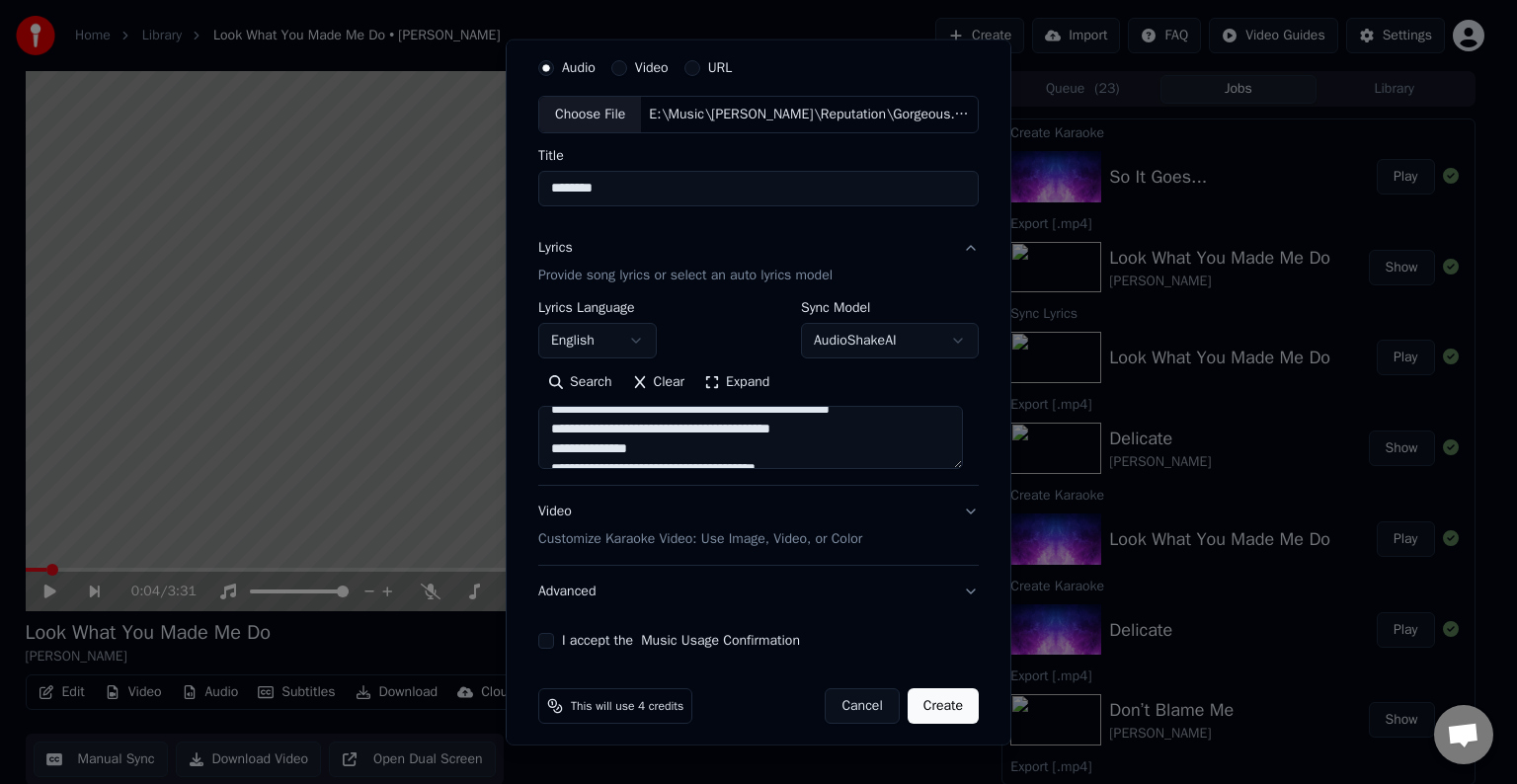 scroll, scrollTop: 881, scrollLeft: 0, axis: vertical 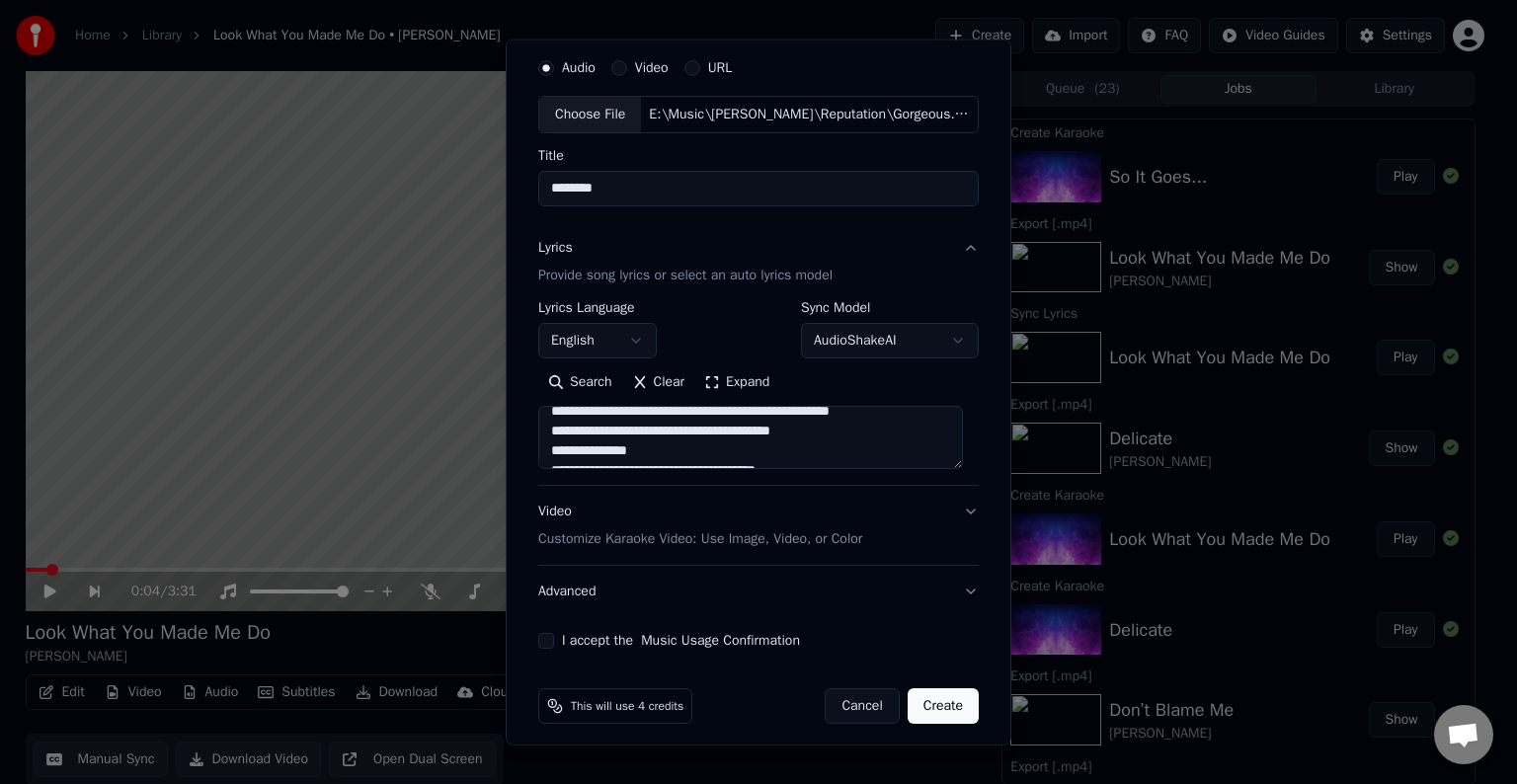 click at bounding box center [751, 437] 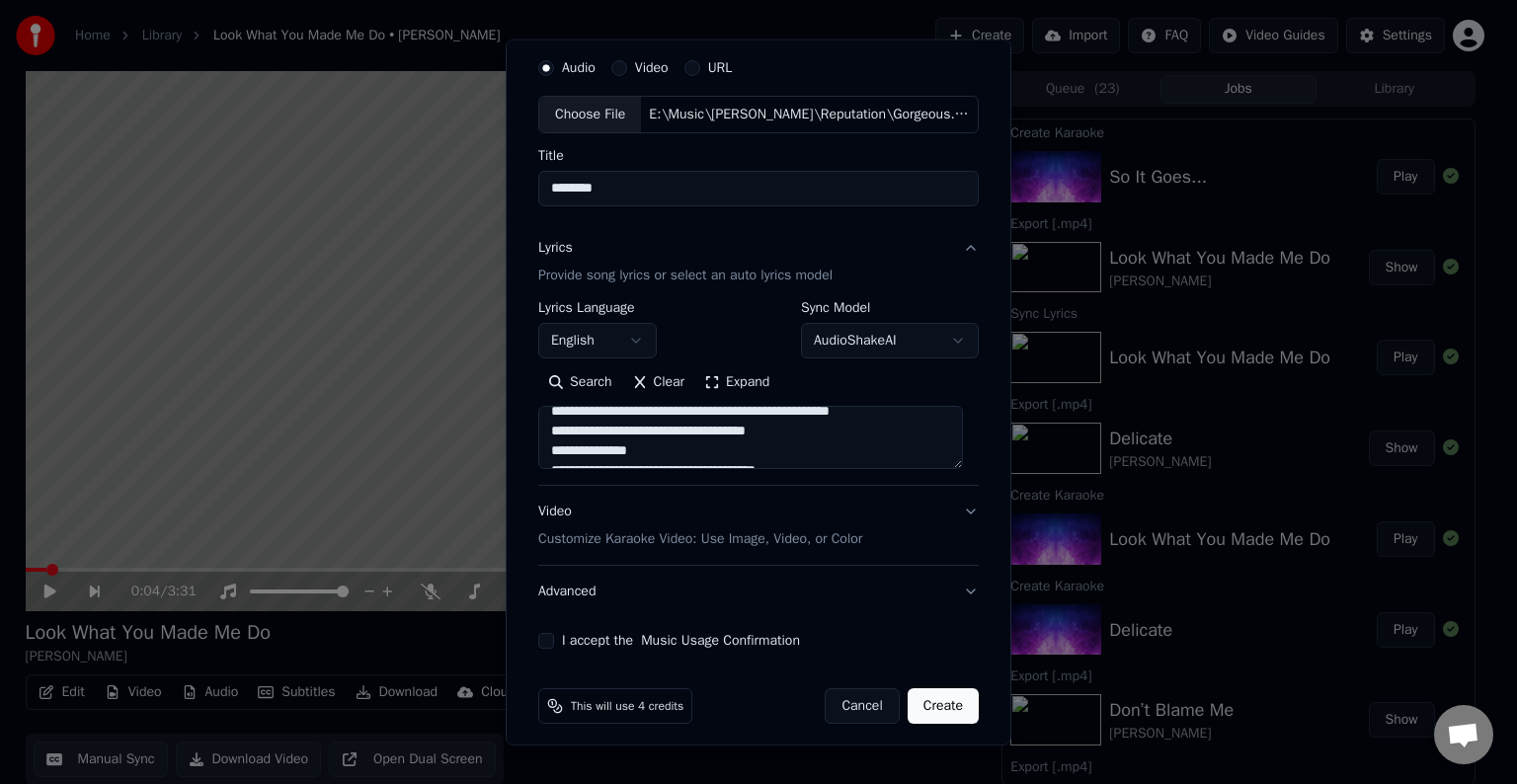 click at bounding box center (751, 437) 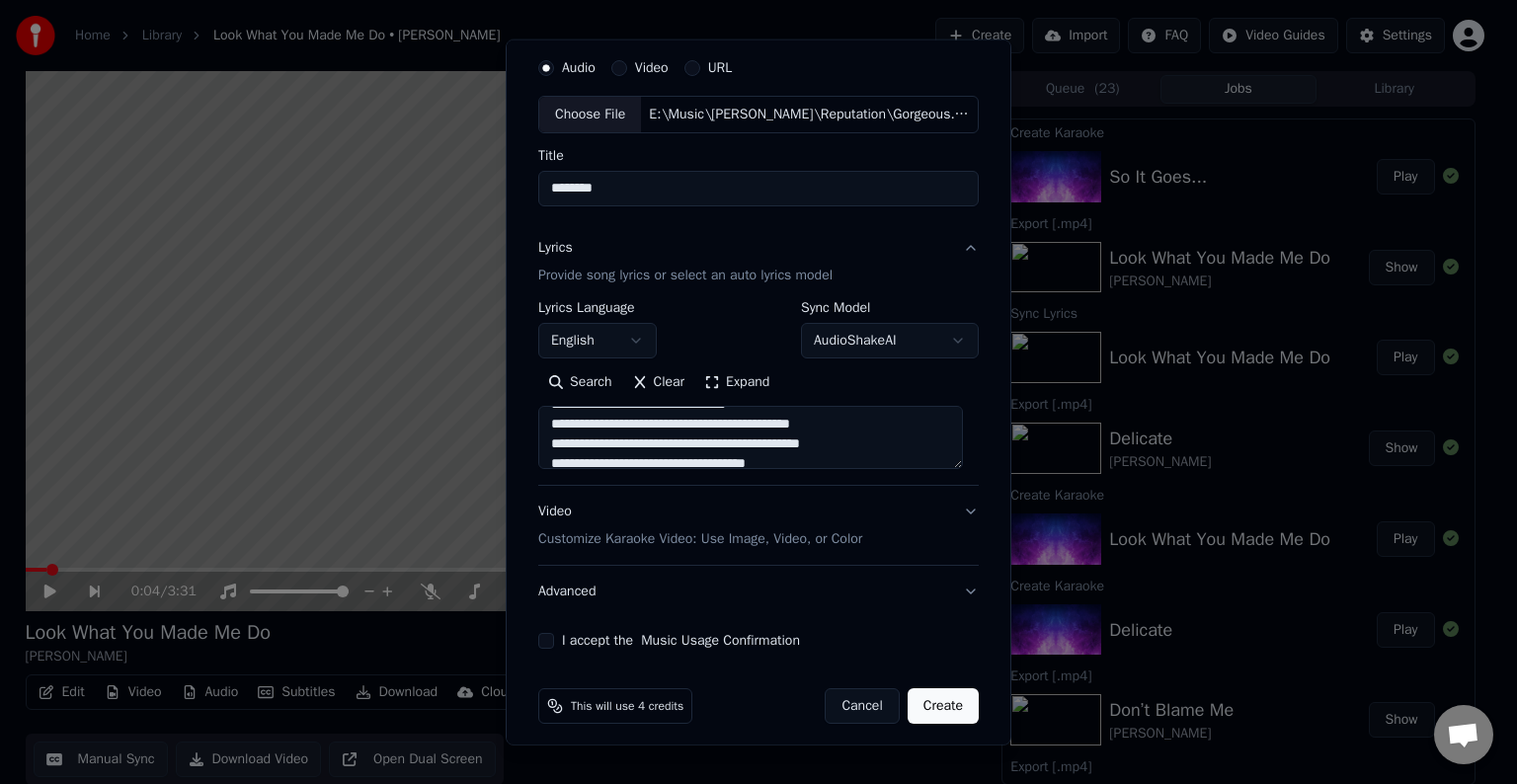 scroll, scrollTop: 844, scrollLeft: 0, axis: vertical 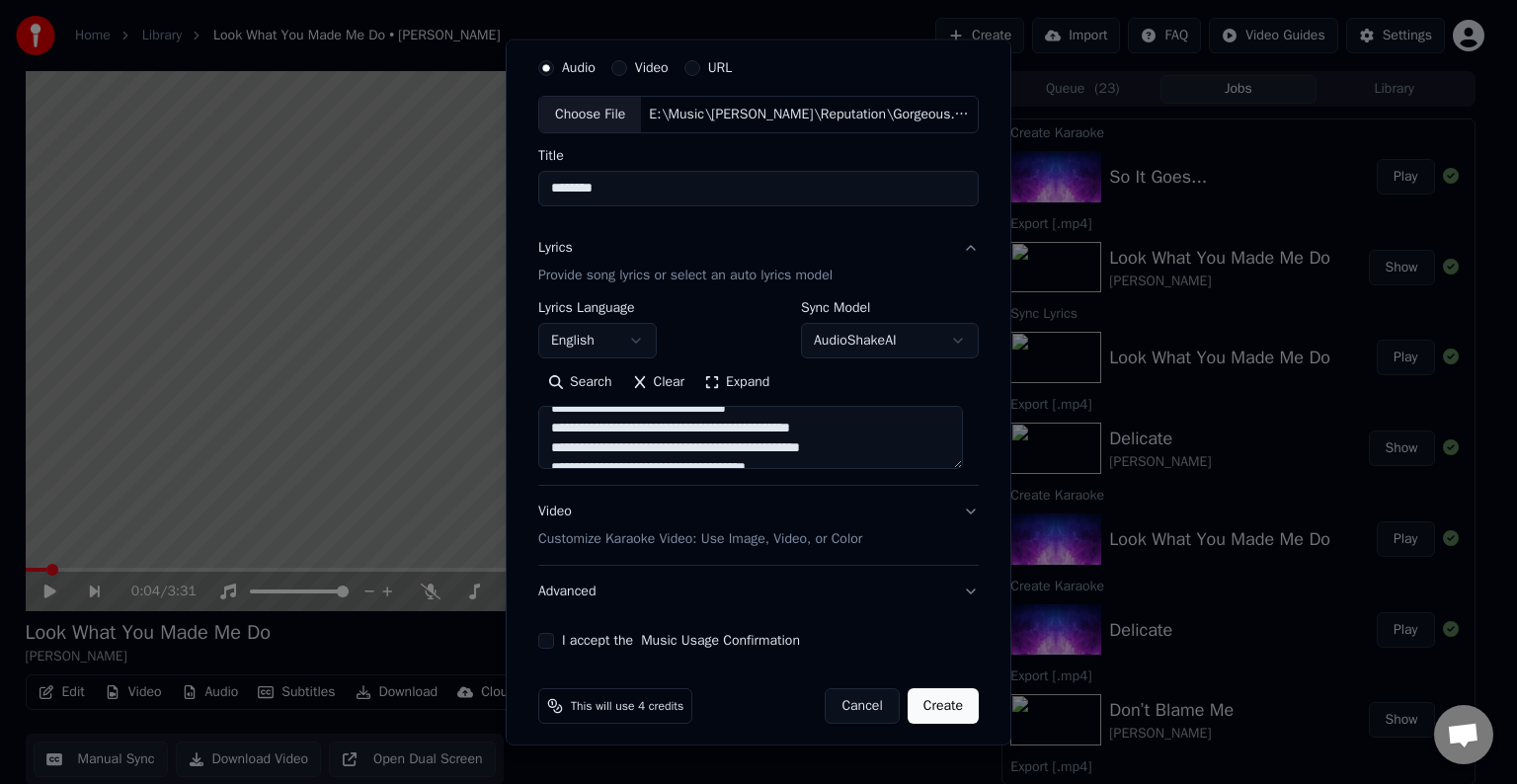 click at bounding box center (751, 437) 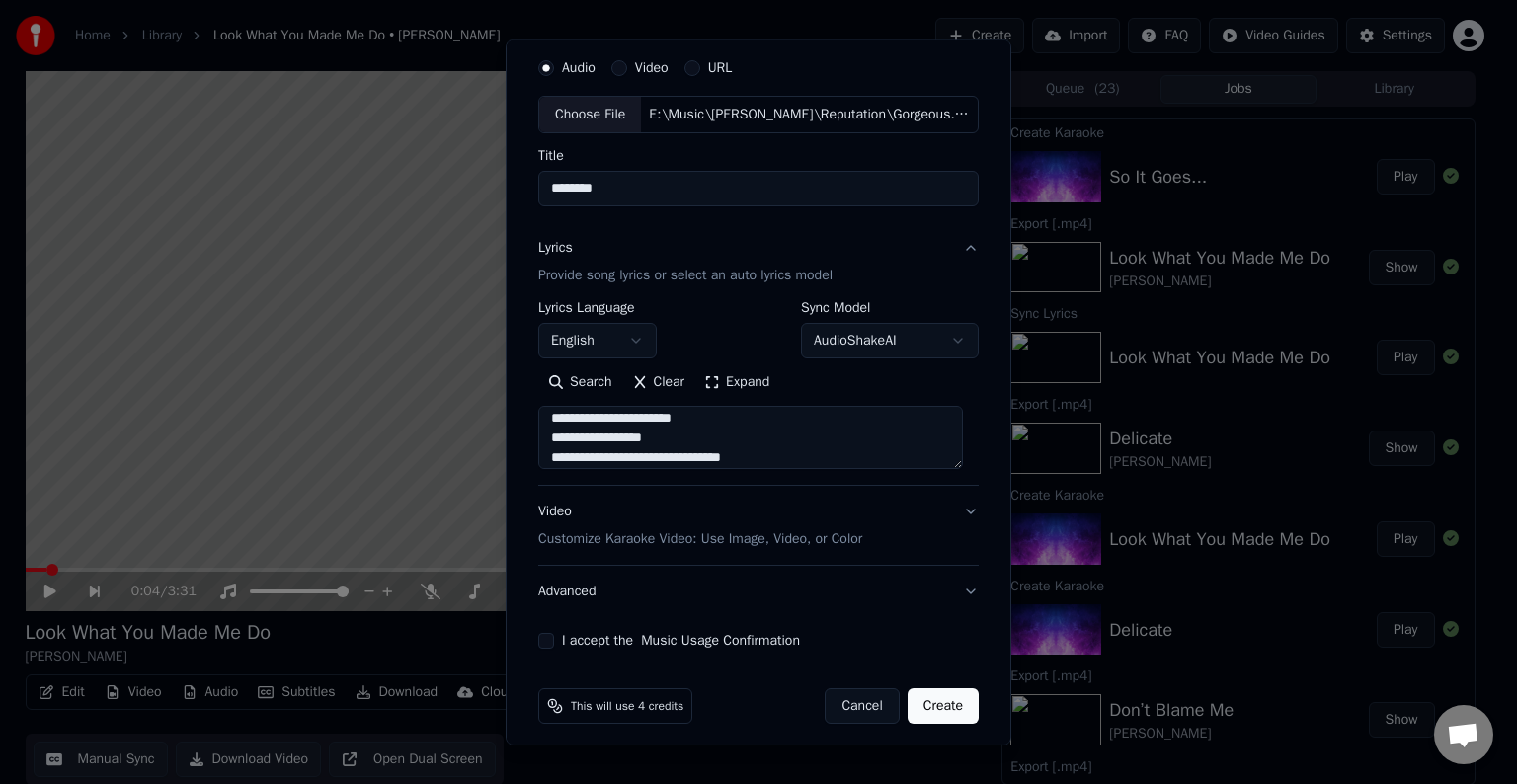 scroll, scrollTop: 960, scrollLeft: 0, axis: vertical 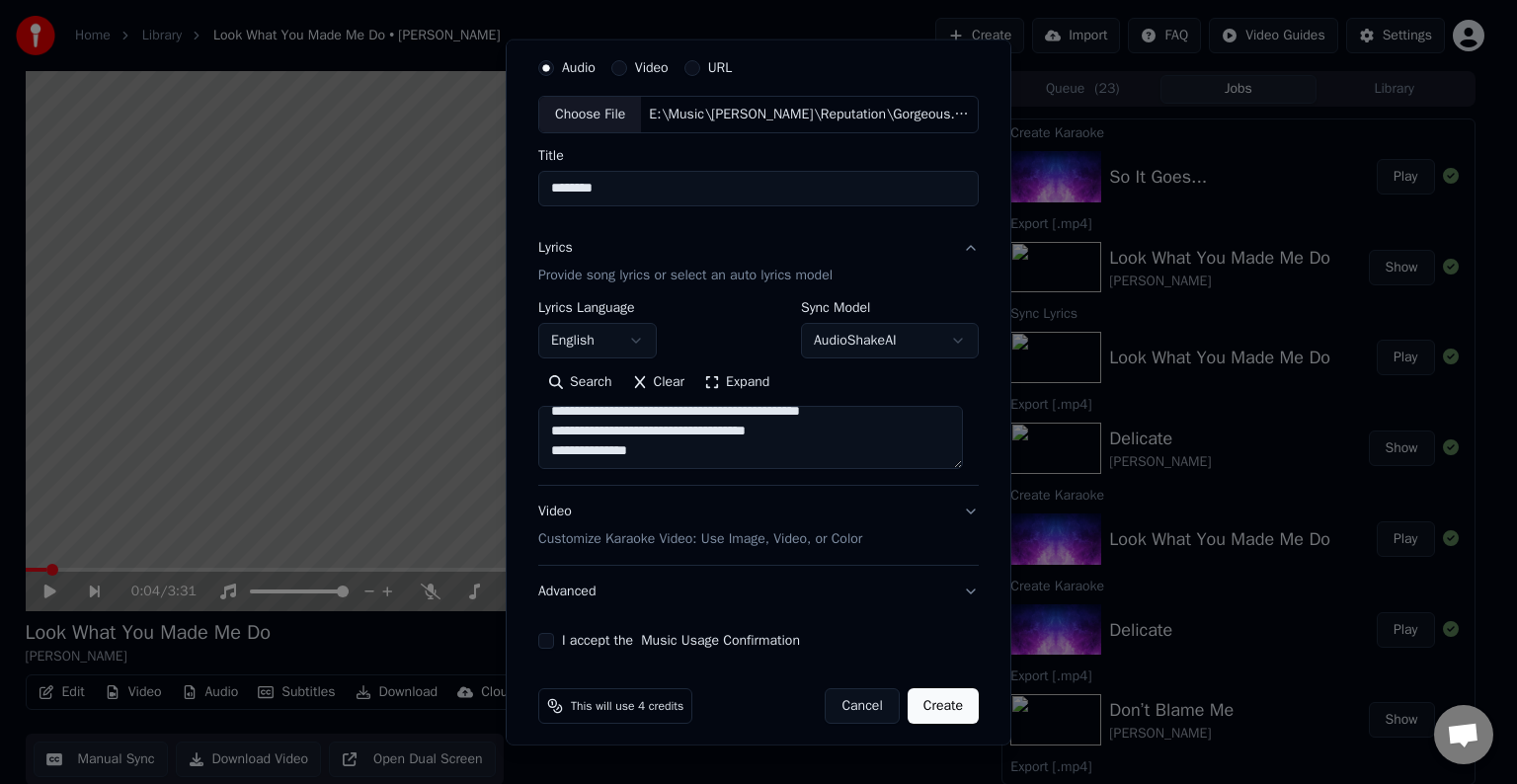 click at bounding box center [751, 437] 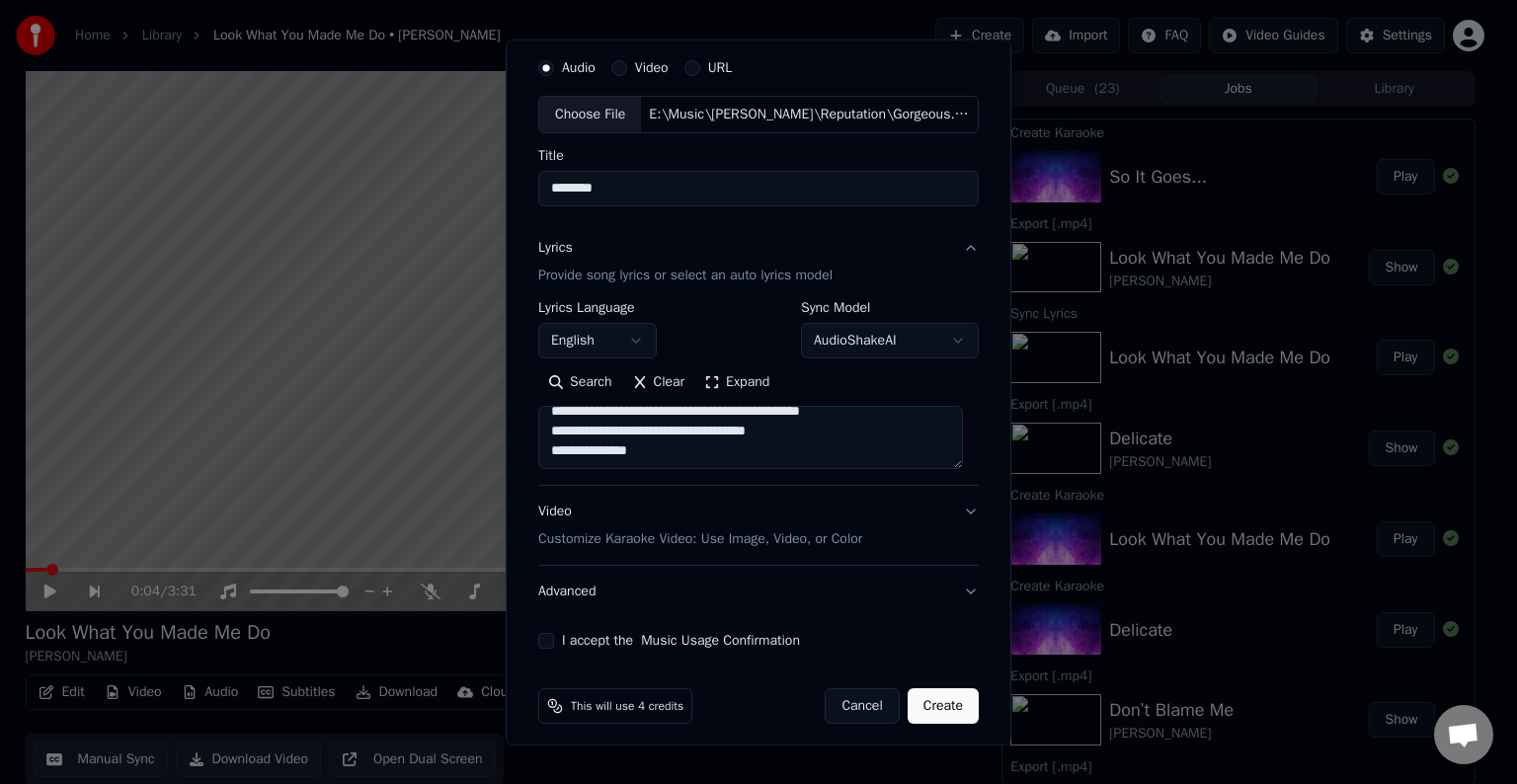 click on "I accept the   Music Usage Confirmation" at bounding box center (546, 641) 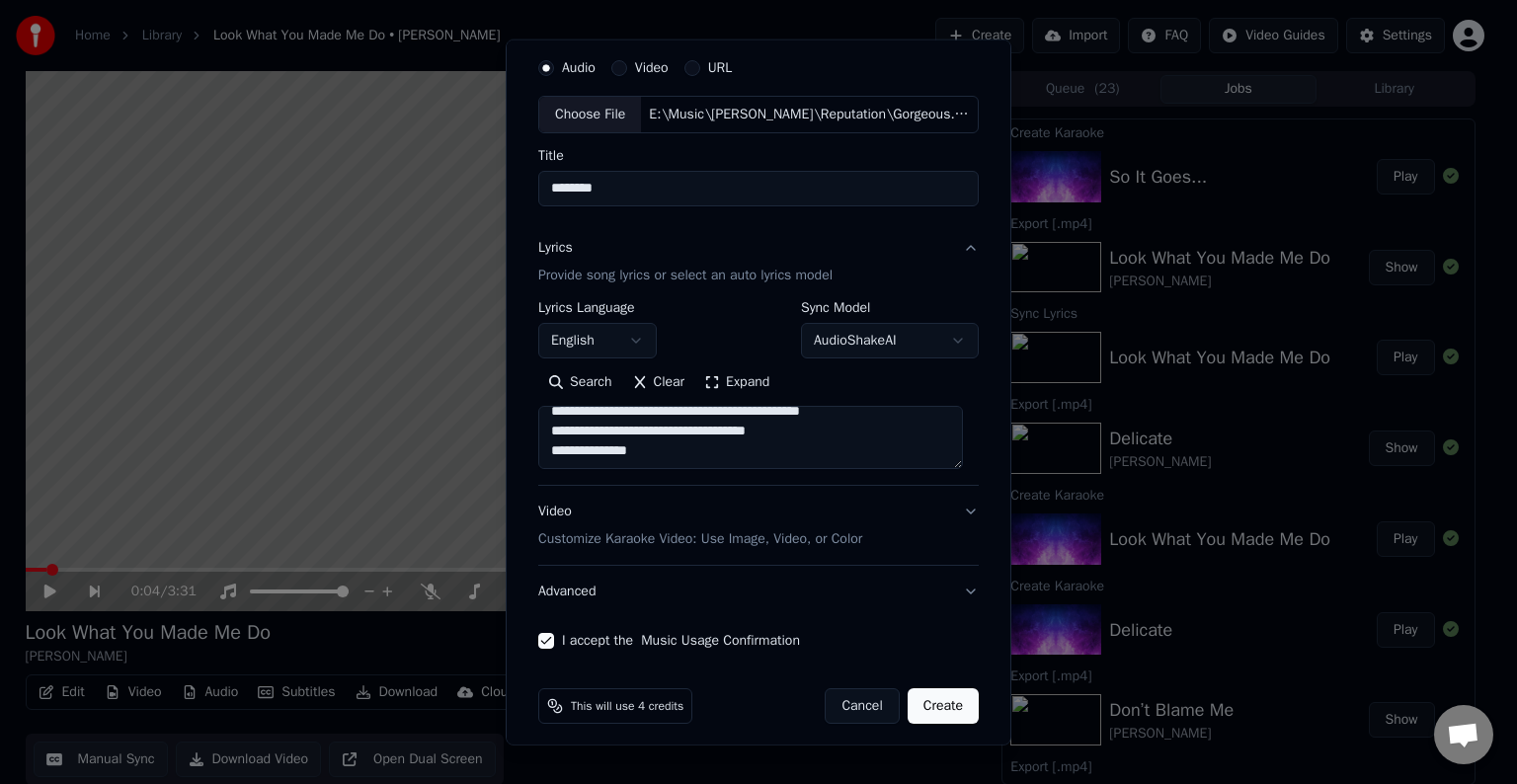click on "Advanced" at bounding box center (758, 591) 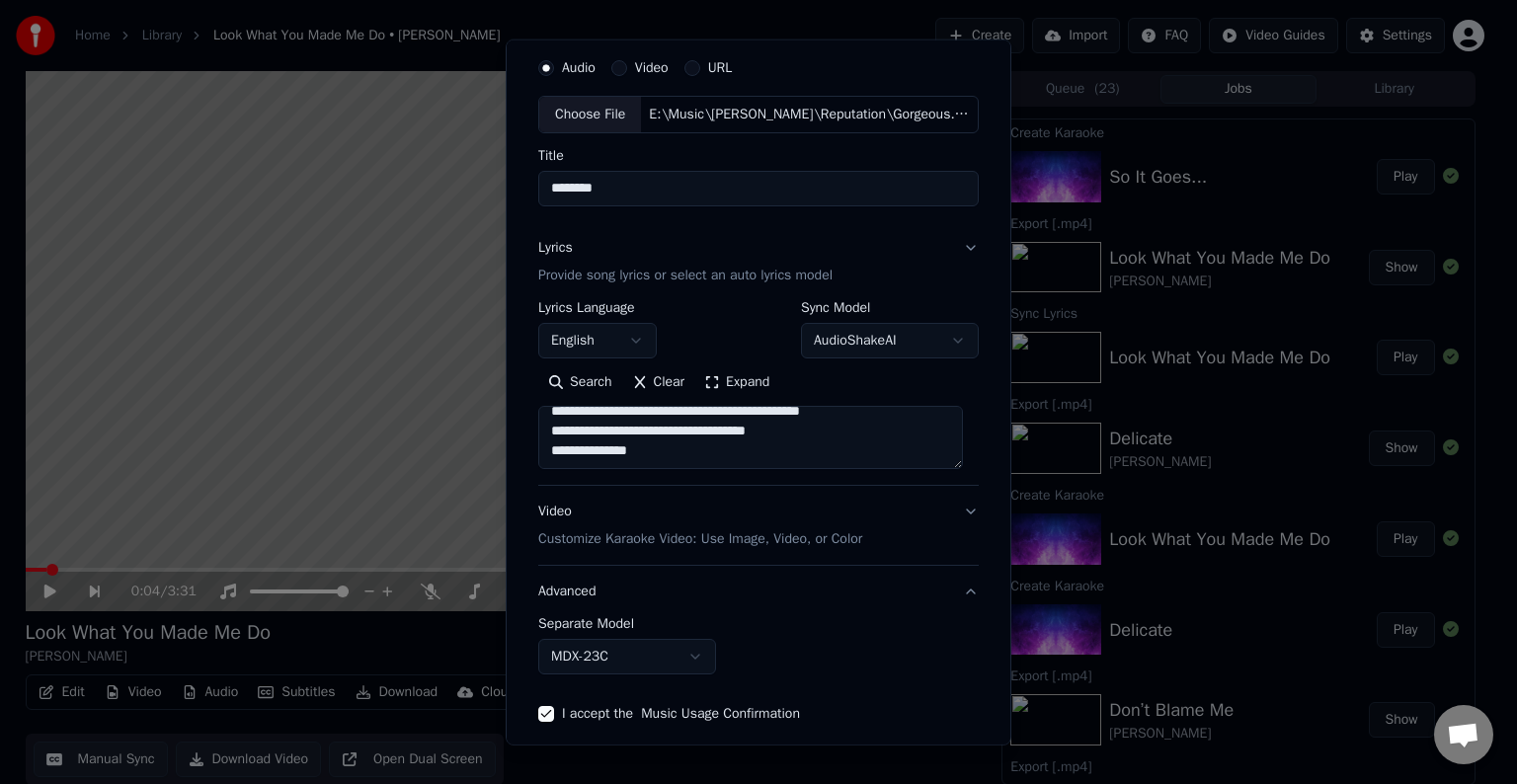 scroll, scrollTop: 0, scrollLeft: 0, axis: both 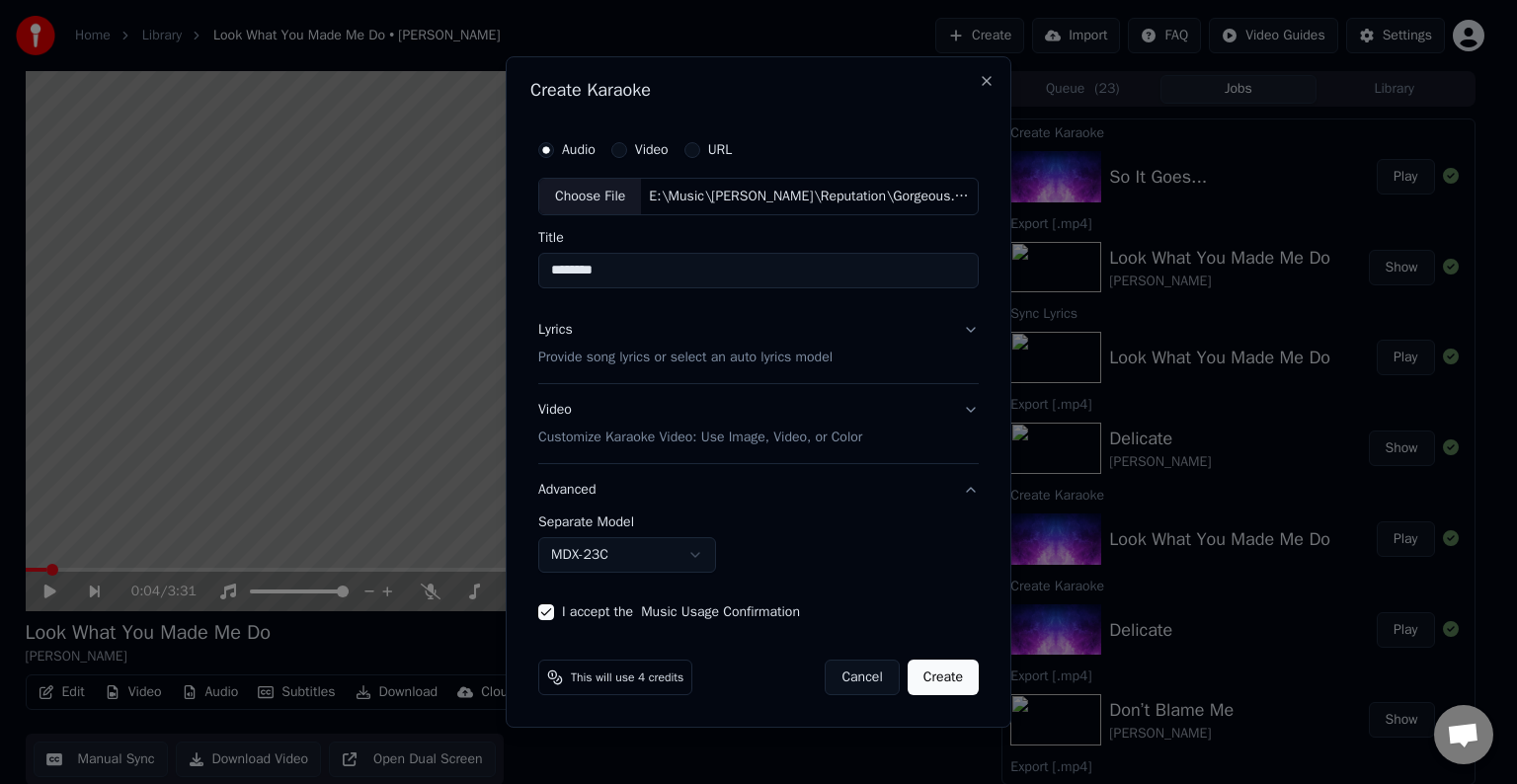 click on "Home Library Look What You Made Me Do • [PERSON_NAME] Create Import FAQ Video Guides Settings 0:04  /  3:31 Look What You Made Me Do [PERSON_NAME] BPM 128 Key Am Edit Video Audio Subtitles Download Cloud Library Manual Sync Download Video Open Dual Screen Queue ( 23 ) Jobs Library Create Karaoke So It Goes... Play Export [.mp4] Look What You Made Me Do [PERSON_NAME] Show Sync Lyrics Look What You Made Me Do Play Export [.mp4] Delicate [PERSON_NAME] Show Create Karaoke Look What You Made Me Do Play Create Karaoke Delicate Play Export [.mp4] Don’t Blame Me [PERSON_NAME] Show Export [.mp4] I Did Something Bad [PERSON_NAME] Show Create Karaoke Don’t Blame Me Play Create Karaoke I Did Something Bad Play Export [.mp4] End Game [PERSON_NAME] • [PERSON_NAME] • Future Show Export [.mp4] ...Ready For It? [PERSON_NAME] Show Create Karaoke End Game Play Create Karaoke Ready For It Play Export [.mp4] You're Losing Me (From The Vault) [PERSON_NAME] Show Export [.mp4] The Manuscript [PERSON_NAME] Show Export [.mp4] [PERSON_NAME] Show" at bounding box center [750, 392] 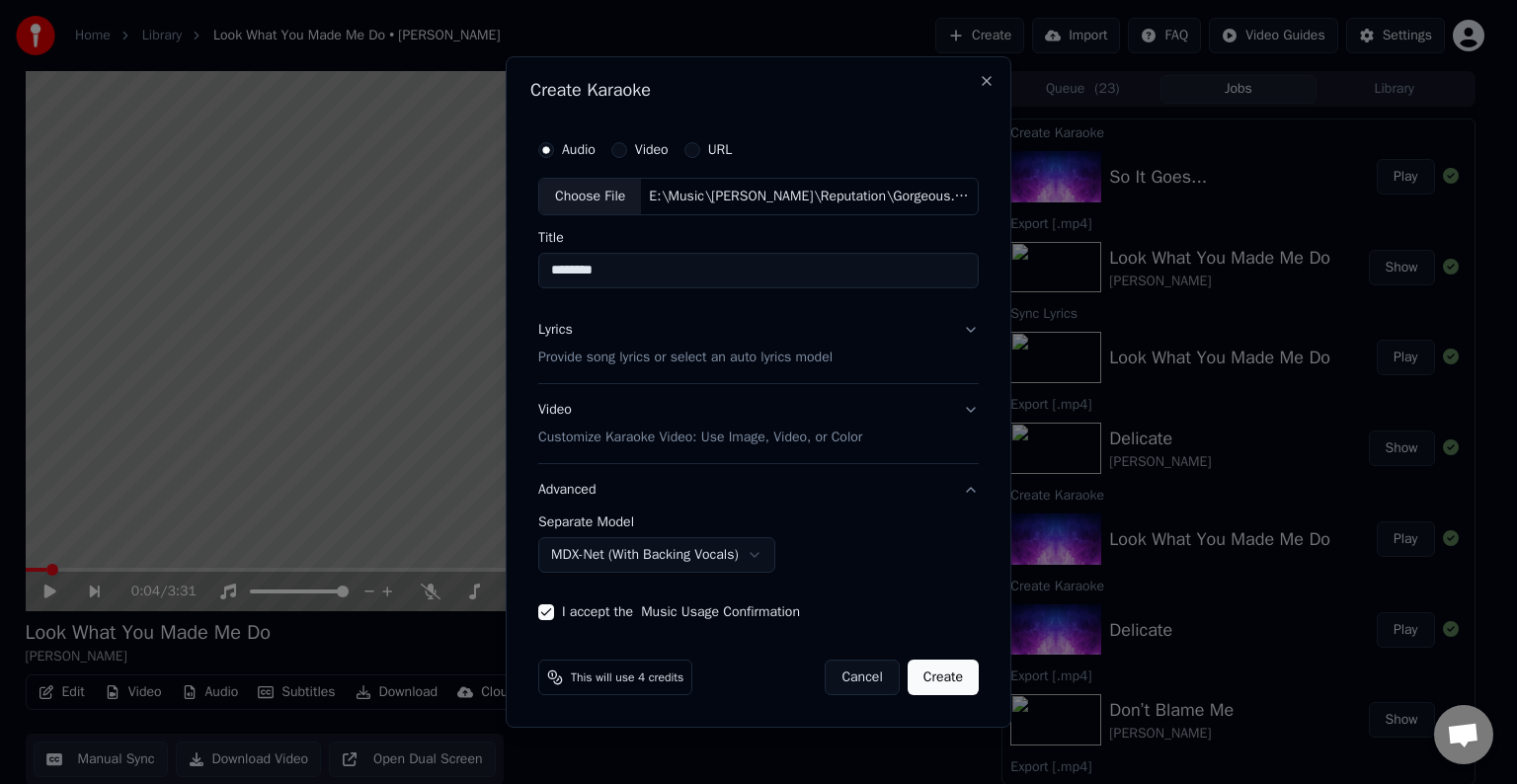 click on "Create" at bounding box center (943, 677) 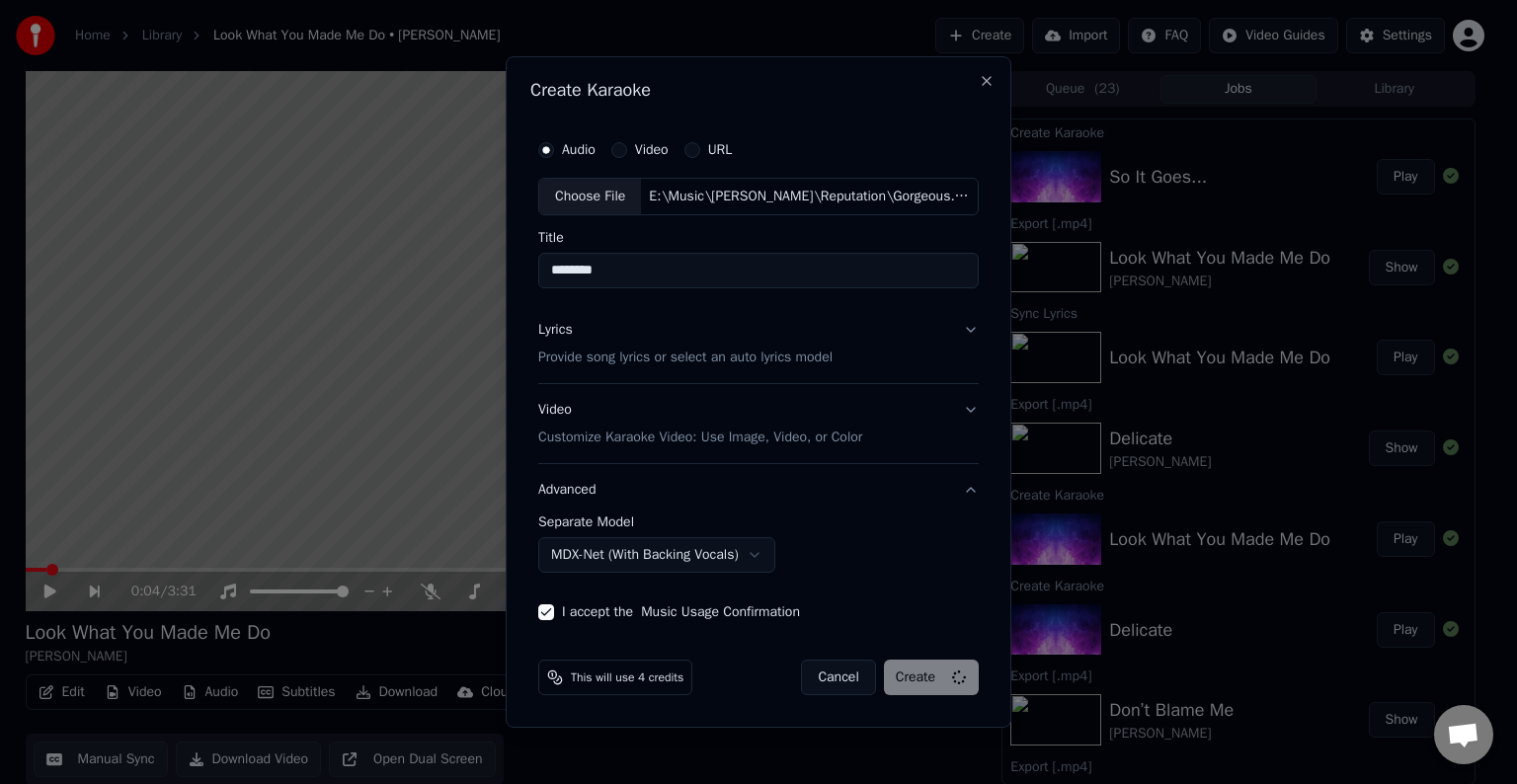 select on "******" 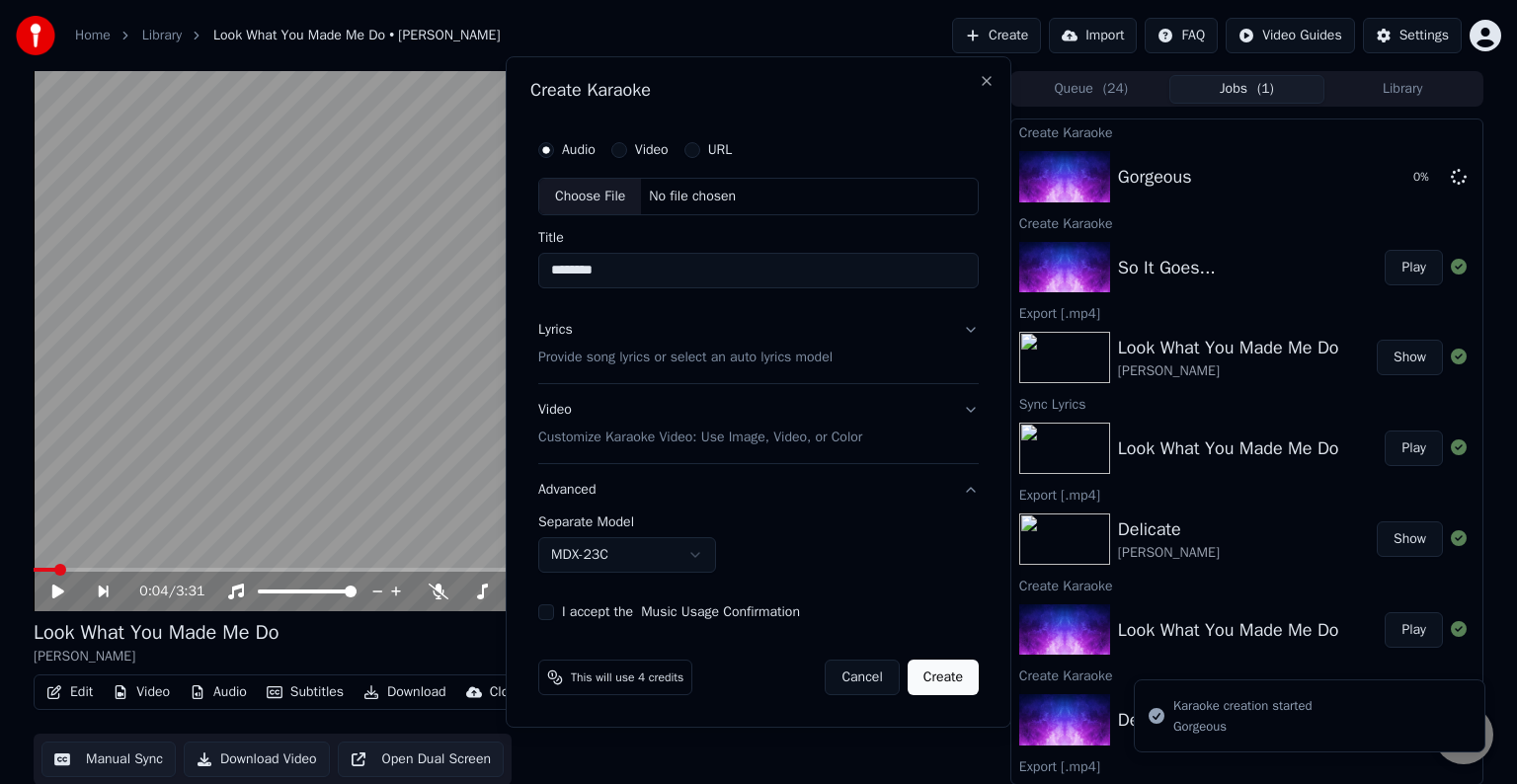 type 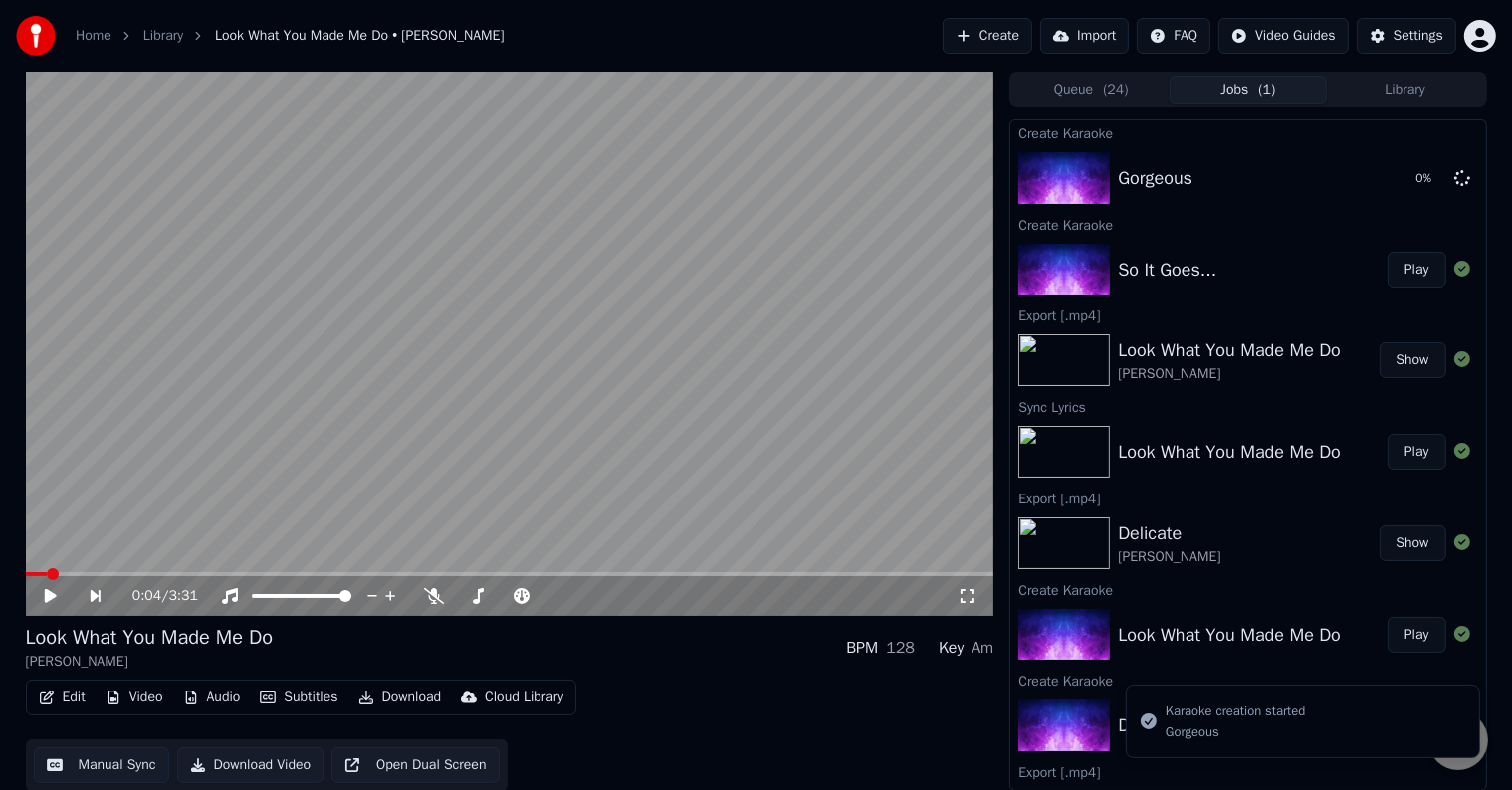 click on "Home" at bounding box center [94, 36] 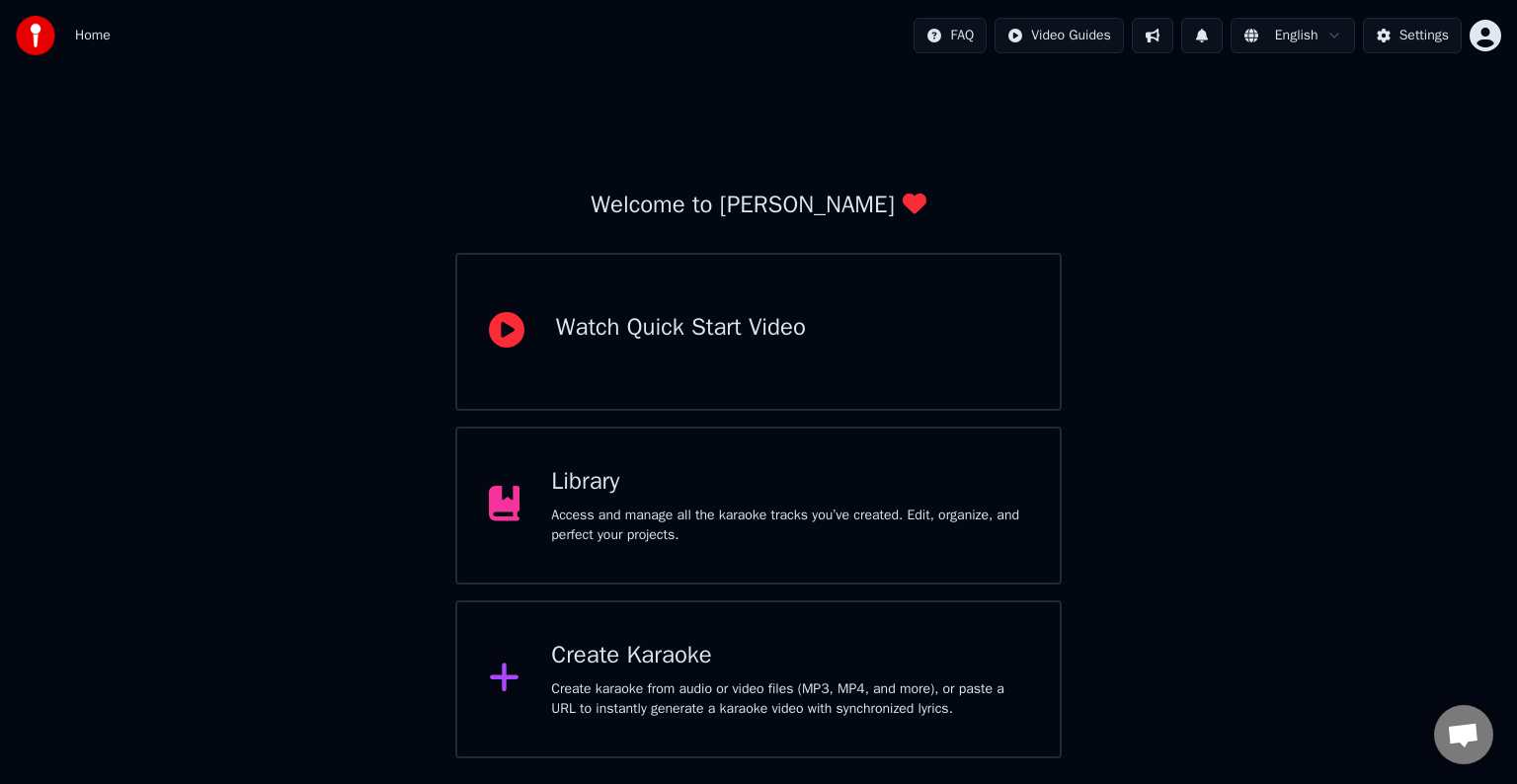 click on "Access and manage all the karaoke tracks you’ve created. Edit, organize, and perfect your projects." at bounding box center (789, 525) 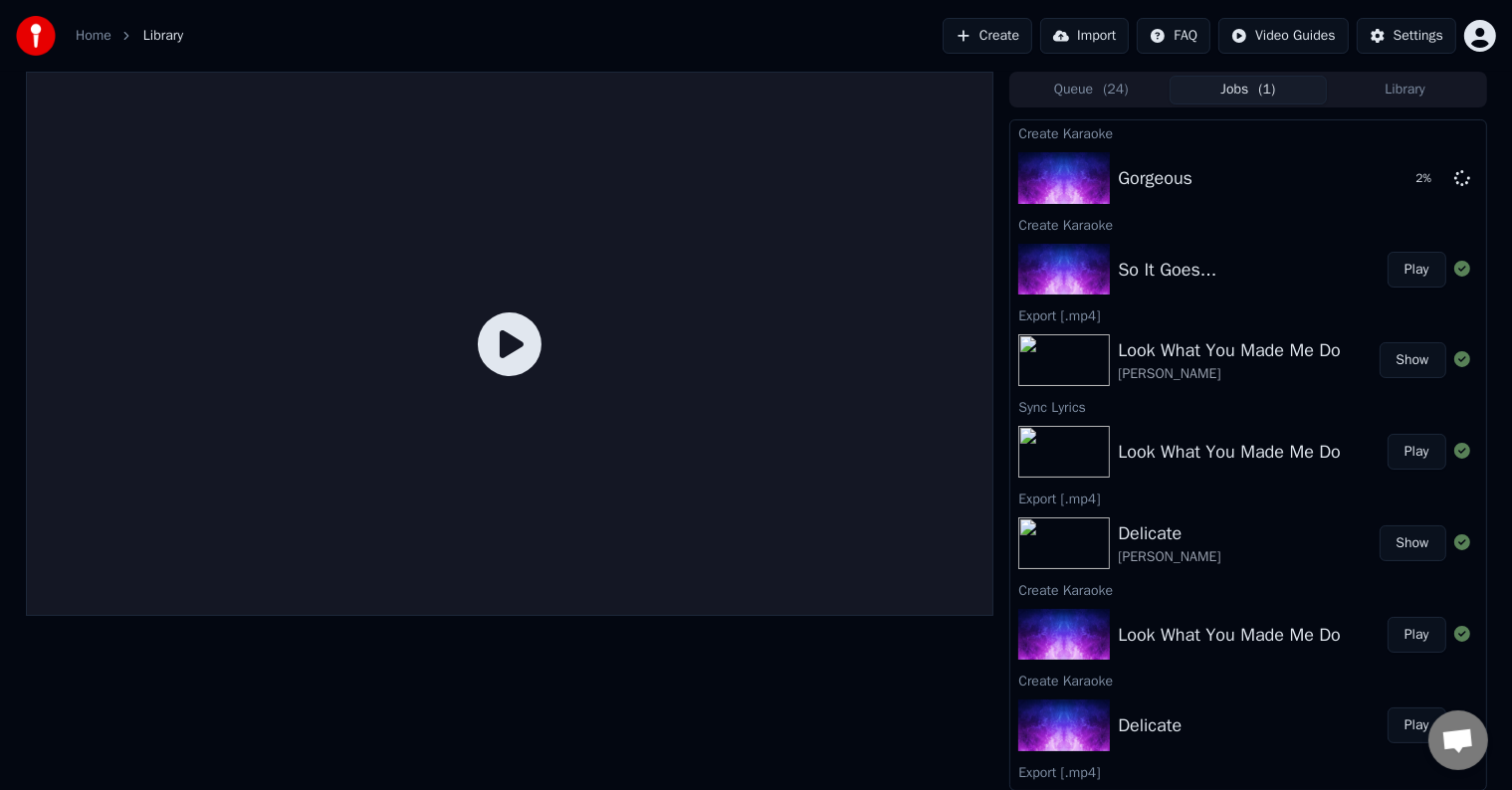 click on "Play" at bounding box center (1416, 270) 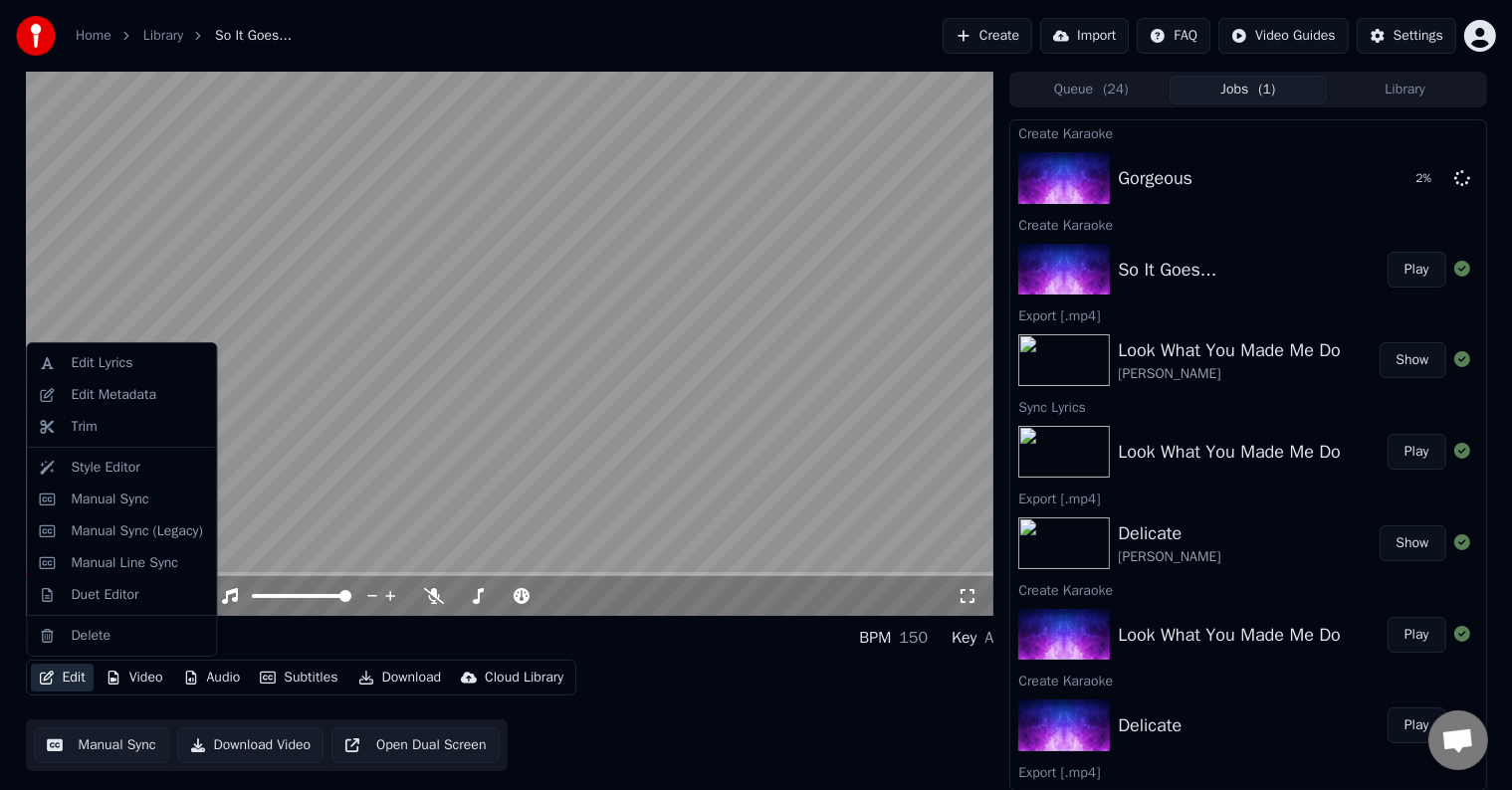 click 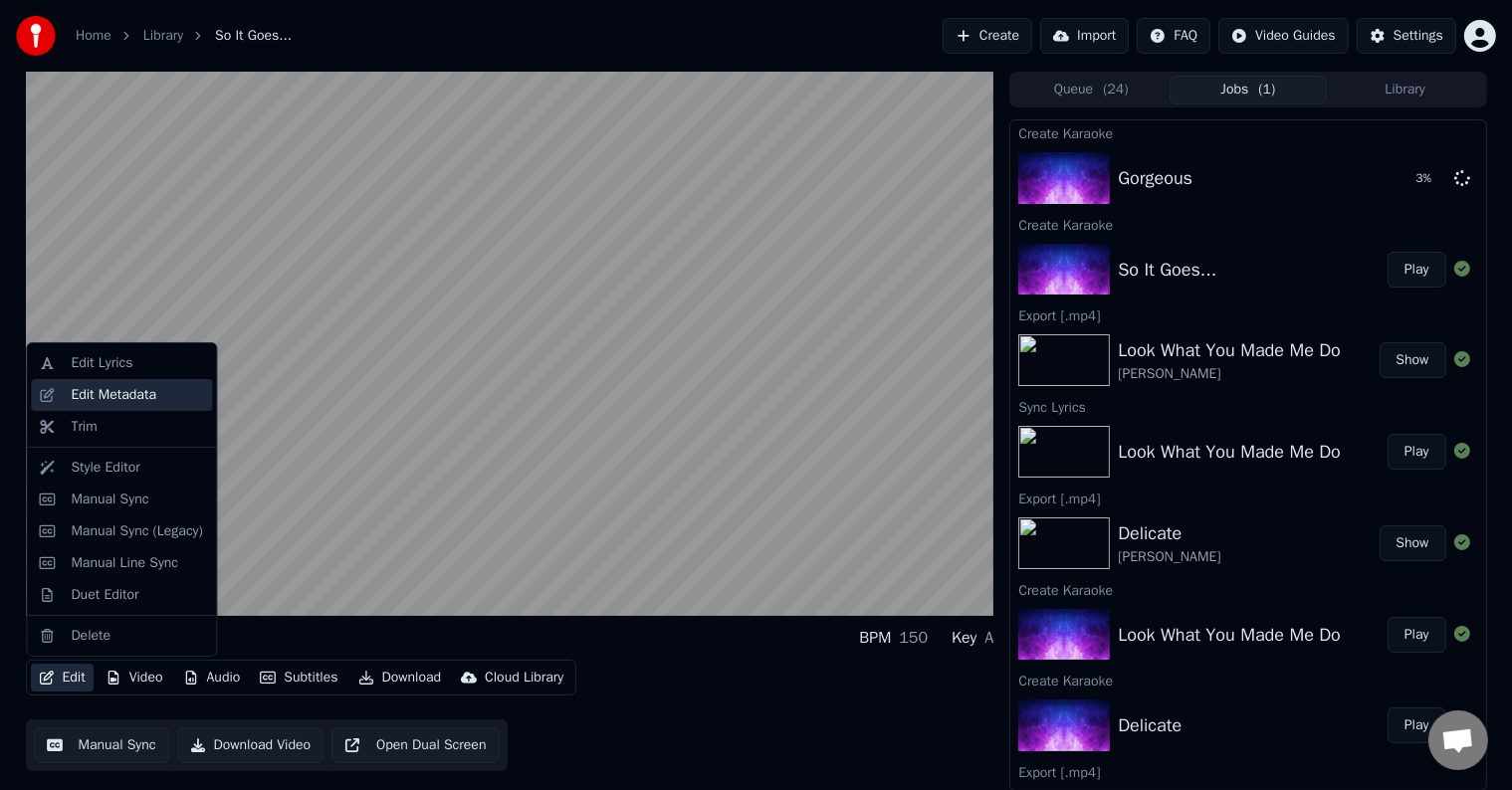 click on "Edit Metadata" at bounding box center [113, 395] 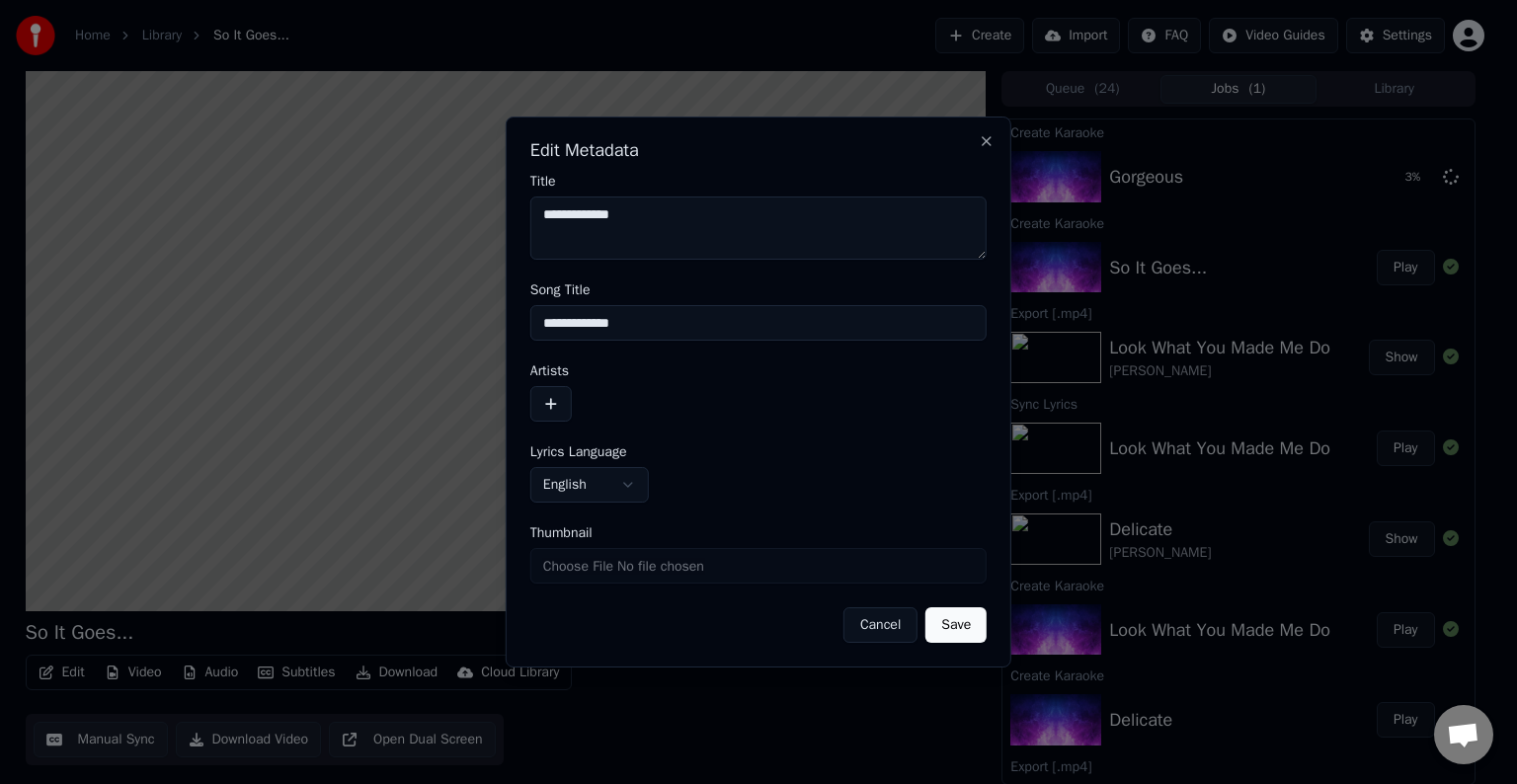 click at bounding box center [551, 404] 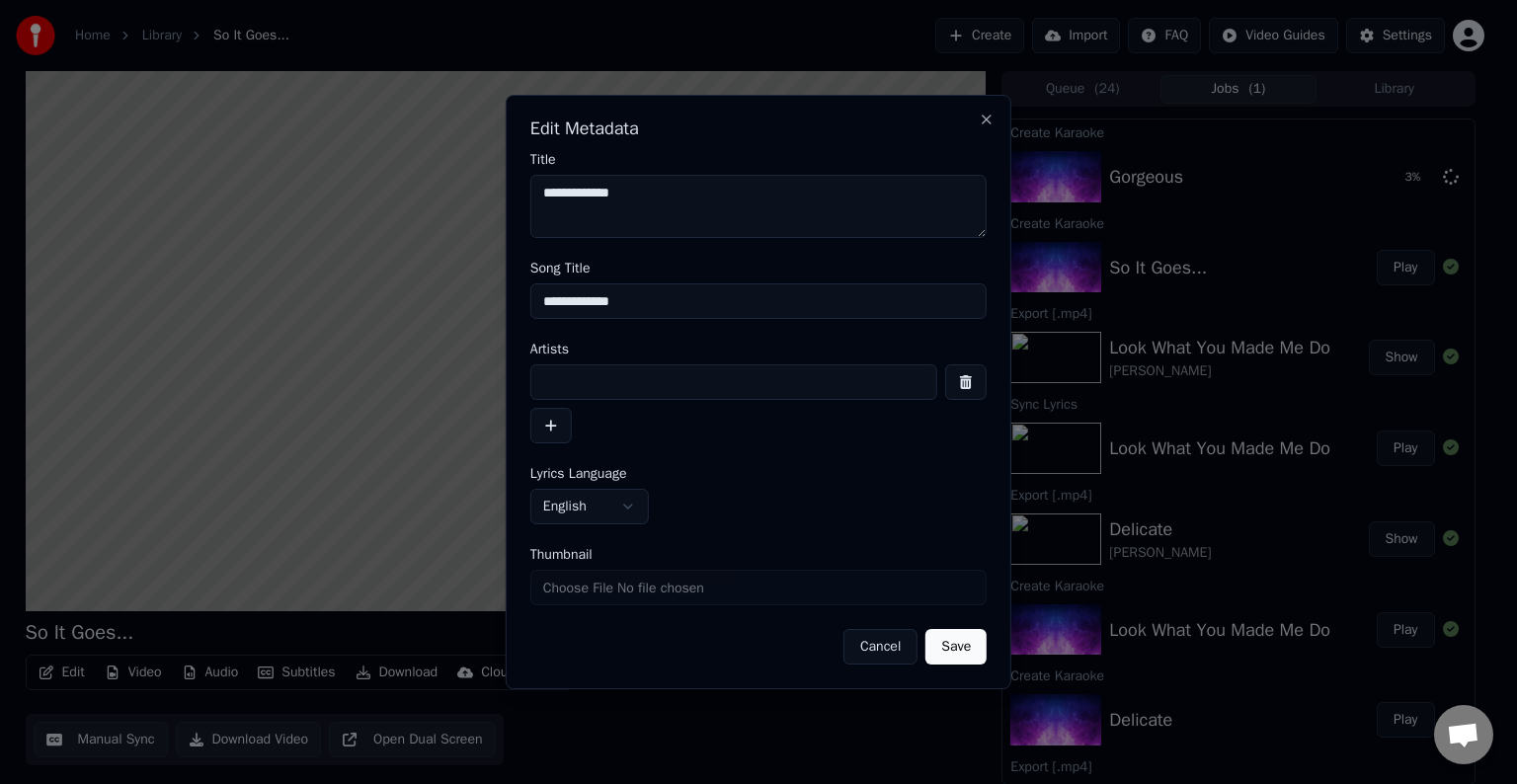 click at bounding box center (734, 382) 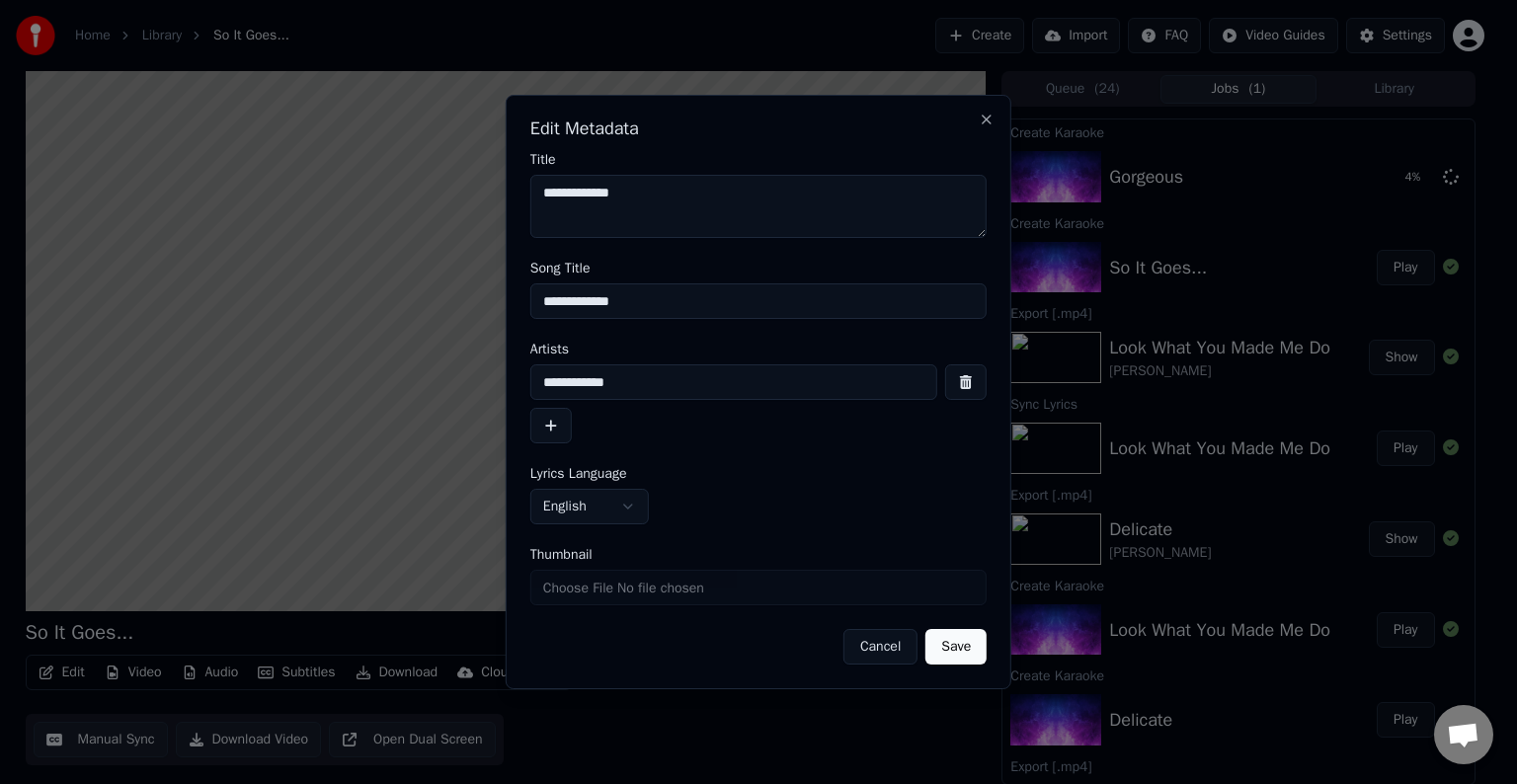 type on "**********" 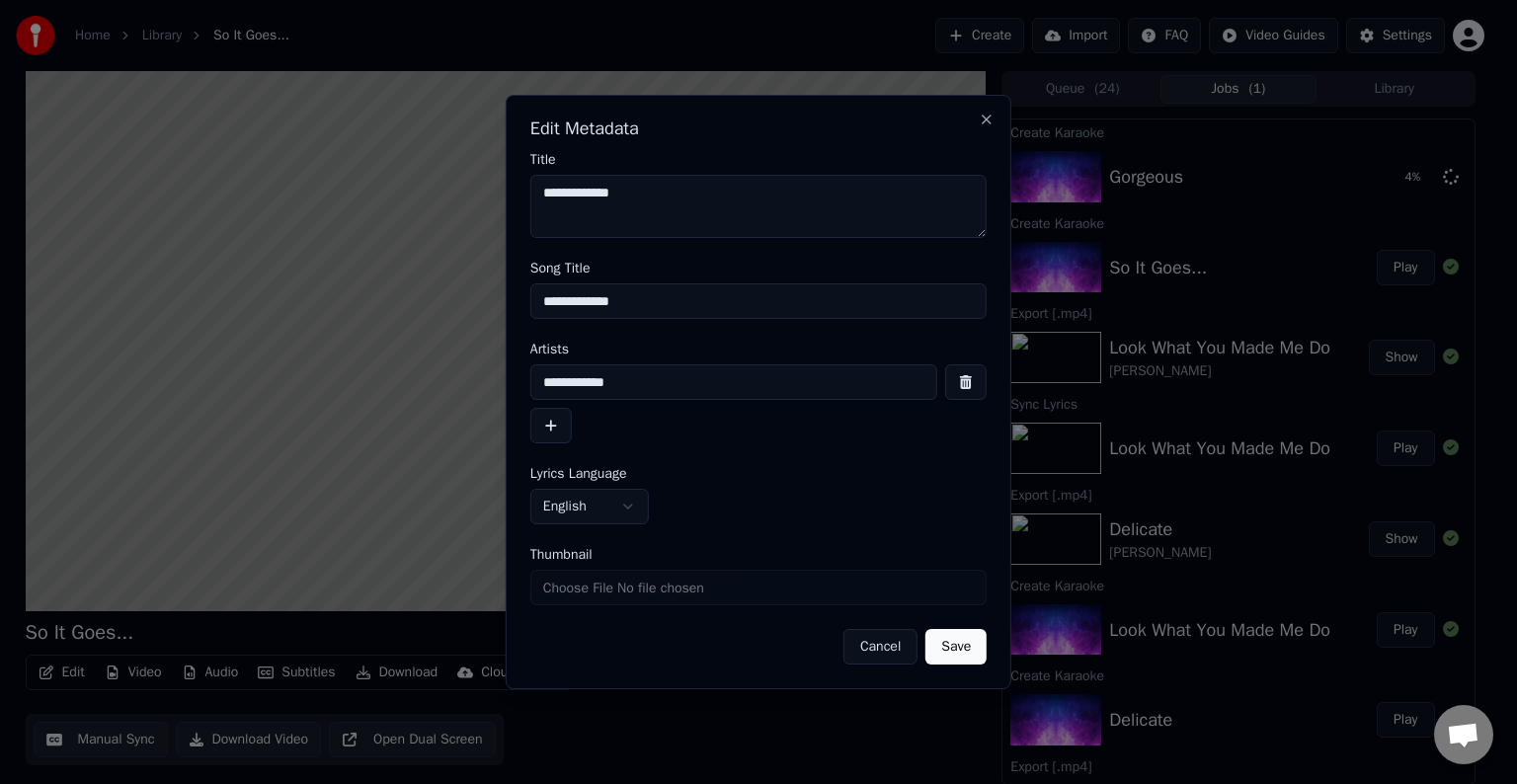 click on "Save" at bounding box center [956, 647] 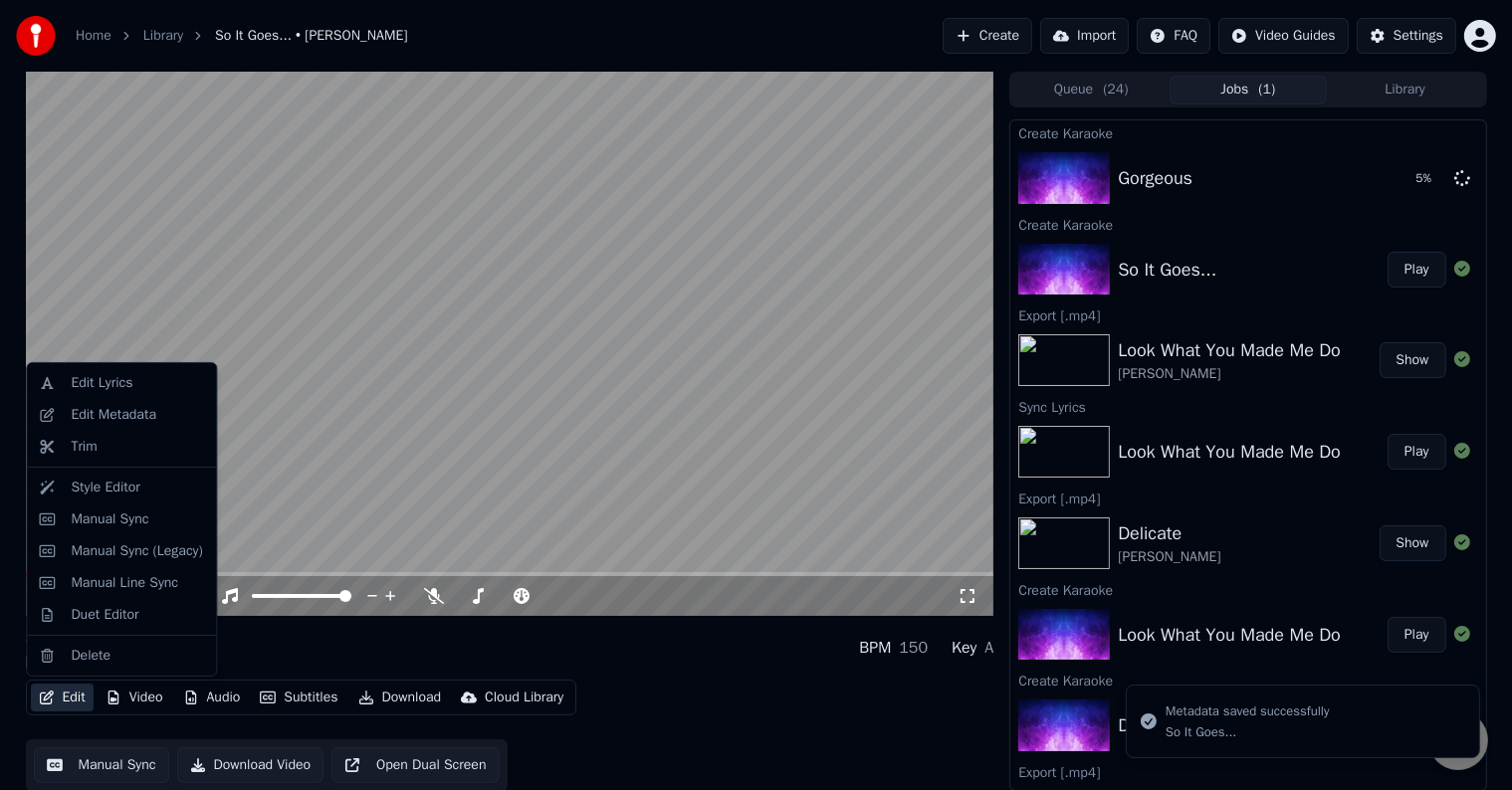 click 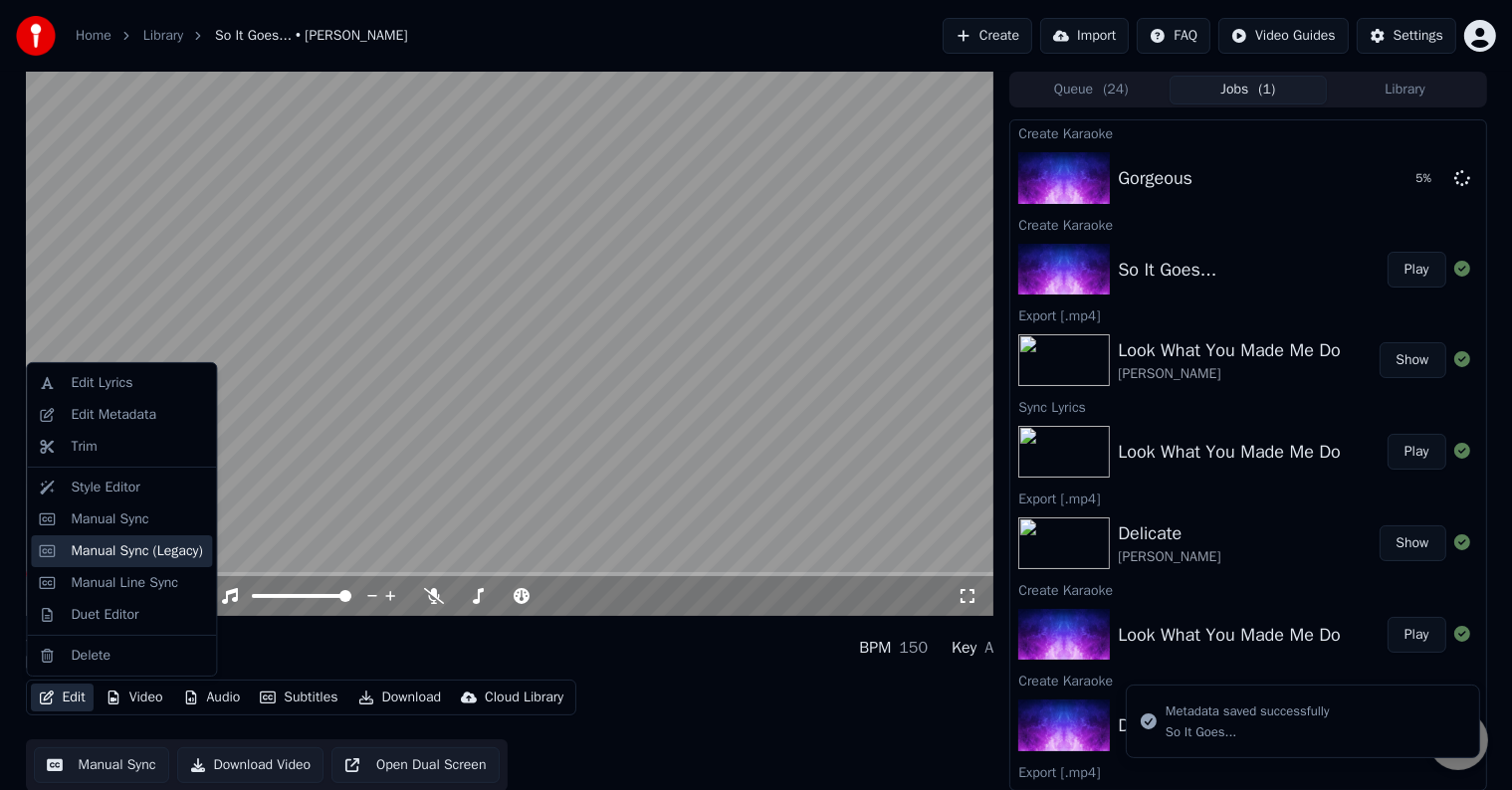 click on "Manual Sync (Legacy)" at bounding box center [136, 551] 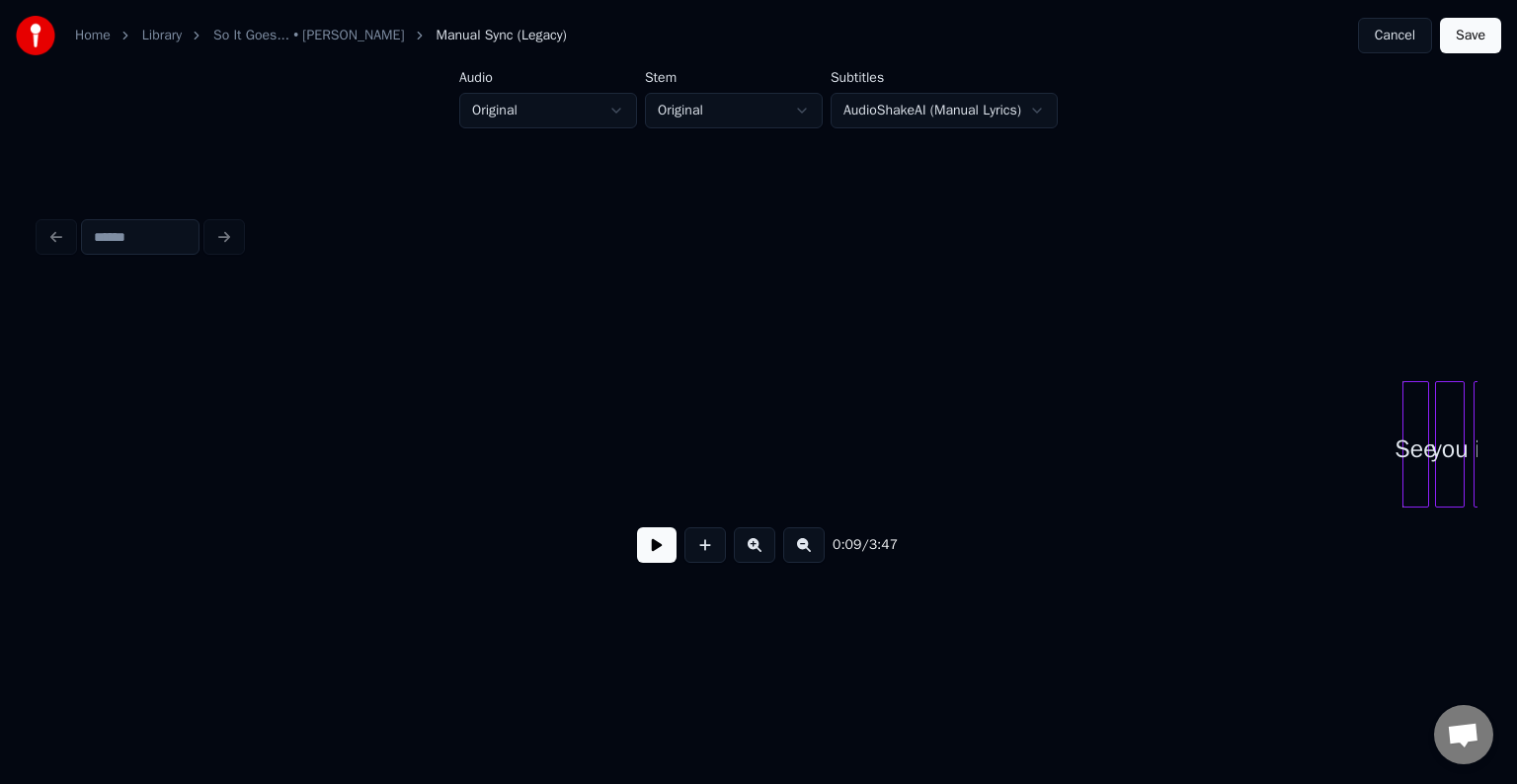 click at bounding box center [657, 545] 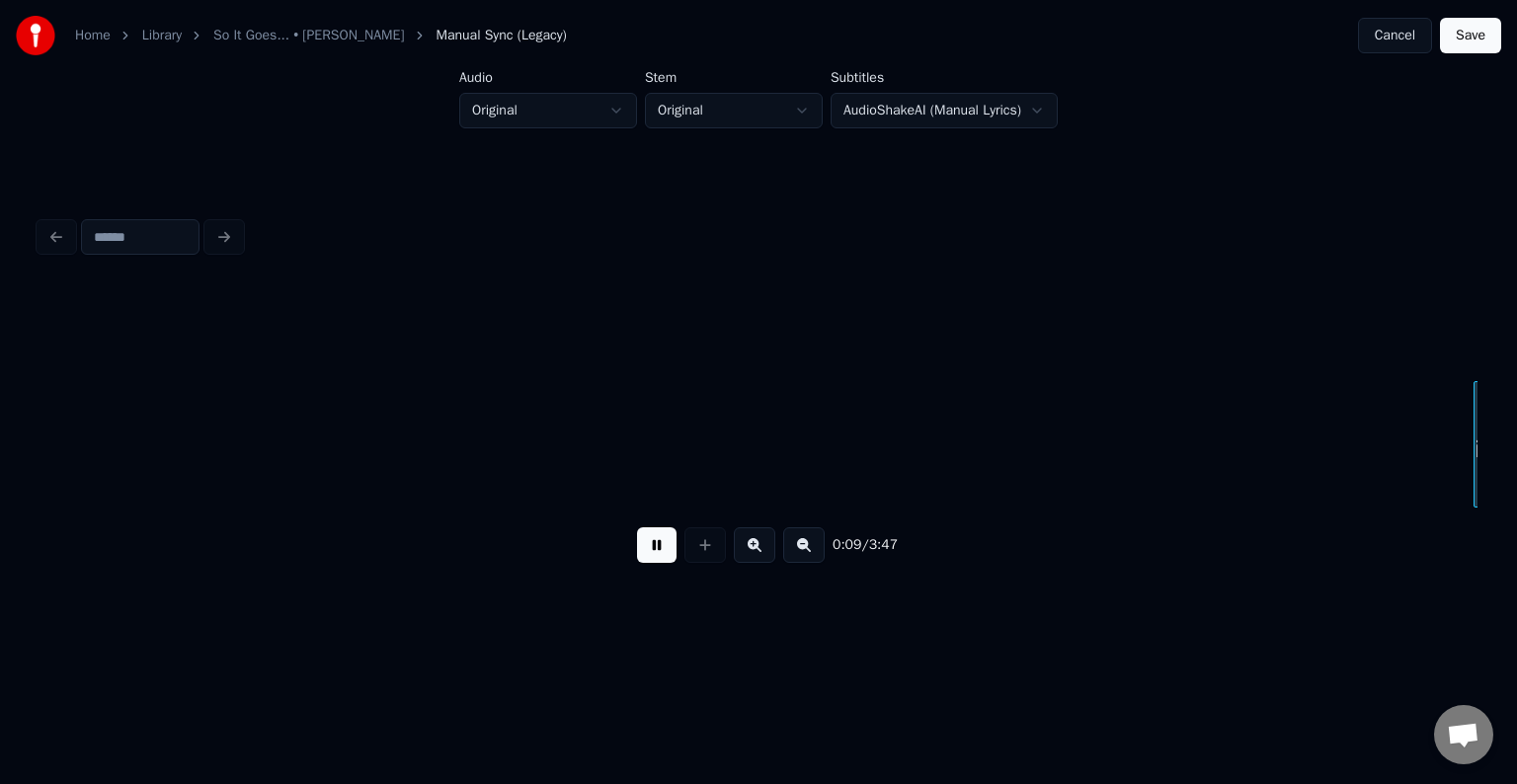 scroll, scrollTop: 0, scrollLeft: 1438, axis: horizontal 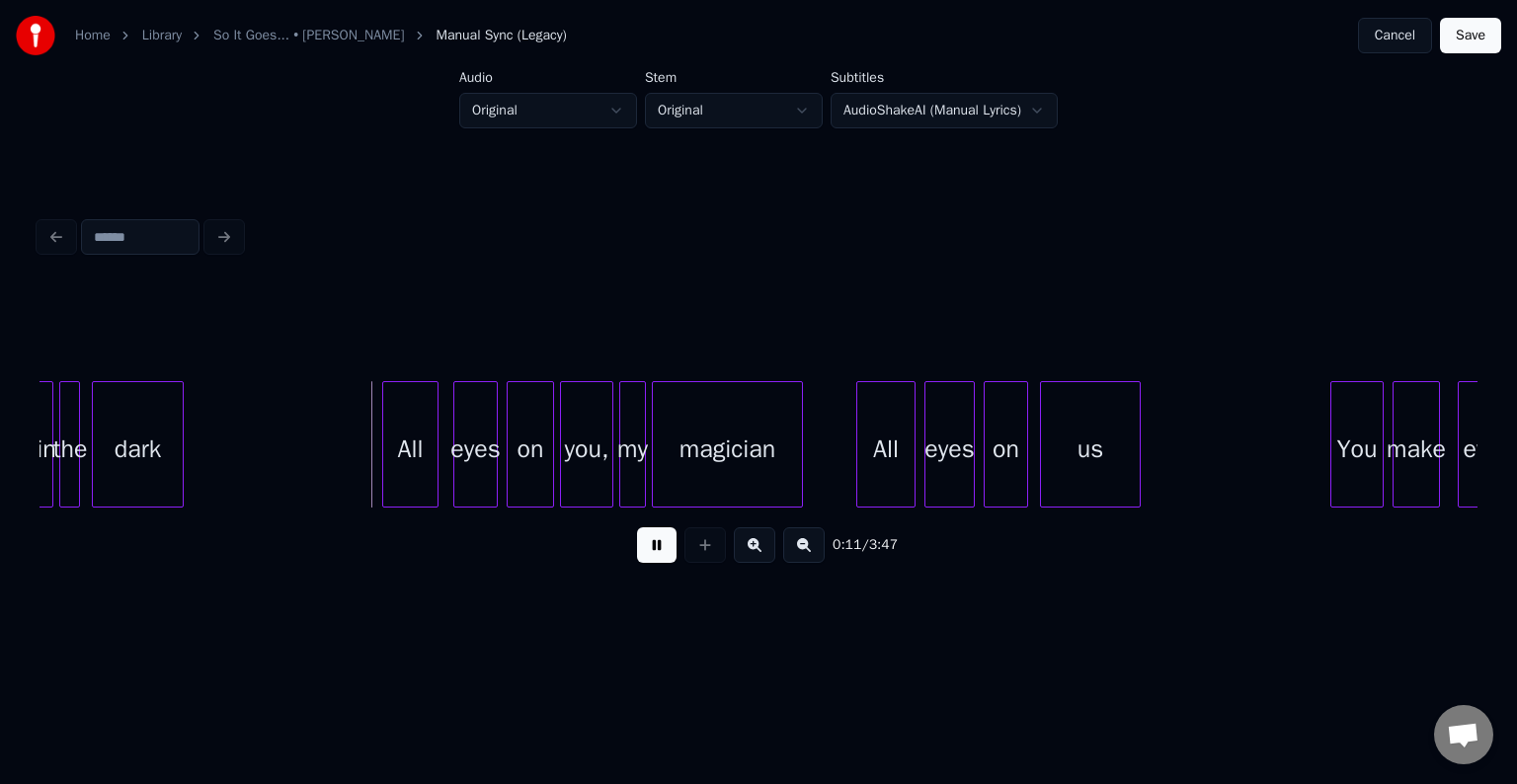type 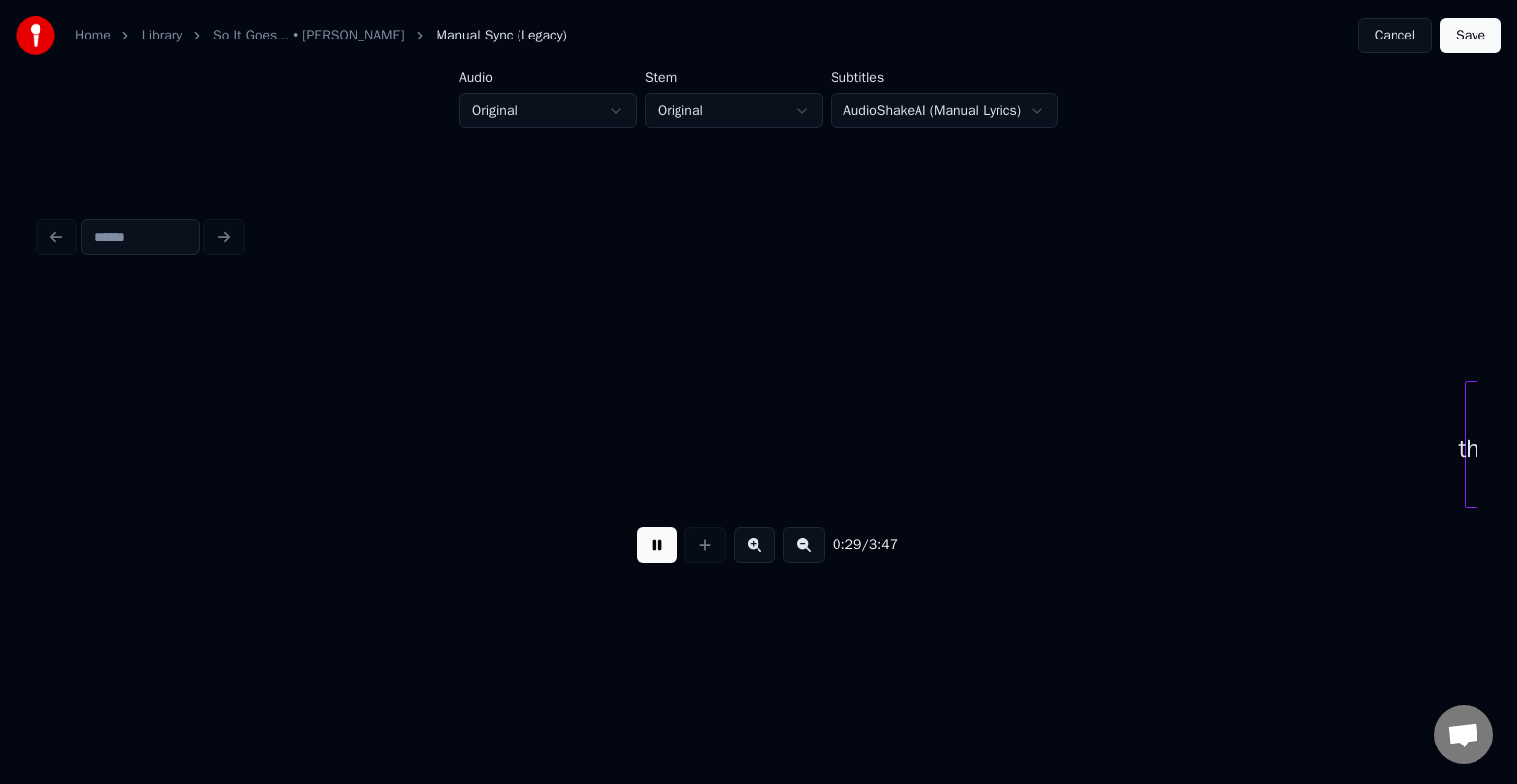 scroll, scrollTop: 0, scrollLeft: 4319, axis: horizontal 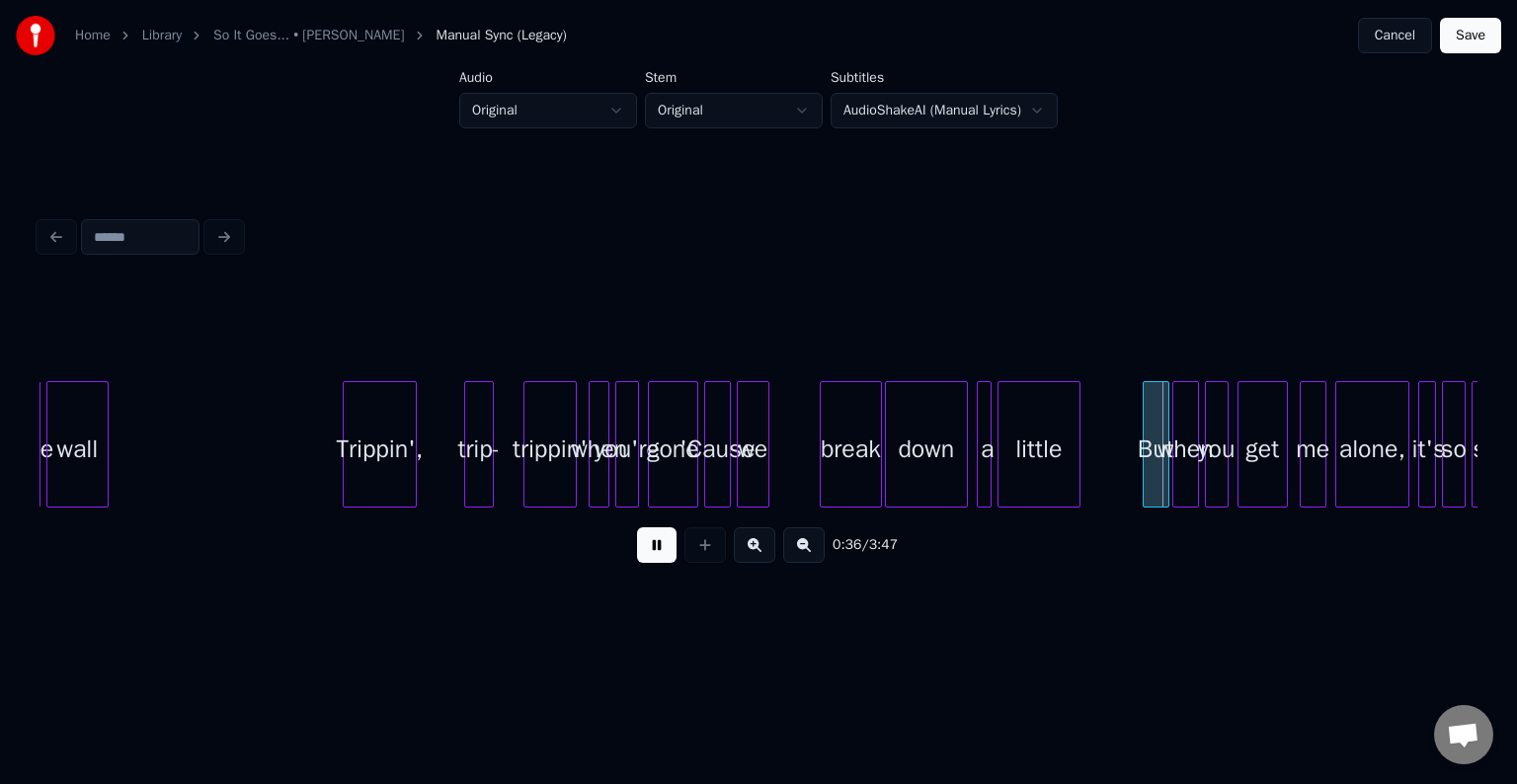 click at bounding box center [727, 444] 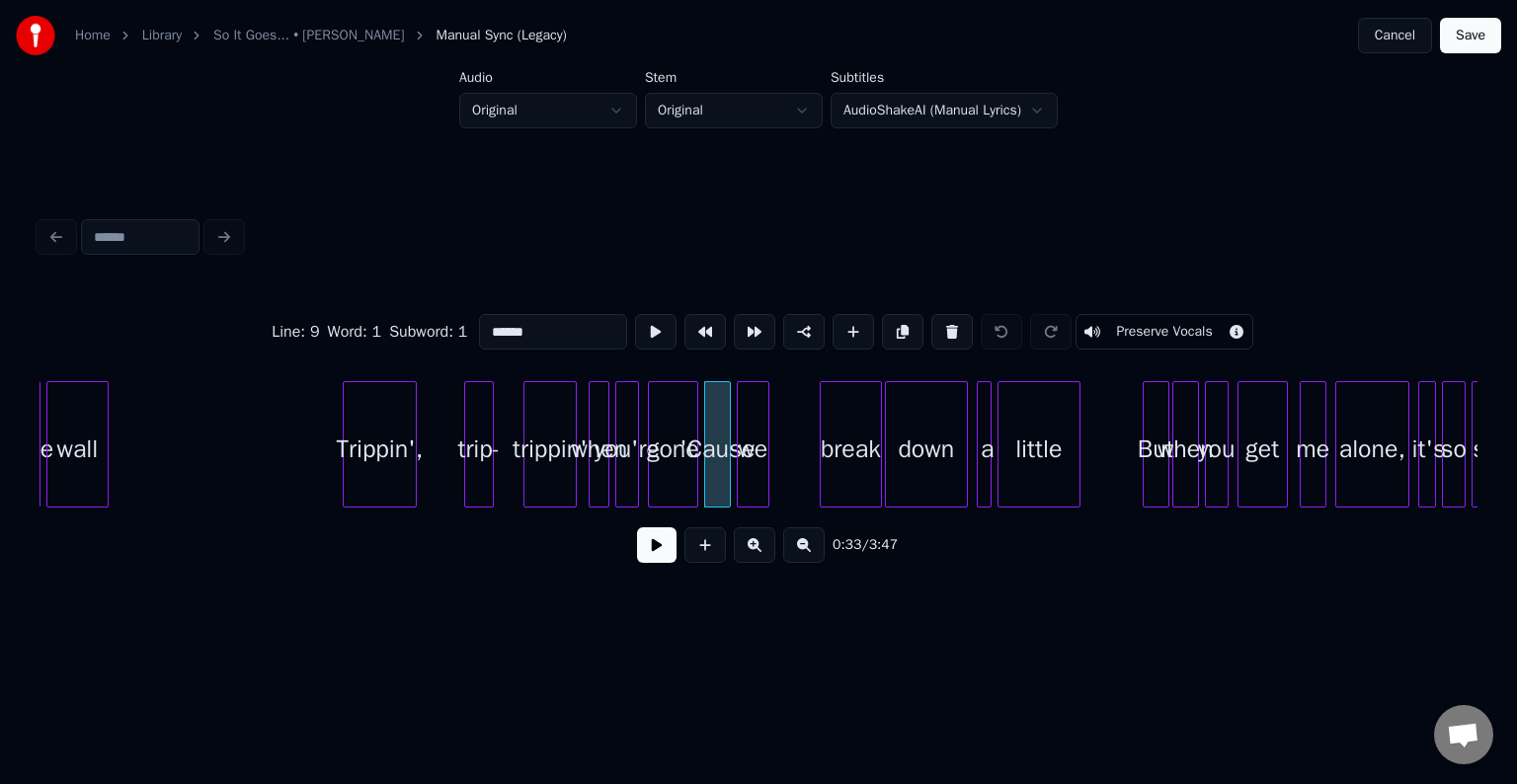 click at bounding box center [657, 545] 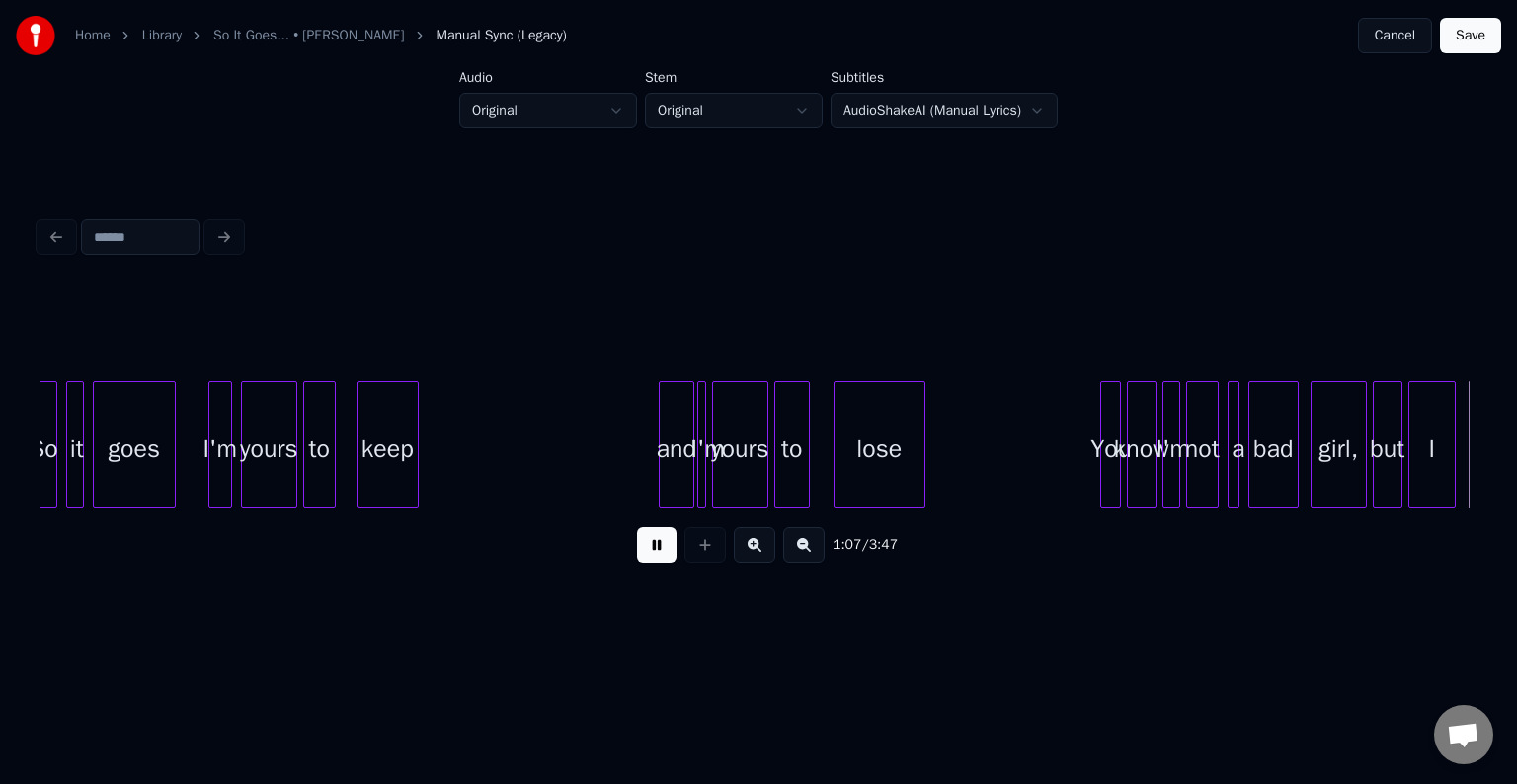 scroll, scrollTop: 0, scrollLeft: 10072, axis: horizontal 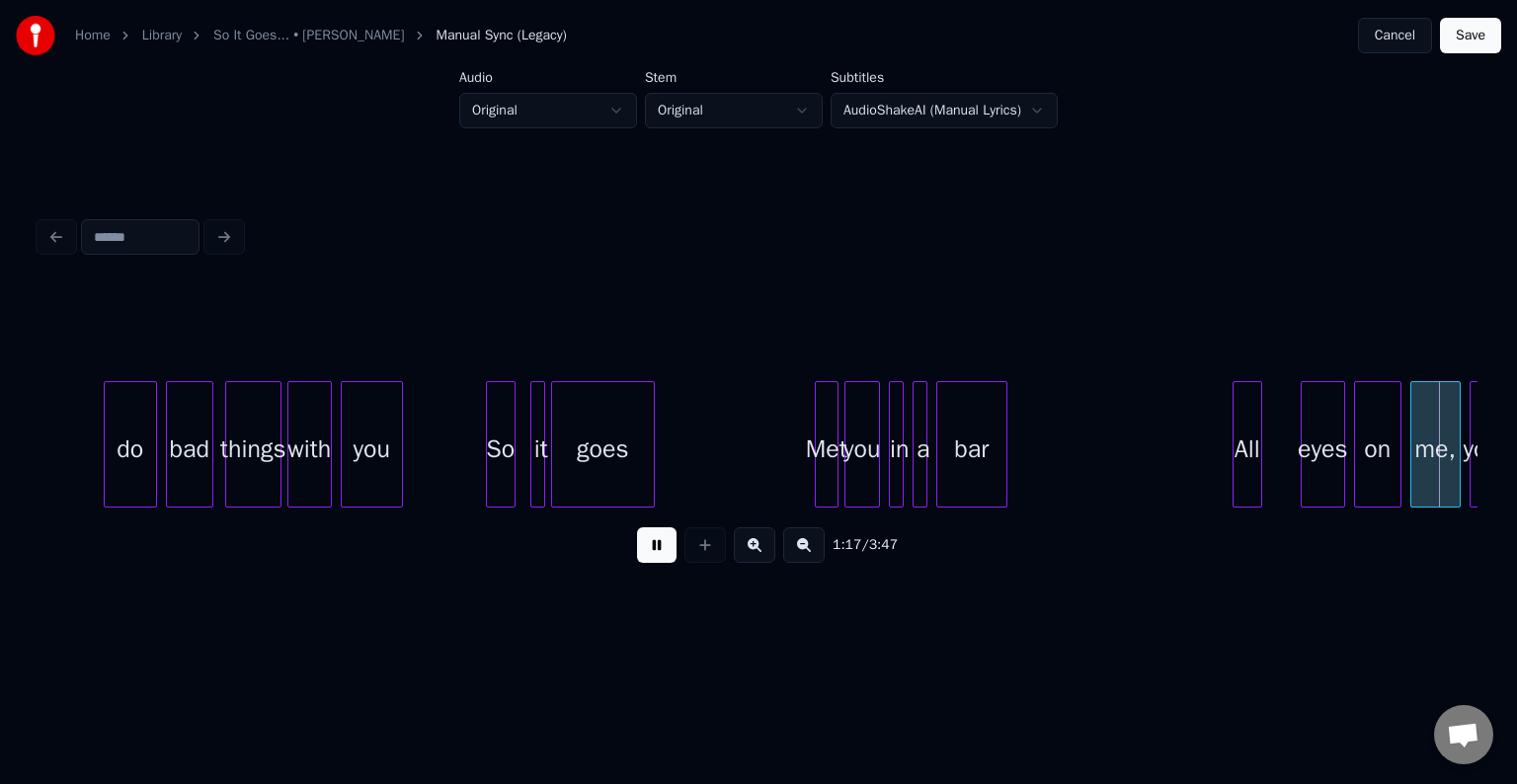 click at bounding box center (657, 545) 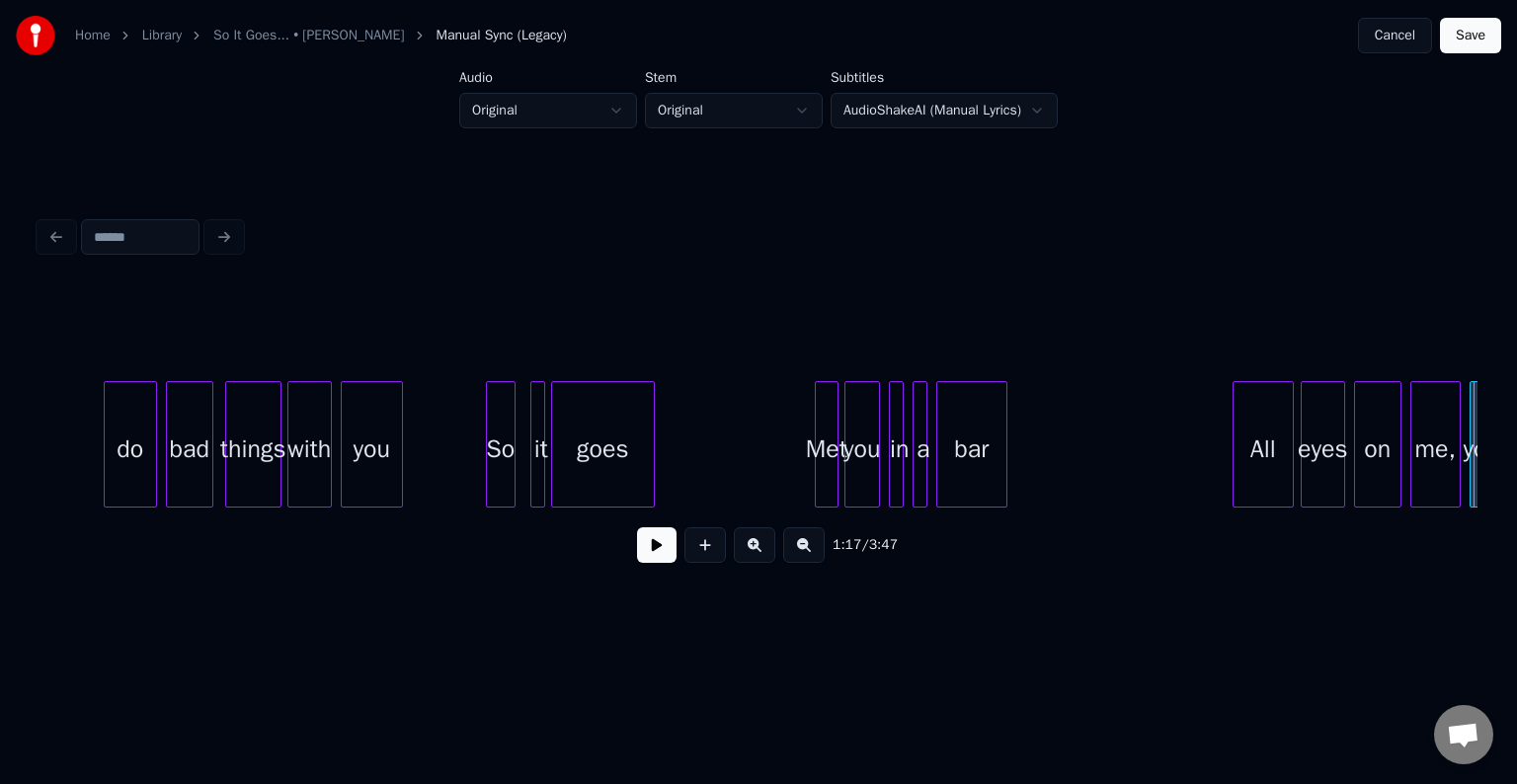 click at bounding box center [1290, 444] 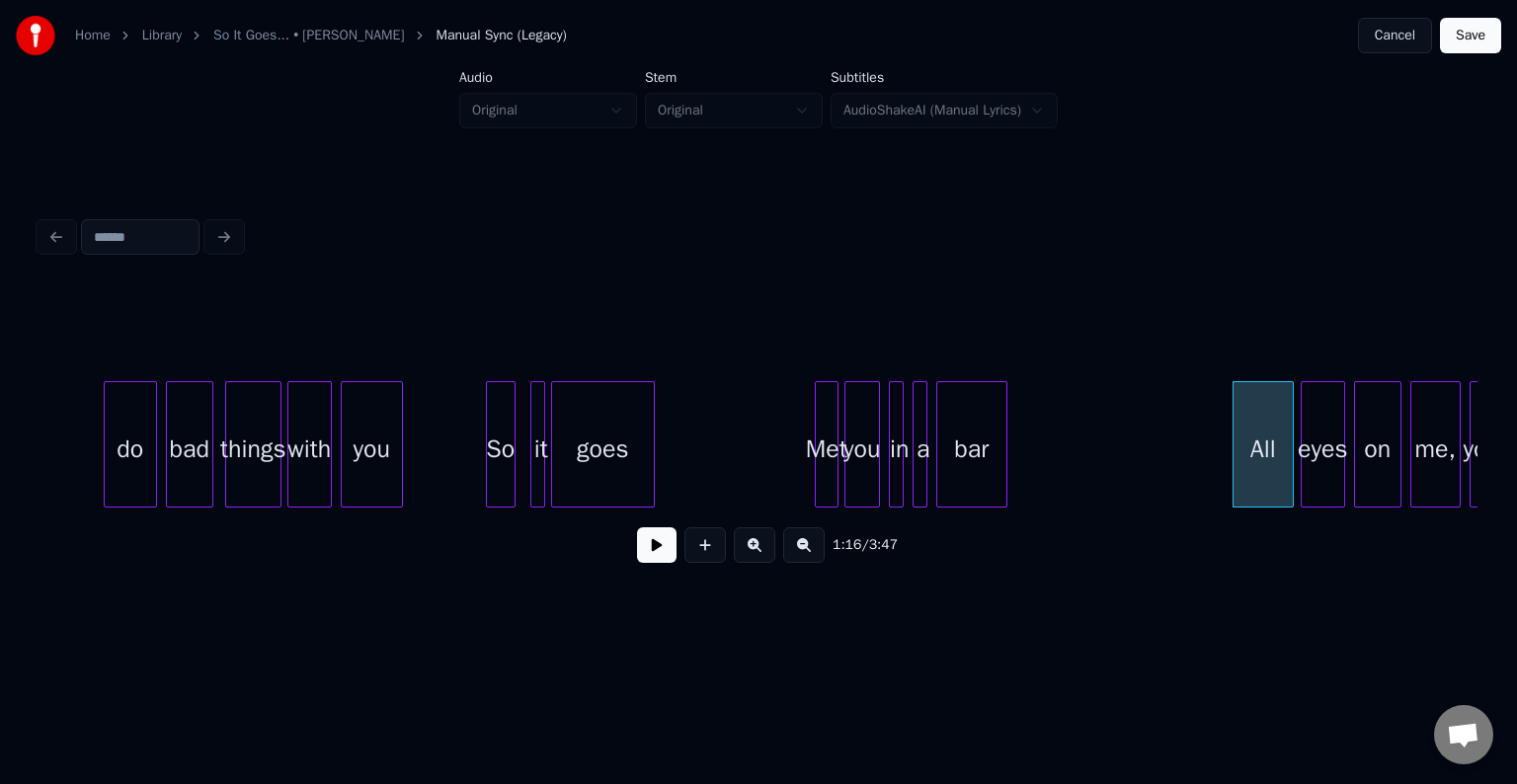 click at bounding box center (657, 545) 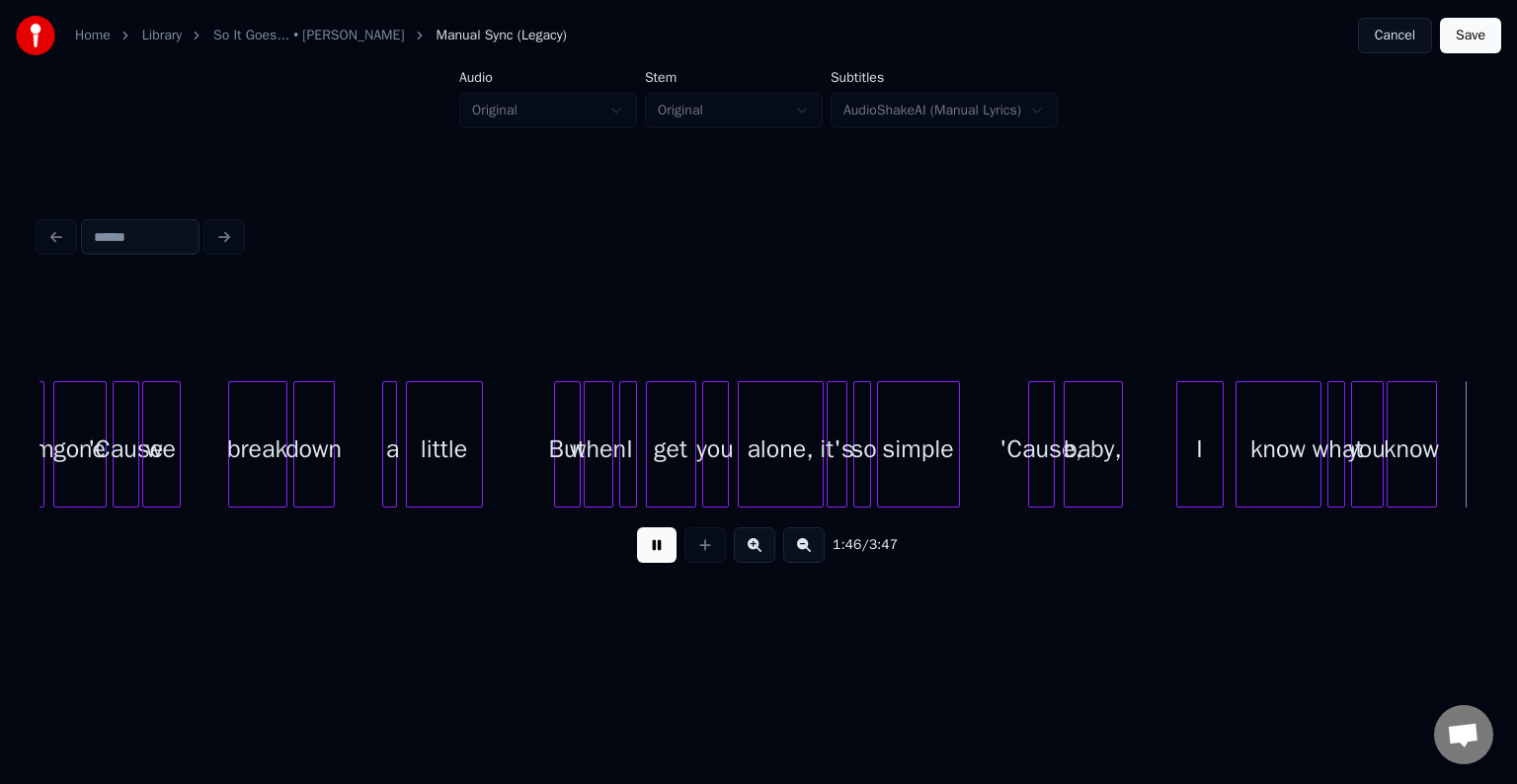 scroll, scrollTop: 0, scrollLeft: 15831, axis: horizontal 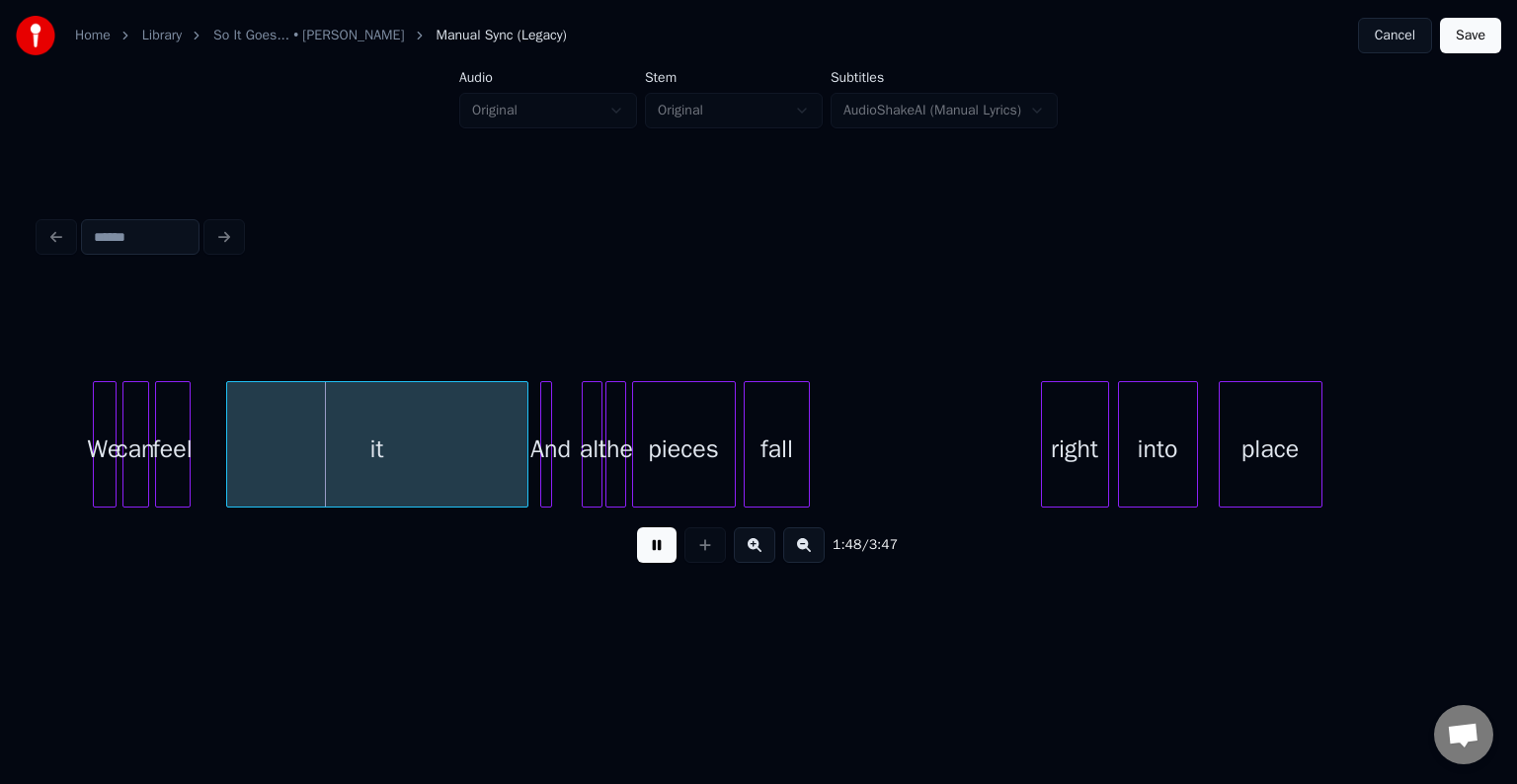 click at bounding box center [657, 545] 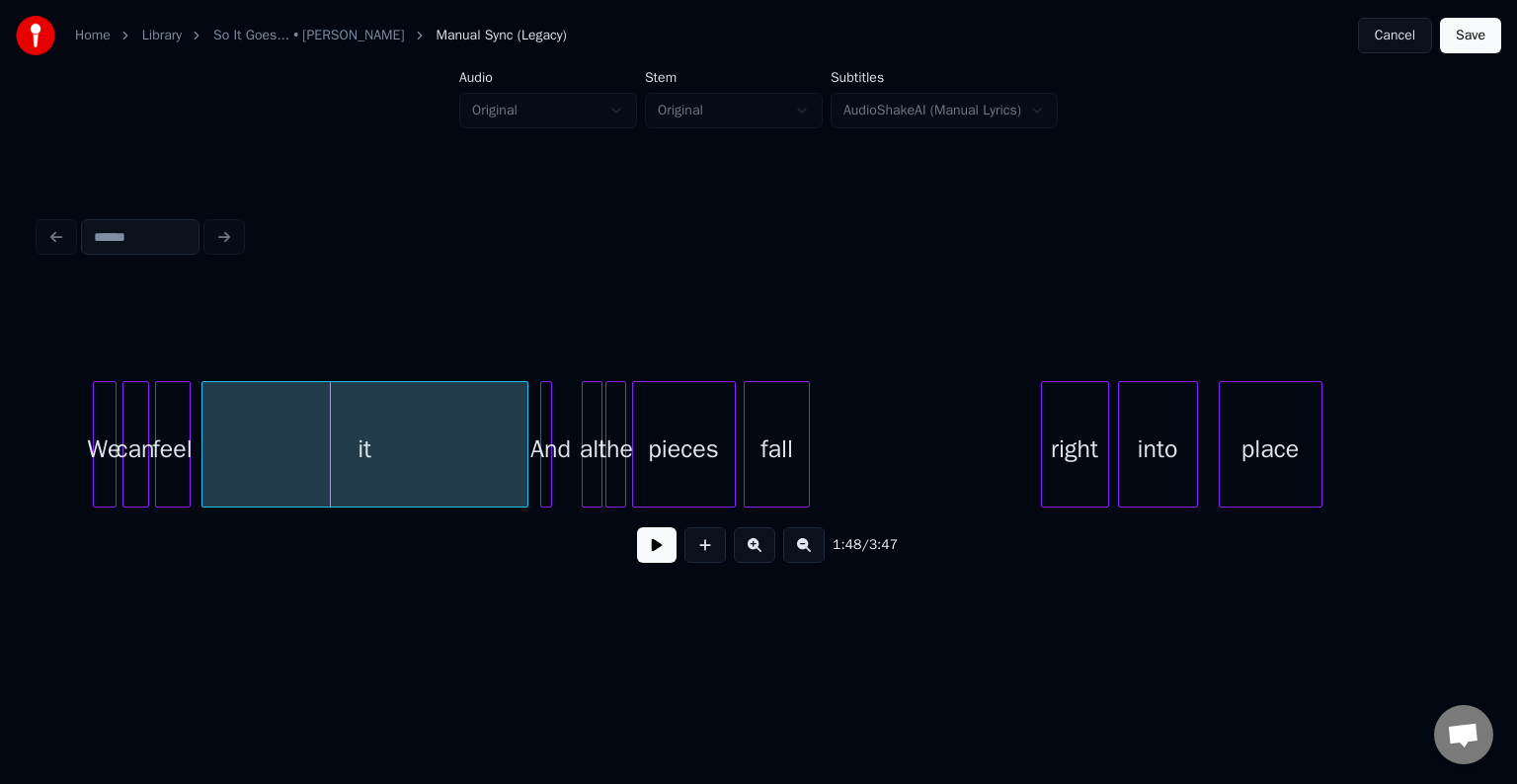 click at bounding box center (205, 444) 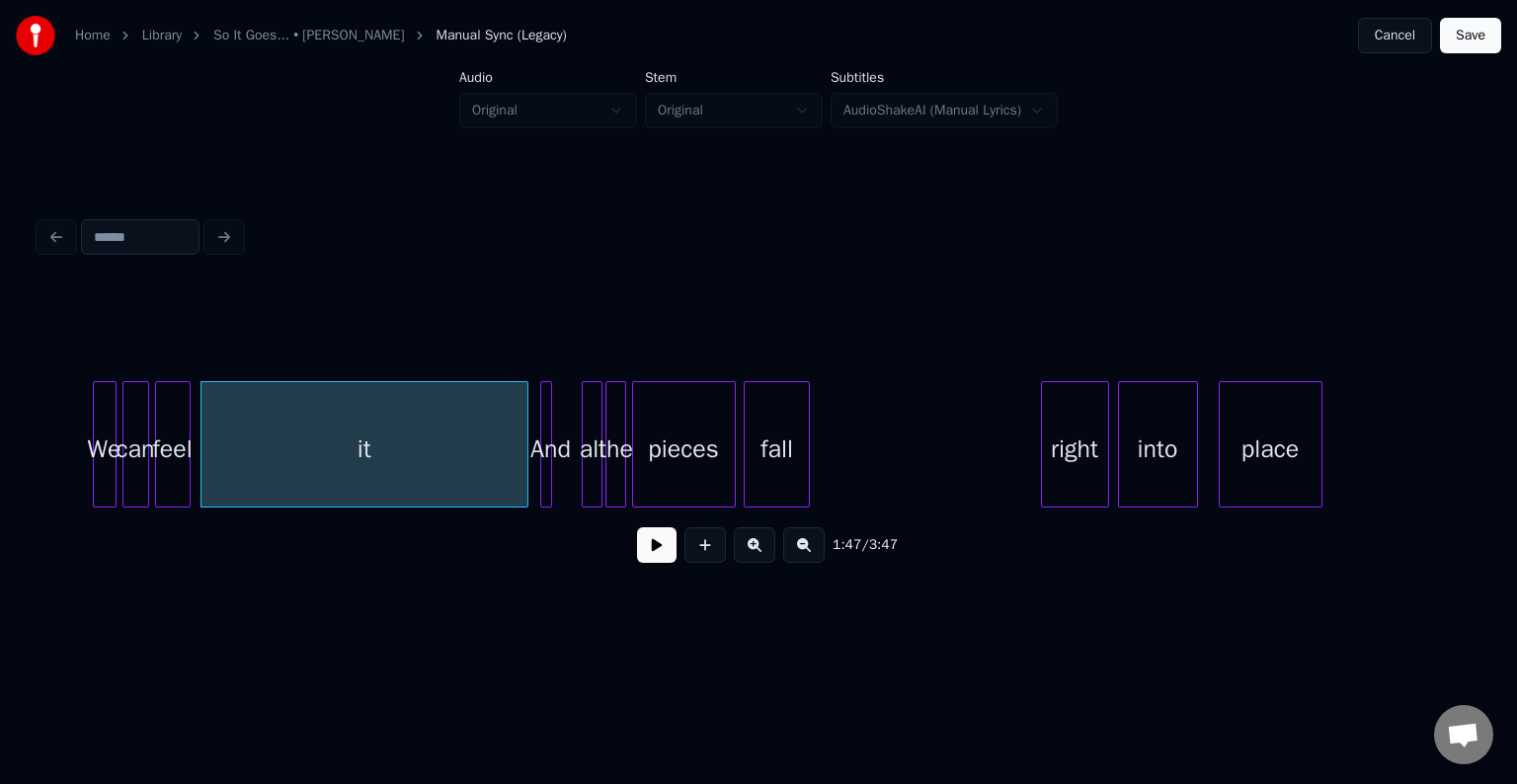 click at bounding box center (657, 545) 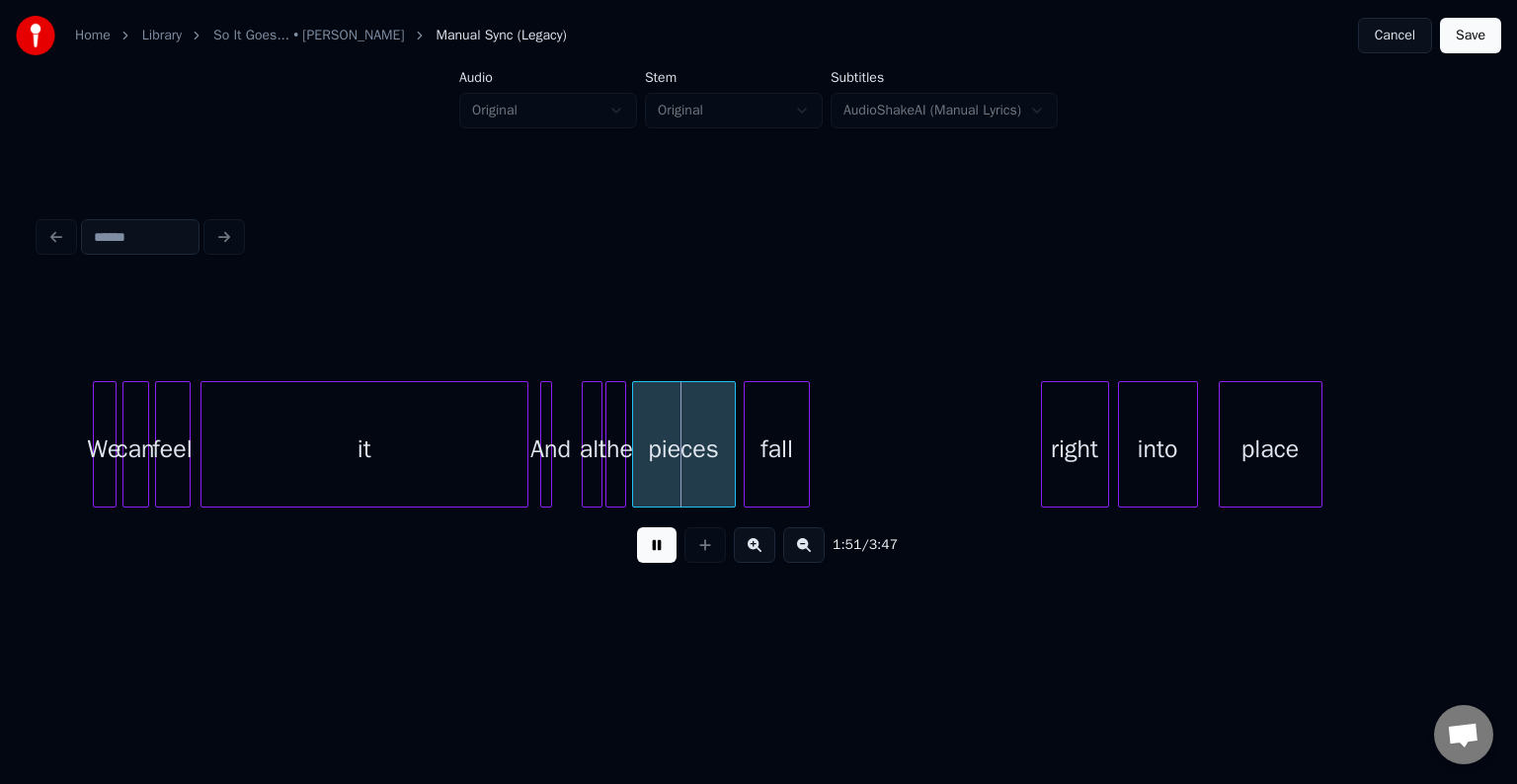 click at bounding box center (657, 545) 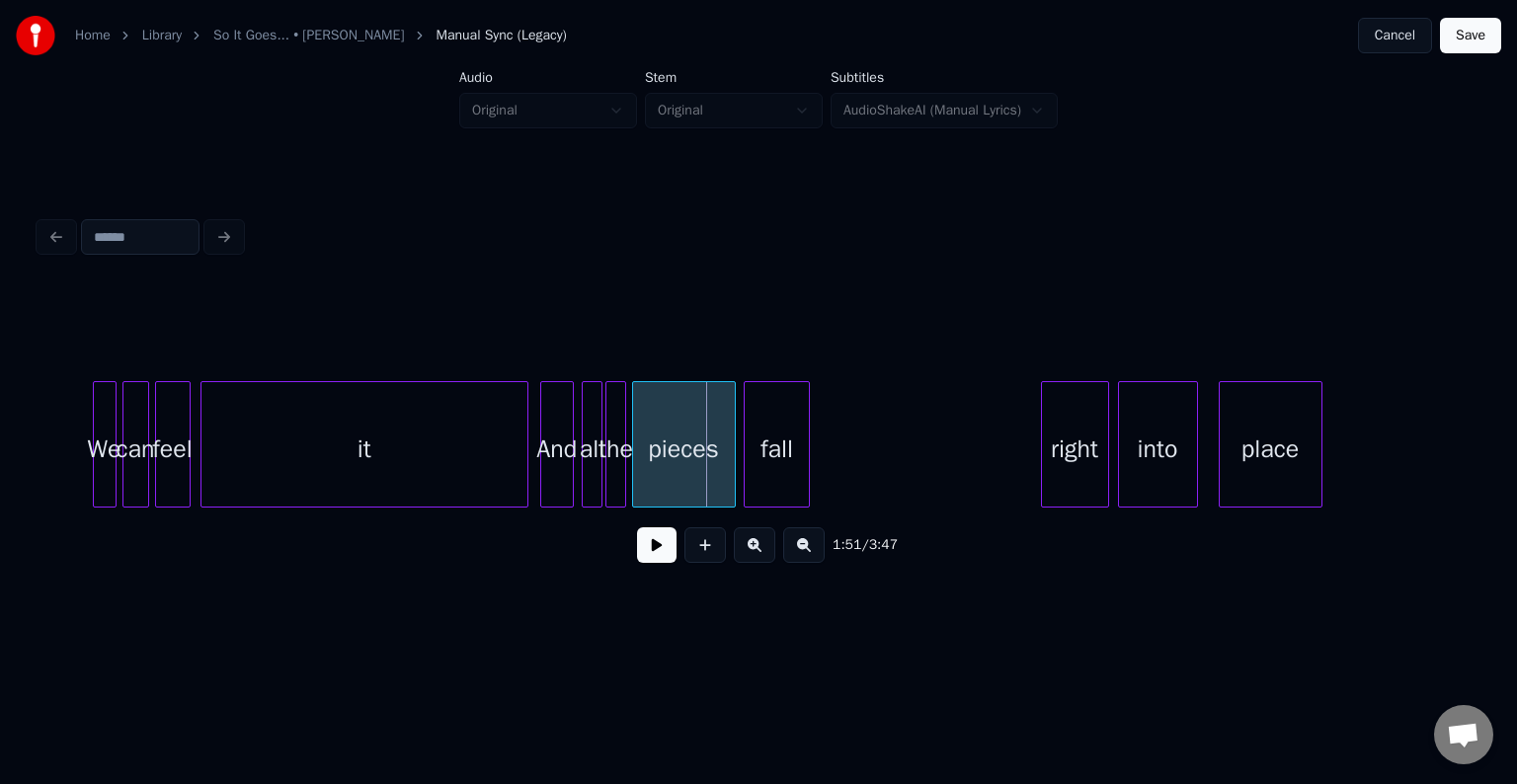 click at bounding box center [570, 444] 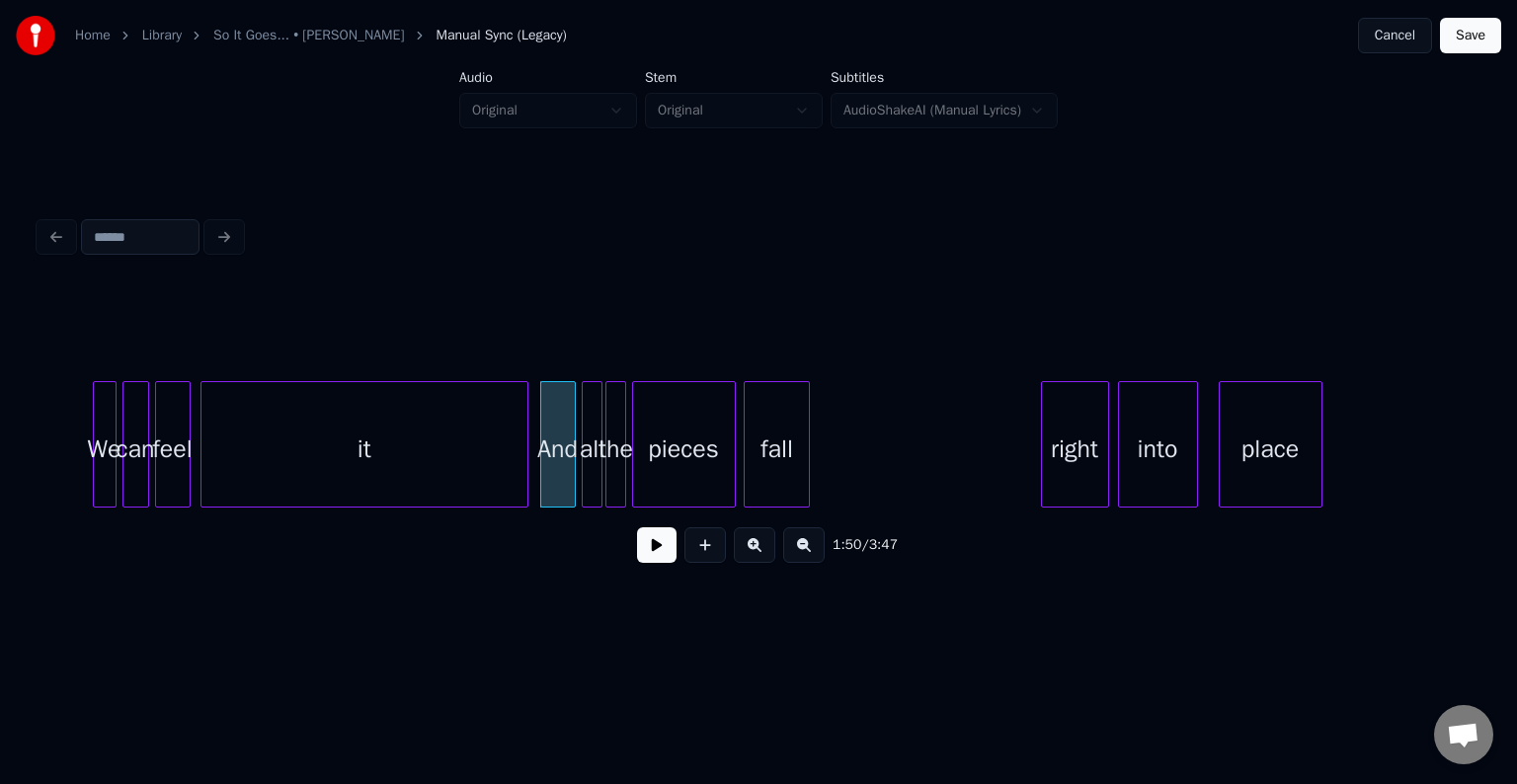 click at bounding box center [657, 545] 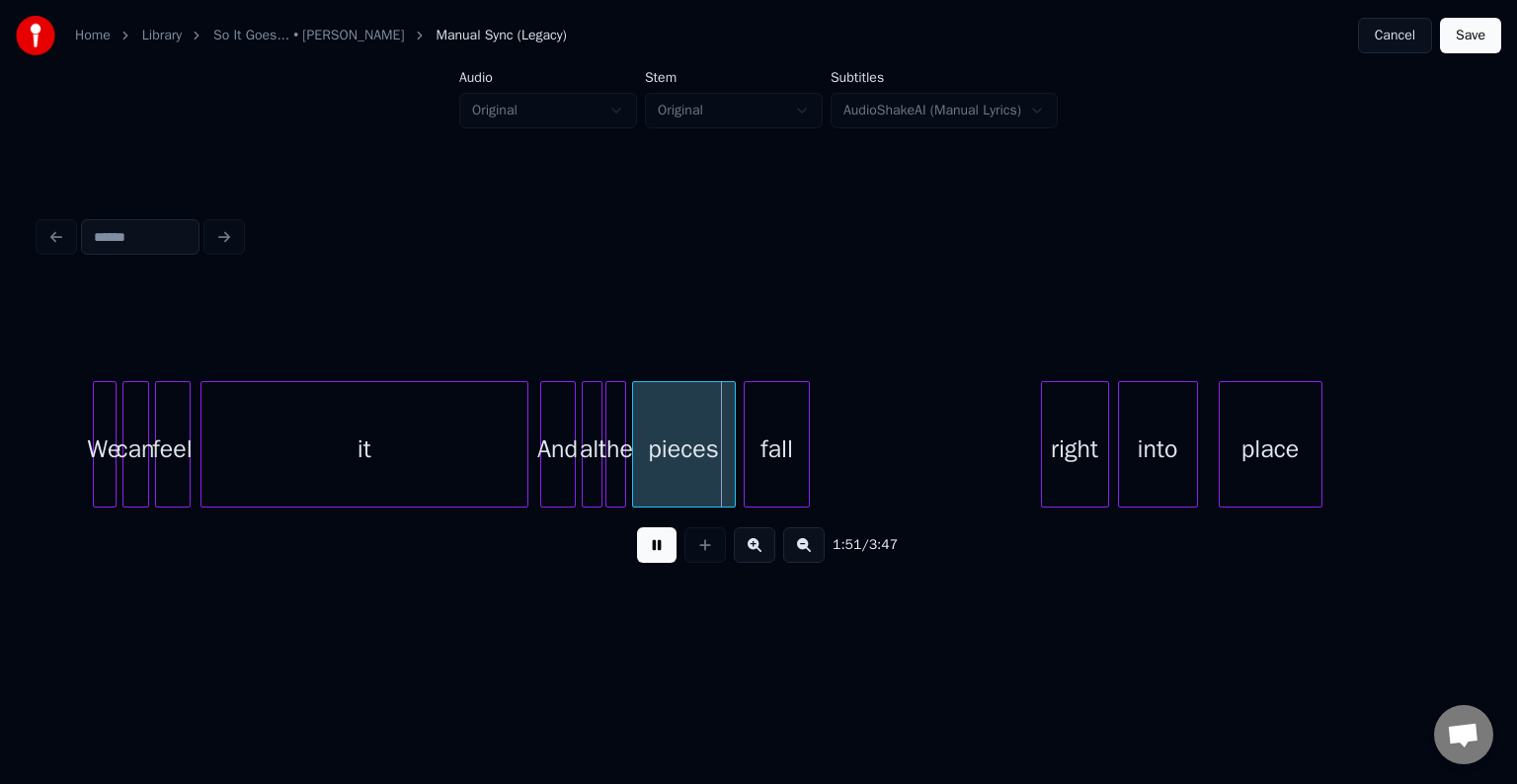 click at bounding box center [657, 545] 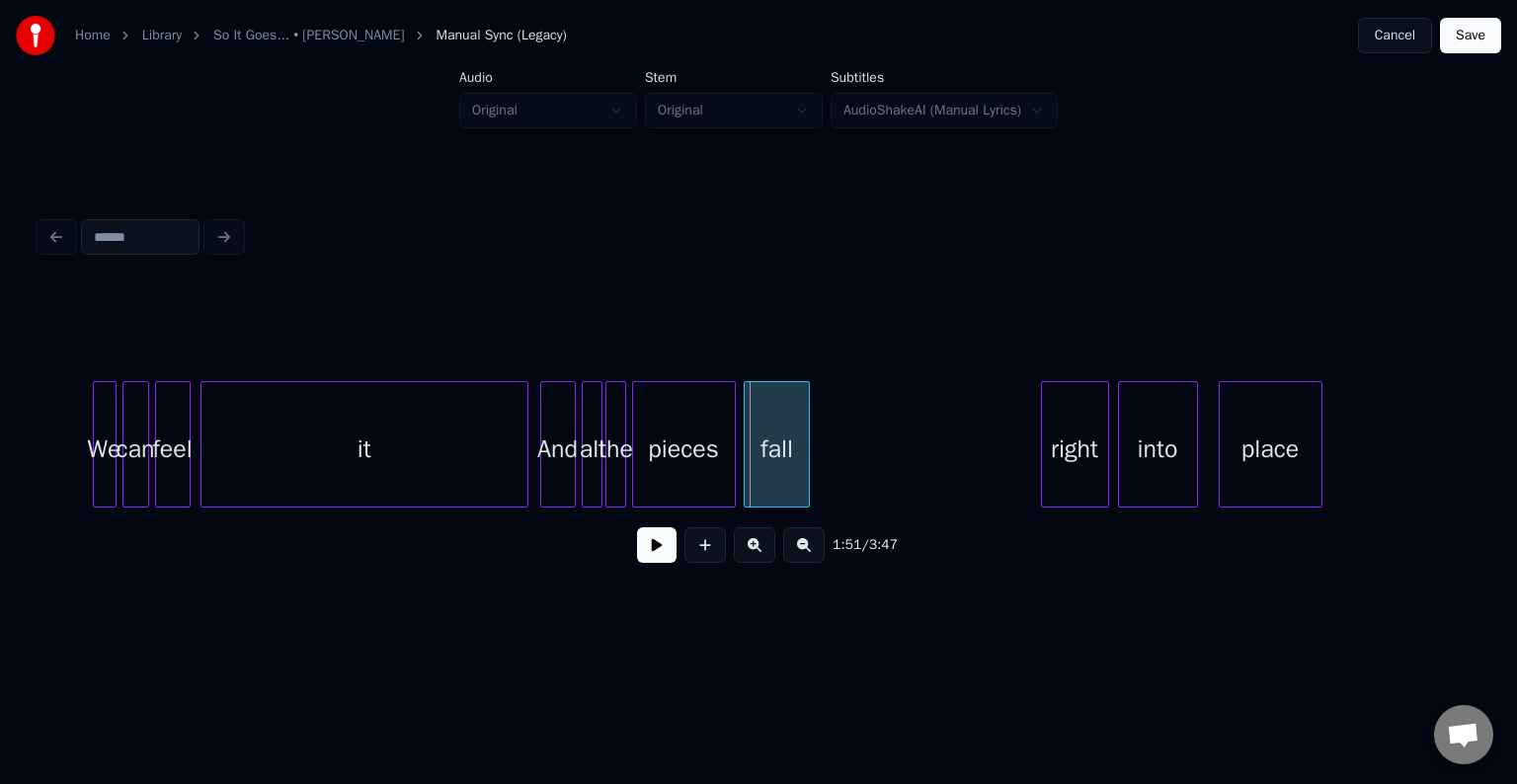 click on "And" at bounding box center [558, 449] 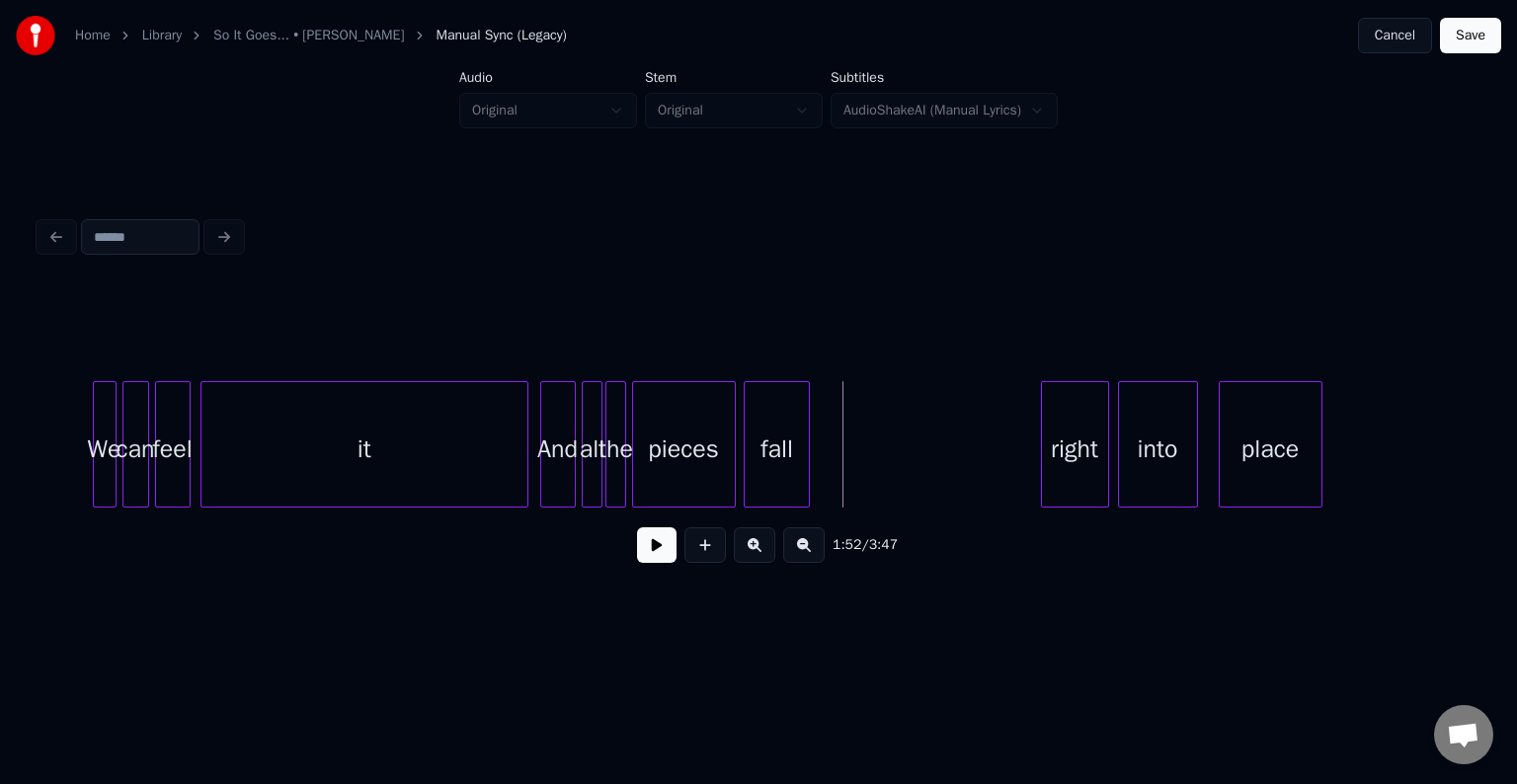 click at bounding box center (657, 545) 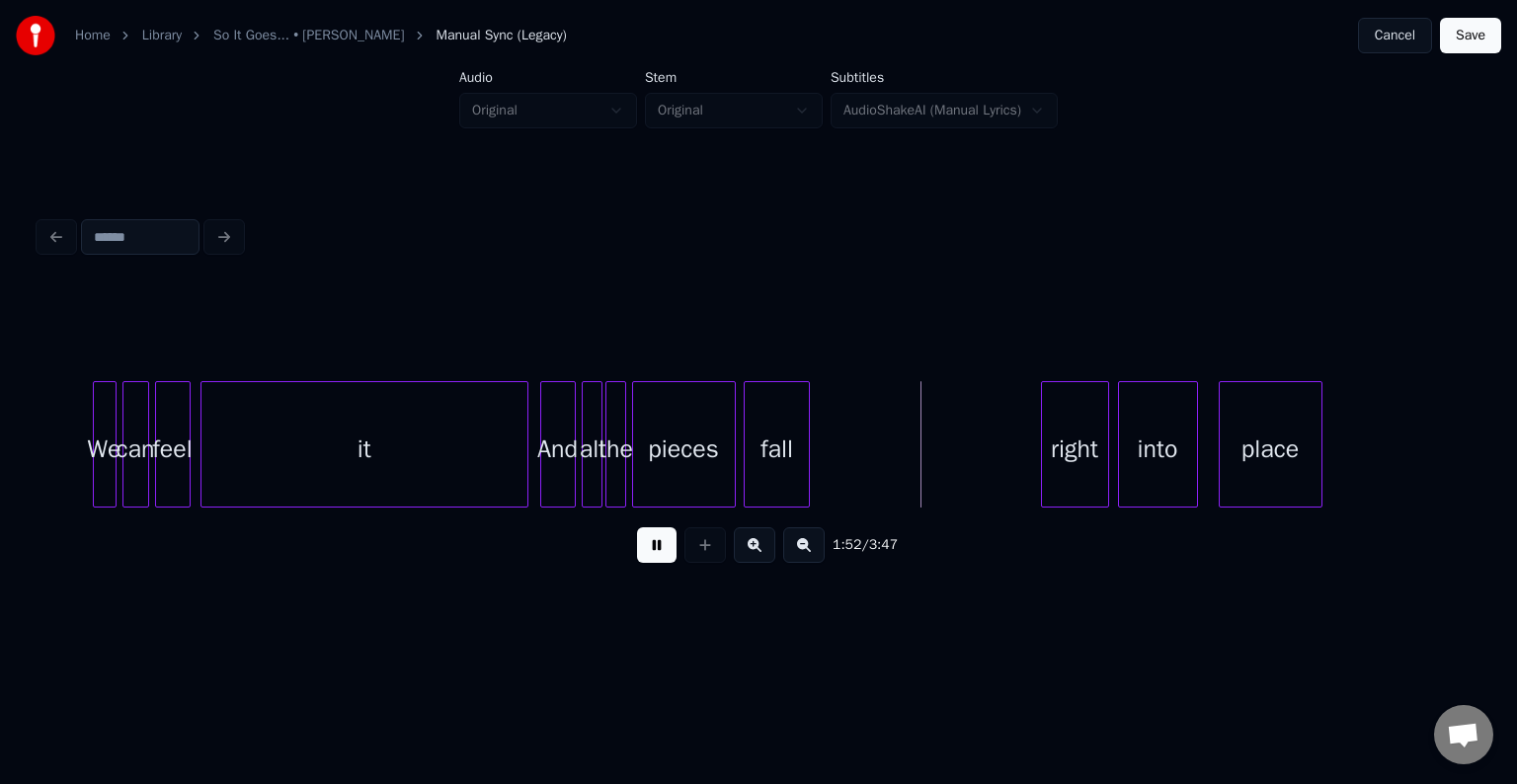 click on "And" at bounding box center [558, 449] 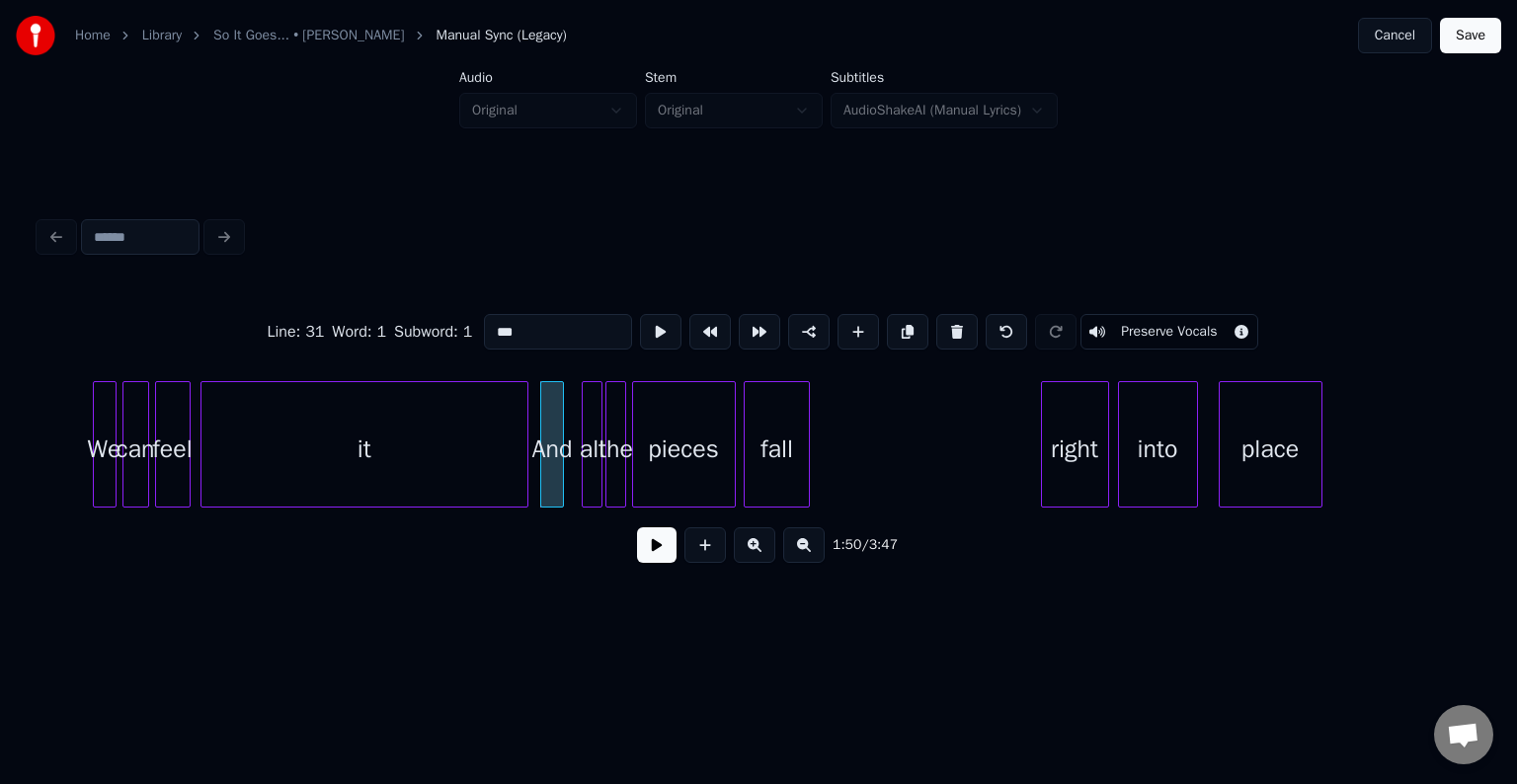 click at bounding box center [560, 444] 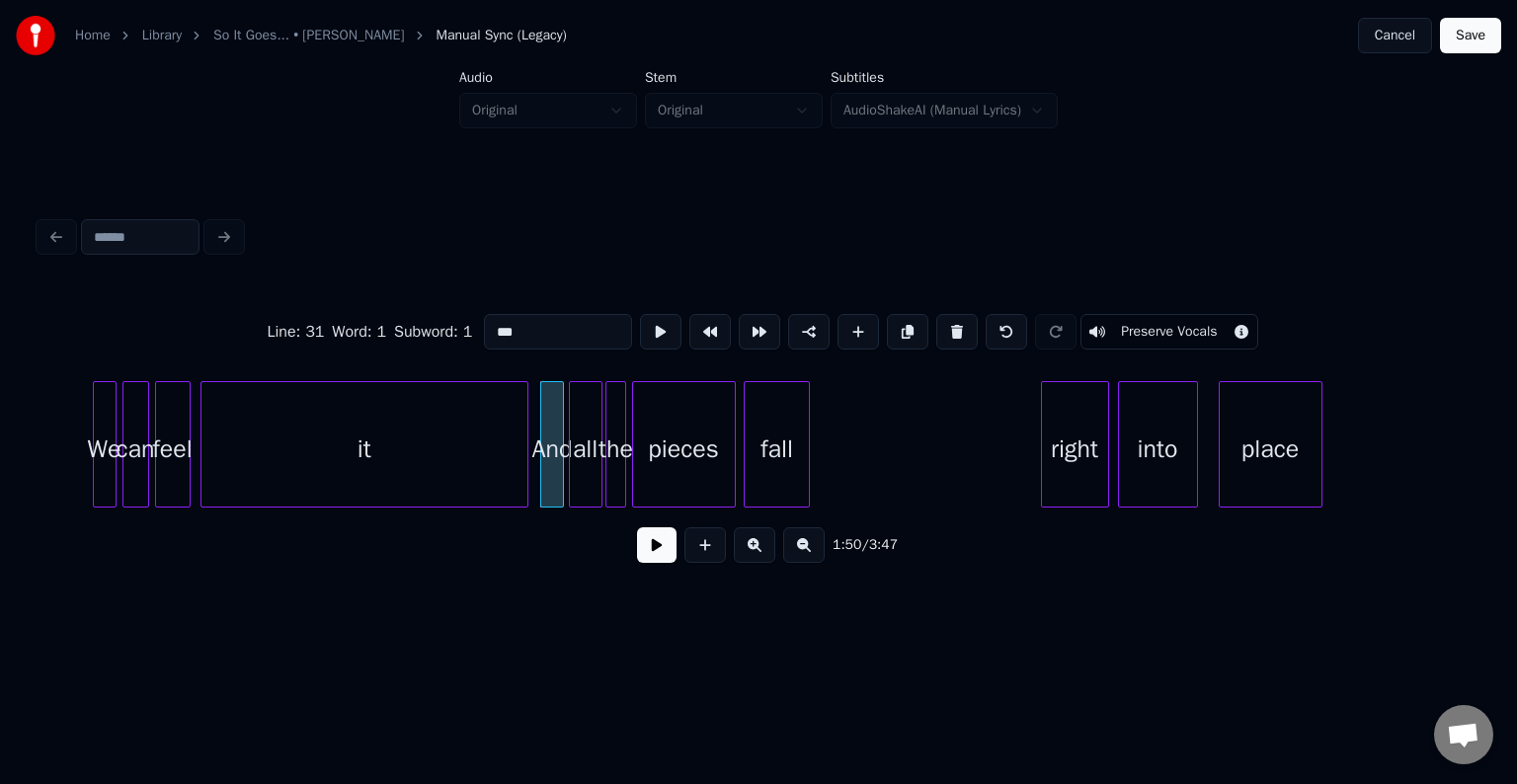 click at bounding box center [573, 444] 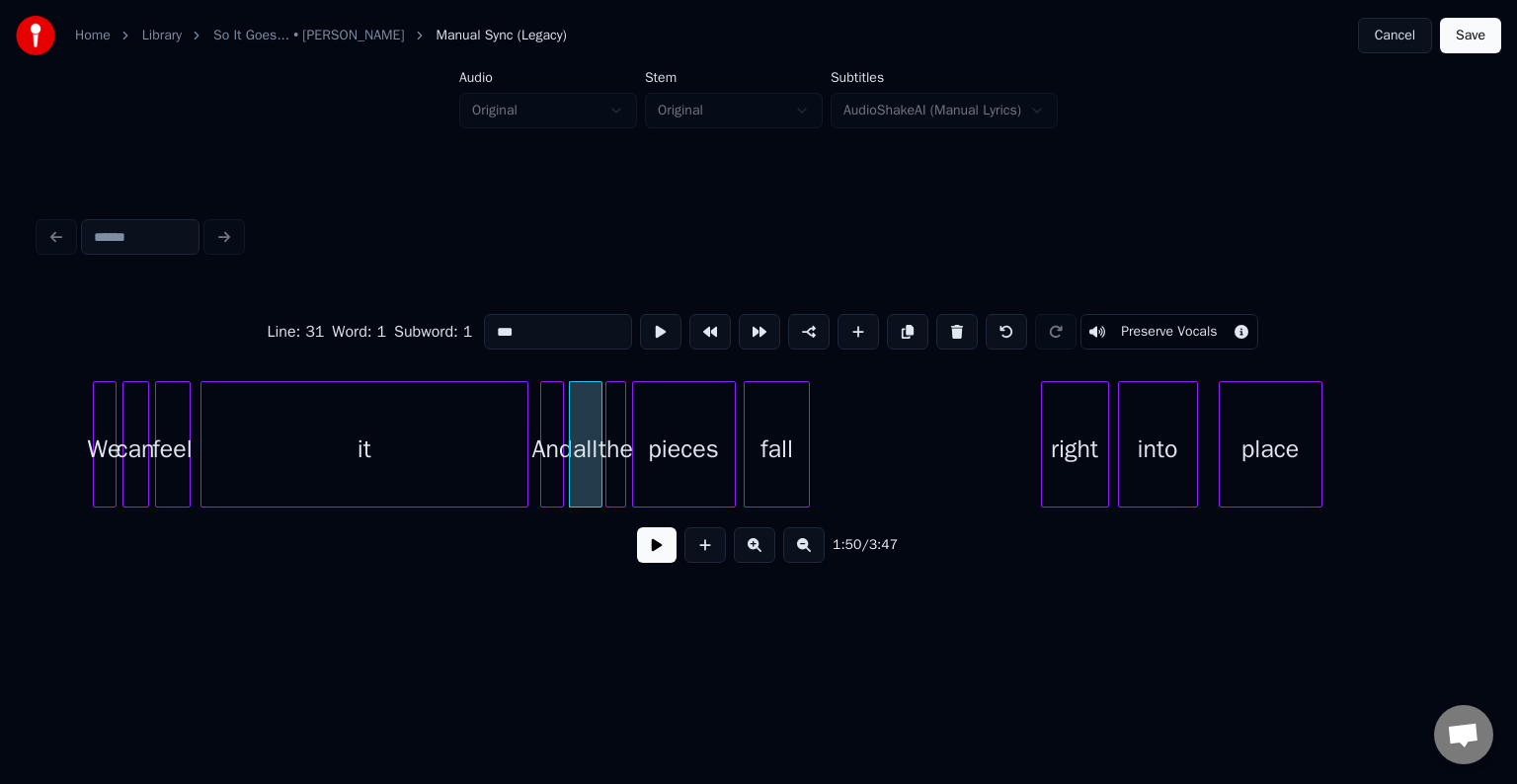 click on "And" at bounding box center [552, 449] 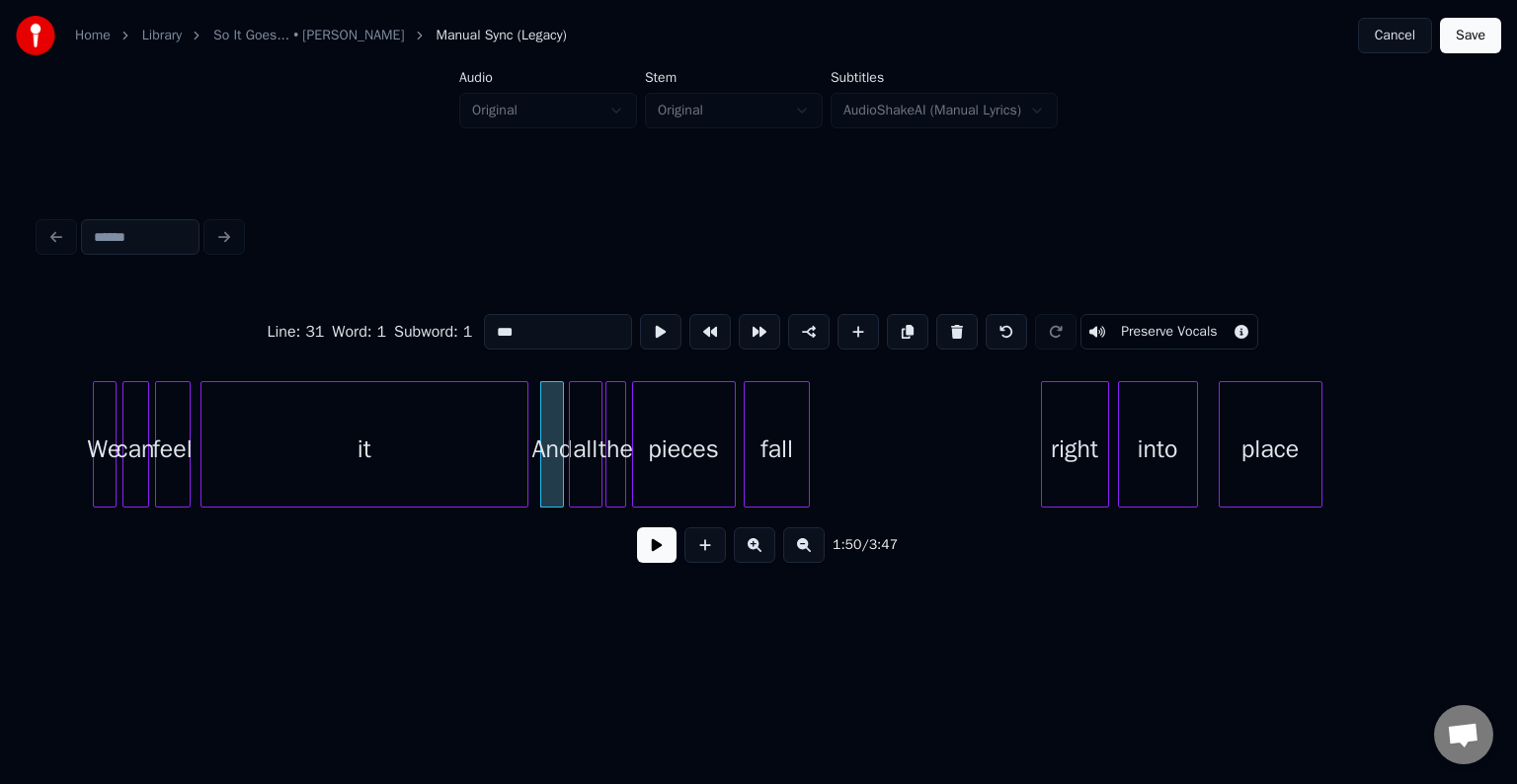 click at bounding box center [657, 545] 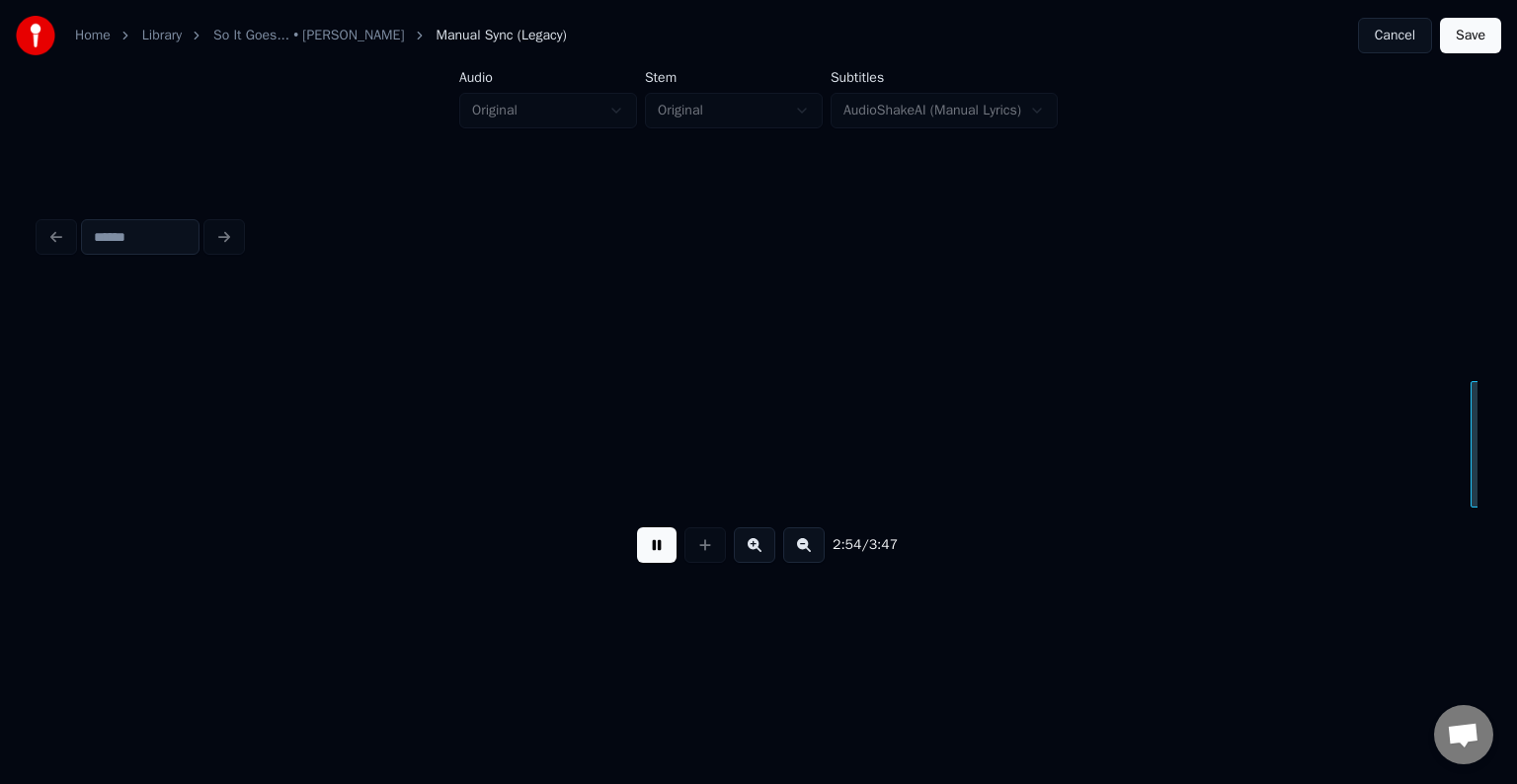 scroll, scrollTop: 0, scrollLeft: 25911, axis: horizontal 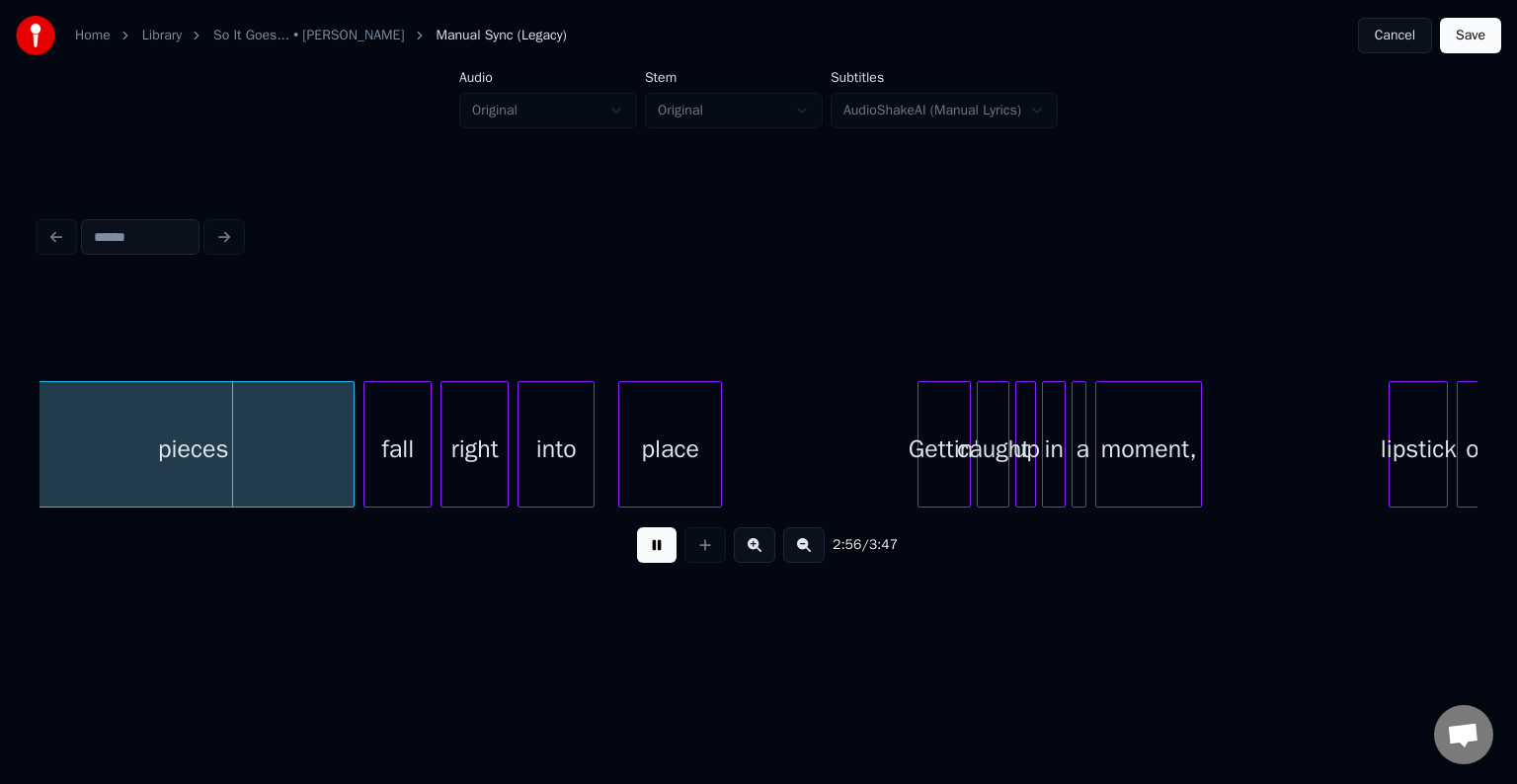 click at bounding box center (657, 545) 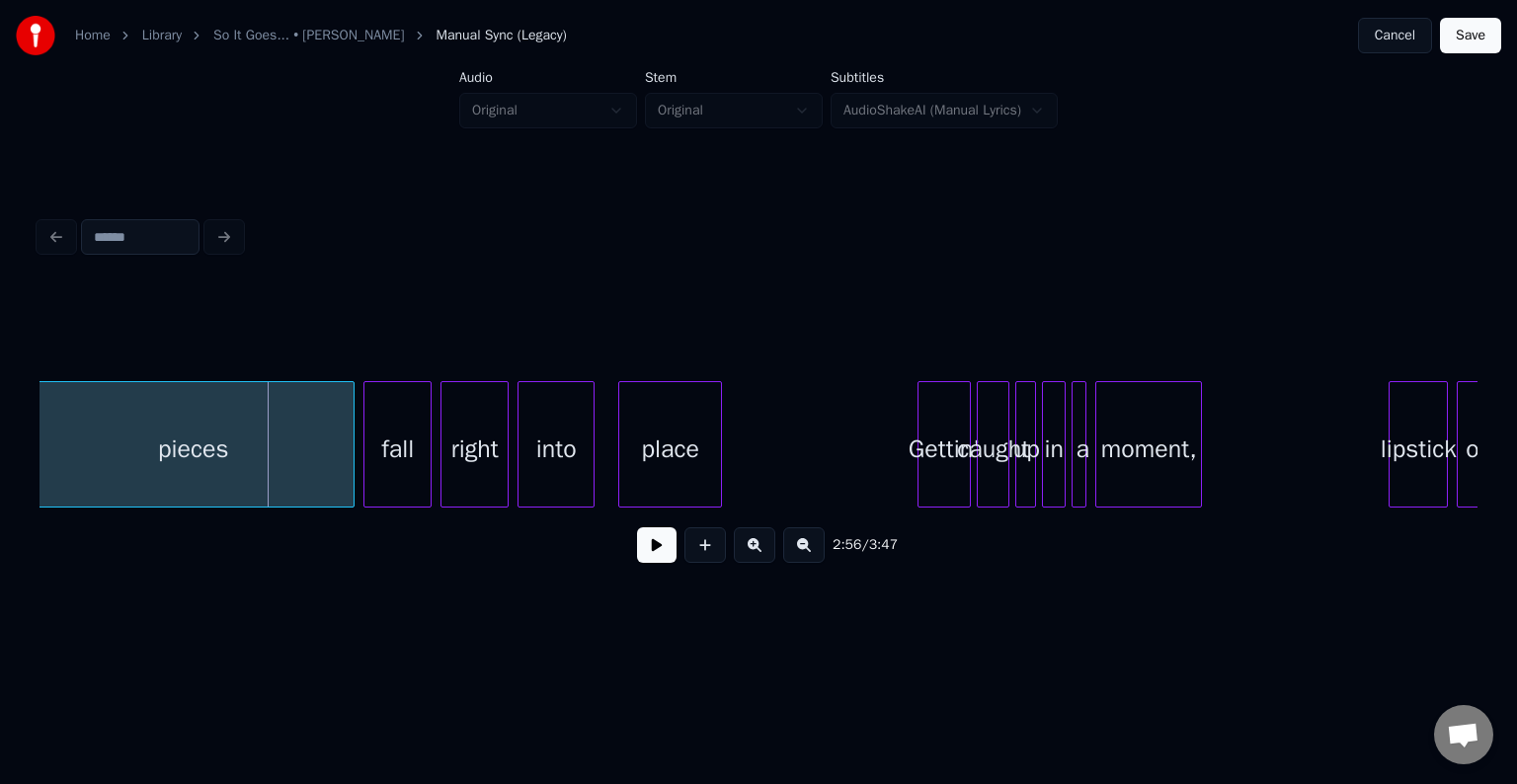 click on "pieces" at bounding box center (193, 449) 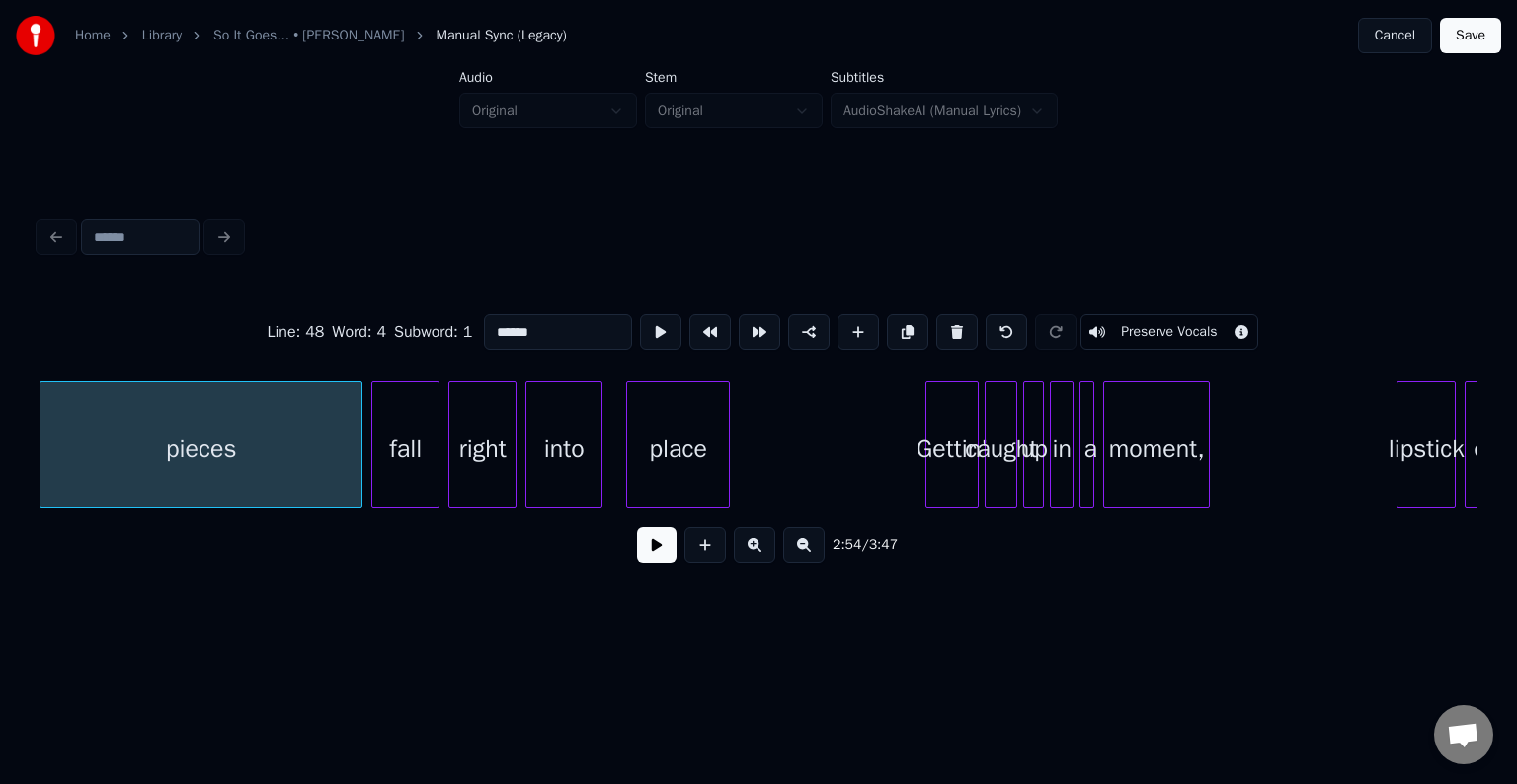 click at bounding box center (657, 545) 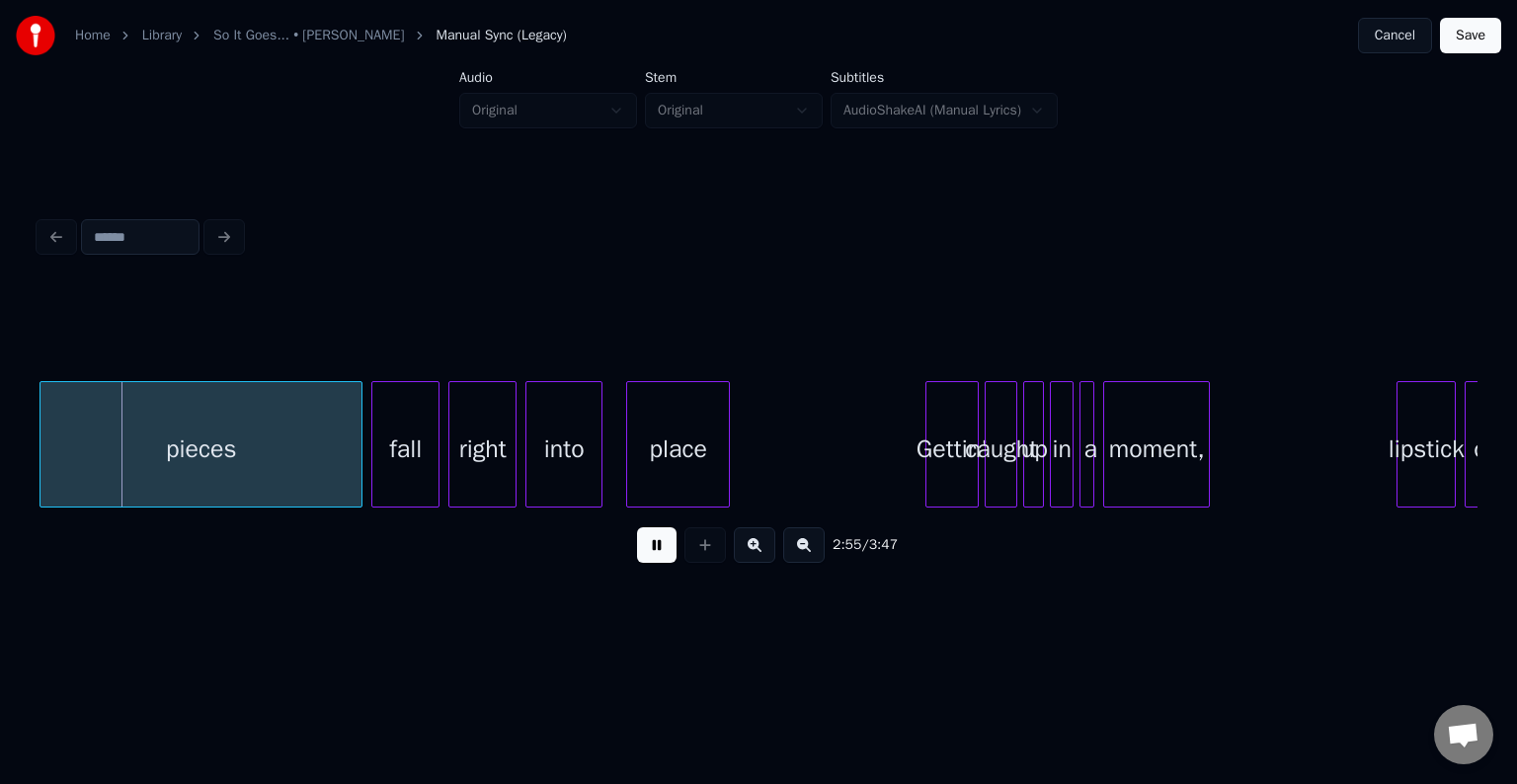 click at bounding box center (657, 545) 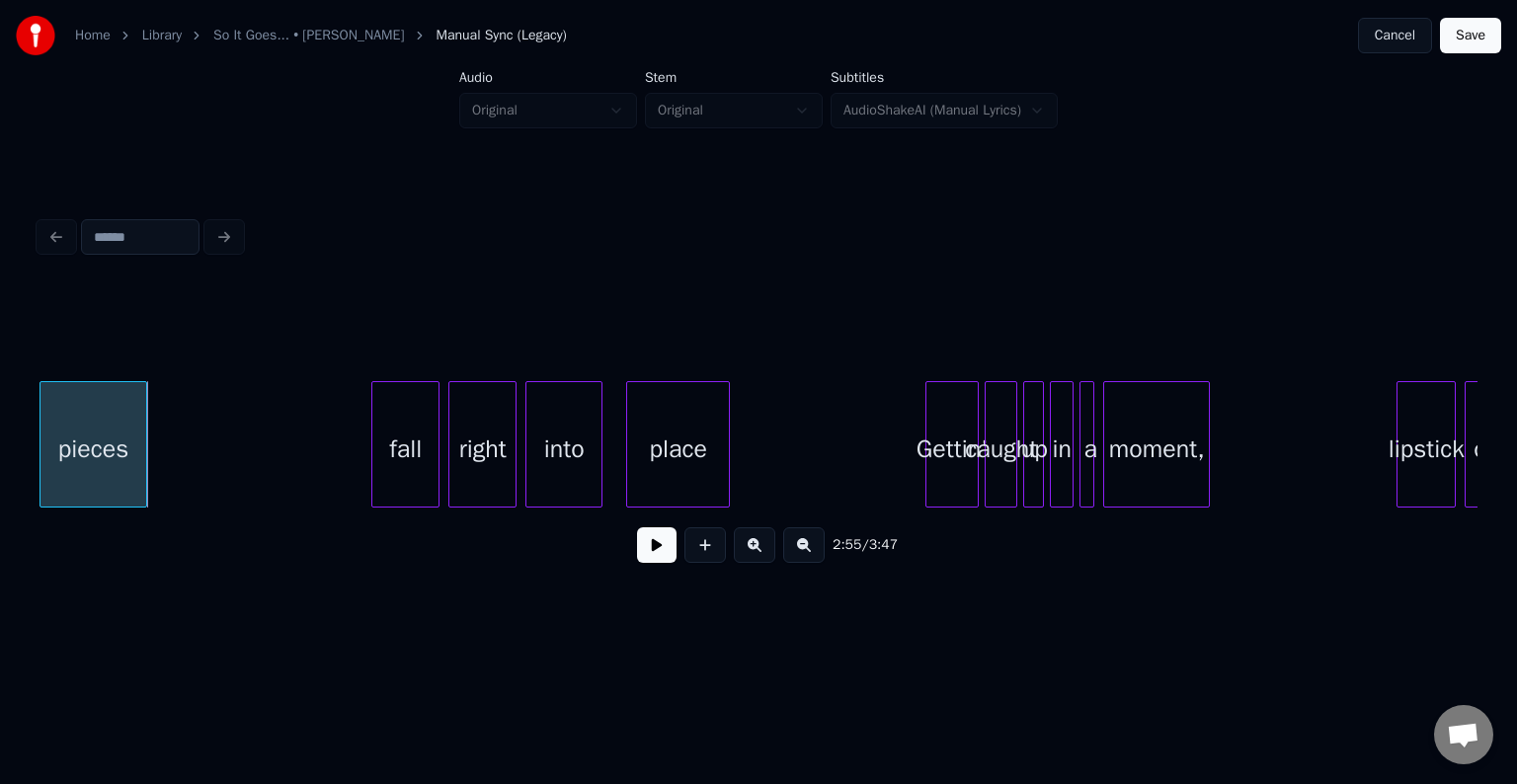 click at bounding box center [143, 444] 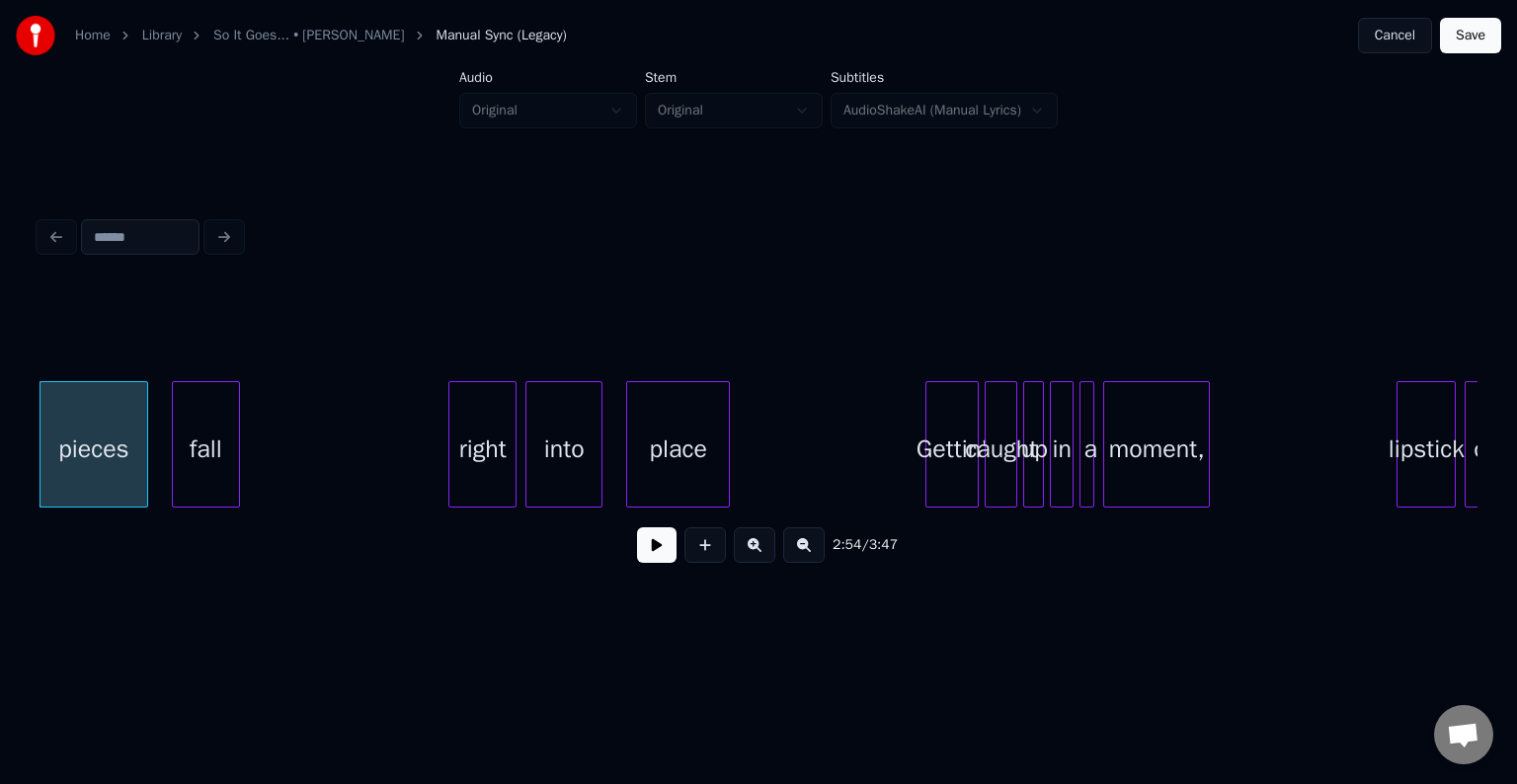 click on "fall" at bounding box center [205, 449] 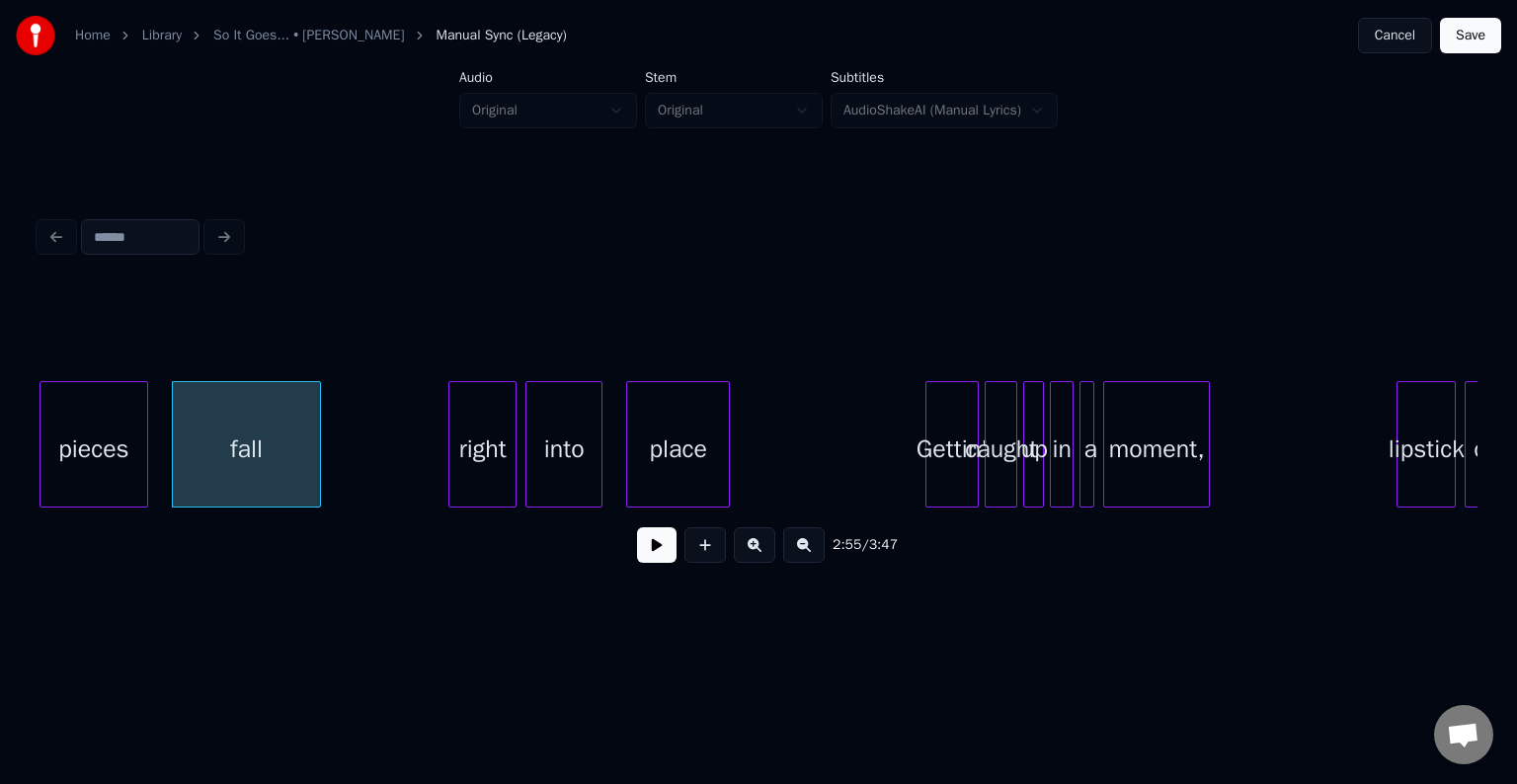 click at bounding box center [317, 444] 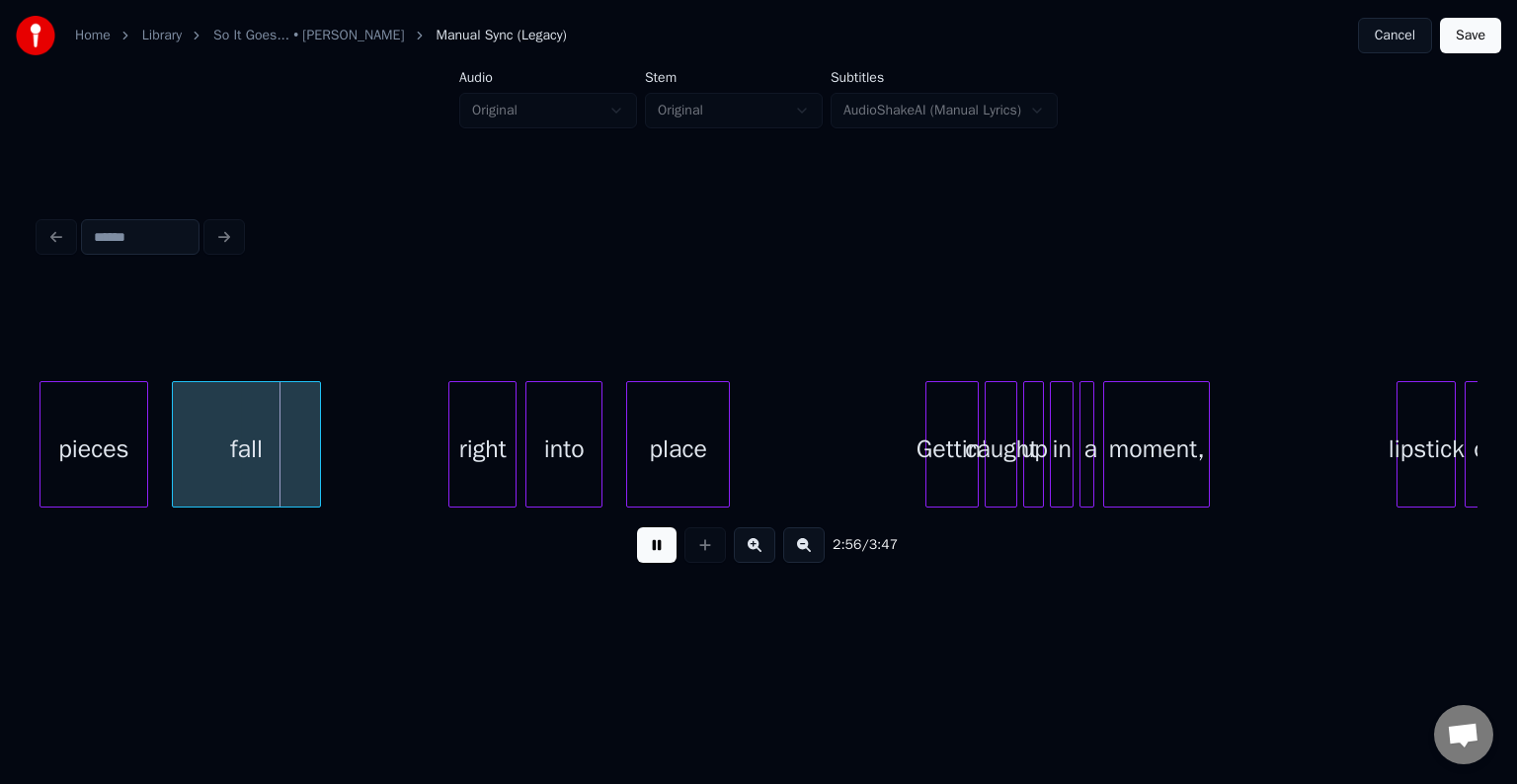 click at bounding box center [657, 545] 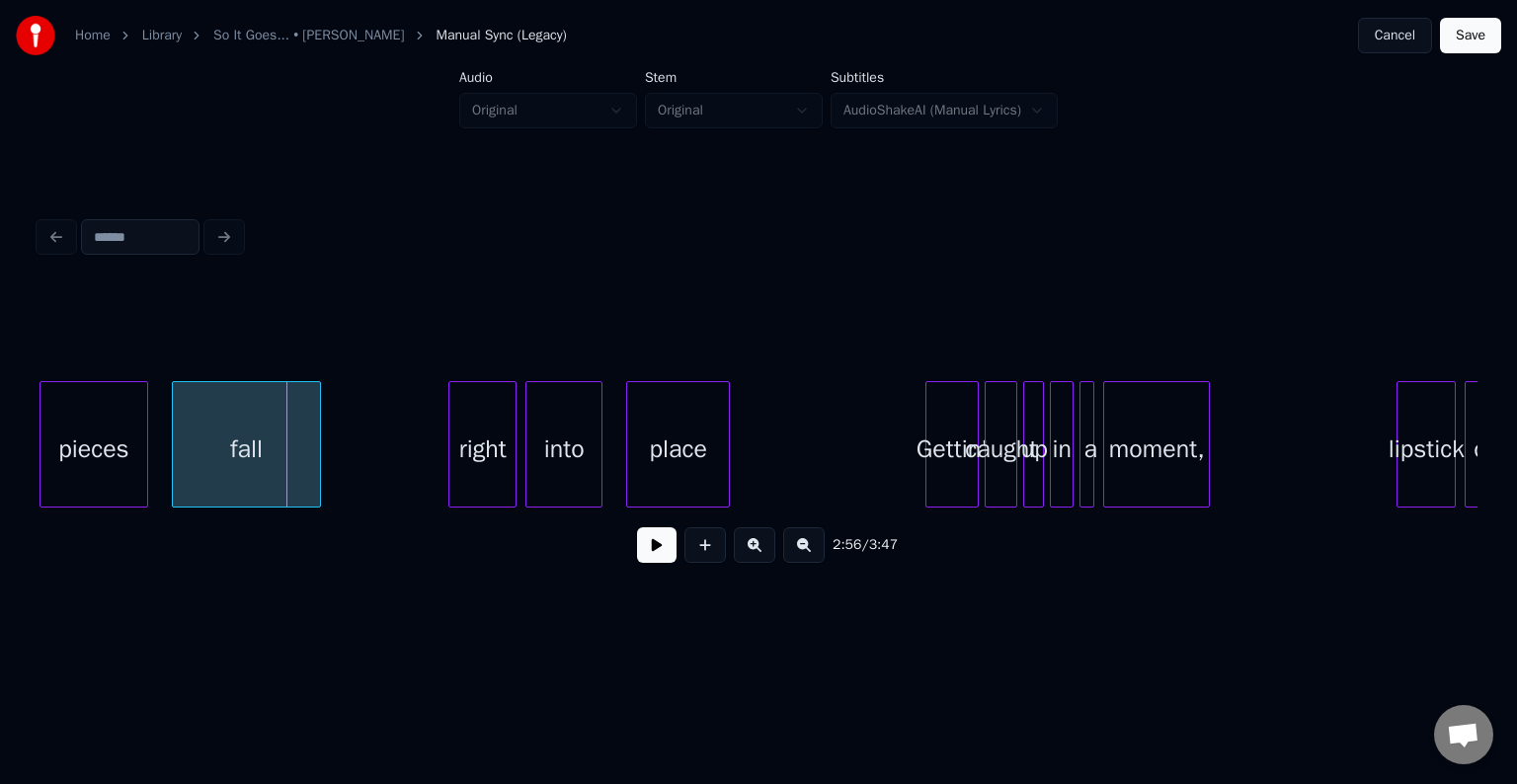 click on "pieces" at bounding box center (93, 449) 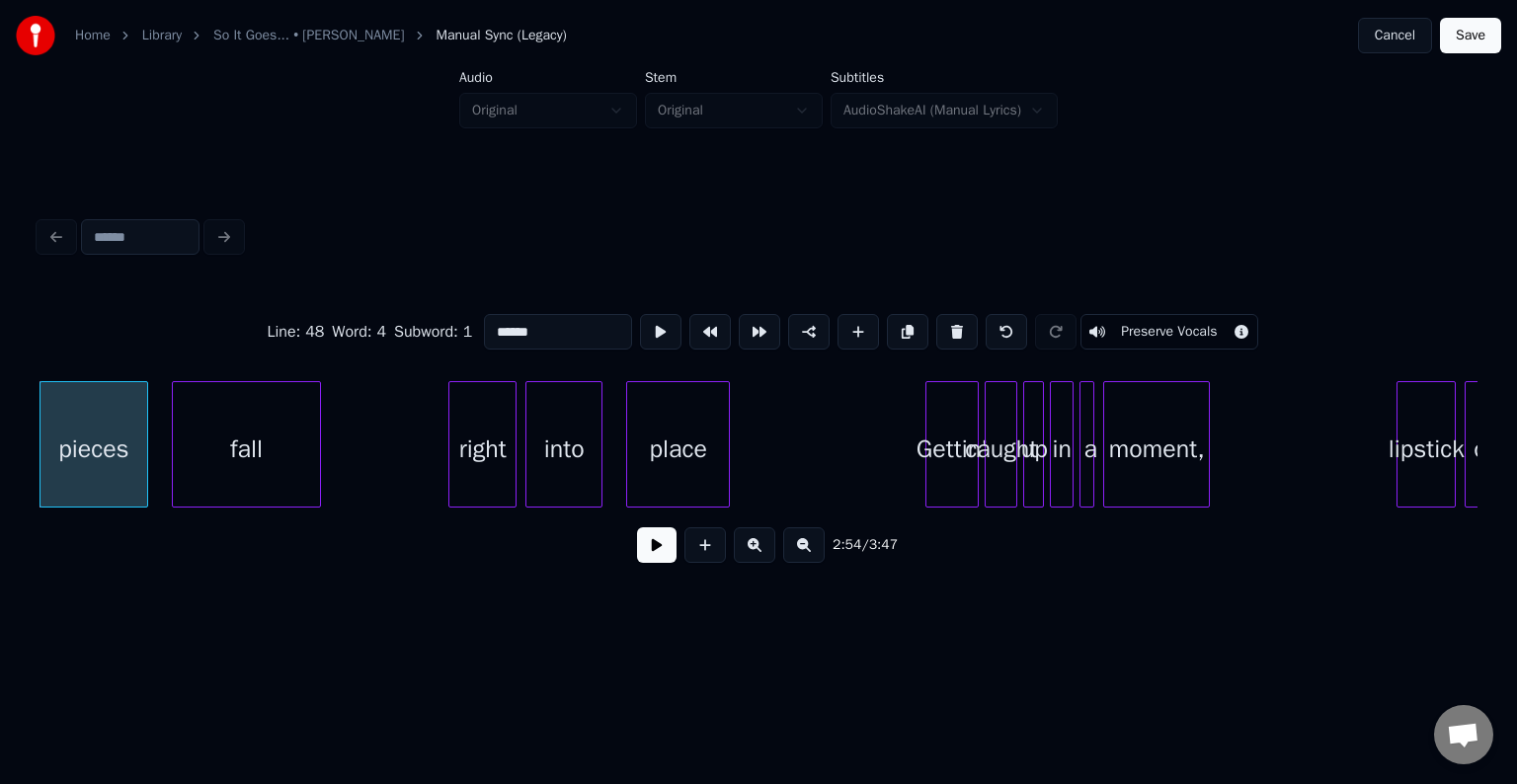 click at bounding box center [657, 545] 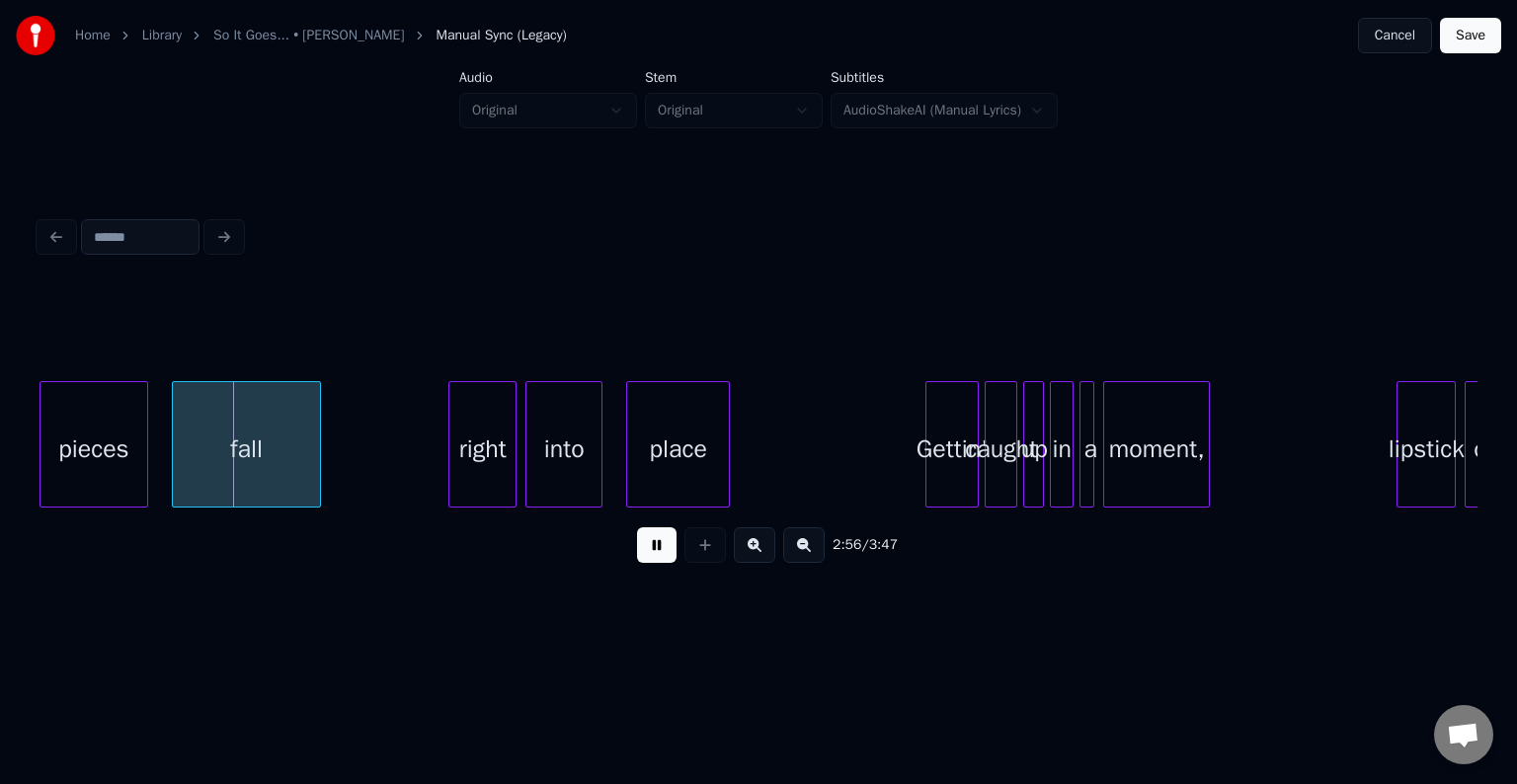 click at bounding box center (657, 545) 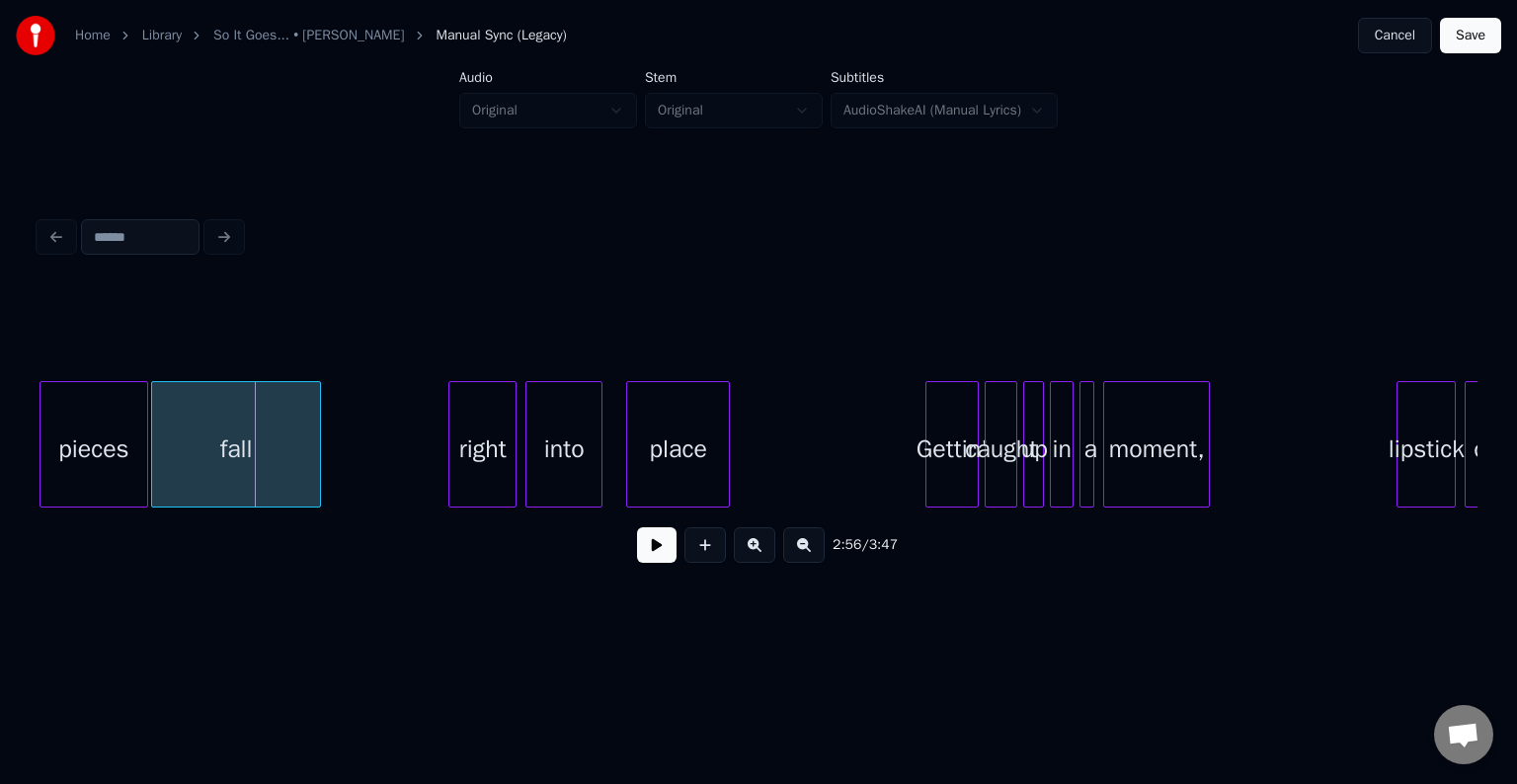 click at bounding box center [155, 444] 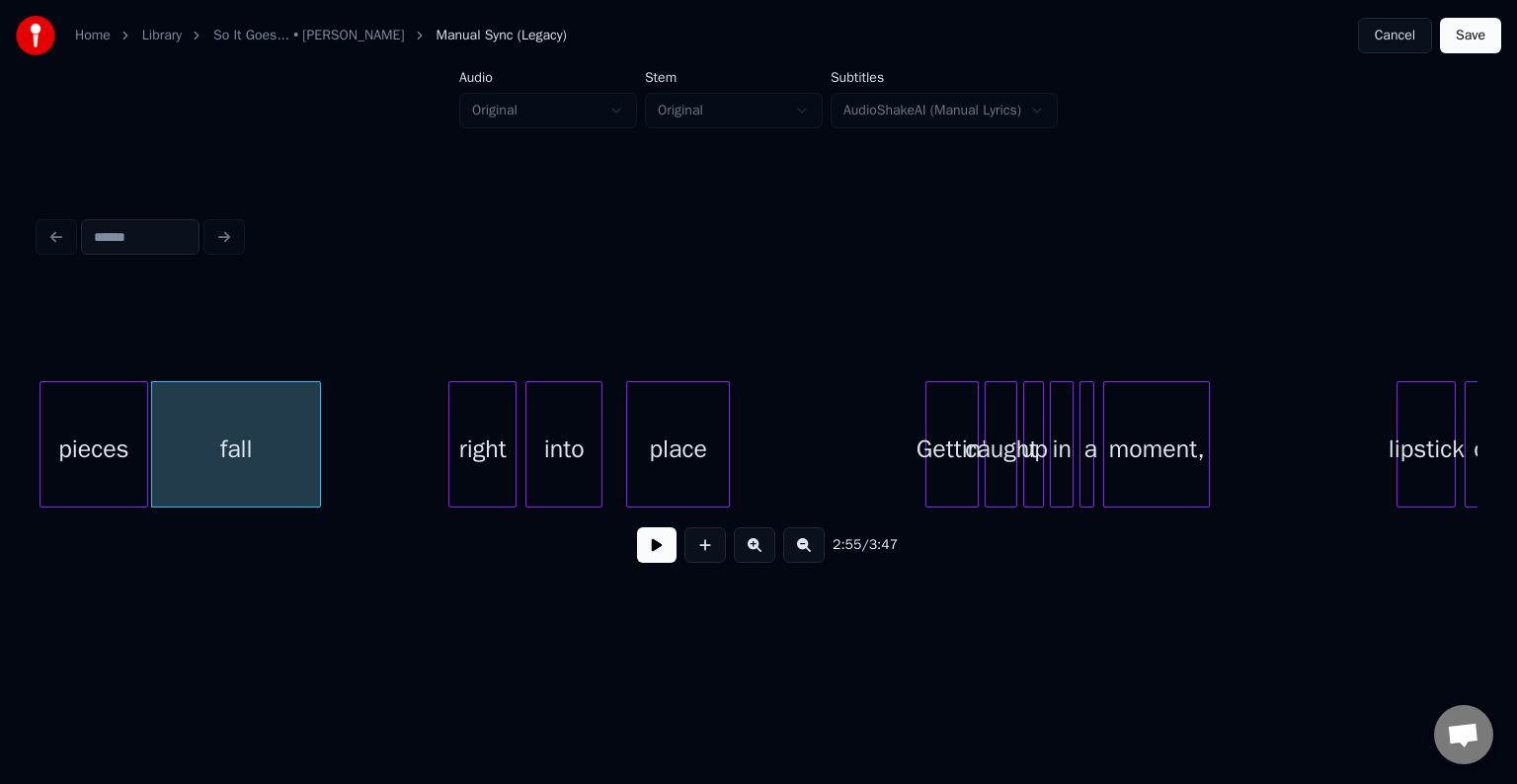 click at bounding box center [657, 545] 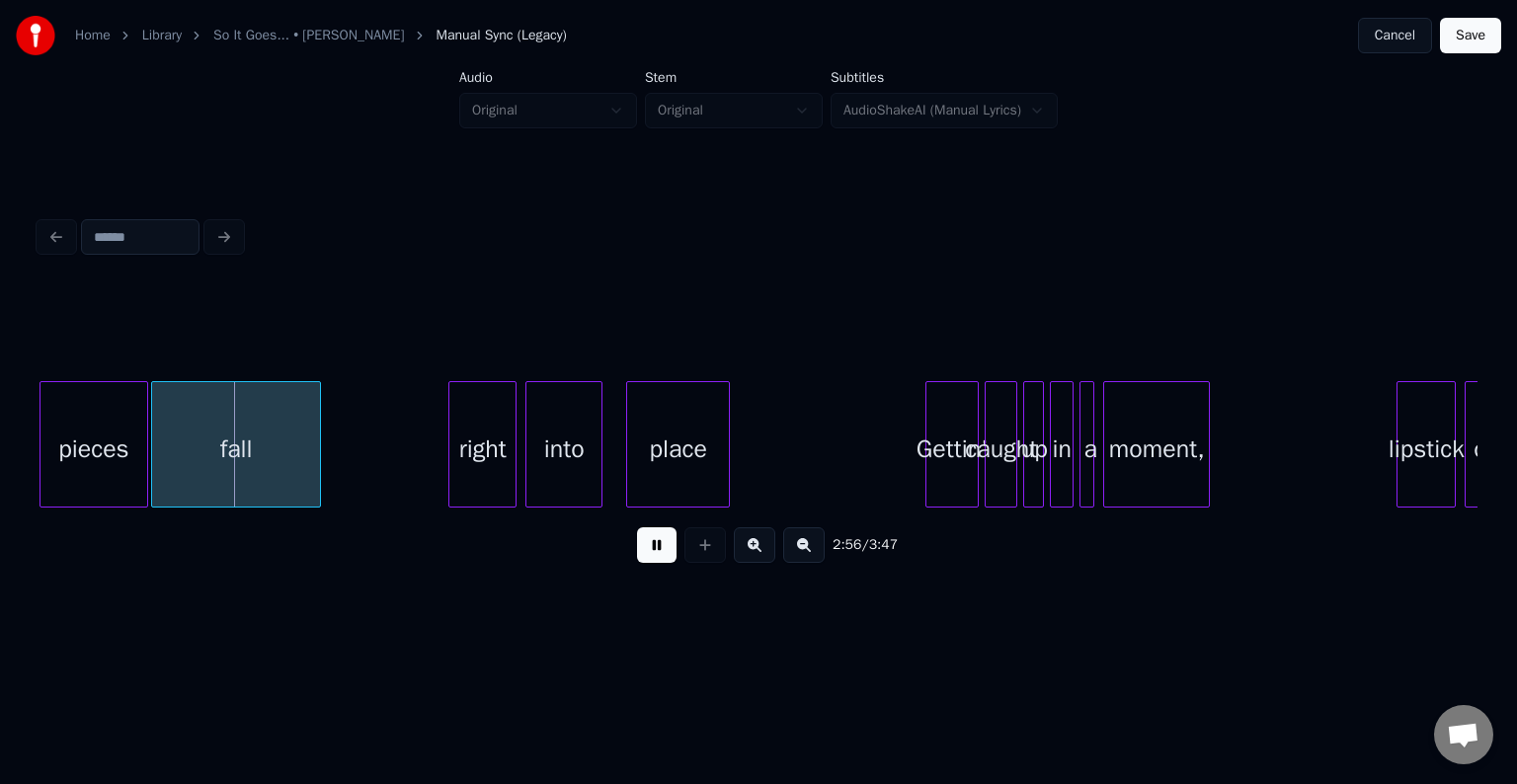 click at bounding box center [657, 545] 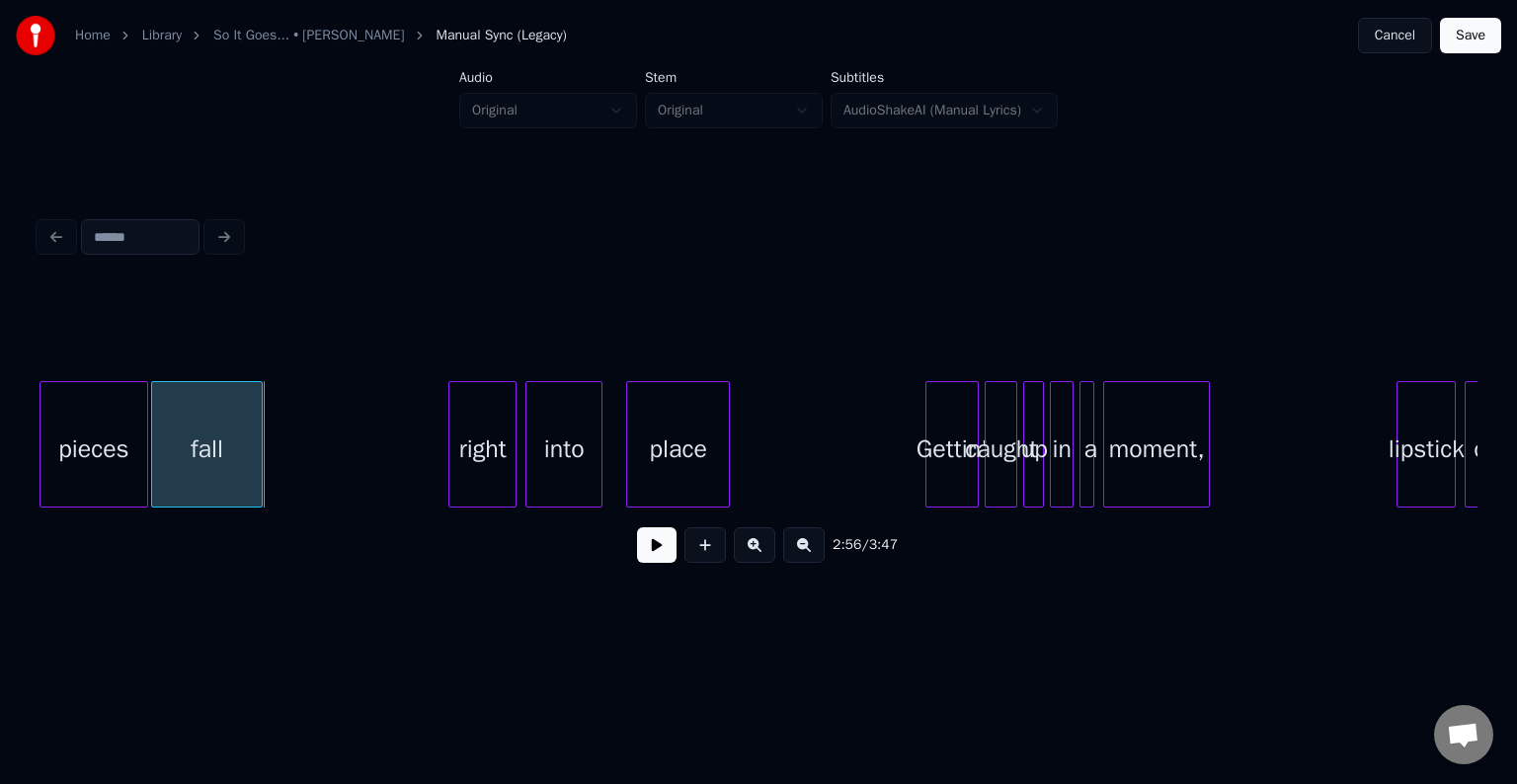 click at bounding box center (259, 444) 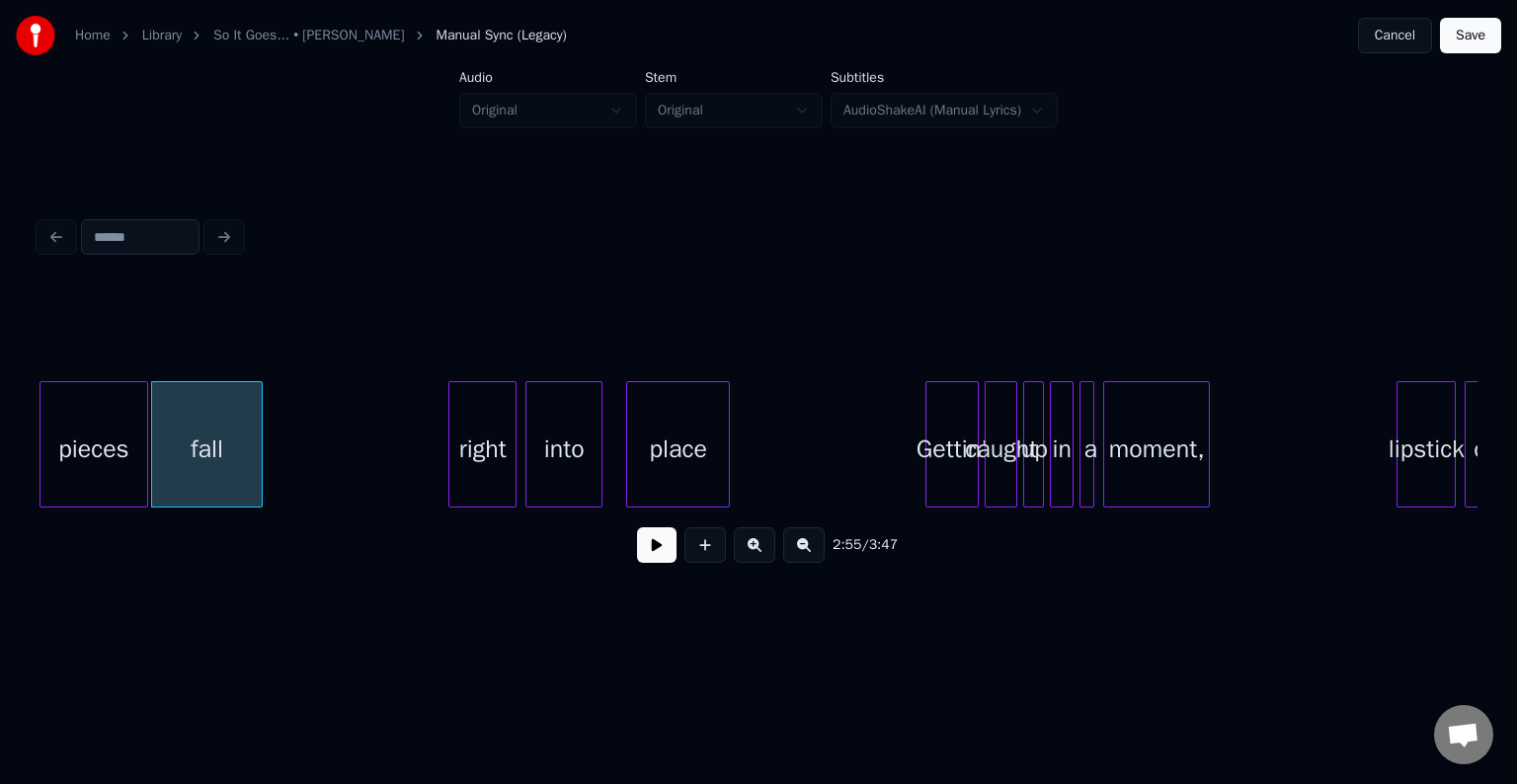 click at bounding box center (657, 545) 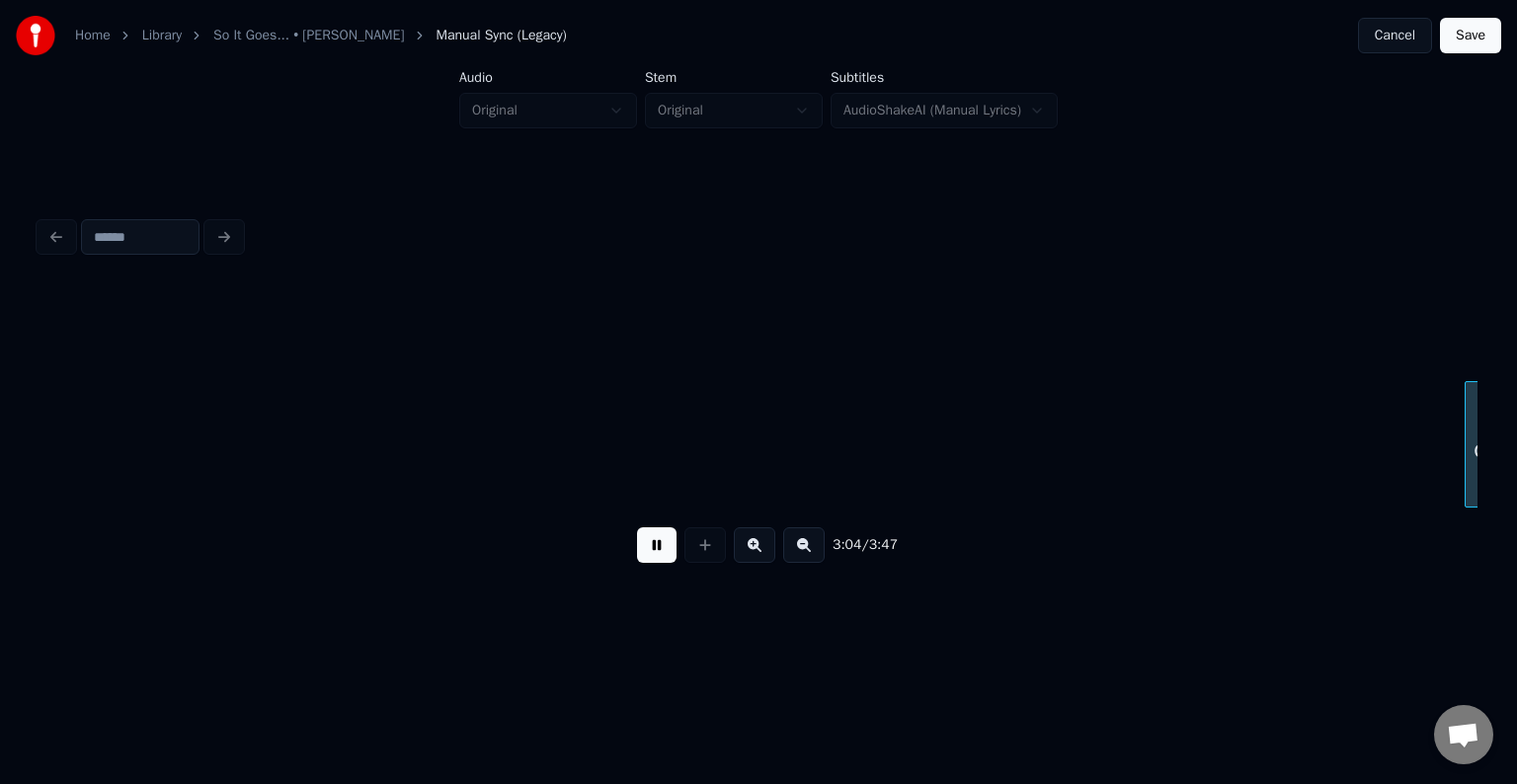scroll, scrollTop: 0, scrollLeft: 27343, axis: horizontal 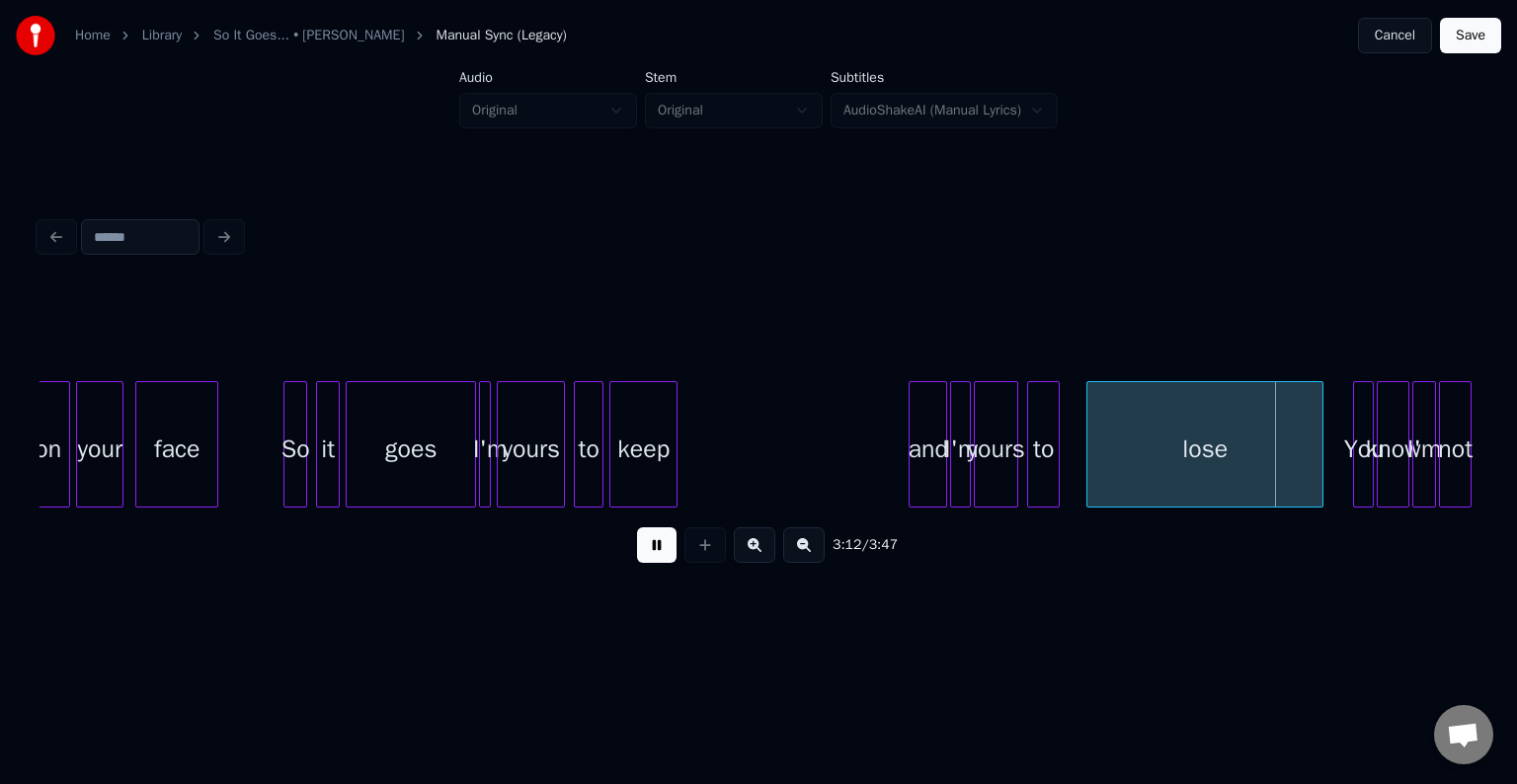 click at bounding box center (657, 545) 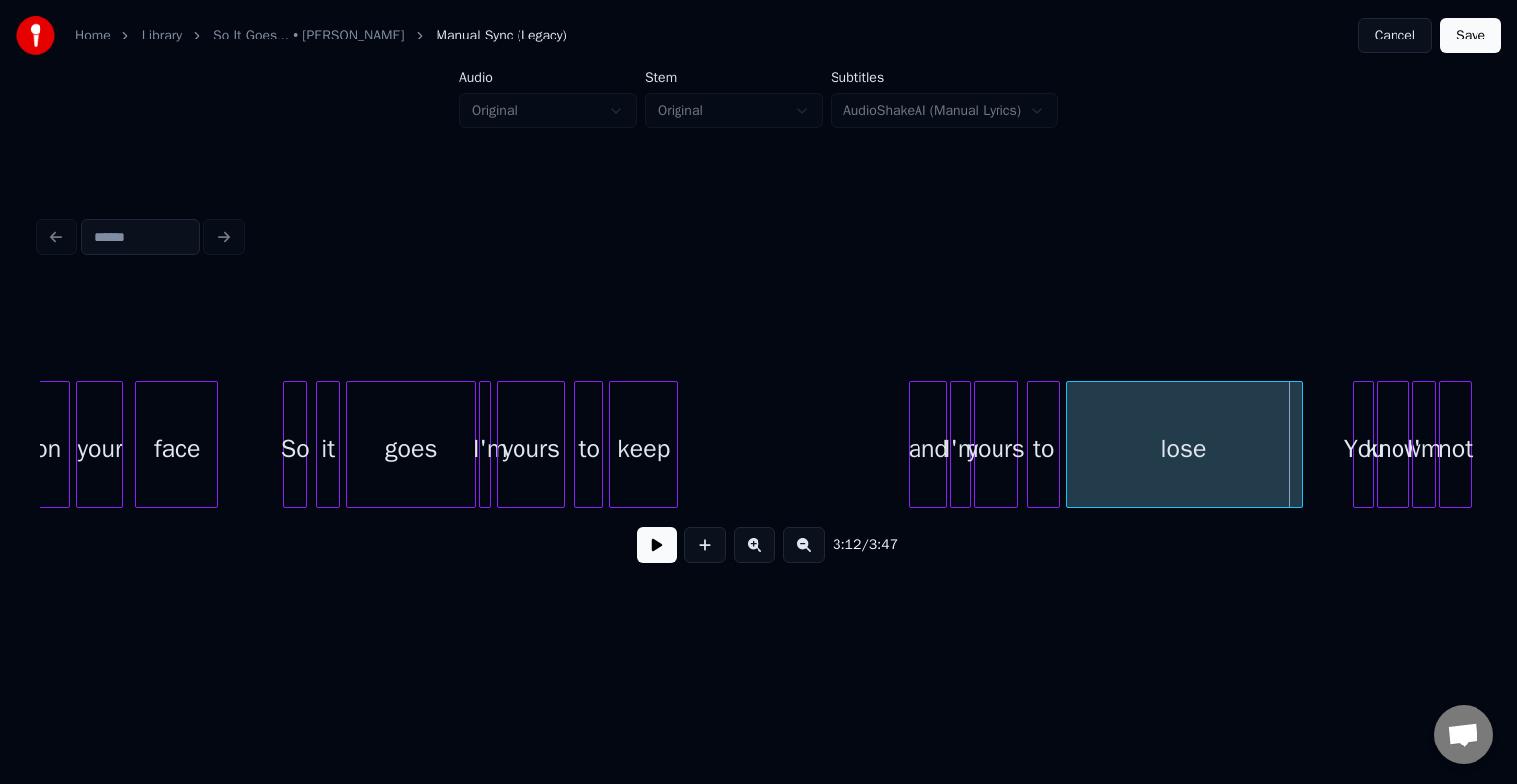 click on "lose" at bounding box center (1184, 449) 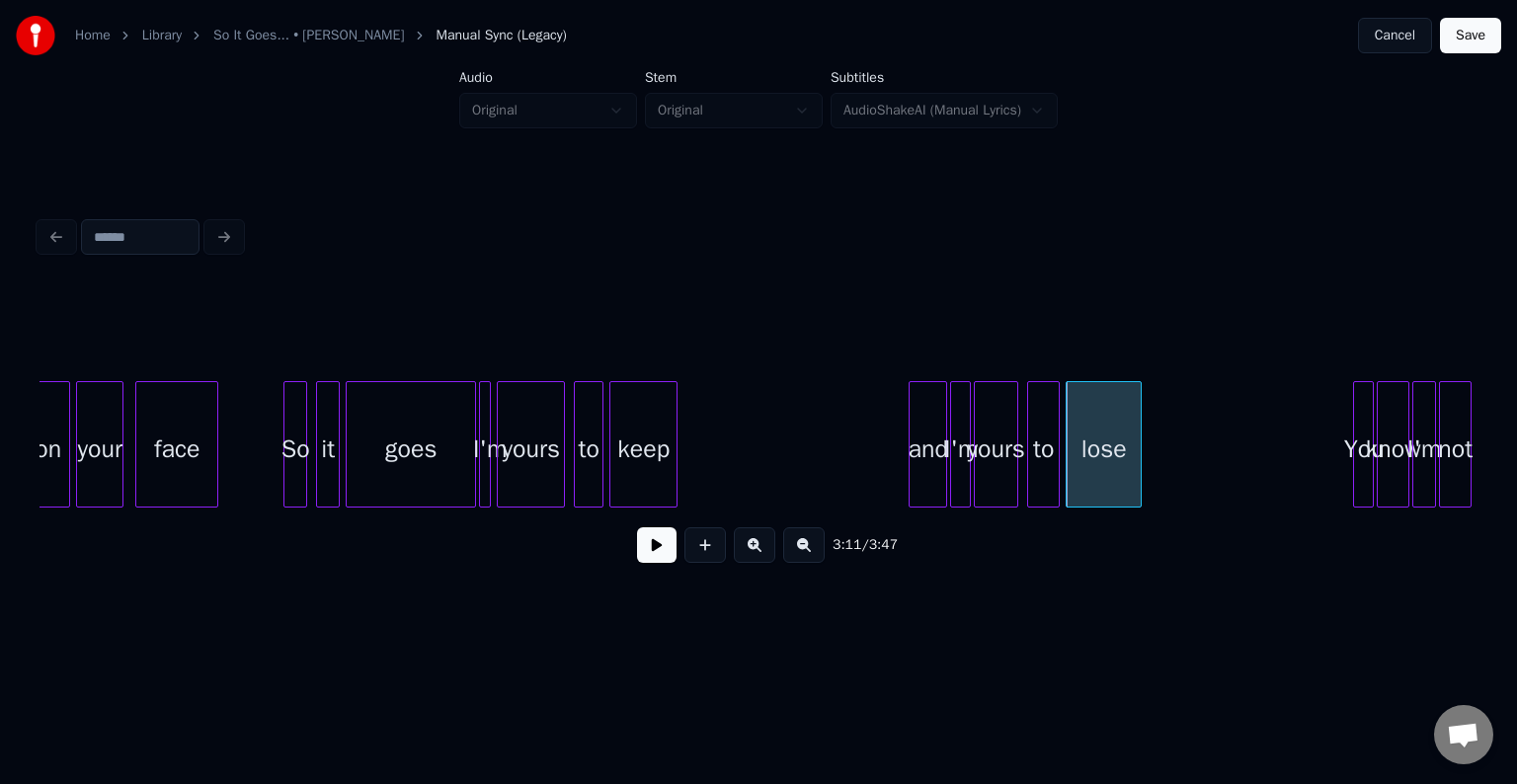 click at bounding box center (1138, 444) 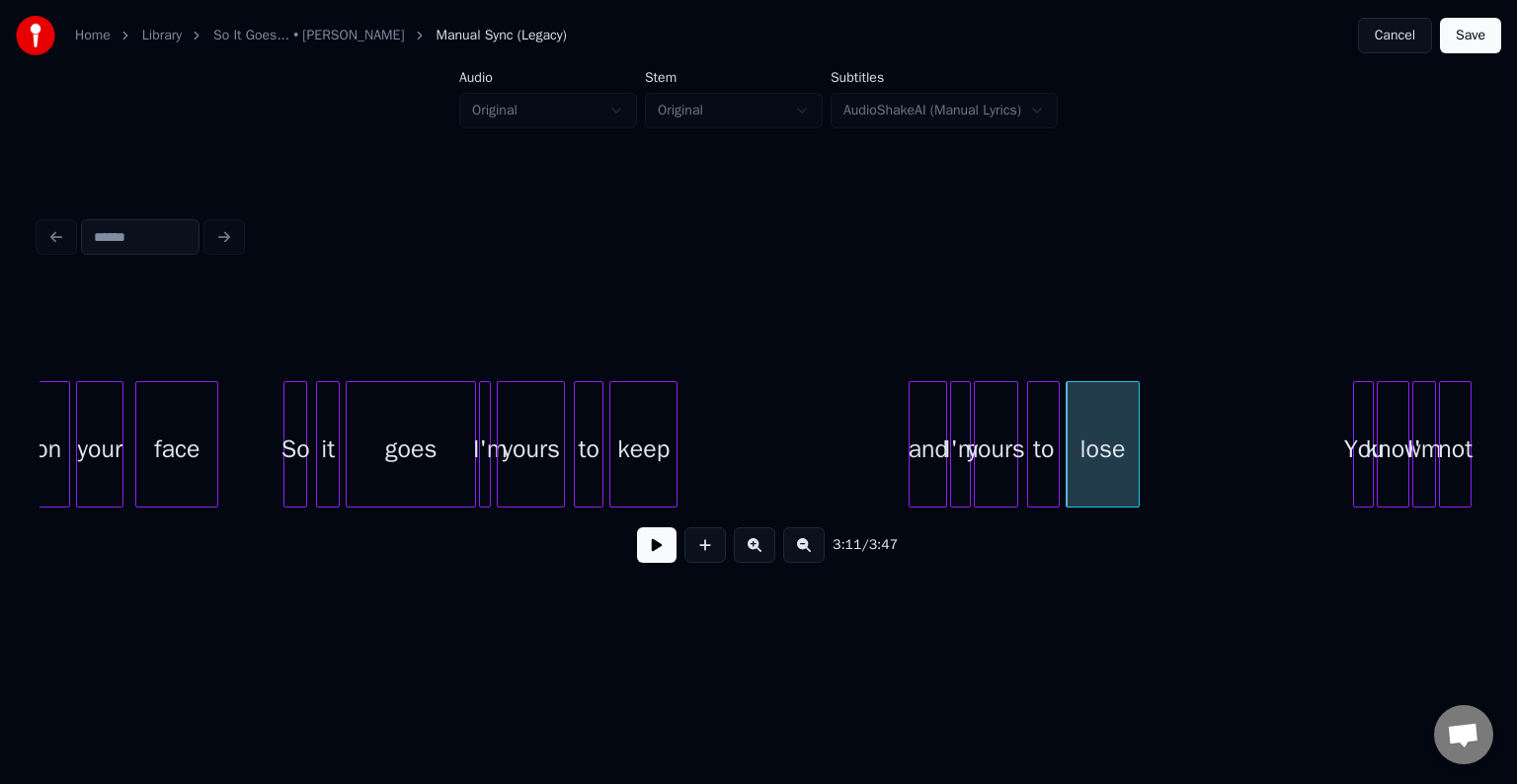 click at bounding box center [657, 545] 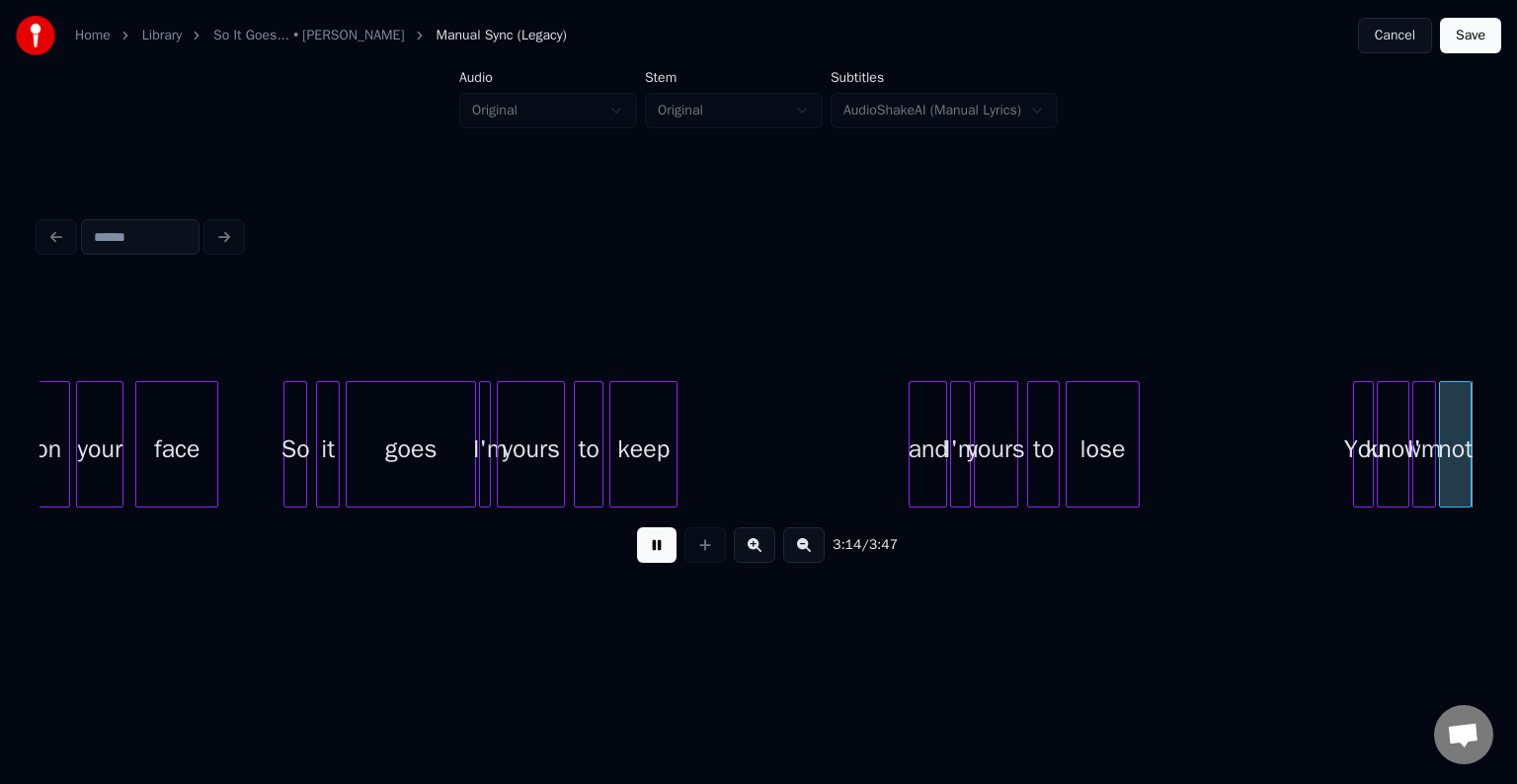 scroll, scrollTop: 0, scrollLeft: 28784, axis: horizontal 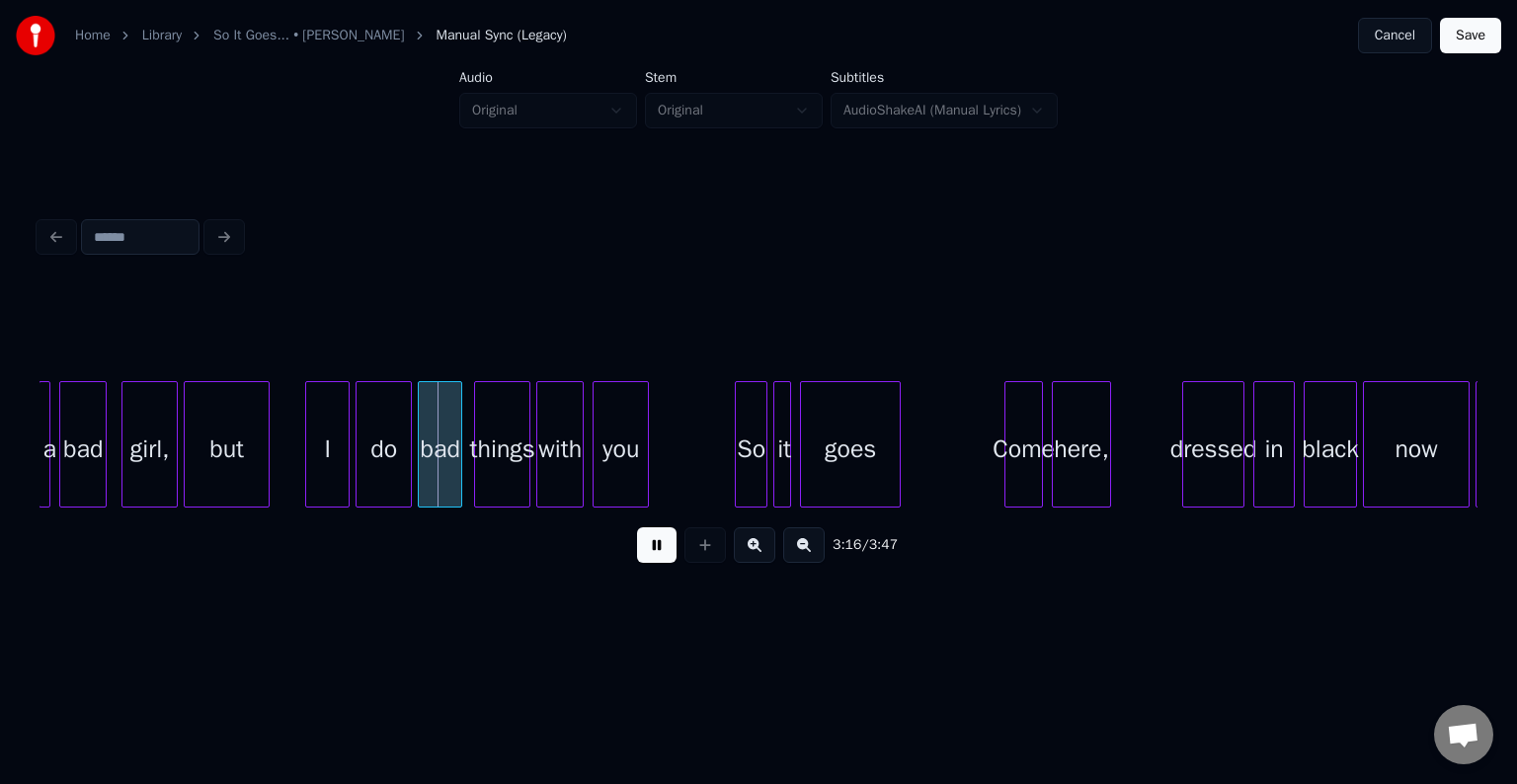 click at bounding box center [657, 545] 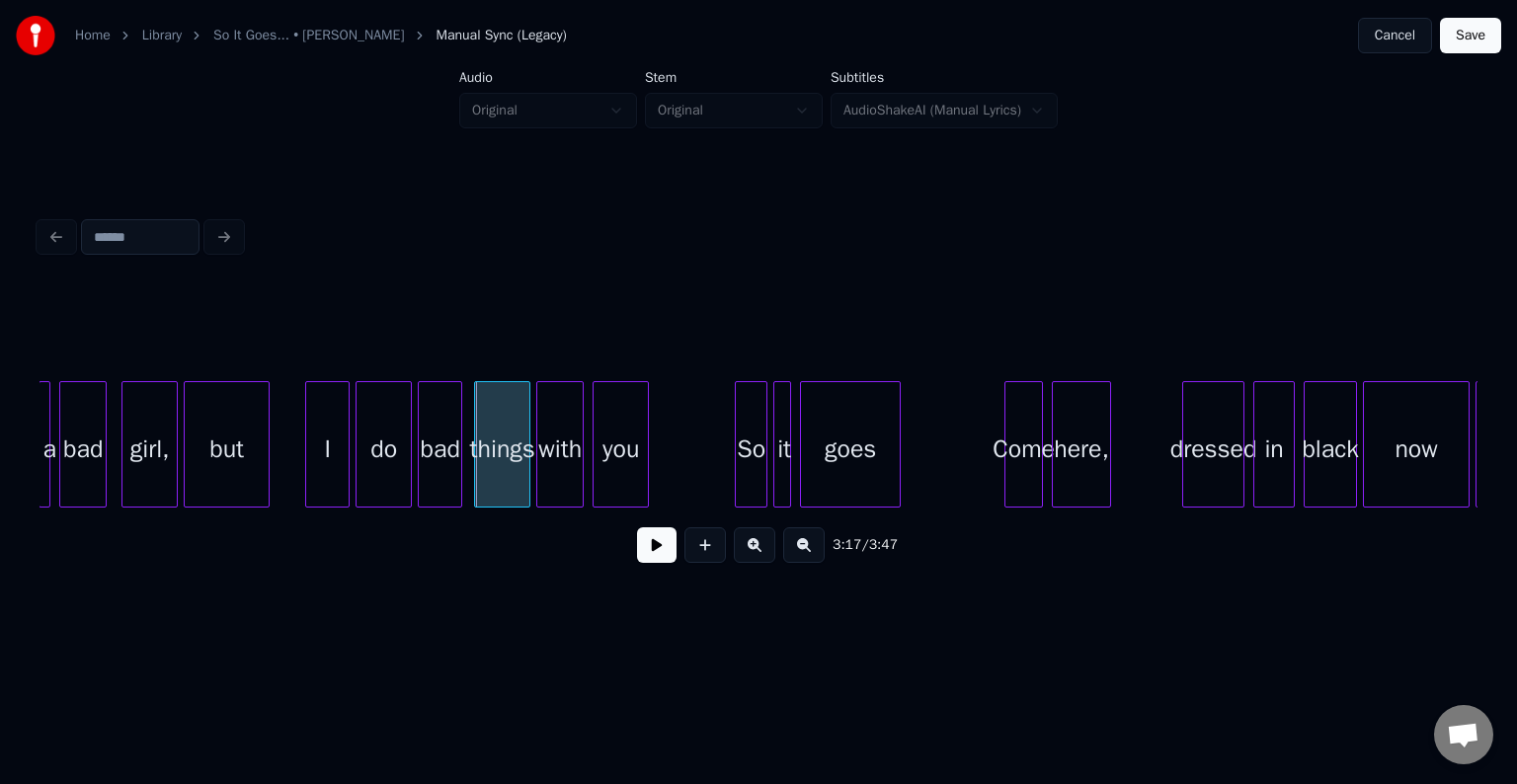 click at bounding box center [657, 545] 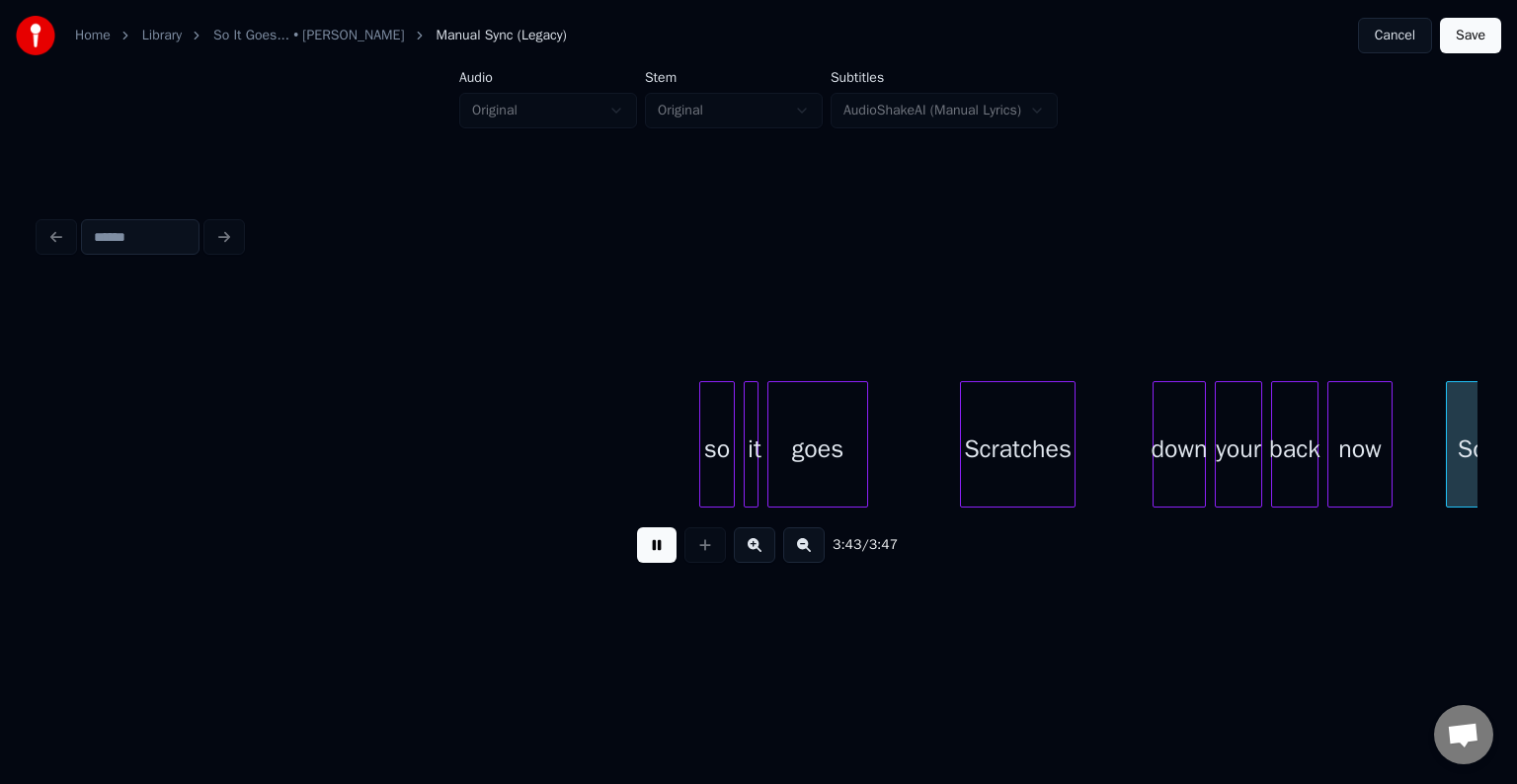 scroll, scrollTop: 0, scrollLeft: 32335, axis: horizontal 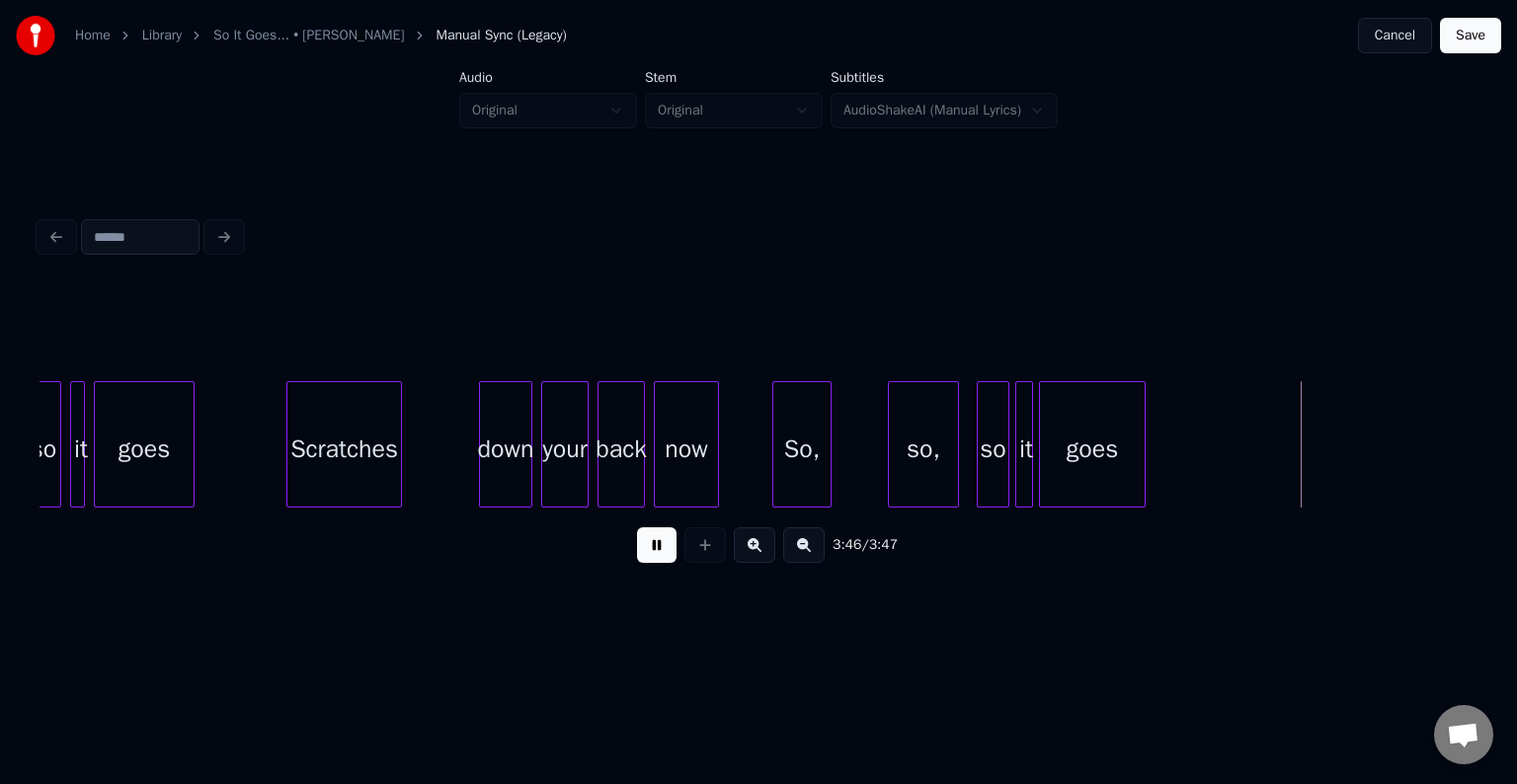 click on "Save" at bounding box center (1471, 36) 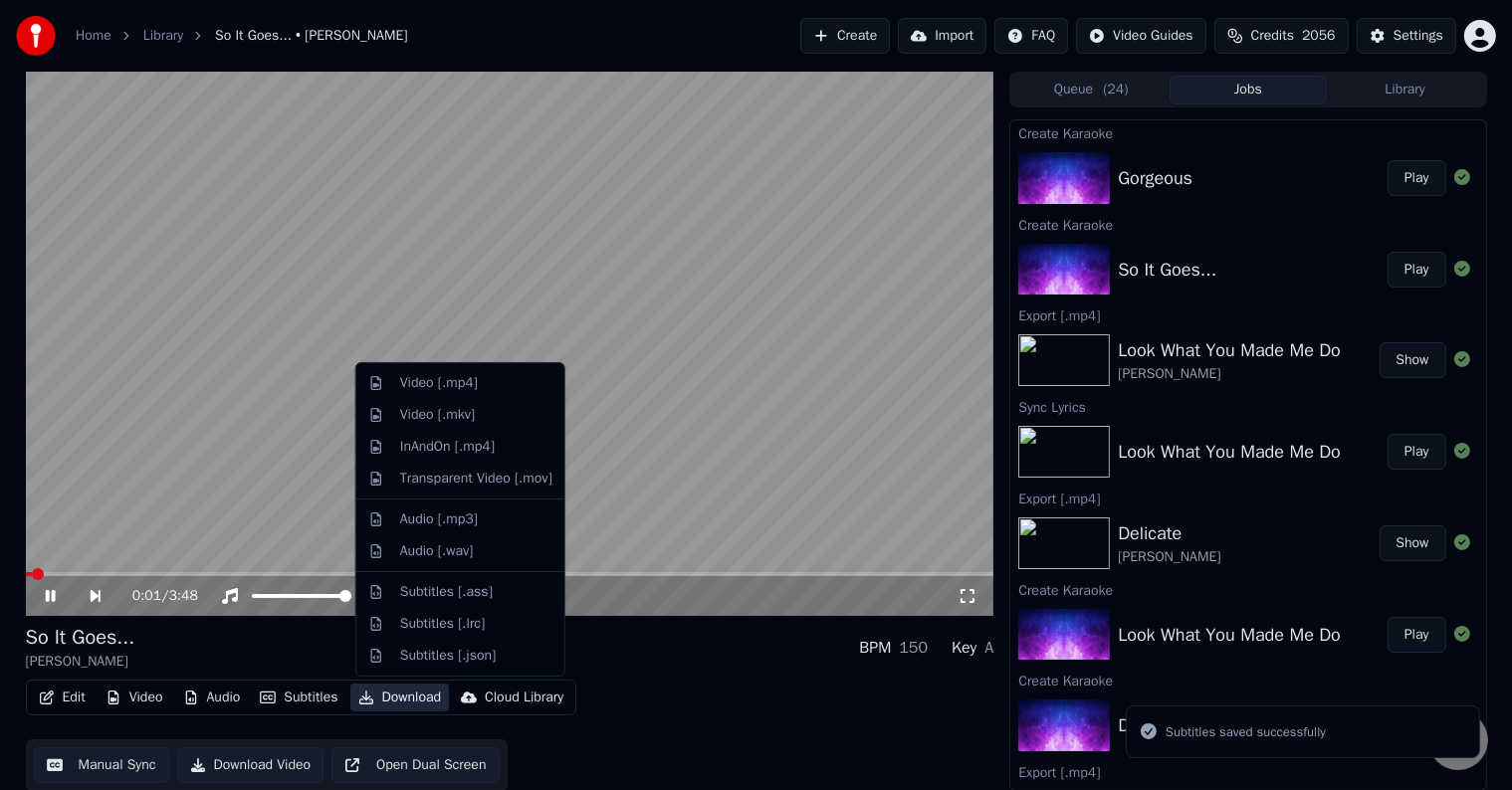 click on "Download" at bounding box center (400, 697) 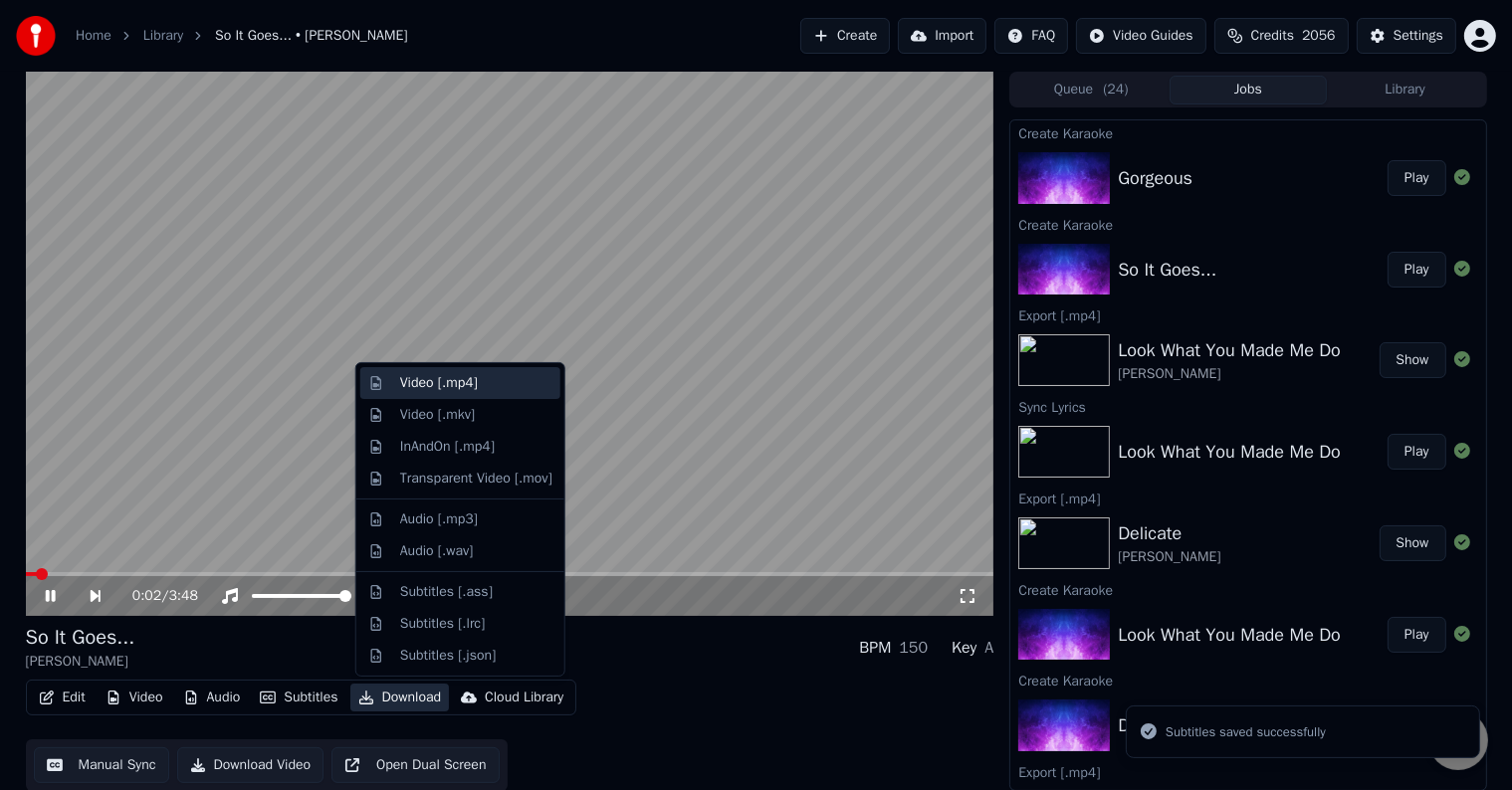 click on "Video [.mp4]" at bounding box center [439, 383] 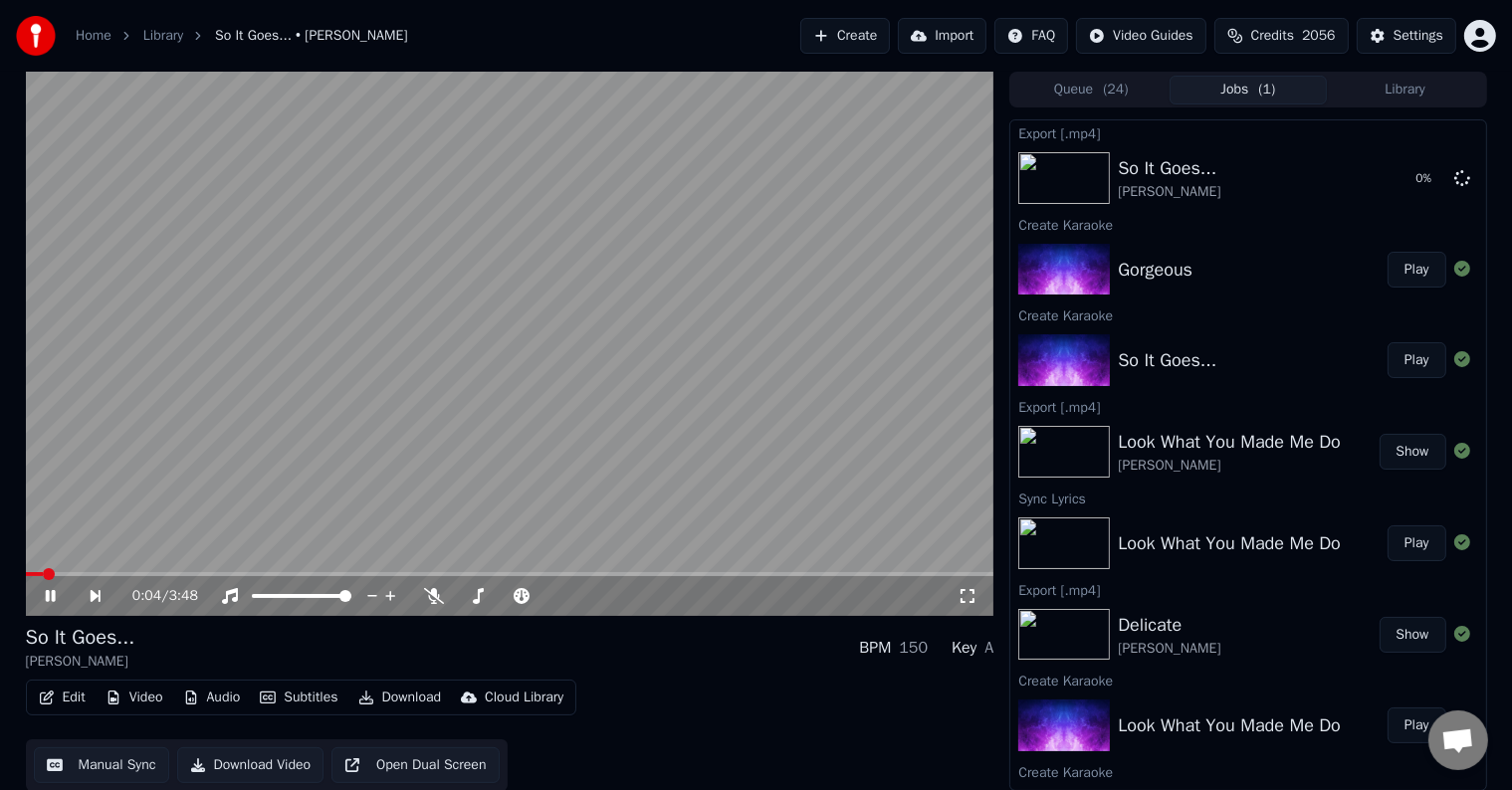 click on "Play" at bounding box center (1416, 270) 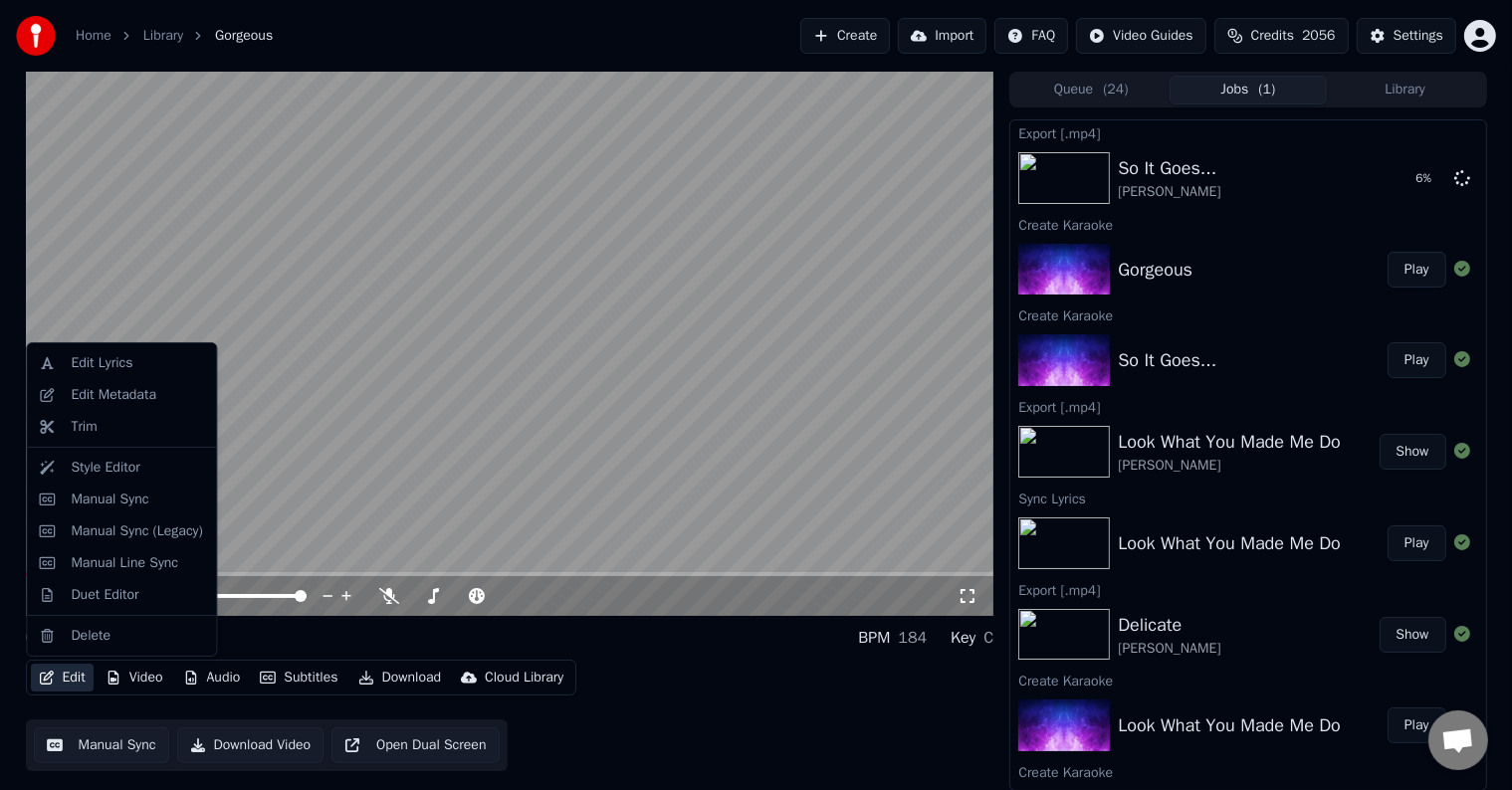 click on "Edit" at bounding box center [62, 678] 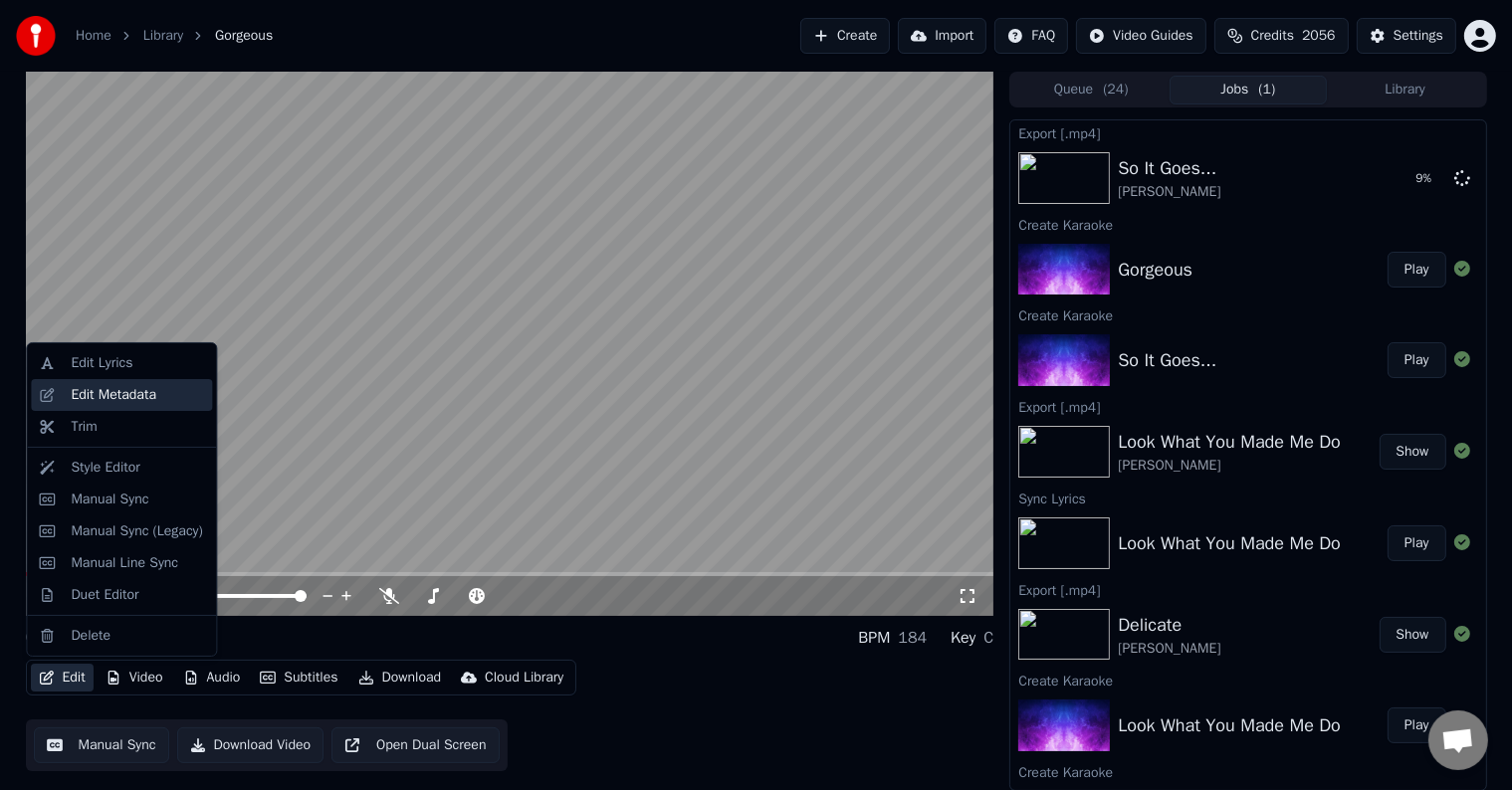 click on "Edit Metadata" at bounding box center [113, 395] 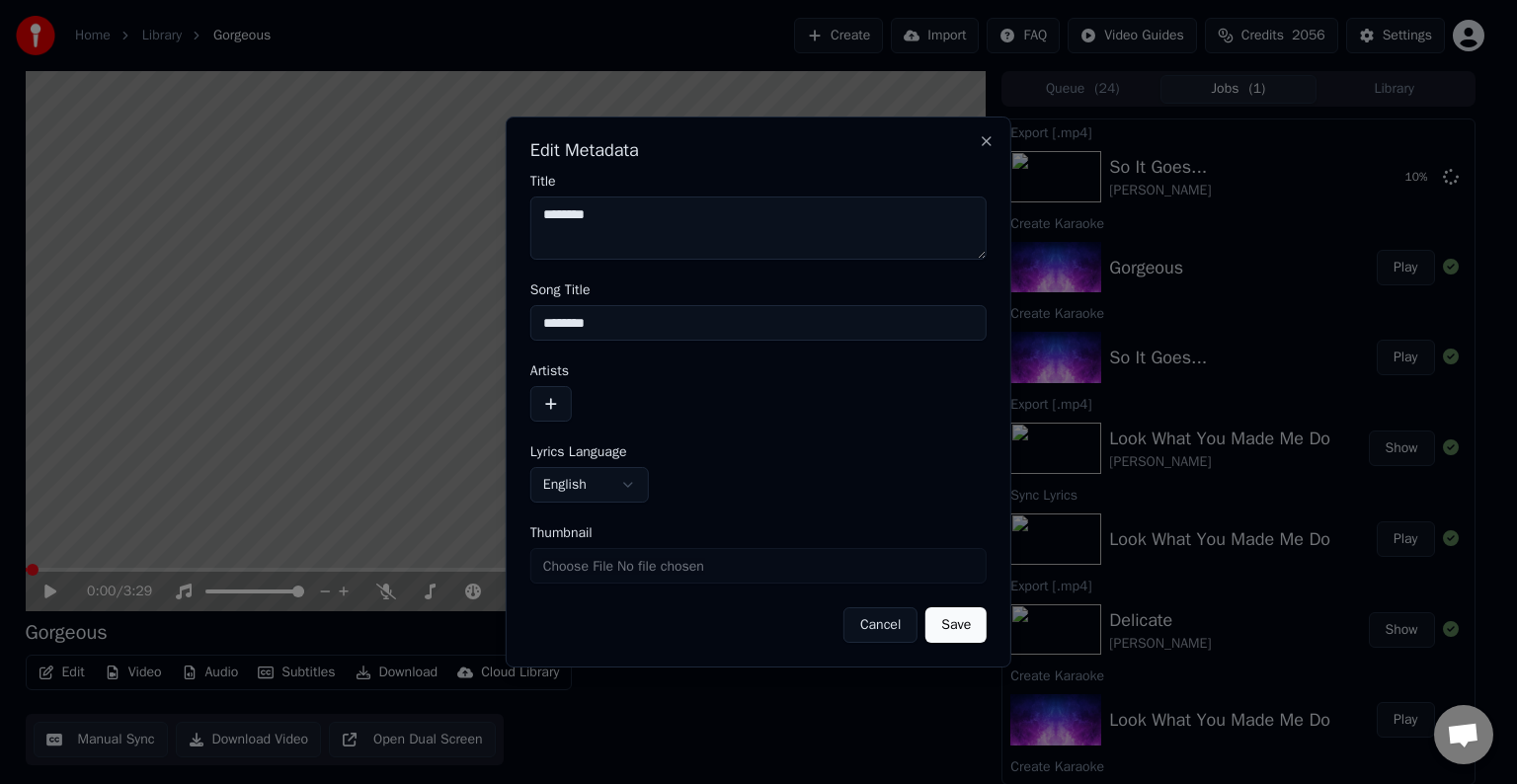 click at bounding box center [551, 404] 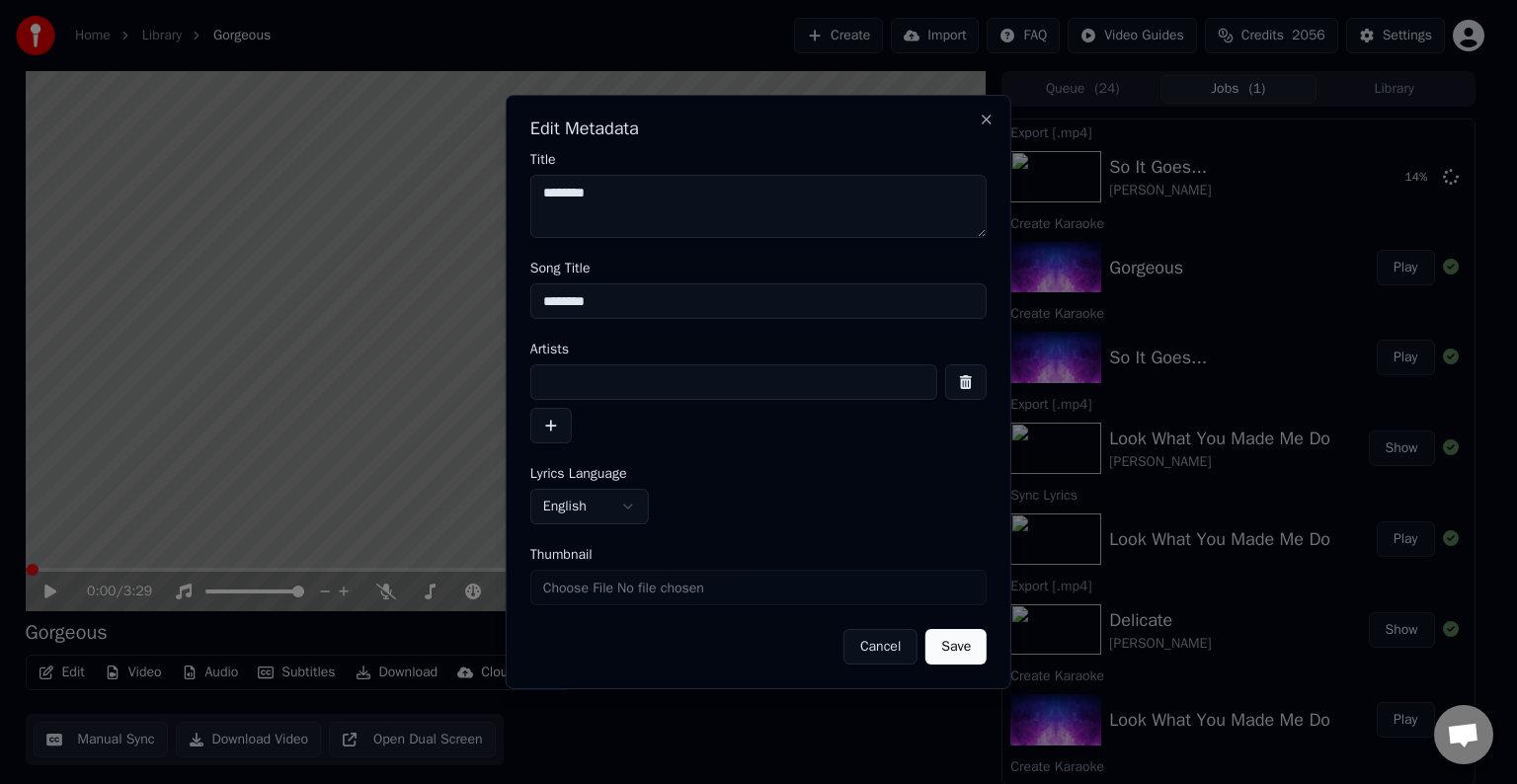 click at bounding box center (734, 382) 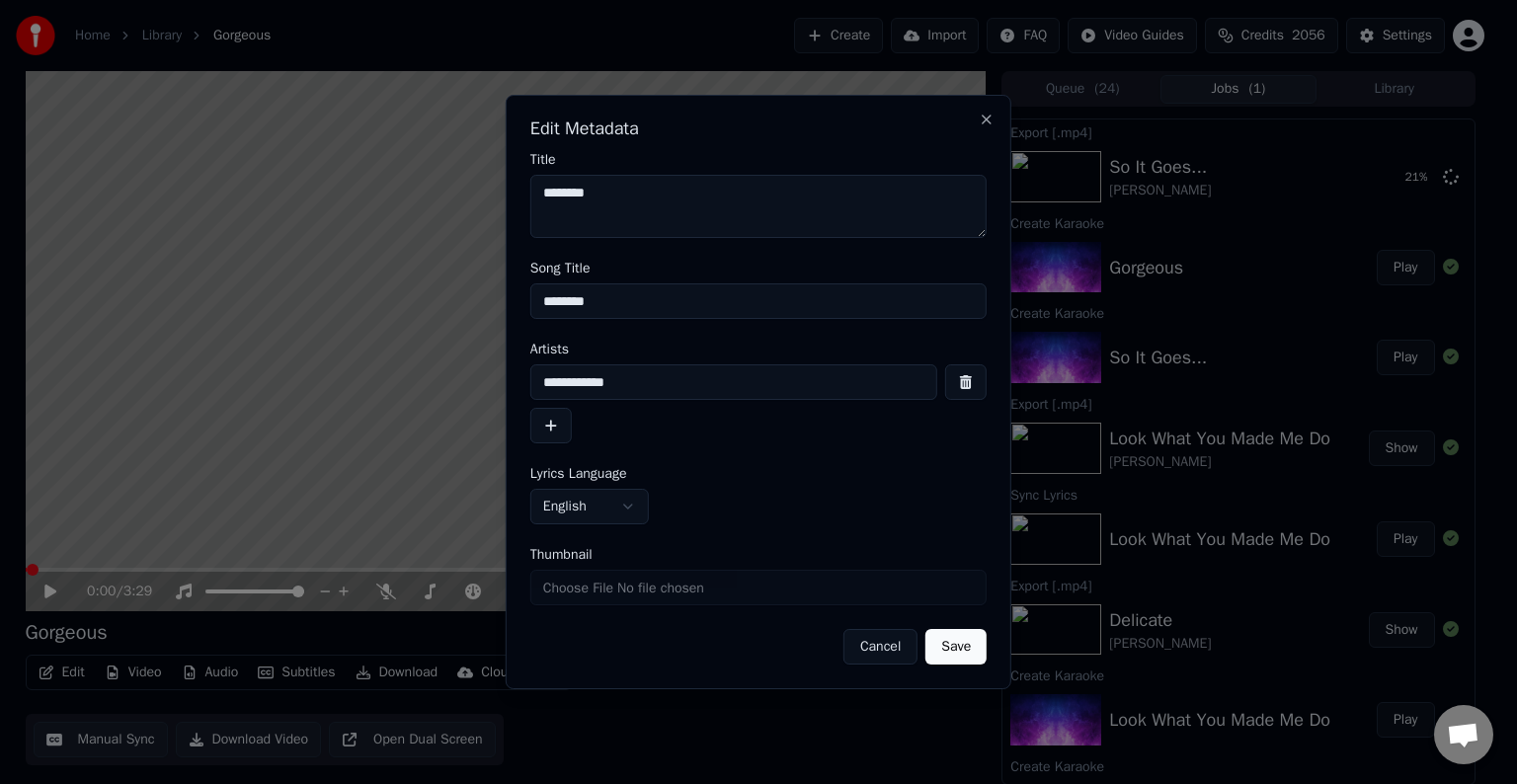 type on "**********" 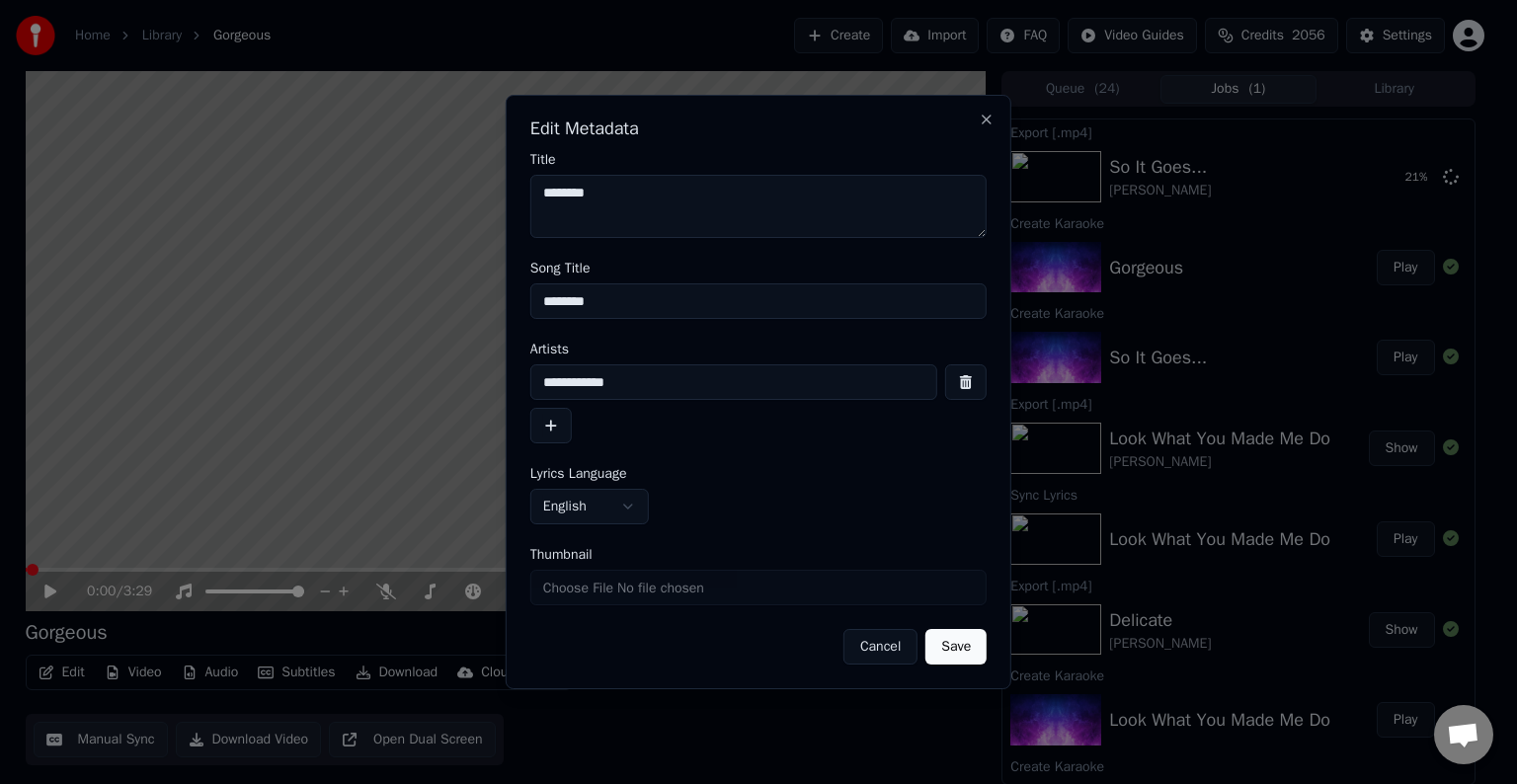 click on "Save" at bounding box center [956, 647] 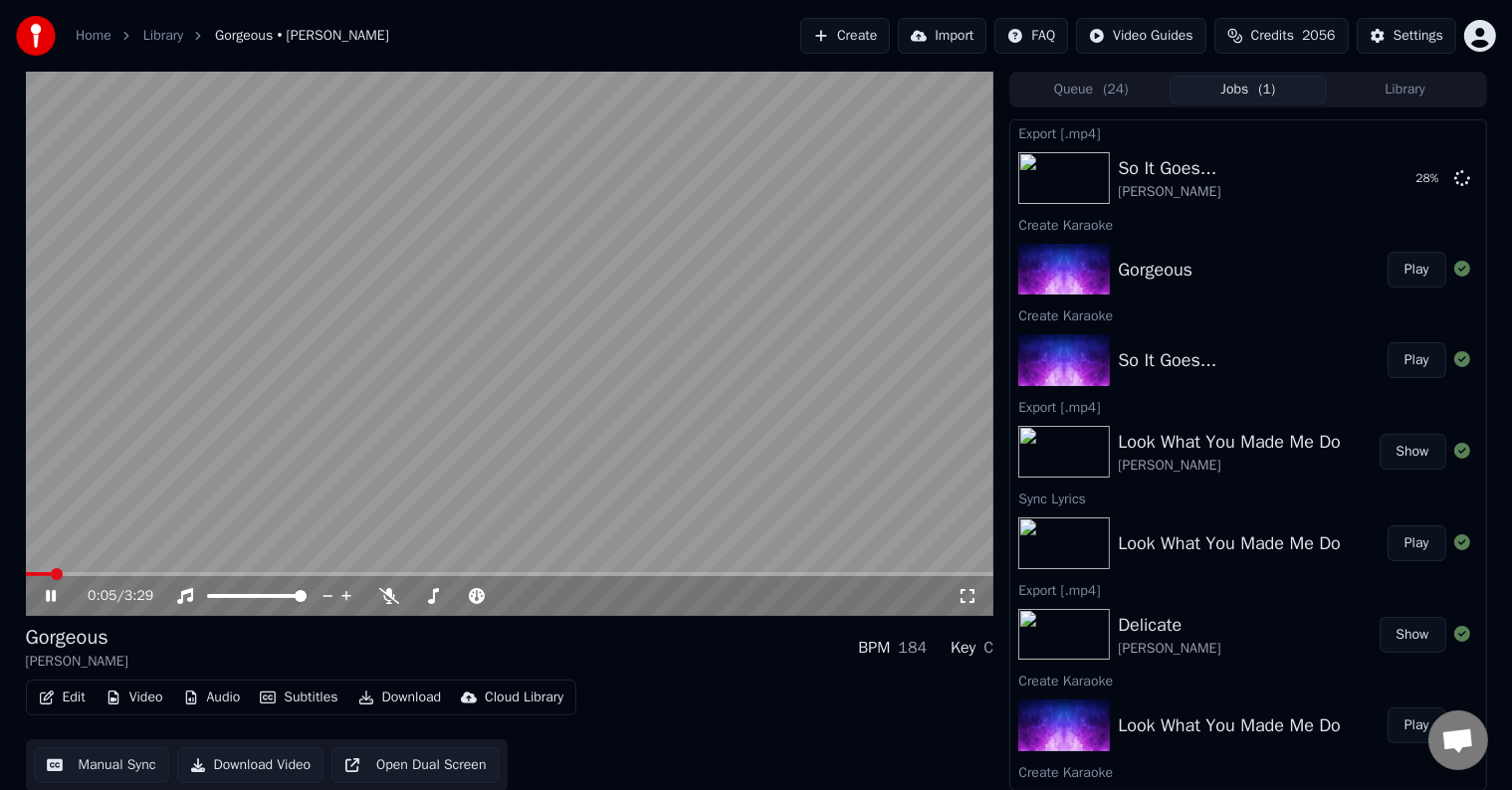 click 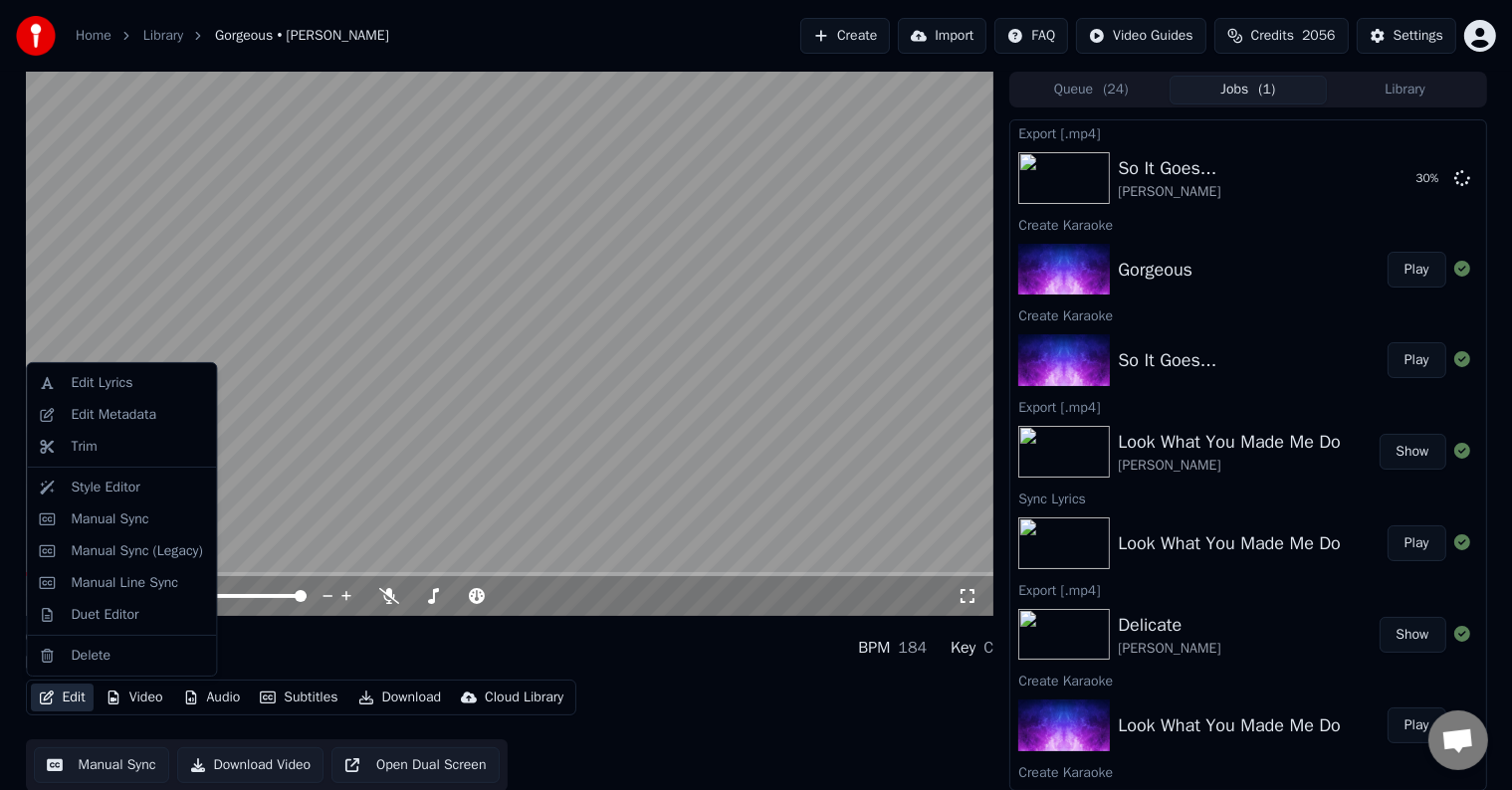click on "Edit" at bounding box center [62, 697] 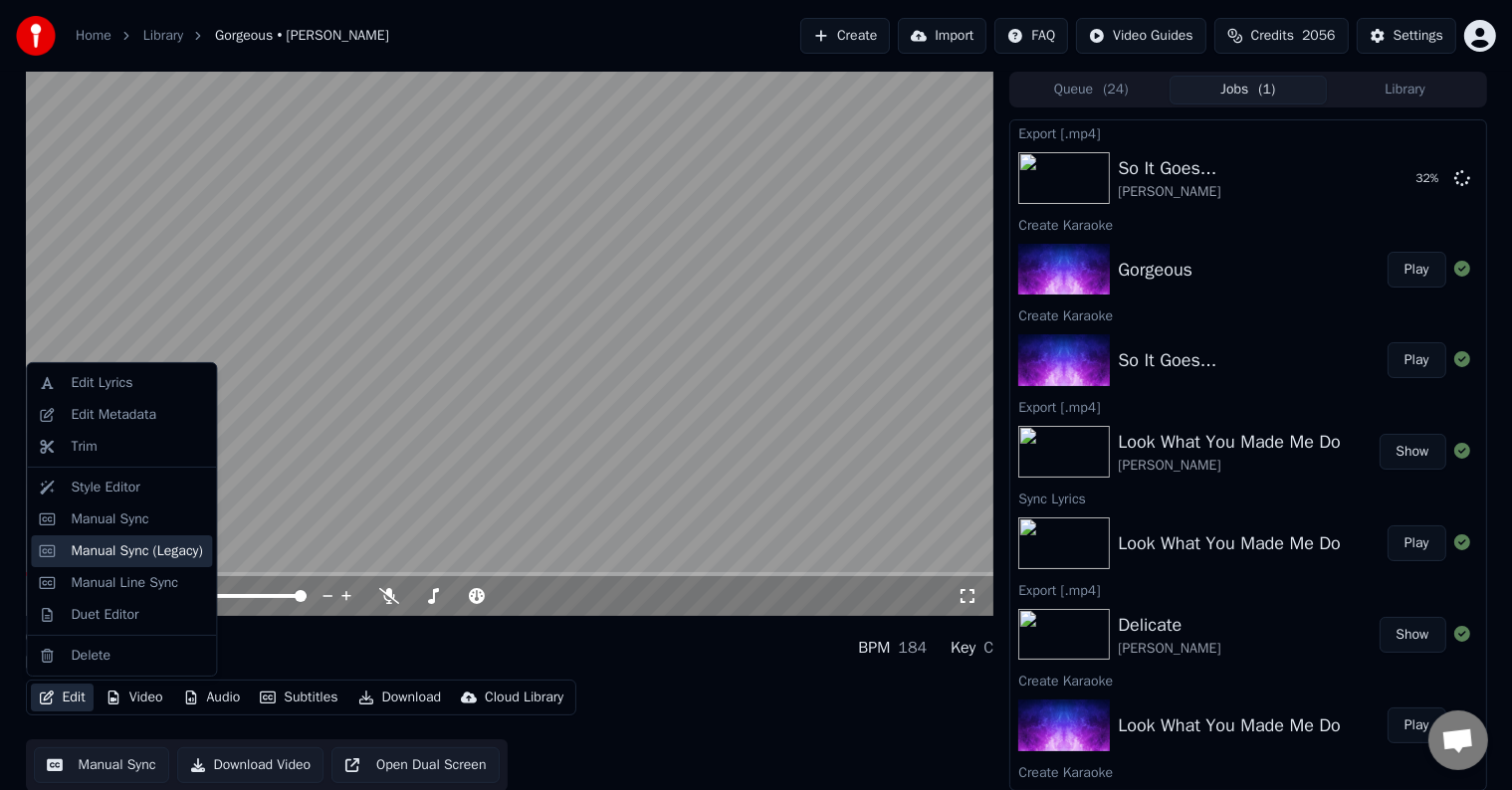 click on "Manual Sync (Legacy)" at bounding box center (136, 551) 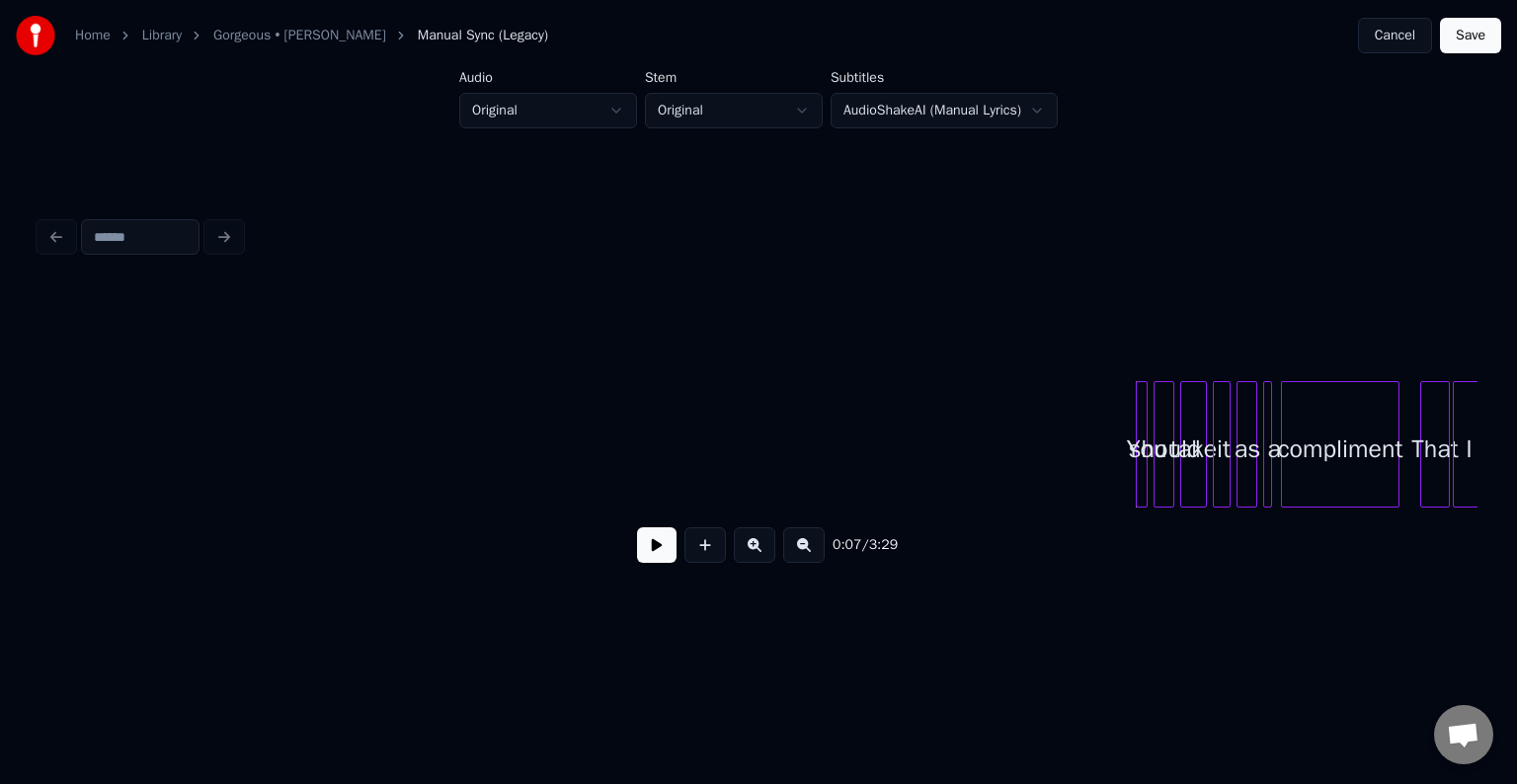 click at bounding box center [657, 545] 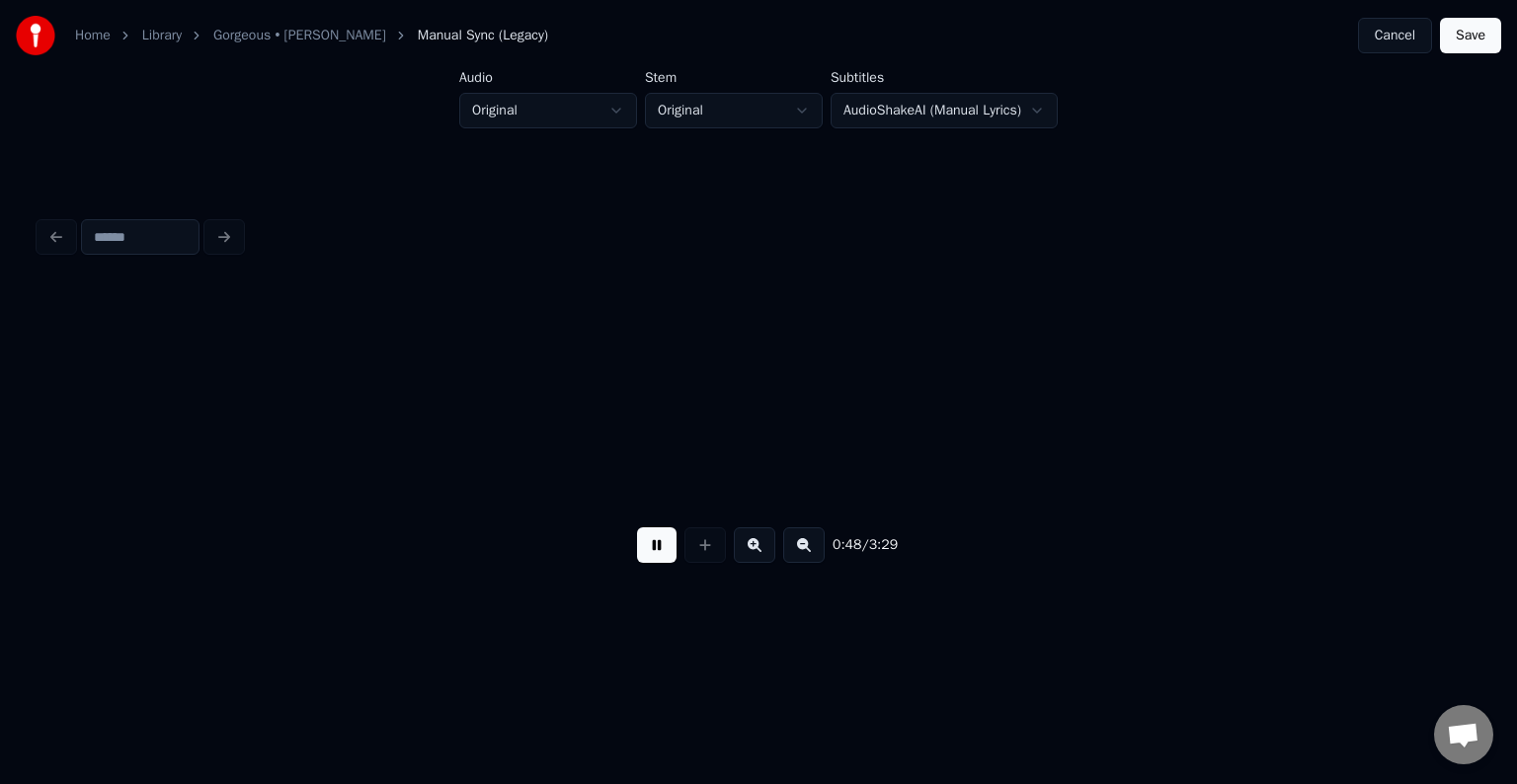 scroll, scrollTop: 0, scrollLeft: 7194, axis: horizontal 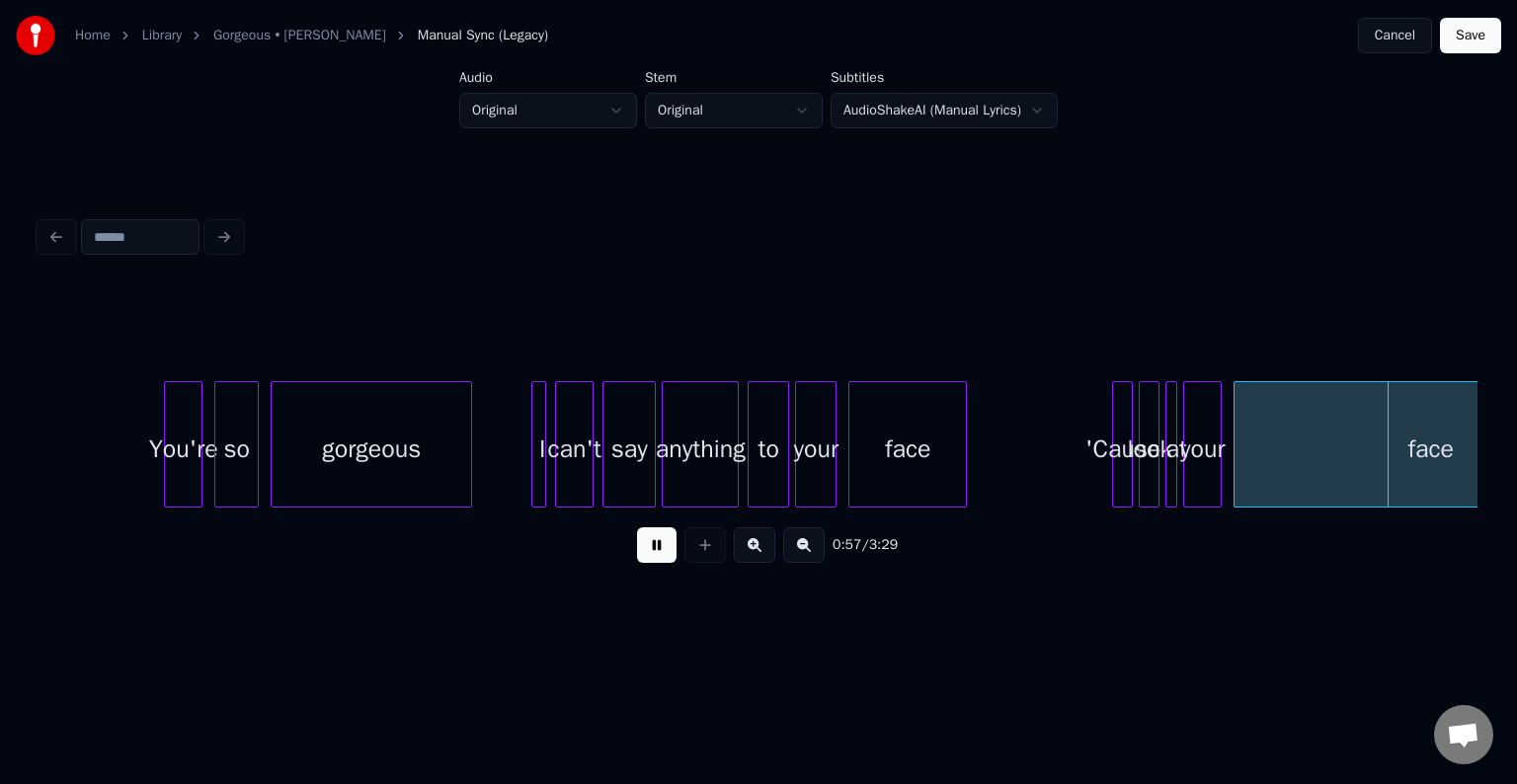 click at bounding box center (657, 545) 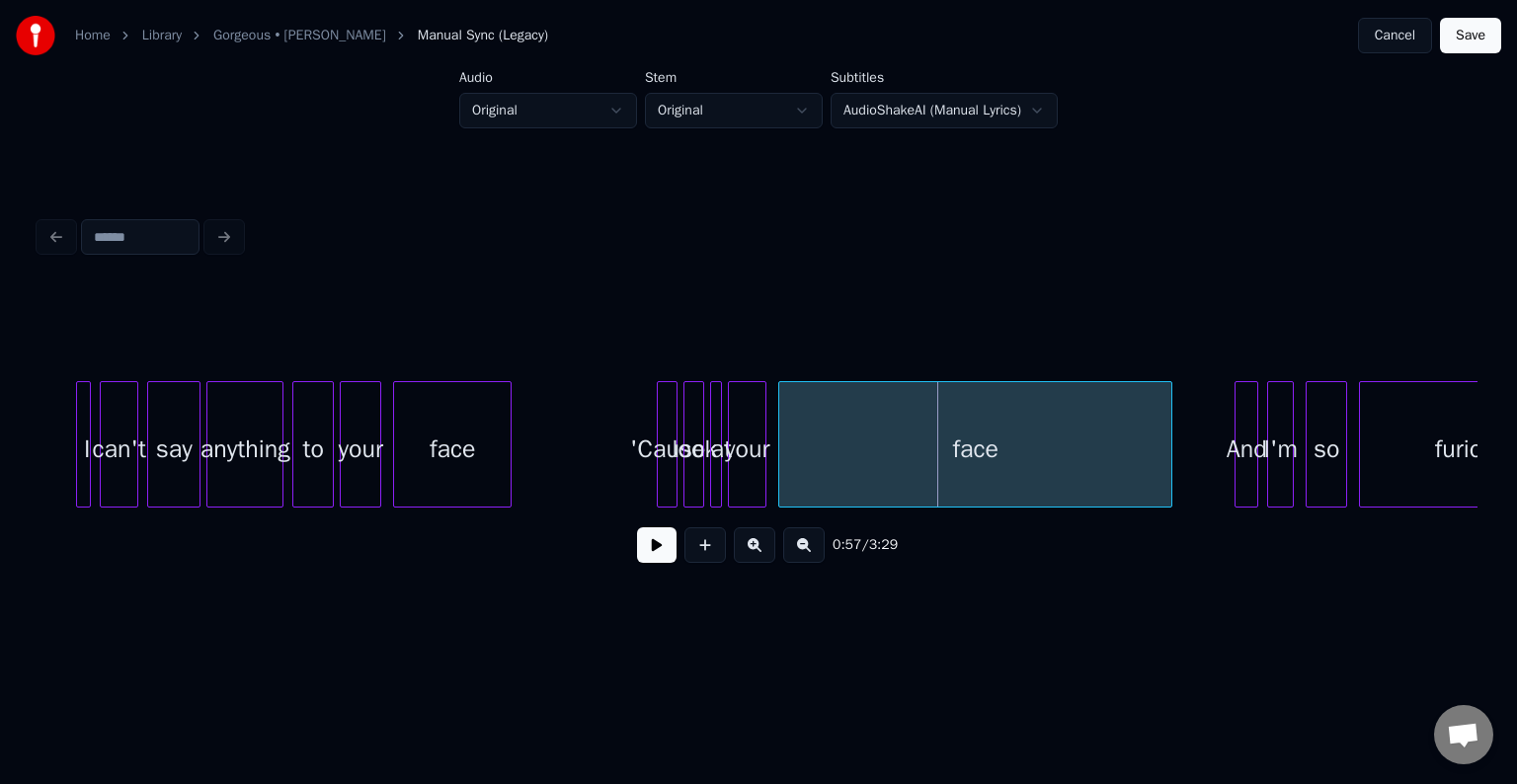 scroll, scrollTop: 0, scrollLeft: 7668, axis: horizontal 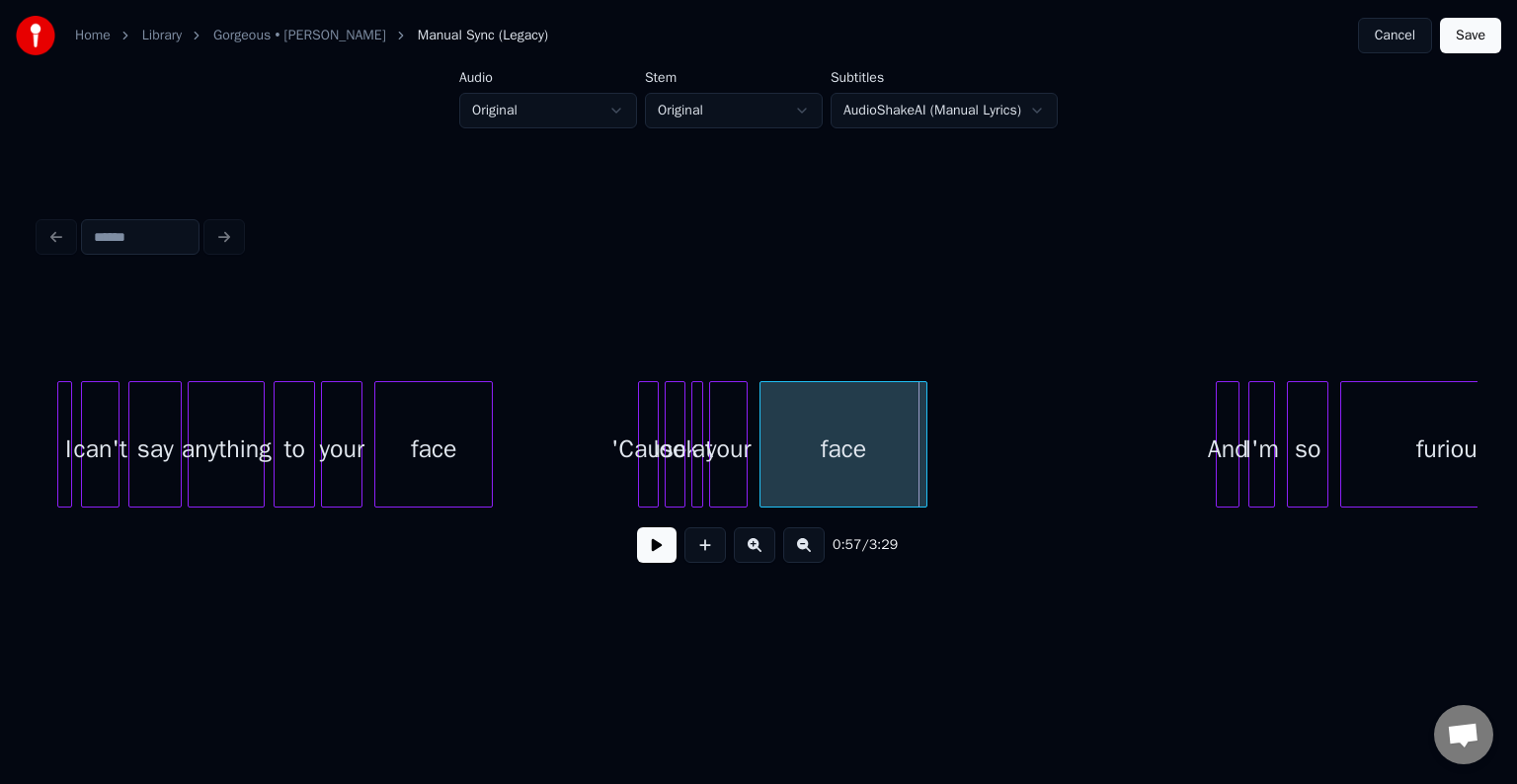 click at bounding box center (923, 444) 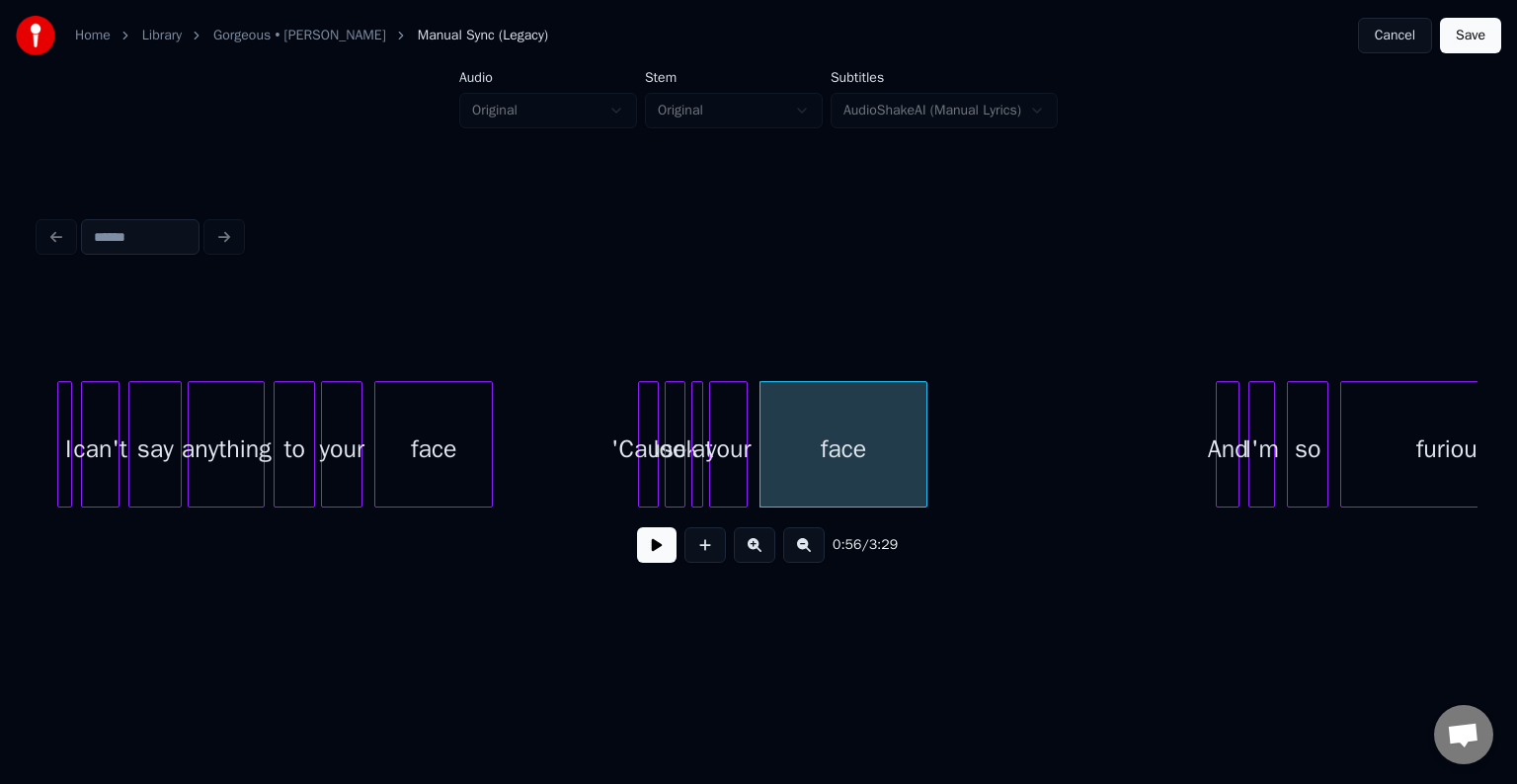 click at bounding box center (657, 545) 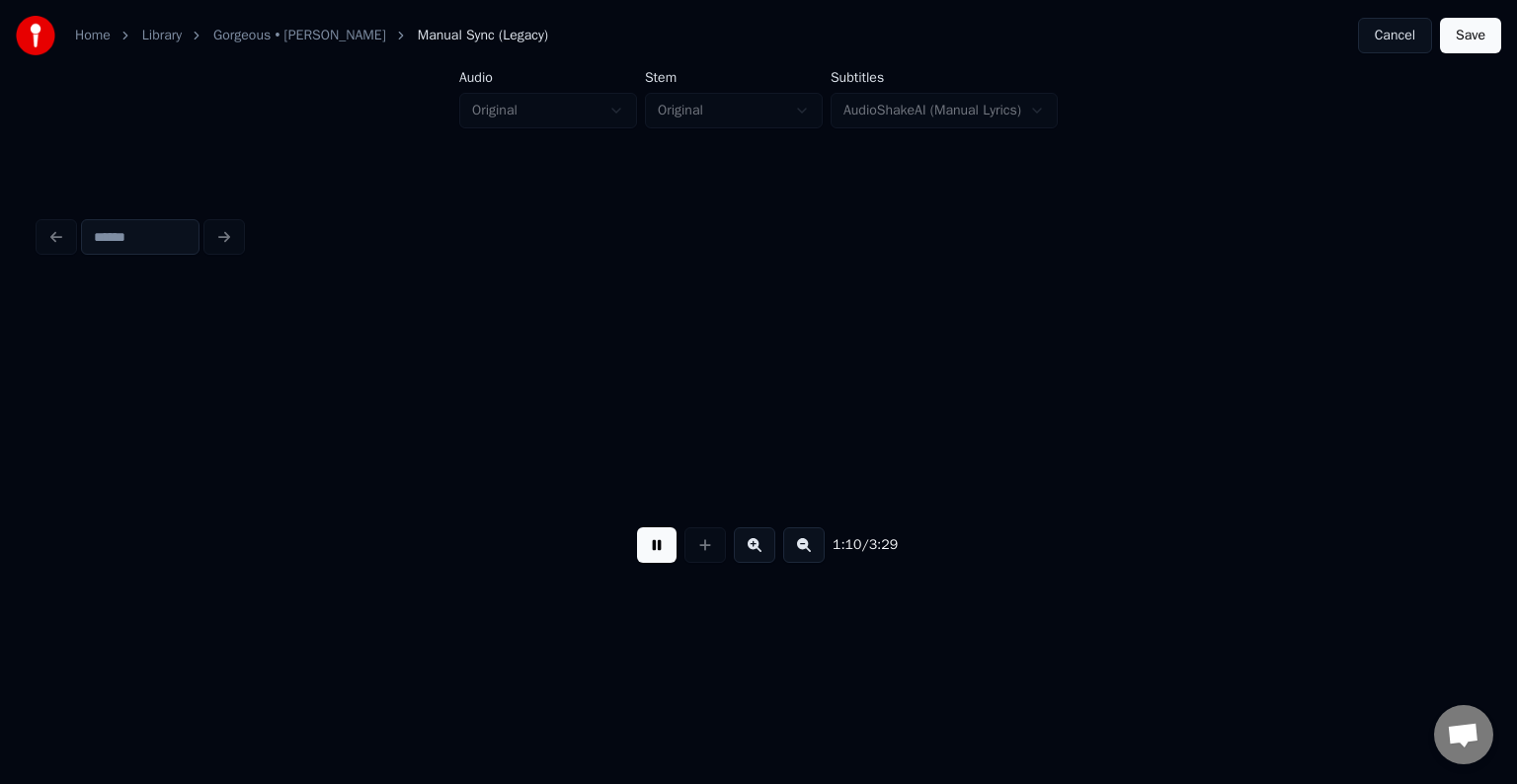 scroll, scrollTop: 0, scrollLeft: 10740, axis: horizontal 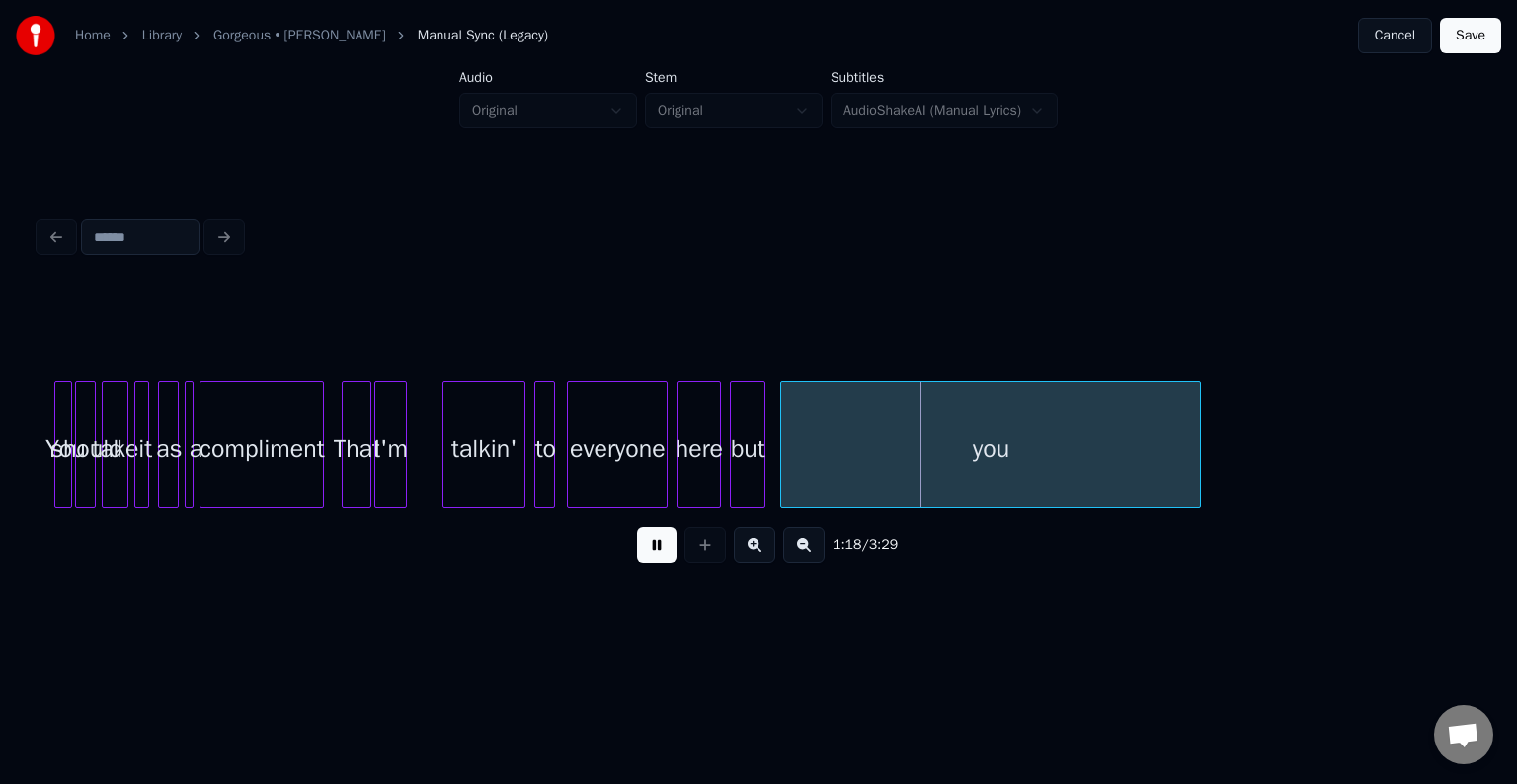 click at bounding box center [657, 545] 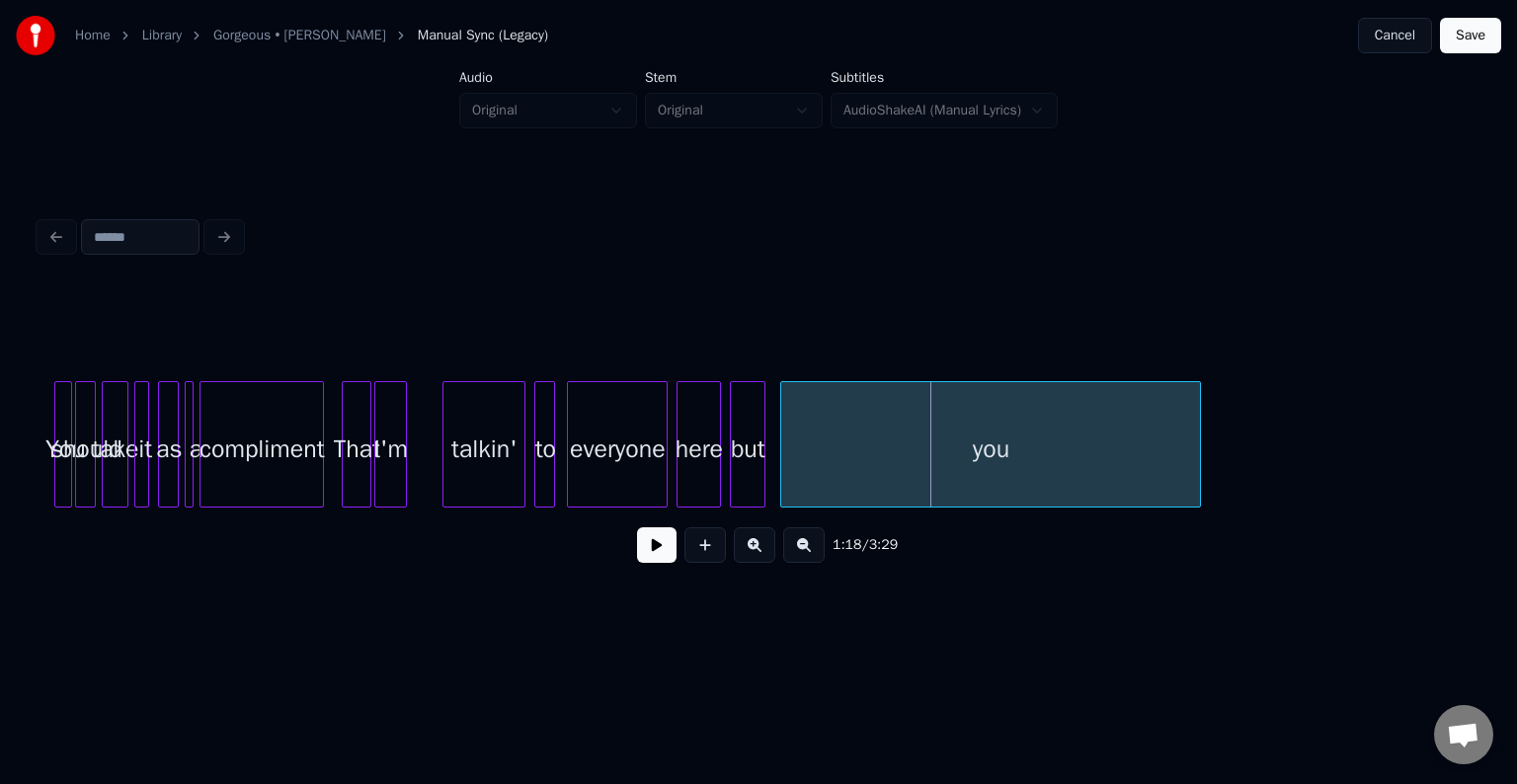 click on "you" at bounding box center [991, 449] 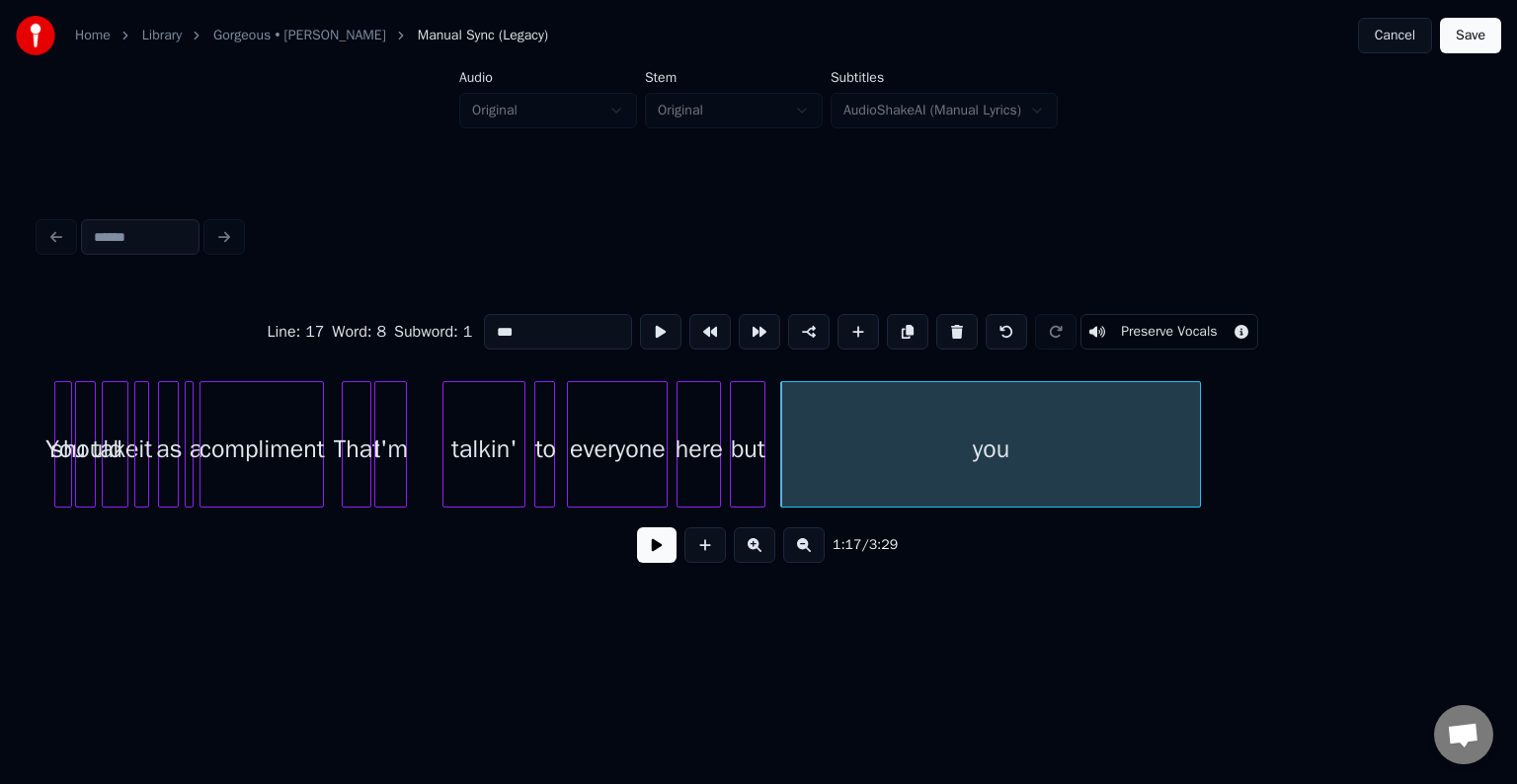 click at bounding box center (657, 545) 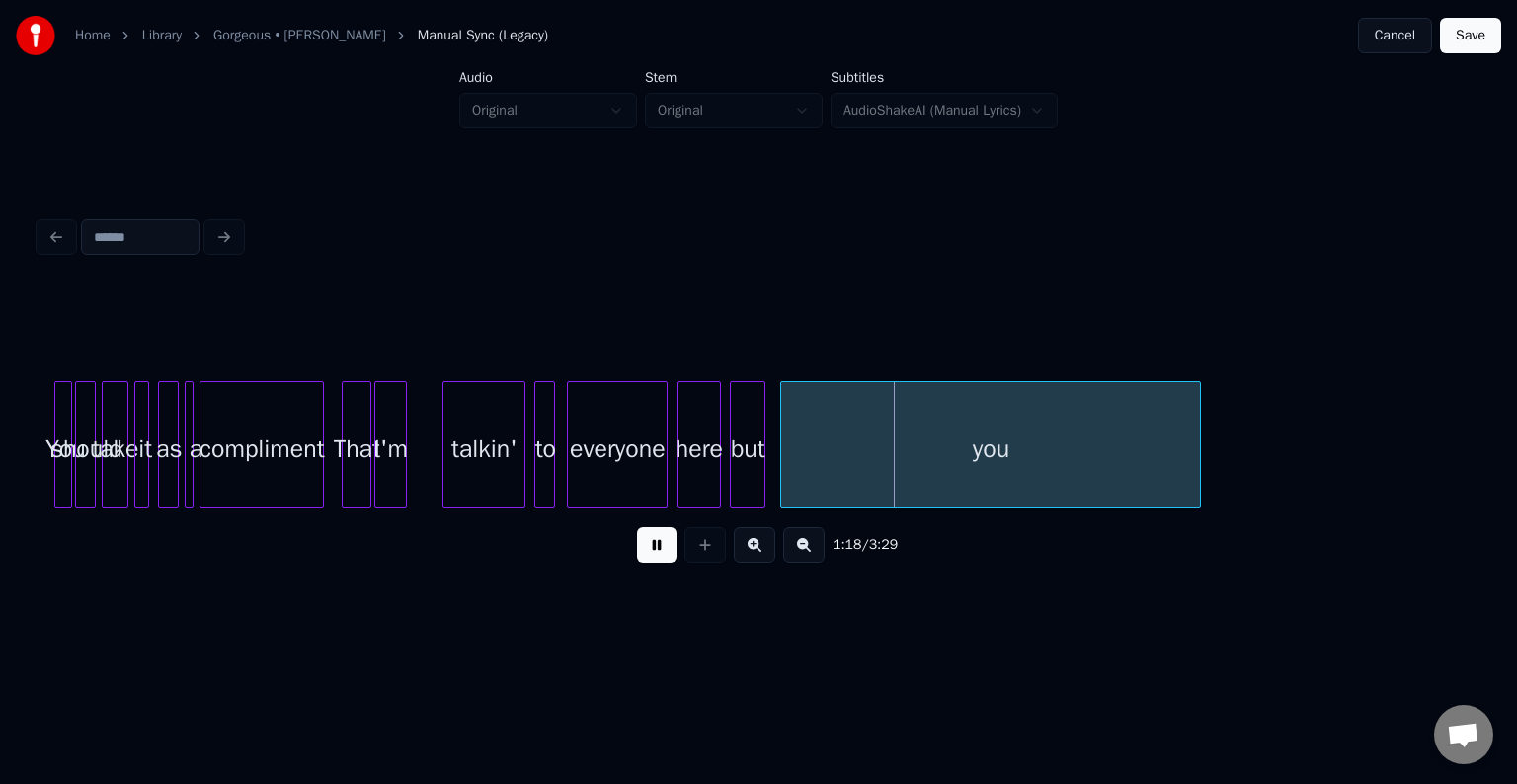 click at bounding box center [657, 545] 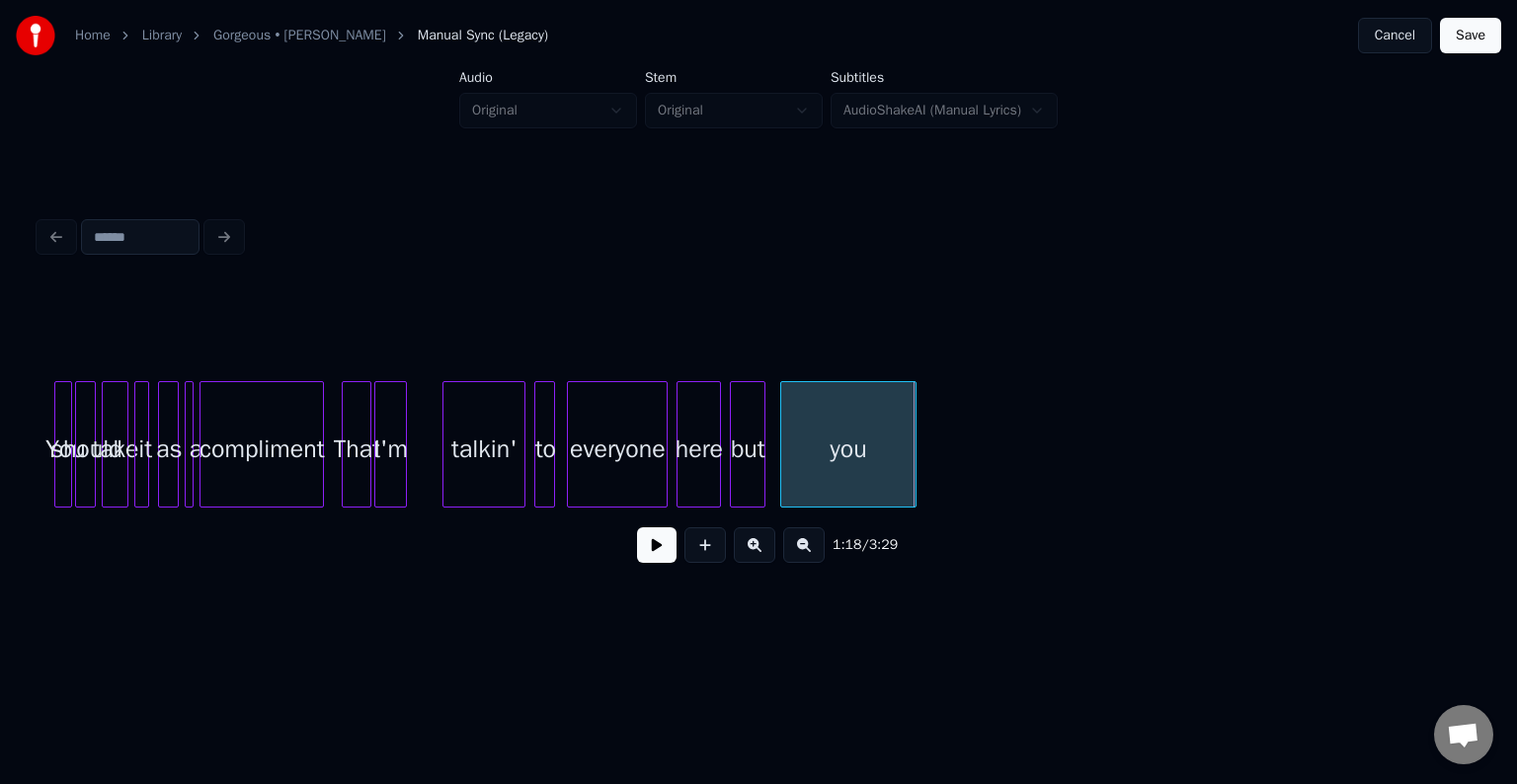 click at bounding box center (913, 444) 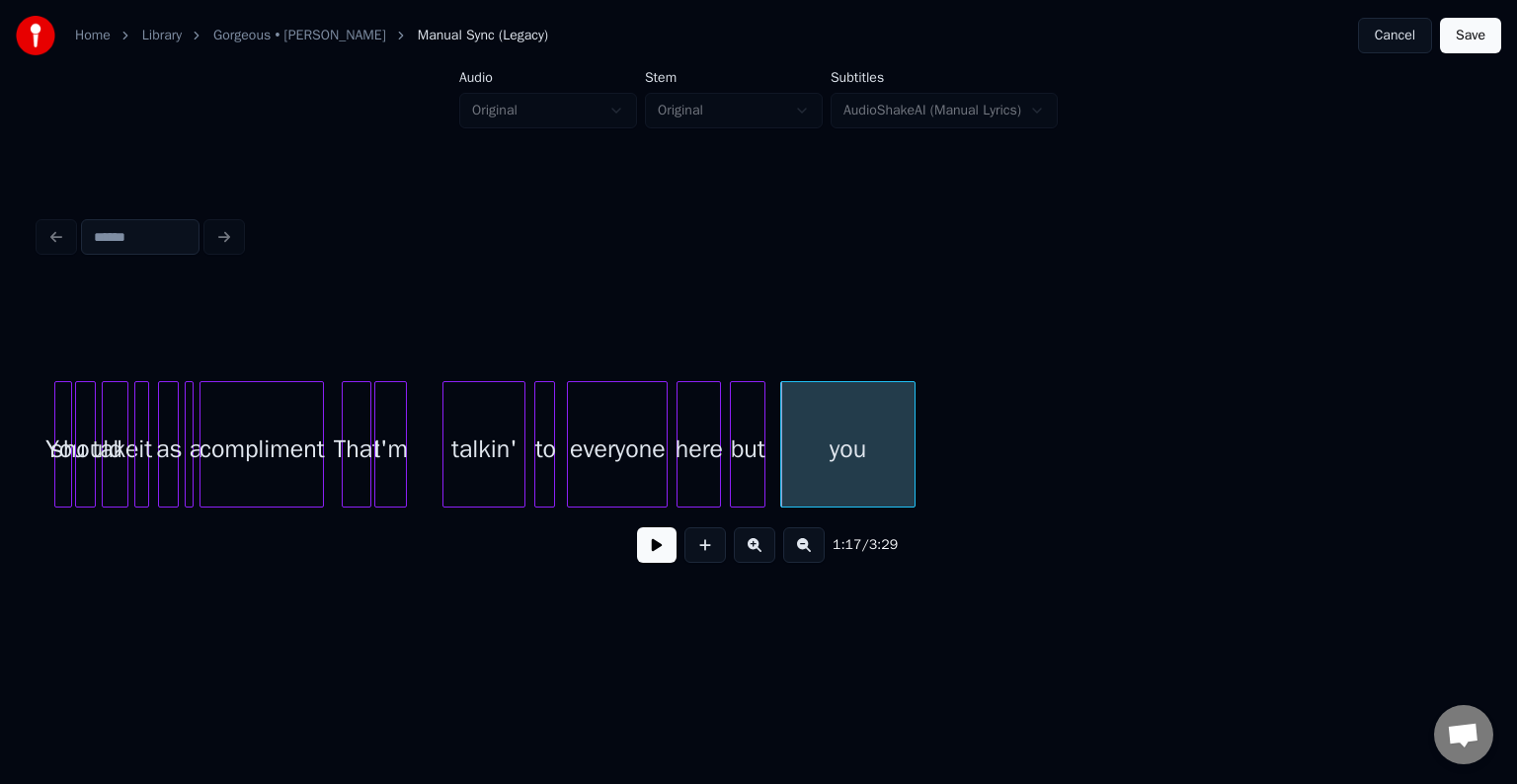 click at bounding box center [657, 545] 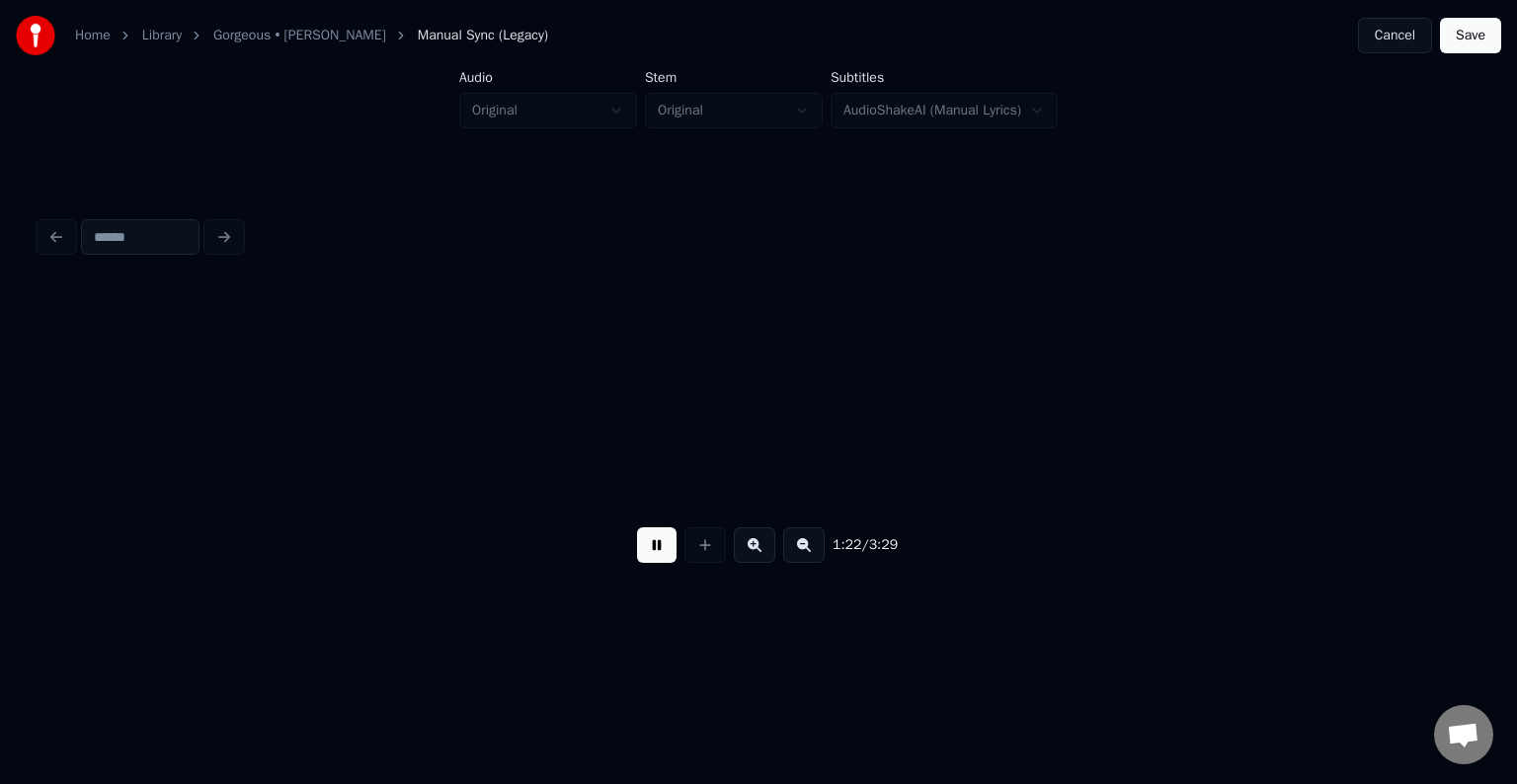 scroll, scrollTop: 0, scrollLeft: 12178, axis: horizontal 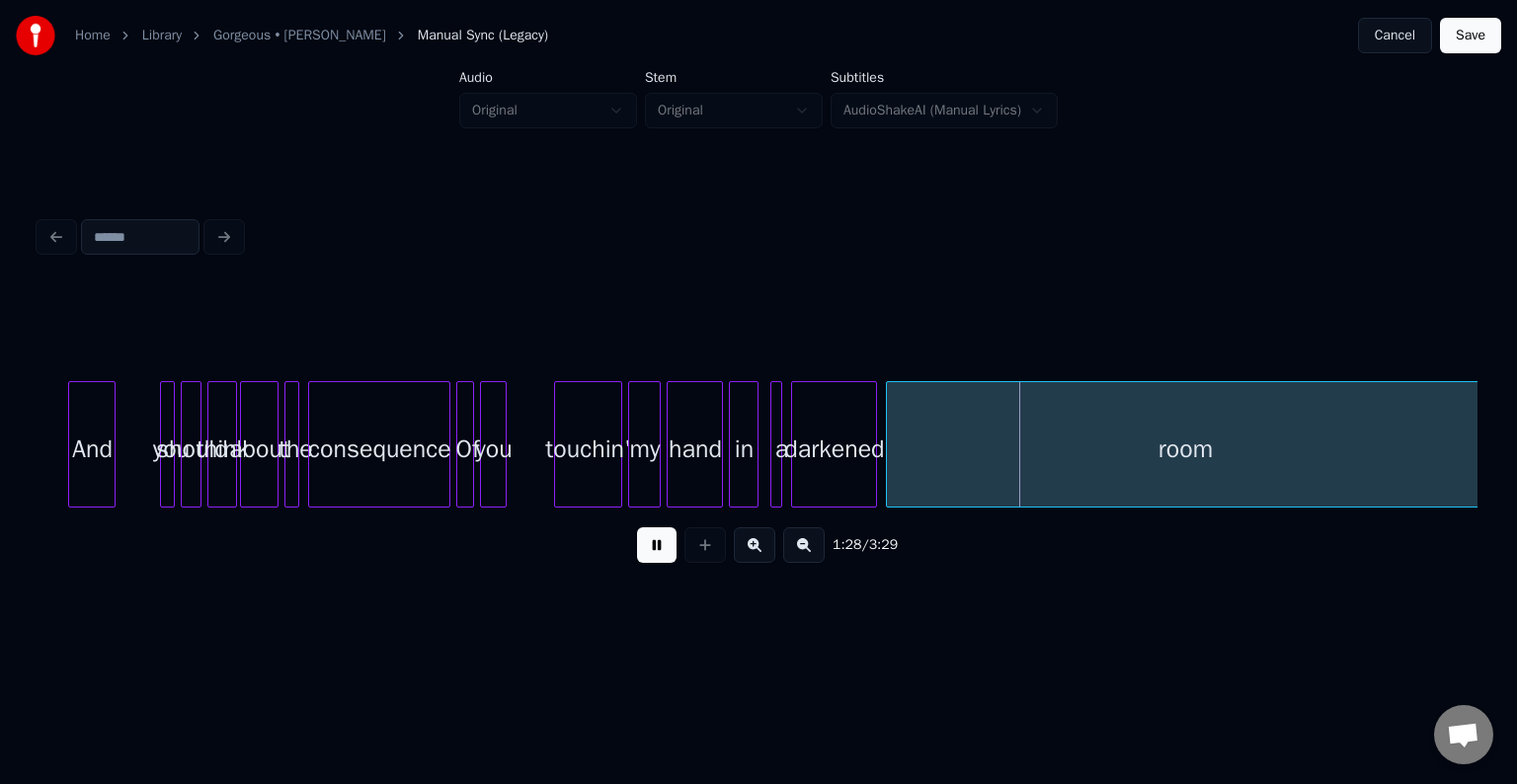 click at bounding box center (657, 545) 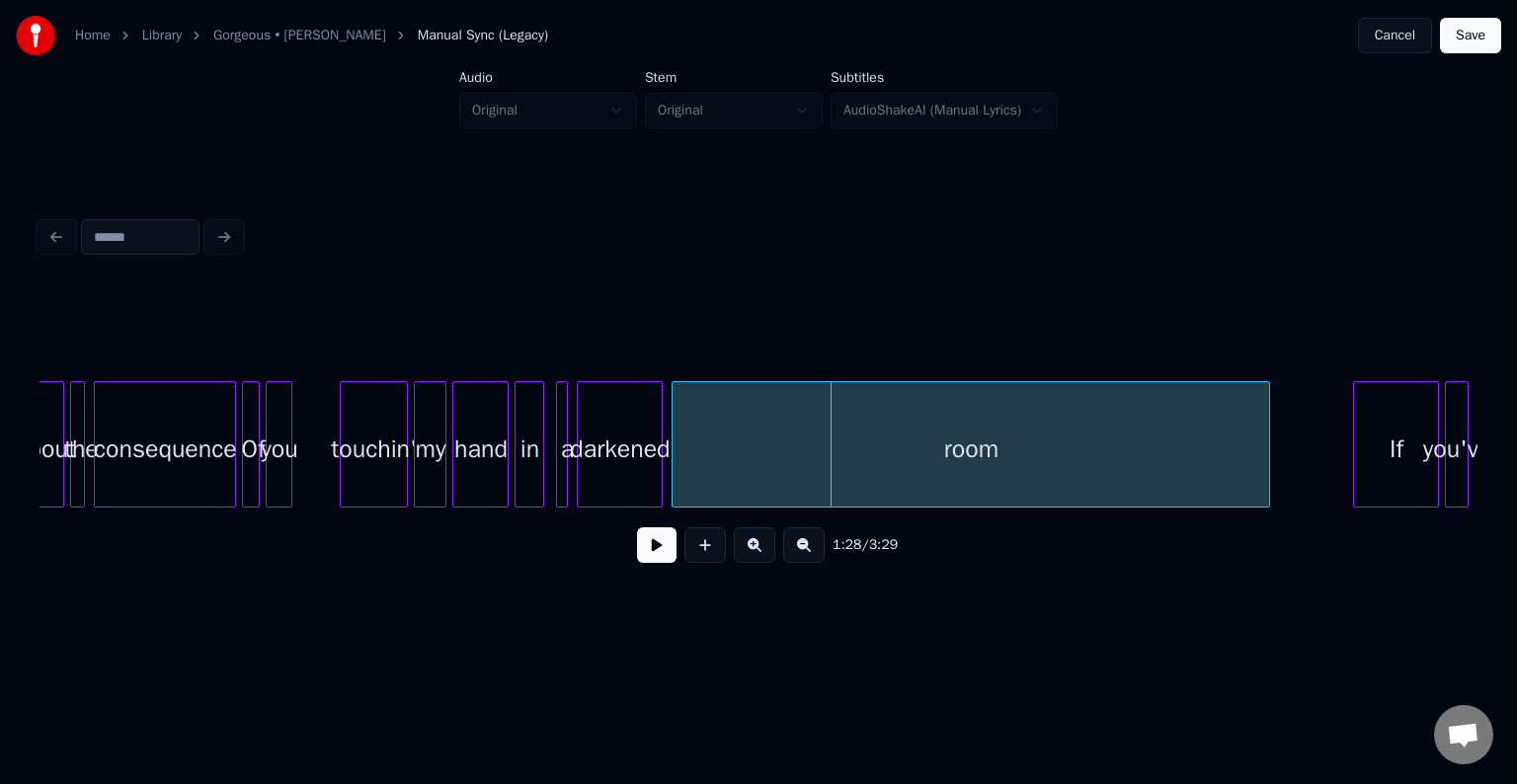 scroll, scrollTop: 0, scrollLeft: 12415, axis: horizontal 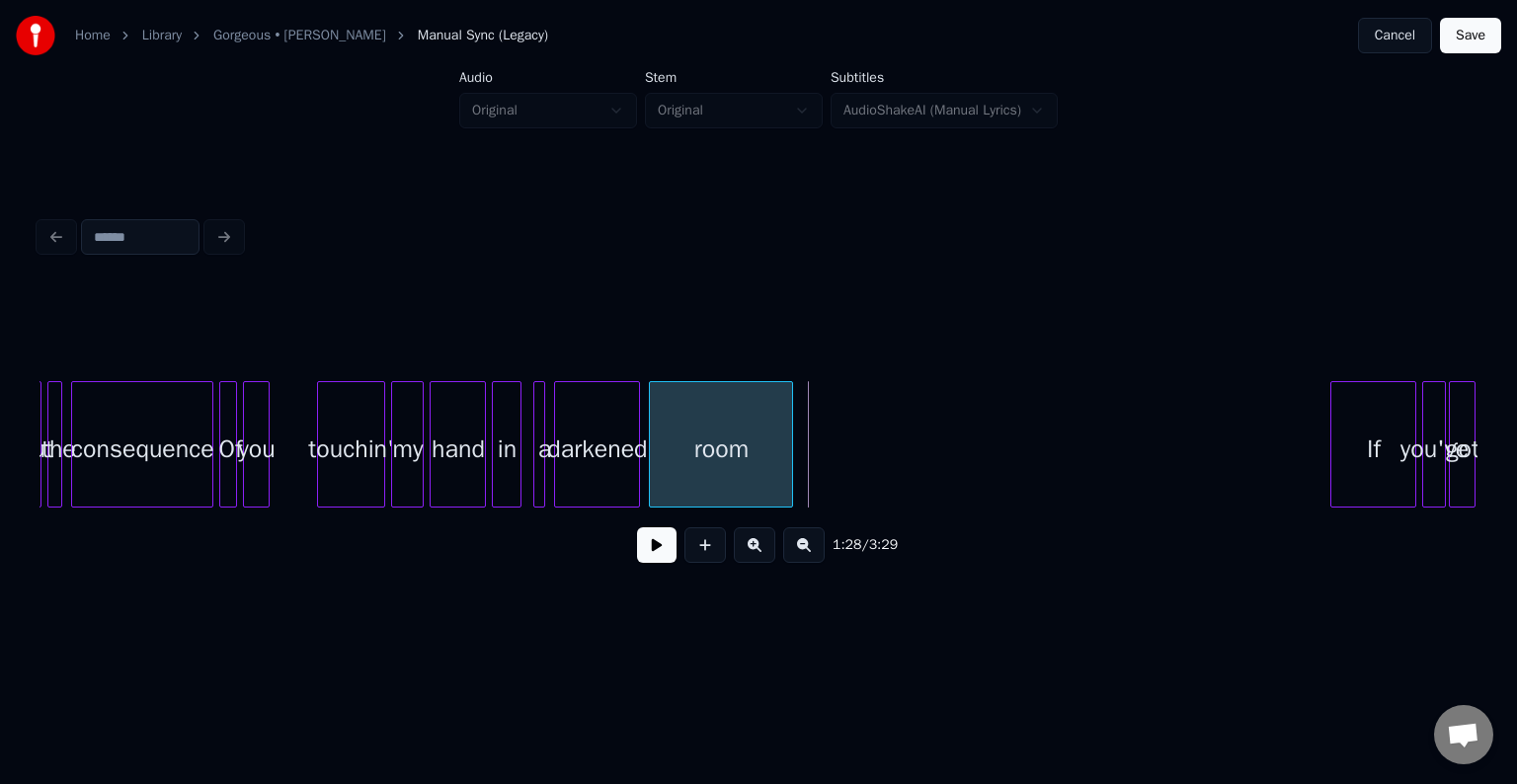 click at bounding box center [789, 444] 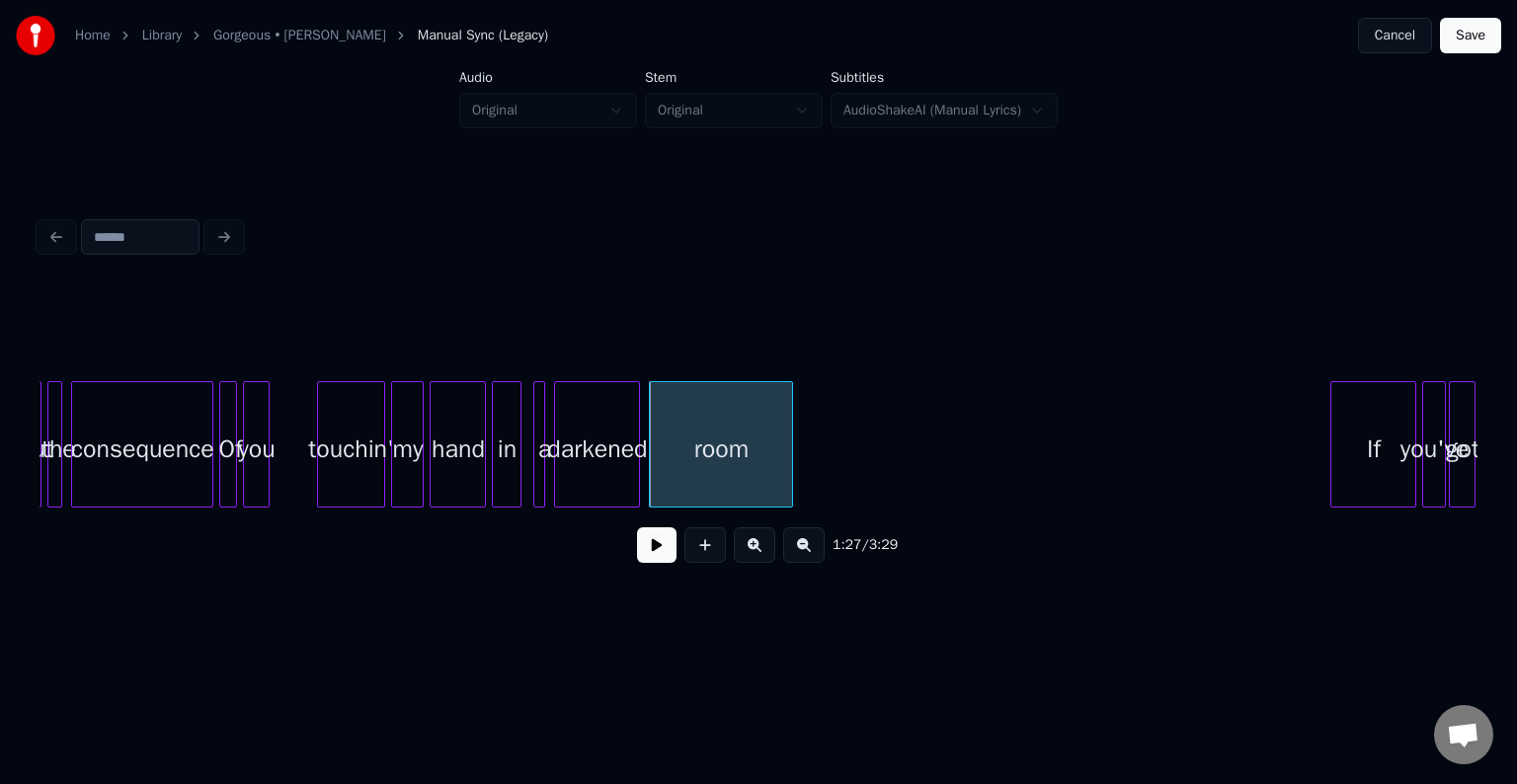 click at bounding box center [657, 545] 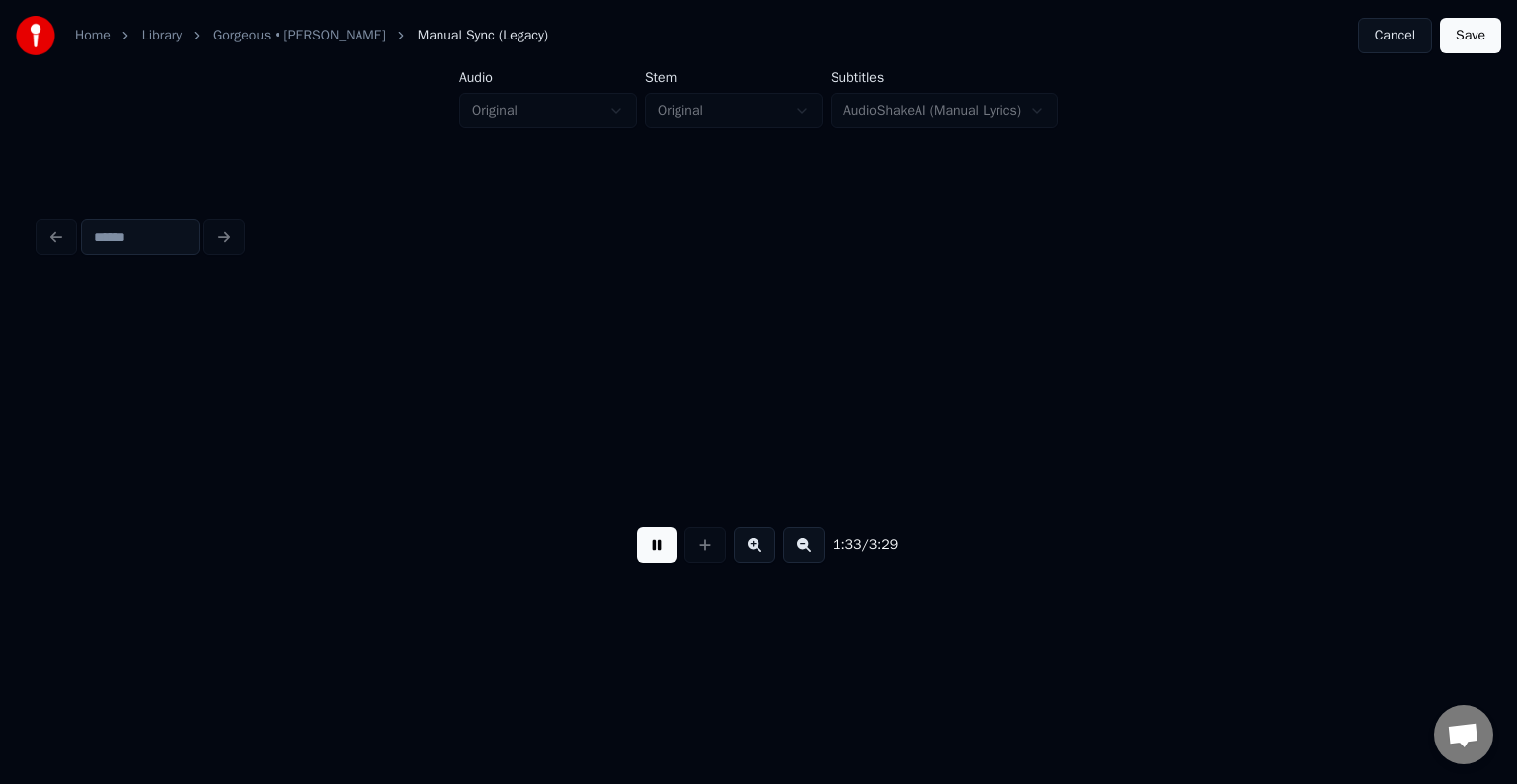 scroll, scrollTop: 0, scrollLeft: 13854, axis: horizontal 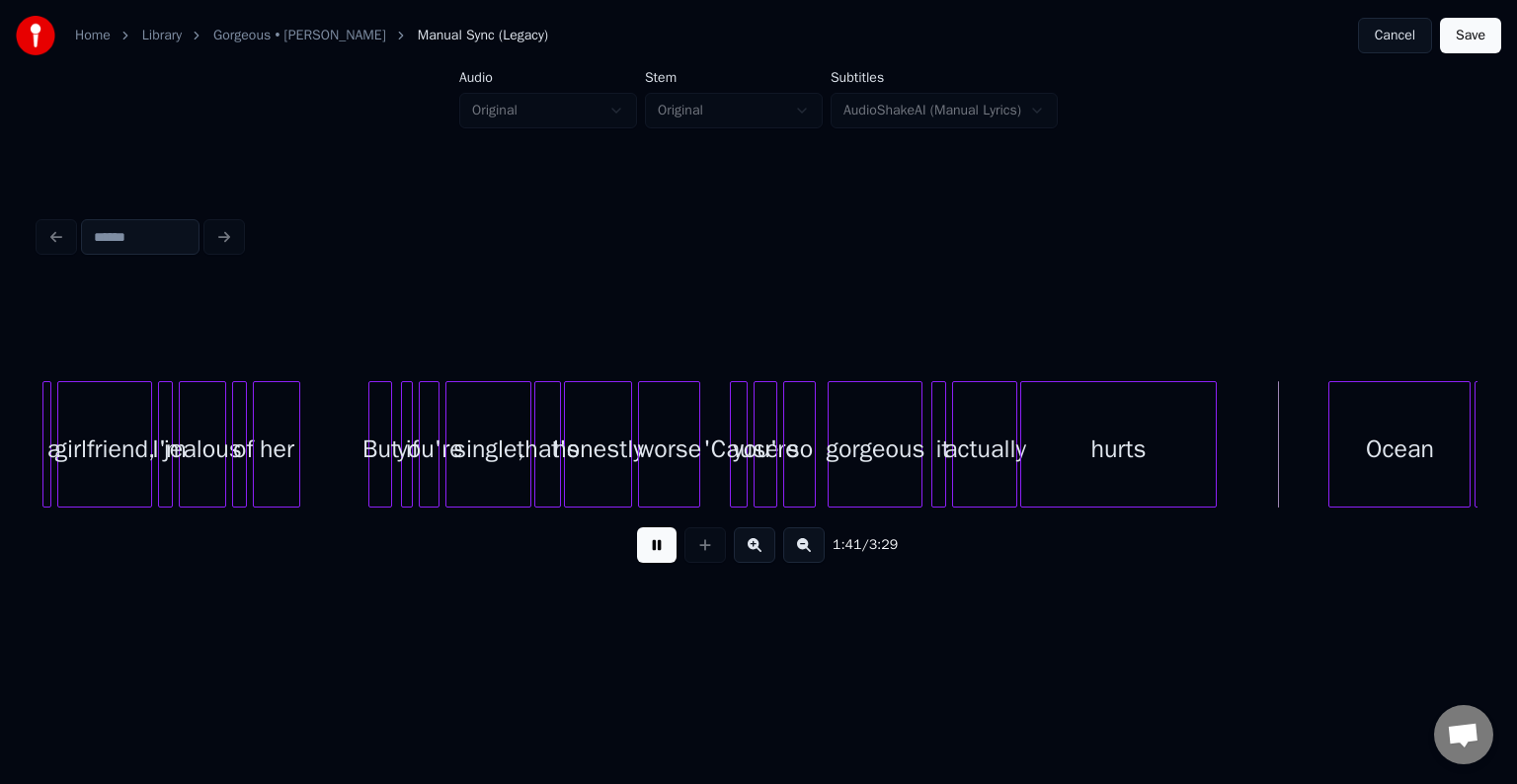 click at bounding box center [657, 545] 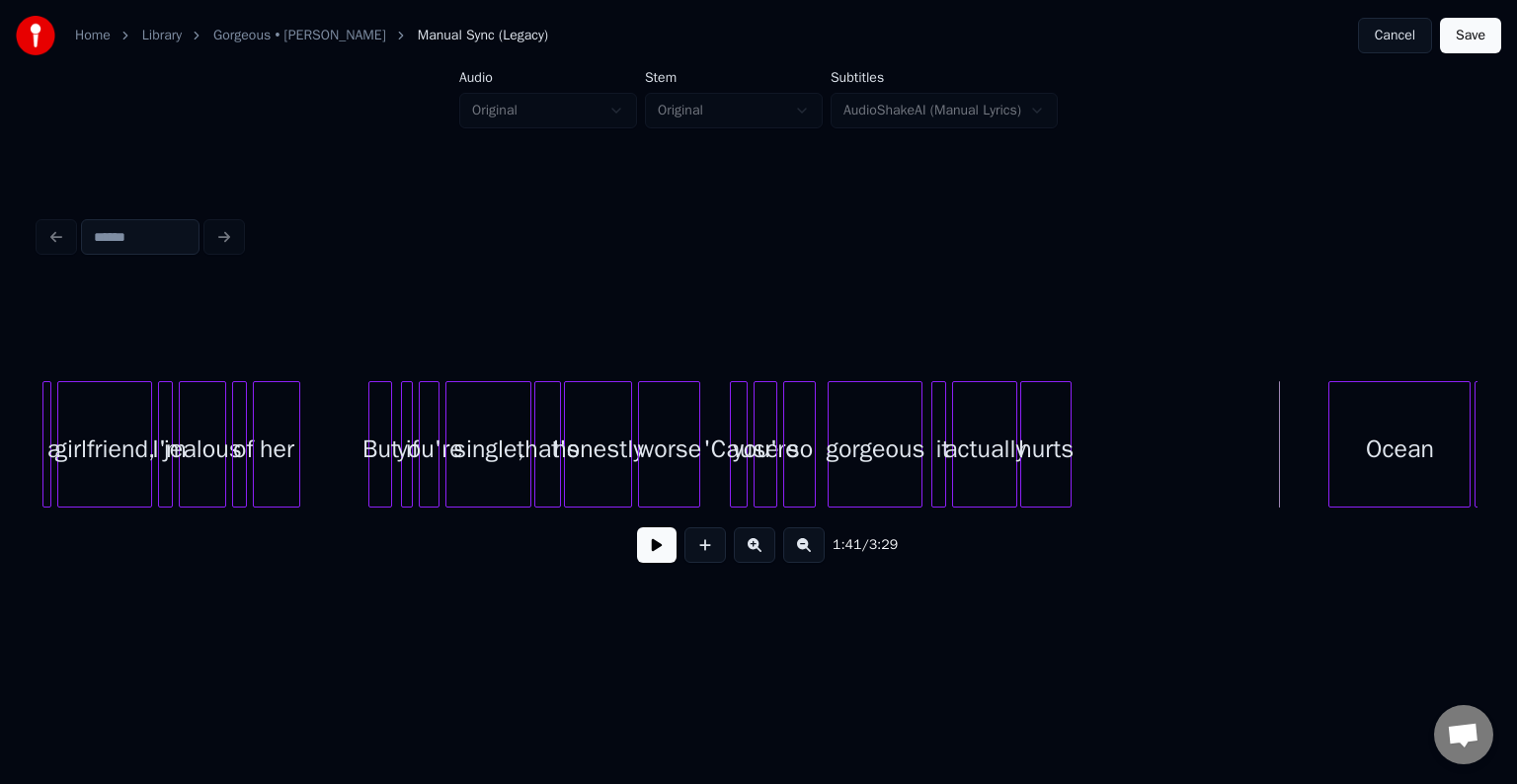 click at bounding box center [1068, 444] 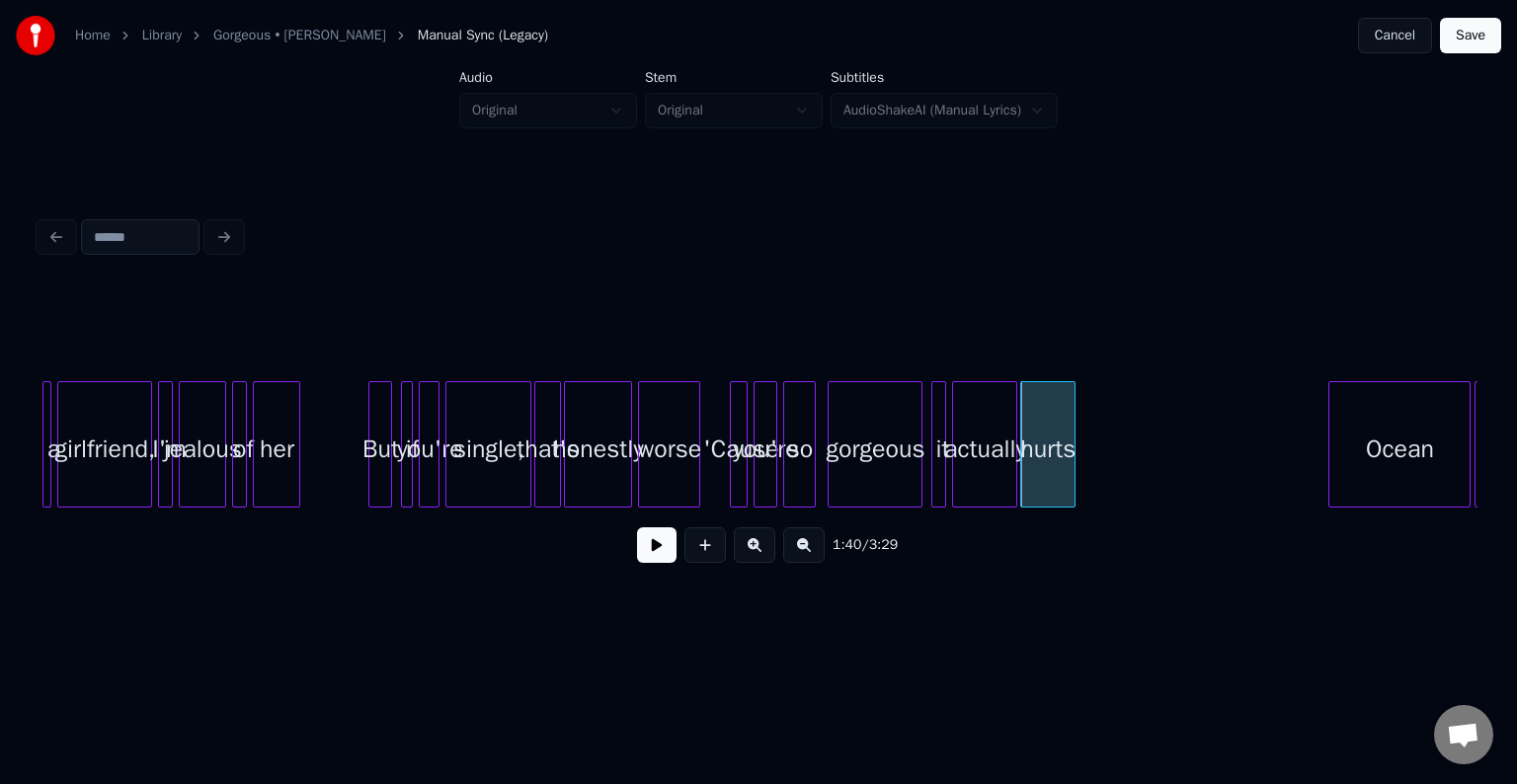 click at bounding box center [657, 545] 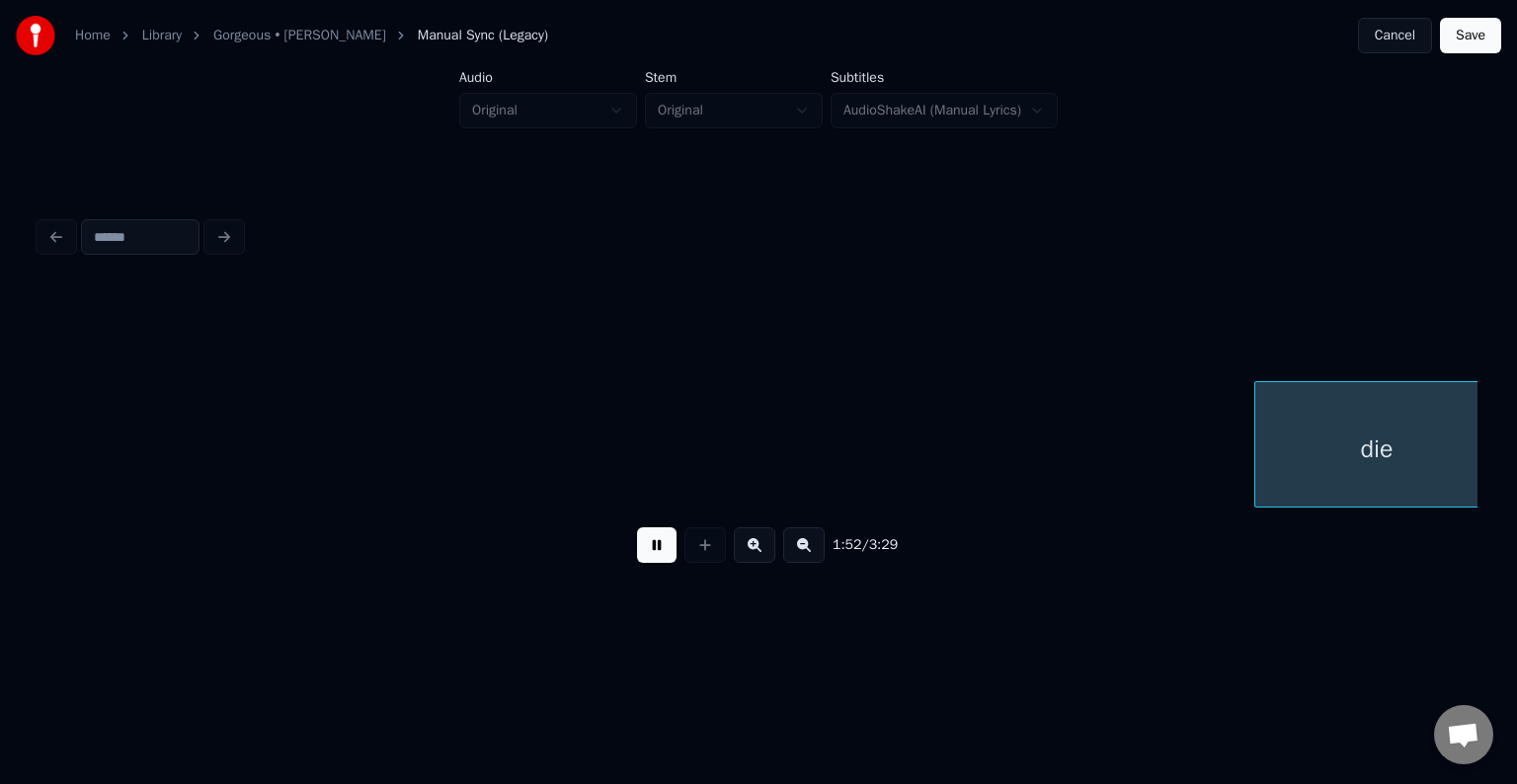 scroll, scrollTop: 0, scrollLeft: 16733, axis: horizontal 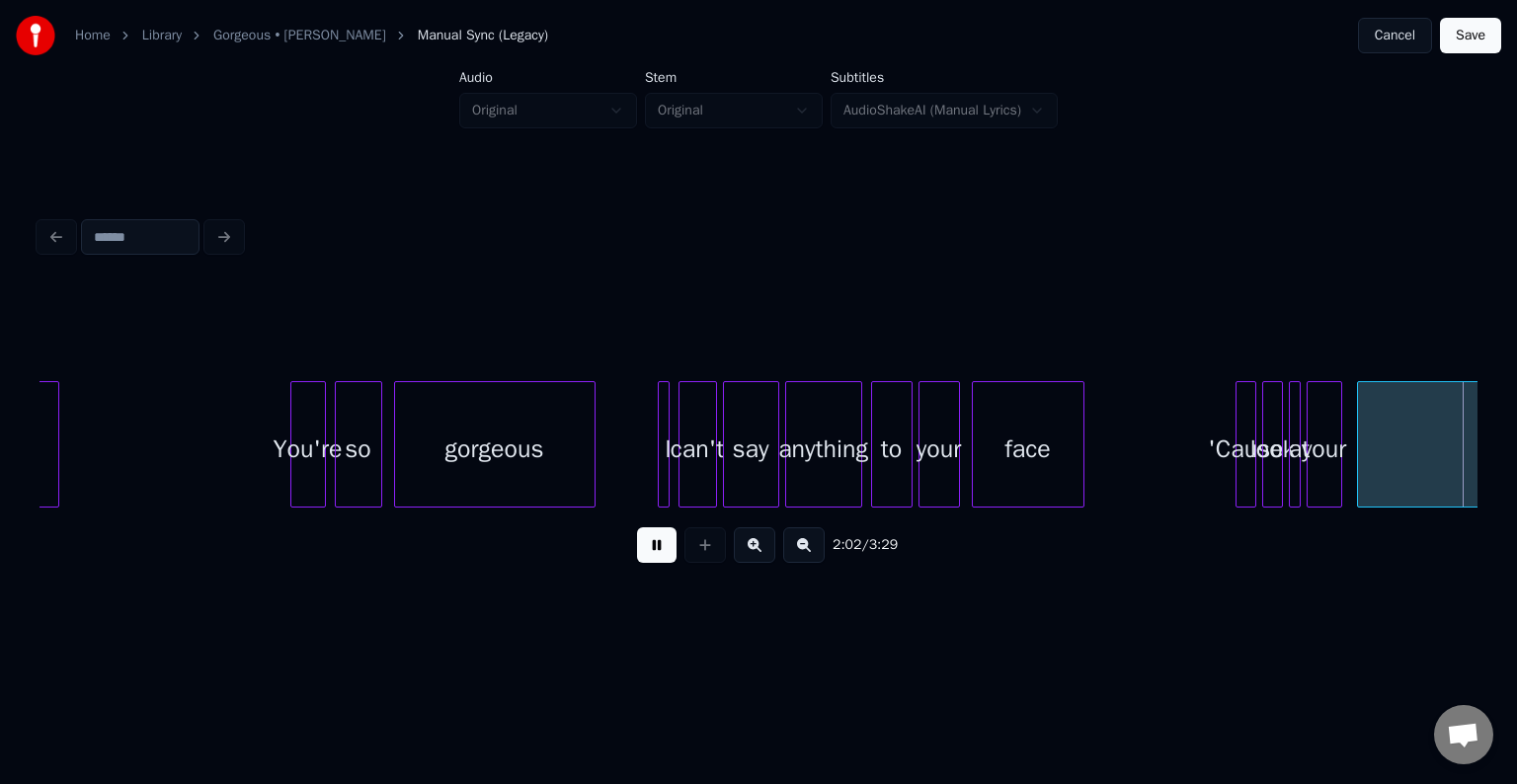 click at bounding box center [657, 545] 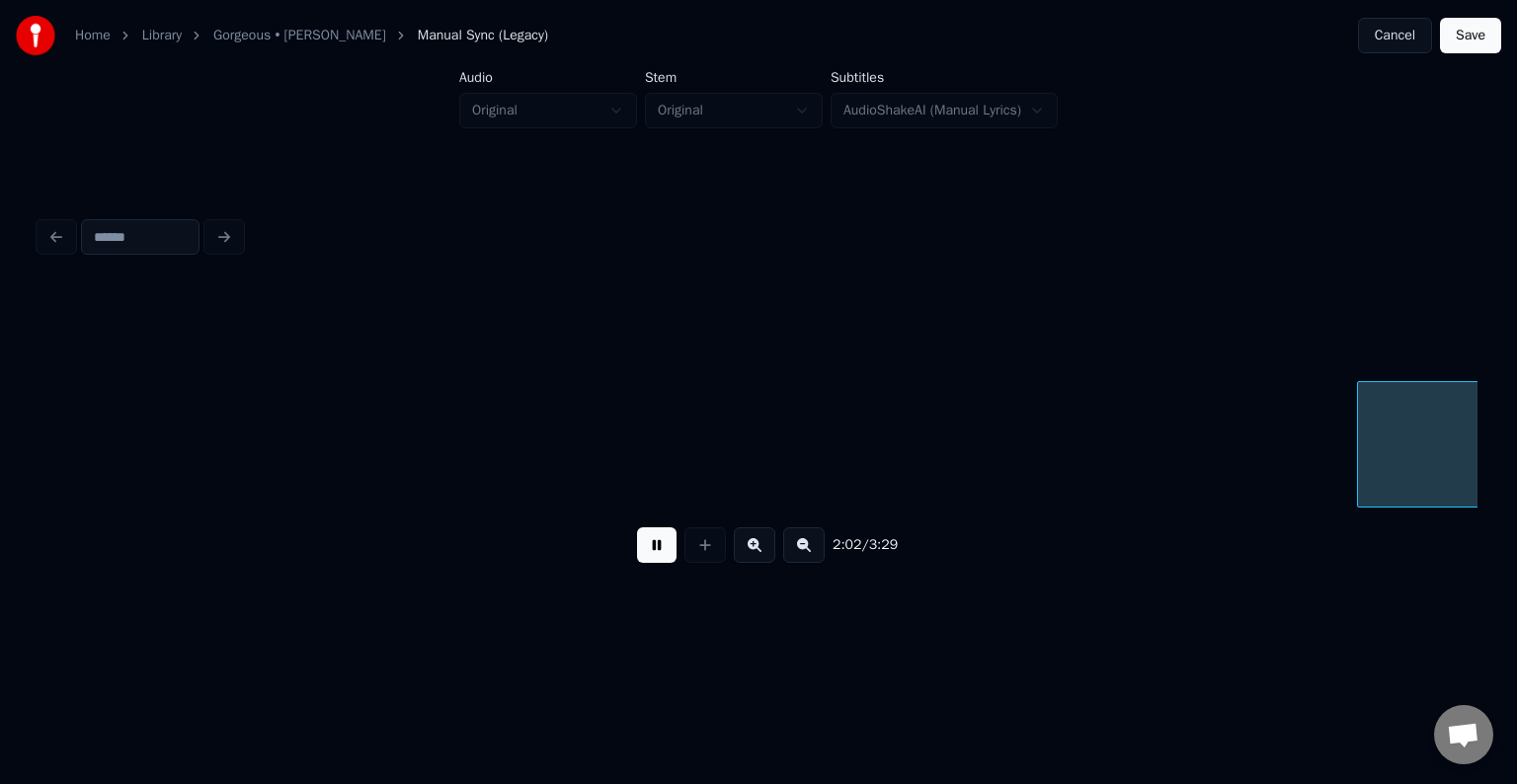 scroll, scrollTop: 0, scrollLeft: 18171, axis: horizontal 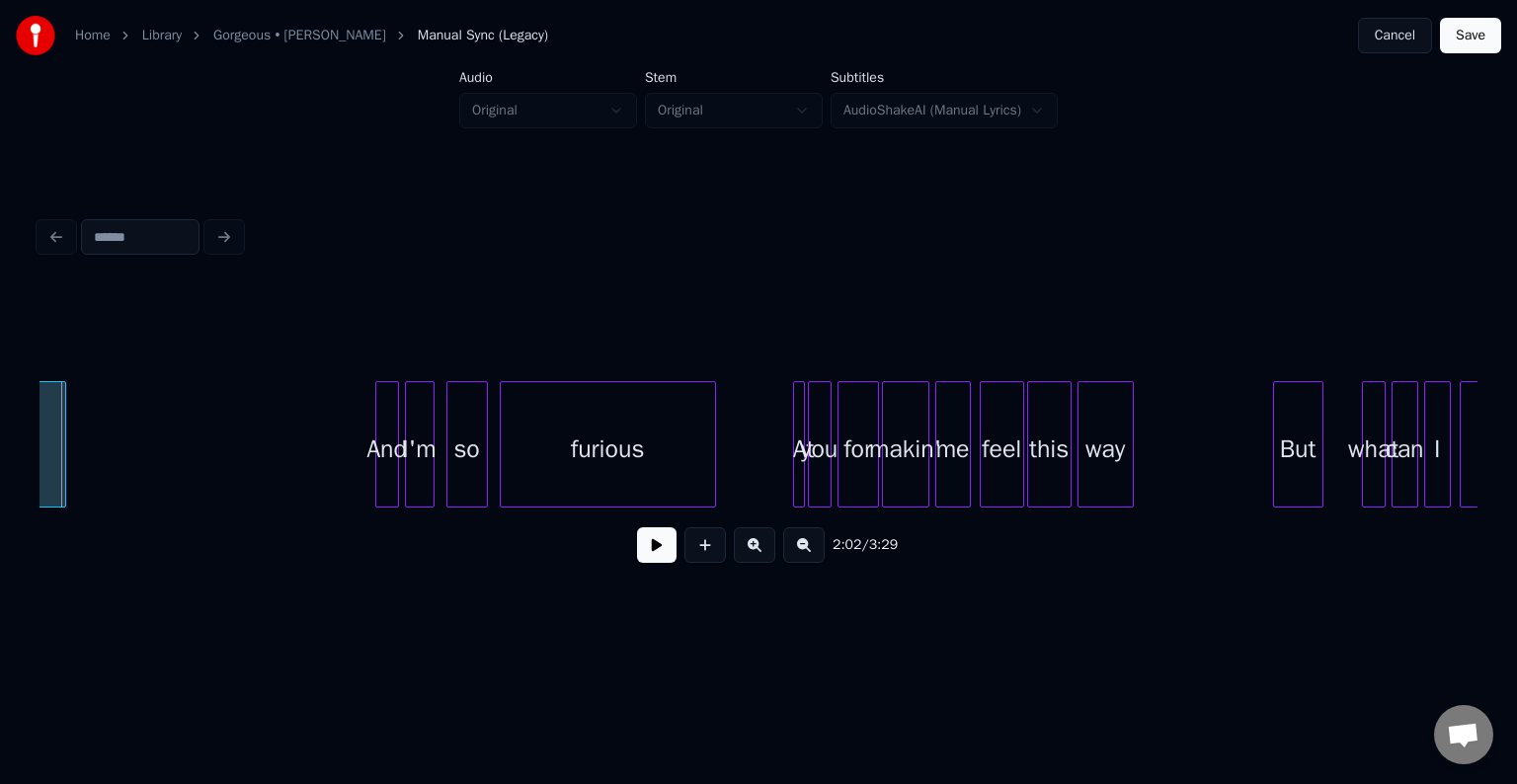 click at bounding box center (62, 444) 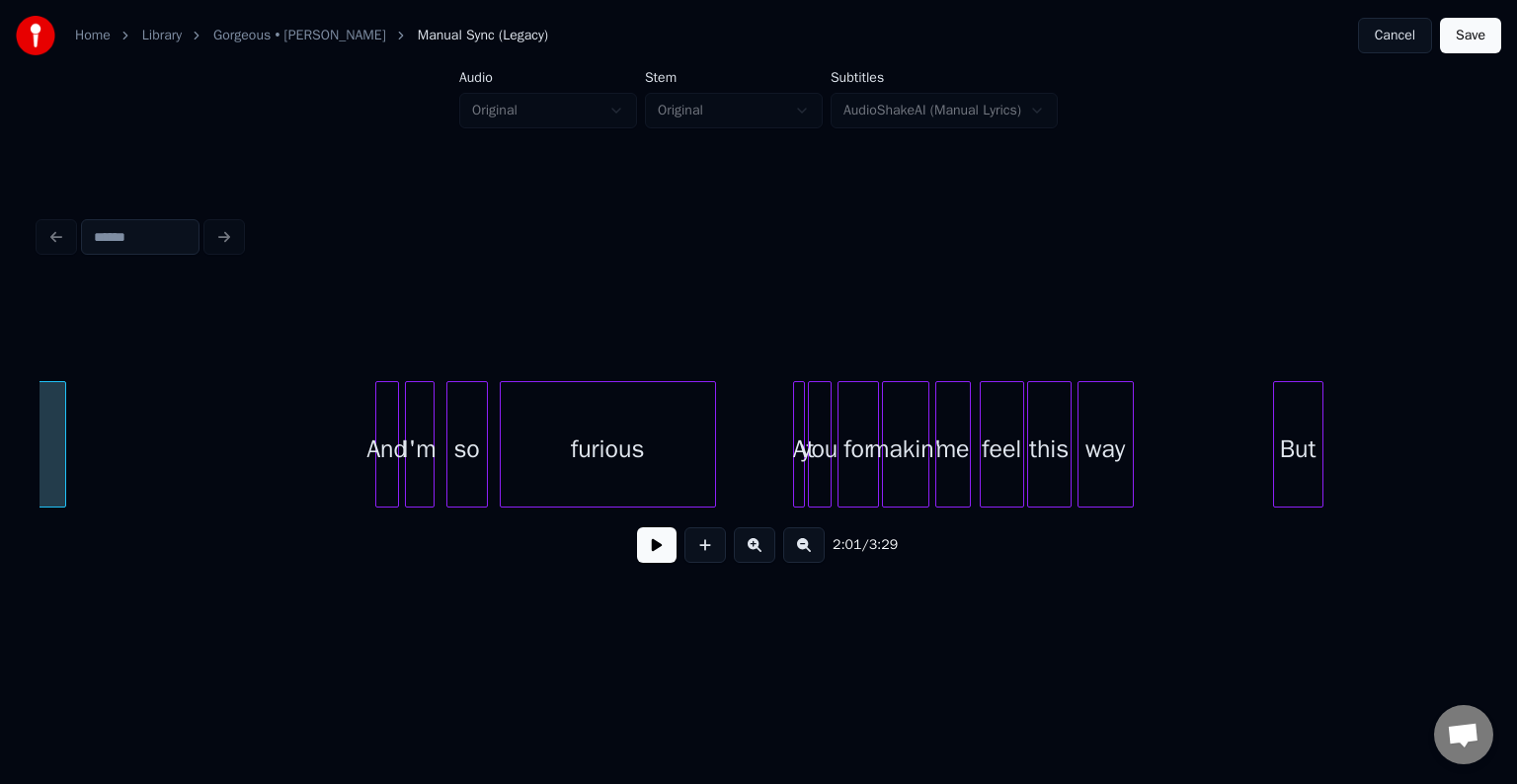 scroll, scrollTop: 0, scrollLeft: 18050, axis: horizontal 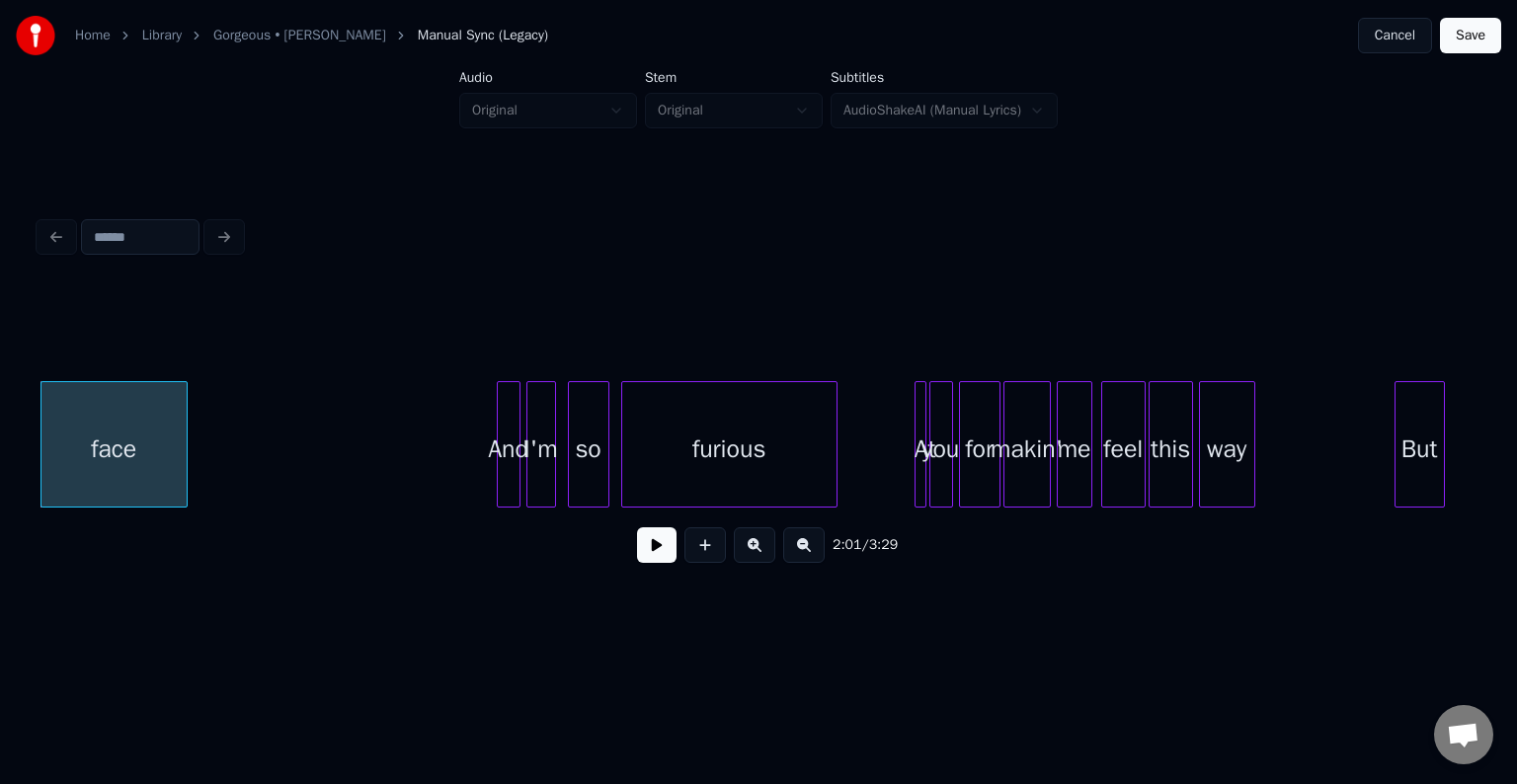 click at bounding box center [657, 545] 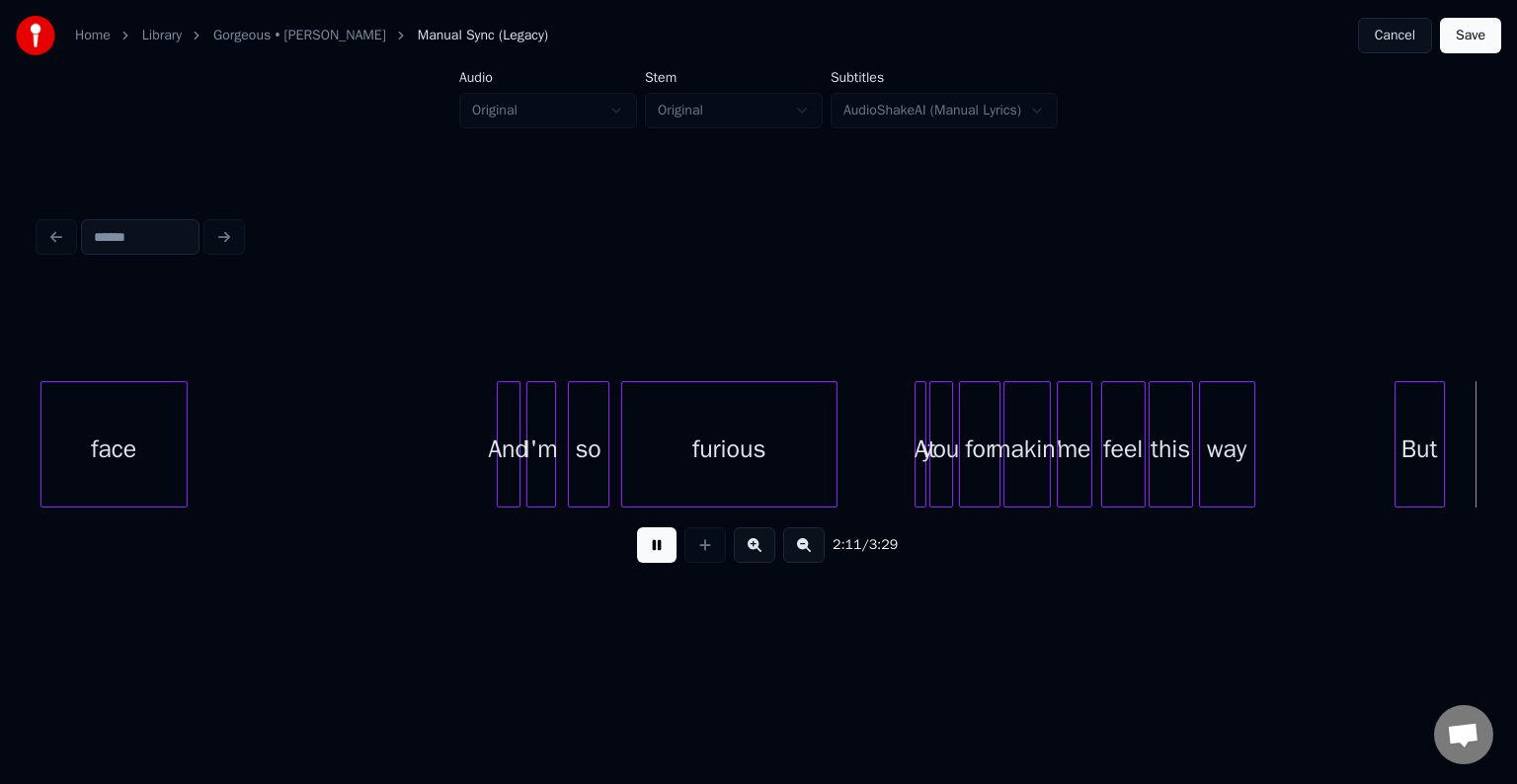 scroll, scrollTop: 0, scrollLeft: 19488, axis: horizontal 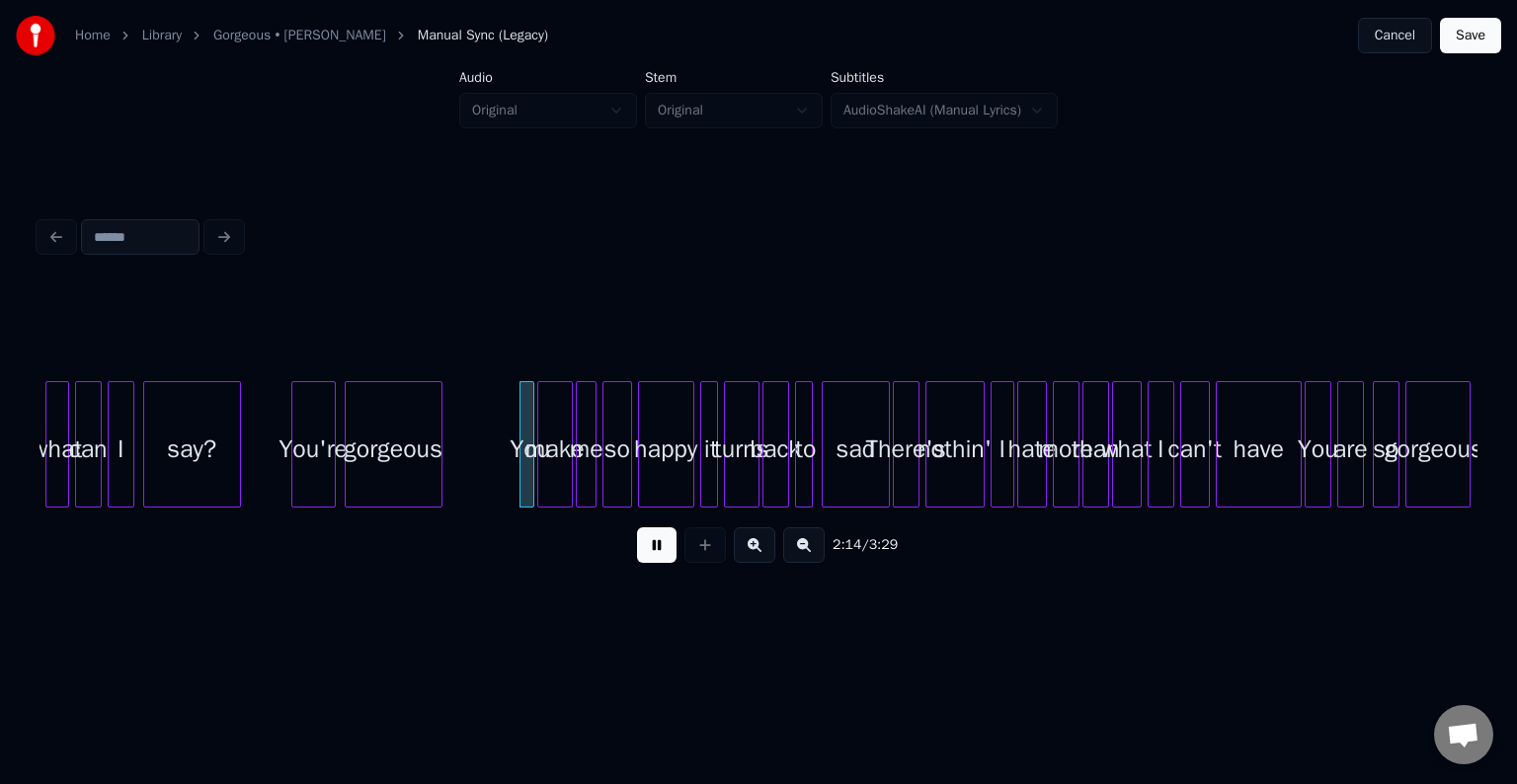 click on "Home Library Gorgeous • [PERSON_NAME] Manual Sync (Legacy) Cancel Save Audio Original Stem Original Subtitles AudioShakeAI (Manual Lyrics) 2:14  /  3:29 Chat [PERSON_NAME] from Youka Desktop More channels Continue on Email Offline. You were inactive for some time. Send a message to reconnect to the chat. Youka Desktop Hello! How can I help you?  [DATE] I think there is a glitch in the program; when I spend my credits to create a video, and I provide the lyrics, the resulting video does not sync the lyrics and is forcing me to spend extra credits to sync them again; it has happened to me with my last 3 videos [DATE] [PERSON_NAME] There is an issue with the auto lyric sync service. In this case the credits are refunded automatically. You can sync the lyrics by using the lyrics editor [DATE] So, I make the video, and the credits to sync the lyrics the second time are refunded? 21 hours ago Or the credits to make the video are refunded? and I pay for the re-syncing? 21 hours ago Send a file Insert an emoji Crisp" at bounding box center (758, 331) 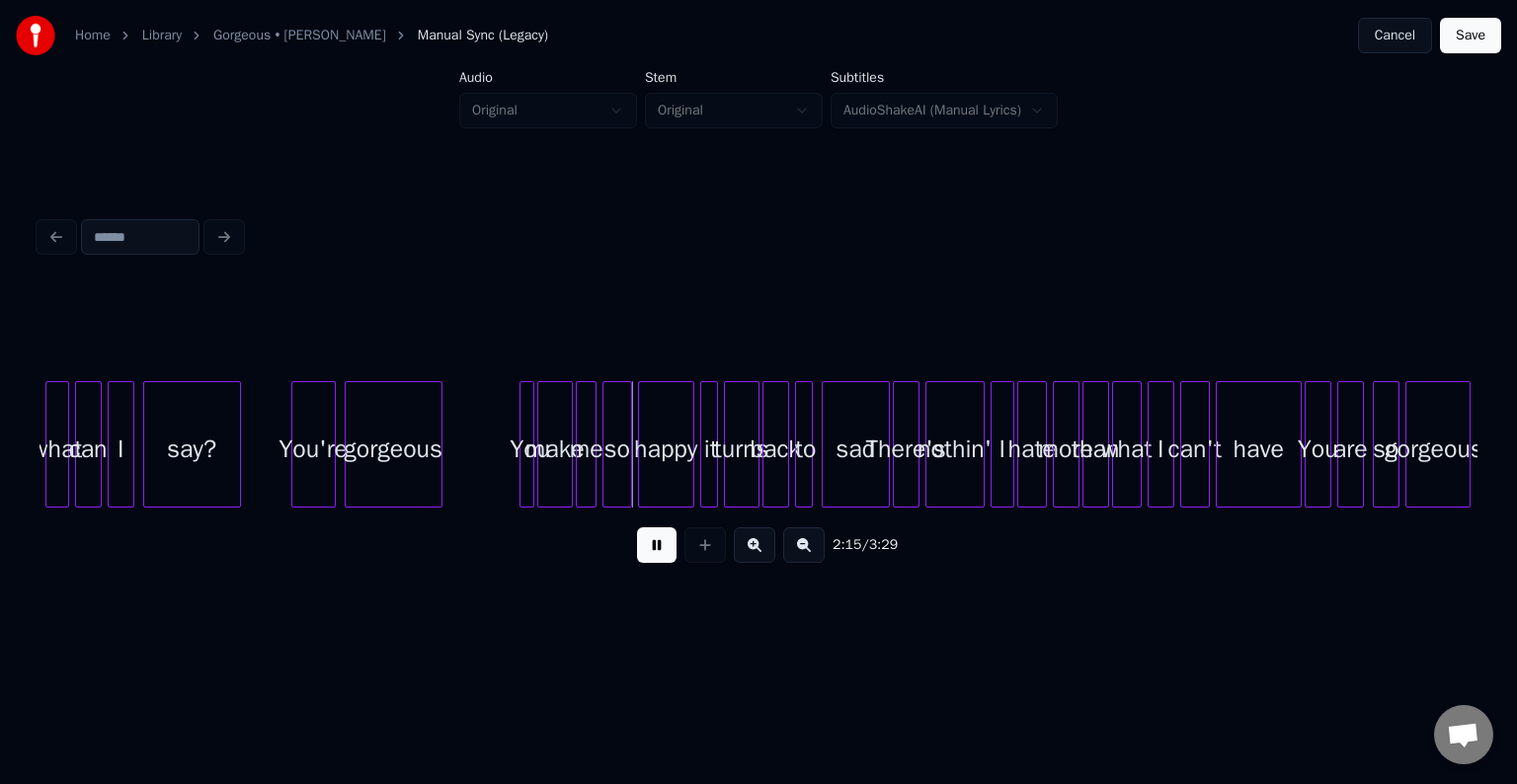 click at bounding box center [657, 545] 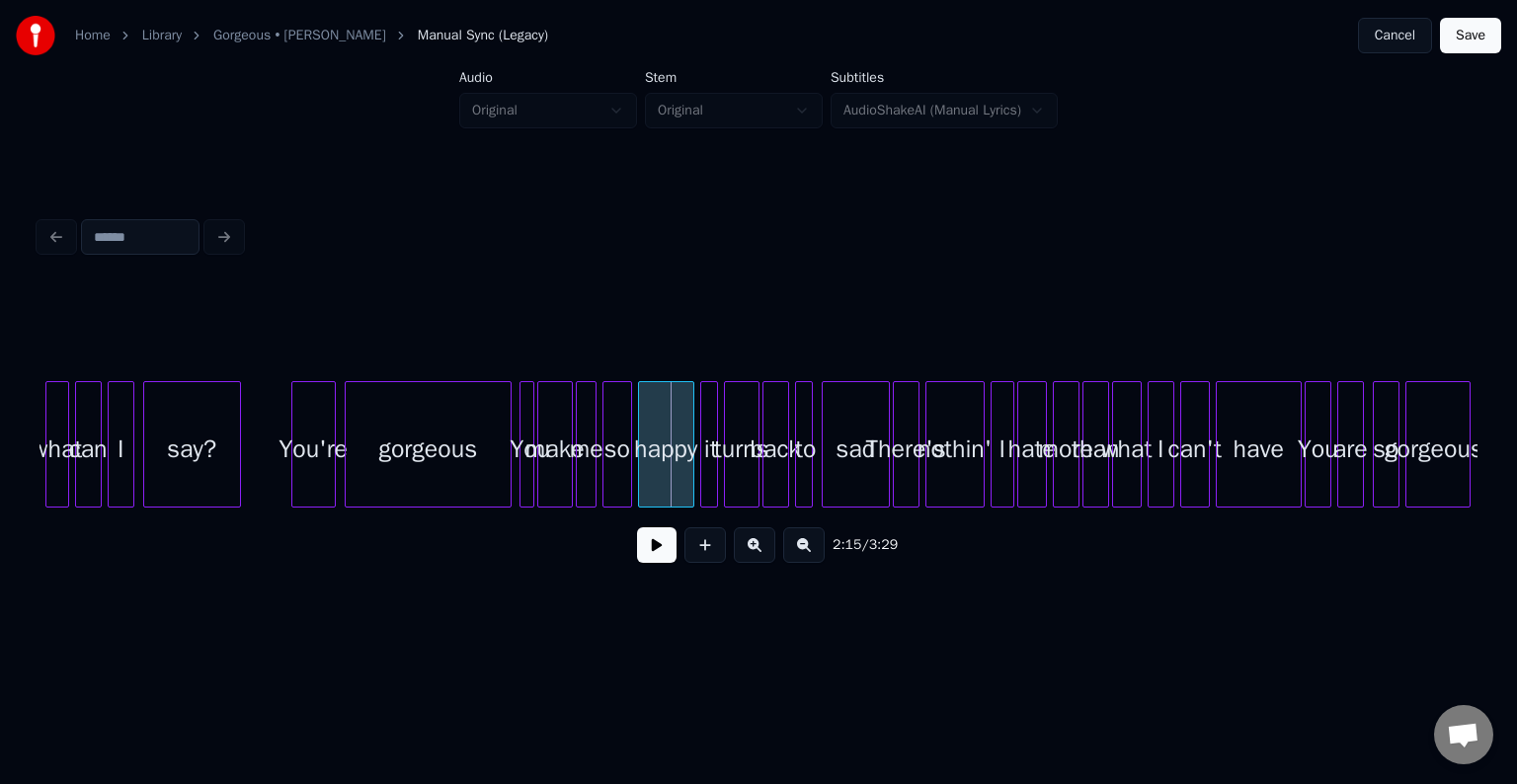 click at bounding box center [508, 444] 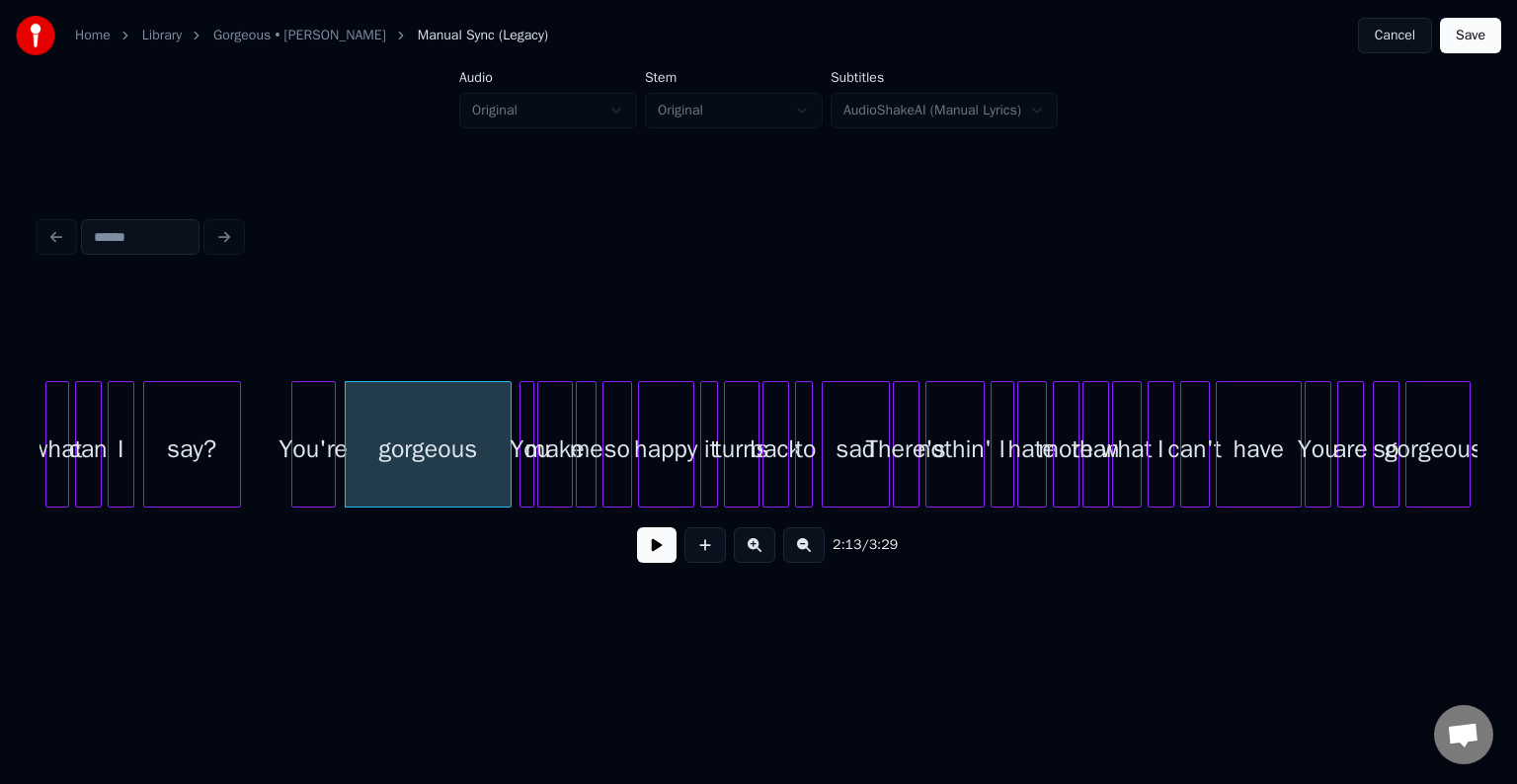 click at bounding box center (657, 545) 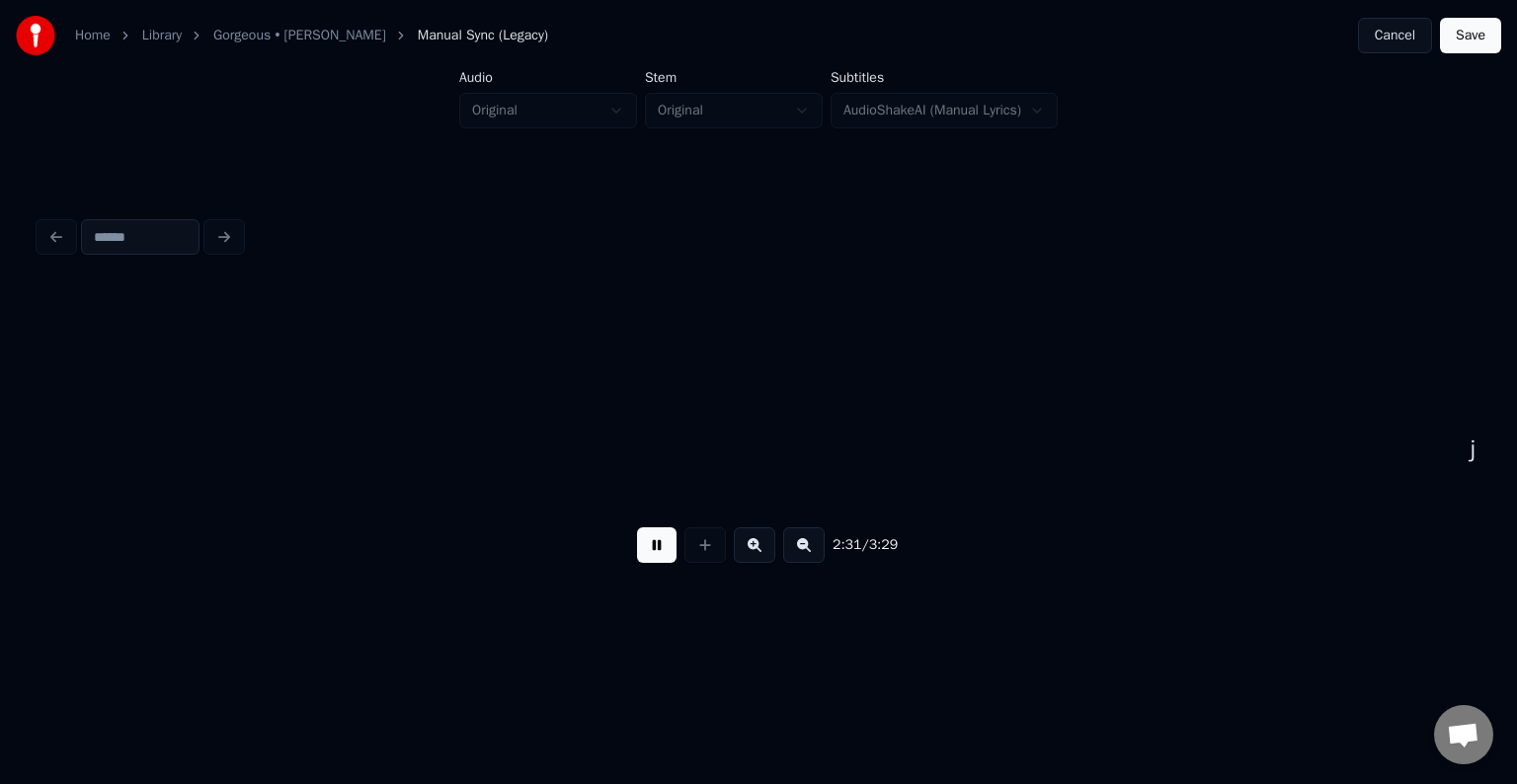 scroll, scrollTop: 0, scrollLeft: 22364, axis: horizontal 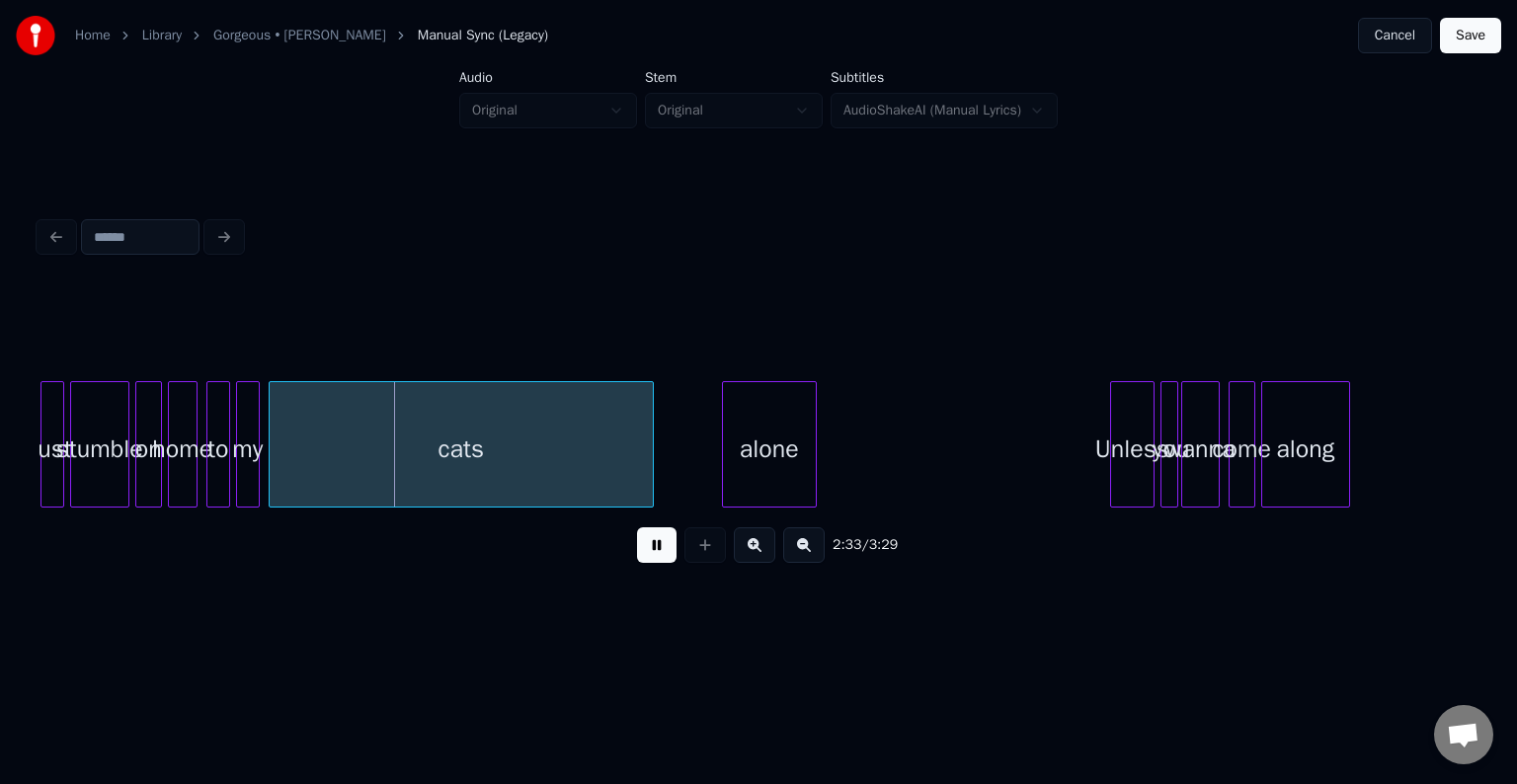 click on "2:33  /  3:29" at bounding box center [758, 545] 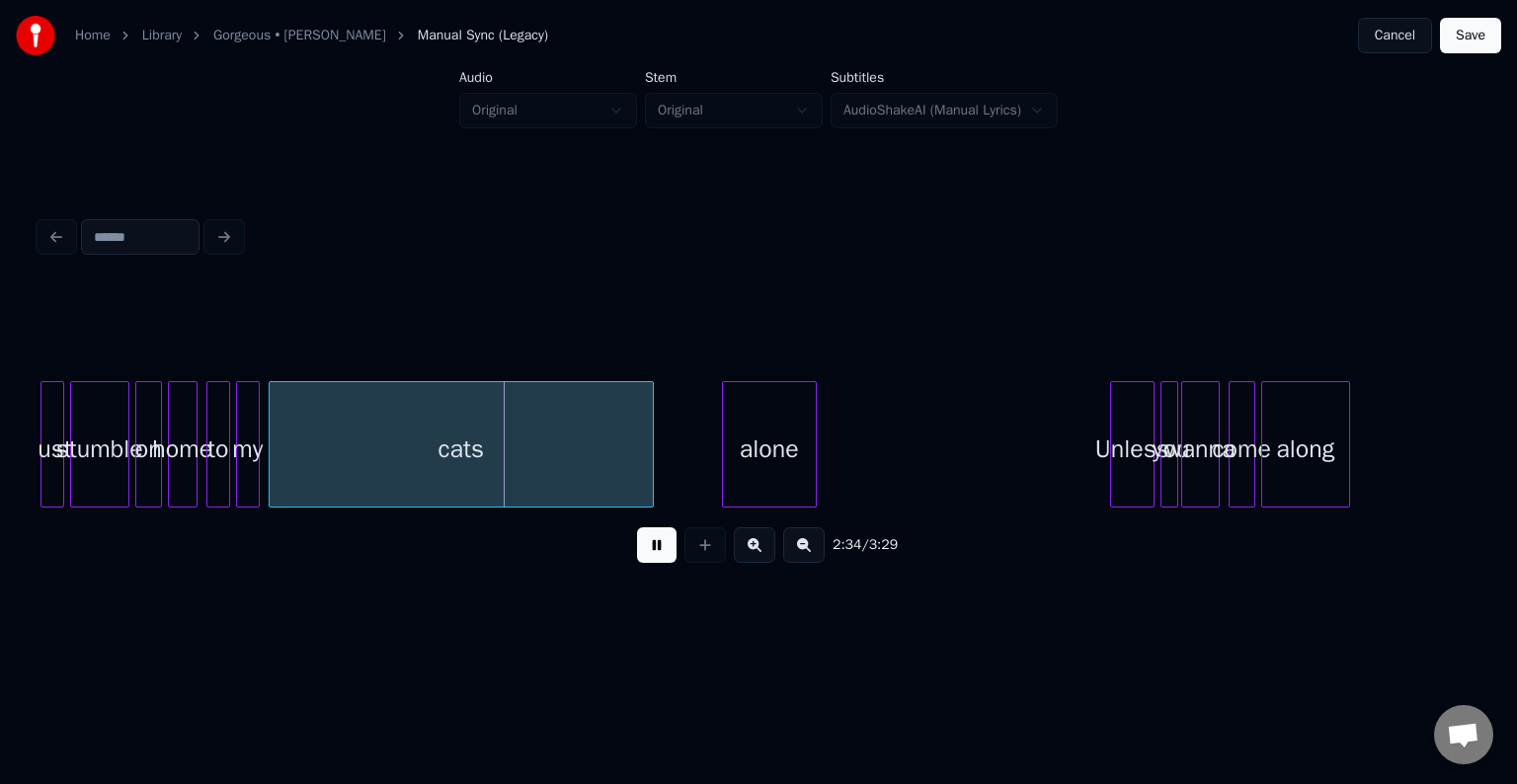 click at bounding box center (657, 545) 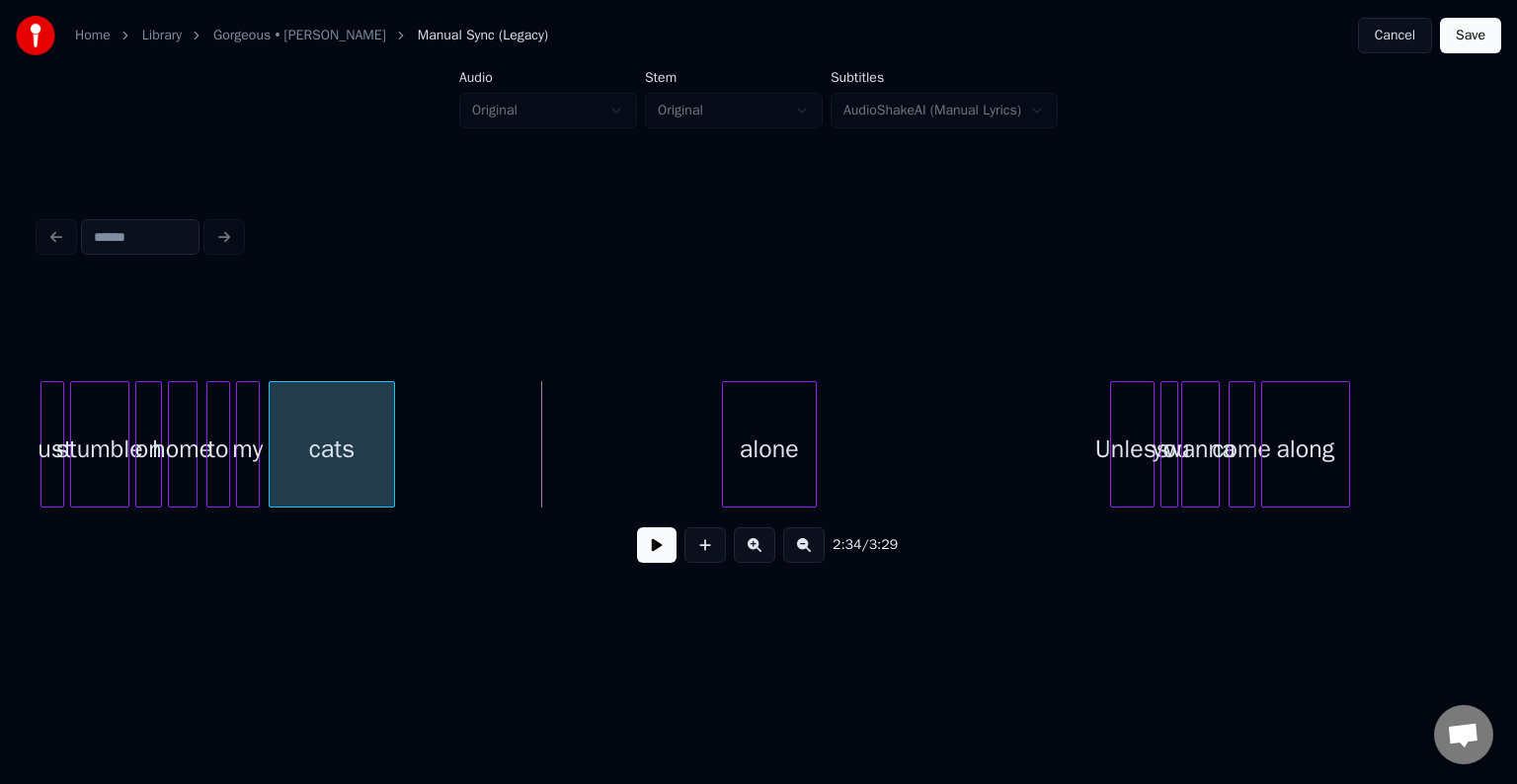 click at bounding box center (391, 444) 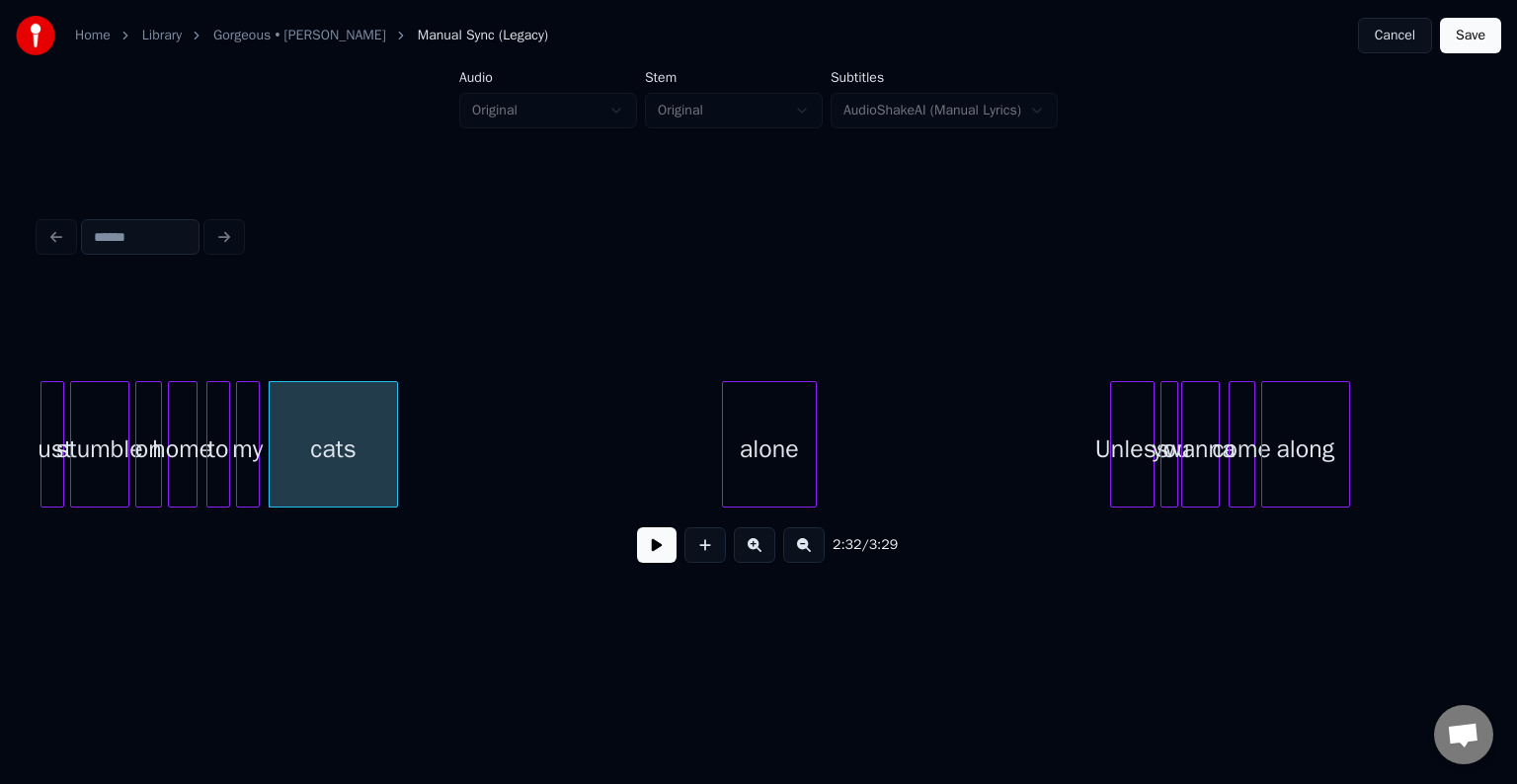 click at bounding box center [657, 545] 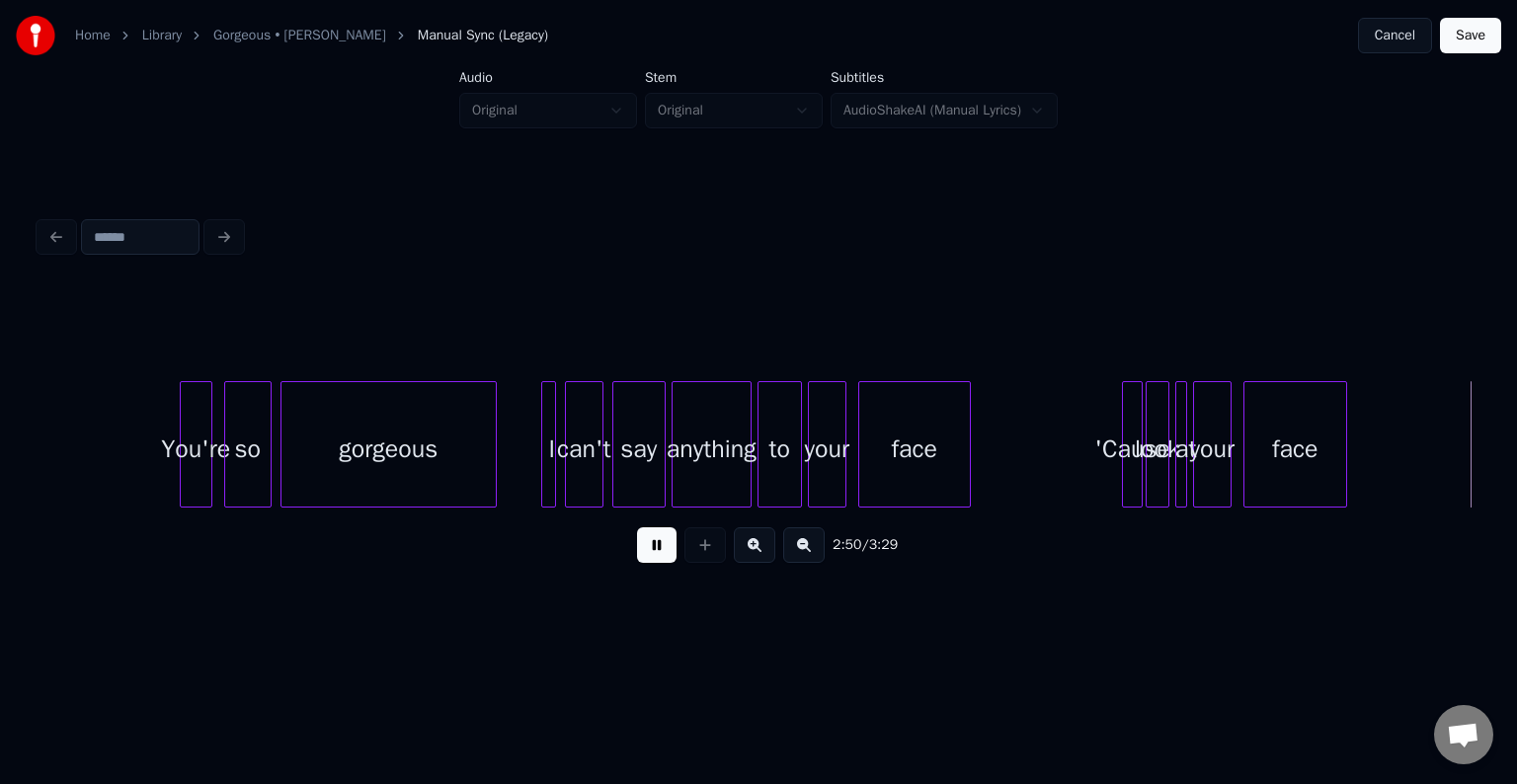 scroll, scrollTop: 0, scrollLeft: 25242, axis: horizontal 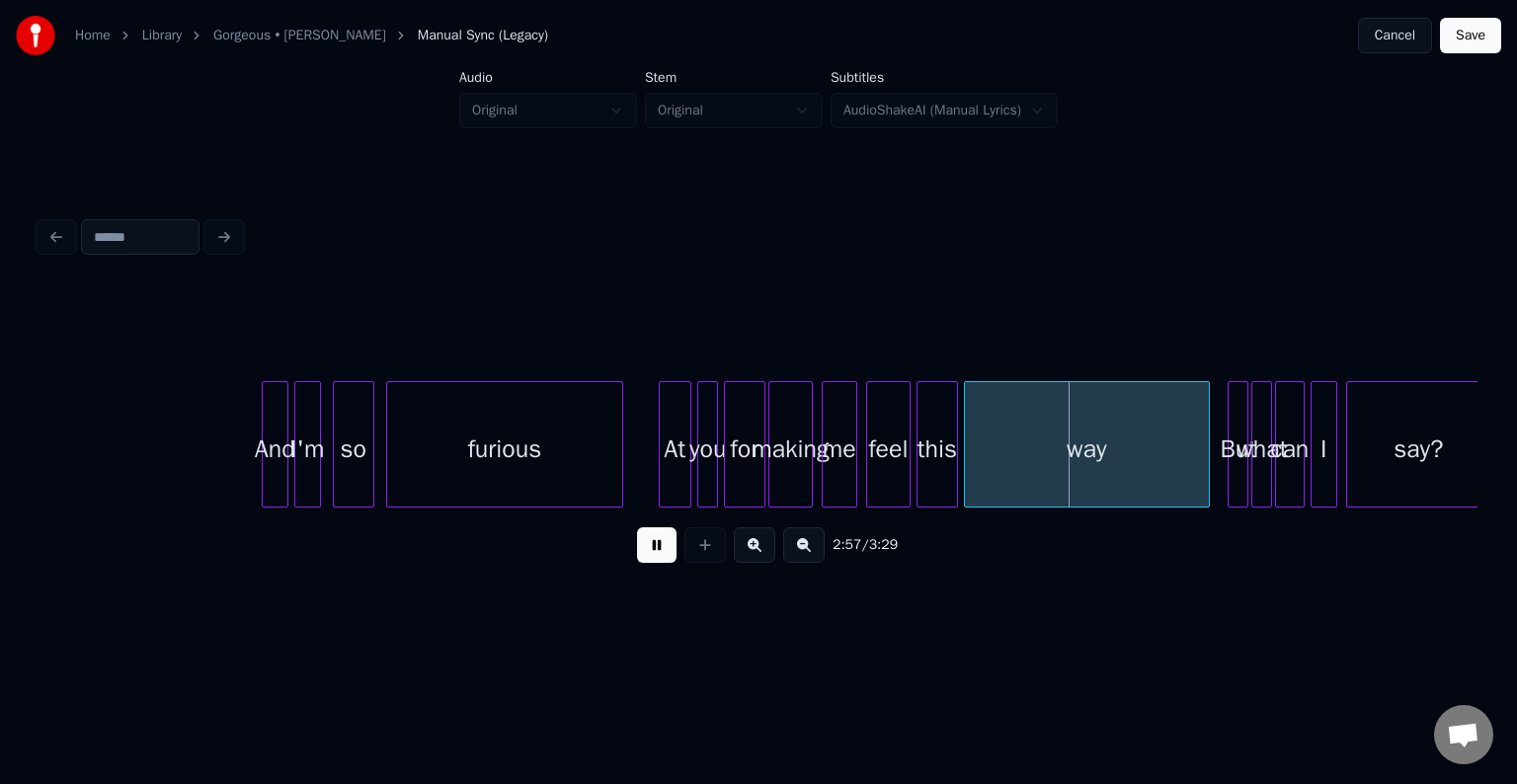 click at bounding box center (657, 545) 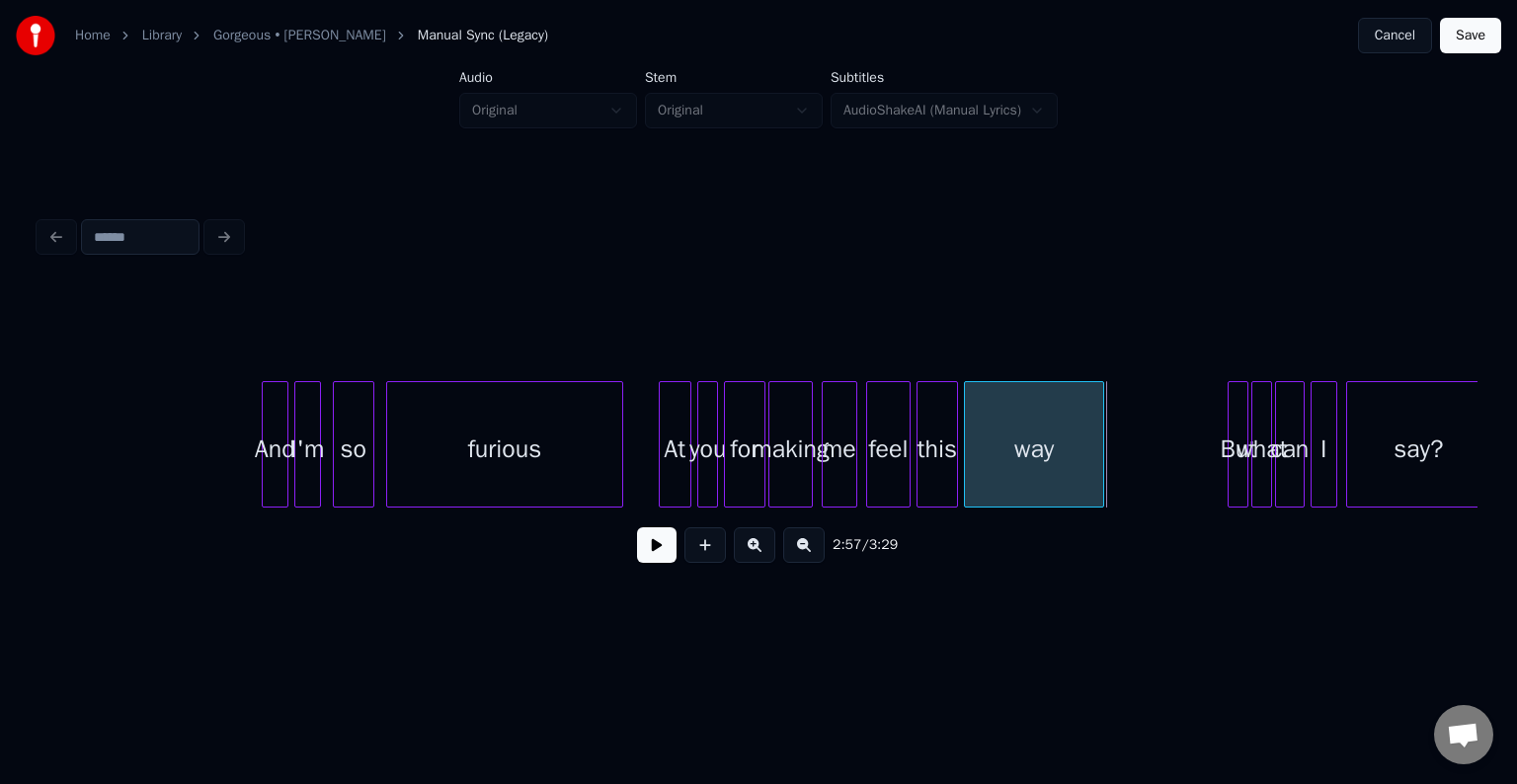 click at bounding box center (1100, 444) 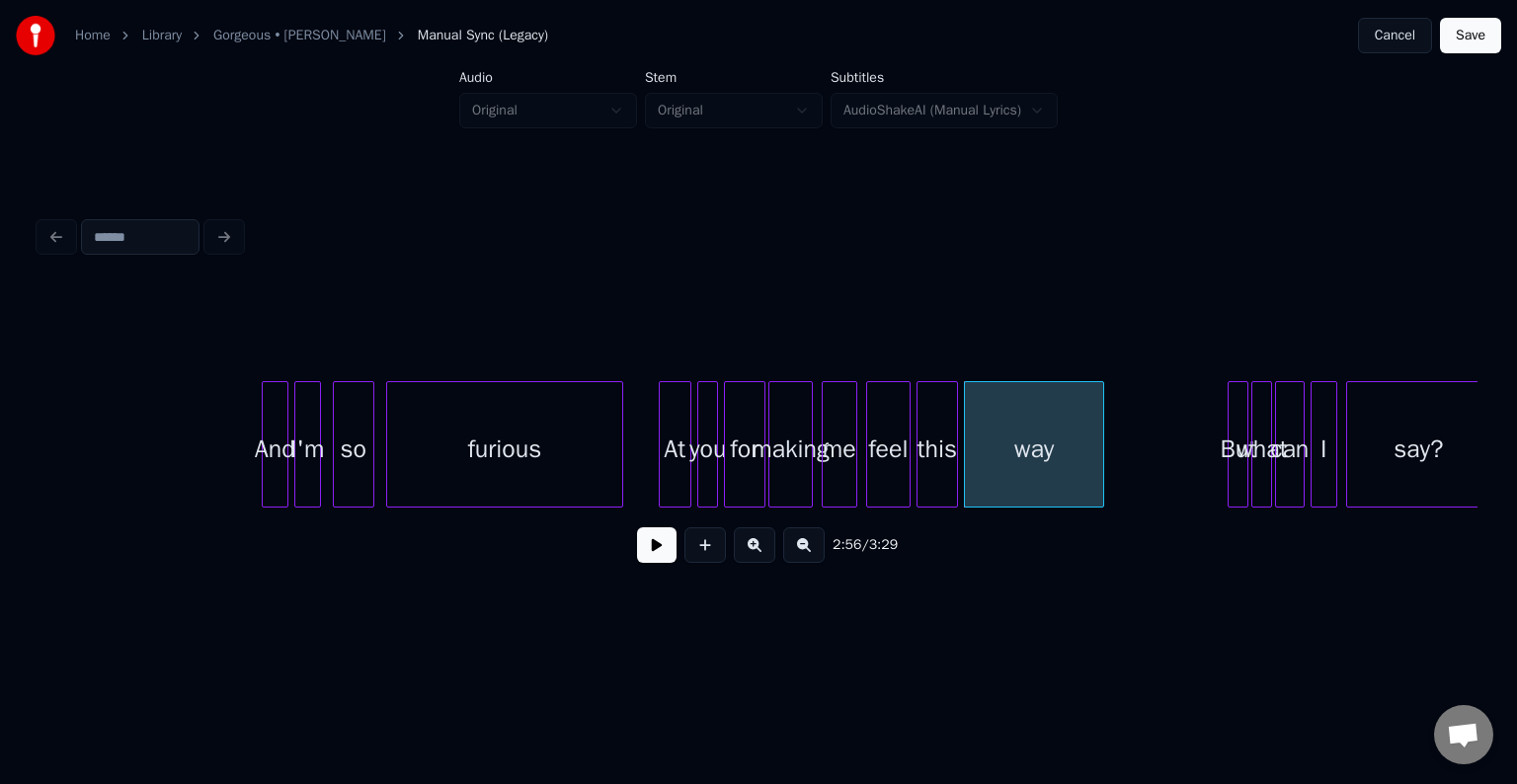 click at bounding box center [657, 545] 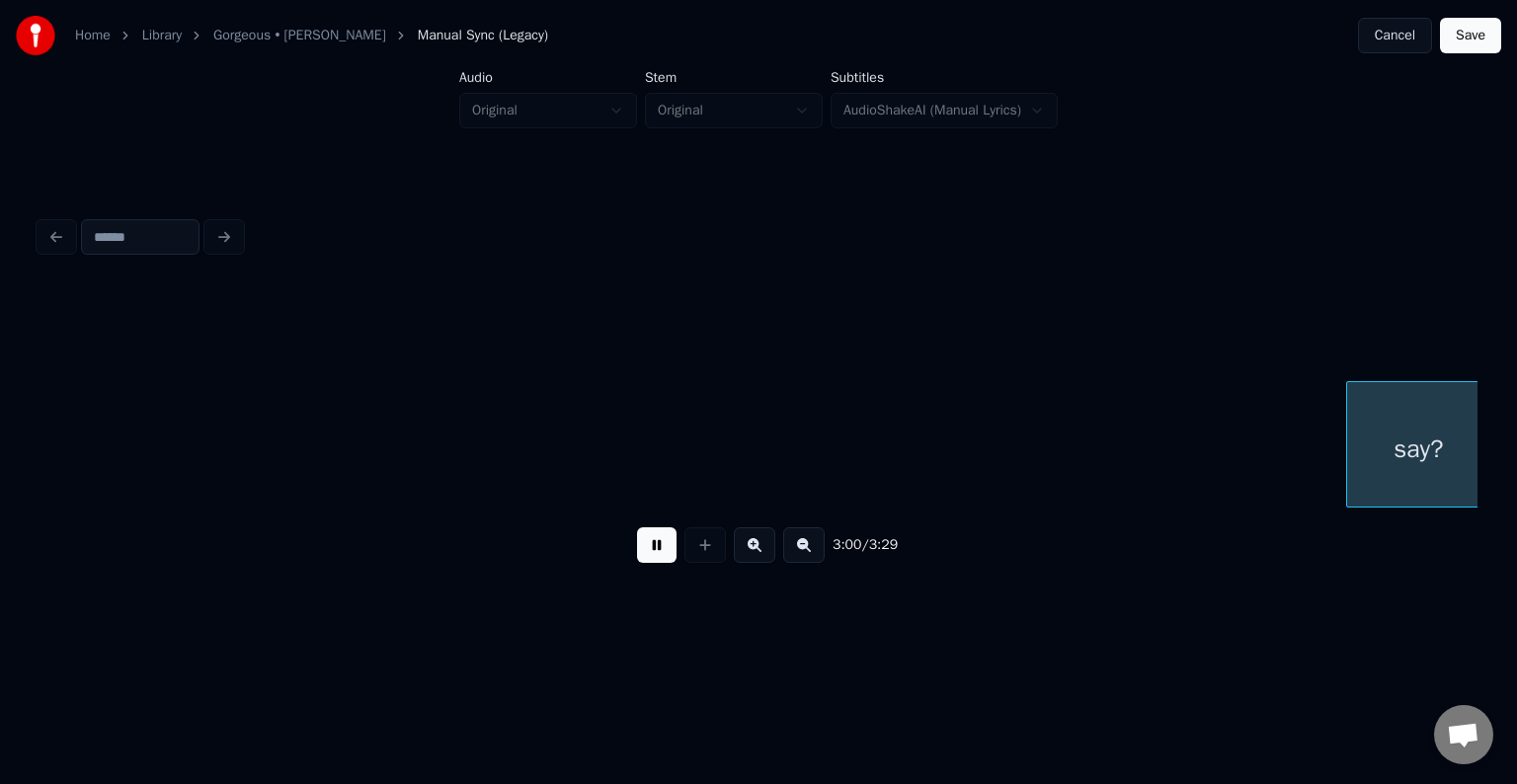 scroll, scrollTop: 0, scrollLeft: 26681, axis: horizontal 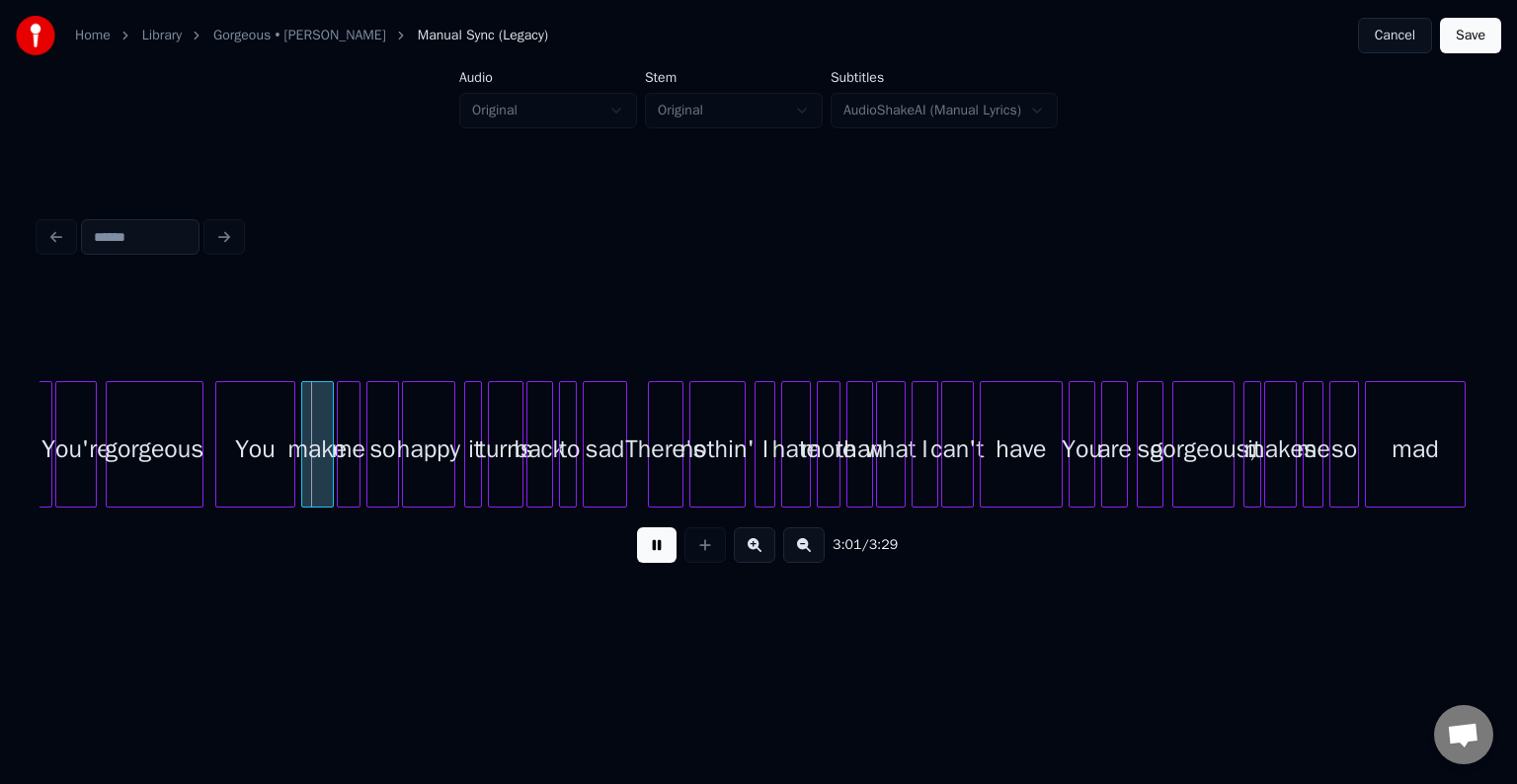 click at bounding box center [657, 545] 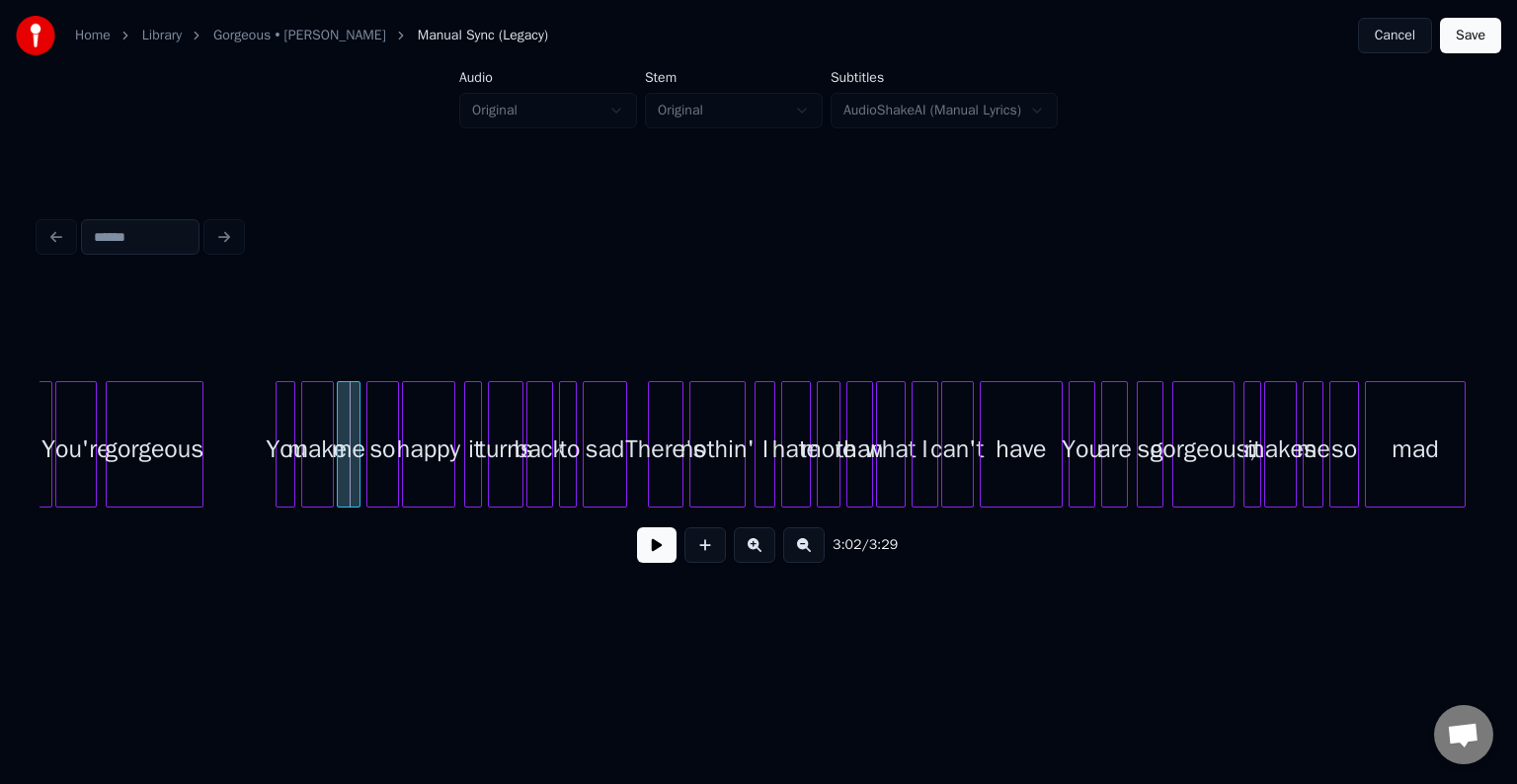 click at bounding box center (279, 444) 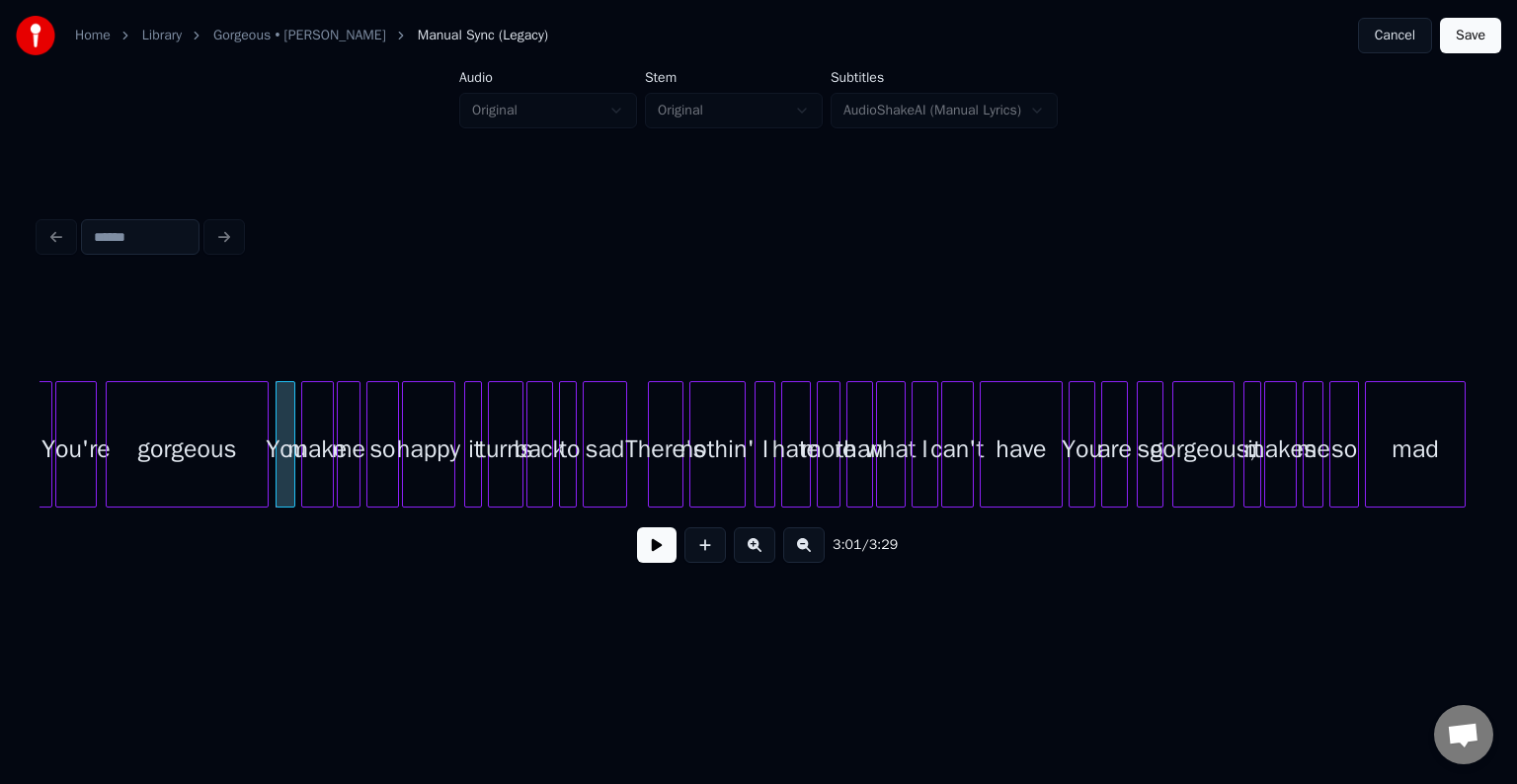 click at bounding box center (265, 444) 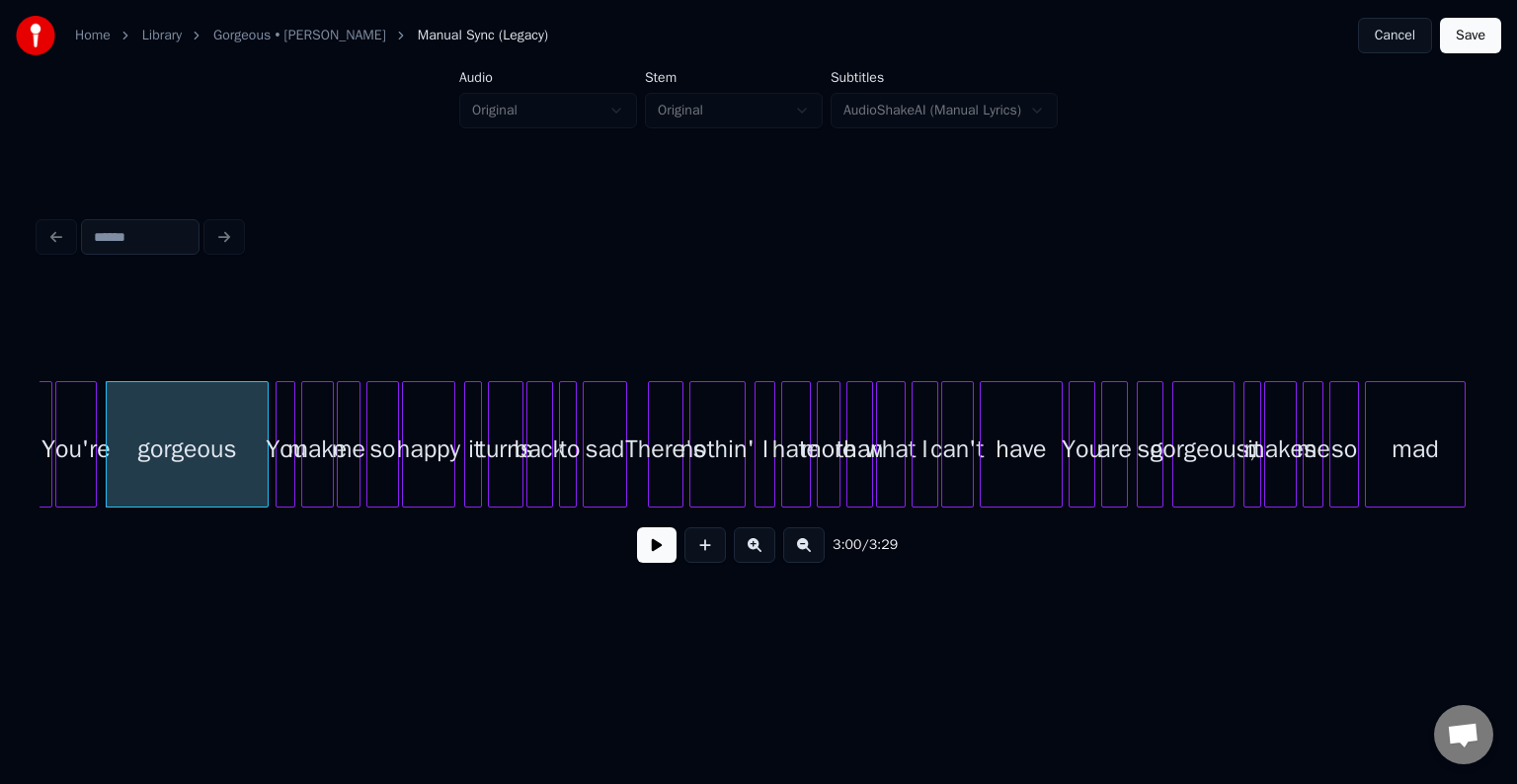 click at bounding box center (657, 545) 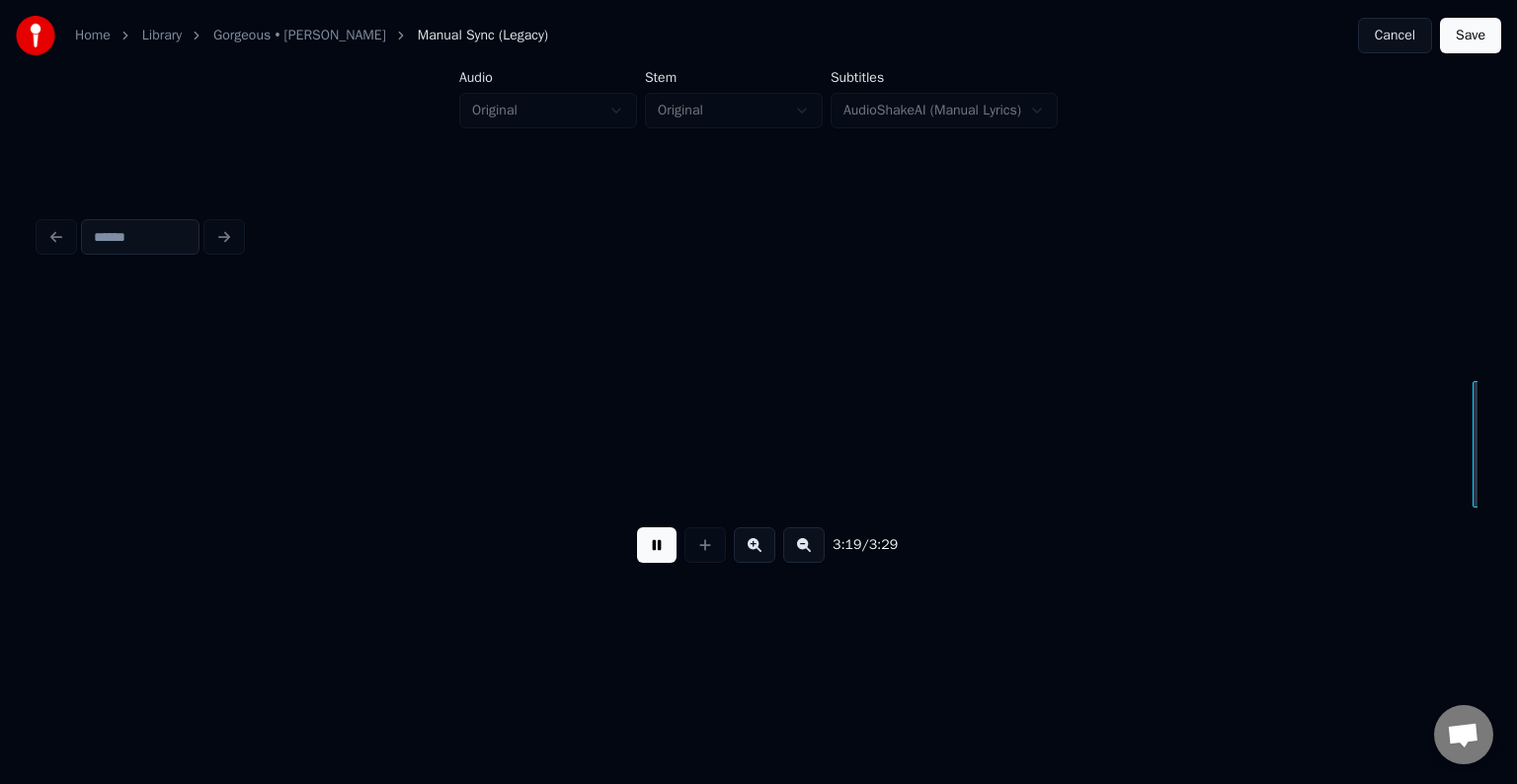 scroll, scrollTop: 0, scrollLeft: 29558, axis: horizontal 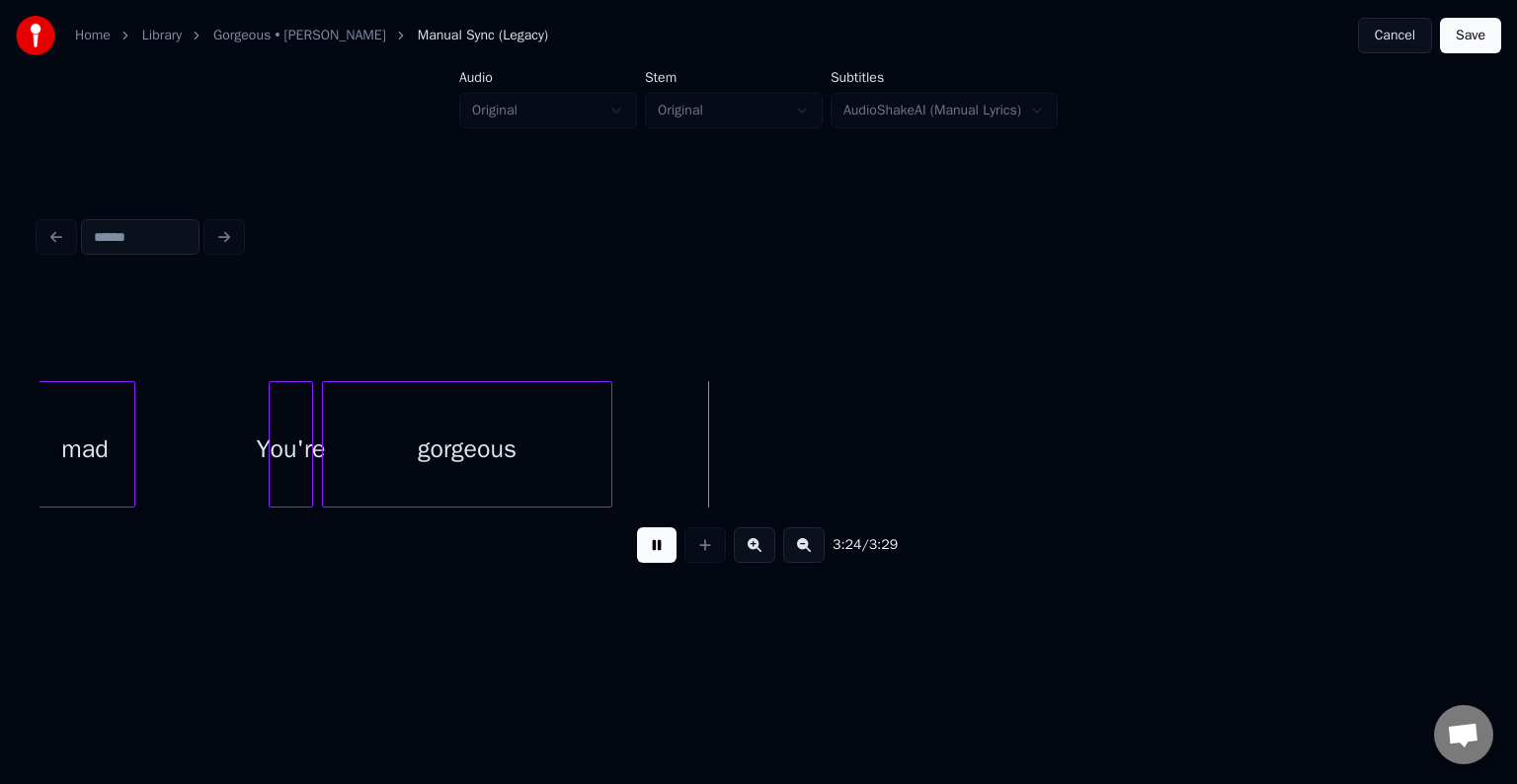 click on "Save" at bounding box center (1471, 36) 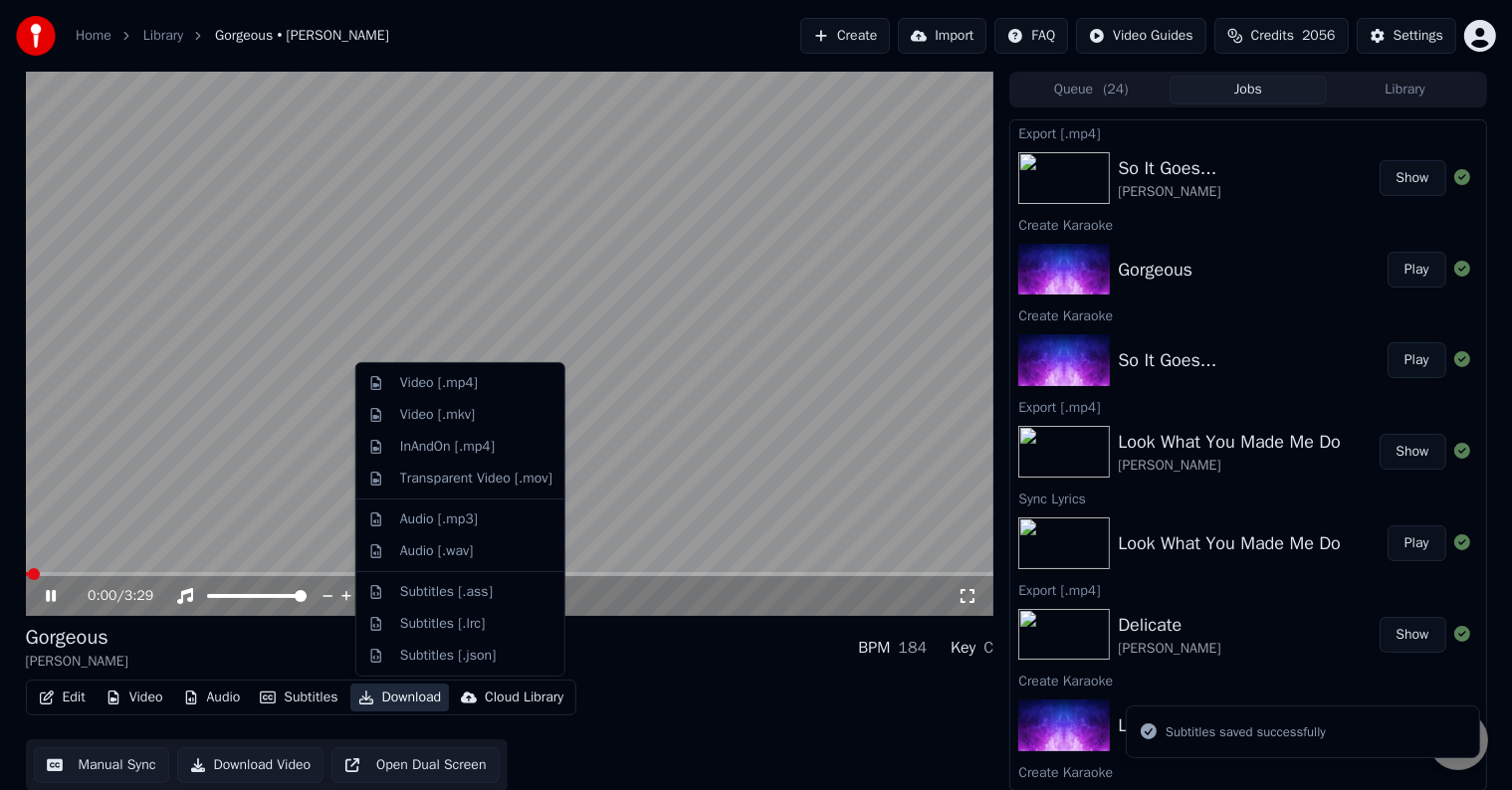 click on "Download" at bounding box center [400, 697] 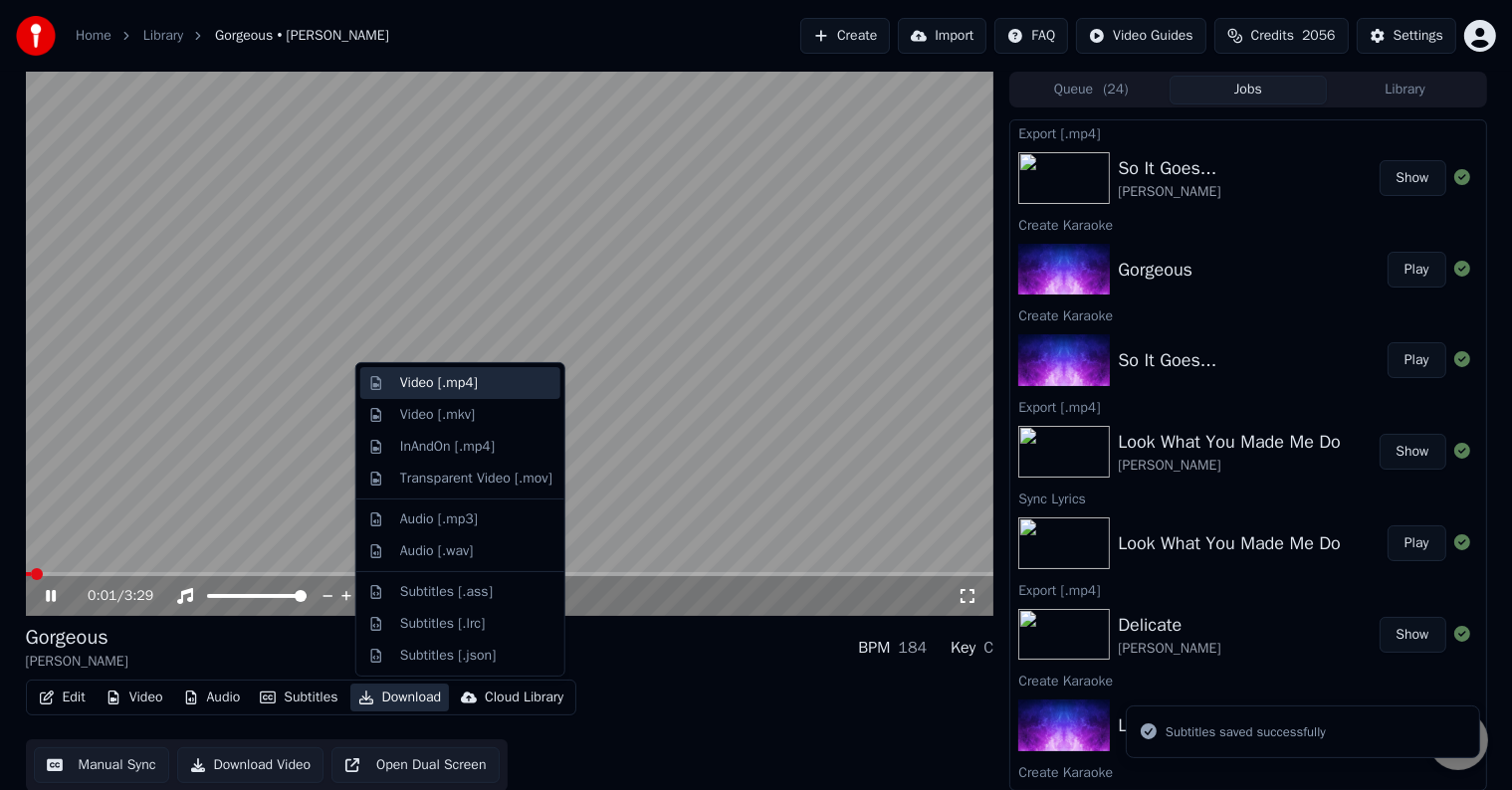 click on "Video [.mp4]" at bounding box center (460, 383) 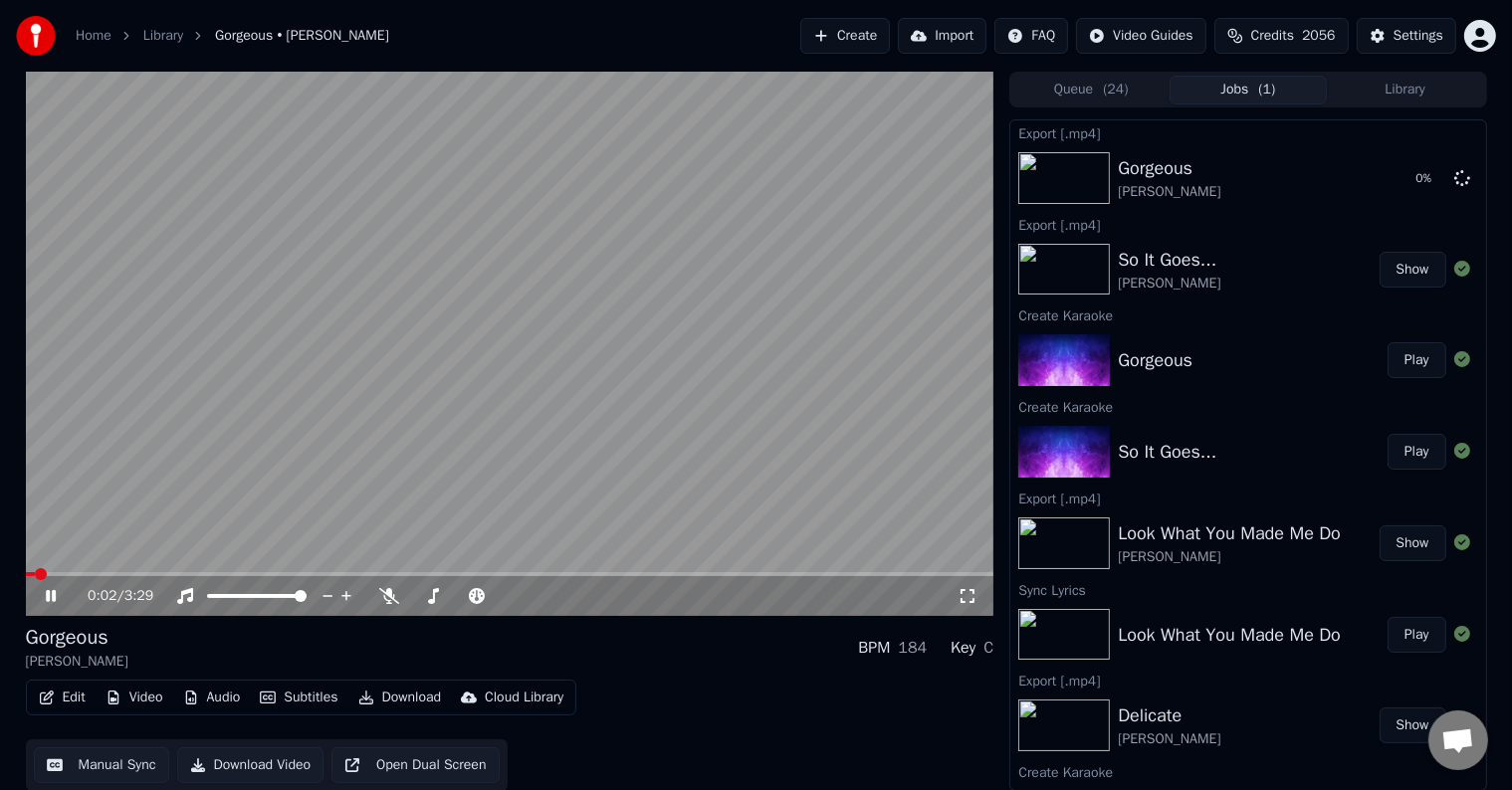click 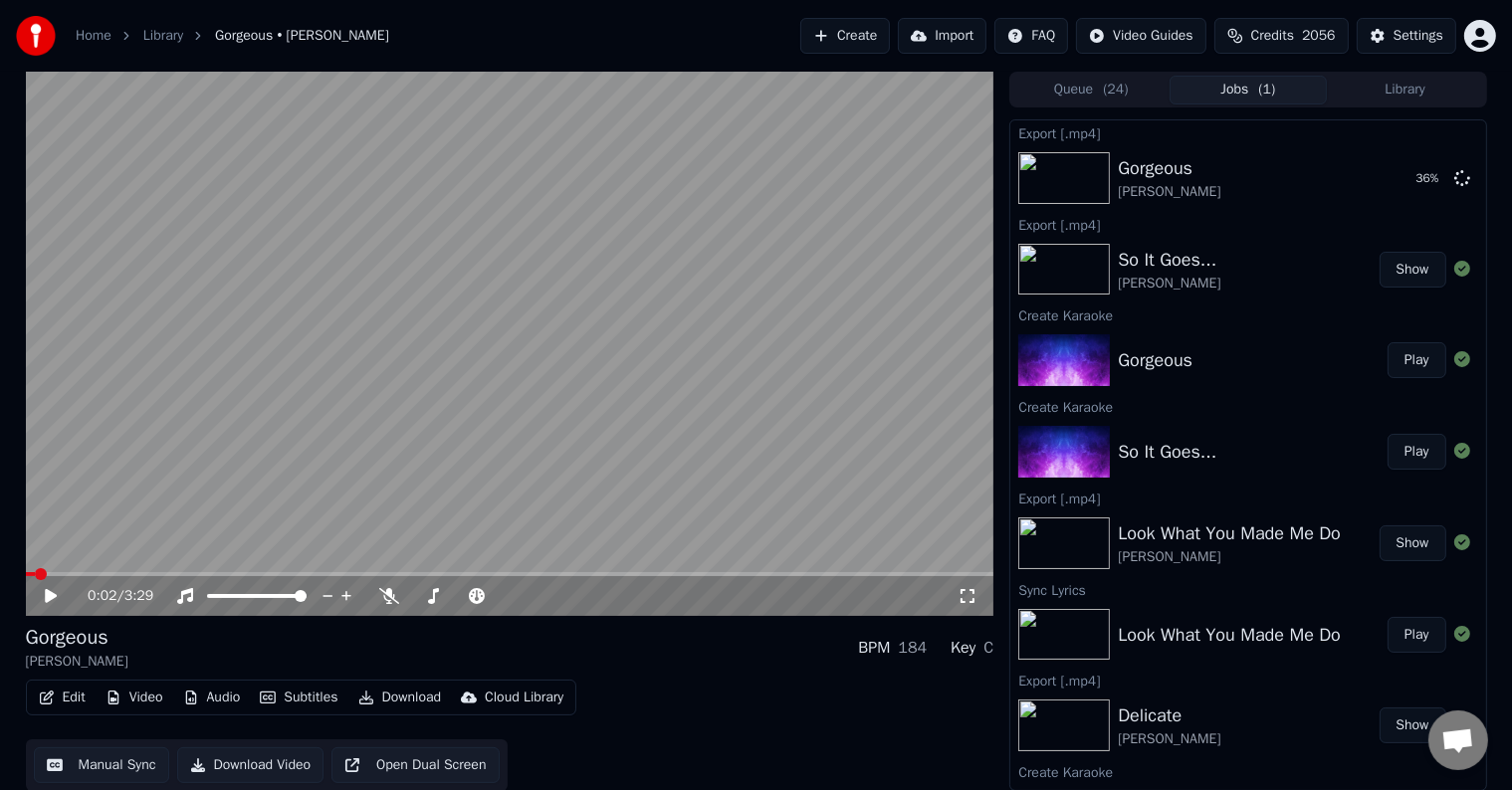 click on "Create" at bounding box center (845, 36) 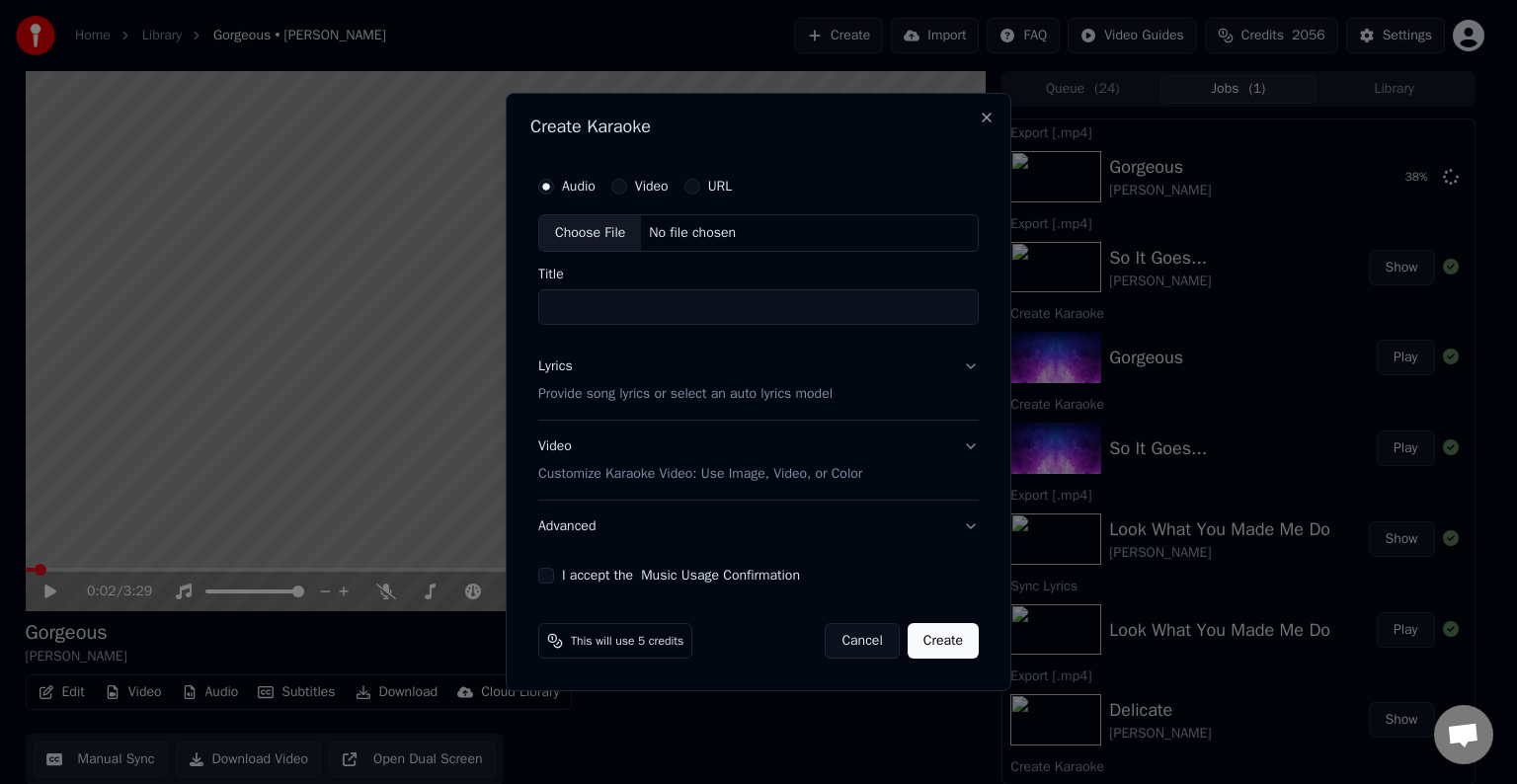 click on "Choose File" at bounding box center [590, 233] 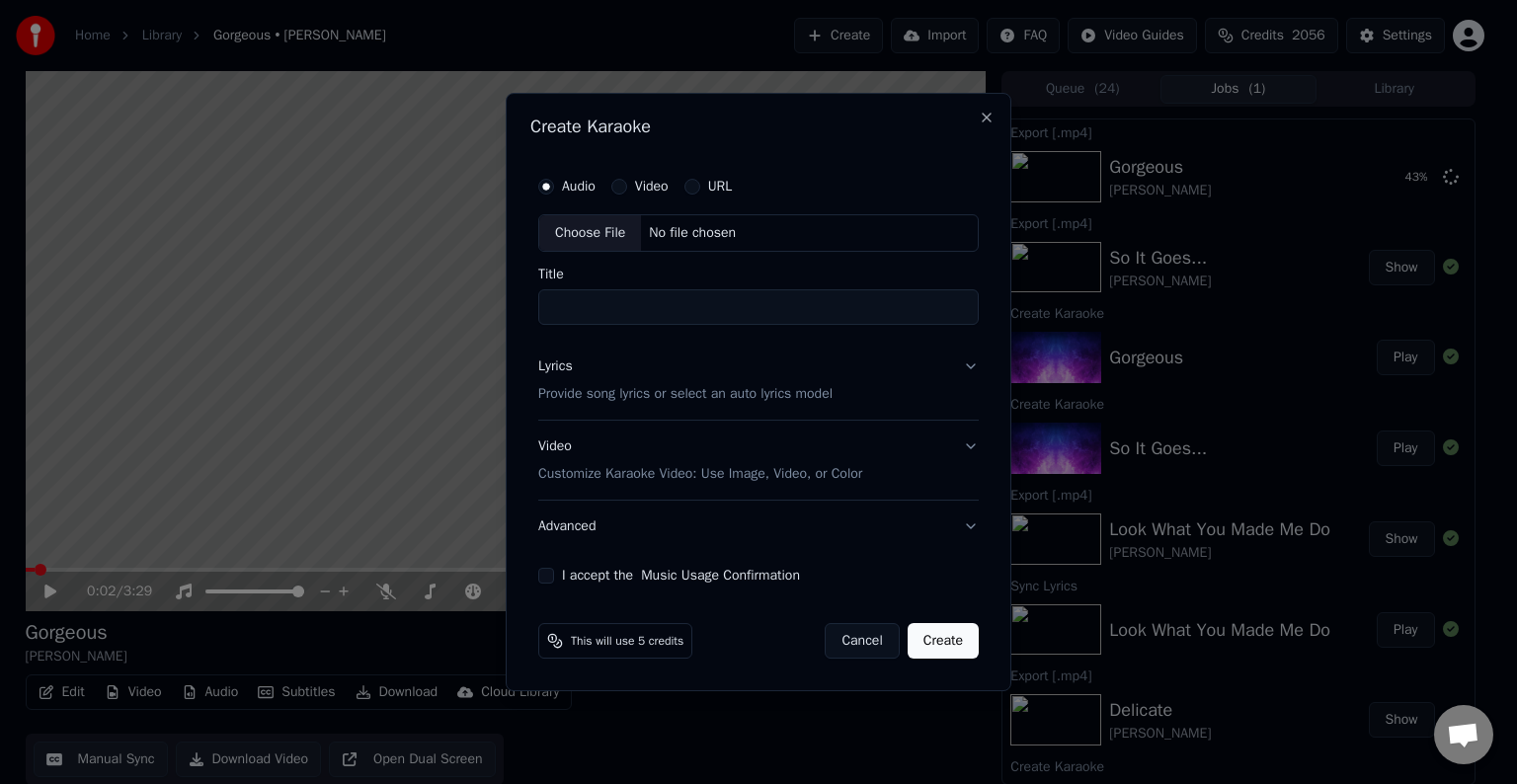 click on "Lyrics Provide song lyrics or select an auto lyrics model" at bounding box center (758, 380) 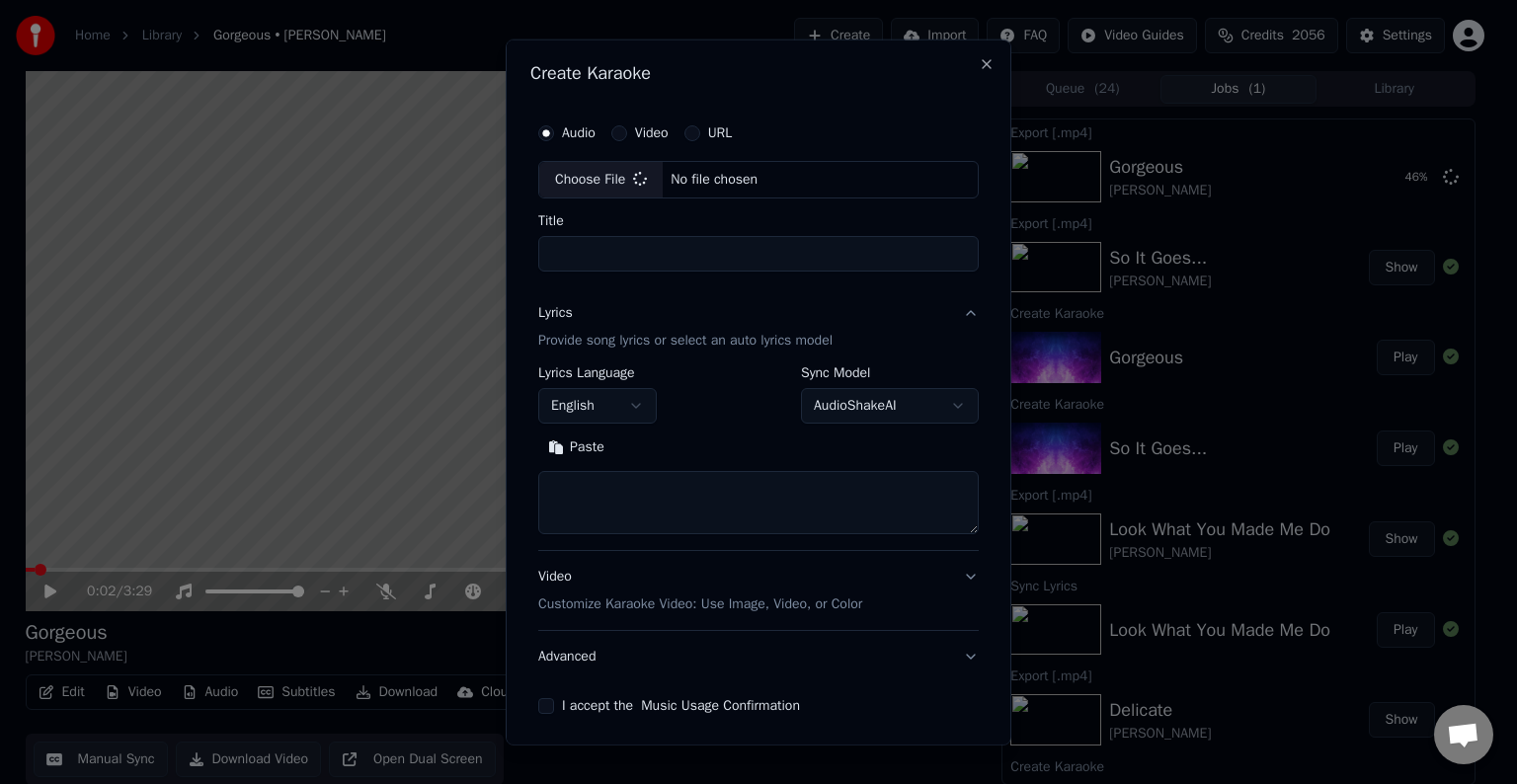 click at bounding box center (758, 503) 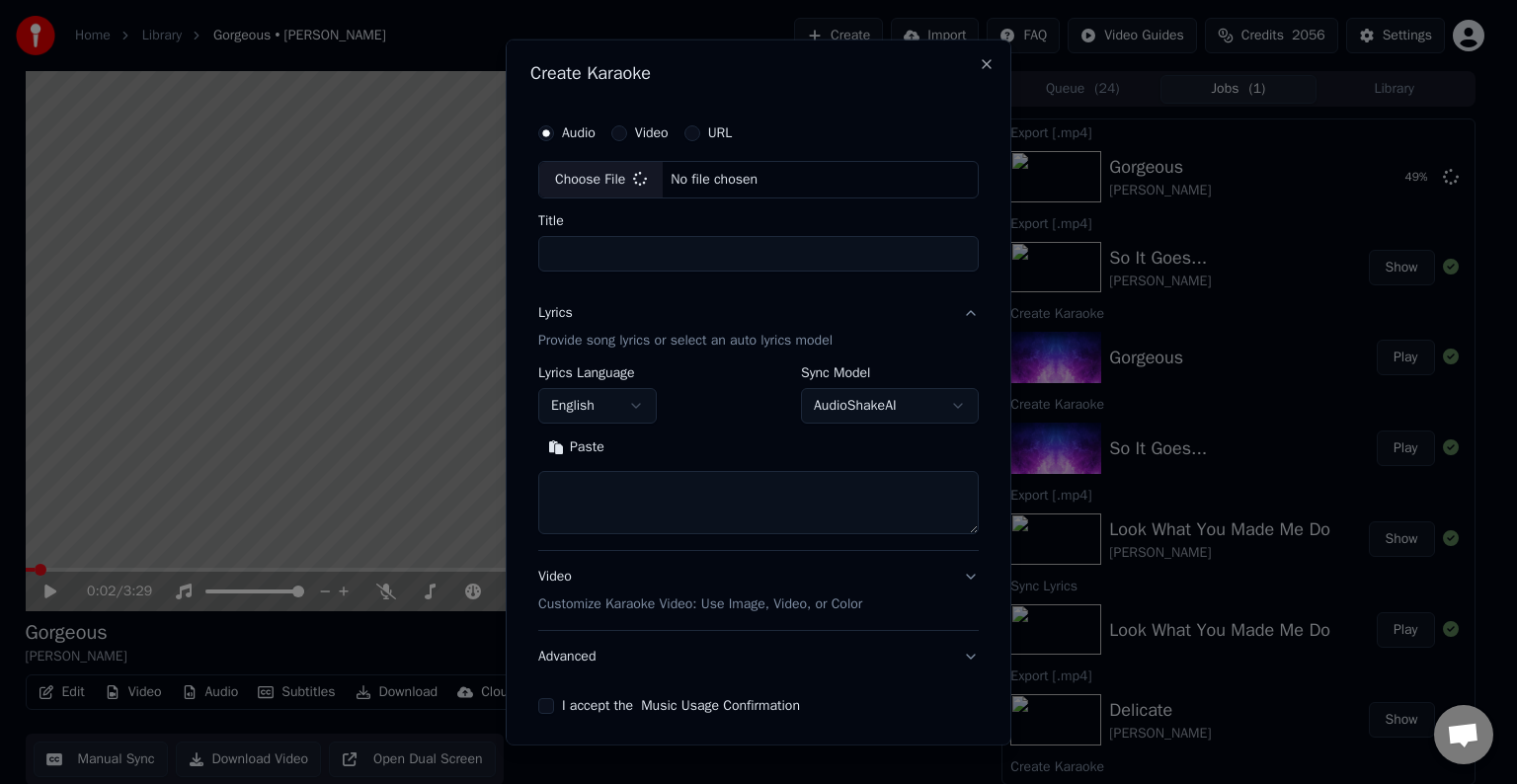 paste on "**********" 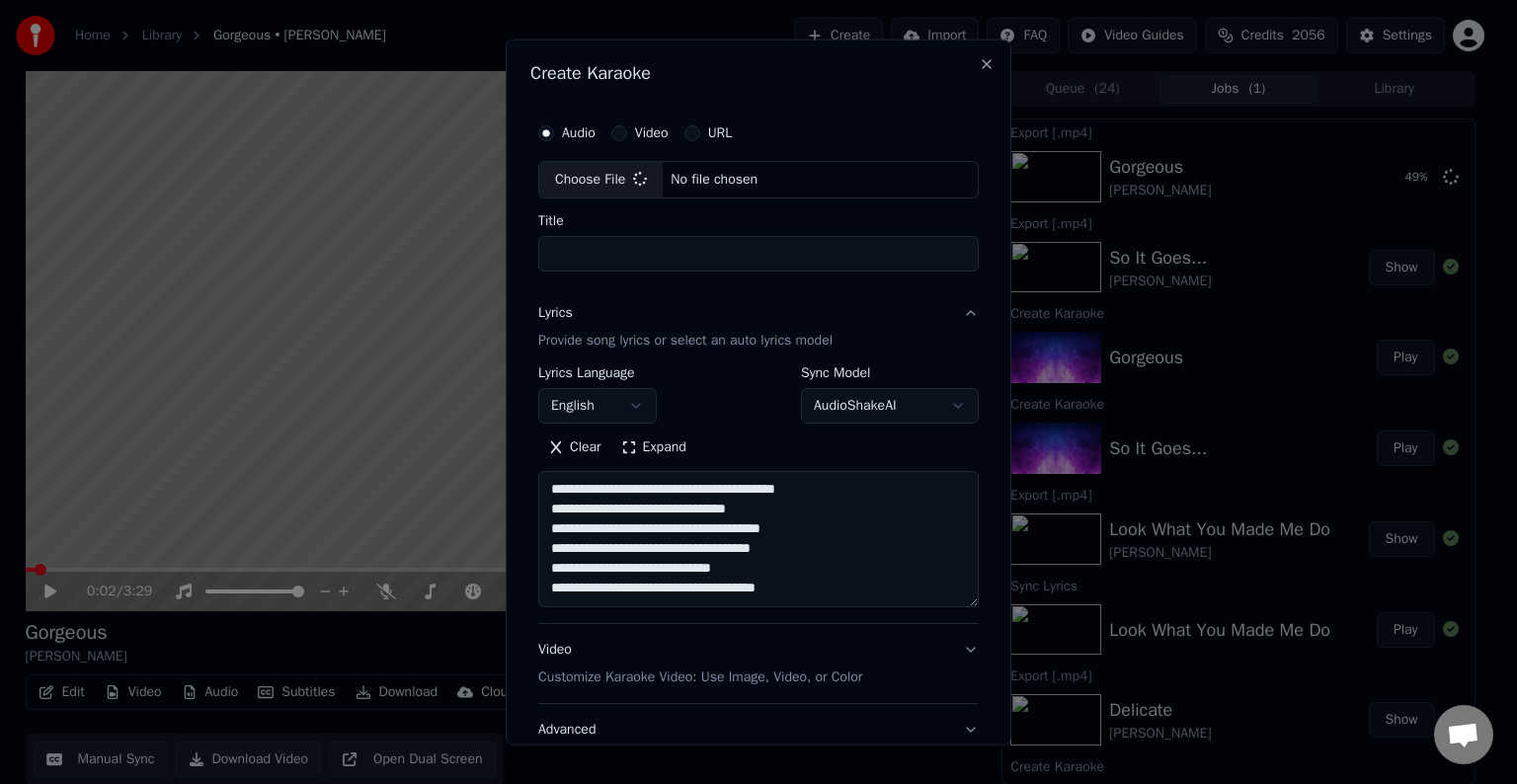 scroll, scrollTop: 83, scrollLeft: 0, axis: vertical 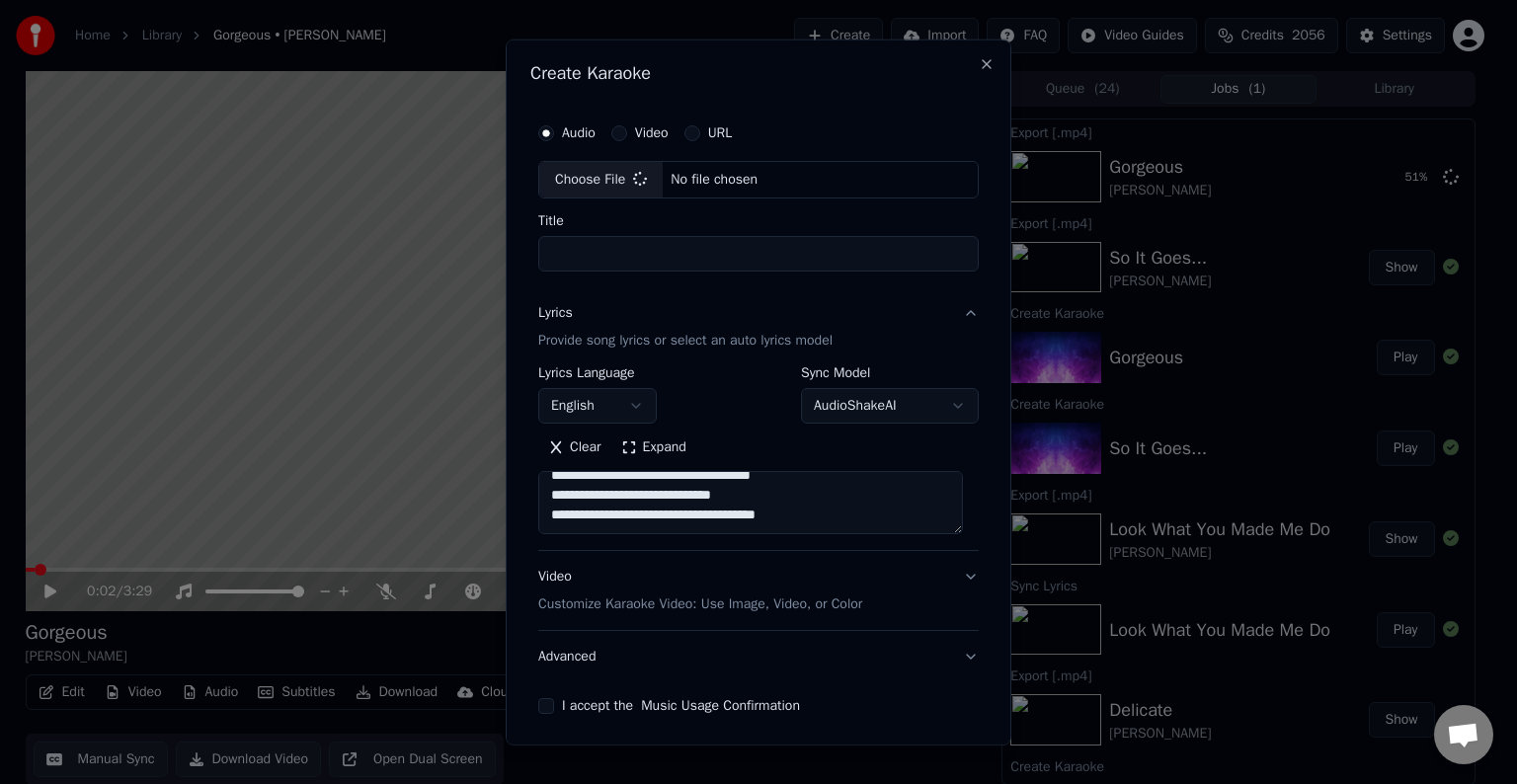 type on "**********" 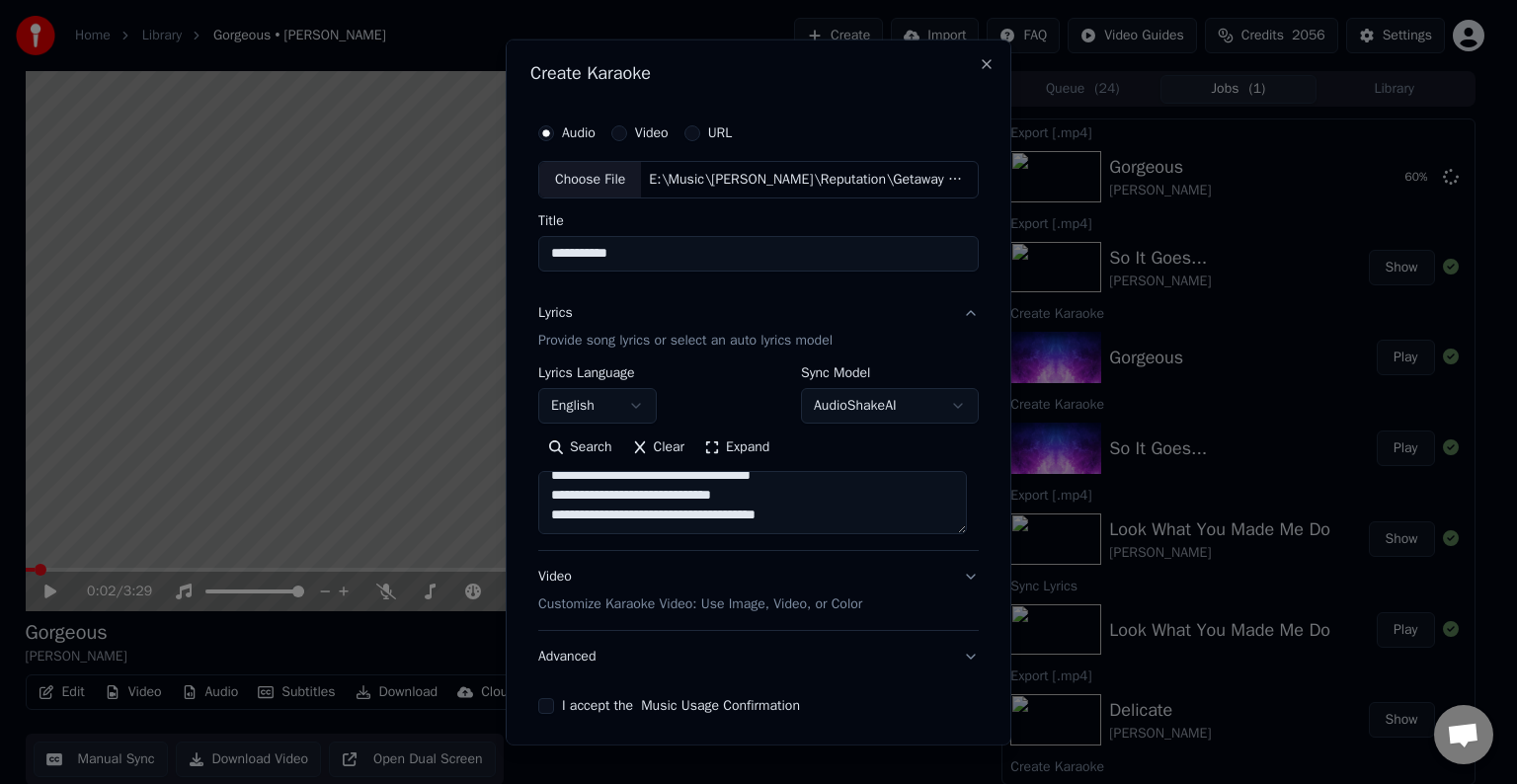 paste on "**********" 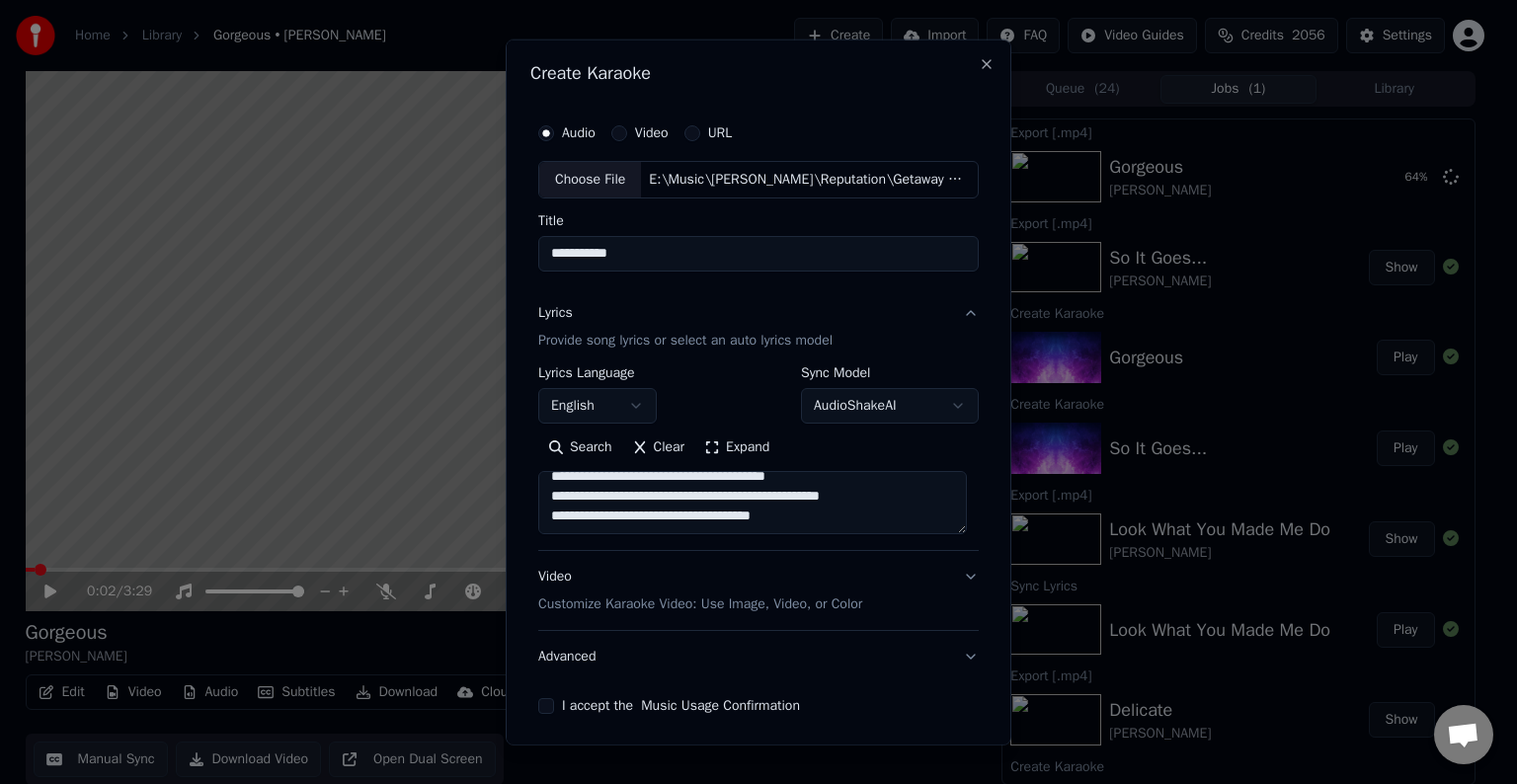 scroll, scrollTop: 162, scrollLeft: 0, axis: vertical 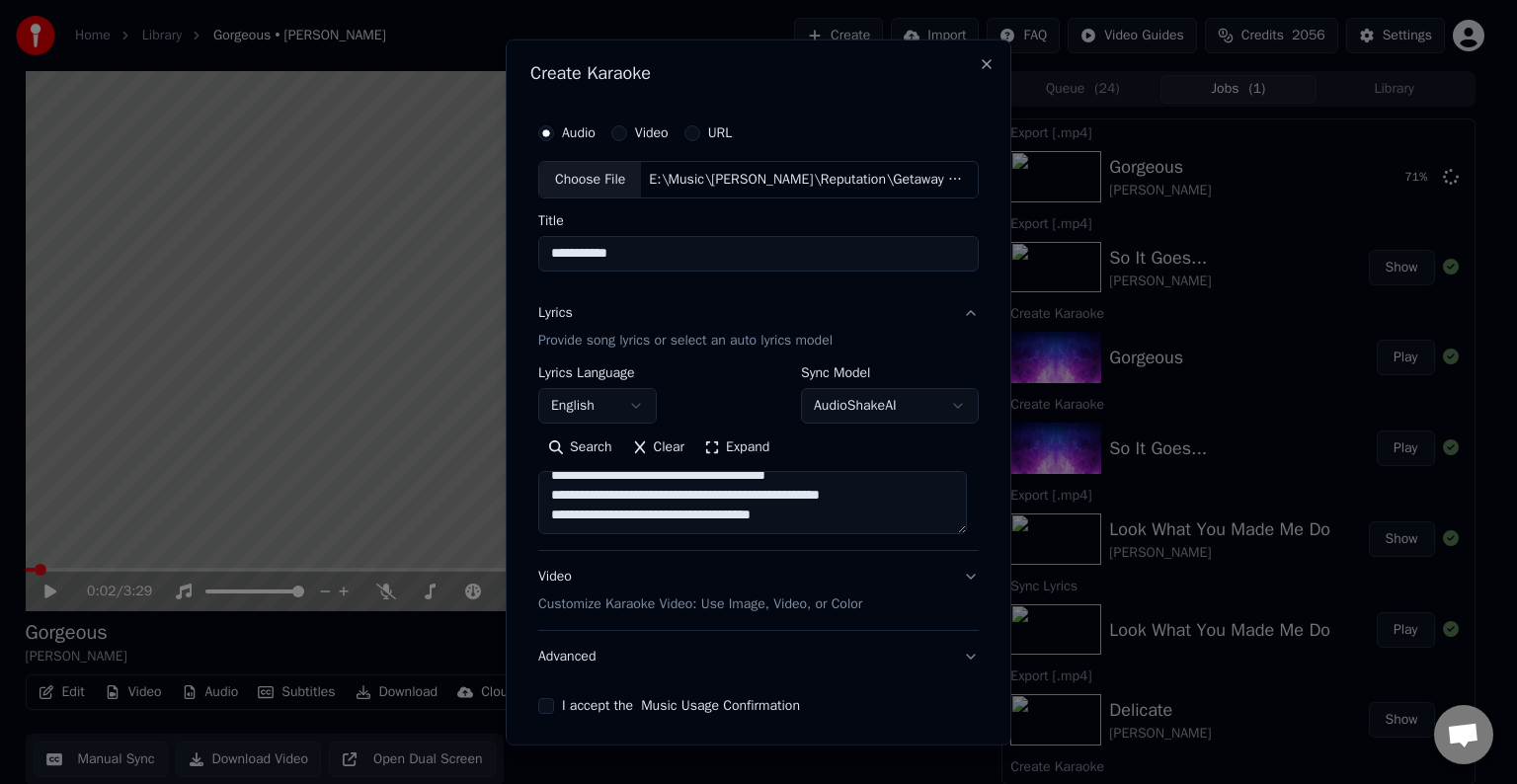 paste on "**********" 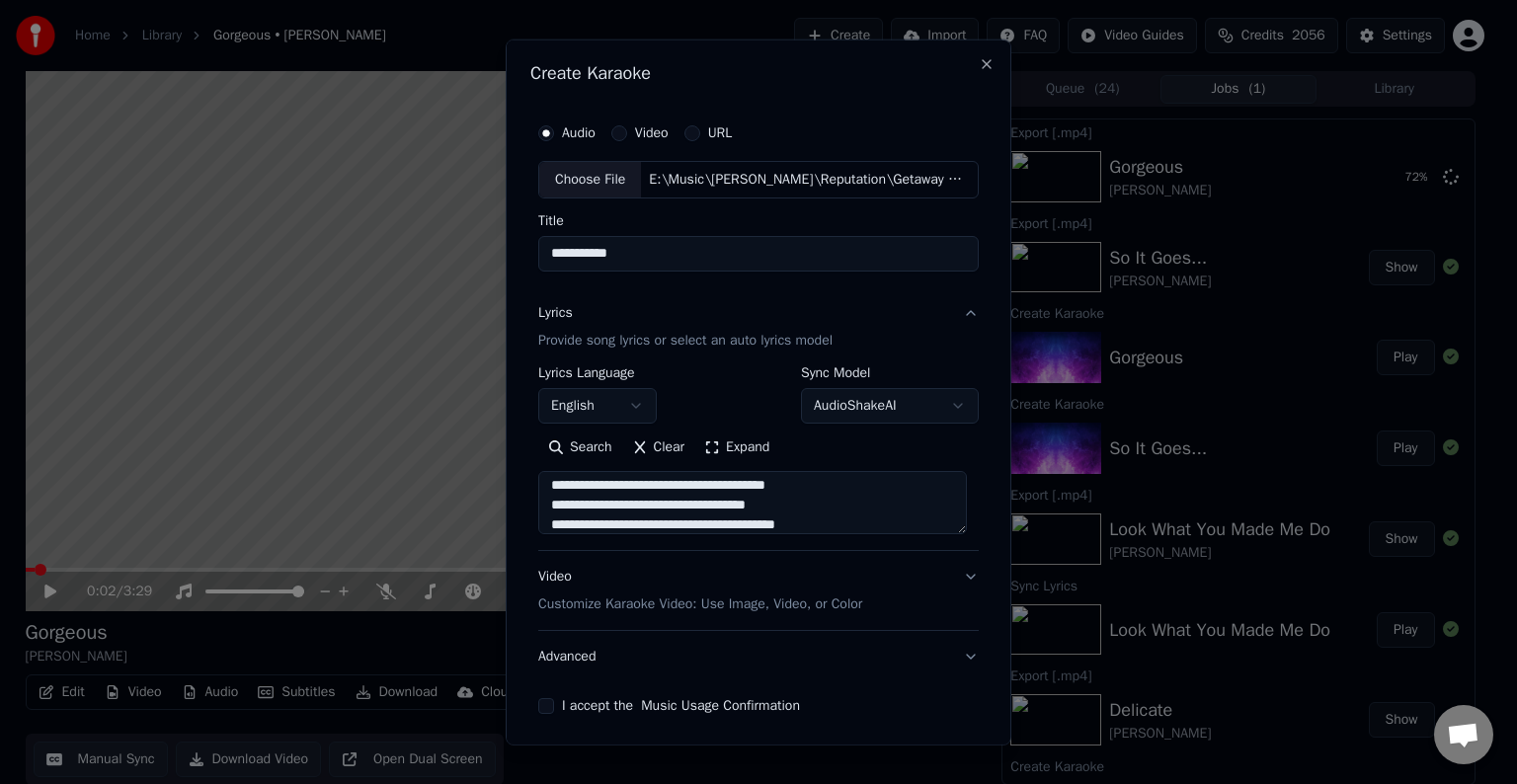 scroll, scrollTop: 320, scrollLeft: 0, axis: vertical 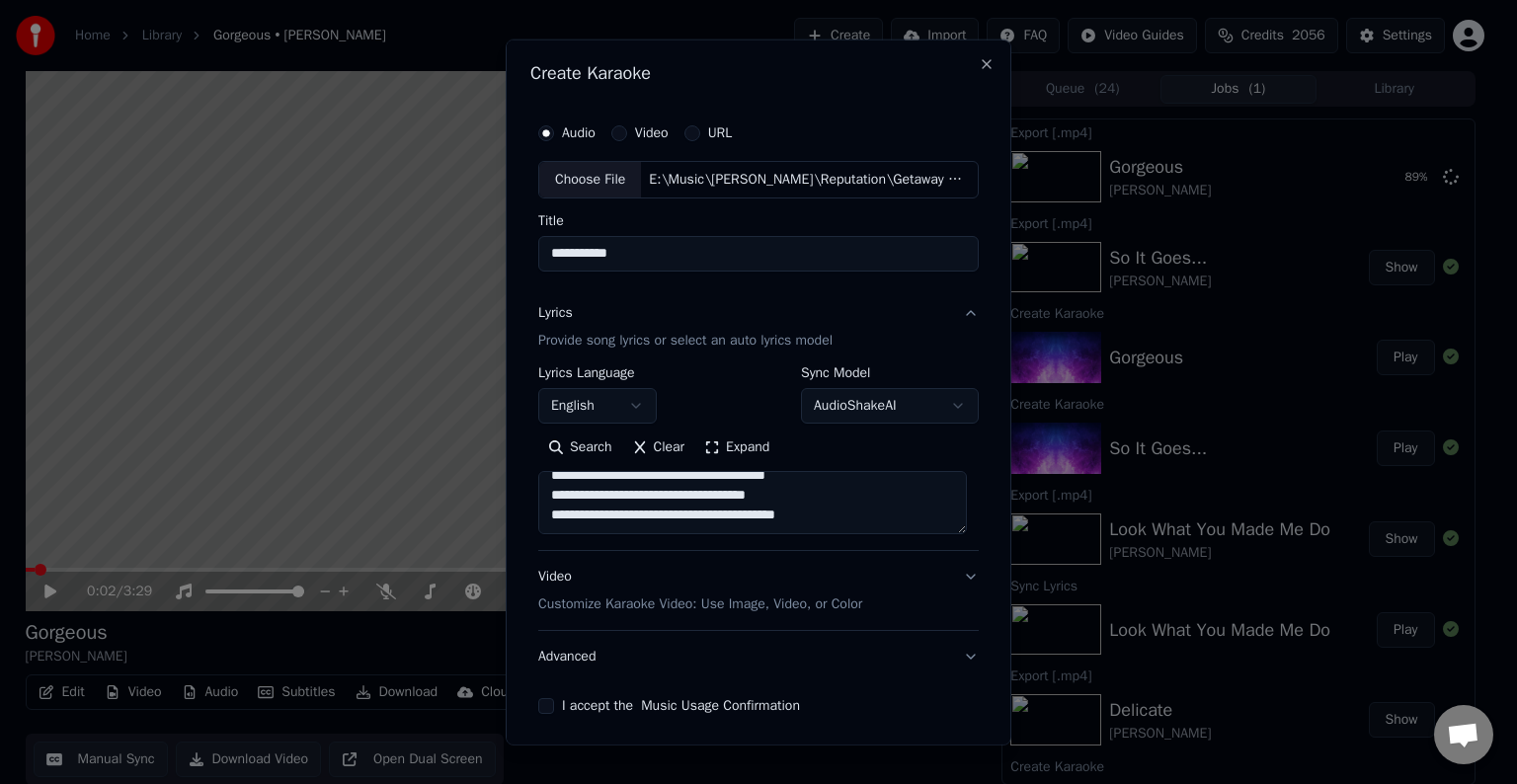 paste on "**********" 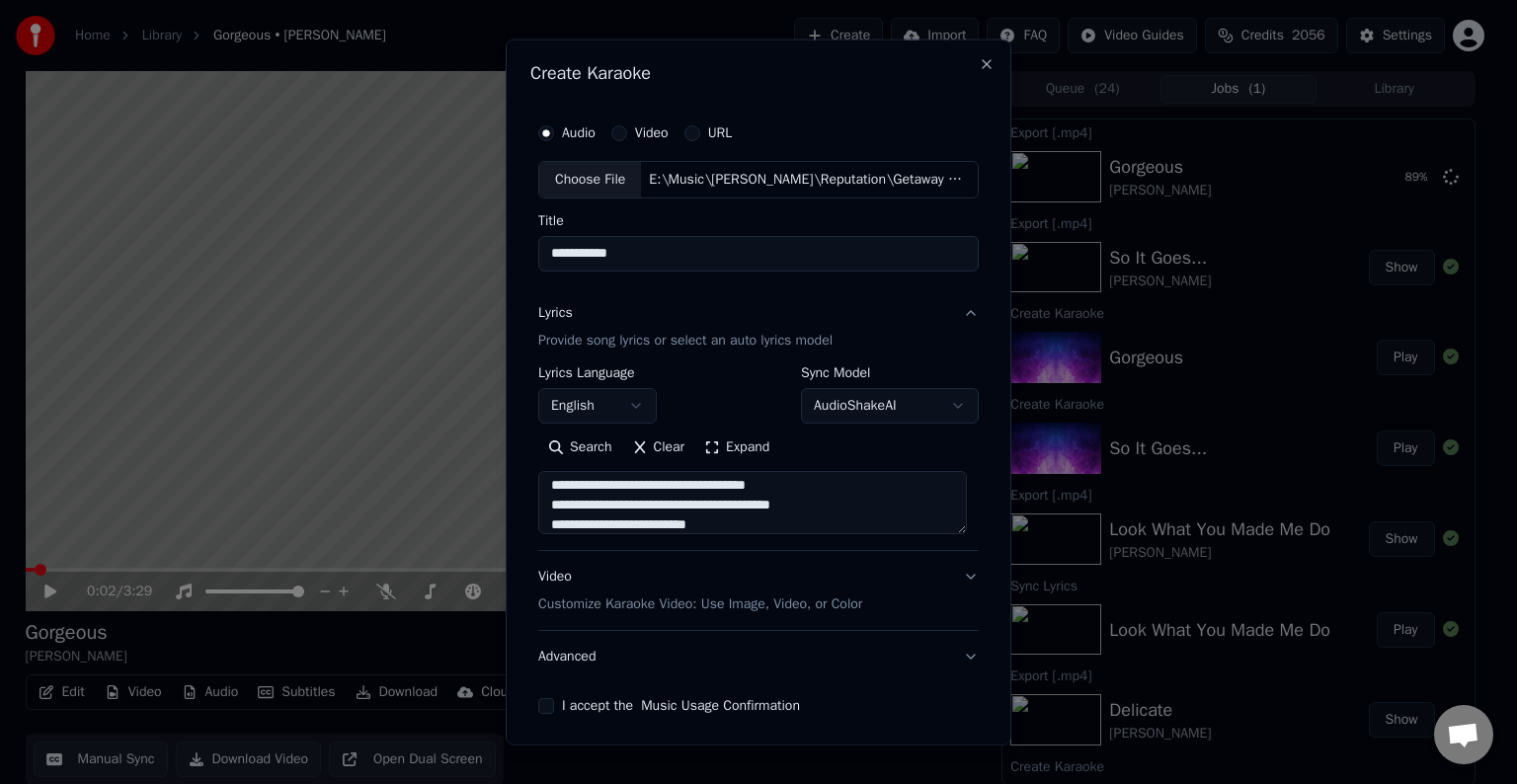 scroll, scrollTop: 379, scrollLeft: 0, axis: vertical 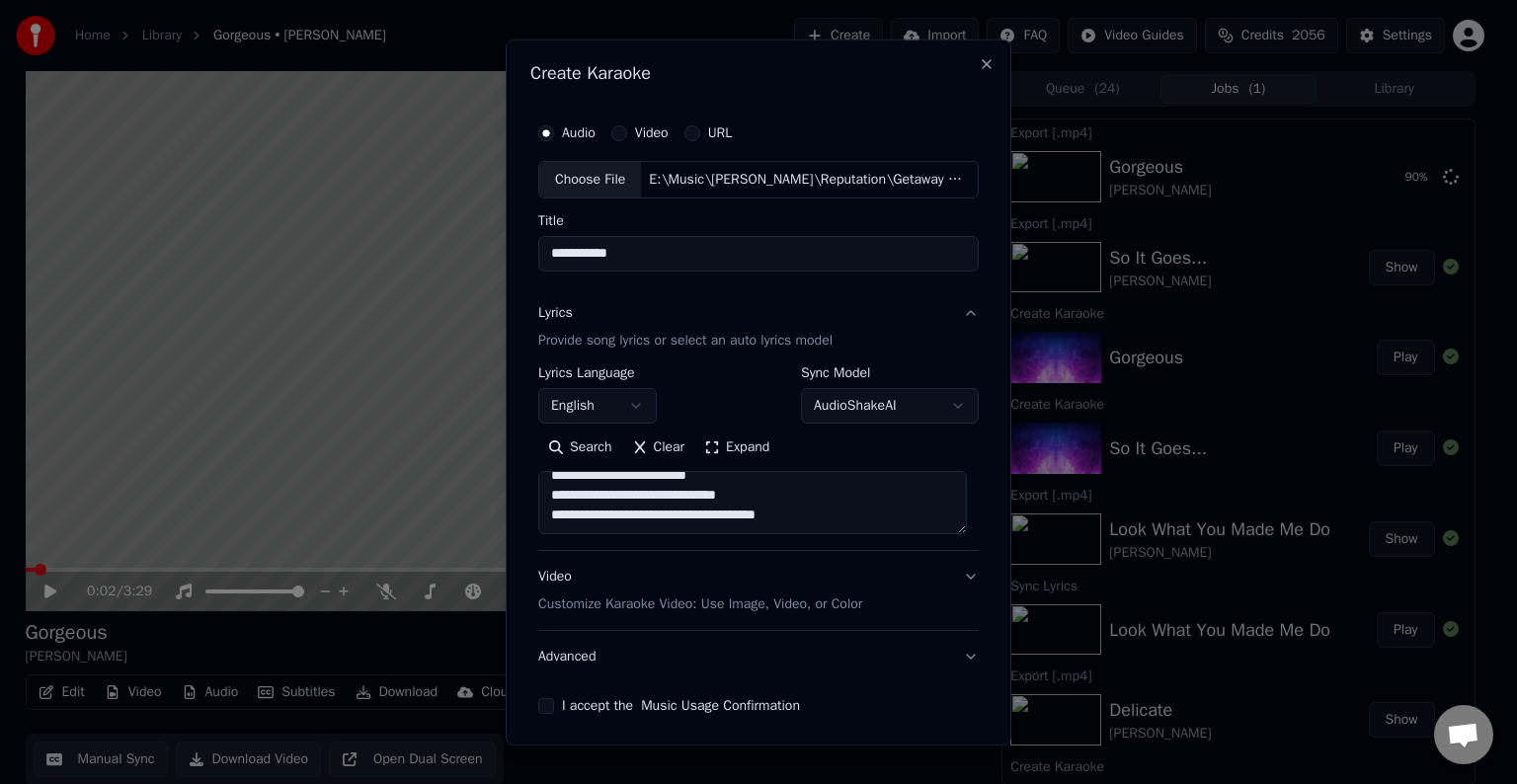 click on "**********" at bounding box center [753, 503] 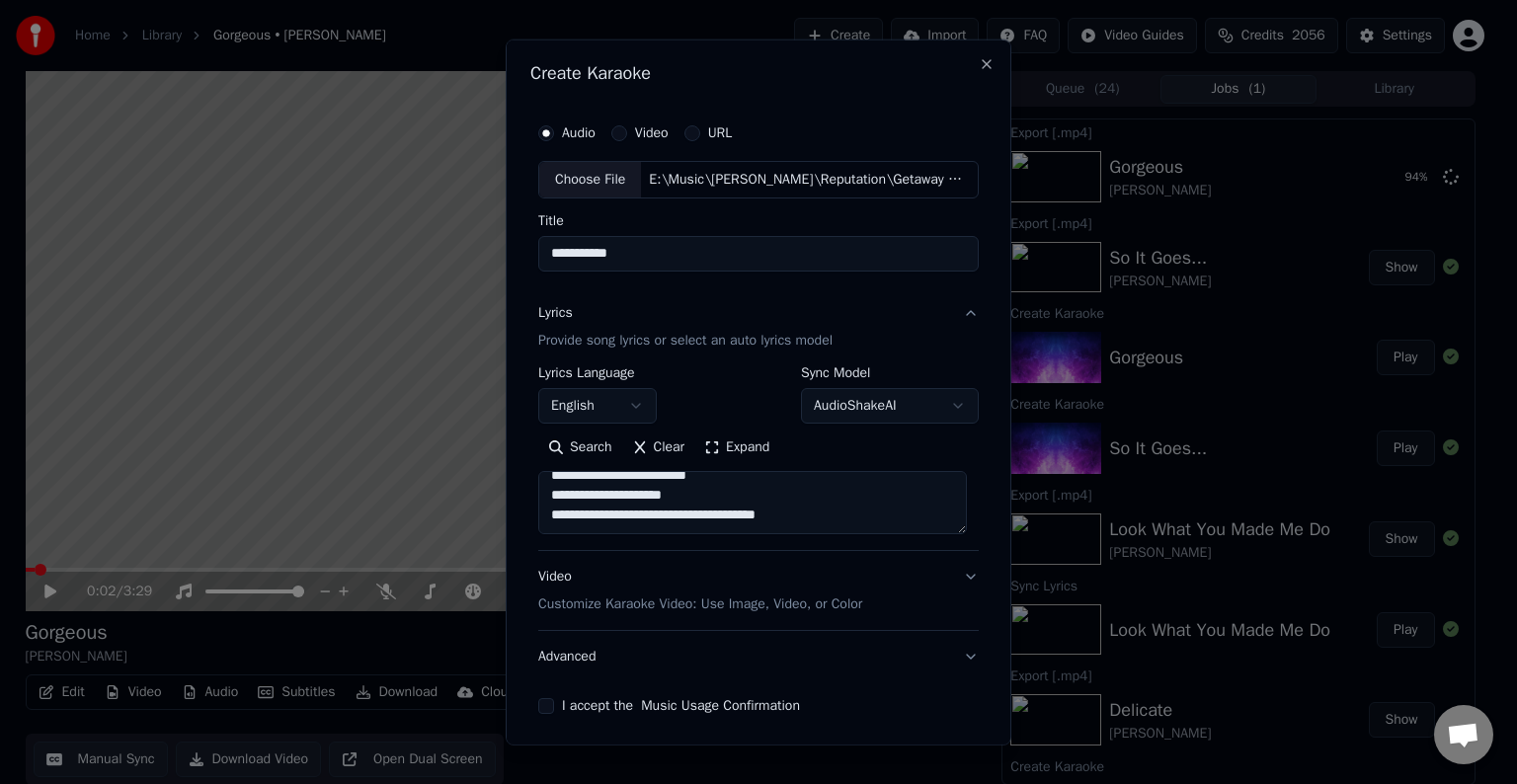 scroll, scrollTop: 328, scrollLeft: 0, axis: vertical 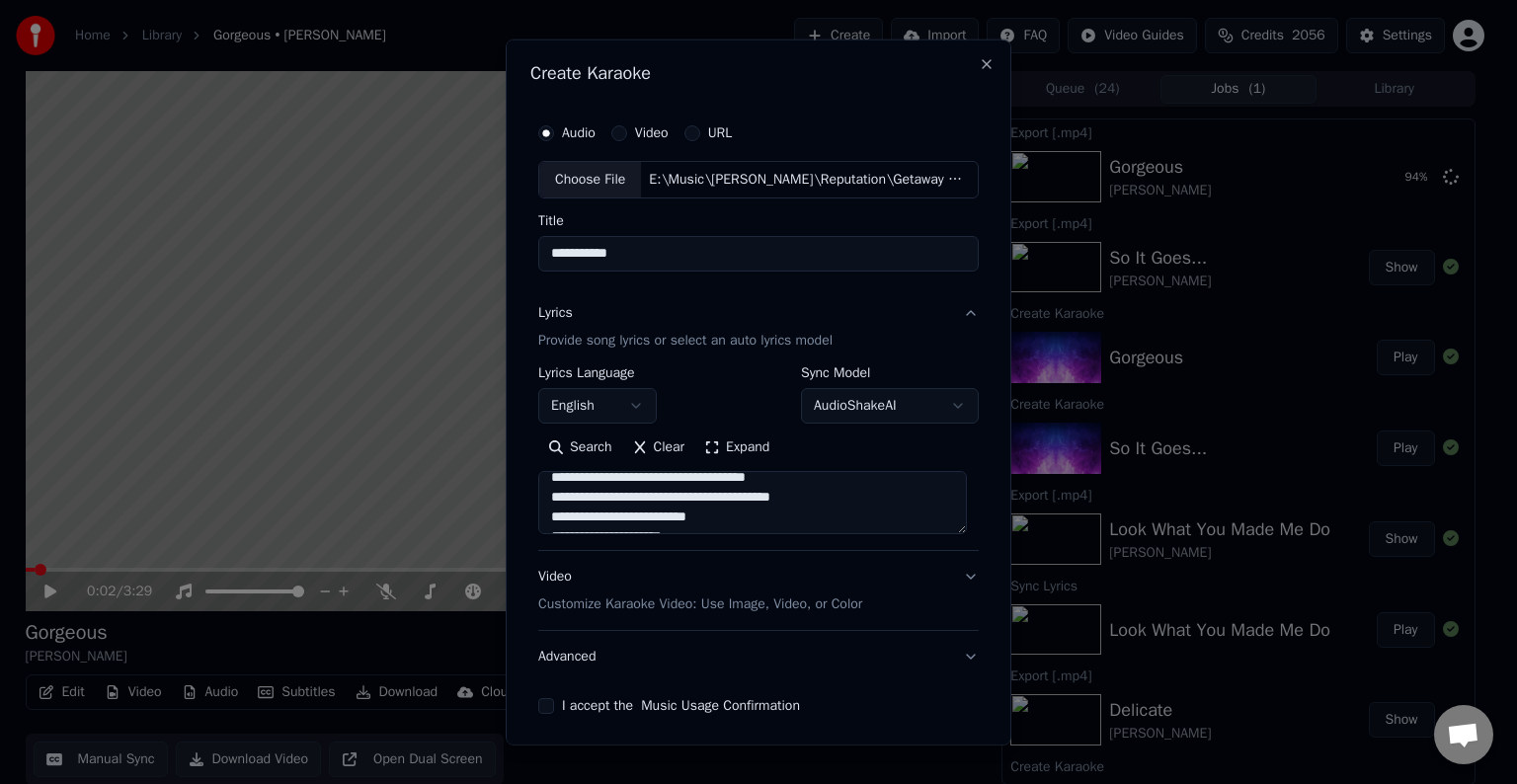 click on "**********" at bounding box center (753, 503) 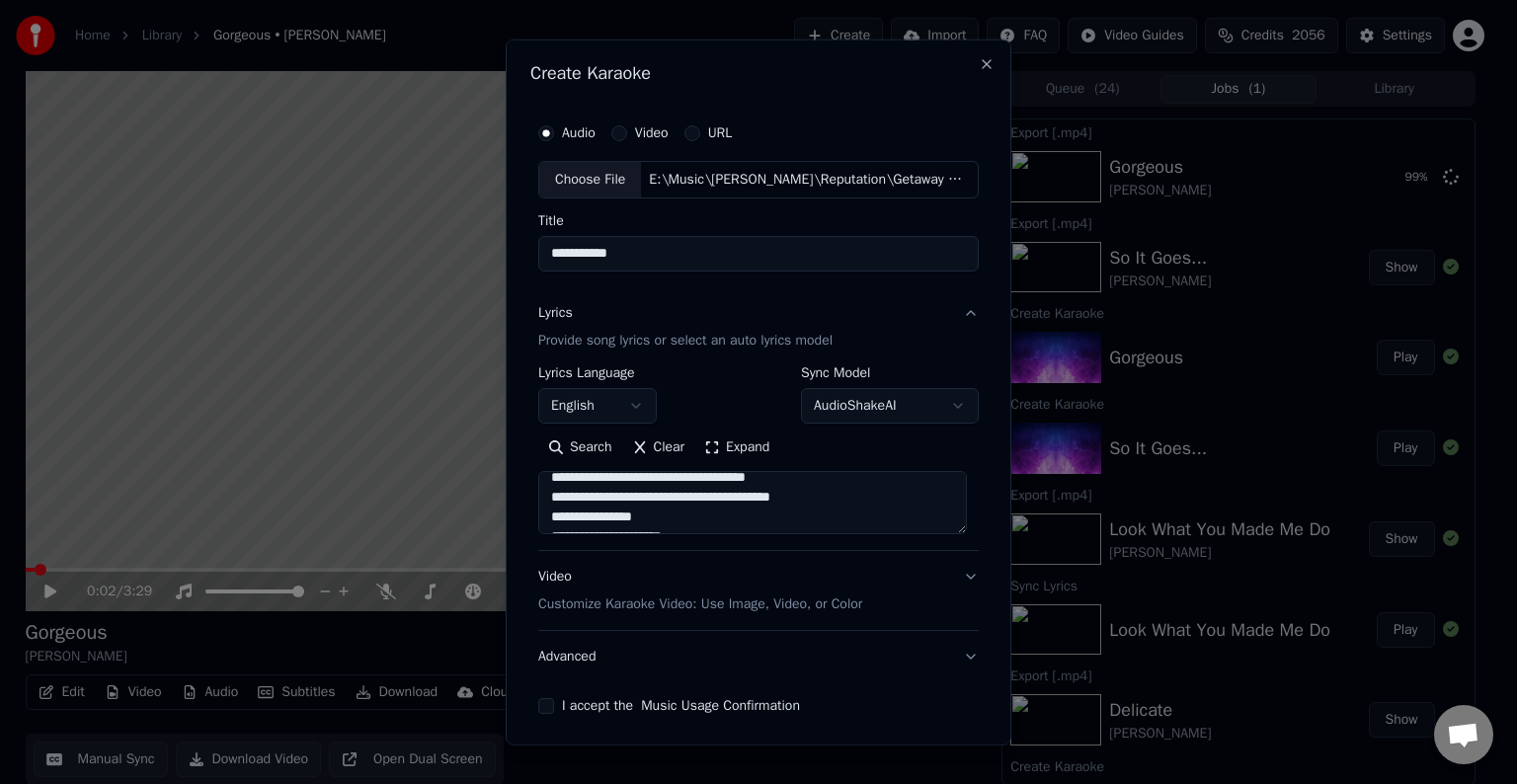 scroll, scrollTop: 388, scrollLeft: 0, axis: vertical 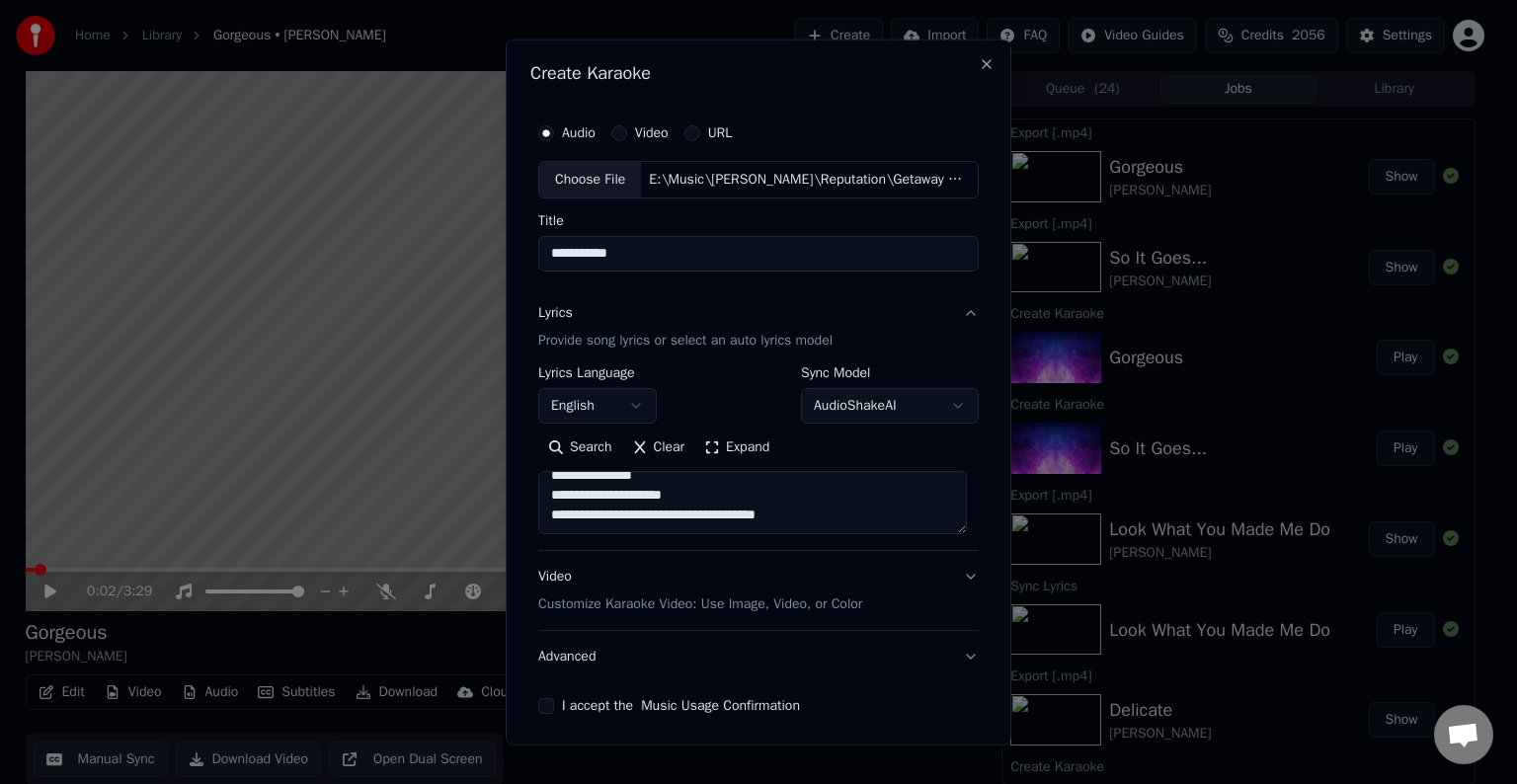 click on "**********" at bounding box center [753, 503] 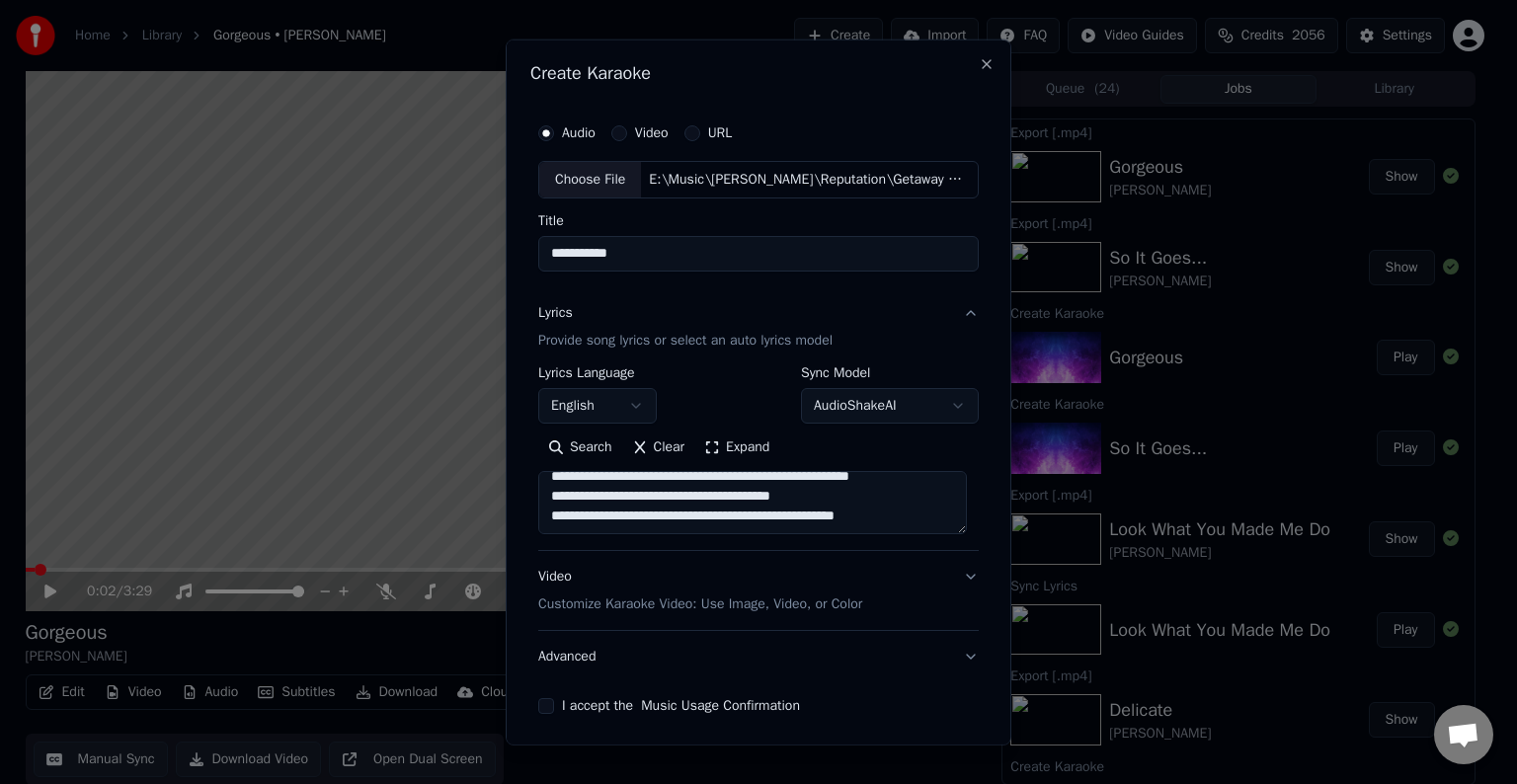 scroll, scrollTop: 507, scrollLeft: 0, axis: vertical 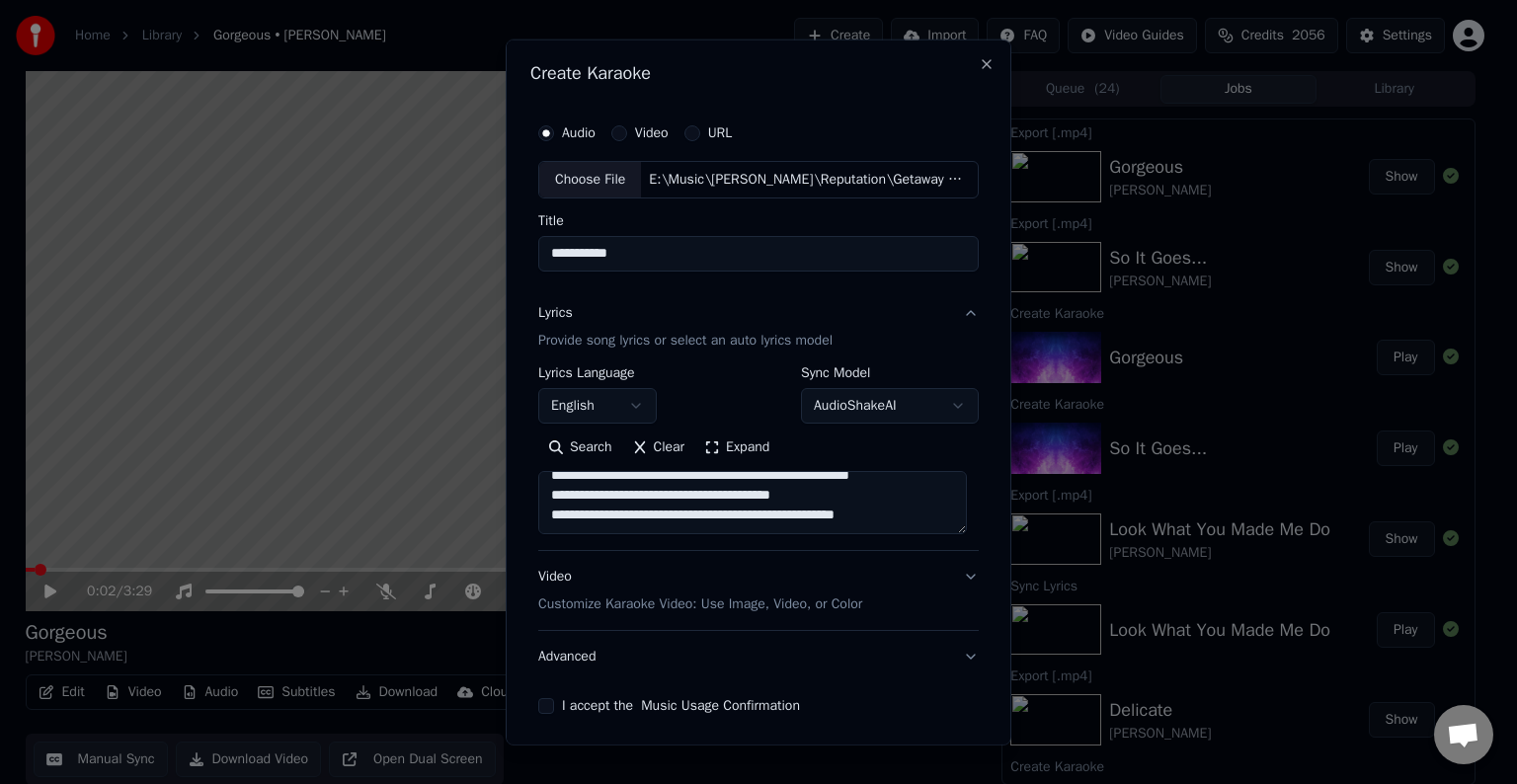 paste on "**********" 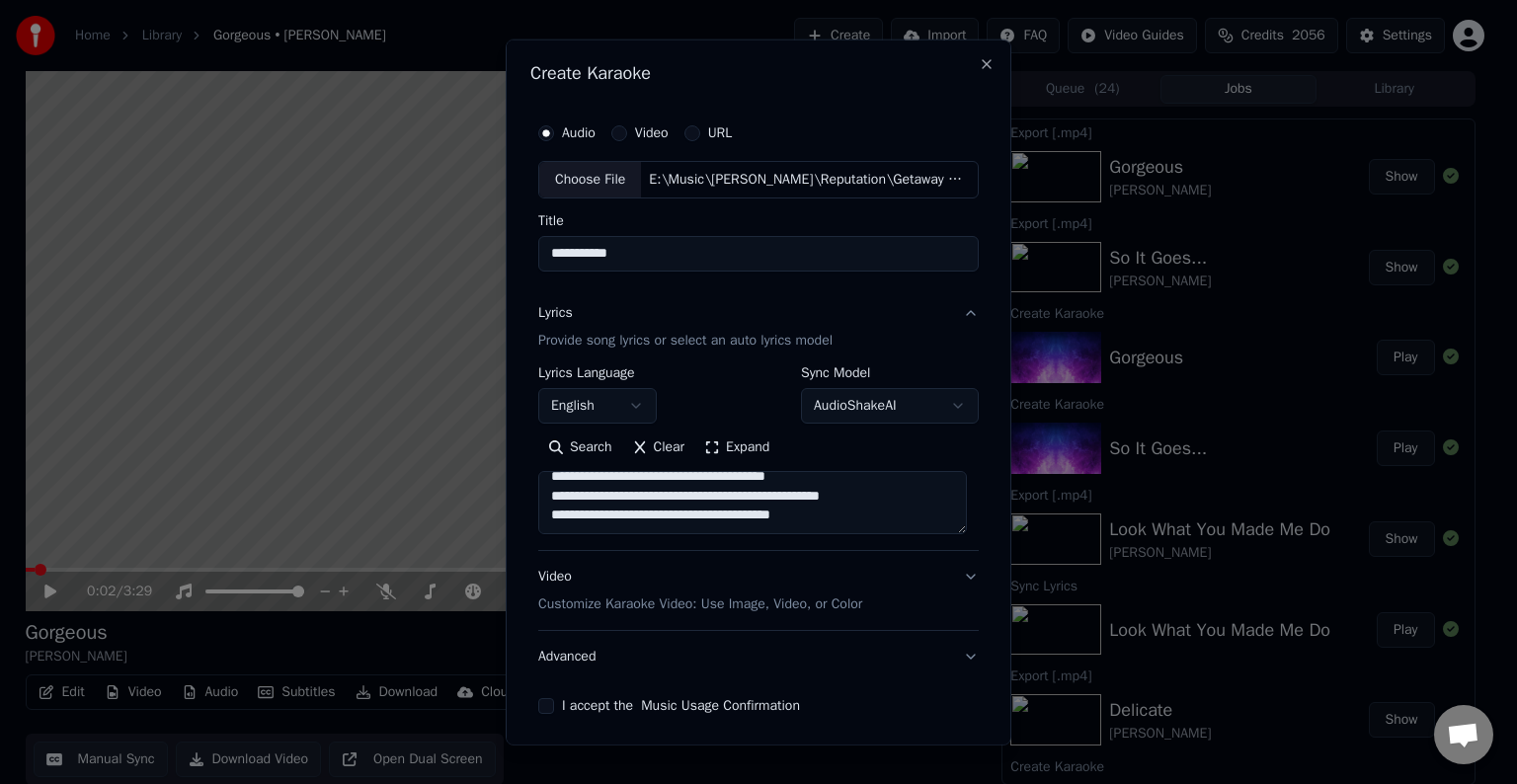 scroll, scrollTop: 577, scrollLeft: 0, axis: vertical 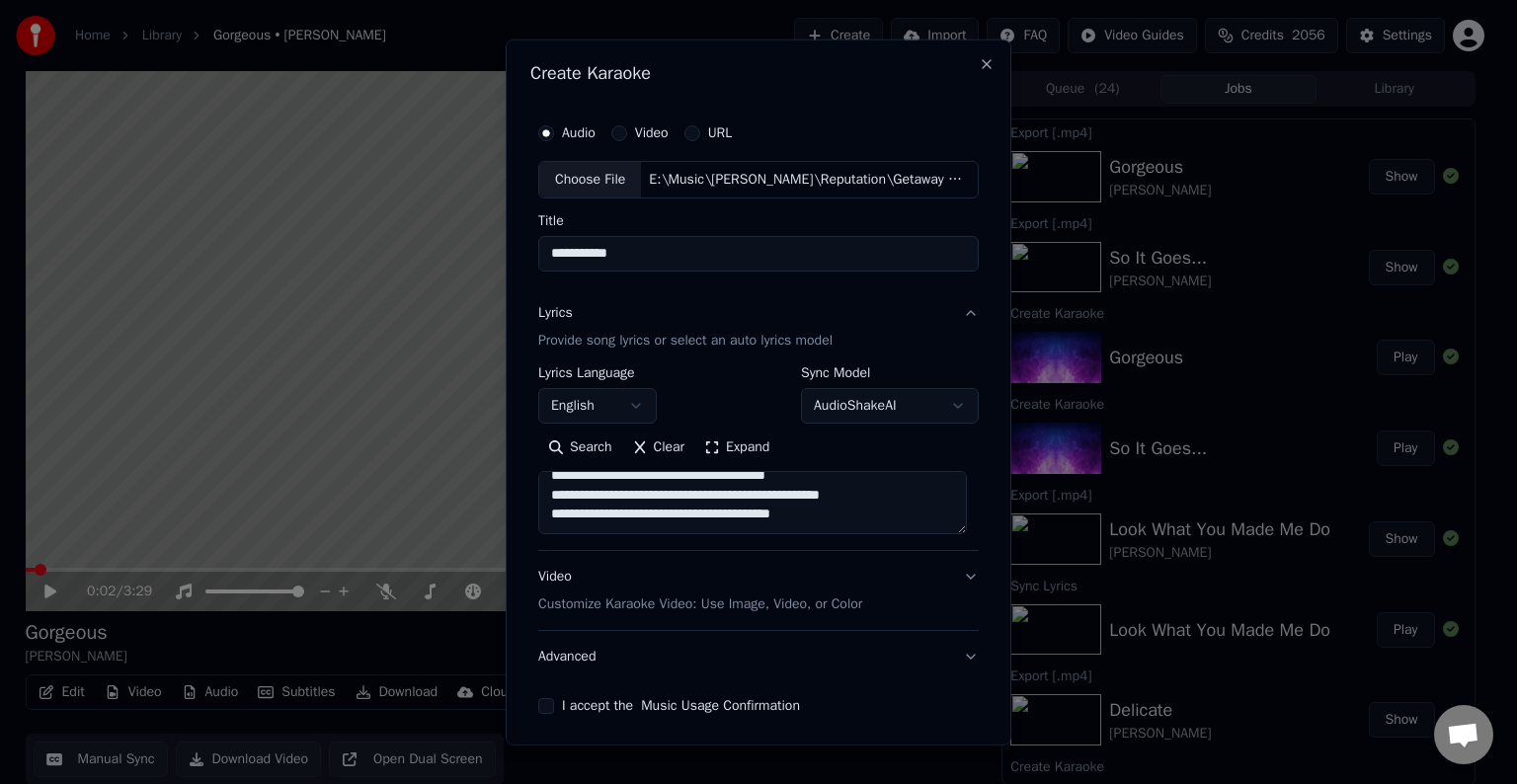 paste on "**********" 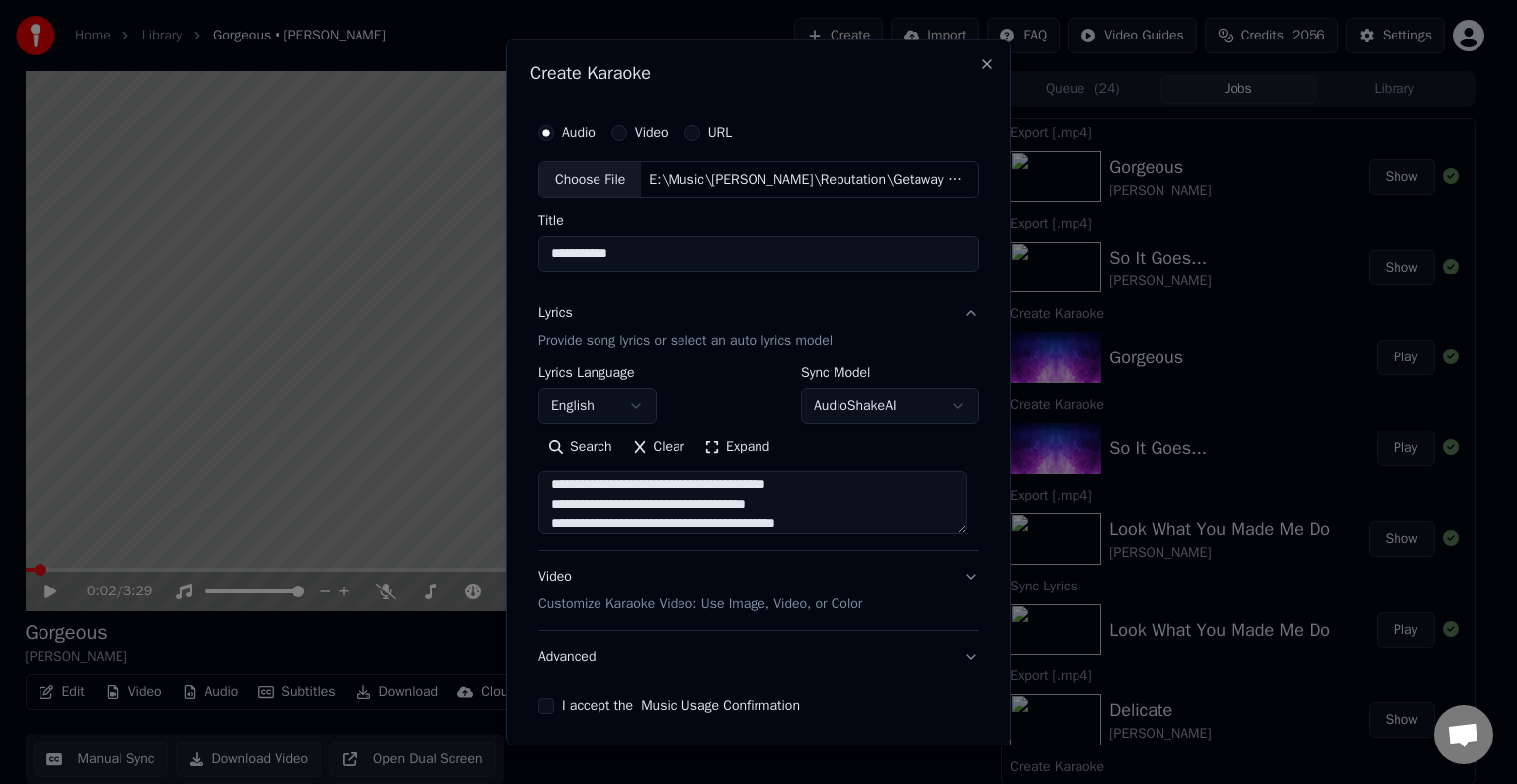 scroll, scrollTop: 735, scrollLeft: 0, axis: vertical 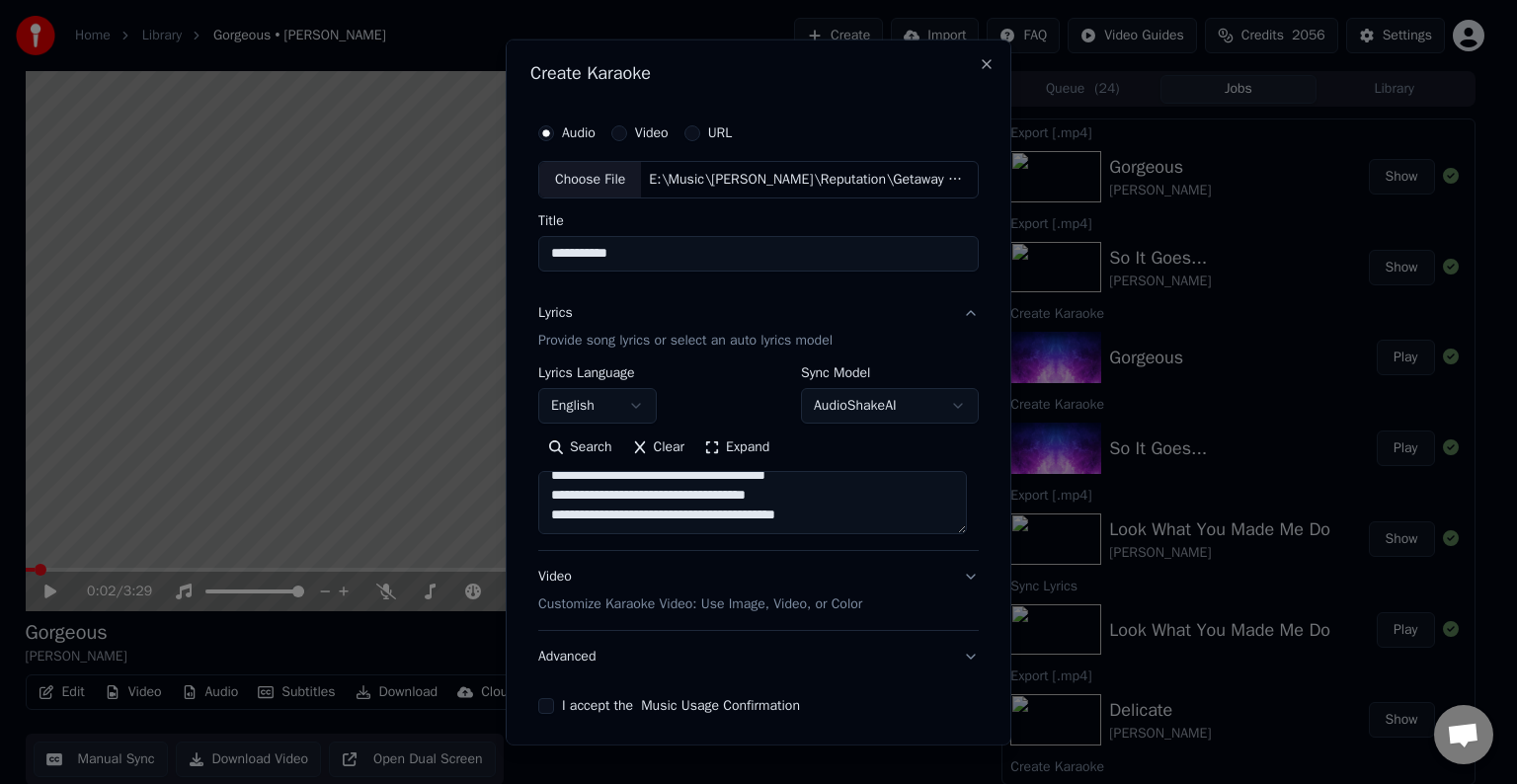 paste on "**********" 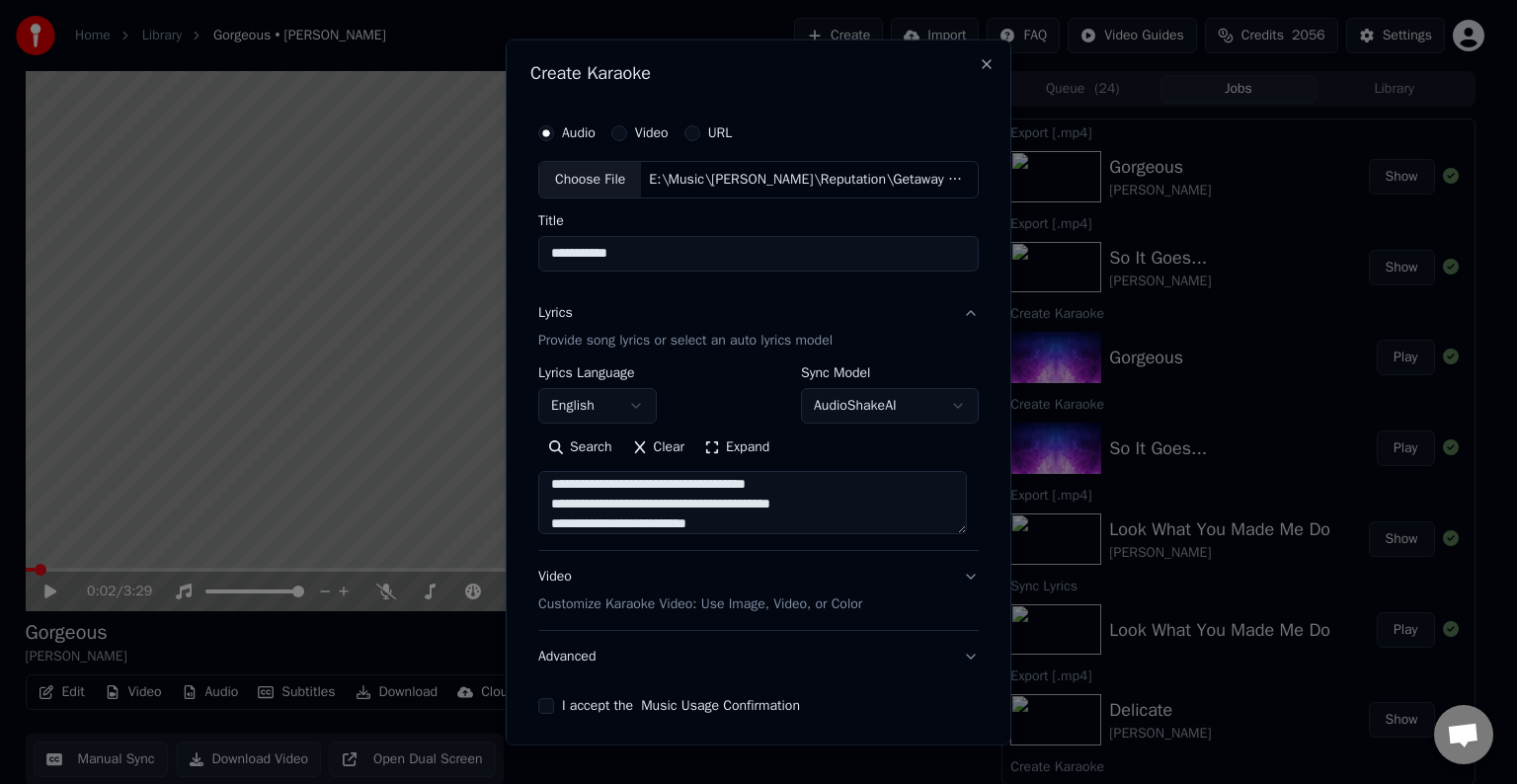 scroll, scrollTop: 794, scrollLeft: 0, axis: vertical 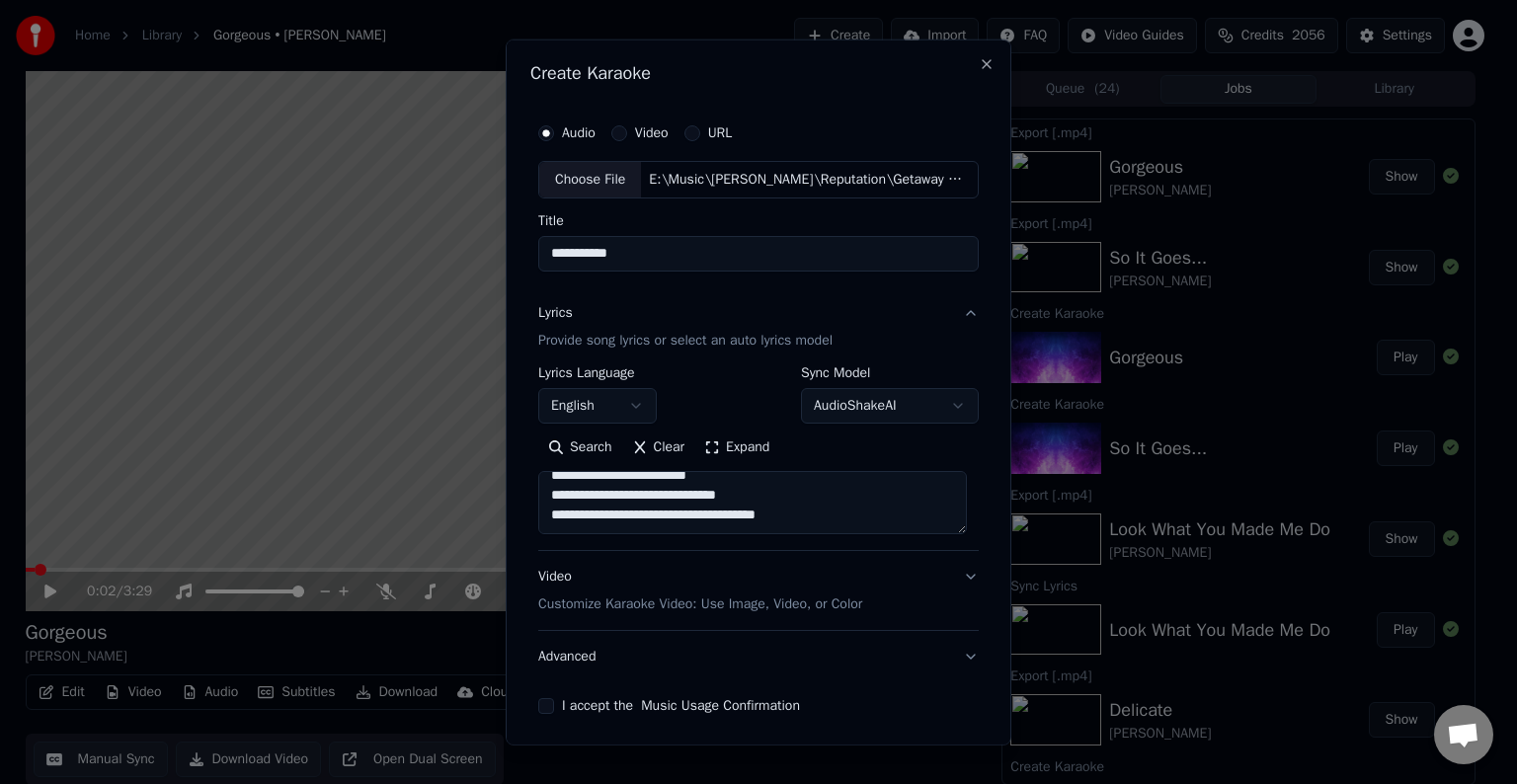 click at bounding box center (753, 503) 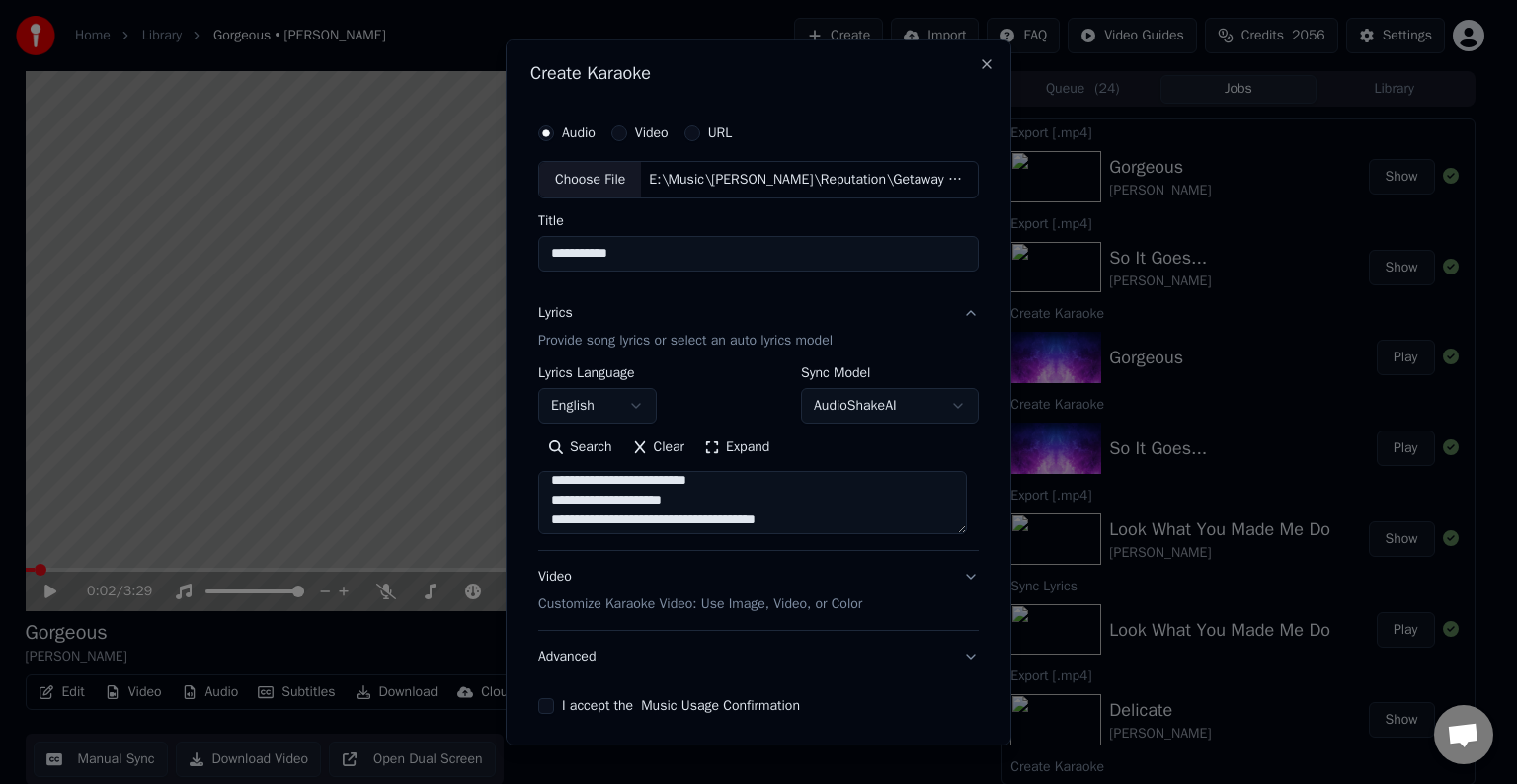 scroll, scrollTop: 768, scrollLeft: 0, axis: vertical 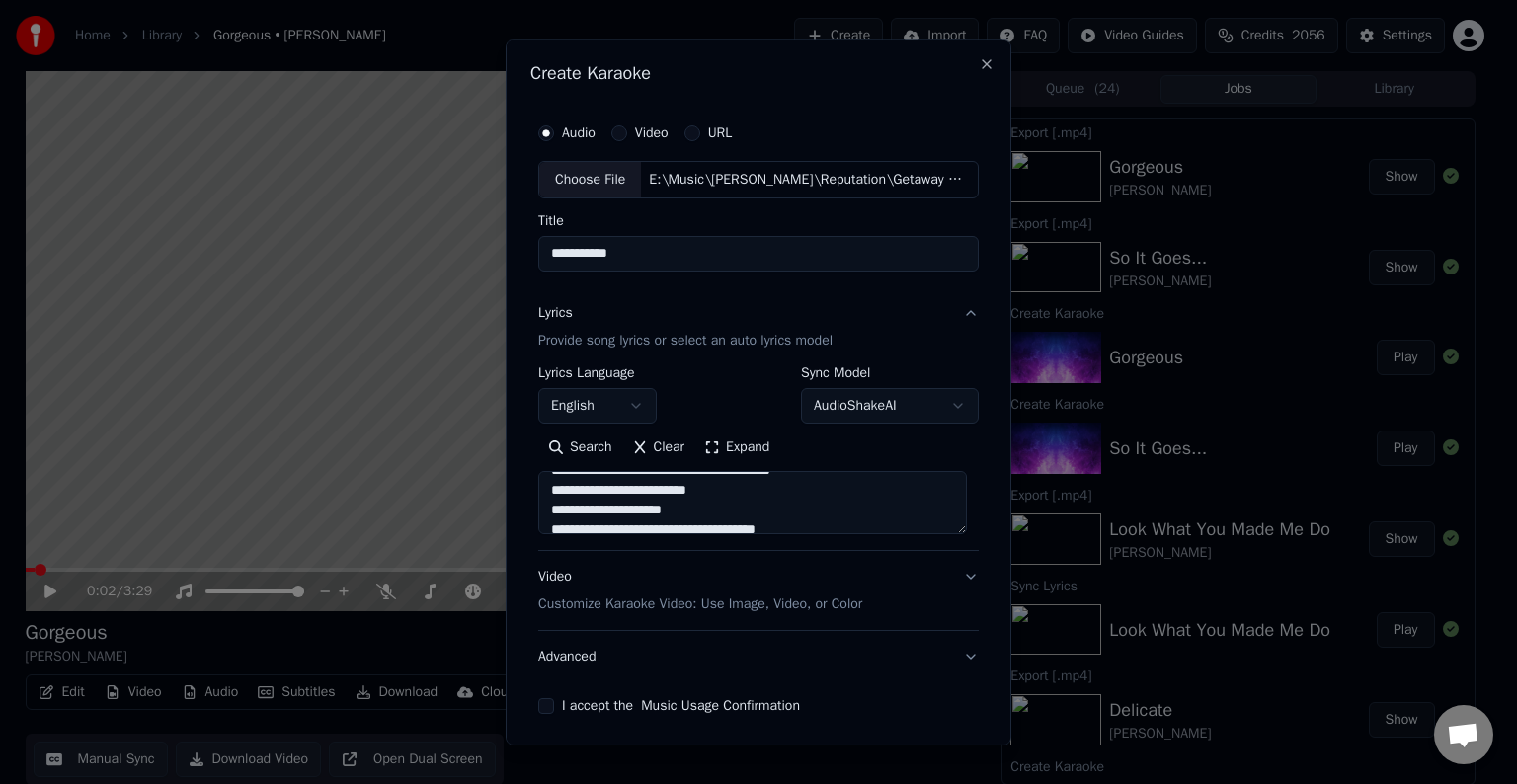drag, startPoint x: 766, startPoint y: 490, endPoint x: 655, endPoint y: 494, distance: 111.07205 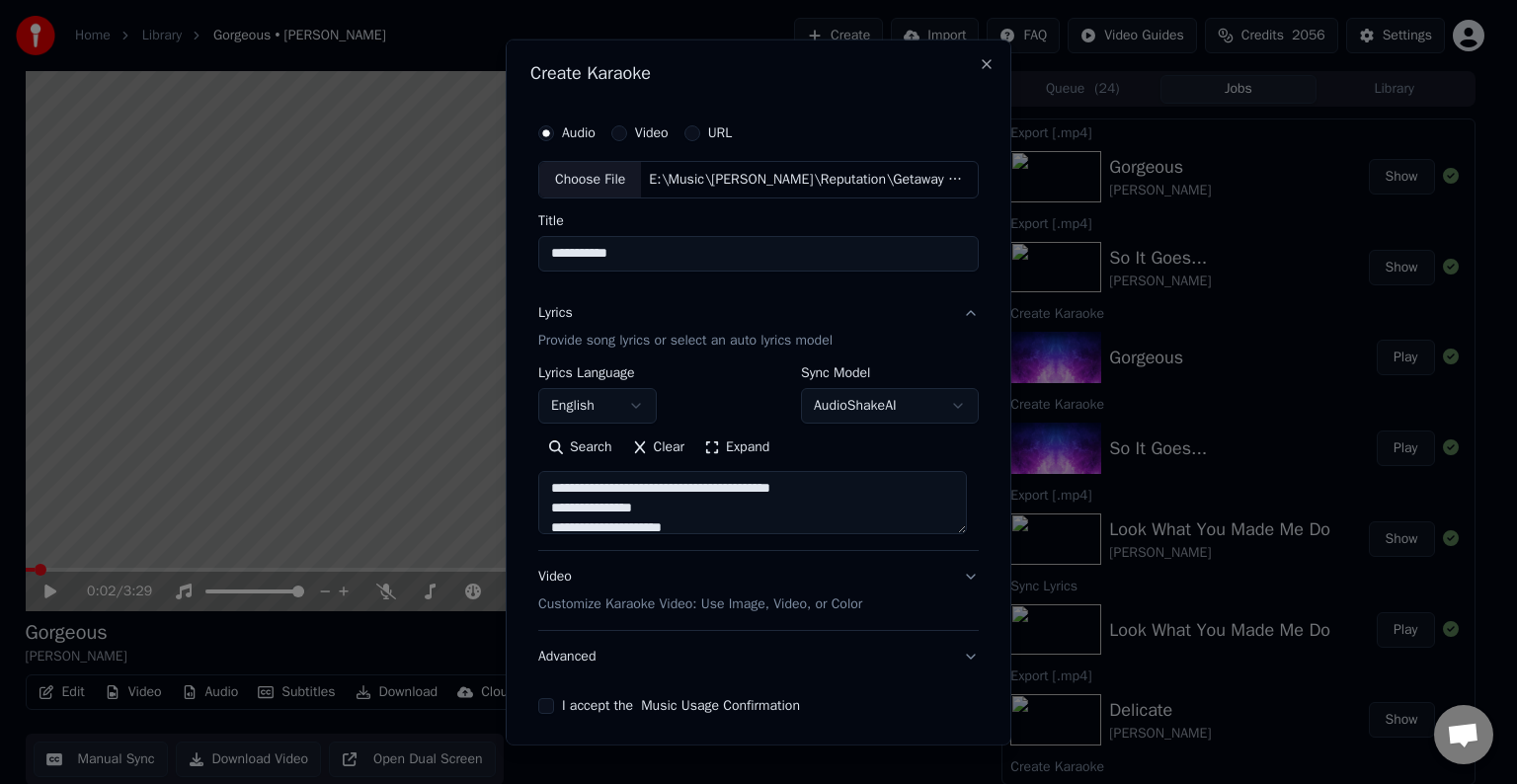 scroll, scrollTop: 802, scrollLeft: 0, axis: vertical 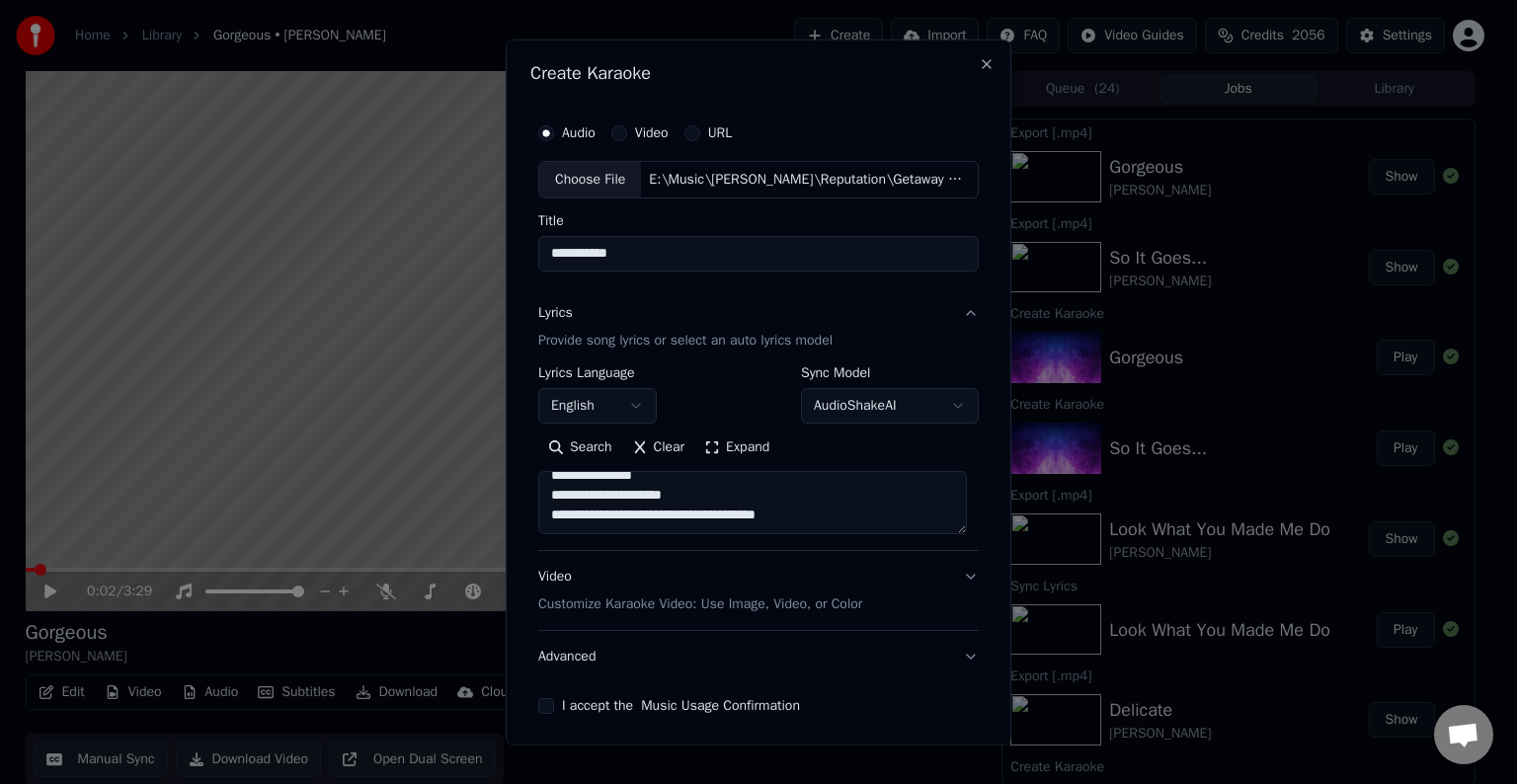 click at bounding box center [753, 503] 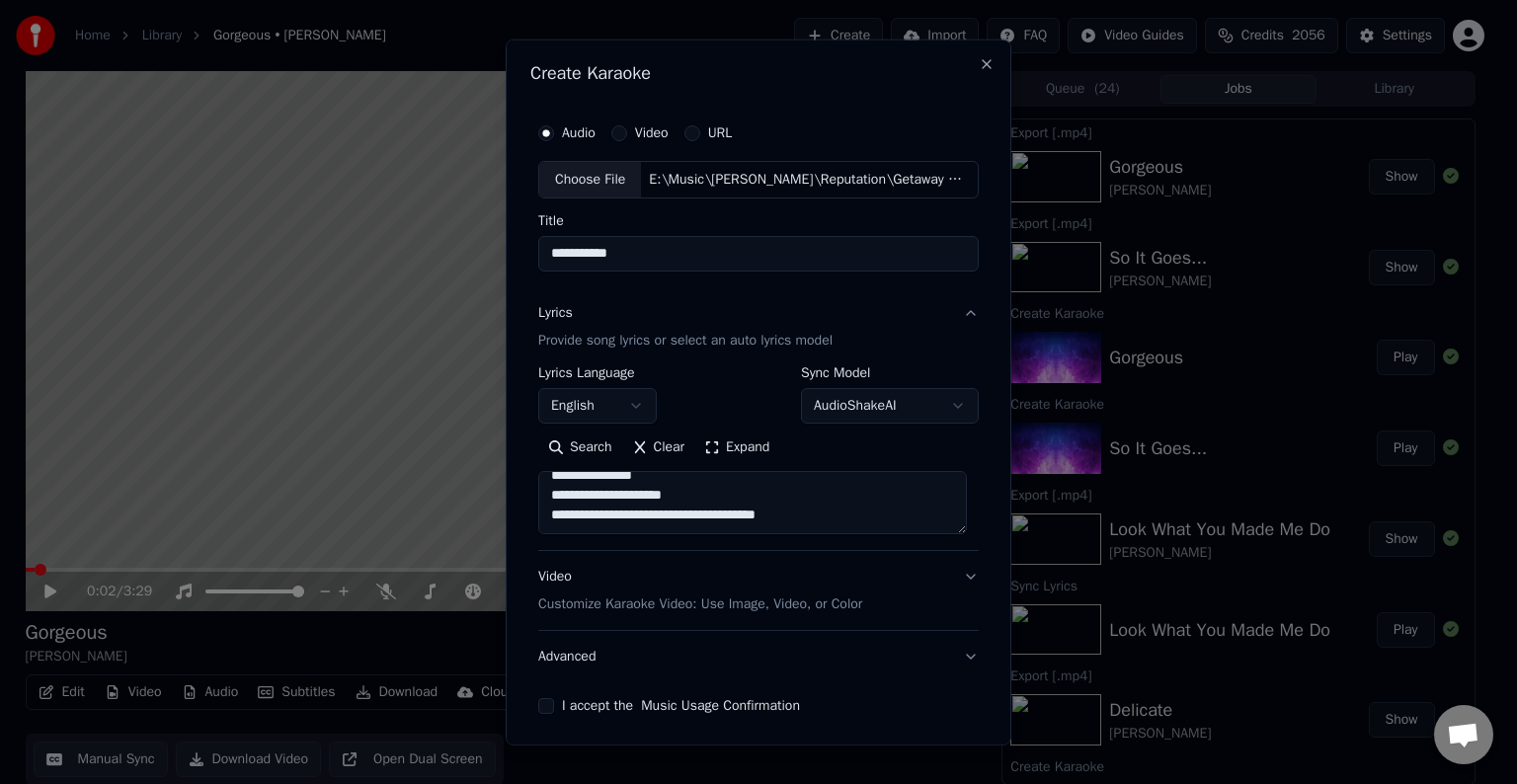 paste on "**********" 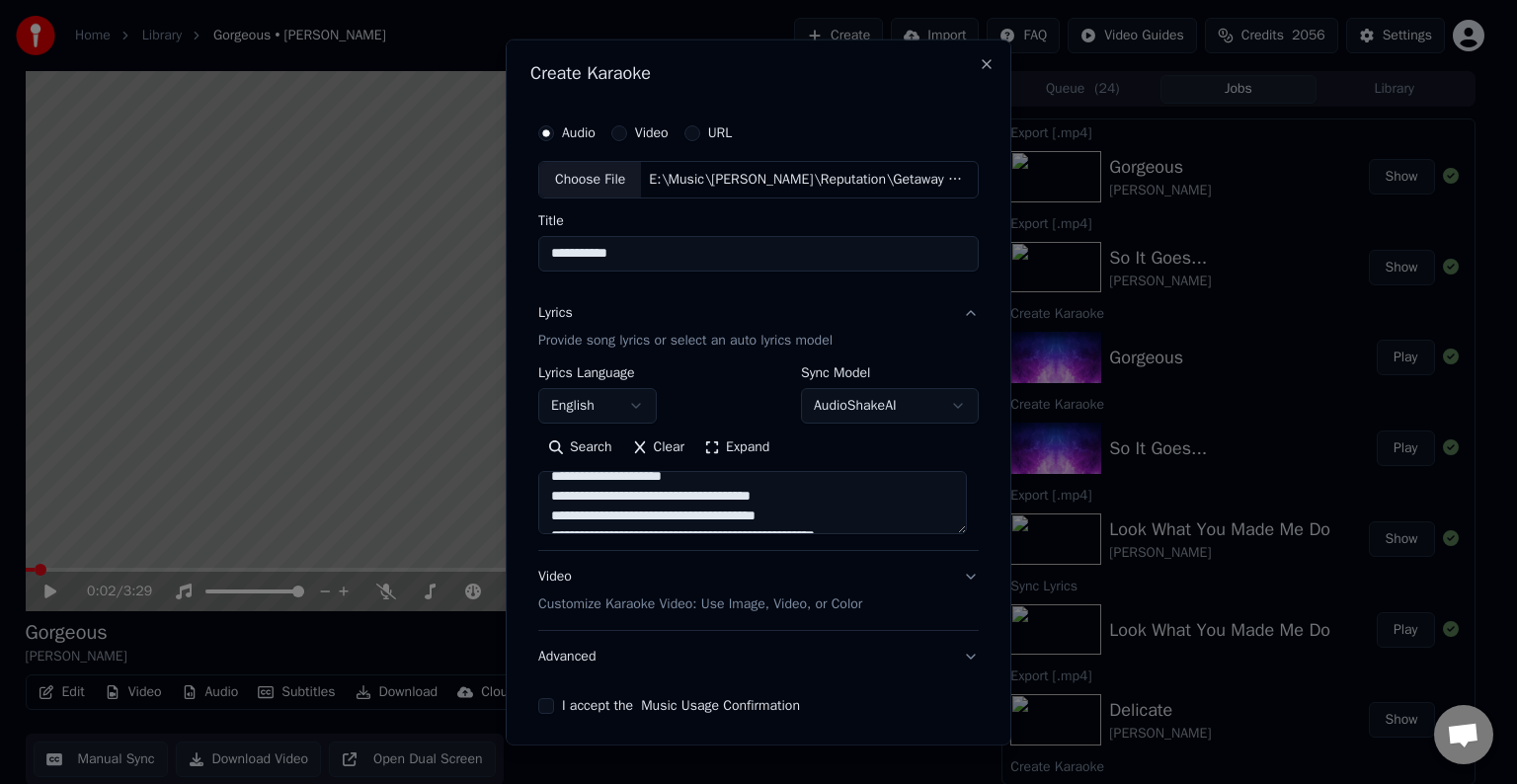 scroll, scrollTop: 873, scrollLeft: 0, axis: vertical 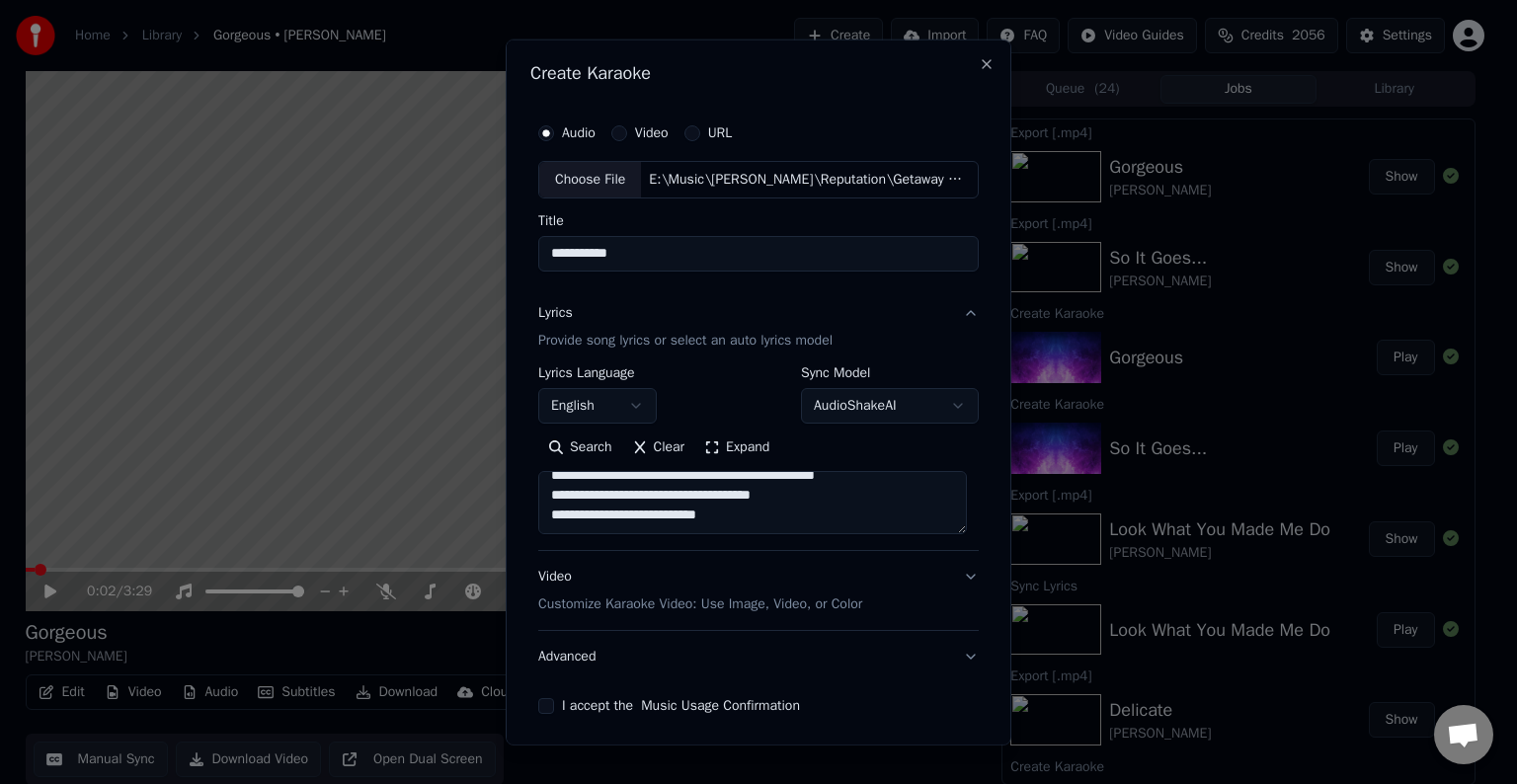 click at bounding box center [753, 503] 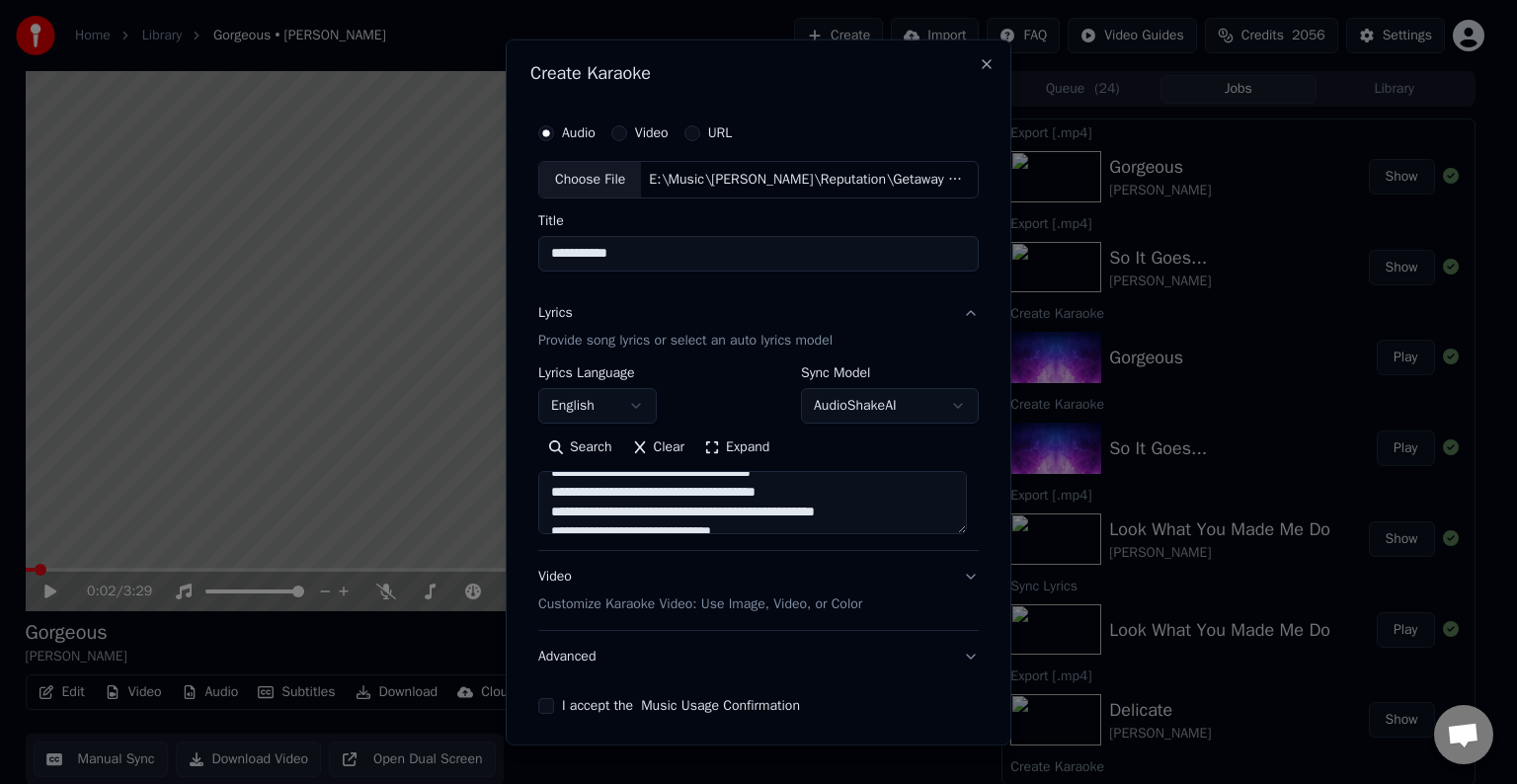 scroll, scrollTop: 824, scrollLeft: 0, axis: vertical 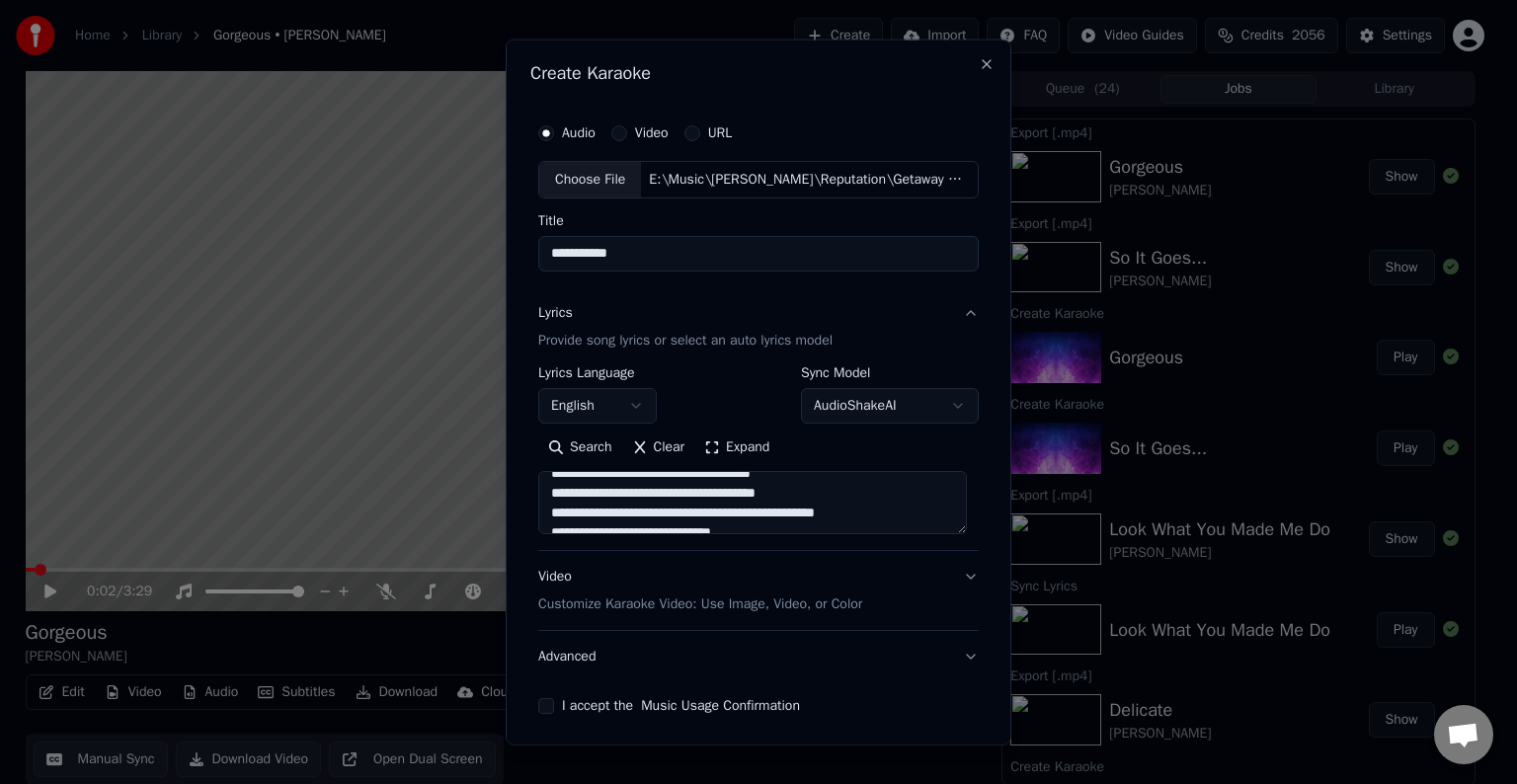 drag, startPoint x: 817, startPoint y: 488, endPoint x: 765, endPoint y: 494, distance: 52.34501 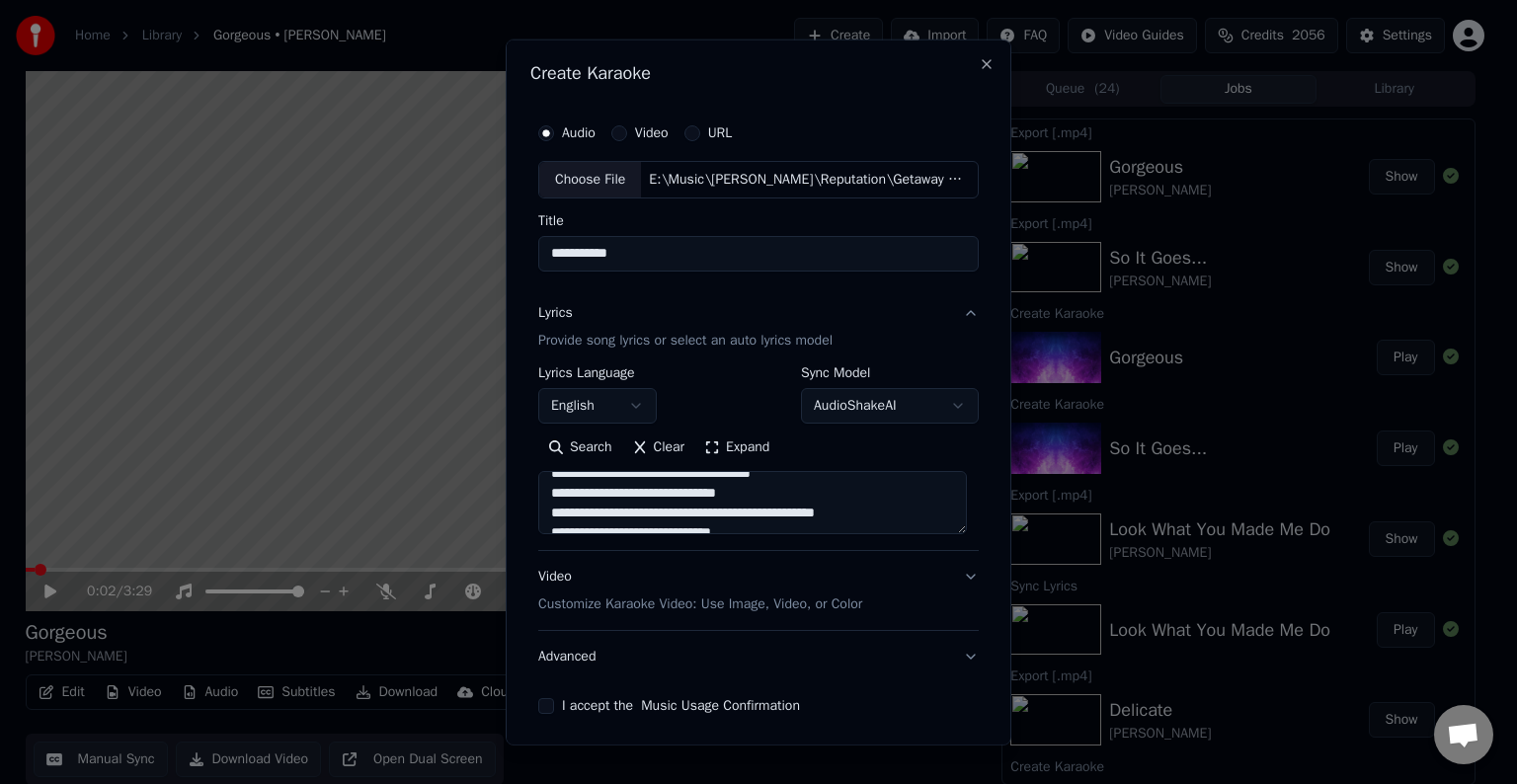 scroll, scrollTop: 881, scrollLeft: 0, axis: vertical 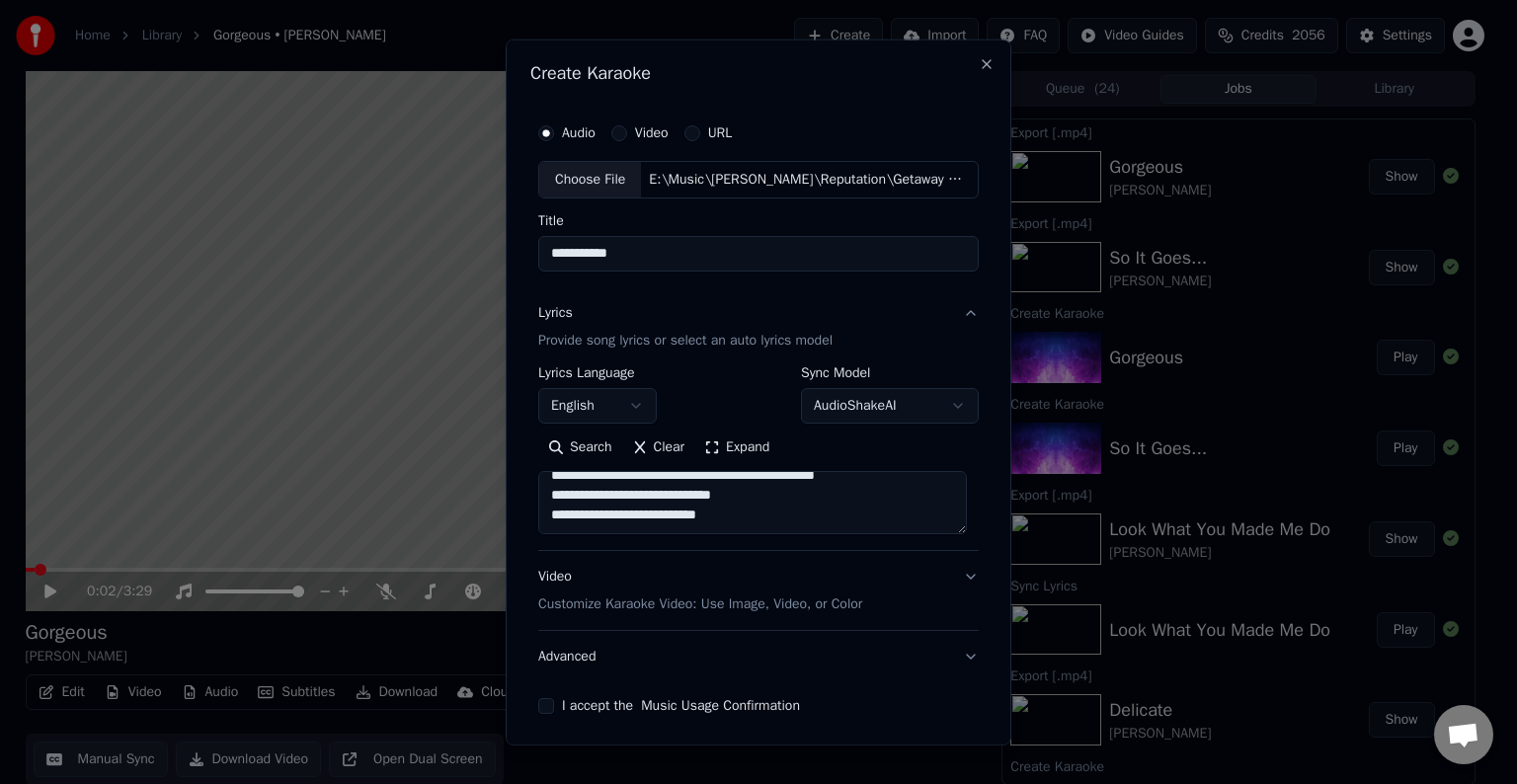 click at bounding box center [753, 503] 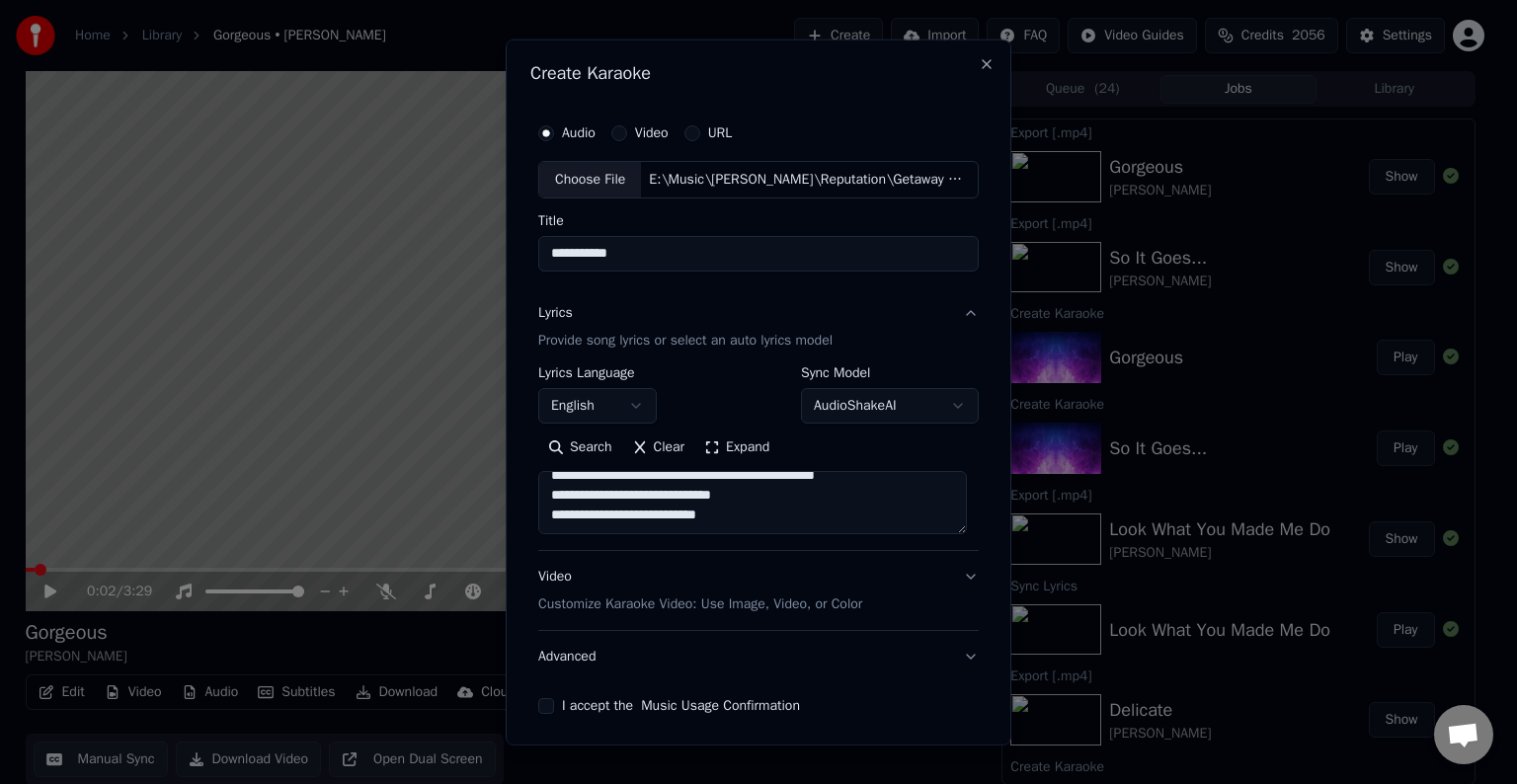 paste on "**********" 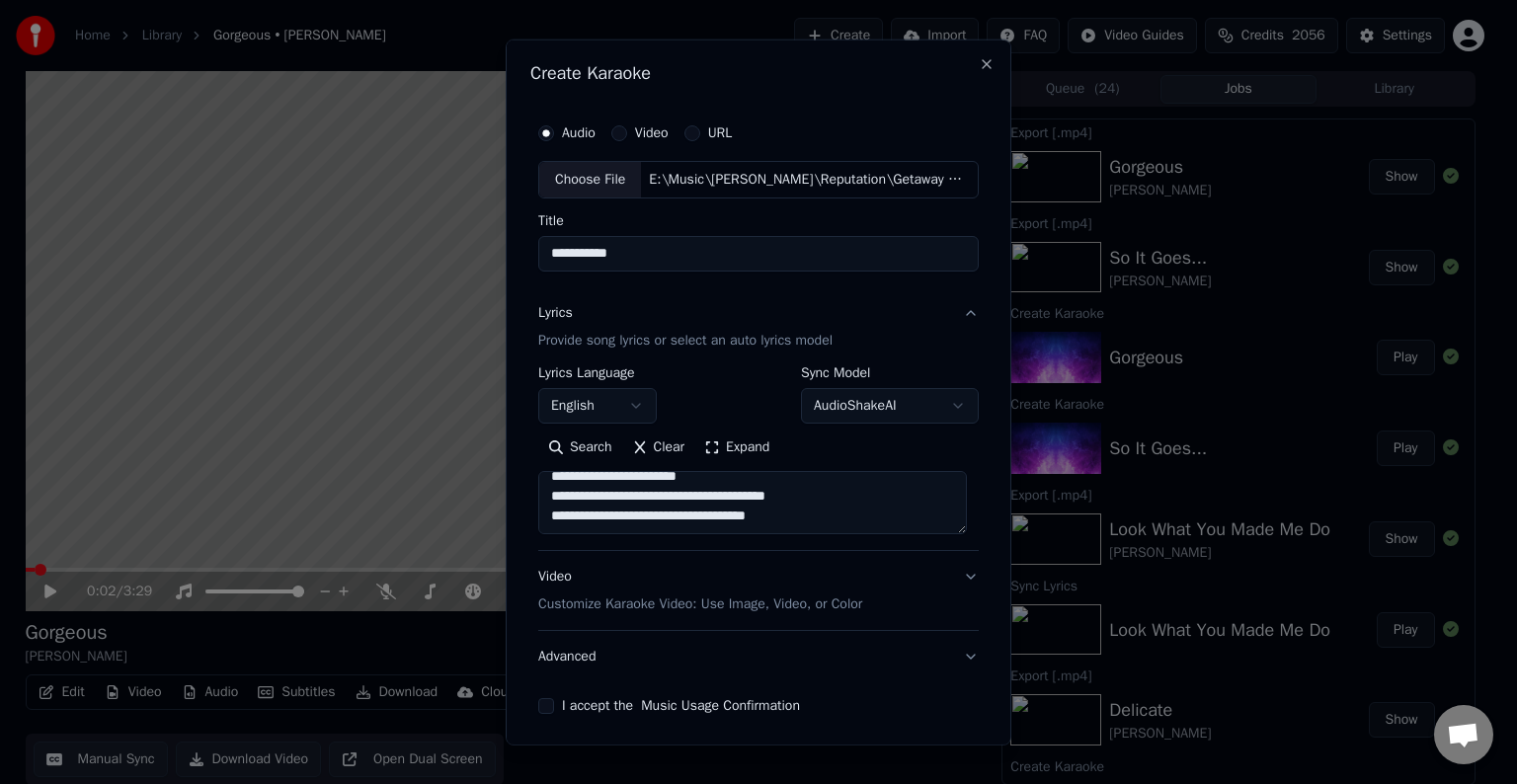 scroll, scrollTop: 952, scrollLeft: 0, axis: vertical 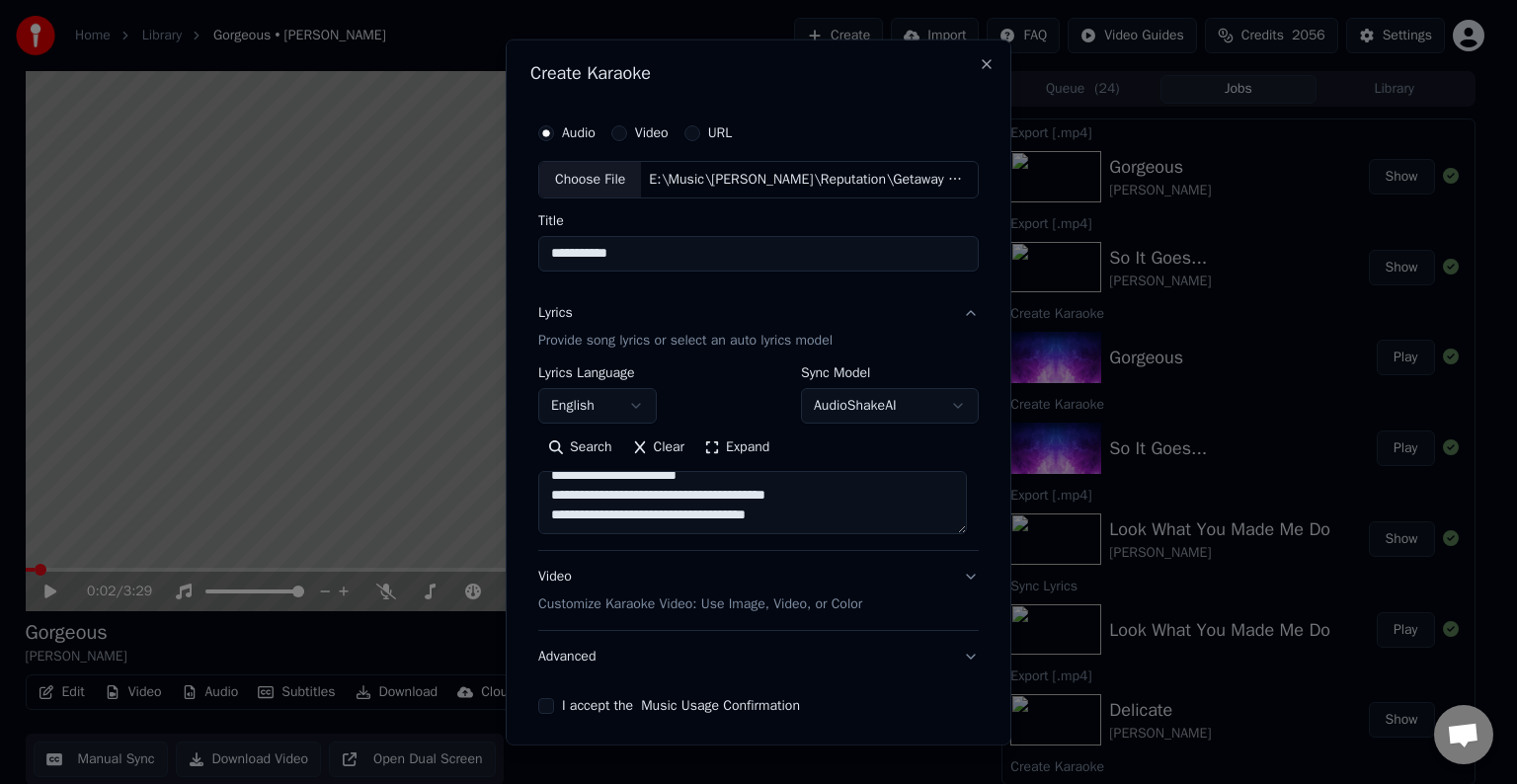 paste on "**********" 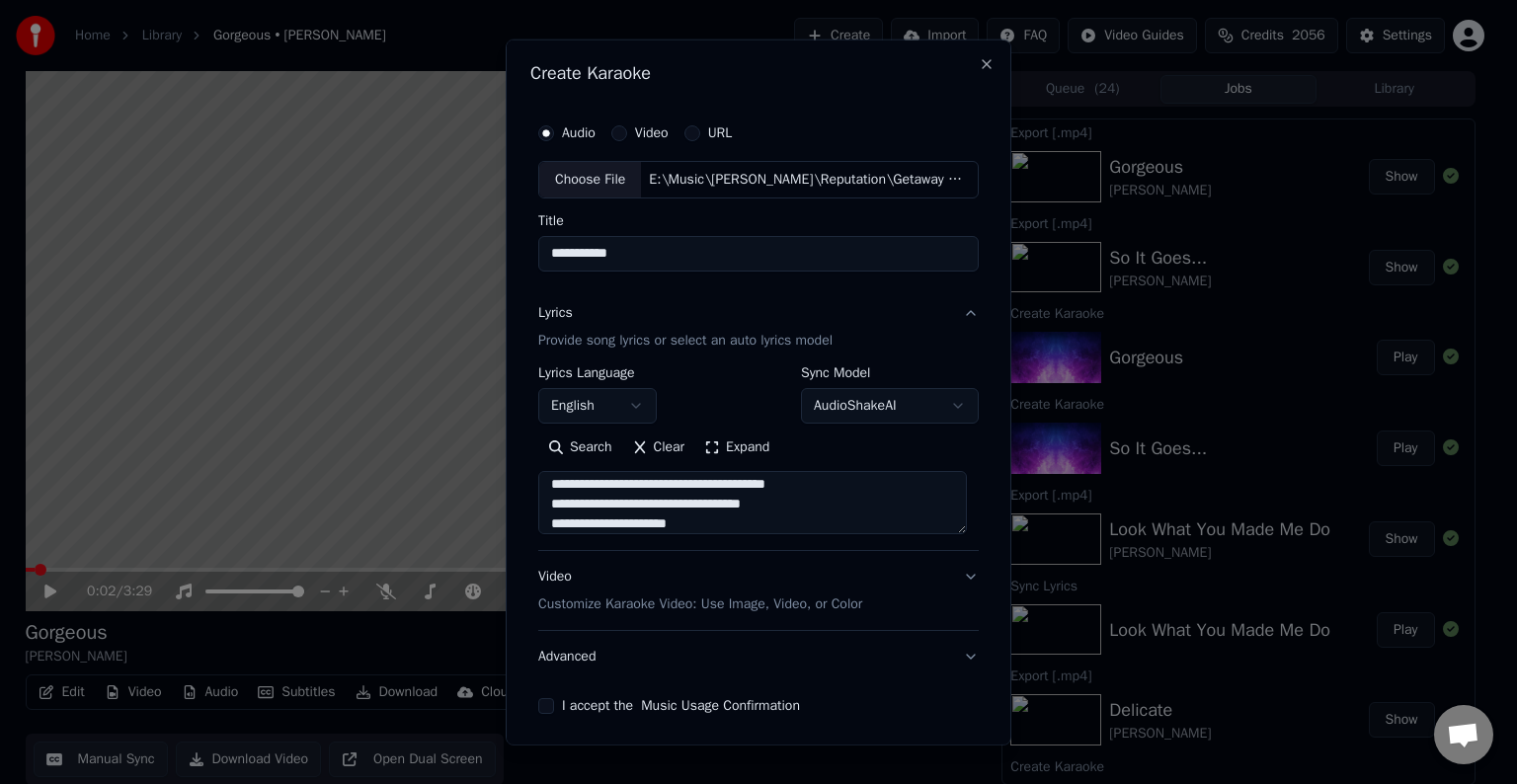 scroll, scrollTop: 1090, scrollLeft: 0, axis: vertical 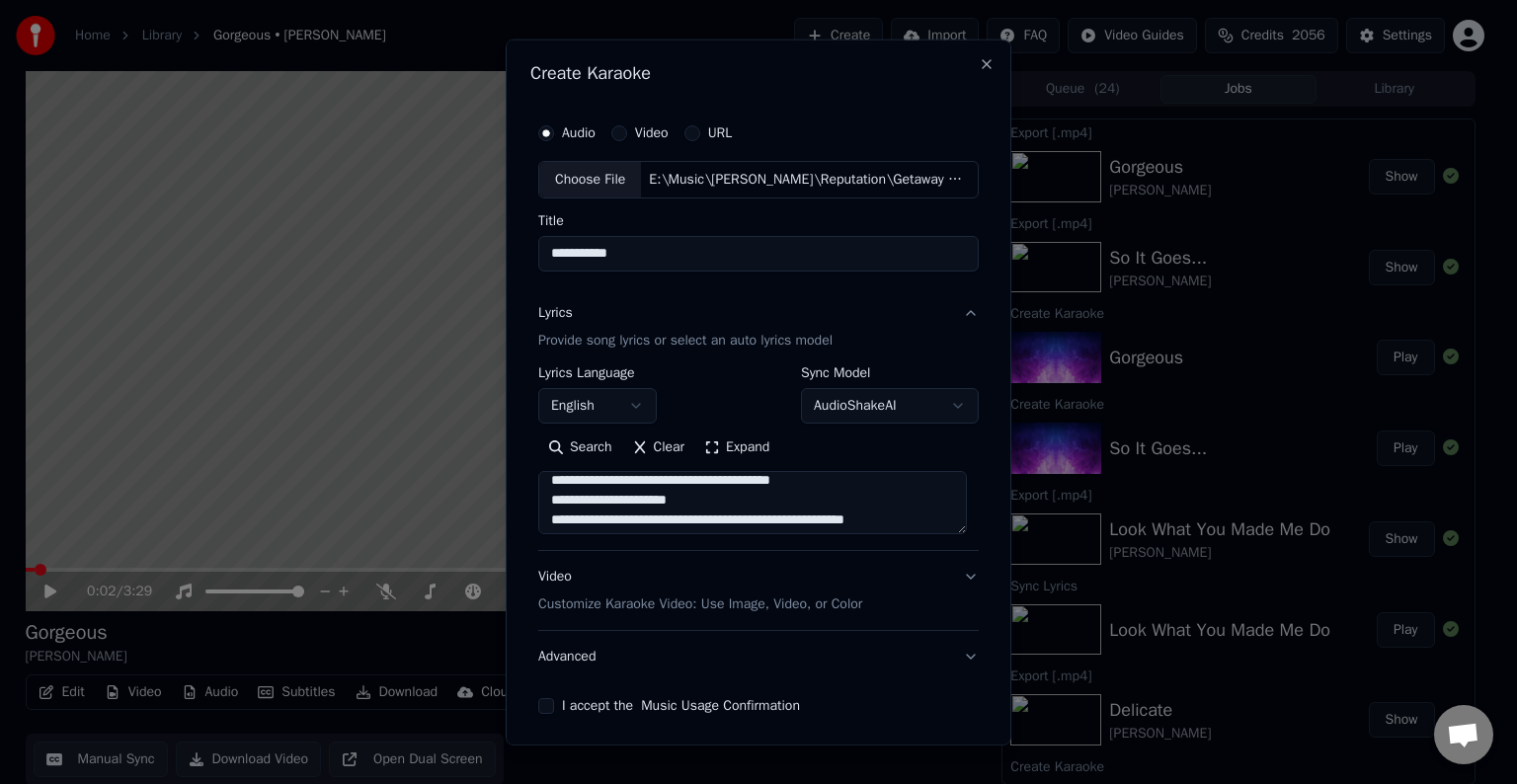 drag, startPoint x: 810, startPoint y: 484, endPoint x: 924, endPoint y: 513, distance: 117.63078 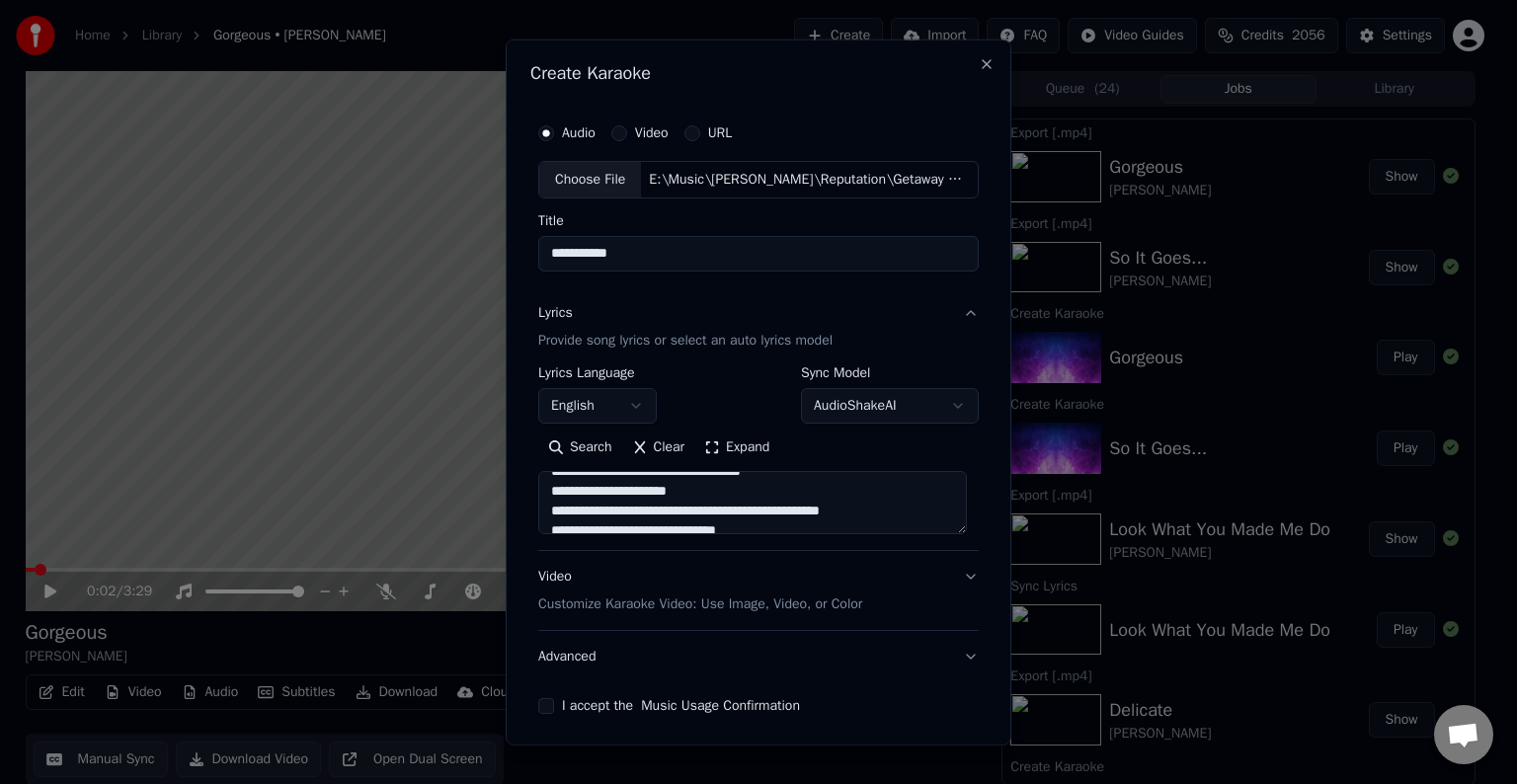scroll, scrollTop: 981, scrollLeft: 0, axis: vertical 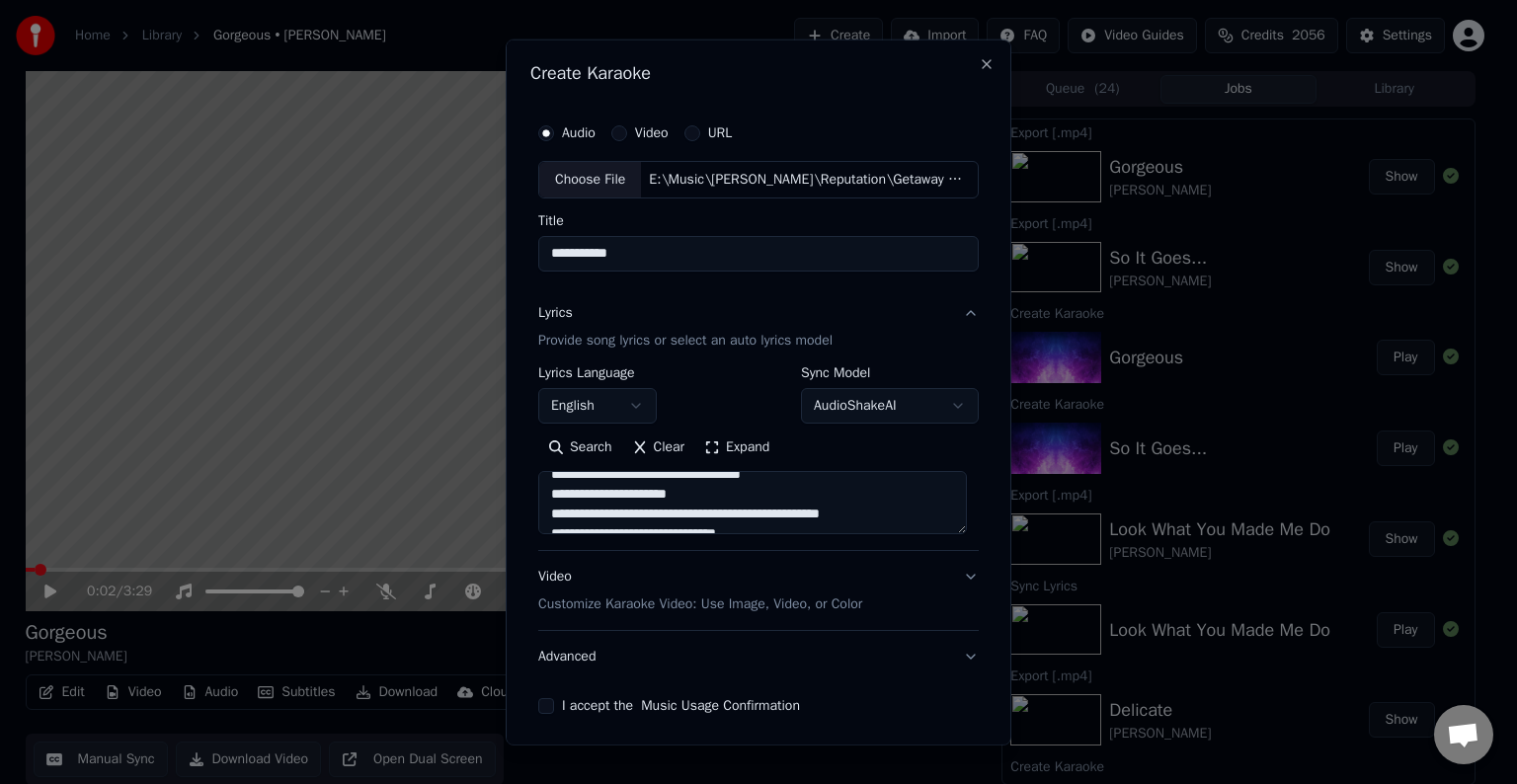 drag, startPoint x: 880, startPoint y: 512, endPoint x: 787, endPoint y: 508, distance: 93.08598 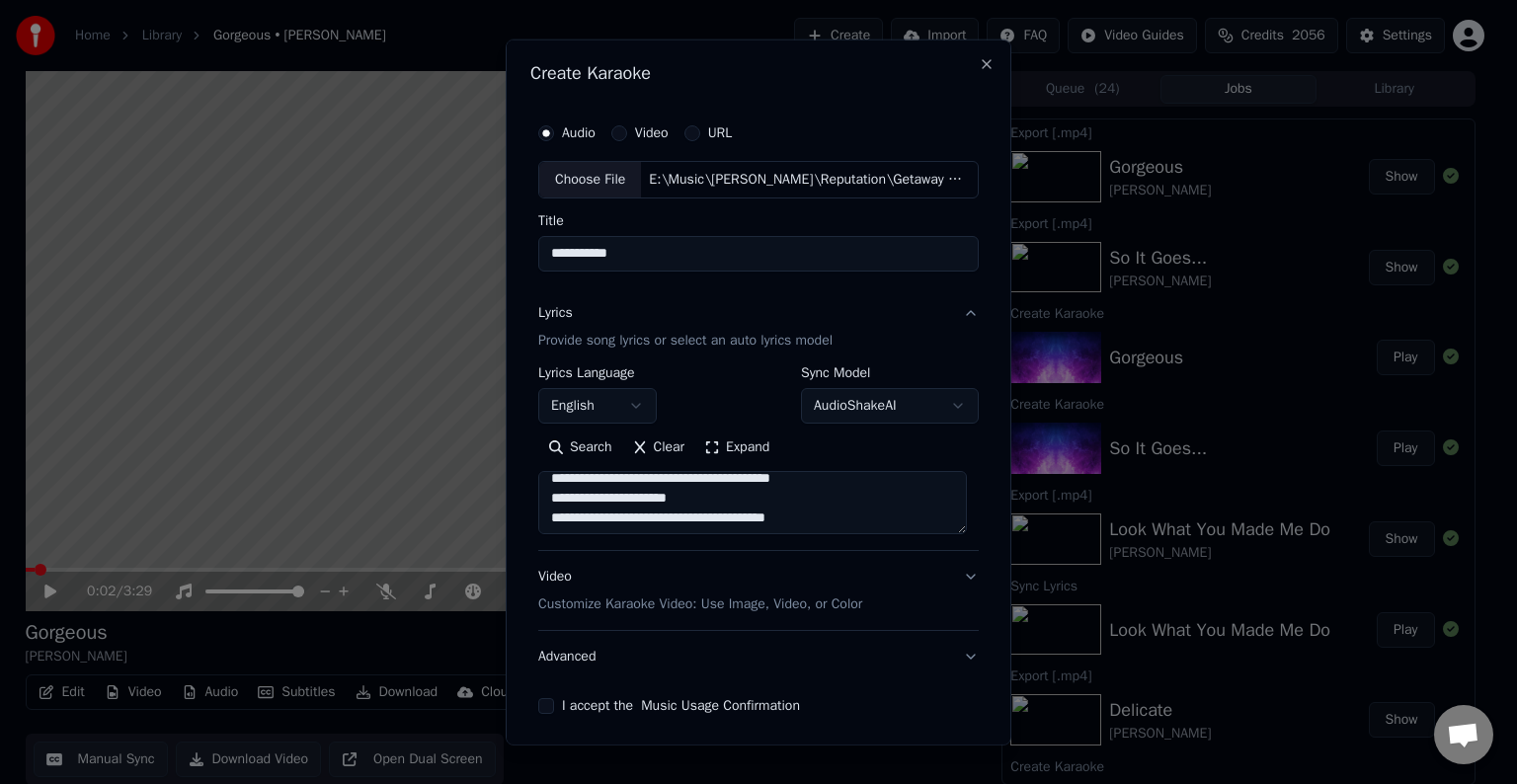 scroll, scrollTop: 1098, scrollLeft: 0, axis: vertical 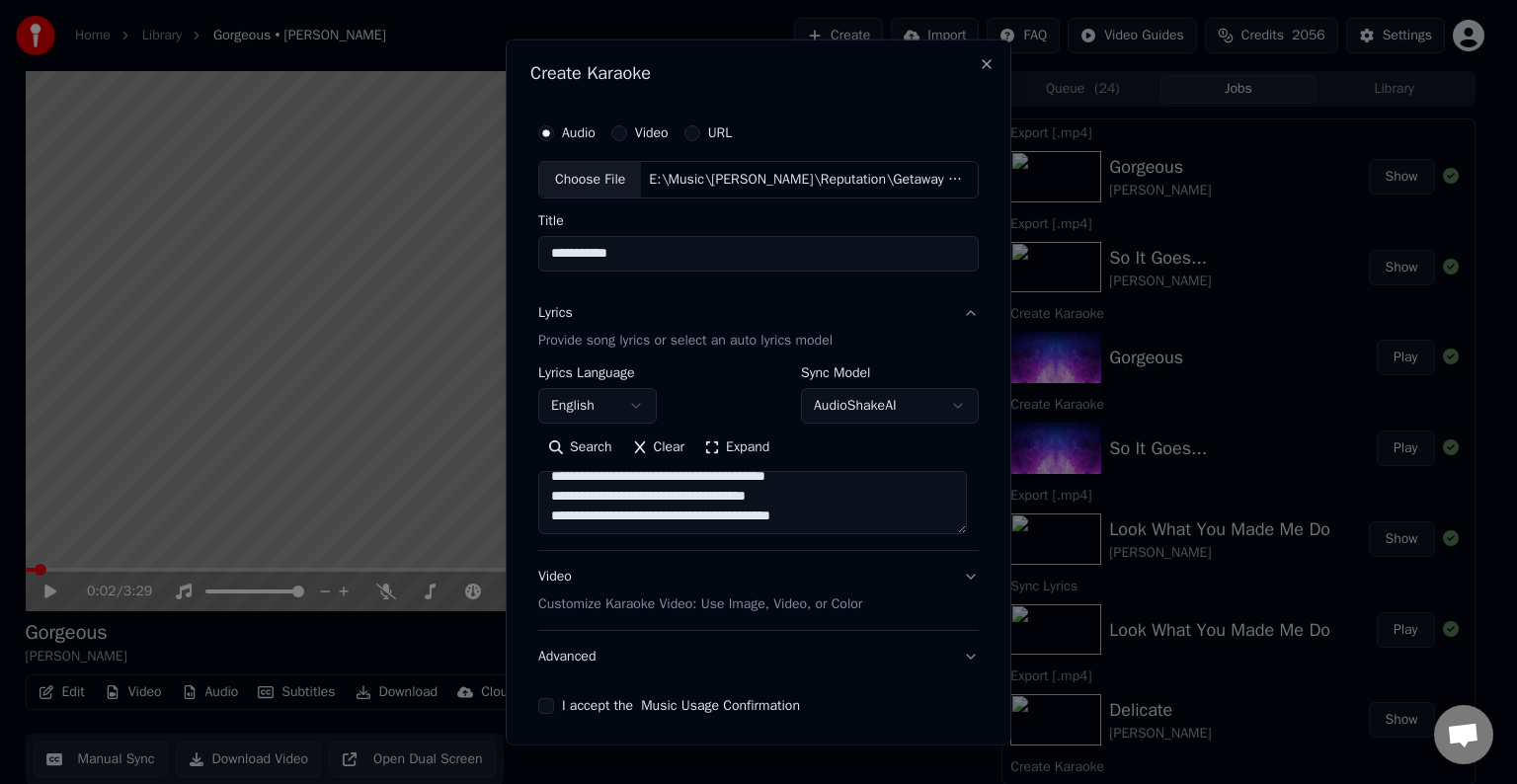 click at bounding box center [753, 503] 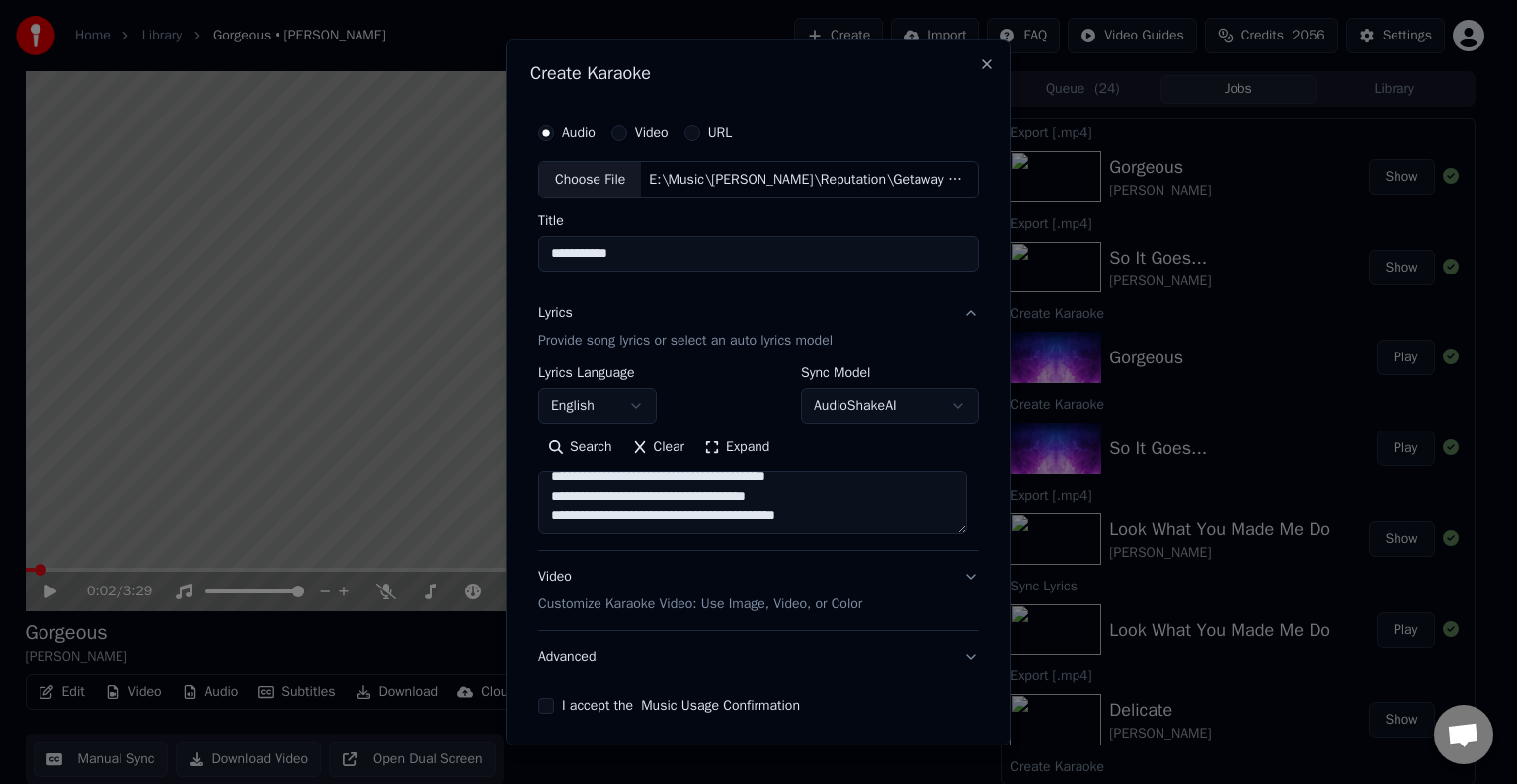 scroll, scrollTop: 1110, scrollLeft: 0, axis: vertical 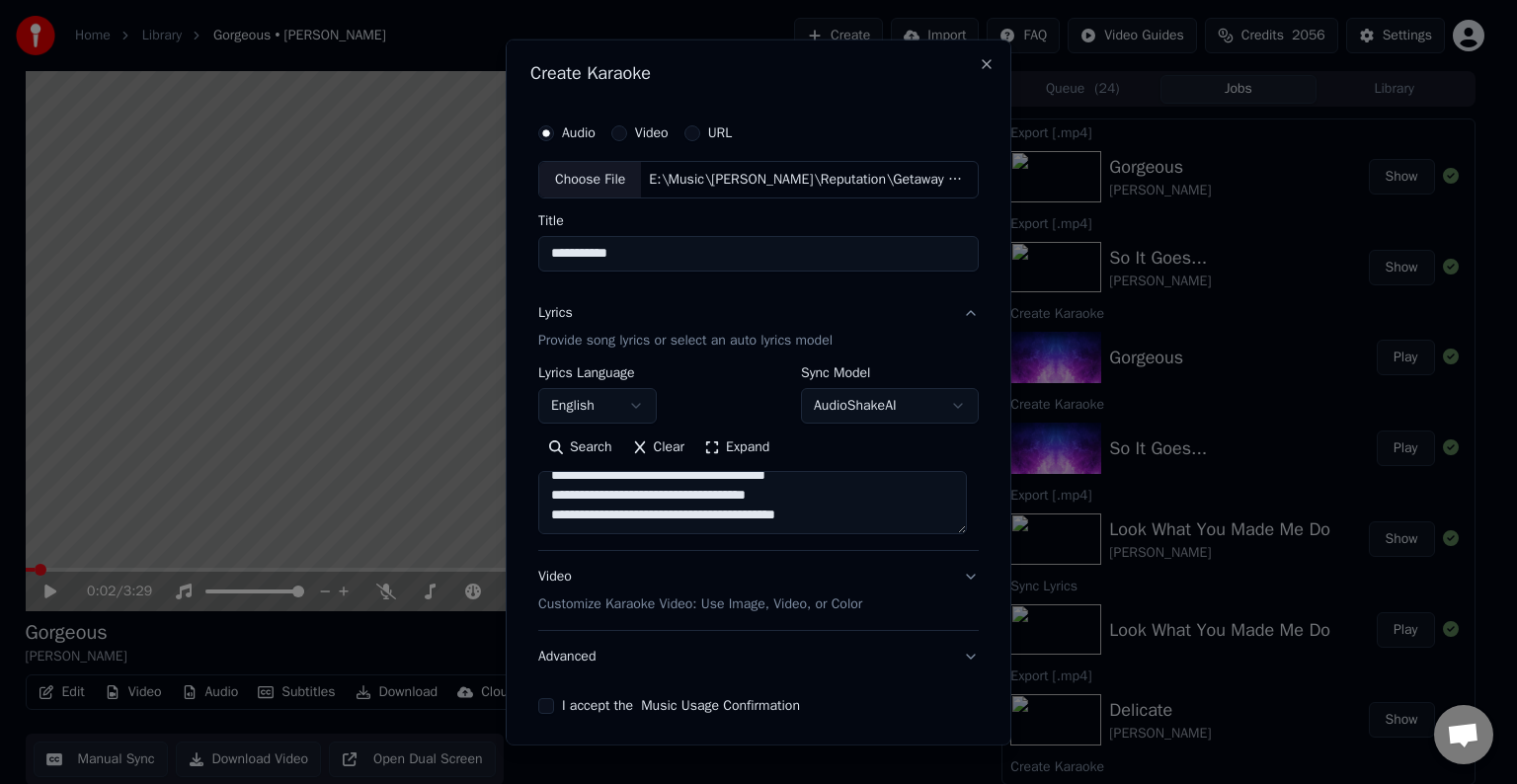 paste on "**********" 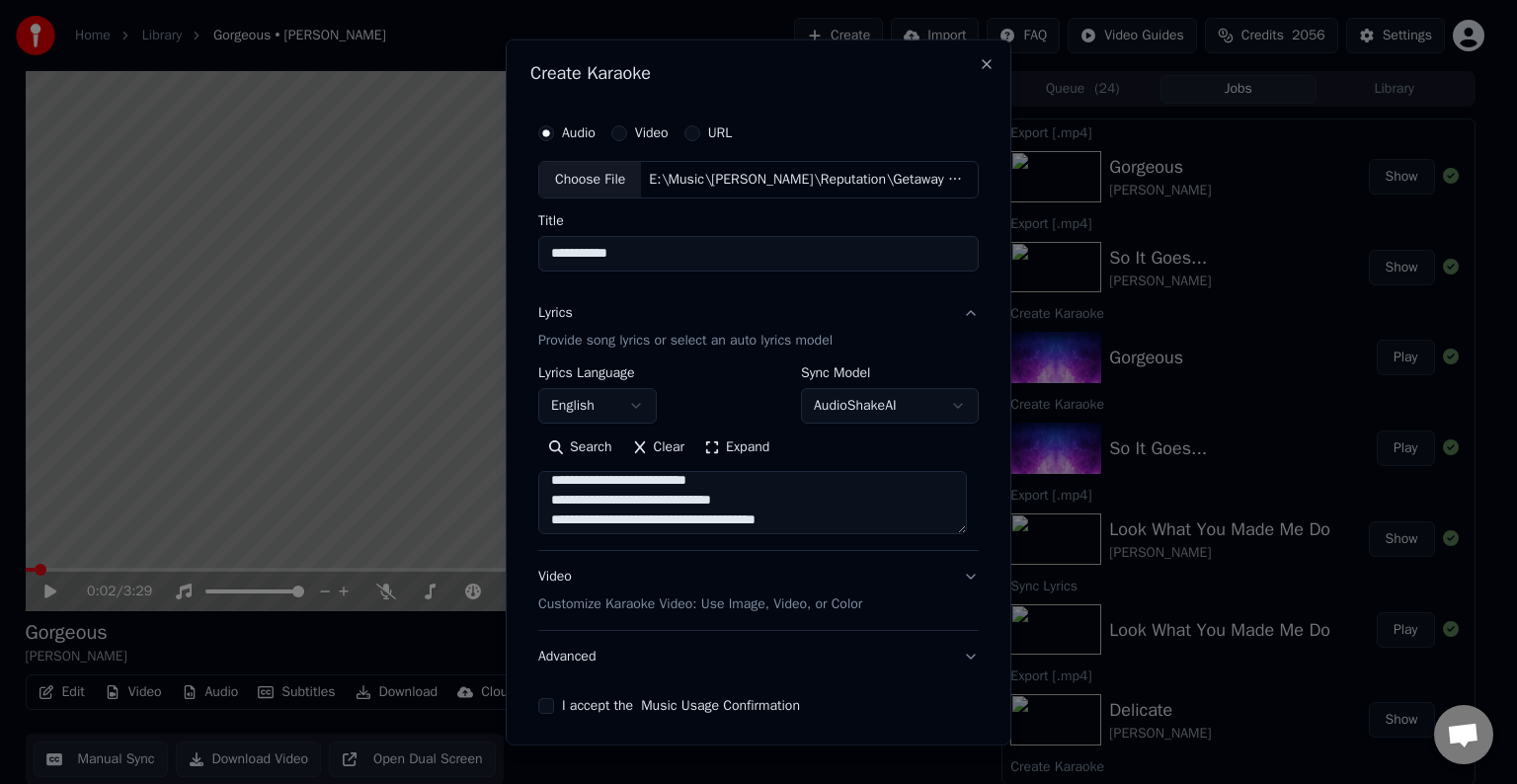 scroll, scrollTop: 1151, scrollLeft: 0, axis: vertical 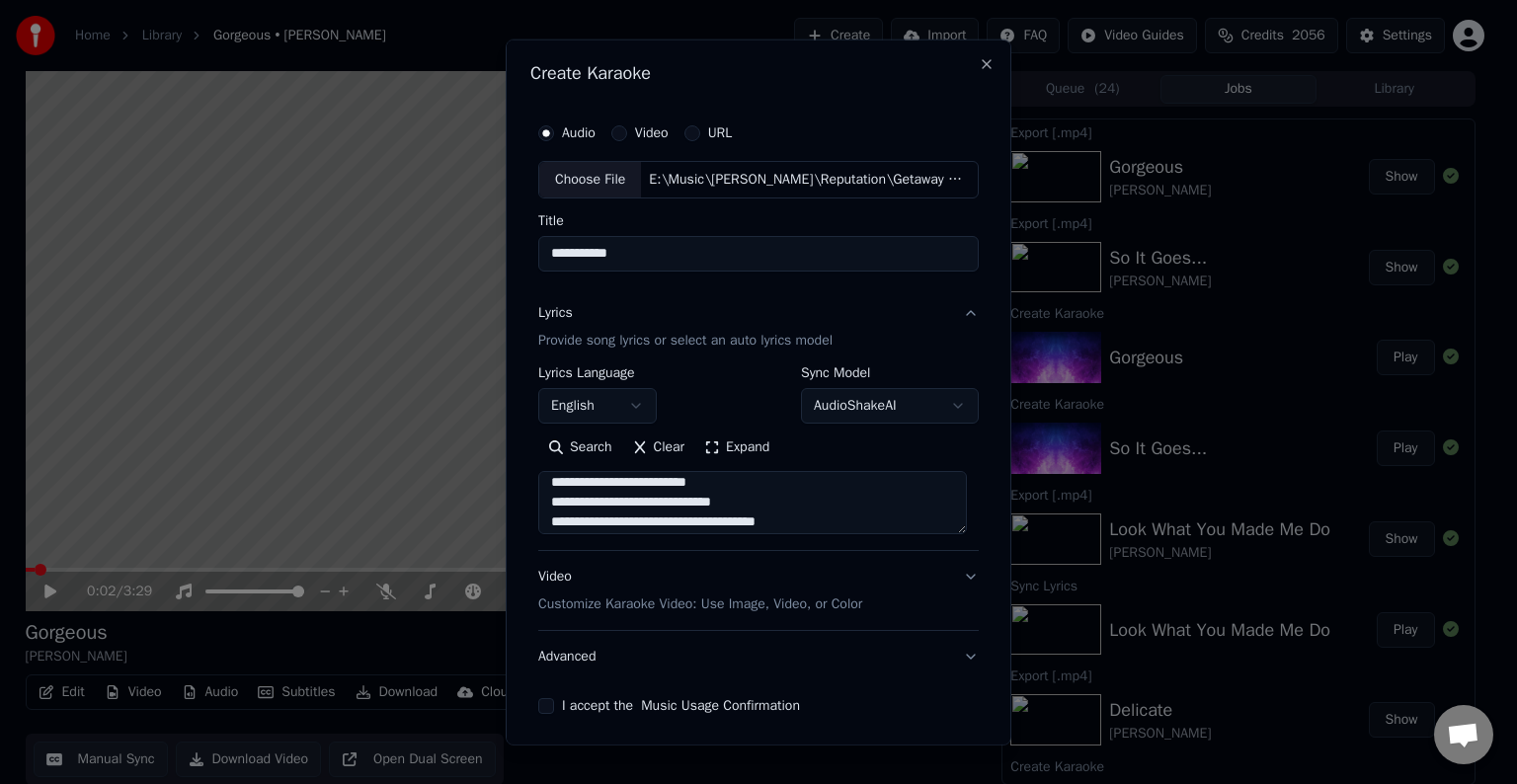 click at bounding box center [753, 503] 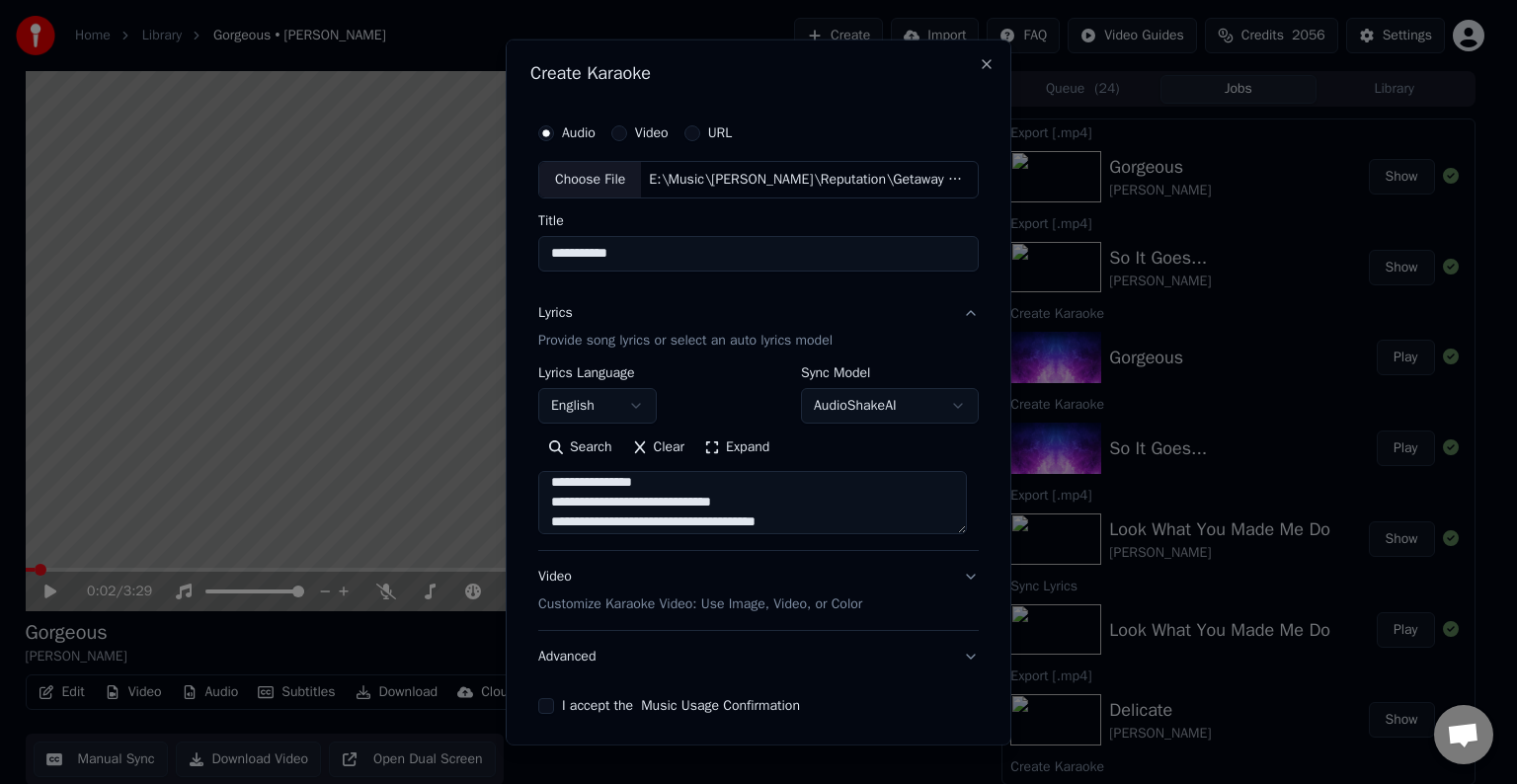 drag, startPoint x: 756, startPoint y: 500, endPoint x: 686, endPoint y: 507, distance: 70.34913 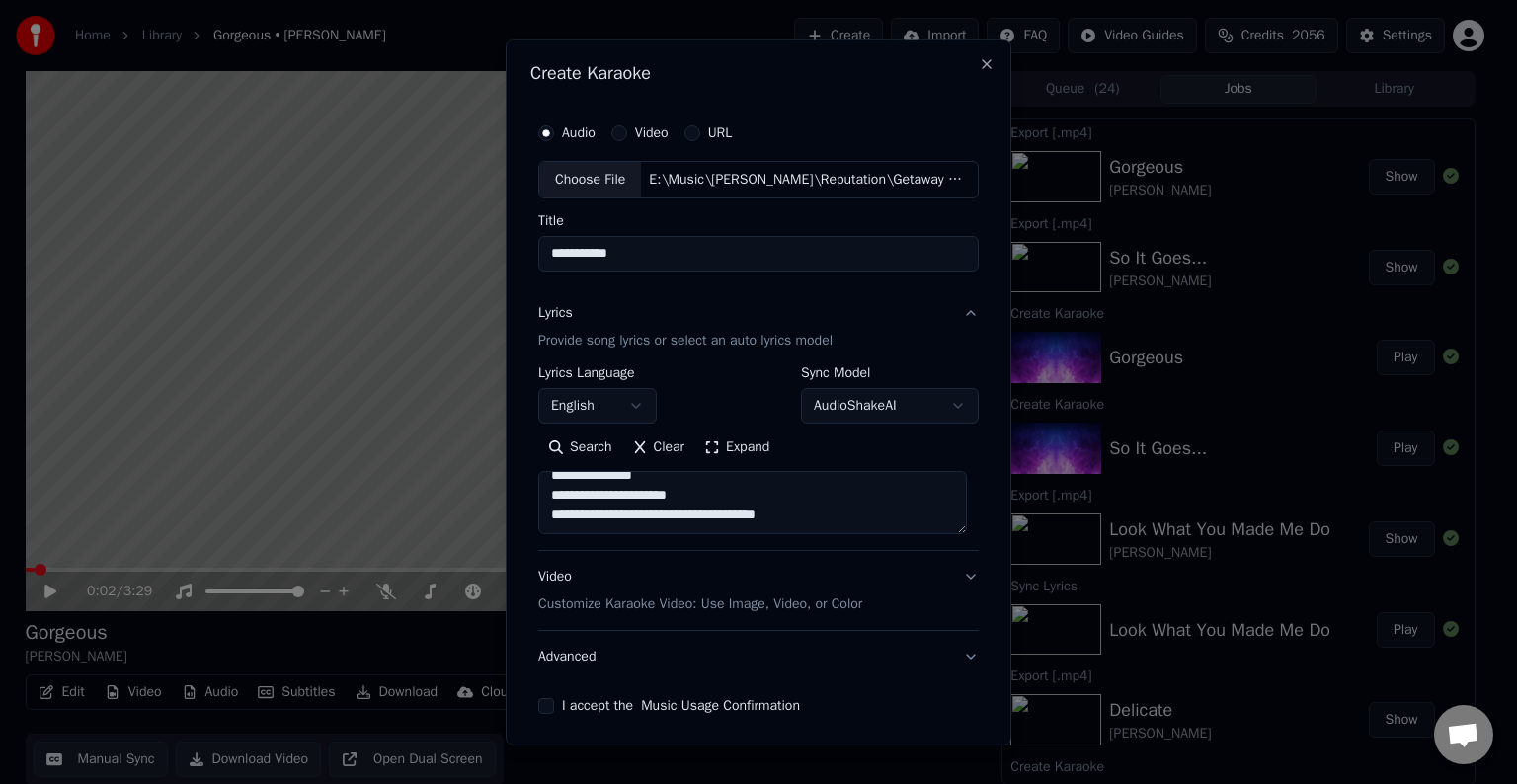 scroll, scrollTop: 1177, scrollLeft: 0, axis: vertical 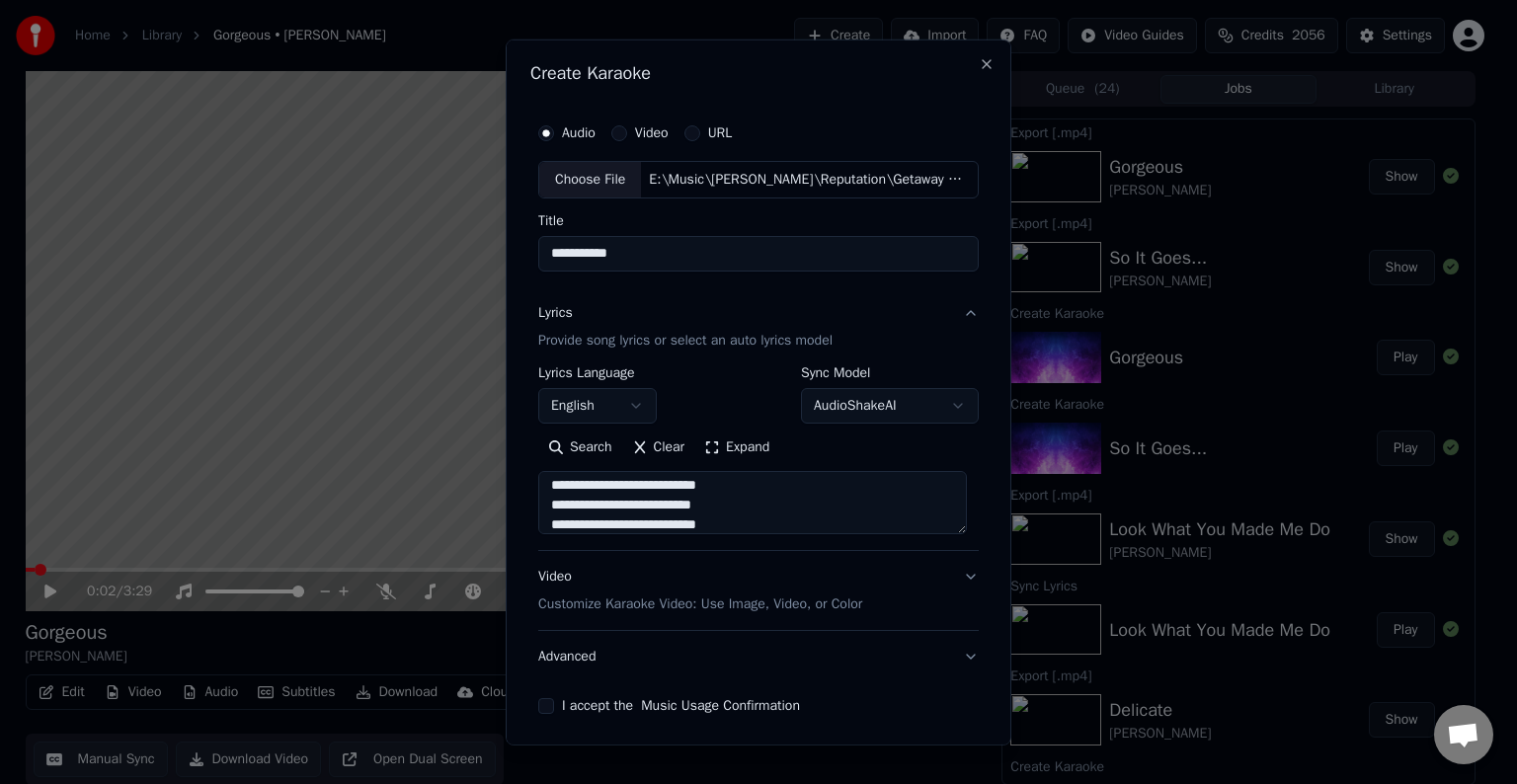 type on "**********" 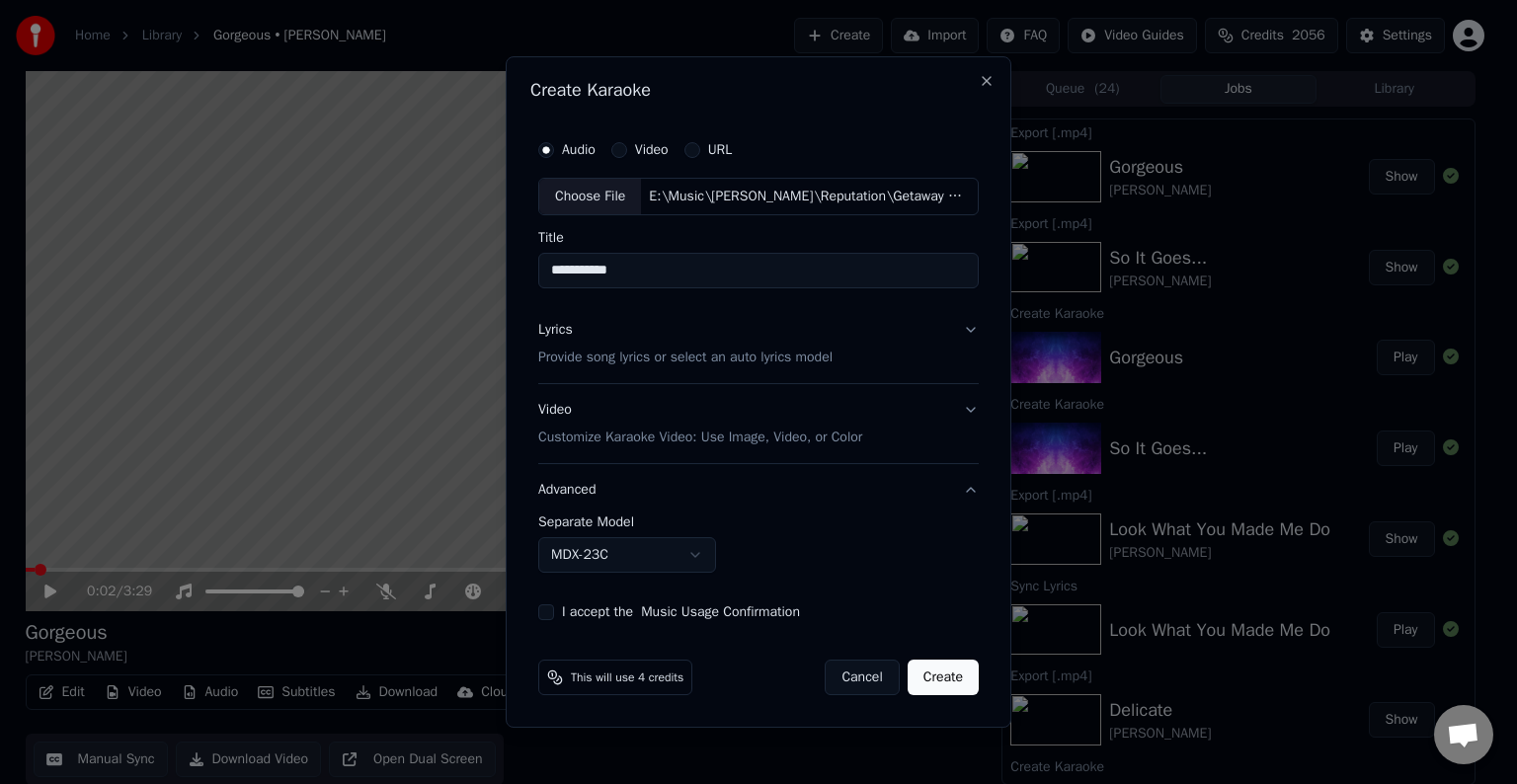 click on "Home Library Gorgeous • [PERSON_NAME] Create Import FAQ Video Guides Credits 2056 Settings 0:02  /  3:29 Gorgeous [PERSON_NAME] BPM 184 Key C Edit Video Audio Subtitles Download Cloud Library Manual Sync Download Video Open Dual Screen Queue ( 24 ) Jobs Library Export [.mp4] Gorgeous [PERSON_NAME] Show Export [.mp4] So It Goes... [PERSON_NAME] Show Create Karaoke Gorgeous Play Create Karaoke So It Goes... Play Export [.mp4] Look What You Made Me Do [PERSON_NAME] Show Sync Lyrics Look What You Made Me Do Play Export [.mp4] Delicate [PERSON_NAME] Show Create Karaoke Look What You Made Me Do Play Create Karaoke Delicate Play Export [.mp4] Don’t Blame Me [PERSON_NAME] Show Export [.mp4] I Did Something Bad [PERSON_NAME] Show Create Karaoke Don’t Blame Me Play Create Karaoke I Did Something Bad Play Export [.mp4] End Game [PERSON_NAME] • [PERSON_NAME] • Future Show Export [.mp4] ...Ready For It? [PERSON_NAME] Show Create Karaoke End Game Play Create Karaoke Ready For It Play Export [.mp4] [PERSON_NAME] Show Show [PERSON_NAME]" at bounding box center (750, 392) 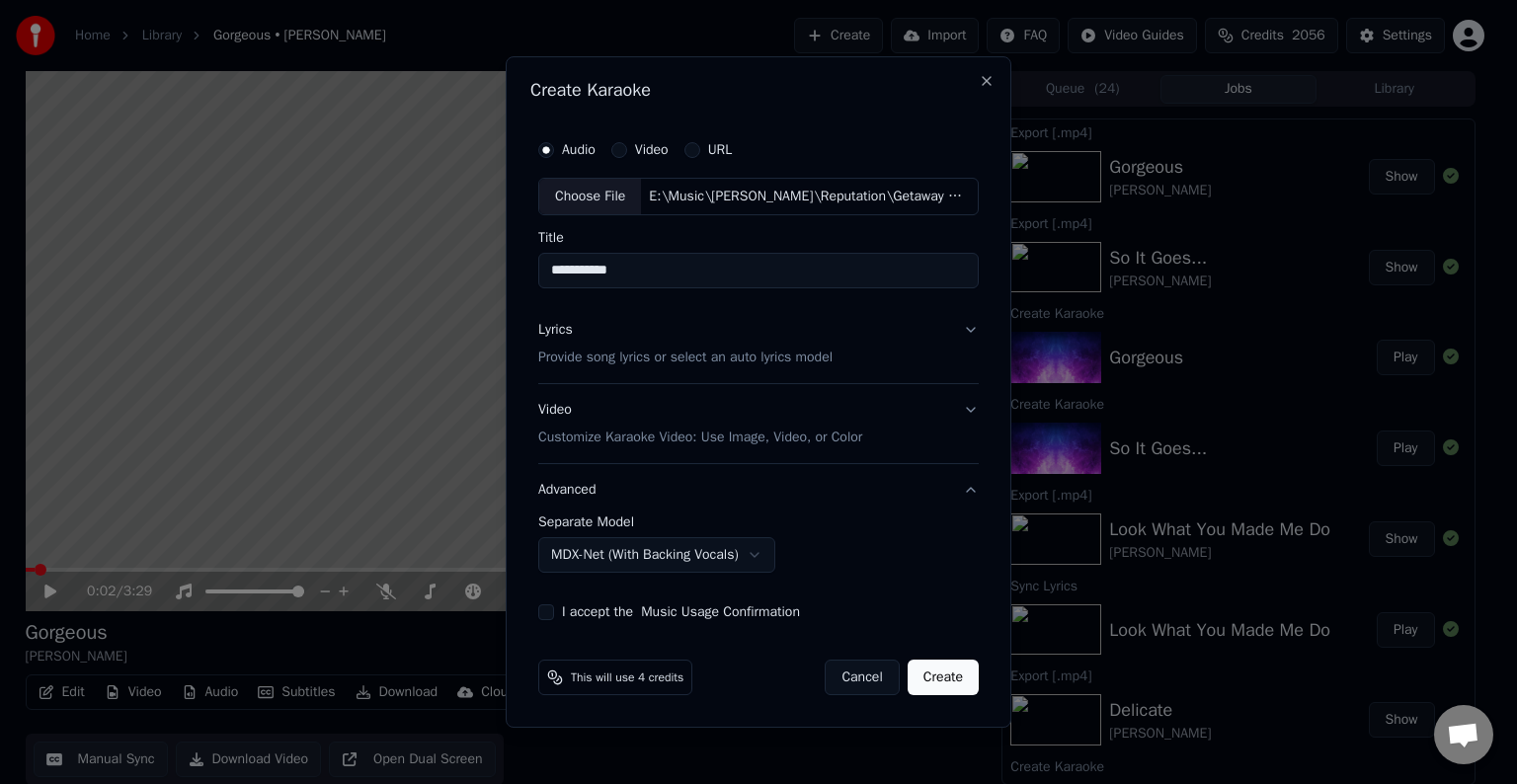 click on "I accept the   Music Usage Confirmation" at bounding box center [546, 612] 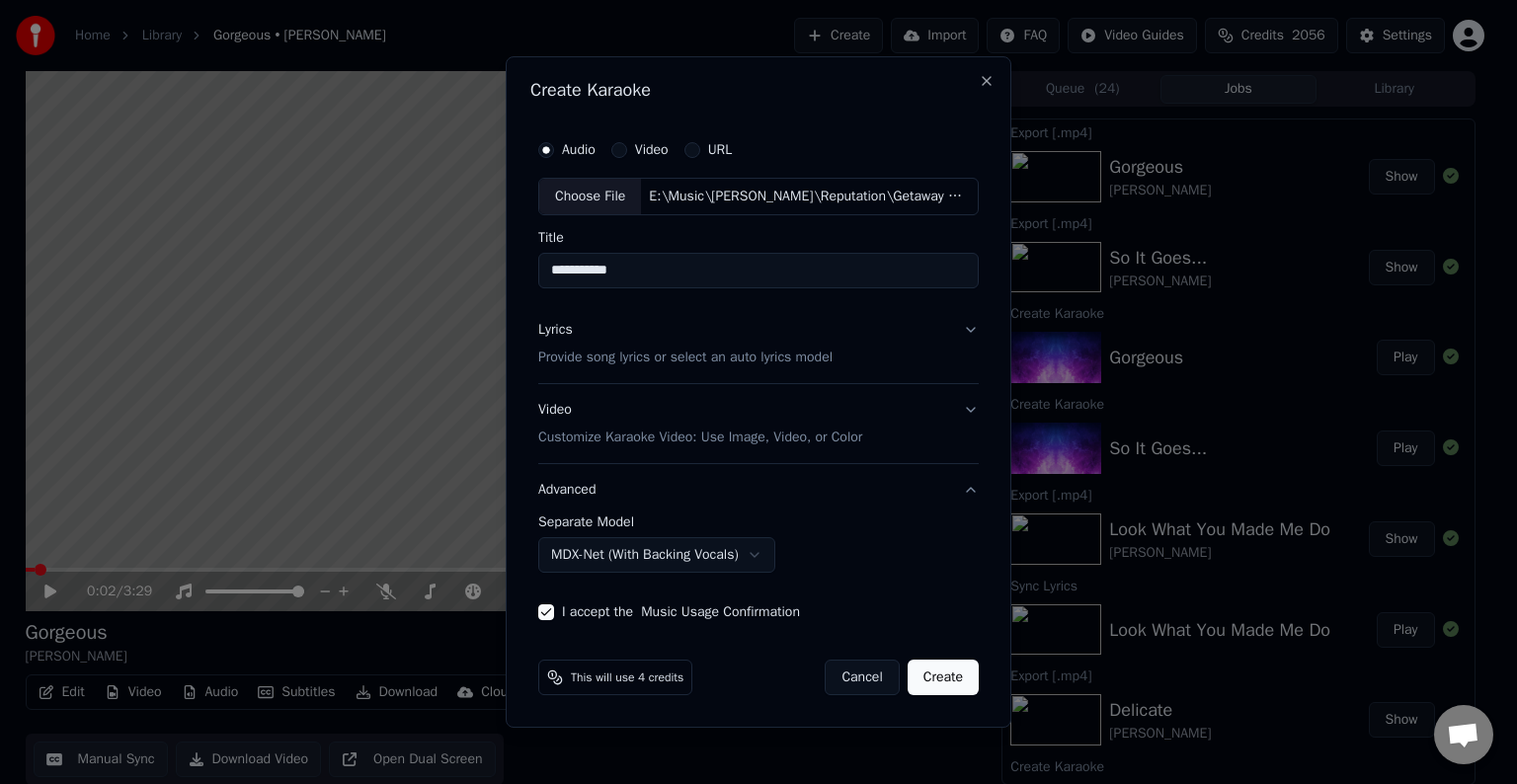 click on "Create" at bounding box center [943, 677] 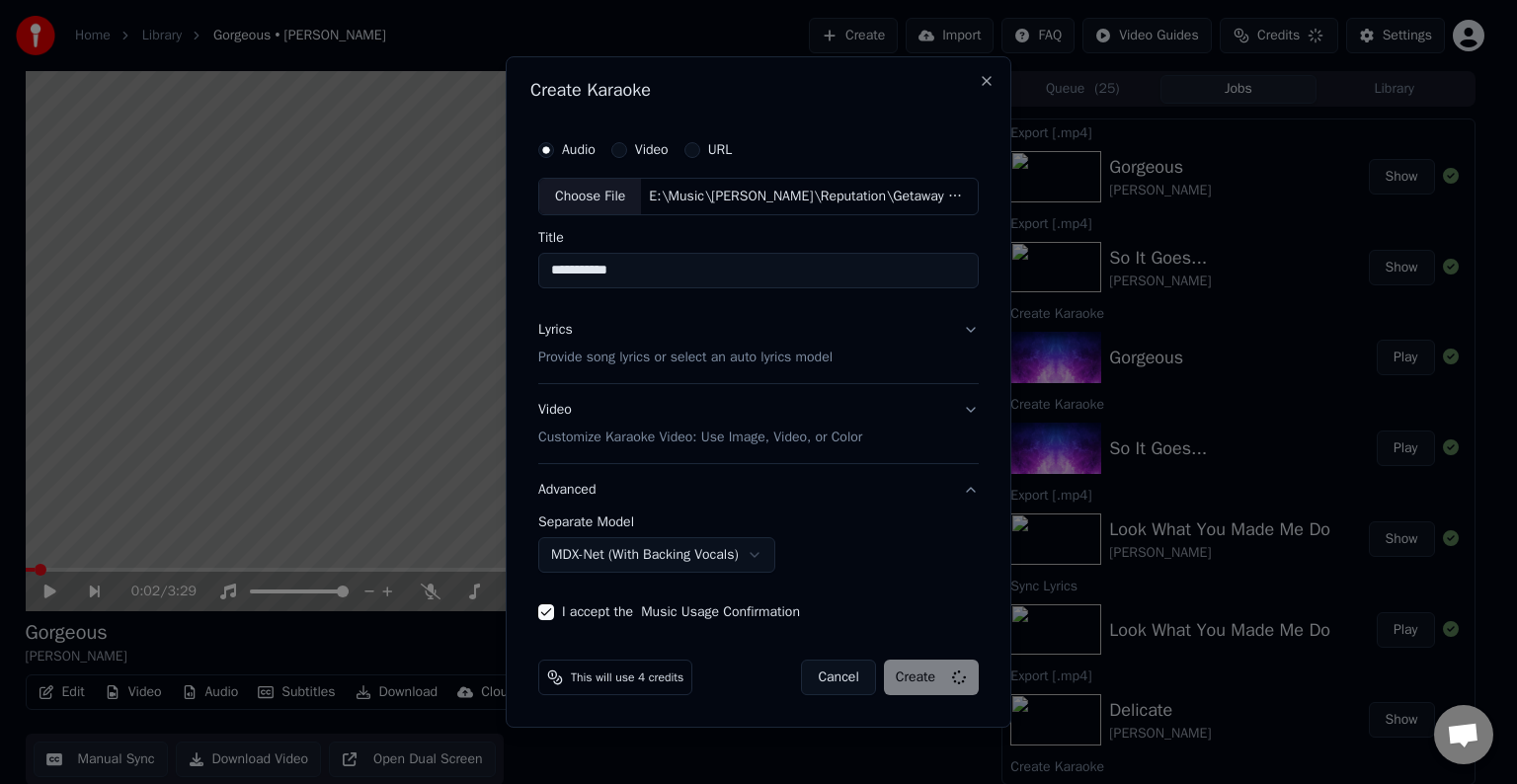 select on "******" 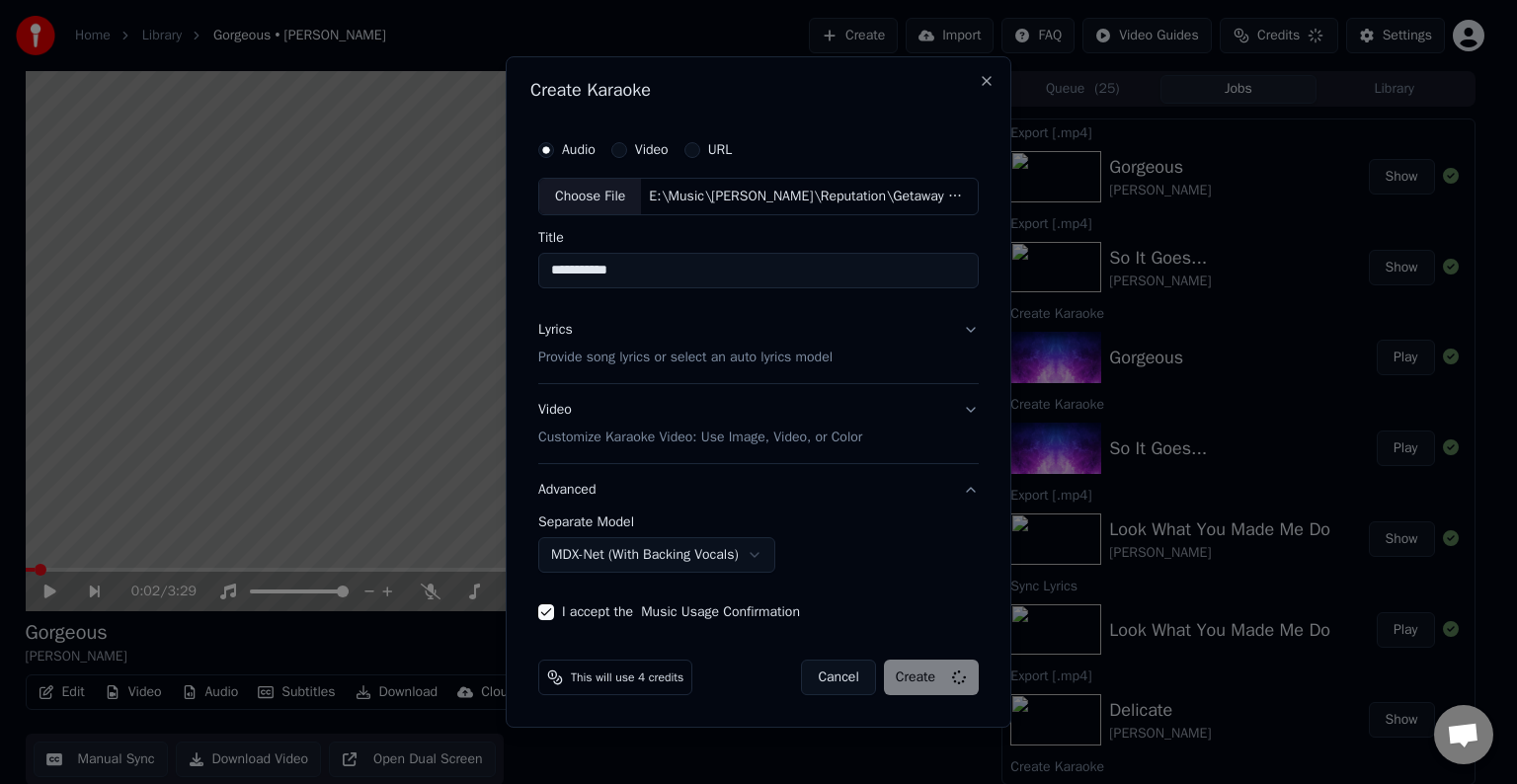 type 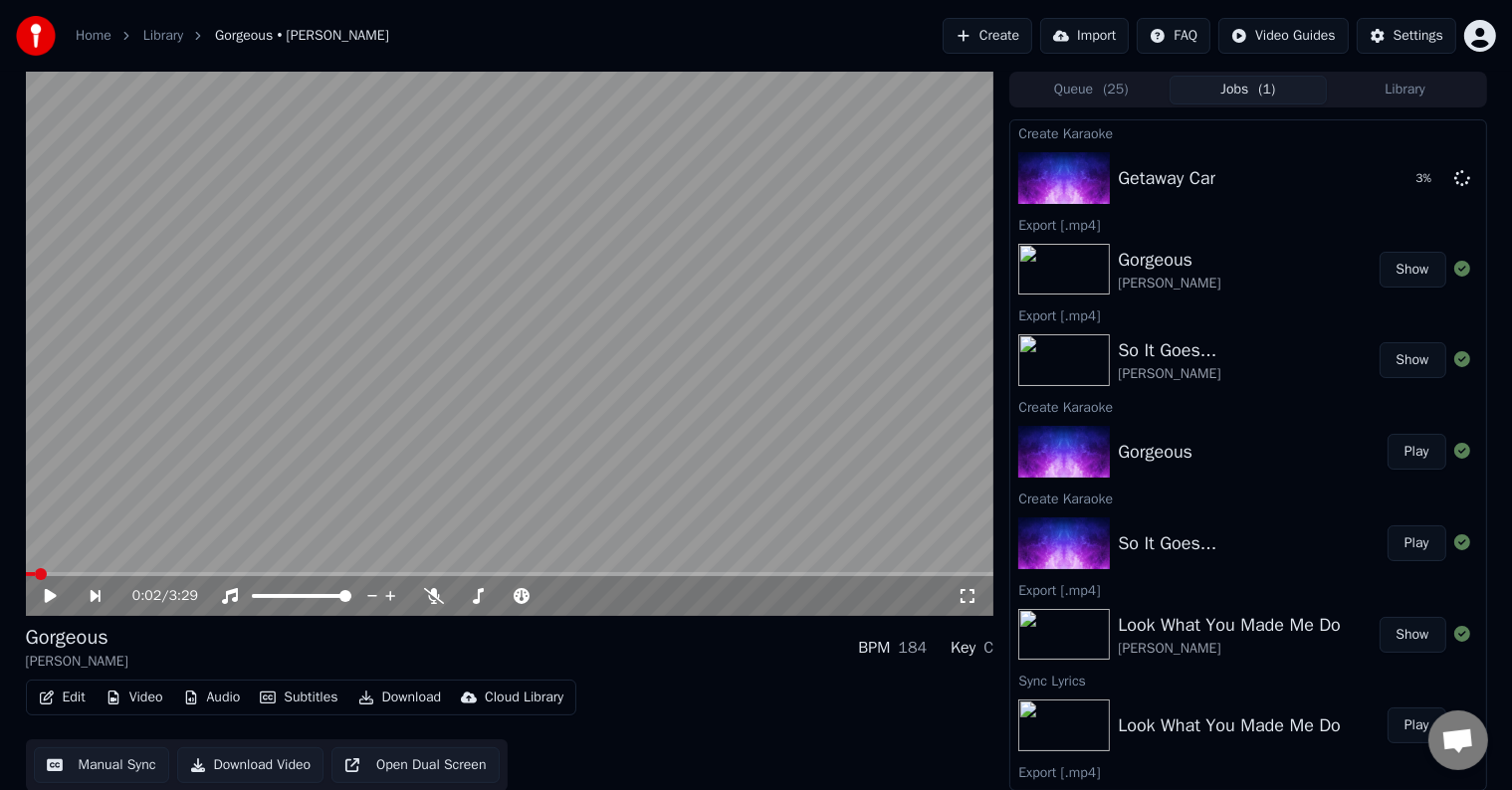 click on "Edit Video Audio Subtitles Download Cloud Library Manual Sync Download Video Open Dual Screen" at bounding box center [510, 735] 